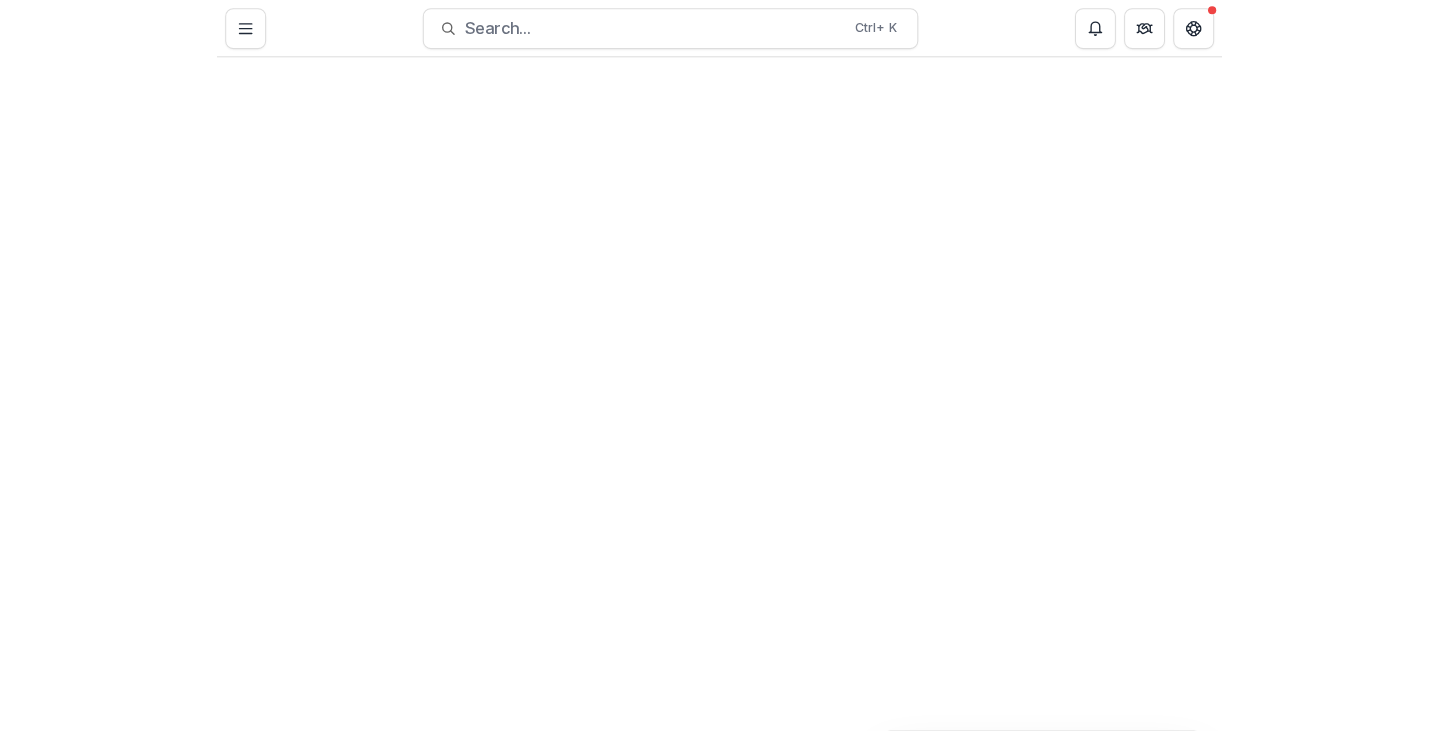scroll, scrollTop: 0, scrollLeft: 0, axis: both 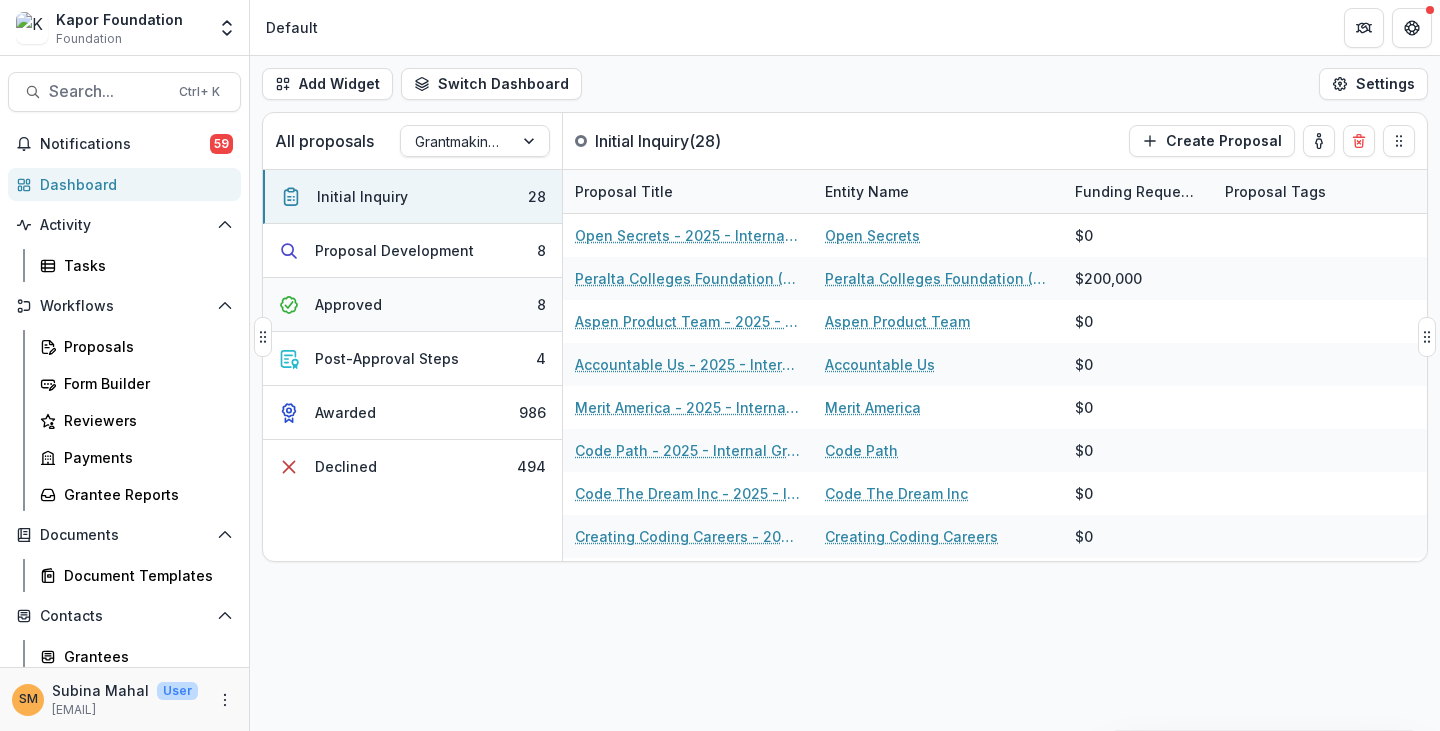 click on "Approved" at bounding box center (348, 304) 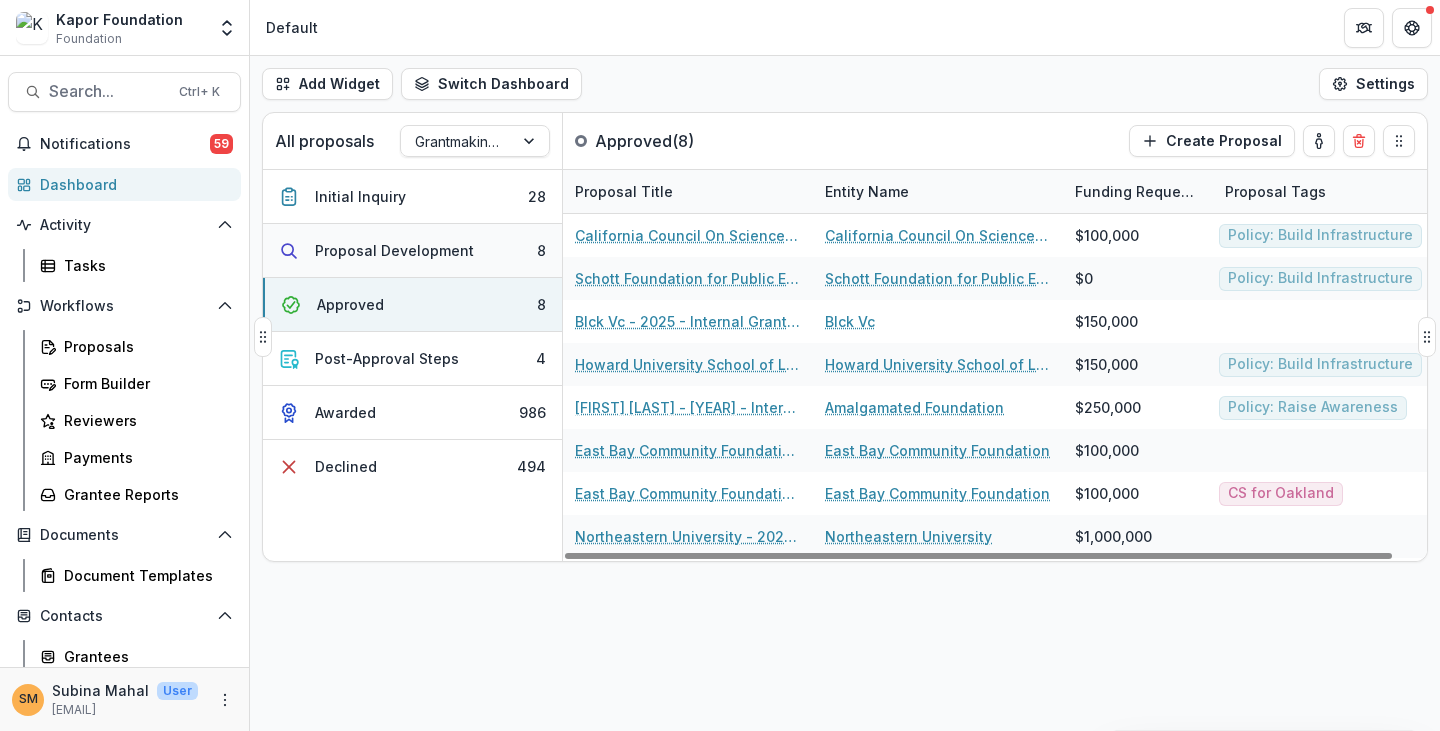 click on "Proposal Development" at bounding box center [394, 250] 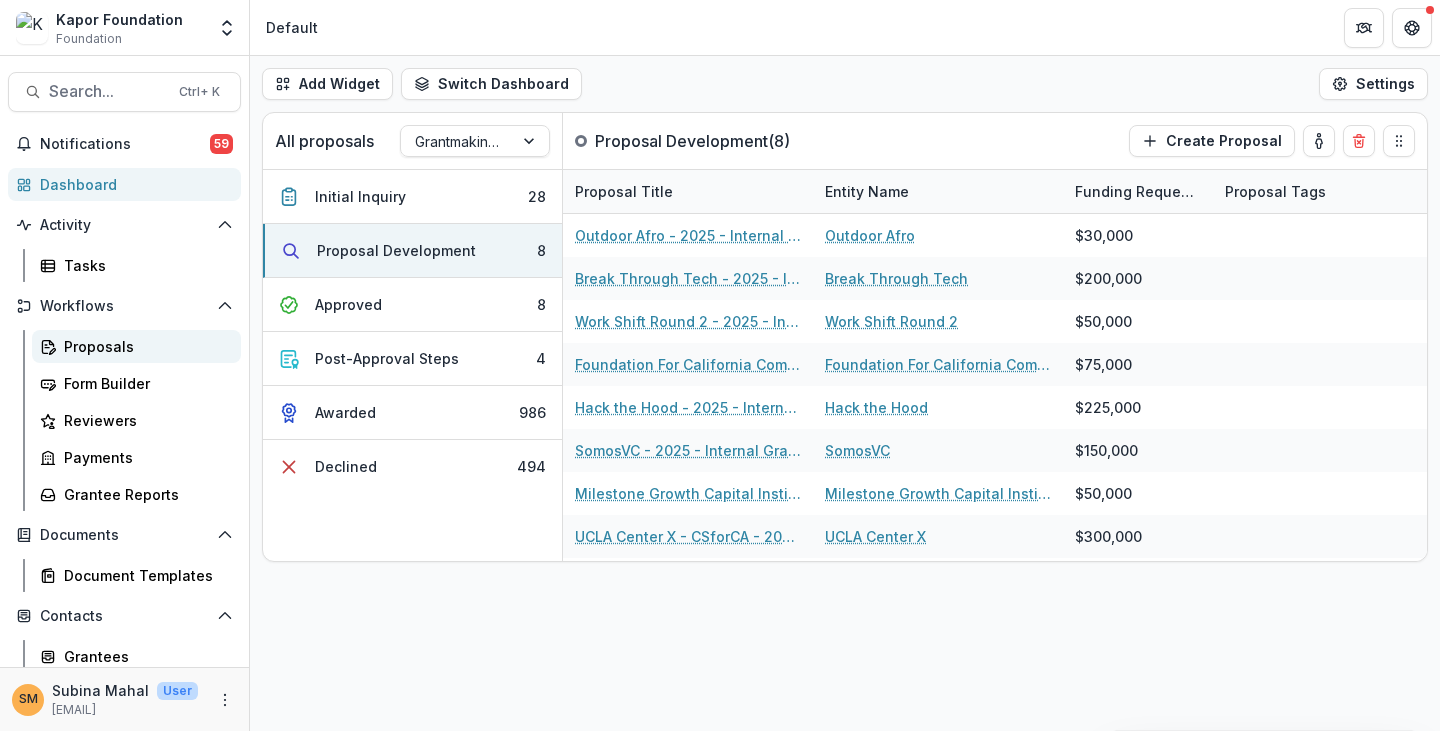 click on "Proposals" at bounding box center [144, 346] 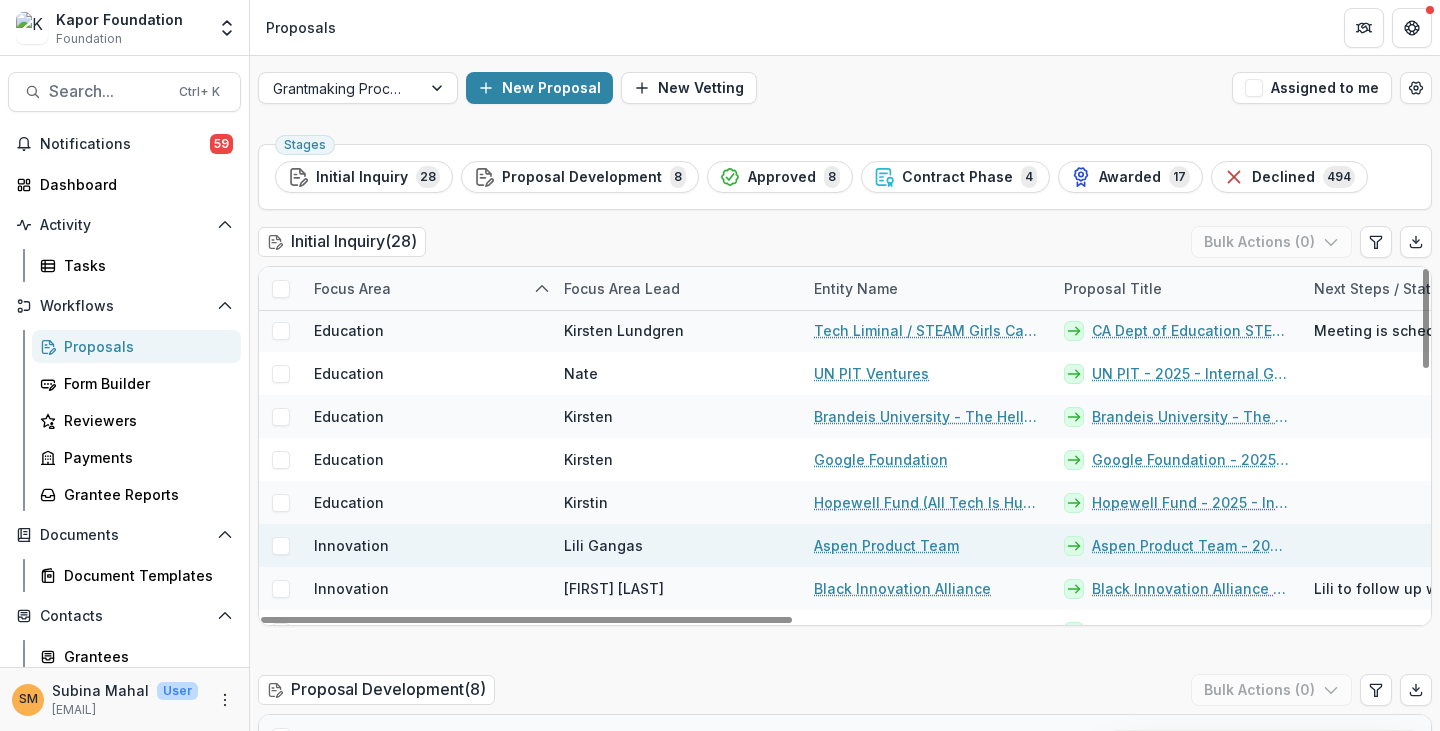 scroll, scrollTop: 200, scrollLeft: 0, axis: vertical 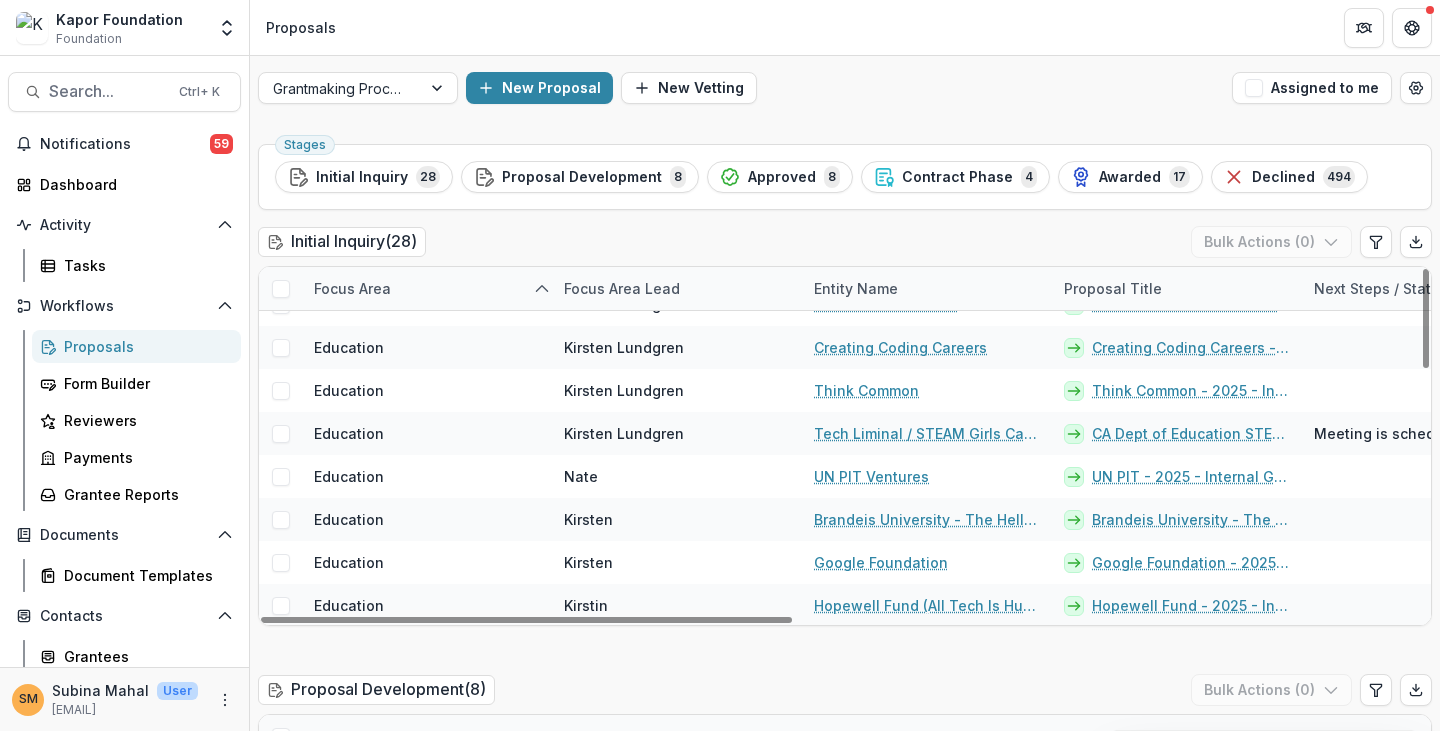 click on "Focus Area" at bounding box center [352, 288] 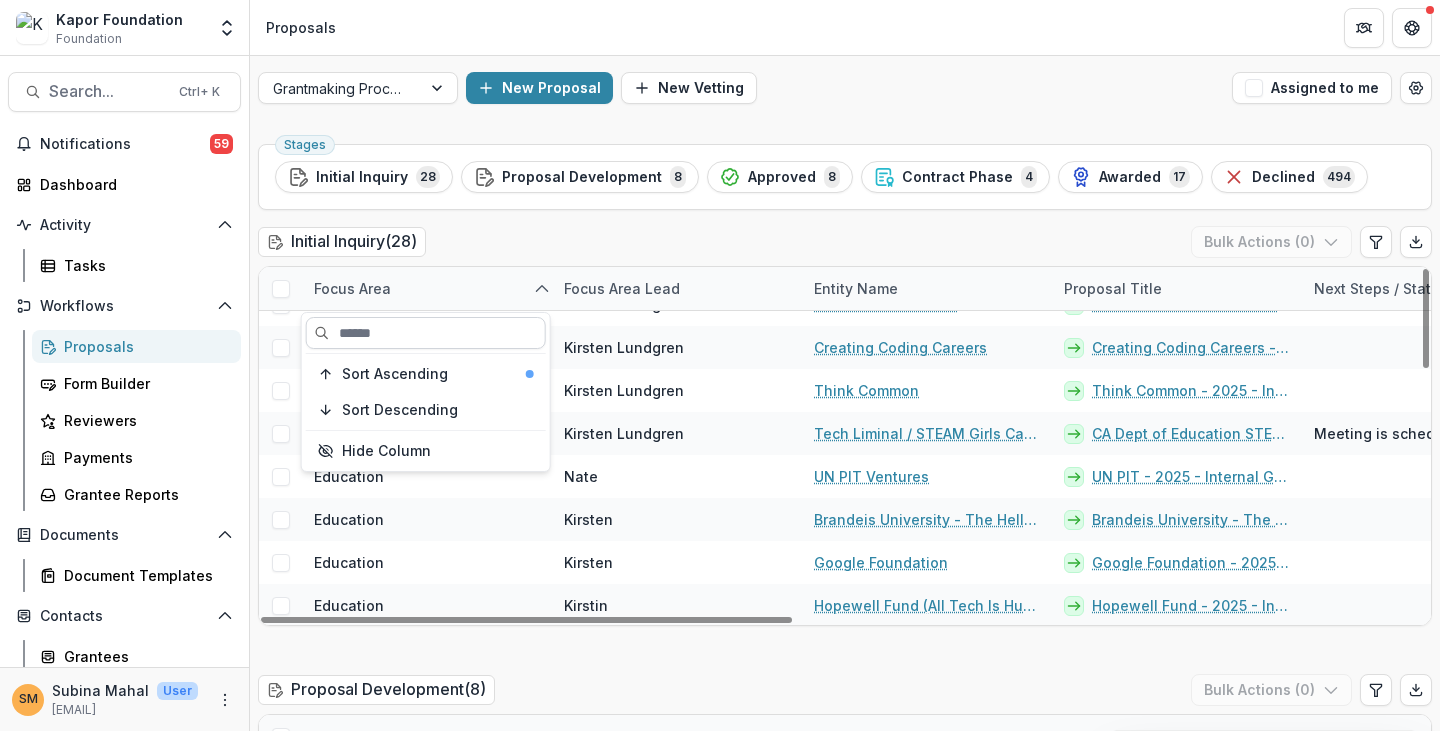 click at bounding box center (426, 333) 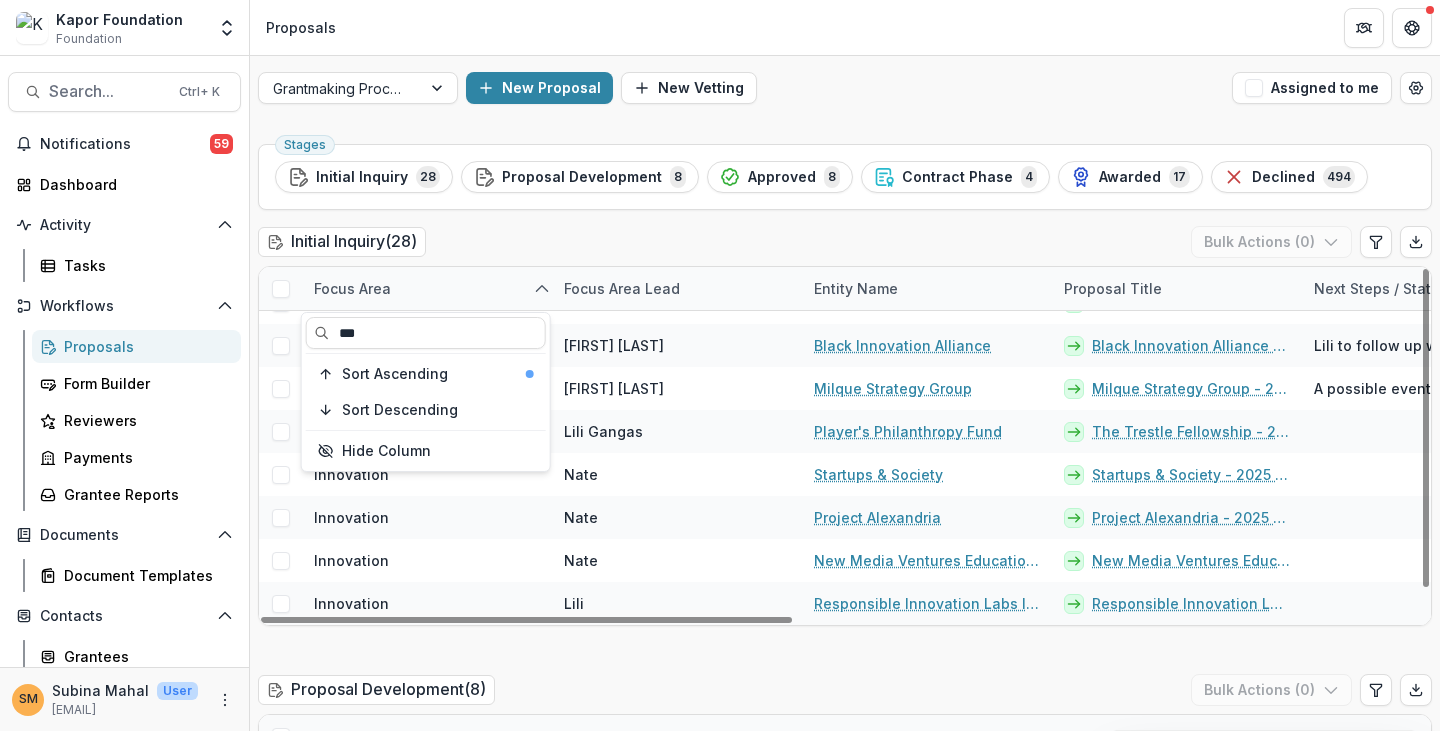 scroll, scrollTop: 29, scrollLeft: 0, axis: vertical 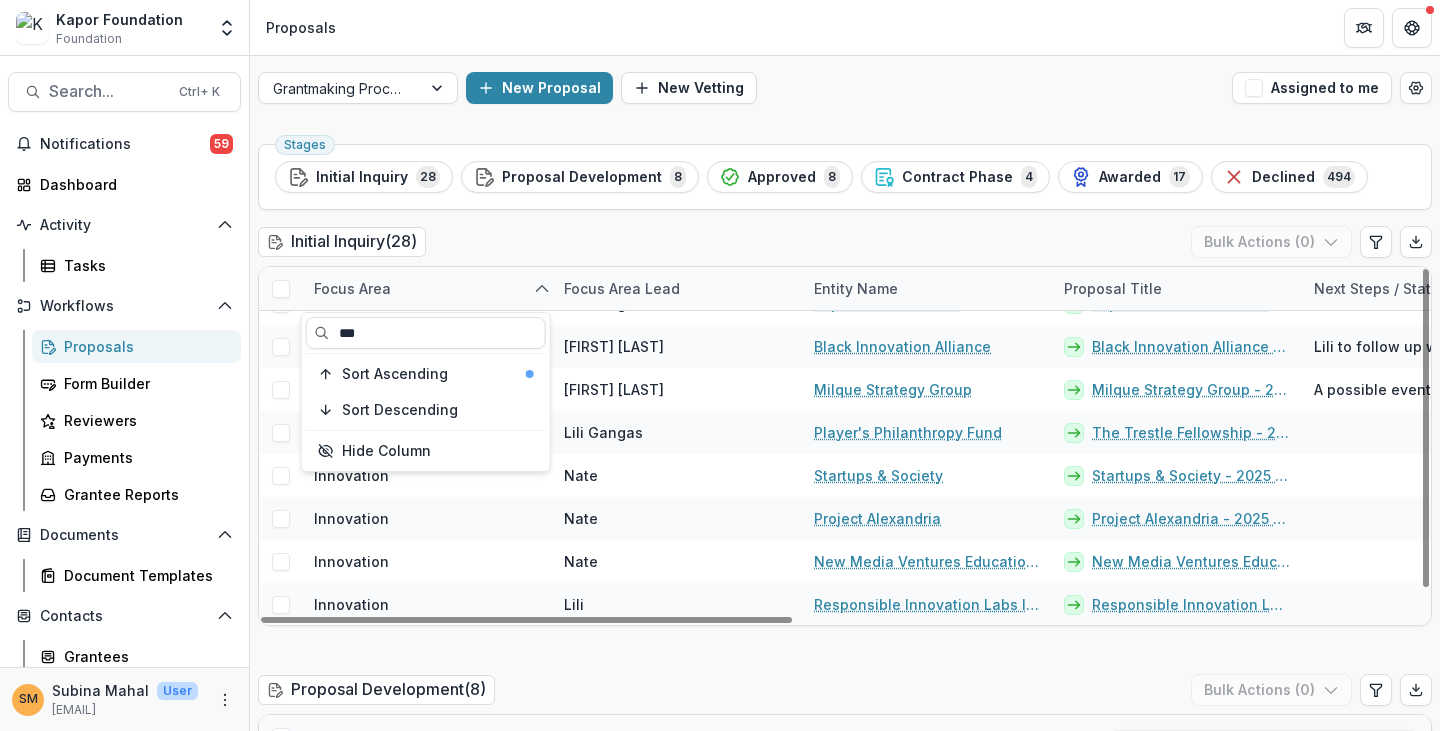 type on "***" 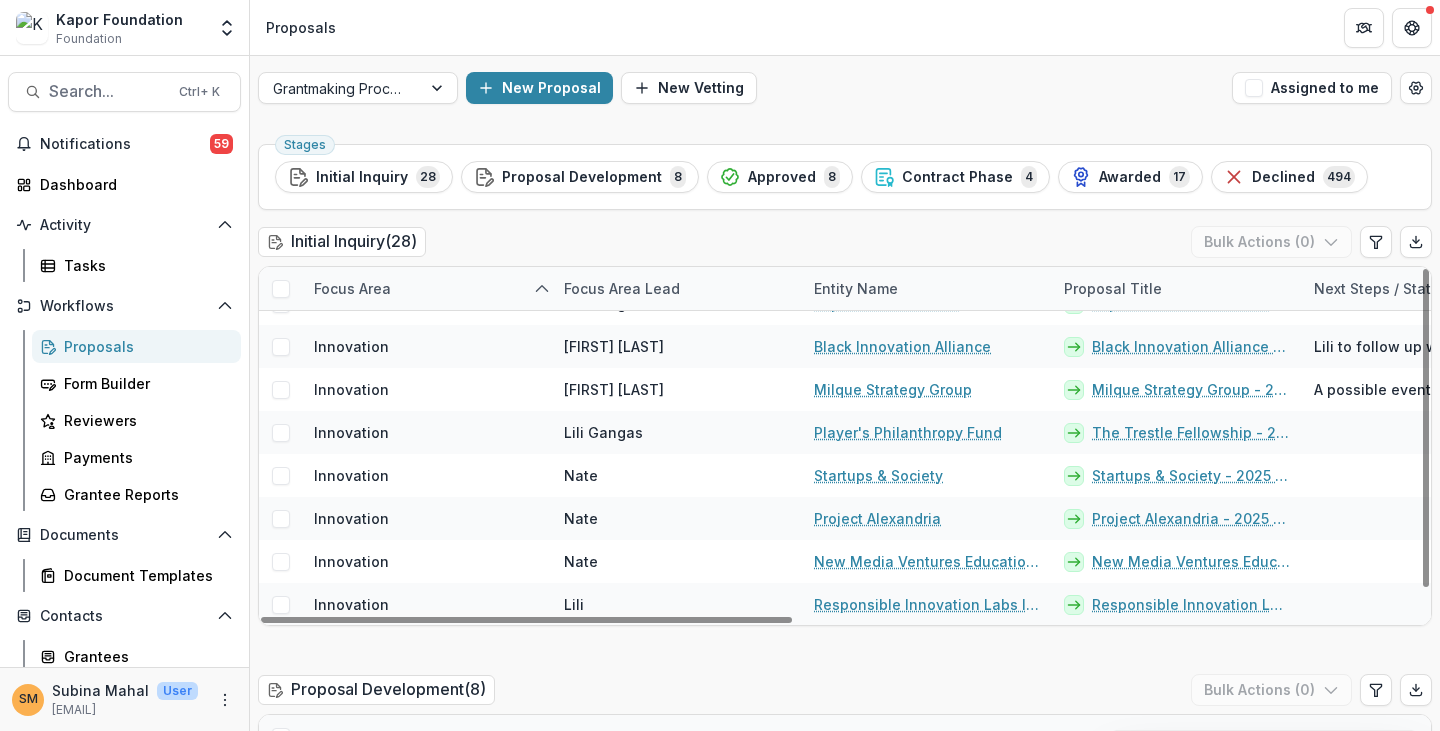 click on "Initial Inquiry  ( 28 ) Bulk Actions ( 0 )" at bounding box center (845, 246) 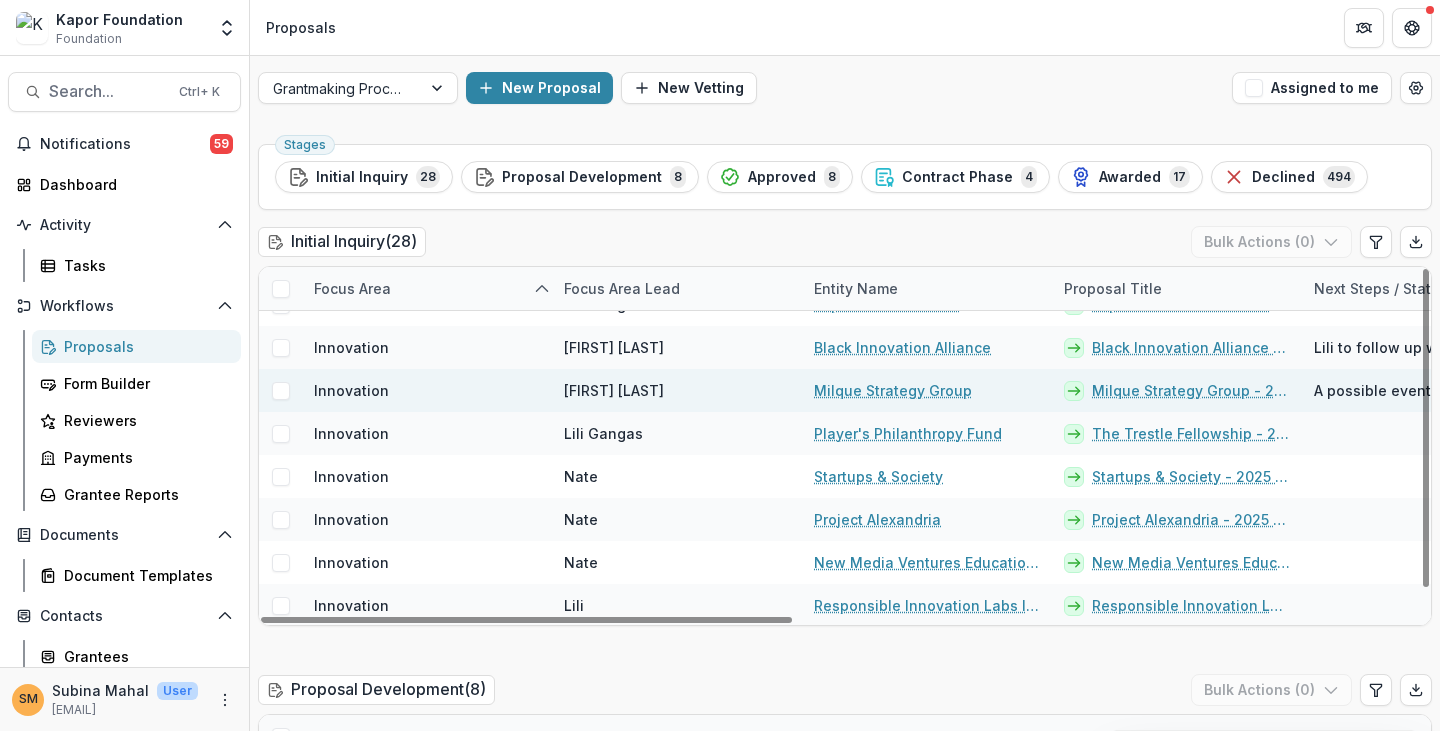 scroll, scrollTop: 0, scrollLeft: 0, axis: both 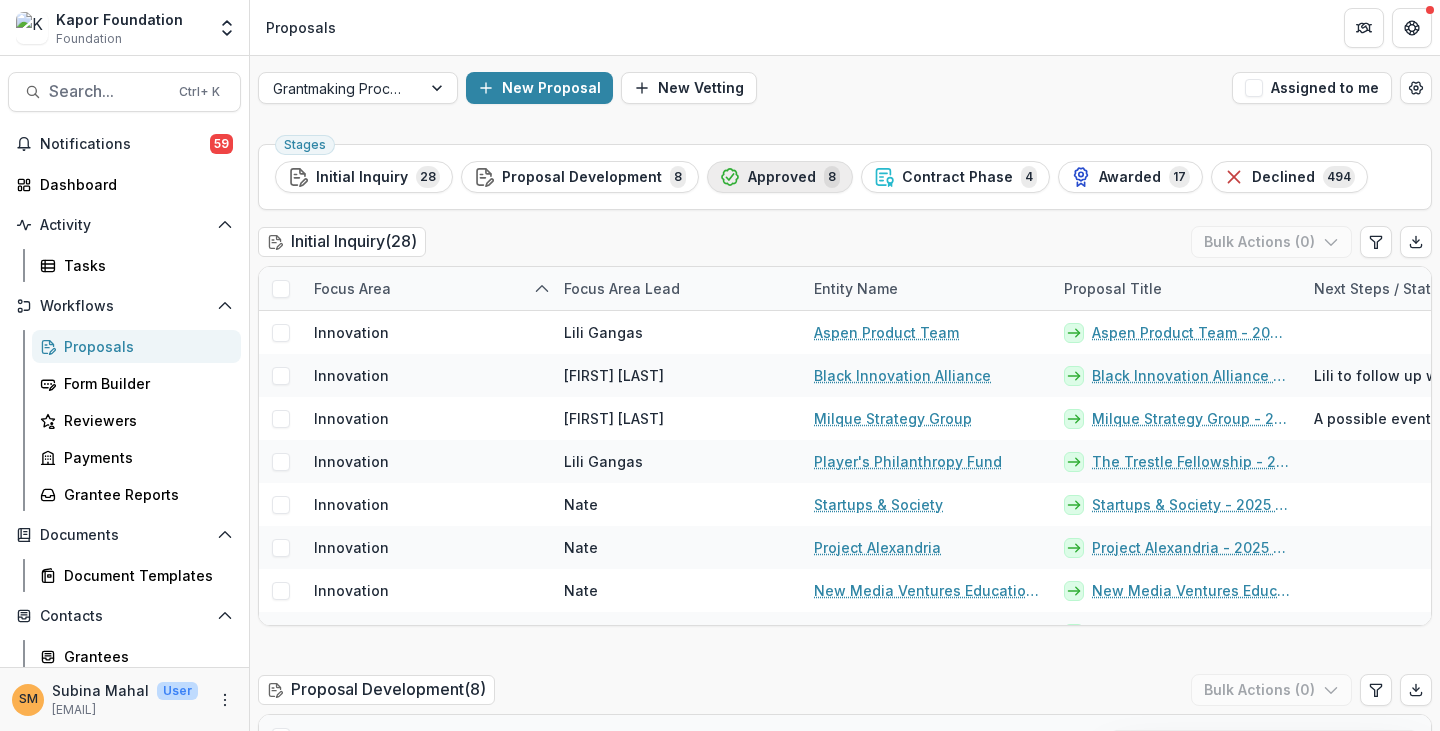 click on "Approved" at bounding box center [782, 177] 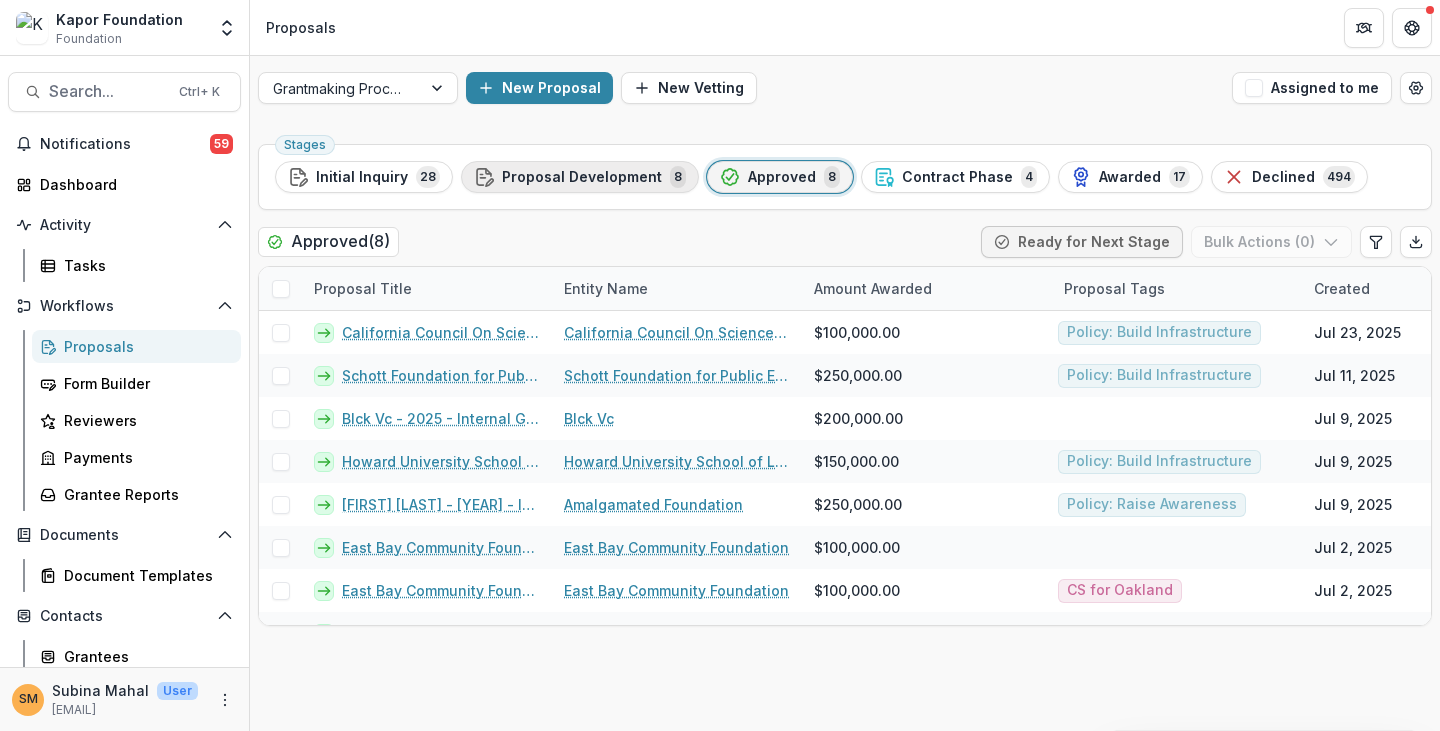 click on "Proposal Development" at bounding box center [582, 177] 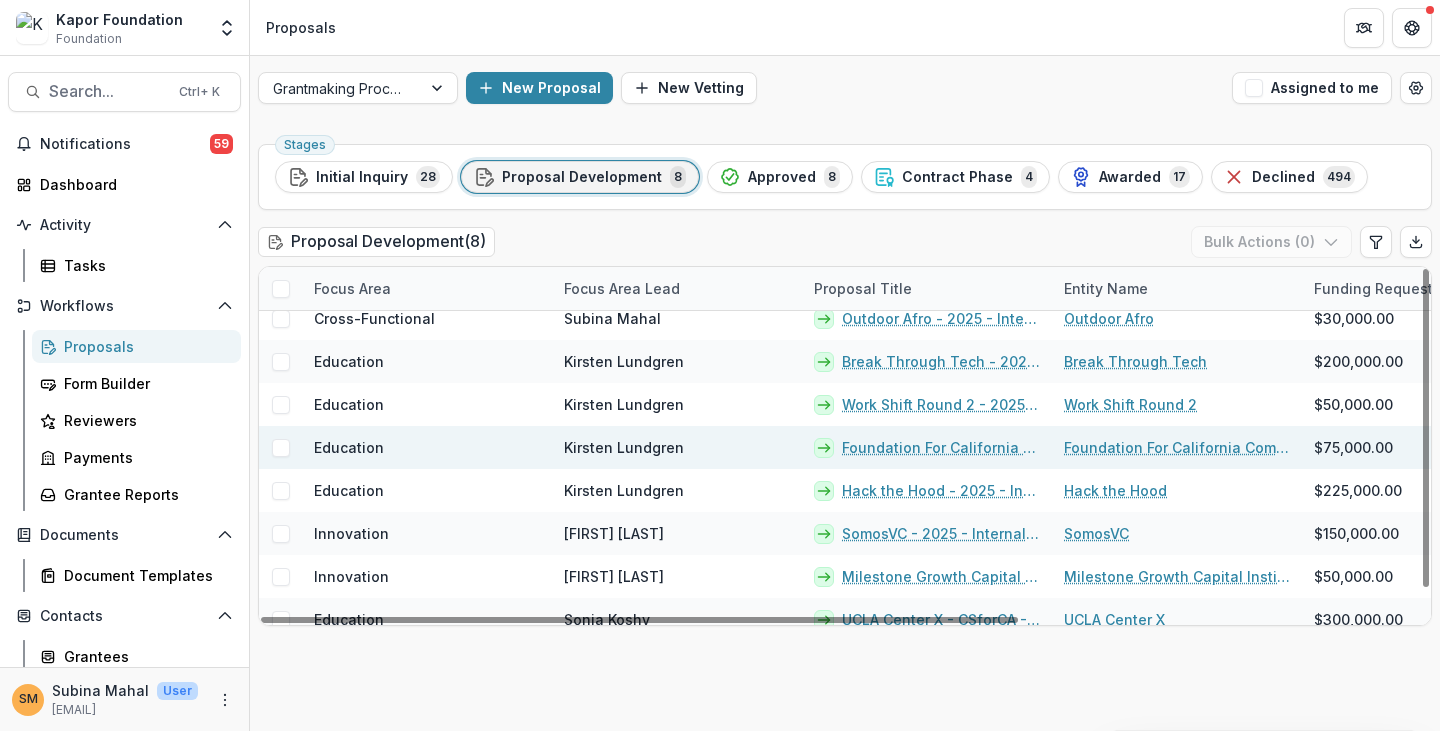 scroll, scrollTop: 28, scrollLeft: 0, axis: vertical 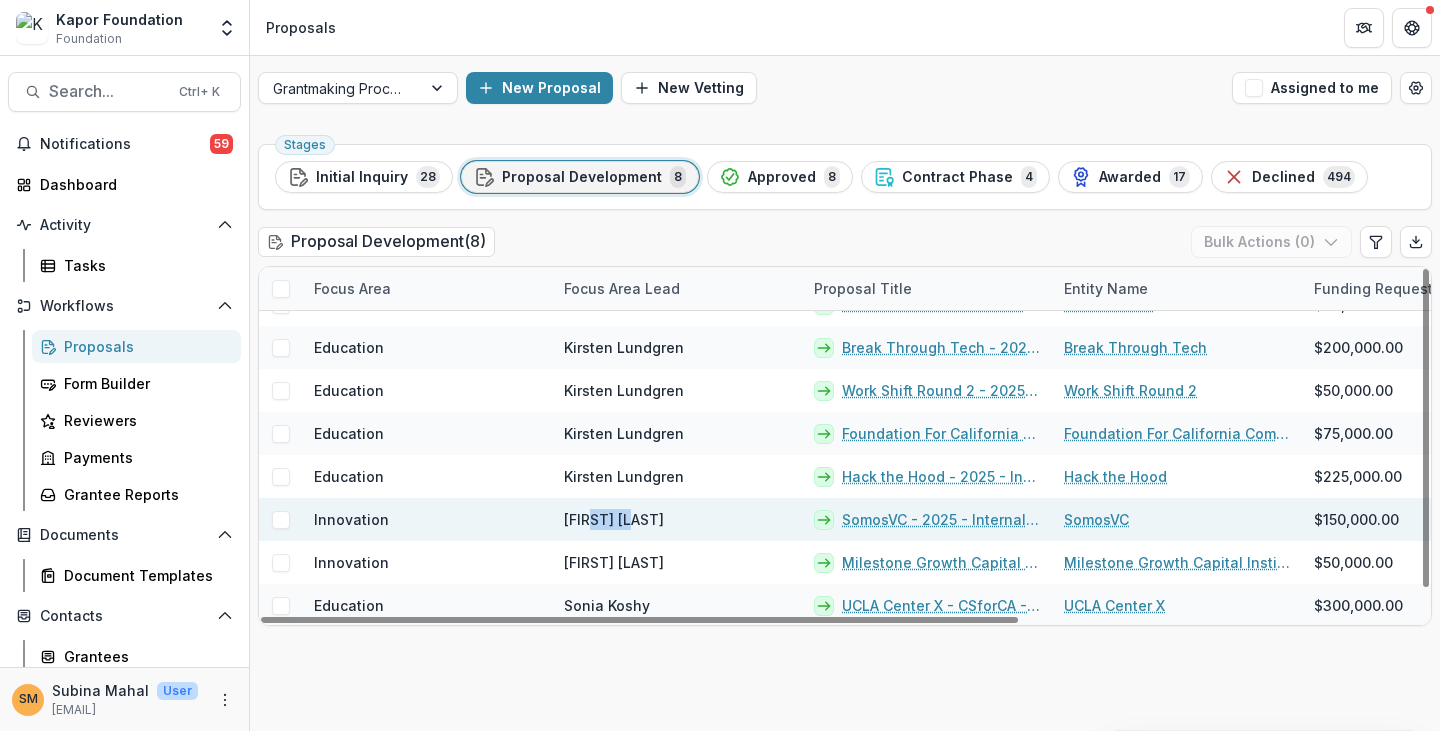 drag, startPoint x: 592, startPoint y: 518, endPoint x: 637, endPoint y: 525, distance: 45.54119 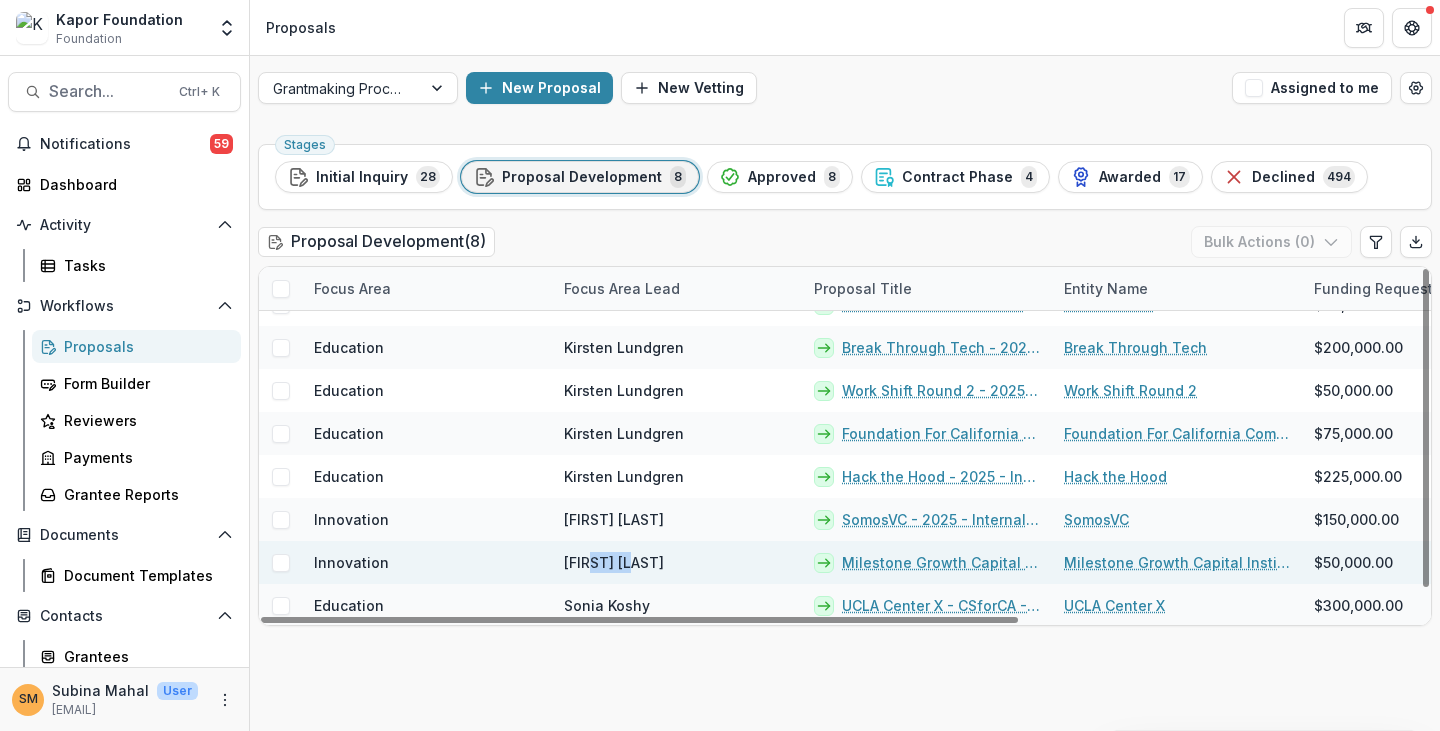 drag, startPoint x: 599, startPoint y: 557, endPoint x: 640, endPoint y: 561, distance: 41.19466 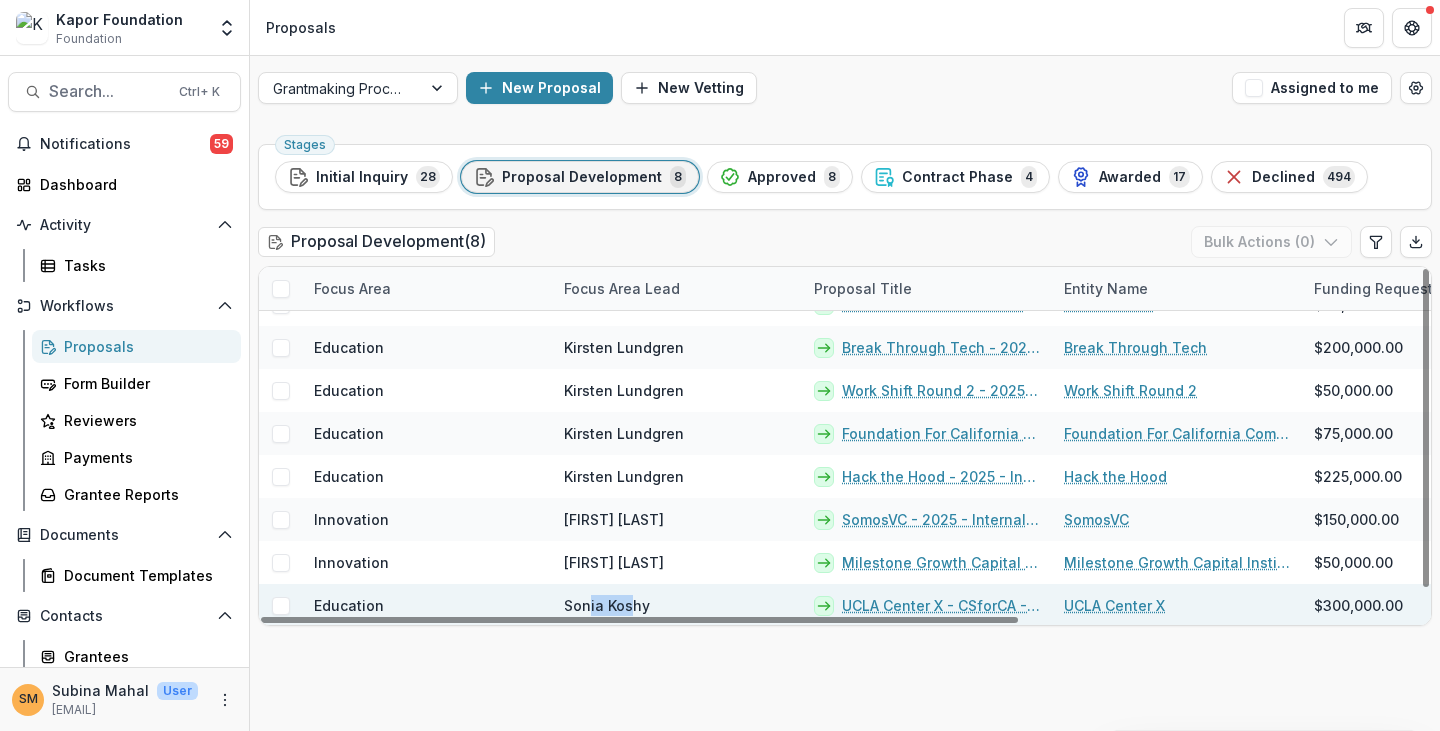 drag, startPoint x: 590, startPoint y: 603, endPoint x: 631, endPoint y: 604, distance: 41.01219 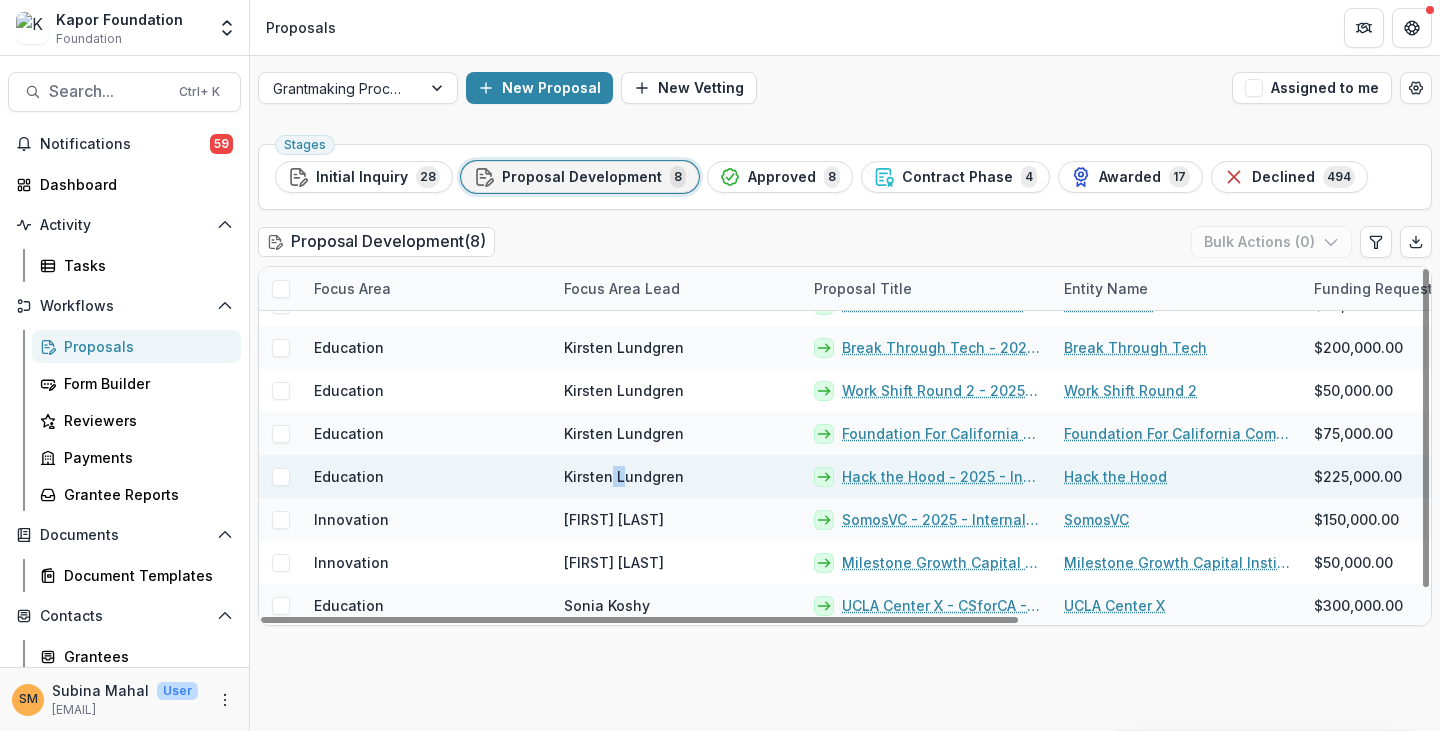 drag, startPoint x: 608, startPoint y: 473, endPoint x: 624, endPoint y: 473, distance: 16 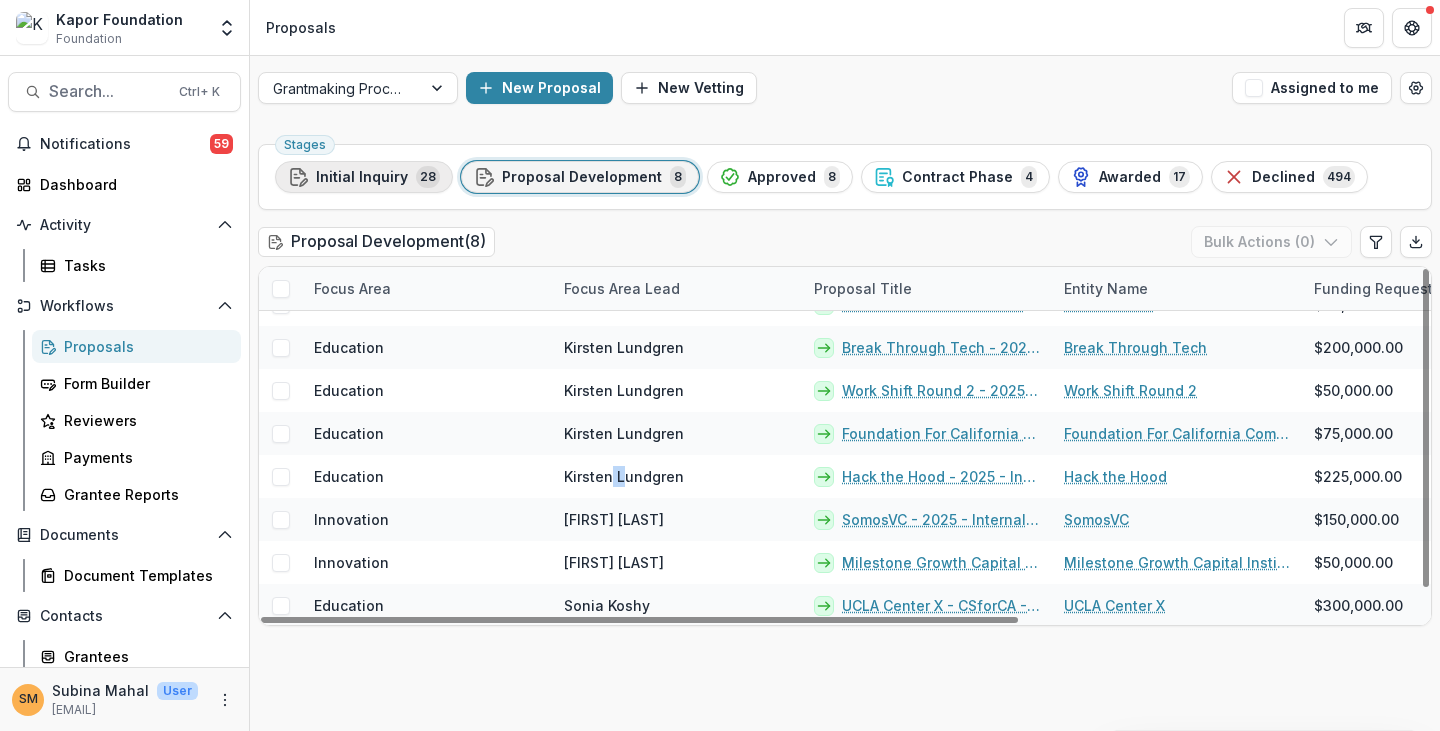 click on "Initial Inquiry" at bounding box center (362, 177) 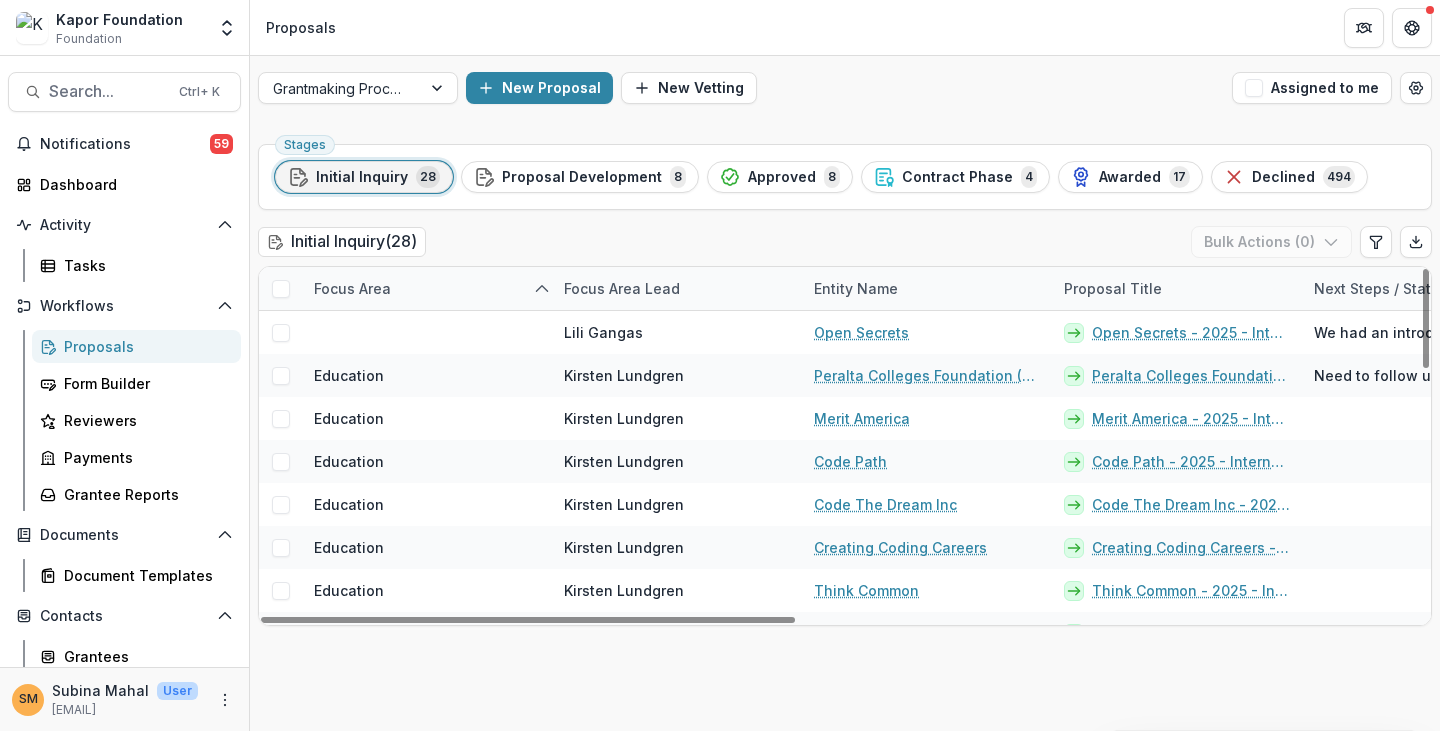 click on "Focus Area" at bounding box center (352, 288) 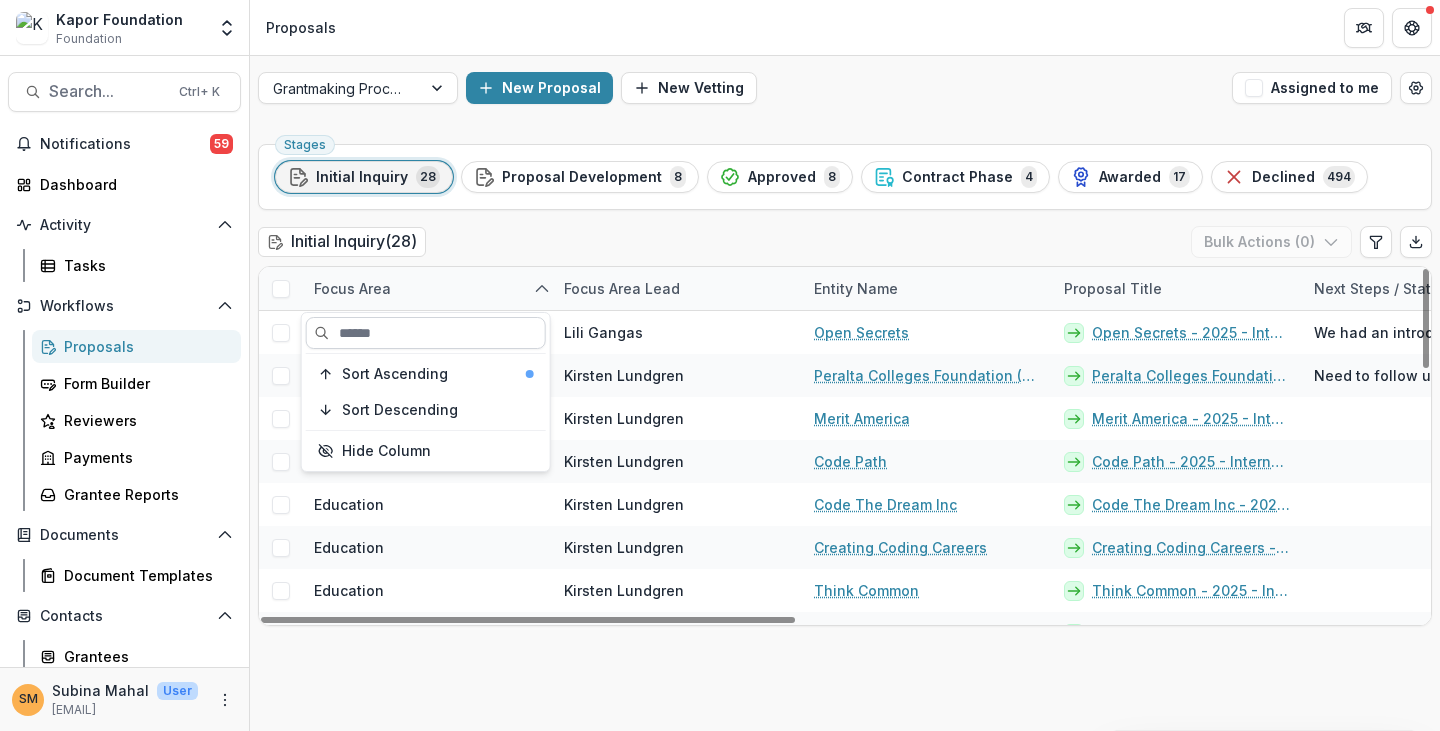 click at bounding box center [426, 333] 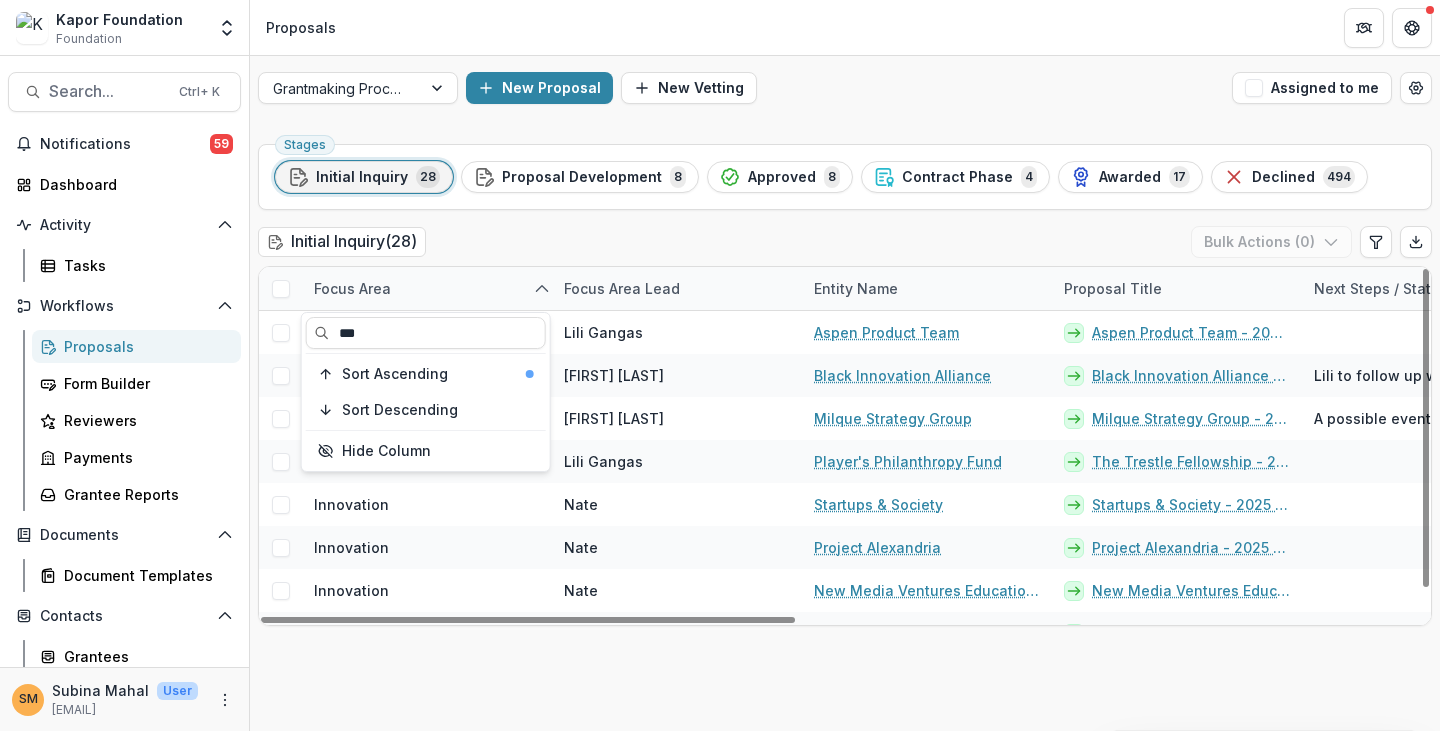 type on "***" 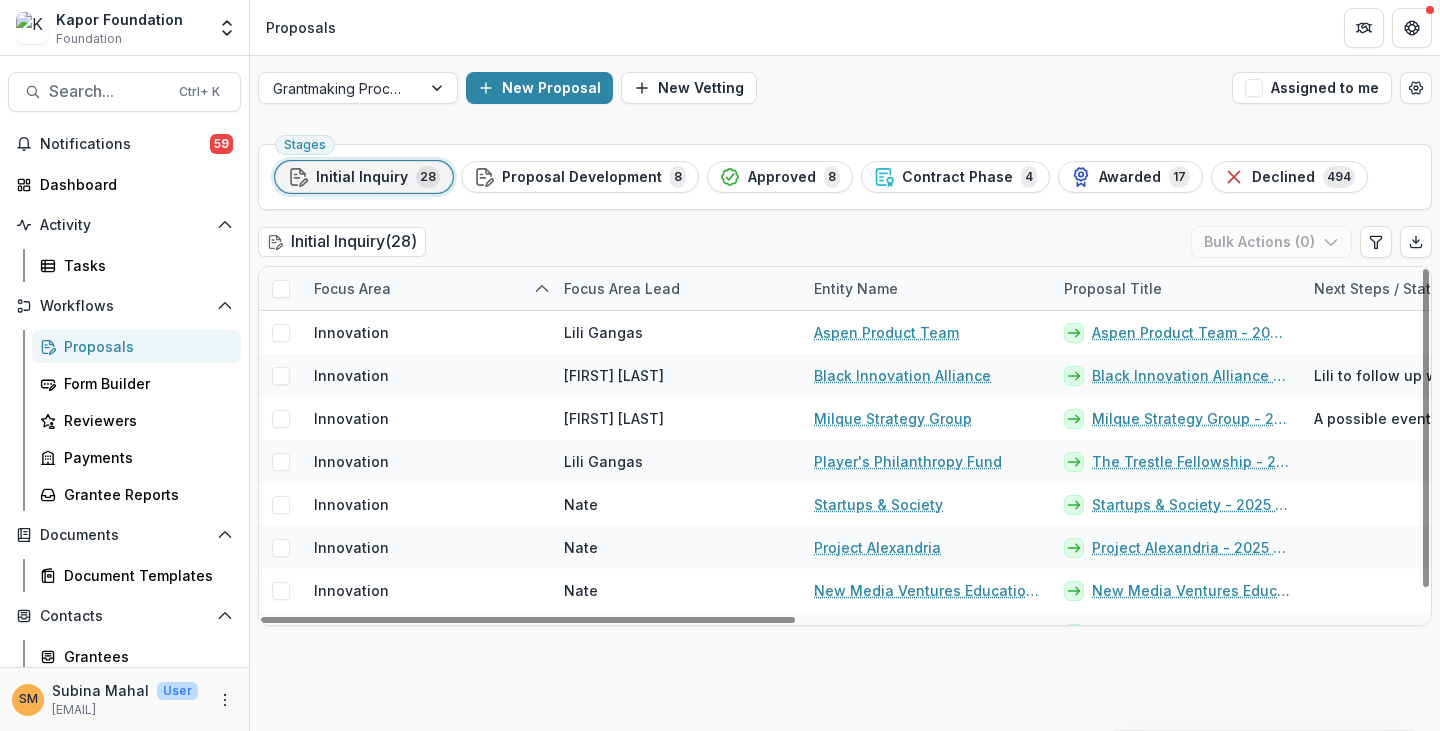 click on "Initial Inquiry  ( 28 ) Bulk Actions ( 0 )" at bounding box center [845, 246] 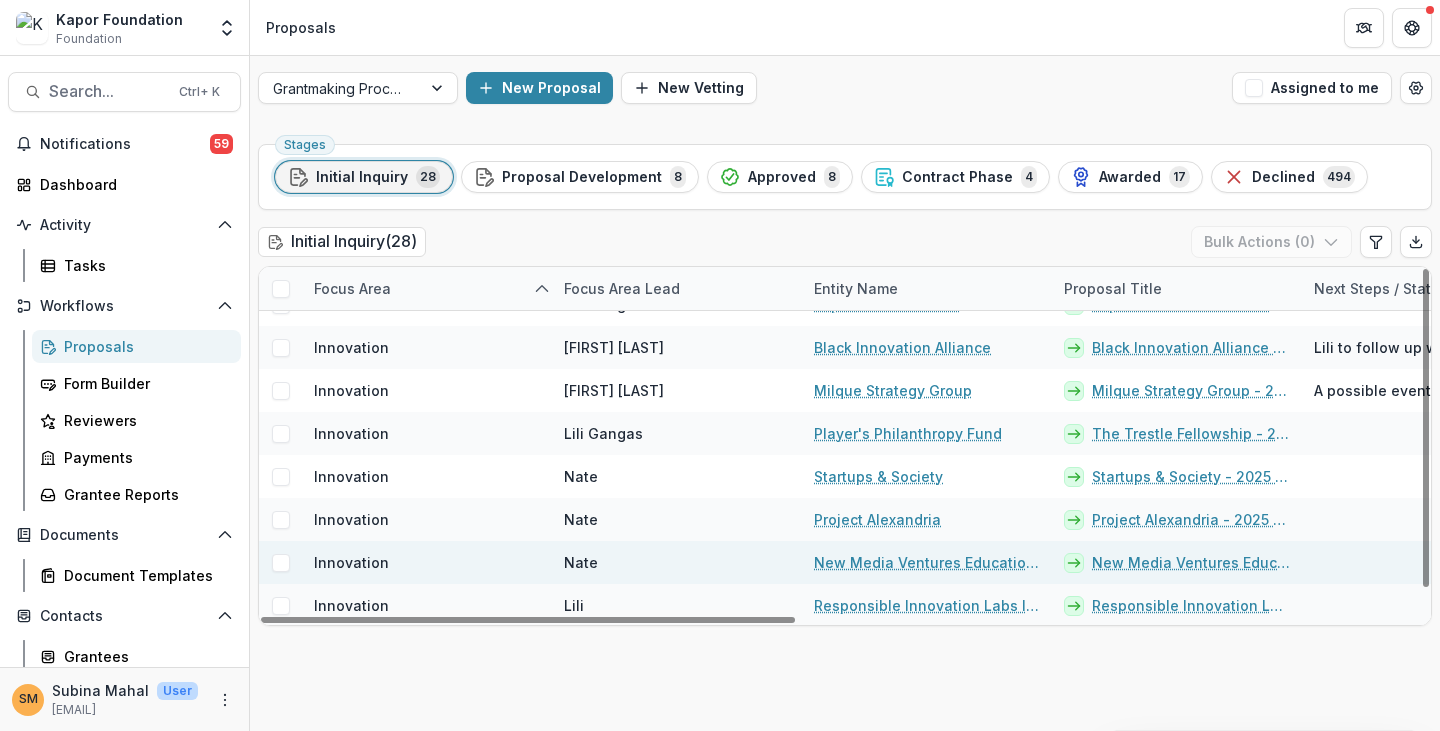 scroll, scrollTop: 0, scrollLeft: 0, axis: both 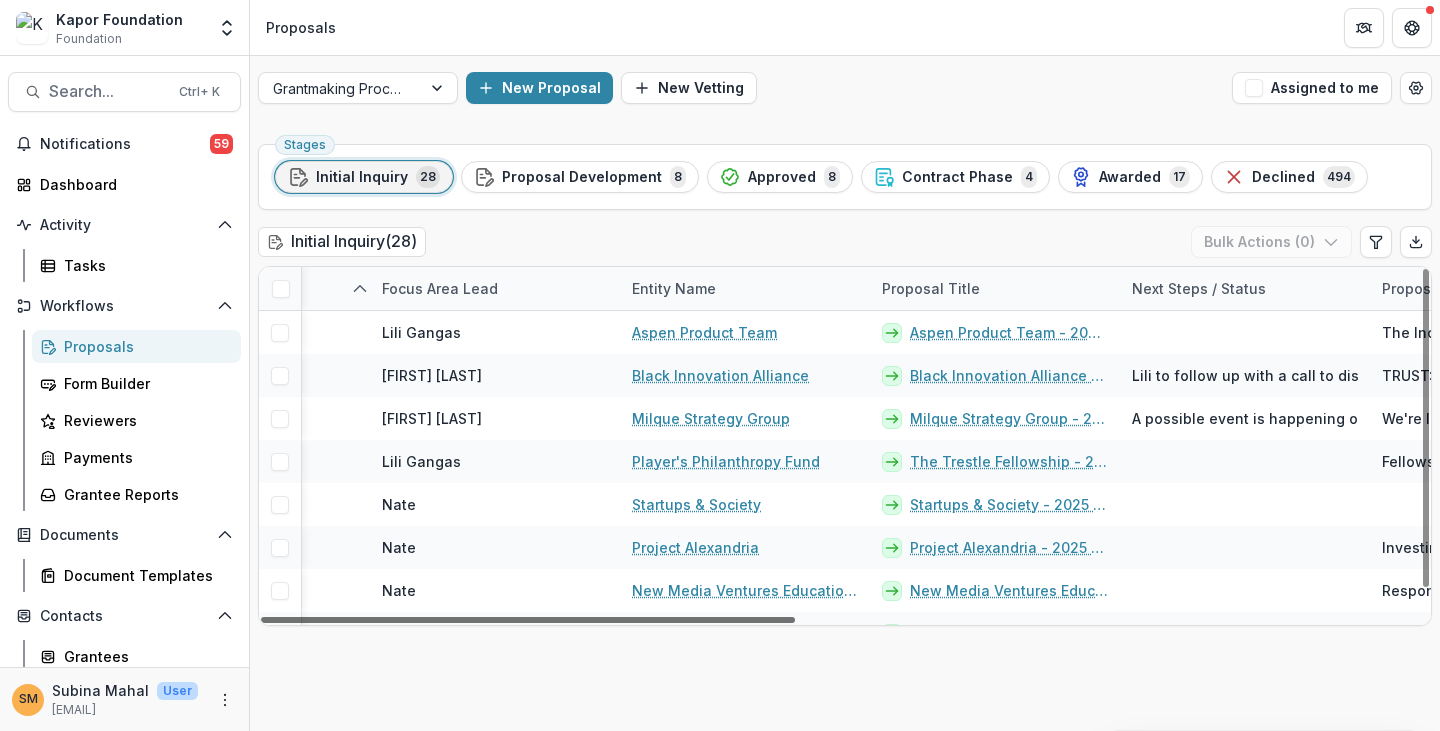 drag, startPoint x: 748, startPoint y: 620, endPoint x: 832, endPoint y: 631, distance: 84.71718 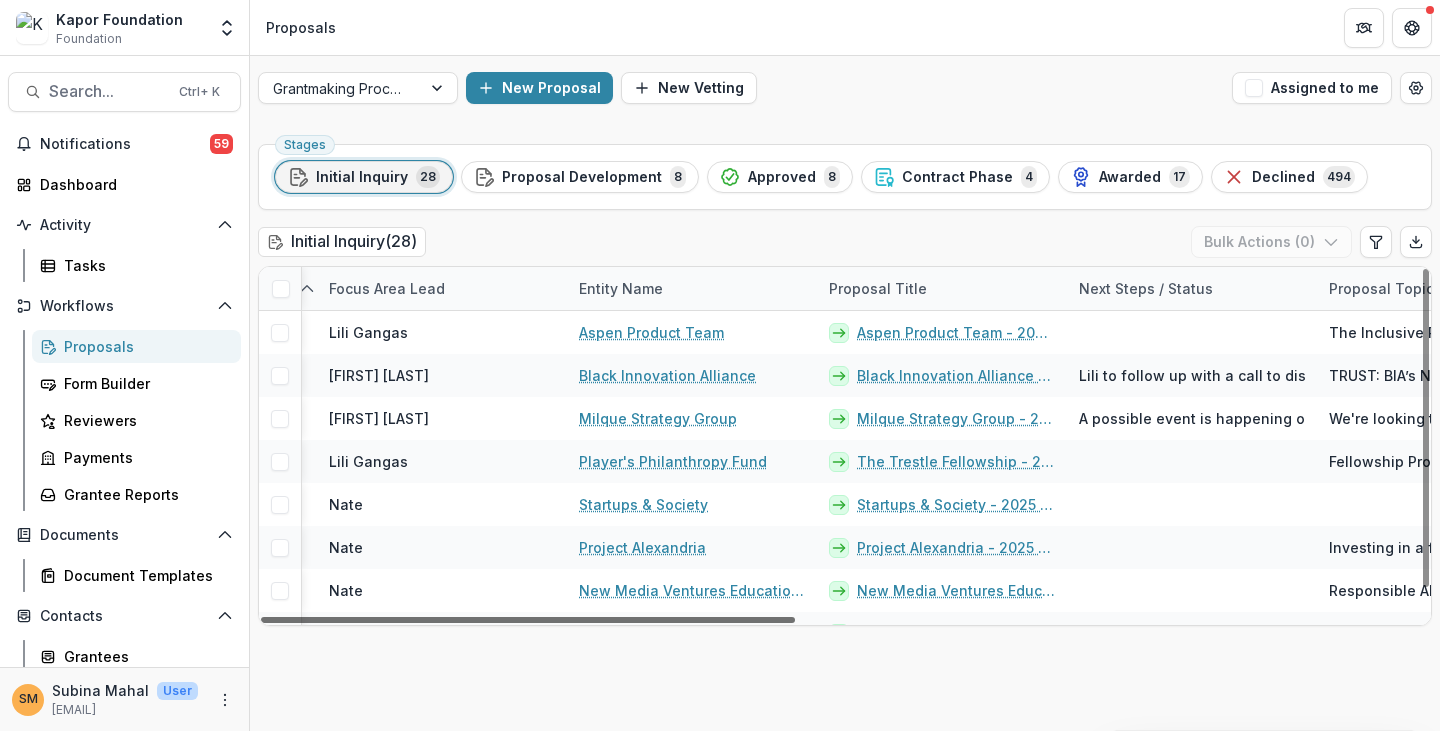 scroll, scrollTop: 0, scrollLeft: 230, axis: horizontal 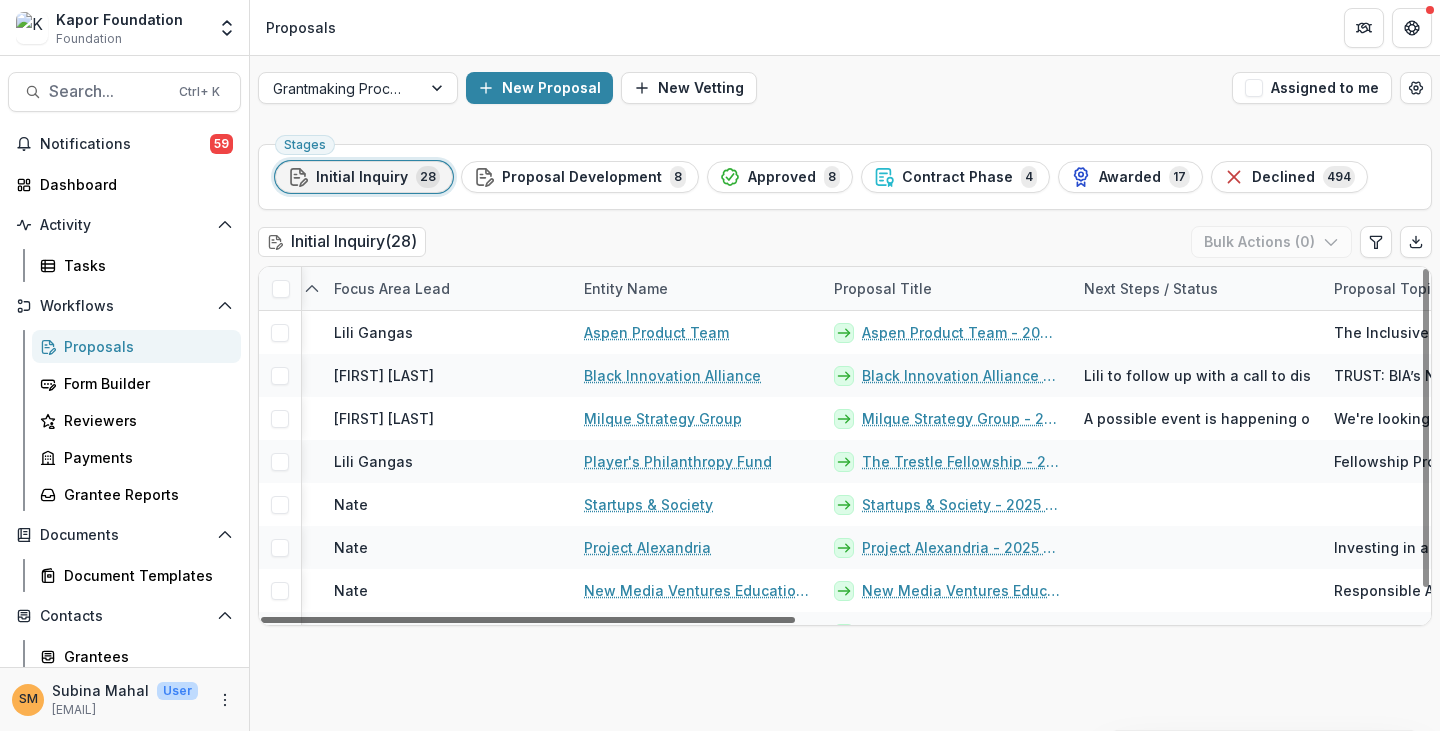 drag, startPoint x: 783, startPoint y: 623, endPoint x: 805, endPoint y: 627, distance: 22.36068 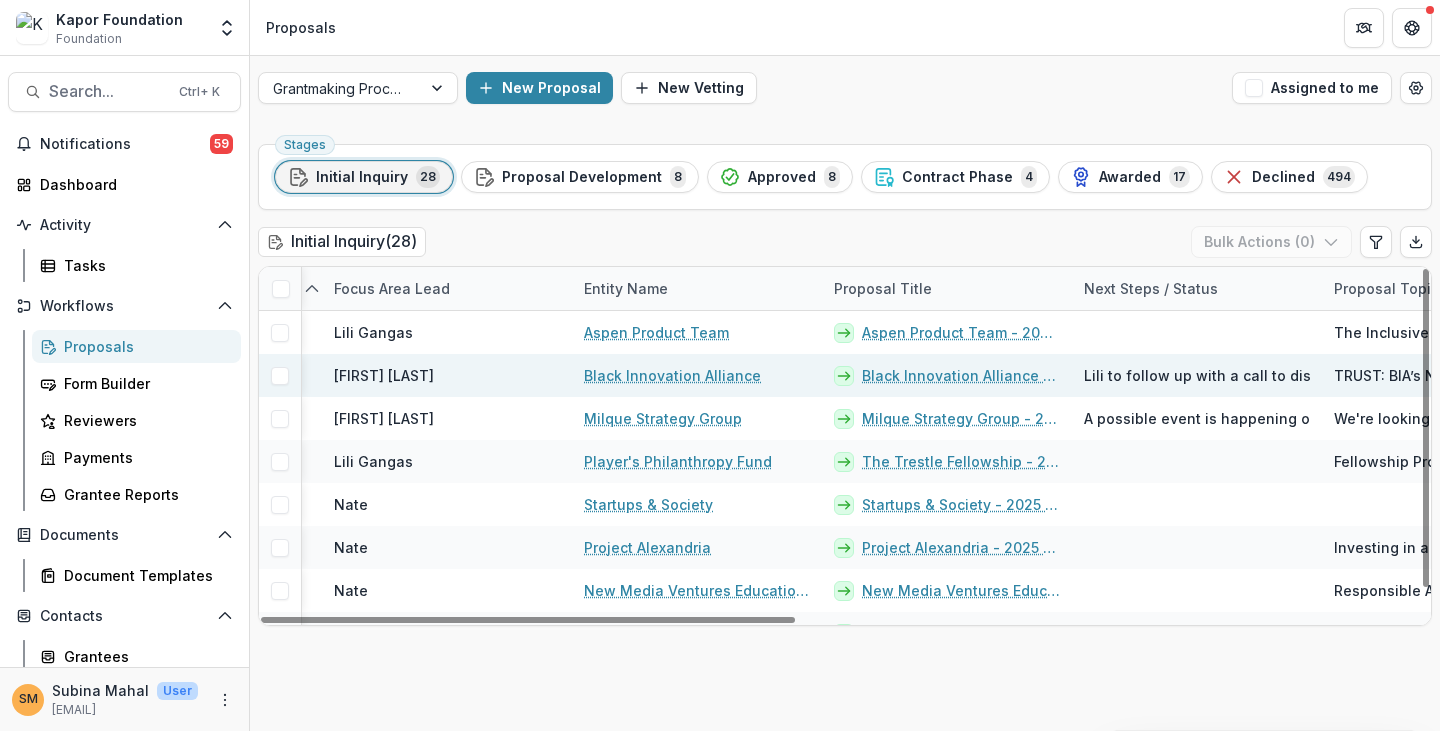 click on "Black Innovation Alliance" at bounding box center (672, 375) 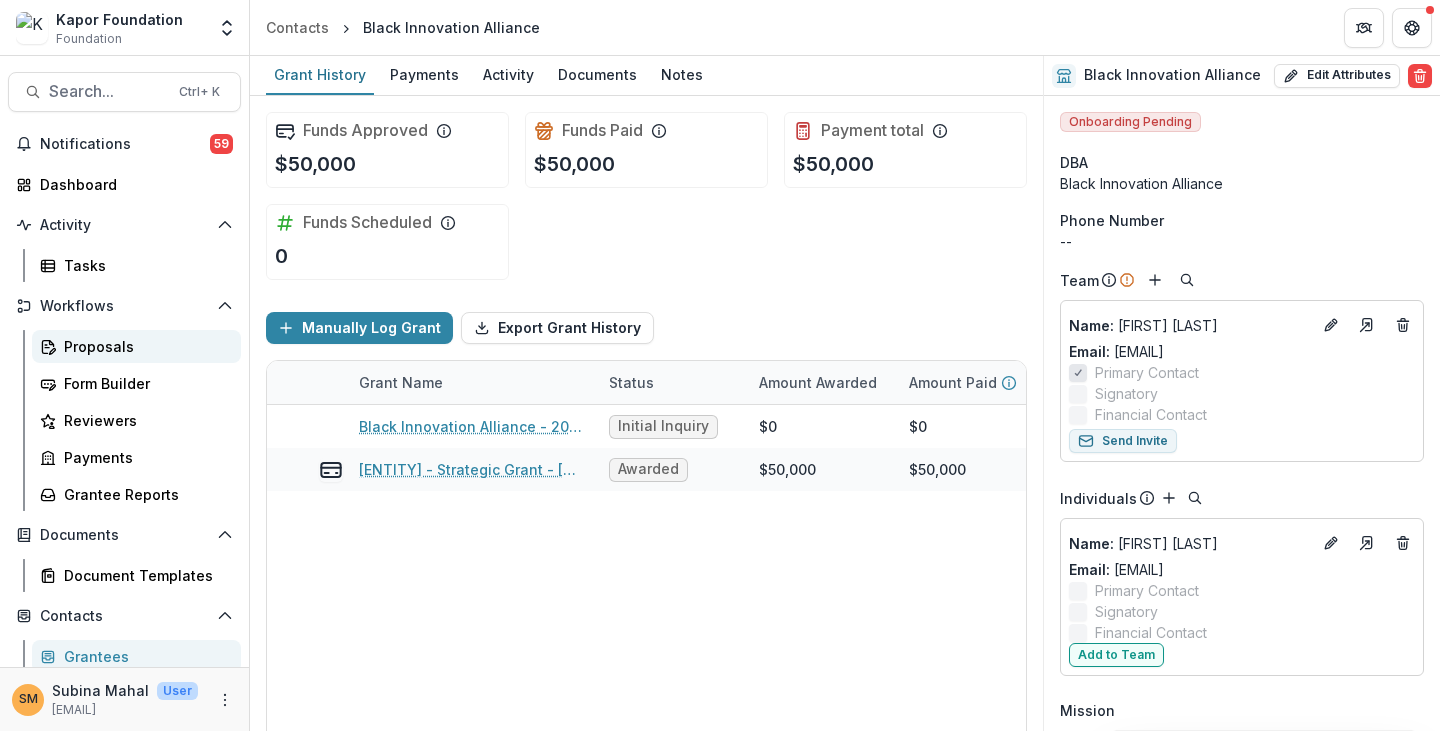 click on "Proposals" at bounding box center (144, 346) 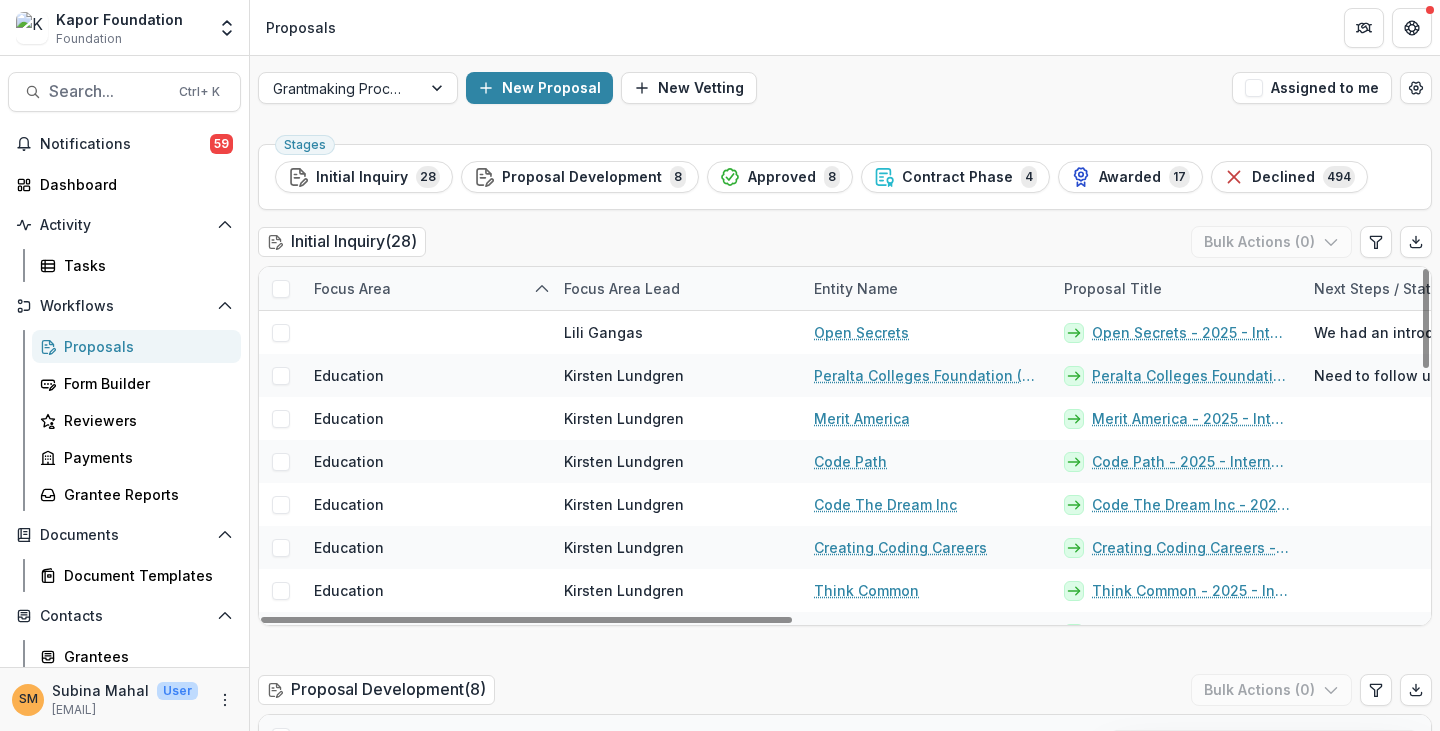click on "Focus Area" at bounding box center (352, 288) 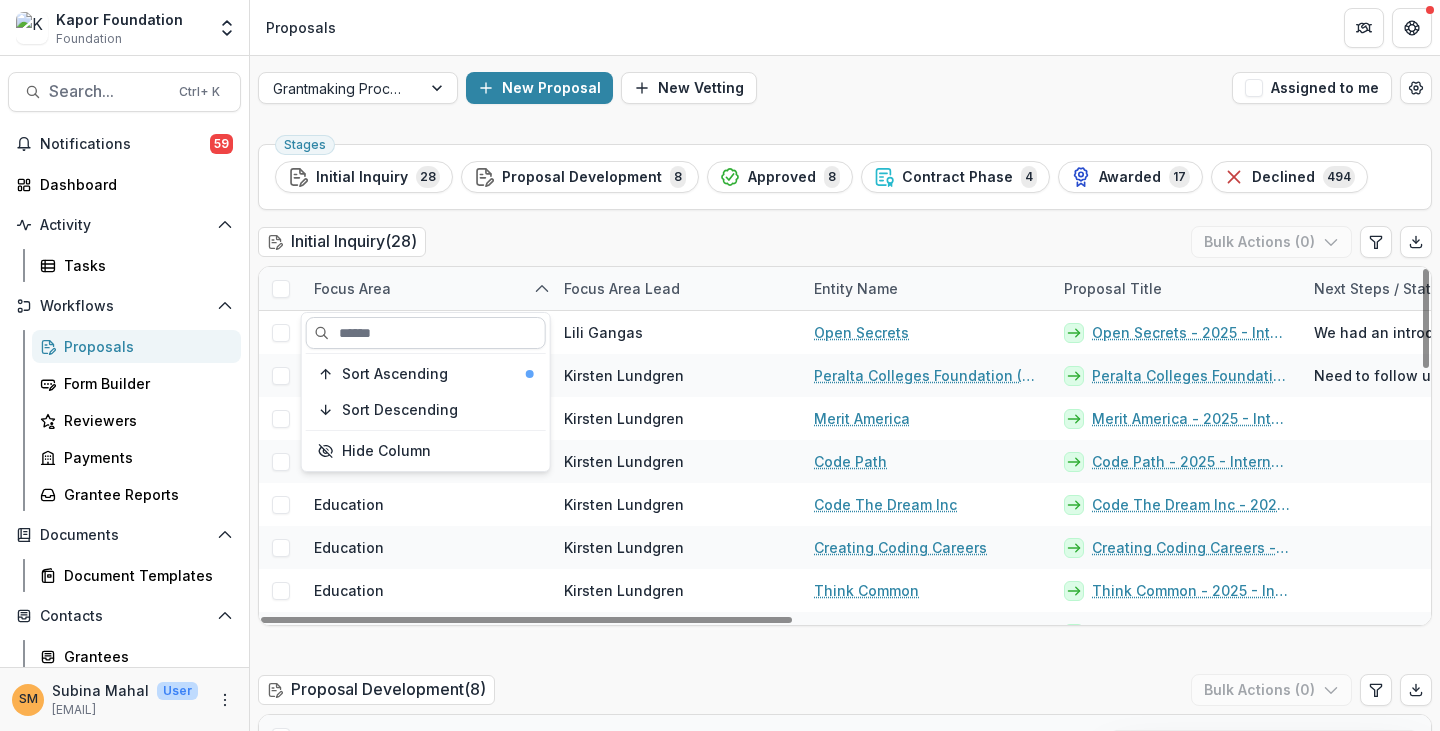 click at bounding box center [426, 333] 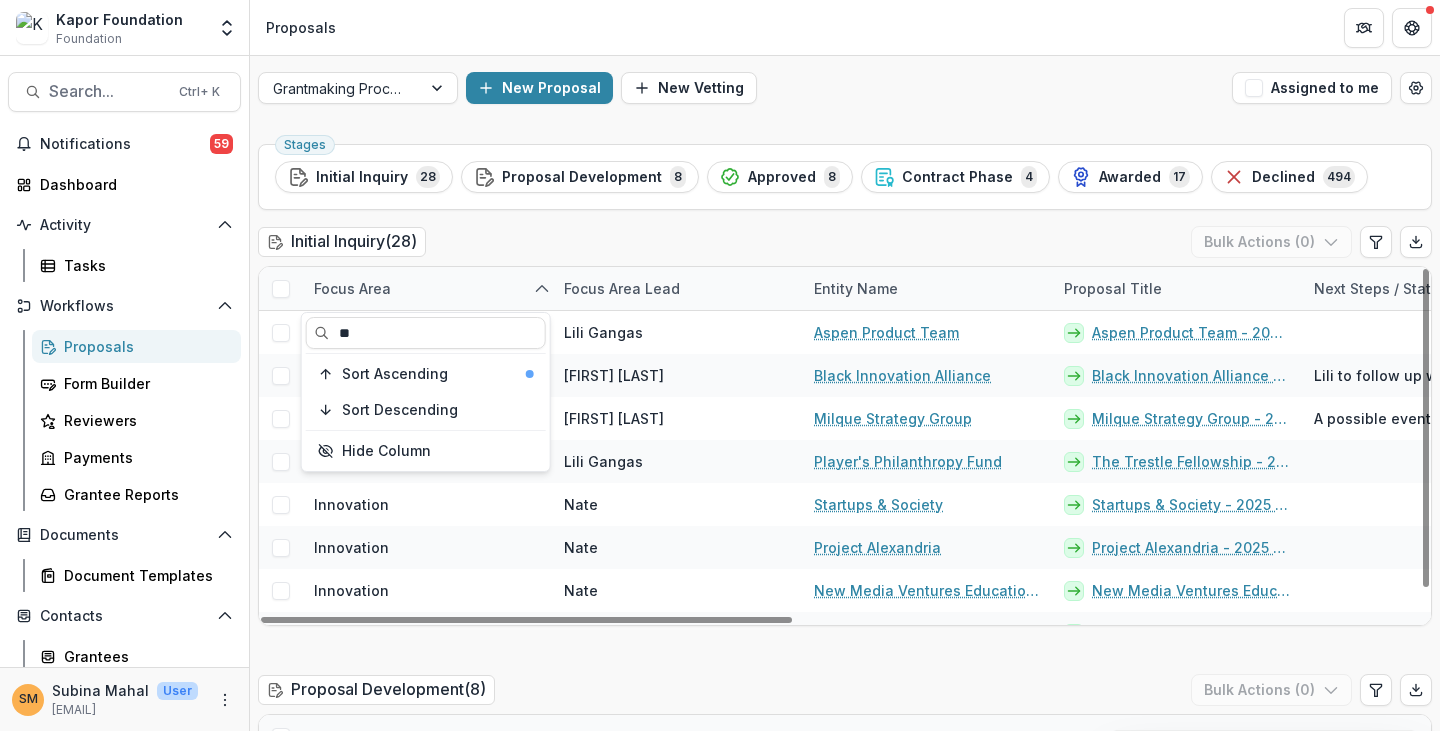 type on "**" 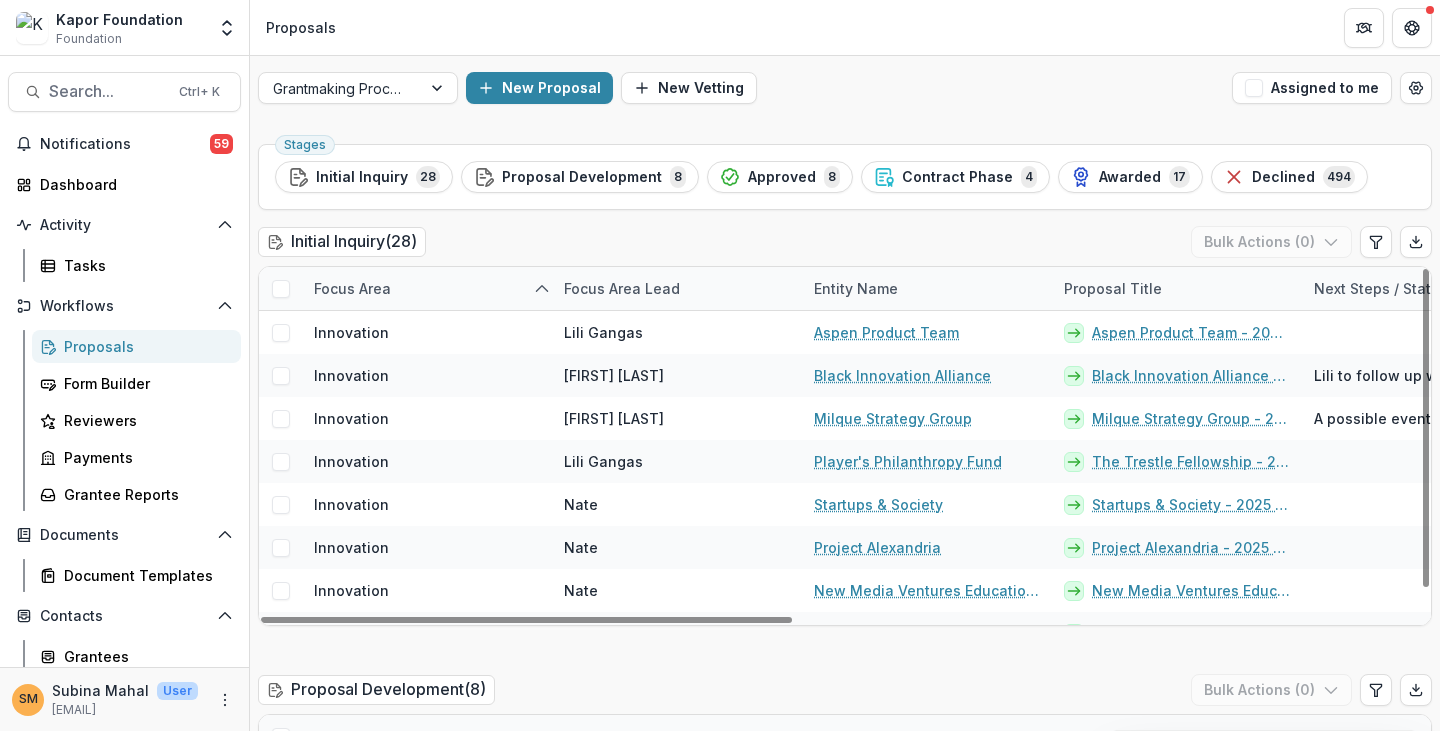 click on "Initial Inquiry  ( 28 ) Bulk Actions ( 0 )" at bounding box center [845, 246] 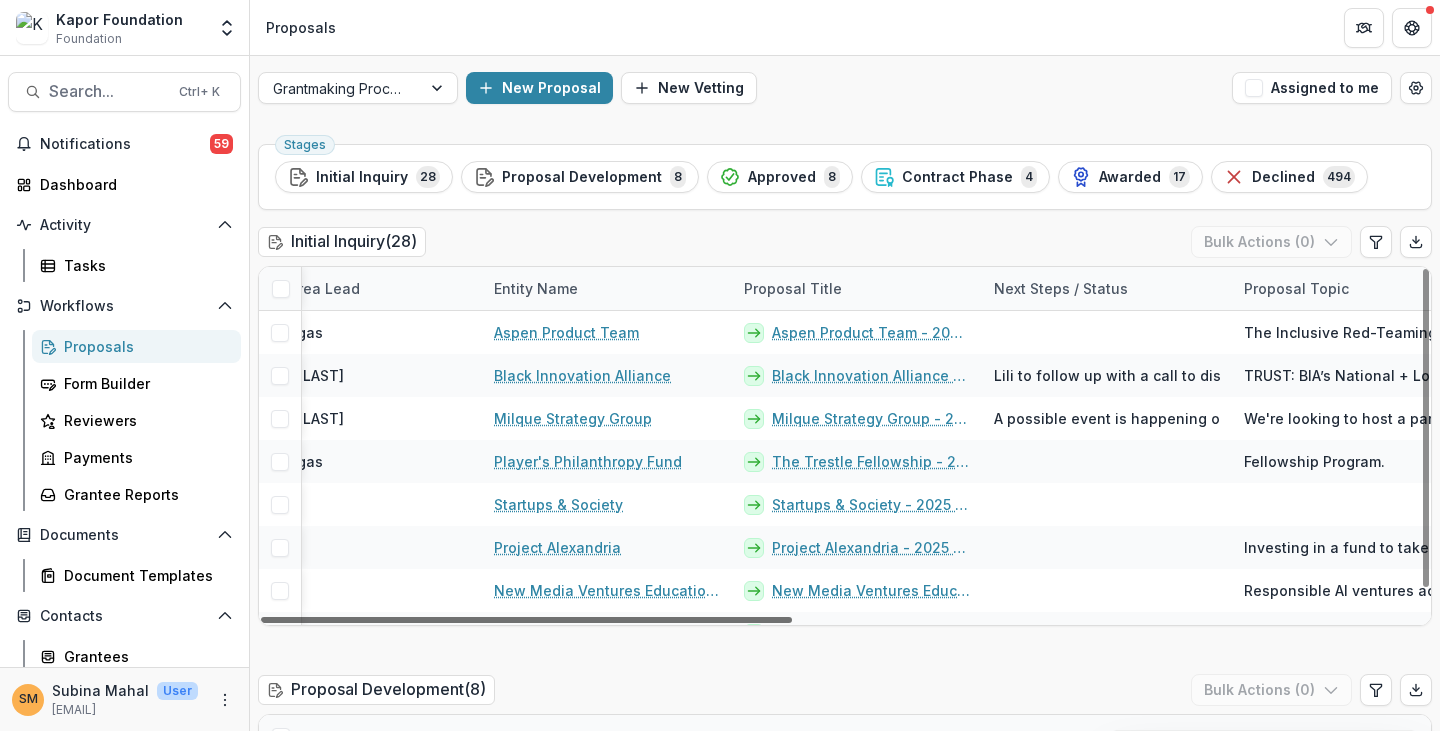scroll, scrollTop: 0, scrollLeft: 314, axis: horizontal 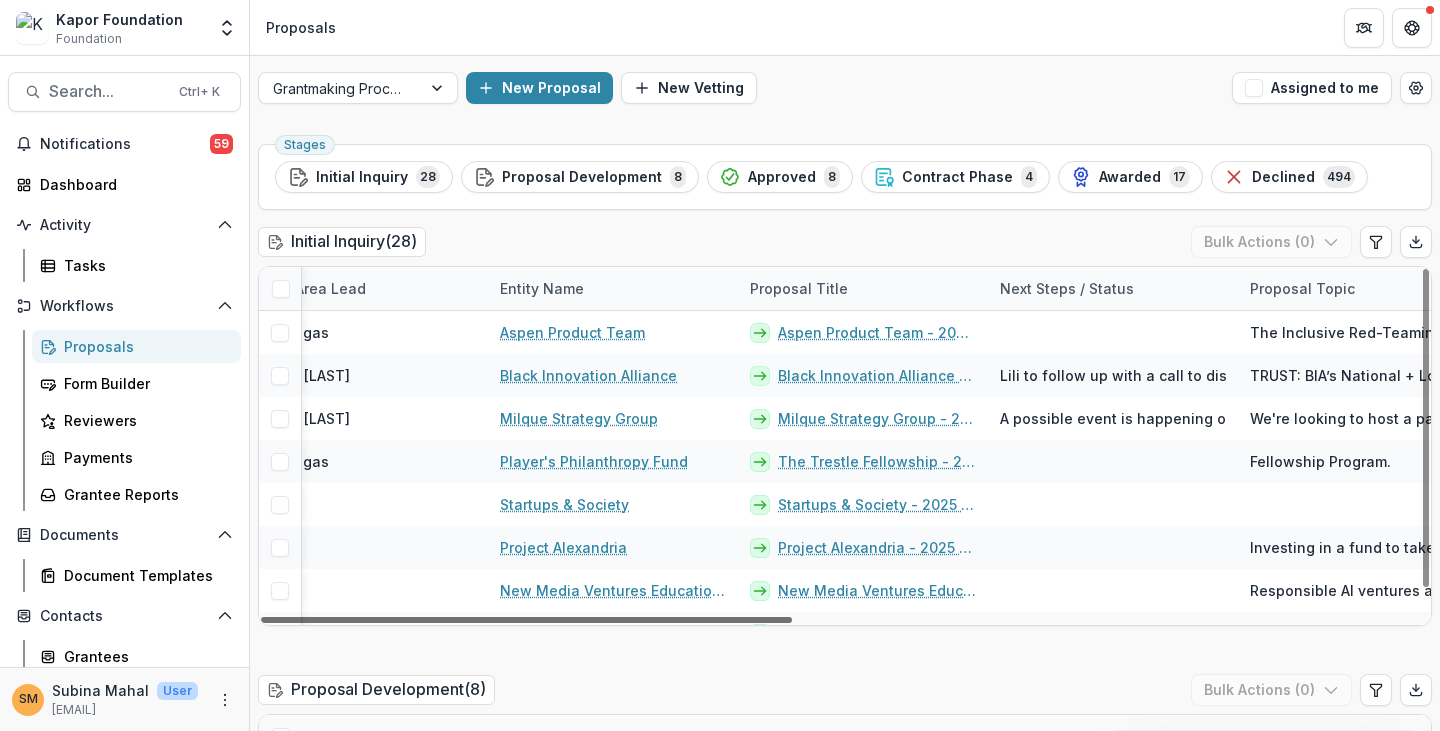 drag, startPoint x: 705, startPoint y: 621, endPoint x: 848, endPoint y: 621, distance: 143 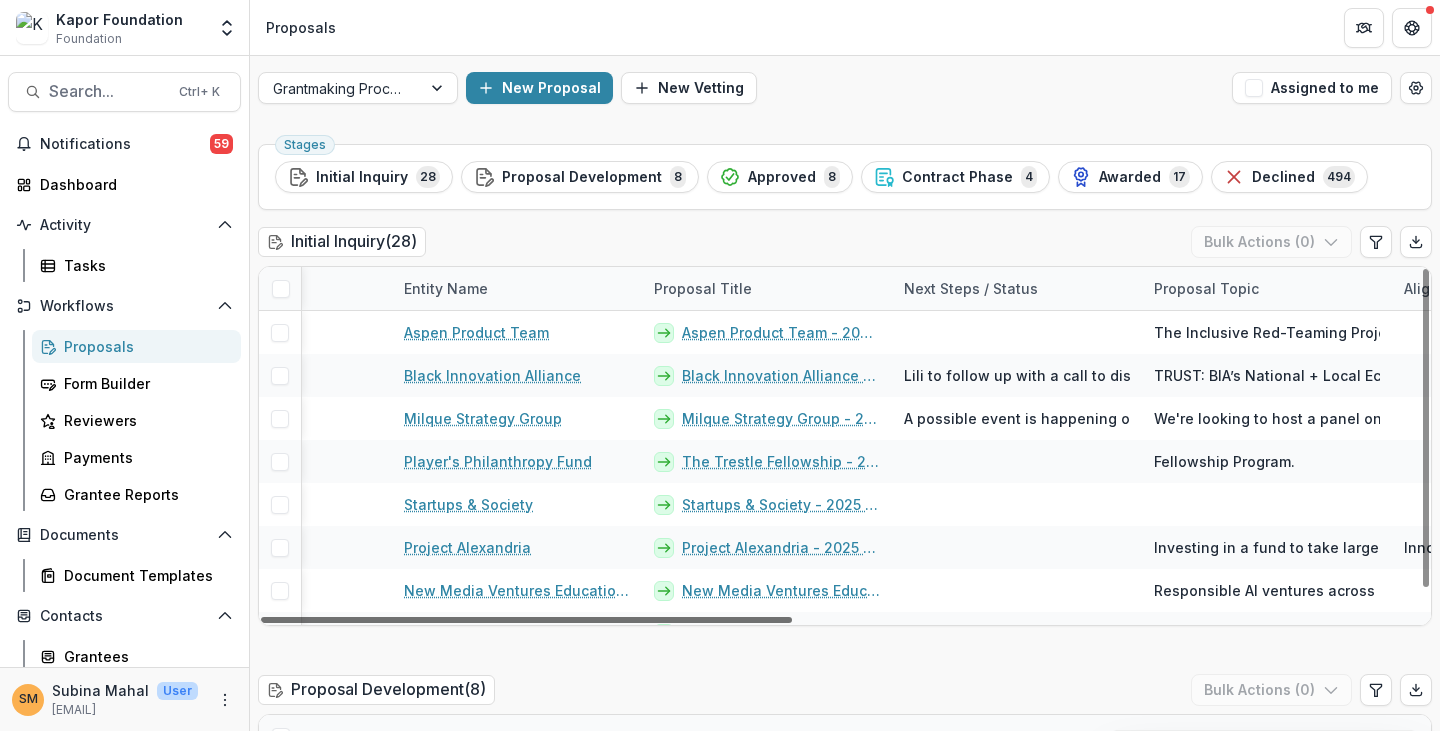 scroll, scrollTop: 0, scrollLeft: 202, axis: horizontal 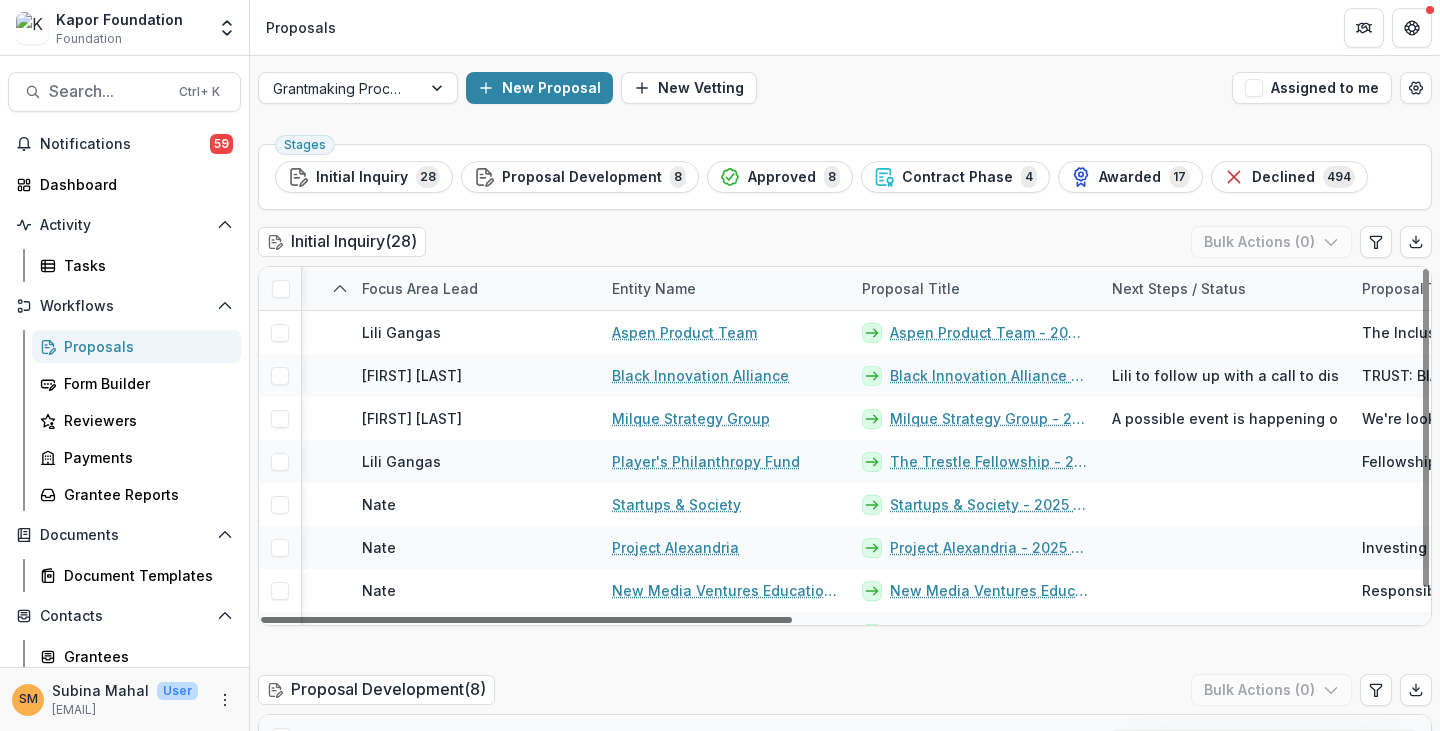 drag, startPoint x: 708, startPoint y: 619, endPoint x: 657, endPoint y: 632, distance: 52.63079 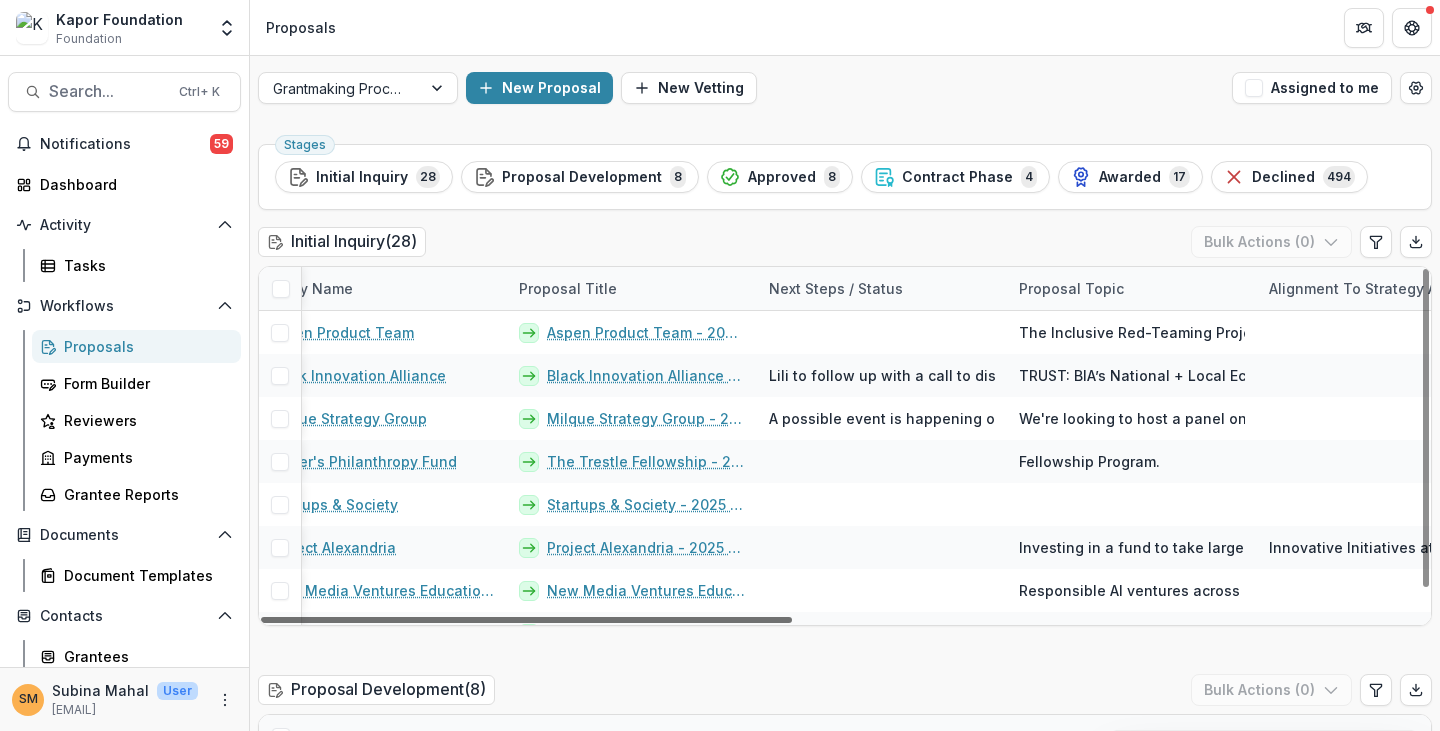 scroll, scrollTop: 0, scrollLeft: 566, axis: horizontal 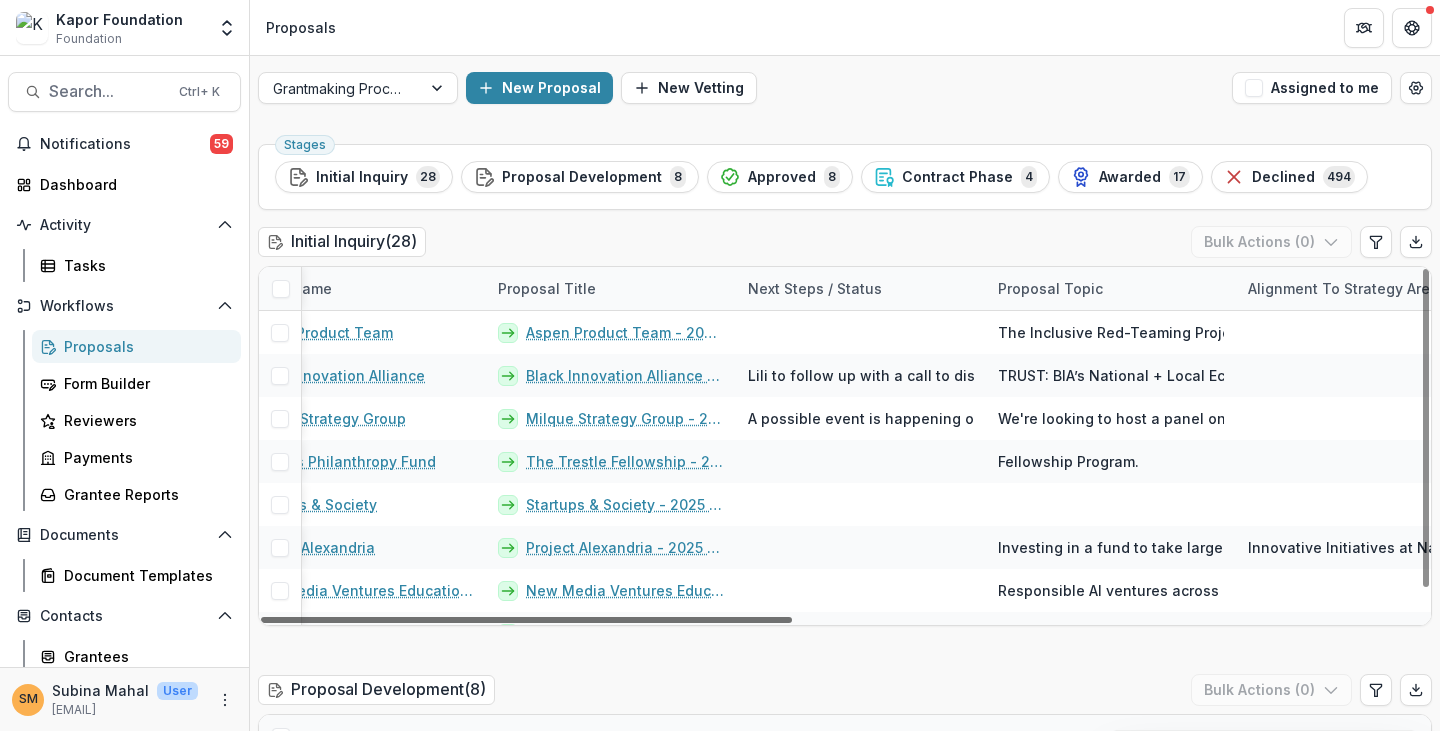 drag, startPoint x: 816, startPoint y: 617, endPoint x: 980, endPoint y: 634, distance: 164.87874 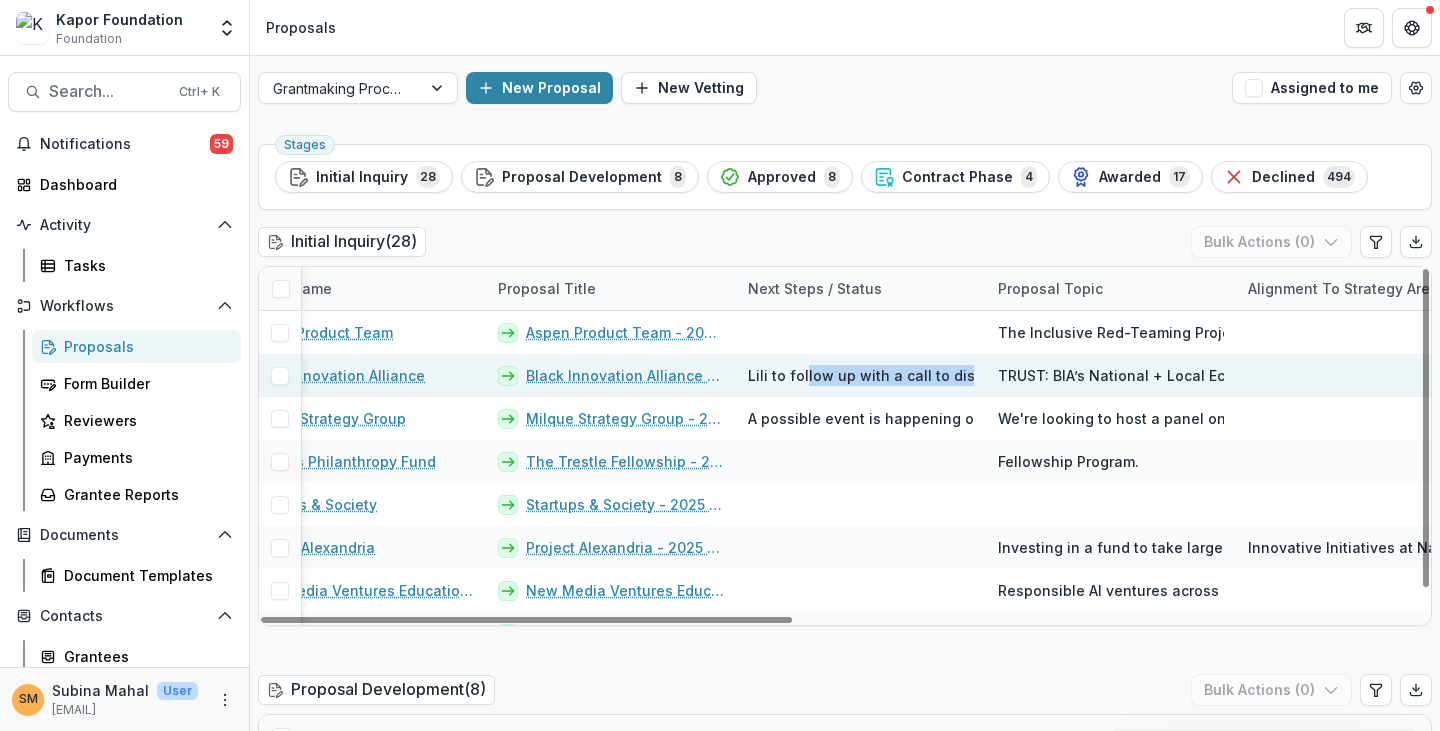 drag, startPoint x: 802, startPoint y: 373, endPoint x: 972, endPoint y: 367, distance: 170.10585 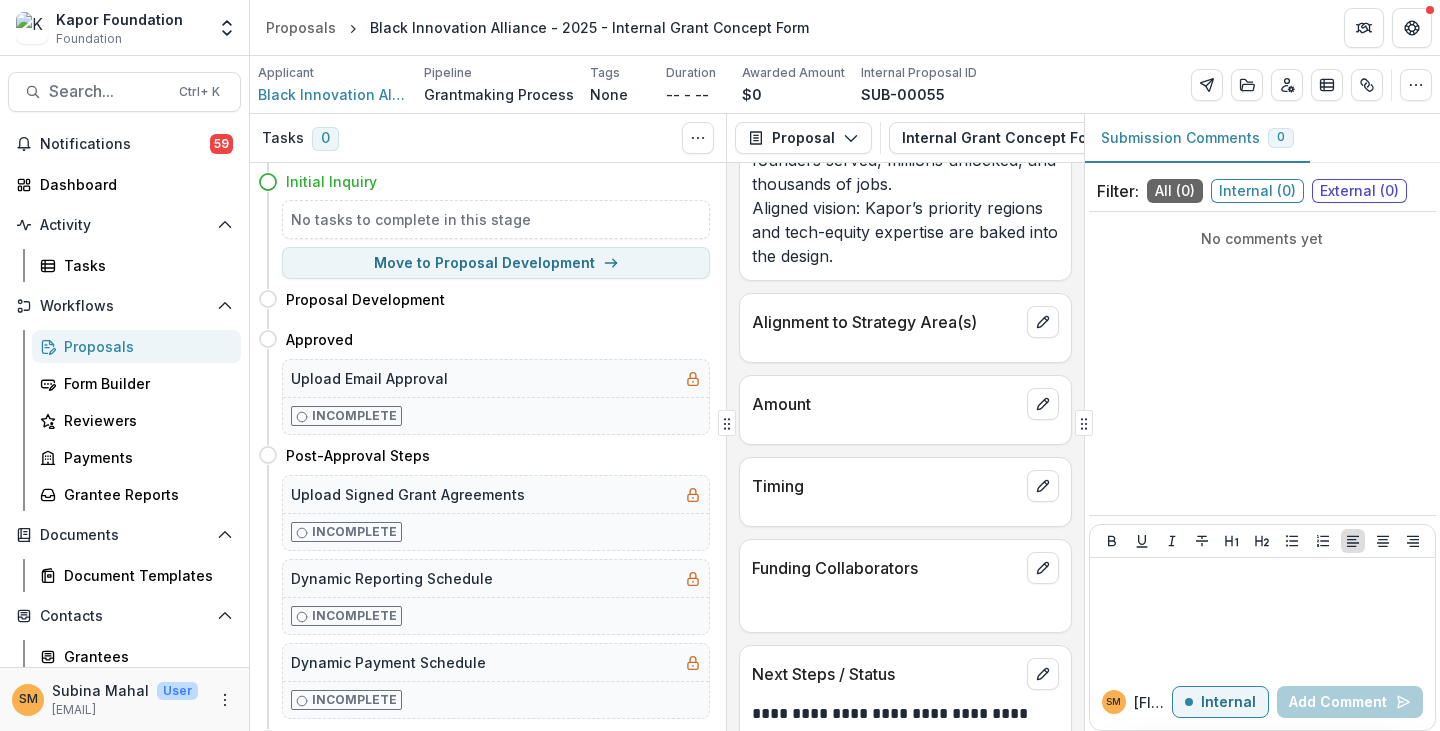 scroll, scrollTop: 708, scrollLeft: 0, axis: vertical 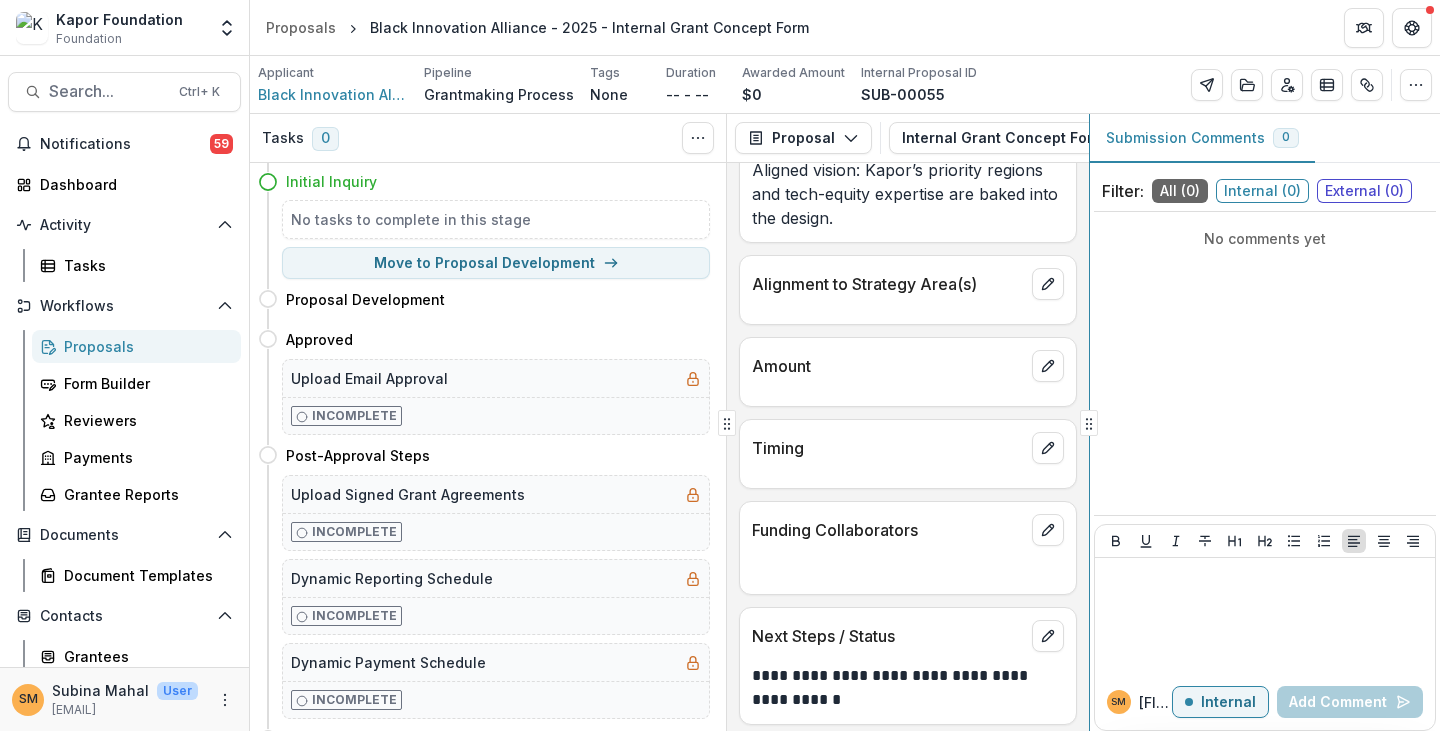 click on "**********" at bounding box center [845, 422] 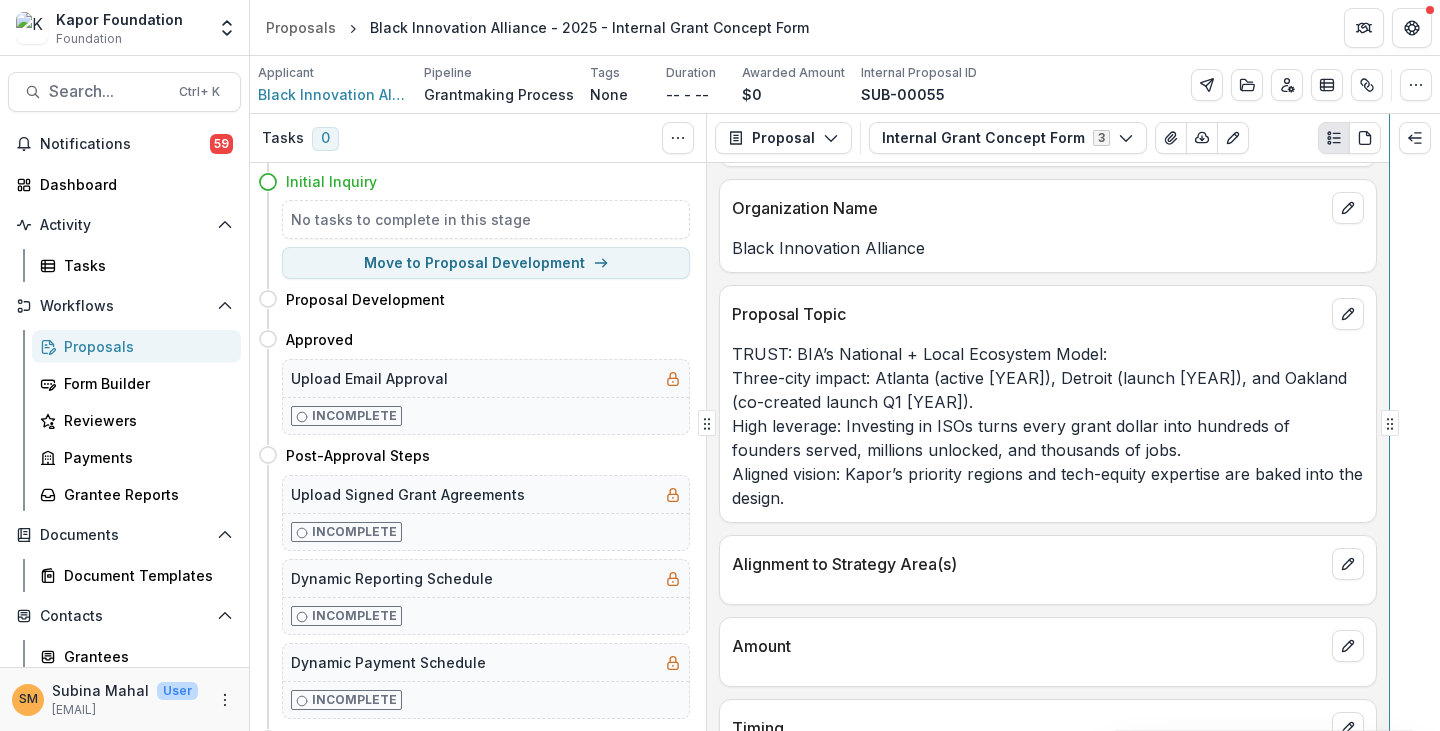scroll, scrollTop: 277, scrollLeft: 0, axis: vertical 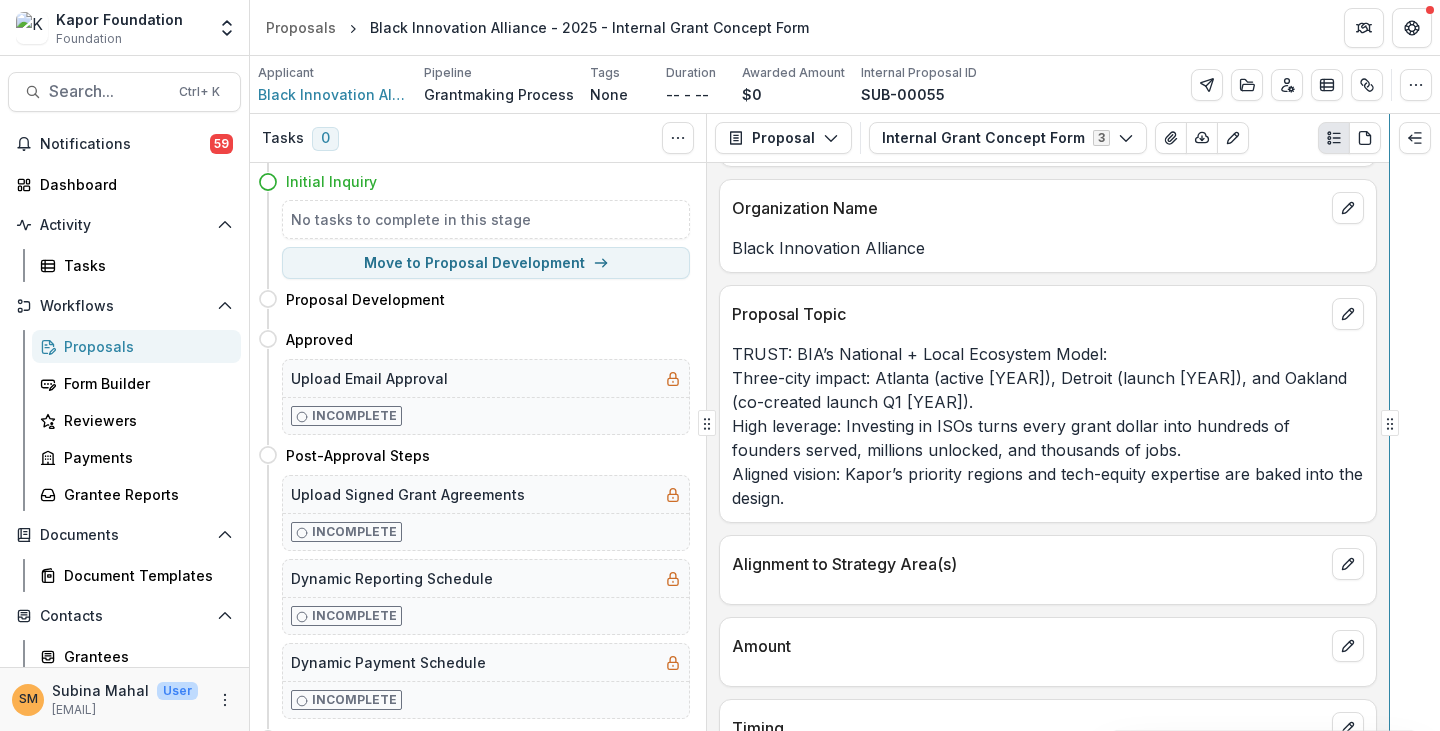 click on "**********" at bounding box center [845, 422] 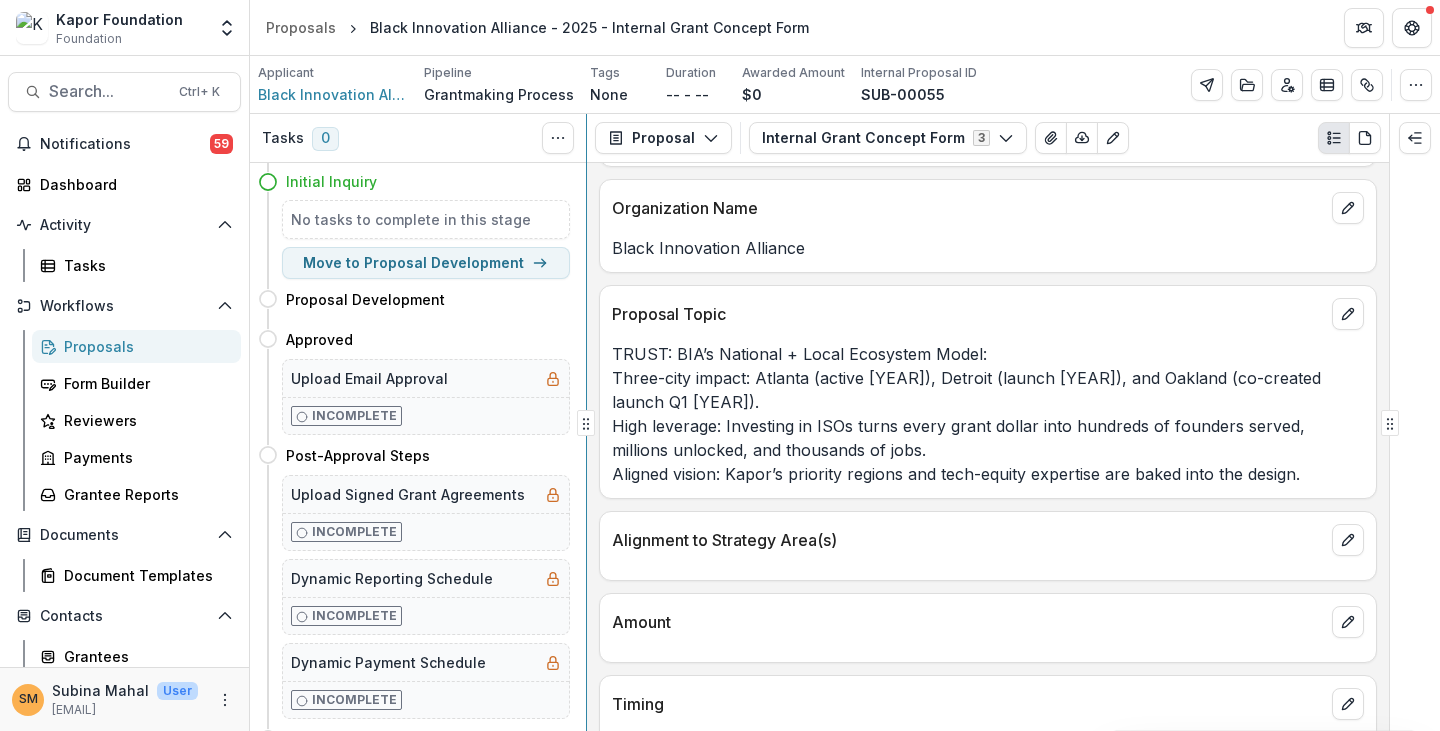 click on "**********" at bounding box center [845, 422] 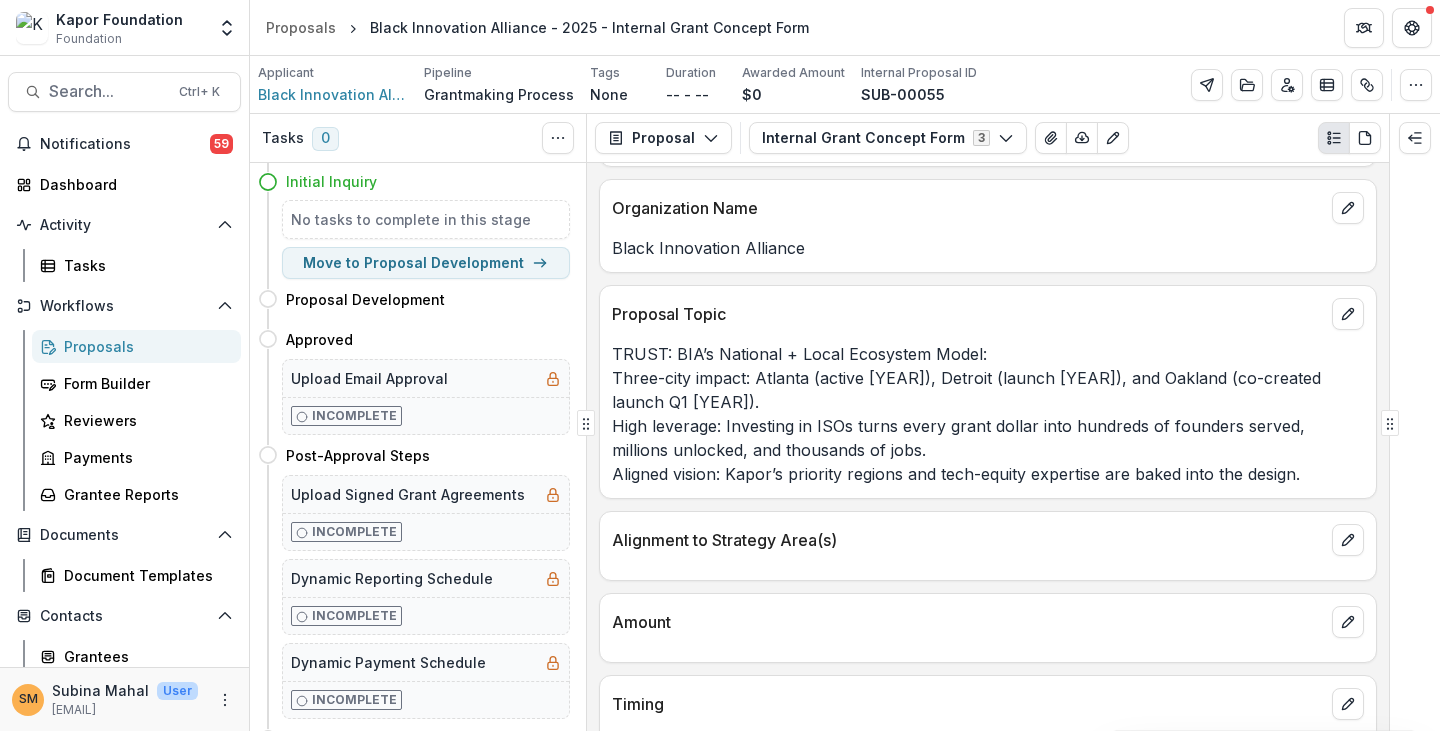 scroll, scrollTop: 506, scrollLeft: 0, axis: vertical 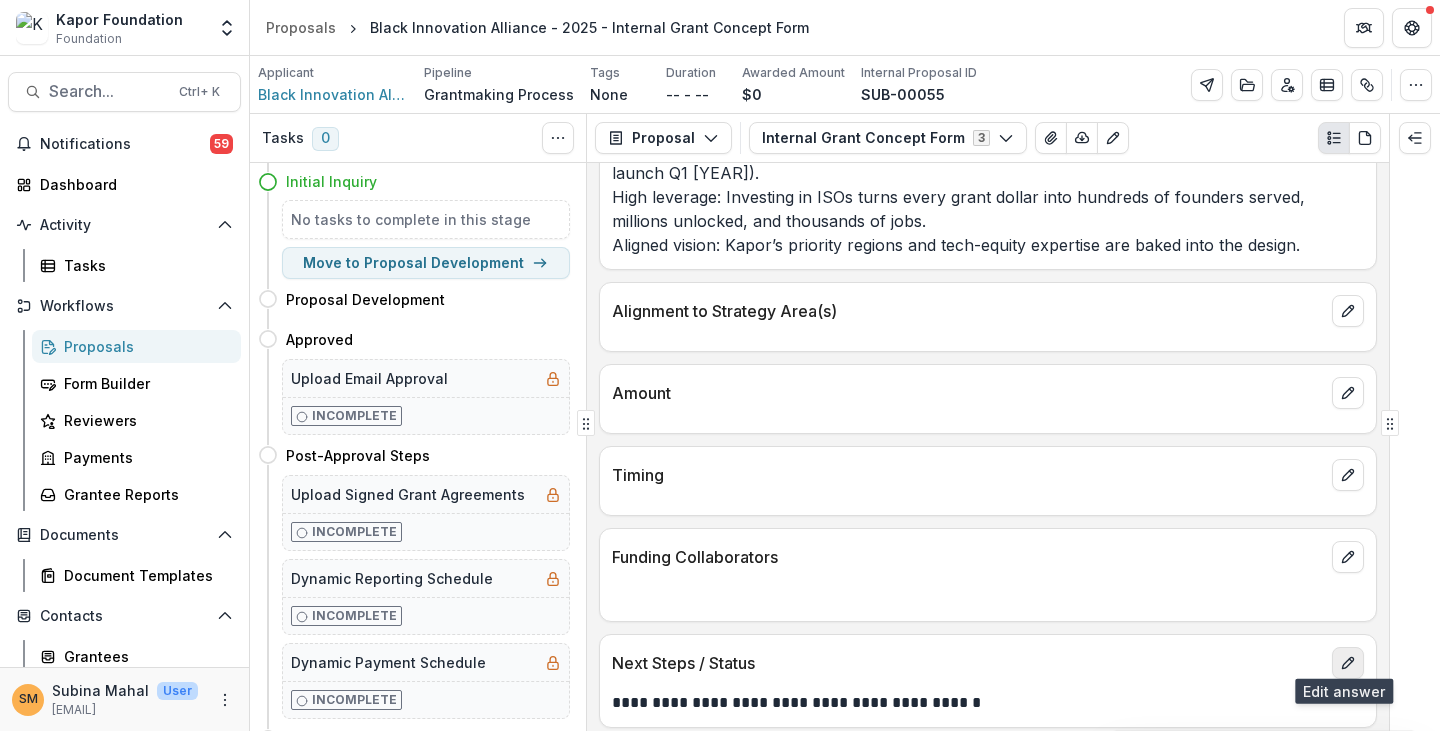 click 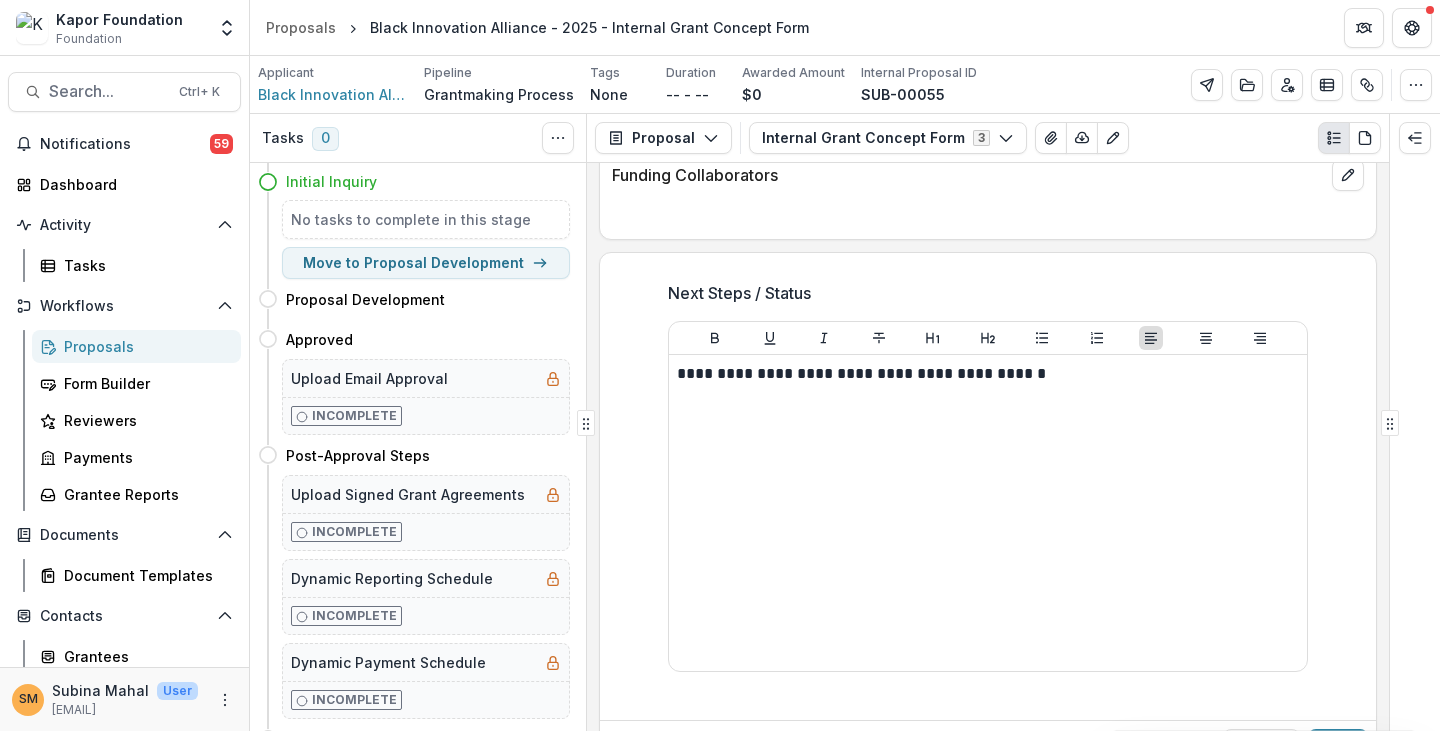 scroll, scrollTop: 906, scrollLeft: 0, axis: vertical 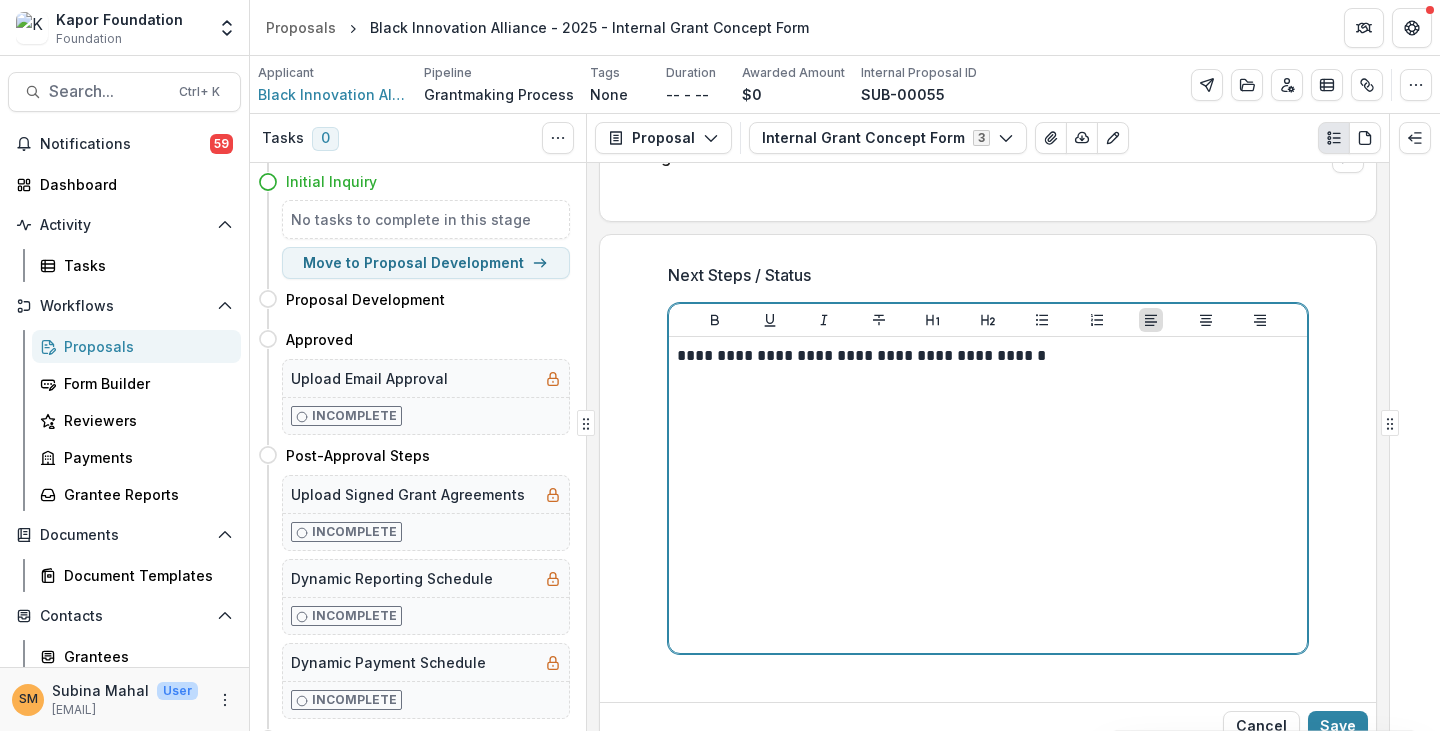click on "**********" at bounding box center (988, 356) 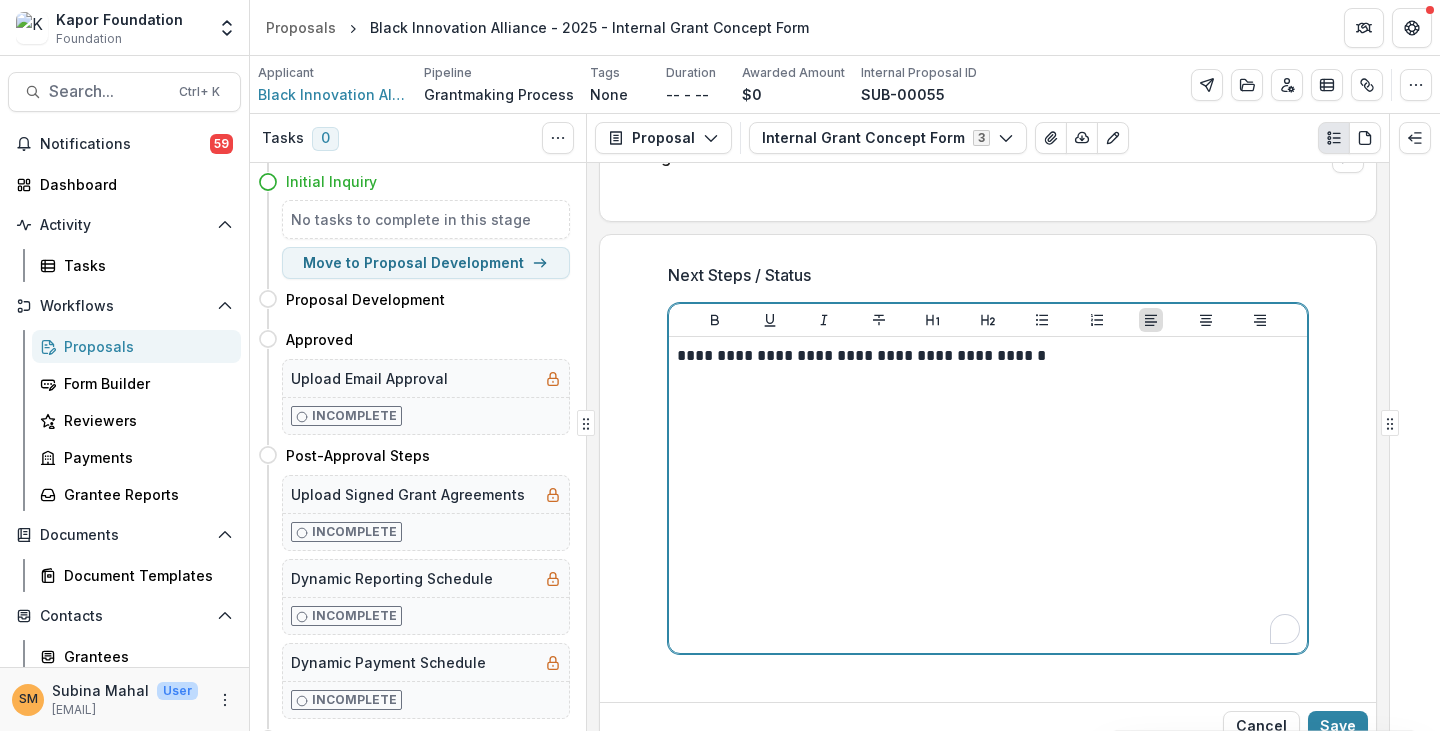 click on "**********" at bounding box center (988, 356) 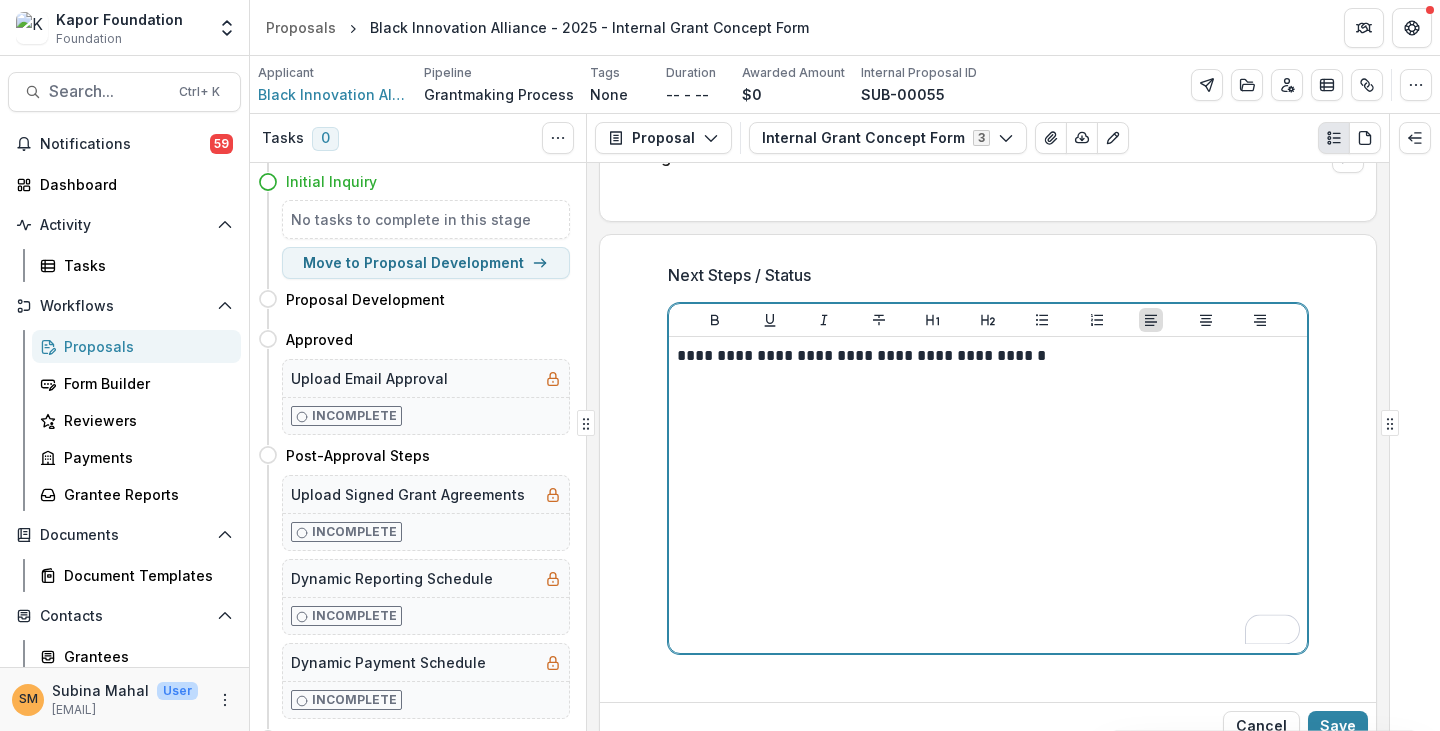 type 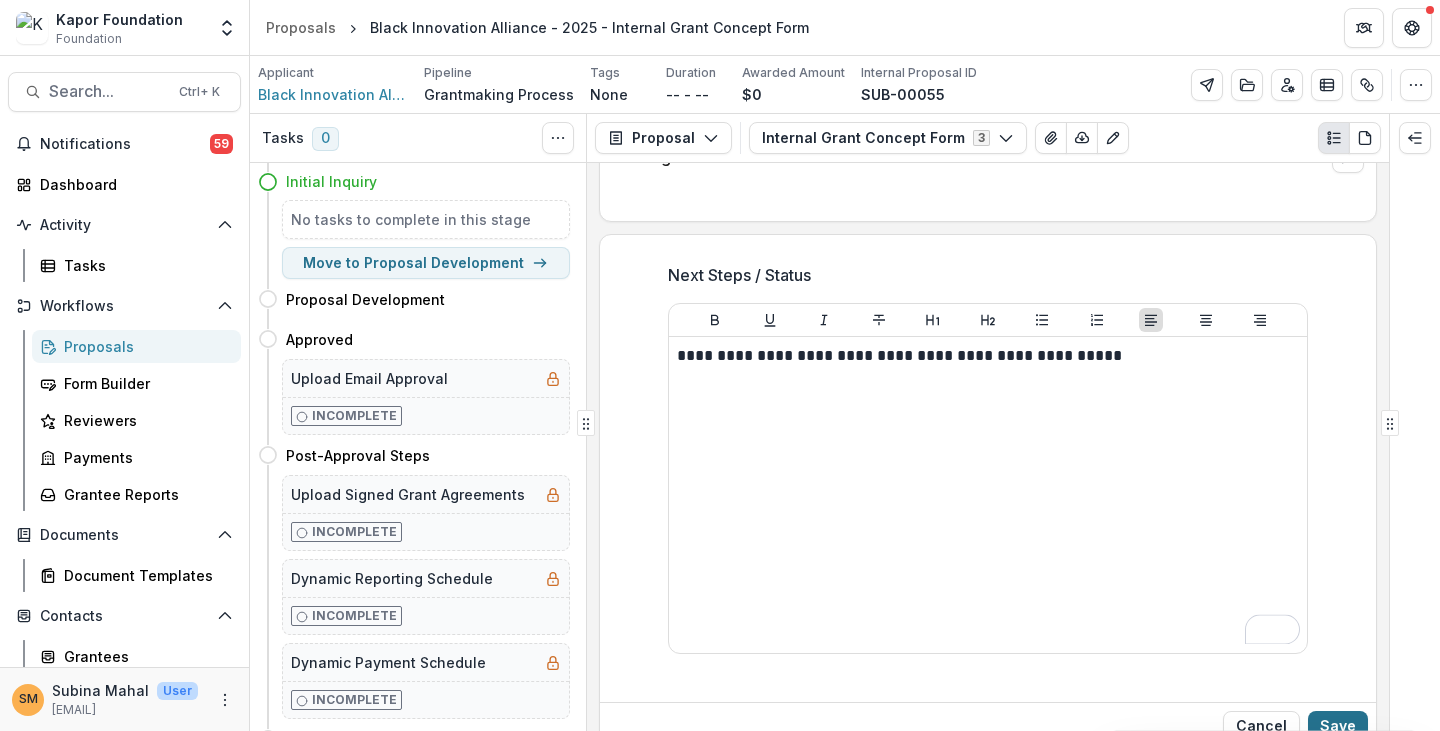 click on "Save" at bounding box center (1338, 727) 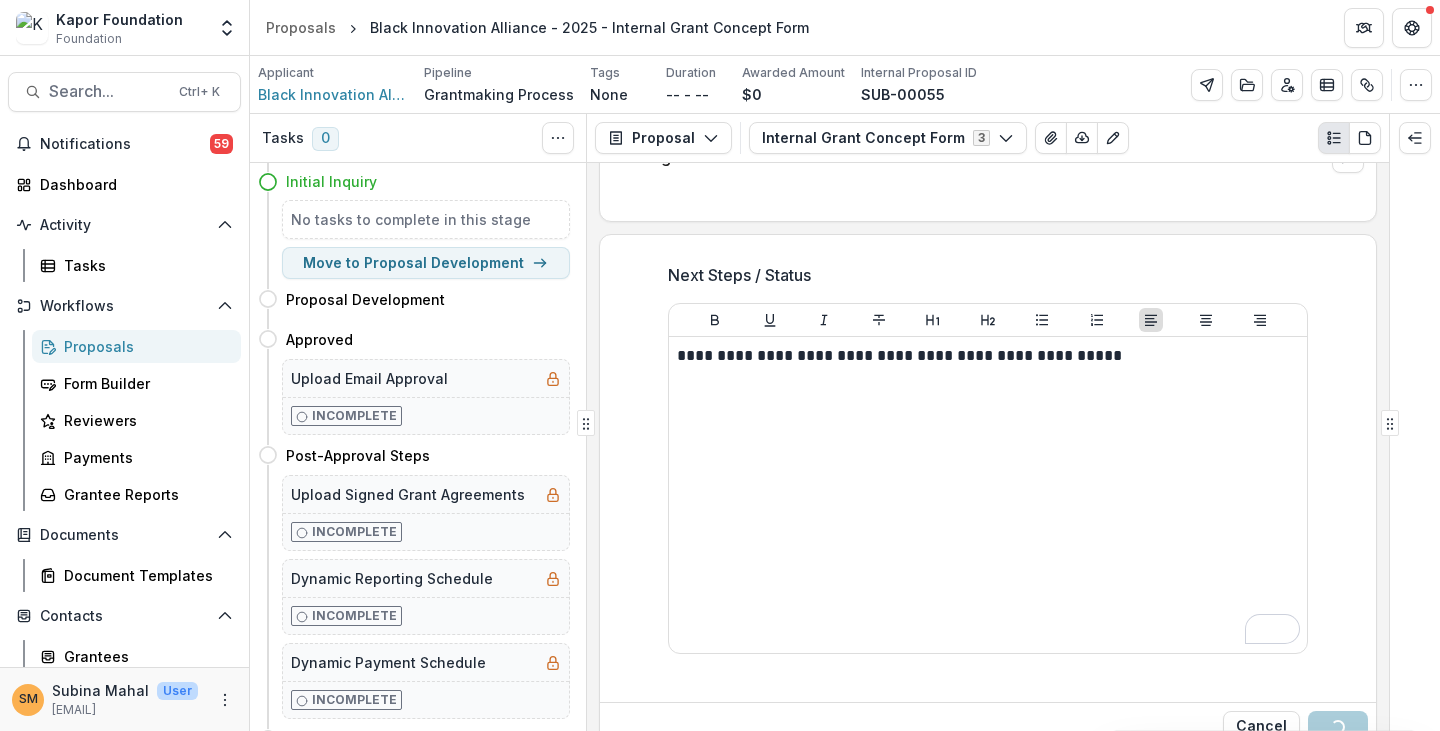 scroll, scrollTop: 506, scrollLeft: 0, axis: vertical 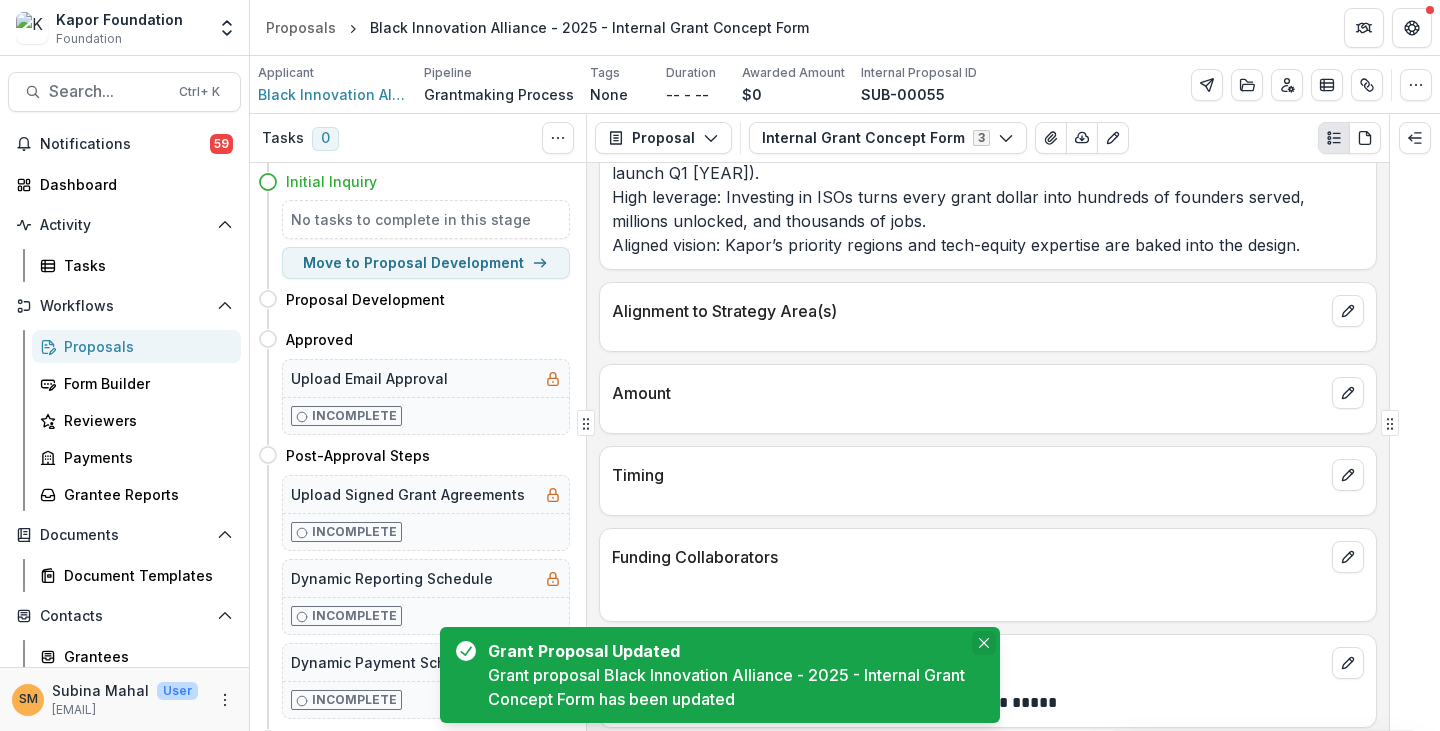 click 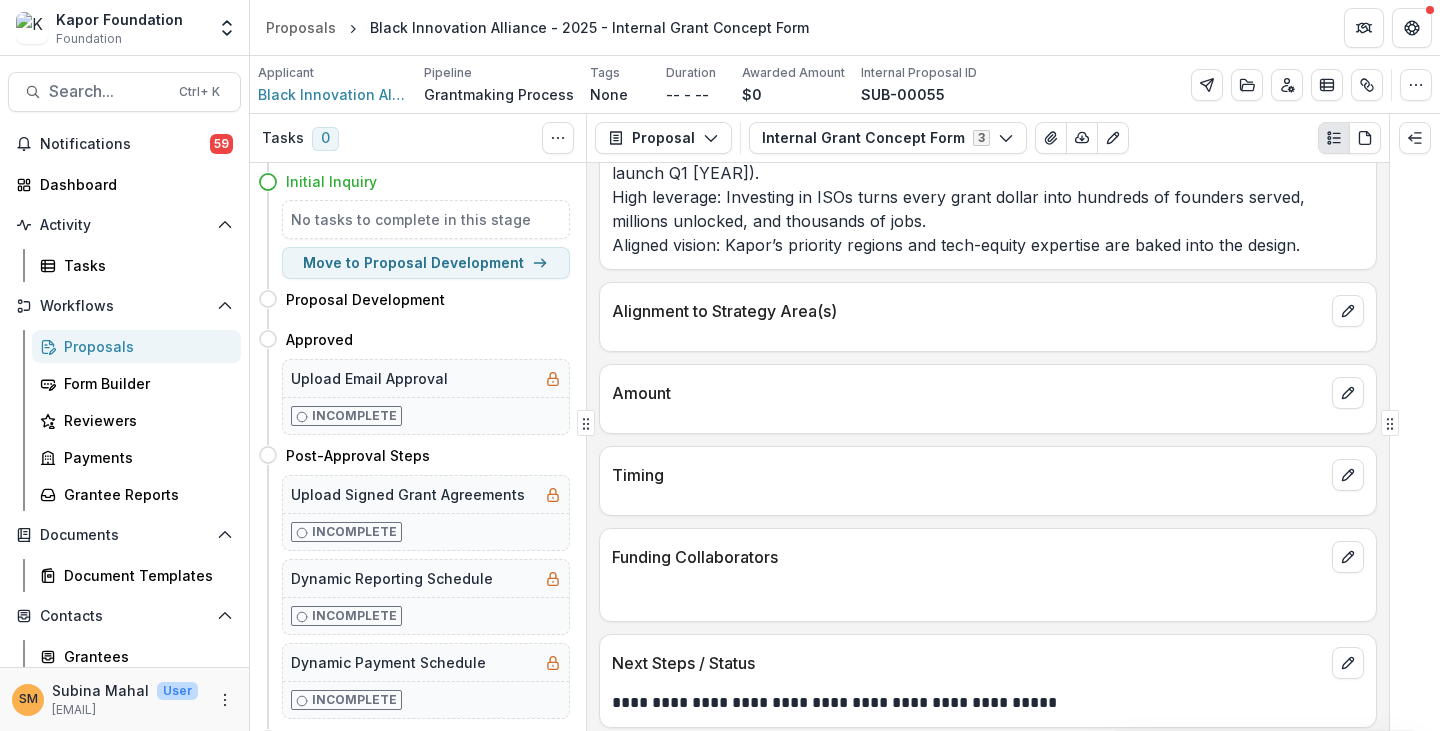 click on "Proposals" at bounding box center (144, 346) 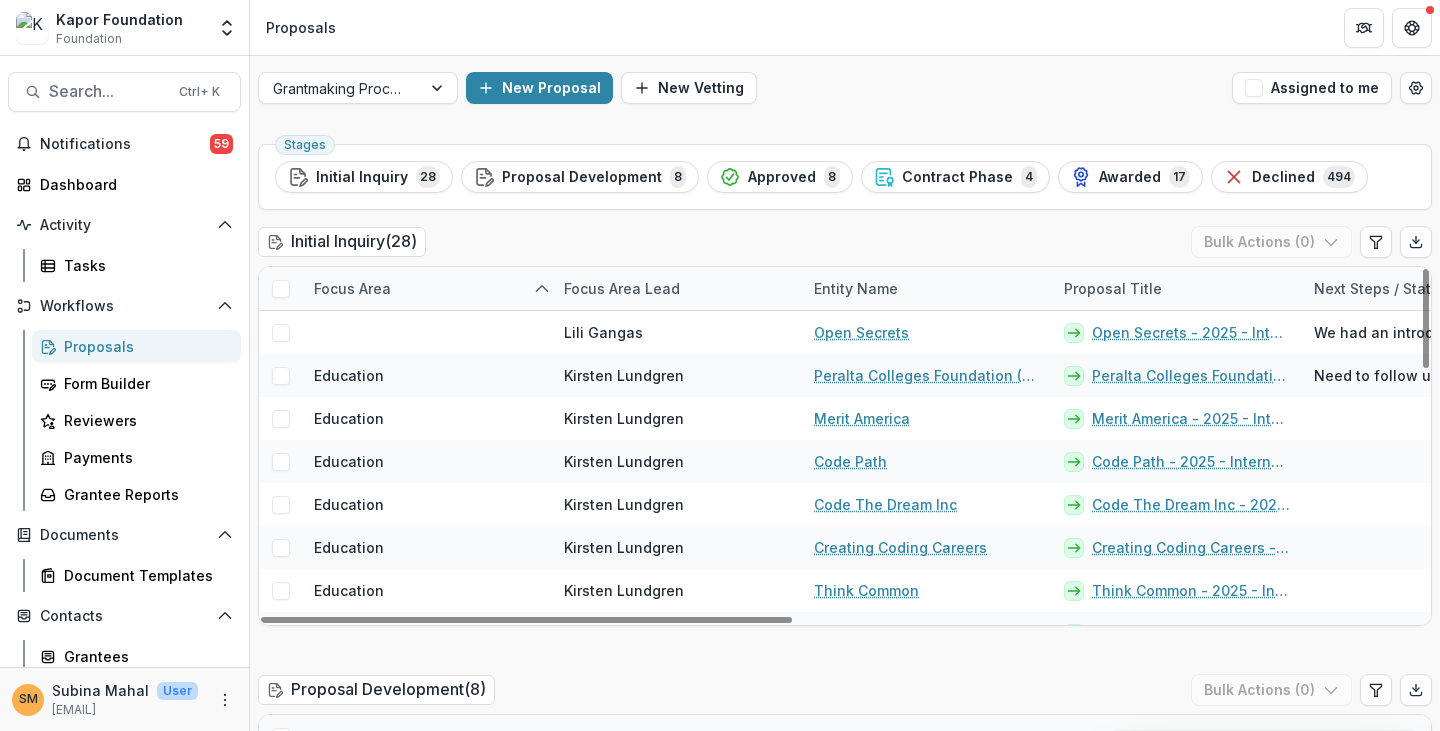 click on "Focus Area" at bounding box center (352, 288) 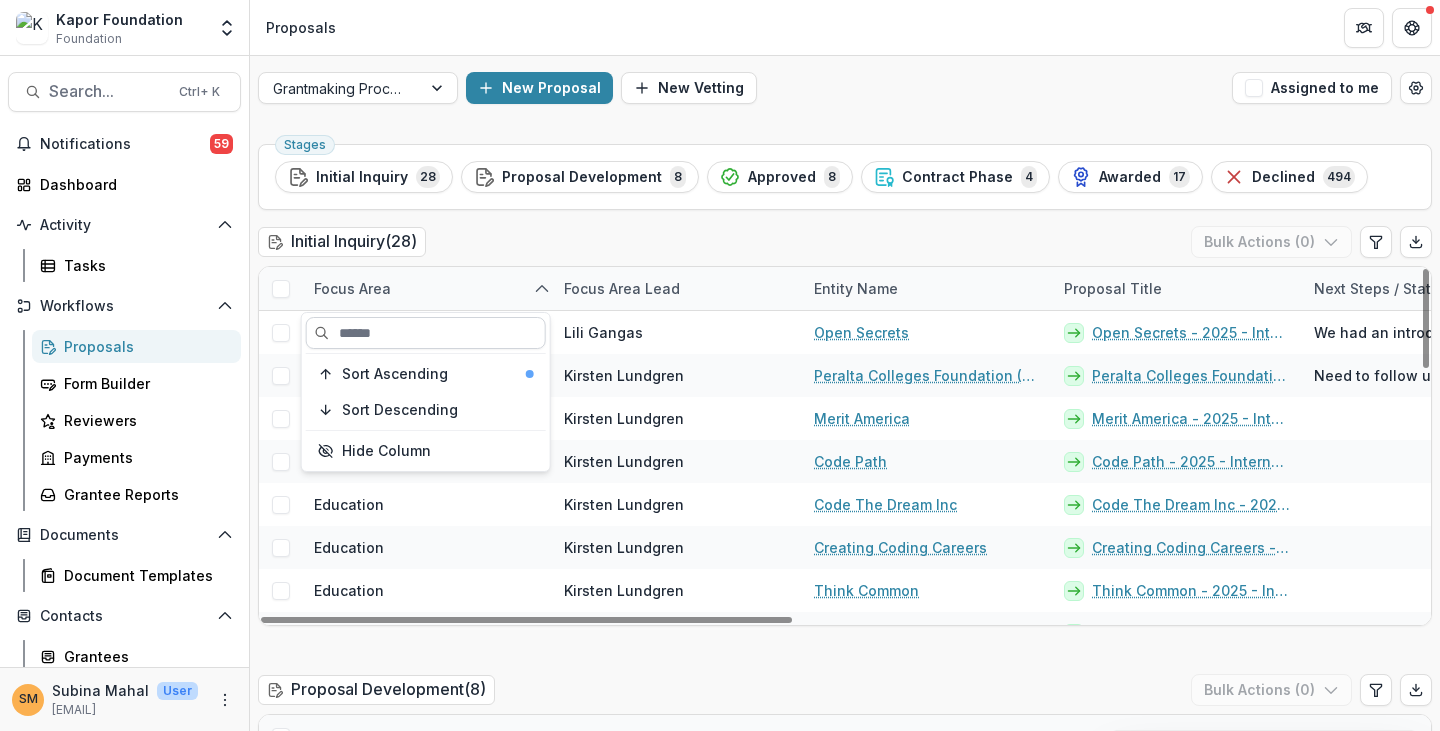 click at bounding box center (426, 333) 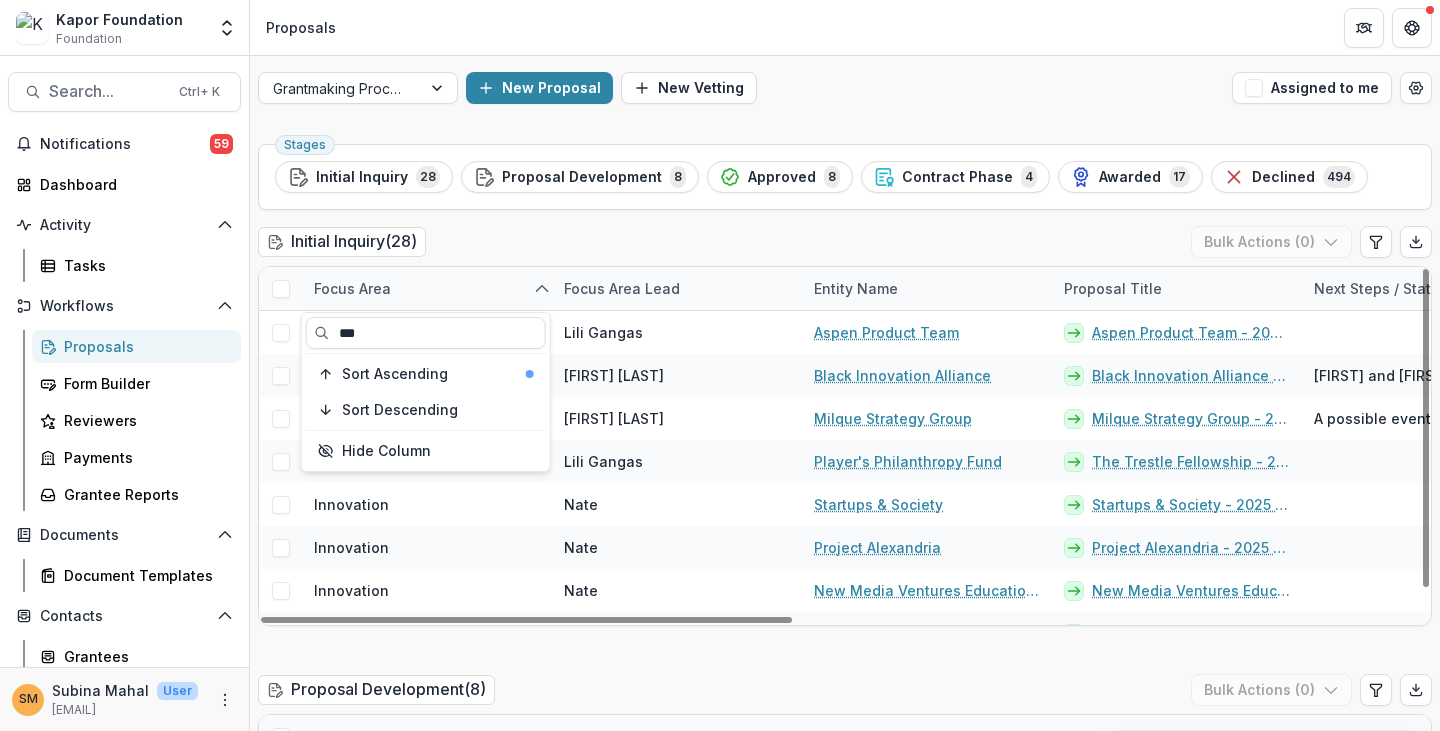 type on "***" 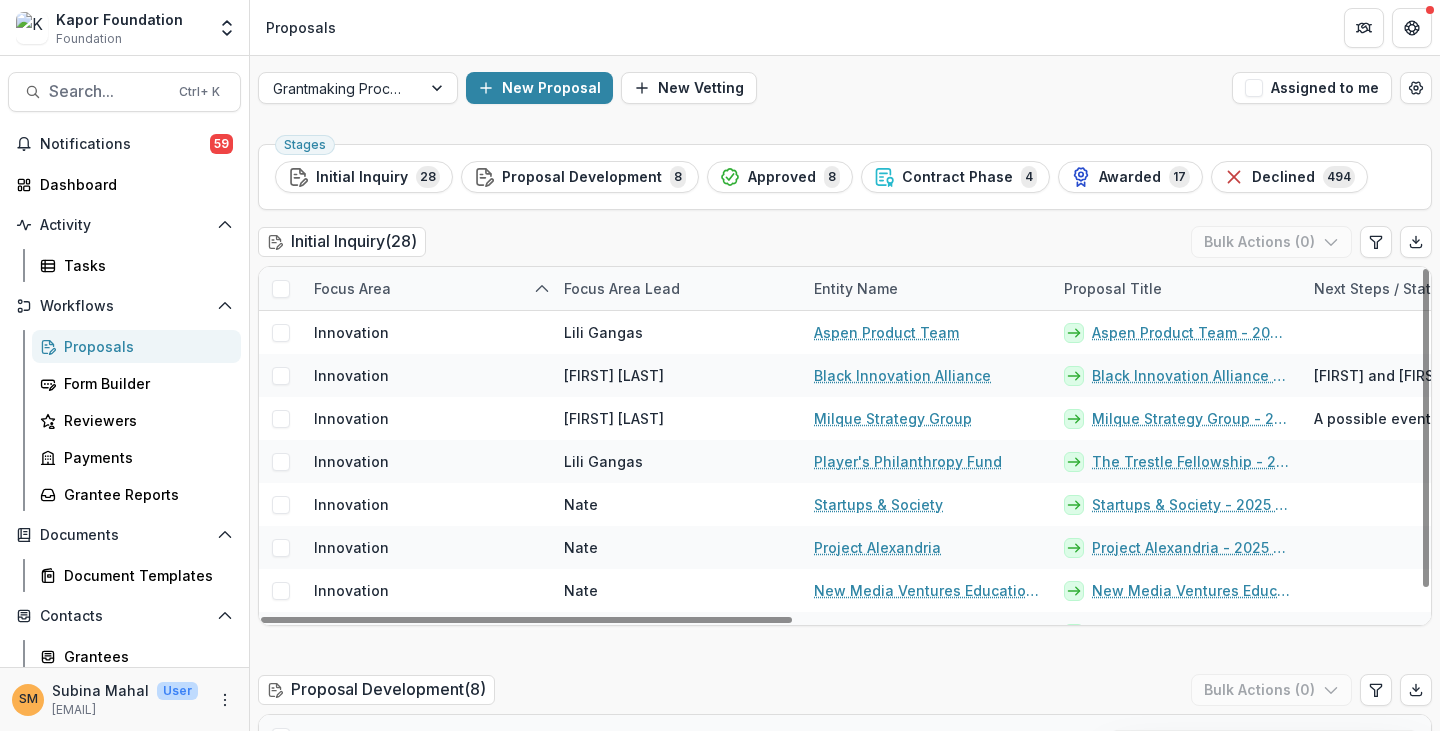 click on "Initial Inquiry  ( 28 ) Bulk Actions ( 0 )" at bounding box center [845, 246] 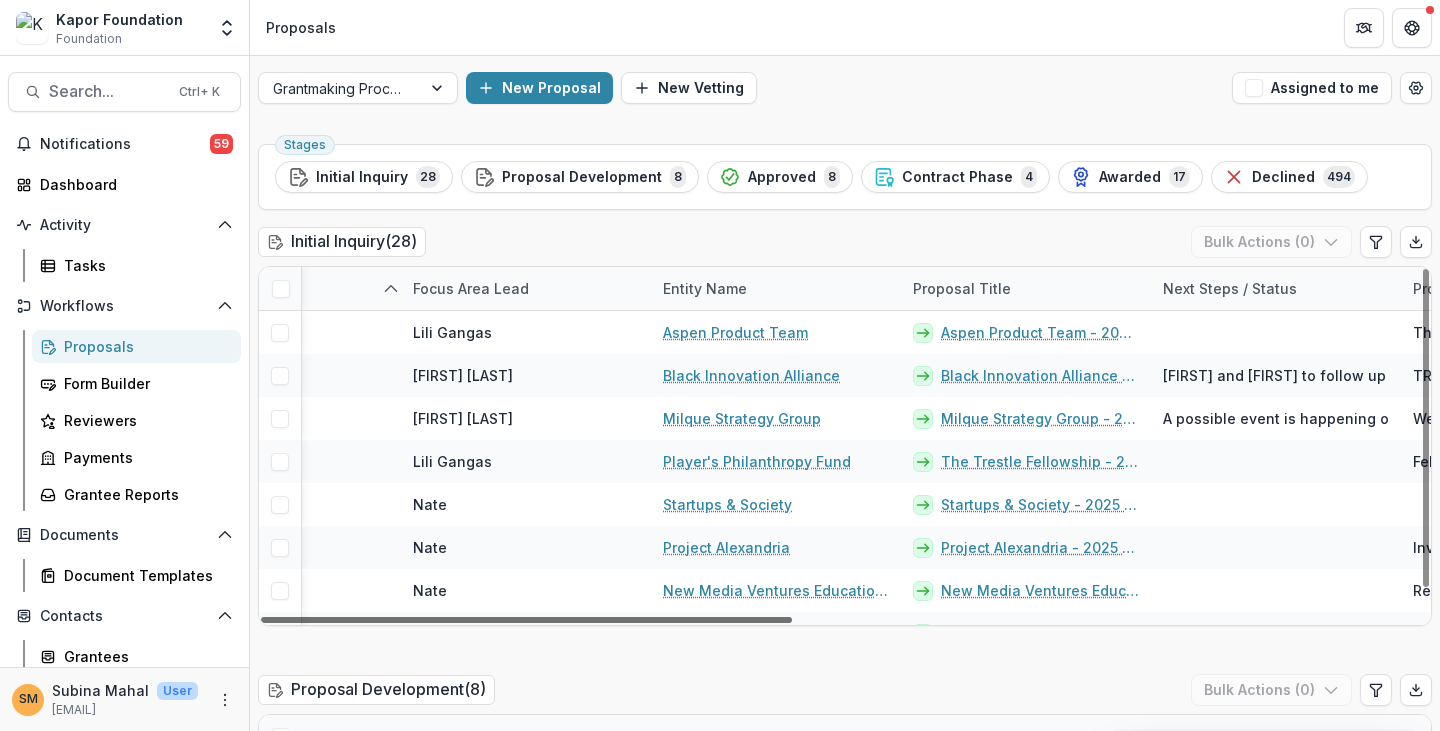 scroll, scrollTop: 0, scrollLeft: 169, axis: horizontal 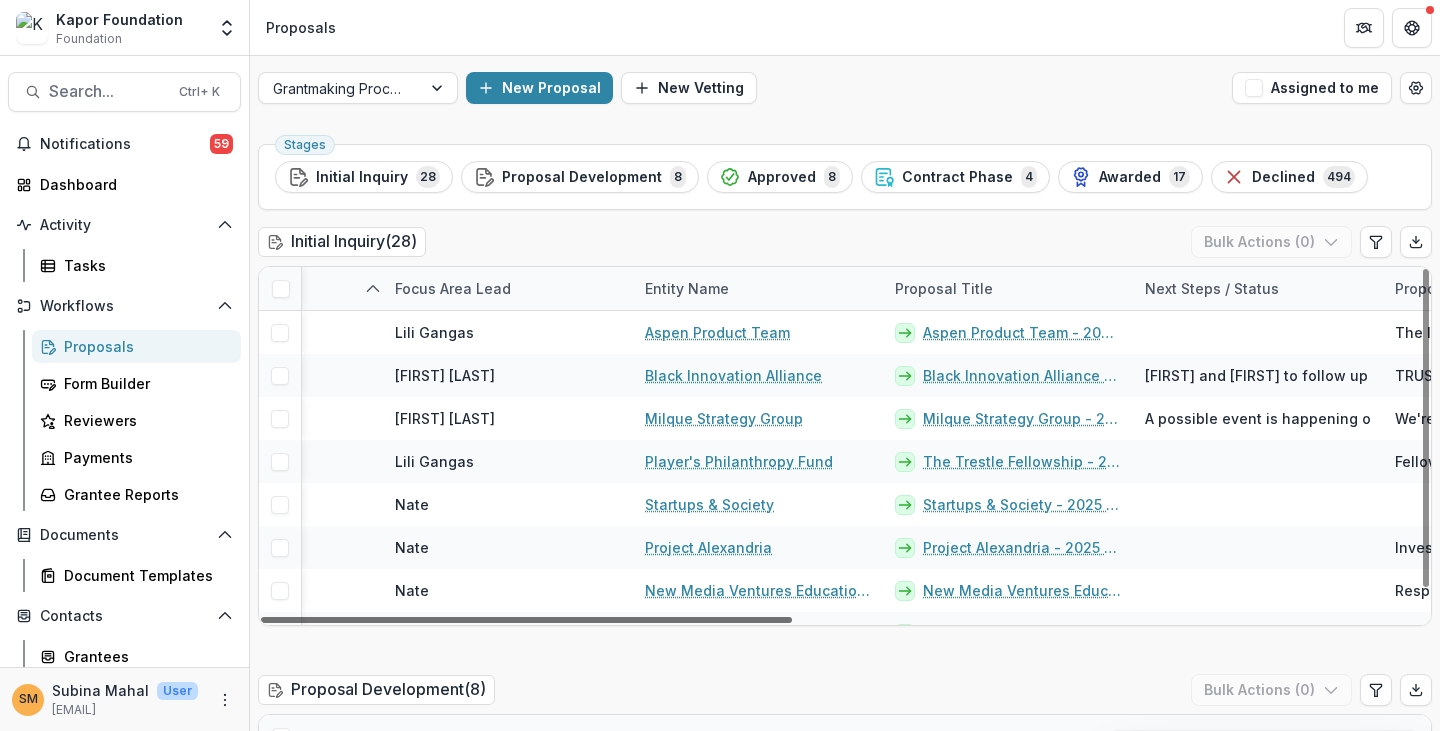 drag, startPoint x: 572, startPoint y: 615, endPoint x: 648, endPoint y: 622, distance: 76.321686 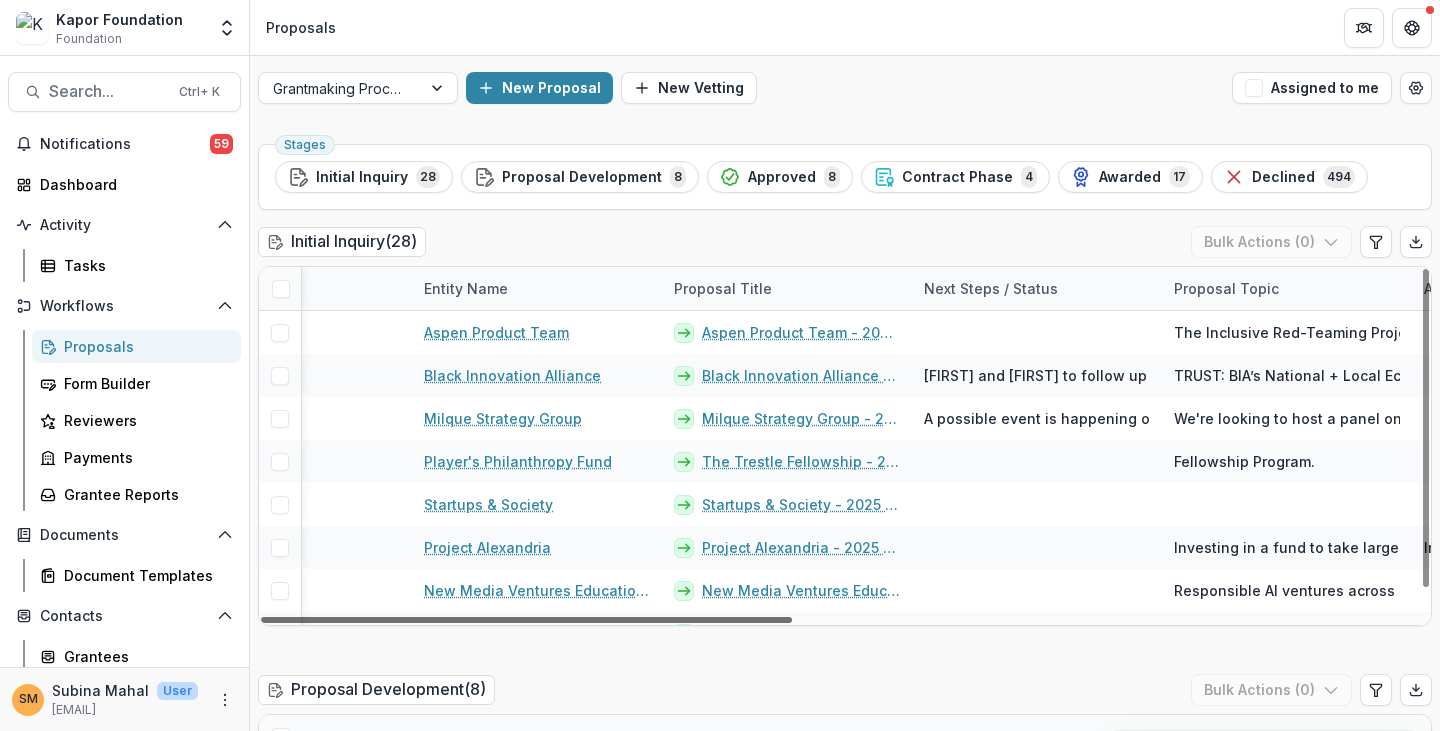 scroll, scrollTop: 0, scrollLeft: 392, axis: horizontal 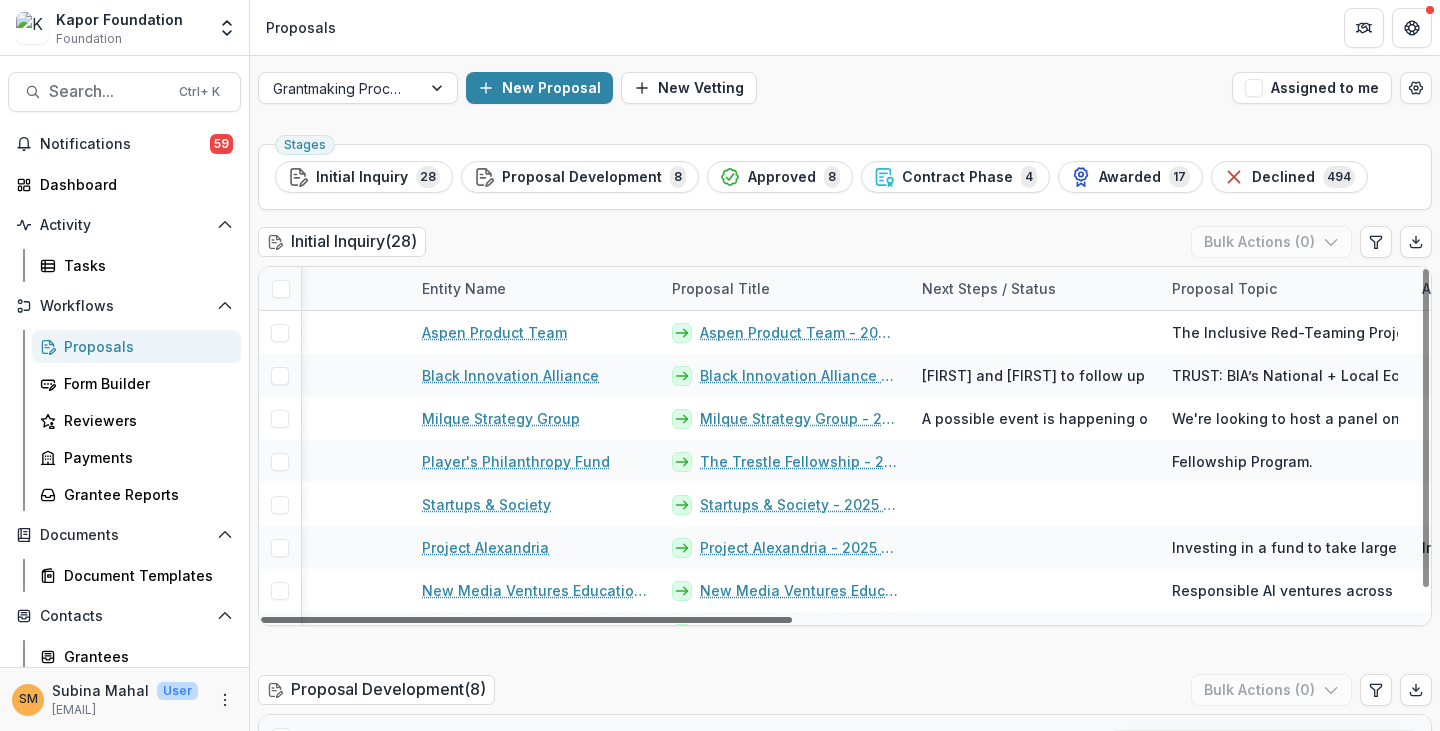 drag, startPoint x: 657, startPoint y: 619, endPoint x: 758, endPoint y: 621, distance: 101.0198 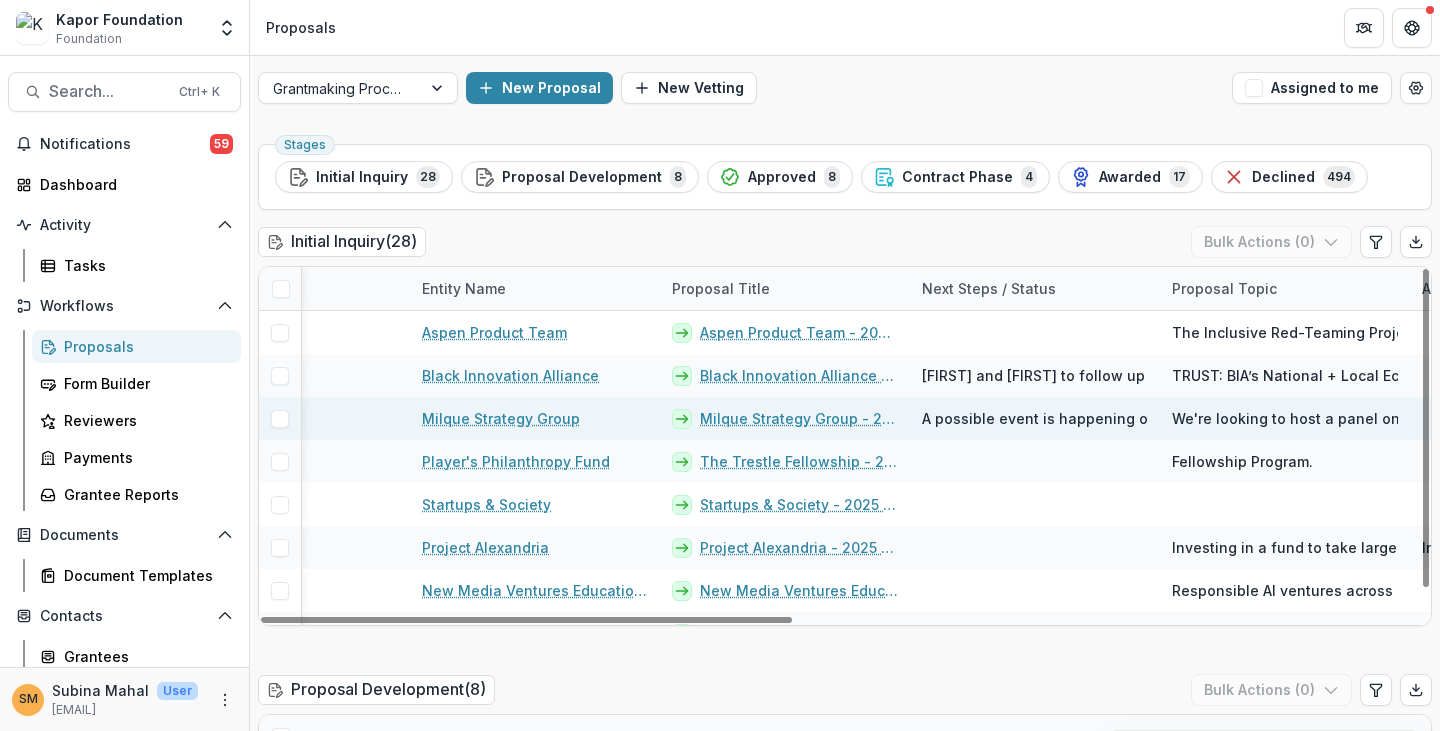 click on "Milque Strategy Group - 2025 - Internal Grant Concept Form" at bounding box center [799, 418] 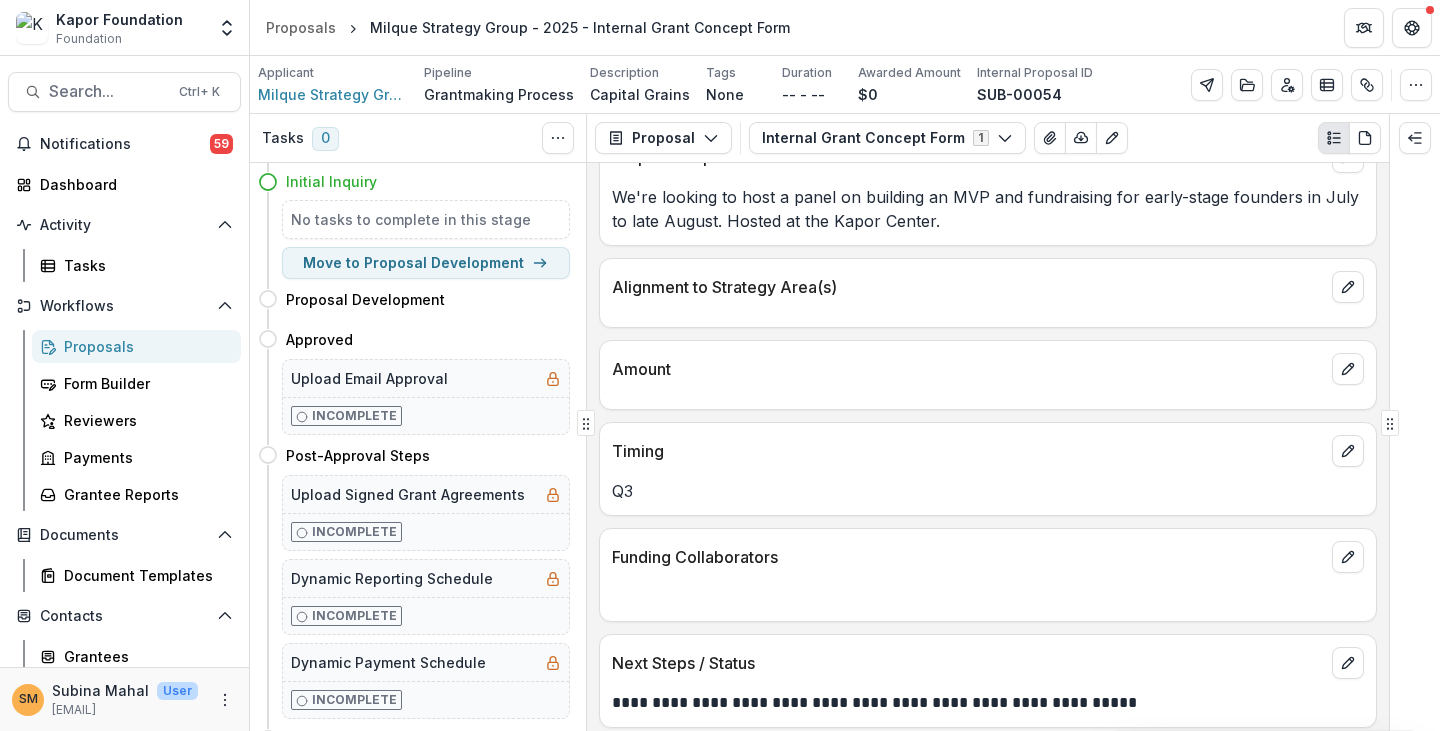 scroll, scrollTop: 434, scrollLeft: 0, axis: vertical 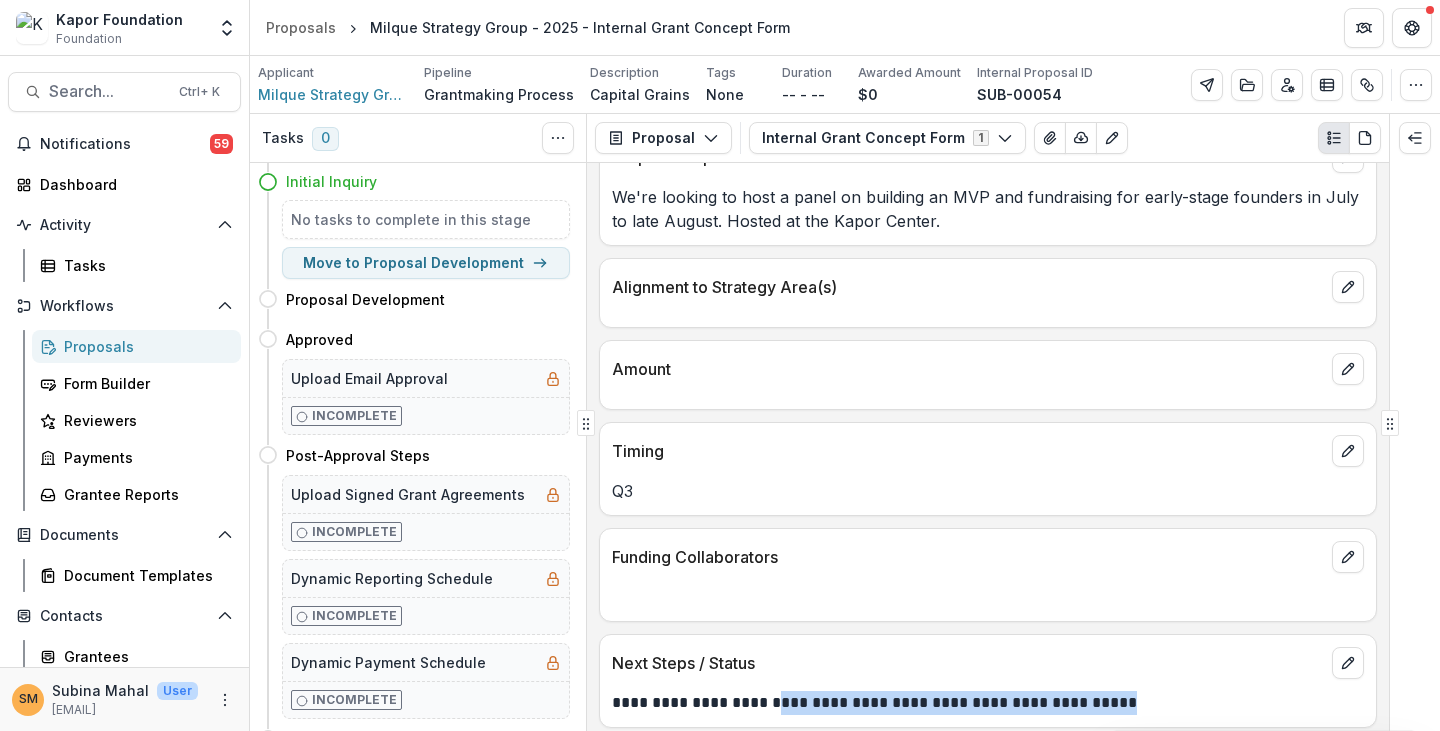 drag, startPoint x: 764, startPoint y: 701, endPoint x: 1122, endPoint y: 685, distance: 358.35736 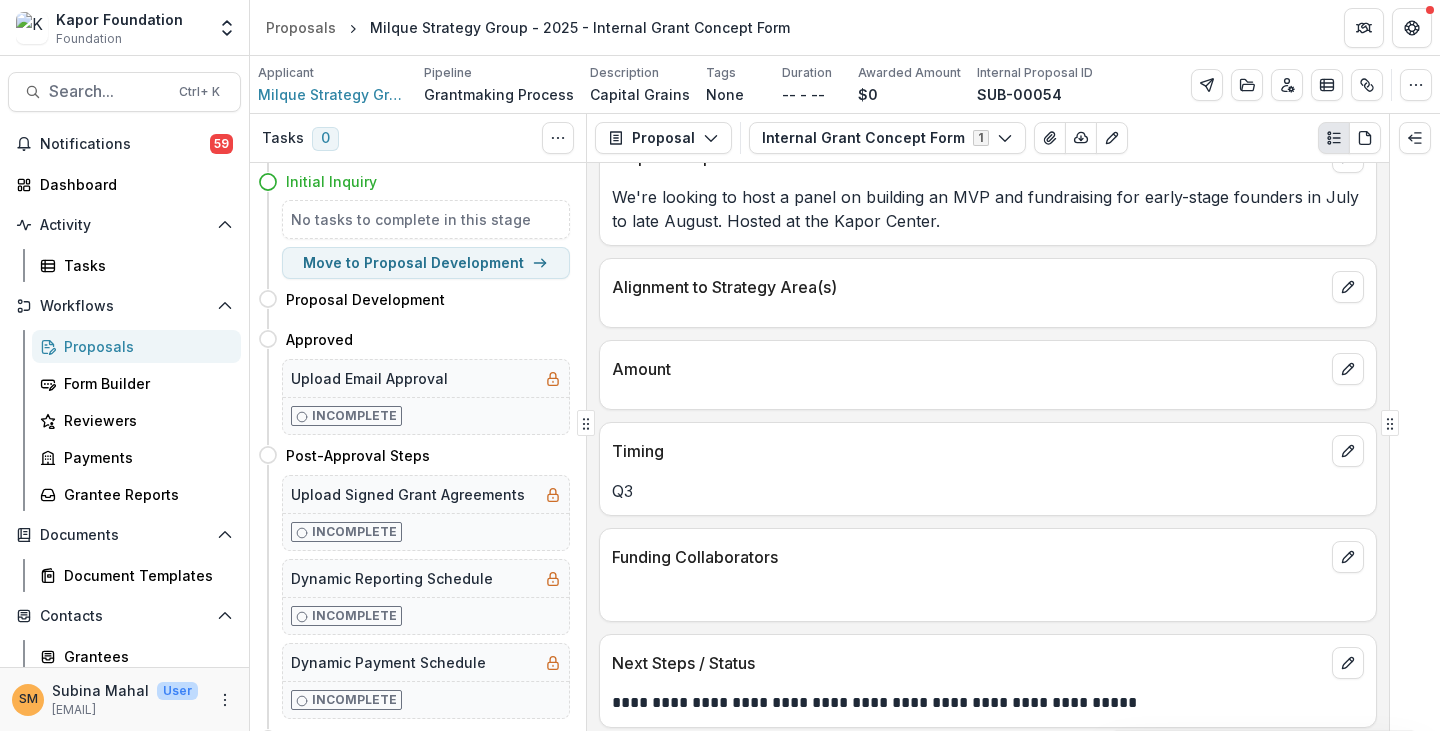 click on "Proposals" at bounding box center [144, 346] 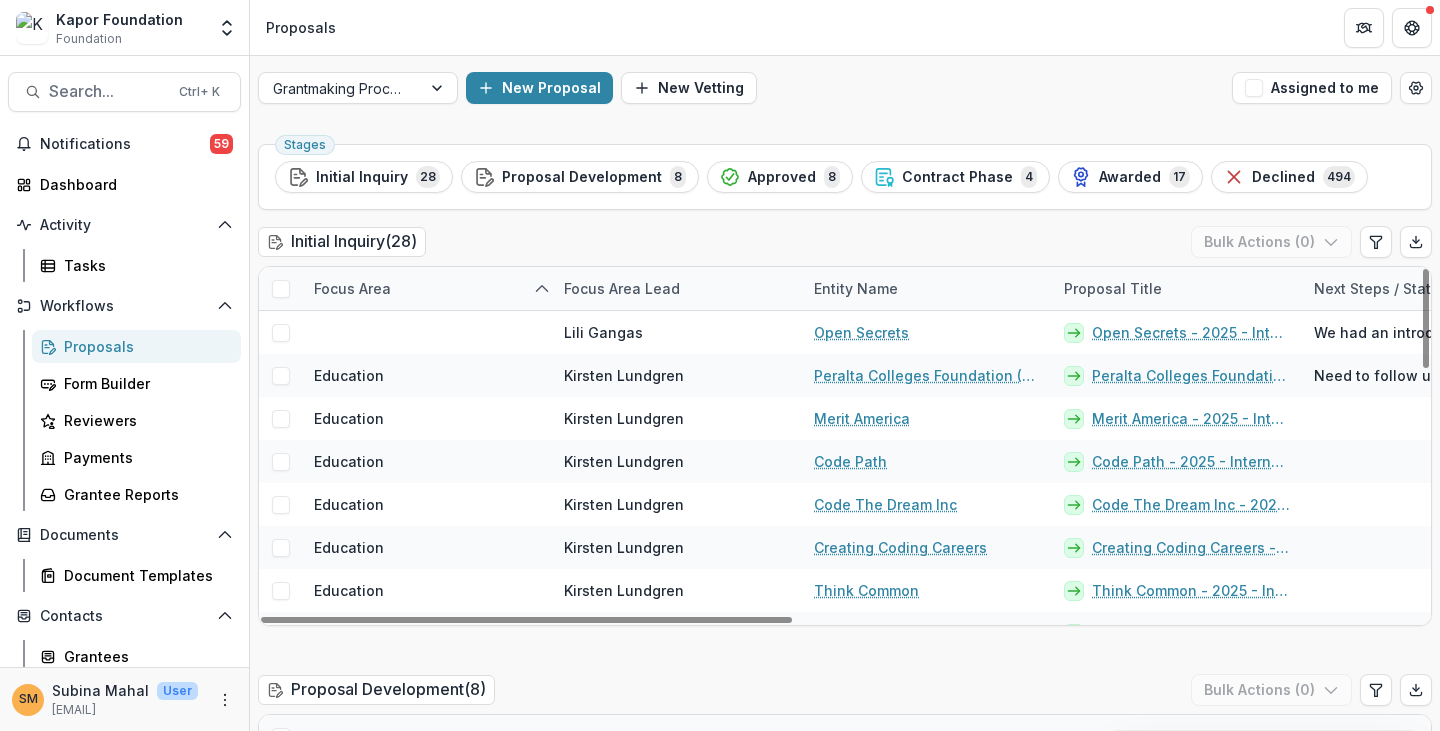 click on "Focus Area" at bounding box center (352, 288) 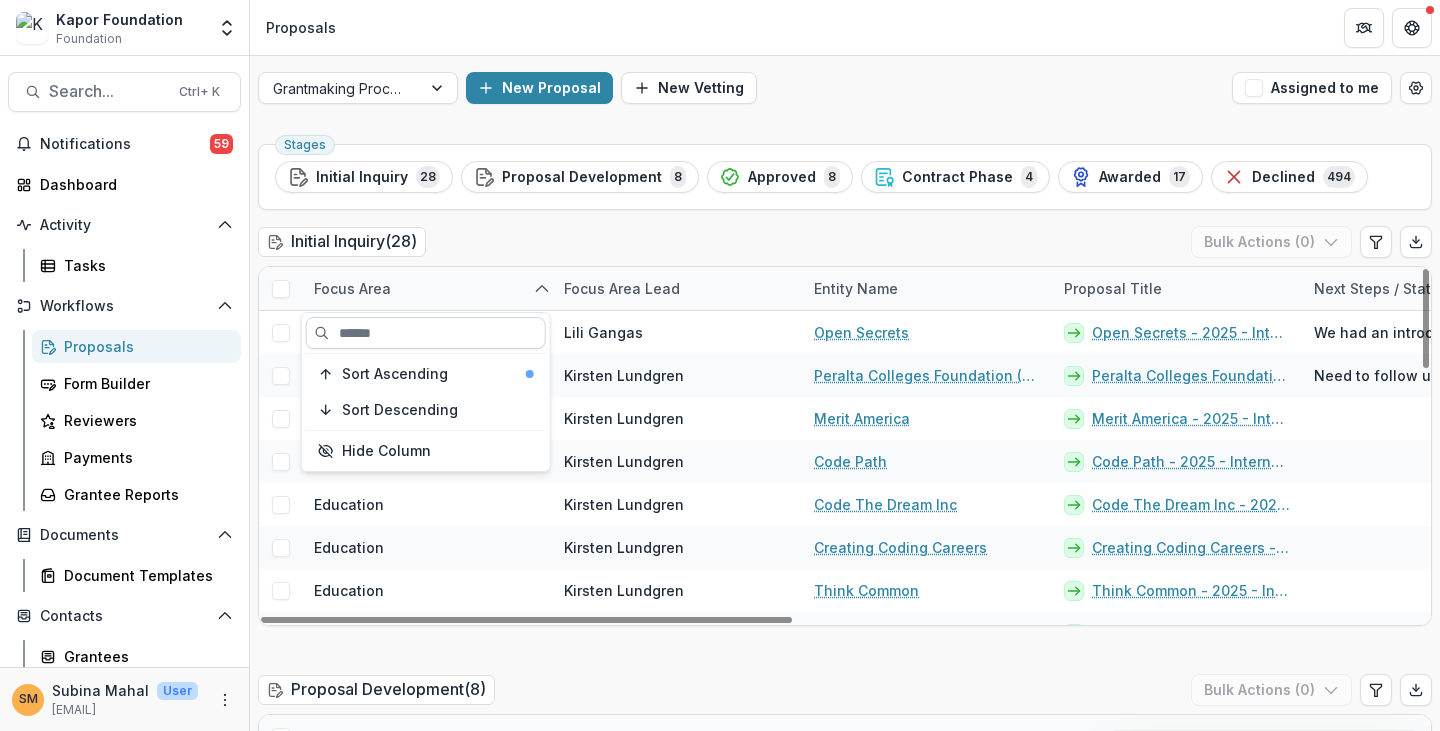 click at bounding box center (426, 333) 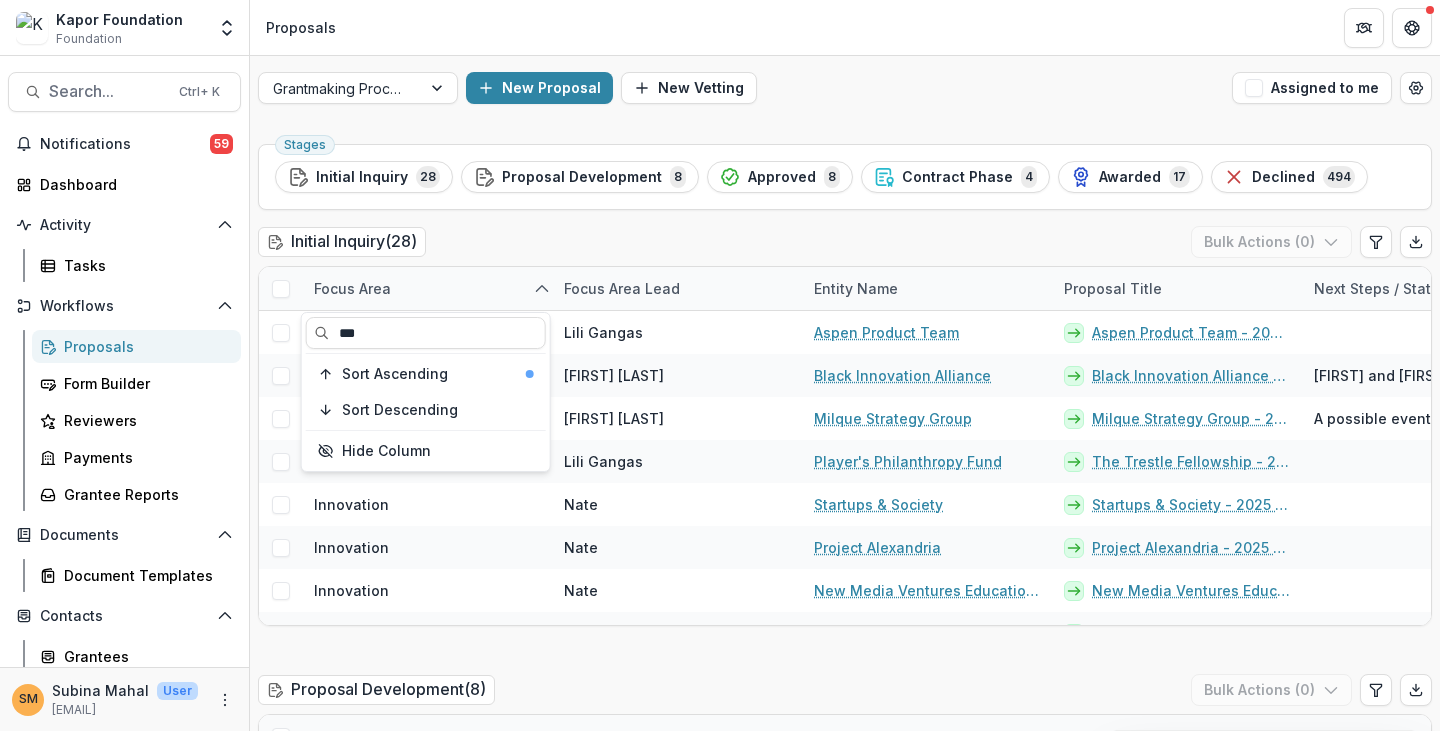 type on "***" 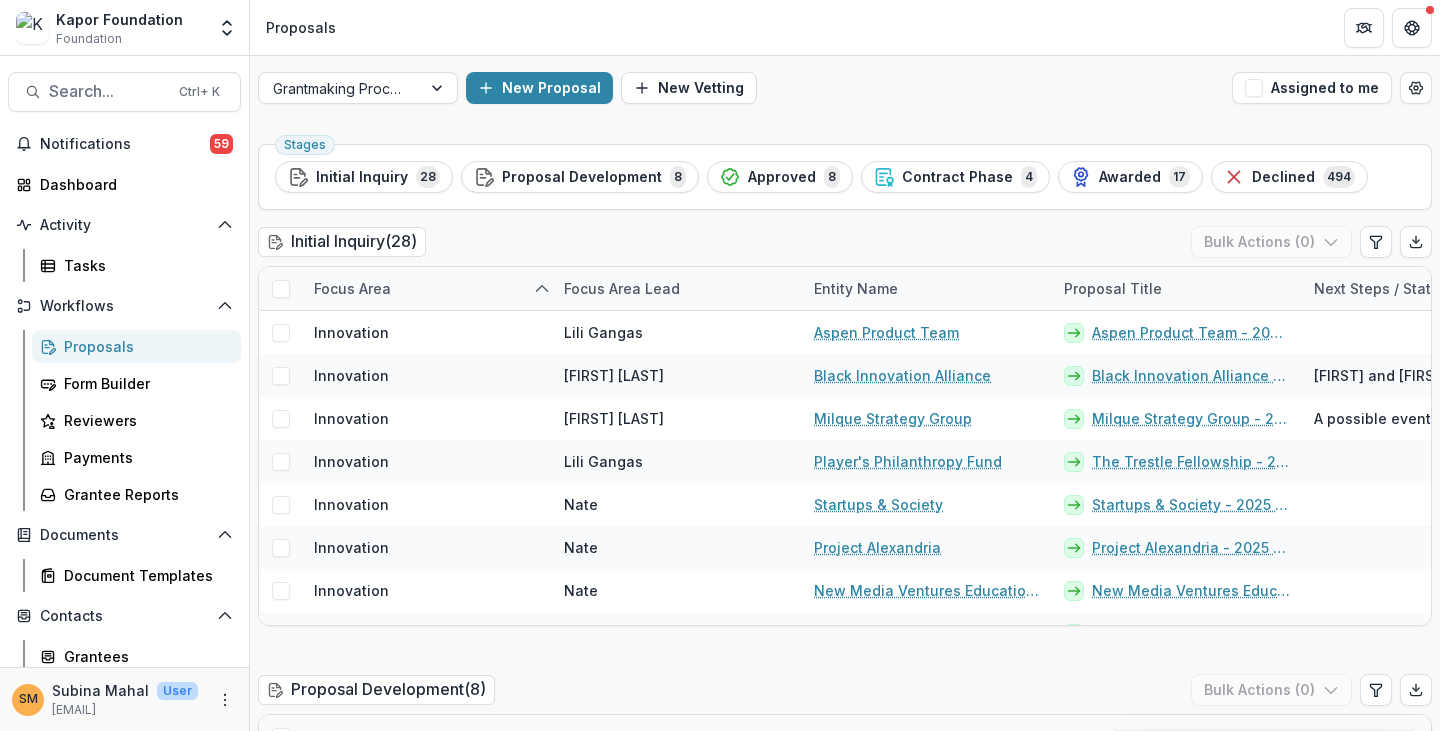 click on "Initial Inquiry  ( 28 ) Bulk Actions ( 0 )" at bounding box center (845, 246) 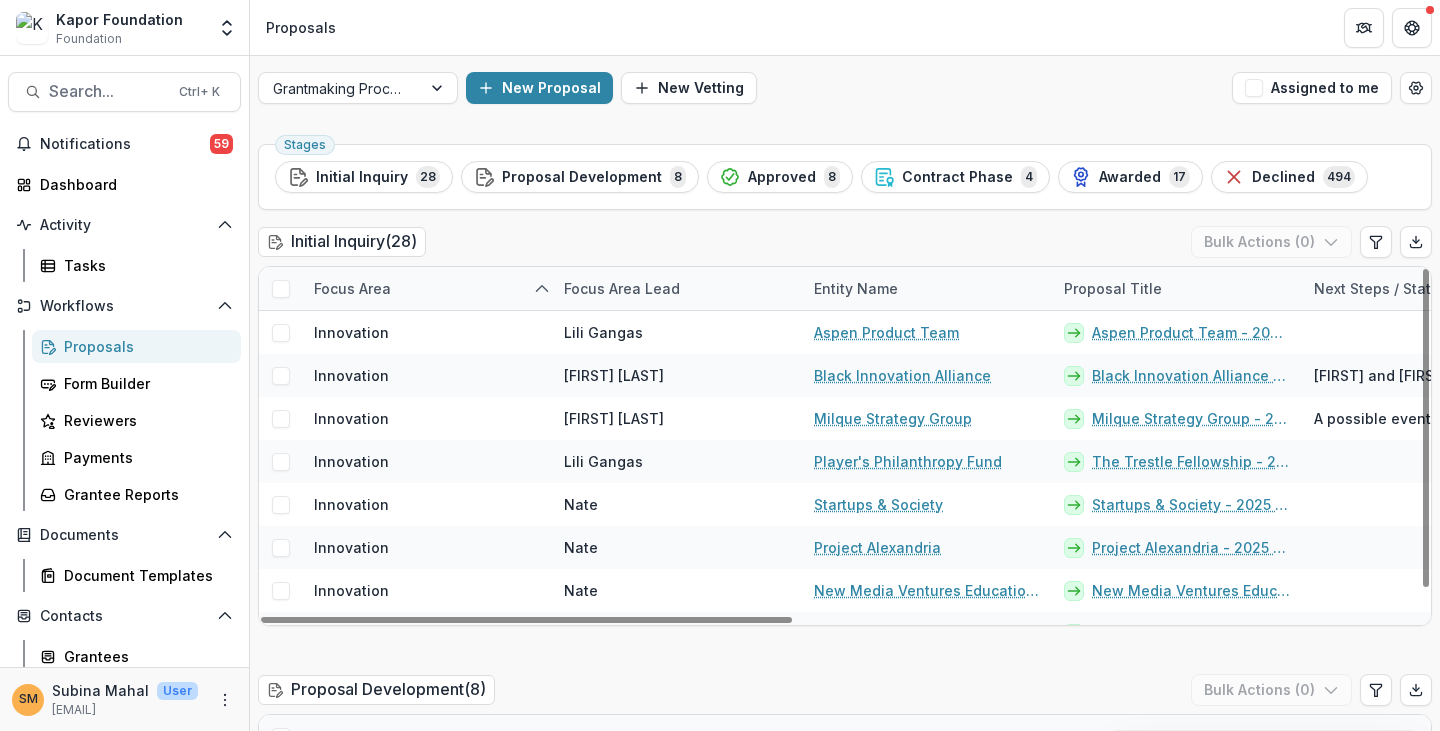 scroll, scrollTop: 100, scrollLeft: 0, axis: vertical 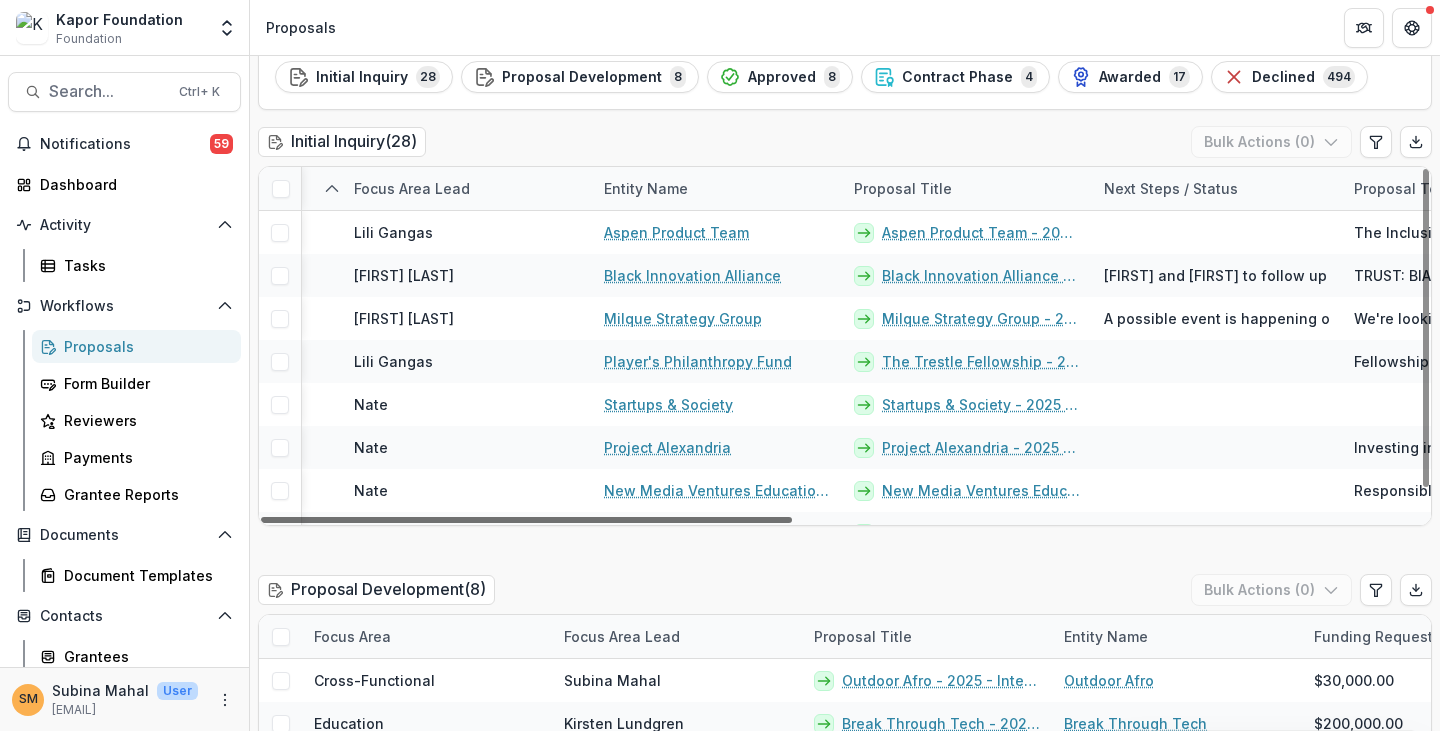 drag, startPoint x: 640, startPoint y: 519, endPoint x: 736, endPoint y: 533, distance: 97.015465 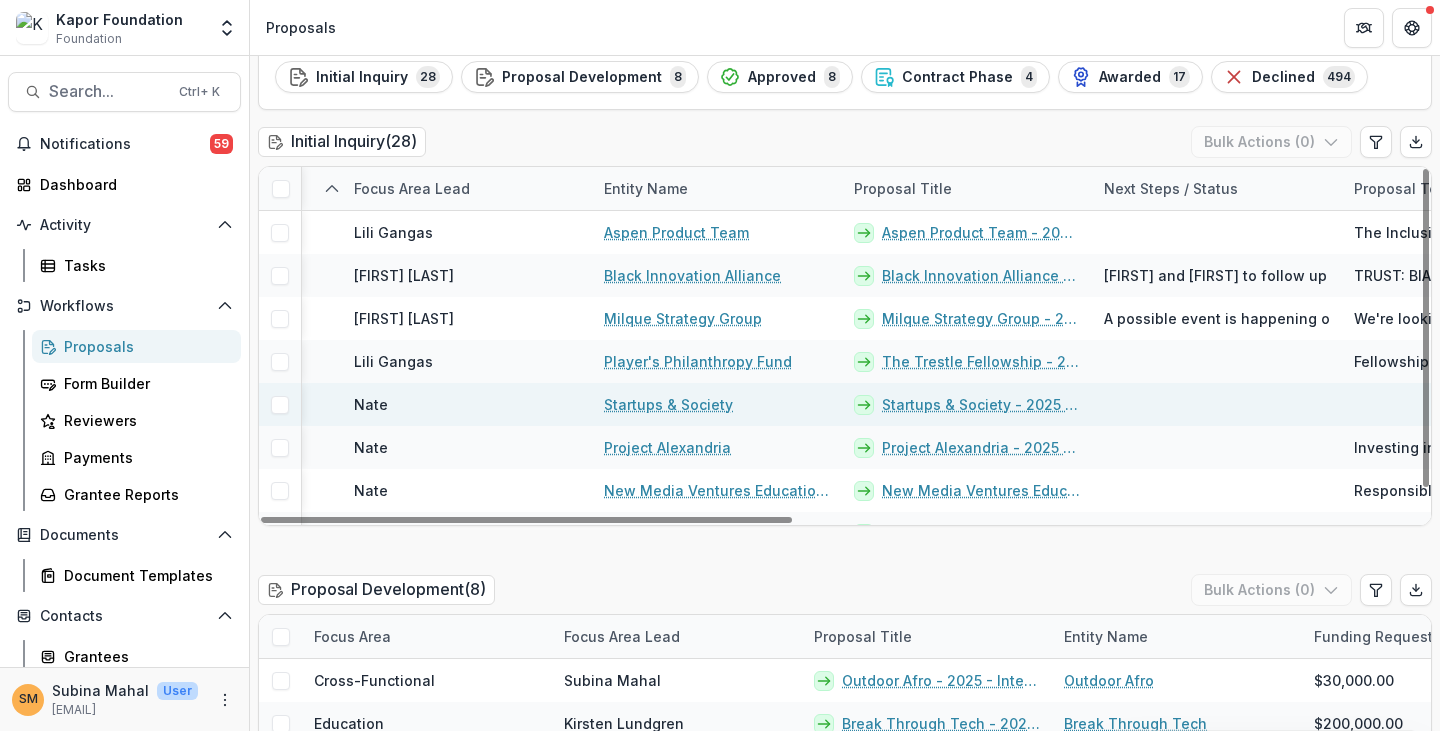 click on "Startups & Society  - 2025 - Internal Grant Concept Form" at bounding box center (981, 404) 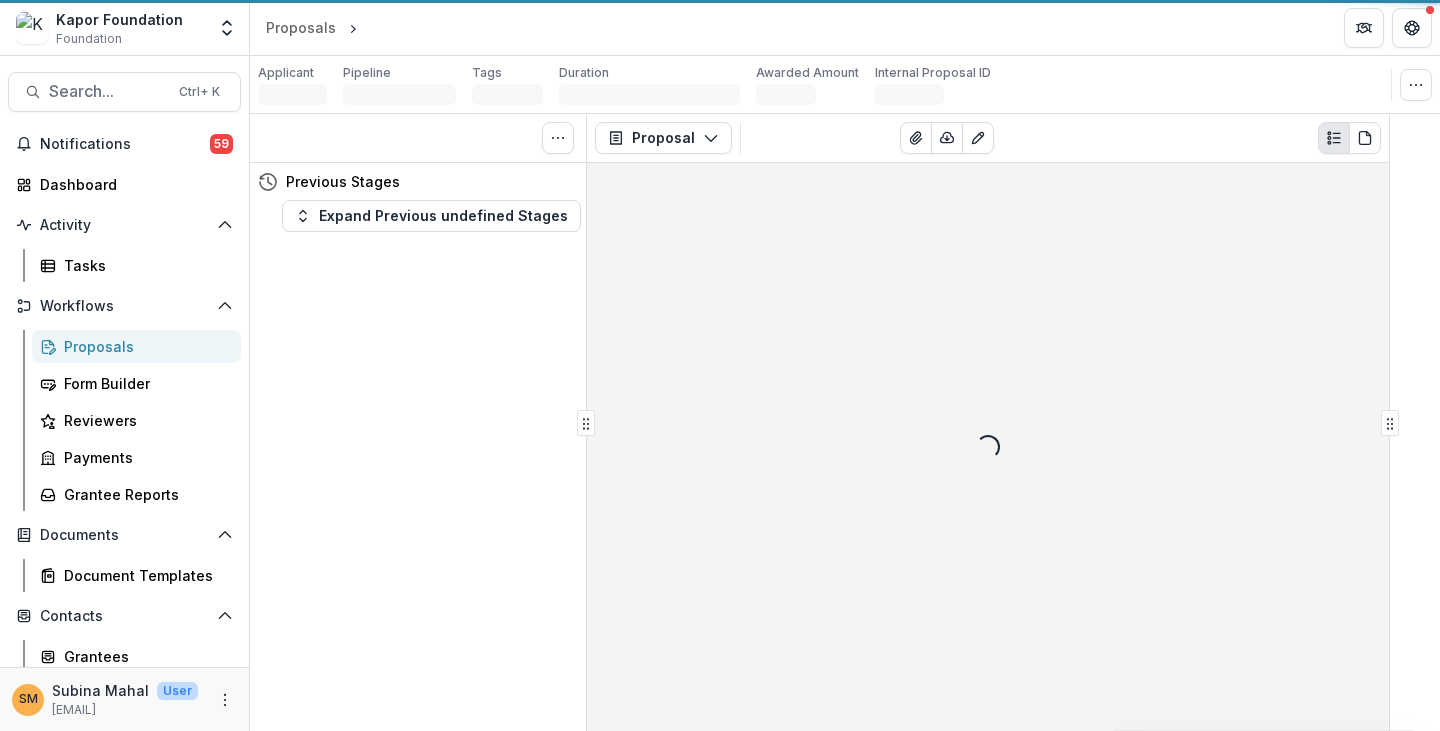 scroll, scrollTop: 0, scrollLeft: 0, axis: both 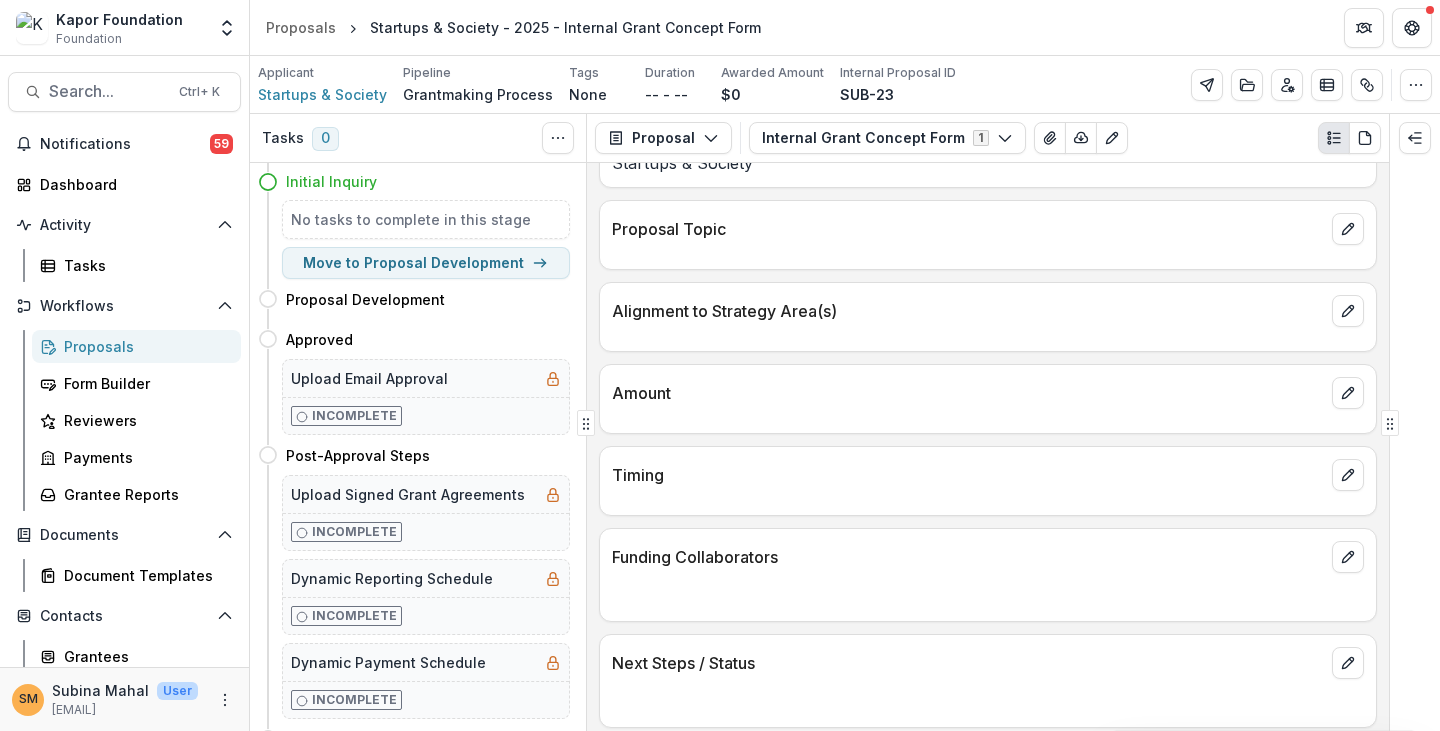 click on "Proposals" at bounding box center [144, 346] 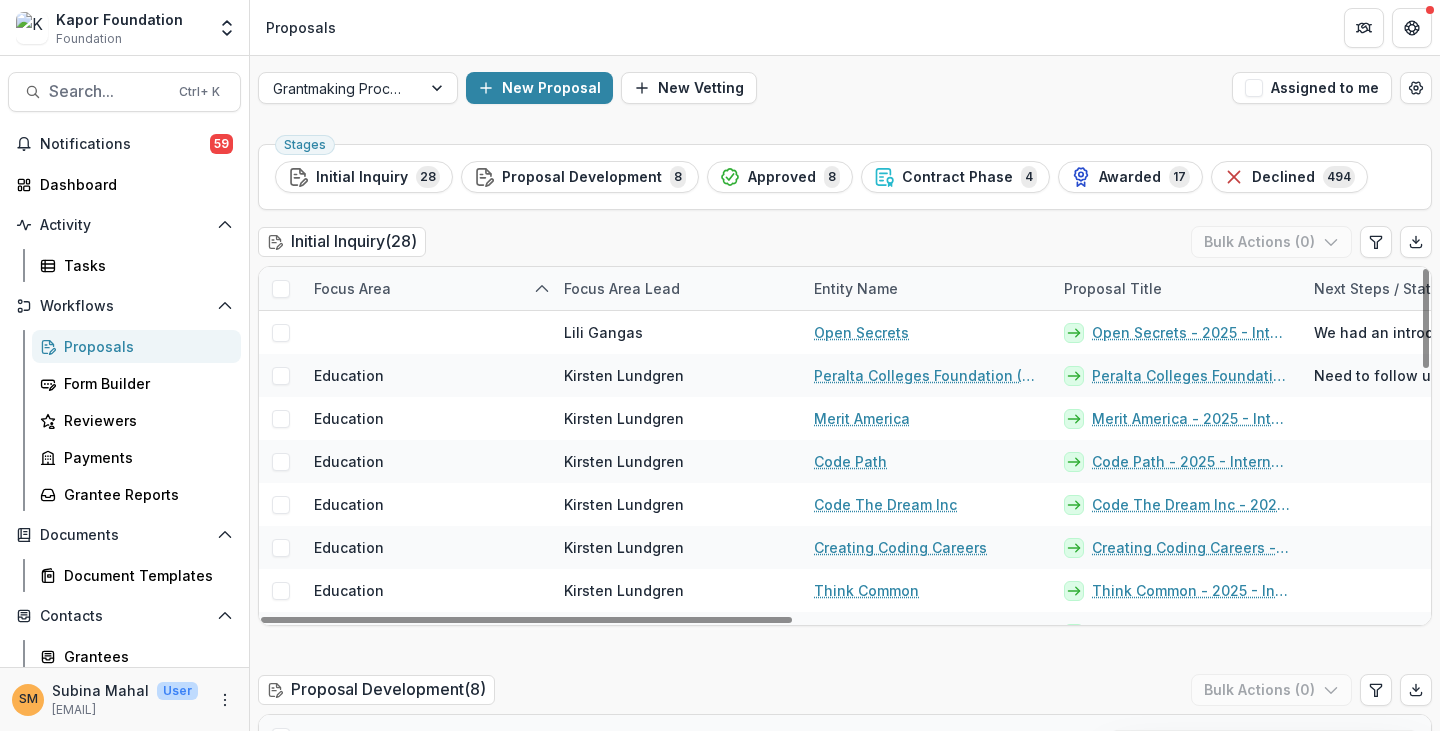 click on "Focus Area" at bounding box center (352, 288) 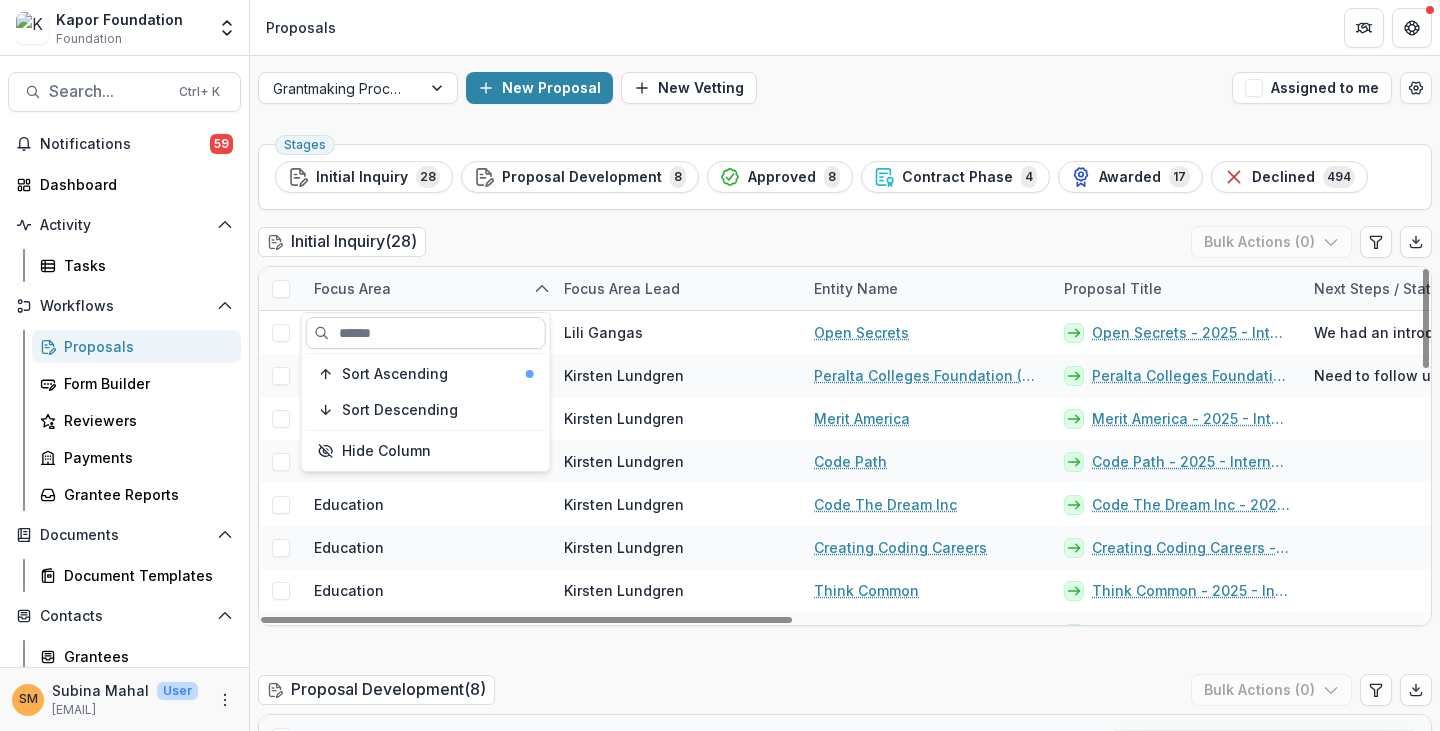 drag, startPoint x: 346, startPoint y: 336, endPoint x: 336, endPoint y: 329, distance: 12.206555 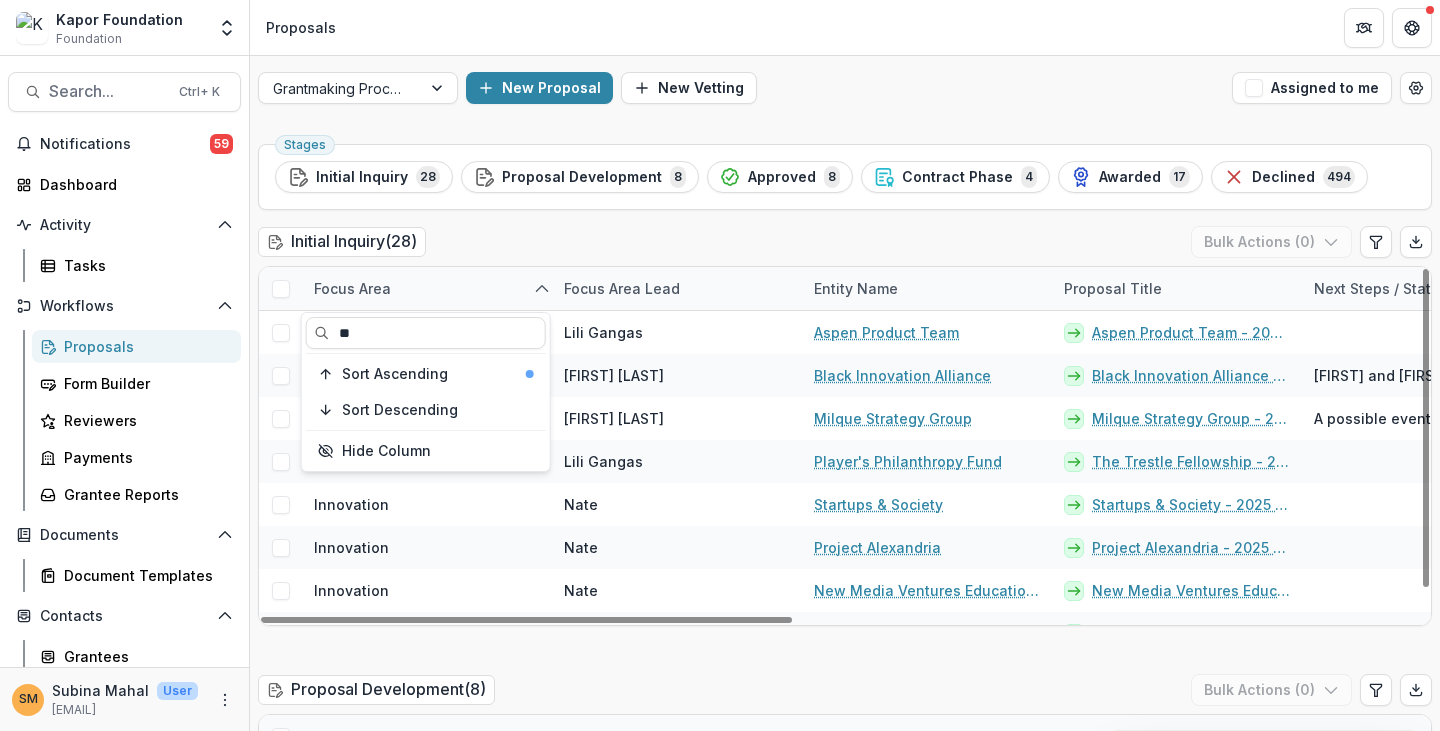 type on "**" 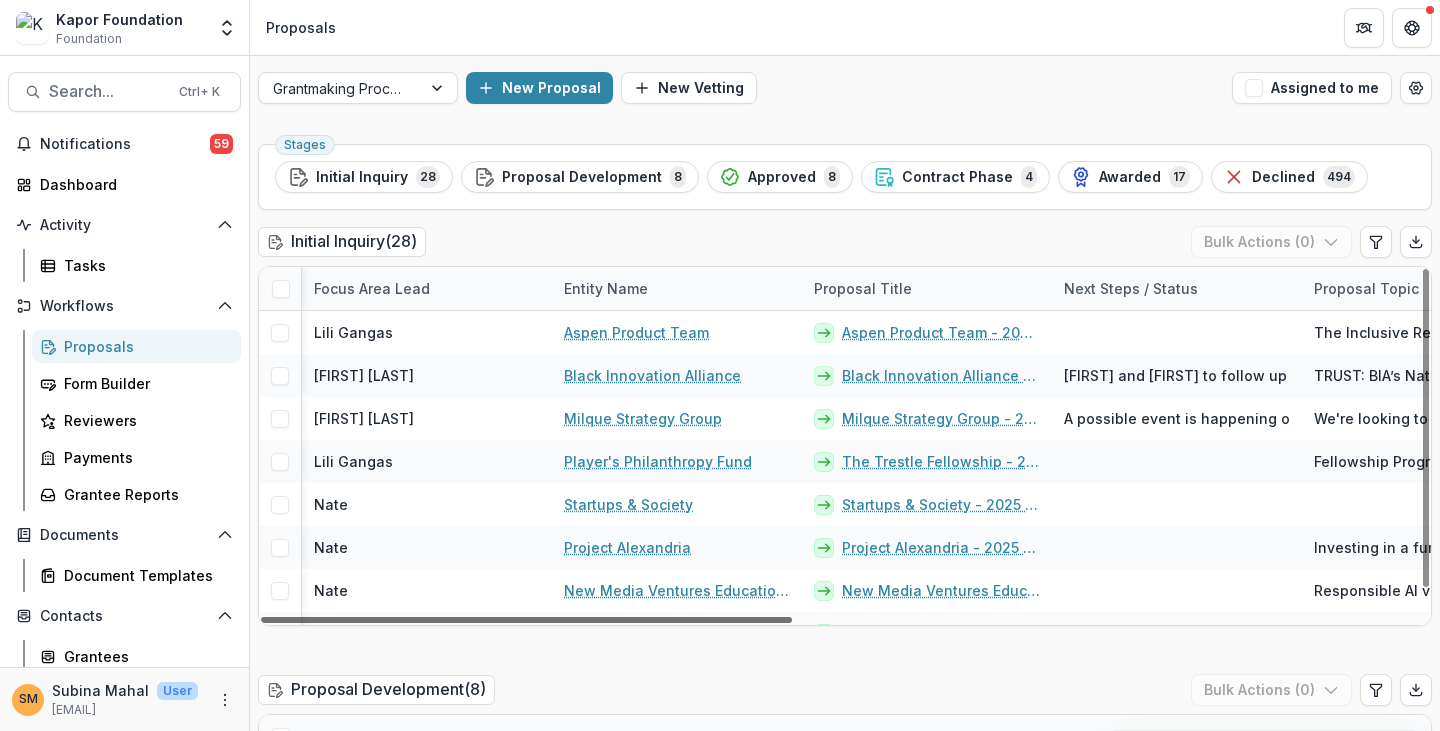 scroll, scrollTop: 0, scrollLeft: 251, axis: horizontal 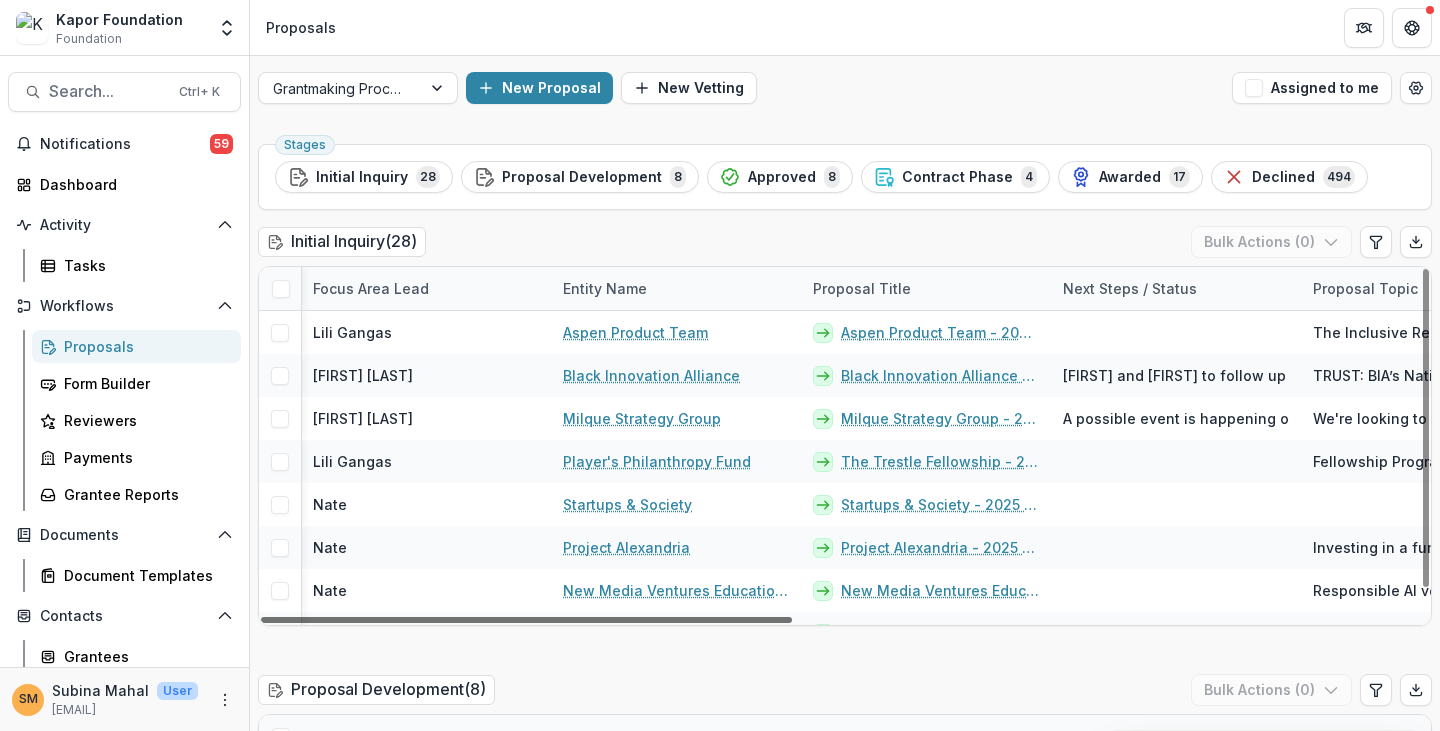 drag, startPoint x: 756, startPoint y: 619, endPoint x: 870, endPoint y: 623, distance: 114.07015 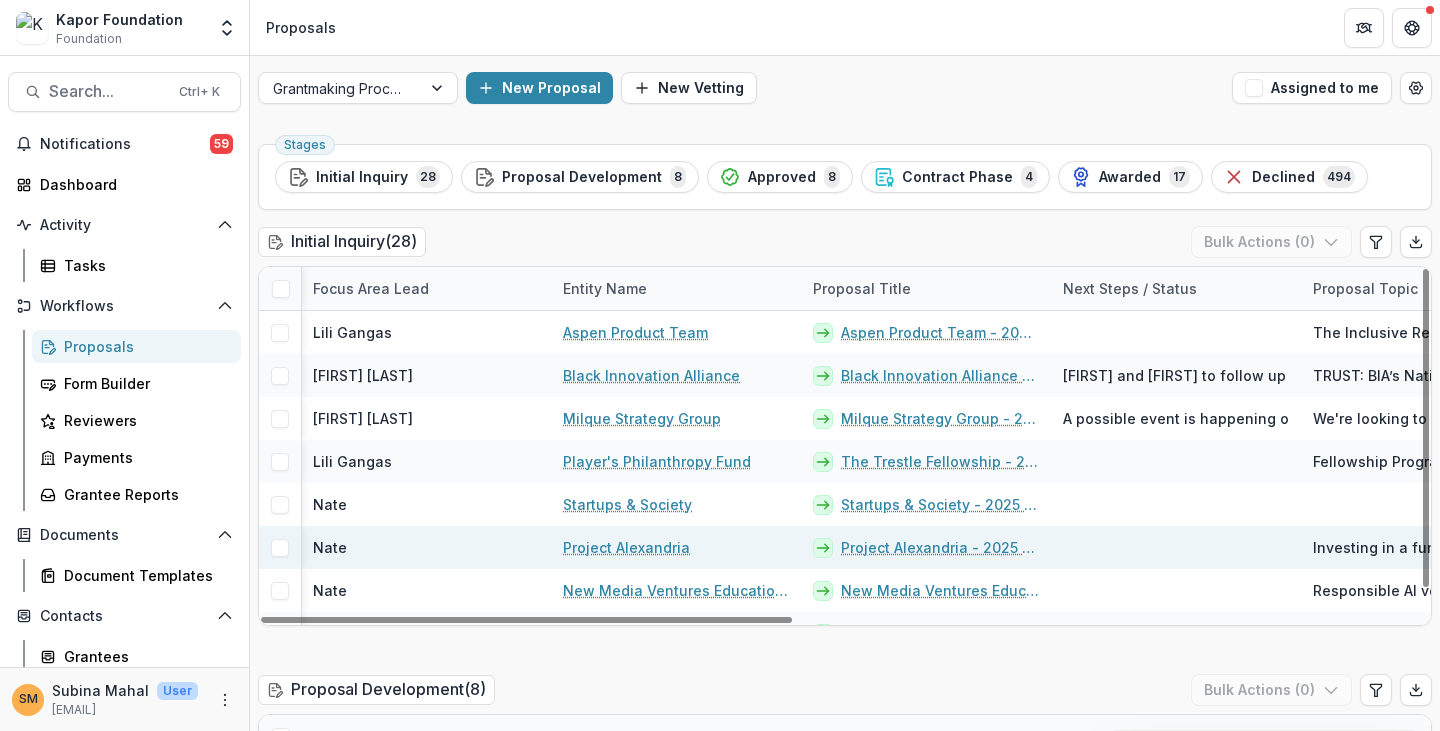 scroll, scrollTop: 28, scrollLeft: 251, axis: both 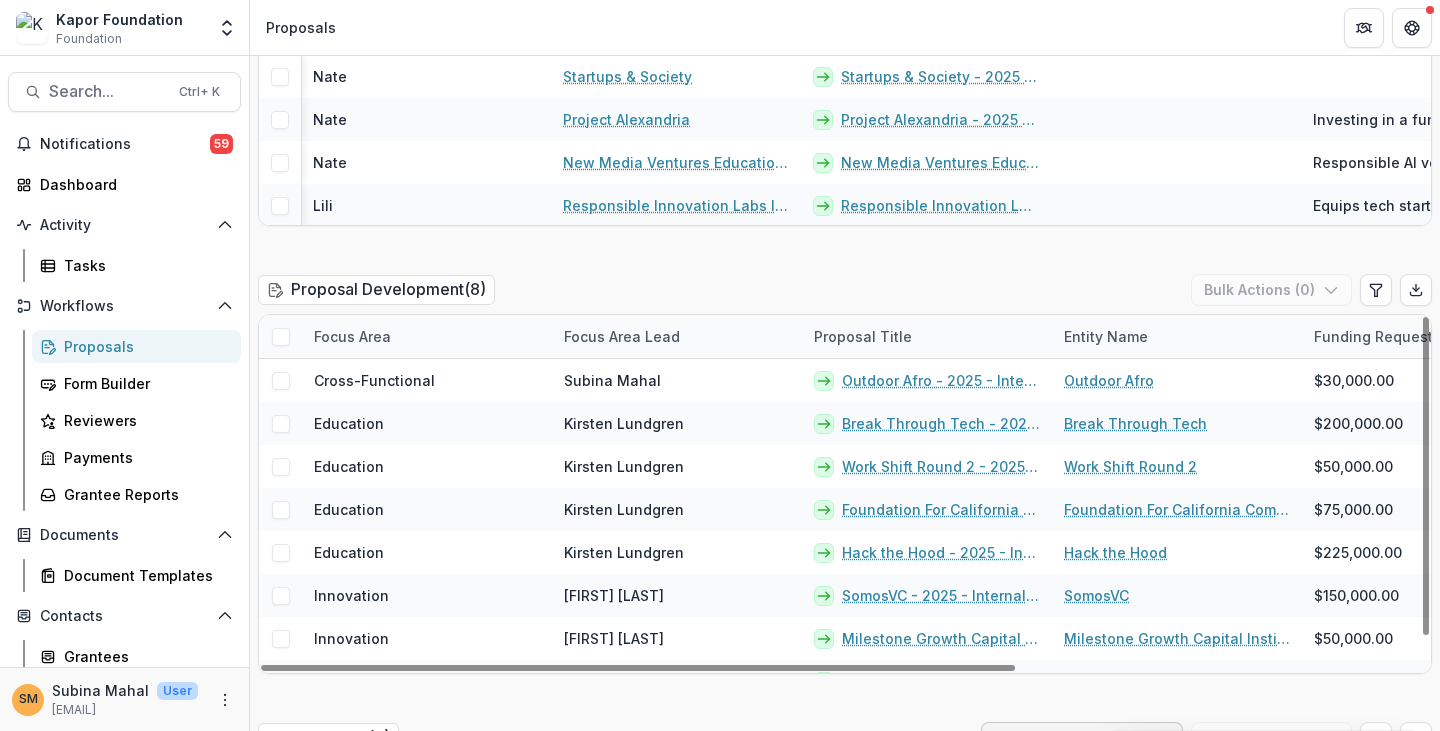 click on "Focus Area" at bounding box center [352, 336] 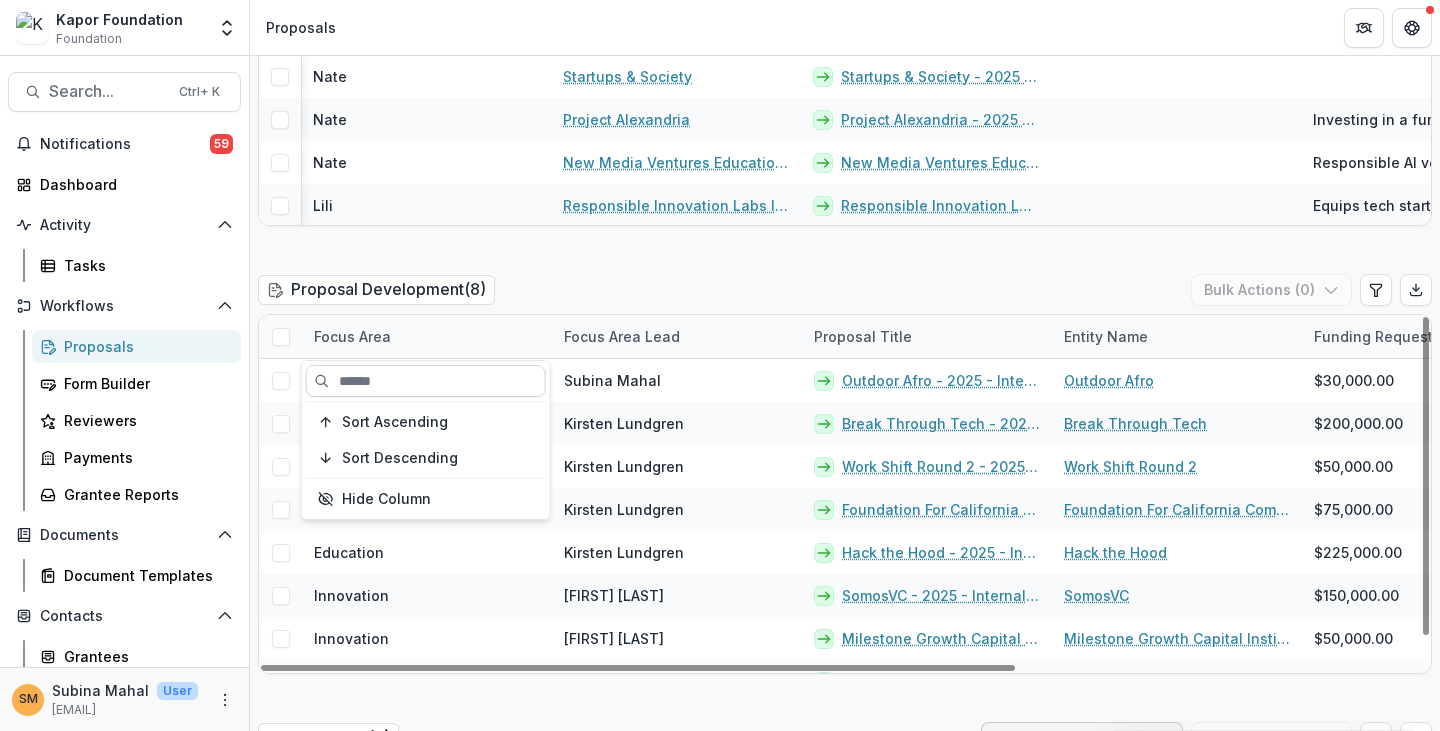 click at bounding box center [426, 381] 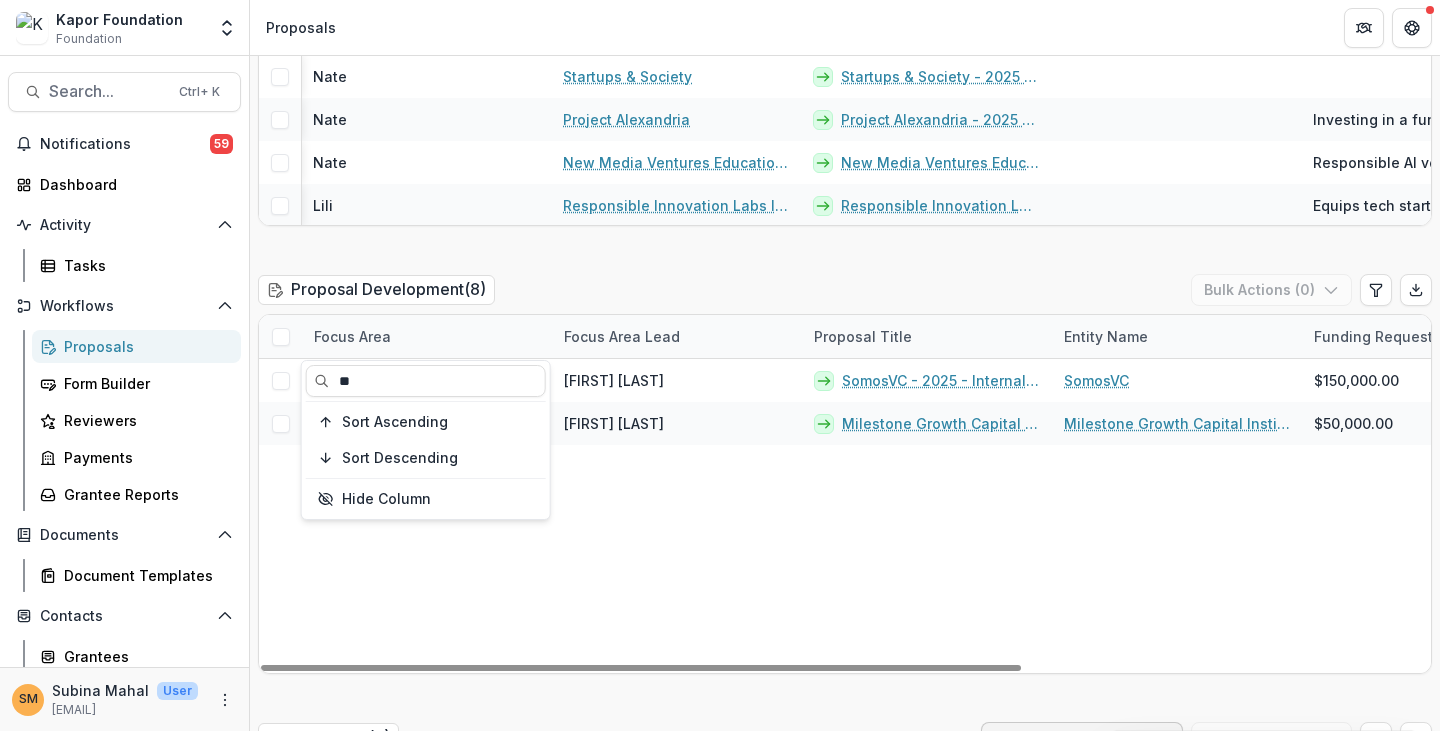 type on "**" 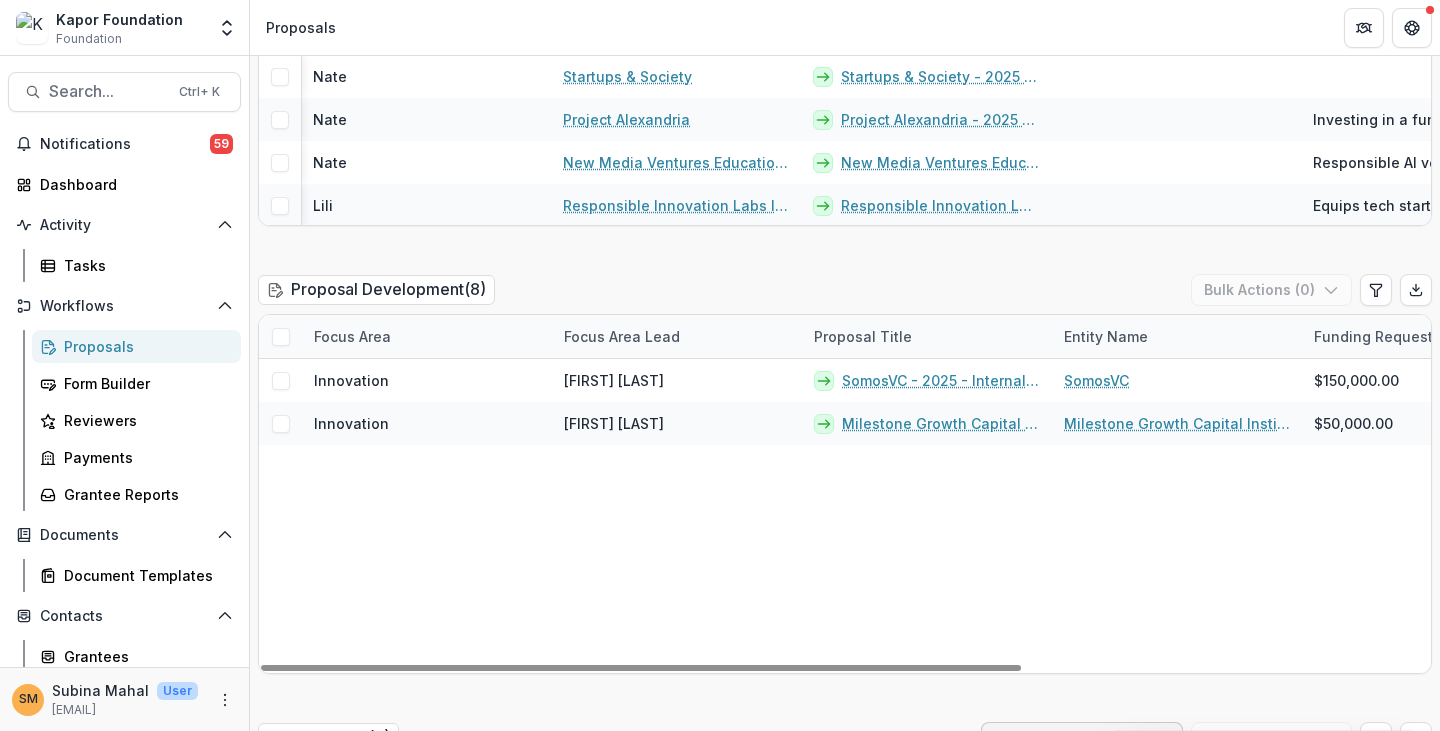 click on "Proposal Development  ( 8 ) Bulk Actions ( 0 )" at bounding box center [845, 294] 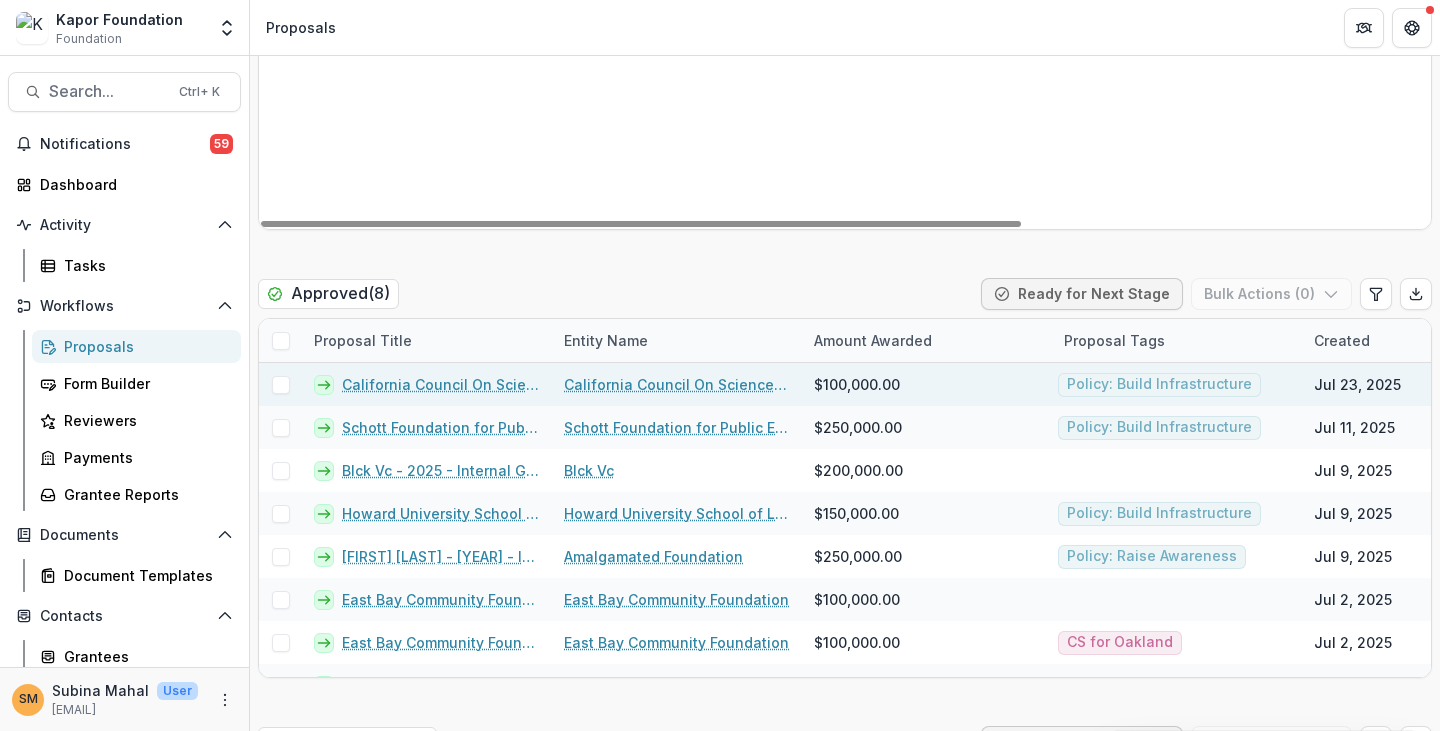 scroll, scrollTop: 900, scrollLeft: 0, axis: vertical 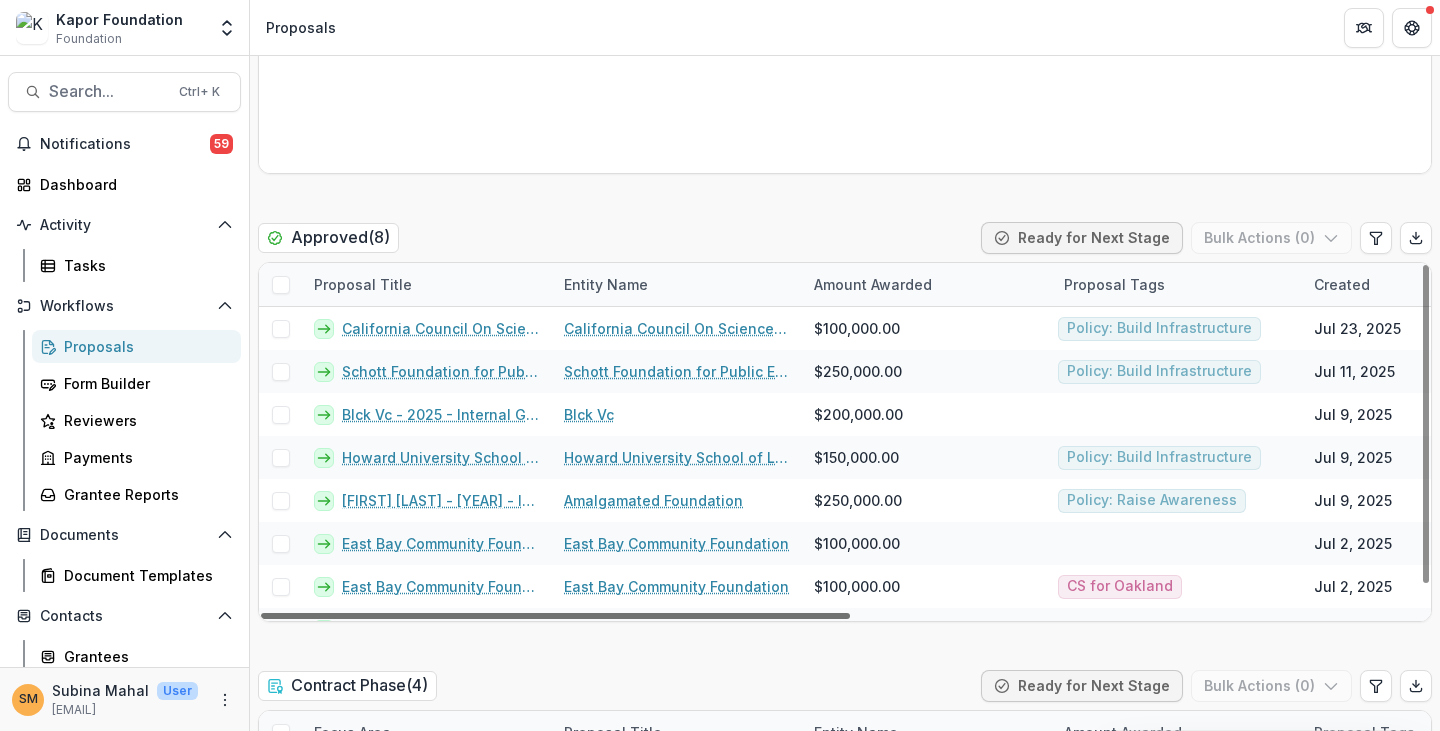 drag, startPoint x: 586, startPoint y: 619, endPoint x: 448, endPoint y: 619, distance: 138 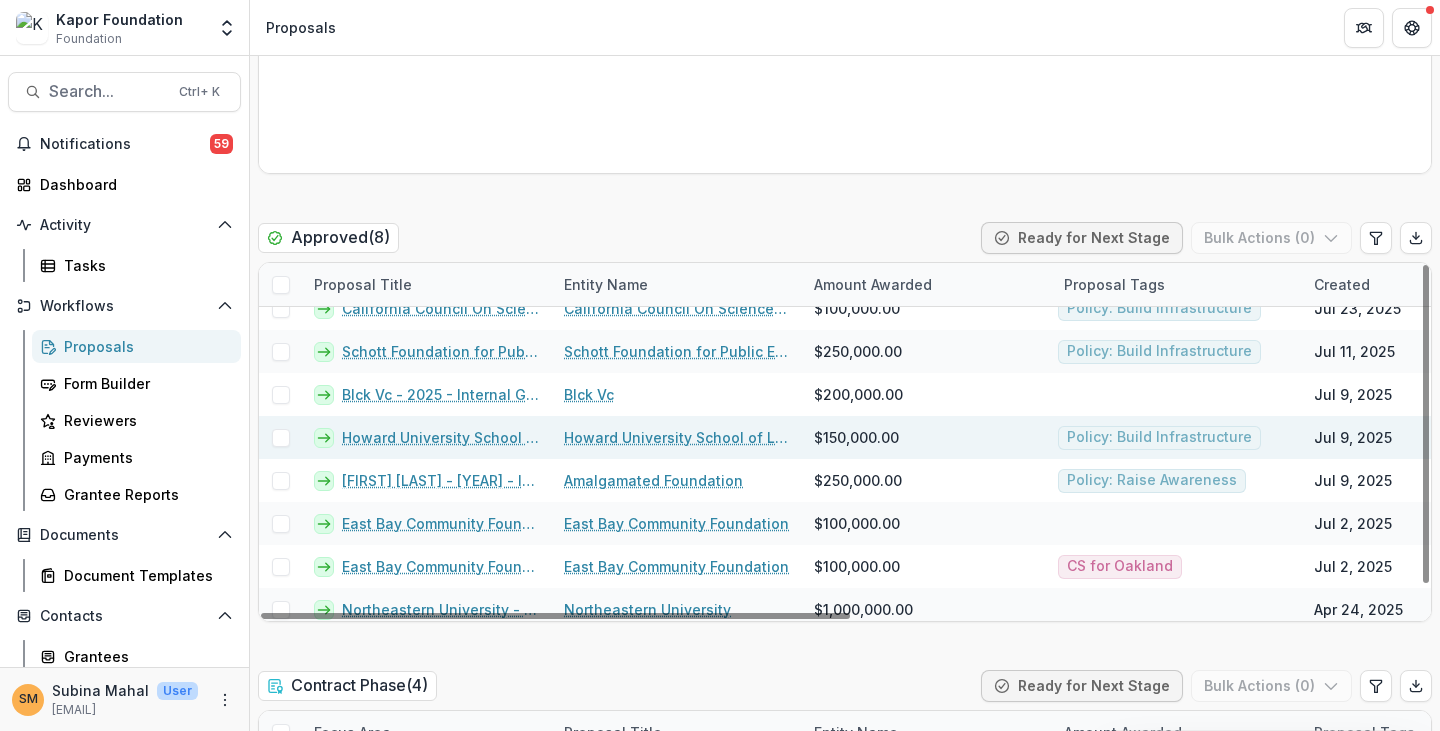 scroll, scrollTop: 28, scrollLeft: 0, axis: vertical 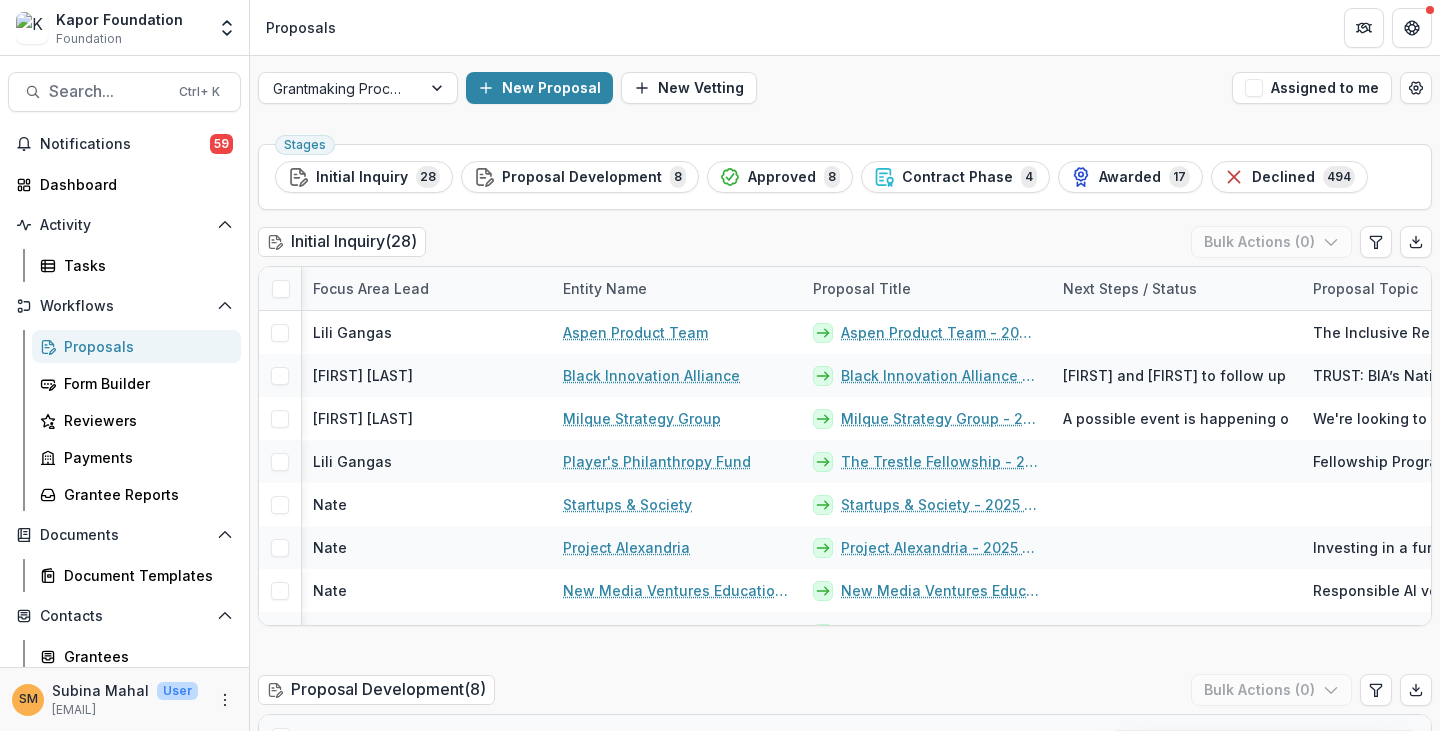 click on "Grantmaking Process New Proposal New Vetting Assigned to me" at bounding box center (845, 88) 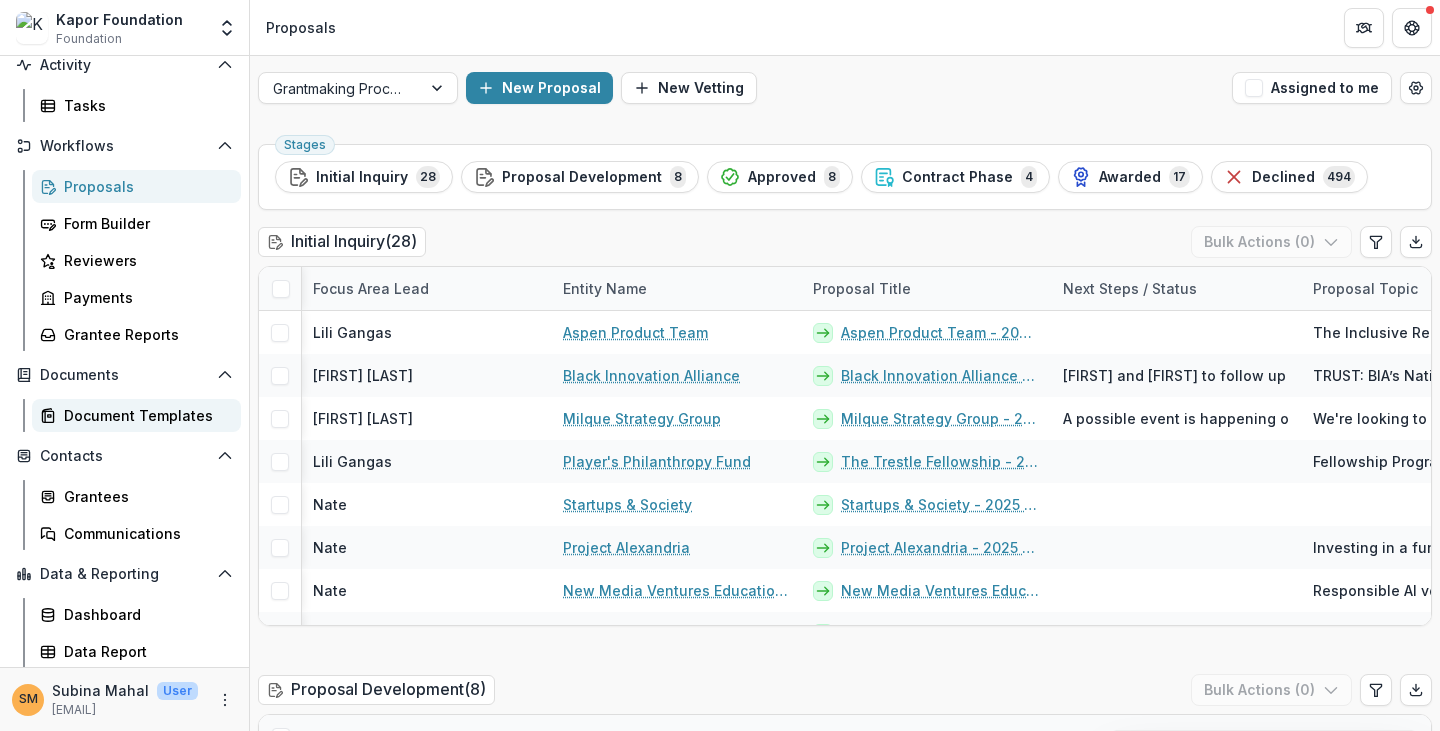 scroll, scrollTop: 0, scrollLeft: 0, axis: both 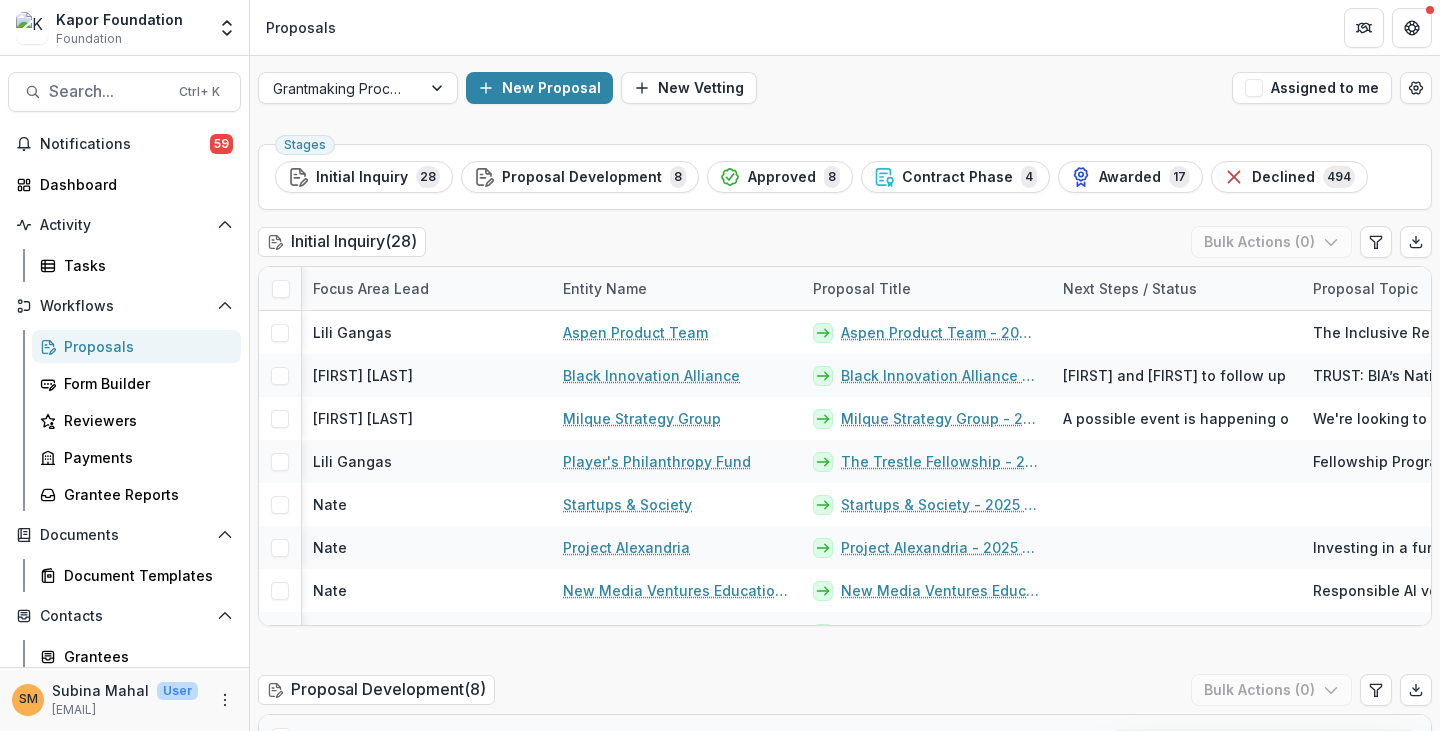 click on "Initial Inquiry  ( 28 ) Bulk Actions ( 0 ) Focus Area Focus Area Lead Entity Name Proposal Title Next Steps / Status Proposal Topic Alignment to Strategy Area(s) Amount Timeline Funding Collaborators Innovation Lili Gangas Aspen Product Team Aspen Product Team - 2025 - Internal Grant Concept Form The Inclusive Red-Teaming Project $0.00 Innovation Nathan Jones Black Innovation Alliance Black Innovation Alliance - 2025 - Internal Grant Concept Form Lili and Nate to follow up with a call to discuss more. TRUST: BIA’s National + Local Ecosystem Model:
Three-city impact: Atlanta (active Jan 2025), Detroit (launch June 2025), and Oakland (co-created launch Q1 2026).
High leverage: Investing in ISOs turns every grant dollar into hundreds of founders served, millions unlocked, and thousands of jobs.
Aligned vision: Kapor’s priority regions and tech-equity expertise are baked into the design. $0.00 Innovation Nathan Jones Milque Strategy Group Milque Strategy Group - 2025 - Internal Grant Concept Form $0.00 $0.00" at bounding box center (845, 1546) 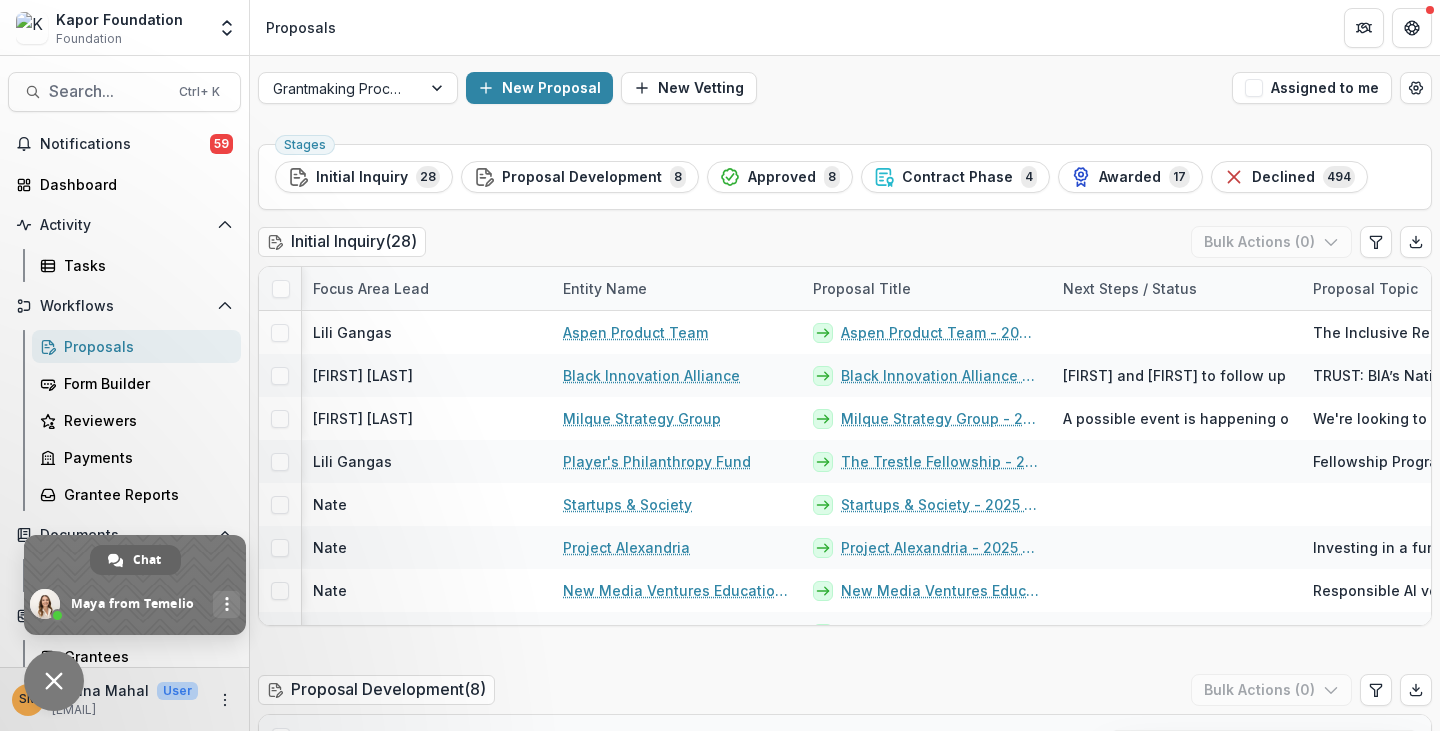 type on "**********" 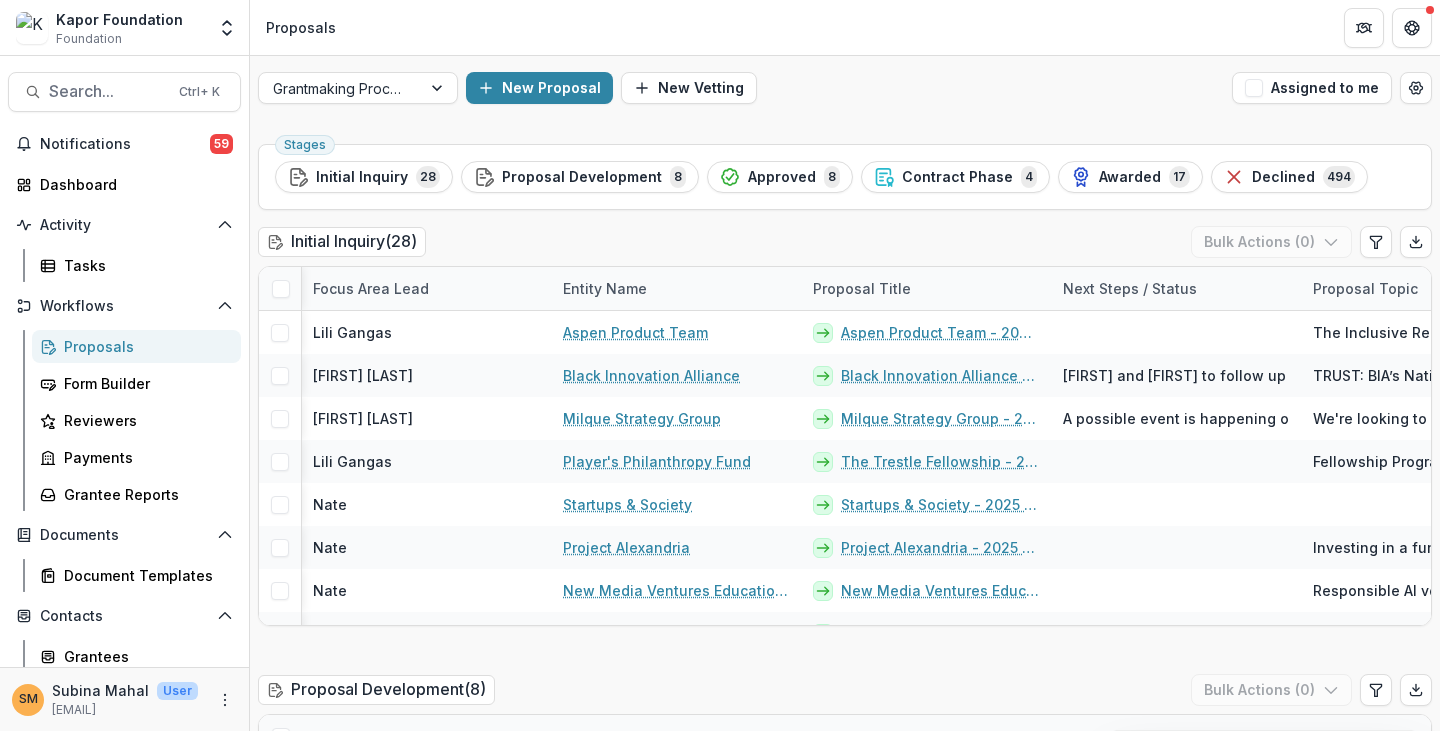 scroll, scrollTop: 0, scrollLeft: 0, axis: both 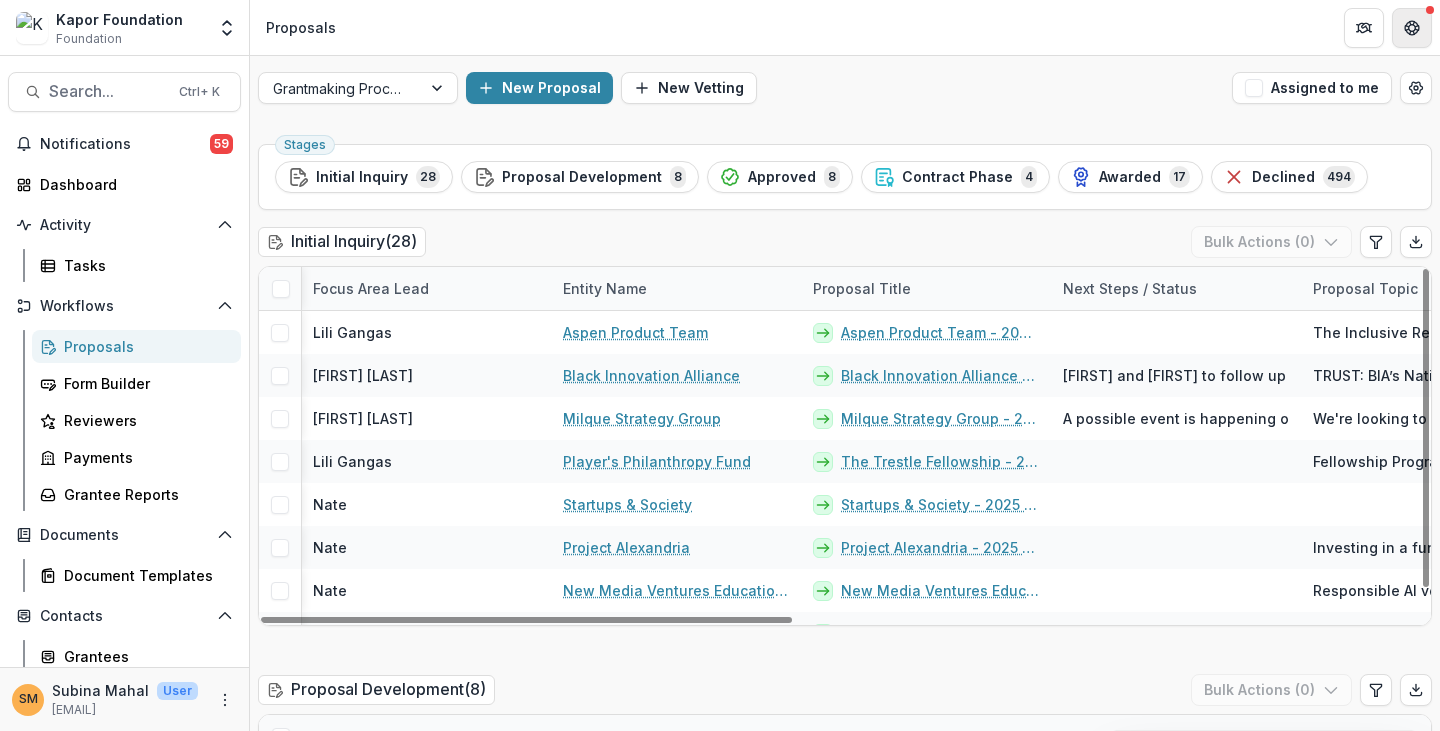 click at bounding box center (1412, 28) 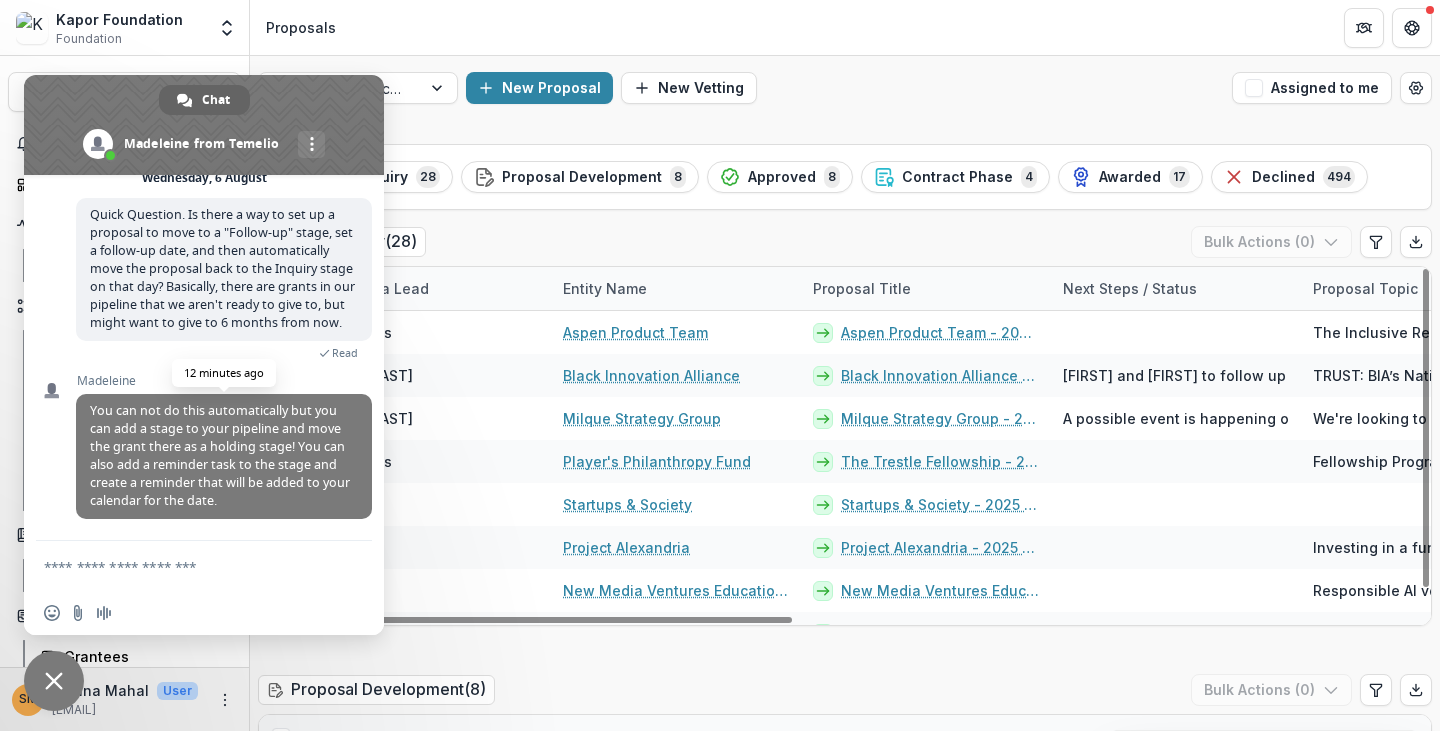 scroll, scrollTop: 7562, scrollLeft: 0, axis: vertical 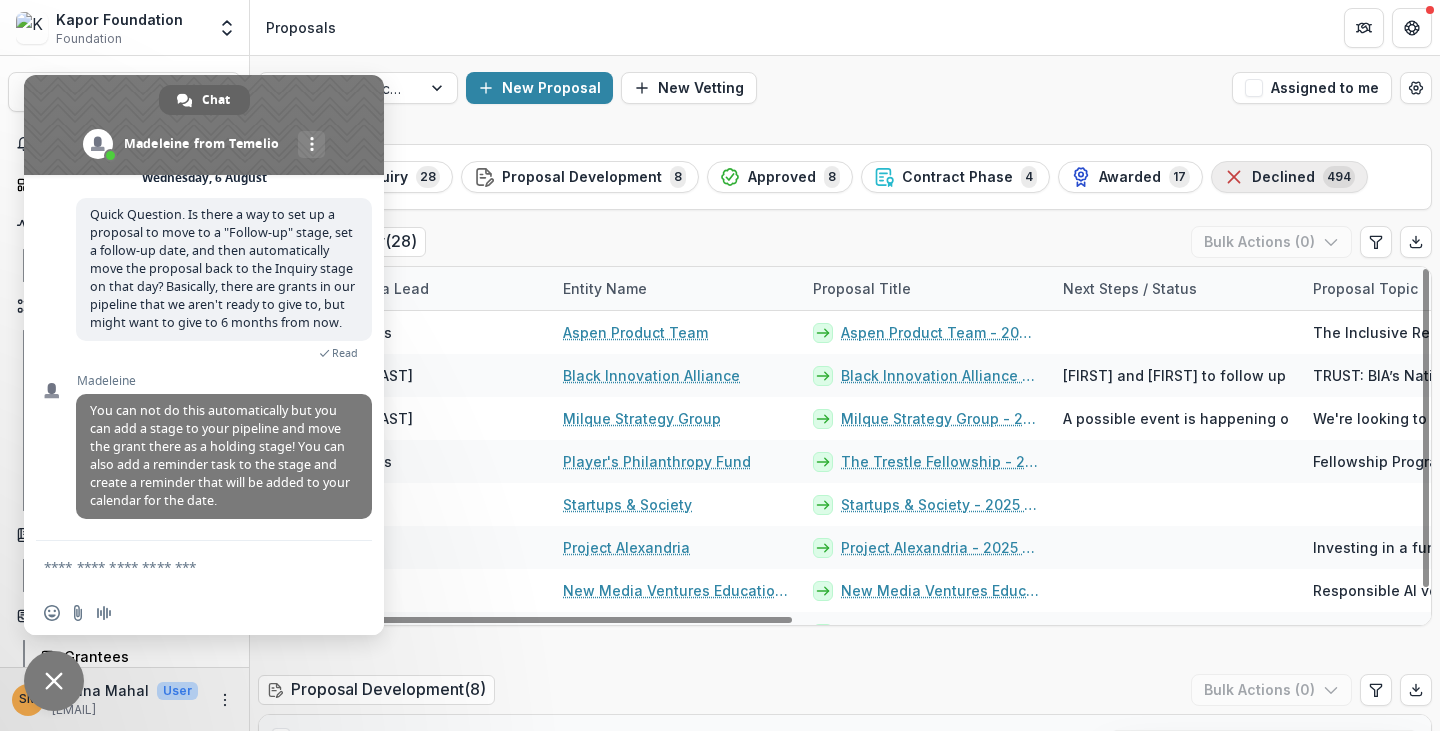 click on "Declined" at bounding box center [1283, 177] 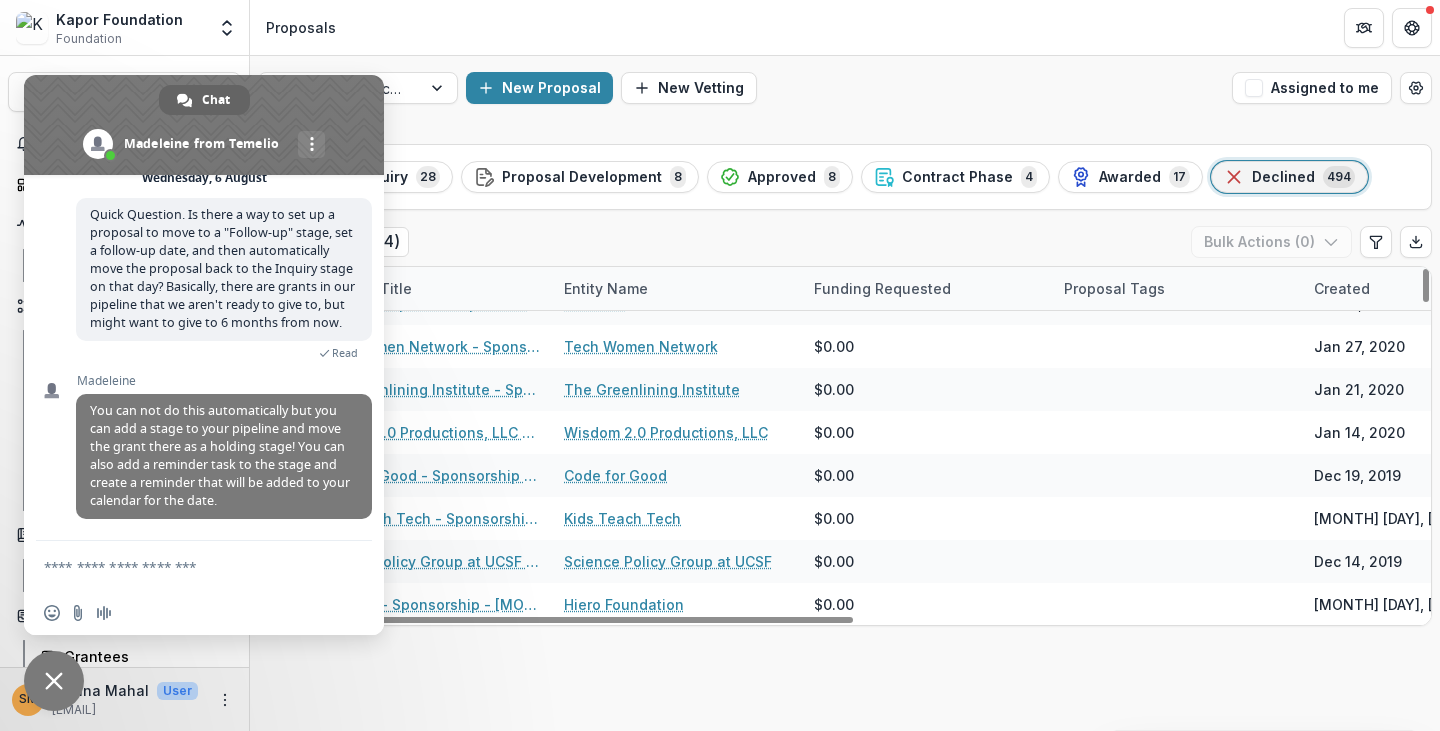 scroll, scrollTop: 0, scrollLeft: 0, axis: both 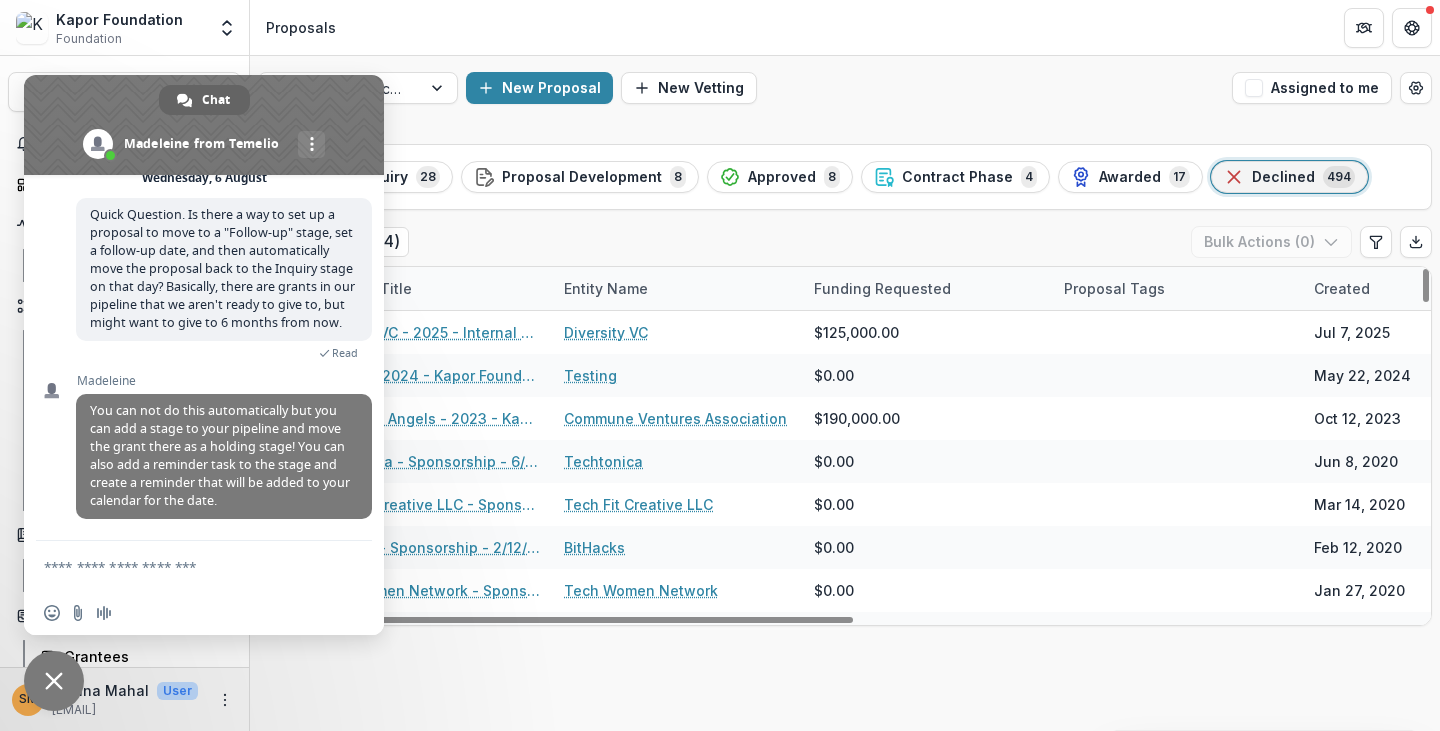 drag, startPoint x: 682, startPoint y: 621, endPoint x: 489, endPoint y: 717, distance: 215.55742 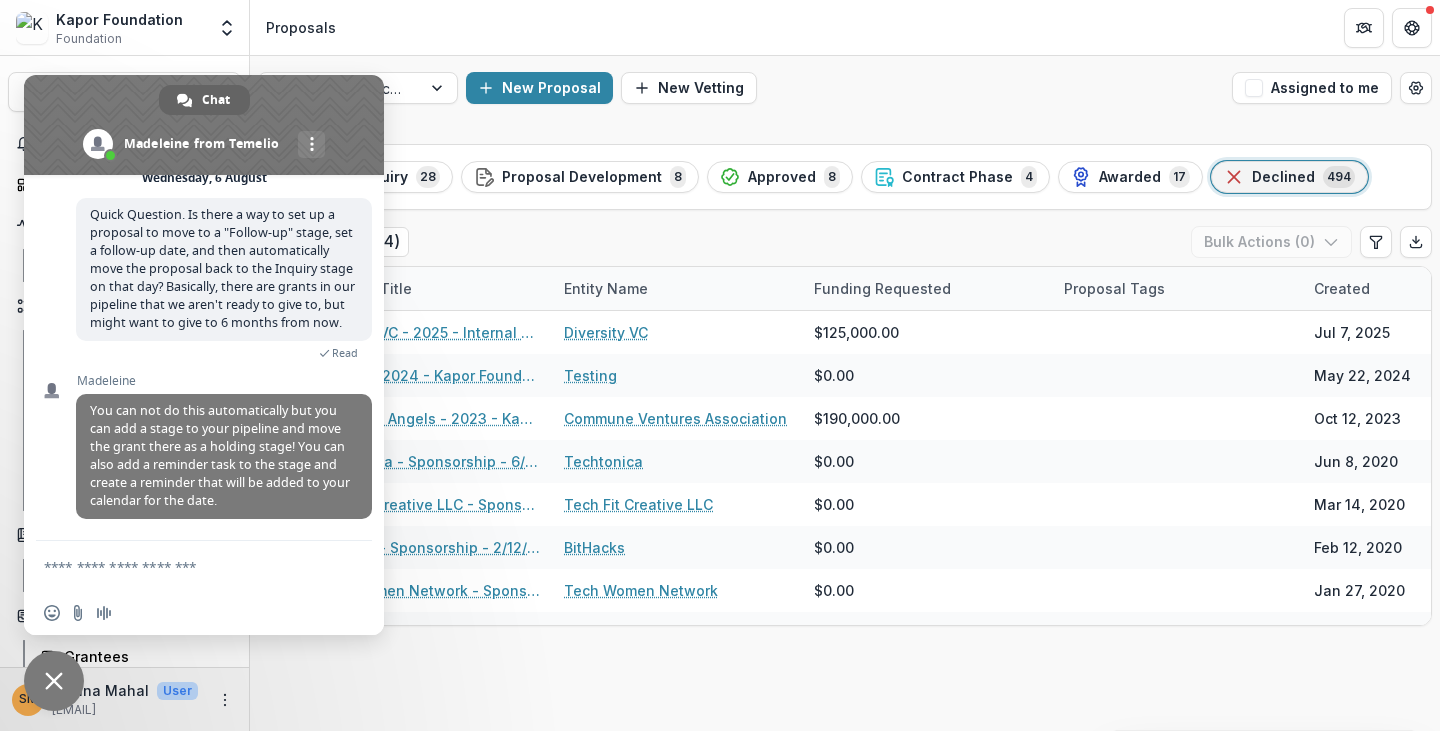 click at bounding box center [204, 125] 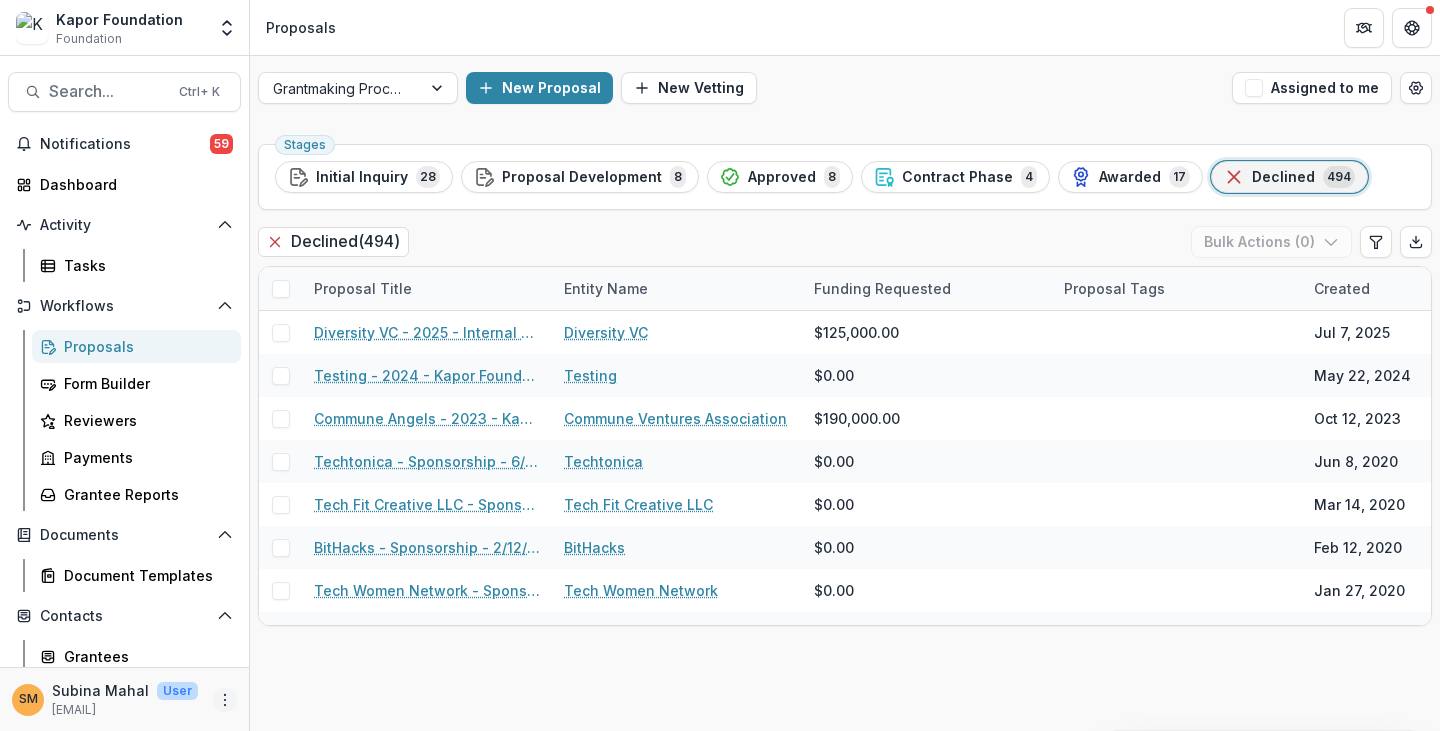 click 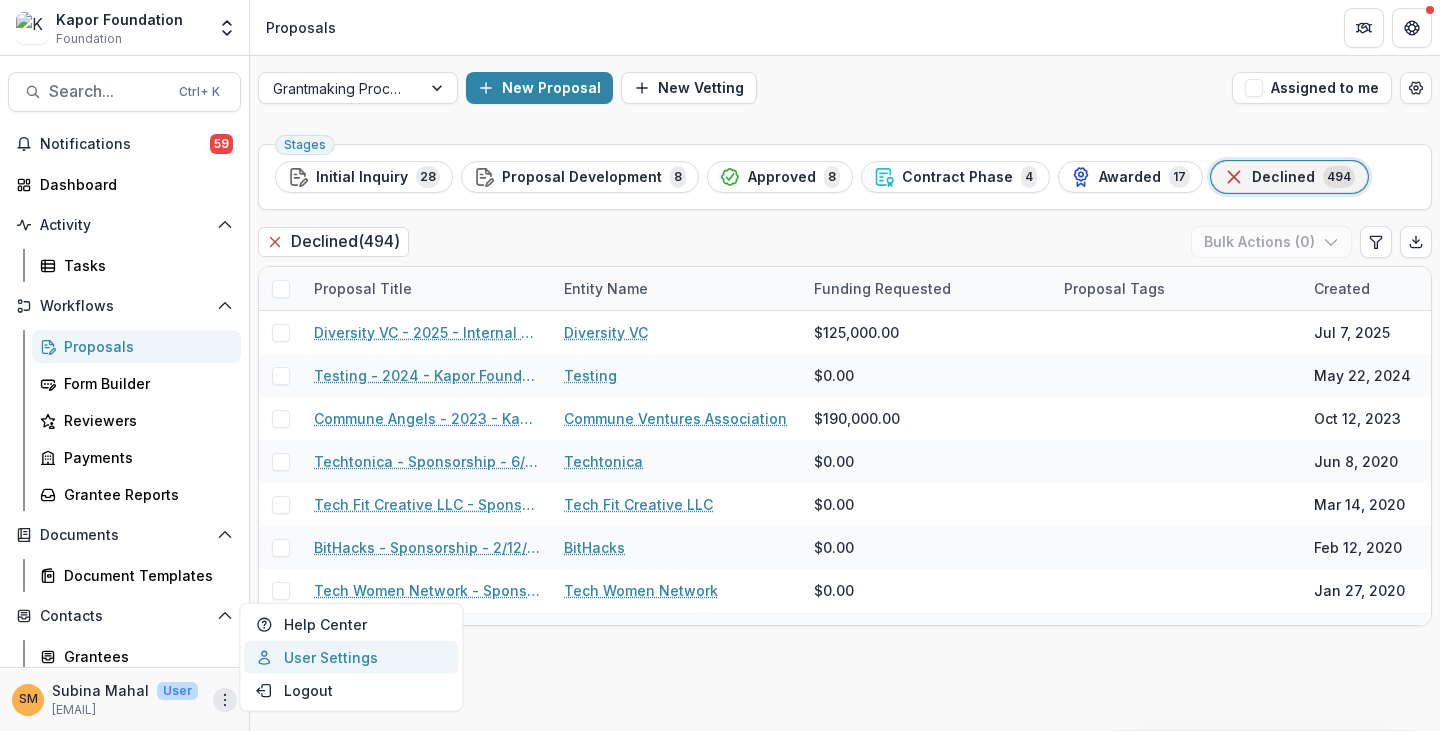 click on "User Settings" at bounding box center (351, 657) 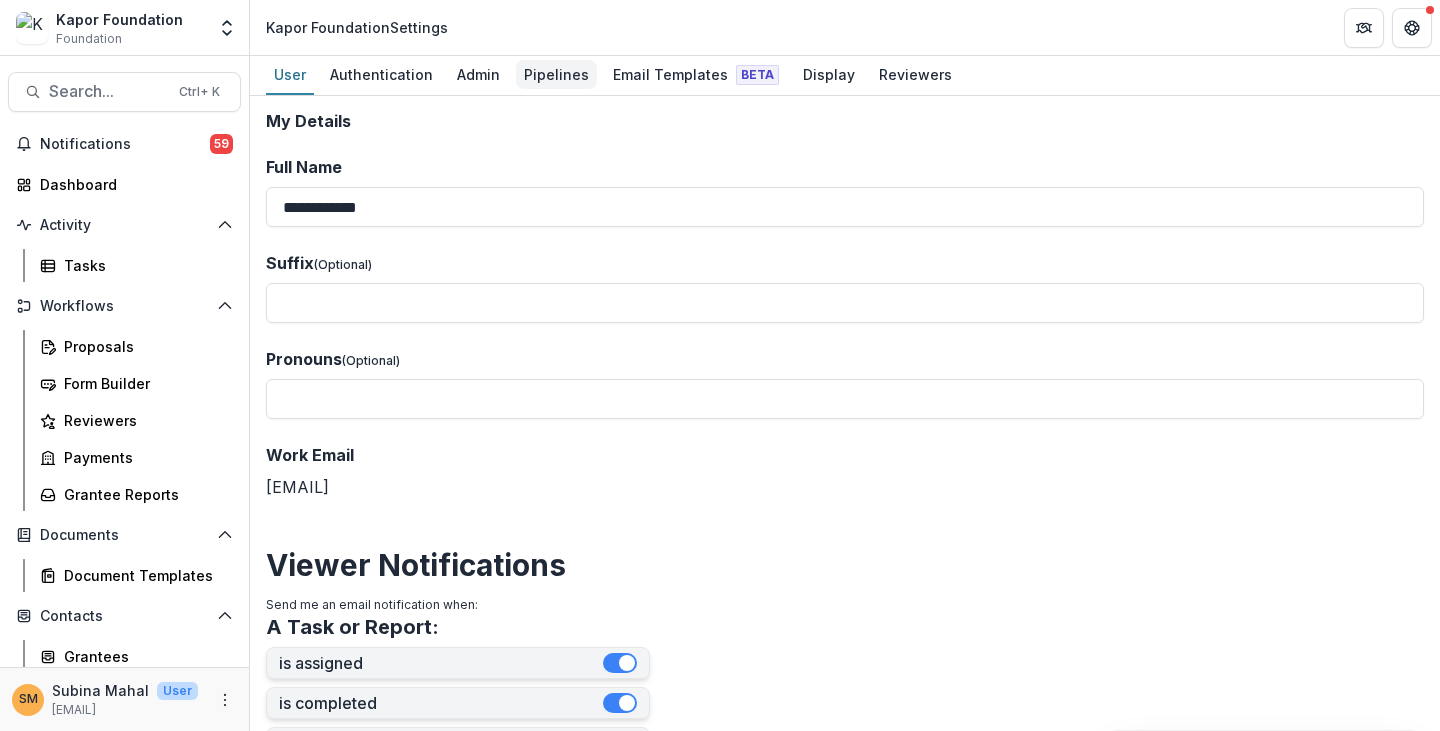 click on "Pipelines" at bounding box center (556, 74) 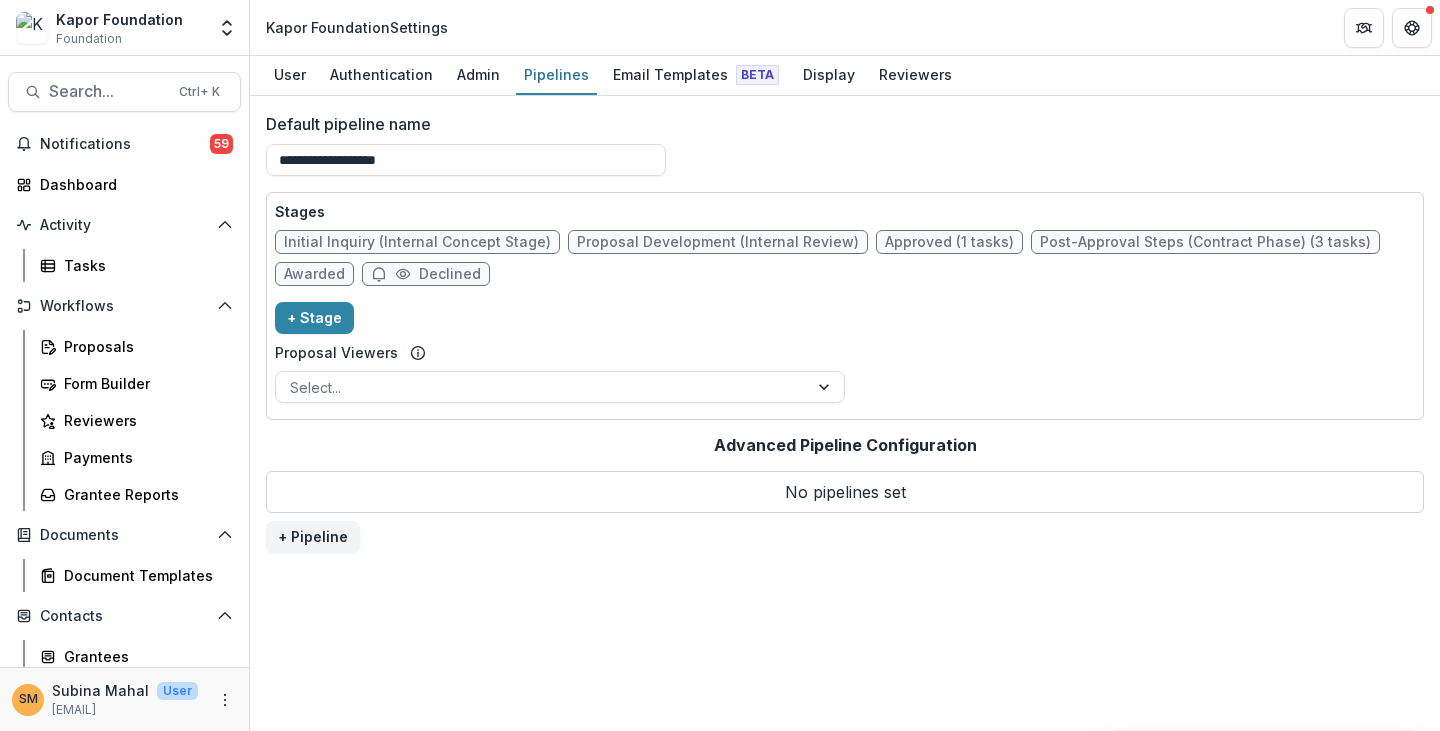 click 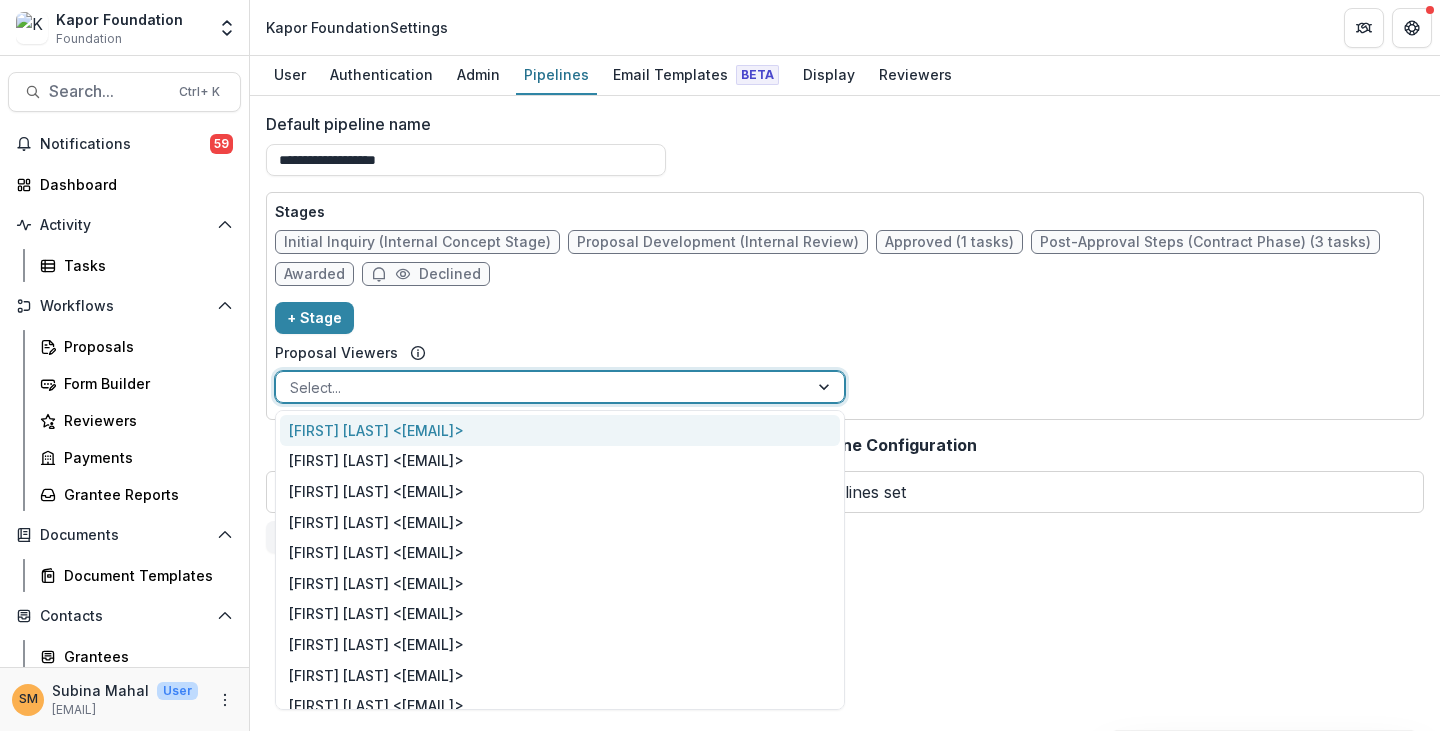click at bounding box center (542, 387) 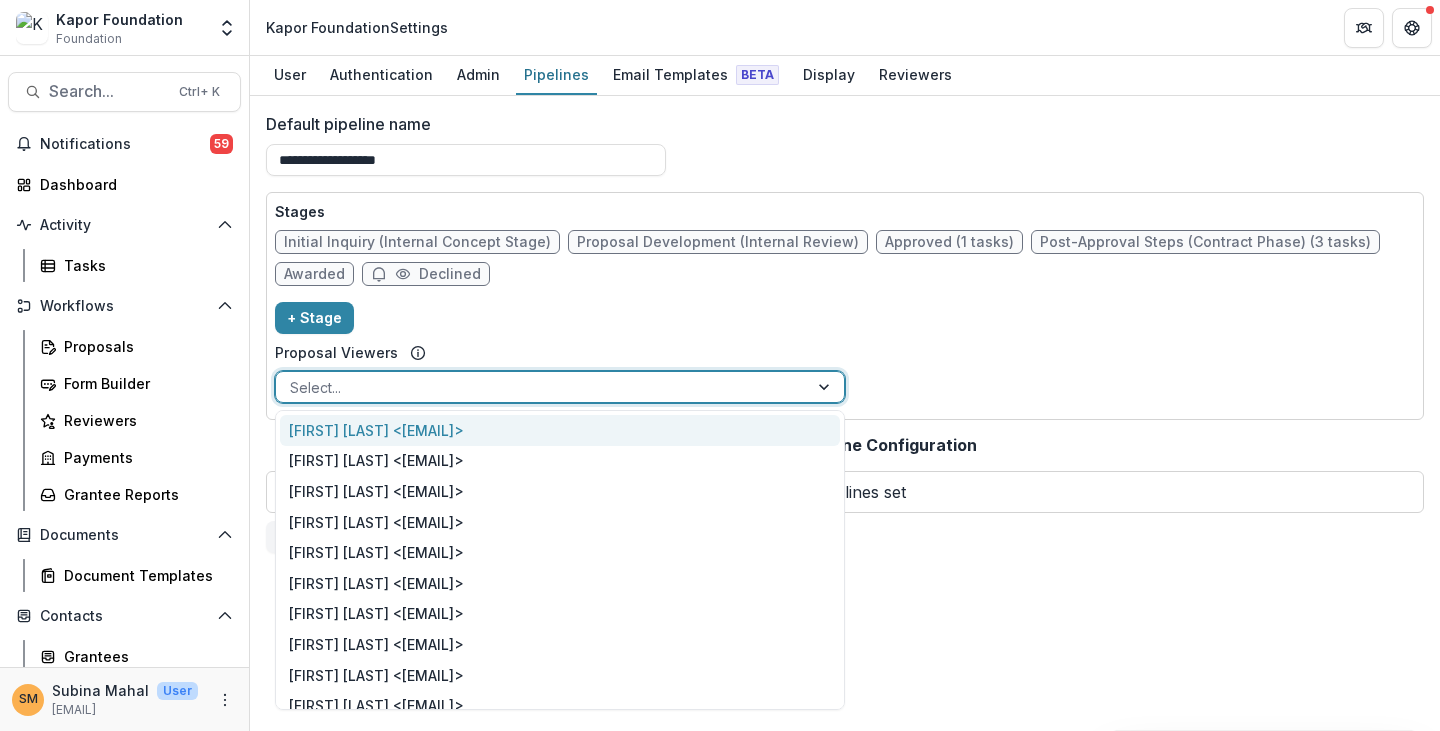 click on "Stages Initial Inquiry (Internal Concept Stage) Proposal Development (Internal Review) Approved (1 tasks) Post-Approval Steps (Contract Phase) (3 tasks) Awarded Declined + Stage Proposal Viewers 13 results available. Use Up and Down to choose options, press Enter to select the currently focused option, press Escape to exit the menu, press Tab to select the option and exit the menu. Select..." at bounding box center [845, 306] 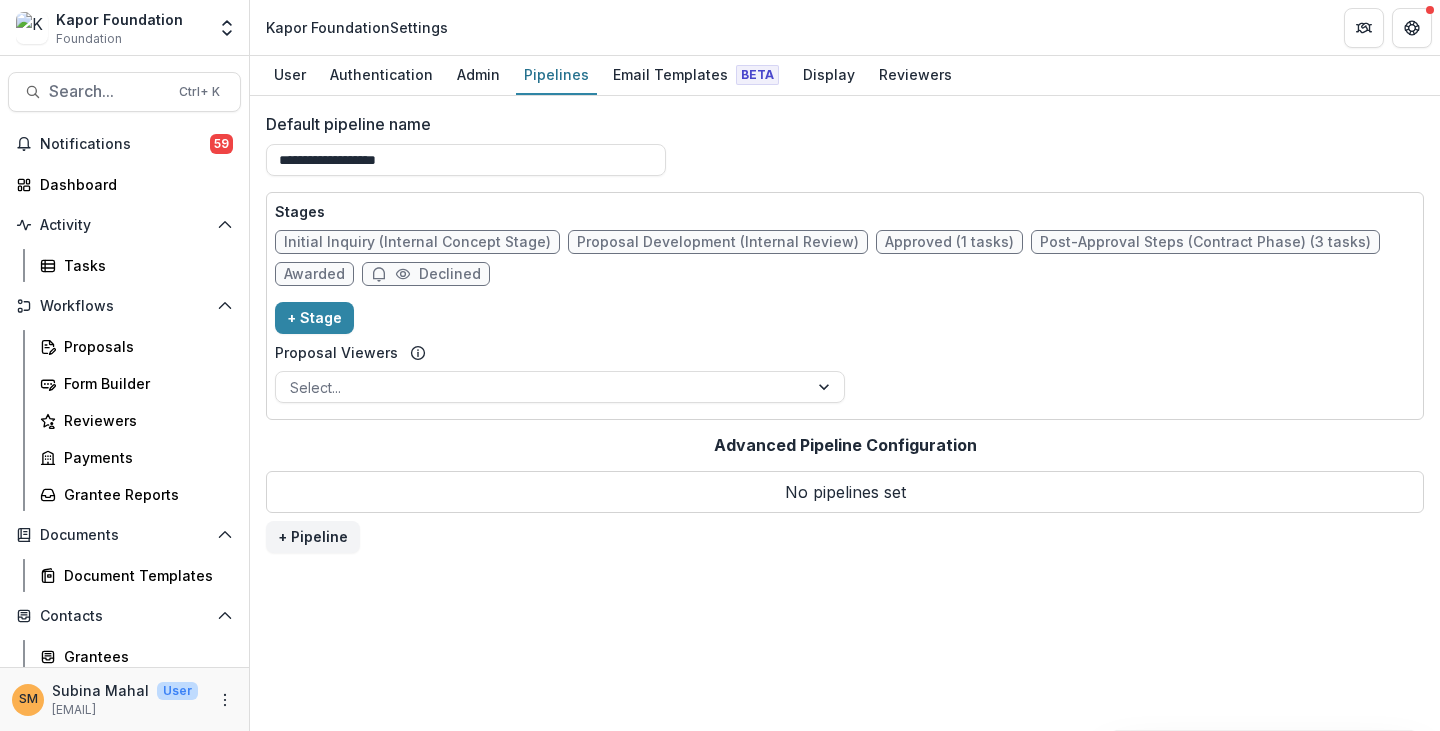 click on "Declined" at bounding box center (450, 274) 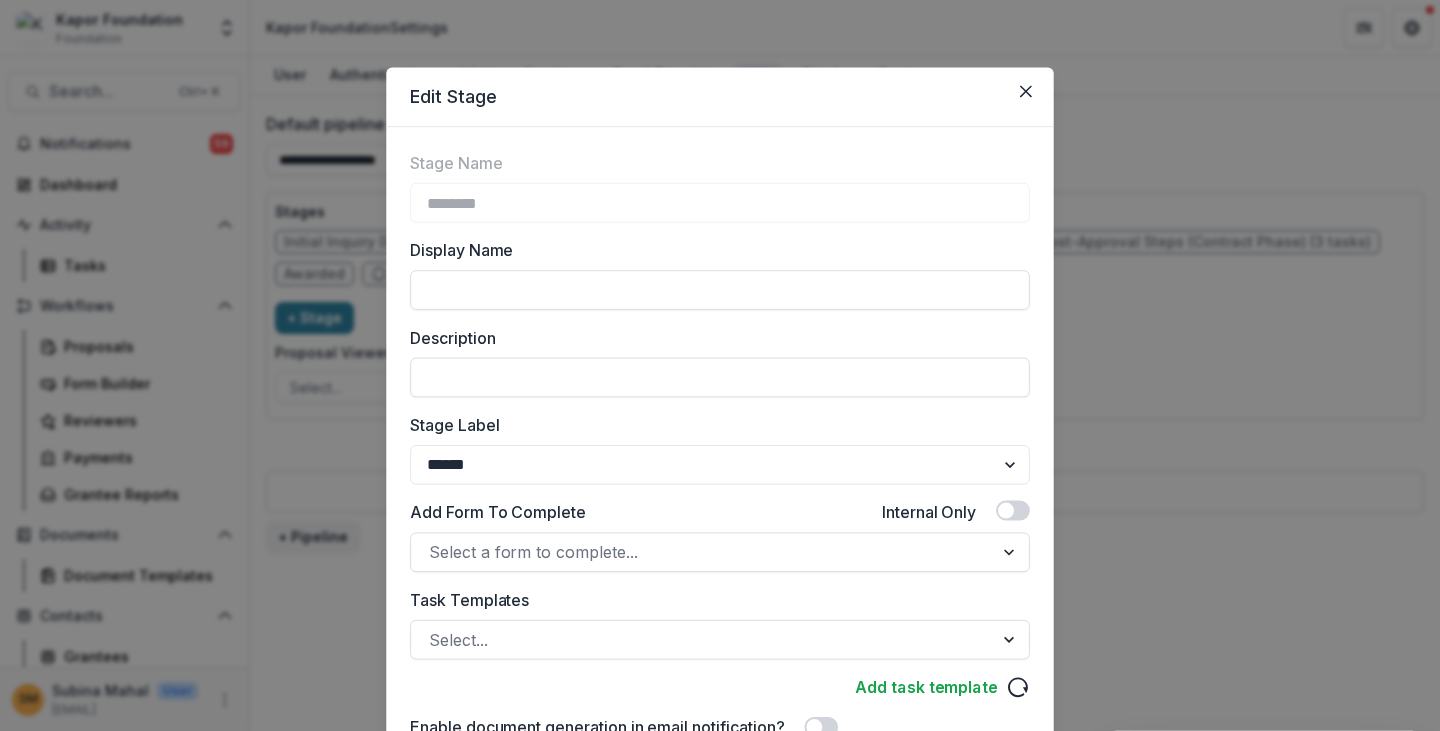 click on "Display Name" at bounding box center (720, 290) 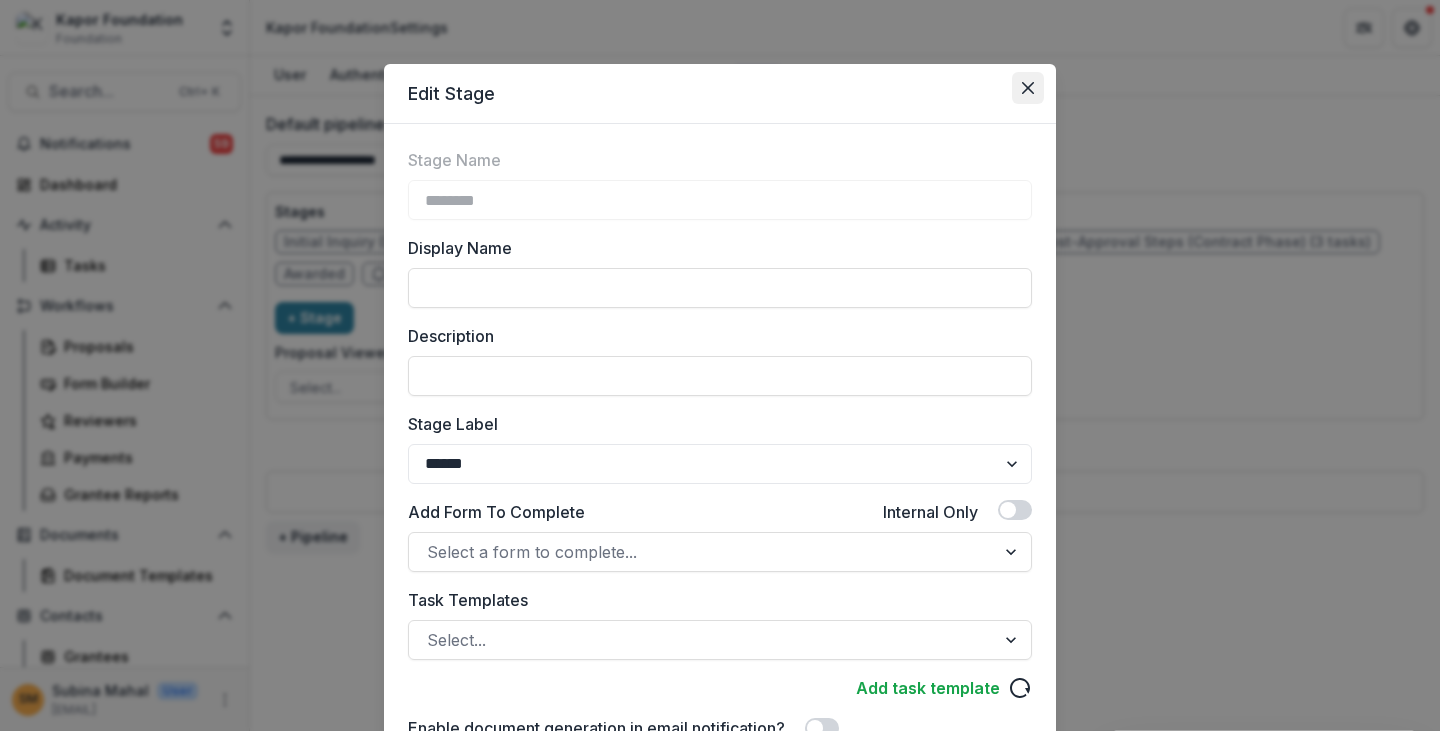 click at bounding box center [1028, 88] 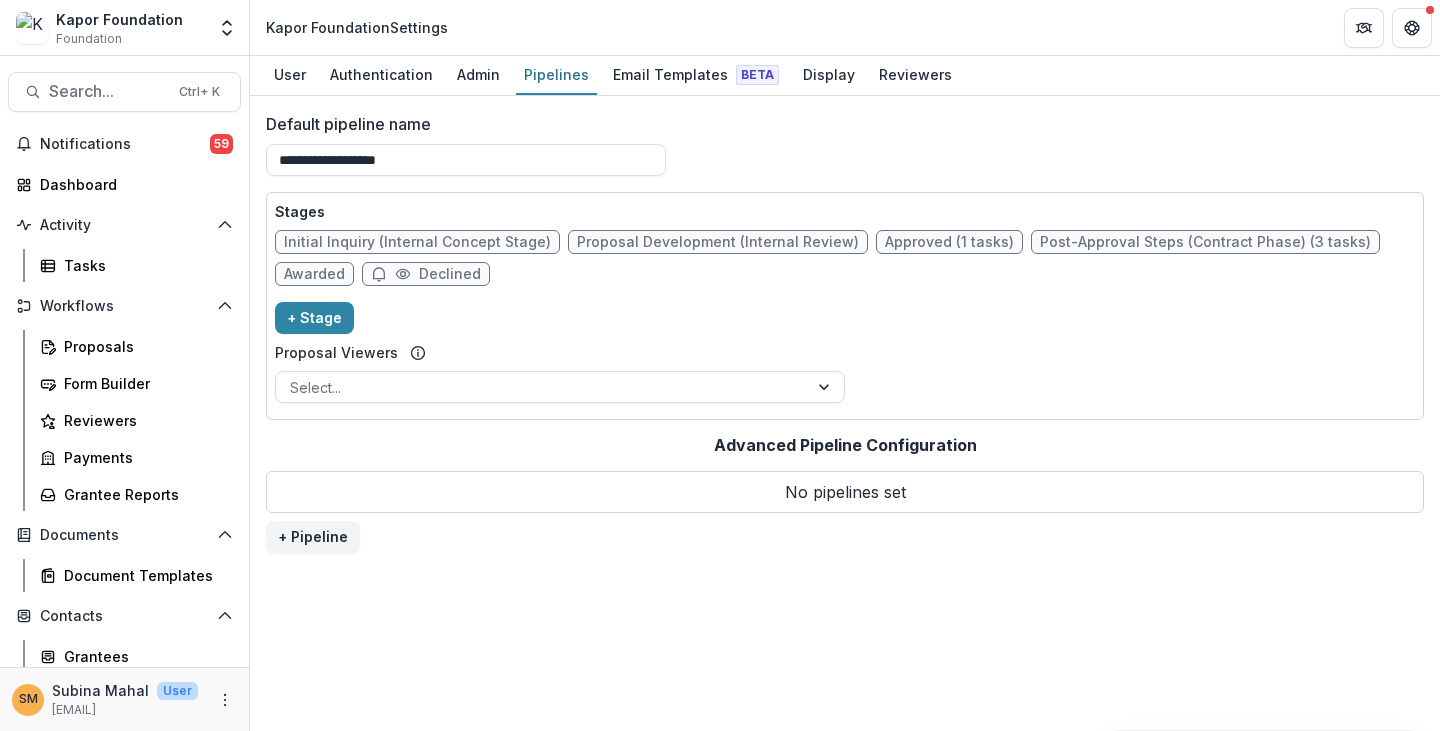 click 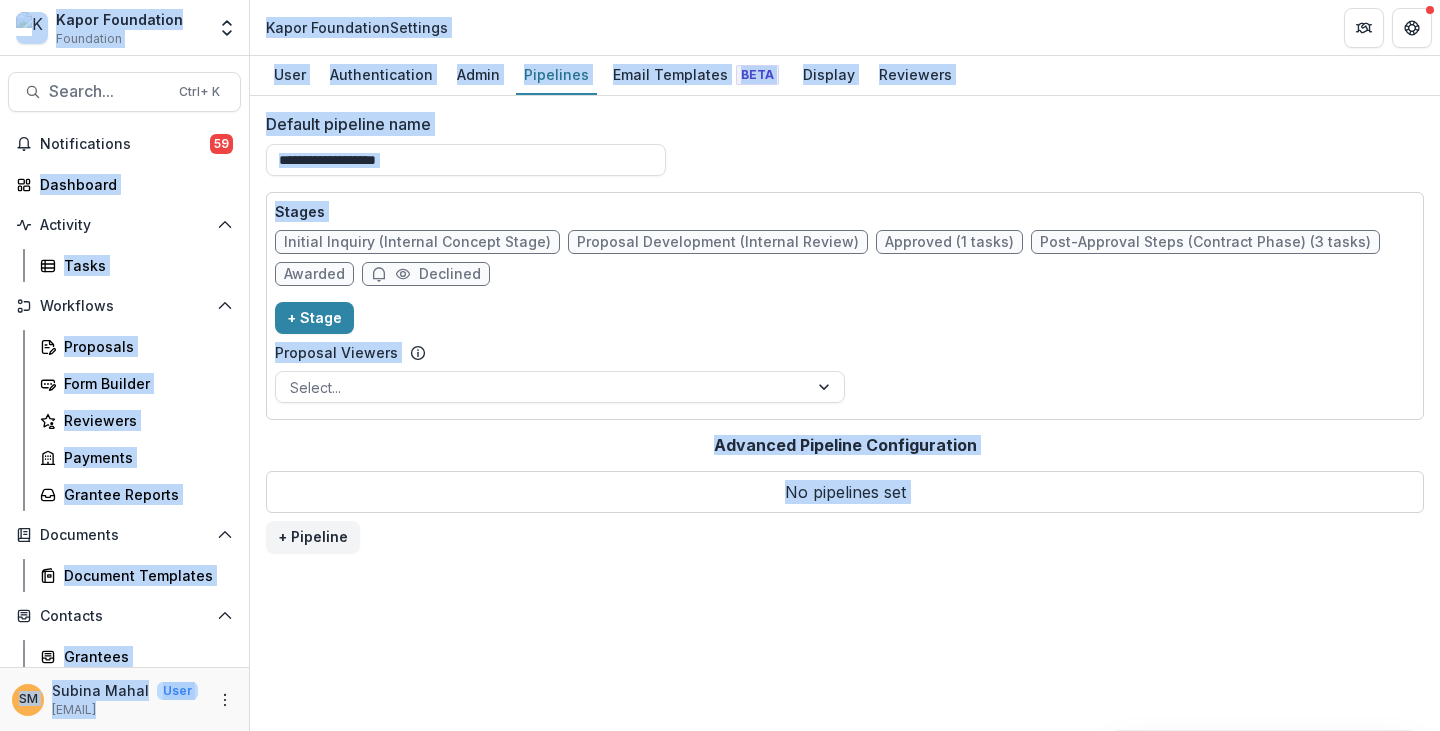 select on "******" 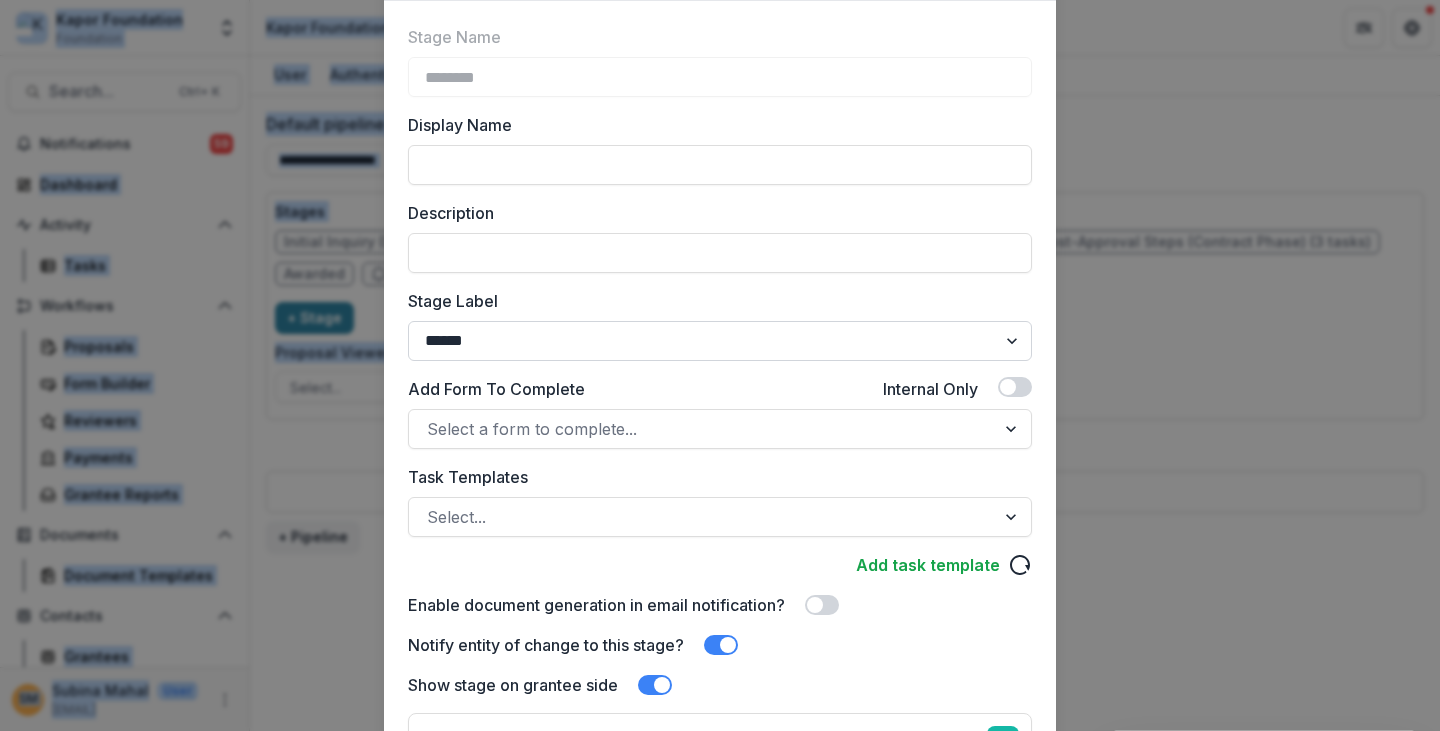 scroll, scrollTop: 0, scrollLeft: 0, axis: both 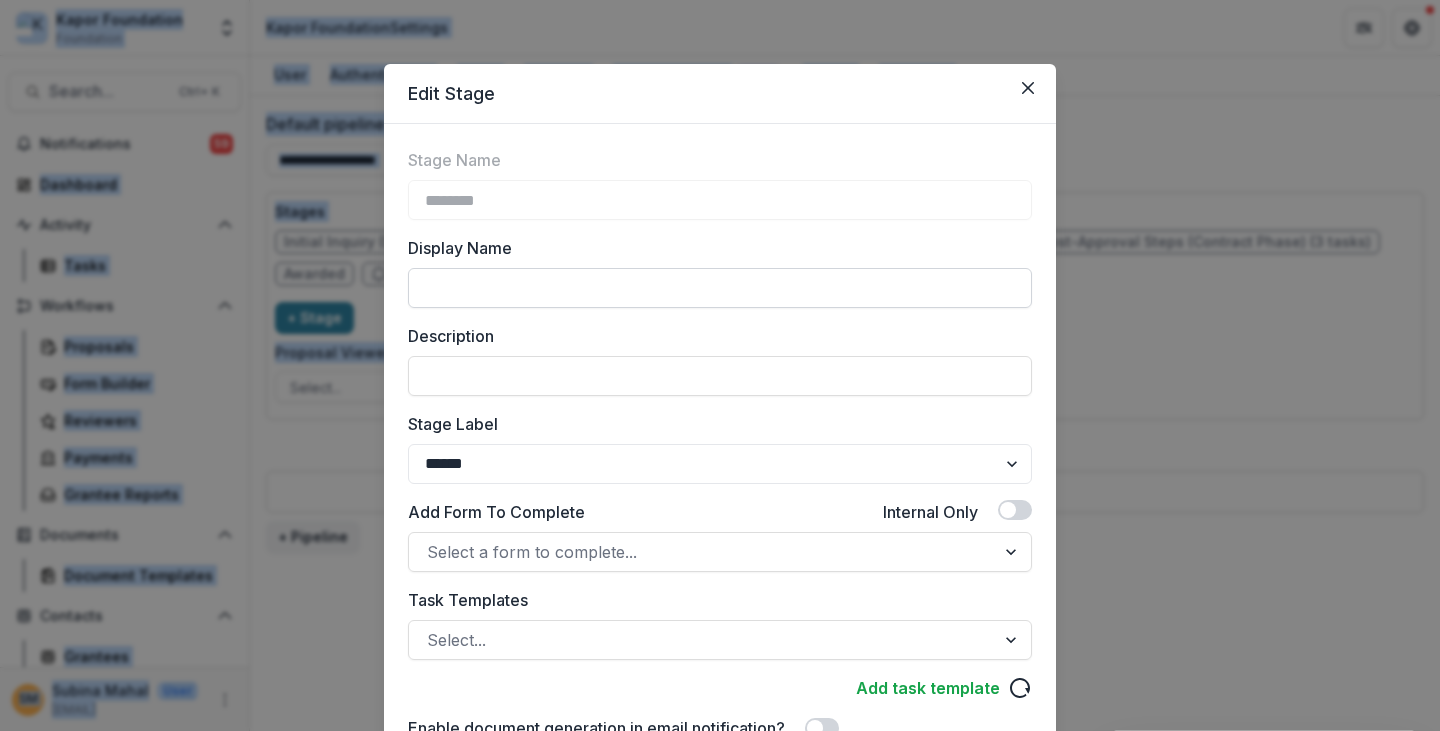 click on "Display Name" at bounding box center [720, 288] 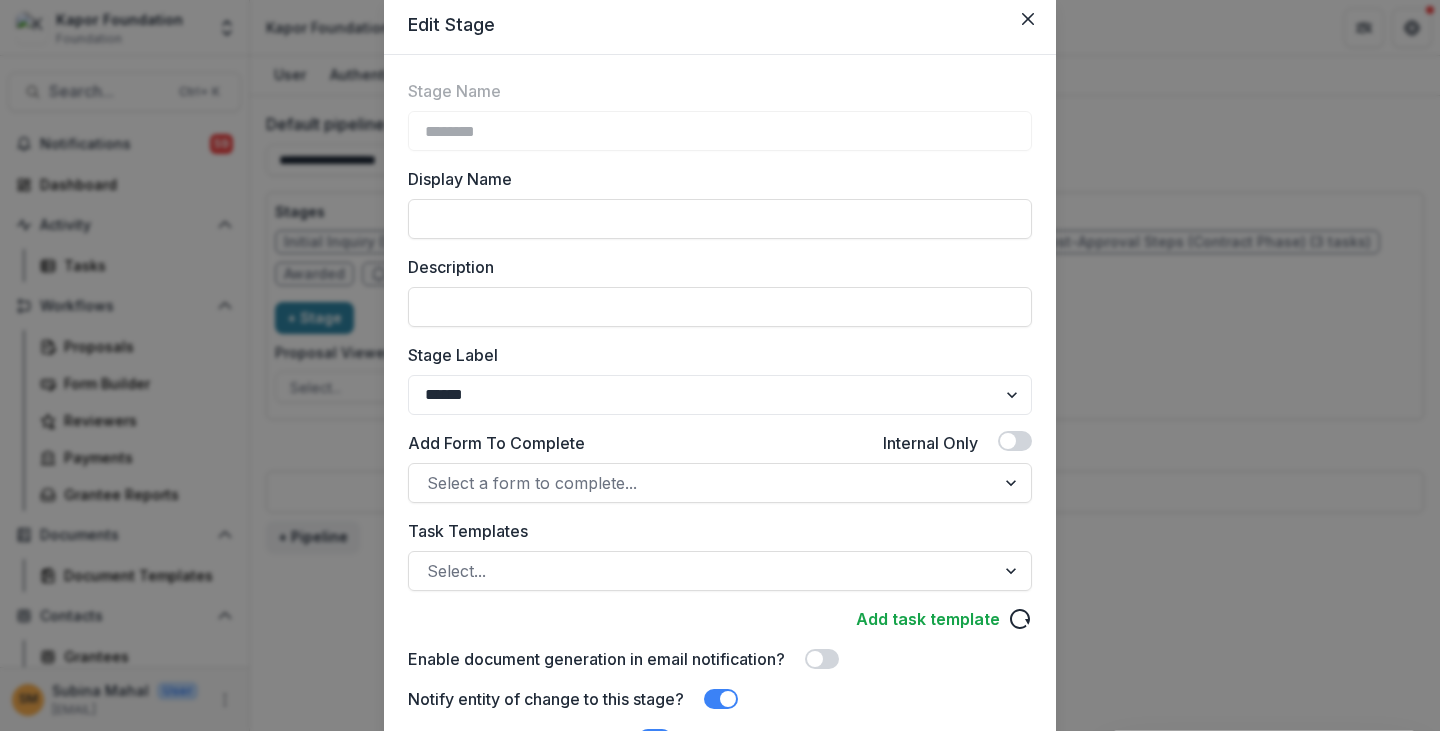 scroll, scrollTop: 100, scrollLeft: 0, axis: vertical 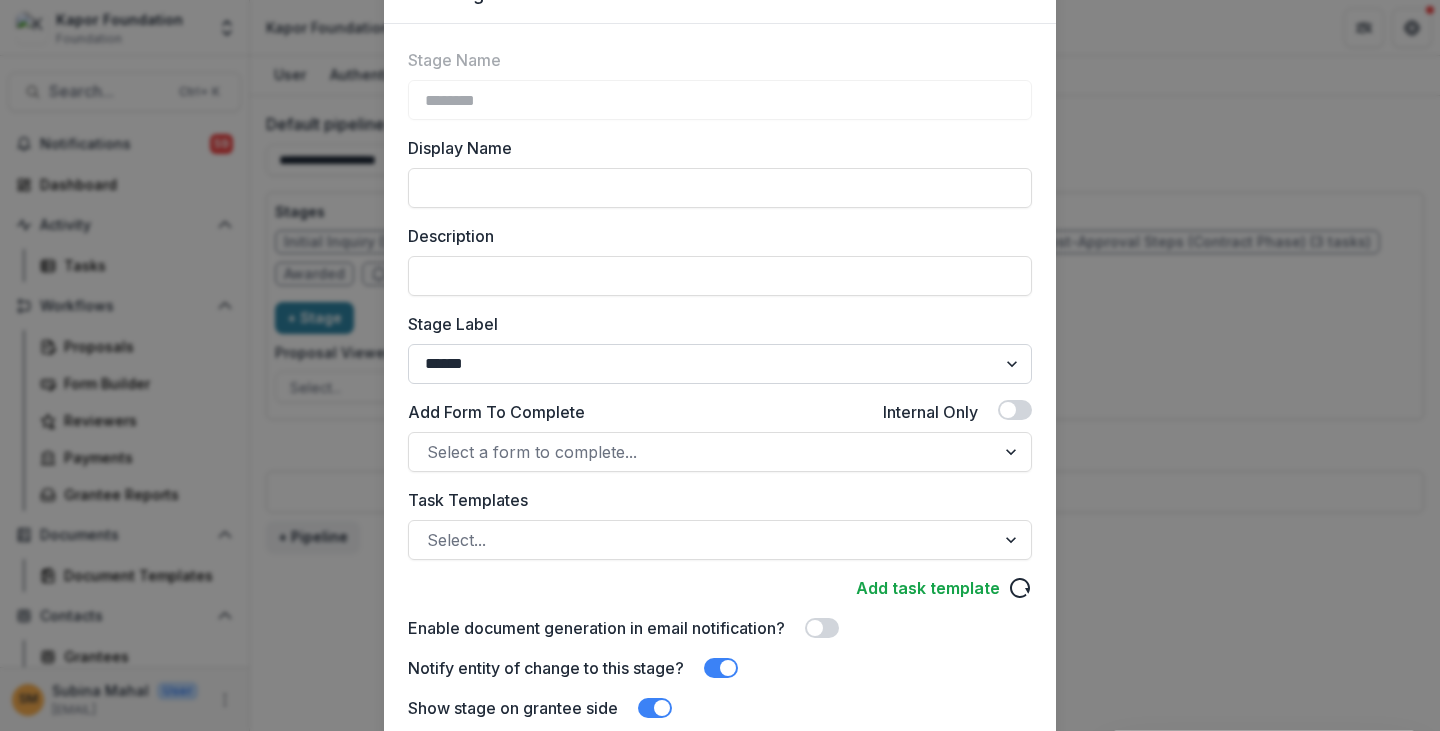 click on "******* ***** ********* ****** ******* ******** ******** ******* ********* ******* ******" at bounding box center (720, 364) 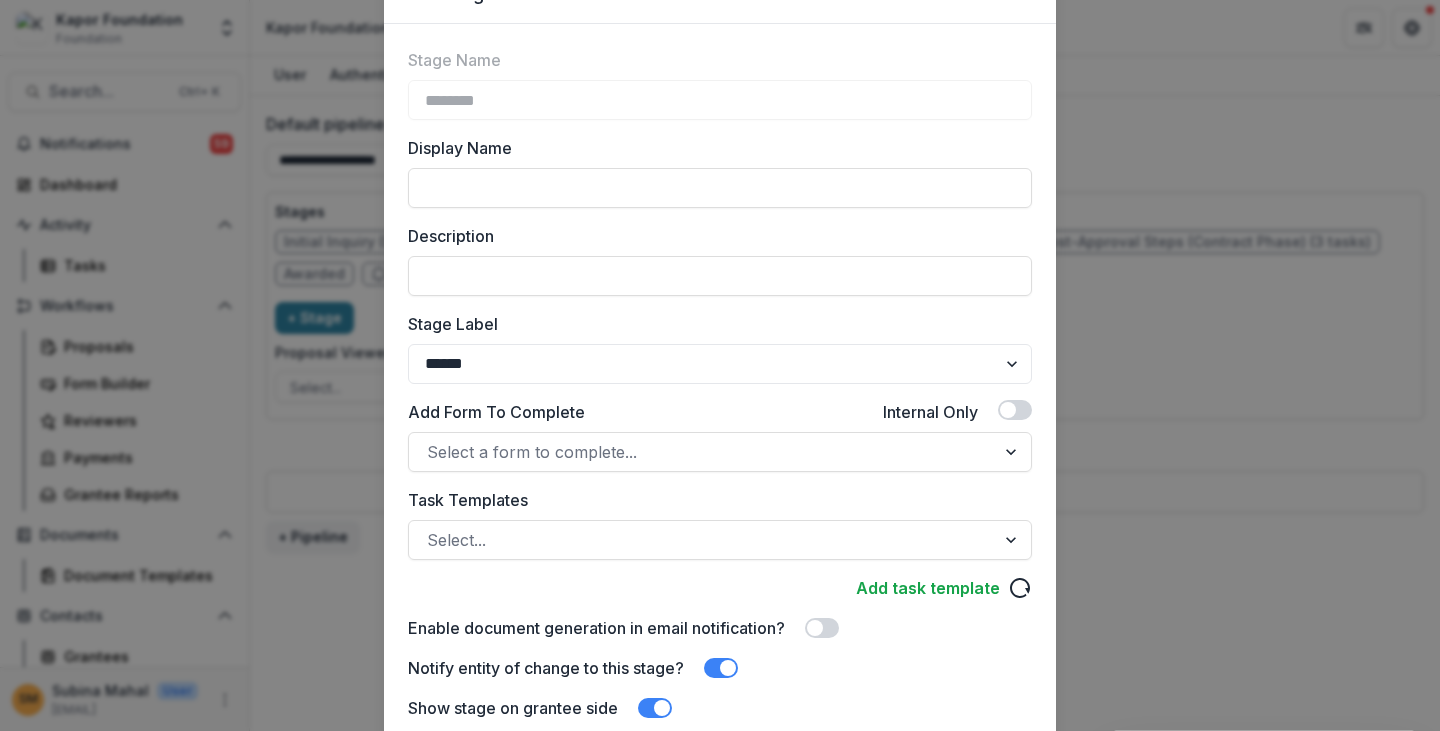 click on "**********" at bounding box center (720, 485) 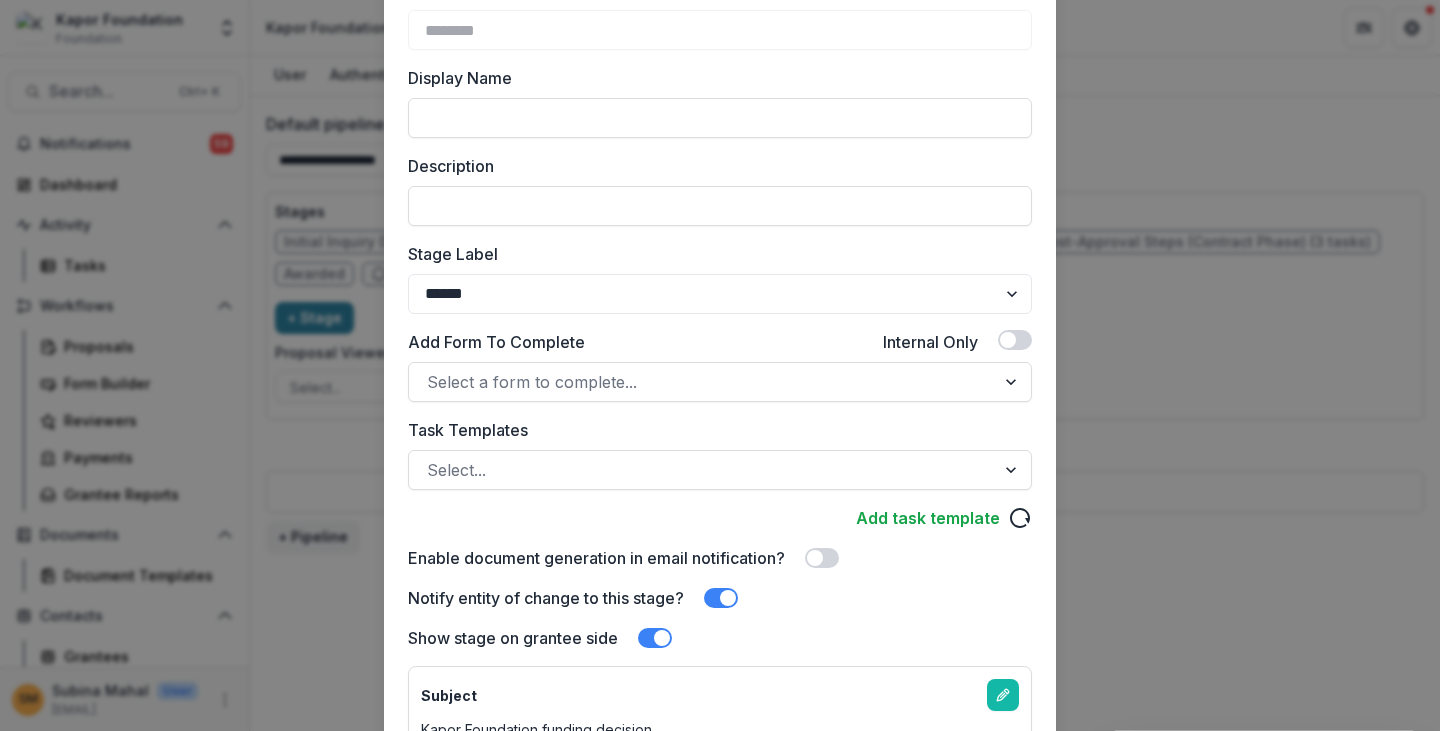 scroll, scrollTop: 200, scrollLeft: 0, axis: vertical 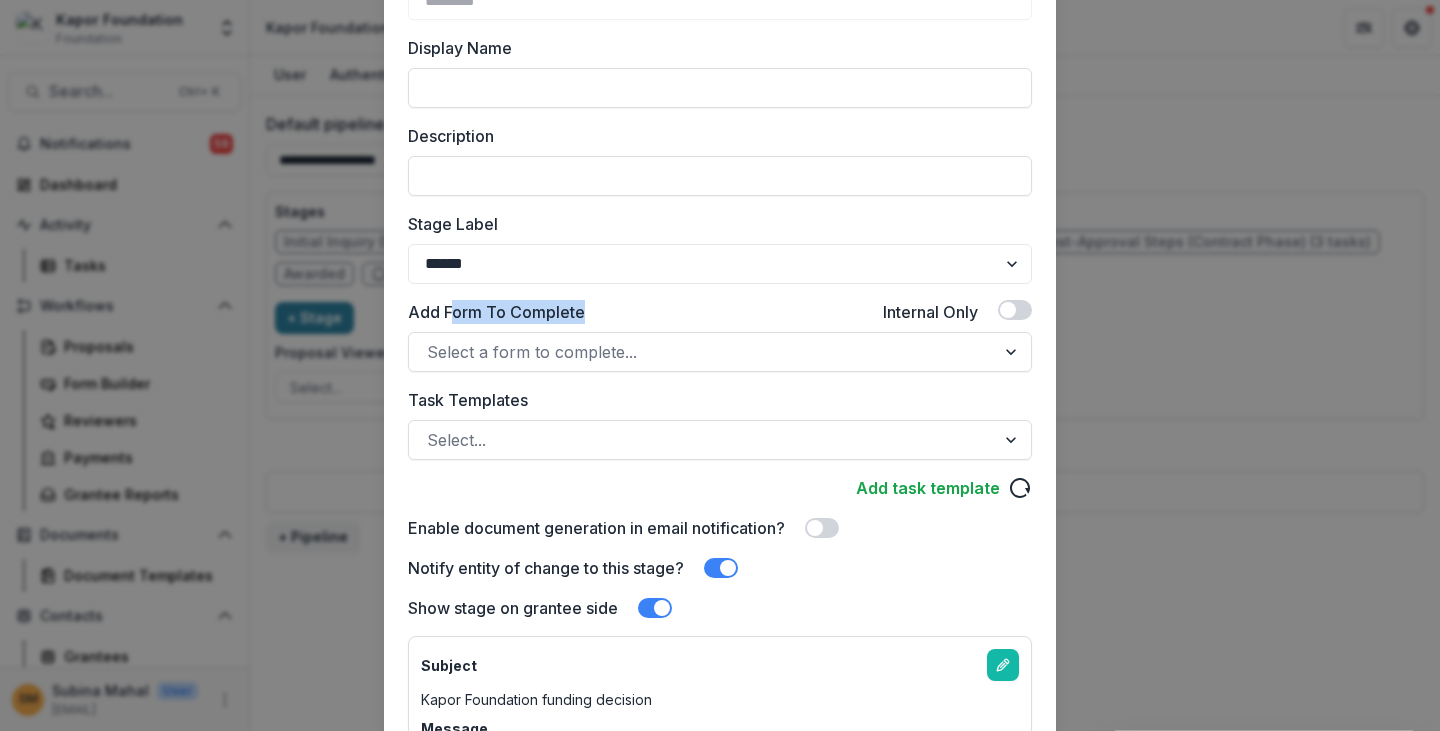 drag, startPoint x: 451, startPoint y: 311, endPoint x: 600, endPoint y: 312, distance: 149.00336 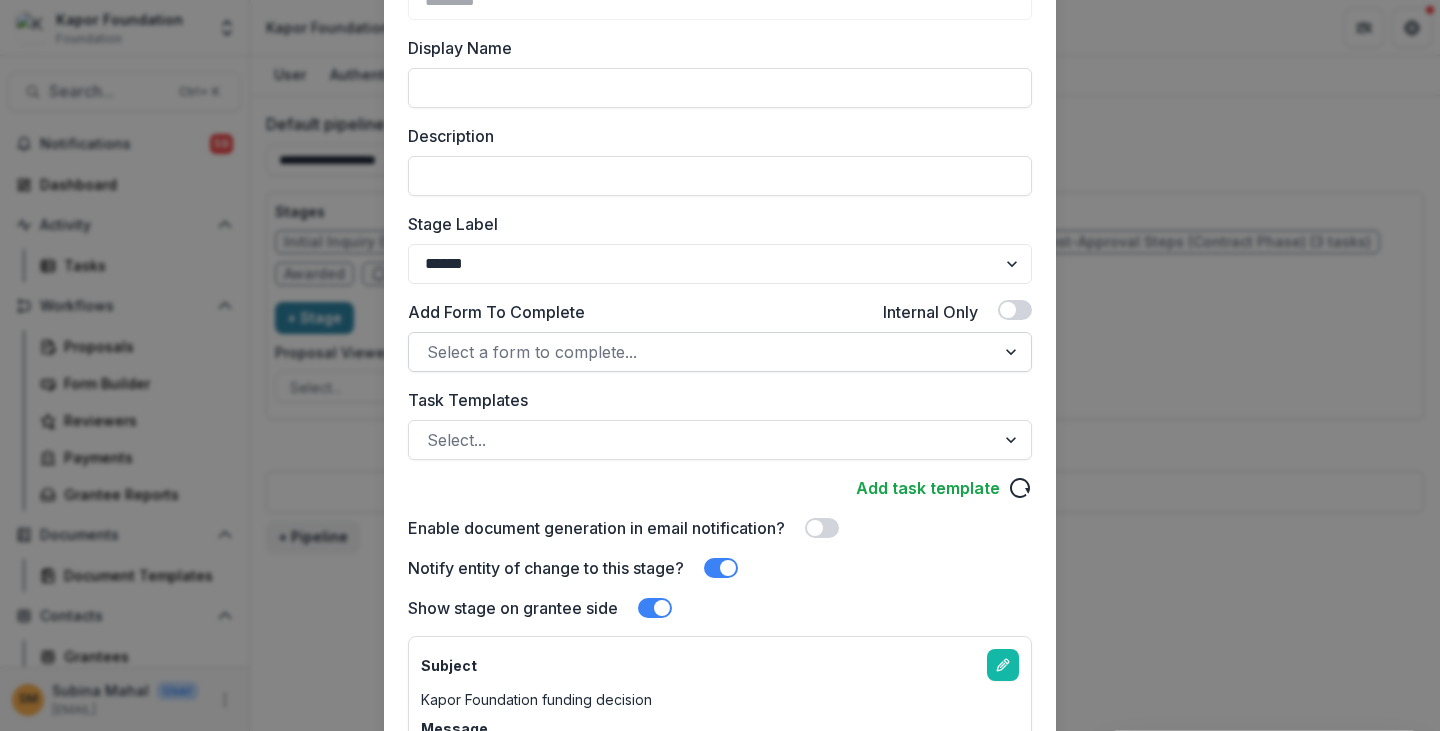 click at bounding box center [702, 352] 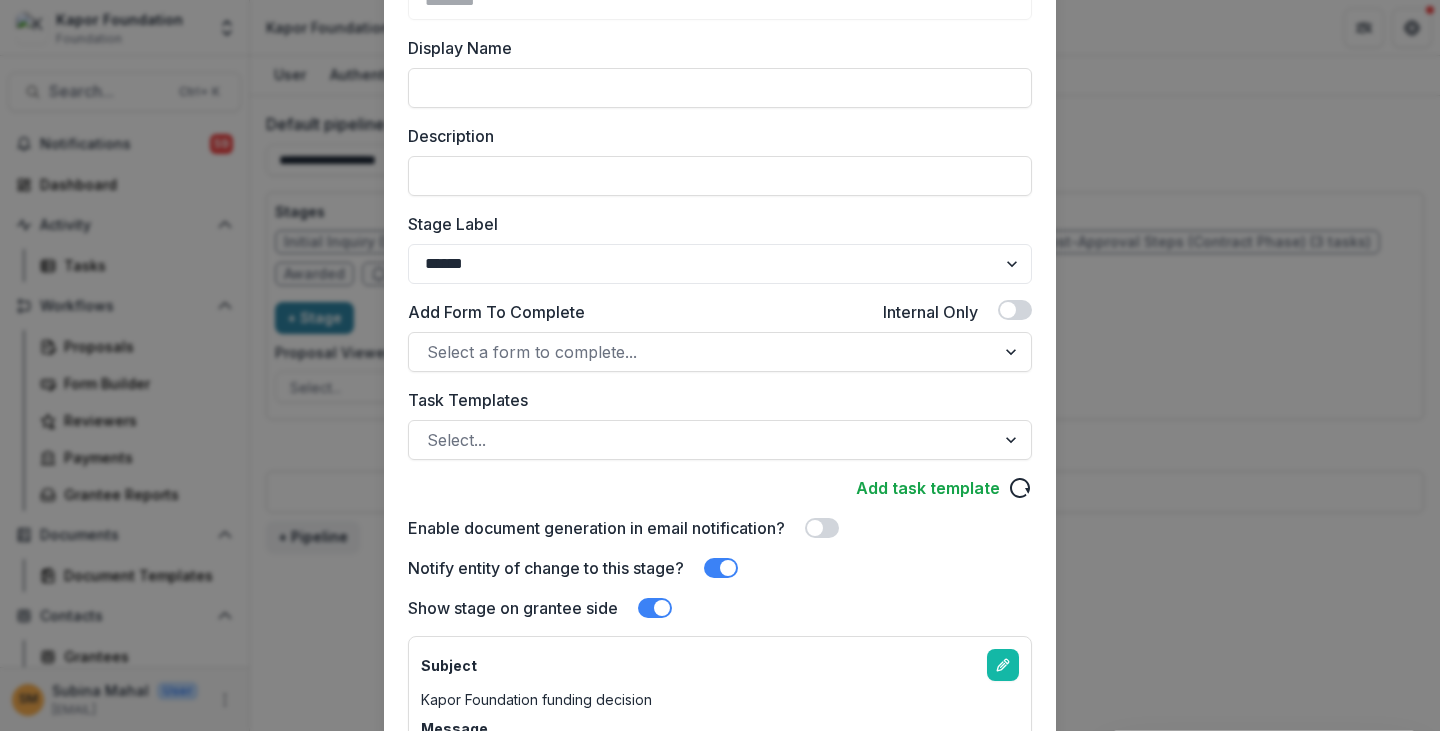 click on "**********" at bounding box center [720, 385] 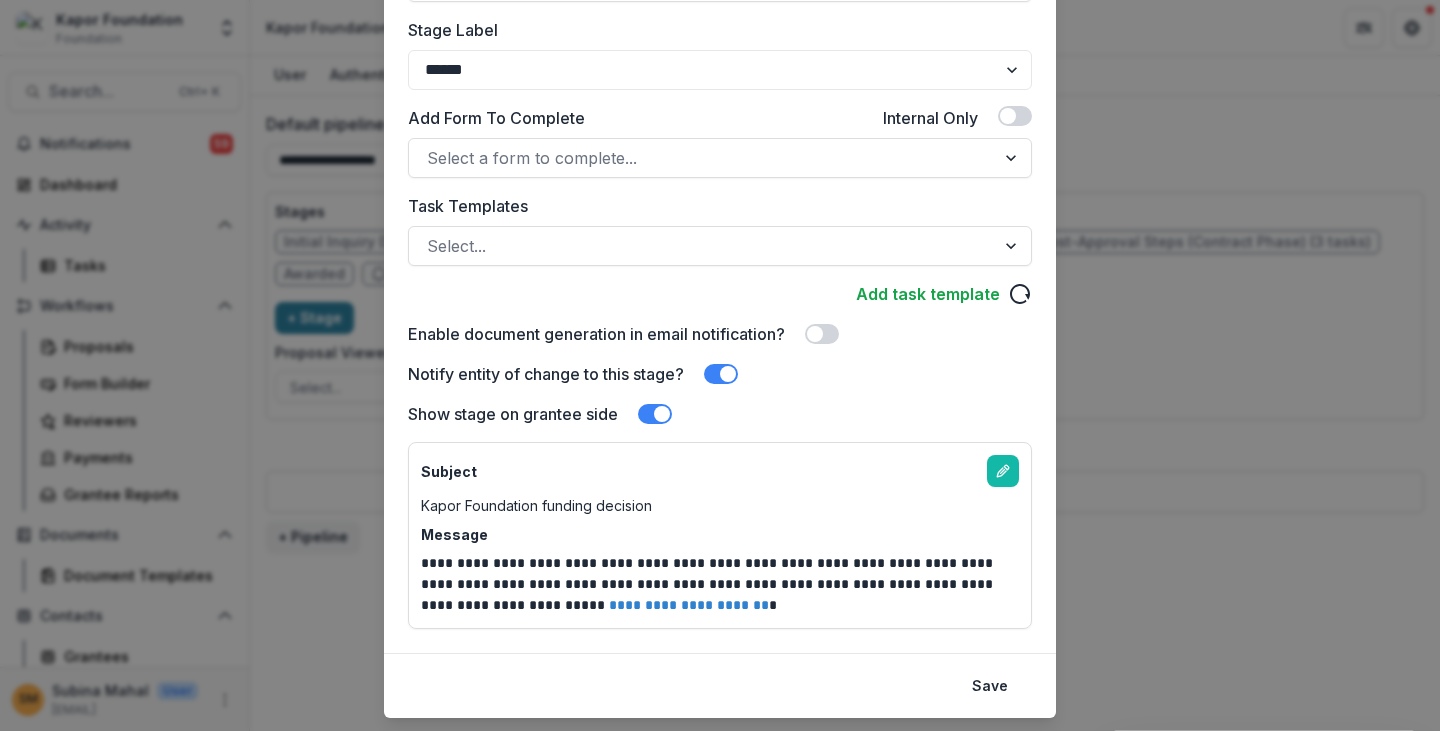 scroll, scrollTop: 400, scrollLeft: 0, axis: vertical 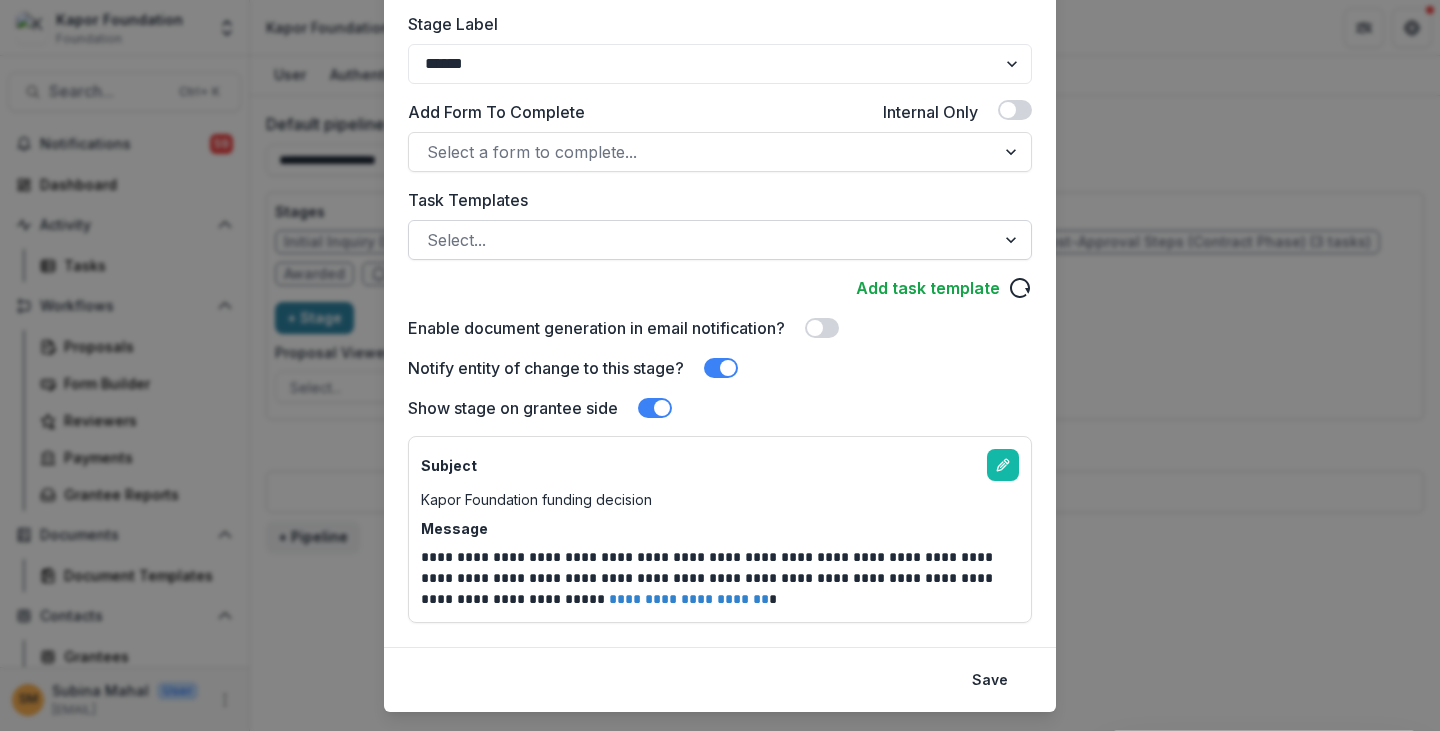 click at bounding box center (702, 240) 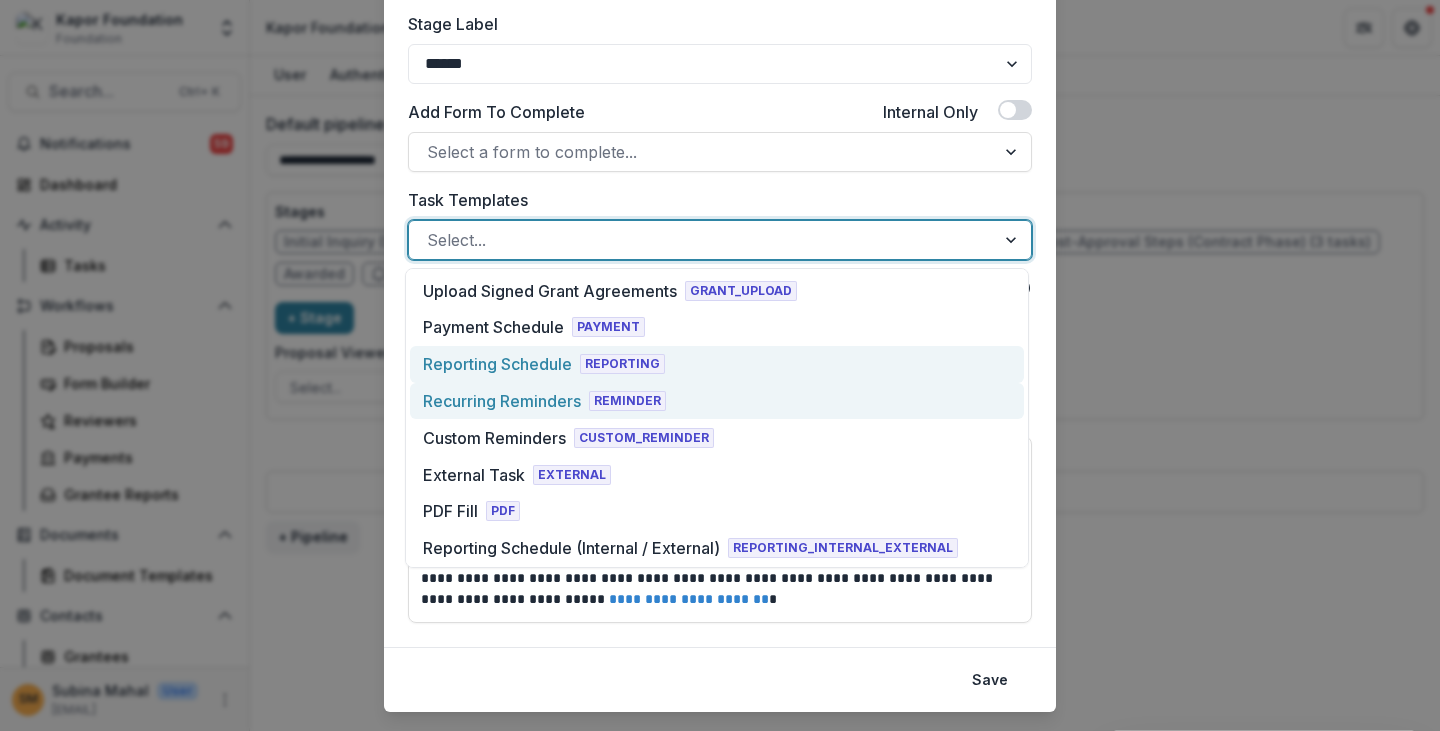 scroll, scrollTop: 0, scrollLeft: 0, axis: both 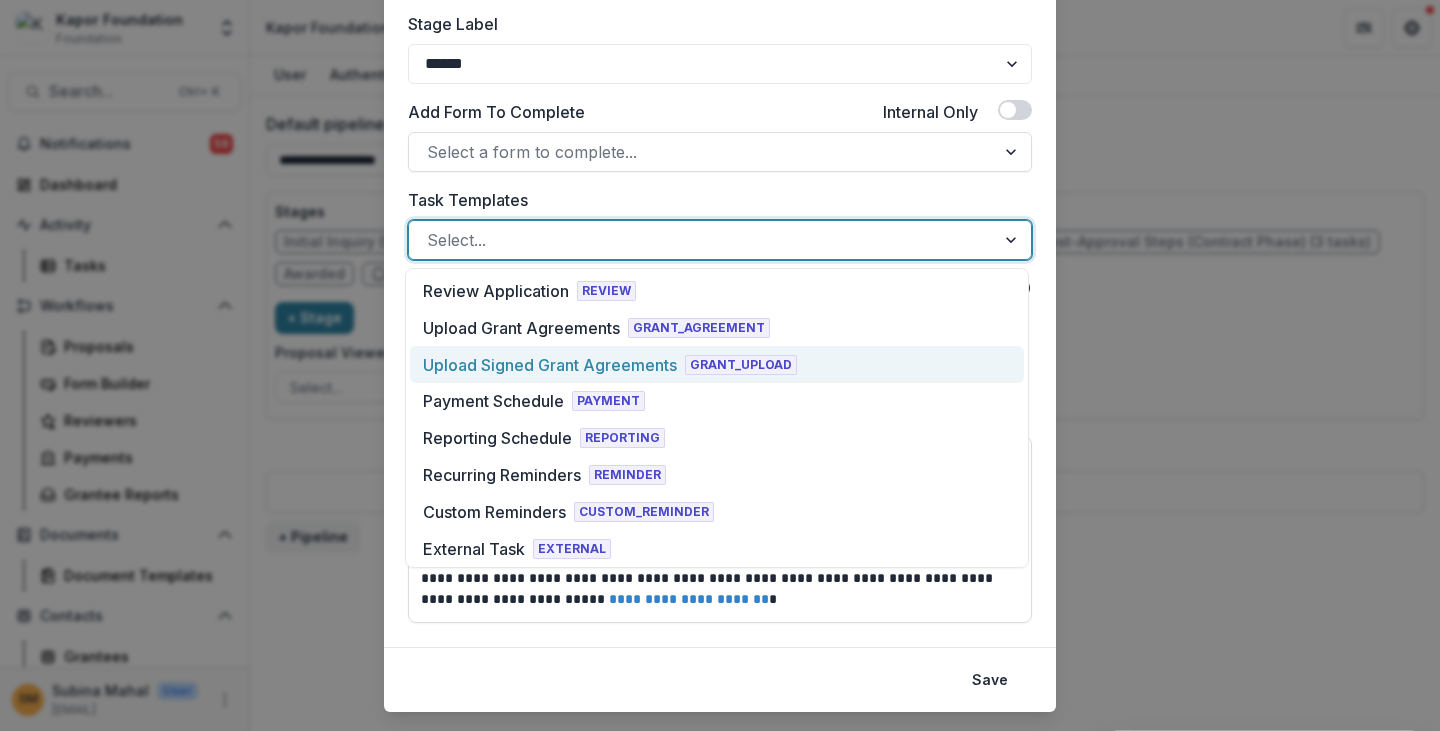 click on "**********" at bounding box center [720, 185] 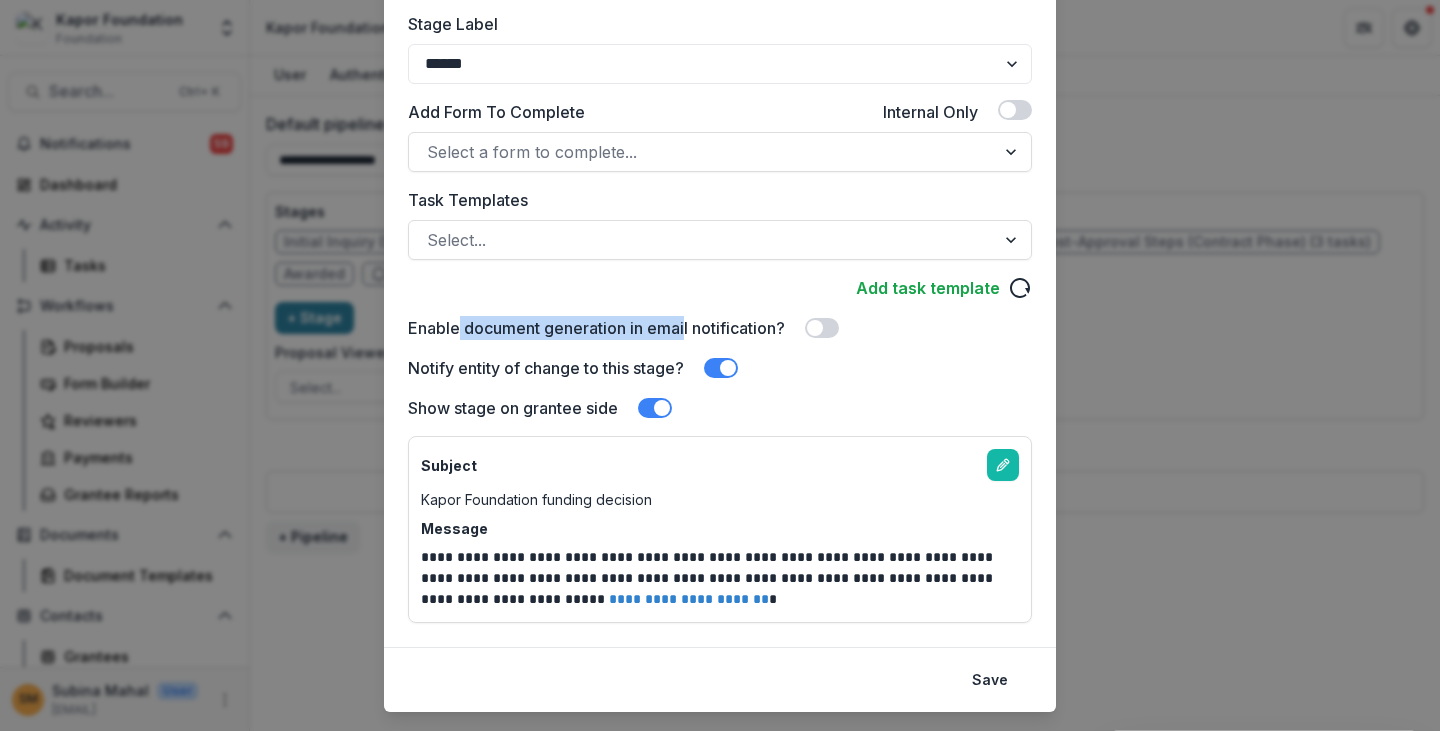 drag, startPoint x: 453, startPoint y: 333, endPoint x: 685, endPoint y: 341, distance: 232.1379 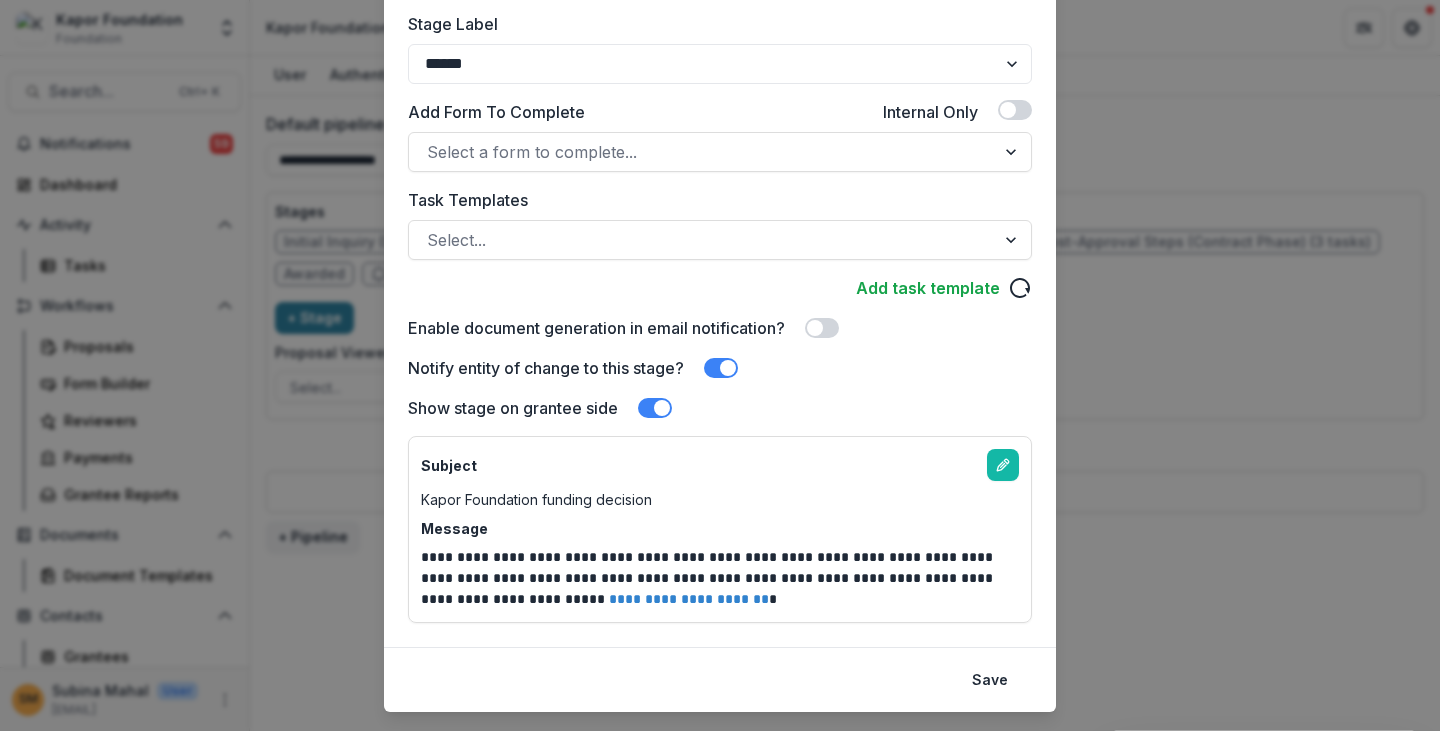 click on "**********" at bounding box center [720, 185] 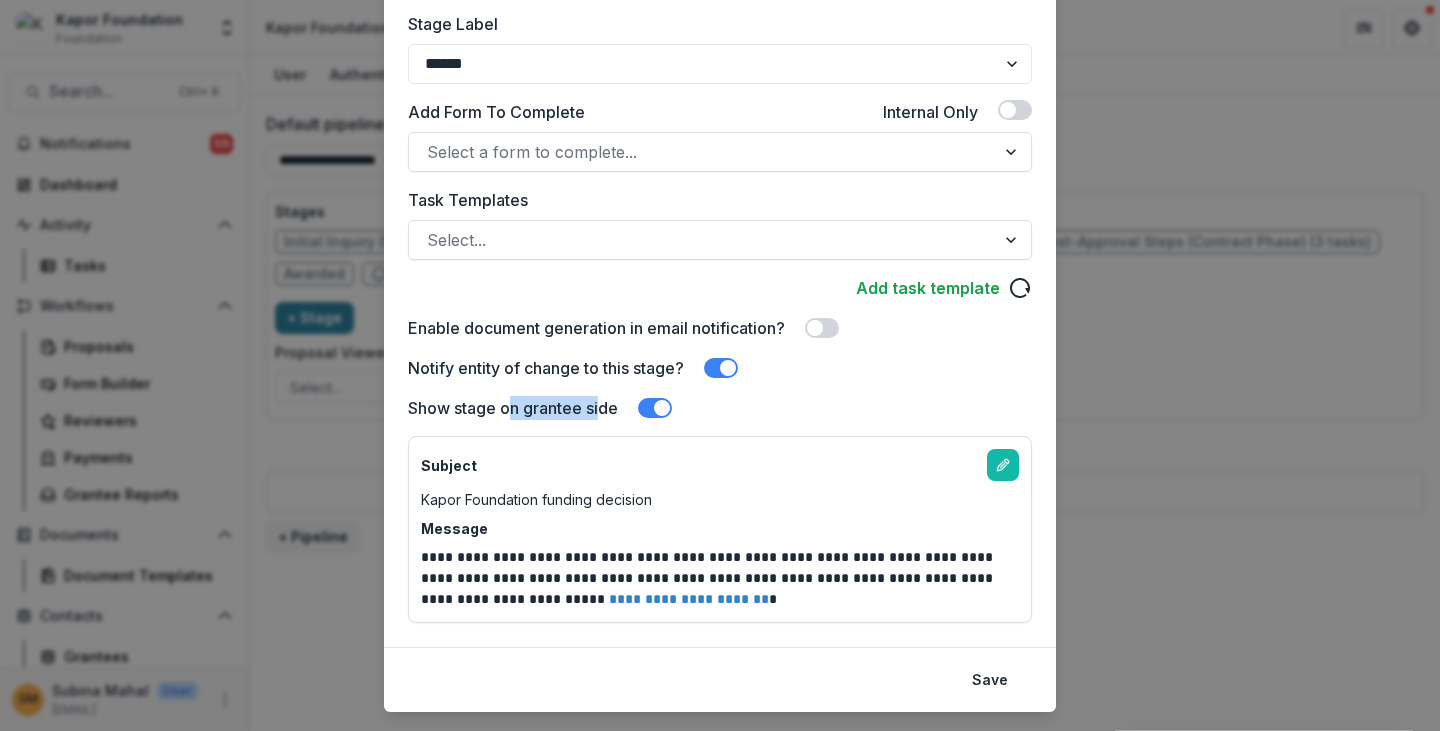 drag, startPoint x: 505, startPoint y: 407, endPoint x: 596, endPoint y: 410, distance: 91.04944 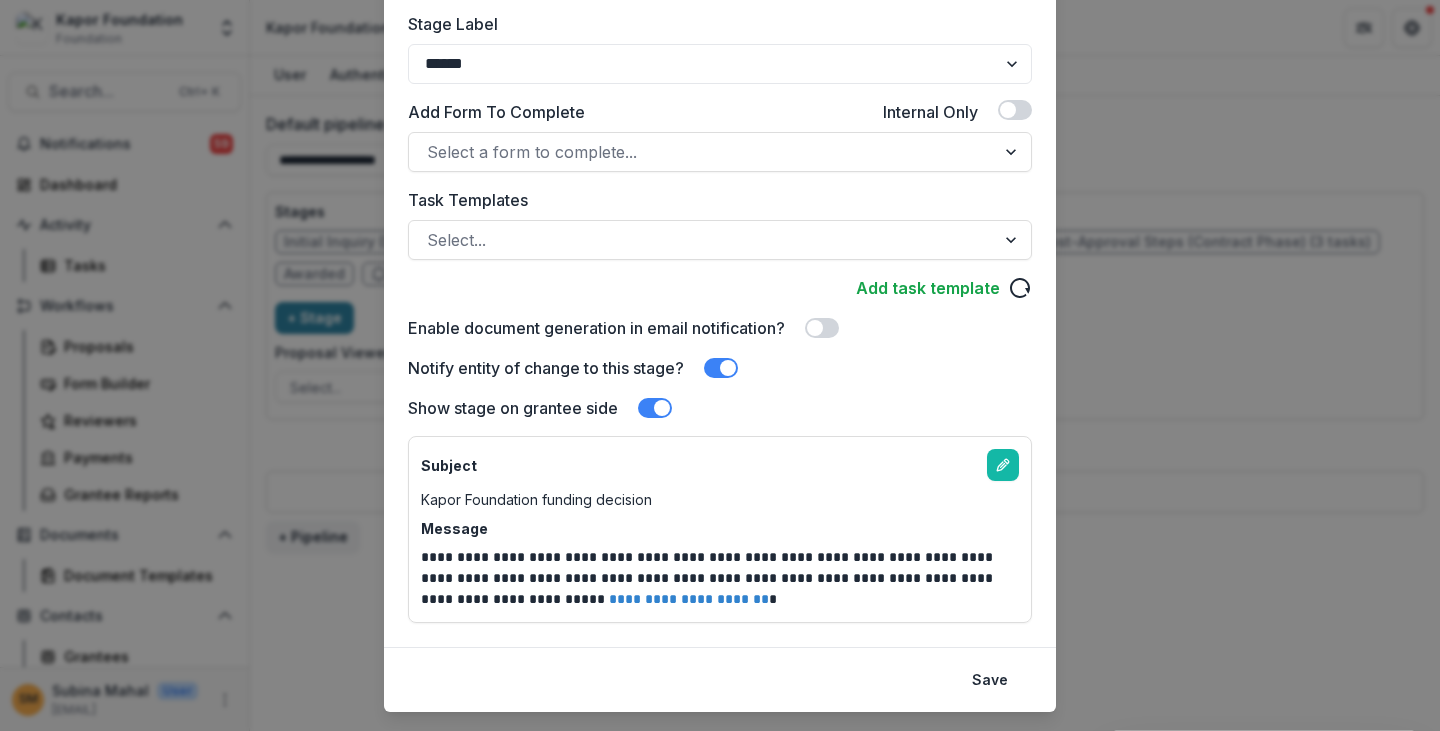 click at bounding box center [655, 408] 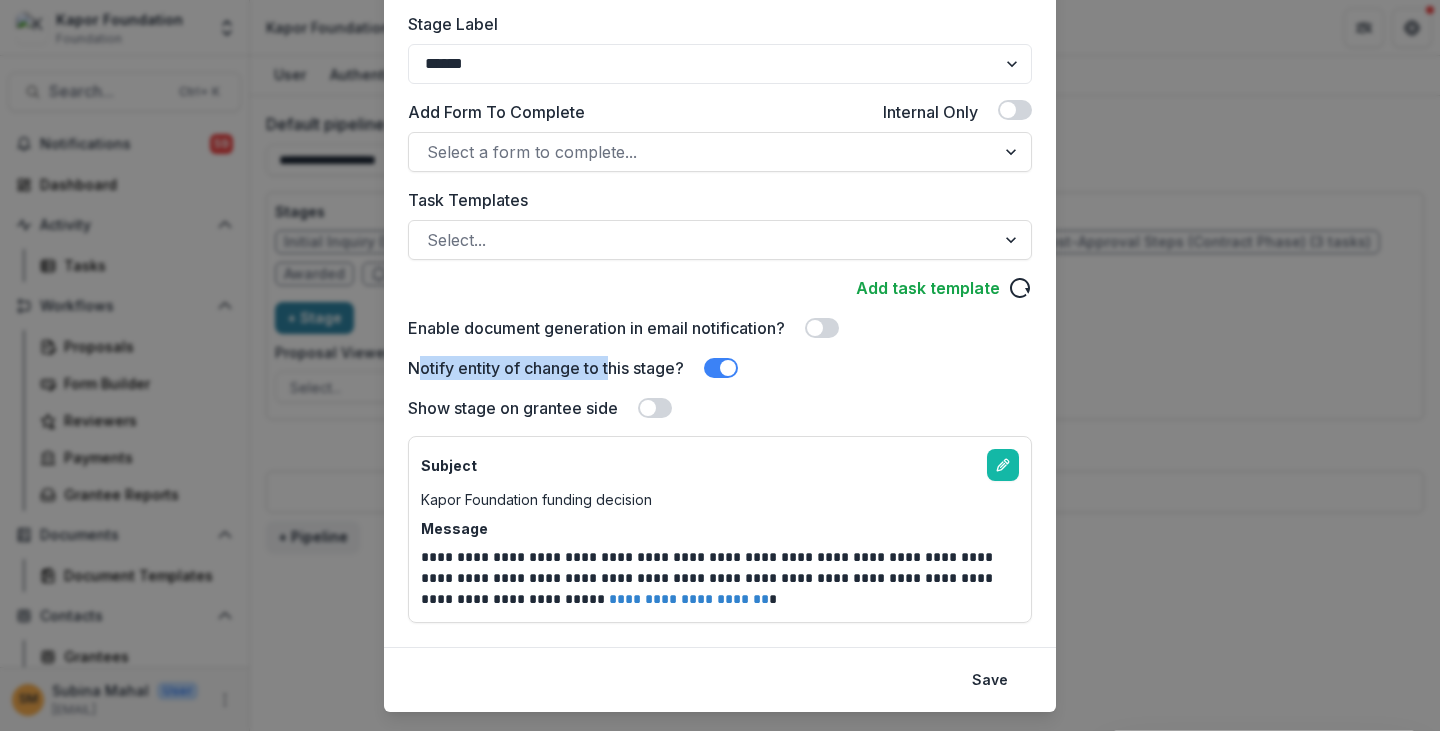 drag, startPoint x: 420, startPoint y: 365, endPoint x: 612, endPoint y: 371, distance: 192.09373 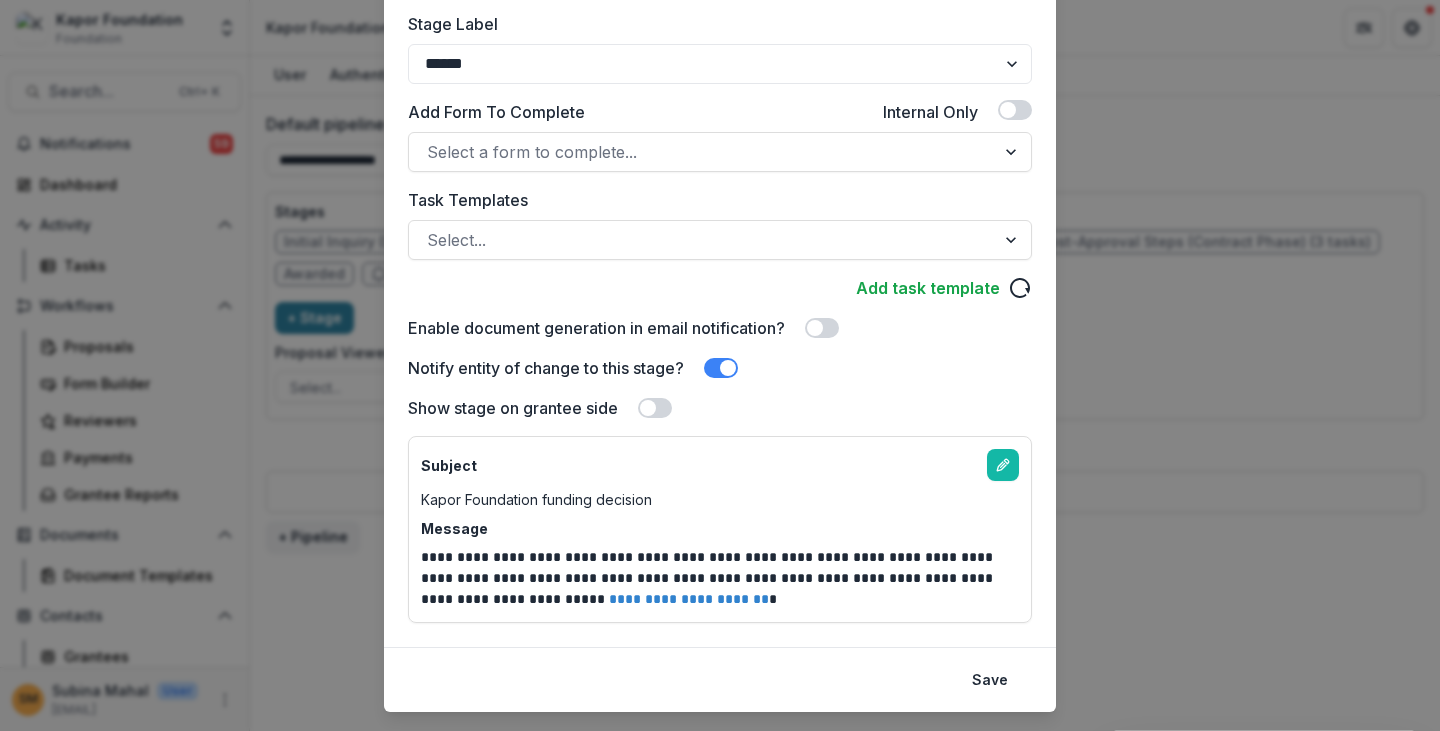 click at bounding box center (721, 368) 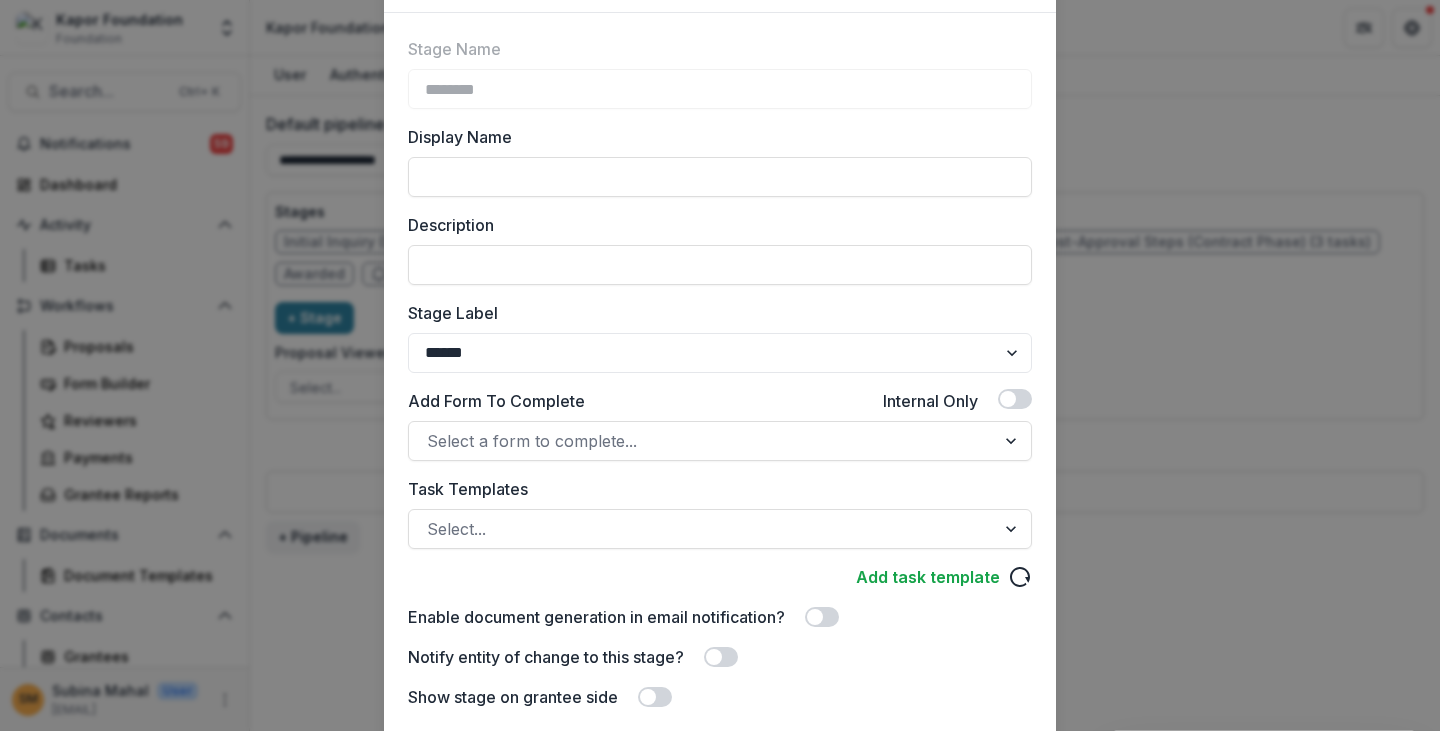 scroll, scrollTop: 141, scrollLeft: 0, axis: vertical 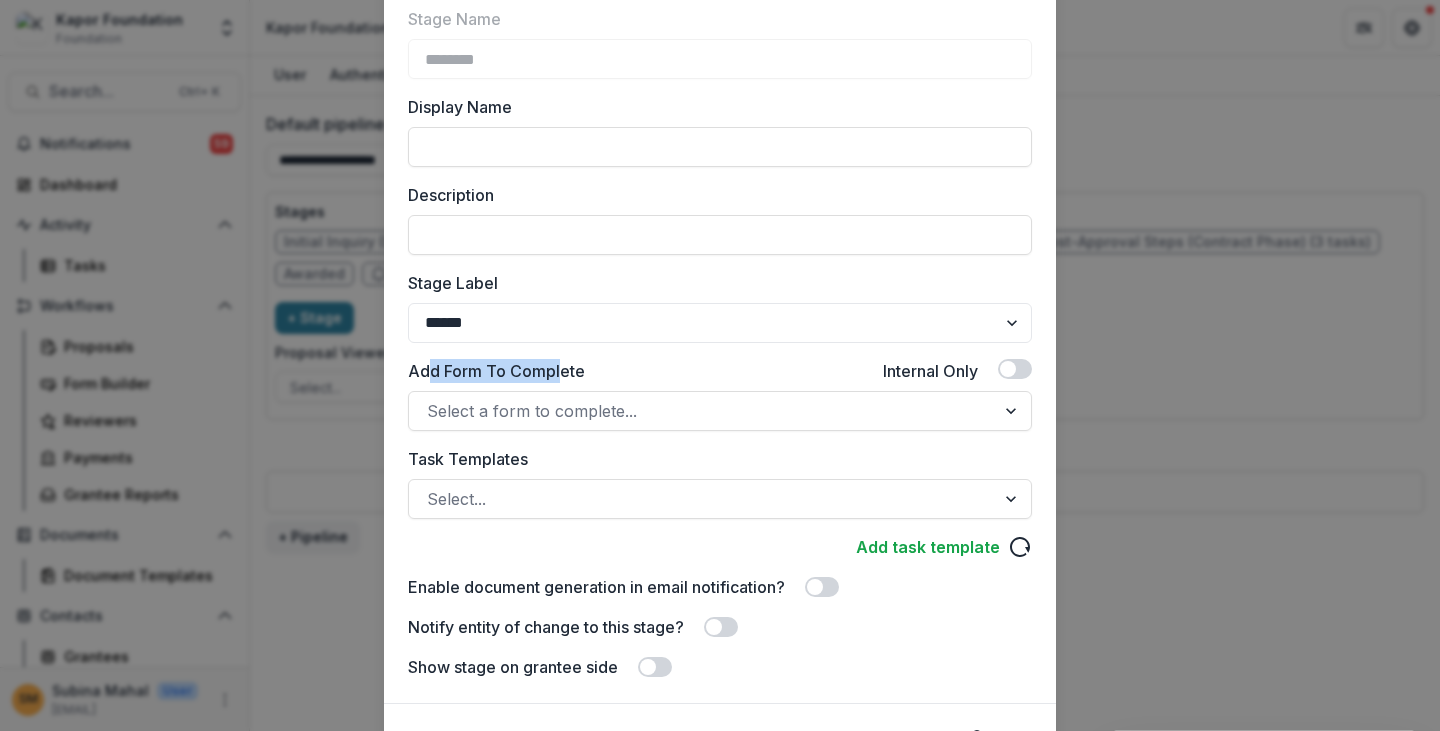 drag, startPoint x: 422, startPoint y: 366, endPoint x: 559, endPoint y: 373, distance: 137.17871 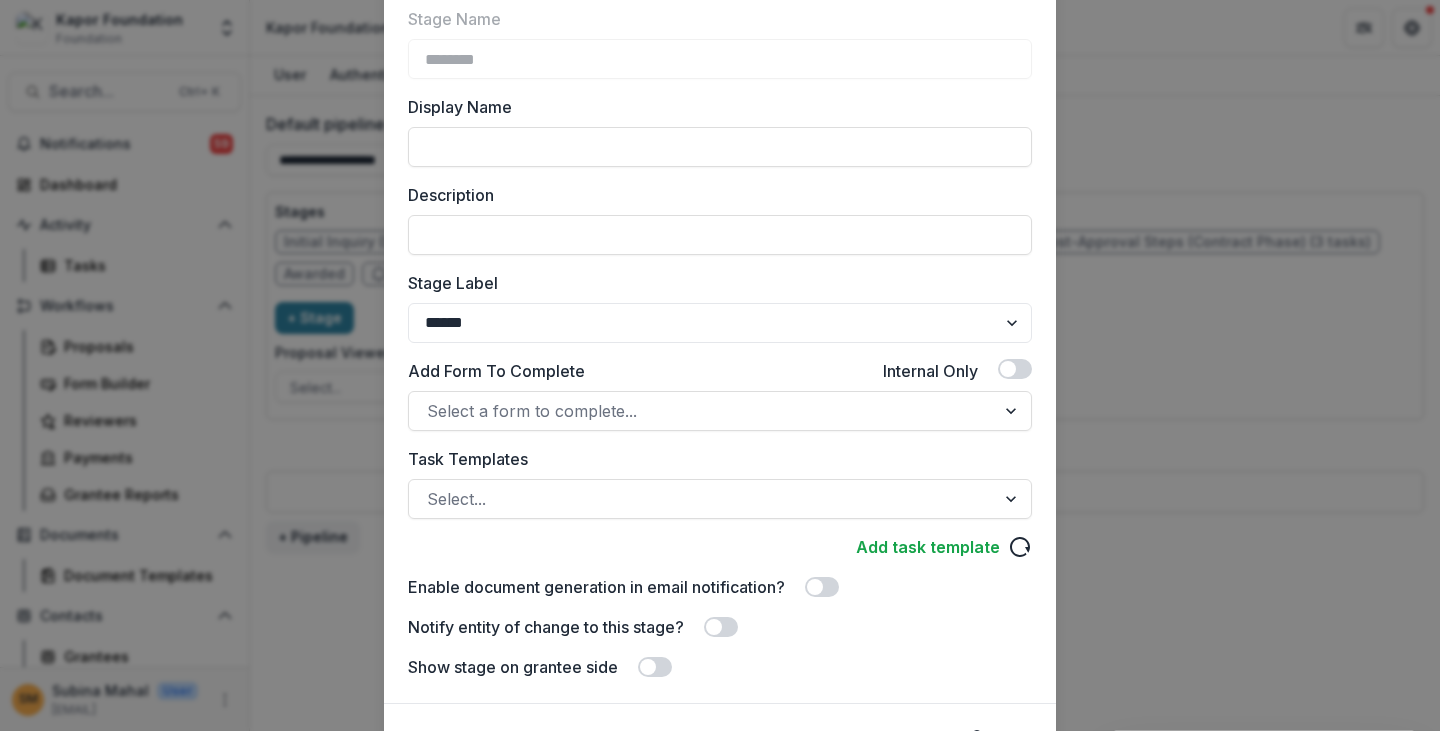click on "Add Form To Complete" at bounding box center (496, 371) 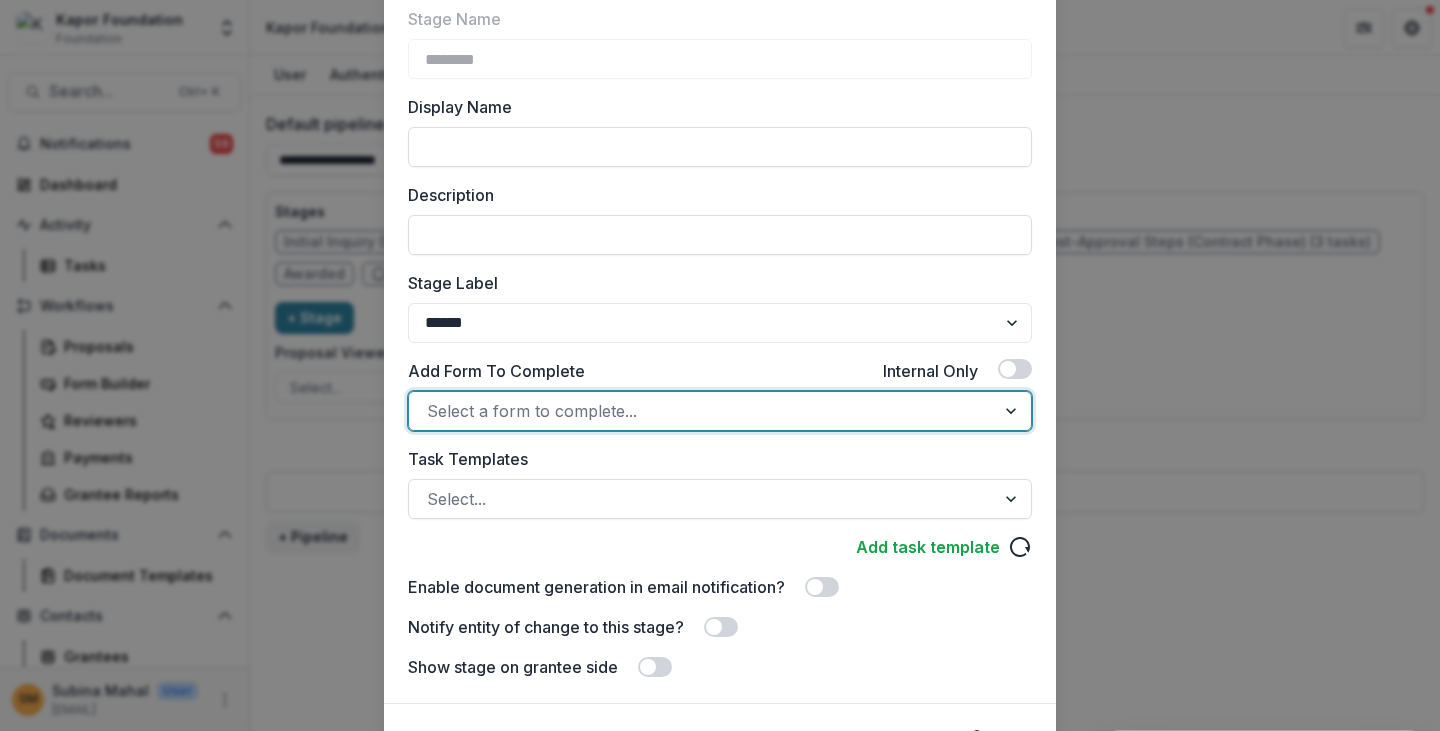 scroll, scrollTop: 241, scrollLeft: 0, axis: vertical 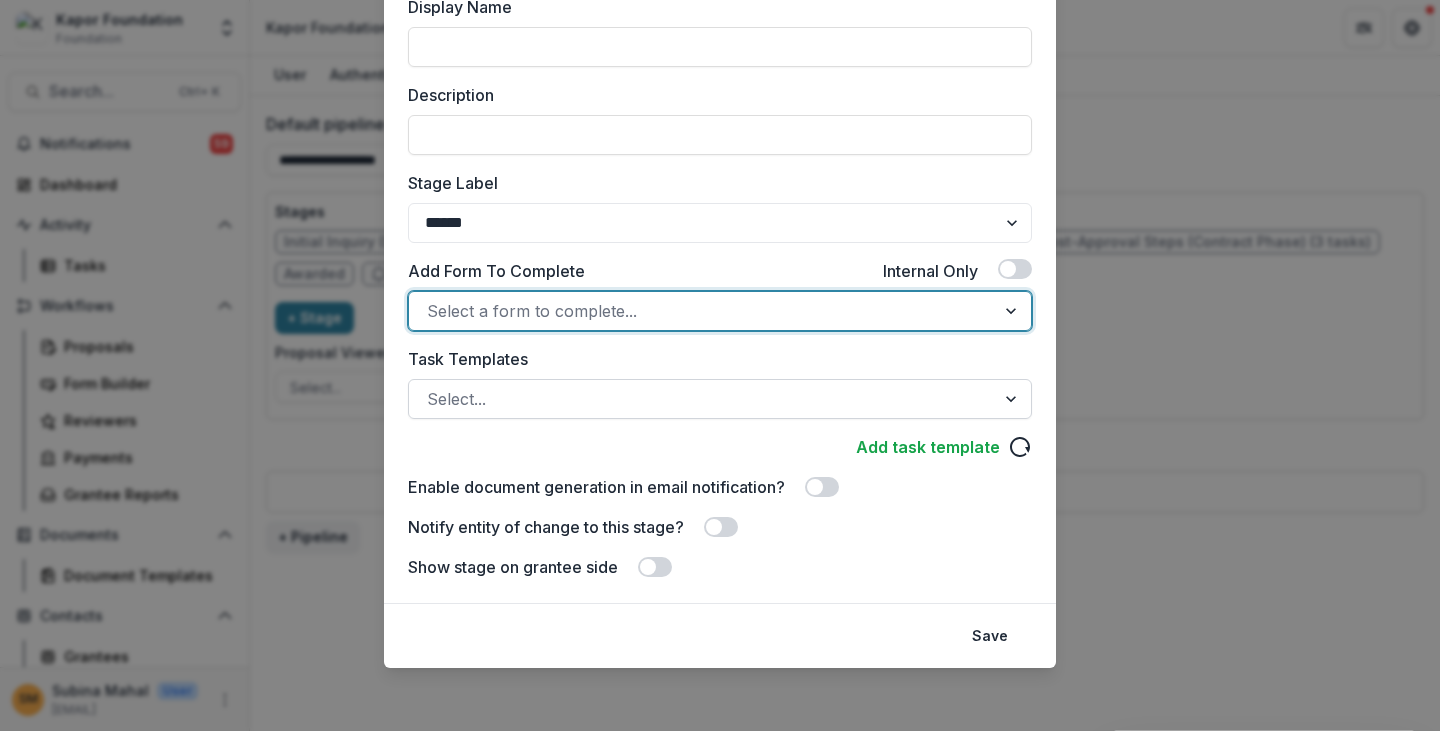click at bounding box center (702, 399) 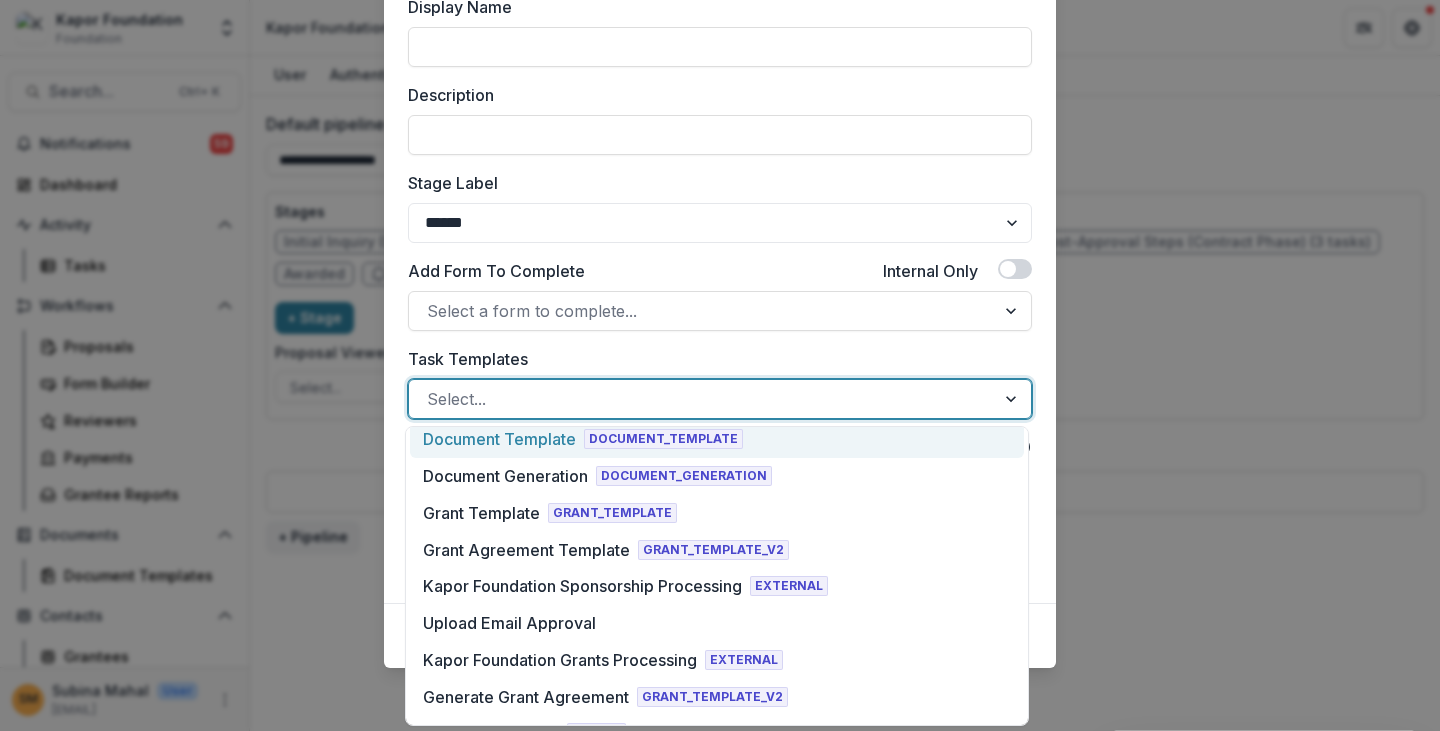 scroll, scrollTop: 600, scrollLeft: 0, axis: vertical 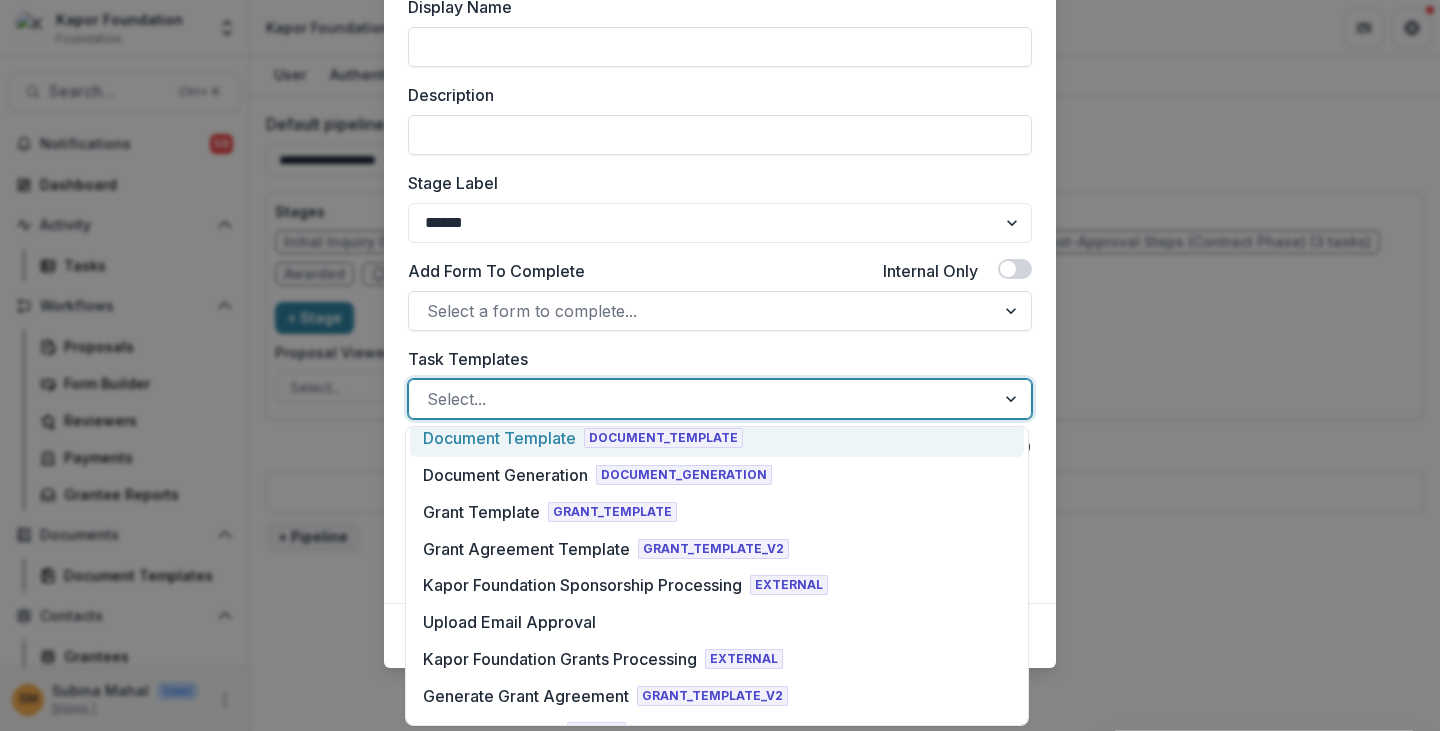 click on "Stage Name ******** Display Name Description Stage Label ******* ***** ********* ****** ******* ******** ******** ******* ********* ******* ****** Add Form To Complete Internal Only Select a form to complete... Task Templates 33 results available. Use Up and Down to choose options, press Enter to select the currently focused option, press Escape to exit the menu, press Tab to select the option and exit the menu. Select... Add task template Advanced Configuration Enable document generation in email notification? Notify entity of change to this stage? Show stage on grantee side" at bounding box center (720, 243) 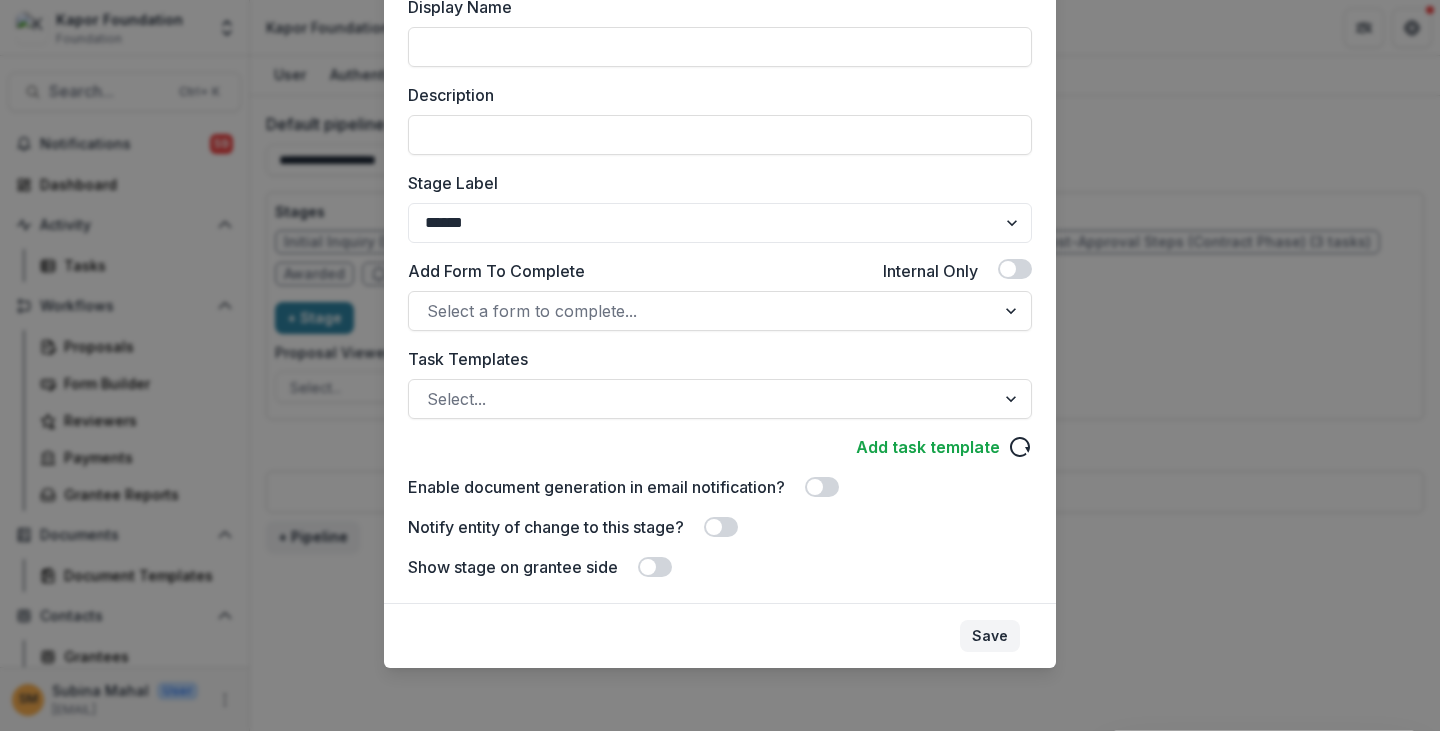 click on "Save" at bounding box center (990, 636) 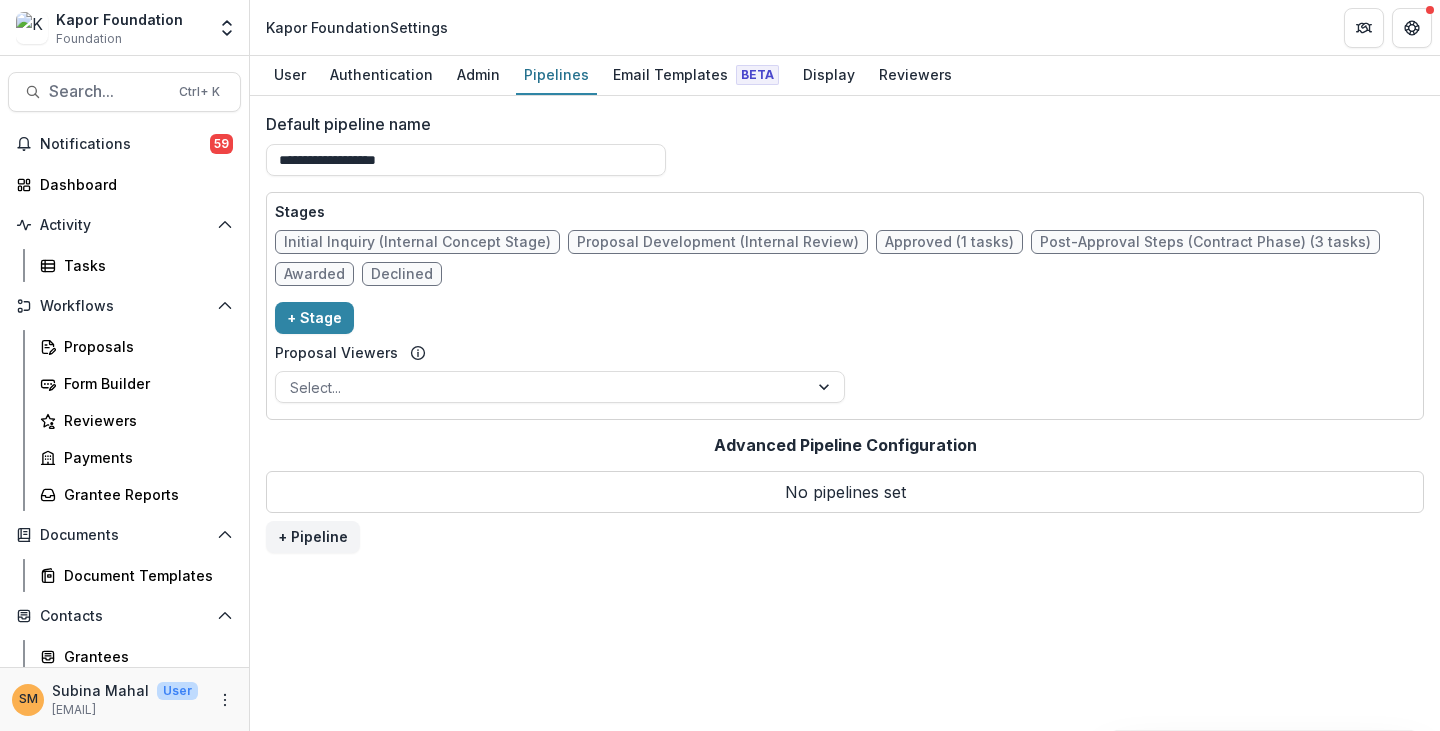 click on "Declined" at bounding box center (402, 274) 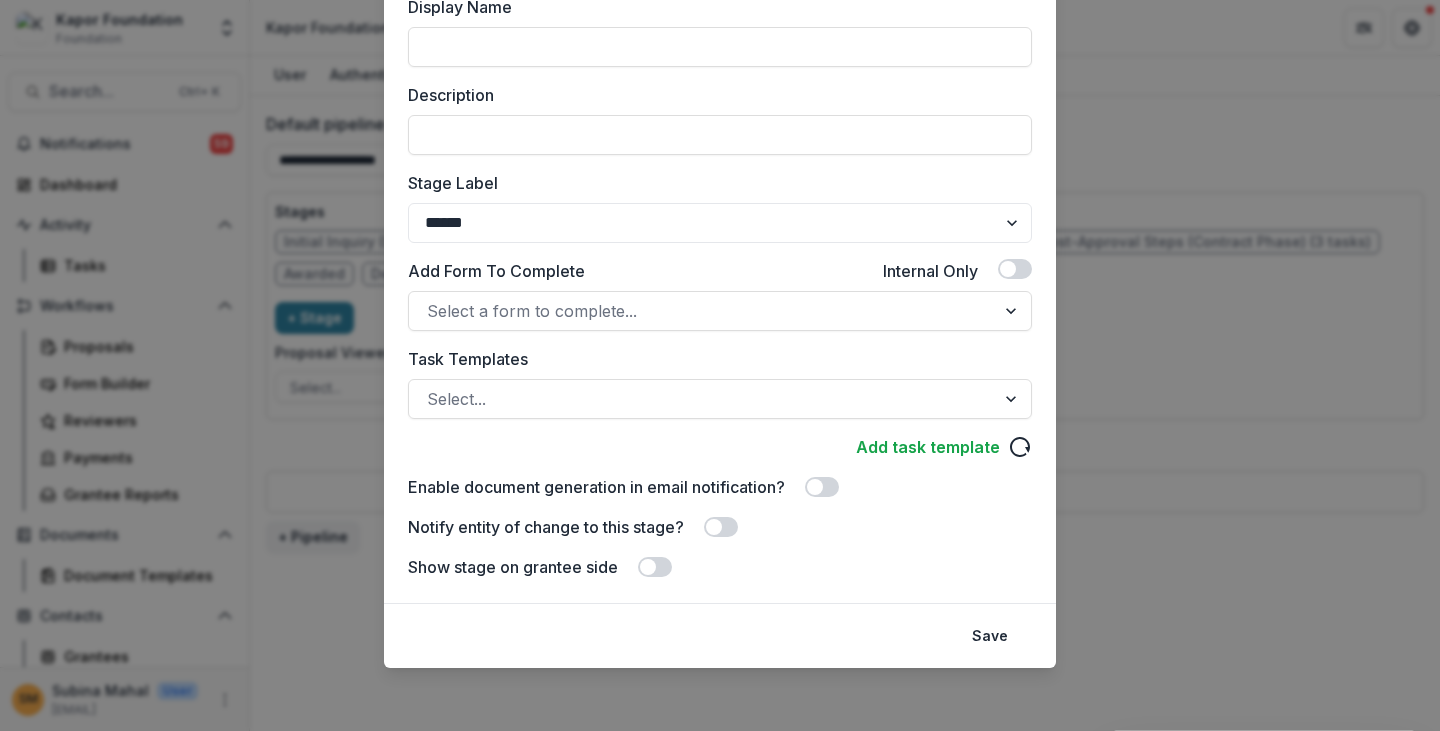 scroll, scrollTop: 141, scrollLeft: 0, axis: vertical 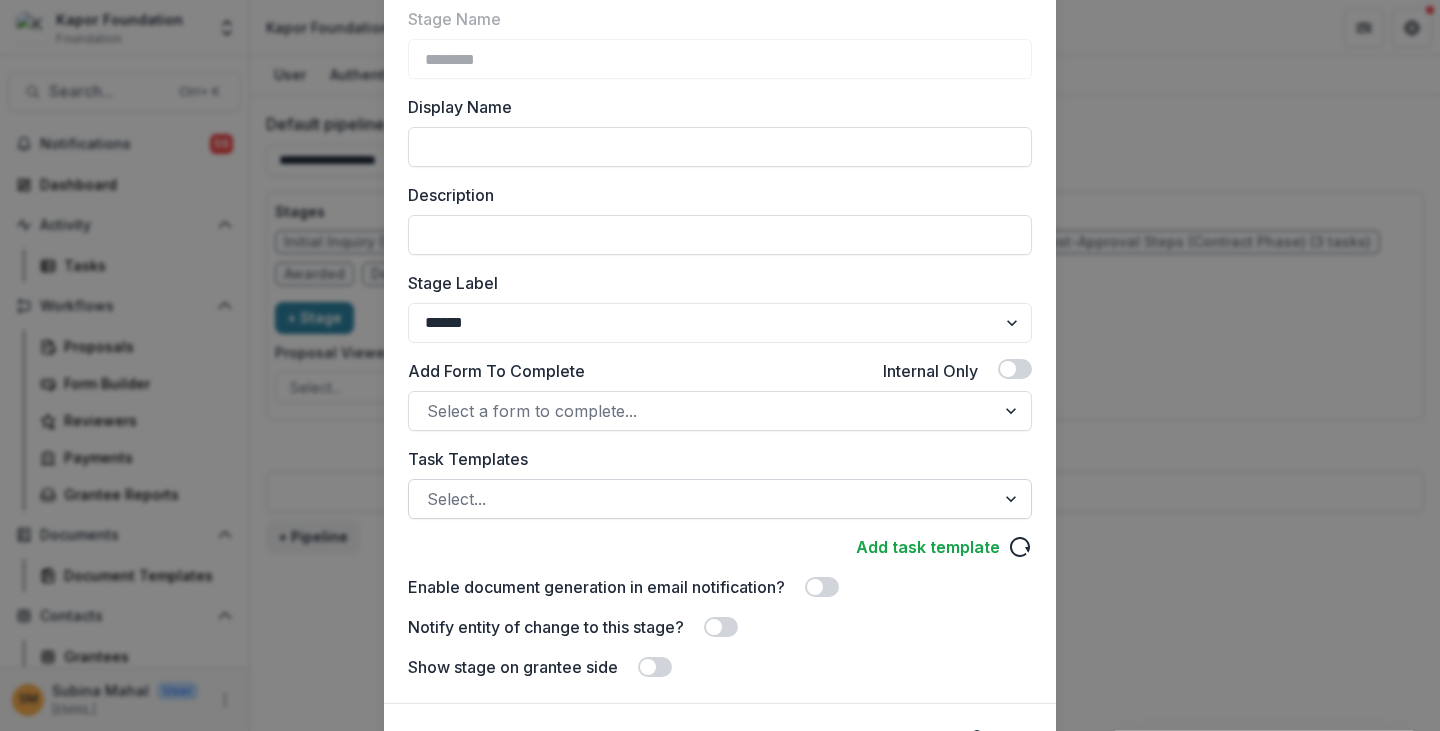 click at bounding box center (702, 499) 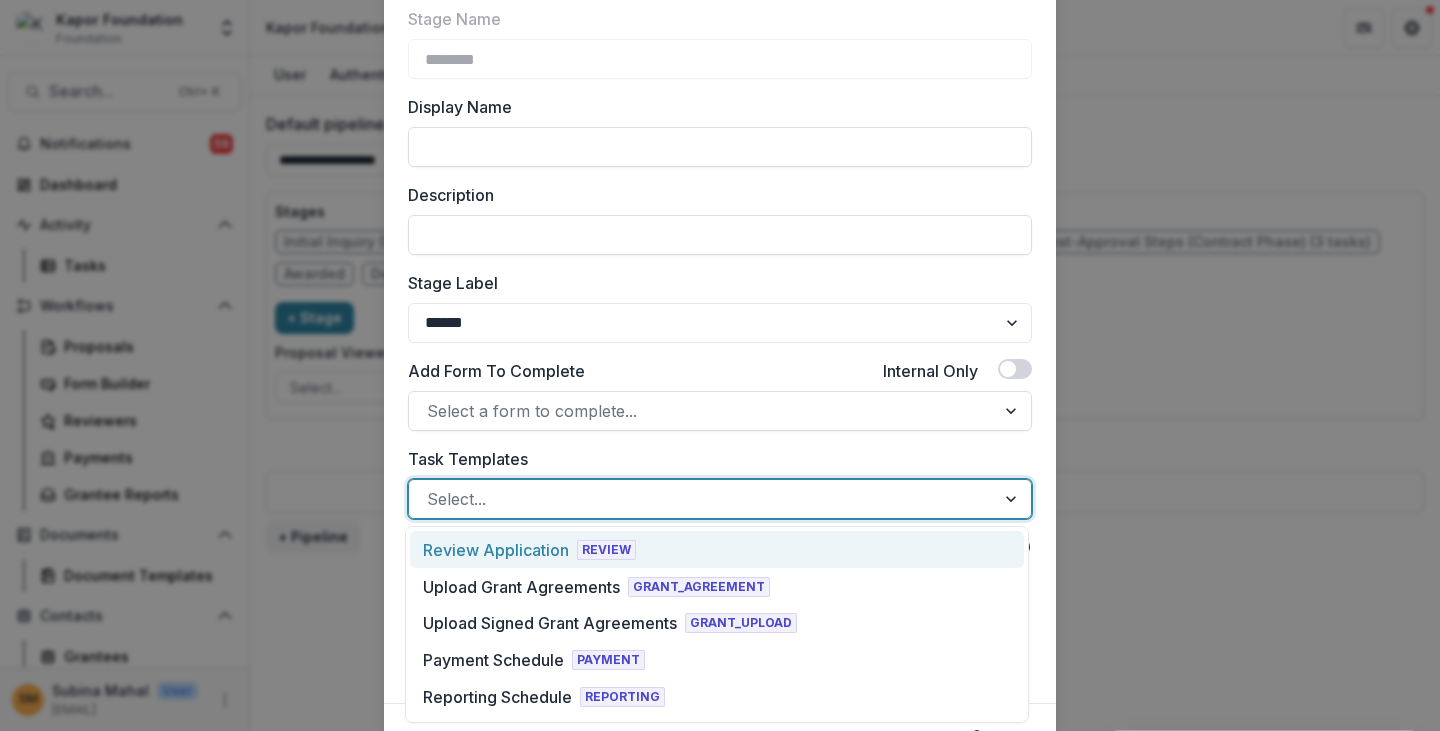 click on "Stage Name ******** Display Name Description Stage Label ******* ***** ********* ****** ******* ******** ******** ******* ********* ******* ****** Add Form To Complete Internal Only Select a form to complete... Task Templates 33 results available. Use Up and Down to choose options, press Enter to select the currently focused option, press Escape to exit the menu, press Tab to select the option and exit the menu. Select... Add task template Advanced Configuration Enable document generation in email notification? Notify entity of change to this stage? Show stage on grantee side" at bounding box center [720, 343] 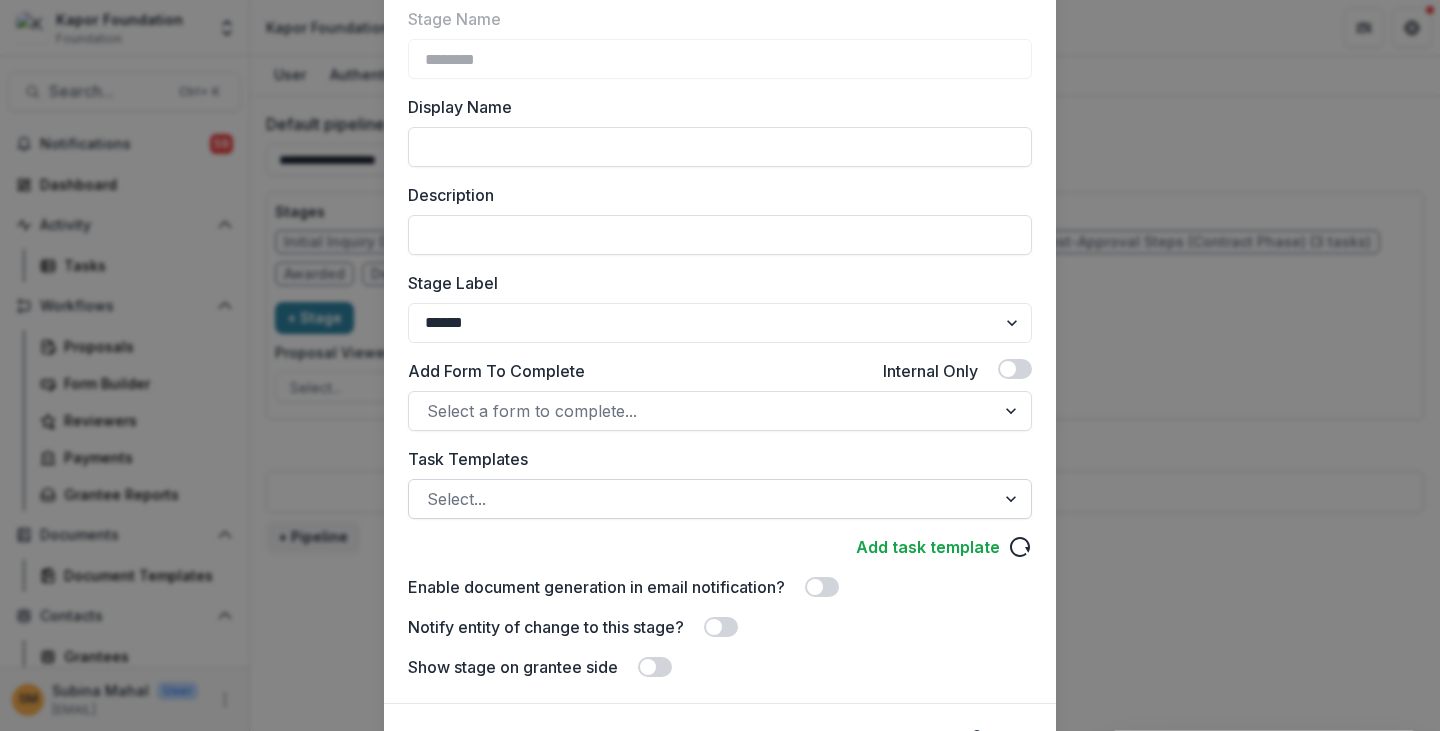 scroll, scrollTop: 241, scrollLeft: 0, axis: vertical 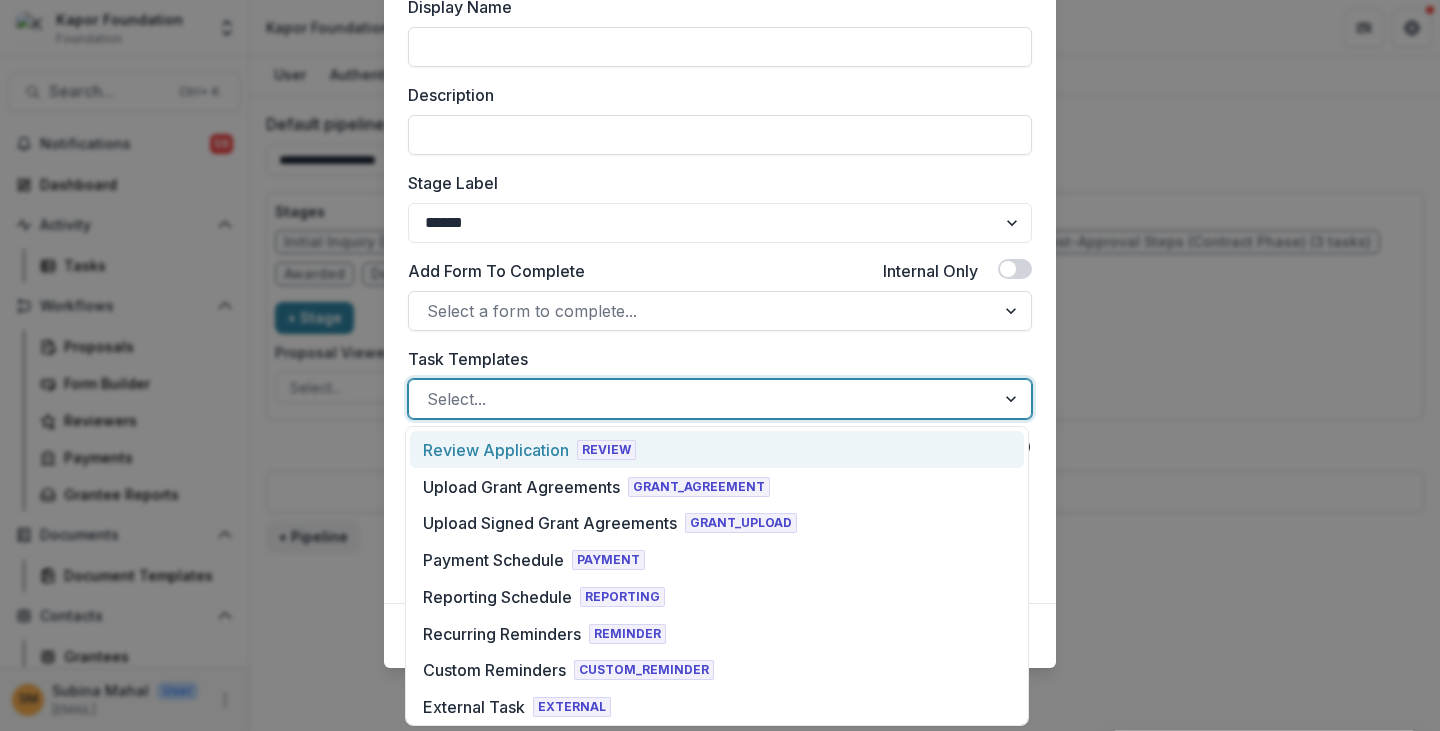 click at bounding box center [702, 399] 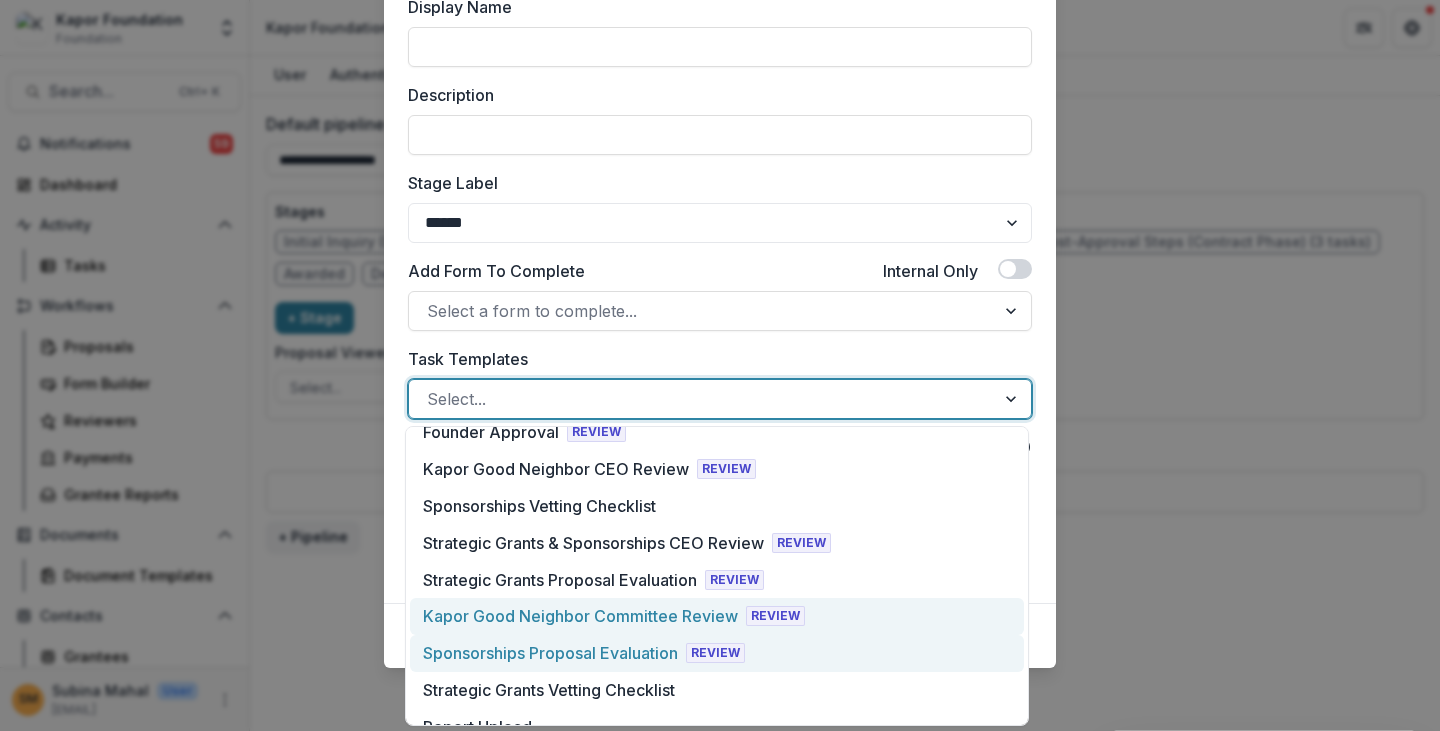 scroll, scrollTop: 923, scrollLeft: 0, axis: vertical 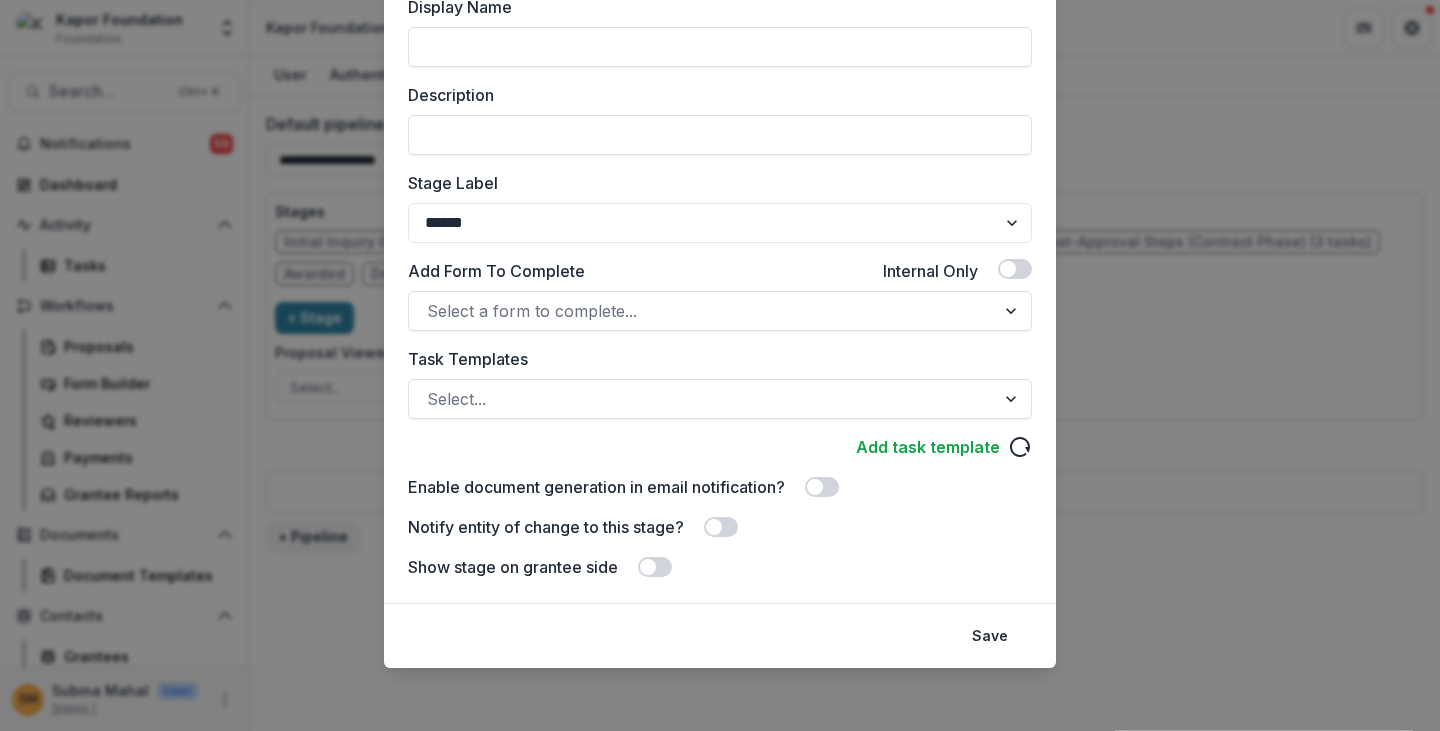click on "Stage Name ******** Display Name Description Stage Label ******* ***** ********* ****** ******* ******** ******** ******* ********* ******* ****** Add Form To Complete Internal Only Select a form to complete... Task Templates Select... Add task template Advanced Configuration Enable document generation in email notification? Notify entity of change to this stage? Show stage on grantee side" at bounding box center (720, 243) 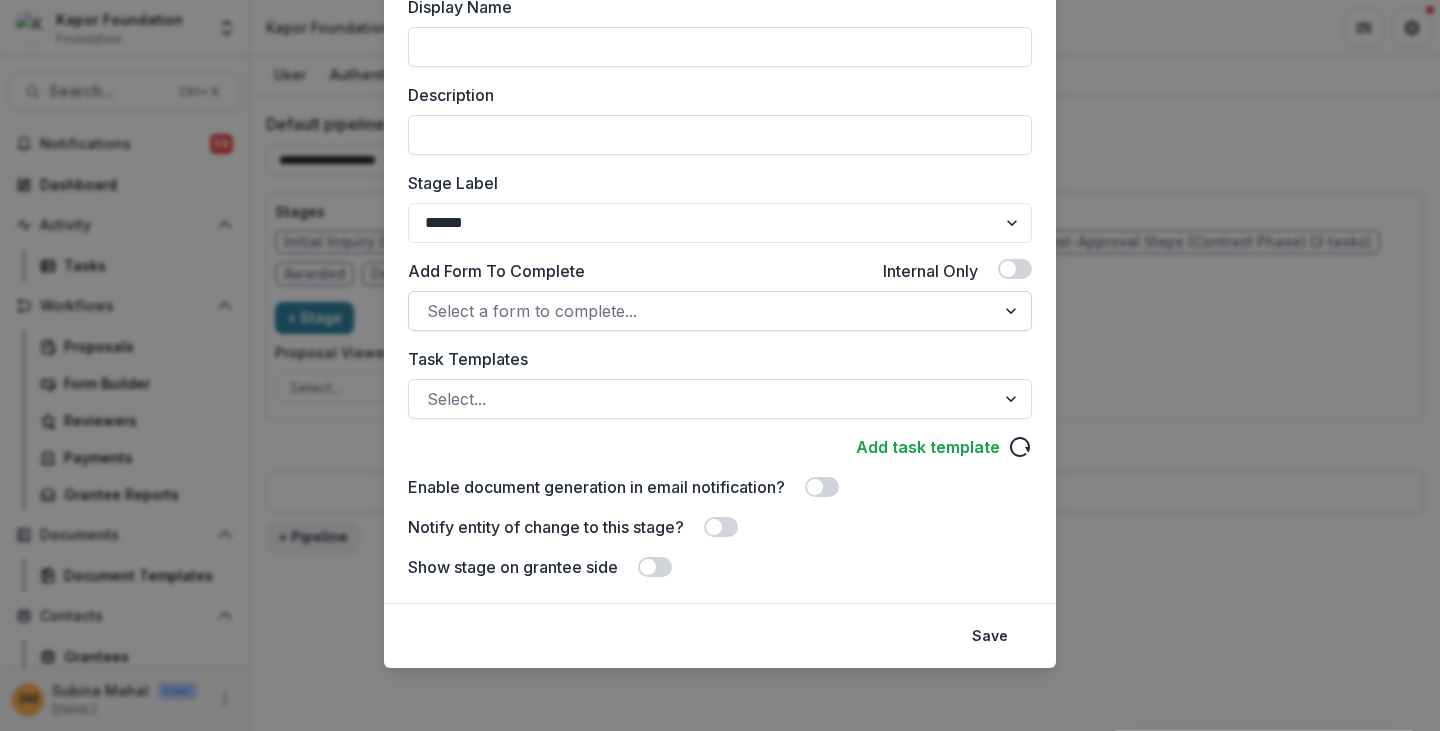 click at bounding box center (702, 311) 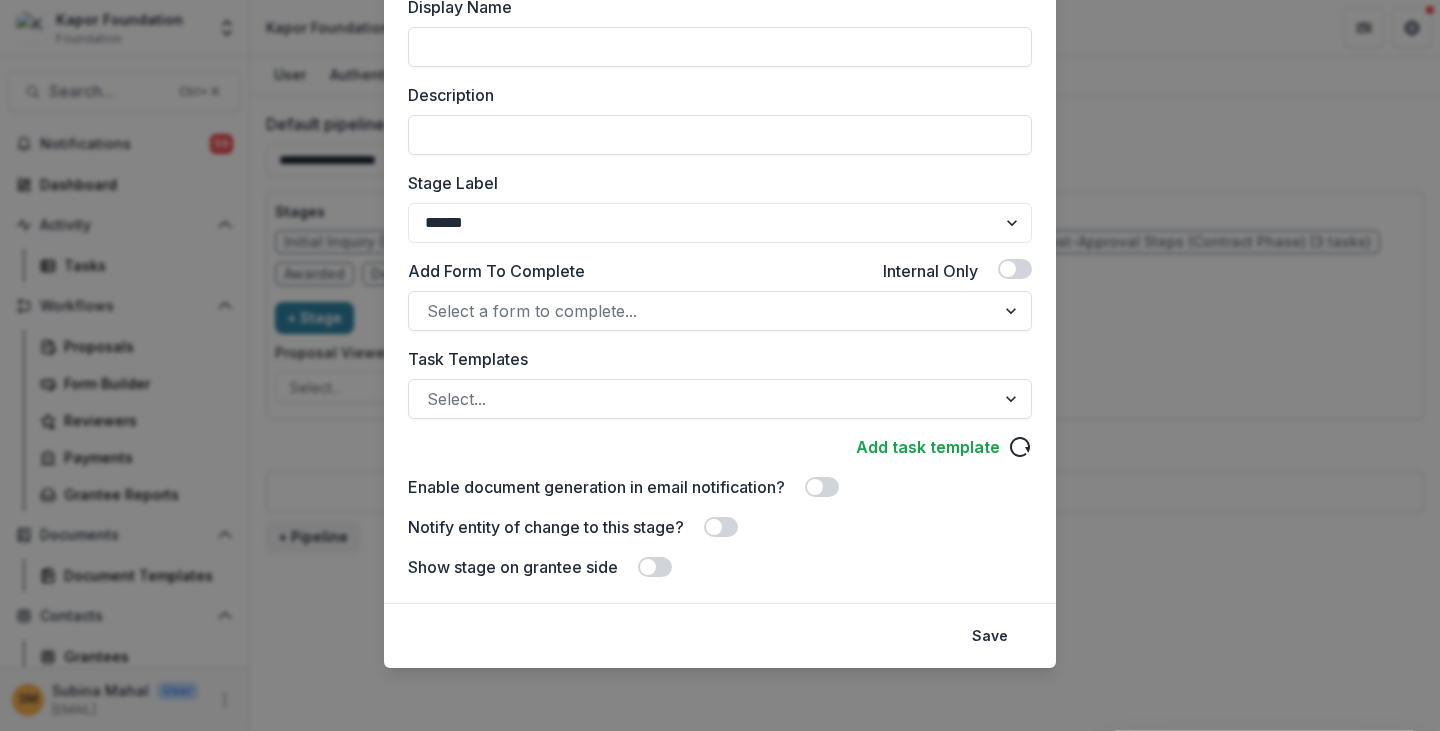 click on "Stage Name ******** Display Name Description Stage Label ******* ***** ********* ****** ******* ******** ******** ******* ********* ******* ****** Add Form To Complete Internal Only Select a form to complete... Task Templates Select... Add task template Advanced Configuration Enable document generation in email notification? Notify entity of change to this stage? Show stage on grantee side" at bounding box center (720, 243) 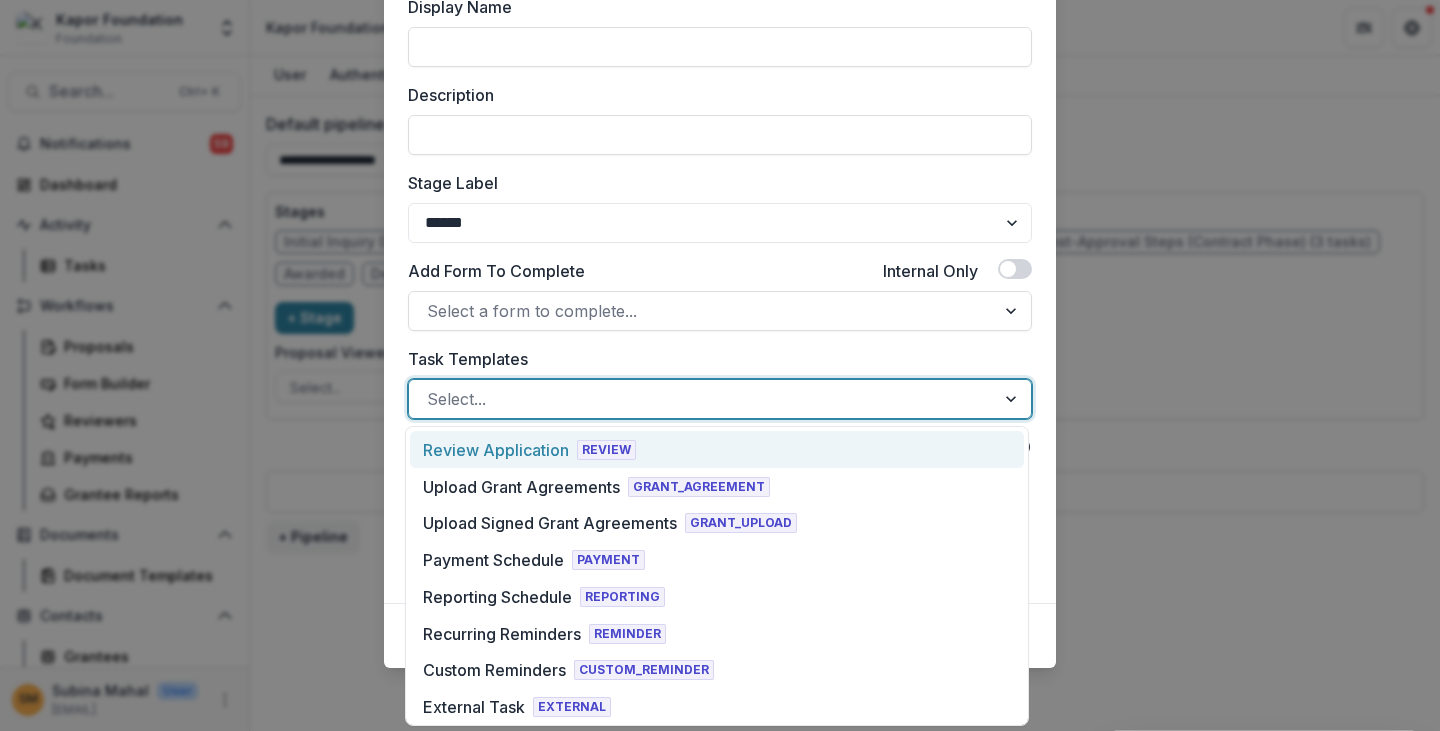 click at bounding box center [702, 399] 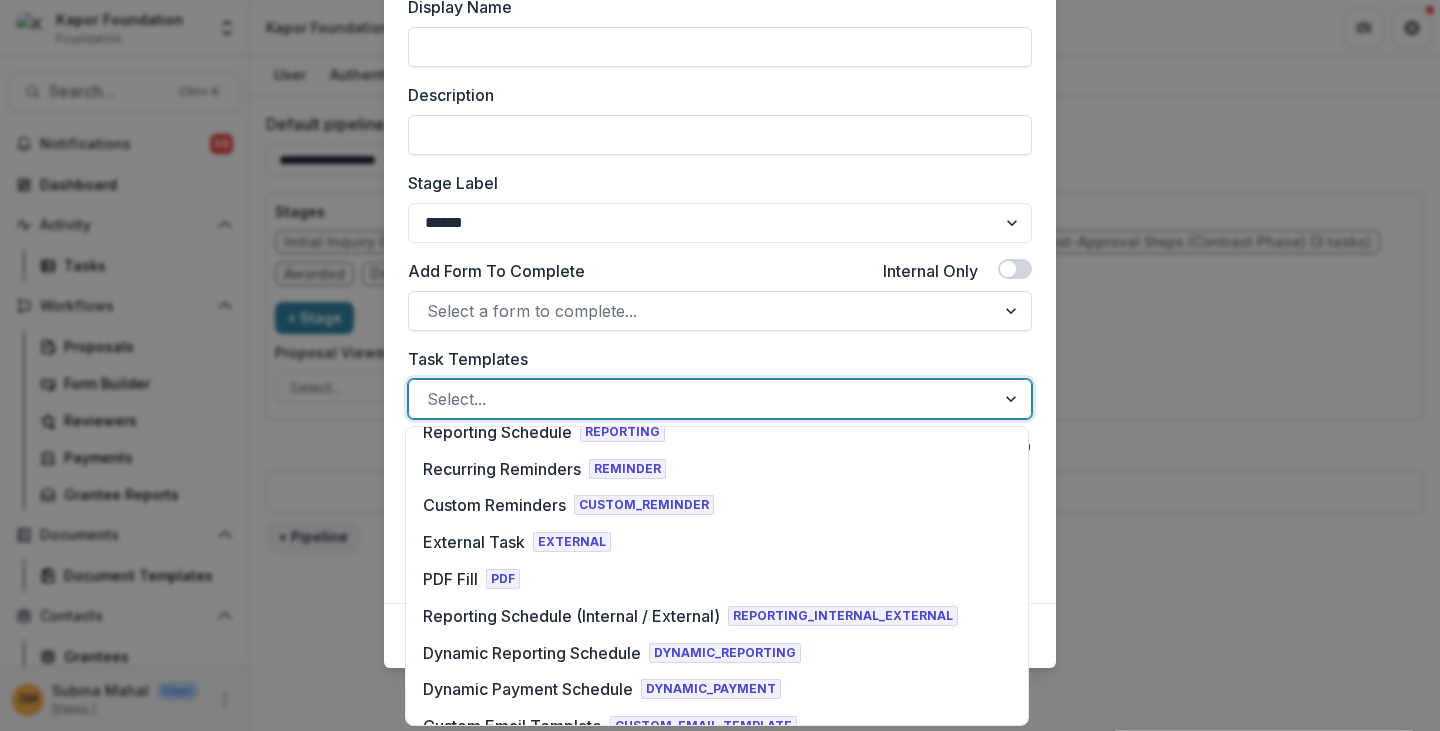 scroll, scrollTop: 0, scrollLeft: 0, axis: both 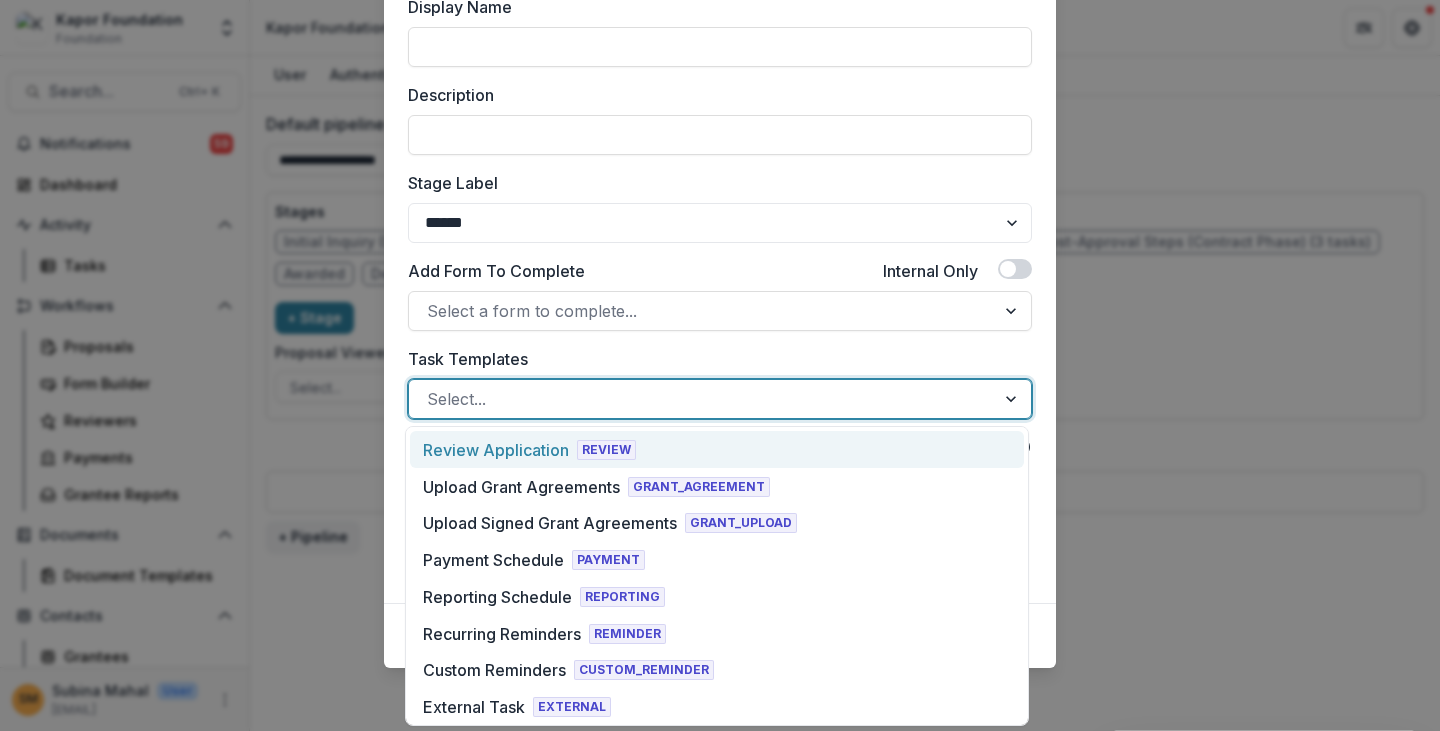 click on "Stage Name ******** Display Name Description Stage Label ******* ***** ********* ****** ******* ******** ******** ******* ********* ******* ****** Add Form To Complete Internal Only Select a form to complete... Task Templates 33 results available. Use Up and Down to choose options, press Enter to select the currently focused option, press Escape to exit the menu, press Tab to select the option and exit the menu. Select... Add task template Advanced Configuration Enable document generation in email notification? Notify entity of change to this stage? Show stage on grantee side" at bounding box center (720, 243) 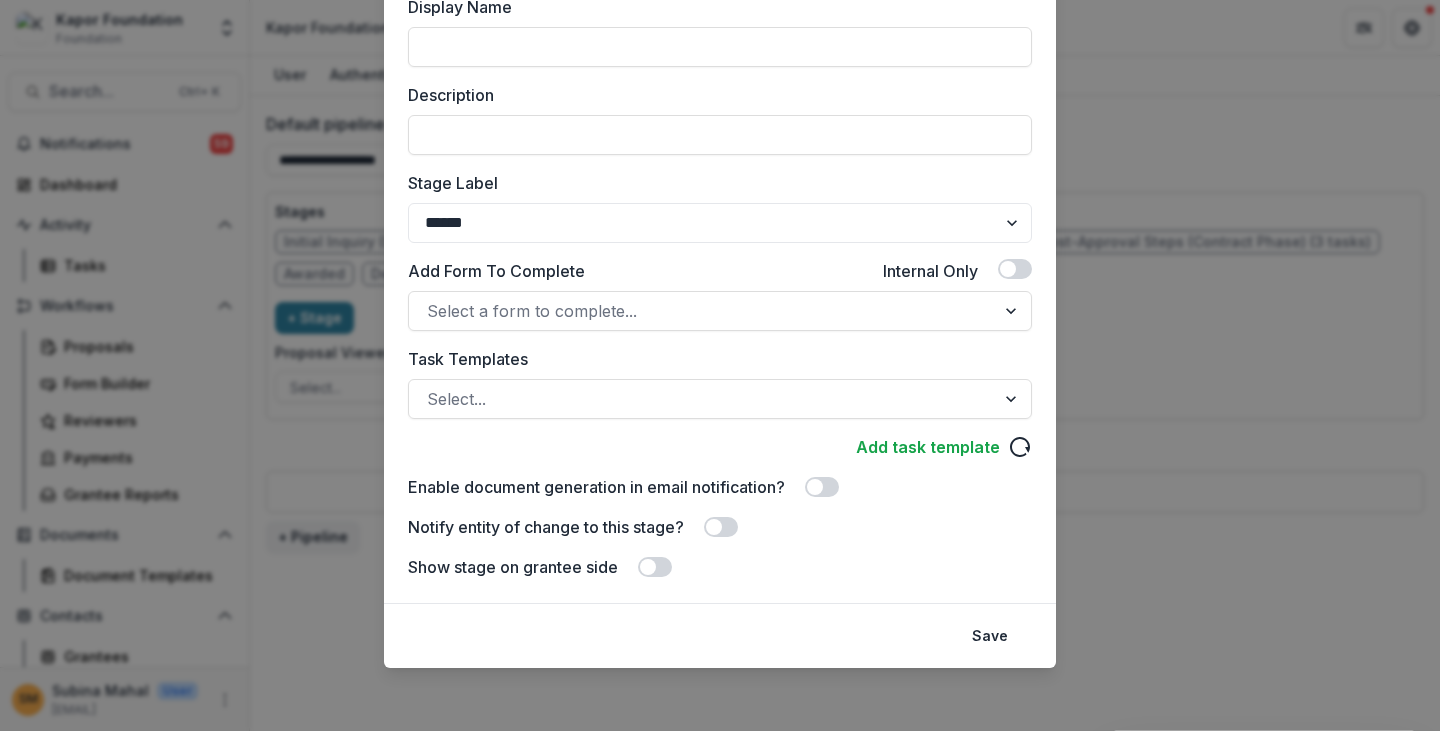 click on "Edit Stage Stage Name ******** Display Name Description Stage Label ******* ***** ********* ****** ******* ******** ******** ******* ********* ******* ****** Add Form To Complete Internal Only Select a form to complete... Task Templates Select... Add task template Advanced Configuration Enable document generation in email notification? Notify entity of change to this stage? Show stage on grantee side Save" at bounding box center (720, 365) 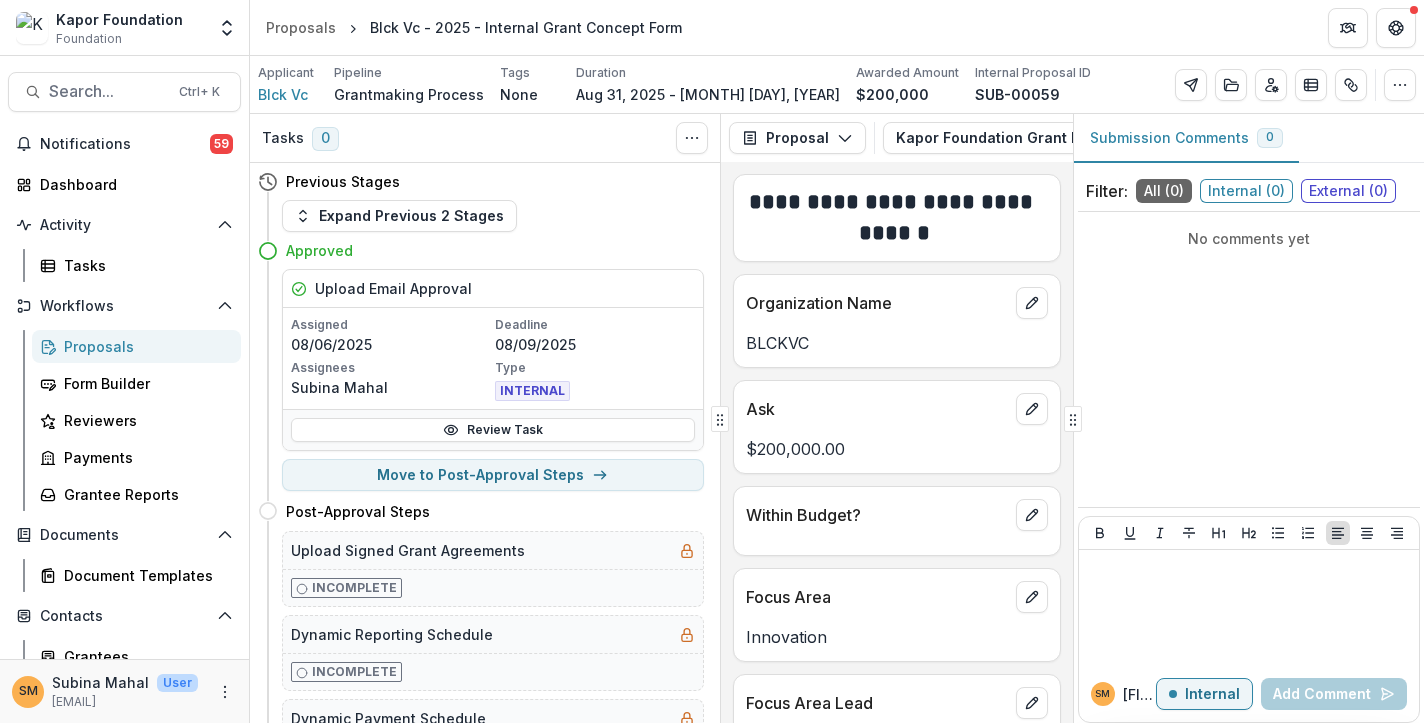 scroll, scrollTop: 0, scrollLeft: 0, axis: both 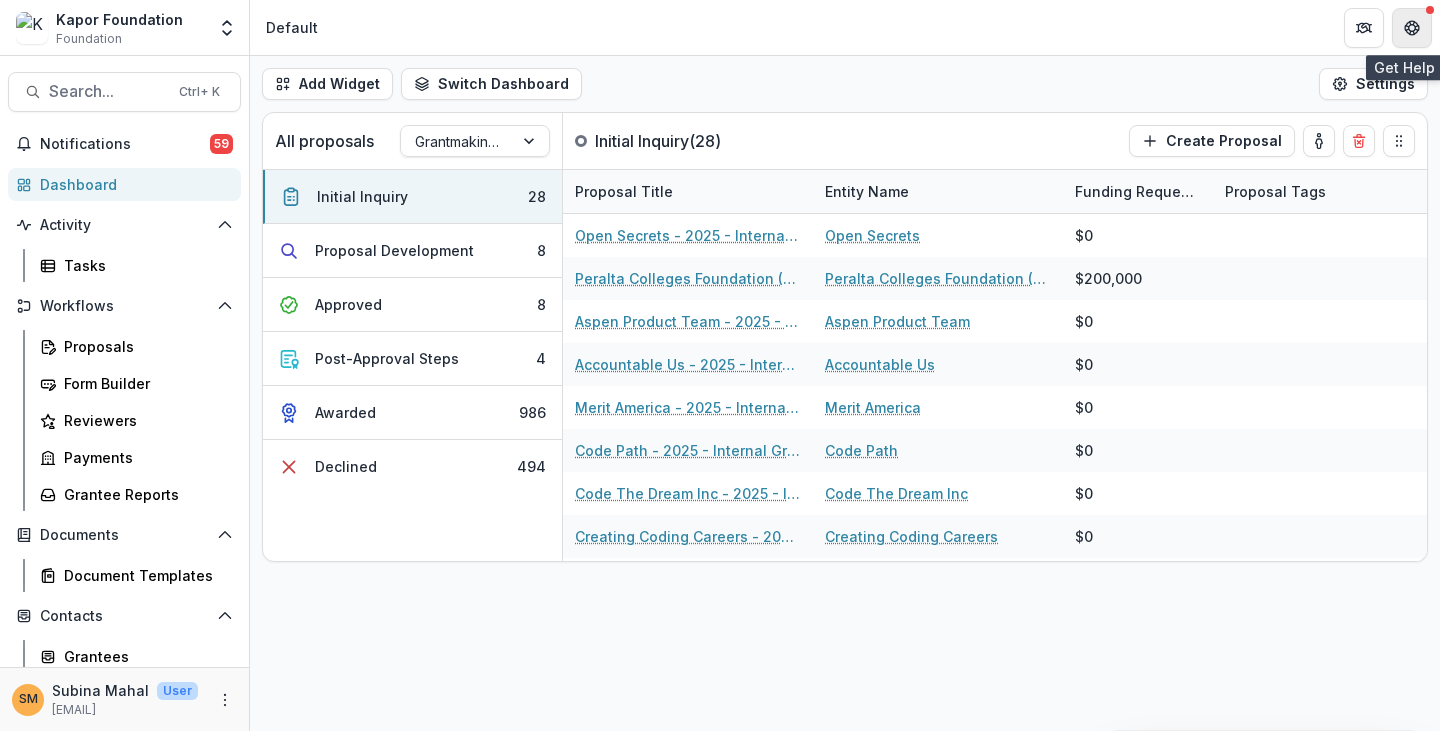 click 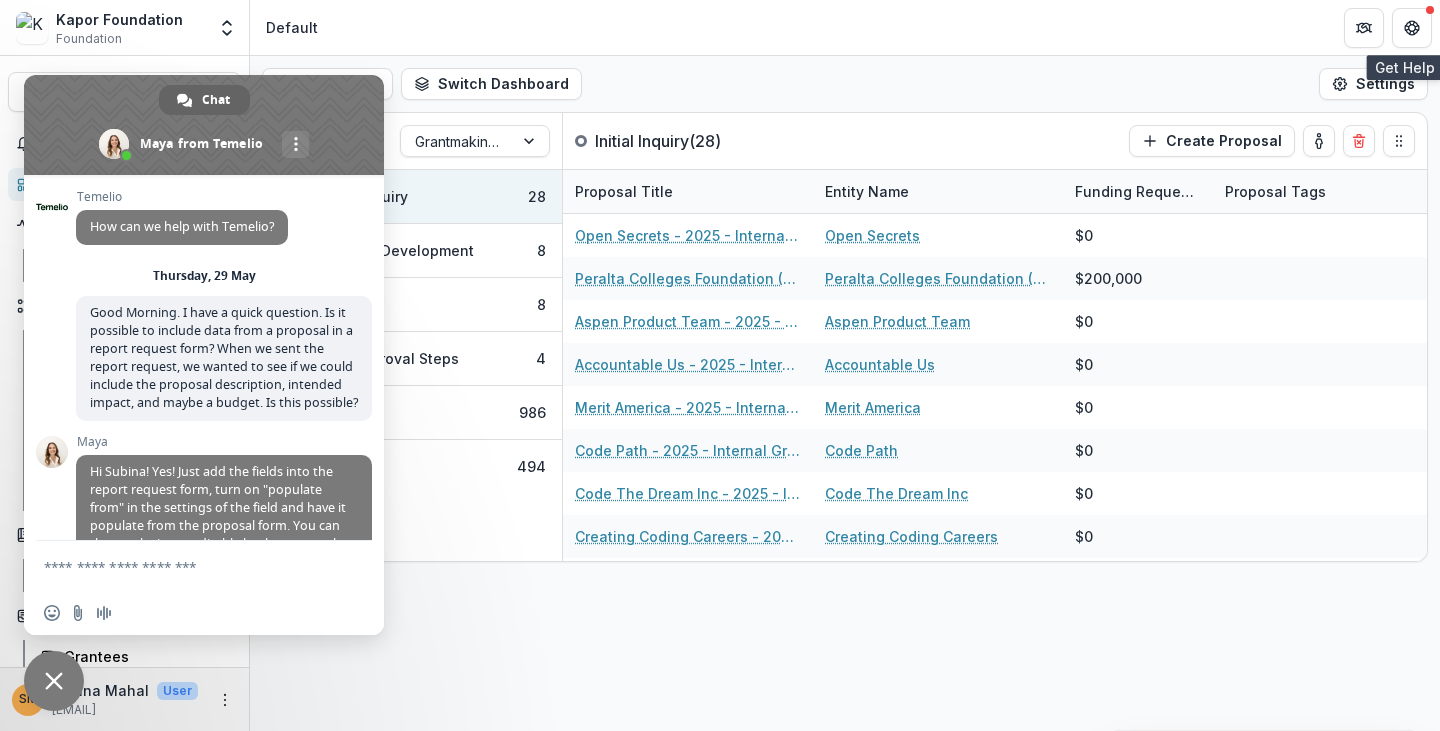 scroll, scrollTop: 7182, scrollLeft: 0, axis: vertical 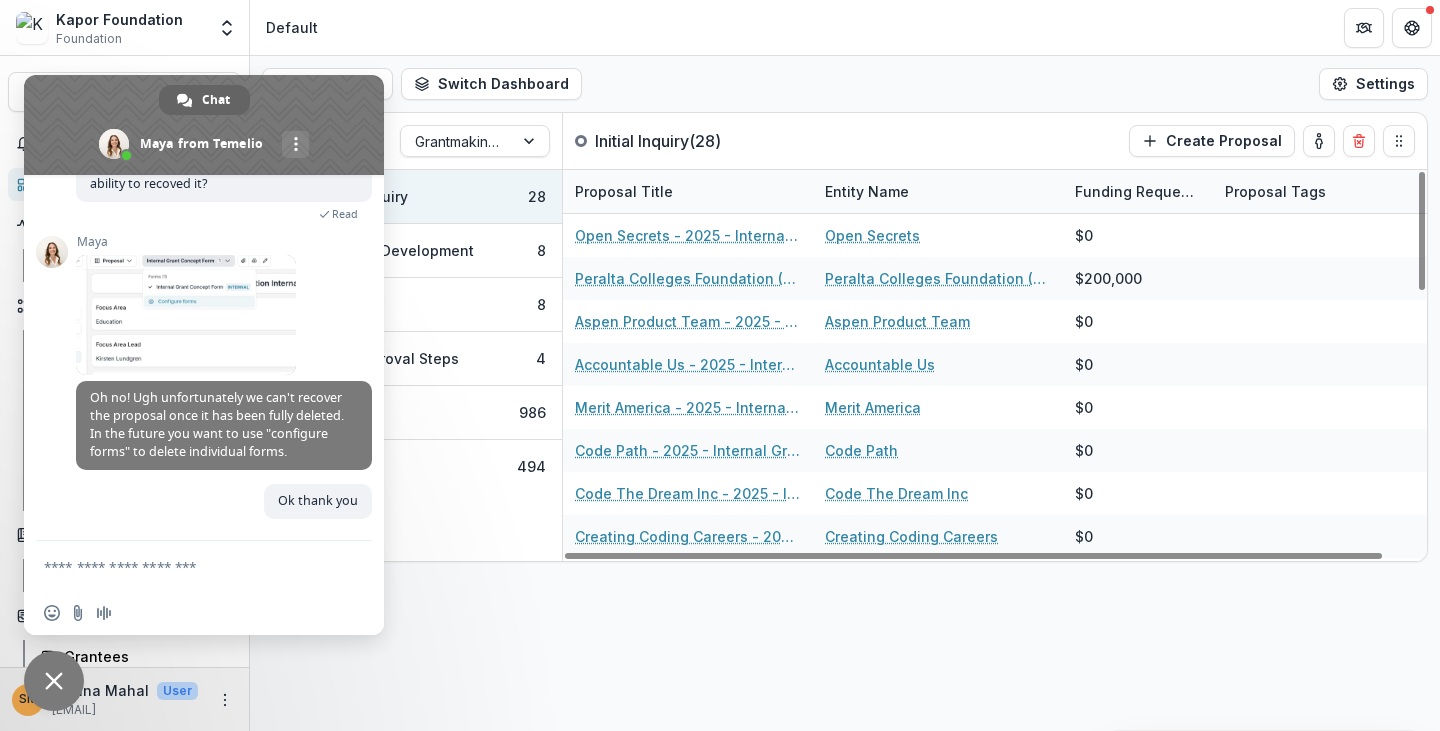 click at bounding box center (184, 566) 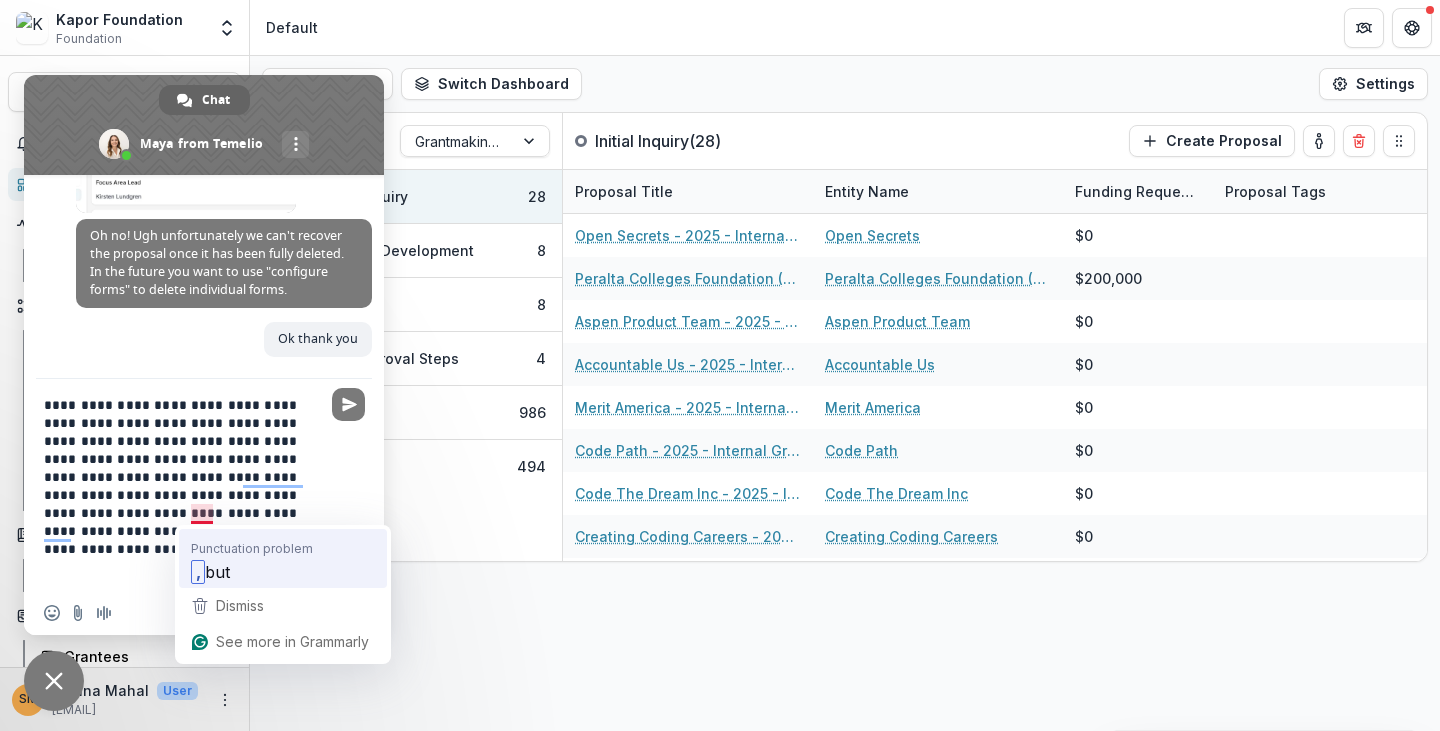 type on "**********" 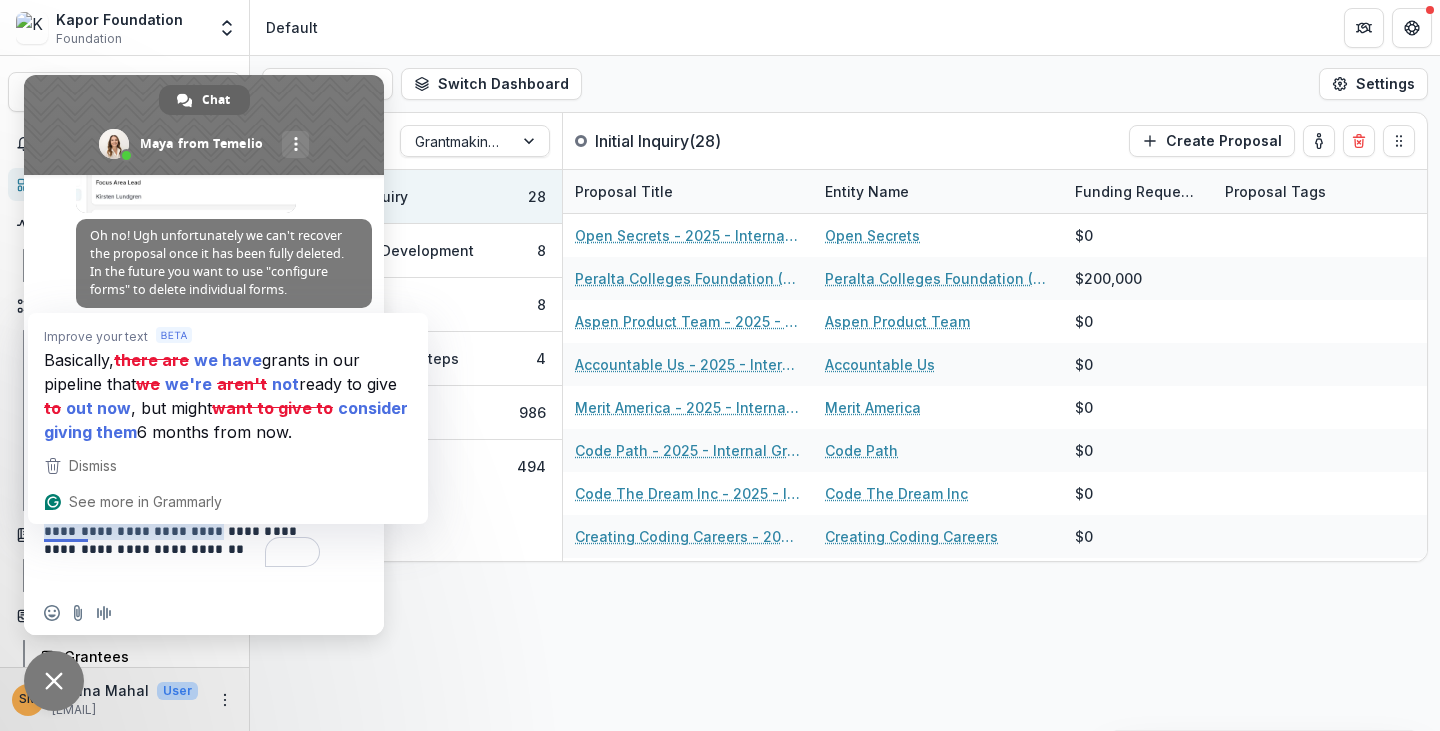 click on "**********" at bounding box center [184, 485] 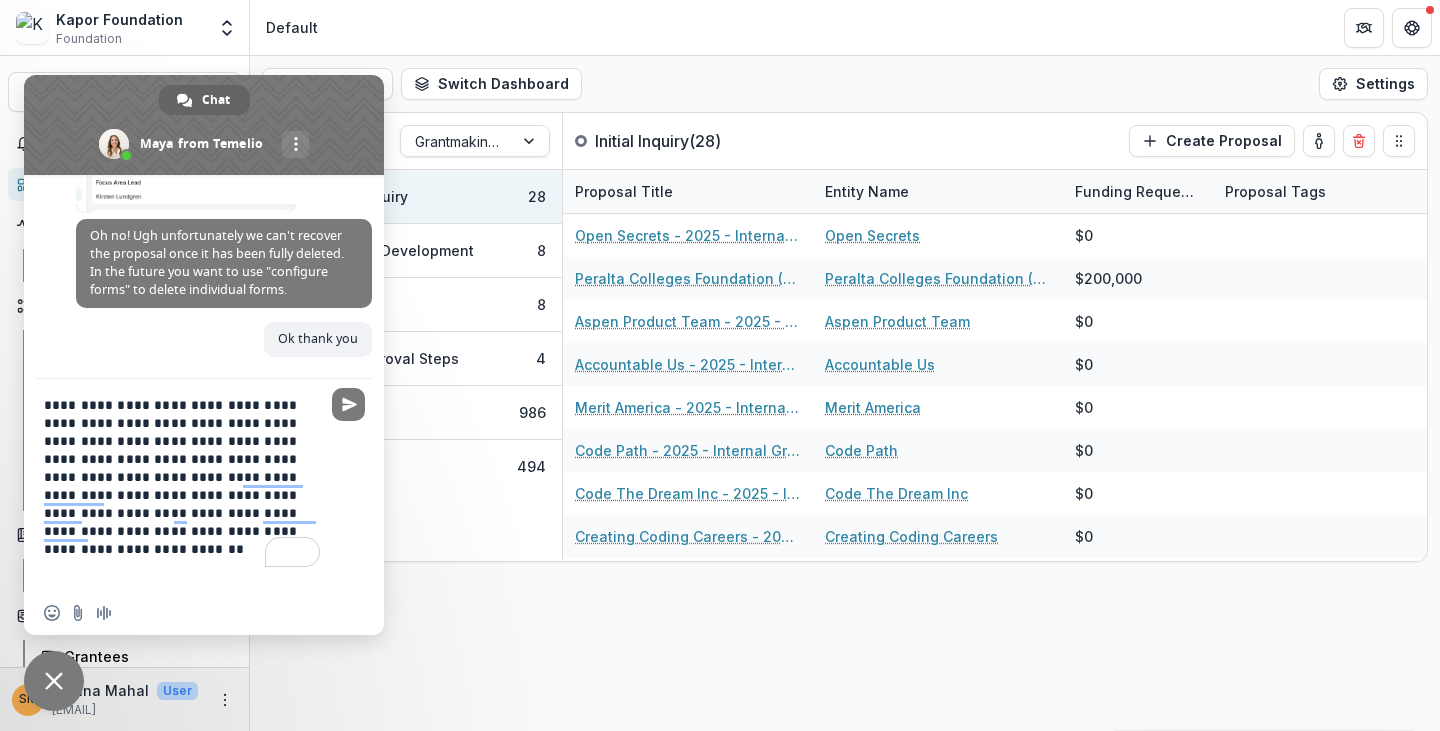 click on "**********" at bounding box center (184, 485) 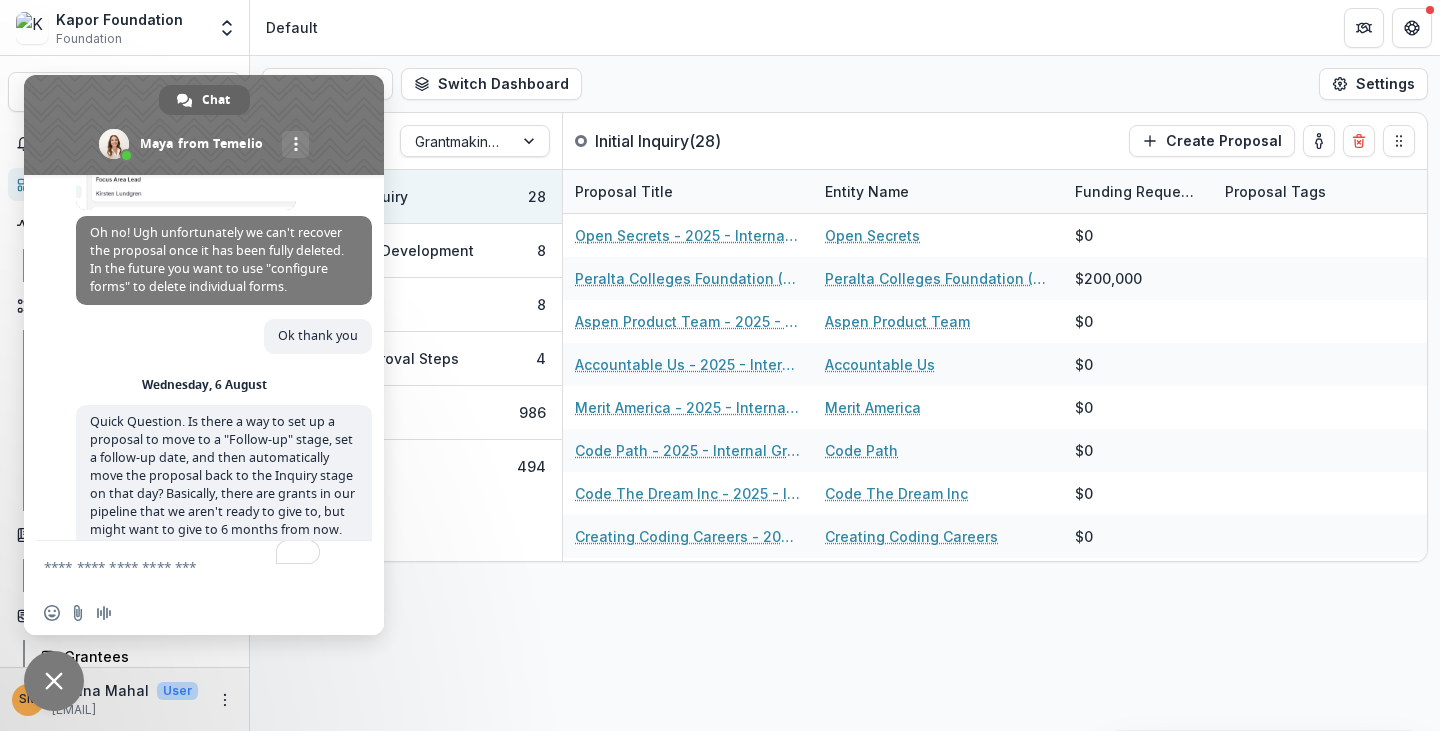 scroll, scrollTop: 7422, scrollLeft: 0, axis: vertical 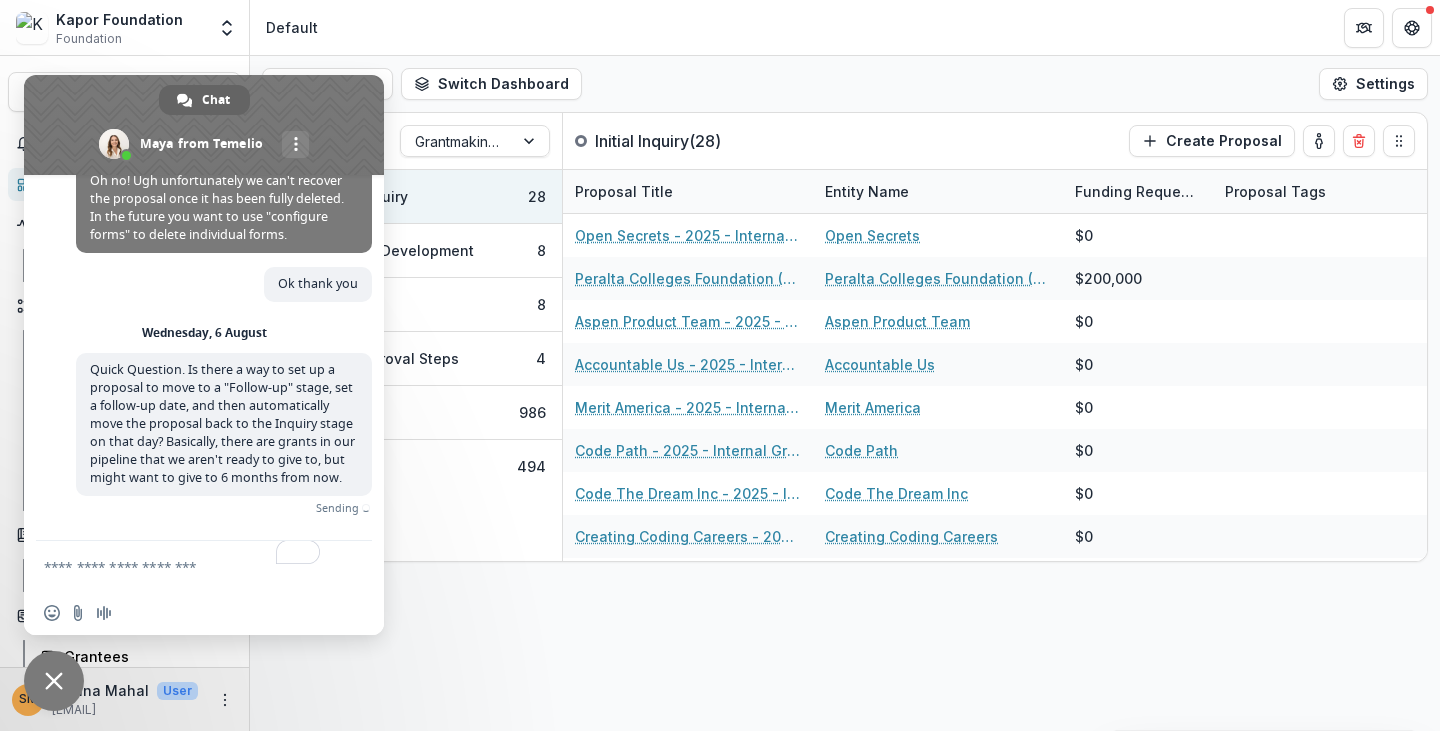 type 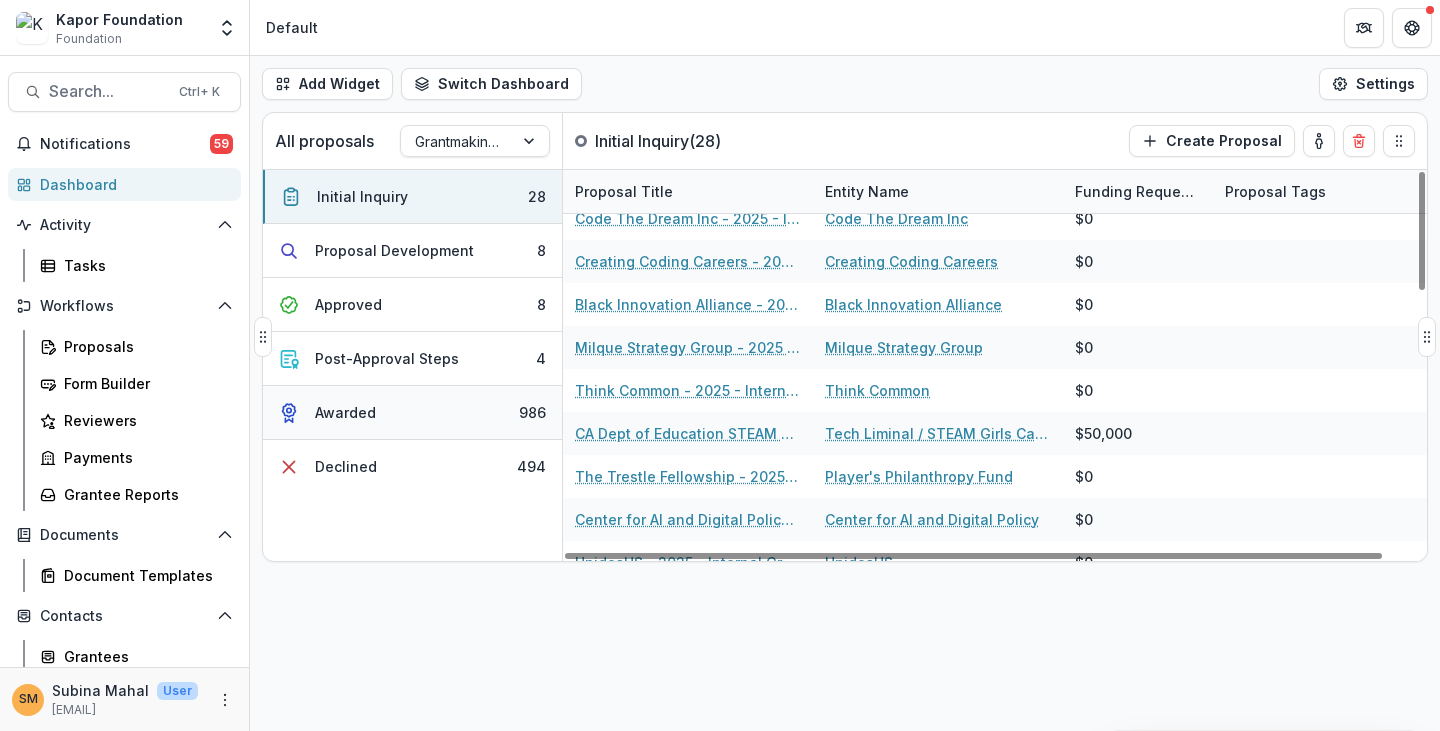 scroll, scrollTop: 0, scrollLeft: 0, axis: both 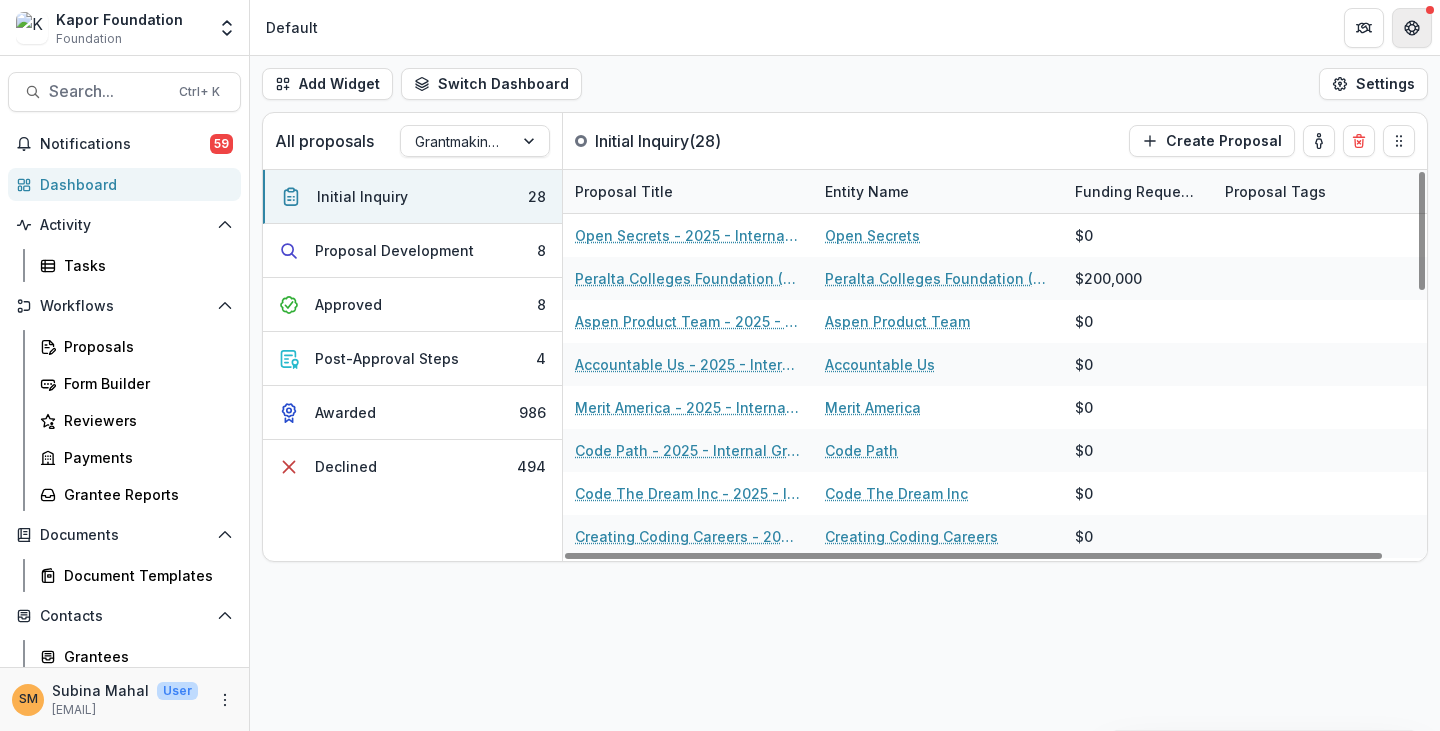 click at bounding box center [1412, 28] 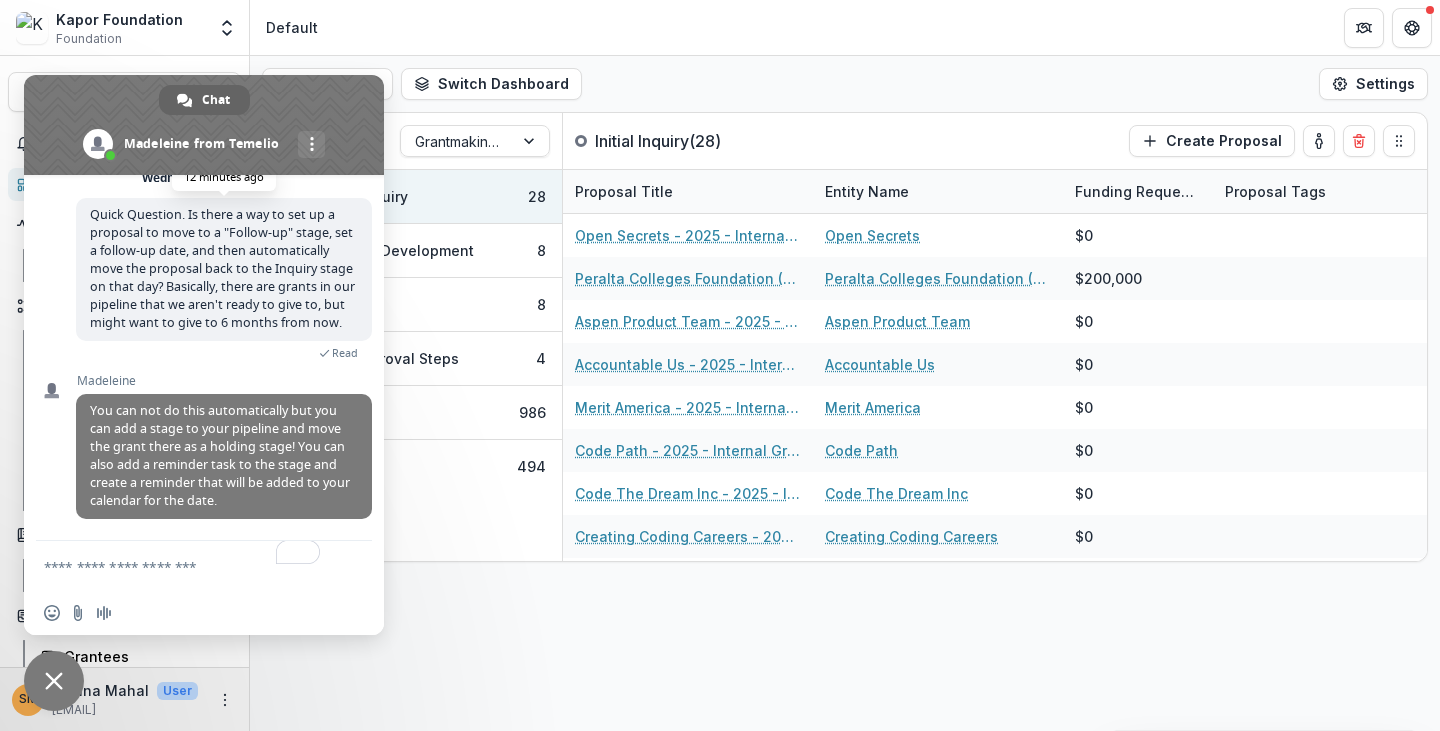 scroll, scrollTop: 7562, scrollLeft: 0, axis: vertical 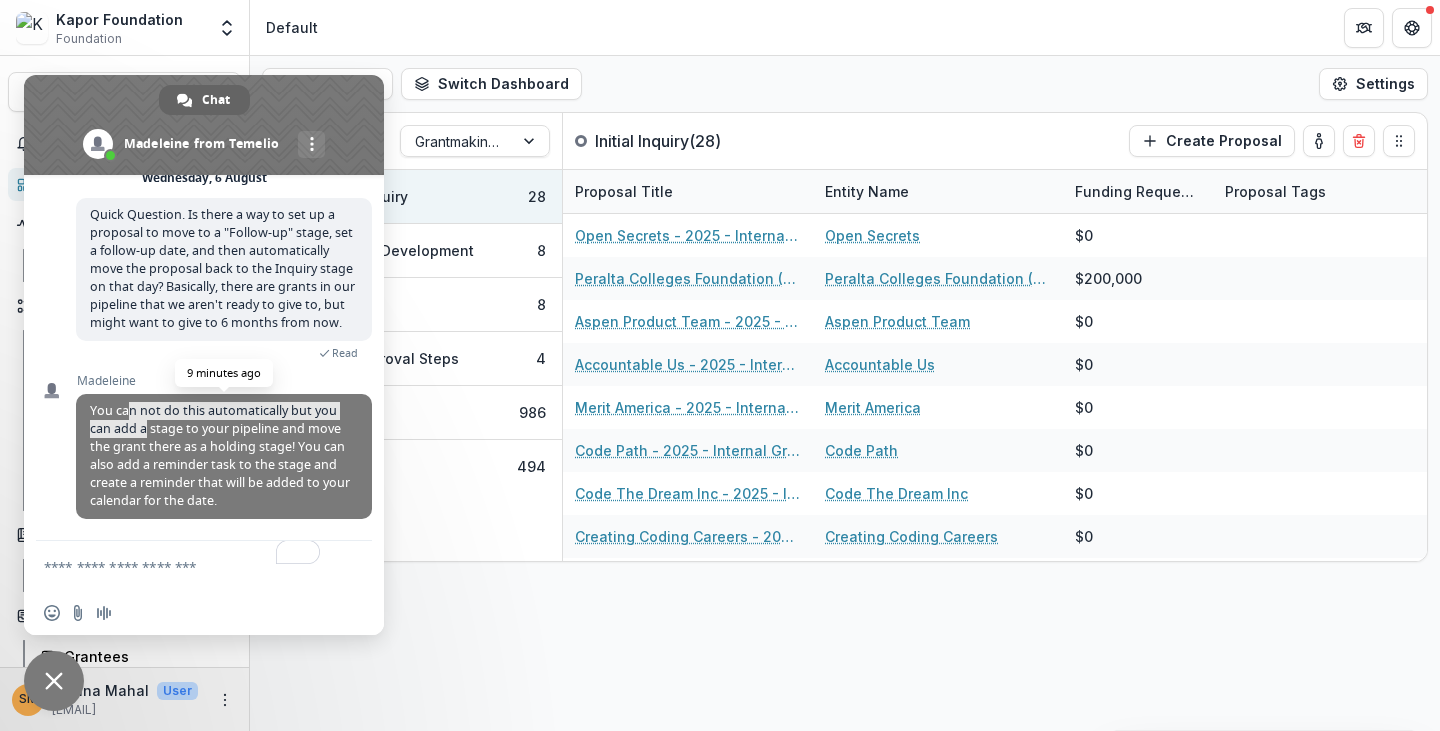 drag, startPoint x: 131, startPoint y: 412, endPoint x: 146, endPoint y: 423, distance: 18.601076 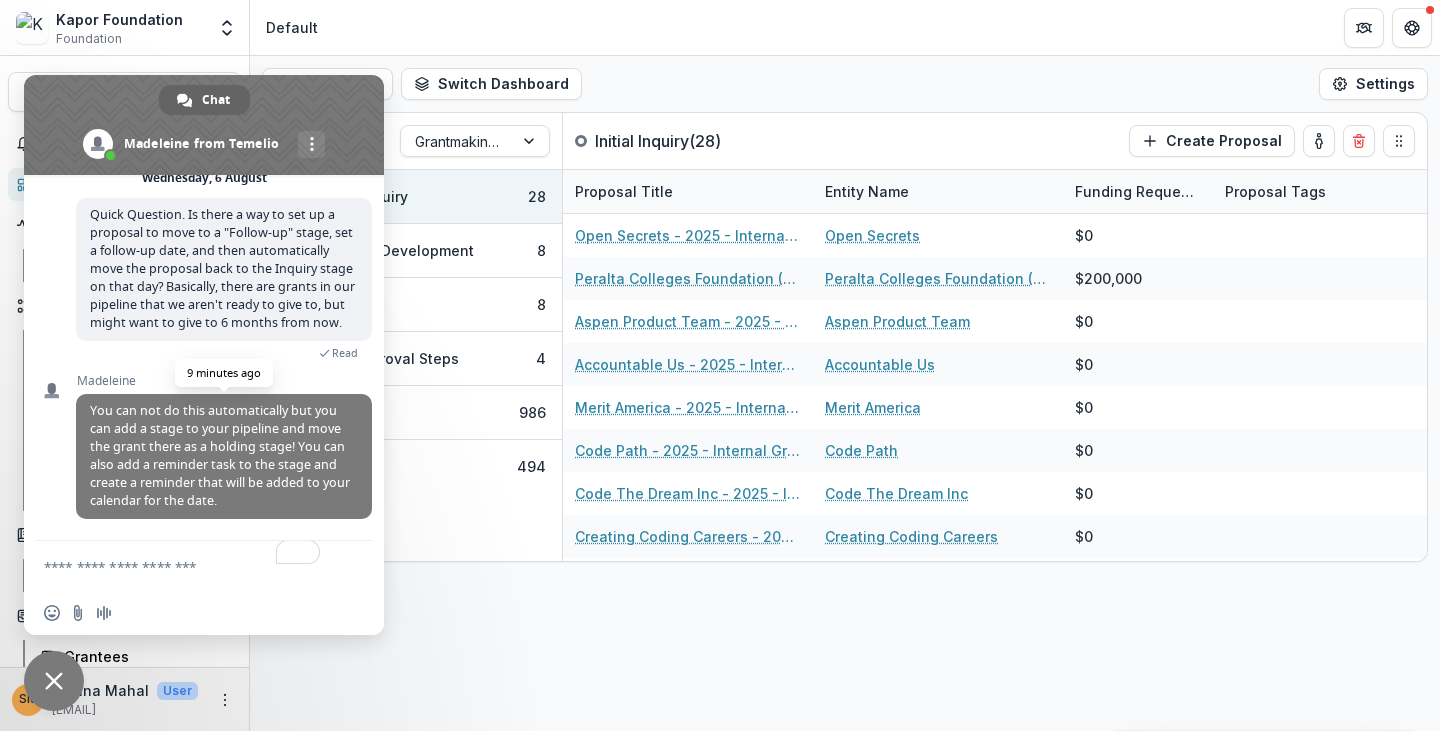 click on "You can not do this automatically but you can add a stage to your pipeline and move the grant there as a holding stage! You can also add a reminder task to the stage and create a reminder that will be added to your calendar for the date." at bounding box center (220, 455) 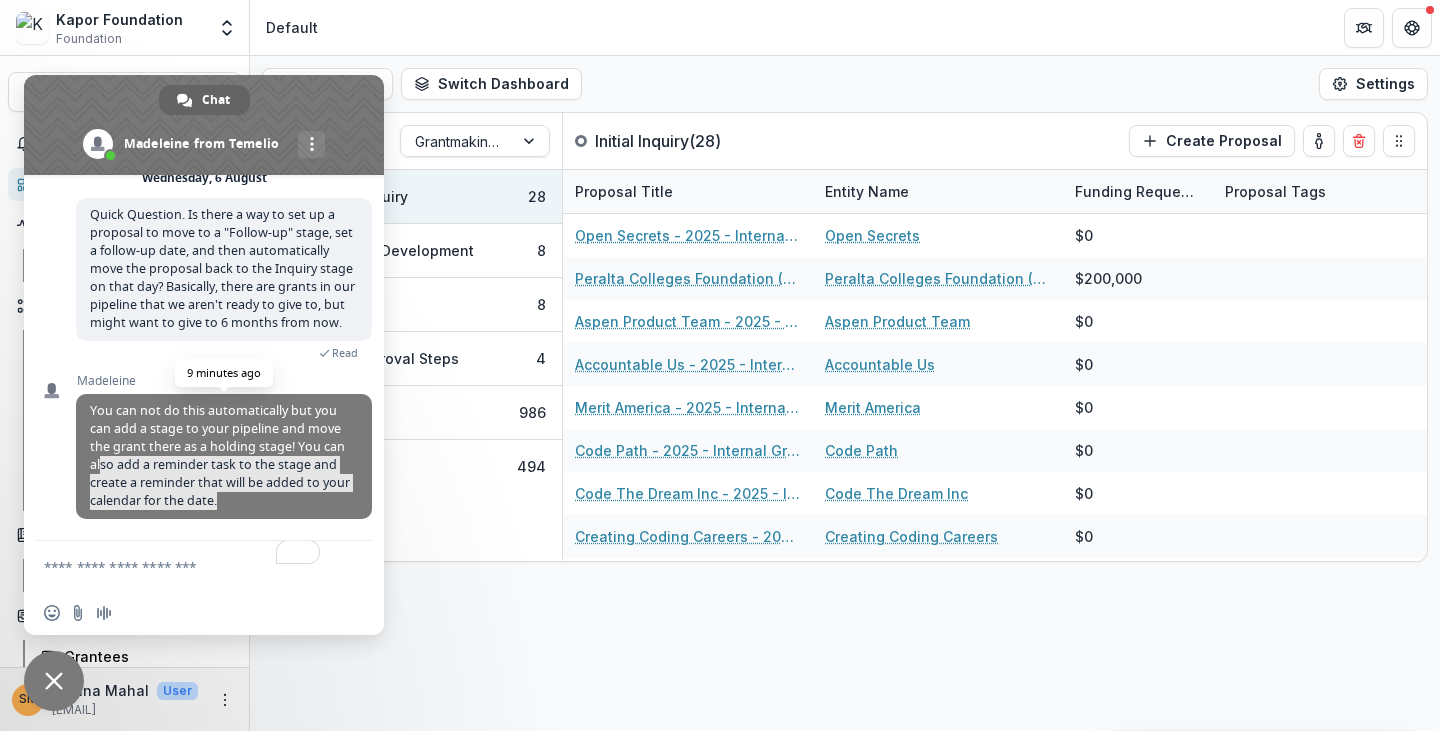 drag, startPoint x: 102, startPoint y: 461, endPoint x: 231, endPoint y: 502, distance: 135.35878 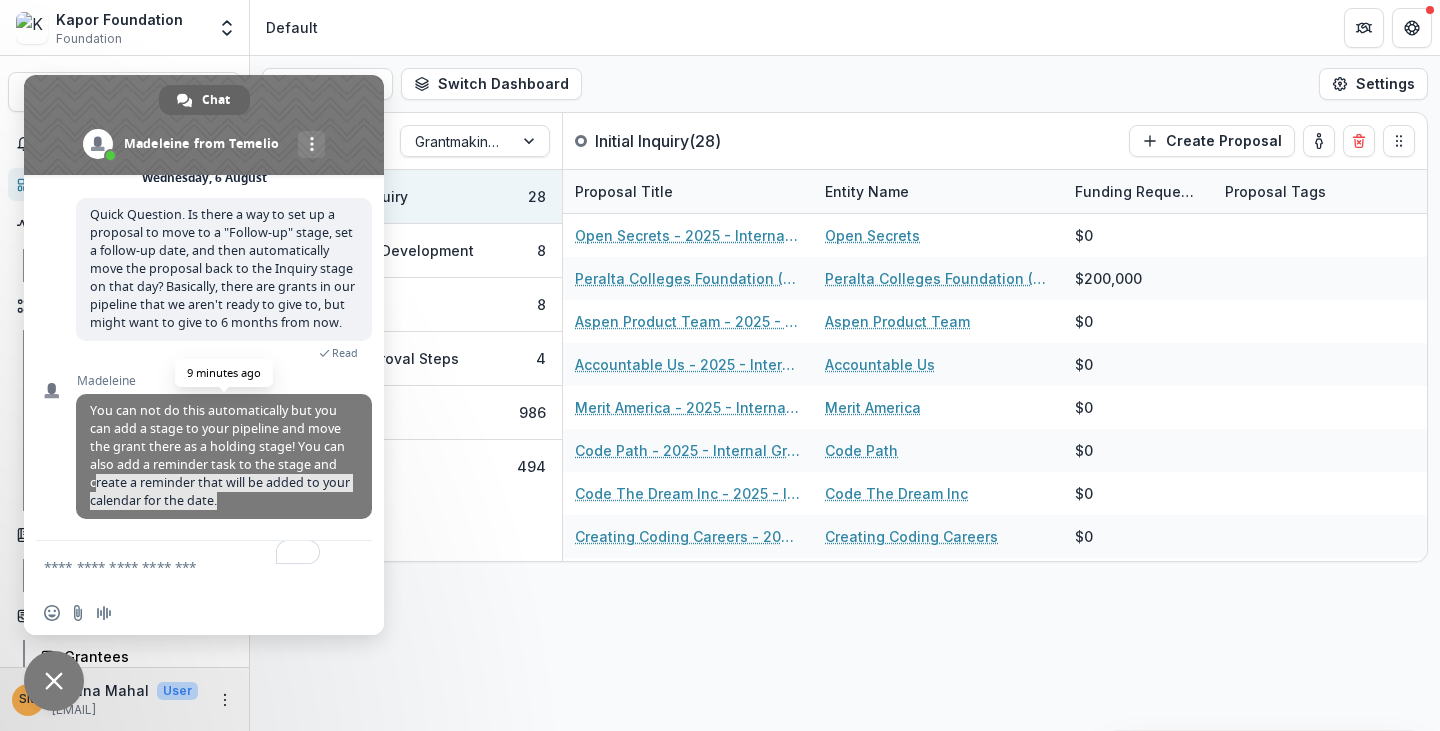 drag, startPoint x: 234, startPoint y: 503, endPoint x: 96, endPoint y: 477, distance: 140.42792 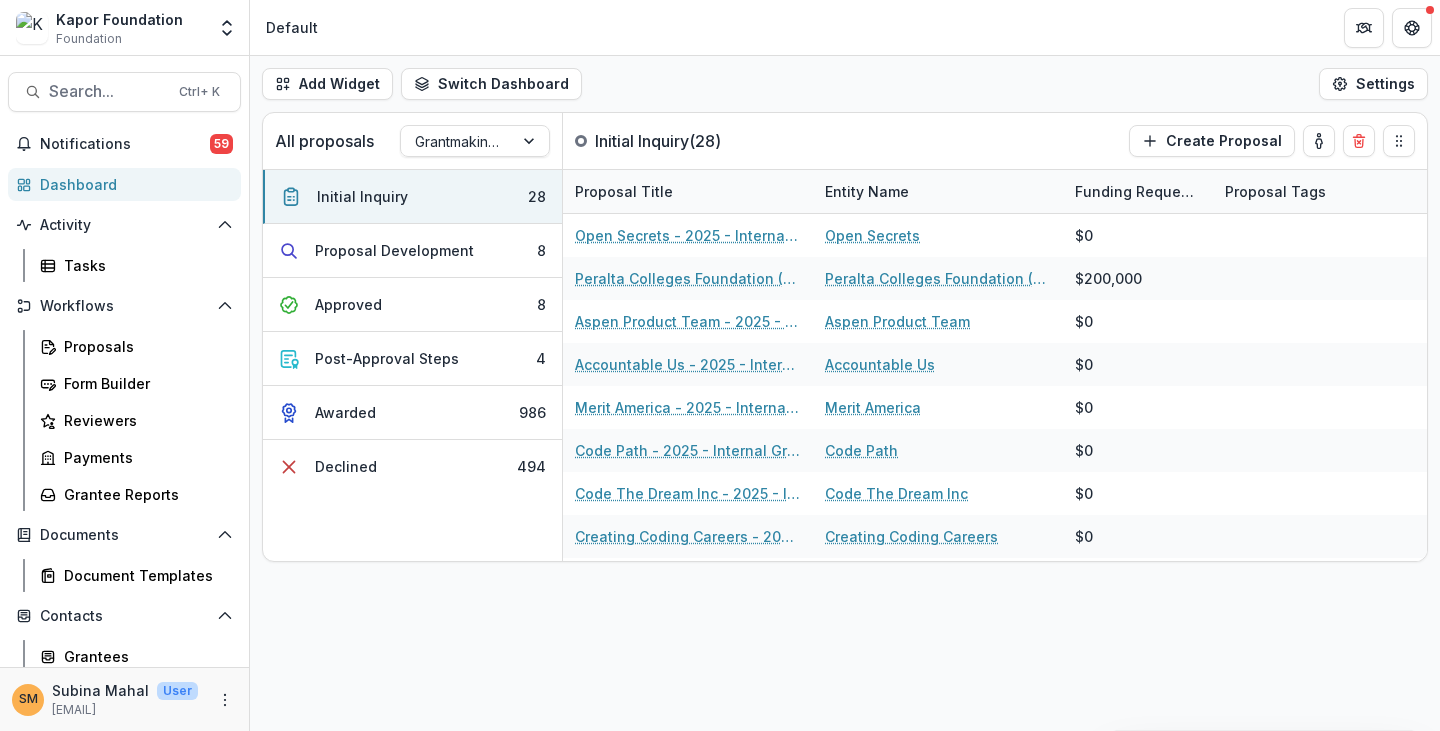 scroll, scrollTop: 0, scrollLeft: 0, axis: both 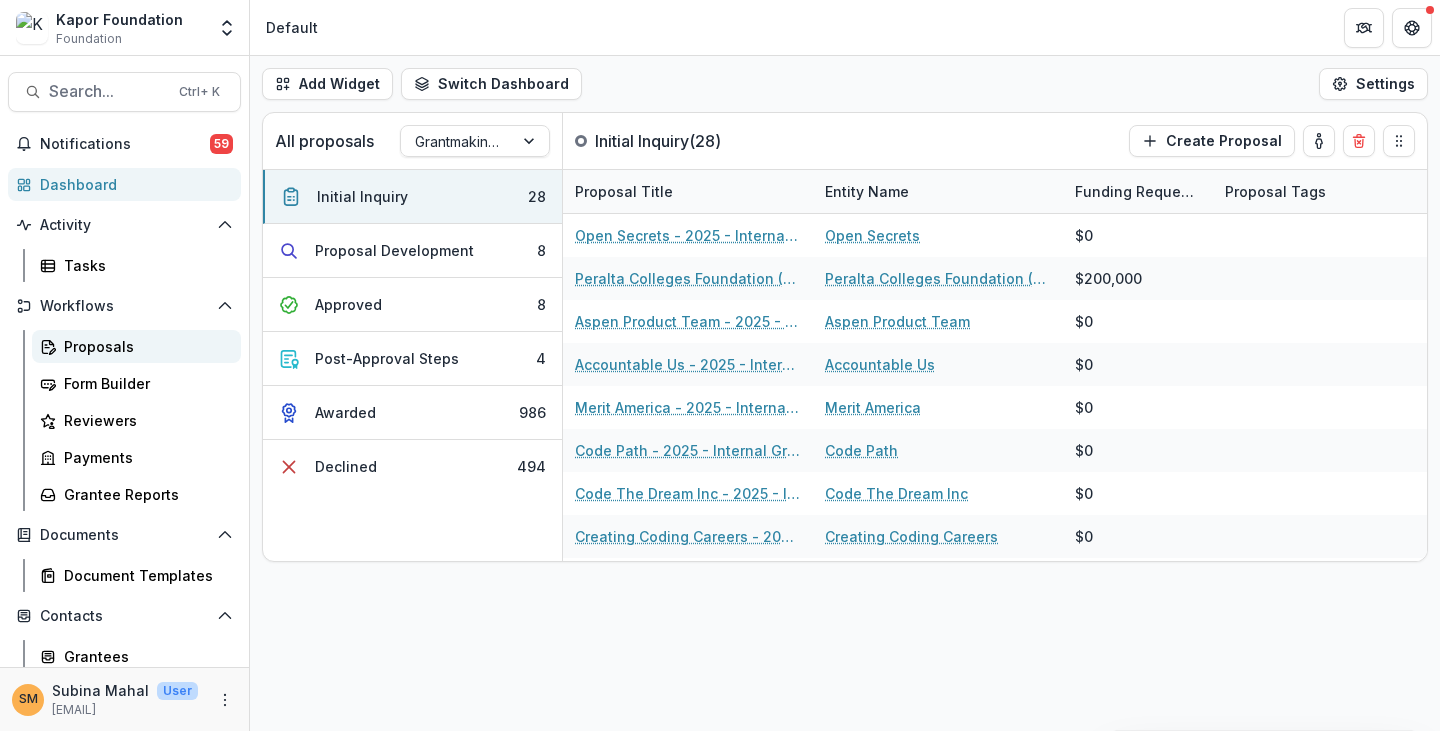 click on "Proposals" at bounding box center (144, 346) 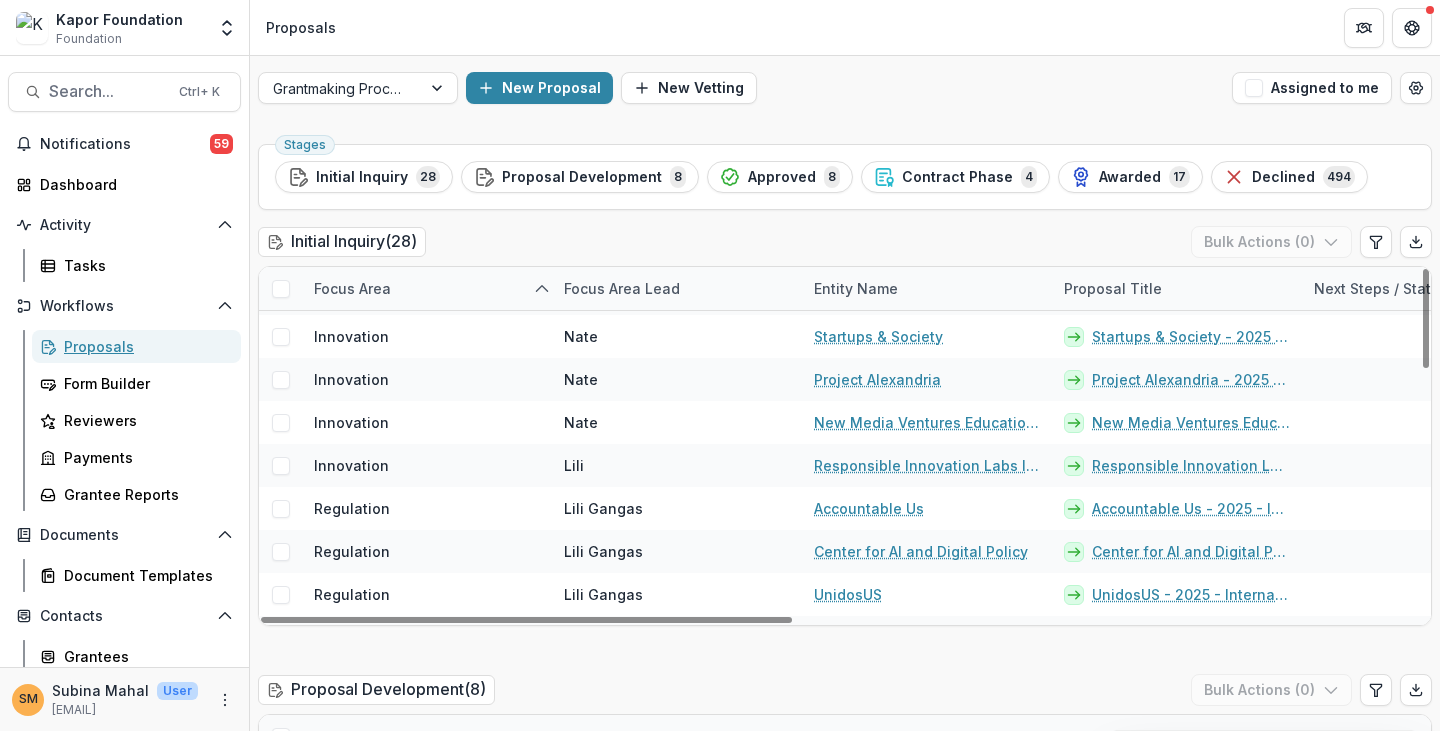 scroll, scrollTop: 888, scrollLeft: 0, axis: vertical 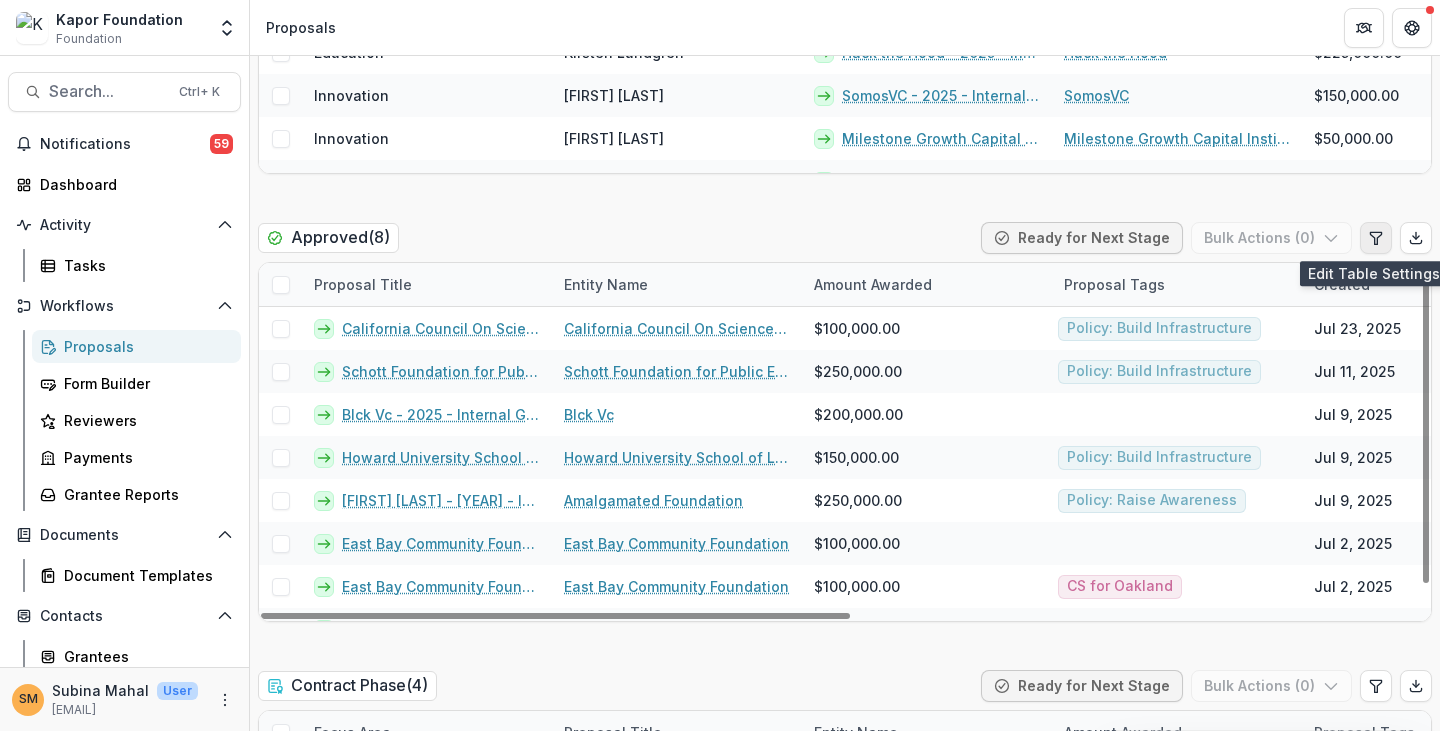 click 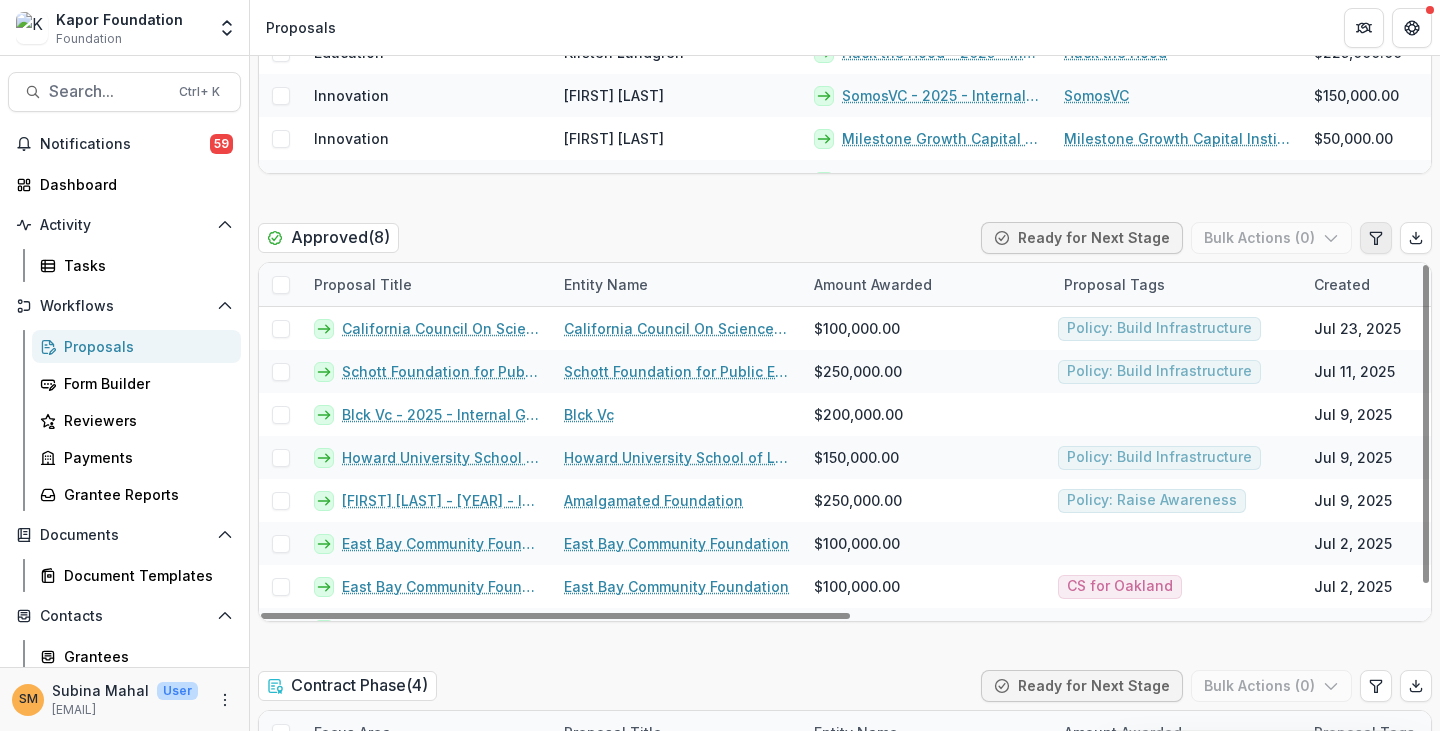 select on "******" 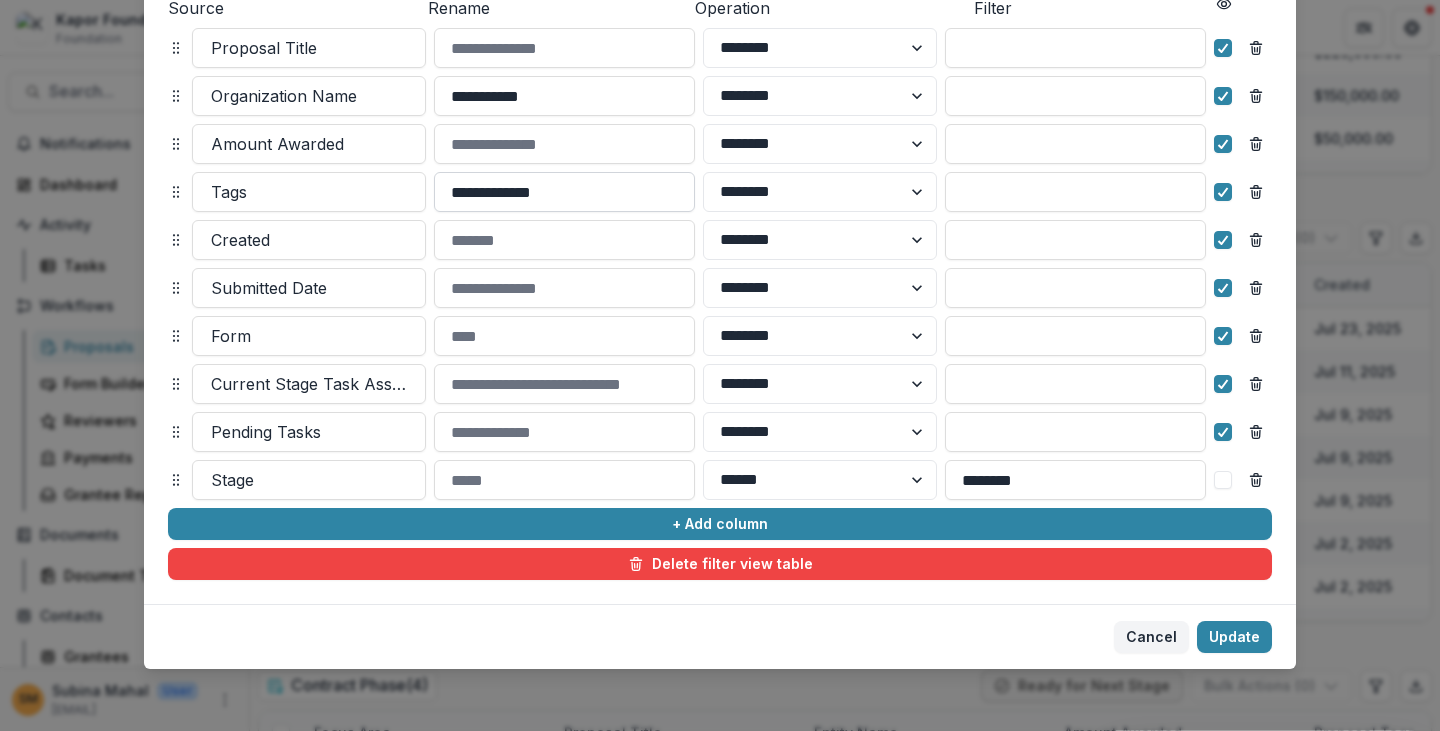 scroll, scrollTop: 271, scrollLeft: 0, axis: vertical 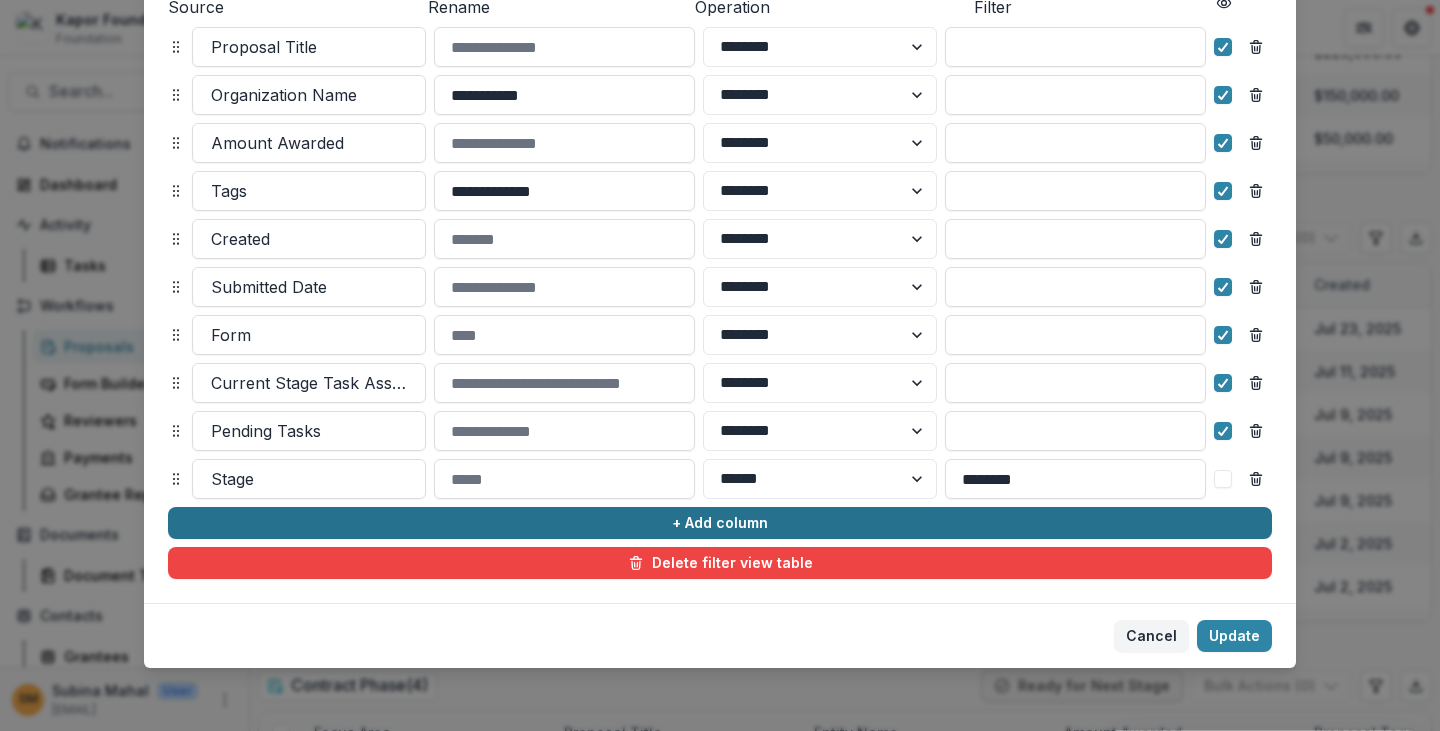 click on "+ Add column" at bounding box center (720, 523) 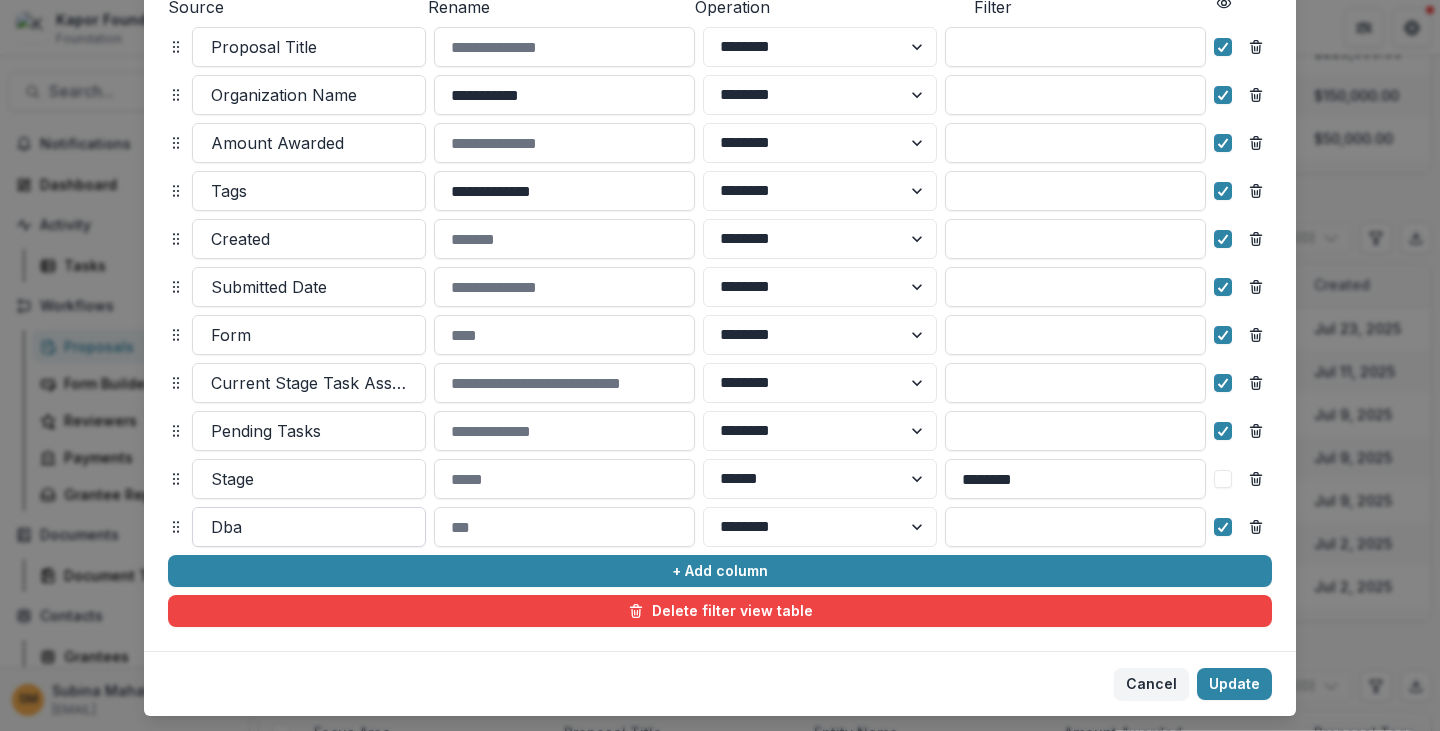 click at bounding box center (309, 527) 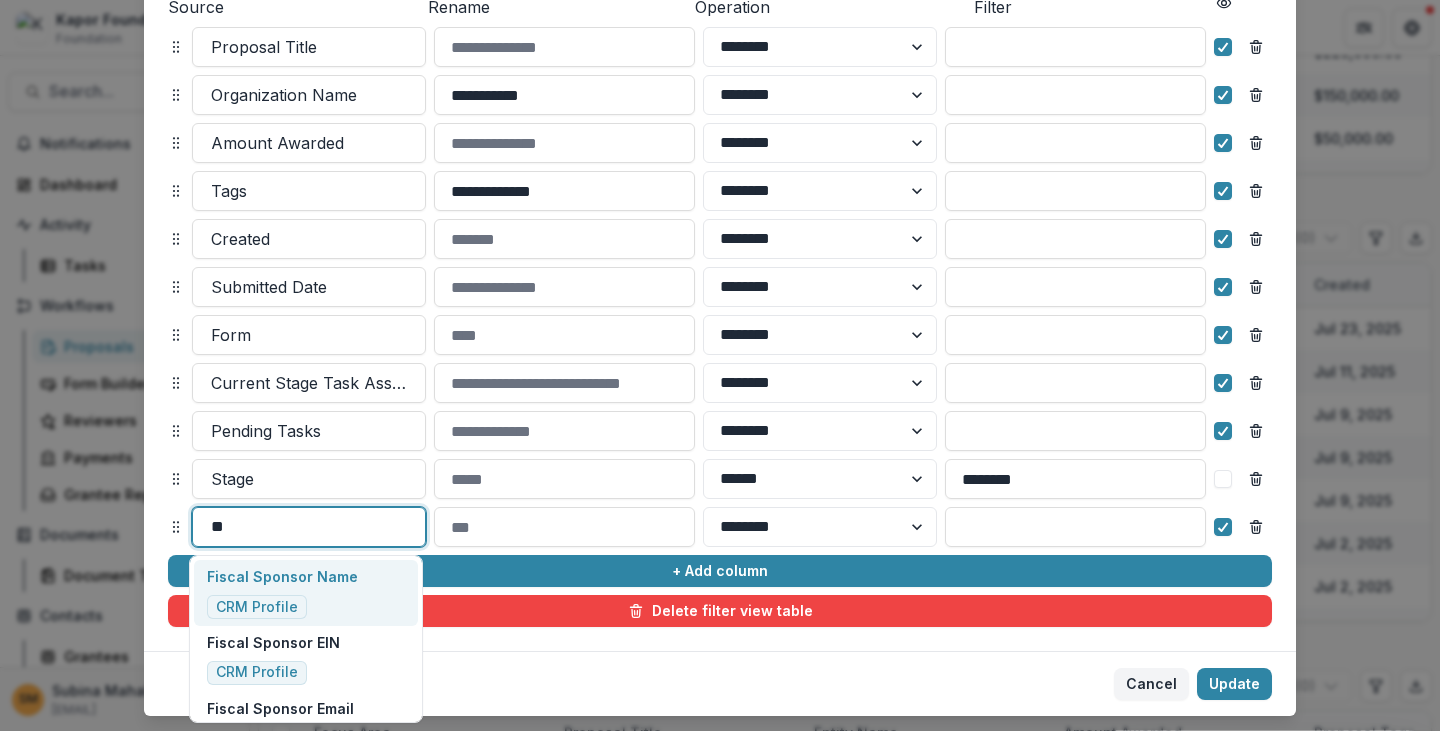 type on "***" 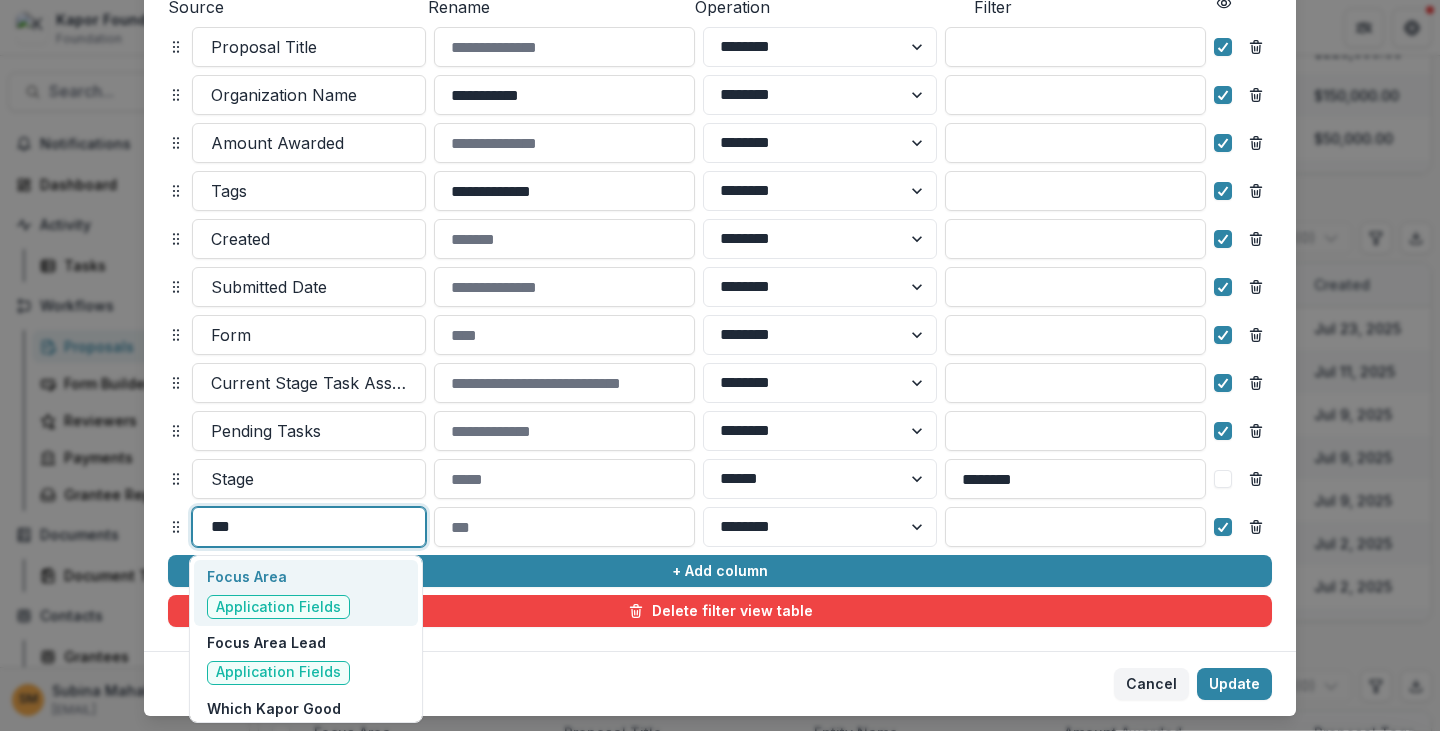 click on "Focus Area" at bounding box center [278, 576] 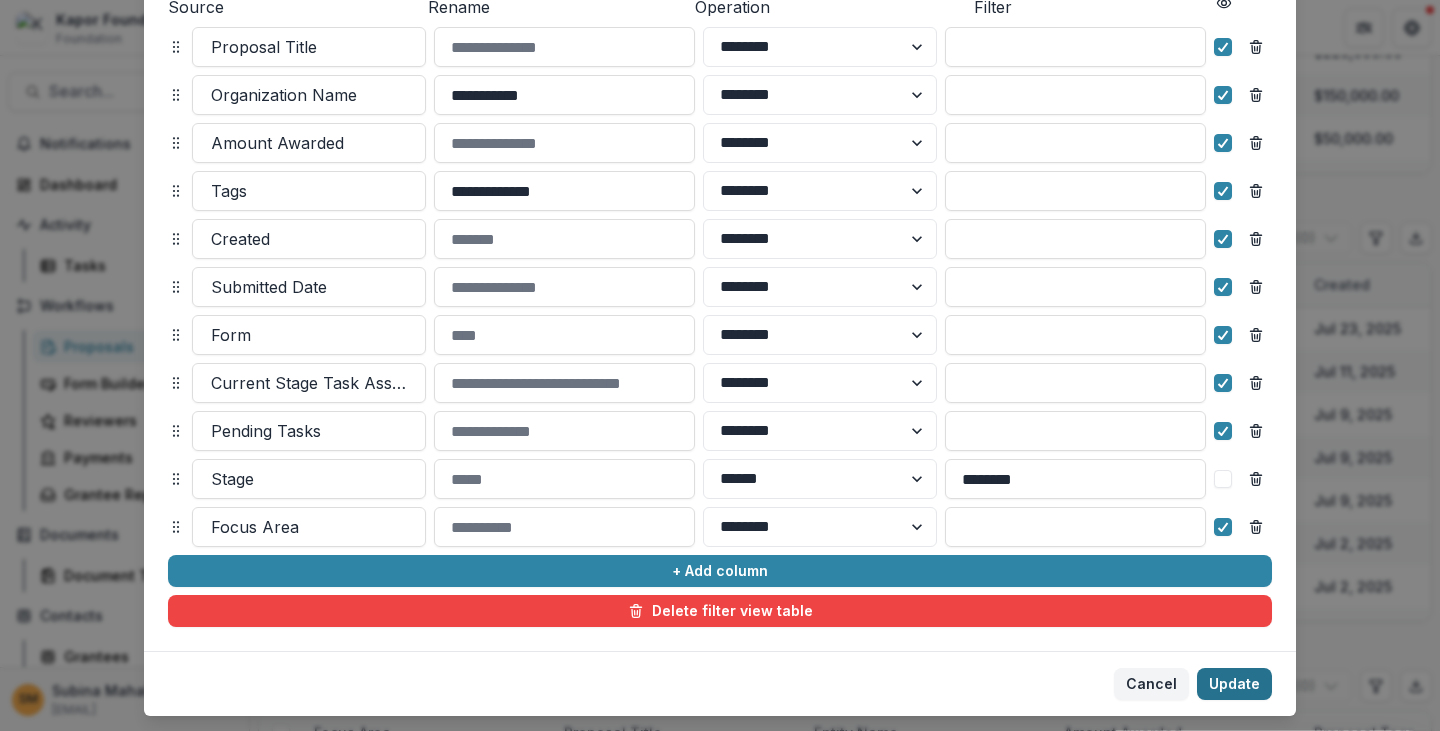 click on "Update" at bounding box center (1234, 684) 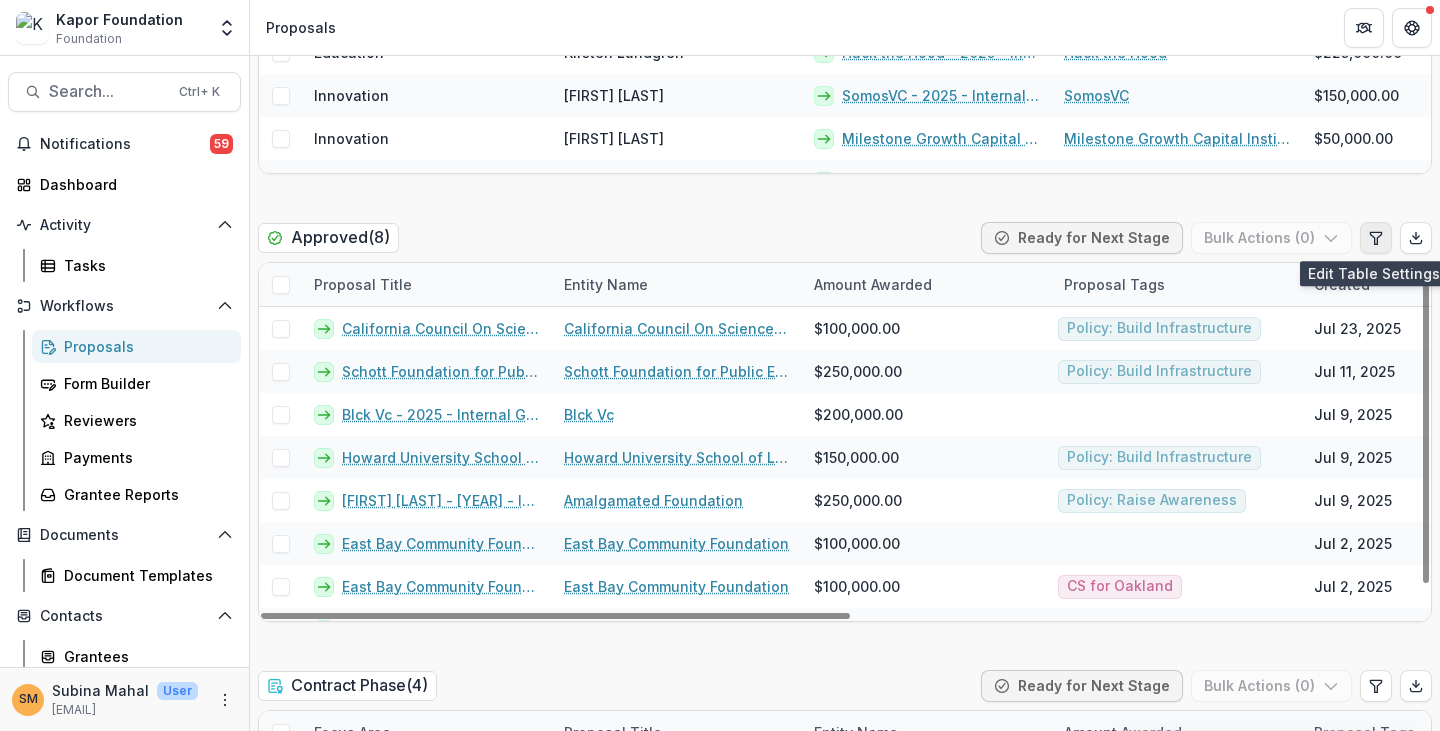 click 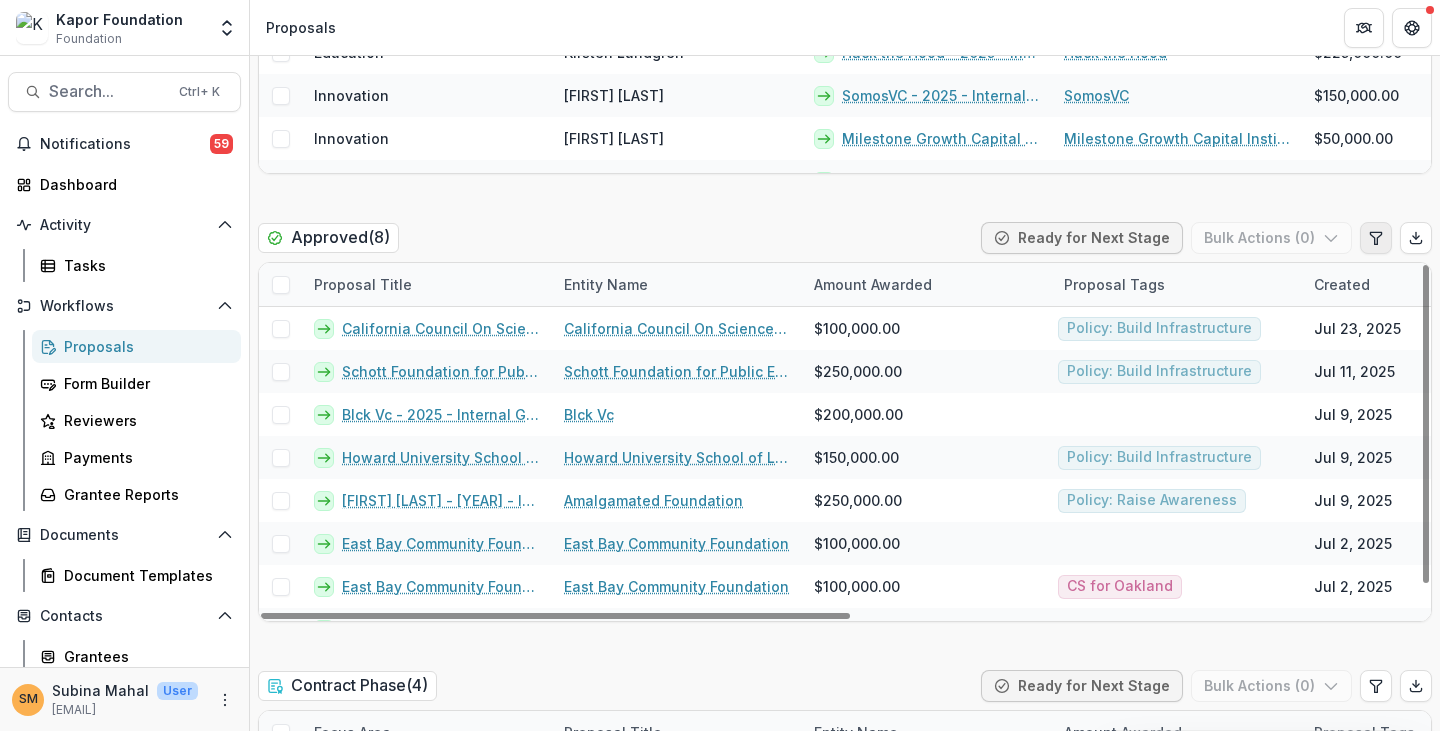 select on "******" 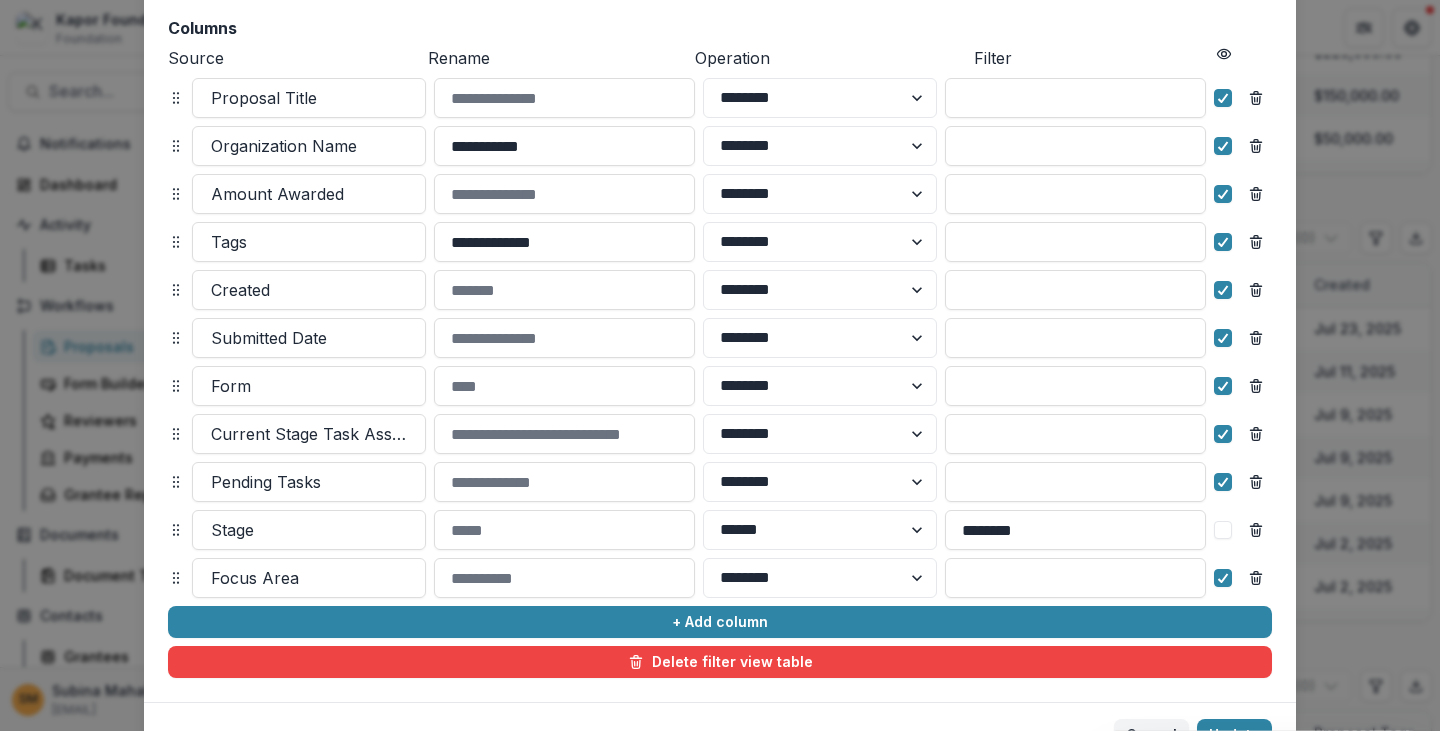 scroll, scrollTop: 319, scrollLeft: 0, axis: vertical 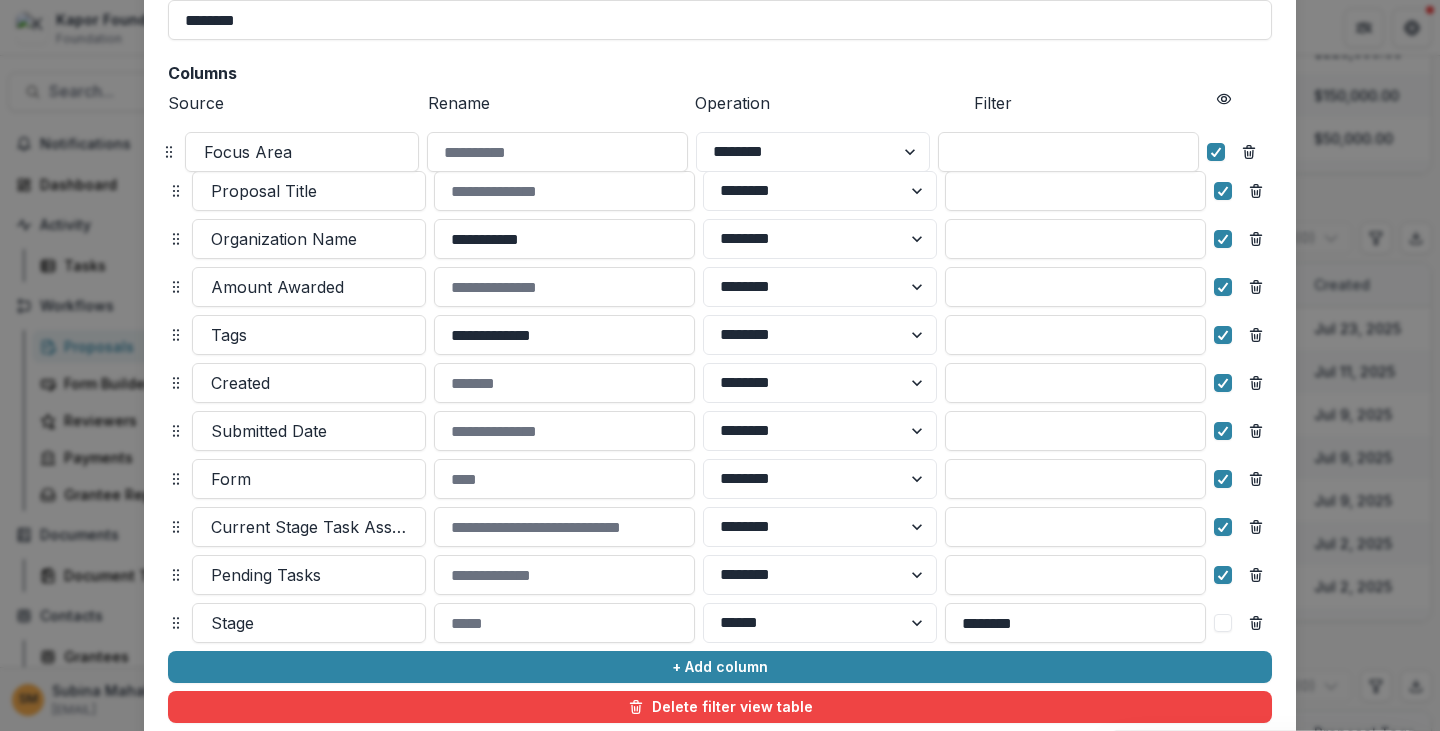 drag, startPoint x: 170, startPoint y: 481, endPoint x: 164, endPoint y: 155, distance: 326.0552 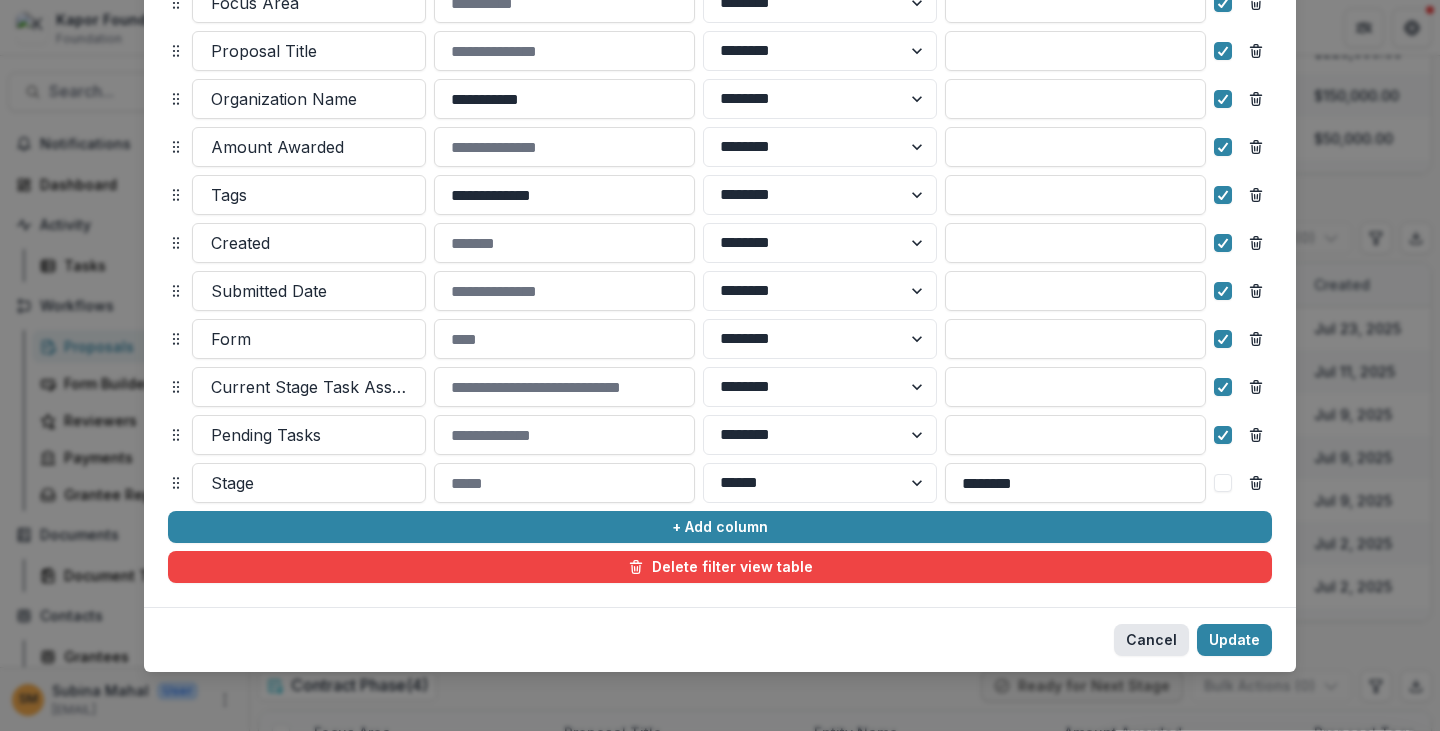 scroll, scrollTop: 319, scrollLeft: 0, axis: vertical 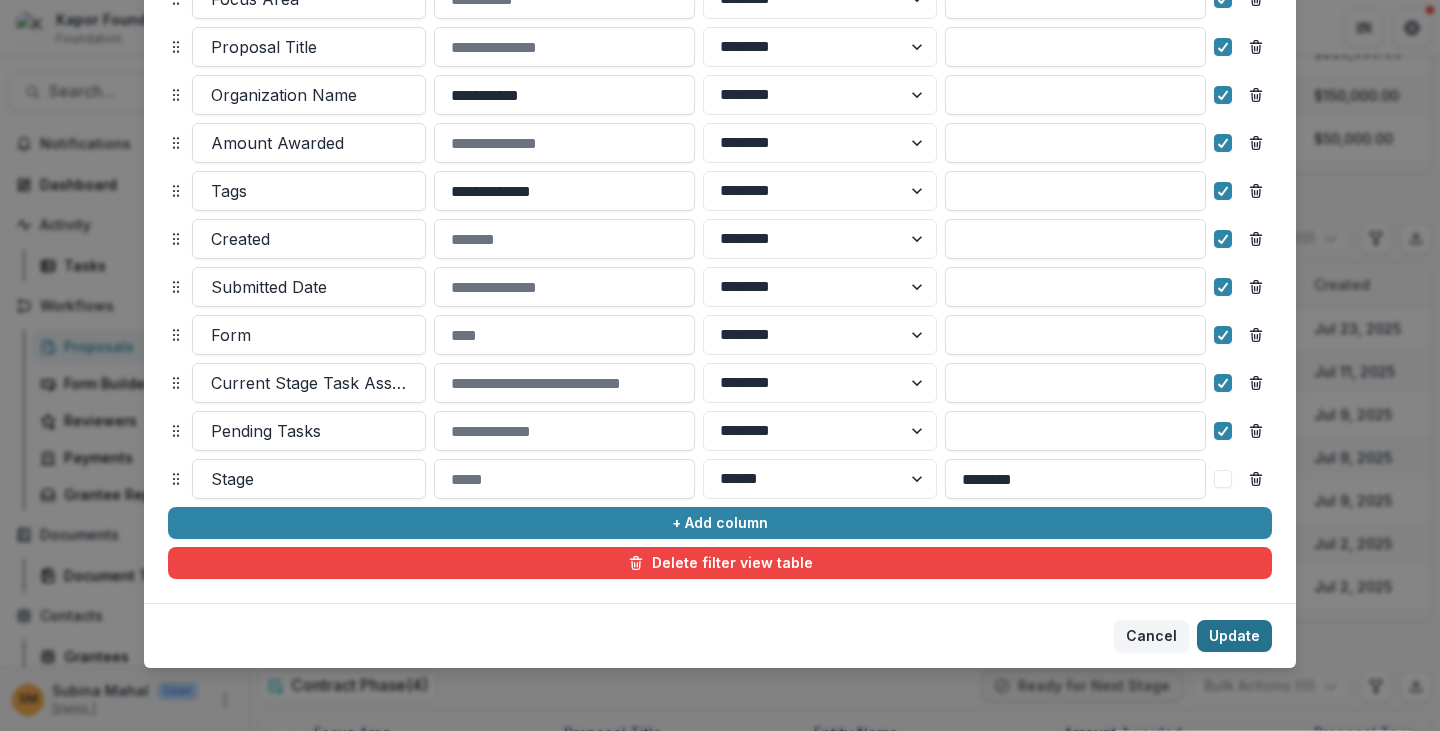 click on "Update" at bounding box center [1234, 636] 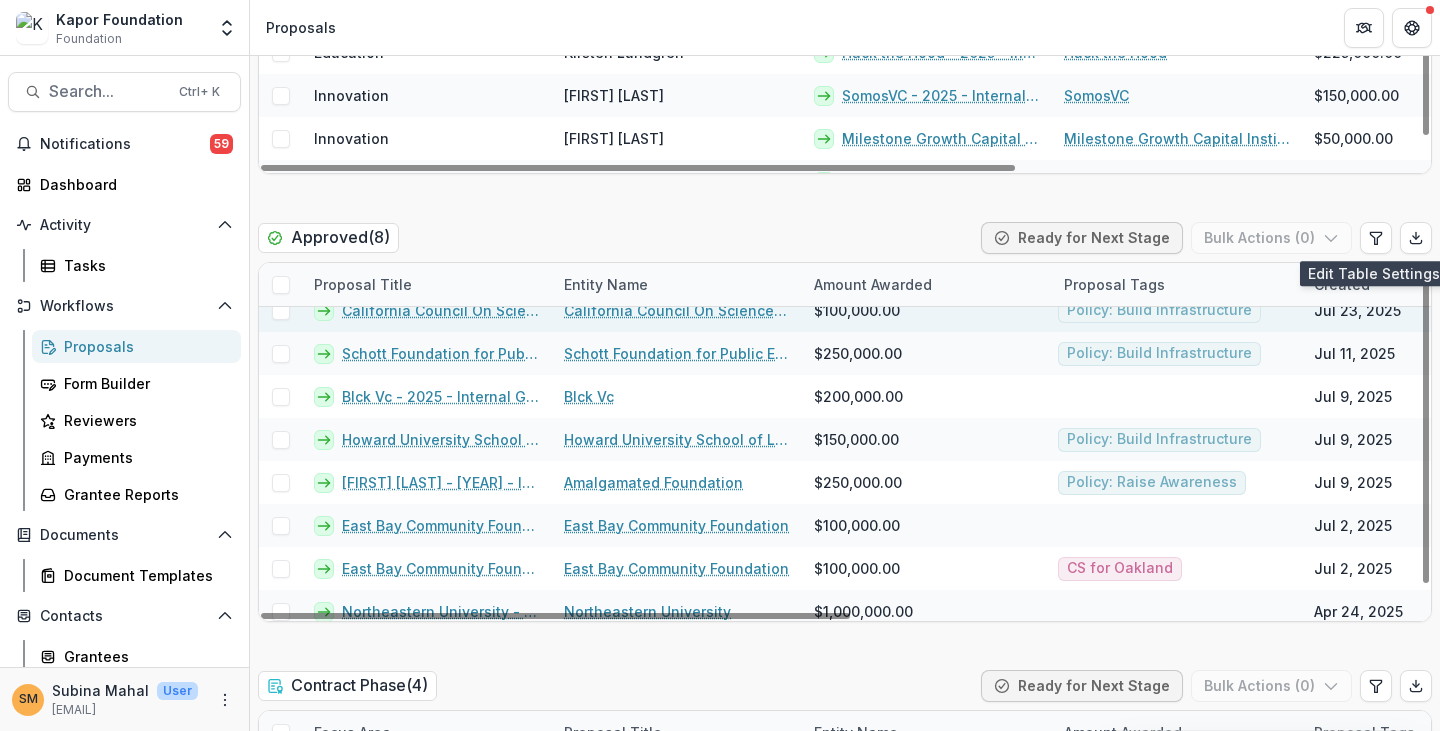 scroll, scrollTop: 28, scrollLeft: 0, axis: vertical 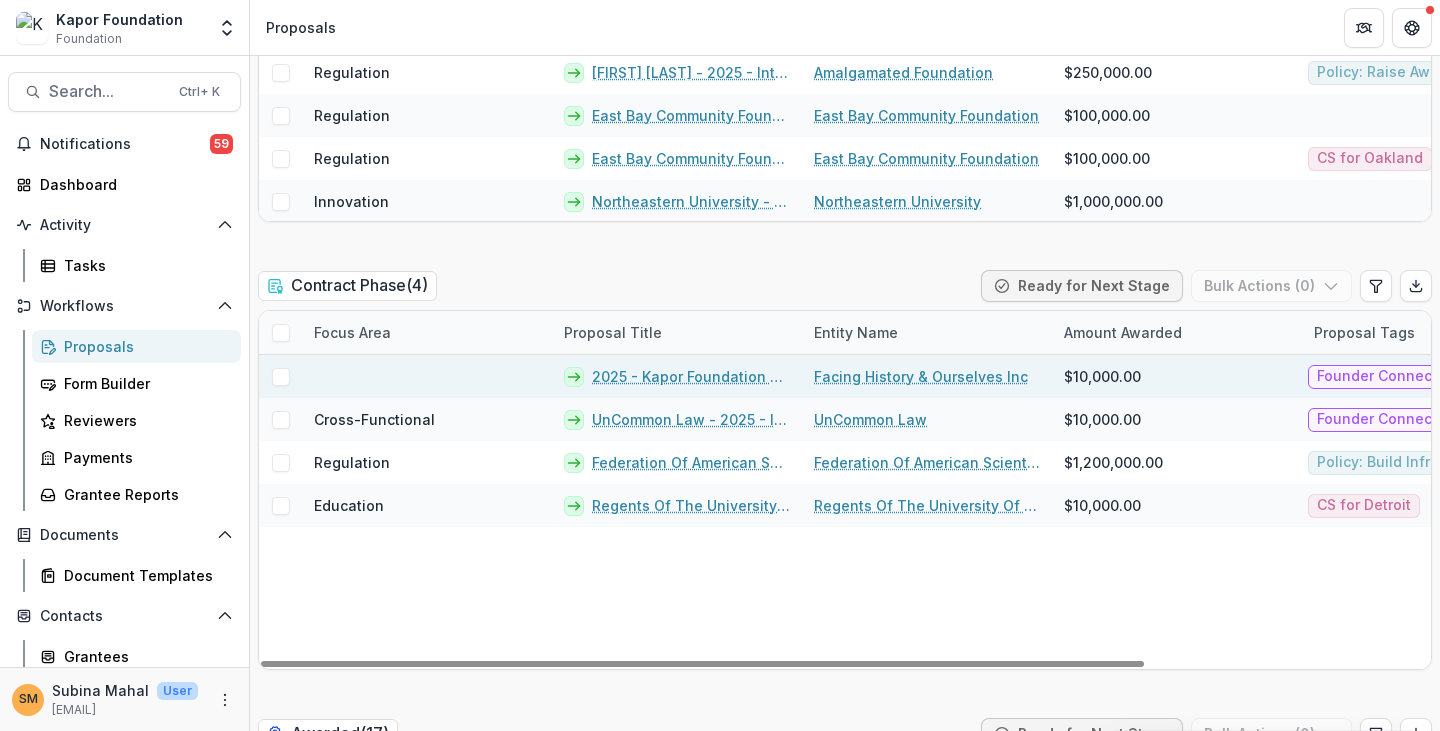 click at bounding box center (427, 376) 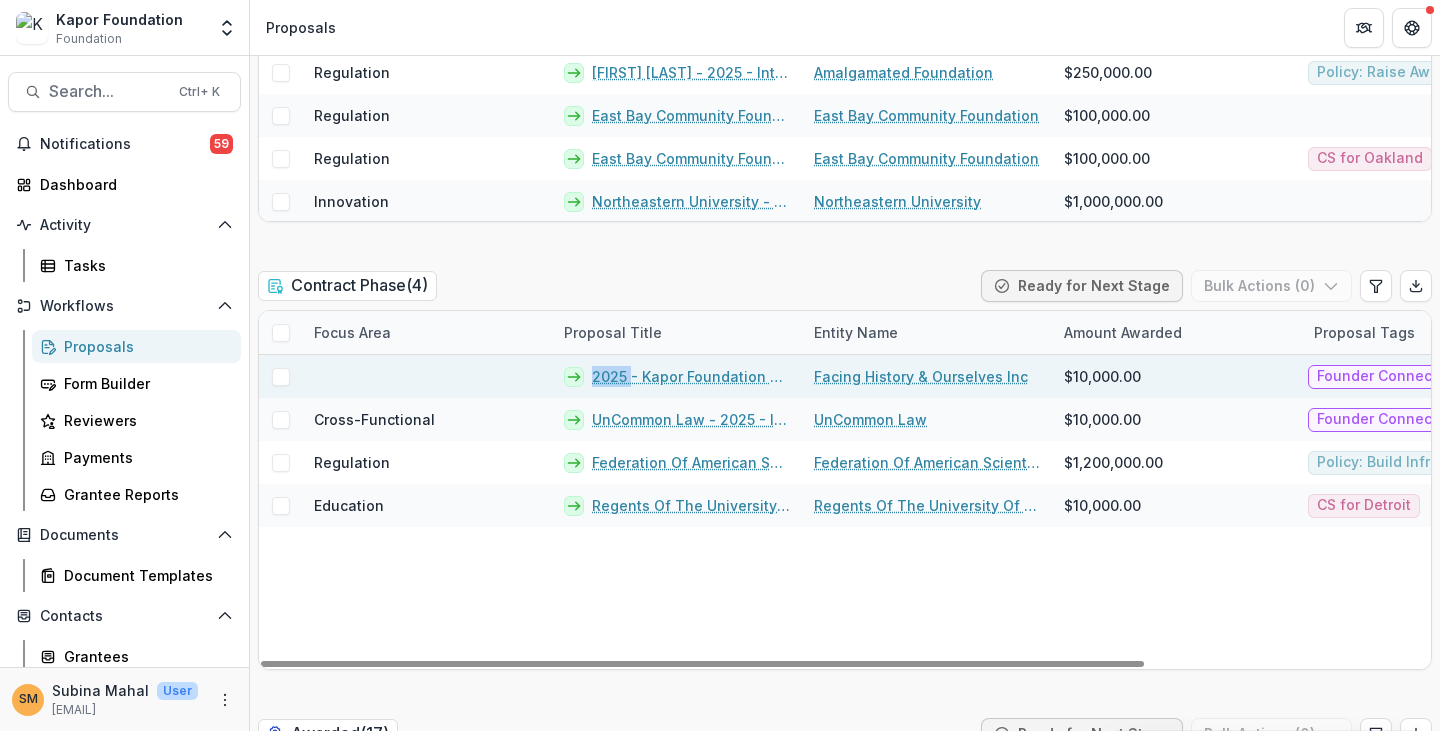 click at bounding box center [427, 376] 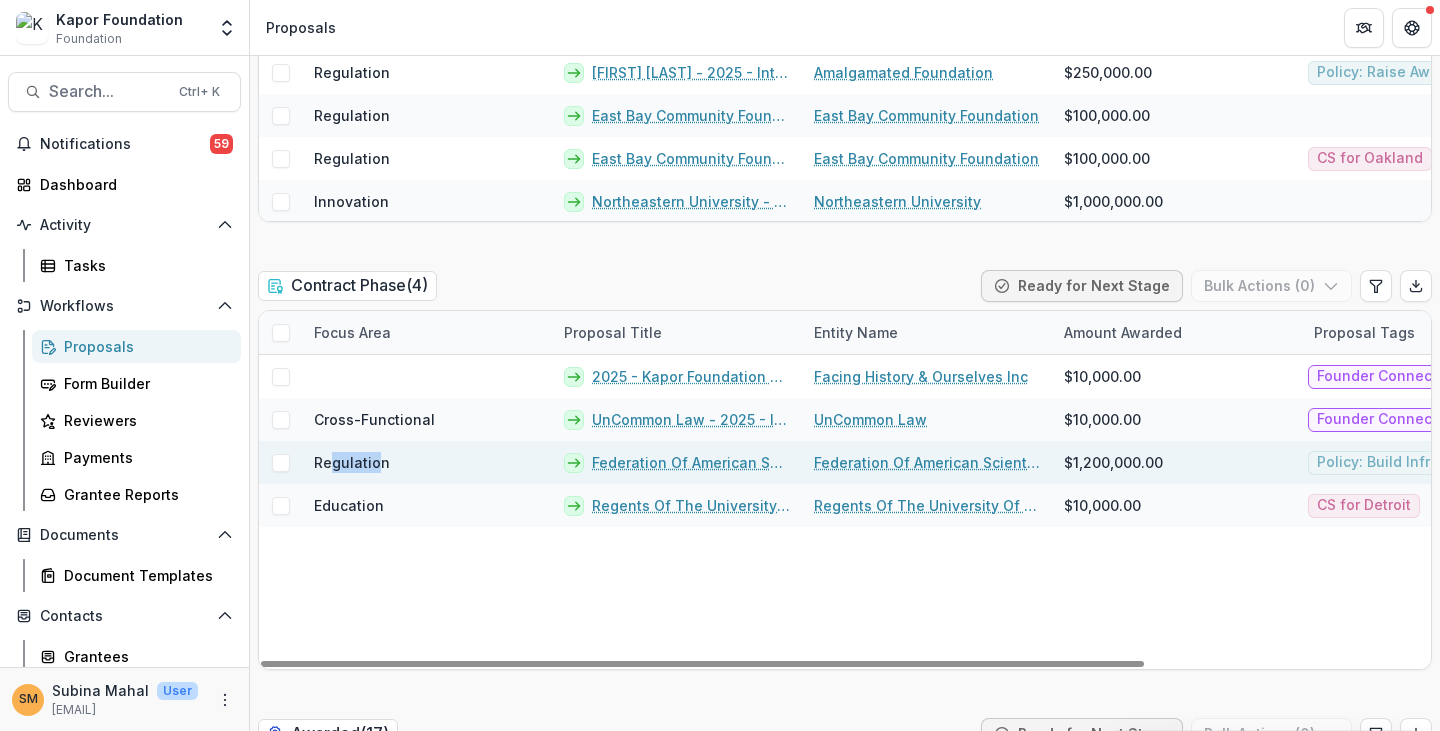 drag, startPoint x: 334, startPoint y: 461, endPoint x: 377, endPoint y: 461, distance: 43 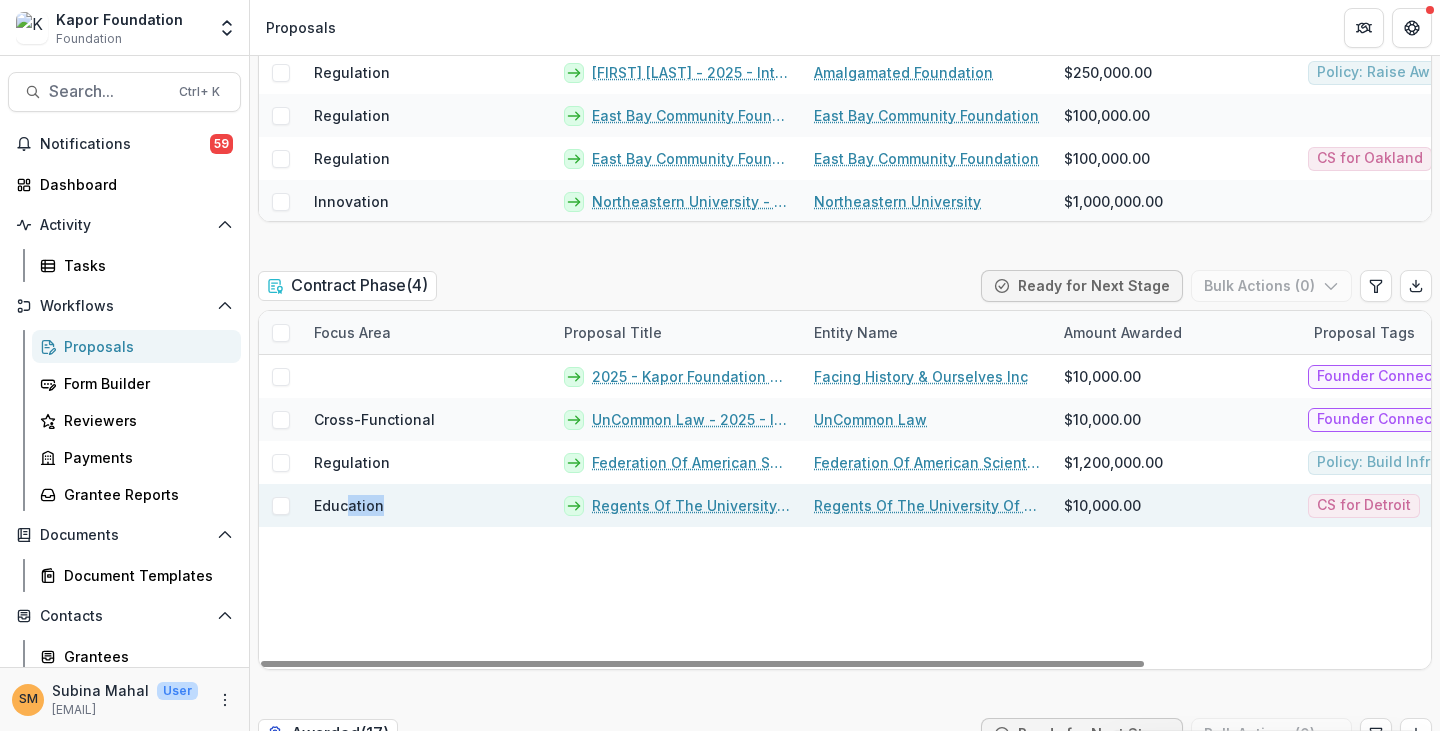 drag, startPoint x: 346, startPoint y: 498, endPoint x: 389, endPoint y: 499, distance: 43.011627 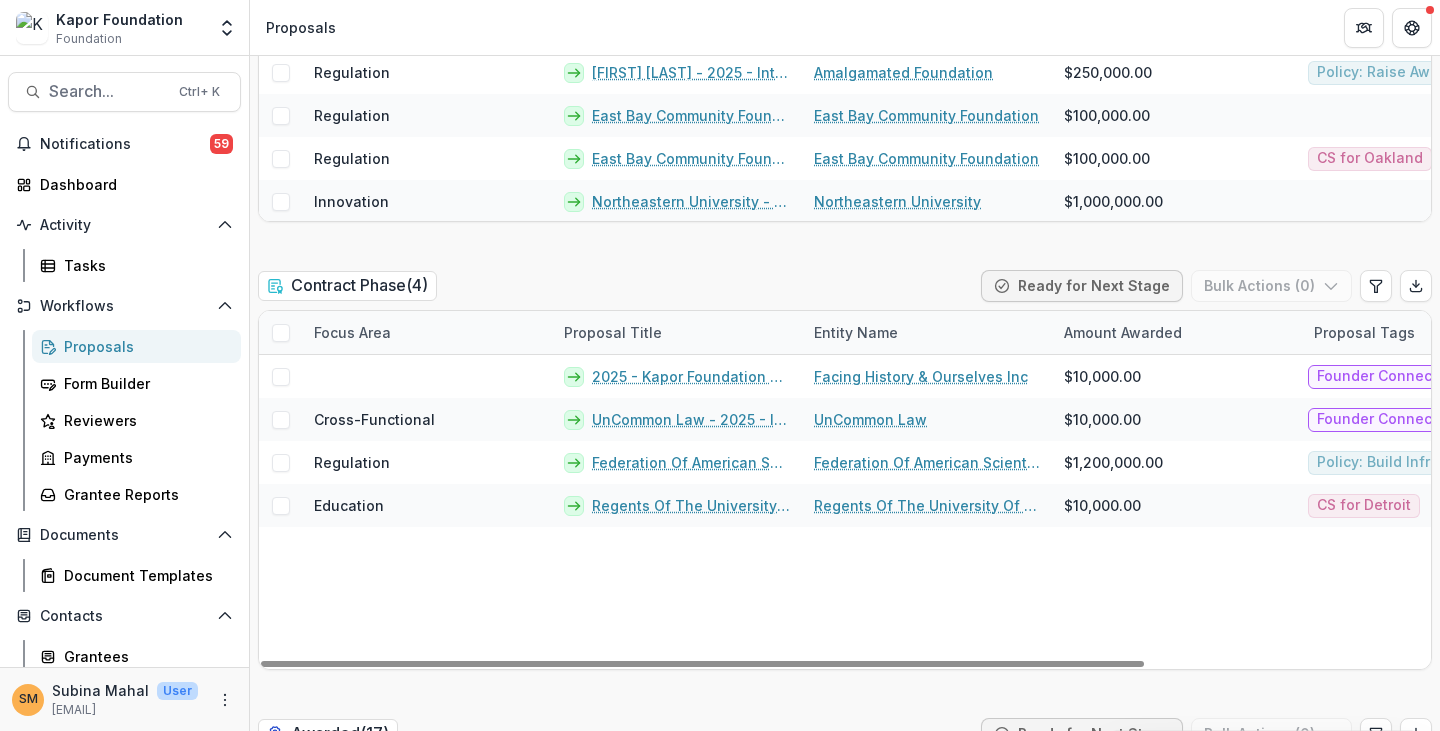 click on "2025 - Kapor Foundation Grant Proposal Facing History & Ourselves Inc $10,000.00 Founder Connection Jul 31, 2025 Cross-Functional UnCommon Law - 2025 - Internal Grant Concept Form UnCommon Law $10,000.00 Founder Connection Jul 21, 2025 Regulation Federation Of American Scientists - 2025 - Internal Grant Concept Form Federation Of American Scientists $1,200,000.00 Policy: Build Infrastructure Jul 9, 2025 Education Regents Of The University Of Michigan - Ann Arbor (Michigan Engineering Zone) - 2025 - Internal Grant Concept Form Regents Of The University Of Michigan - Ann Arbor (Michigan Engineering Zone) $10,000.00 CS for Detroit Jul 9, 2025" at bounding box center [1030, 512] 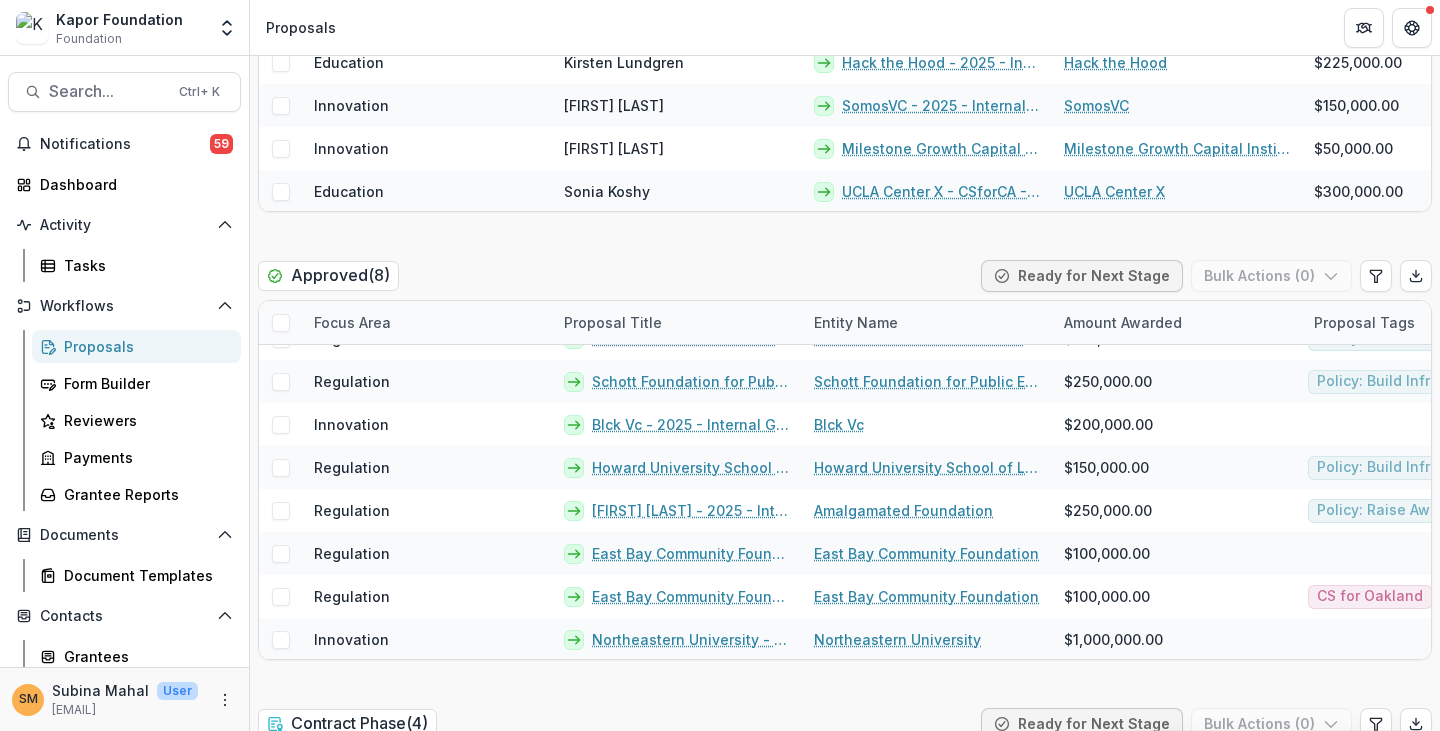 scroll, scrollTop: 800, scrollLeft: 0, axis: vertical 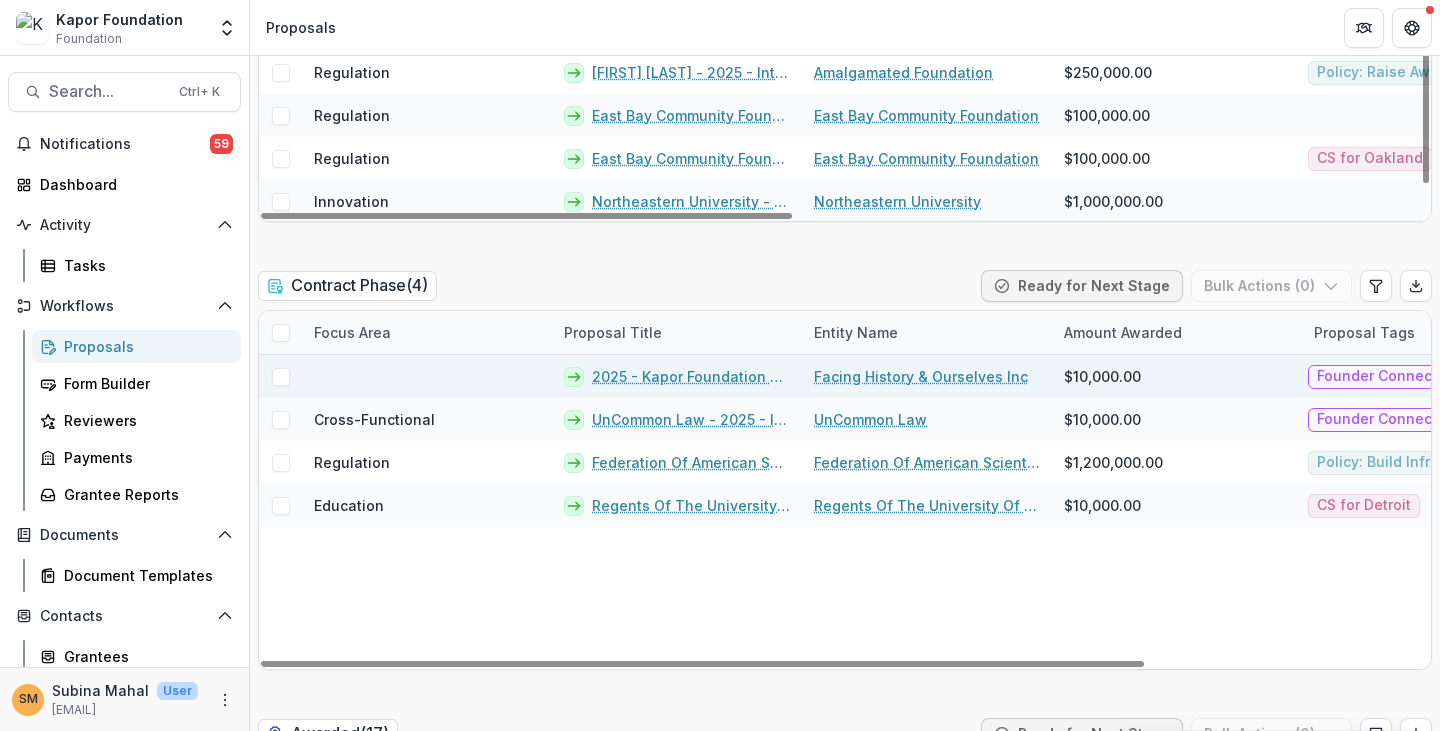 click on "Facing History & Ourselves Inc" at bounding box center (921, 376) 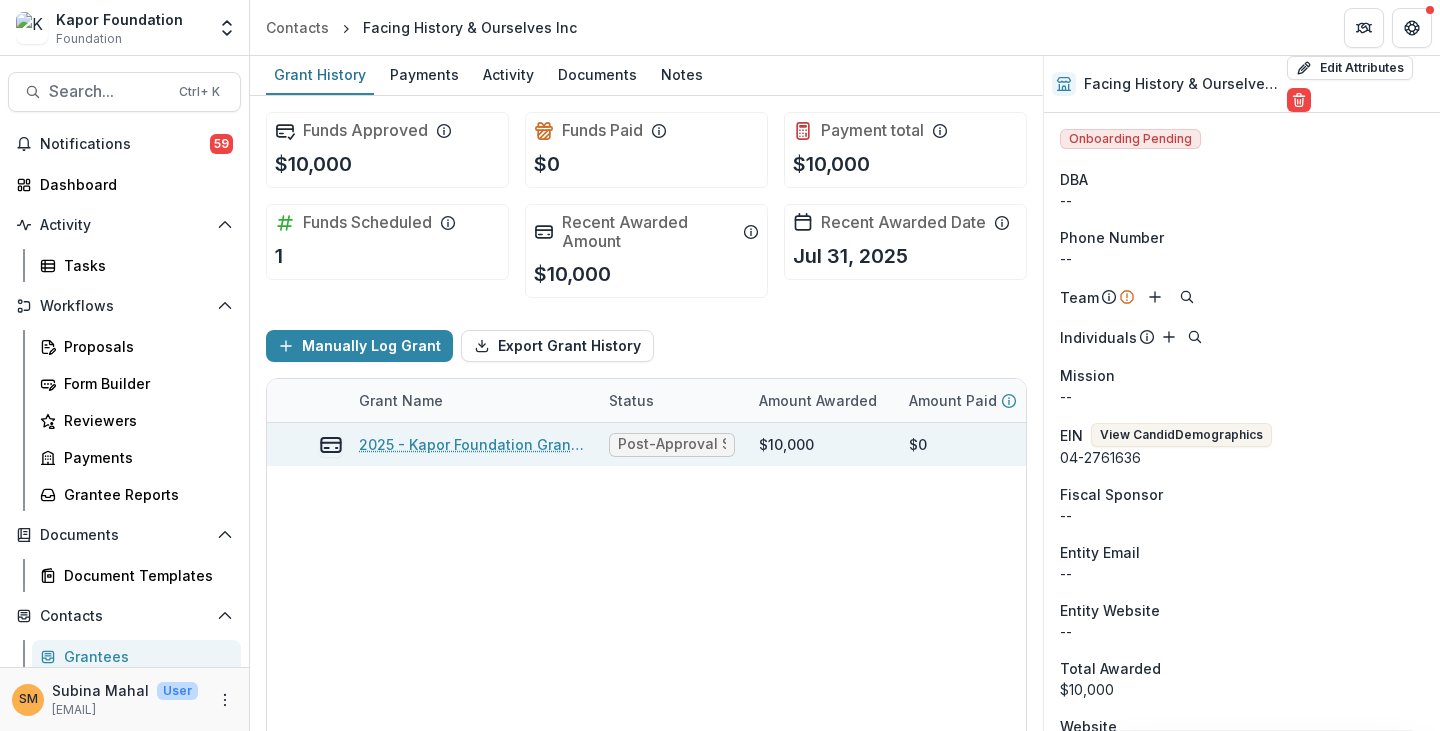 click on "2025 - Kapor Foundation Grant Proposal" at bounding box center (472, 444) 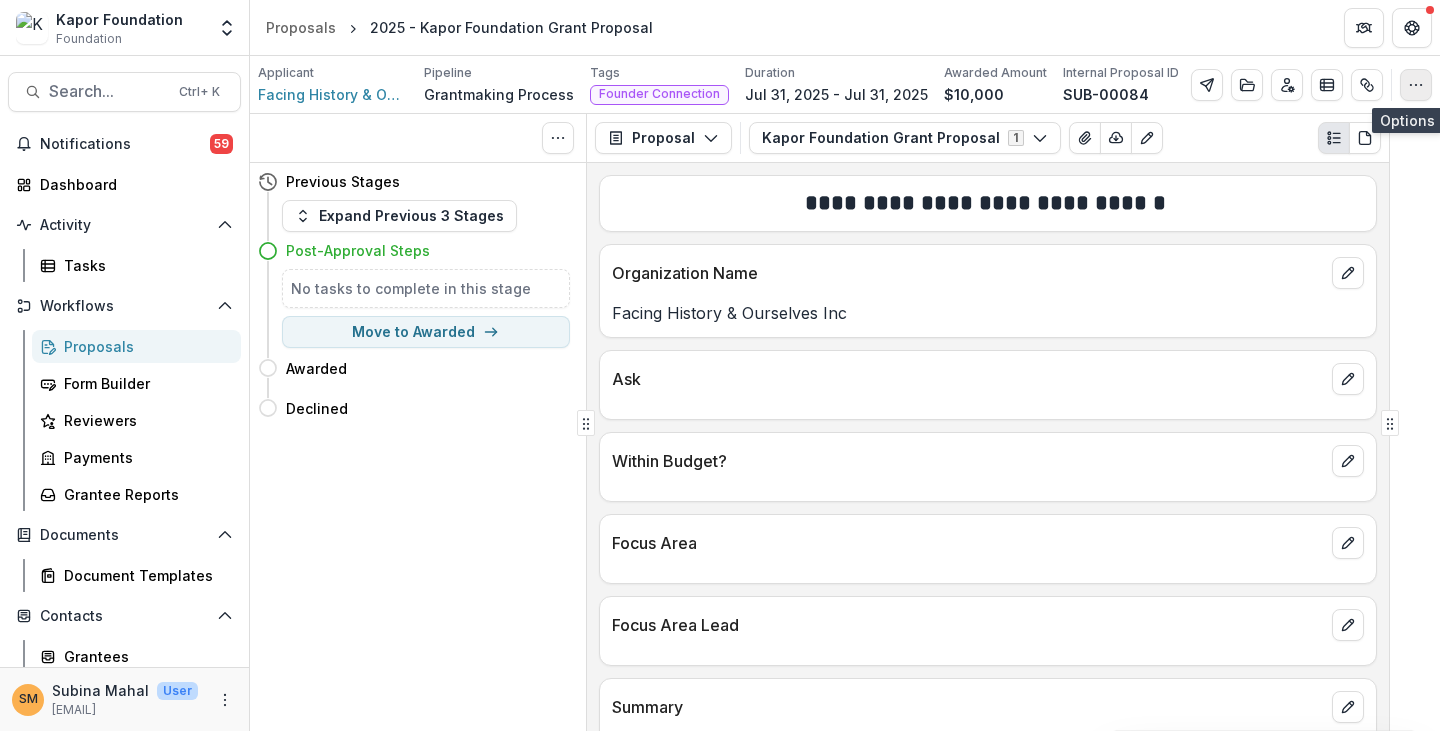 click at bounding box center [1416, 85] 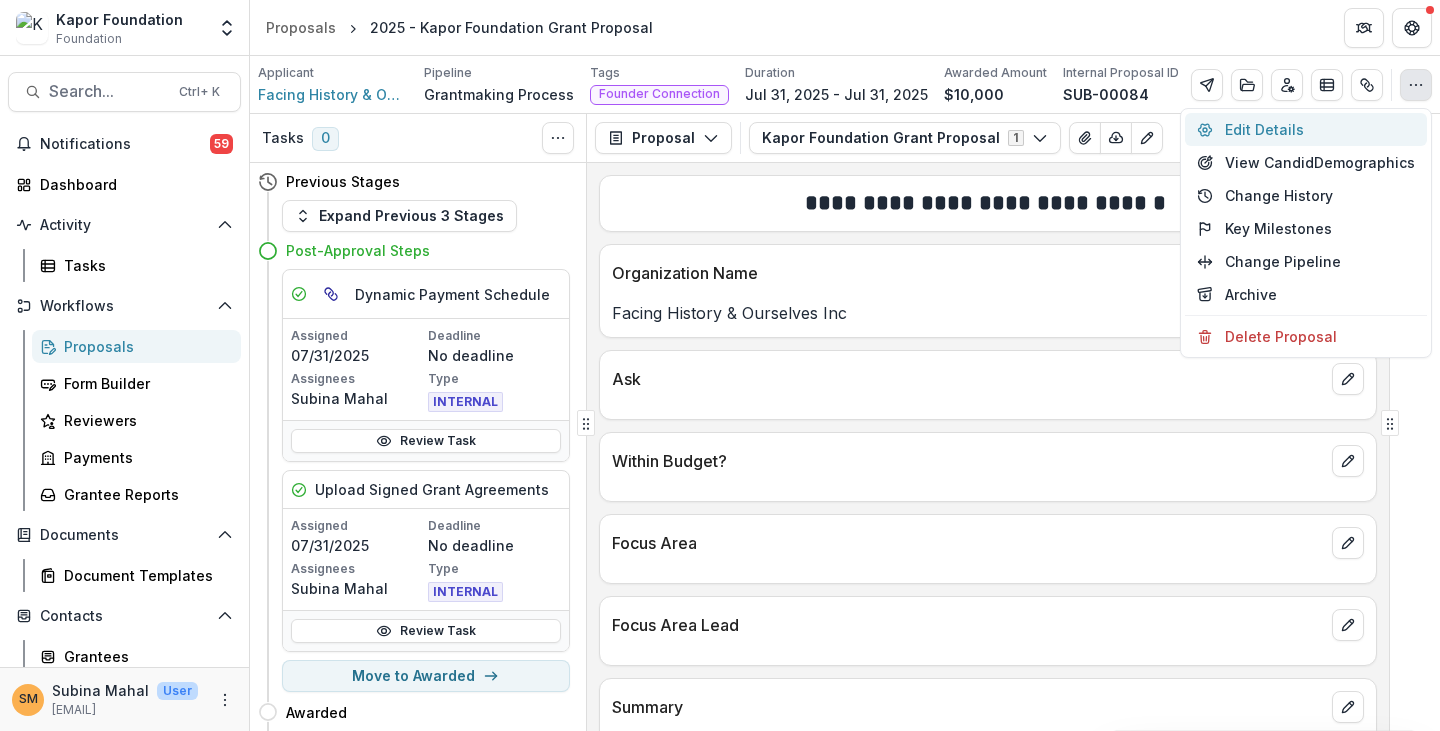click on "Edit Details" at bounding box center (1306, 129) 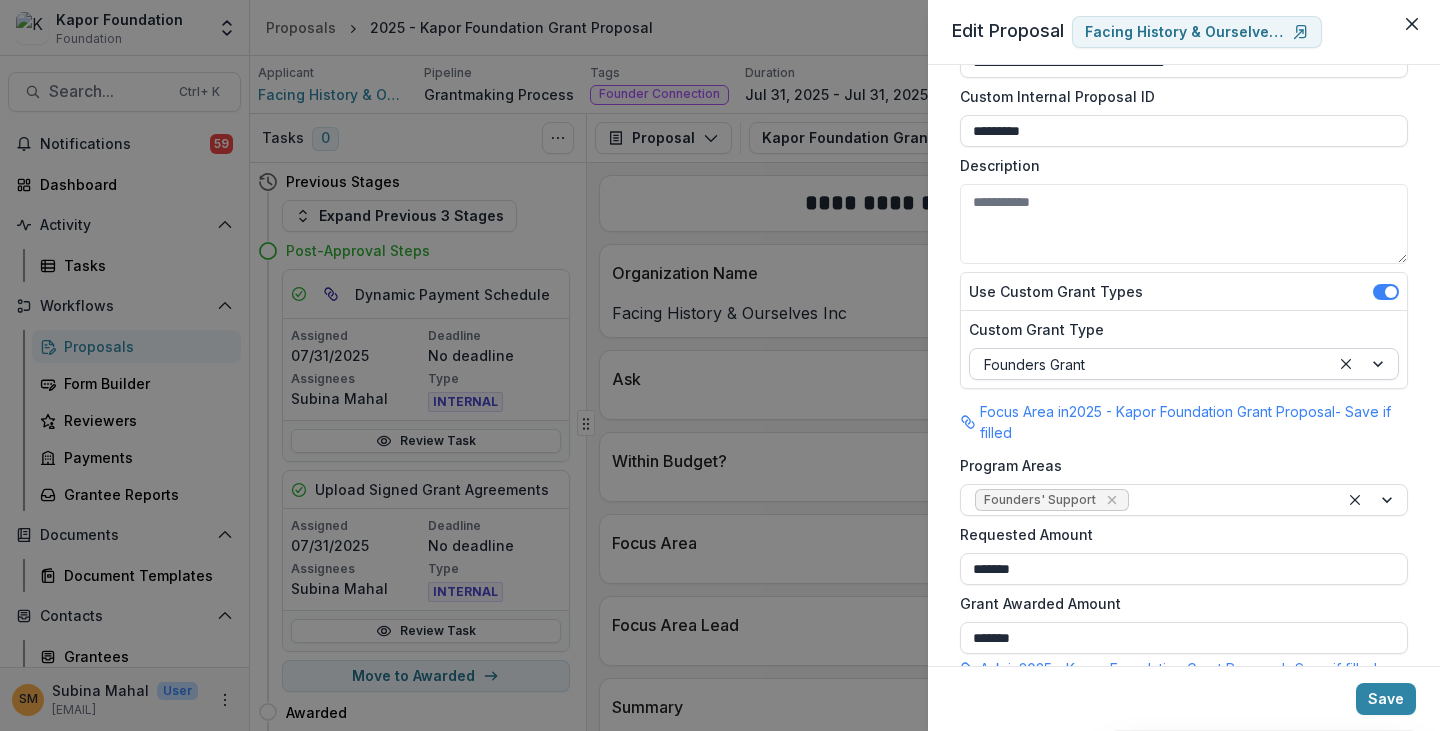 scroll, scrollTop: 100, scrollLeft: 0, axis: vertical 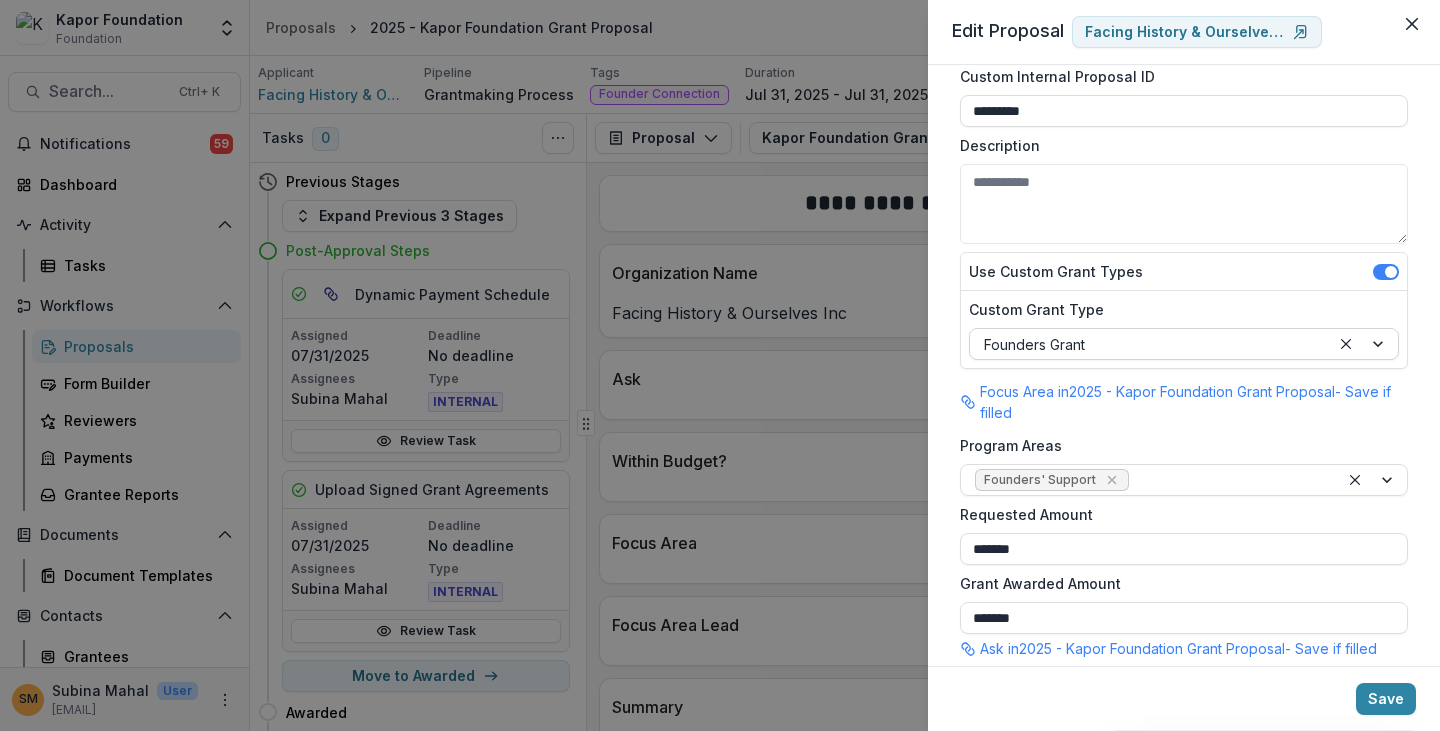 click at bounding box center (1150, 344) 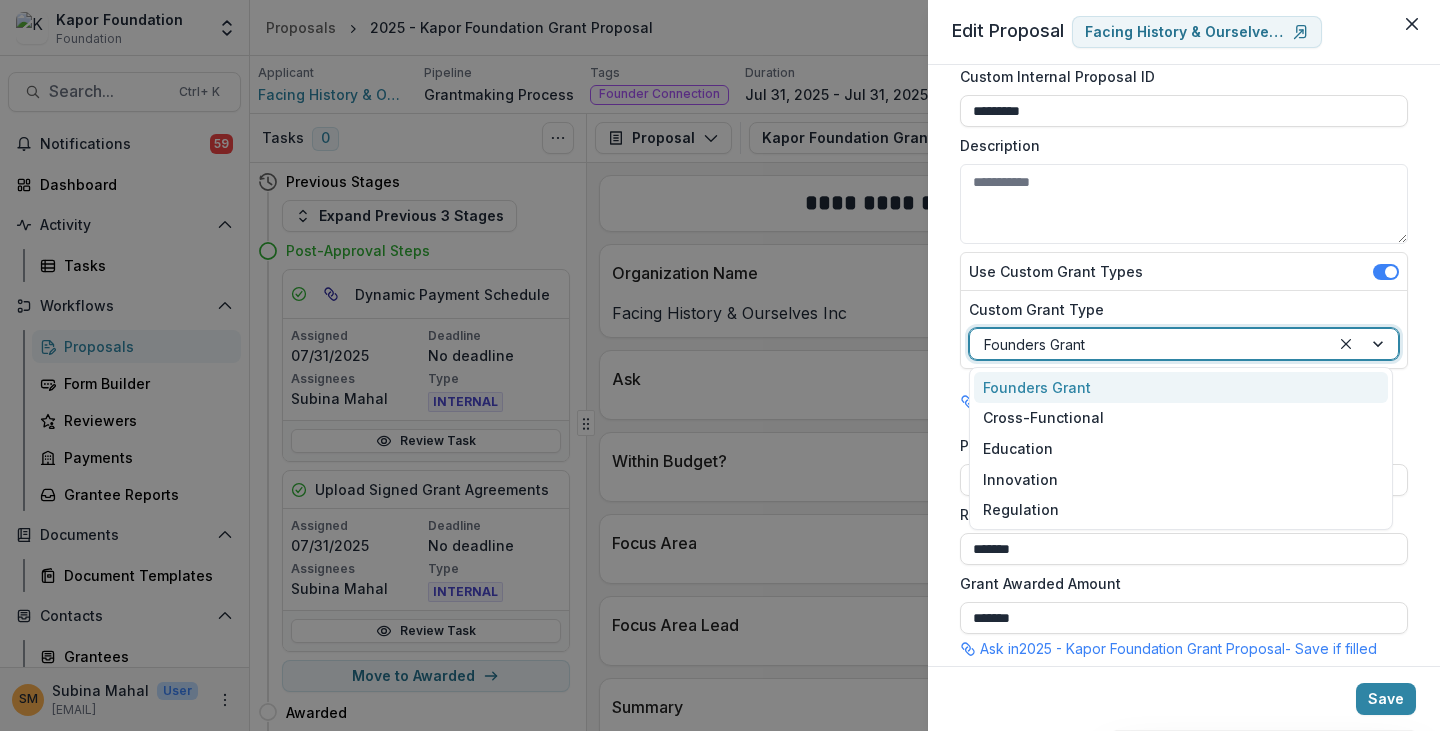click on "Founders Grant" at bounding box center (1181, 387) 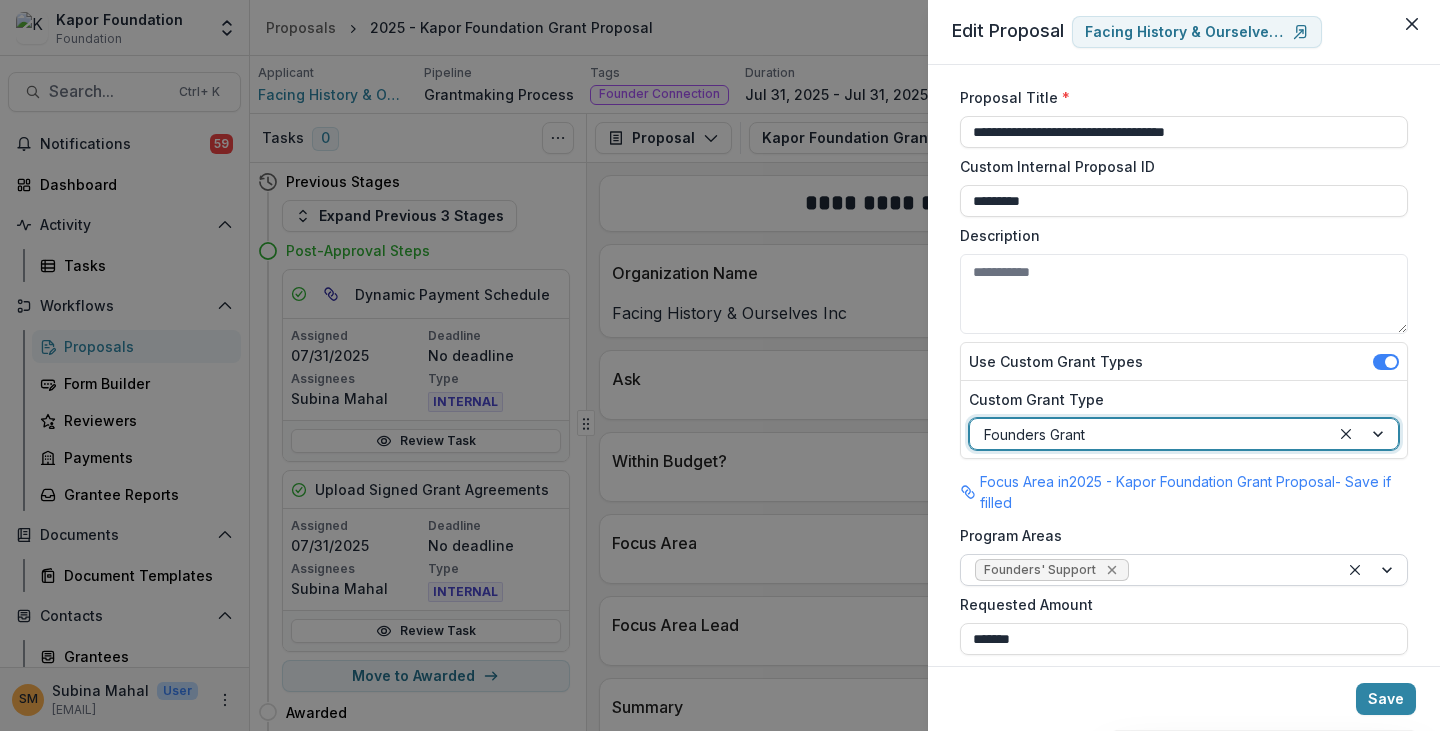 scroll, scrollTop: 0, scrollLeft: 0, axis: both 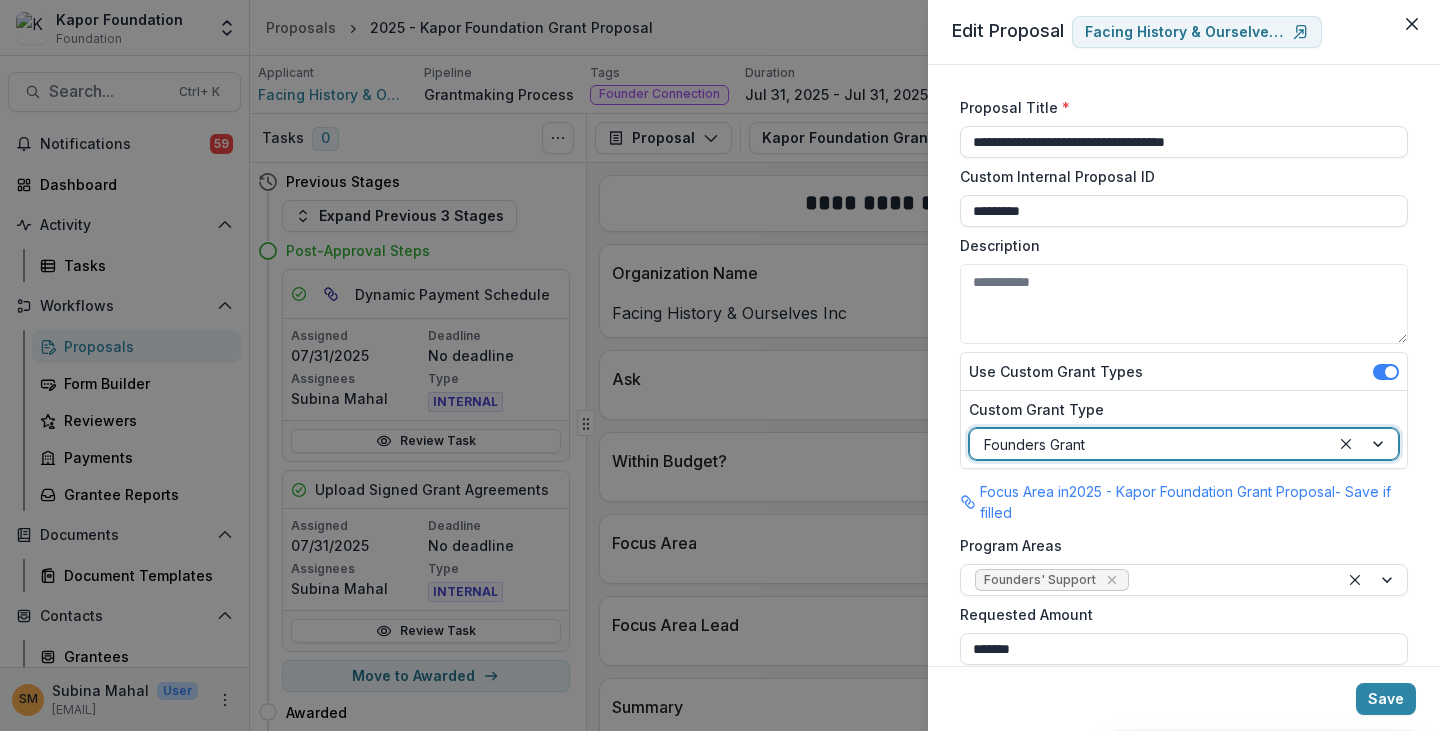 drag, startPoint x: 1381, startPoint y: 701, endPoint x: 1346, endPoint y: 693, distance: 35.902645 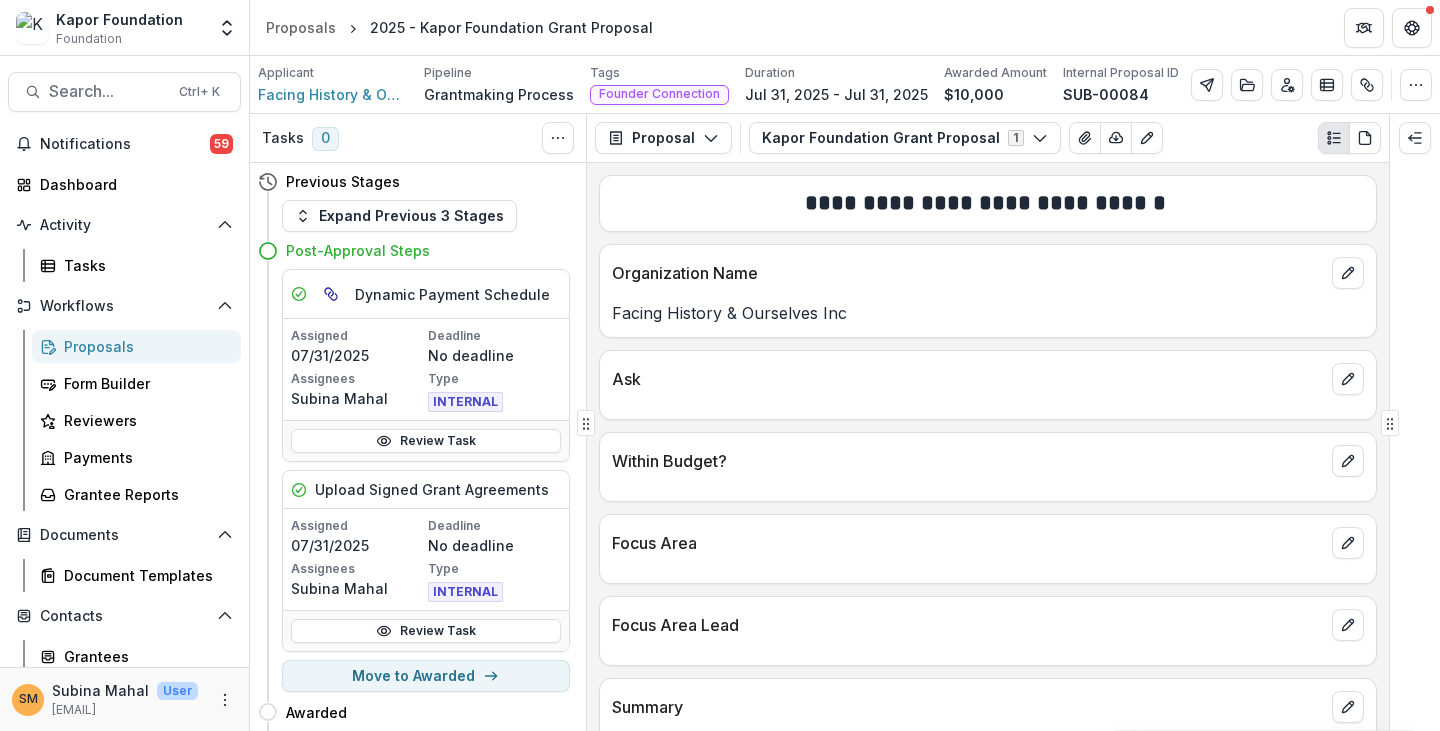 click on "Focus Area" at bounding box center (968, 543) 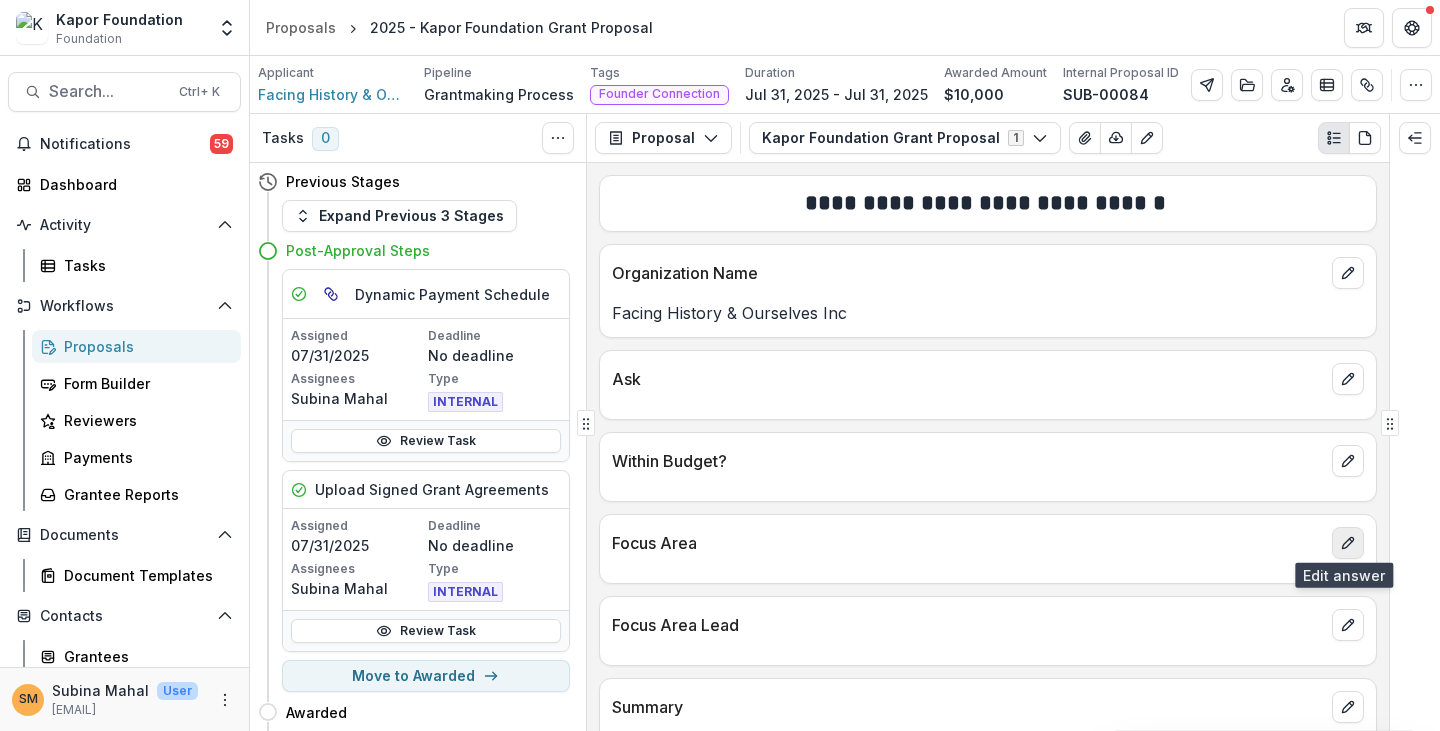 click 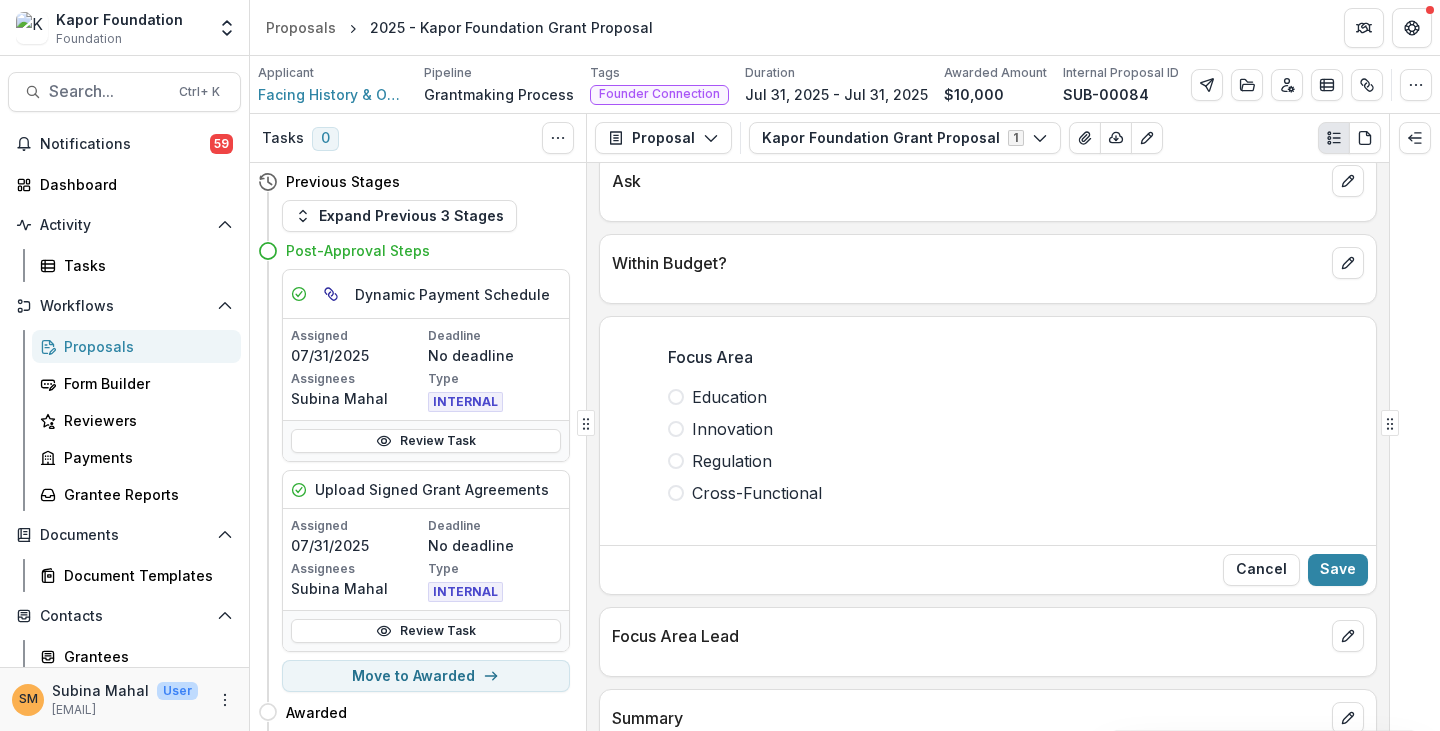 scroll, scrollTop: 200, scrollLeft: 0, axis: vertical 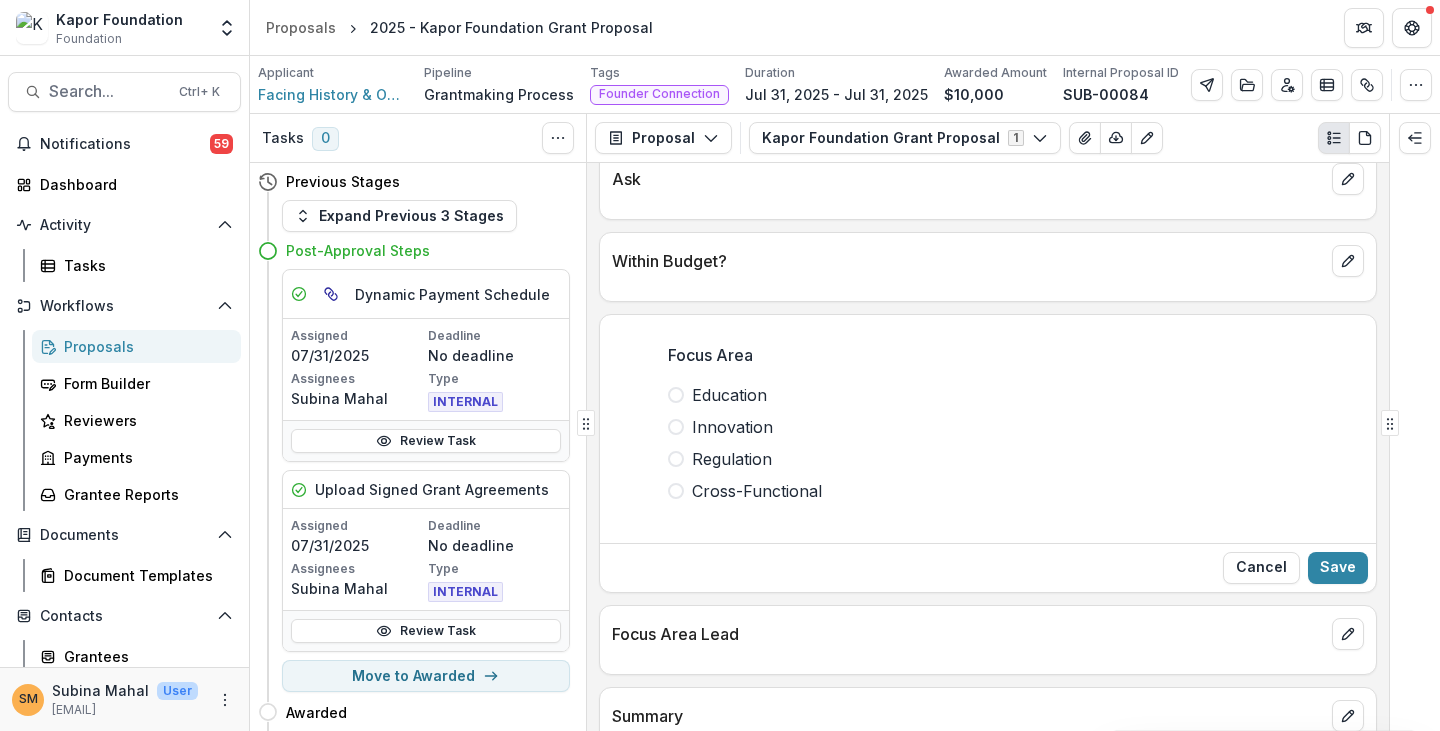 click at bounding box center [676, 491] 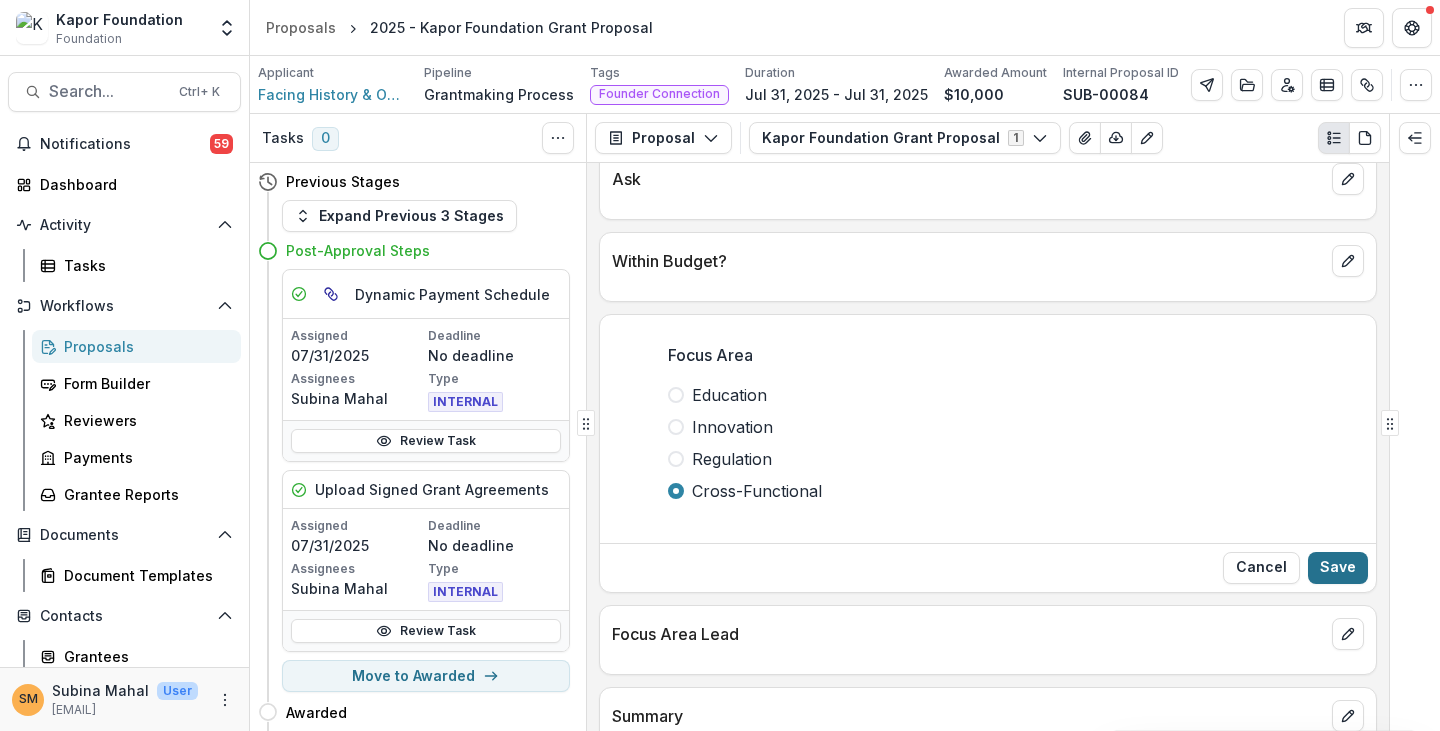 click on "Save" at bounding box center [1338, 568] 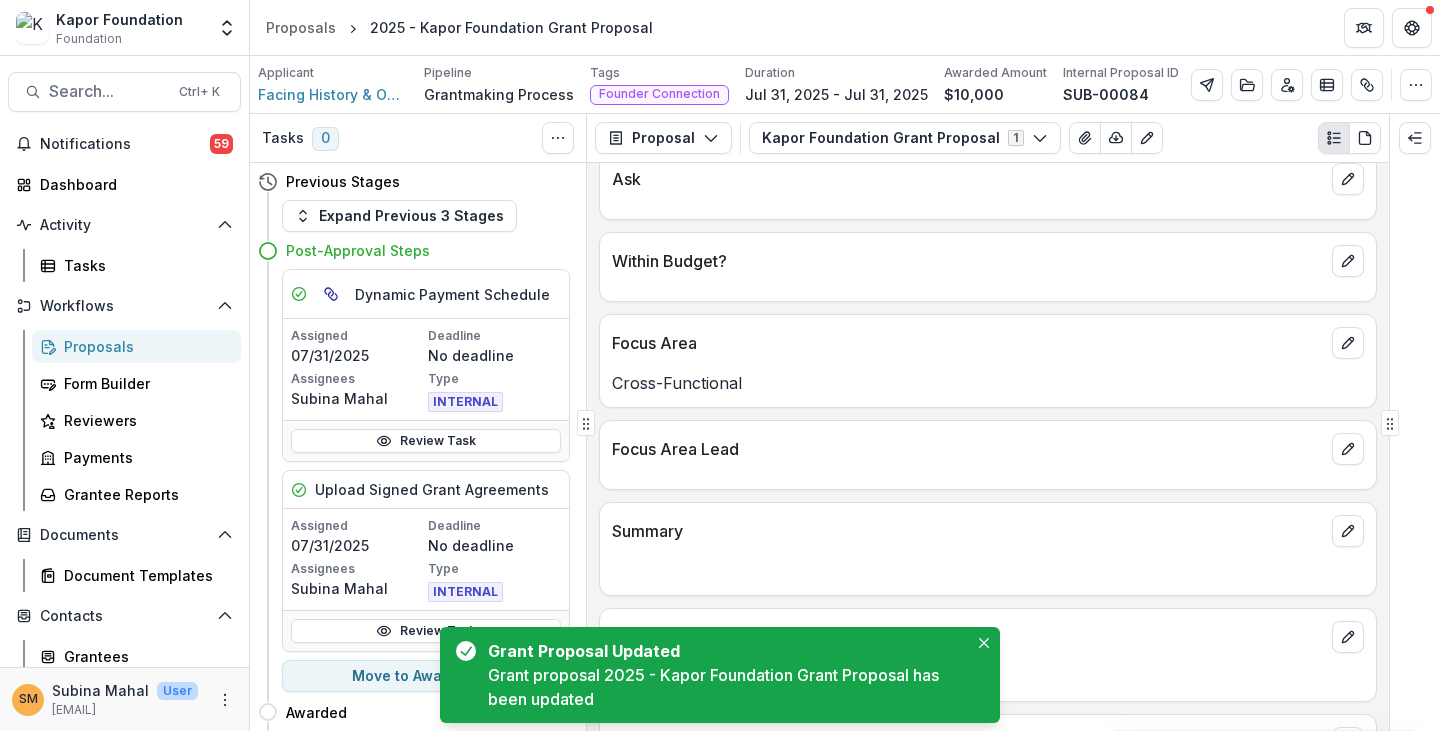 click on "Proposals" at bounding box center [144, 346] 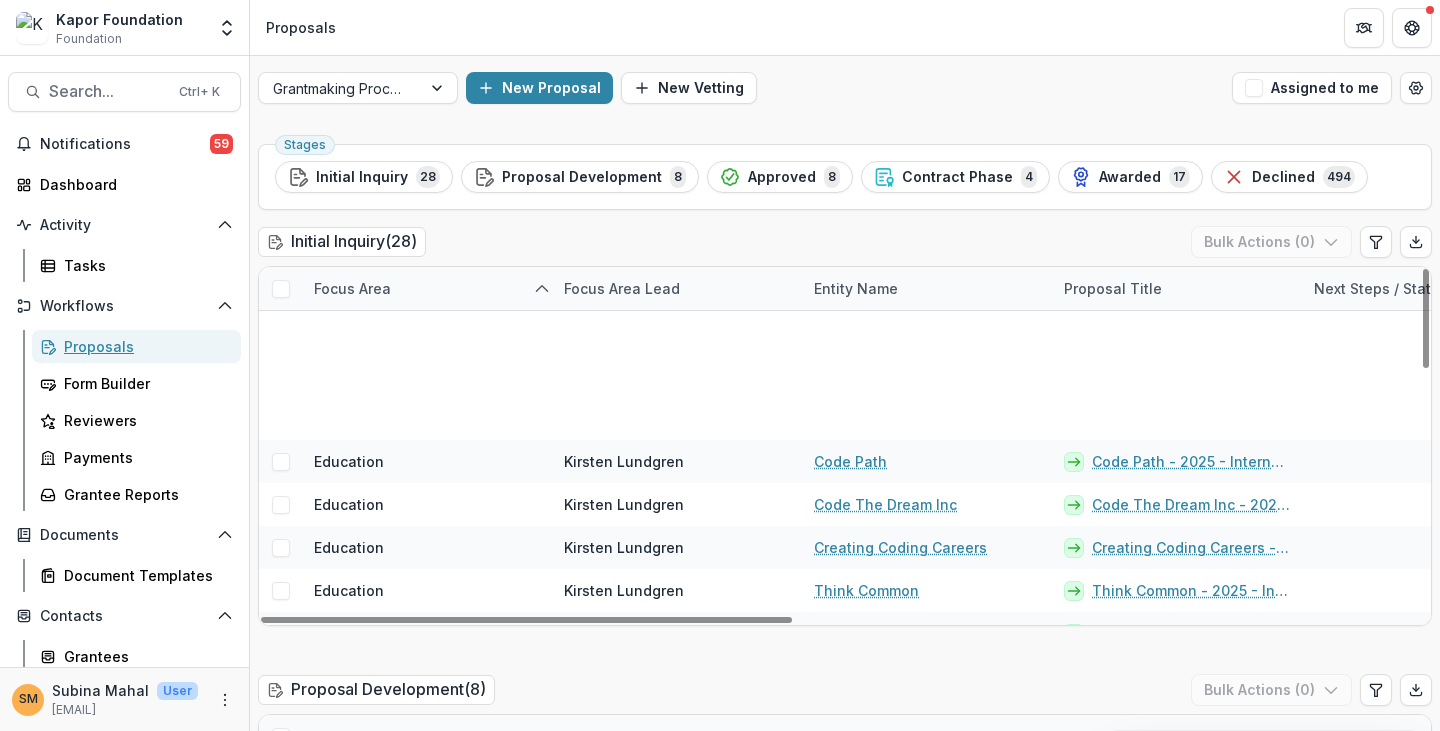 scroll, scrollTop: 888, scrollLeft: 0, axis: vertical 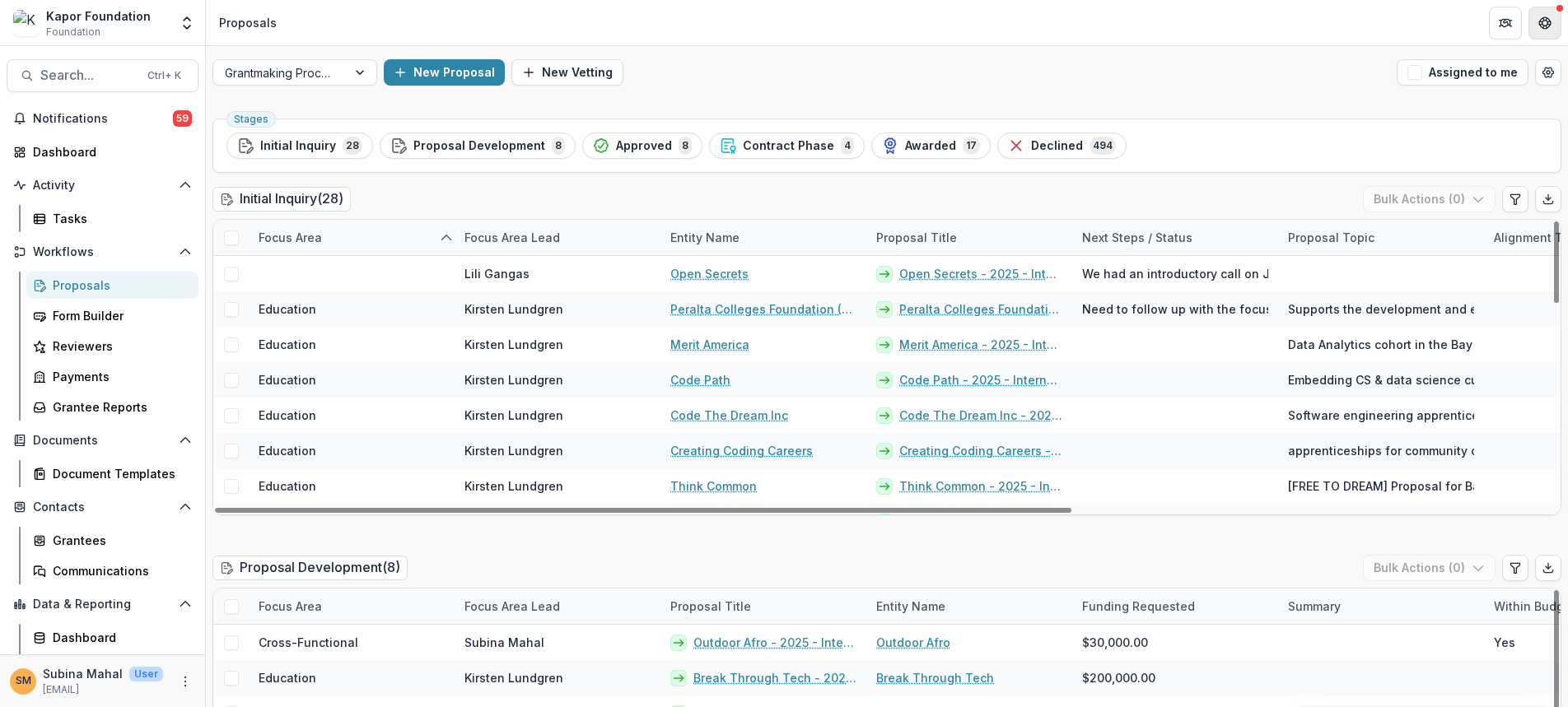 click 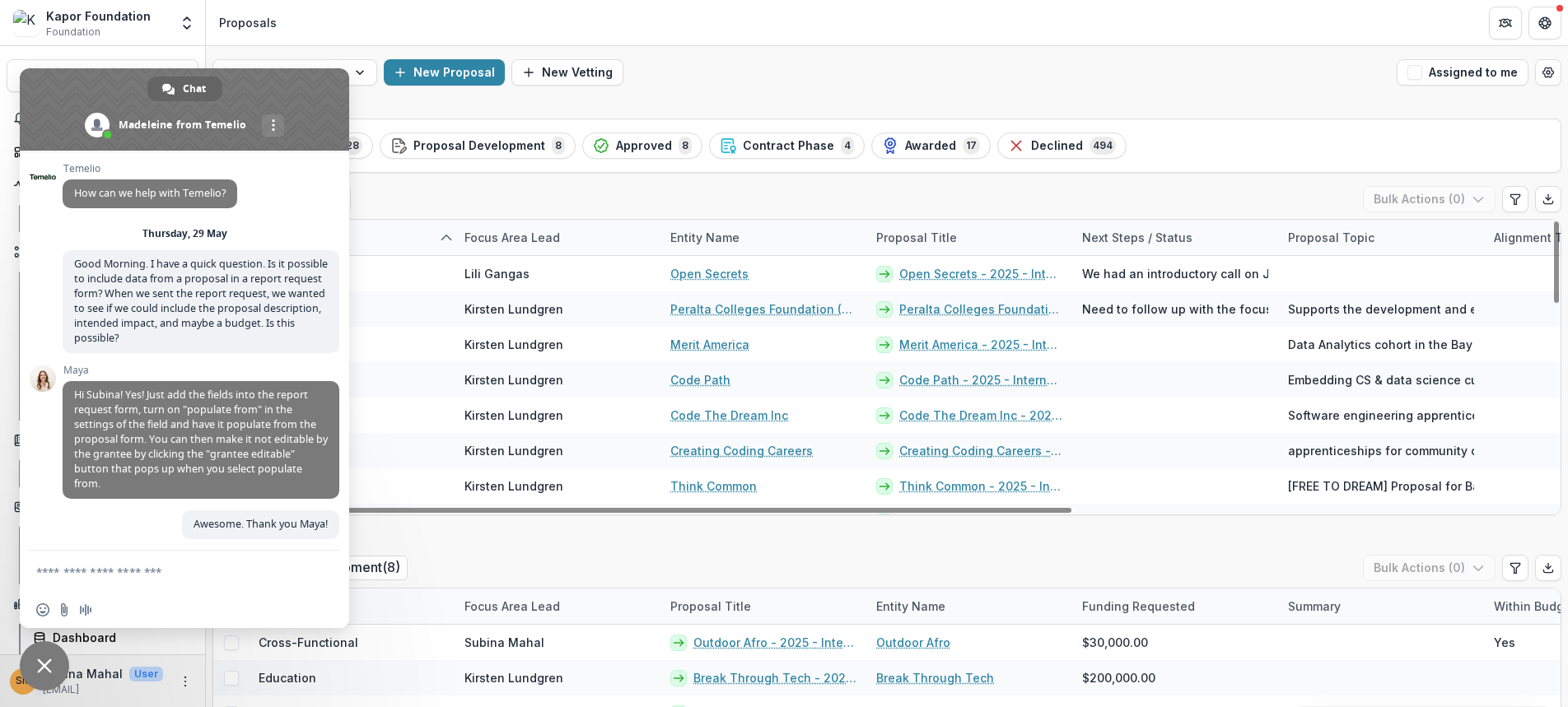 scroll, scrollTop: 5764, scrollLeft: 0, axis: vertical 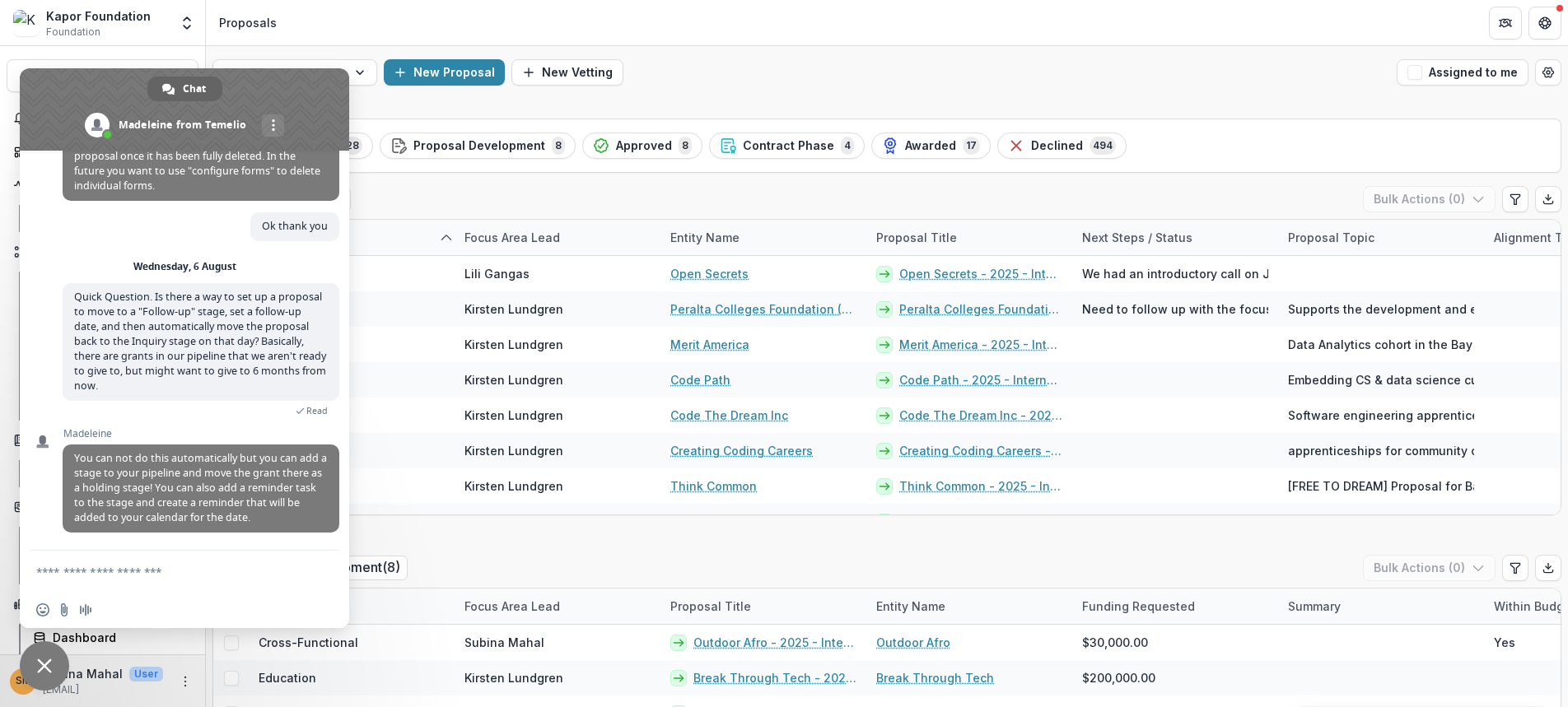 click at bounding box center [168, 571] 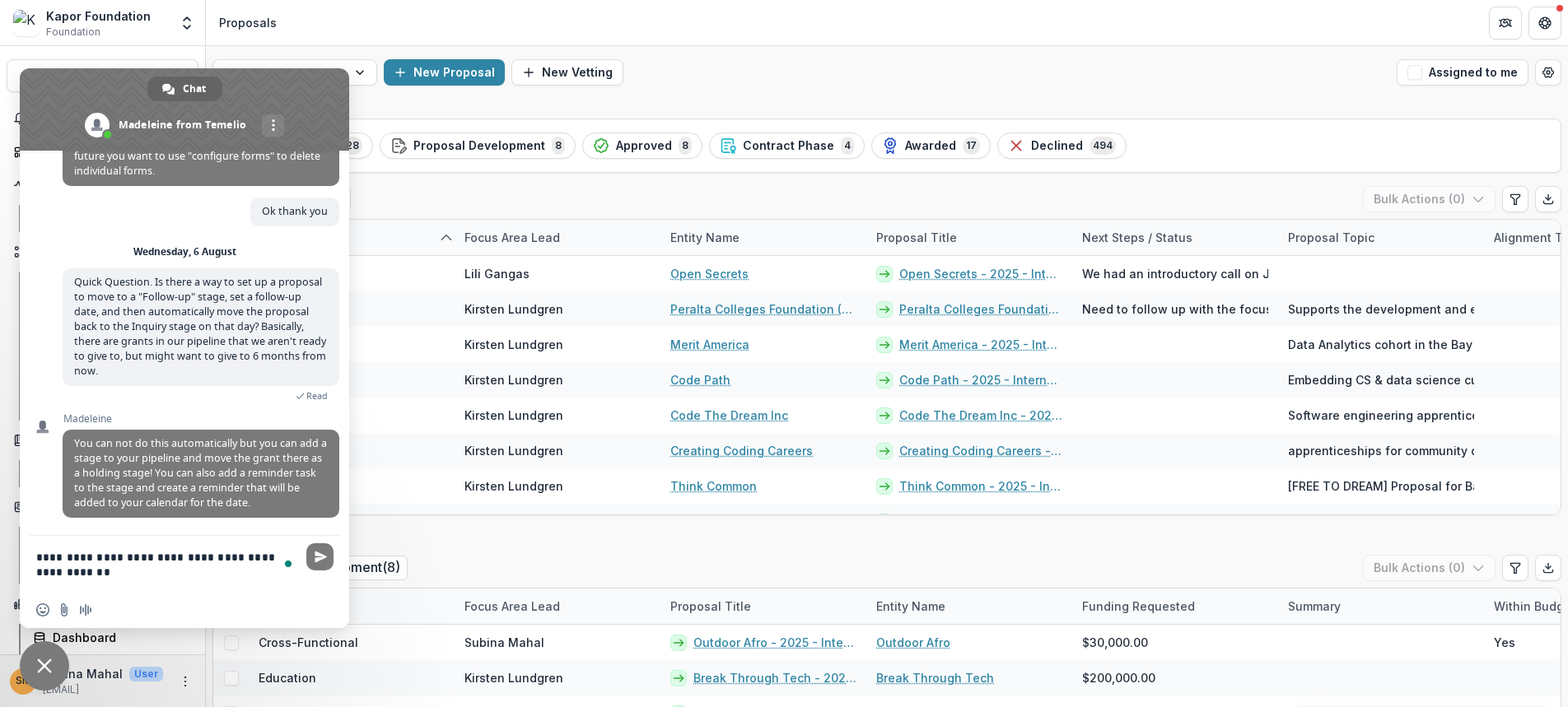 type on "**********" 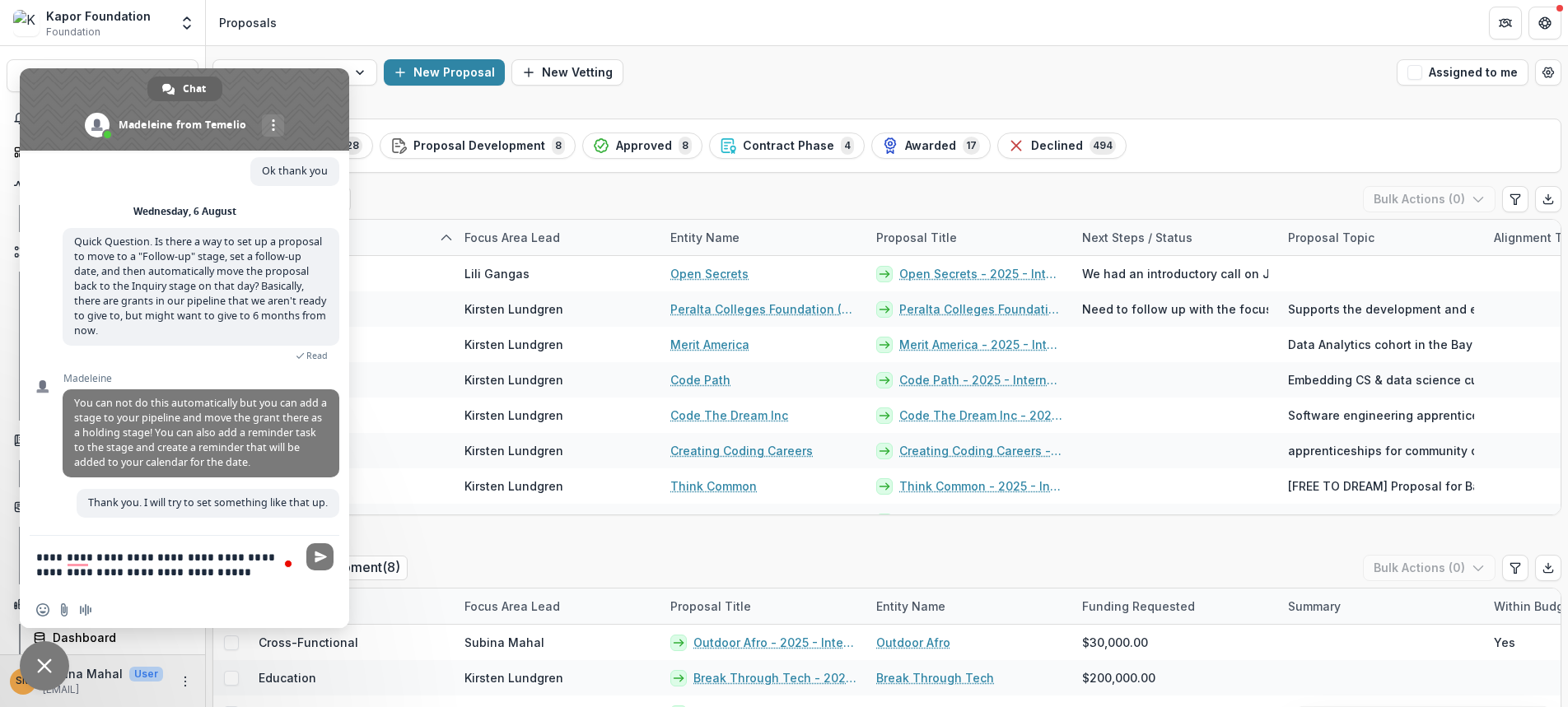 scroll, scrollTop: 5824, scrollLeft: 0, axis: vertical 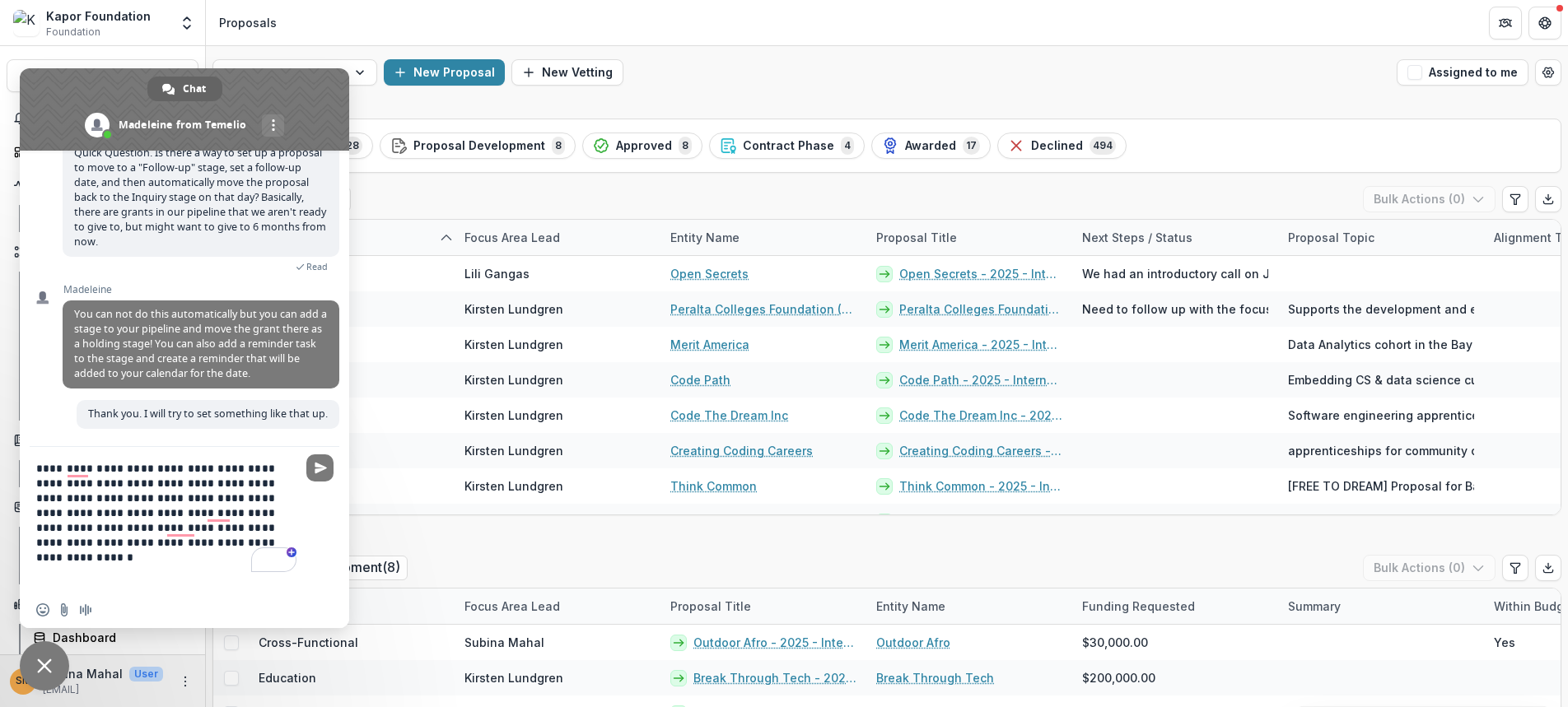 click on "**********" at bounding box center [168, 519] 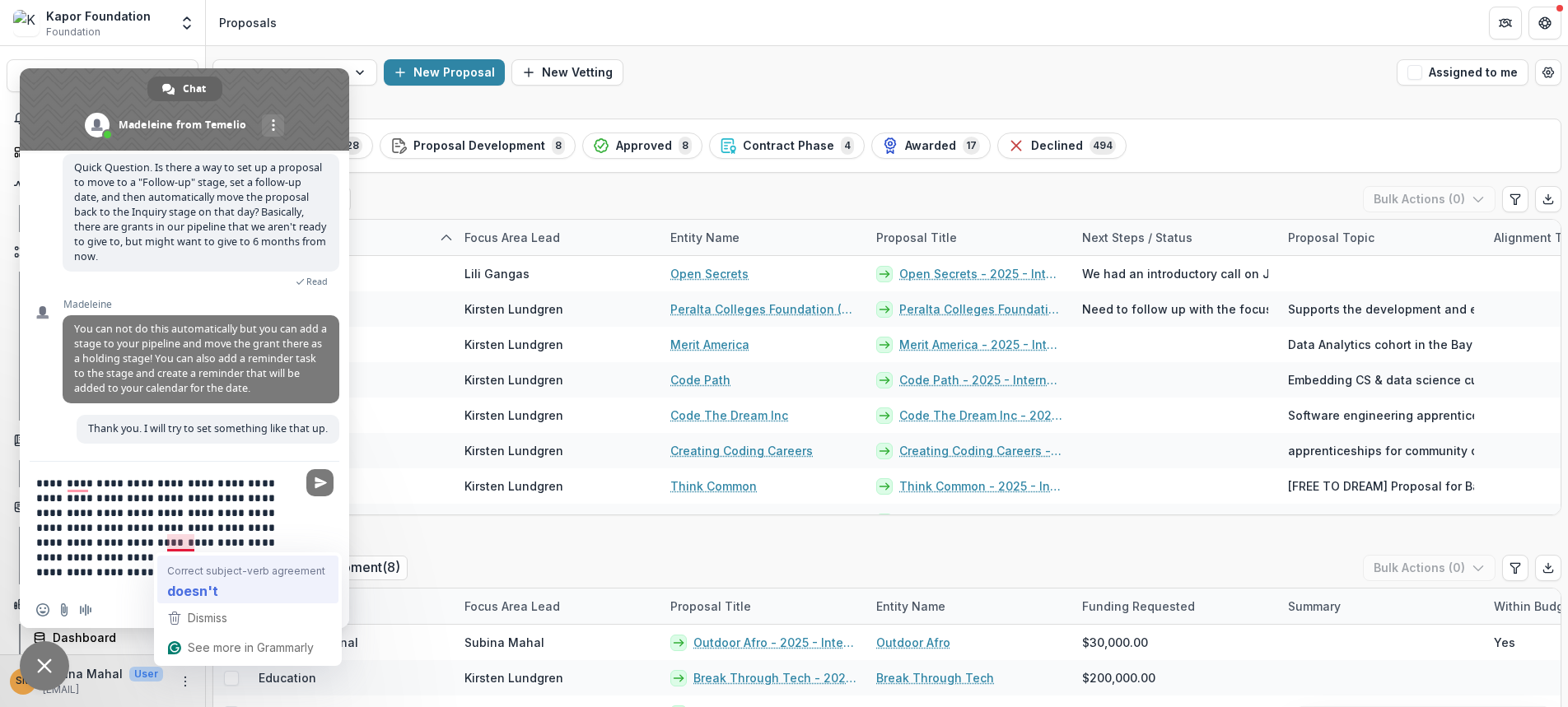 type on "**********" 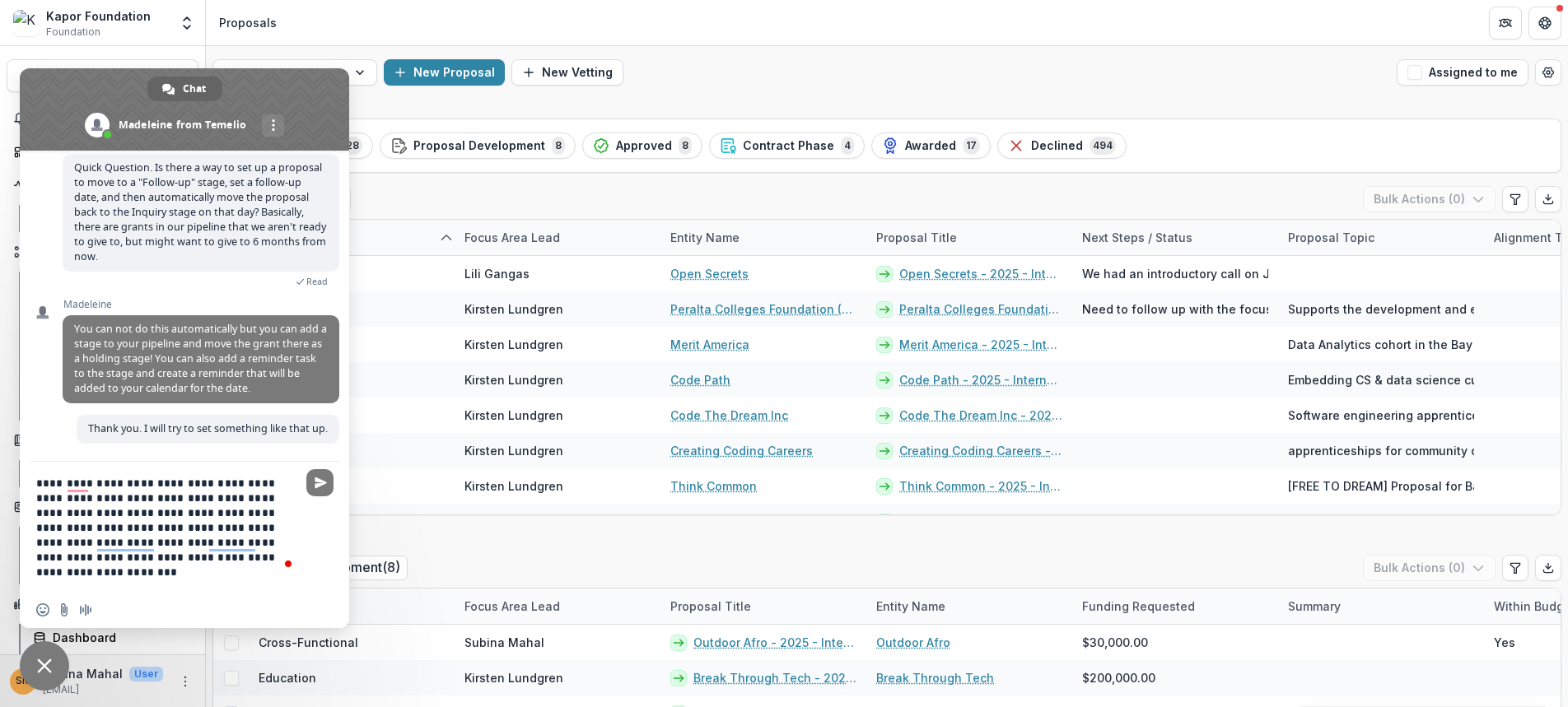 click on "**********" at bounding box center [168, 527] 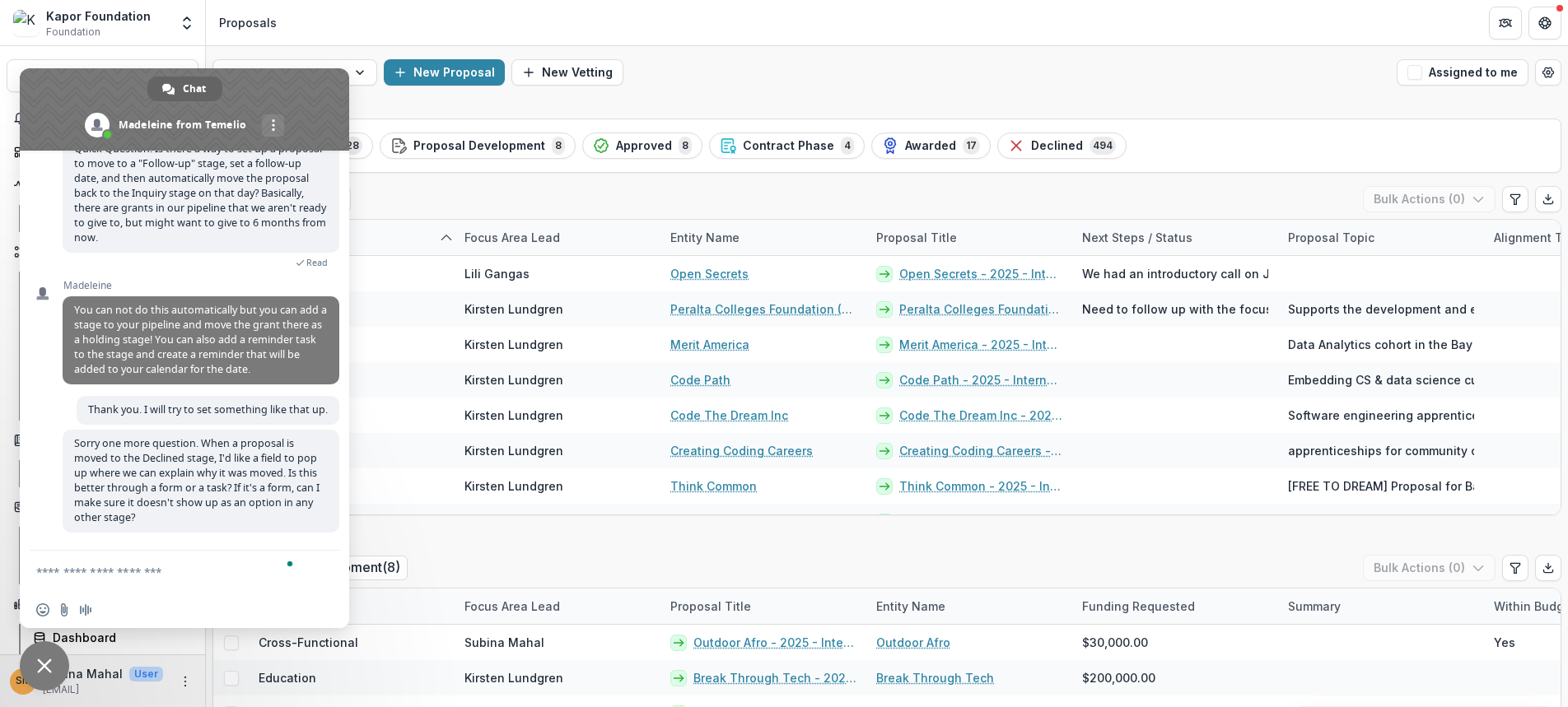 scroll, scrollTop: 5916, scrollLeft: 0, axis: vertical 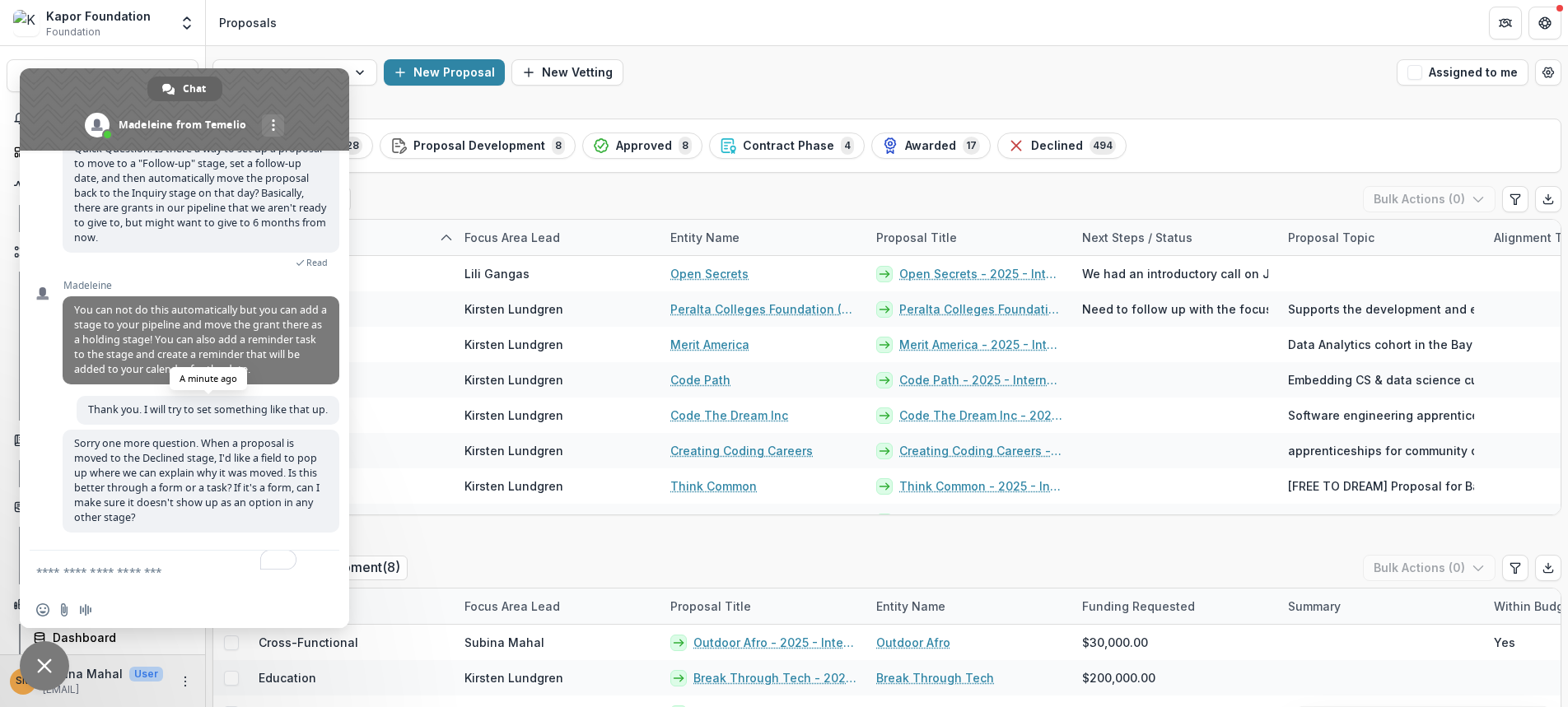 type 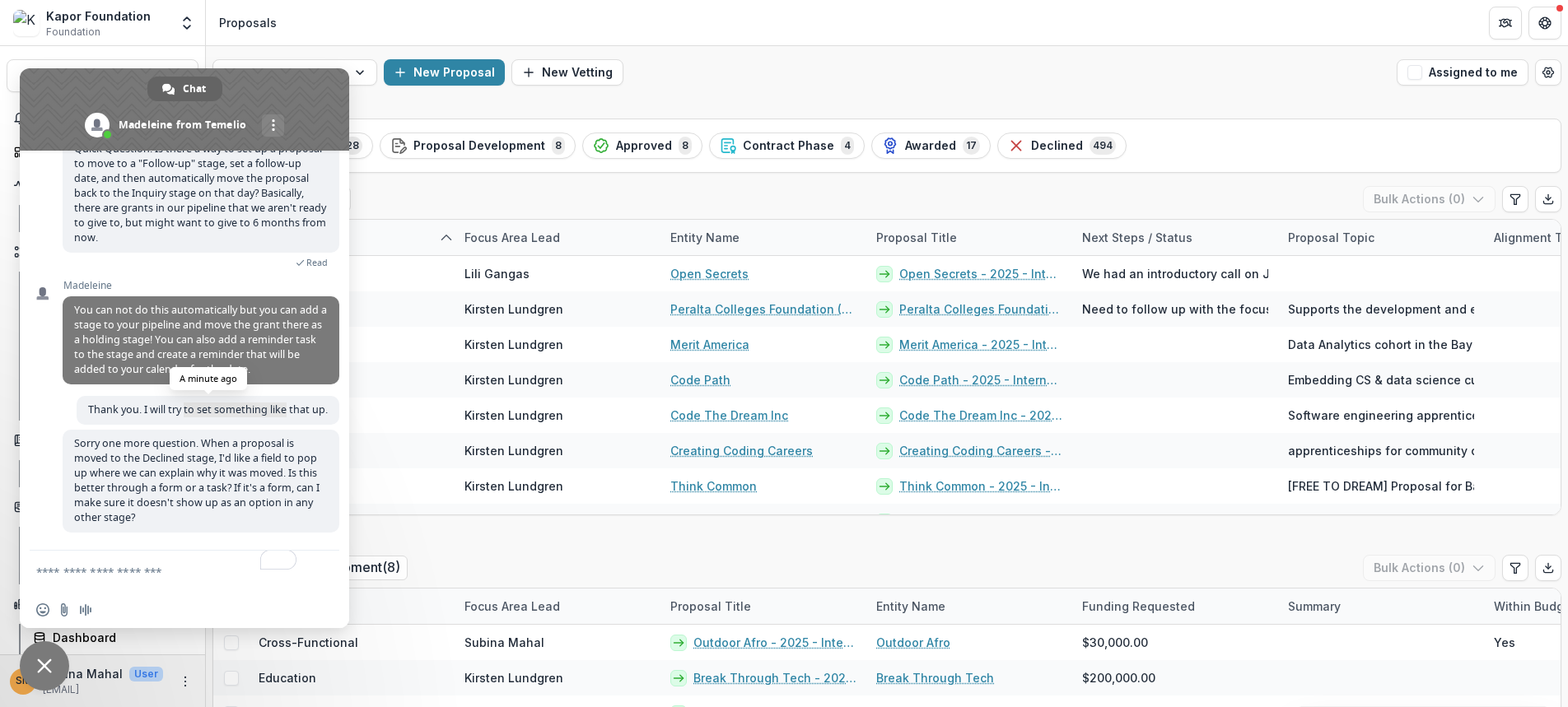 drag, startPoint x: 181, startPoint y: 407, endPoint x: 282, endPoint y: 407, distance: 101 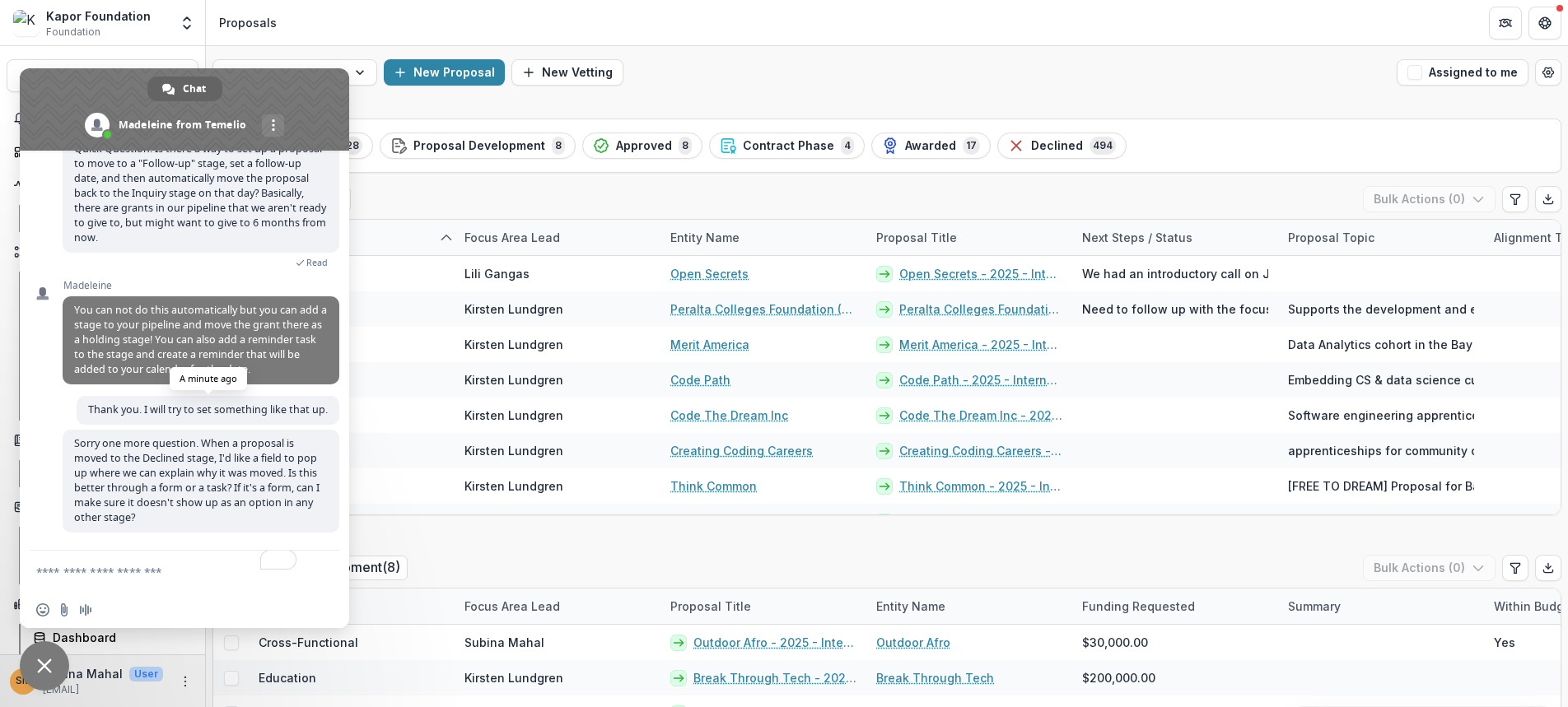 click on "Thank you. I will try to set something like that up." at bounding box center (208, 409) 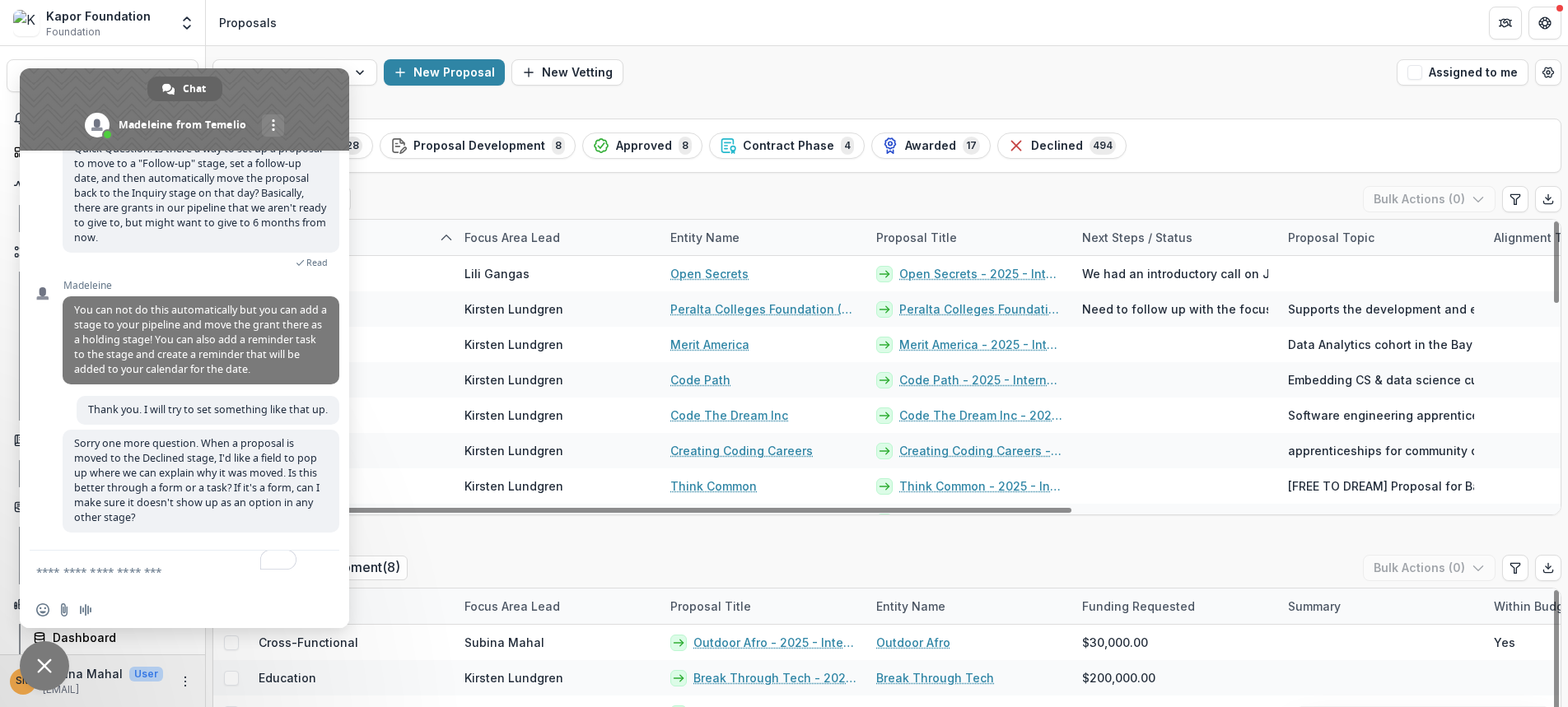click on "Grantmaking Process New Proposal New Vetting Assigned to me" at bounding box center (887, 72) 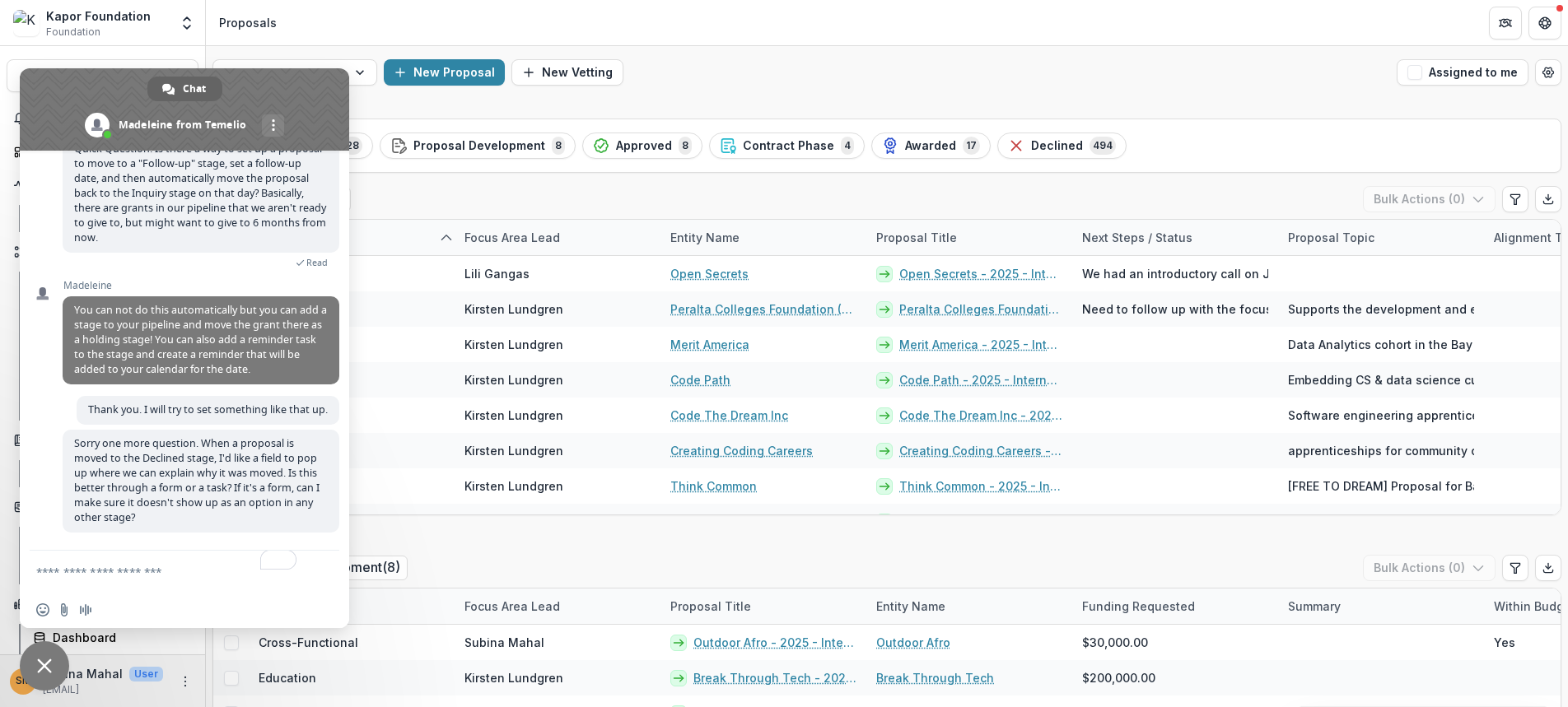 drag, startPoint x: 252, startPoint y: 86, endPoint x: 255, endPoint y: 98, distance: 12.36932 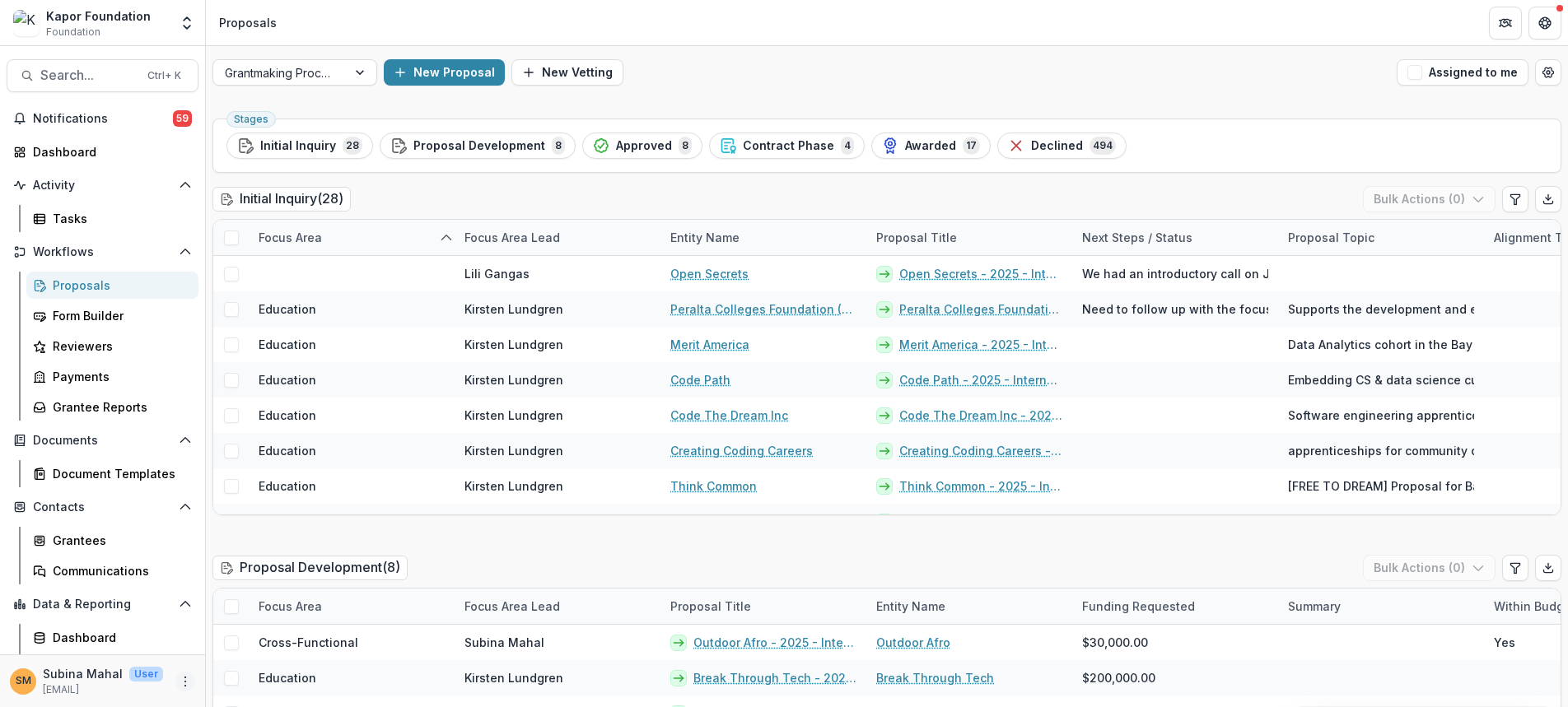 click at bounding box center (185, 681) 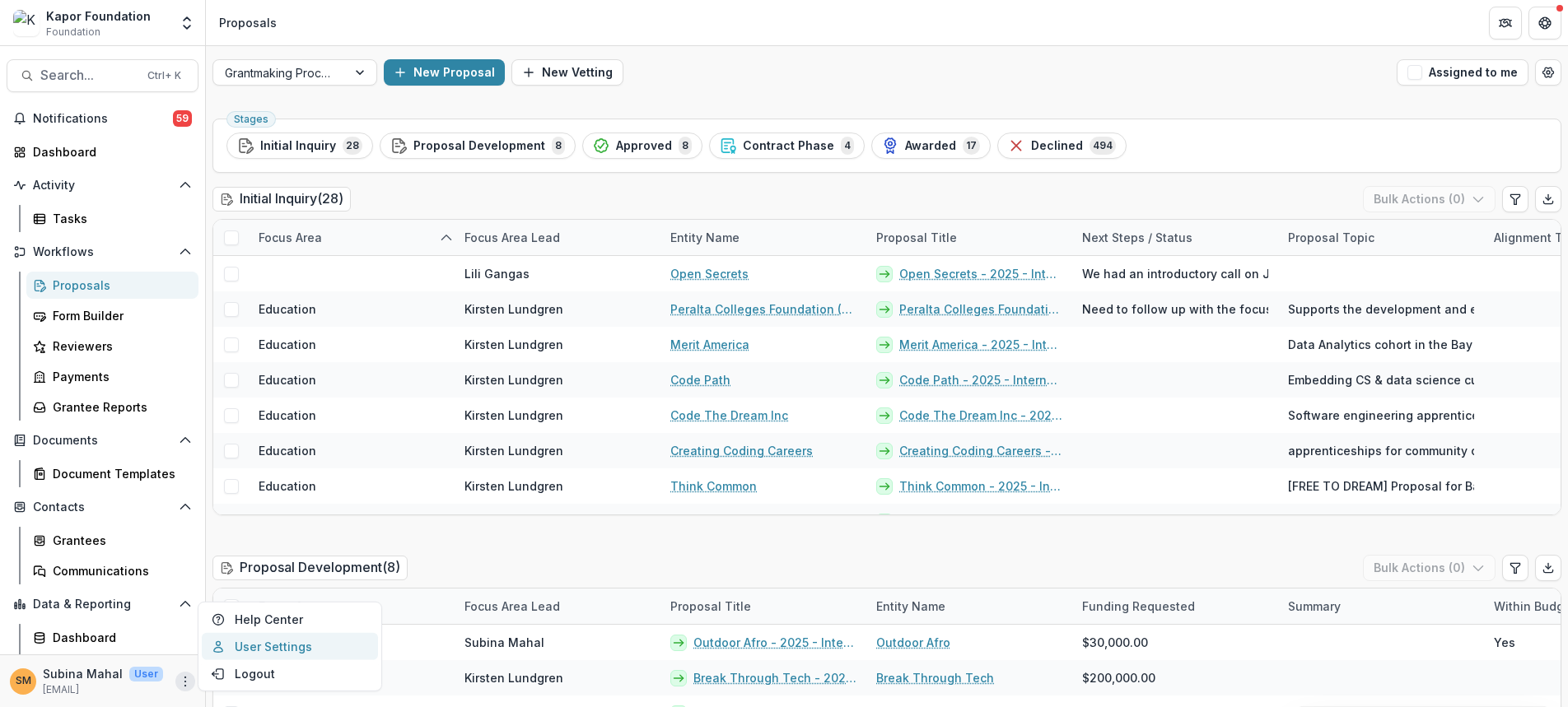 click on "User Settings" at bounding box center [290, 646] 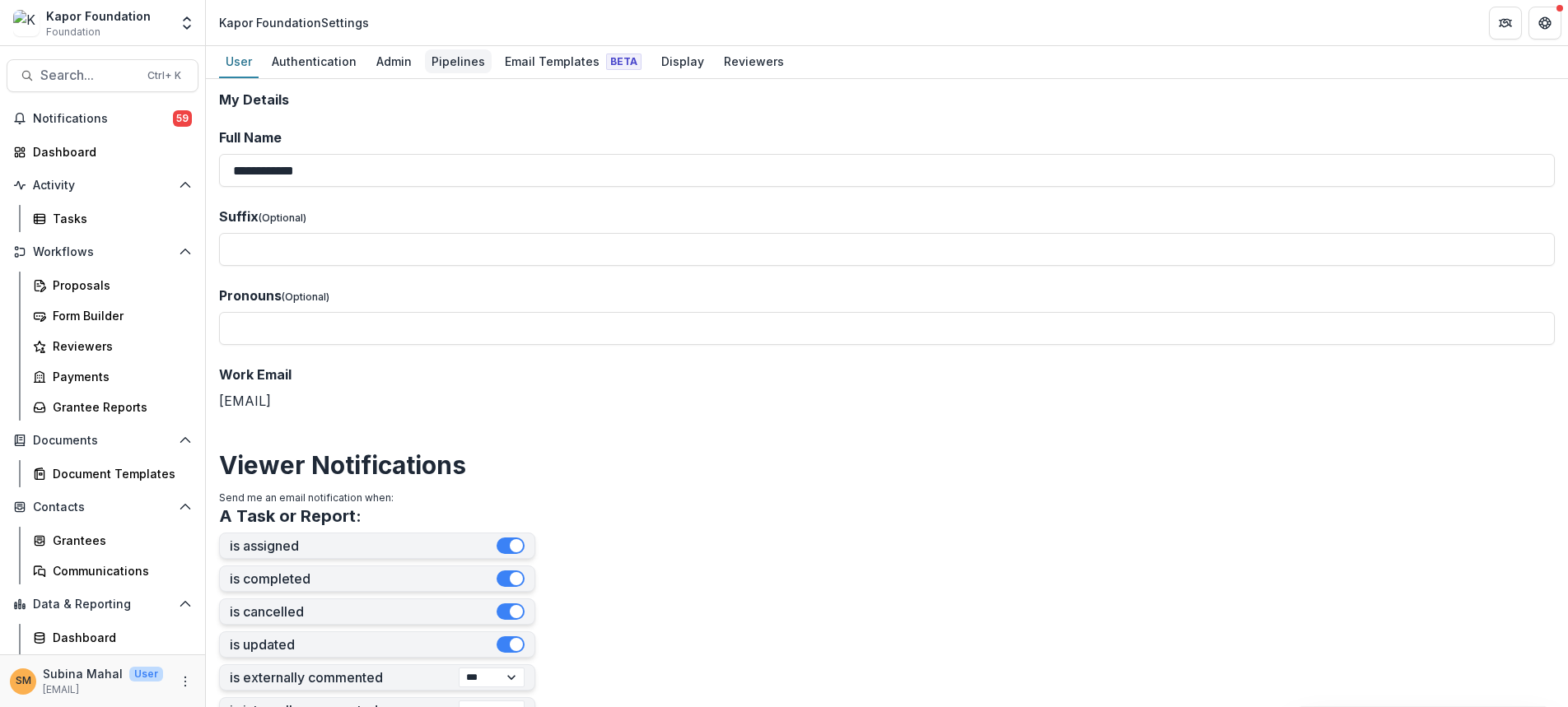 click on "Pipelines" at bounding box center (458, 61) 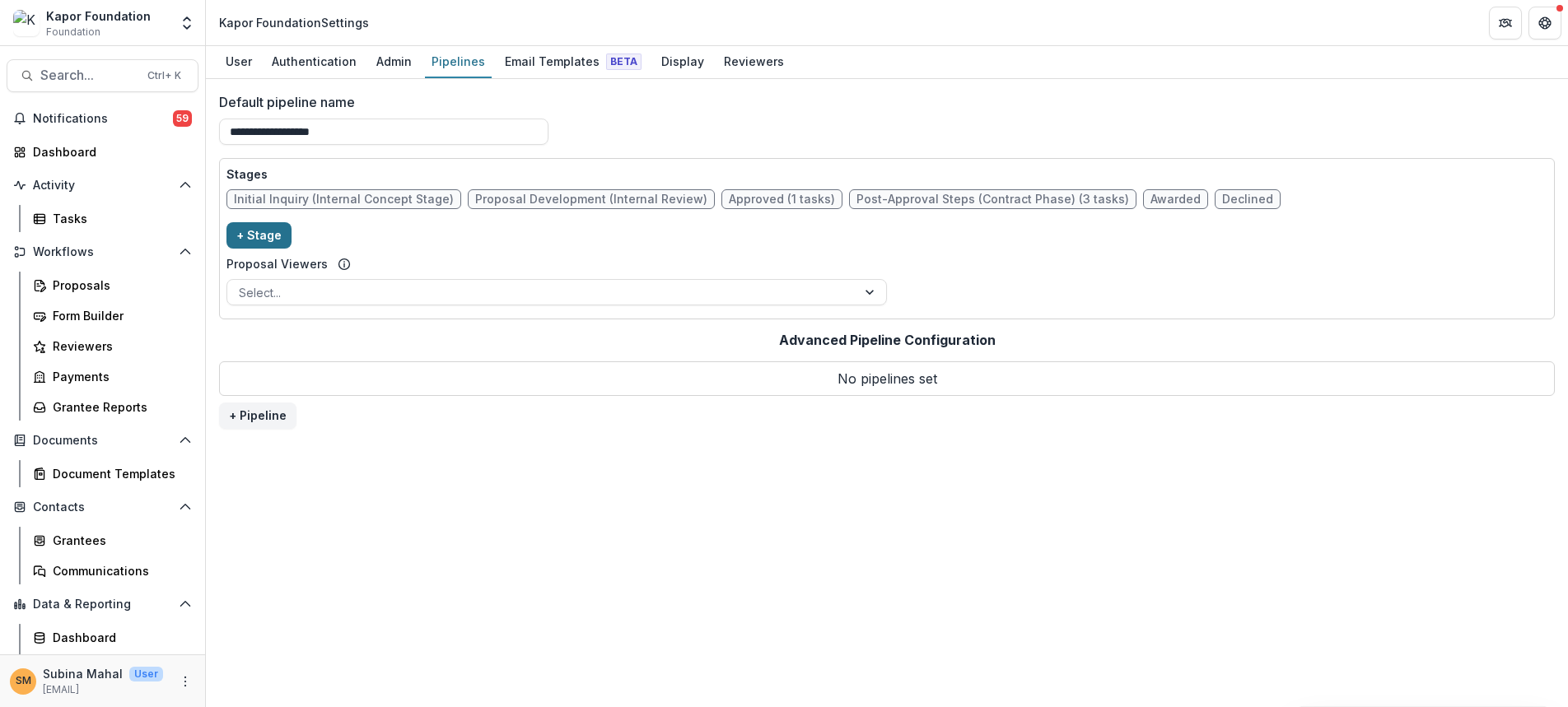 click on "+ Stage" at bounding box center (259, 235) 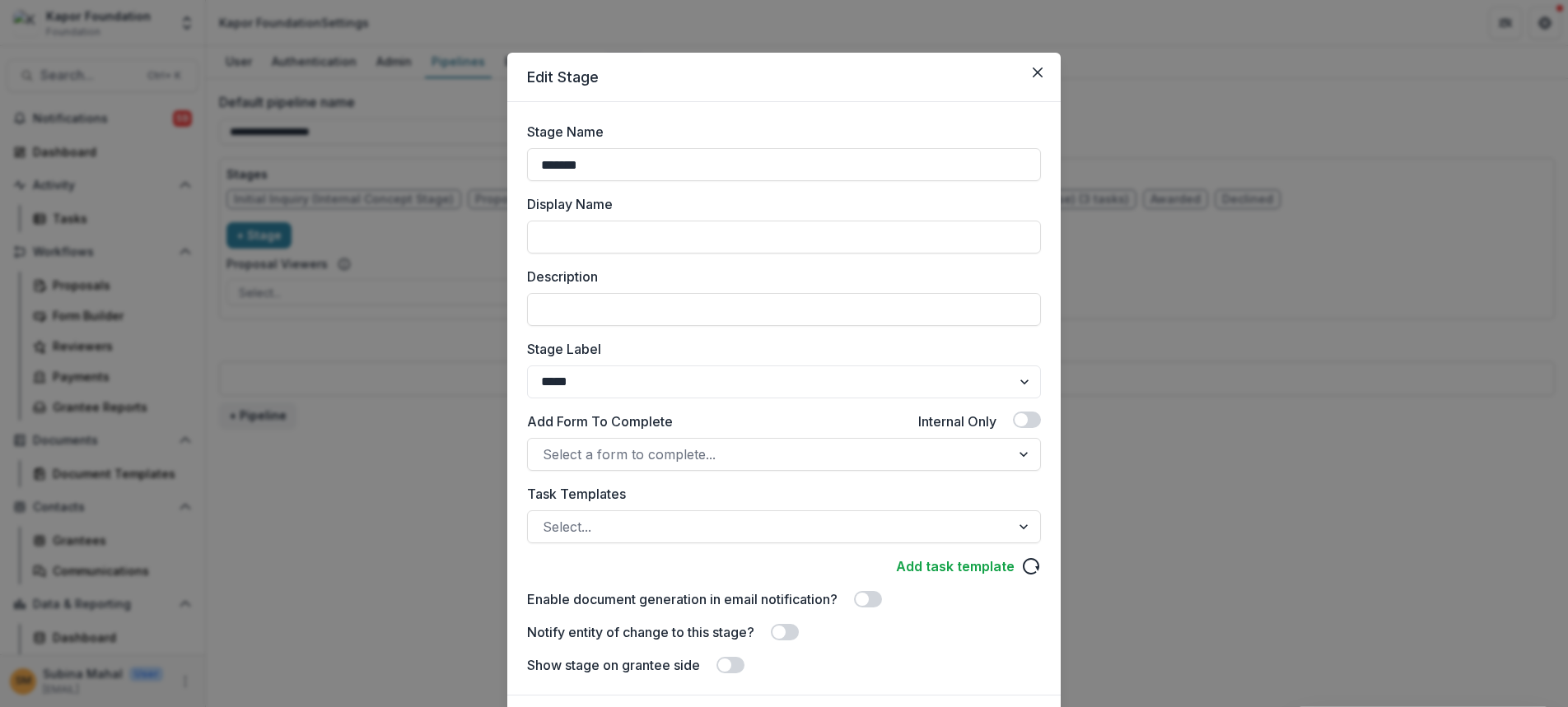 drag, startPoint x: 590, startPoint y: 165, endPoint x: 501, endPoint y: 174, distance: 89.453899 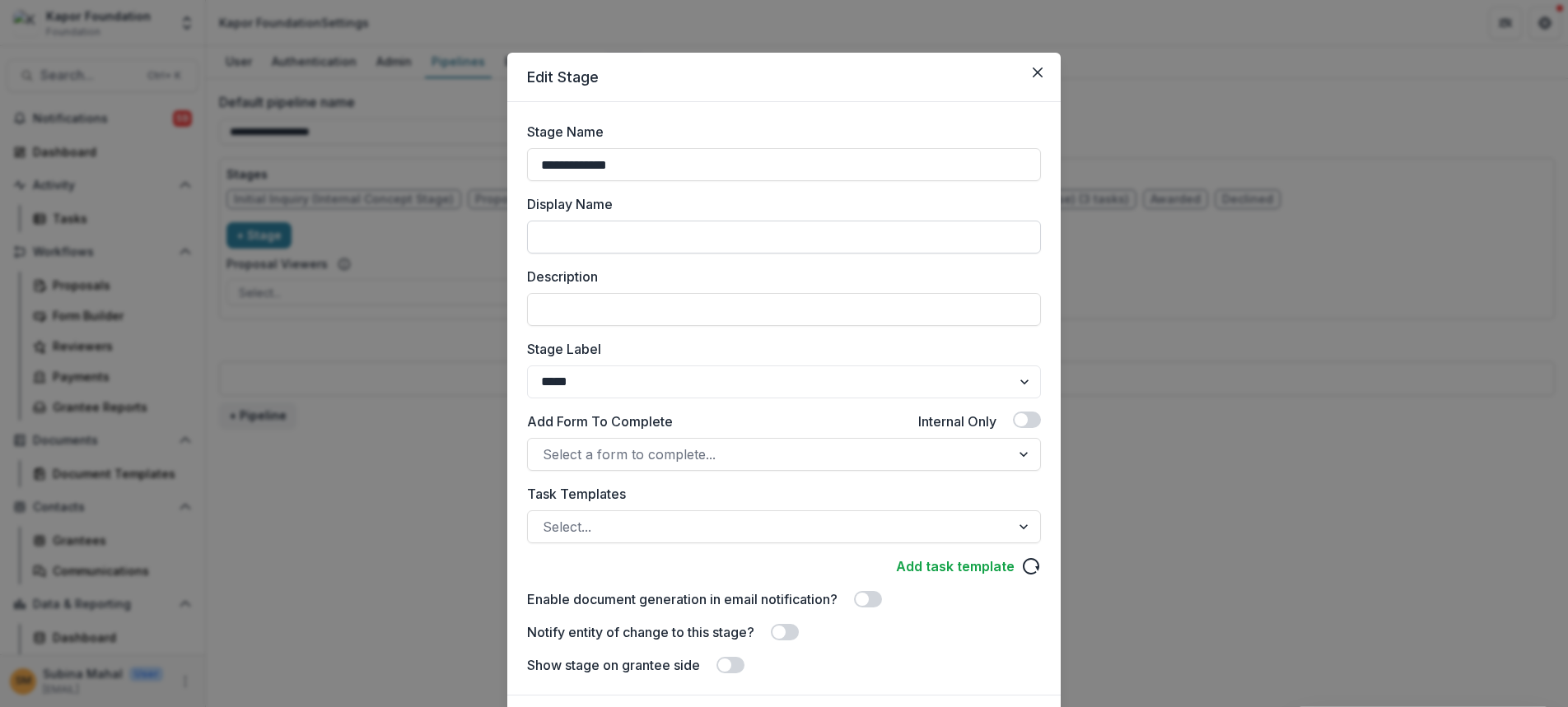 type on "**********" 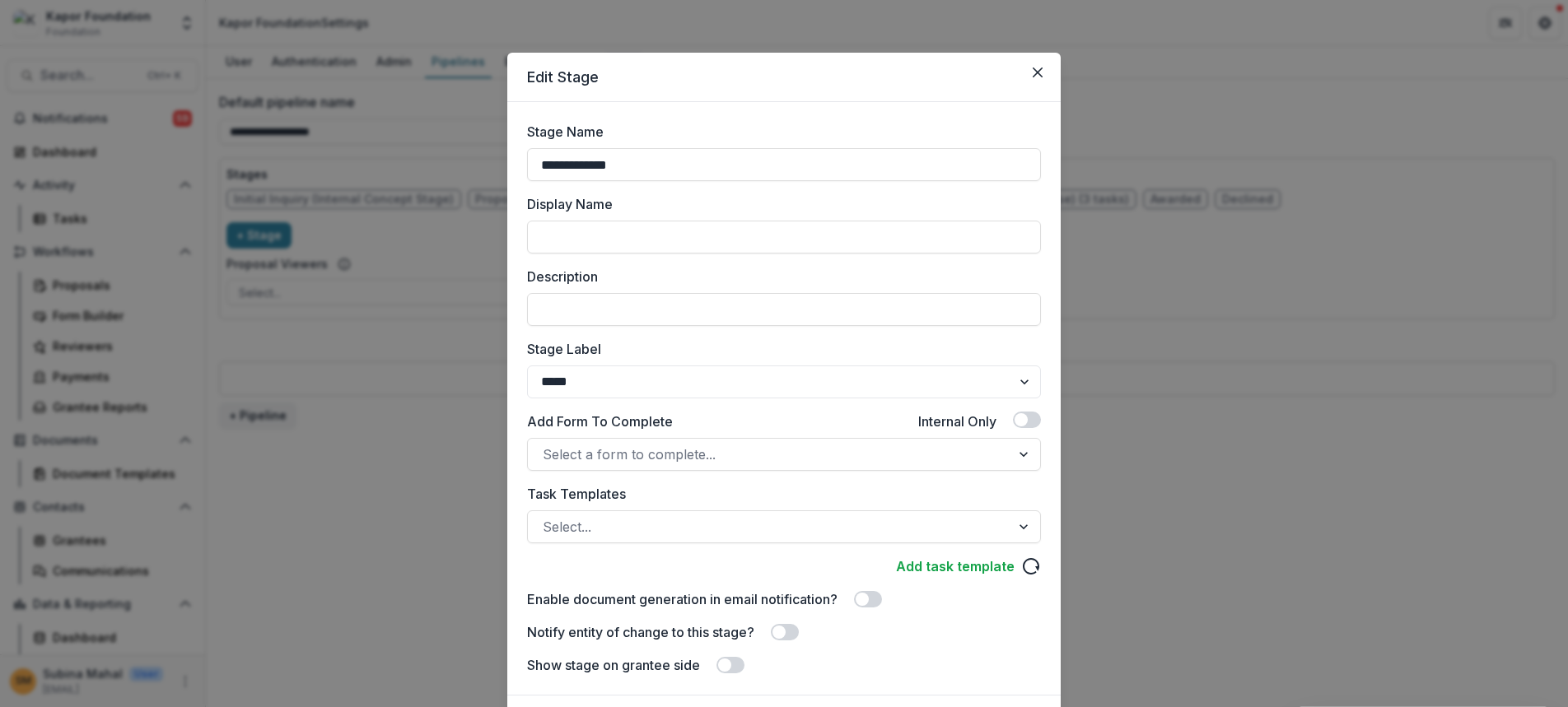 drag, startPoint x: 646, startPoint y: 166, endPoint x: 458, endPoint y: 165, distance: 188.00266 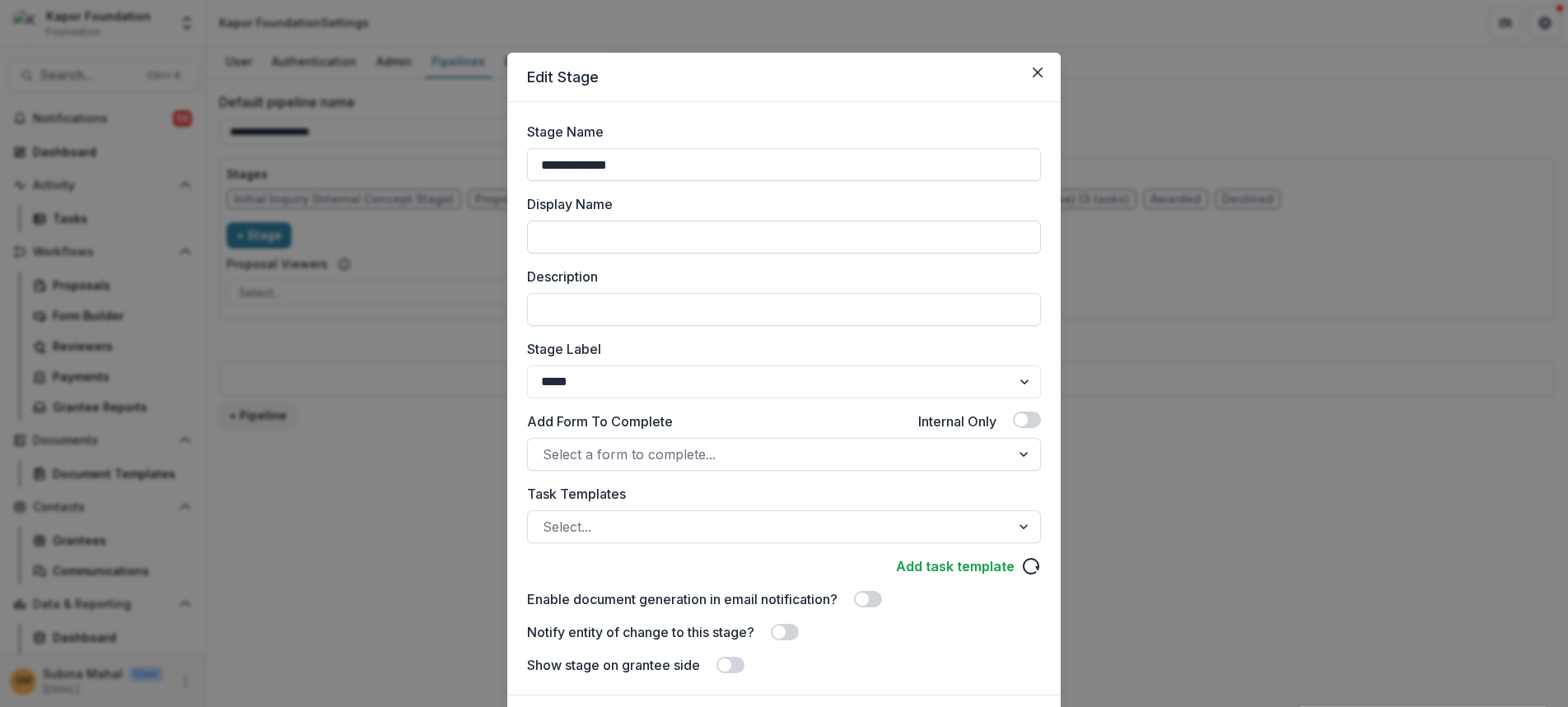 click on "Display Name" at bounding box center [784, 237] 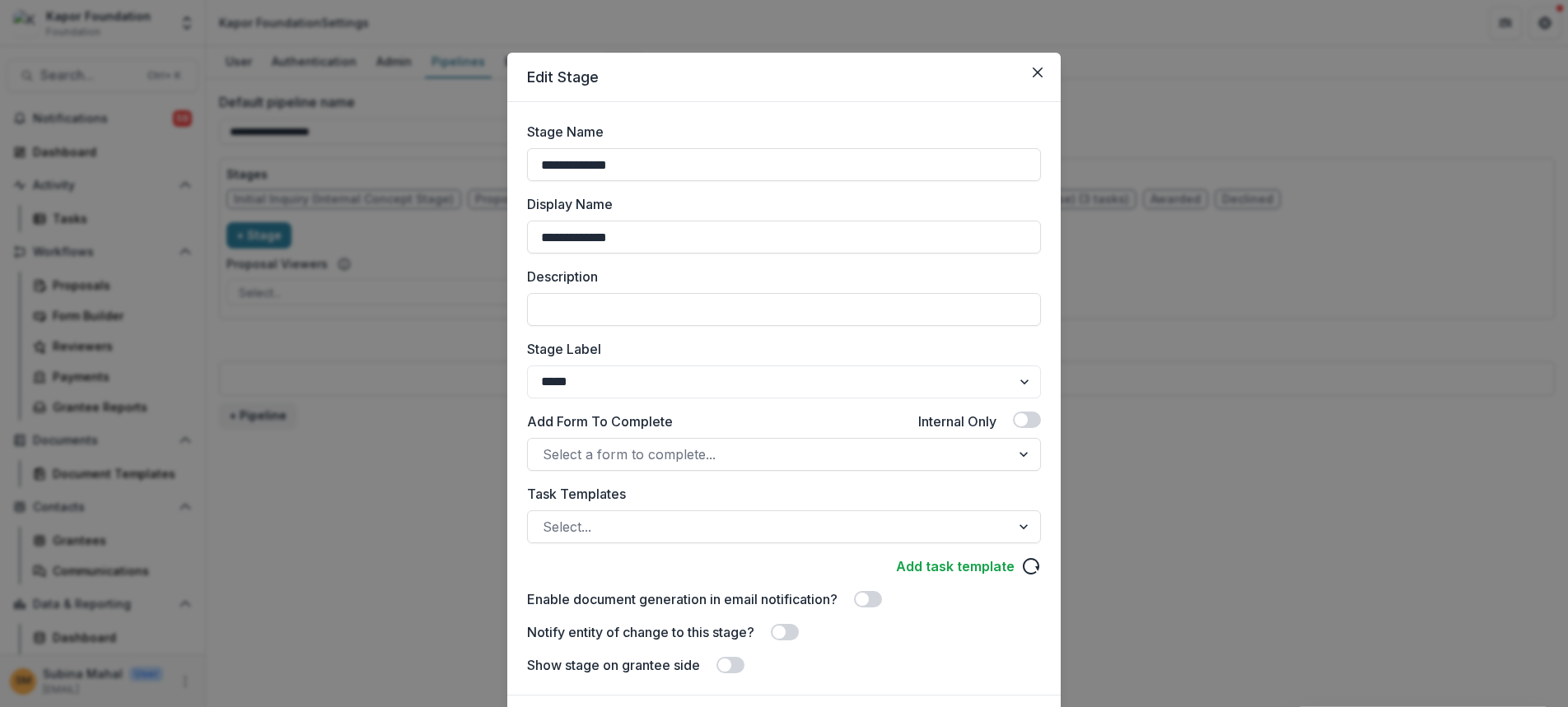 type on "**********" 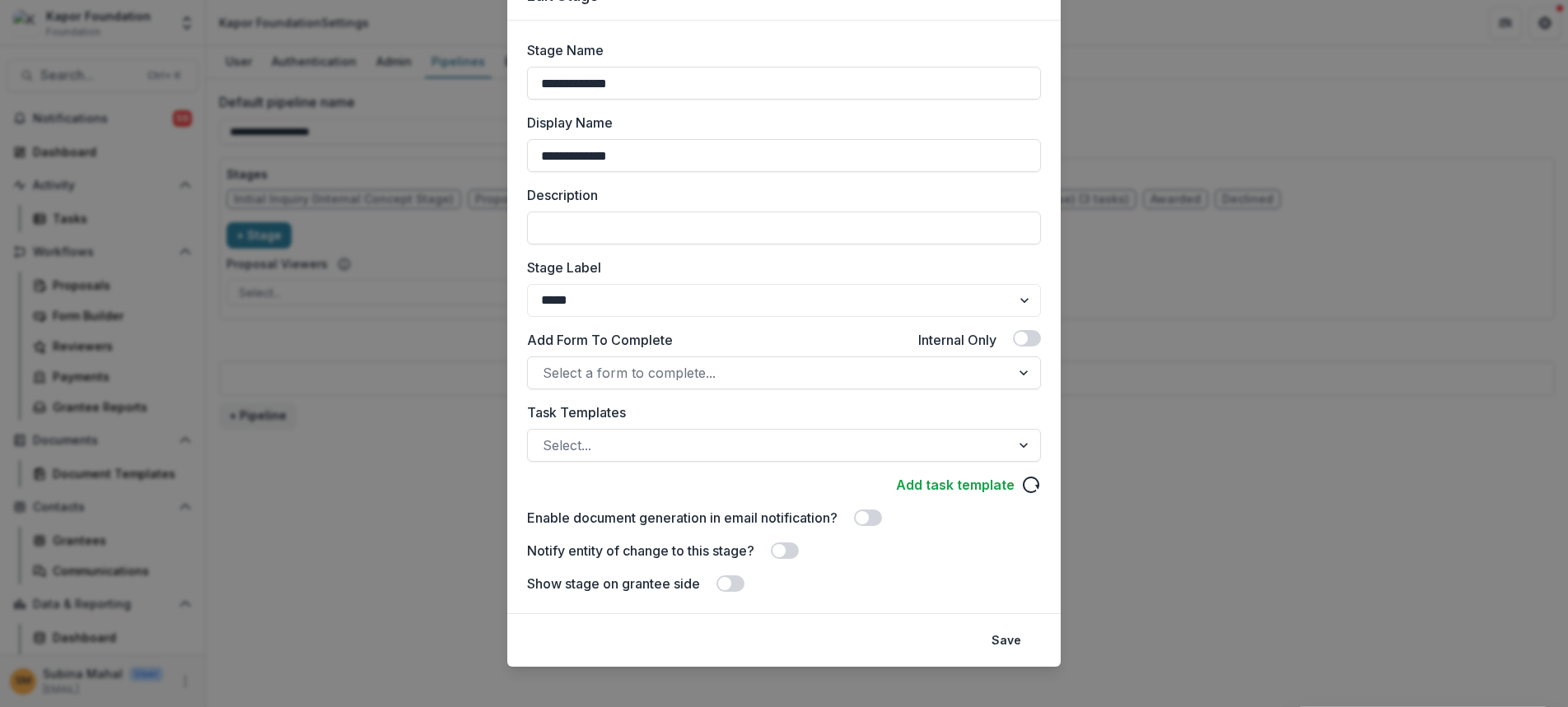 scroll, scrollTop: 0, scrollLeft: 0, axis: both 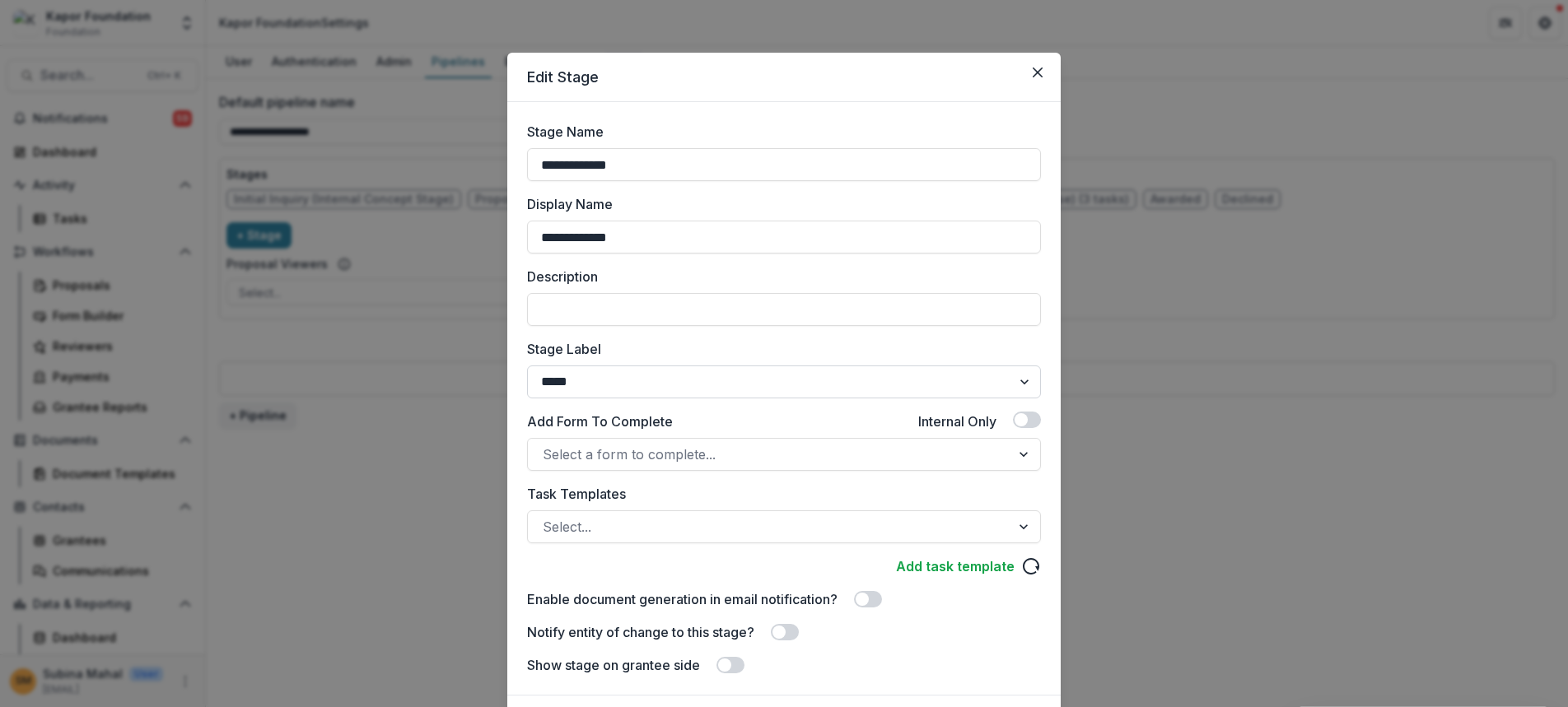 click on "******* ***** ********* ****** ******* ******** ******** ******* ********* ******* ******" at bounding box center [784, 382] 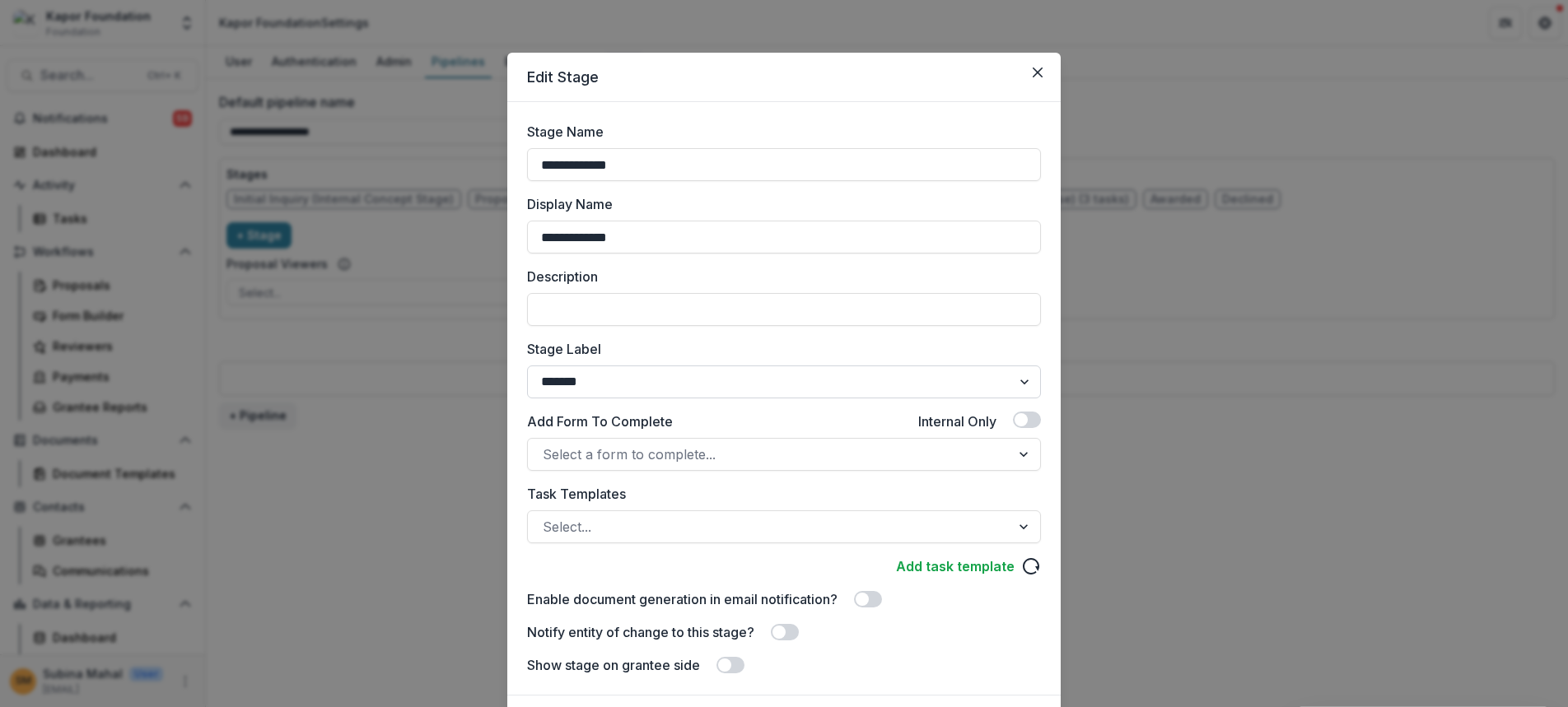 click on "******* ***** ********* ****** ******* ******** ******** ******* ********* ******* ******" at bounding box center [784, 382] 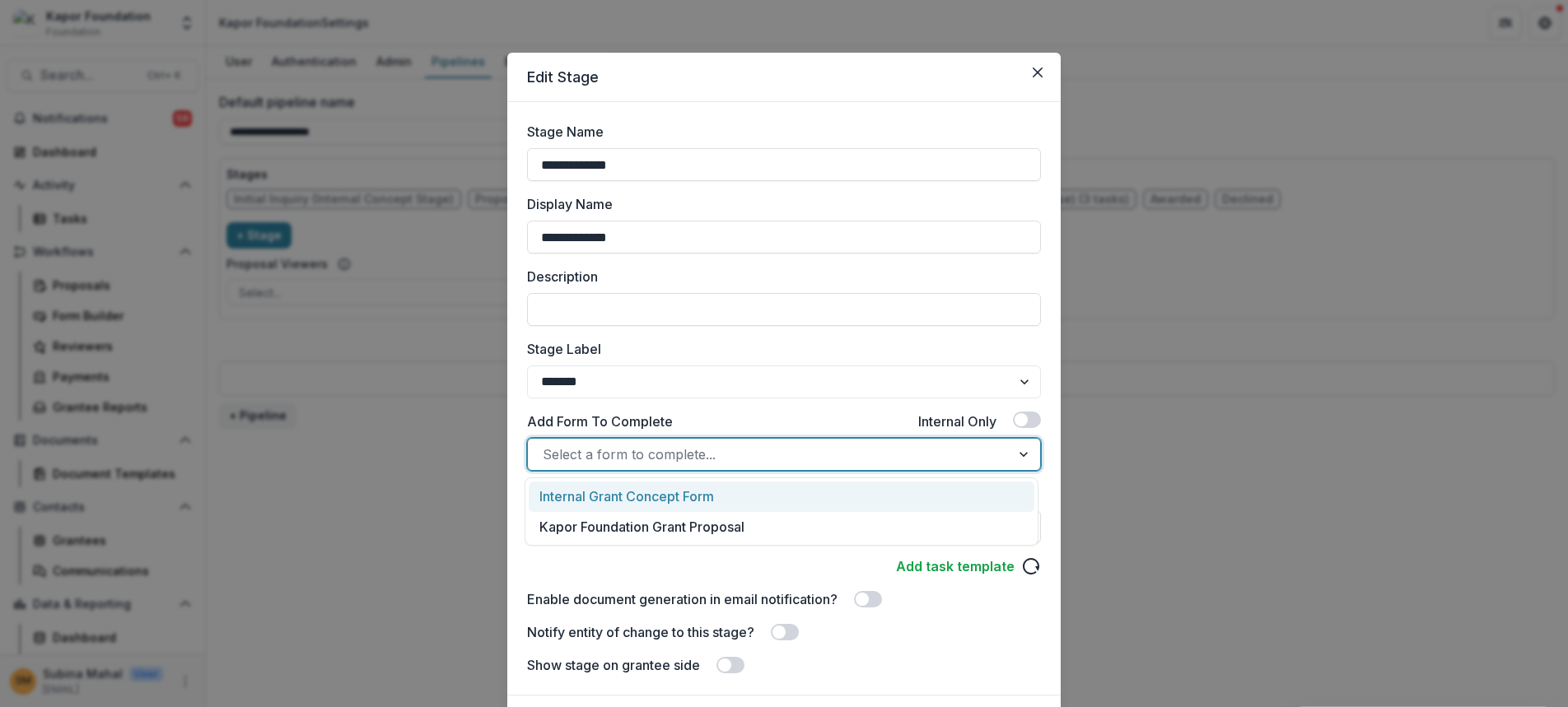 click at bounding box center (769, 454) 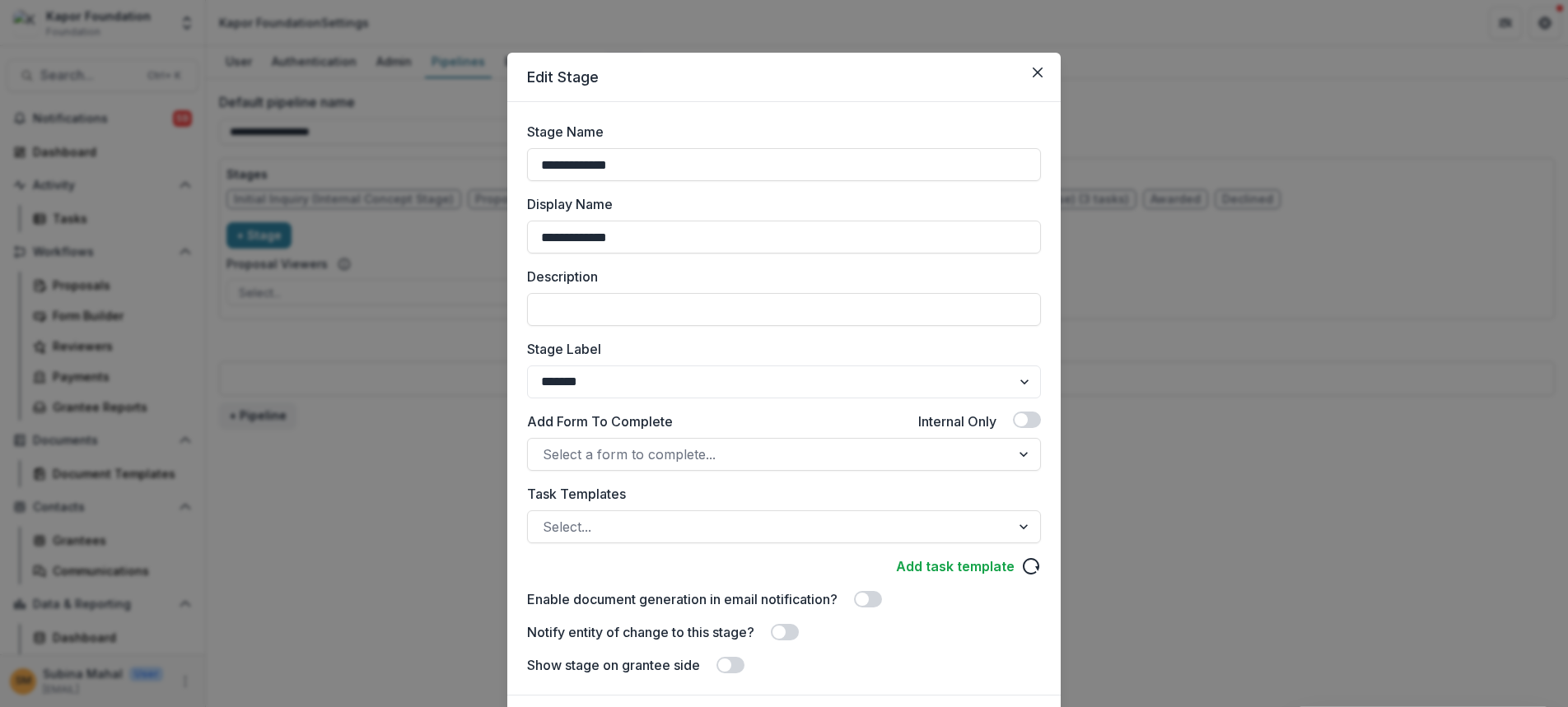 click on "**********" at bounding box center [784, 398] 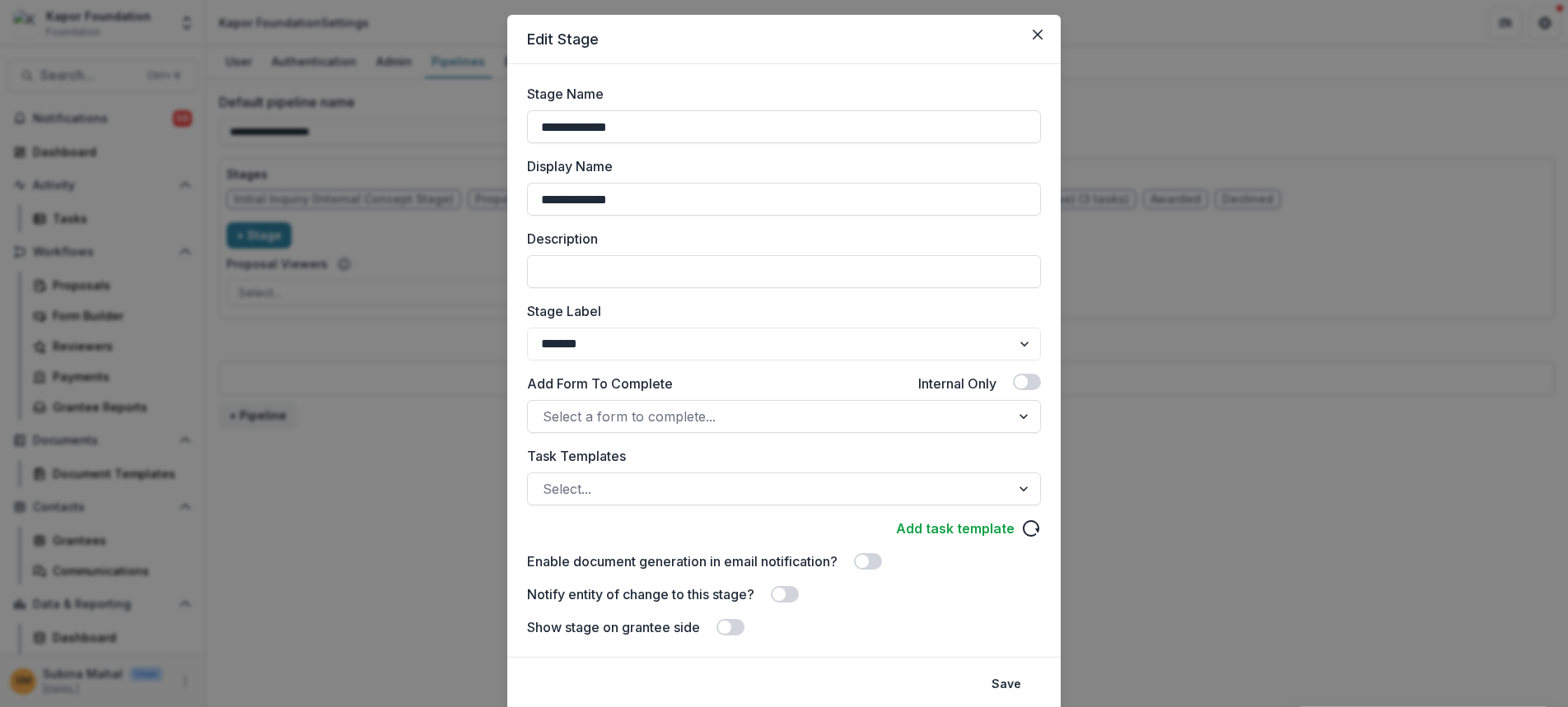 scroll, scrollTop: 0, scrollLeft: 0, axis: both 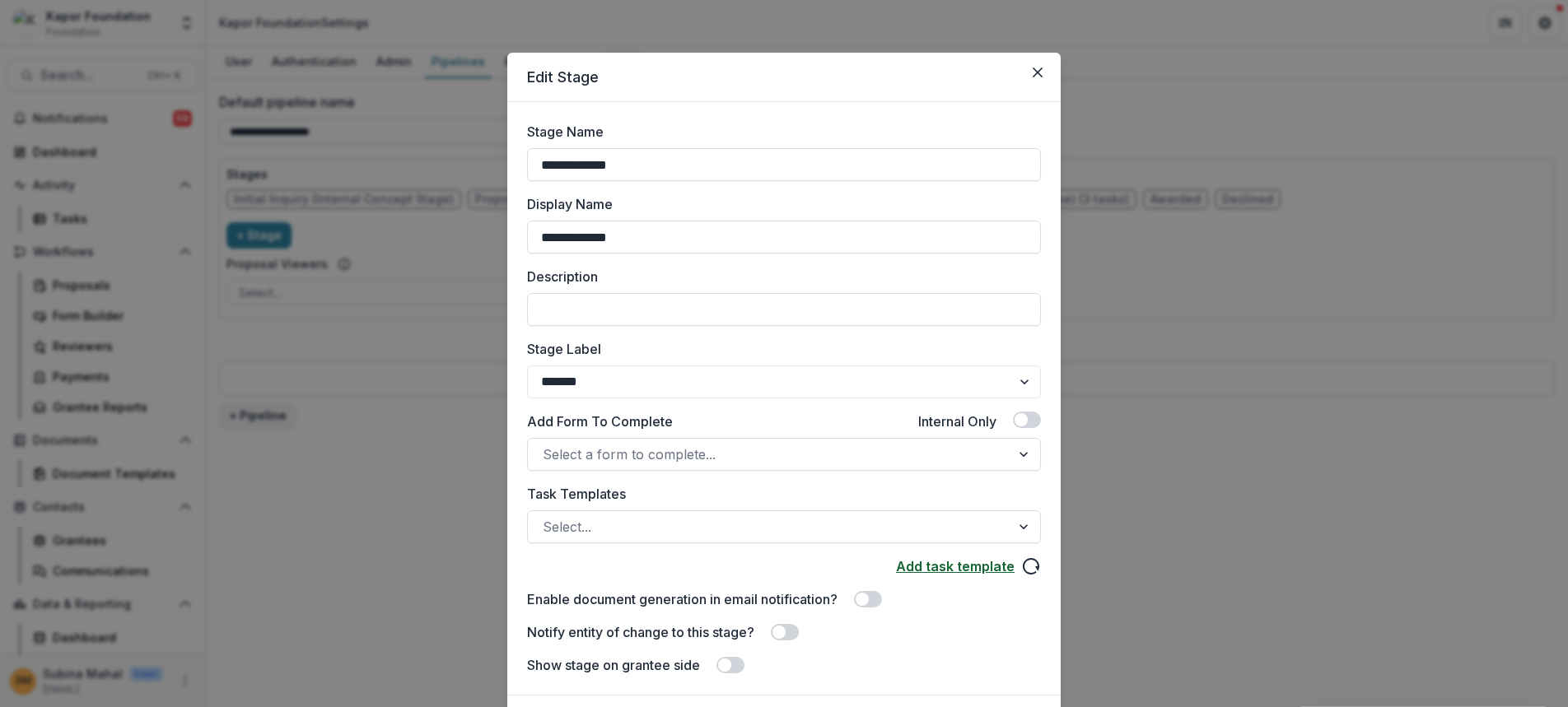 click on "Add task template" at bounding box center (955, 566) 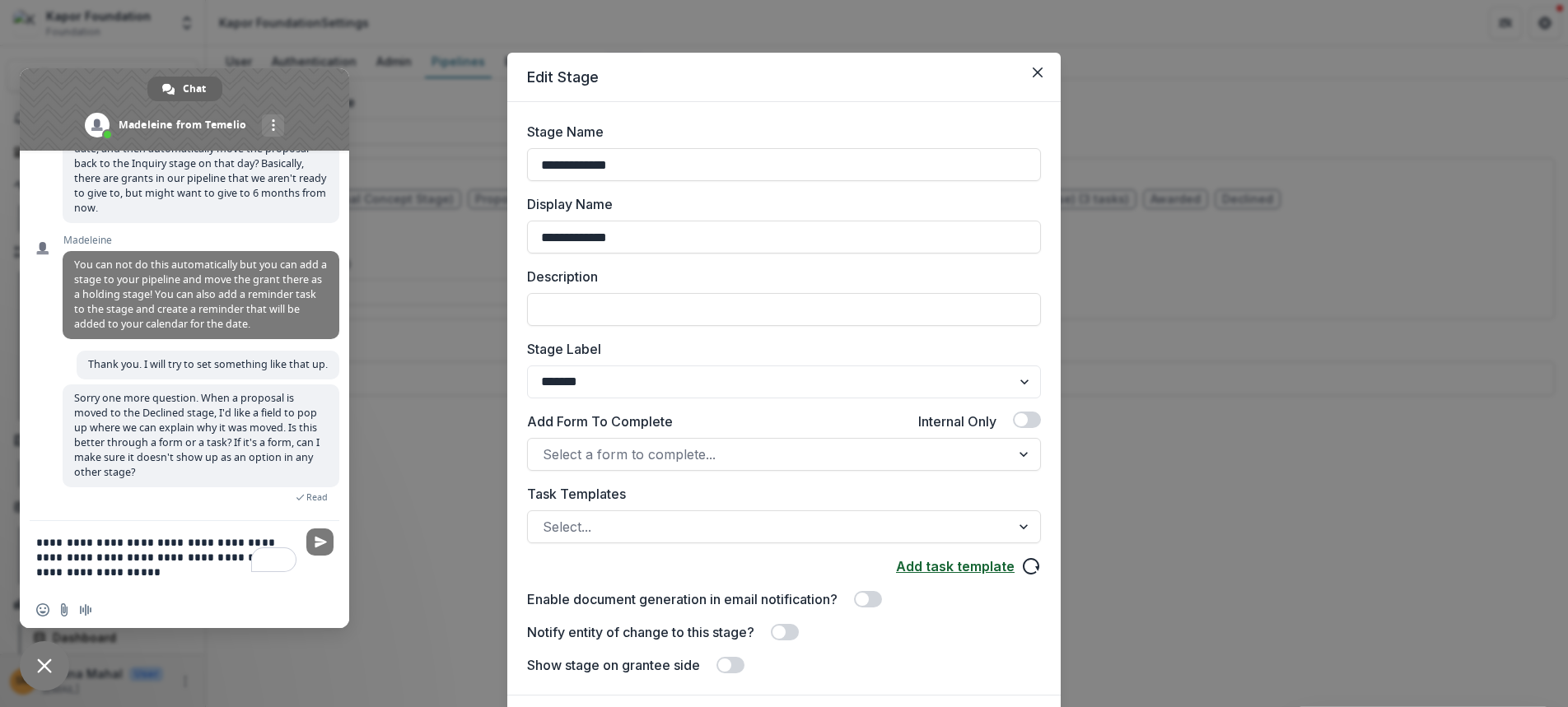 type on "**********" 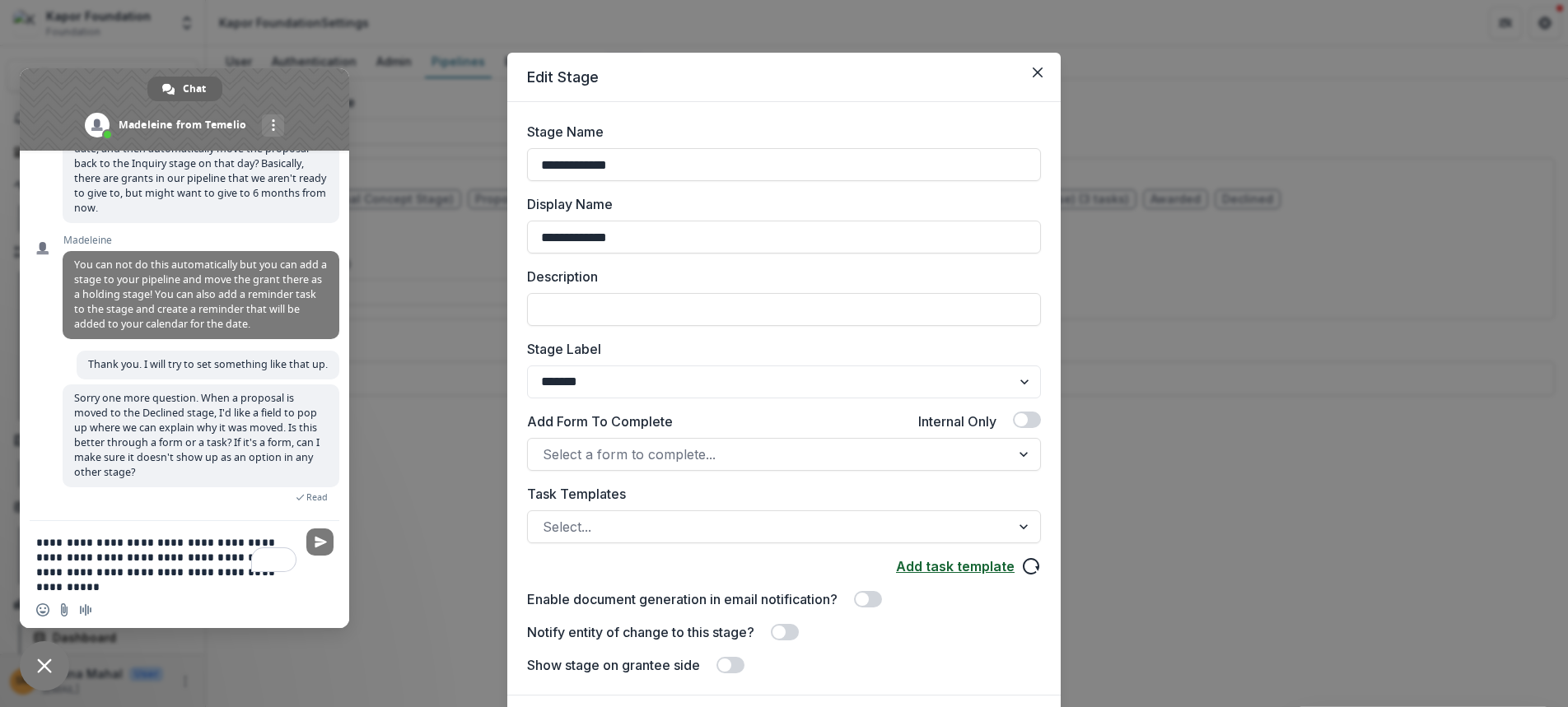 type 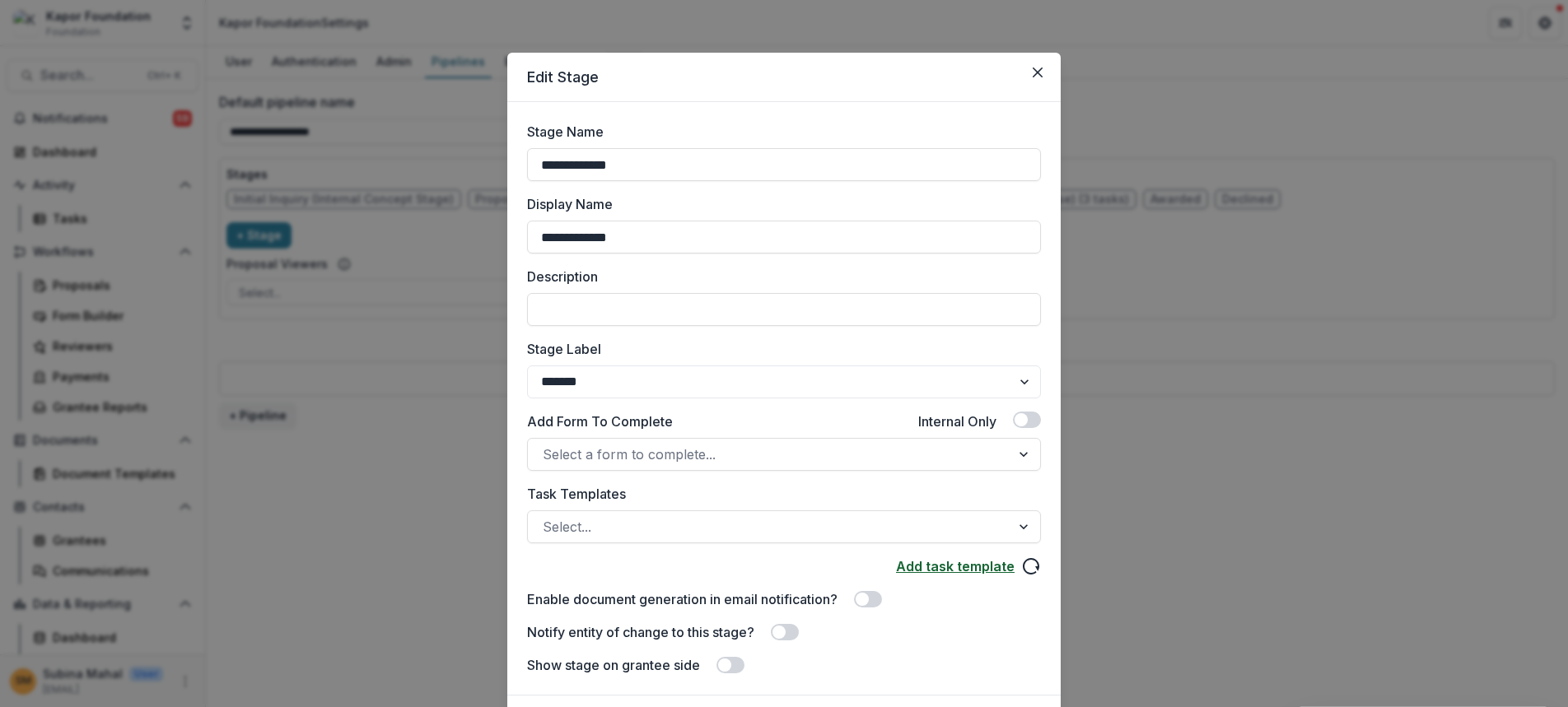scroll, scrollTop: 0, scrollLeft: 0, axis: both 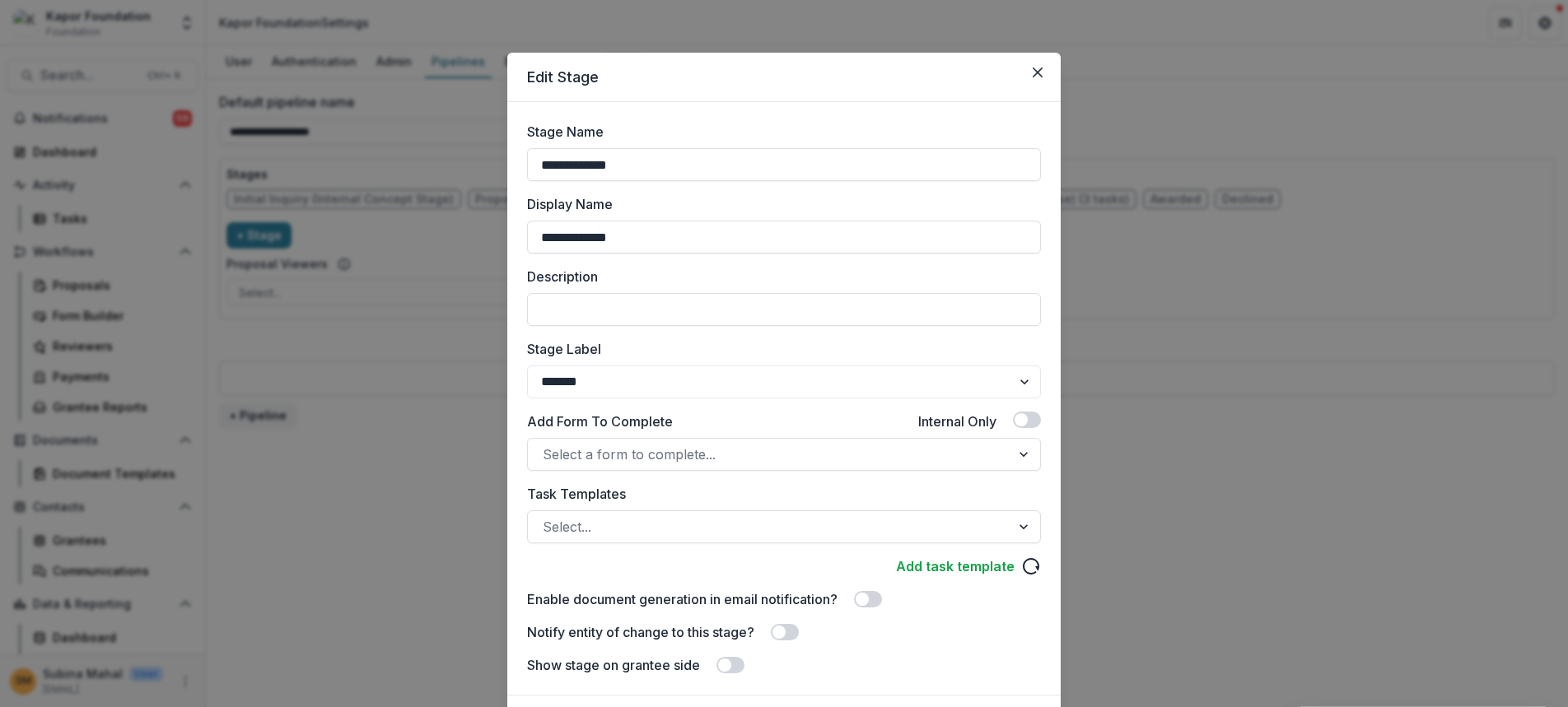 drag, startPoint x: 1036, startPoint y: 68, endPoint x: 1015, endPoint y: 77, distance: 22.847319 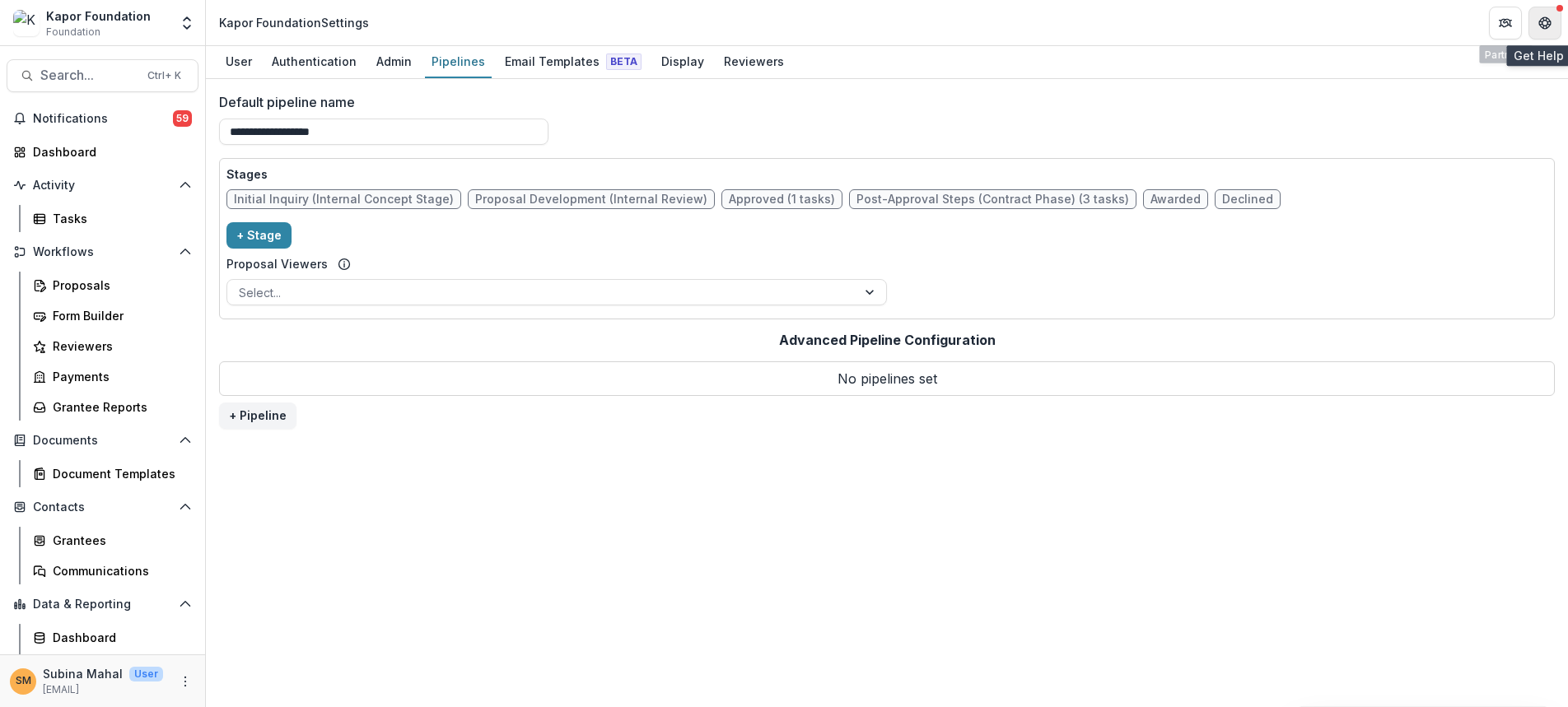 click at bounding box center [1545, 23] 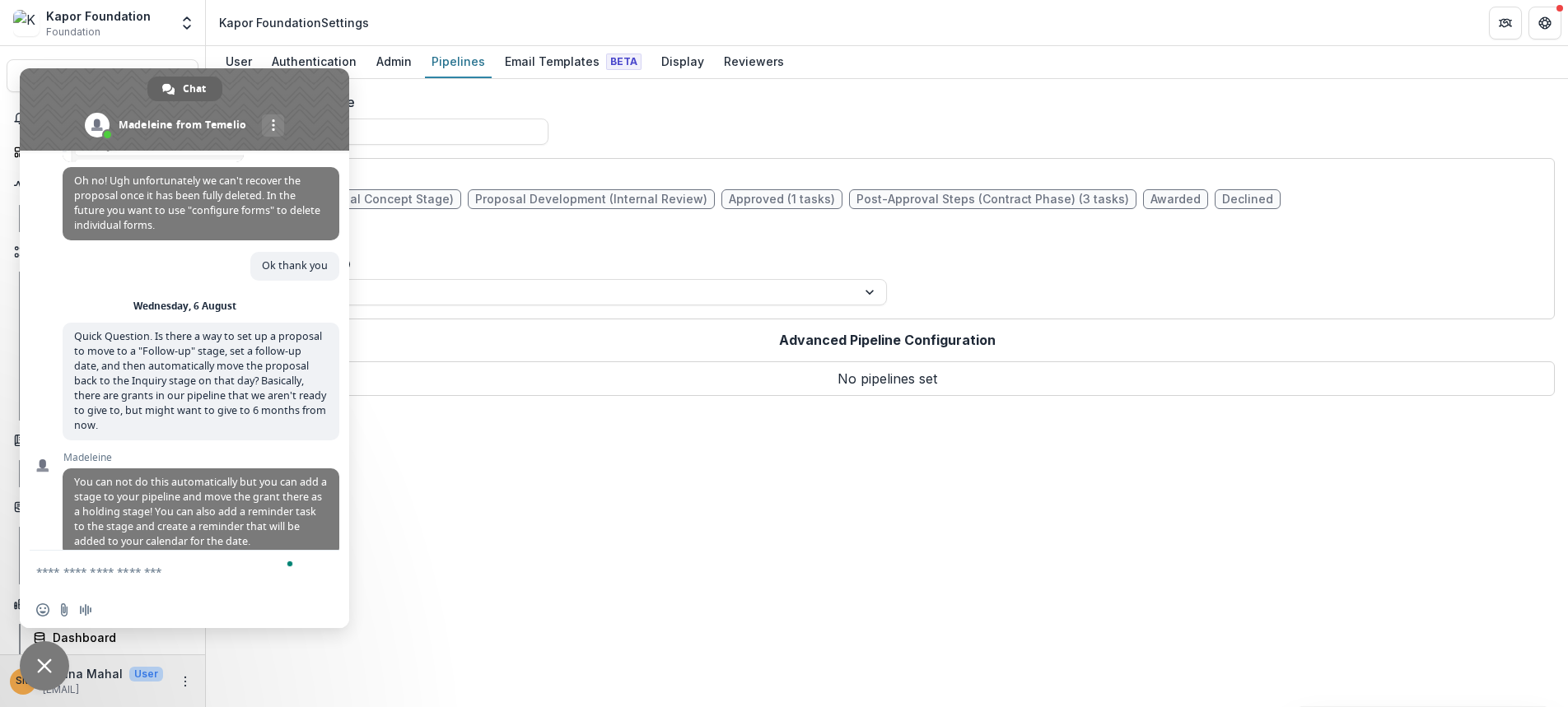 scroll, scrollTop: 5982, scrollLeft: 0, axis: vertical 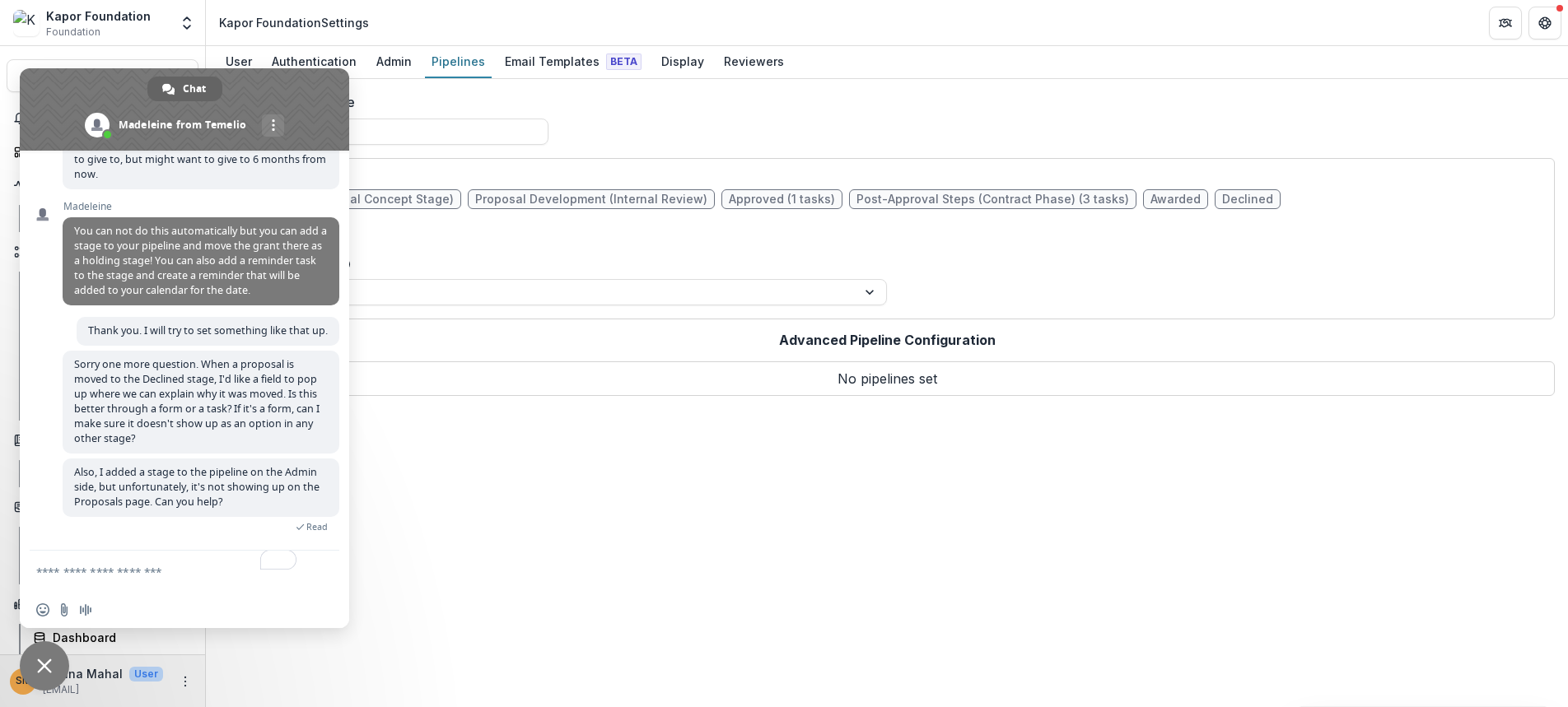 click at bounding box center [184, 109] 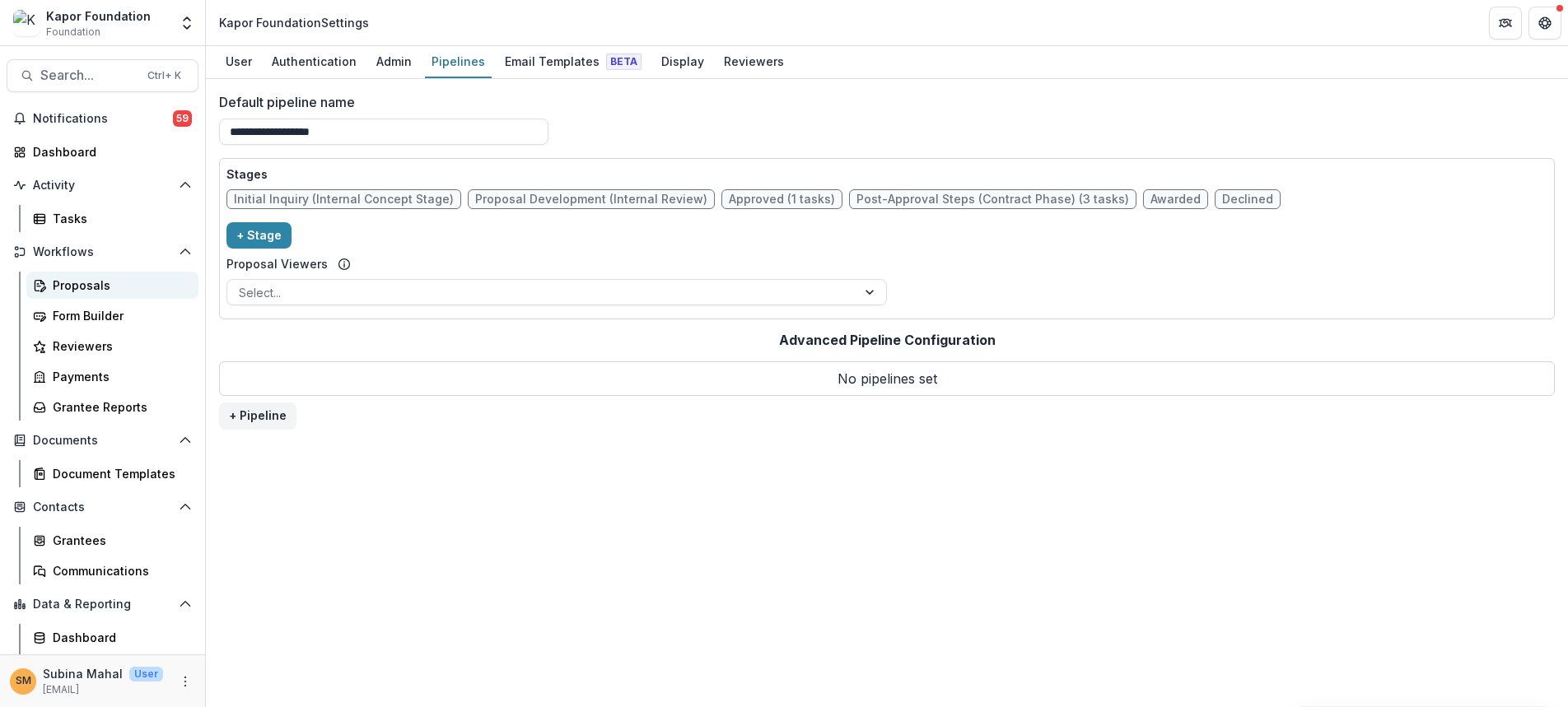 click on "Proposals" at bounding box center [119, 285] 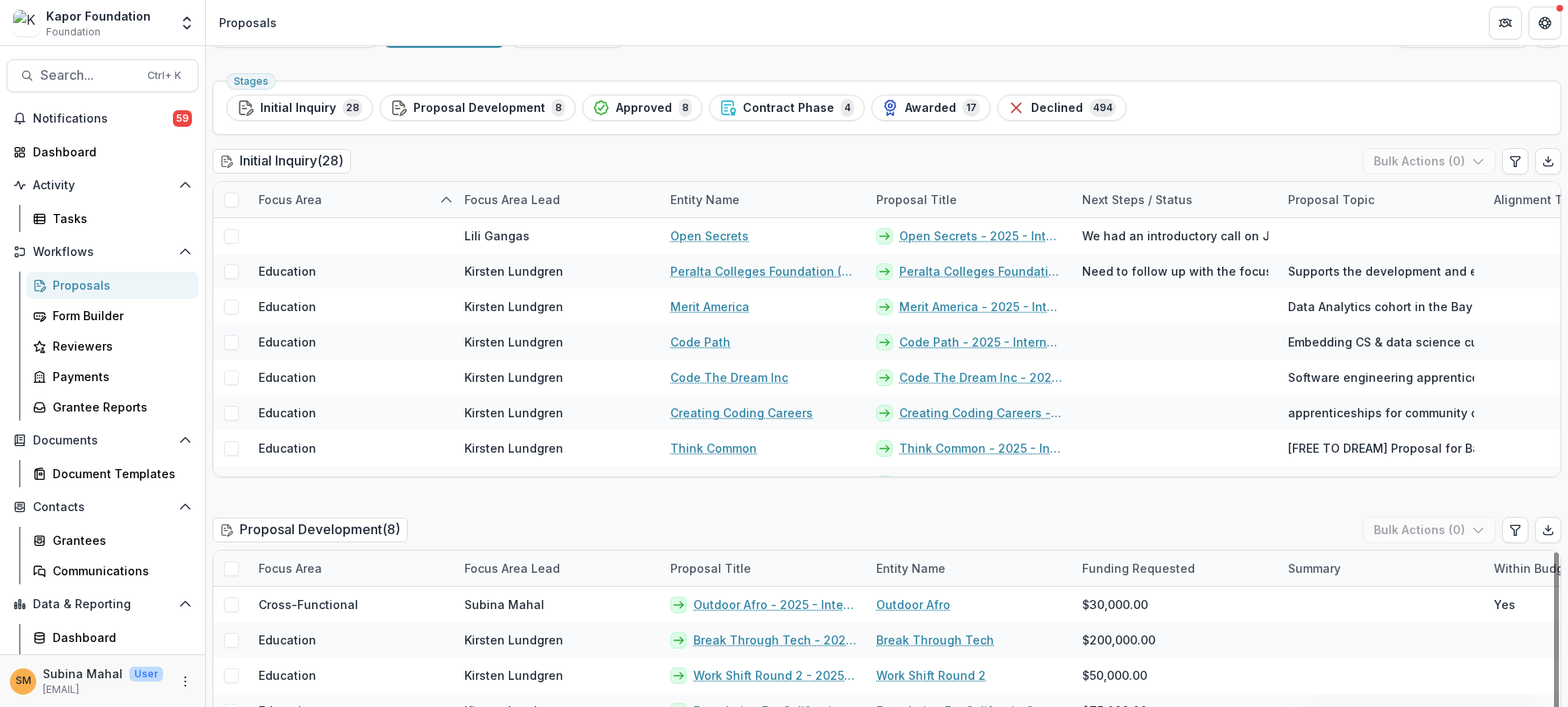 scroll, scrollTop: 0, scrollLeft: 0, axis: both 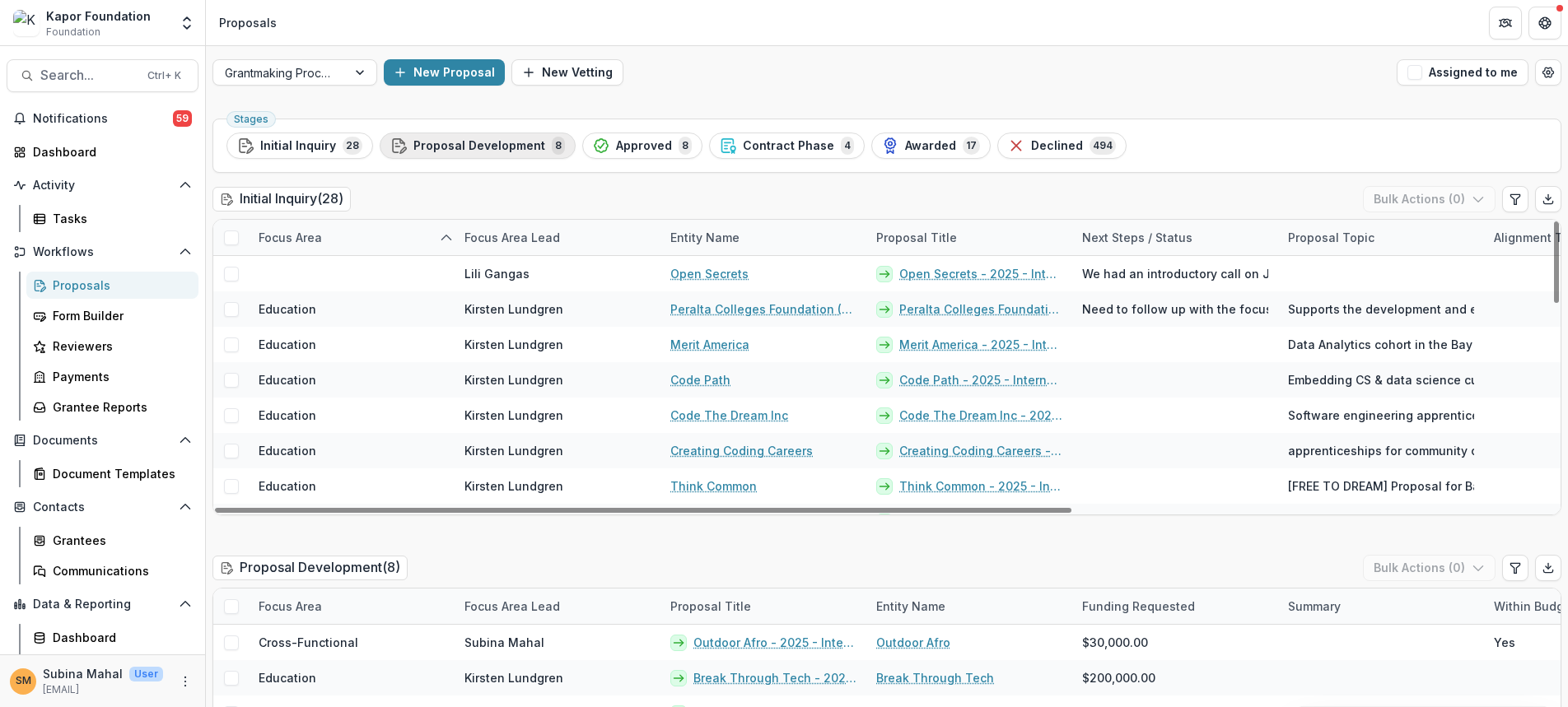 click on "Proposal Development" at bounding box center [479, 146] 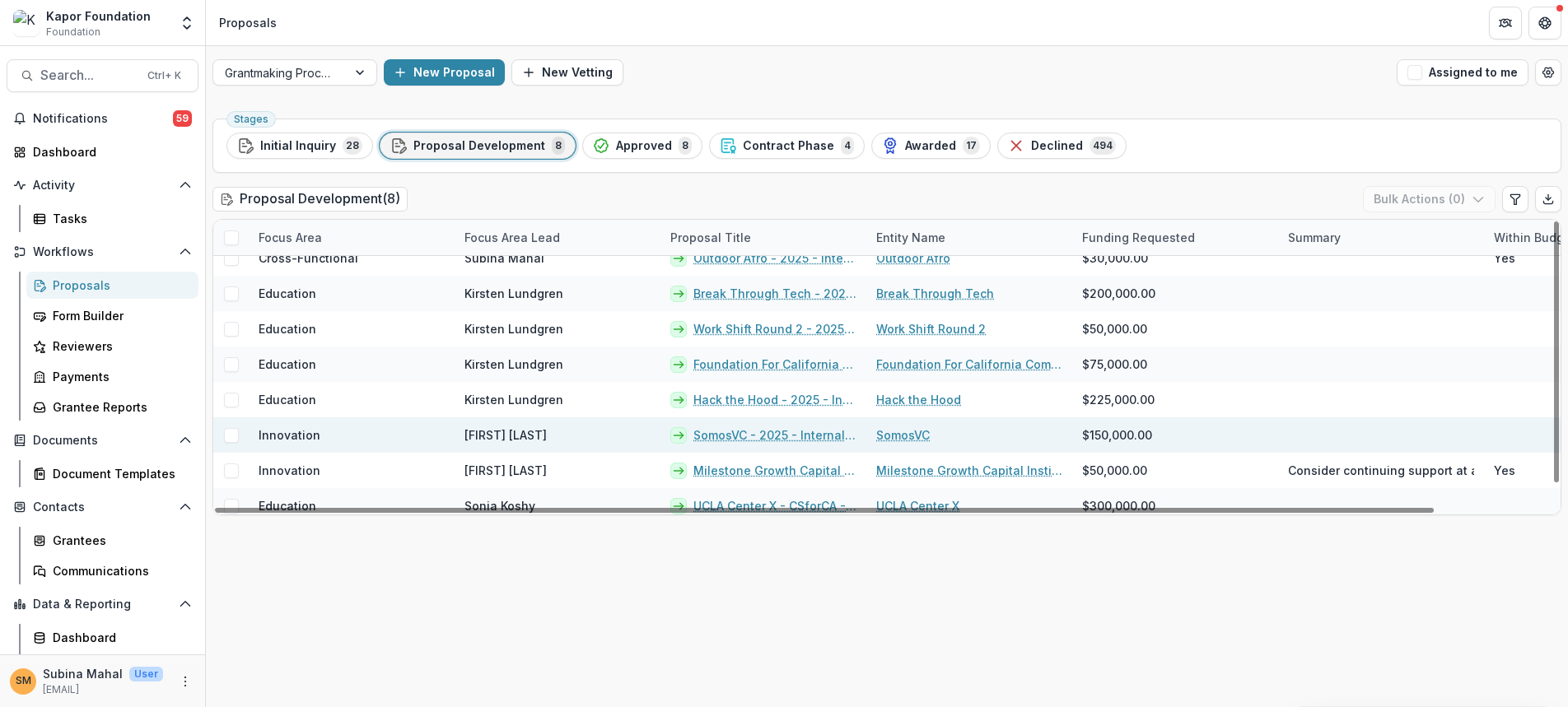 scroll, scrollTop: 24, scrollLeft: 0, axis: vertical 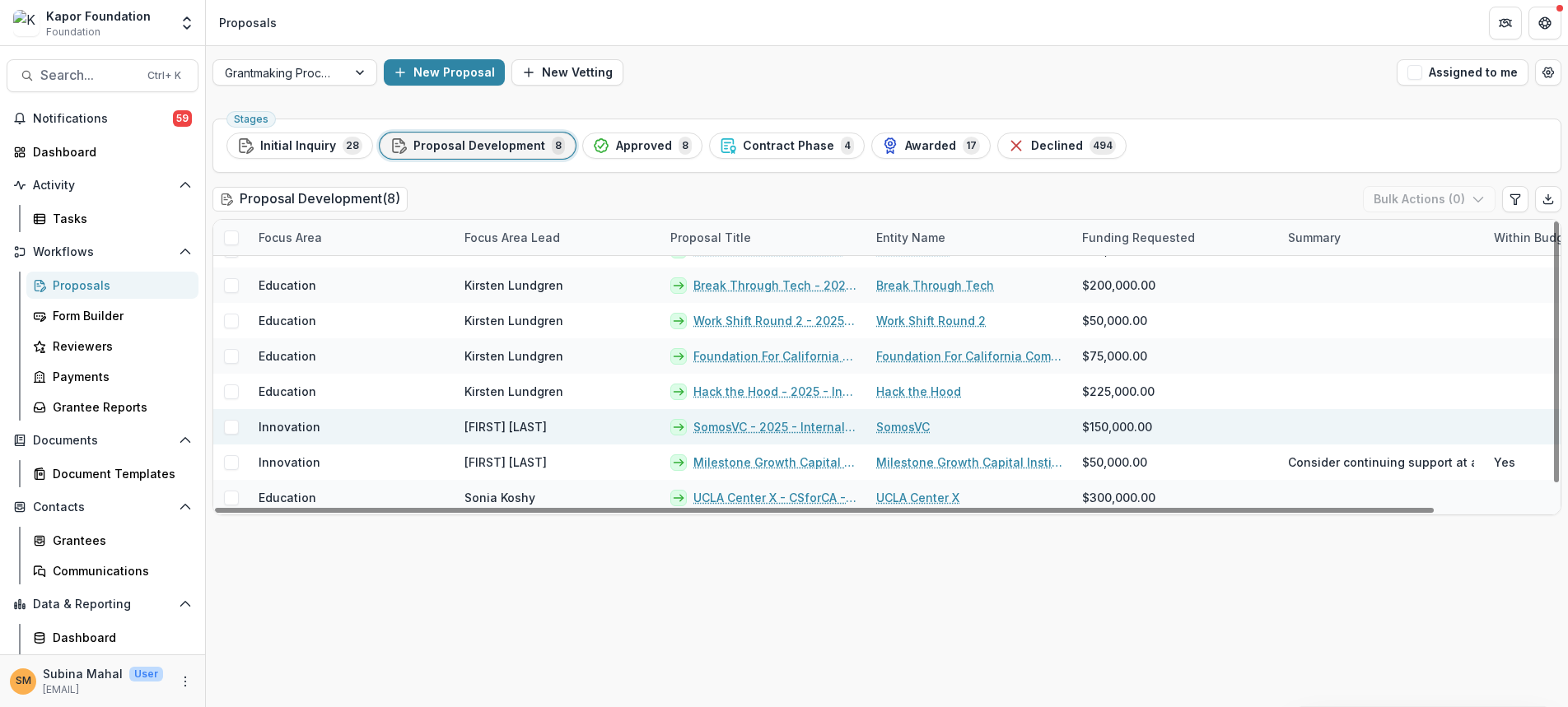 click on "SomosVC - 2025 - Internal Grant Concept Form" at bounding box center (775, 426) 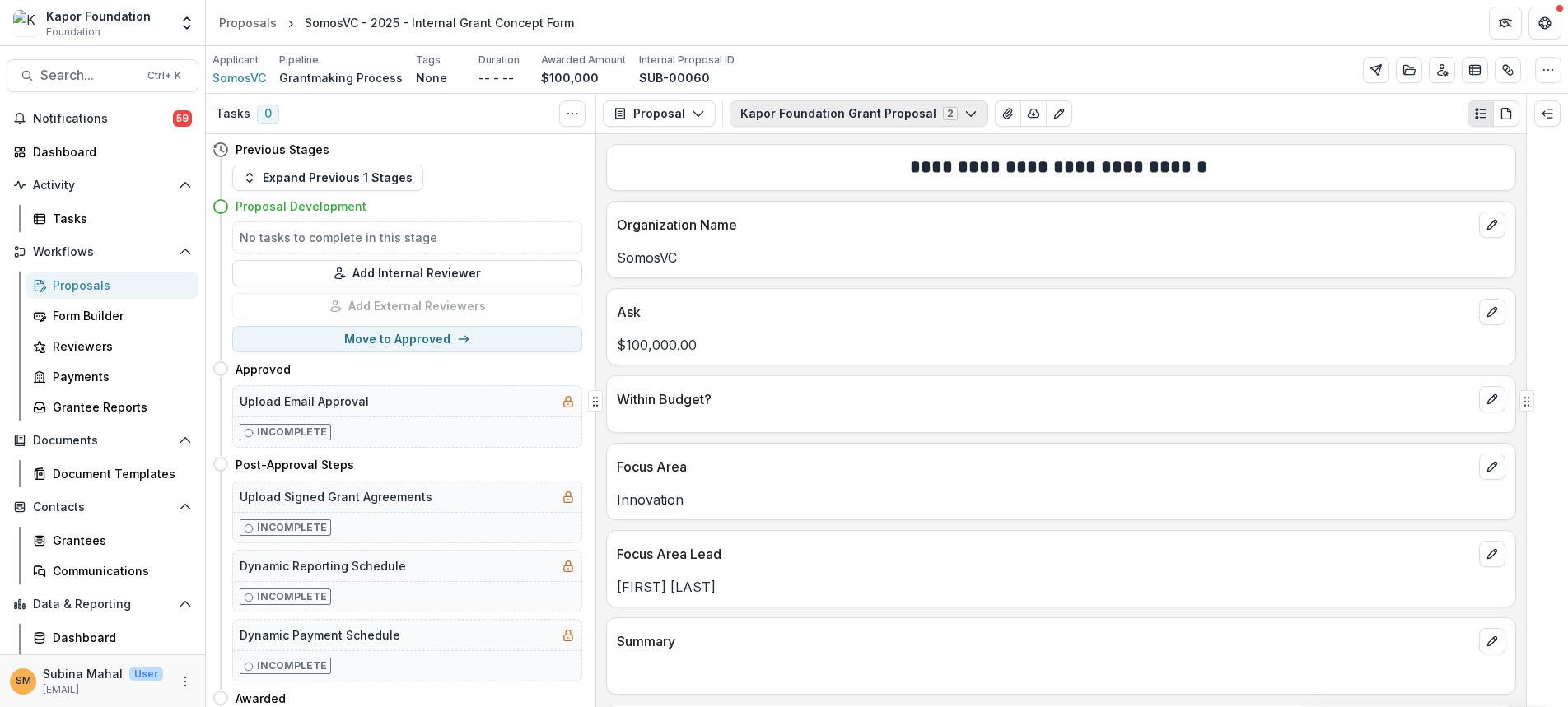 click on "Kapor Foundation Grant Proposal 2" at bounding box center (859, 114) 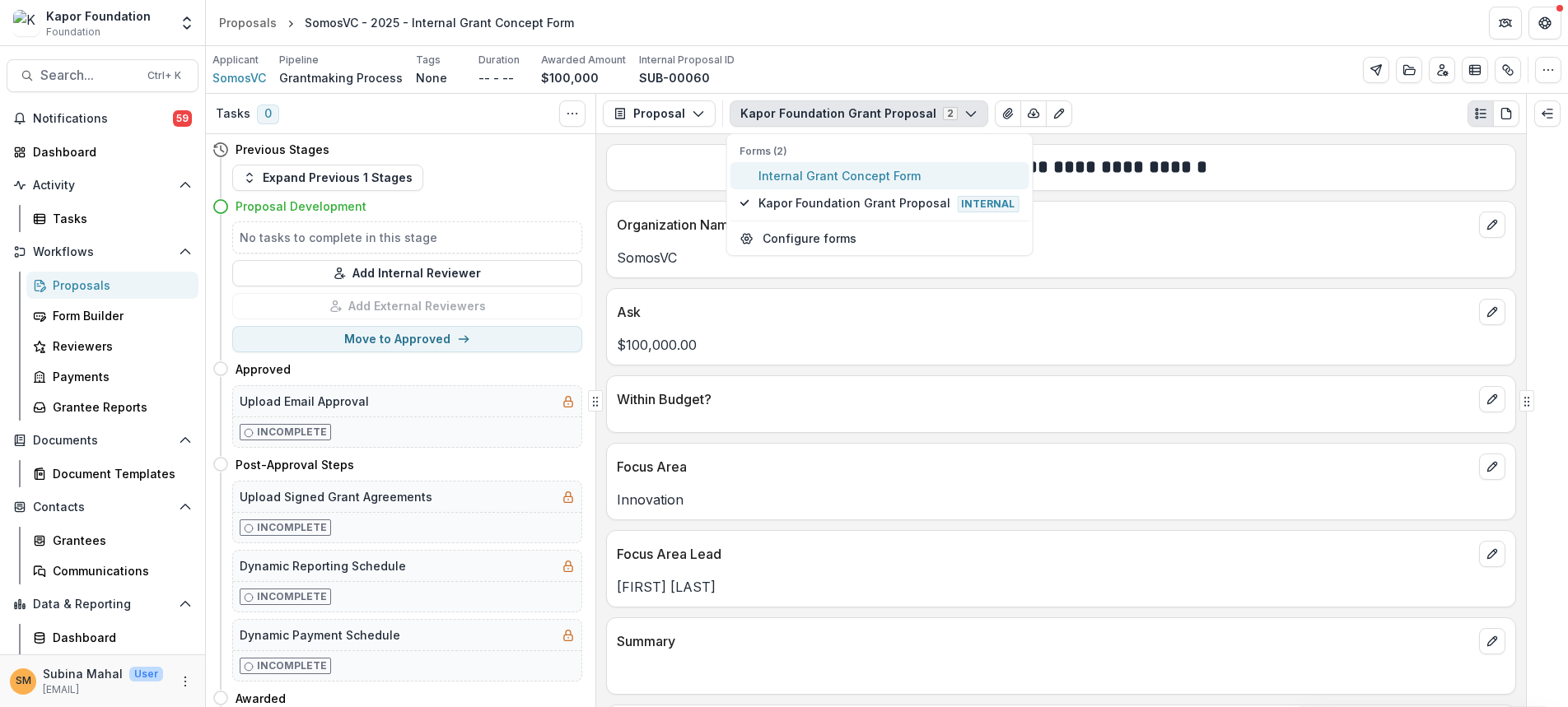 click on "Internal Grant Concept Form" at bounding box center (889, 175) 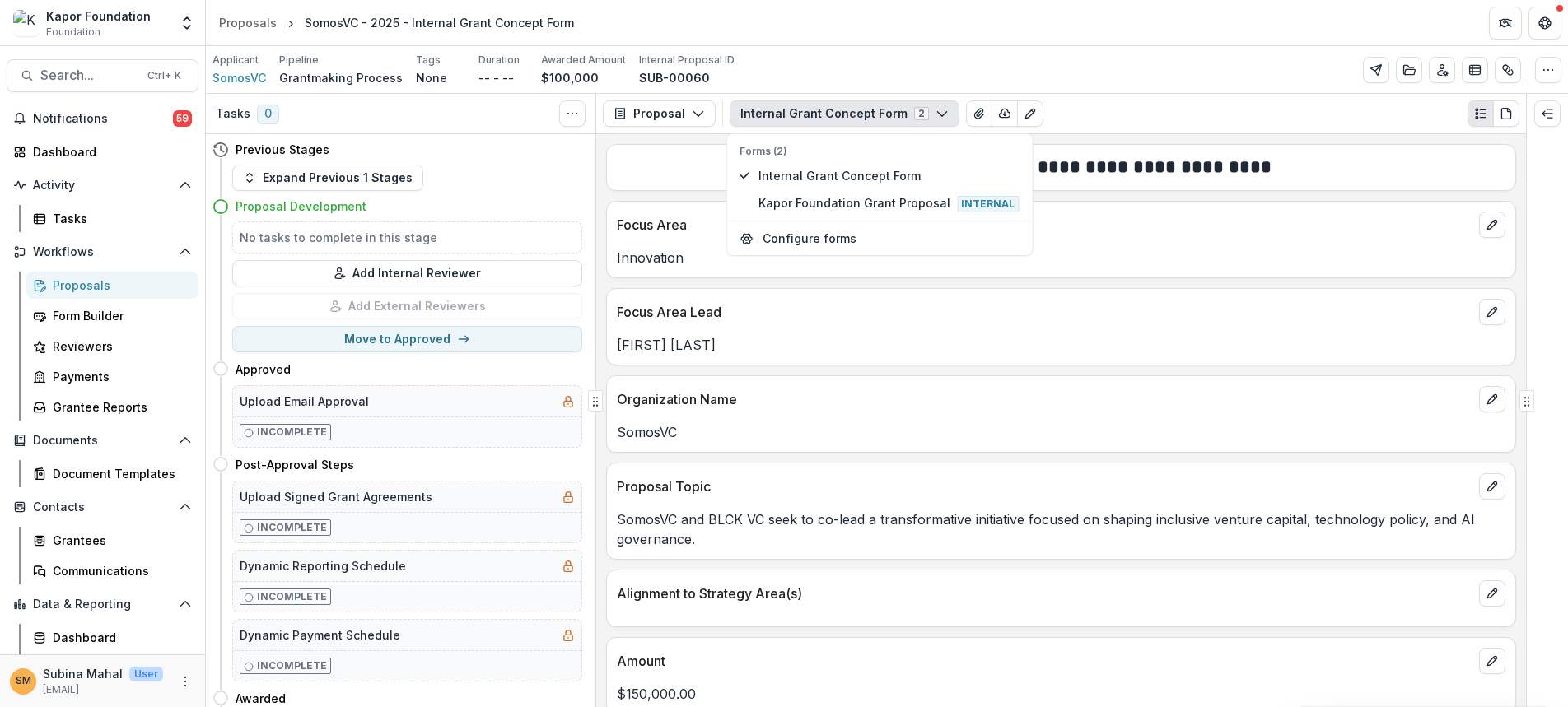 click on "**********" at bounding box center [1061, 421] 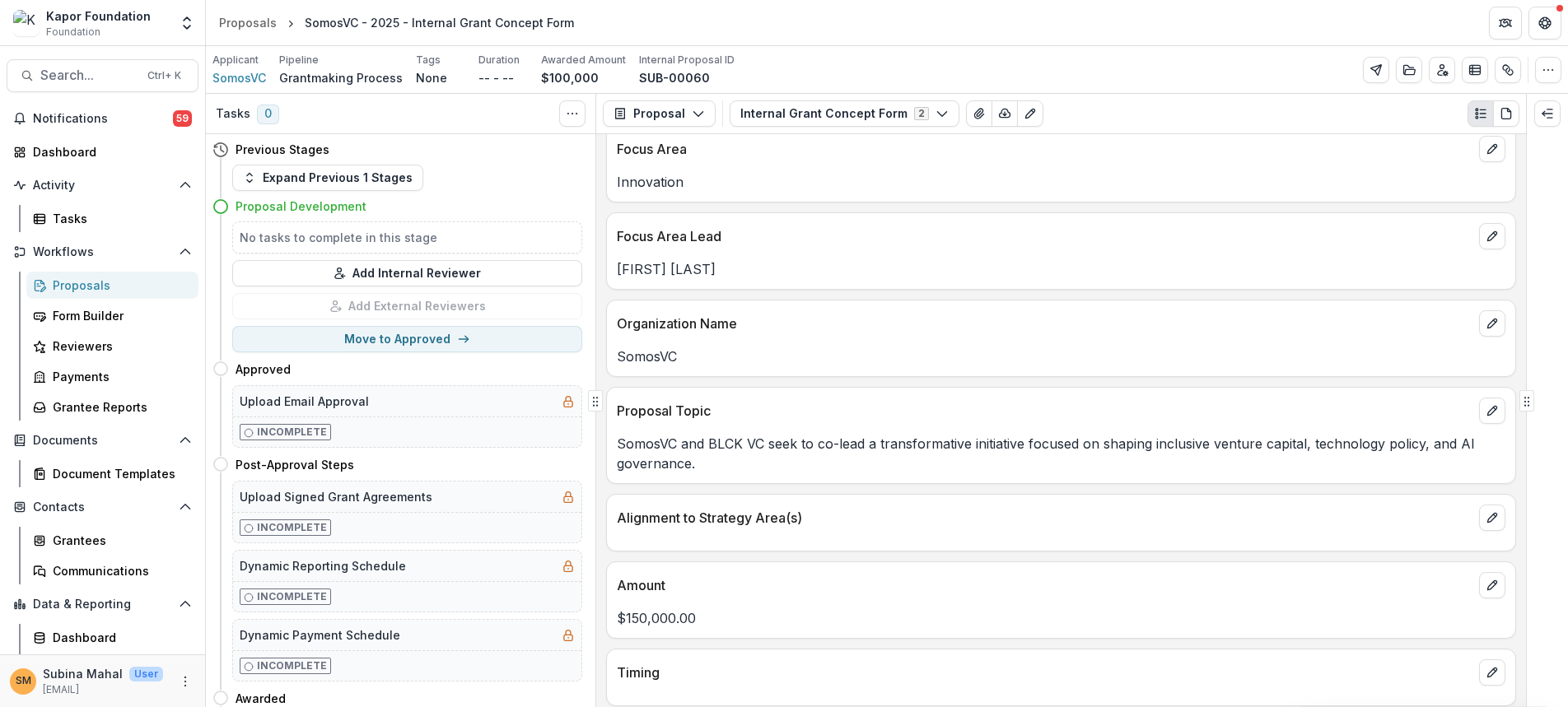 scroll, scrollTop: 255, scrollLeft: 0, axis: vertical 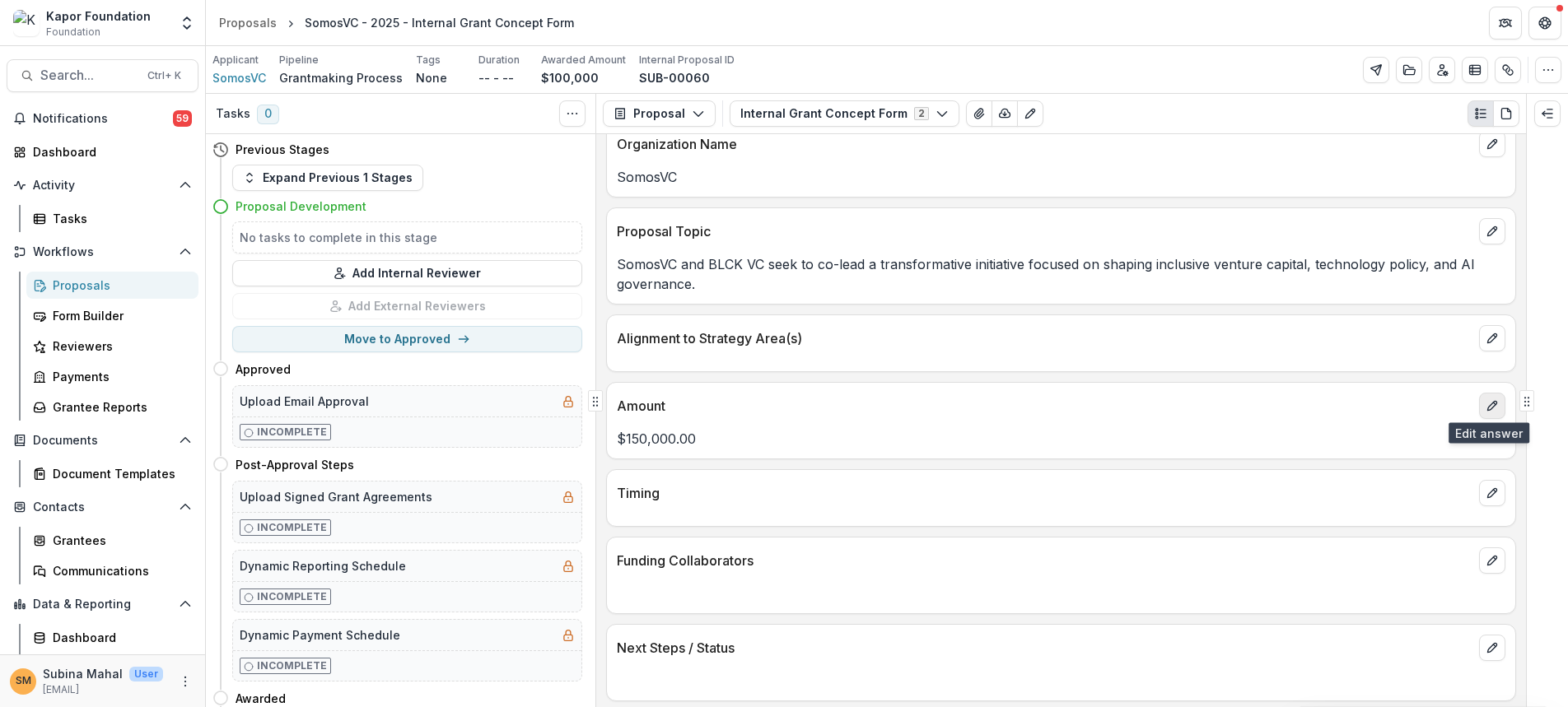 click at bounding box center [1492, 406] 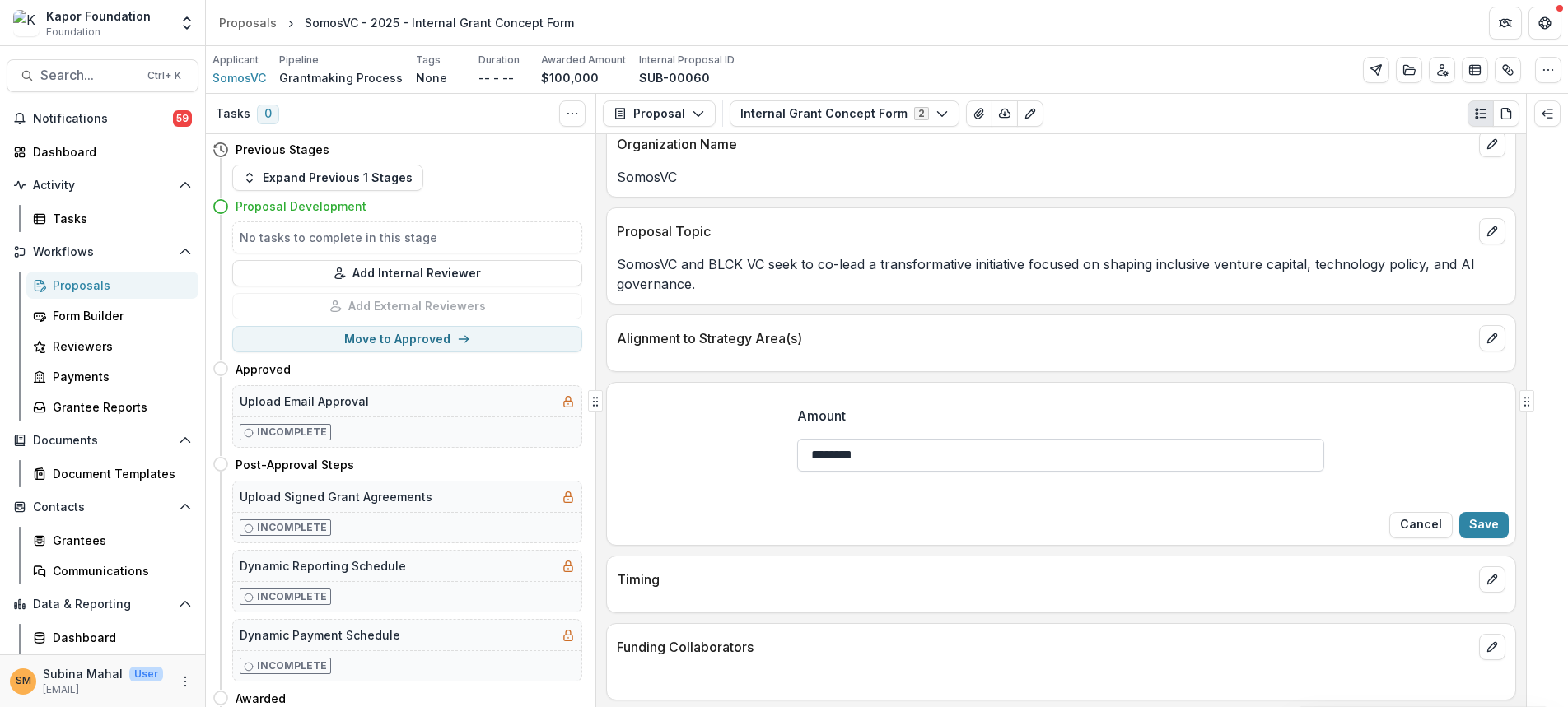 drag, startPoint x: 832, startPoint y: 456, endPoint x: 824, endPoint y: 454, distance: 8.246211 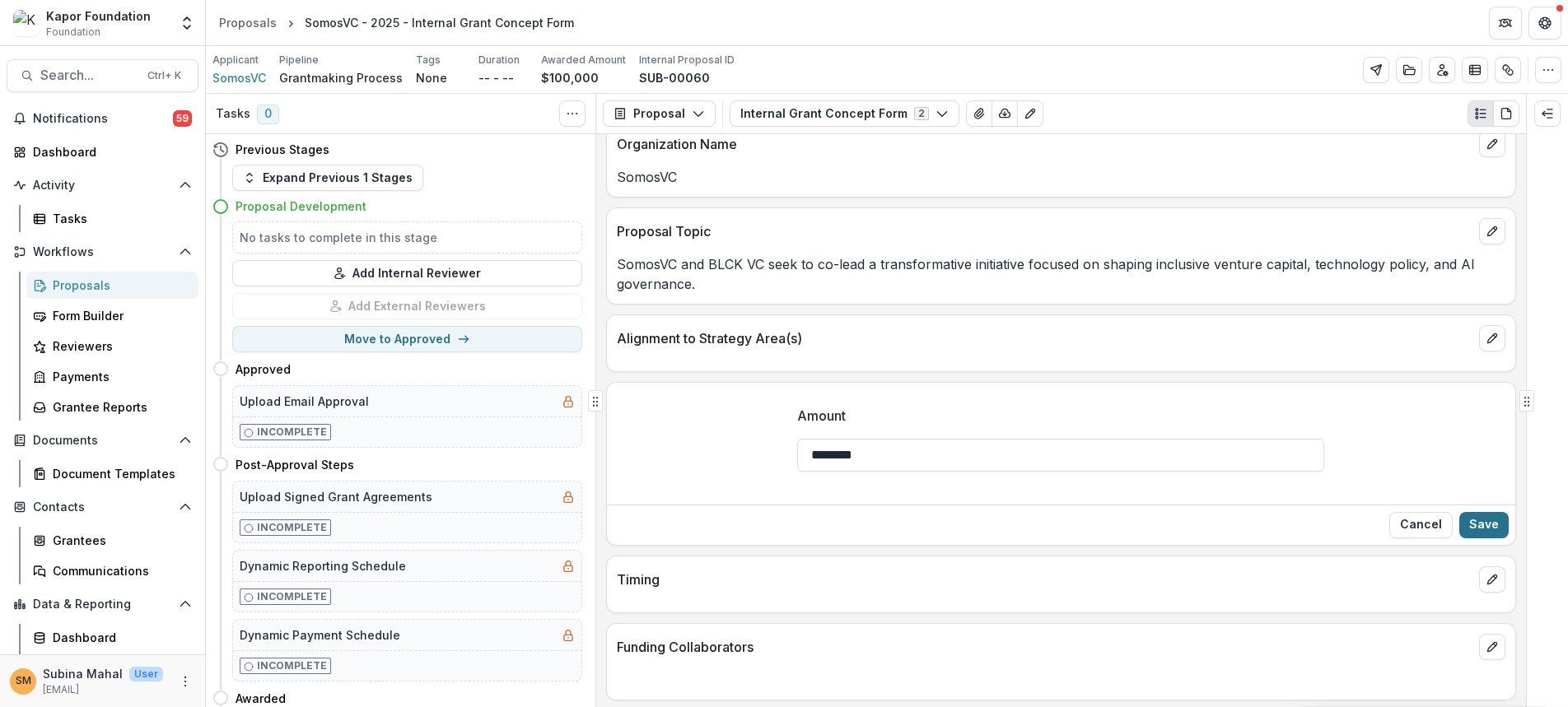 type on "********" 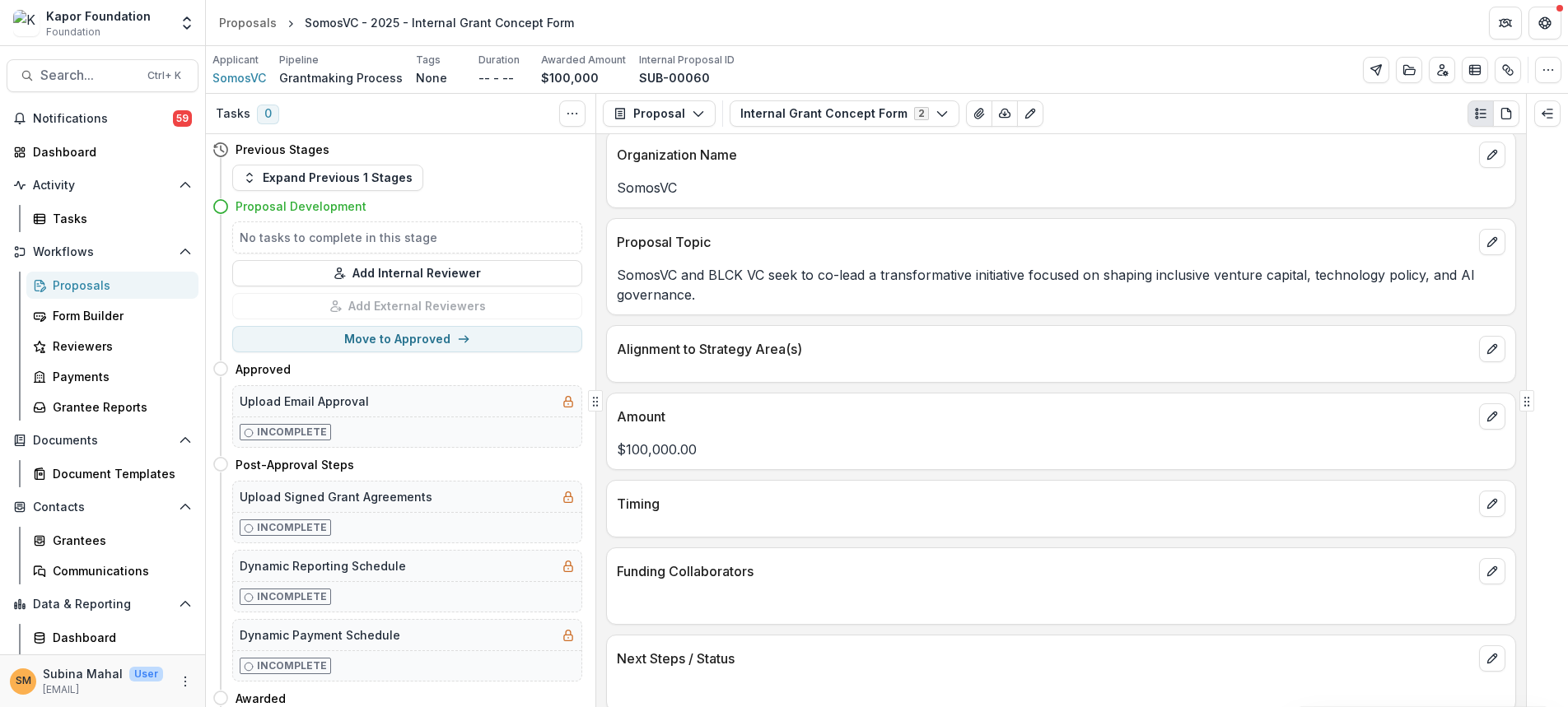 scroll, scrollTop: 255, scrollLeft: 0, axis: vertical 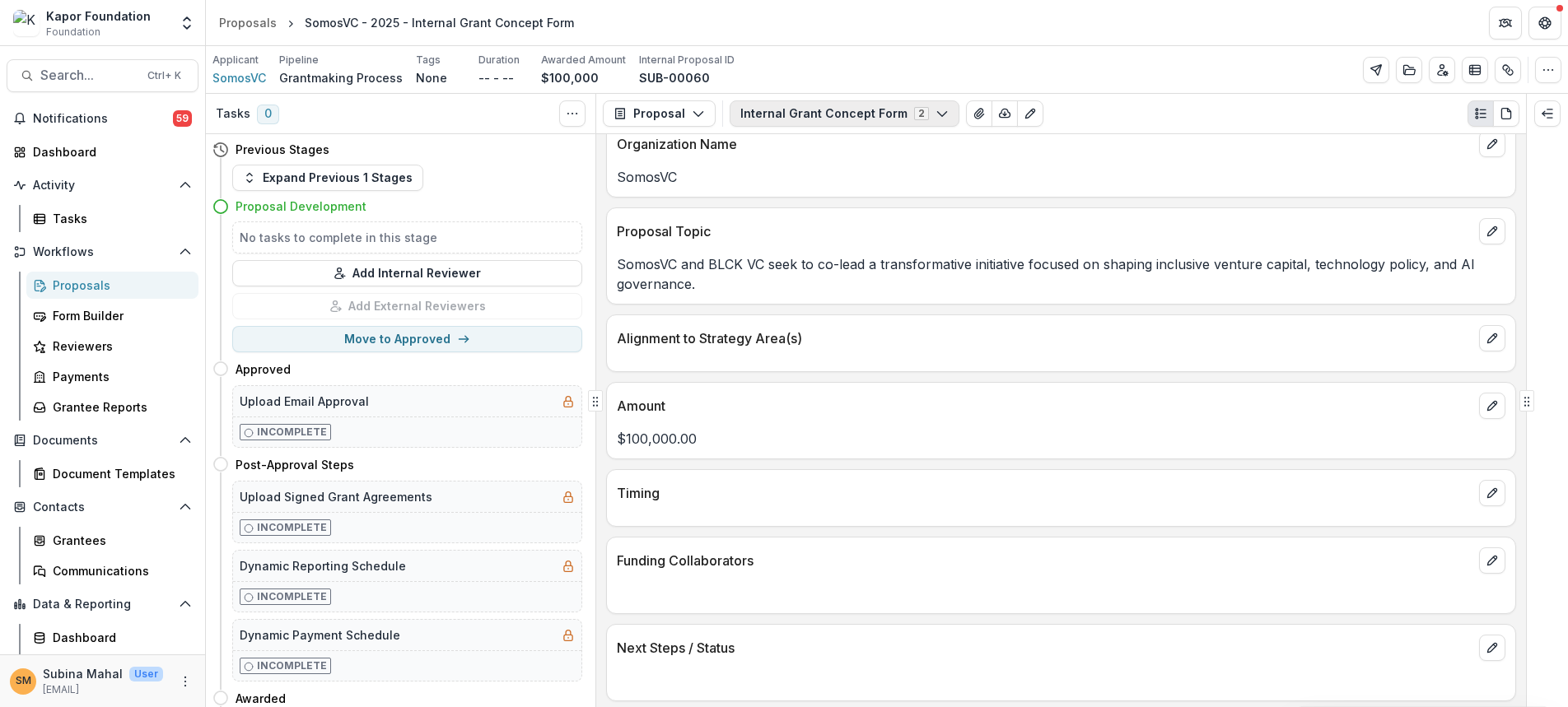 click on "Internal Grant Concept Form 2" at bounding box center (844, 114) 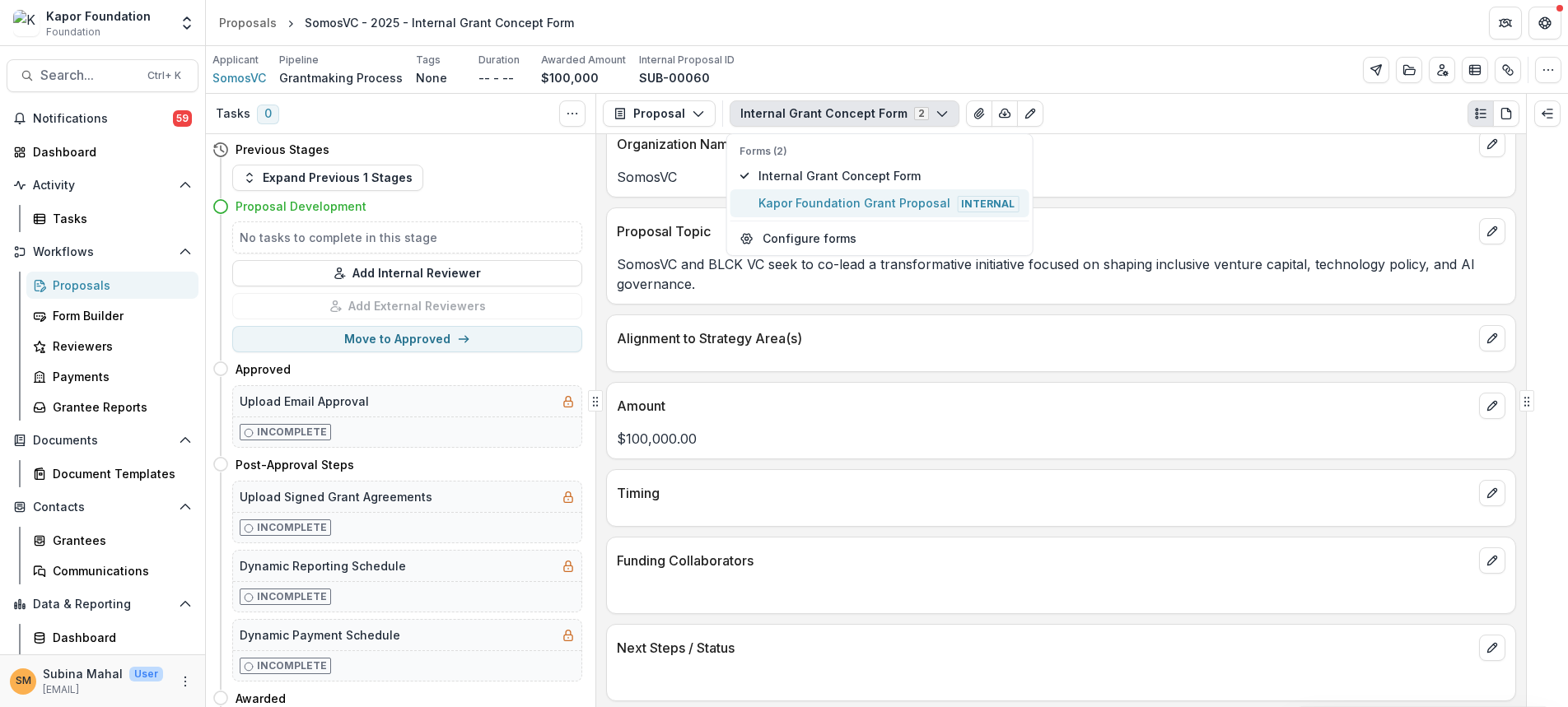 click on "Kapor Foundation Grant Proposal Internal" at bounding box center [889, 203] 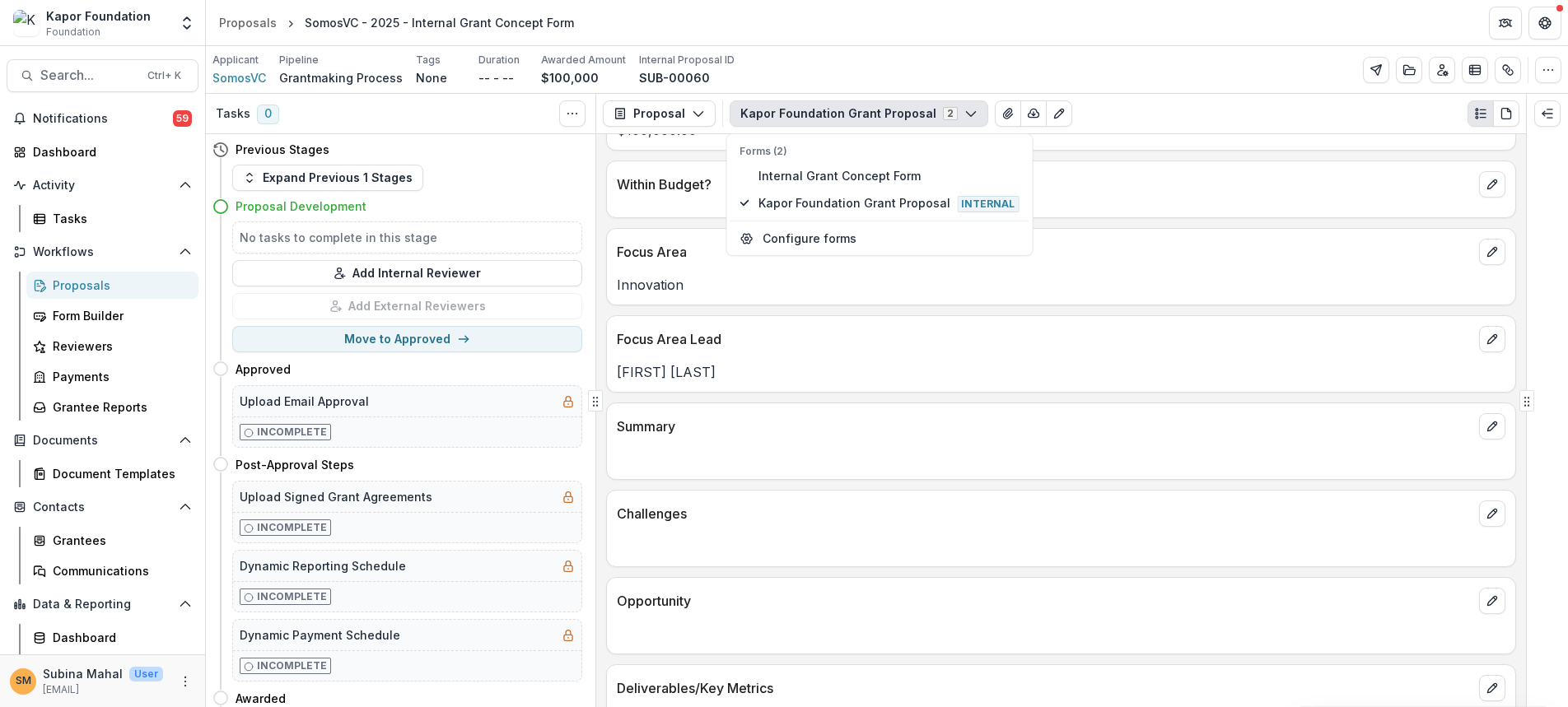 scroll, scrollTop: 247, scrollLeft: 0, axis: vertical 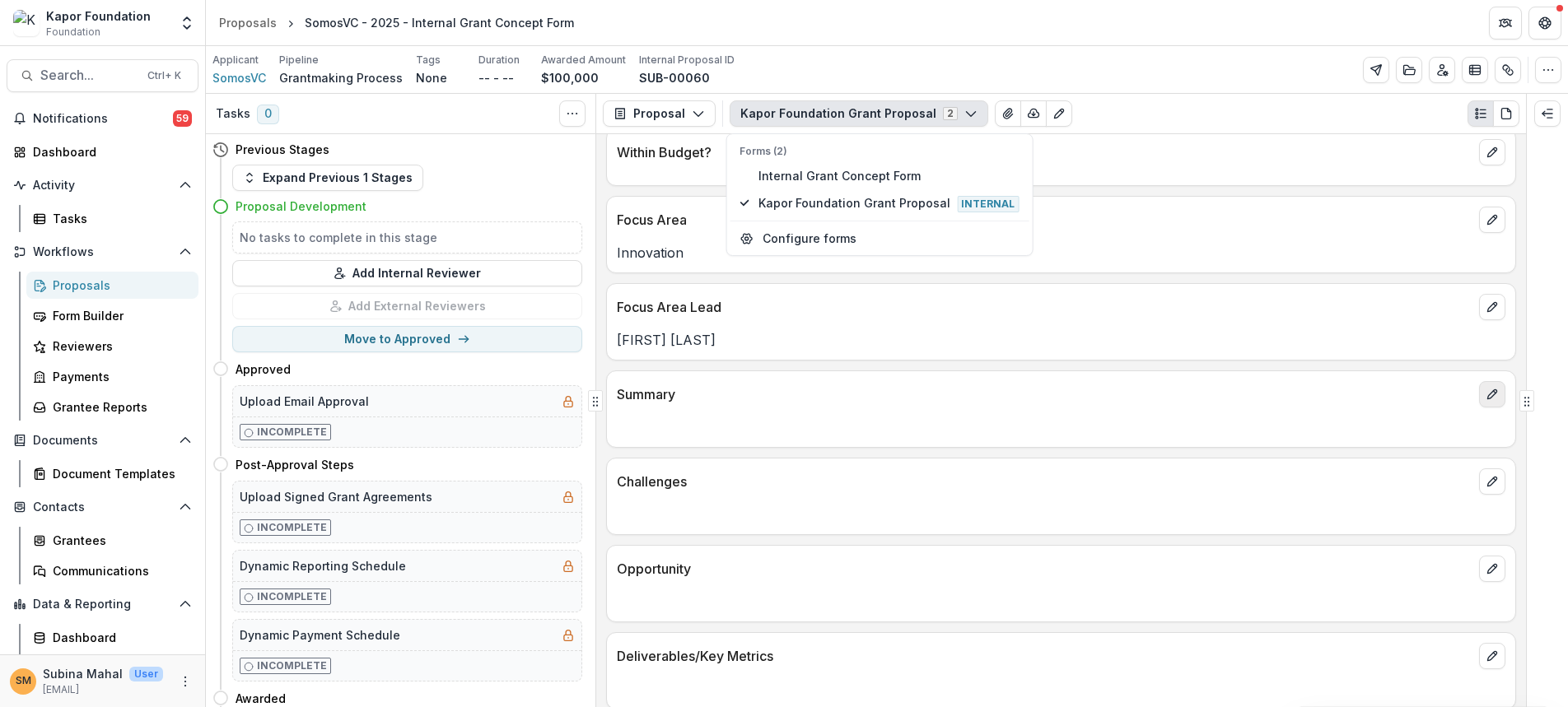 click 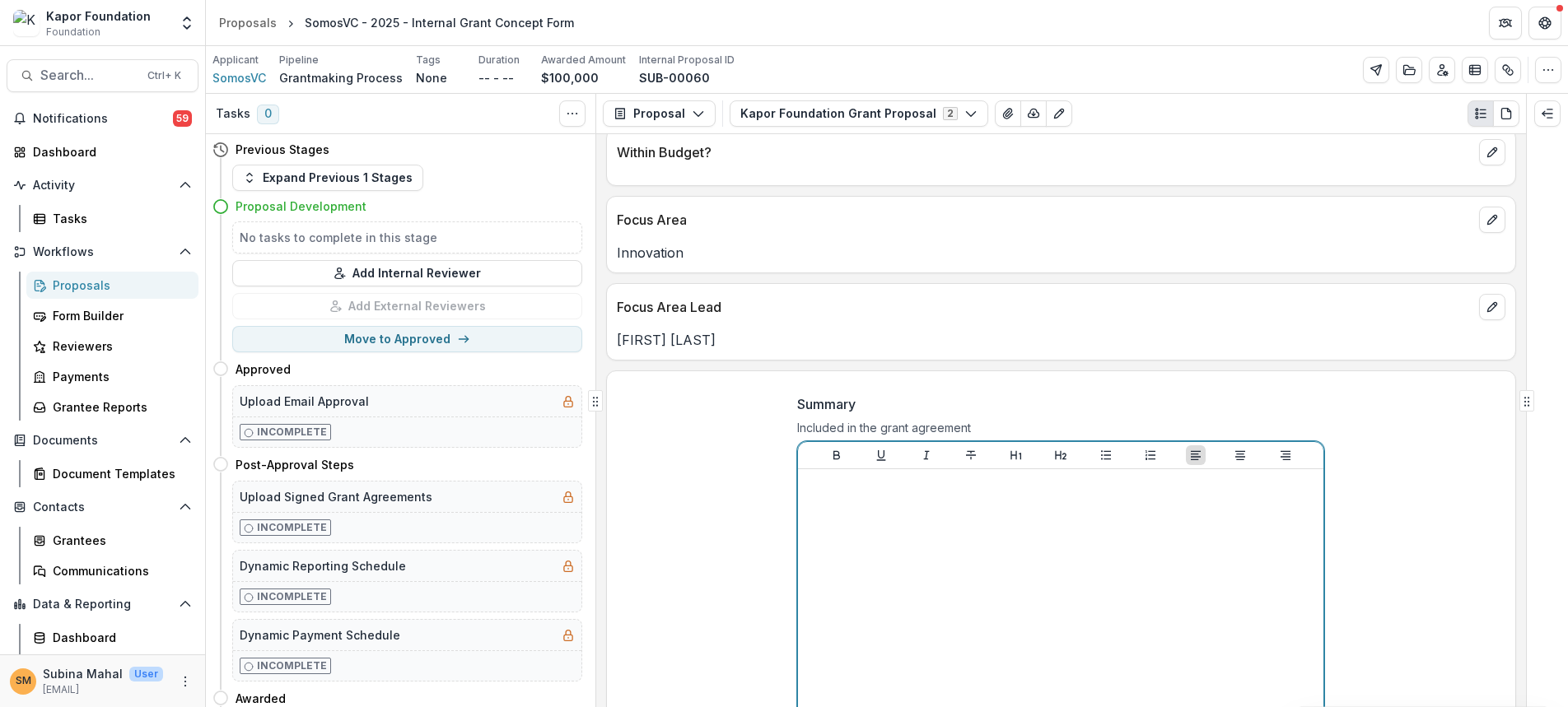 click at bounding box center [1061, 599] 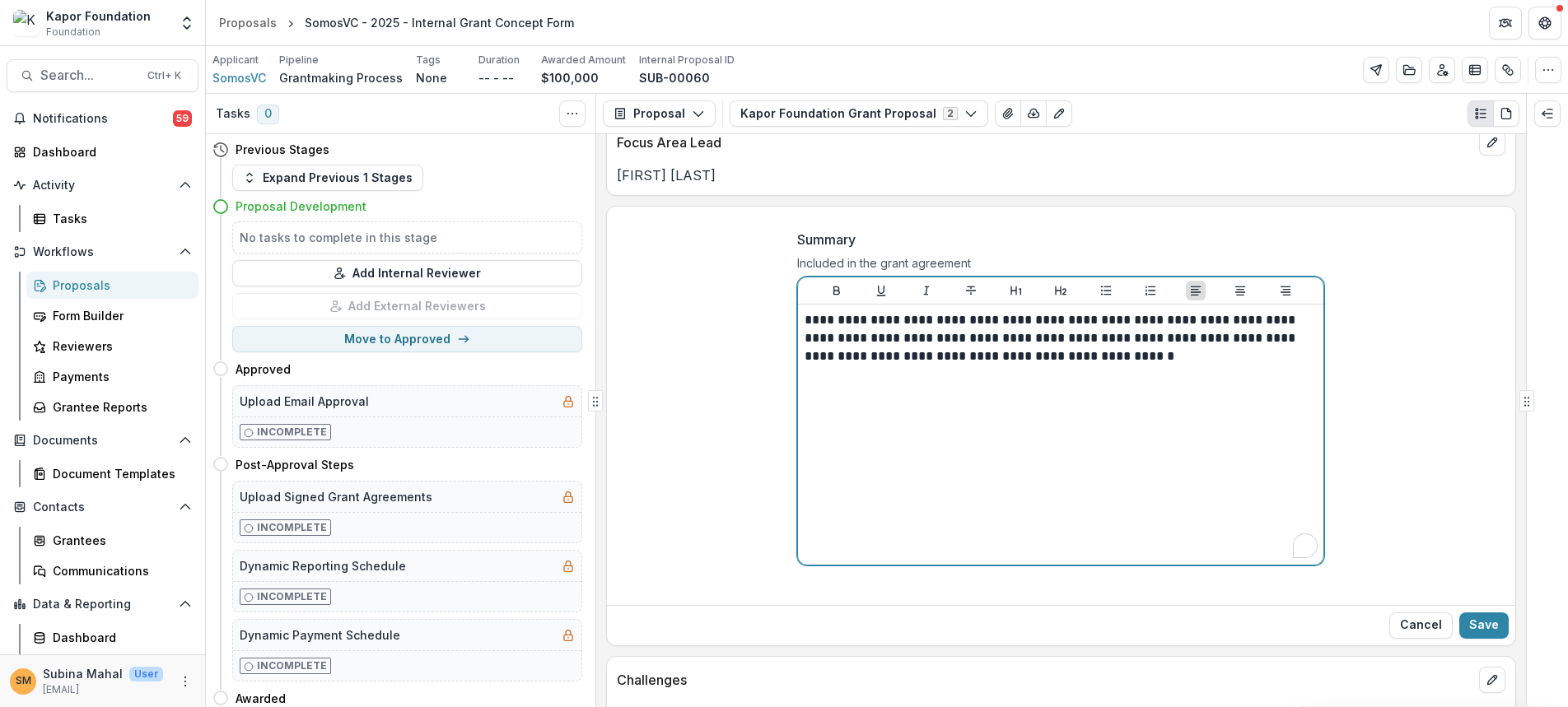 scroll, scrollTop: 658, scrollLeft: 0, axis: vertical 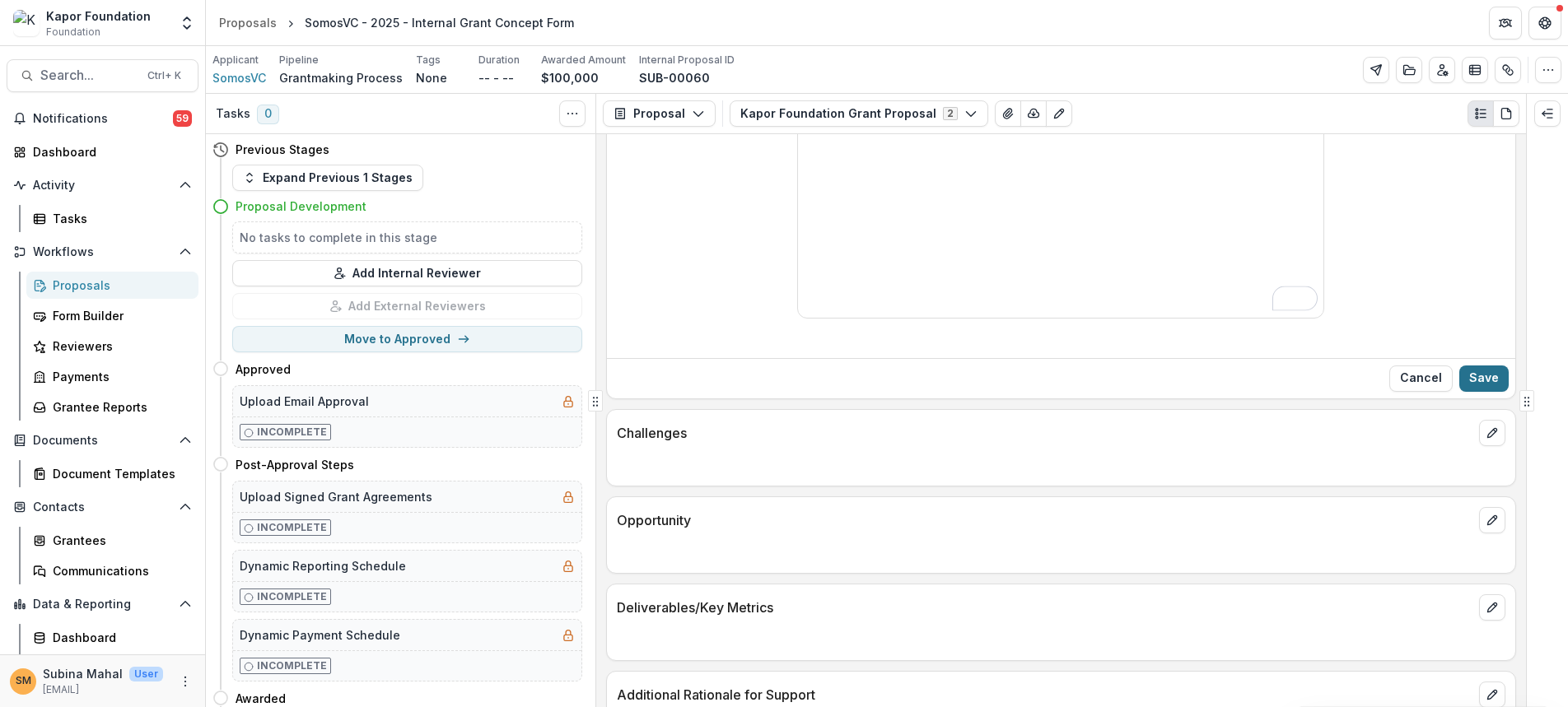 click on "Save" at bounding box center [1484, 379] 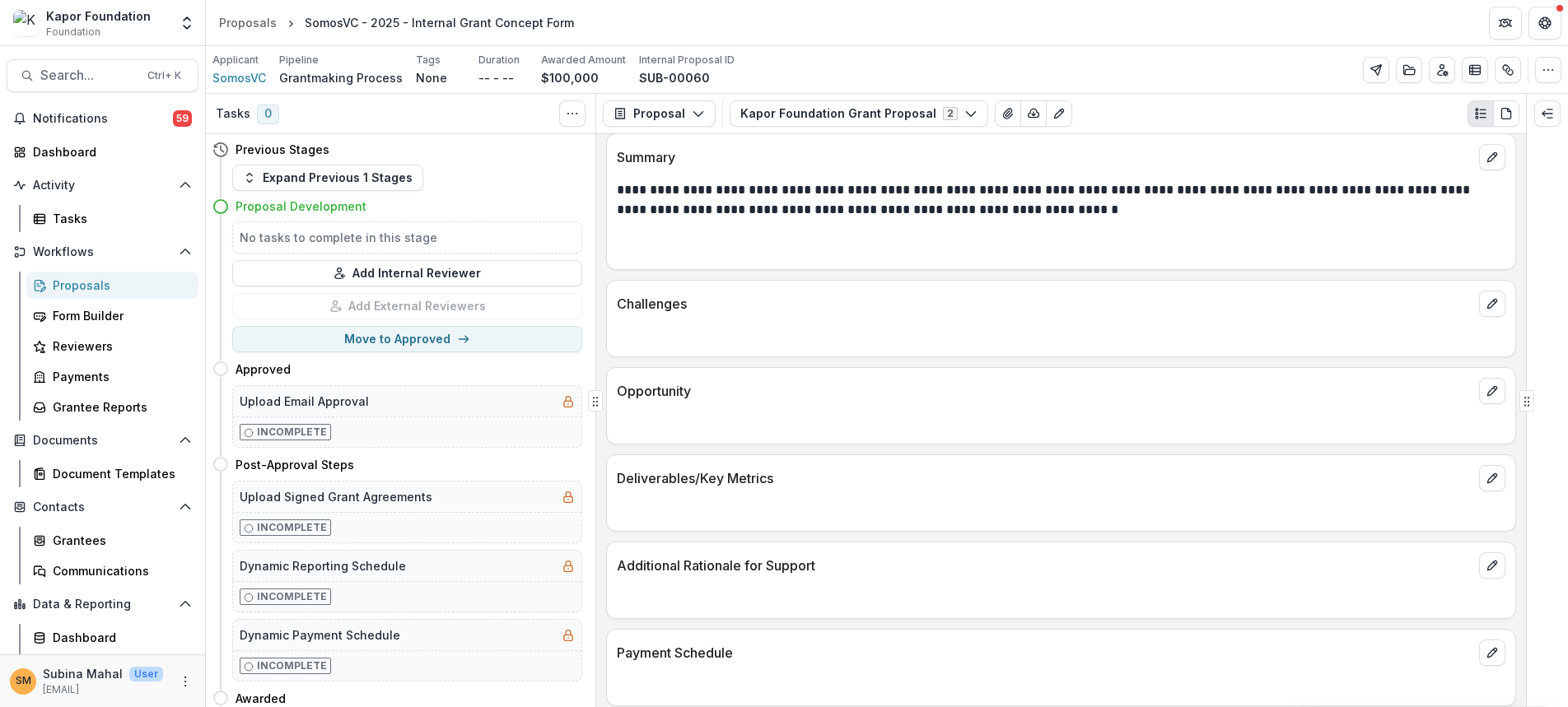 scroll, scrollTop: 471, scrollLeft: 0, axis: vertical 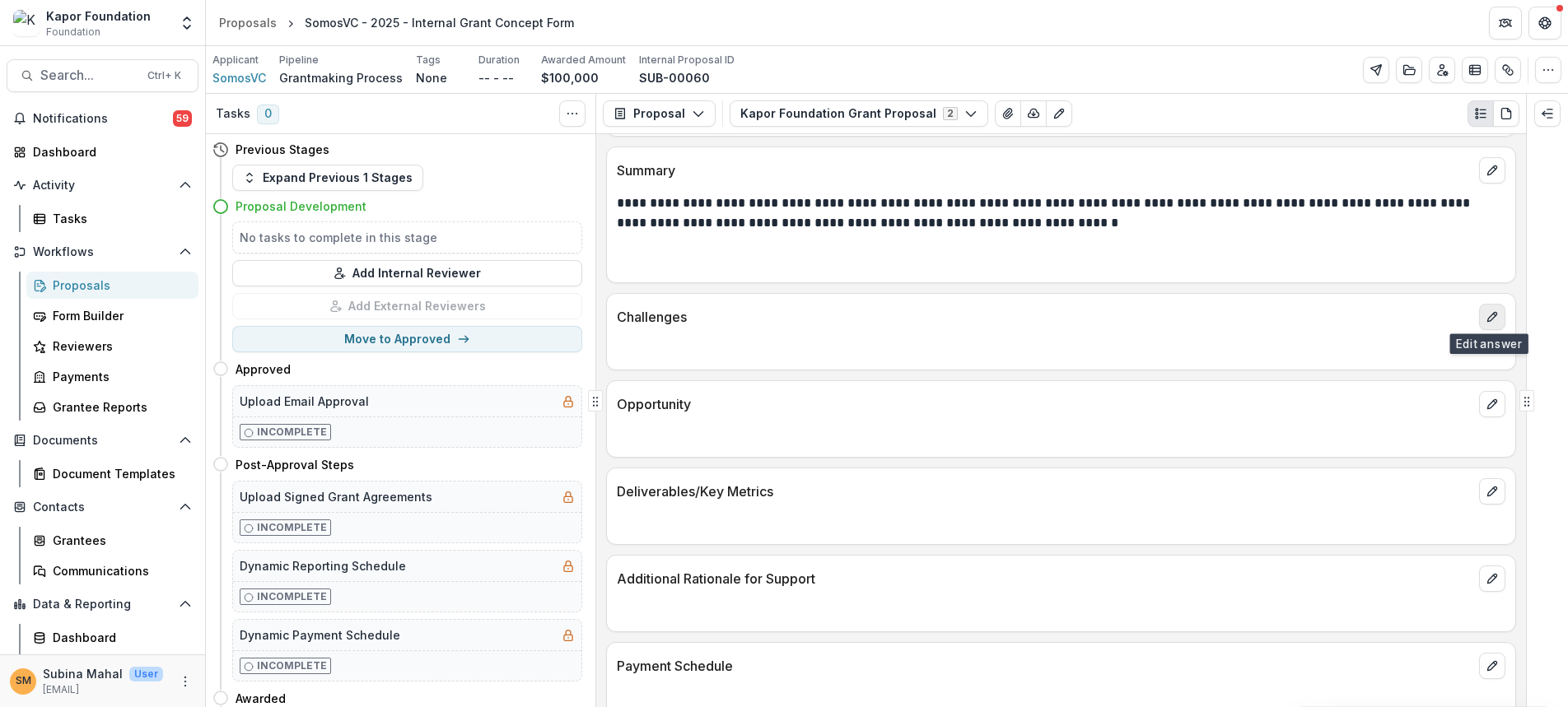 click at bounding box center (1492, 317) 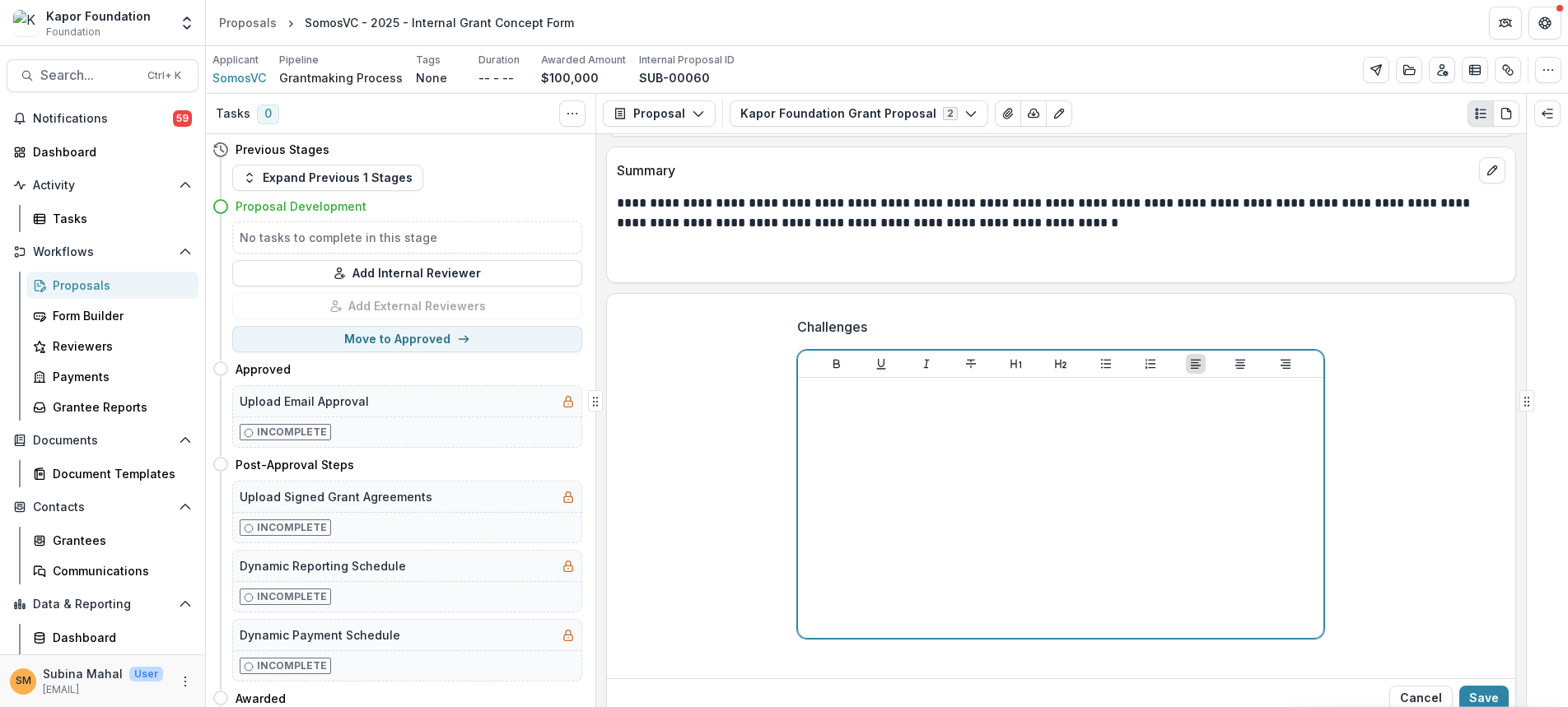 click at bounding box center [1061, 508] 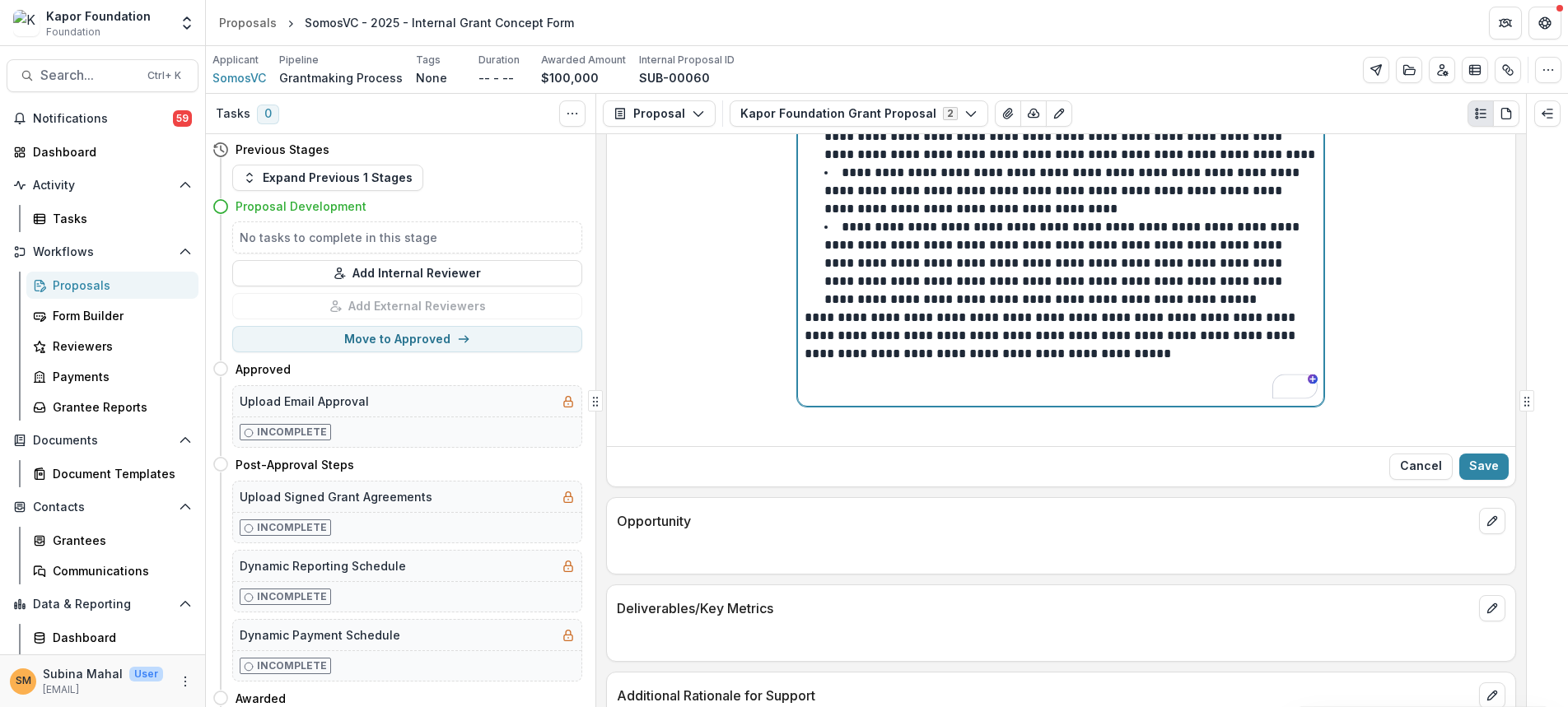 scroll, scrollTop: 1174, scrollLeft: 0, axis: vertical 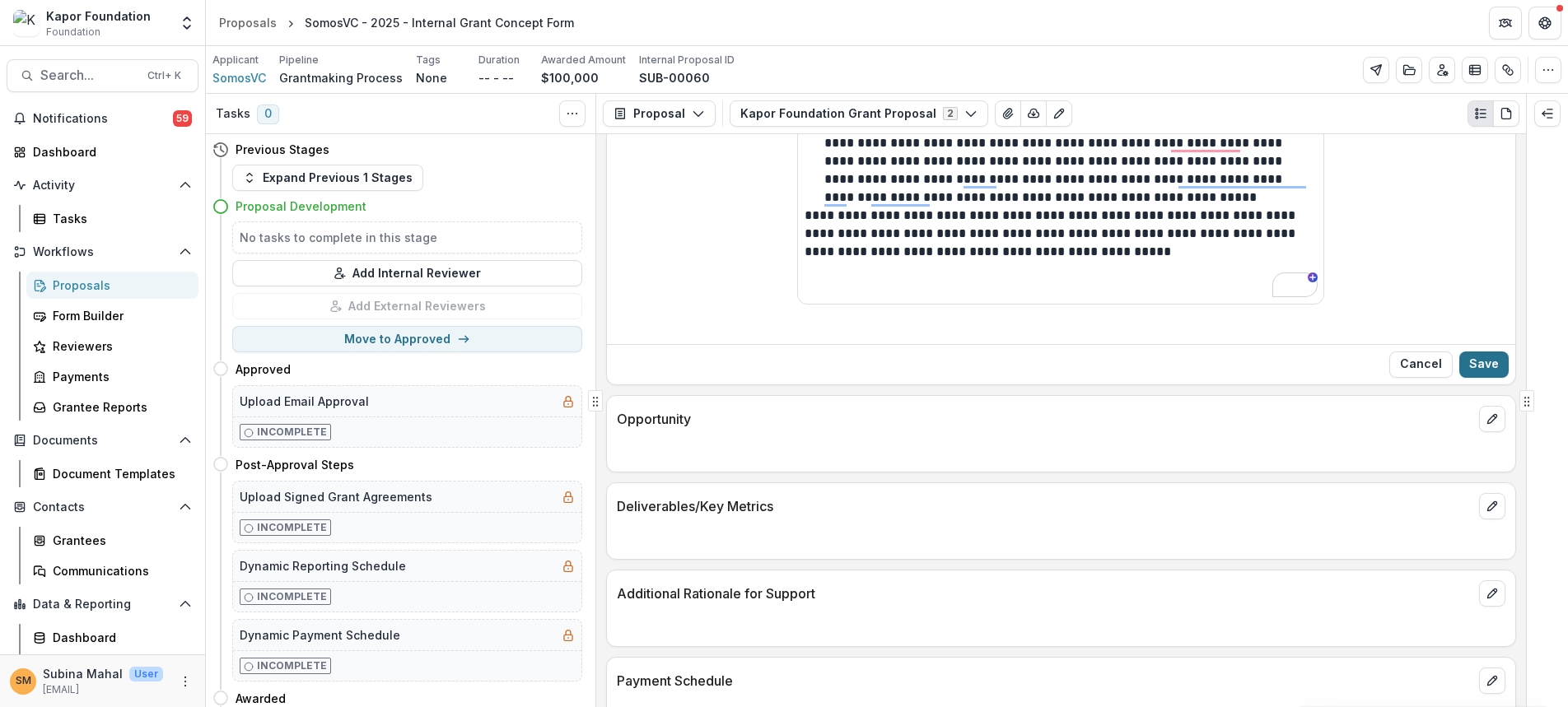 click on "Save" at bounding box center [1484, 365] 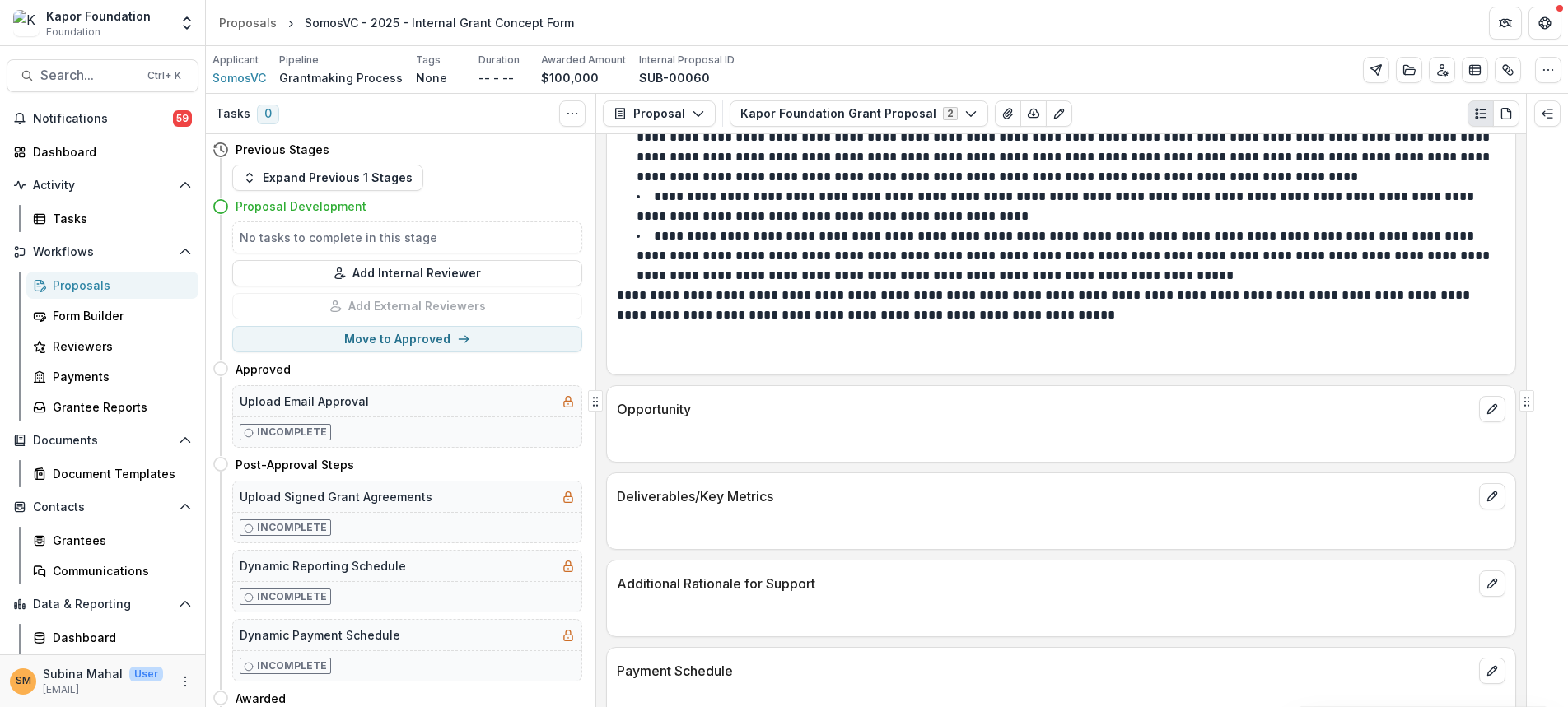 scroll, scrollTop: 916, scrollLeft: 0, axis: vertical 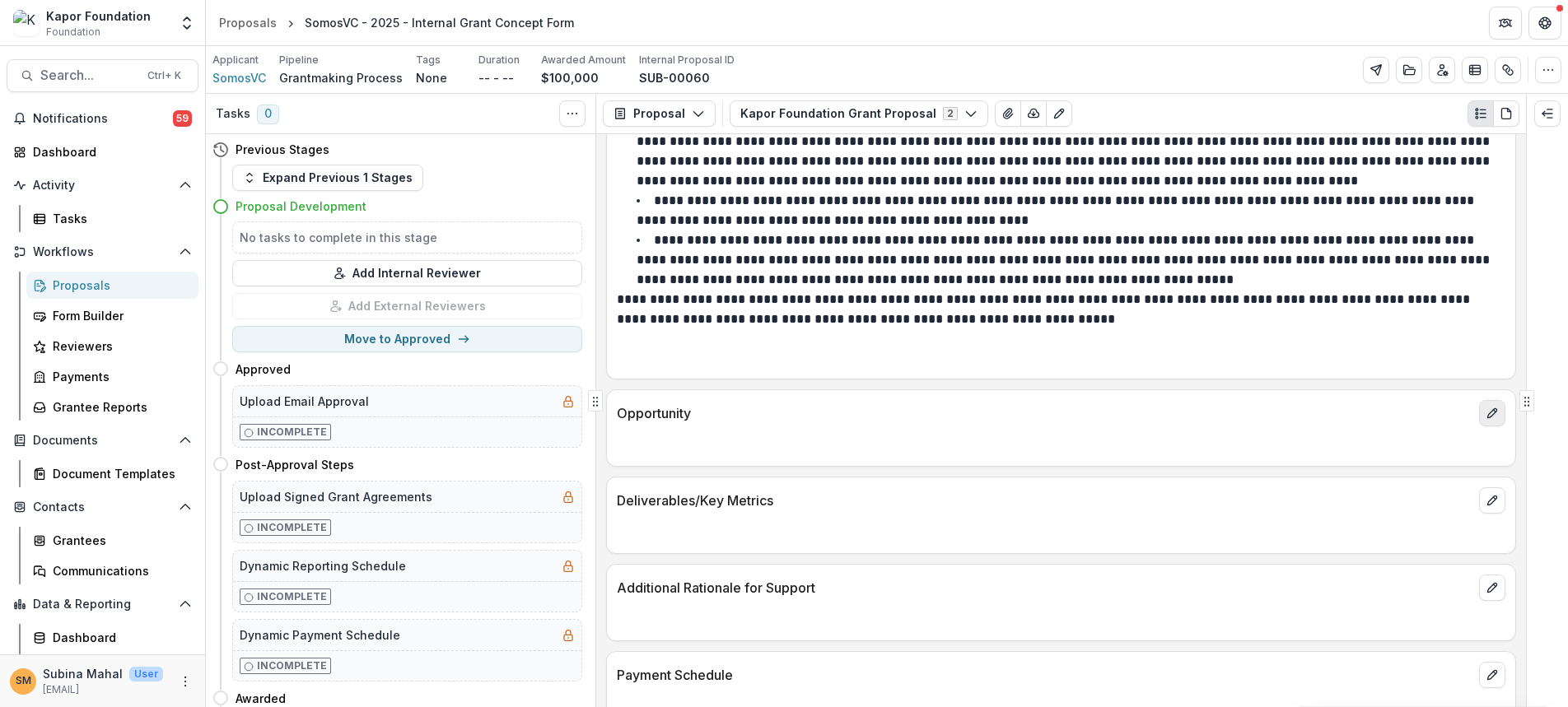click at bounding box center [1492, 413] 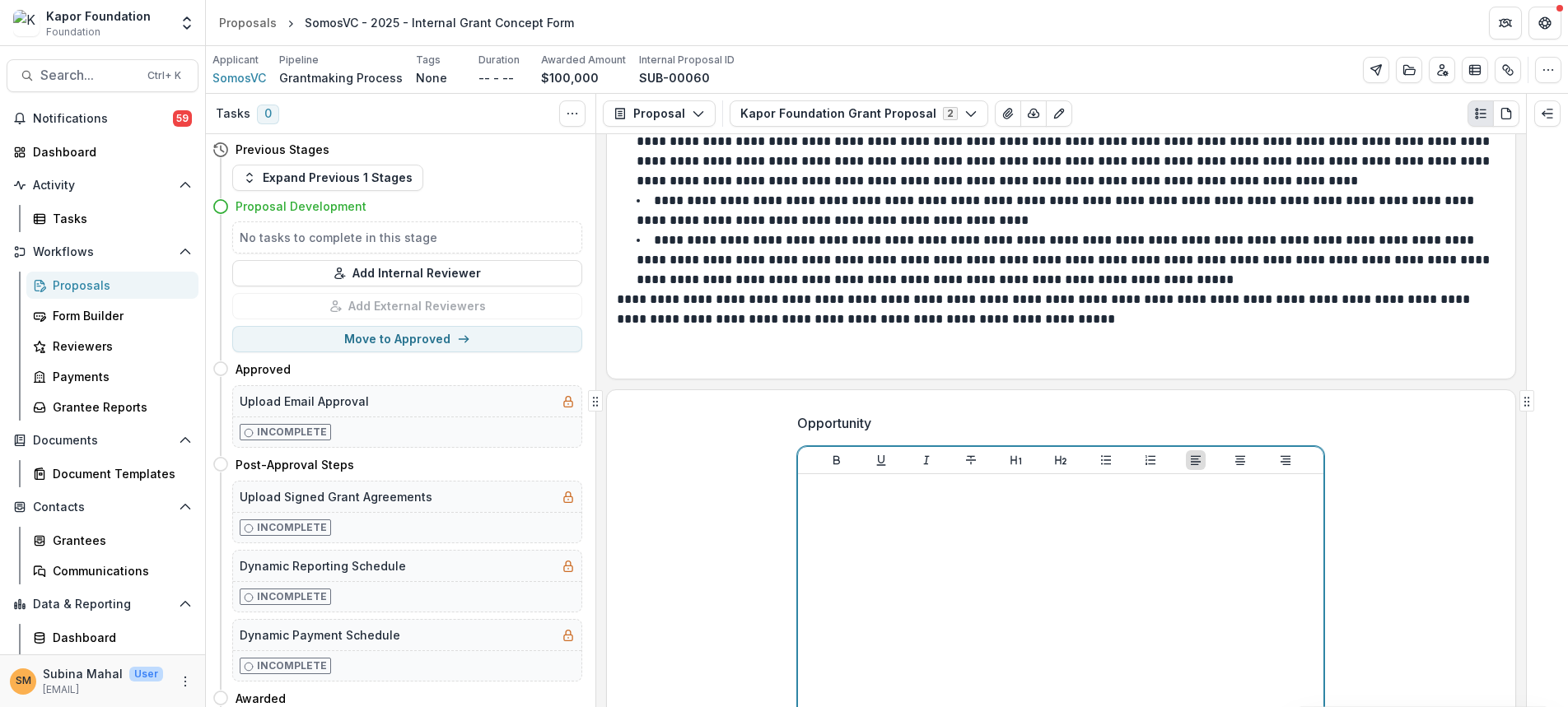 click at bounding box center [1061, 604] 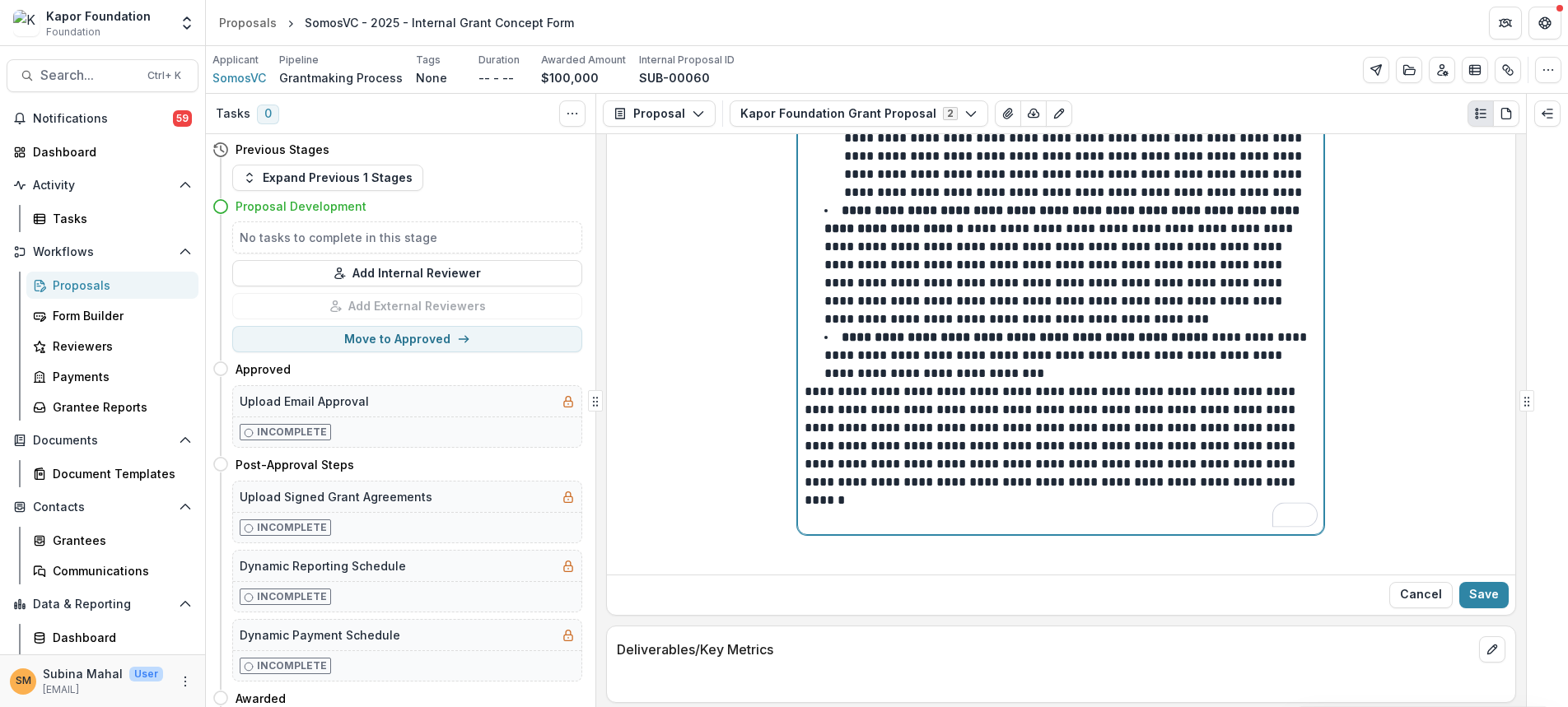 scroll, scrollTop: 1558, scrollLeft: 0, axis: vertical 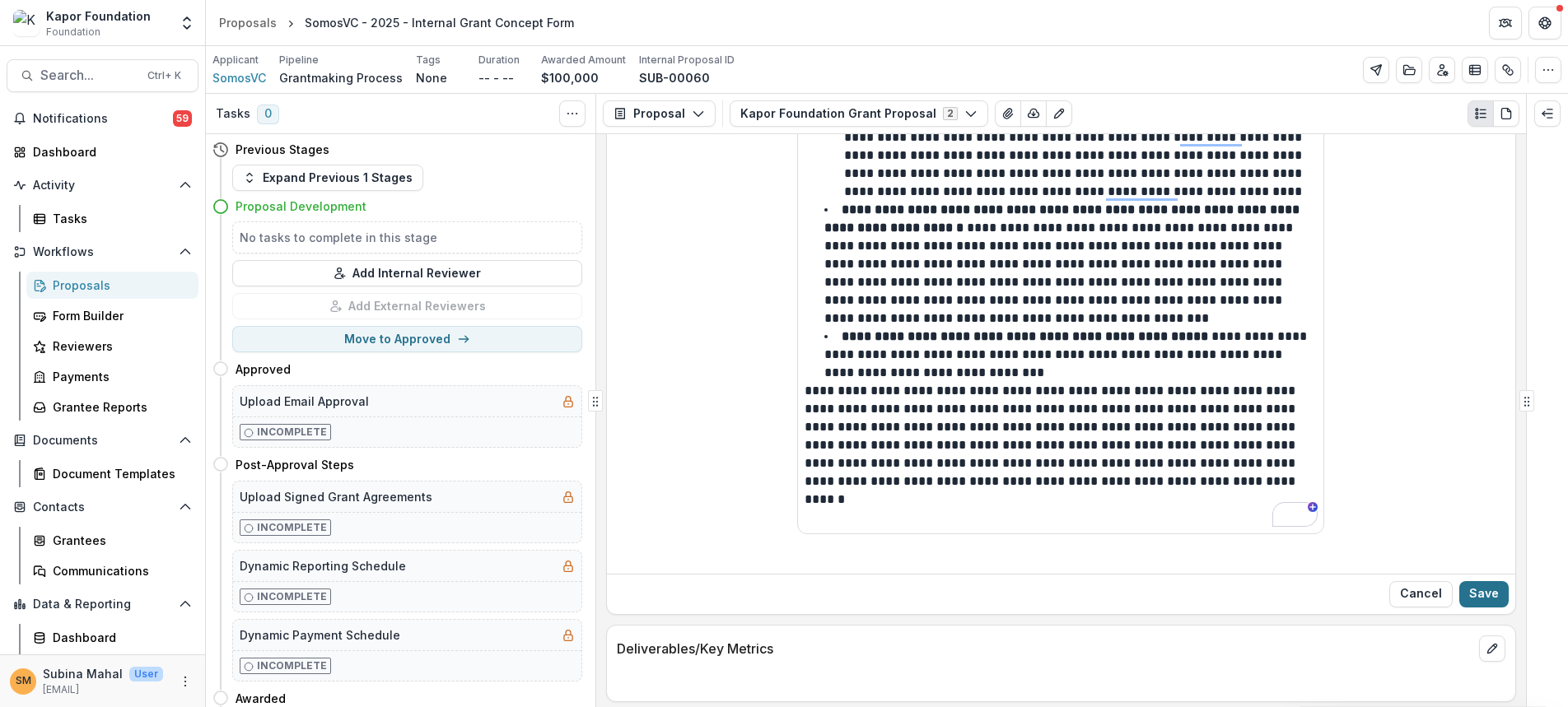 click on "Save" at bounding box center (1484, 594) 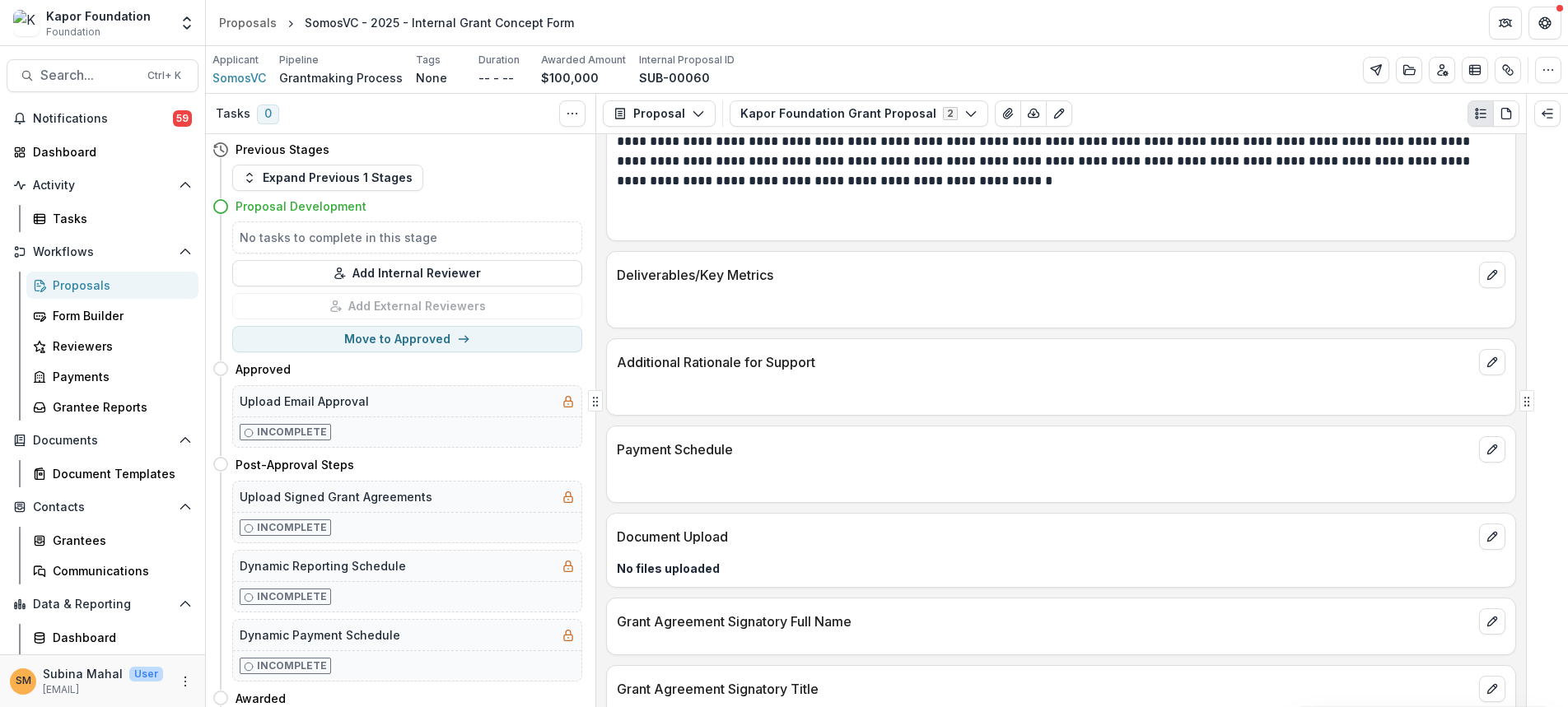 scroll, scrollTop: 1535, scrollLeft: 0, axis: vertical 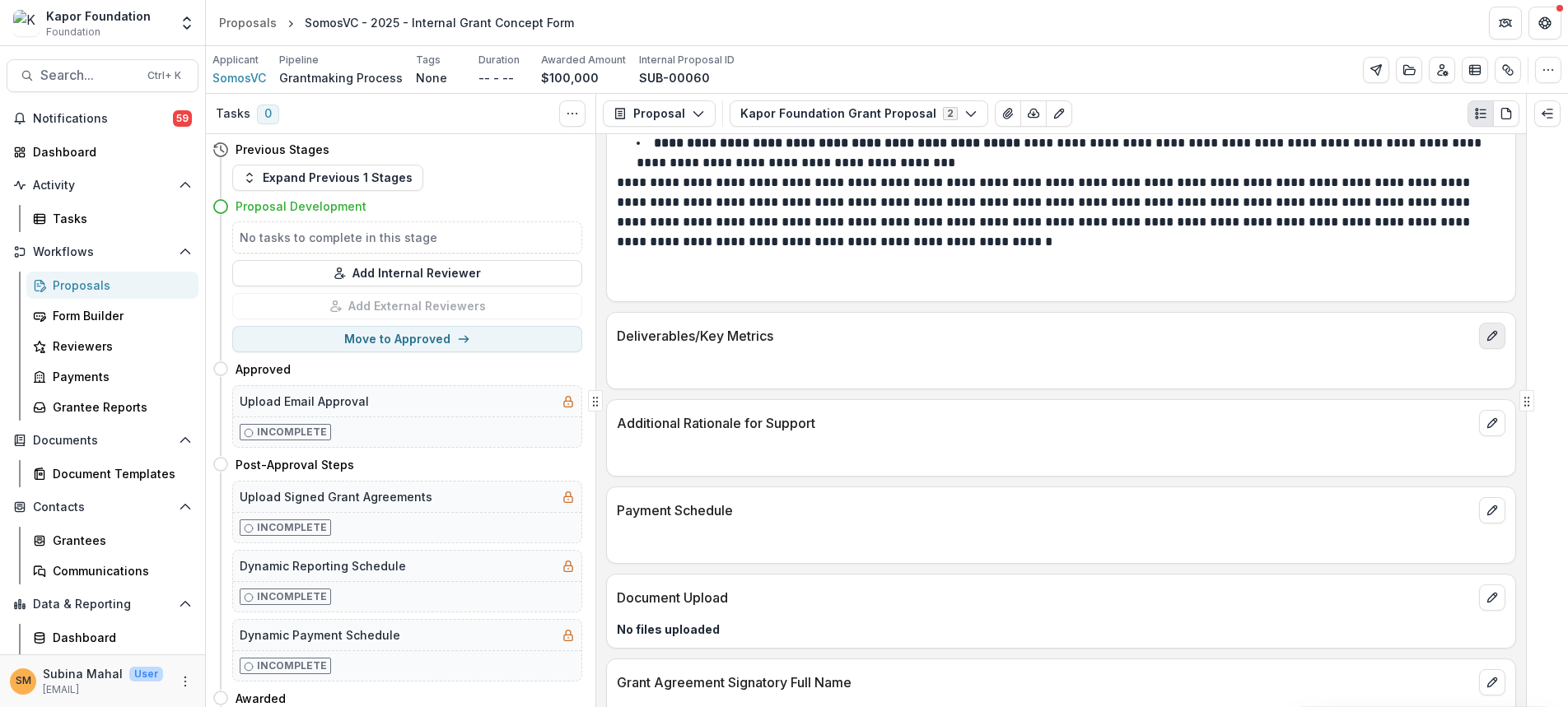 click at bounding box center [1492, 336] 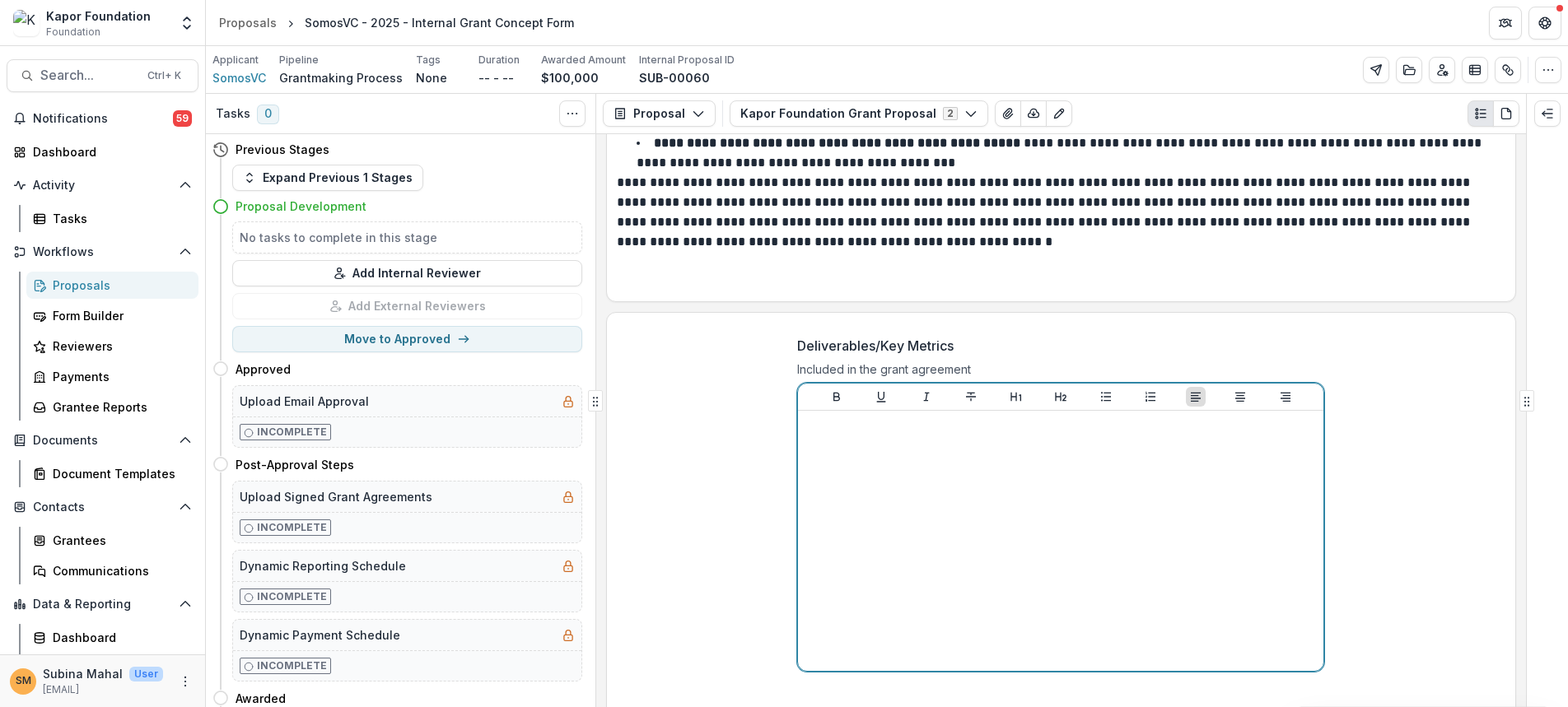click at bounding box center [1061, 541] 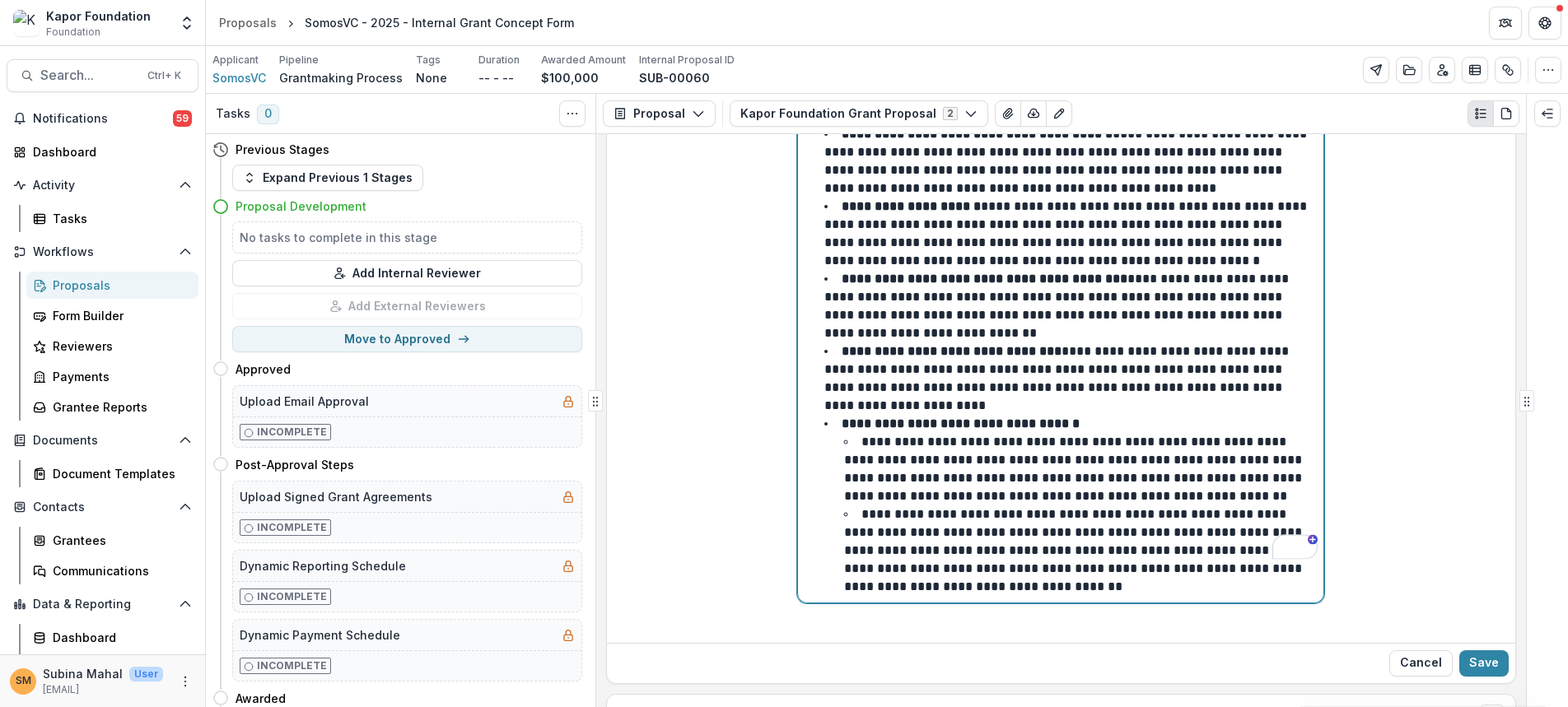 scroll, scrollTop: 3037, scrollLeft: 0, axis: vertical 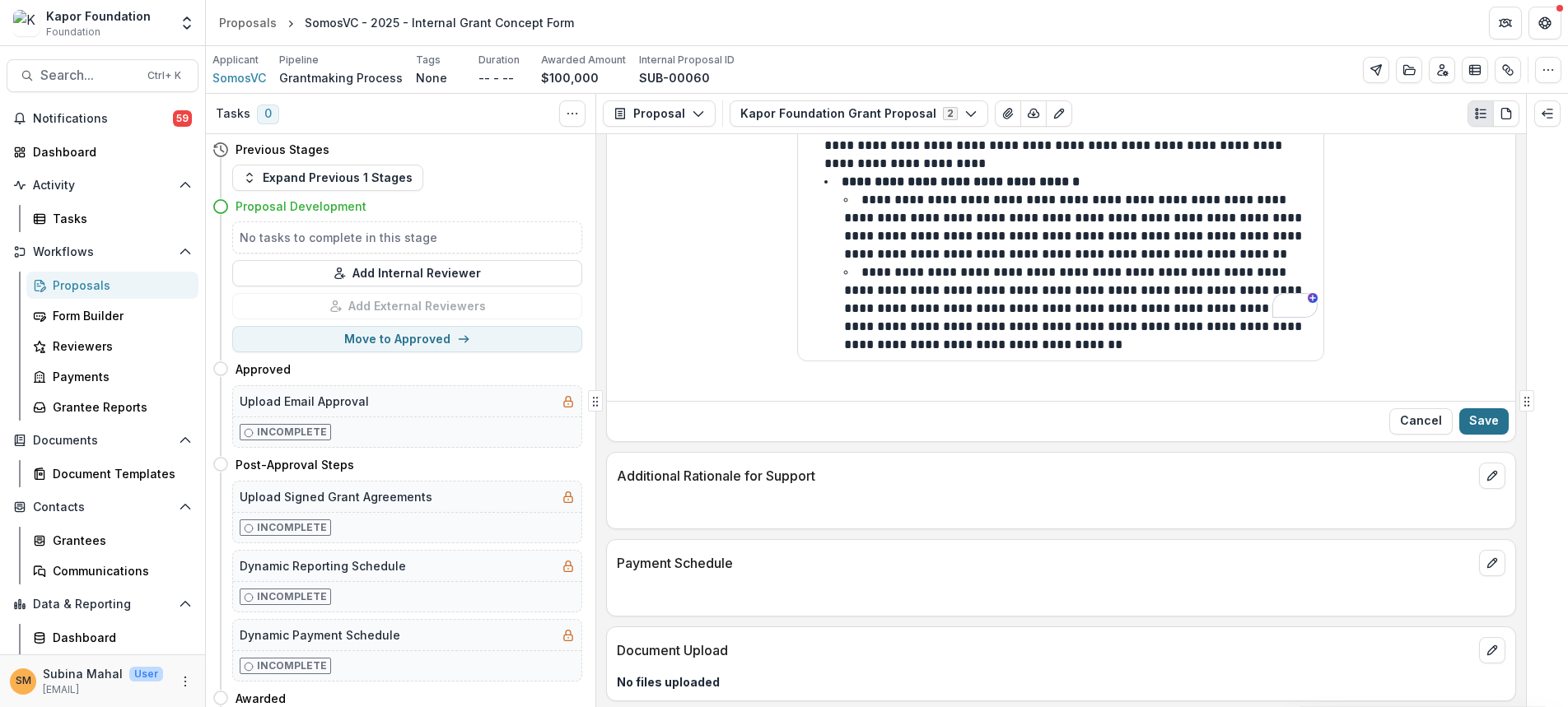 click on "Save" at bounding box center [1484, 421] 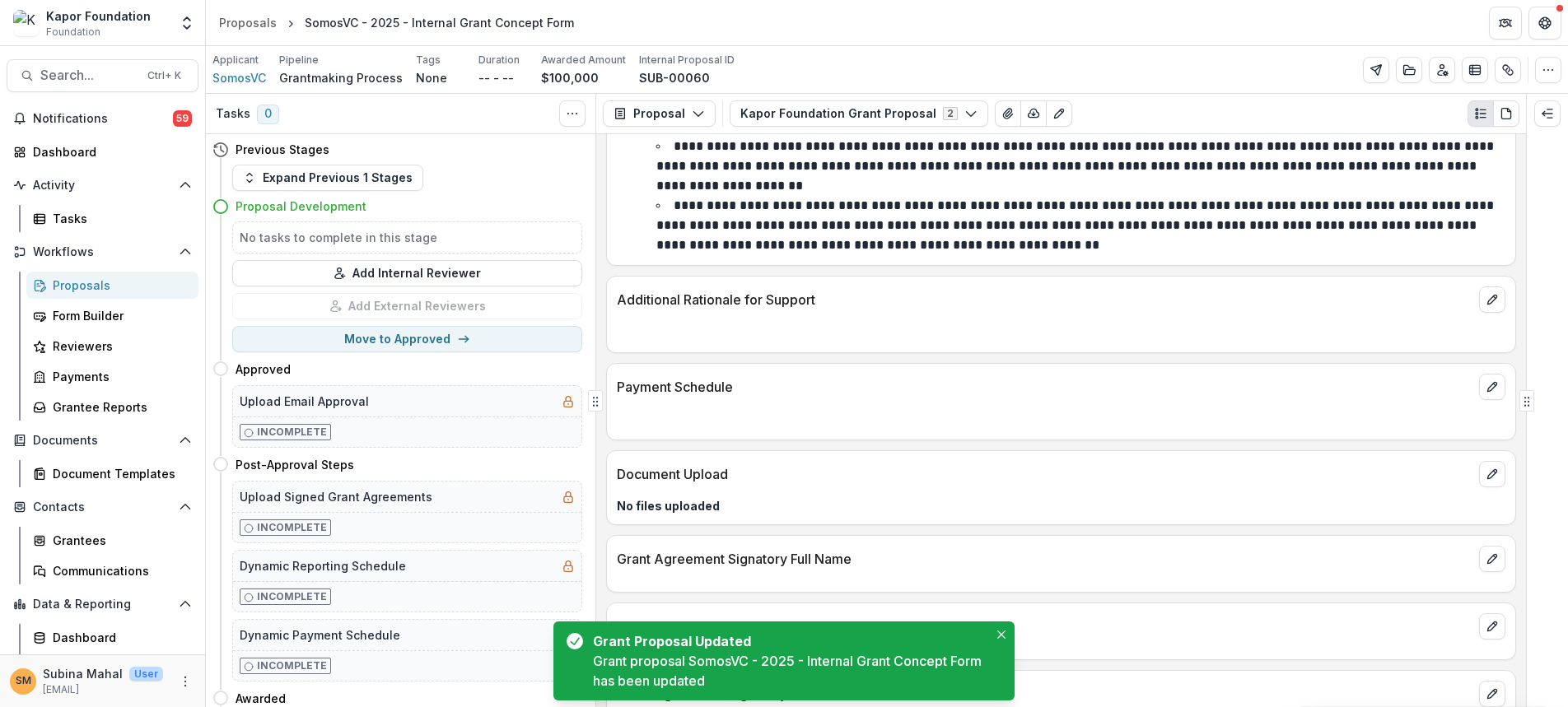 scroll, scrollTop: 2625, scrollLeft: 0, axis: vertical 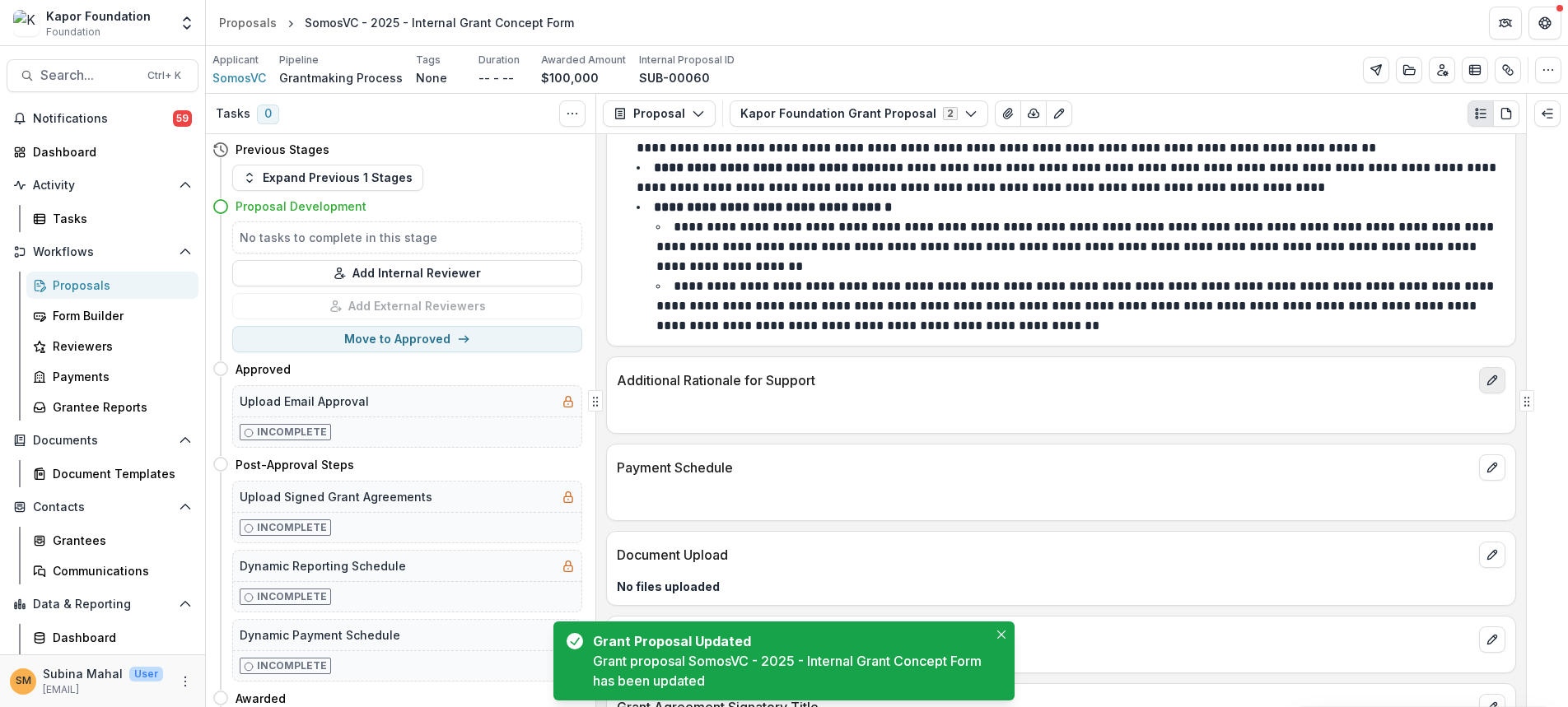 click 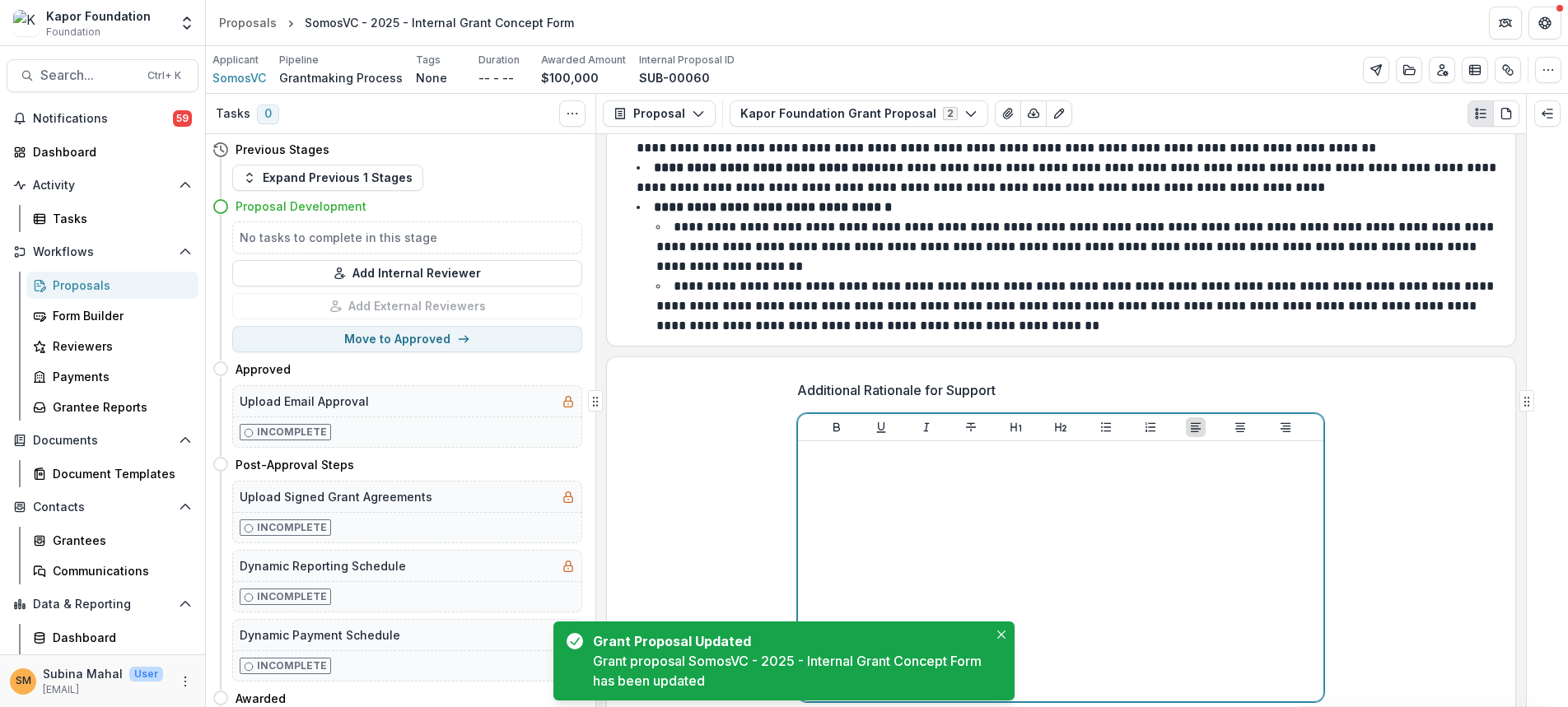 click at bounding box center (1061, 571) 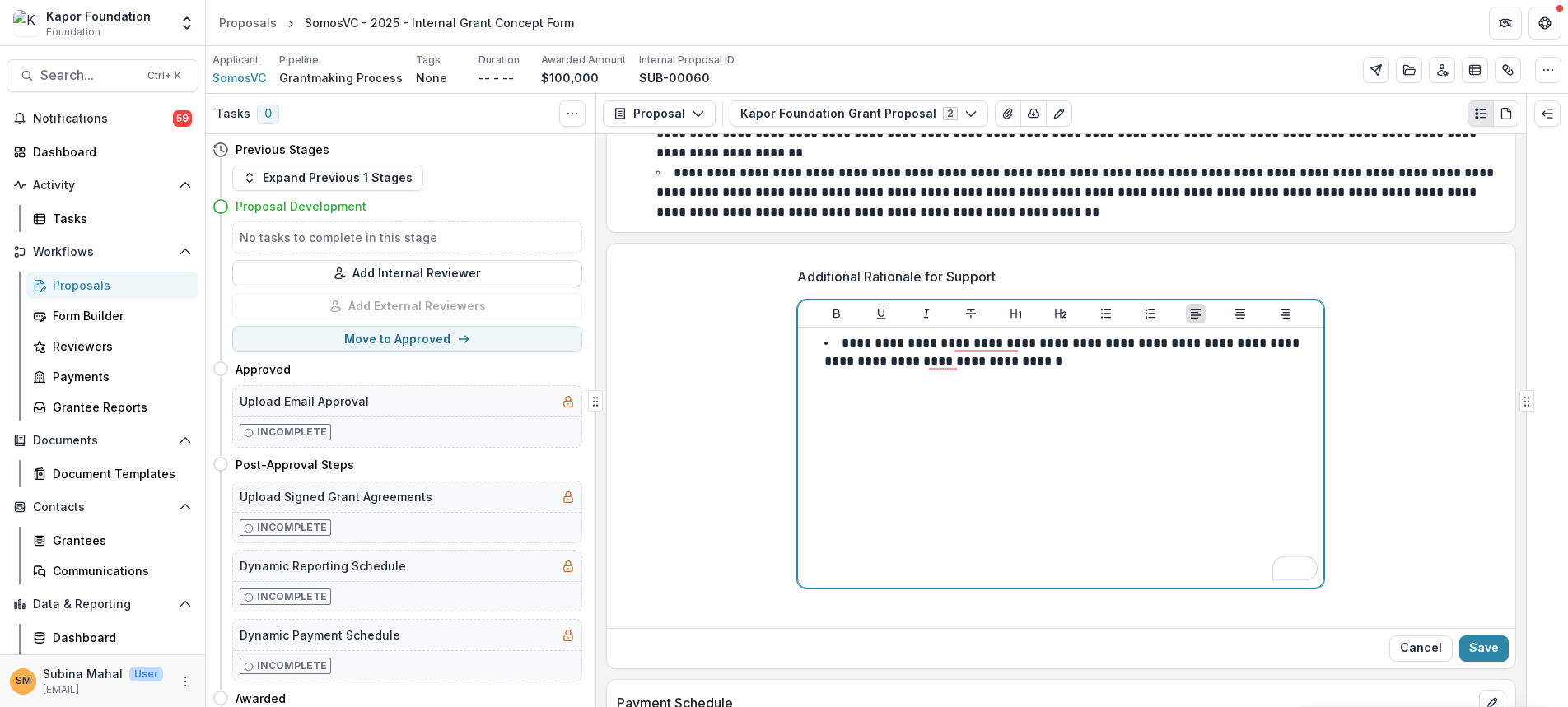 scroll, scrollTop: 2872, scrollLeft: 0, axis: vertical 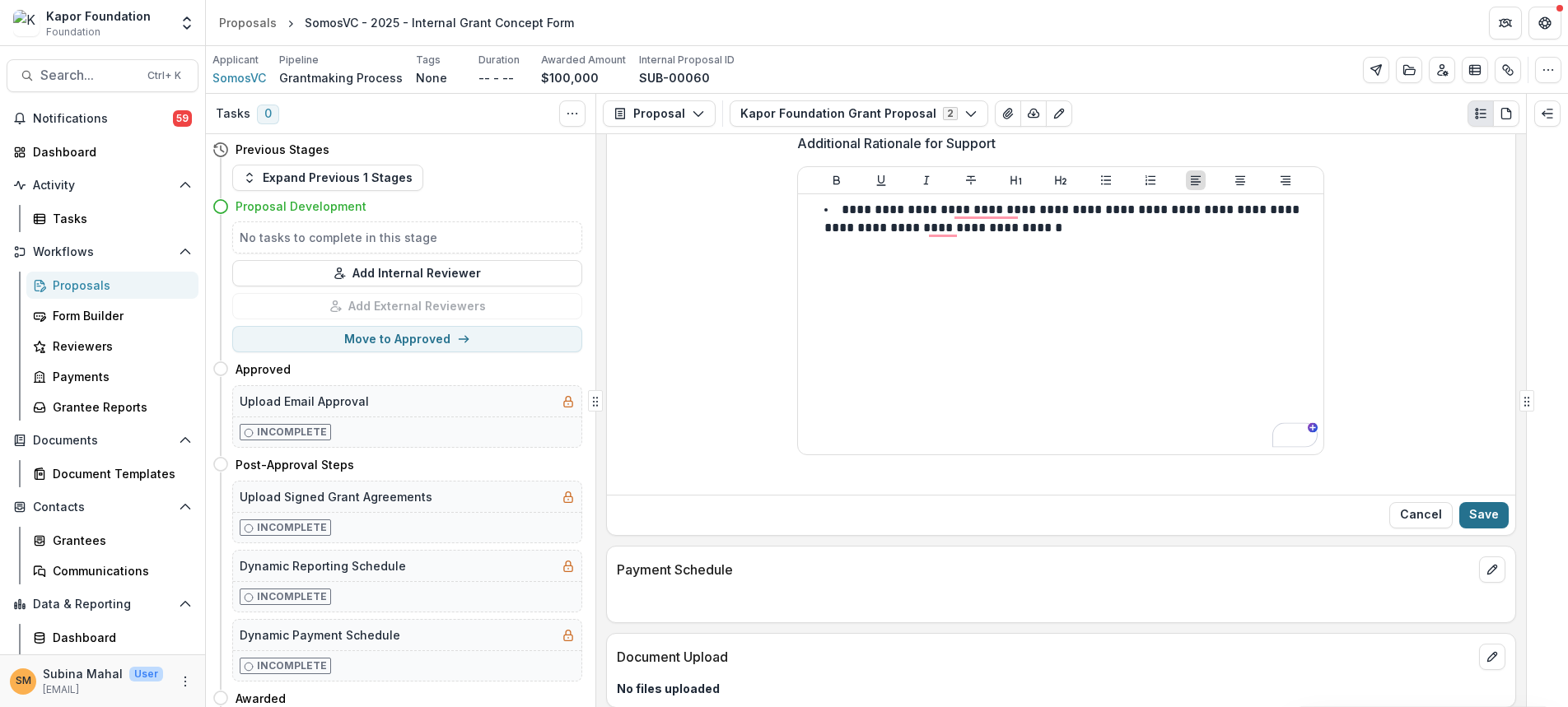 click on "Save" at bounding box center [1484, 515] 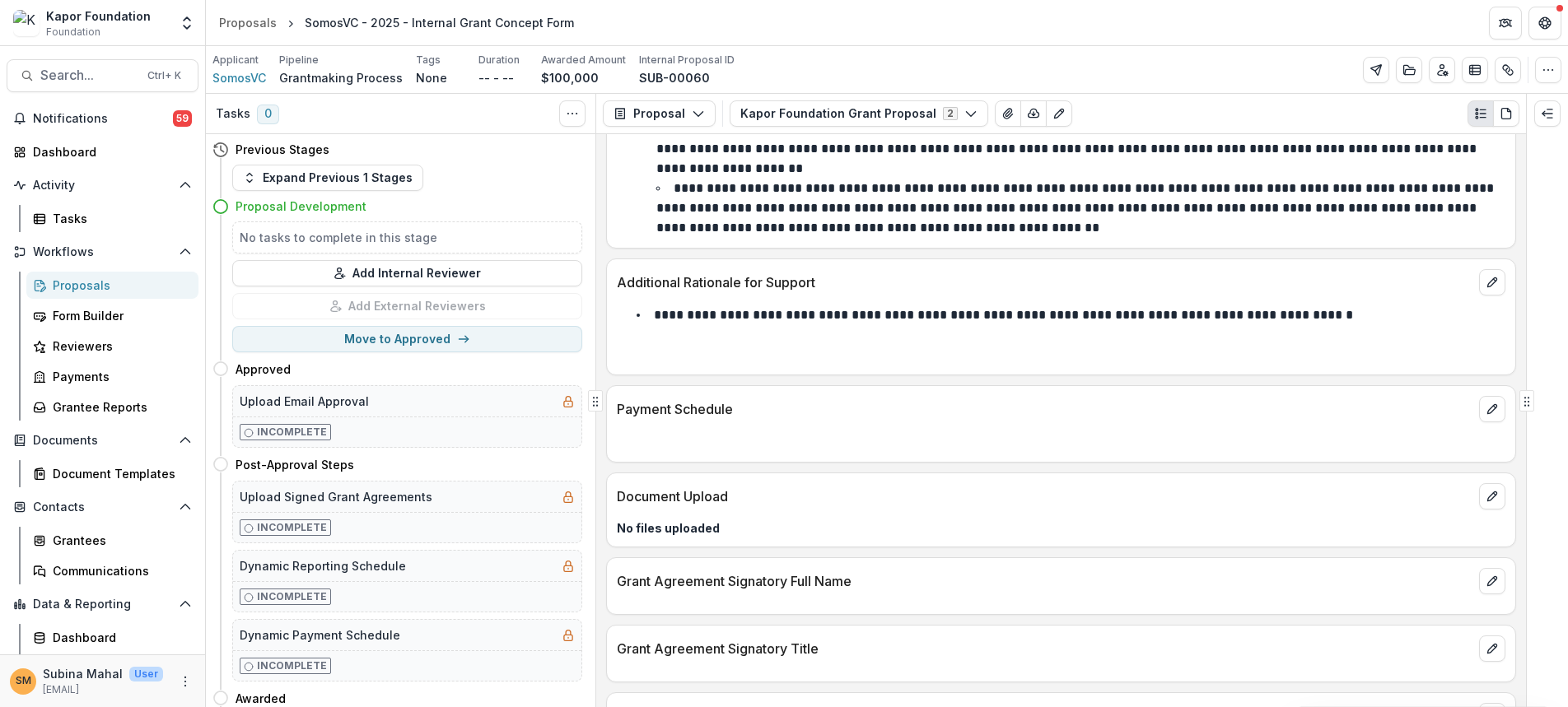scroll, scrollTop: 2582, scrollLeft: 0, axis: vertical 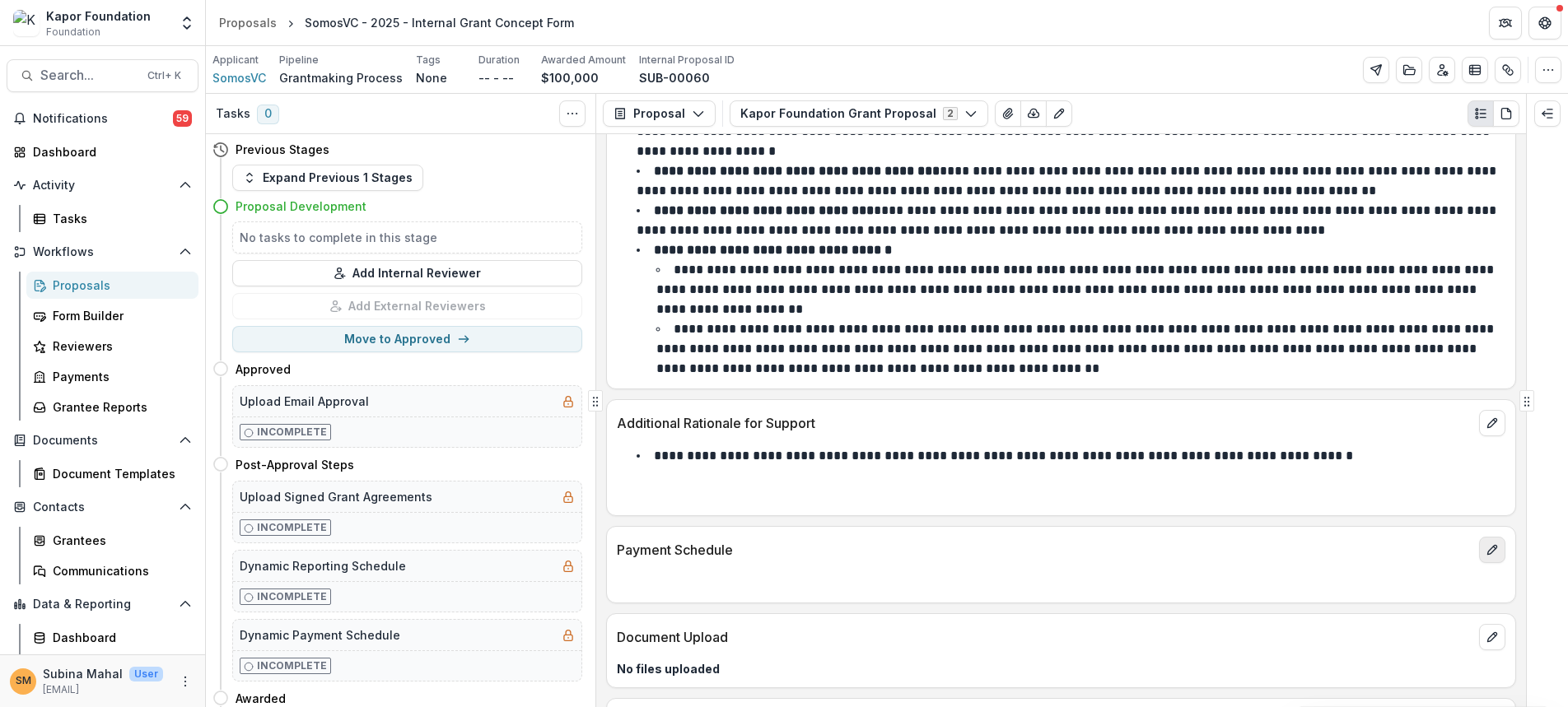 click 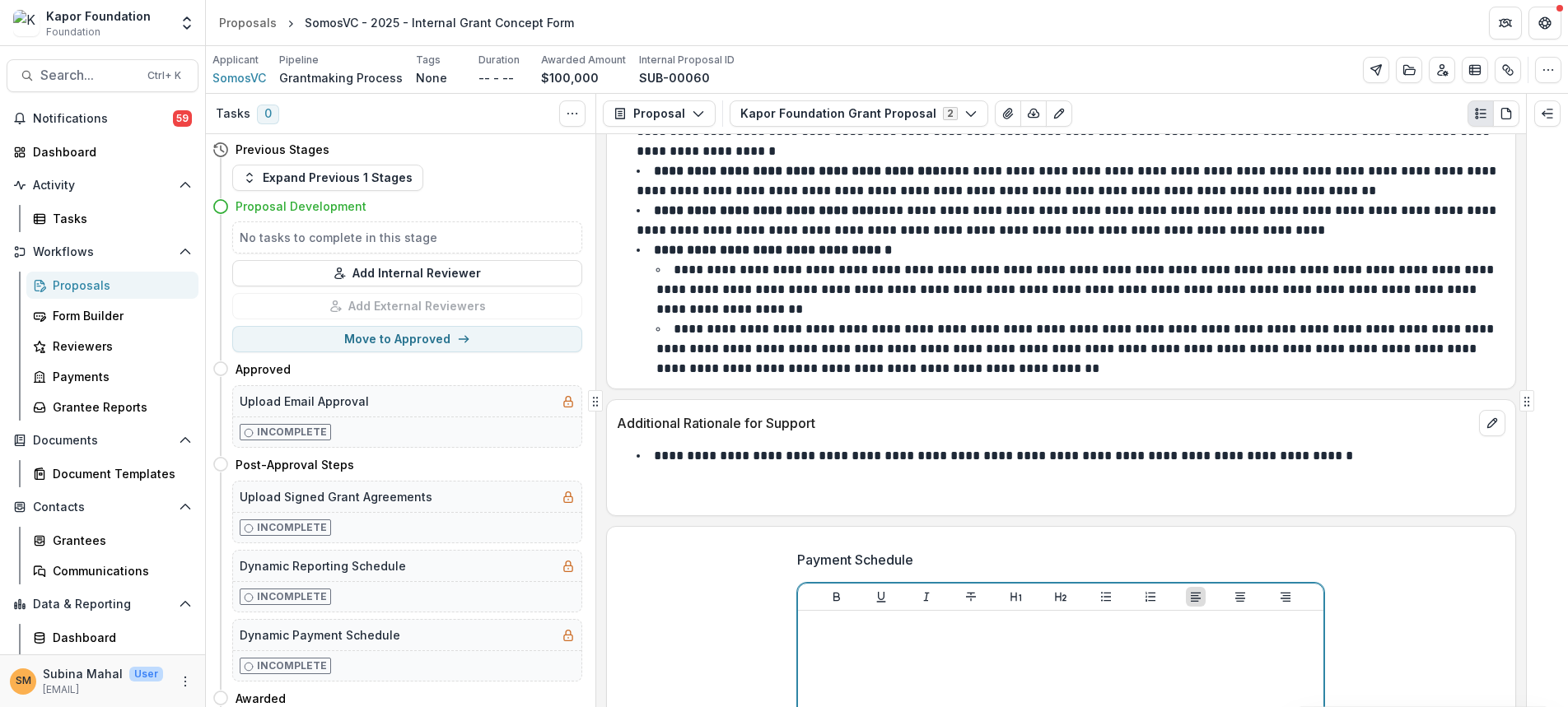 click at bounding box center (1061, 741) 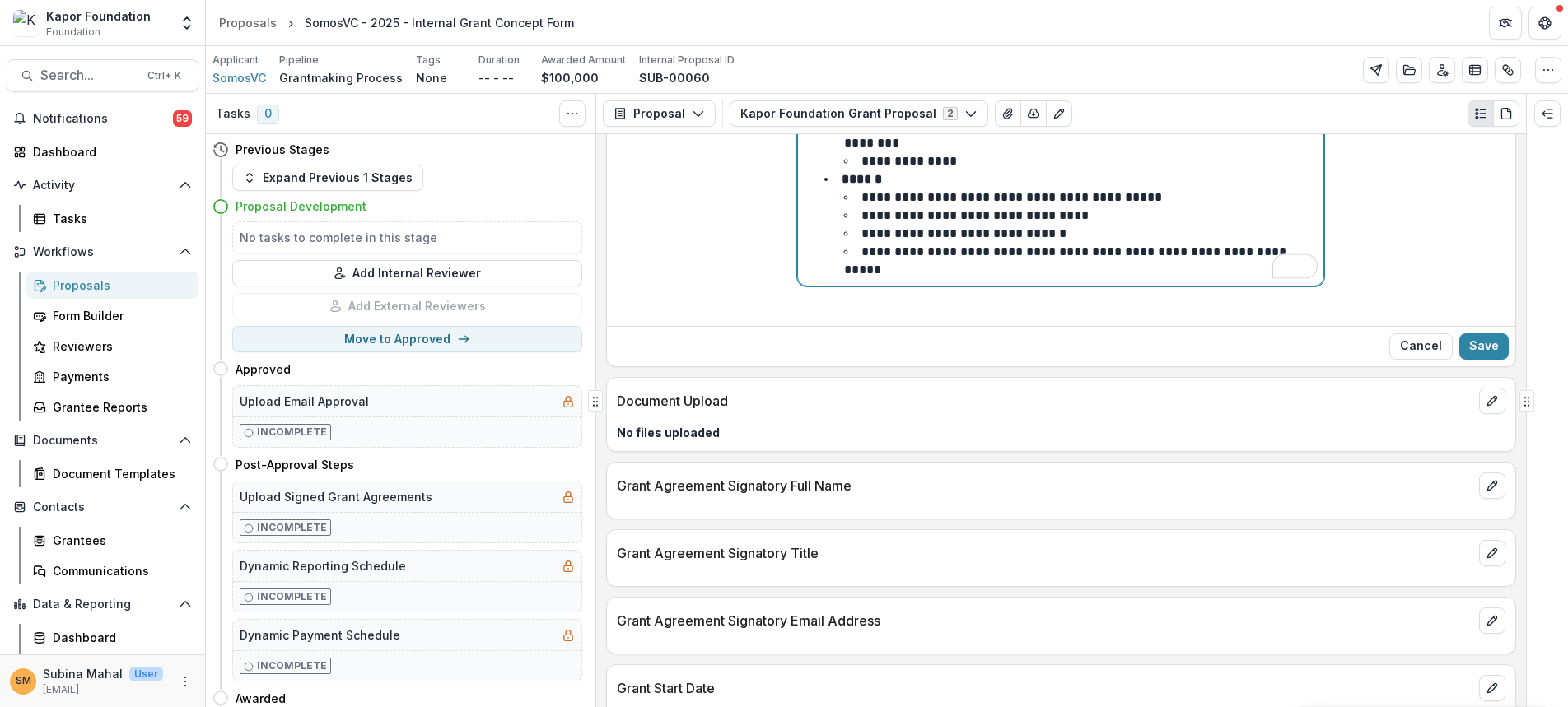 scroll, scrollTop: 3486, scrollLeft: 0, axis: vertical 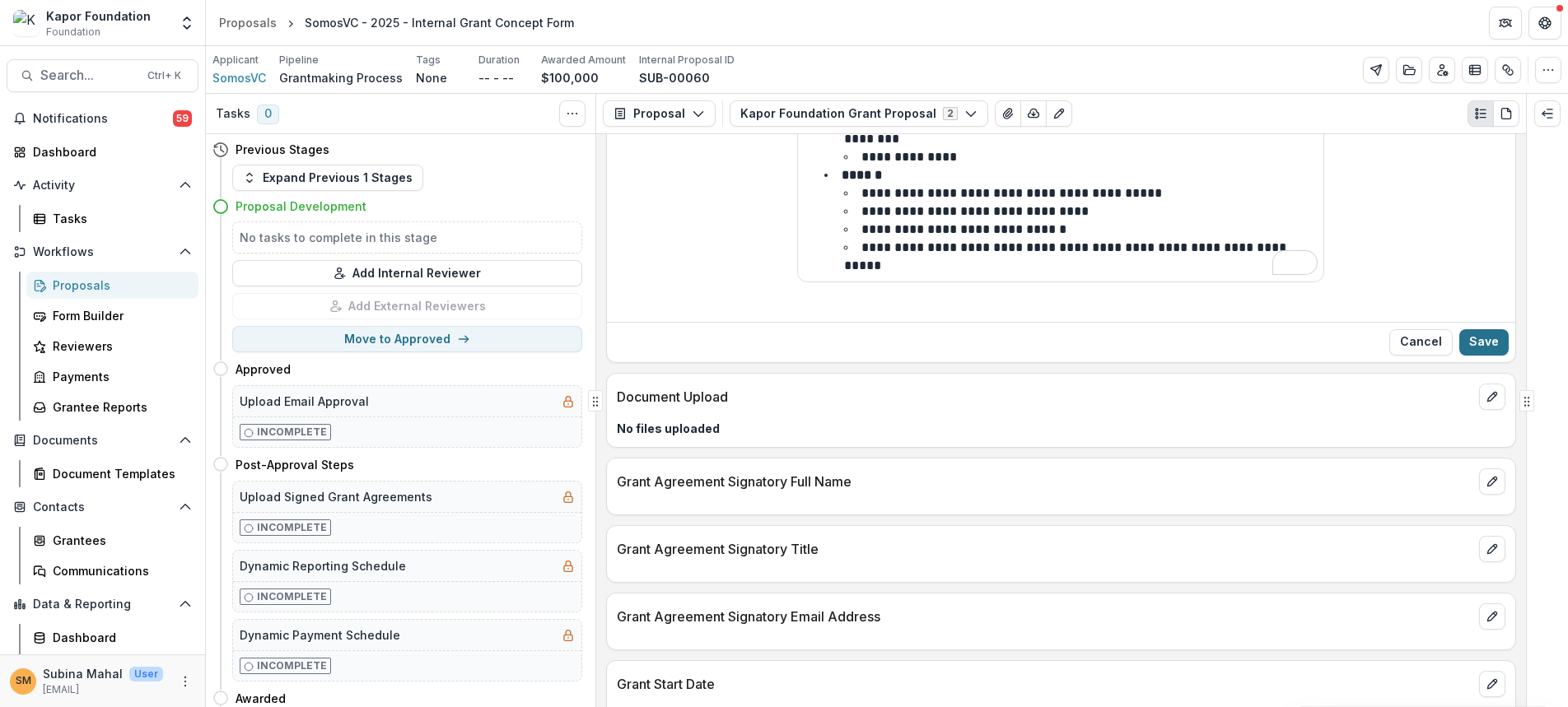 click on "Save" at bounding box center [1484, 342] 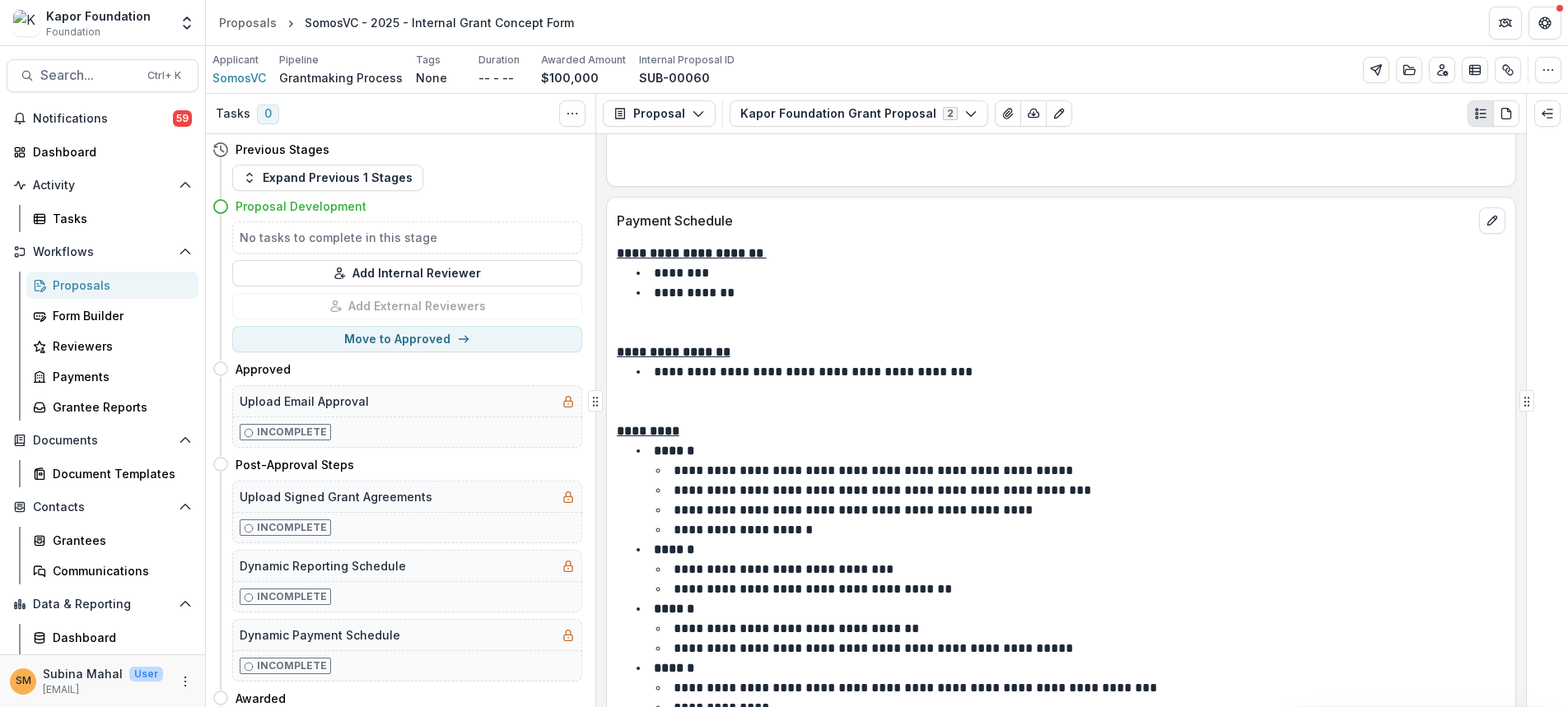 scroll, scrollTop: 3464, scrollLeft: 0, axis: vertical 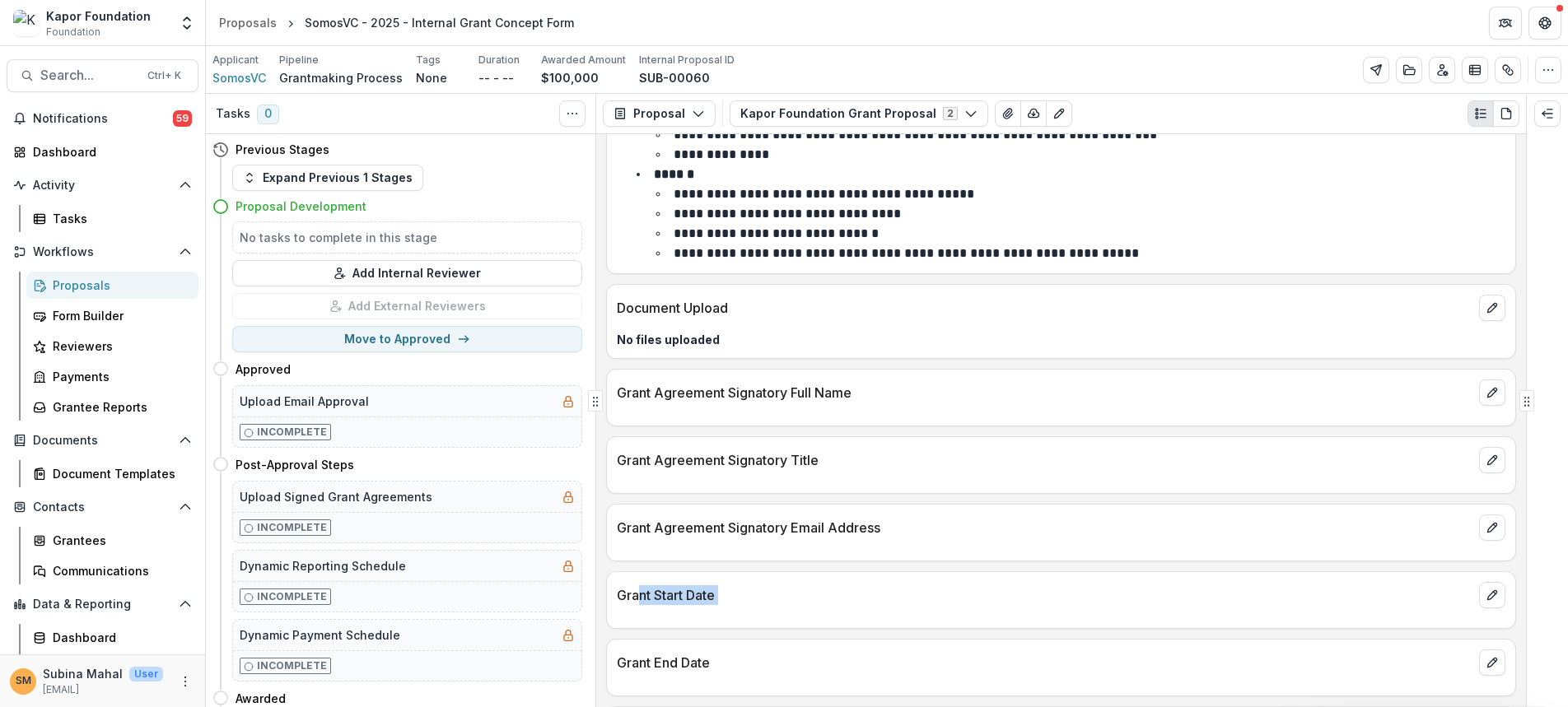 drag, startPoint x: 662, startPoint y: 539, endPoint x: 706, endPoint y: 550, distance: 45.354162 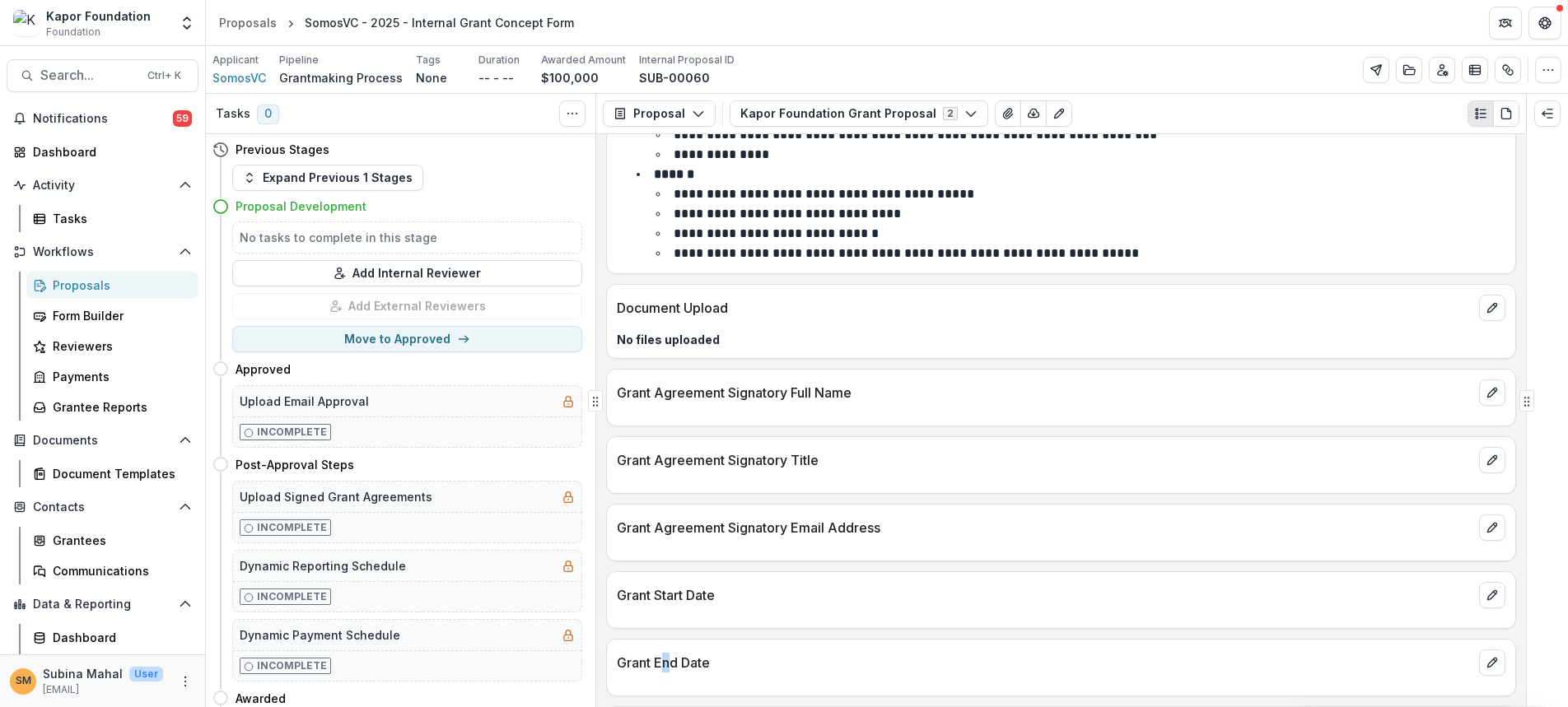 drag, startPoint x: 661, startPoint y: 588, endPoint x: 684, endPoint y: 595, distance: 24.041631 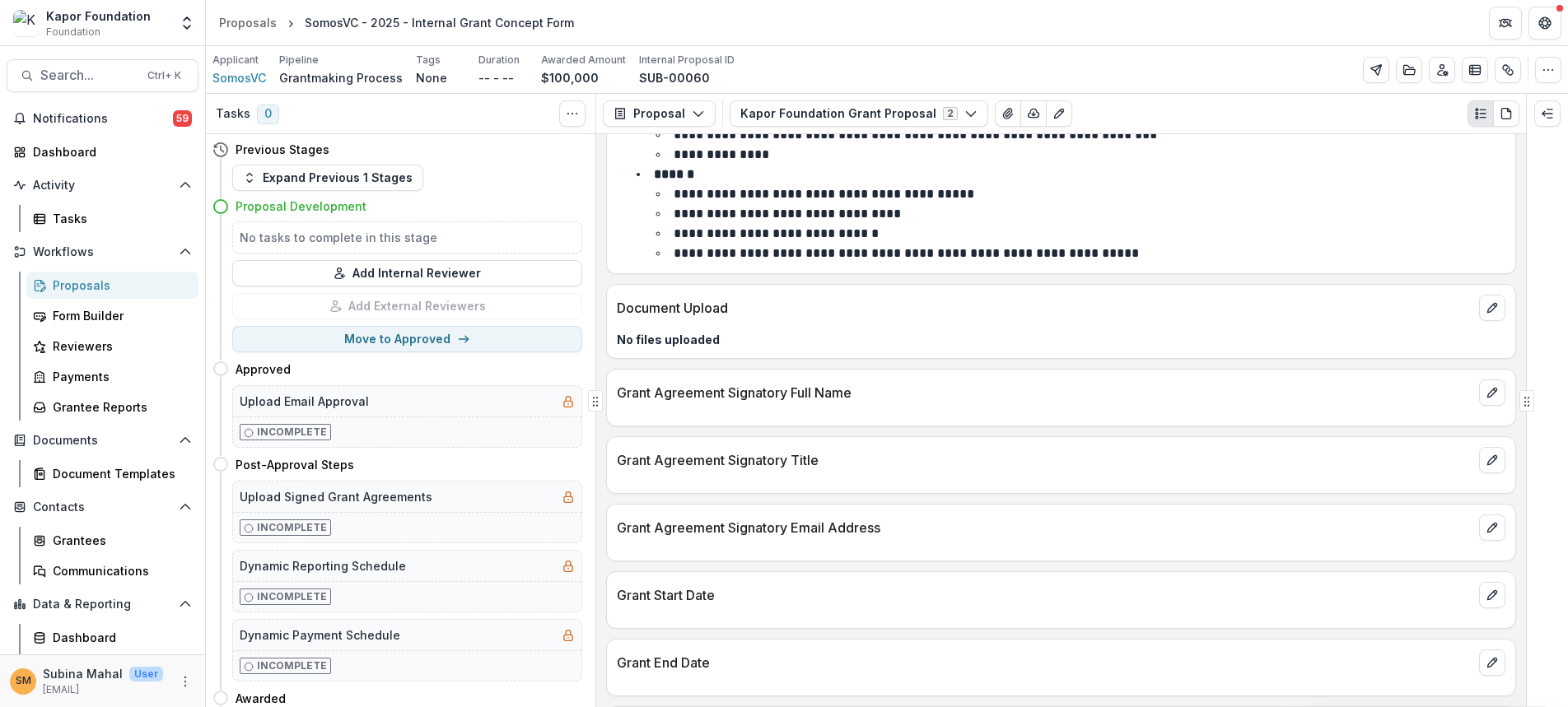 click on "Grant Reporting Date" at bounding box center (1044, 730) 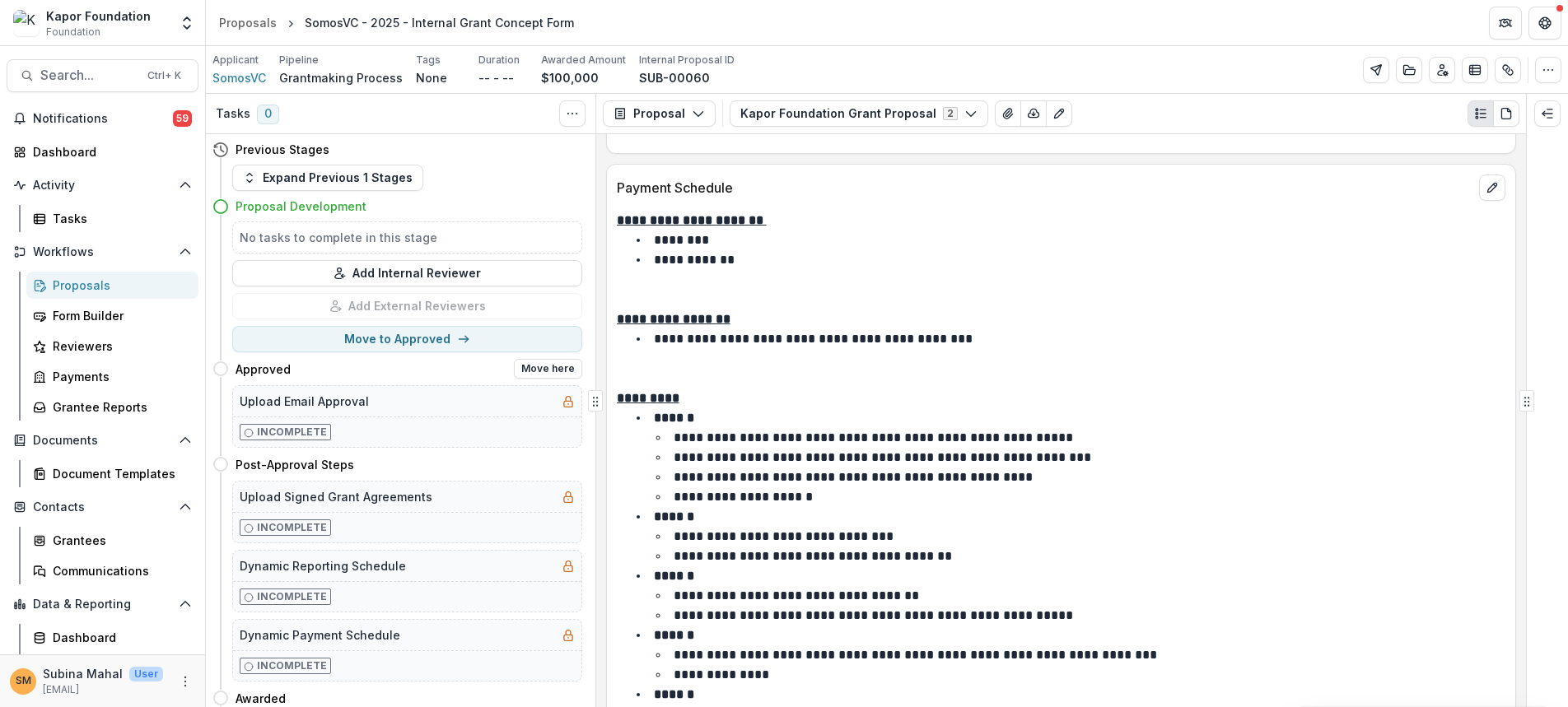 scroll, scrollTop: 2888, scrollLeft: 0, axis: vertical 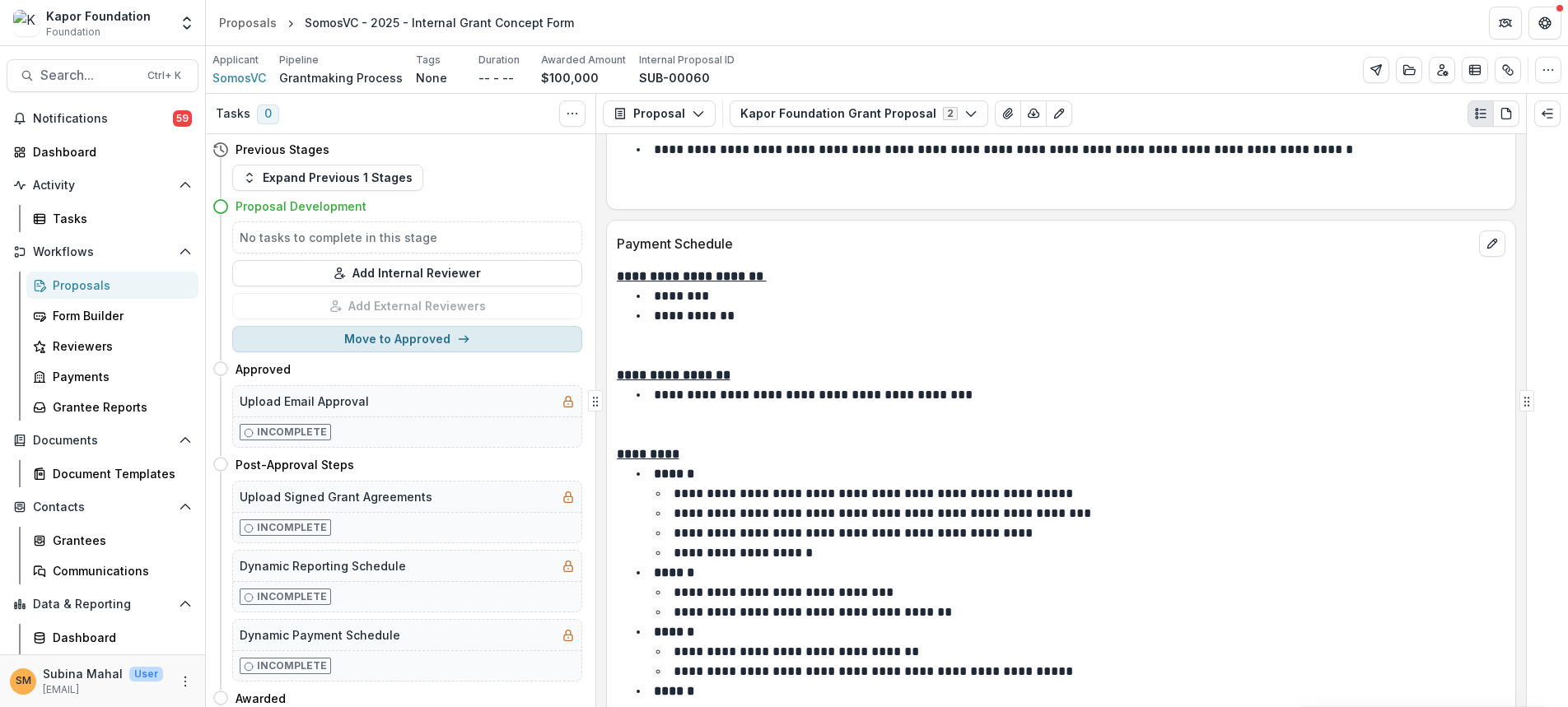 click on "Move to Approved" at bounding box center [407, 339] 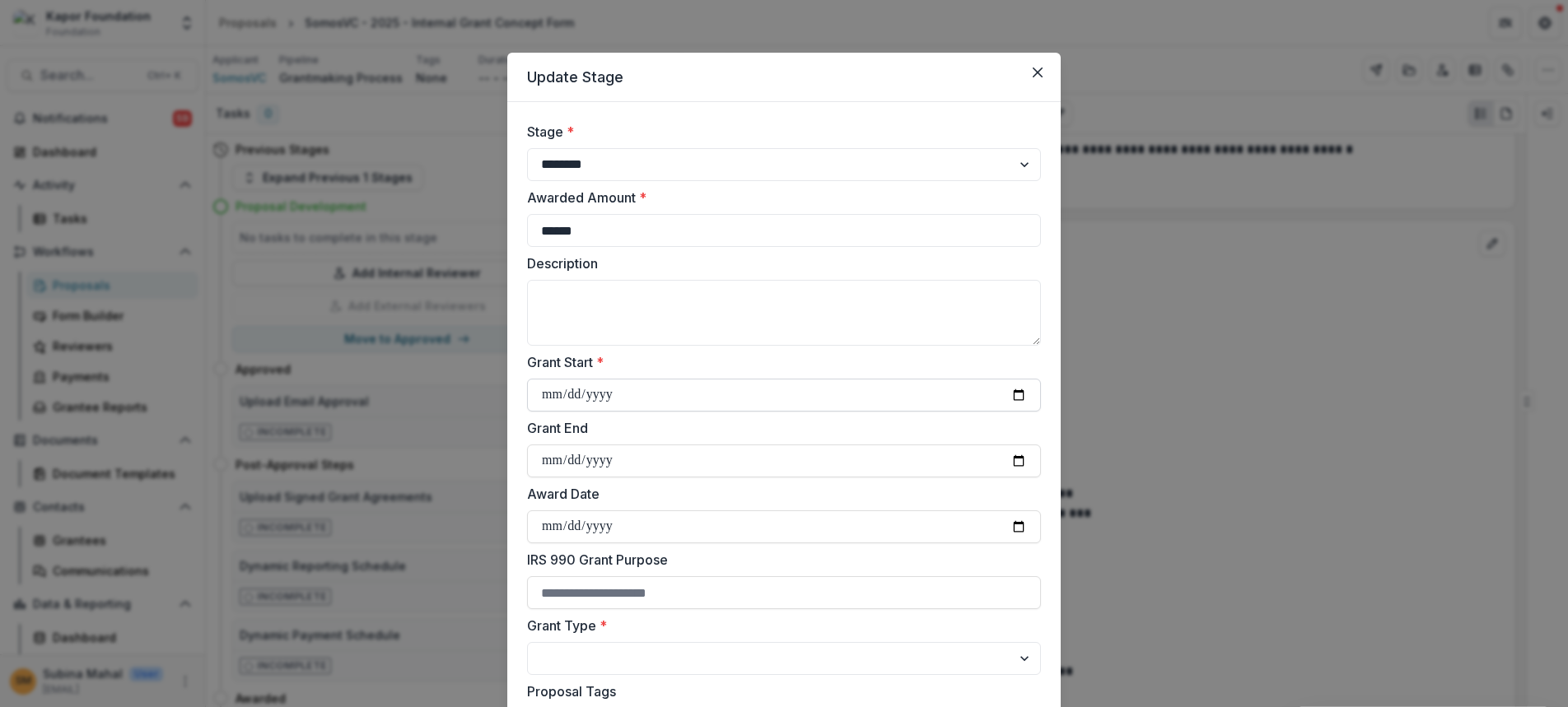 click on "Grant Start *" at bounding box center [784, 395] 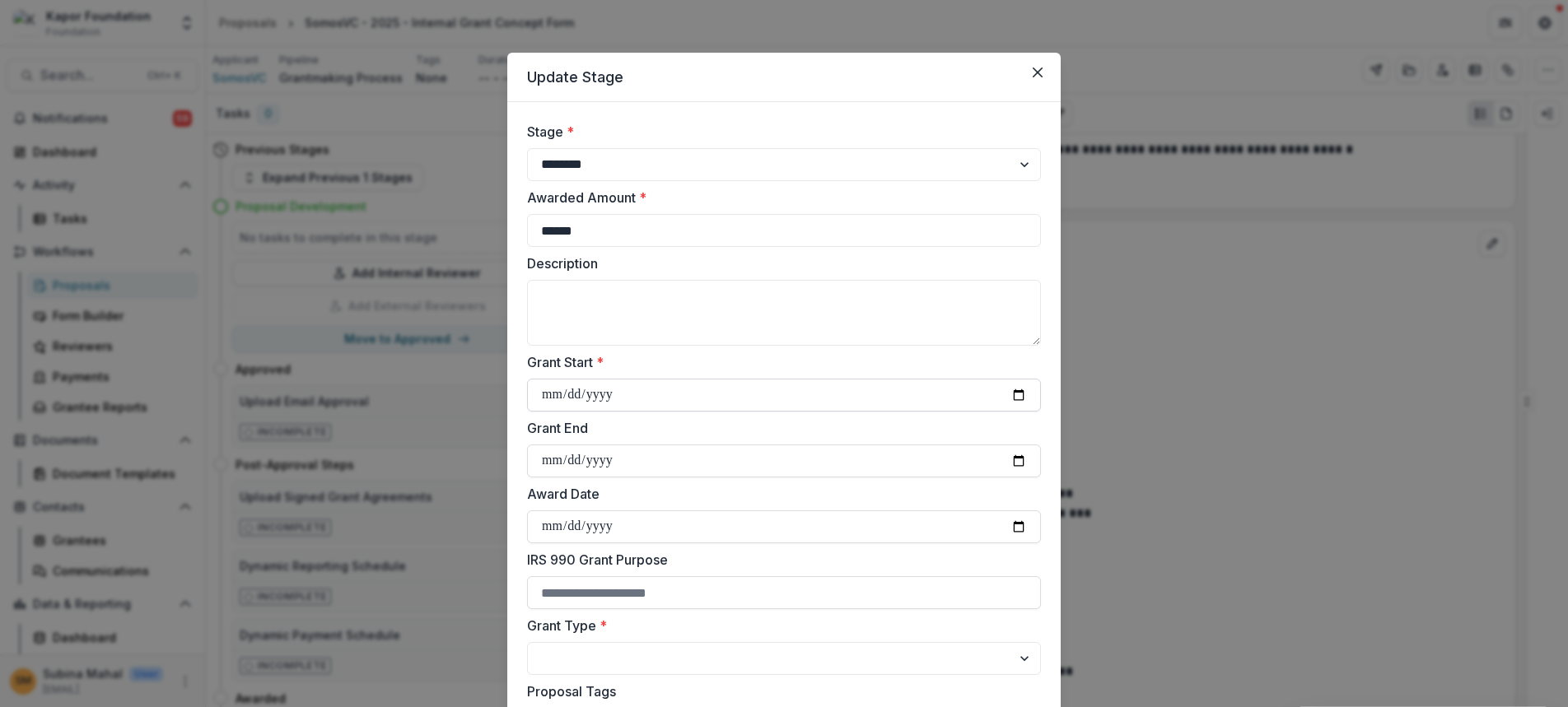 type on "**********" 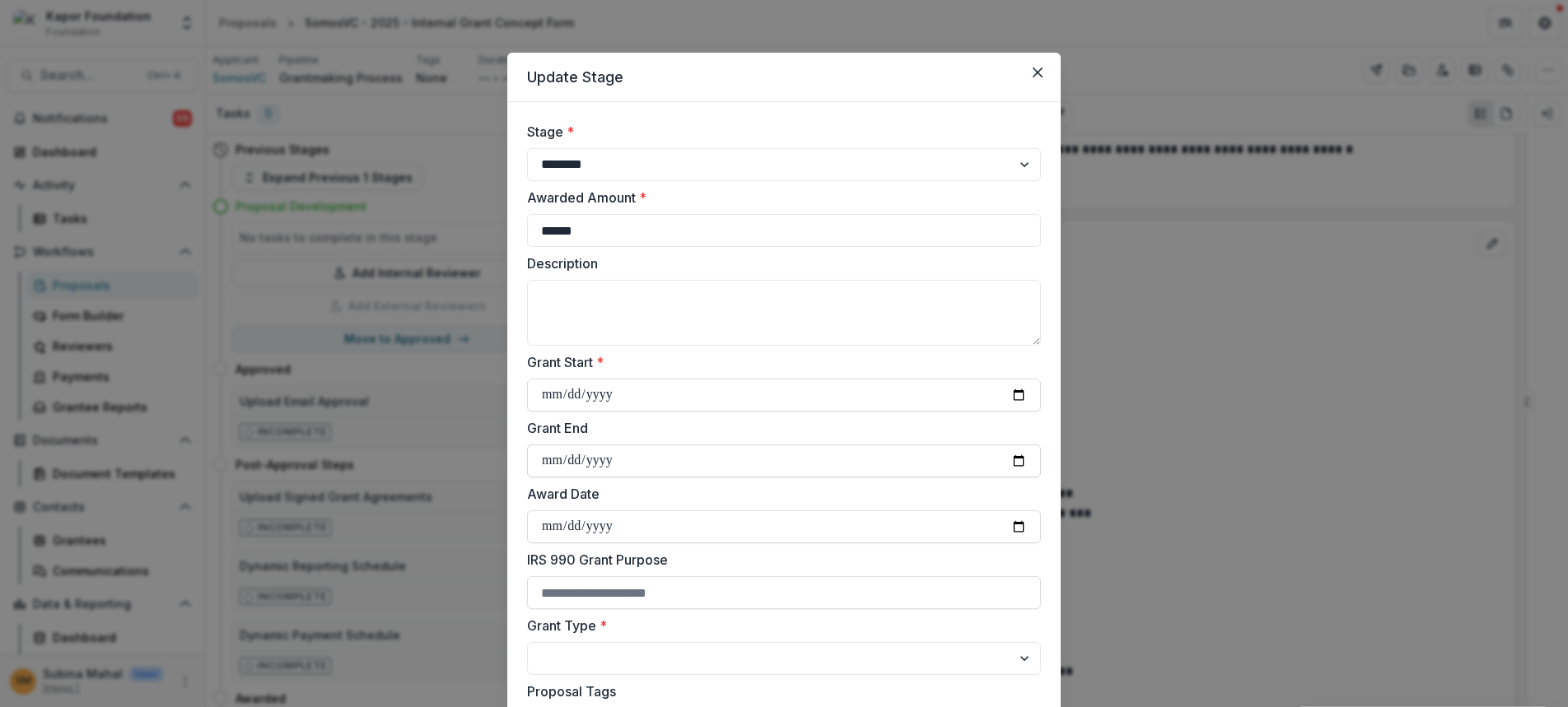 click on "Grant End" at bounding box center [784, 461] 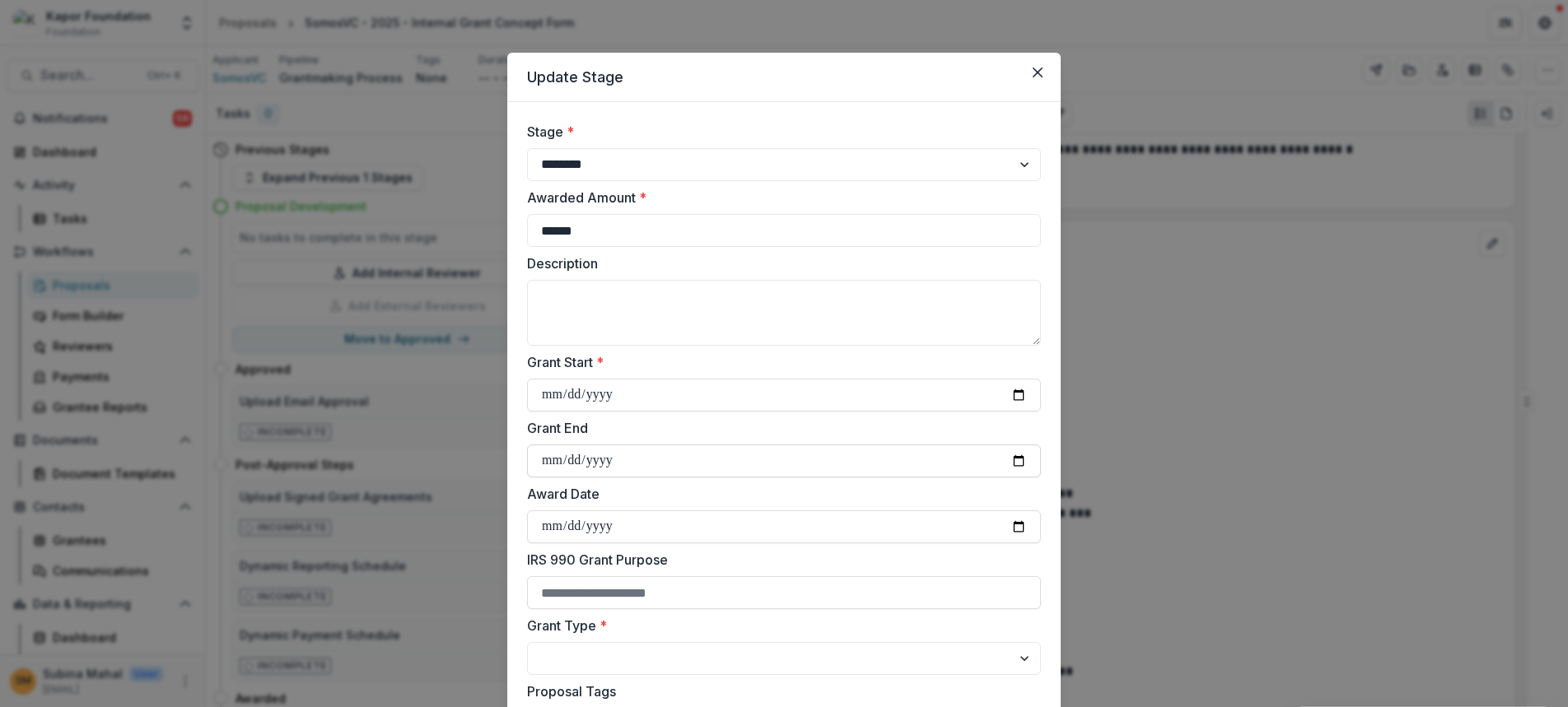 click on "Grant End" at bounding box center (784, 461) 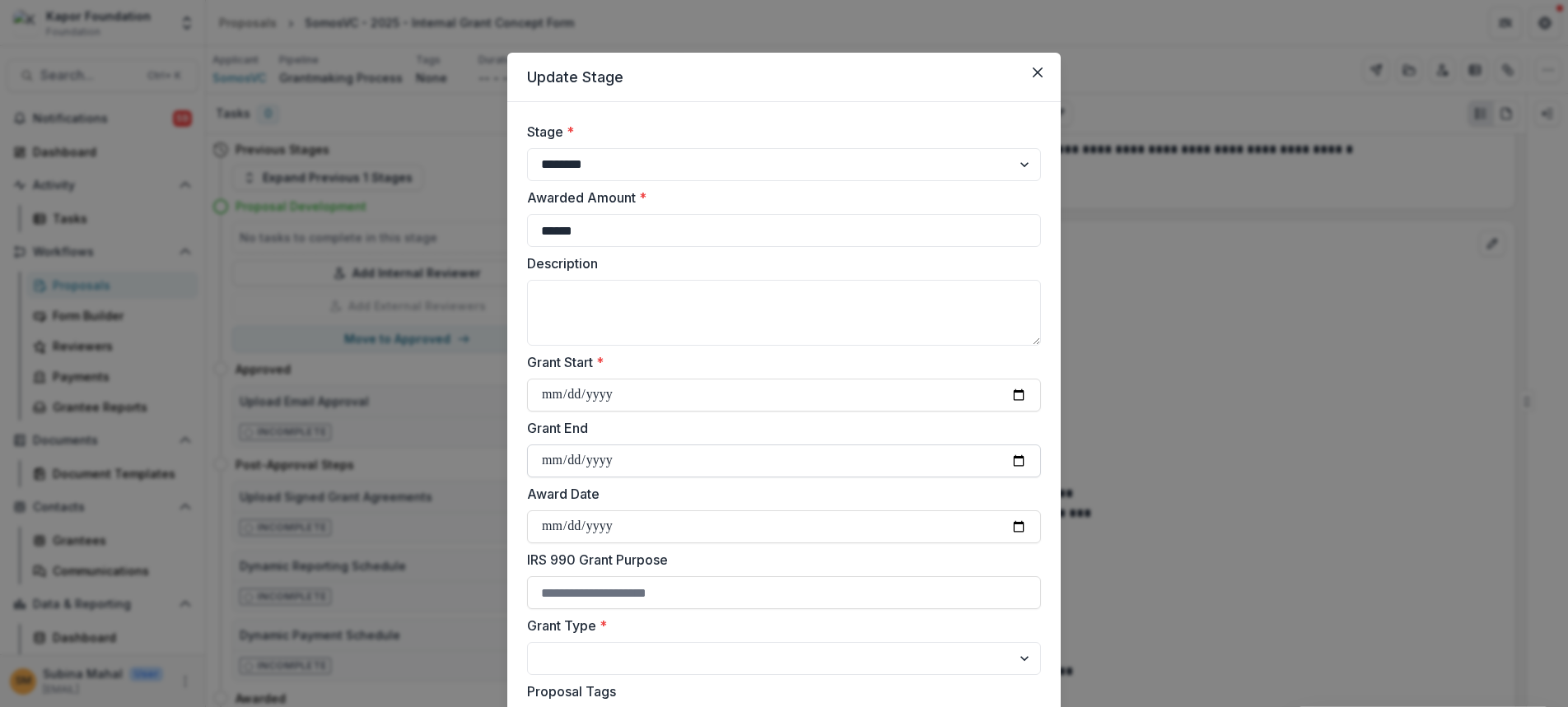 type on "**********" 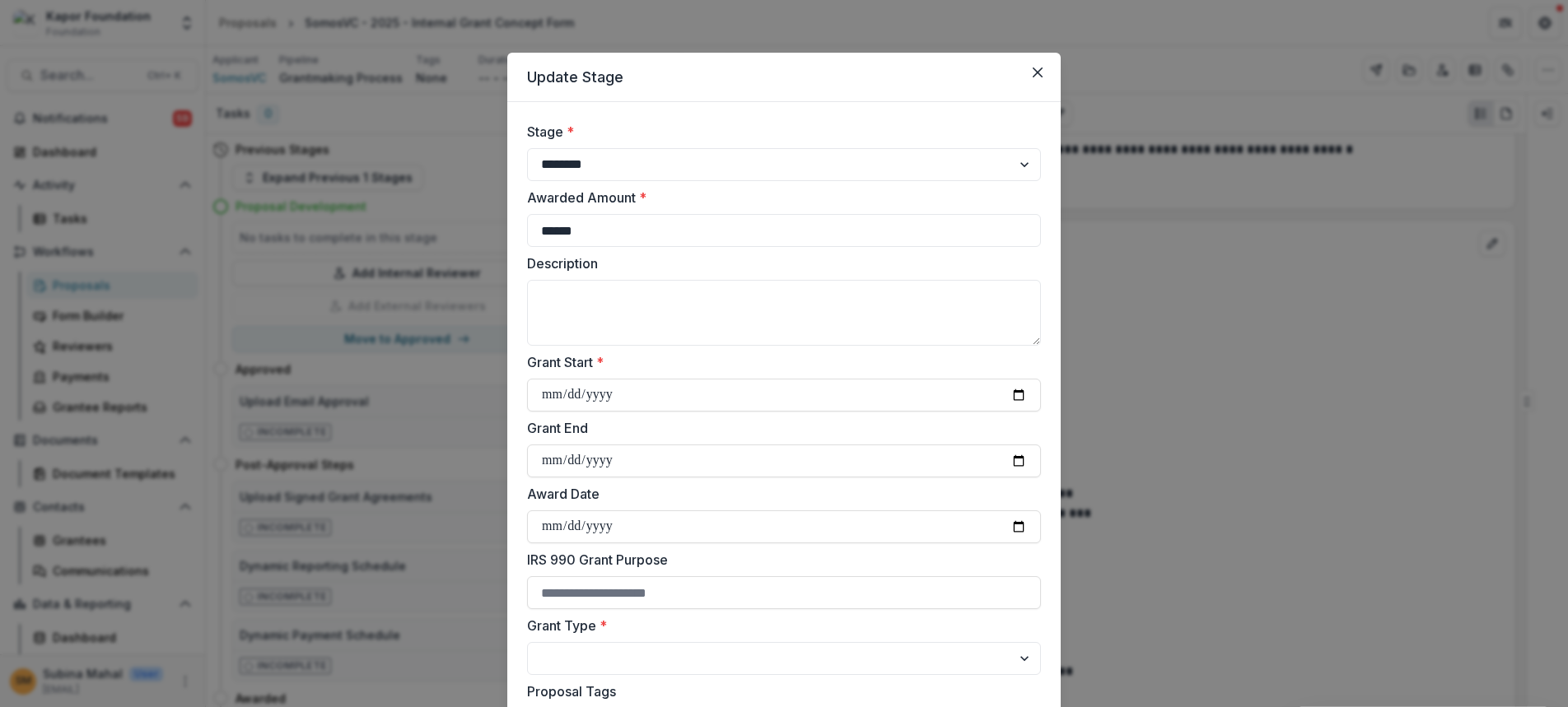 click on "**********" at bounding box center (784, 678) 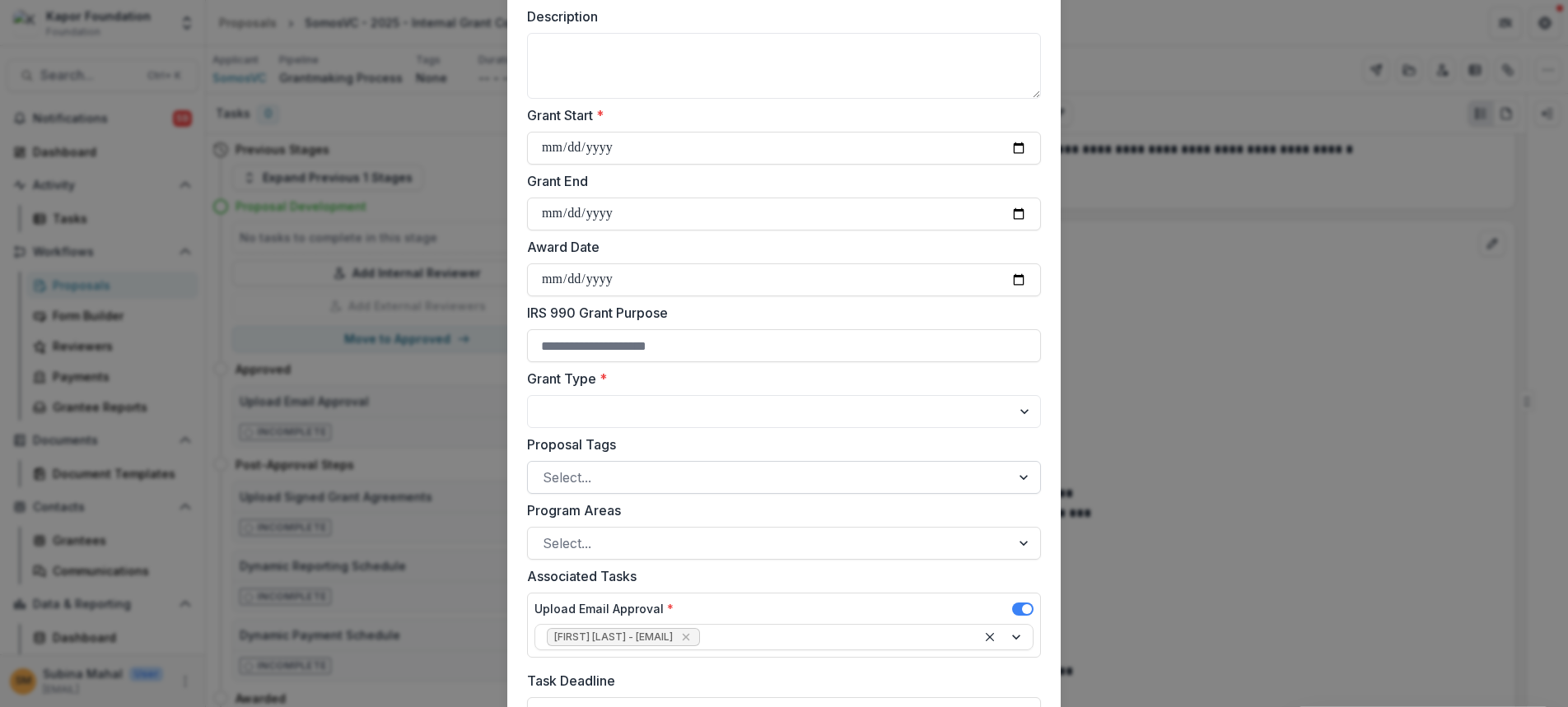scroll, scrollTop: 412, scrollLeft: 0, axis: vertical 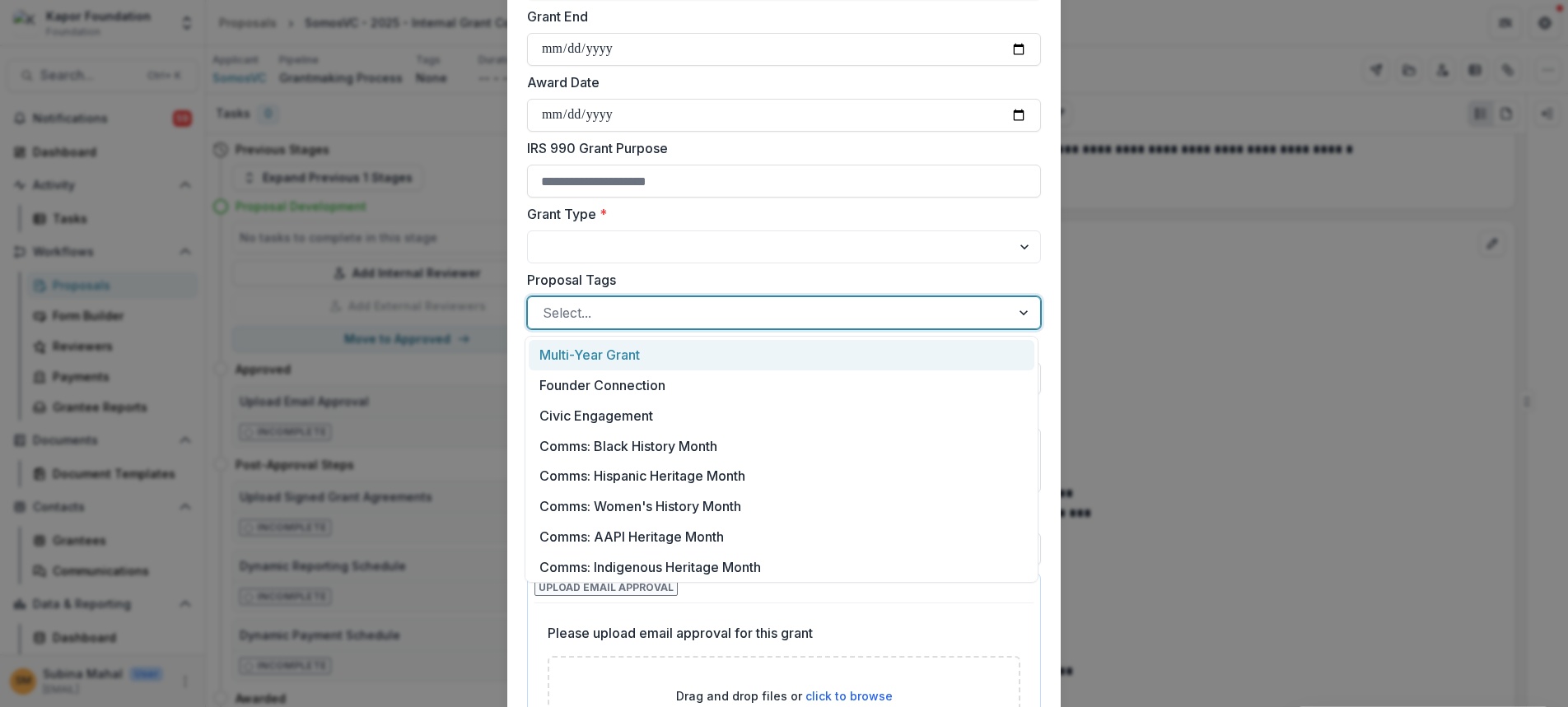click at bounding box center [769, 313] 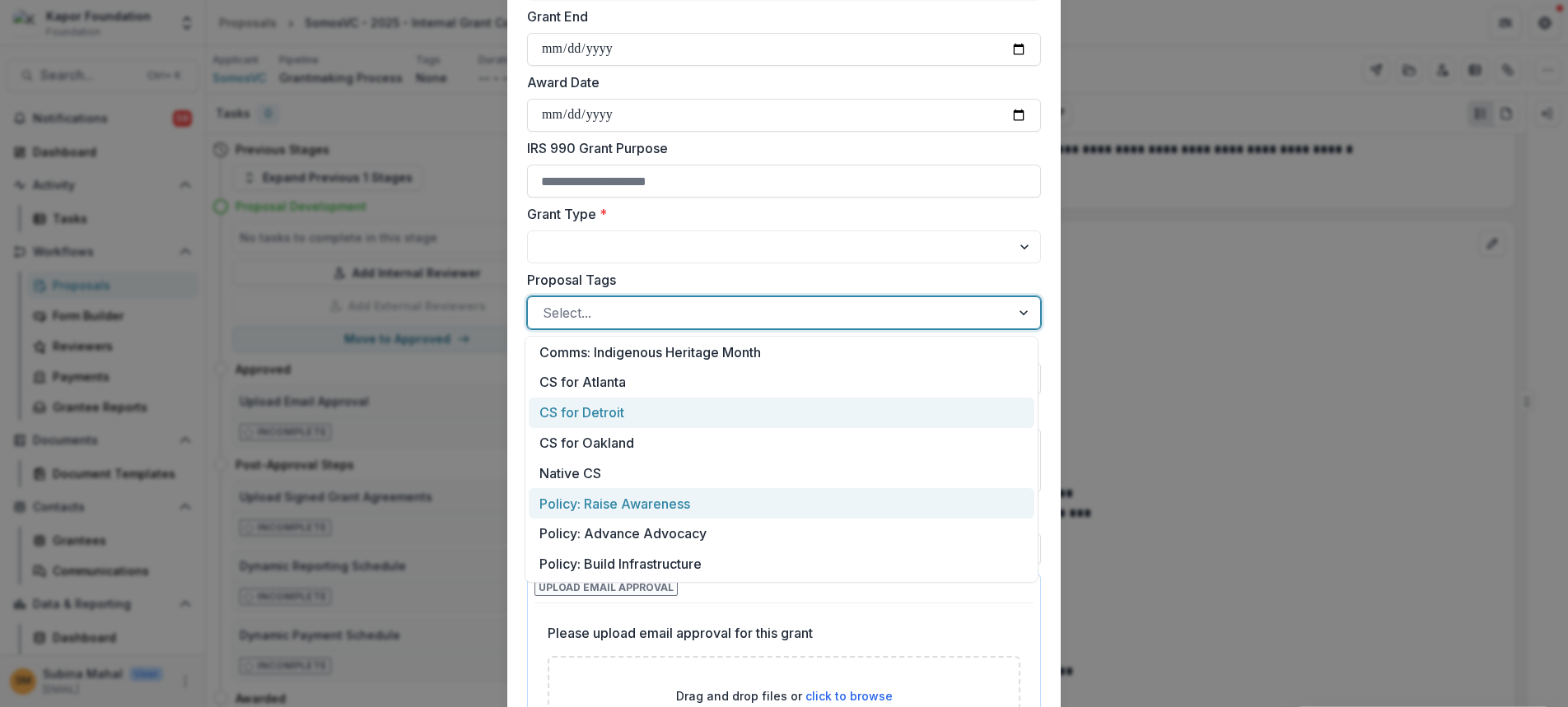 scroll, scrollTop: 0, scrollLeft: 0, axis: both 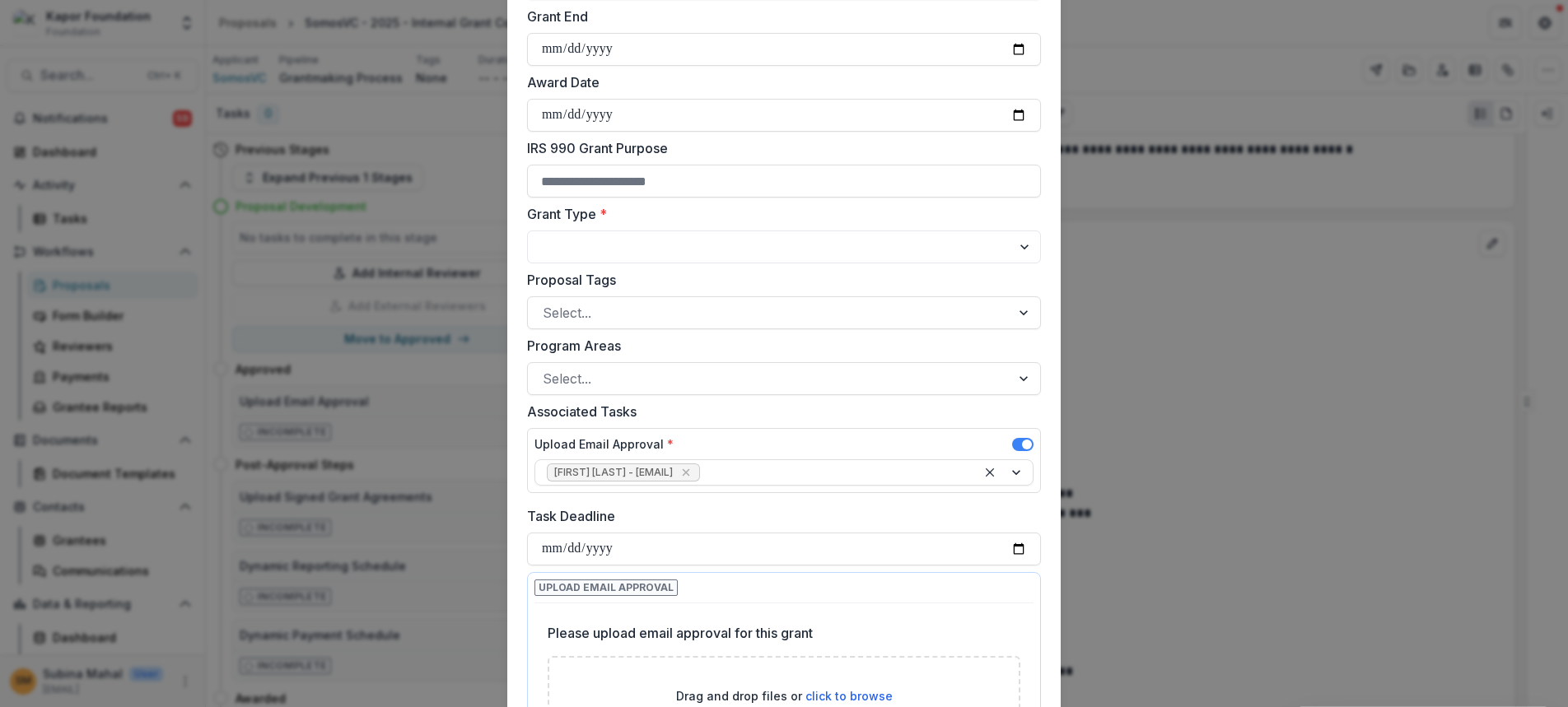 click on "**********" at bounding box center [784, 267] 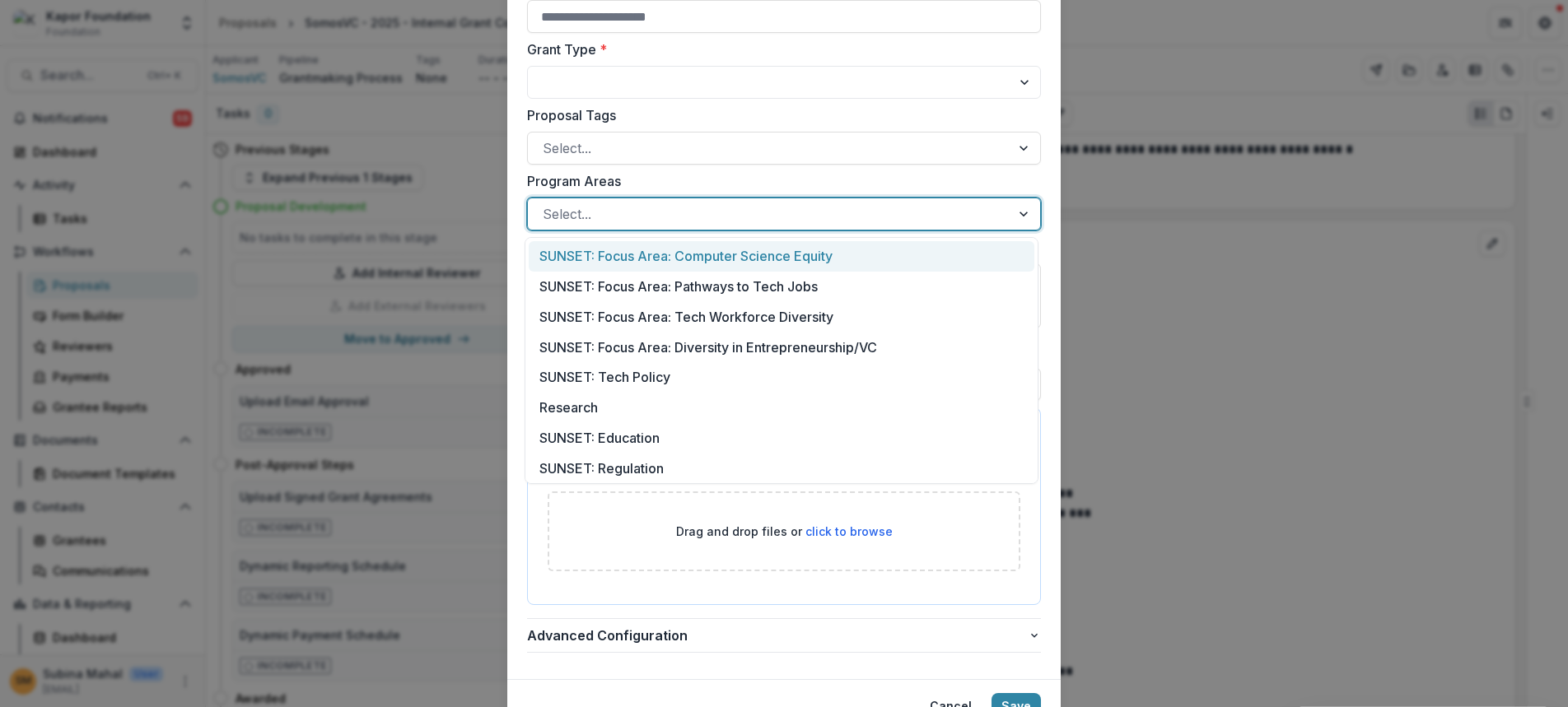 click at bounding box center [769, 214] 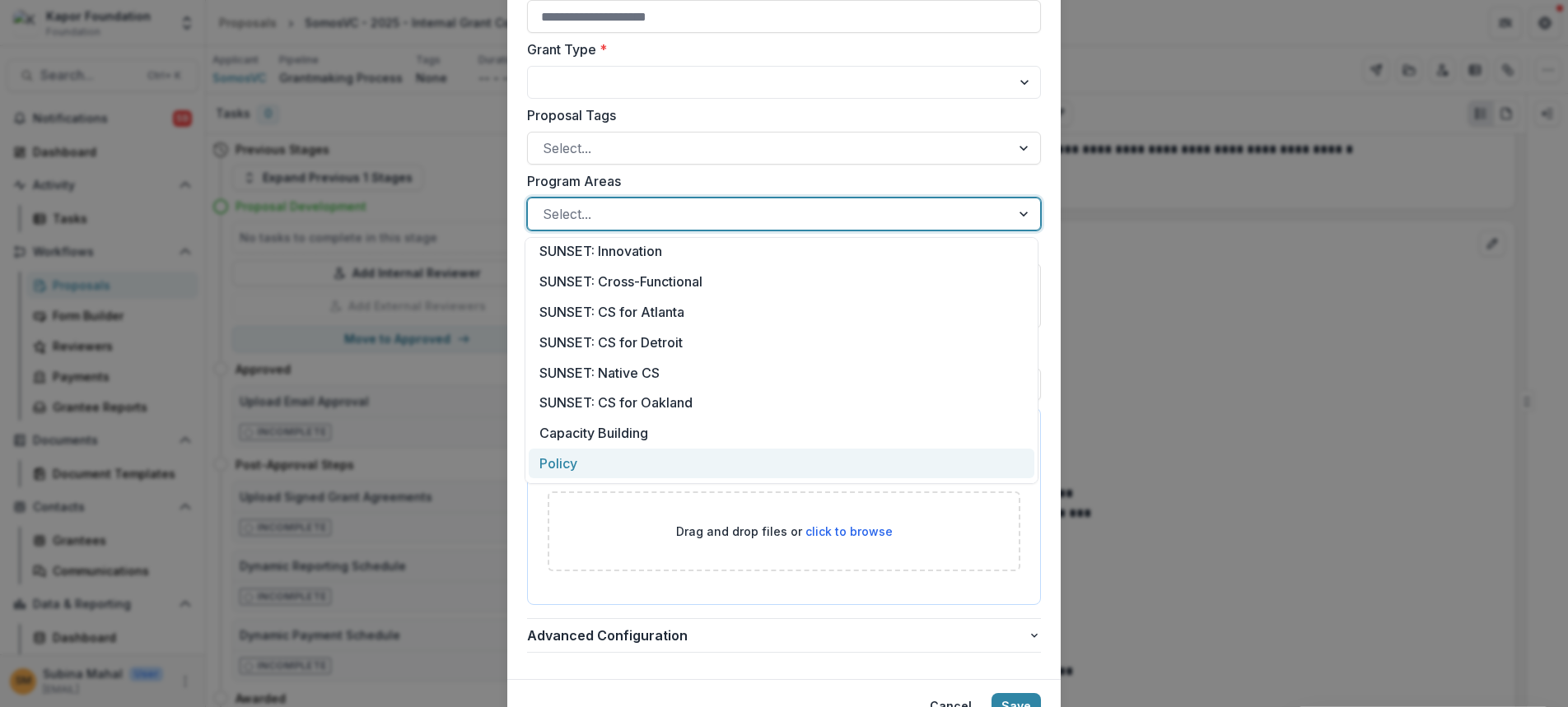 scroll, scrollTop: 306, scrollLeft: 0, axis: vertical 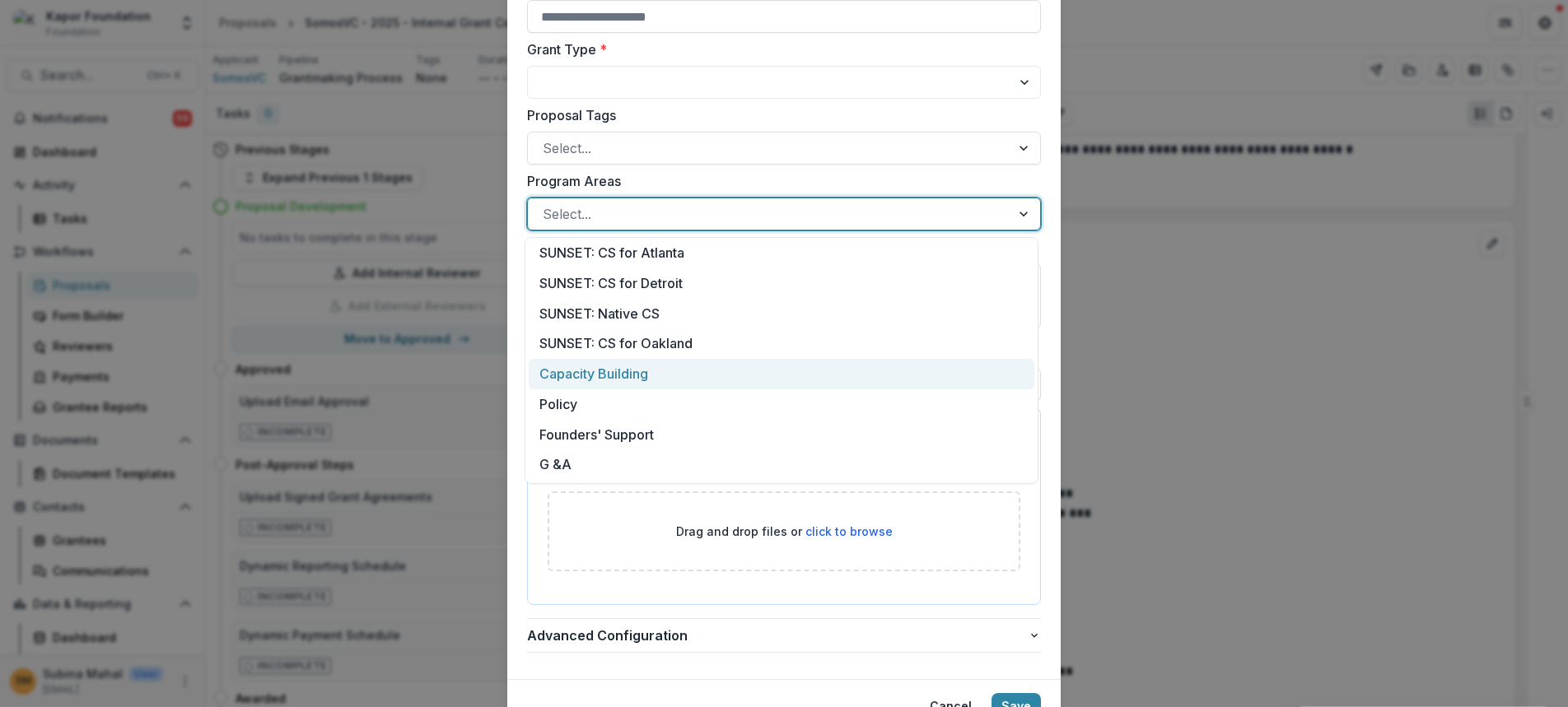 click on "Capacity Building" at bounding box center (782, 374) 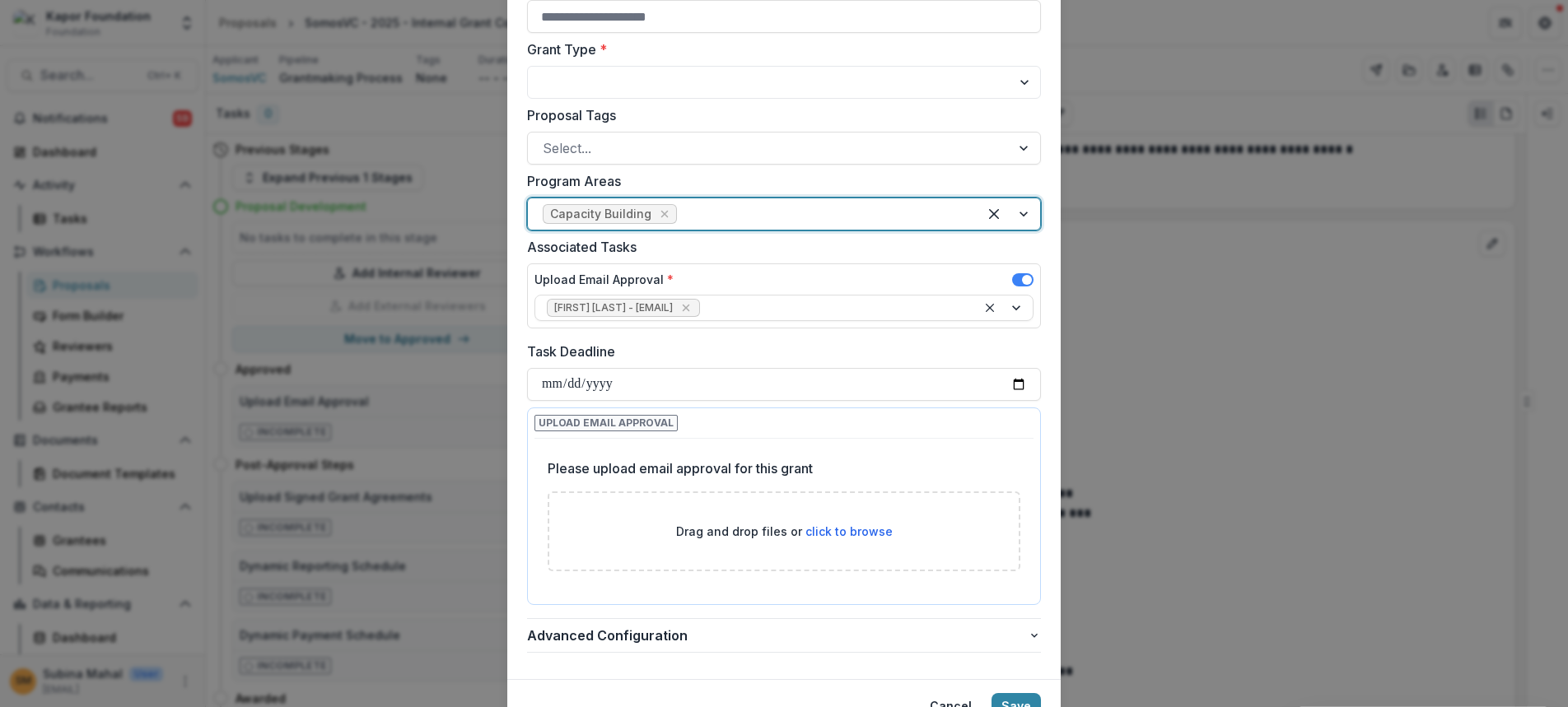 scroll, scrollTop: 652, scrollLeft: 0, axis: vertical 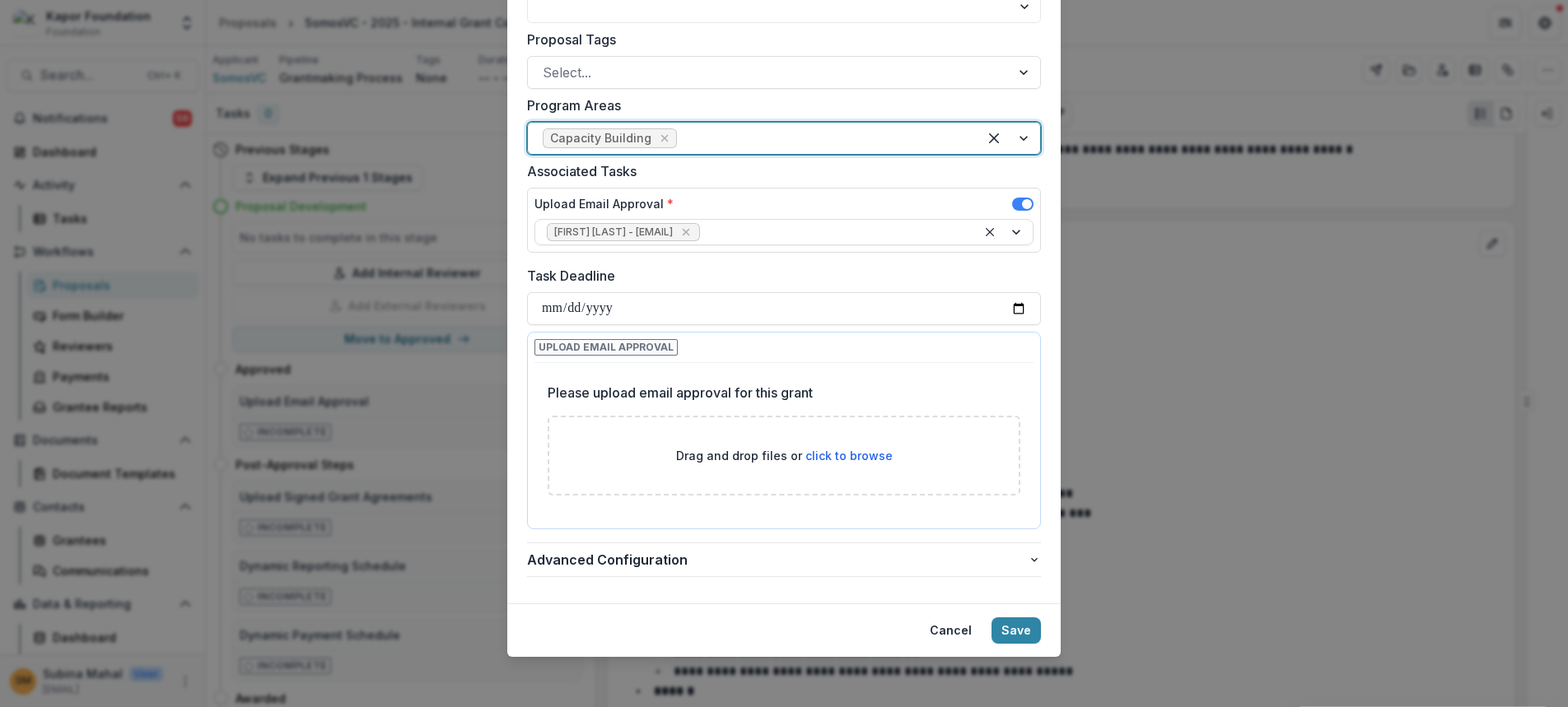 click on "click to browse" at bounding box center (849, 455) 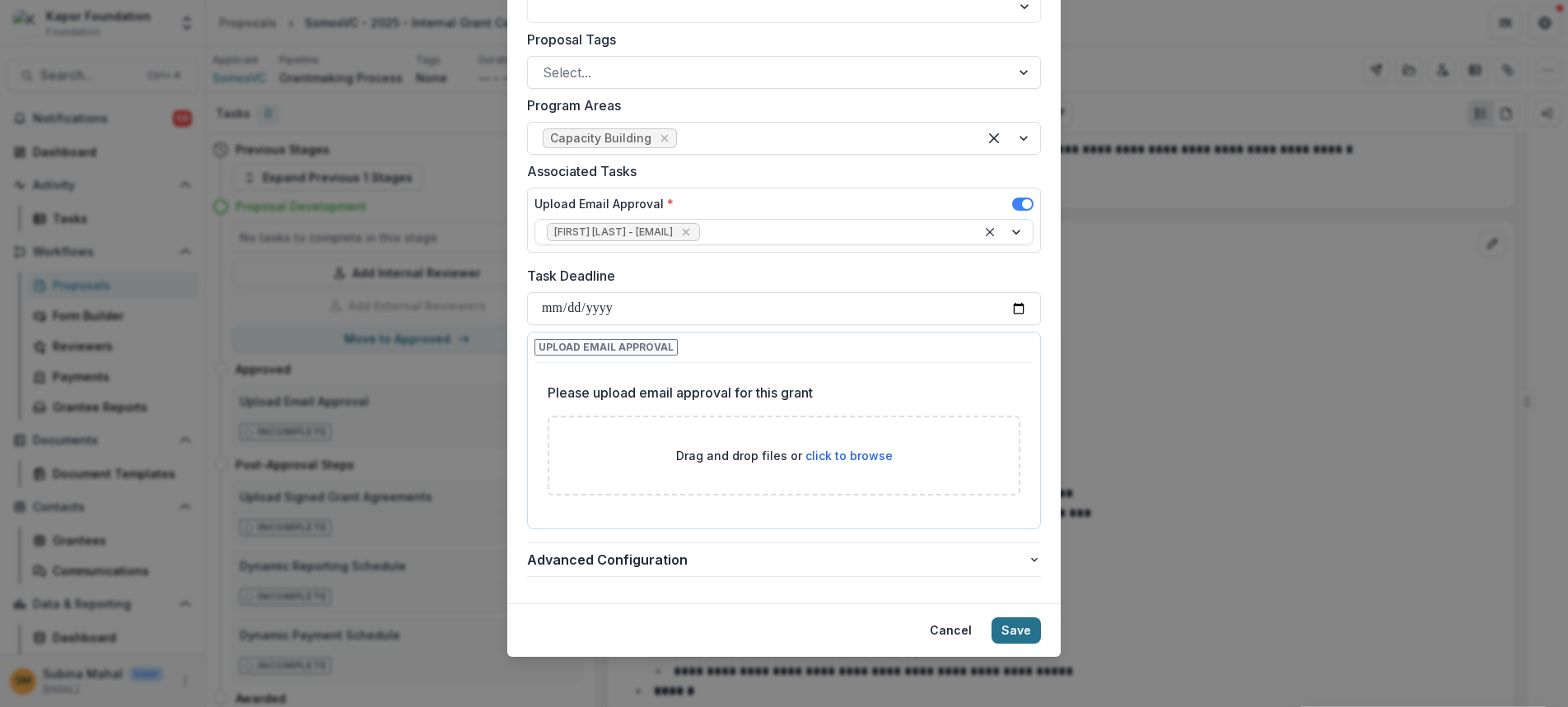 type on "**********" 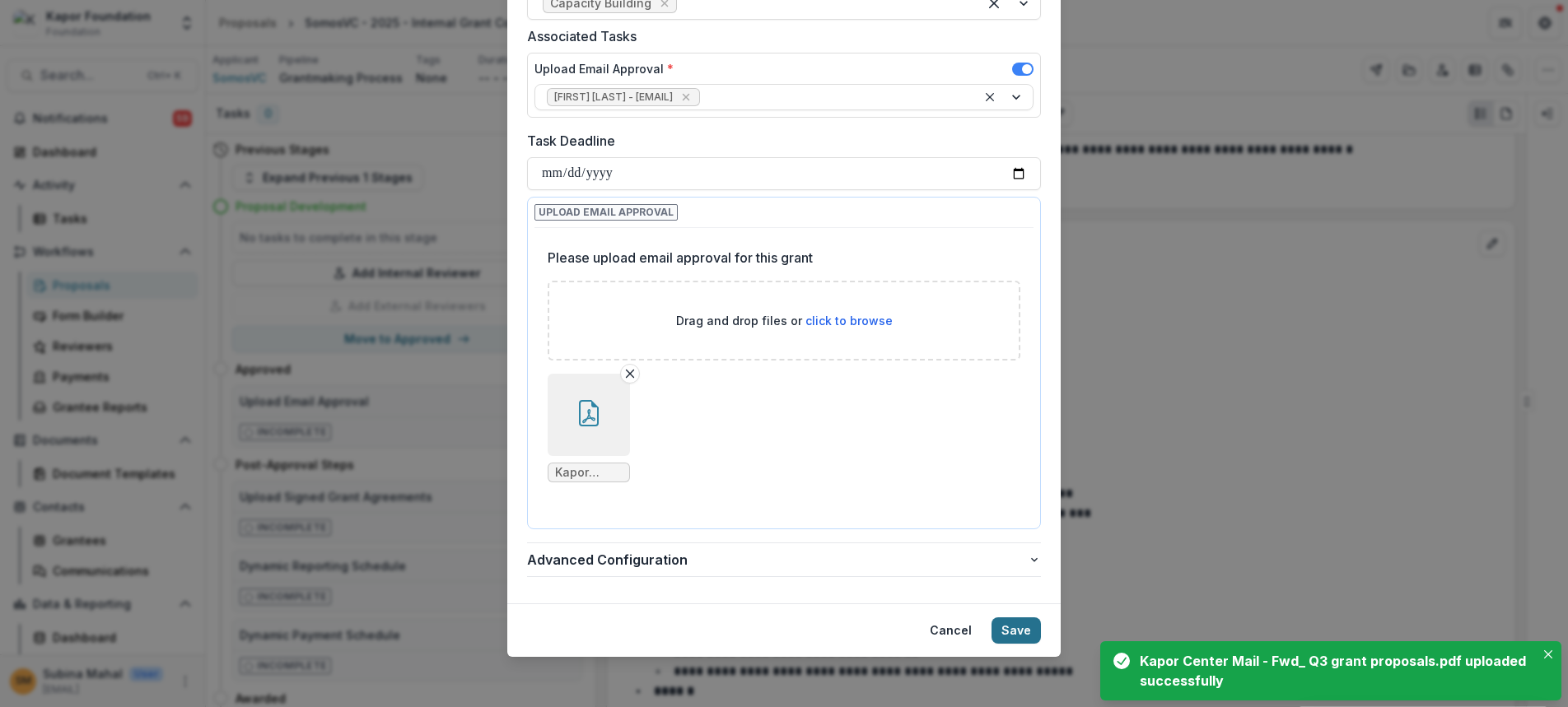 click on "Save" at bounding box center [1016, 630] 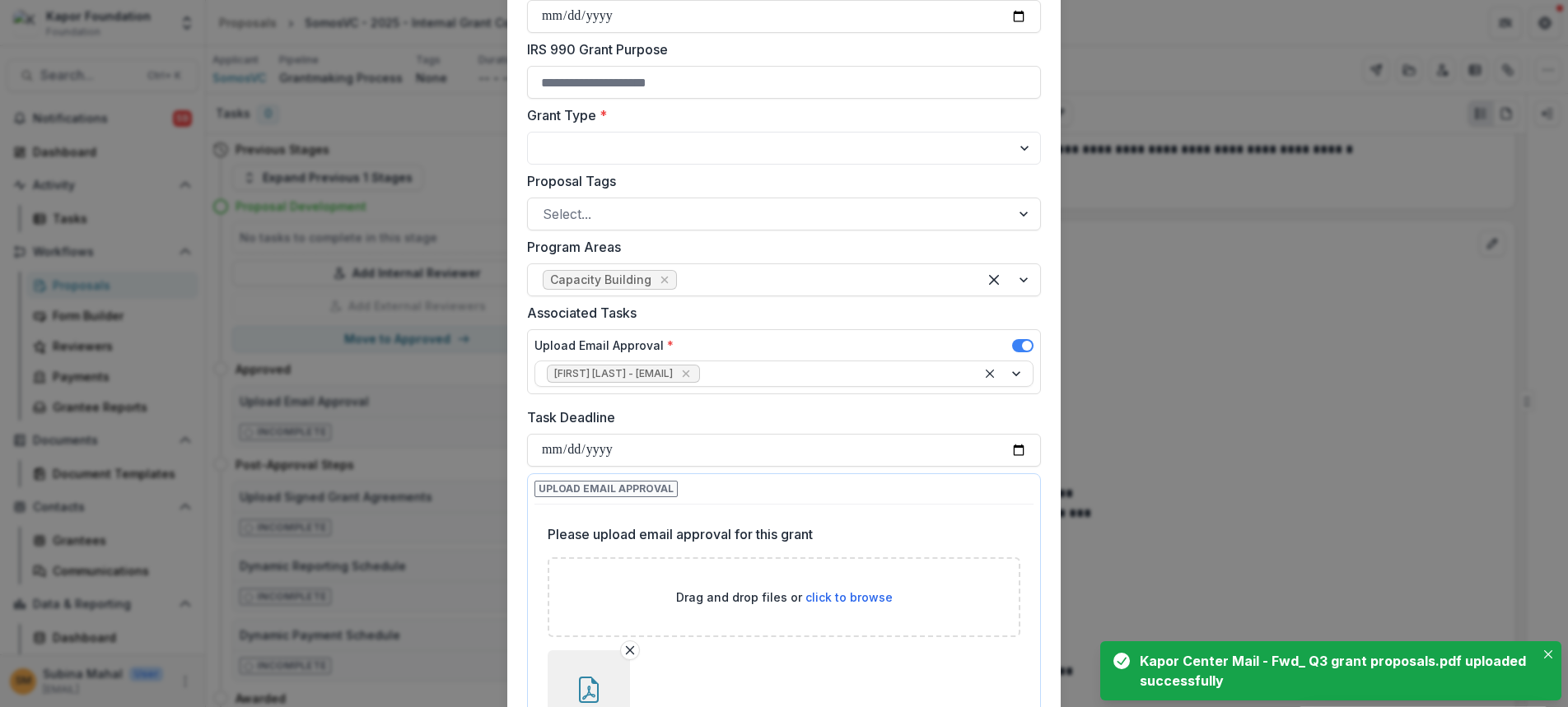 scroll, scrollTop: 395, scrollLeft: 0, axis: vertical 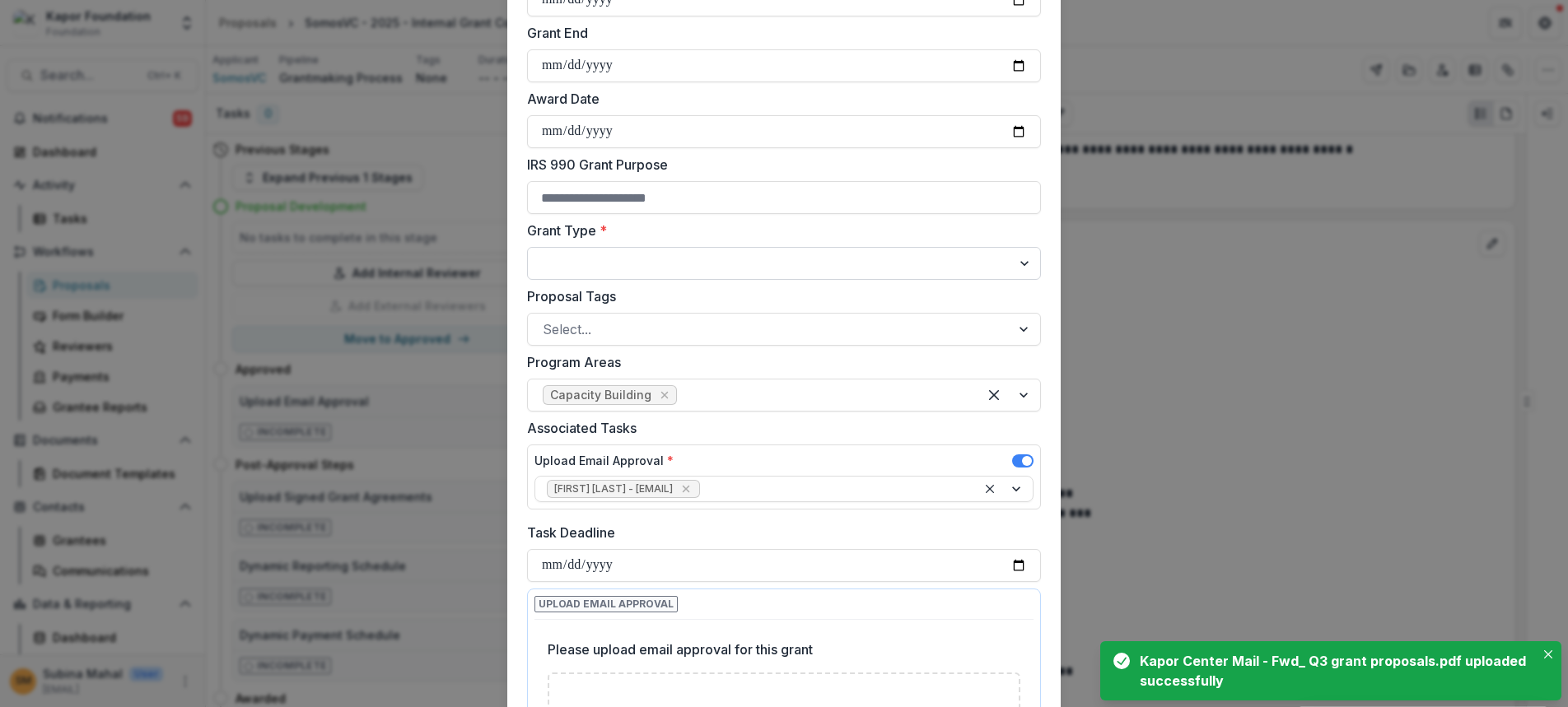click on "**********" at bounding box center [784, 263] 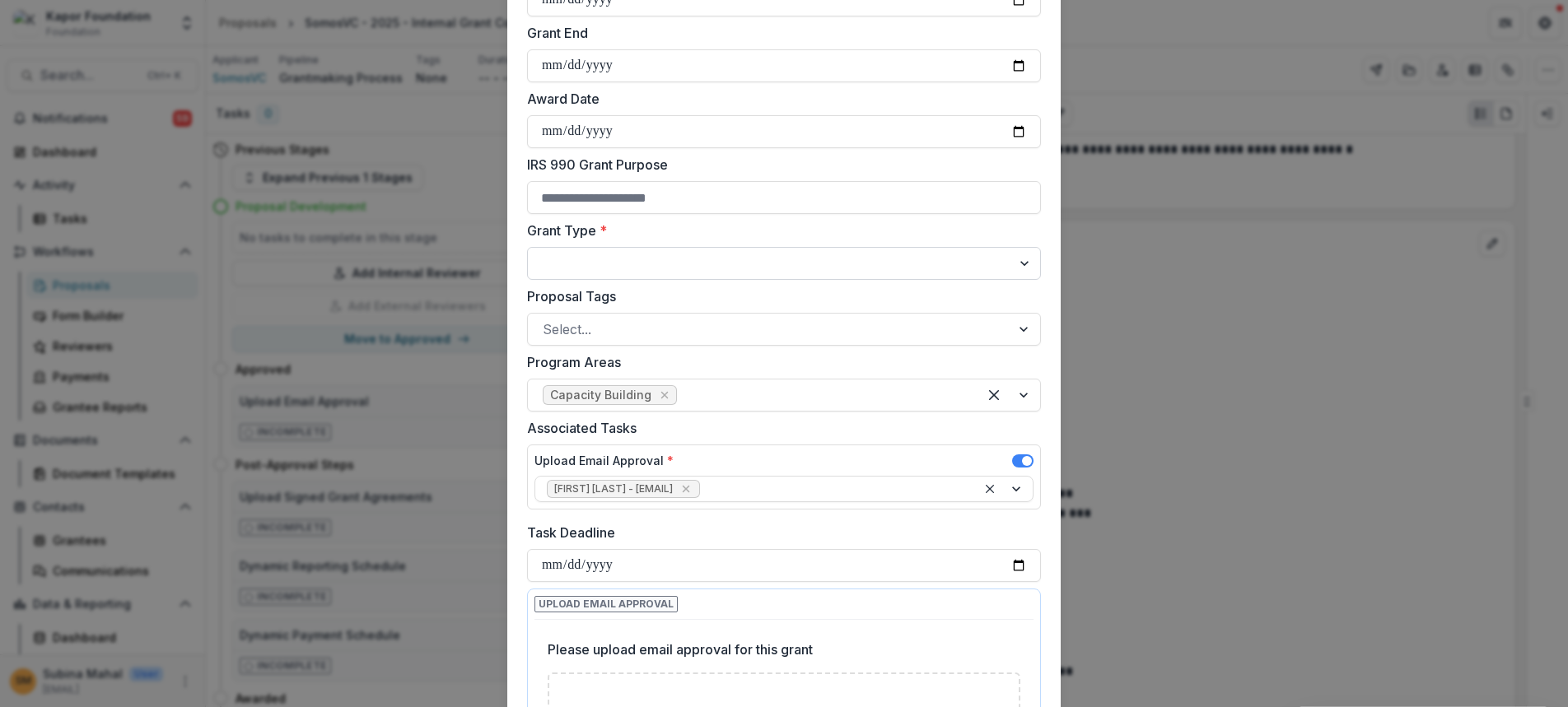 select on "**********" 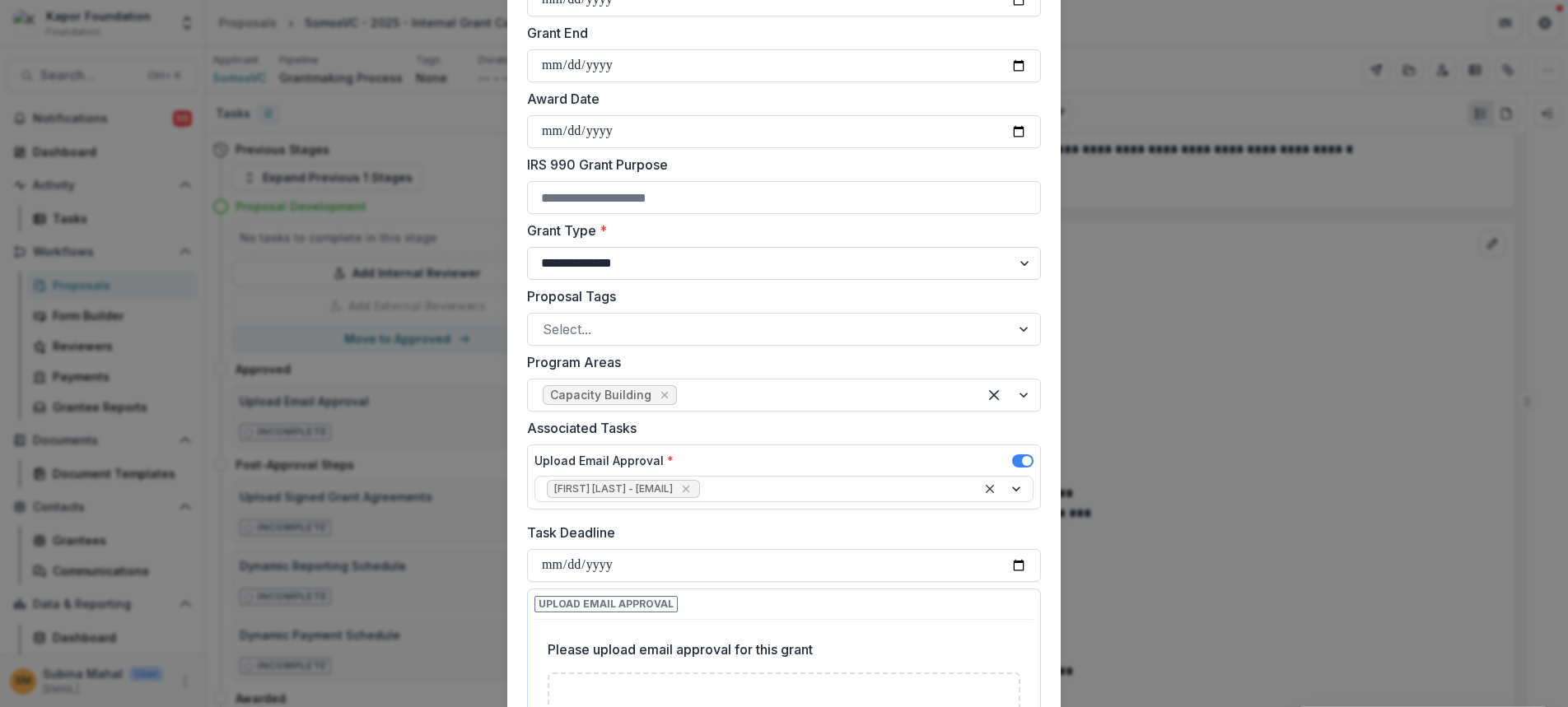 click on "**********" at bounding box center (784, 263) 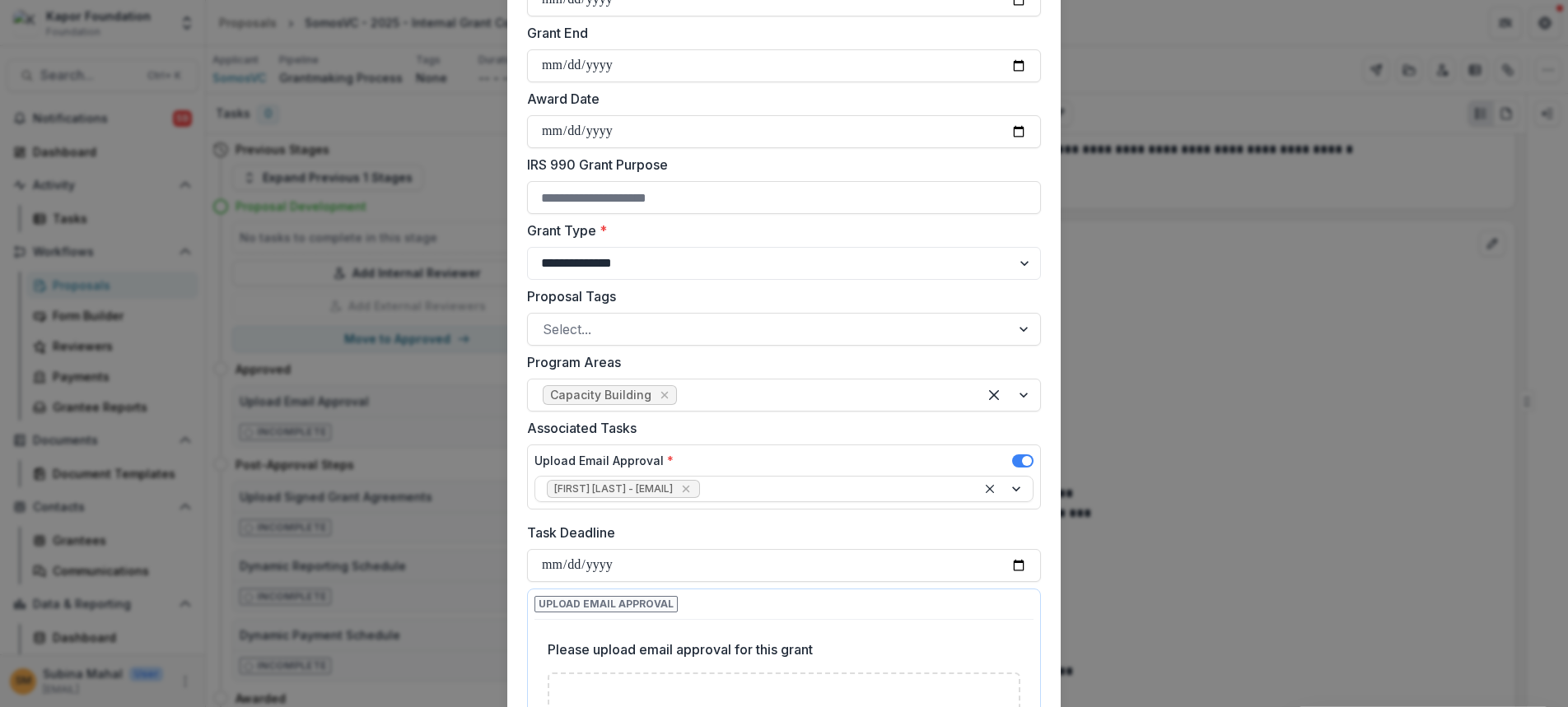 click on "**********" at bounding box center [784, 351] 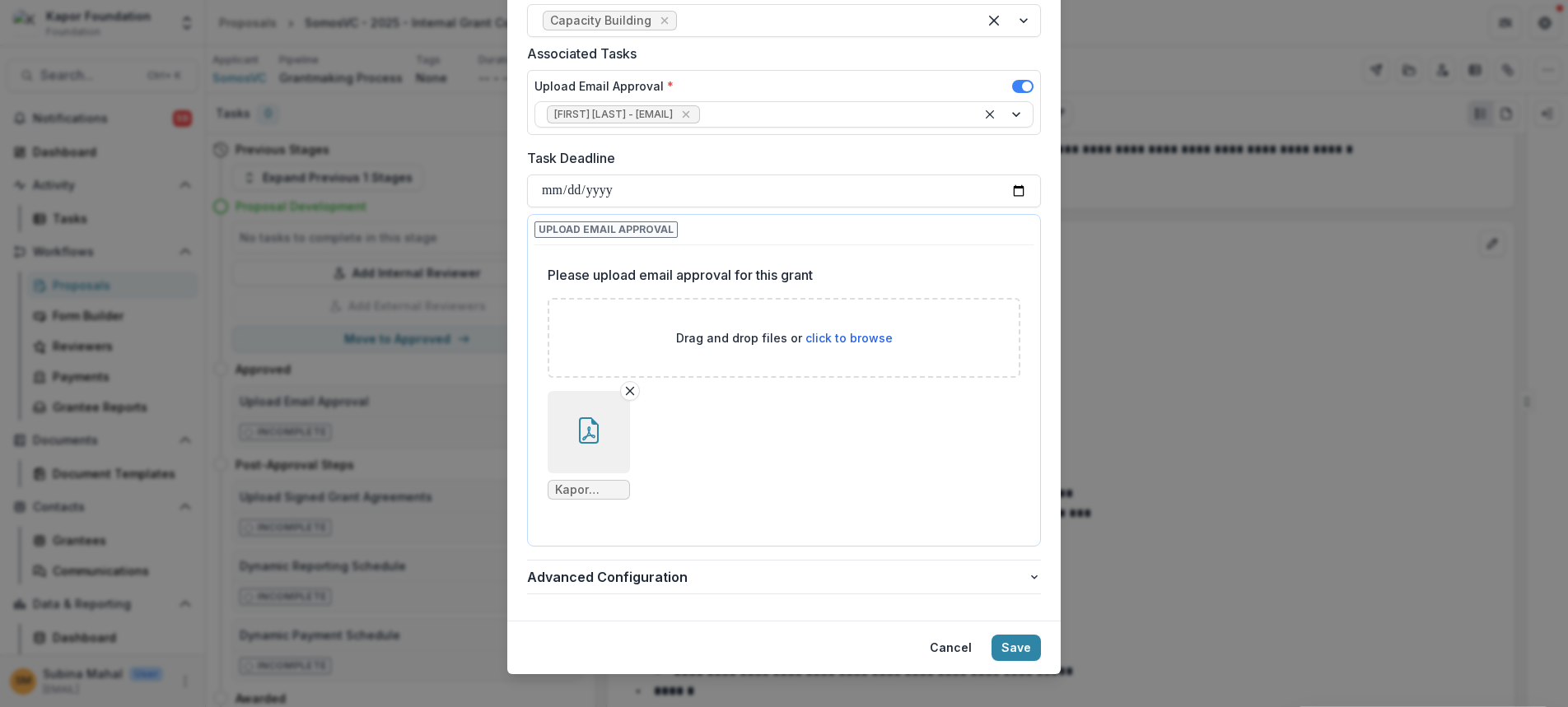 scroll, scrollTop: 787, scrollLeft: 0, axis: vertical 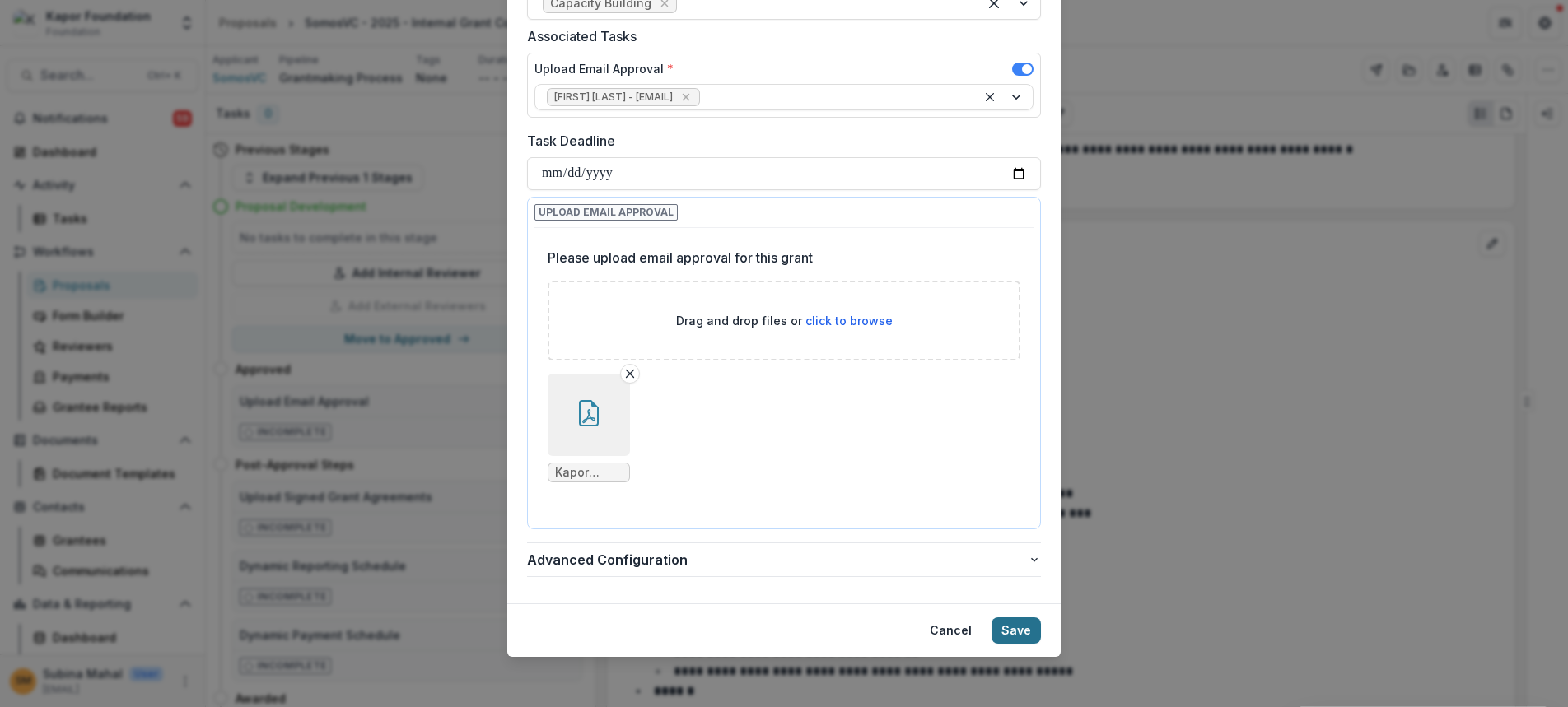 click on "Save" at bounding box center (1016, 630) 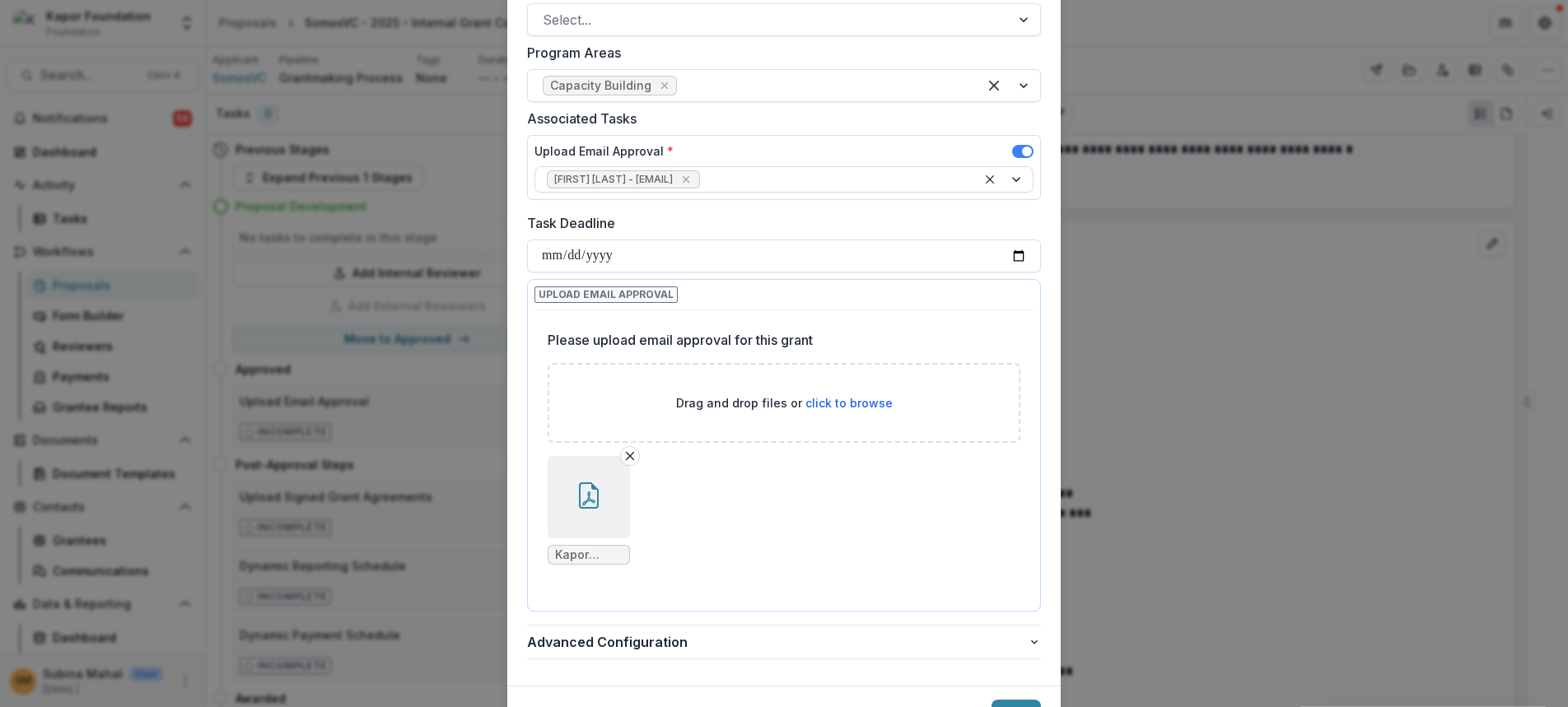 scroll, scrollTop: 787, scrollLeft: 0, axis: vertical 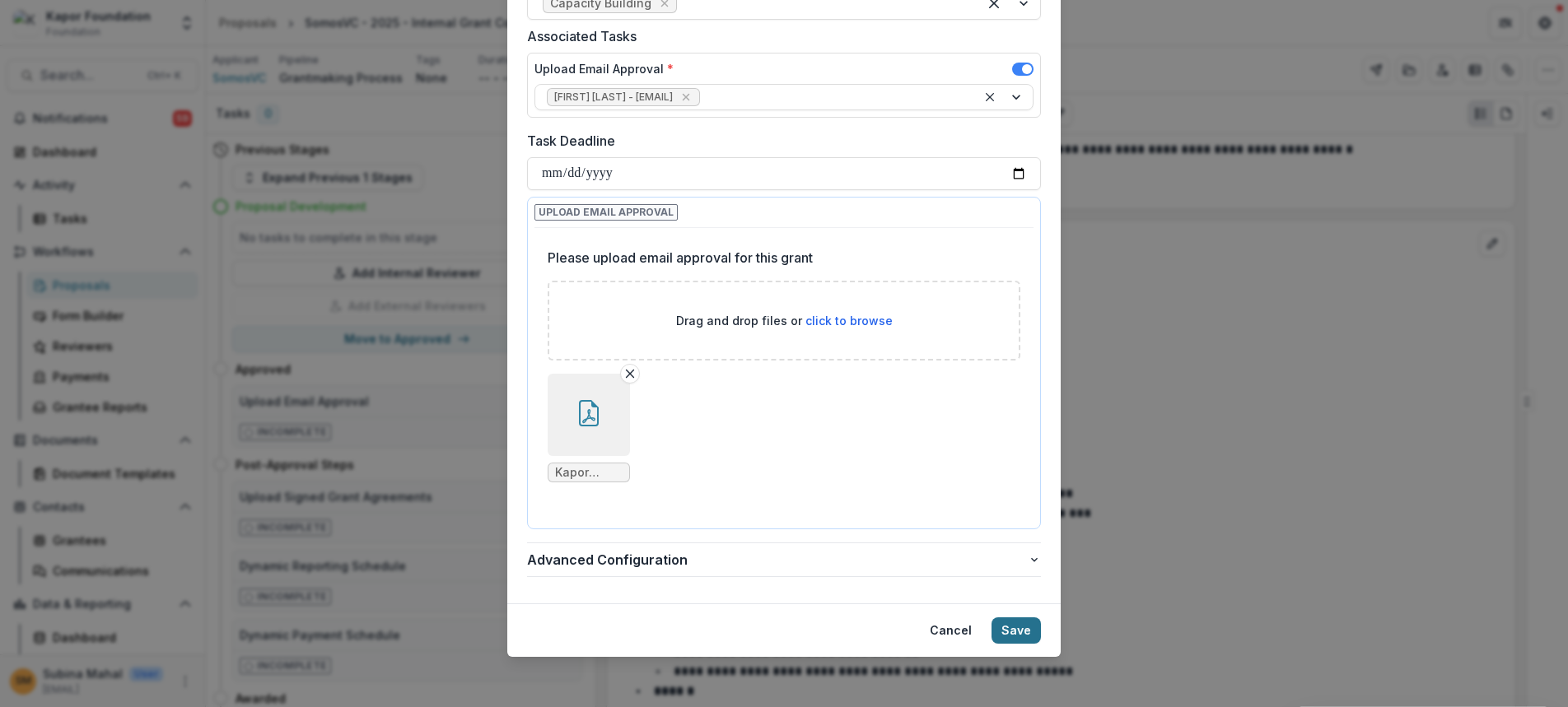 click on "Save" at bounding box center [1016, 630] 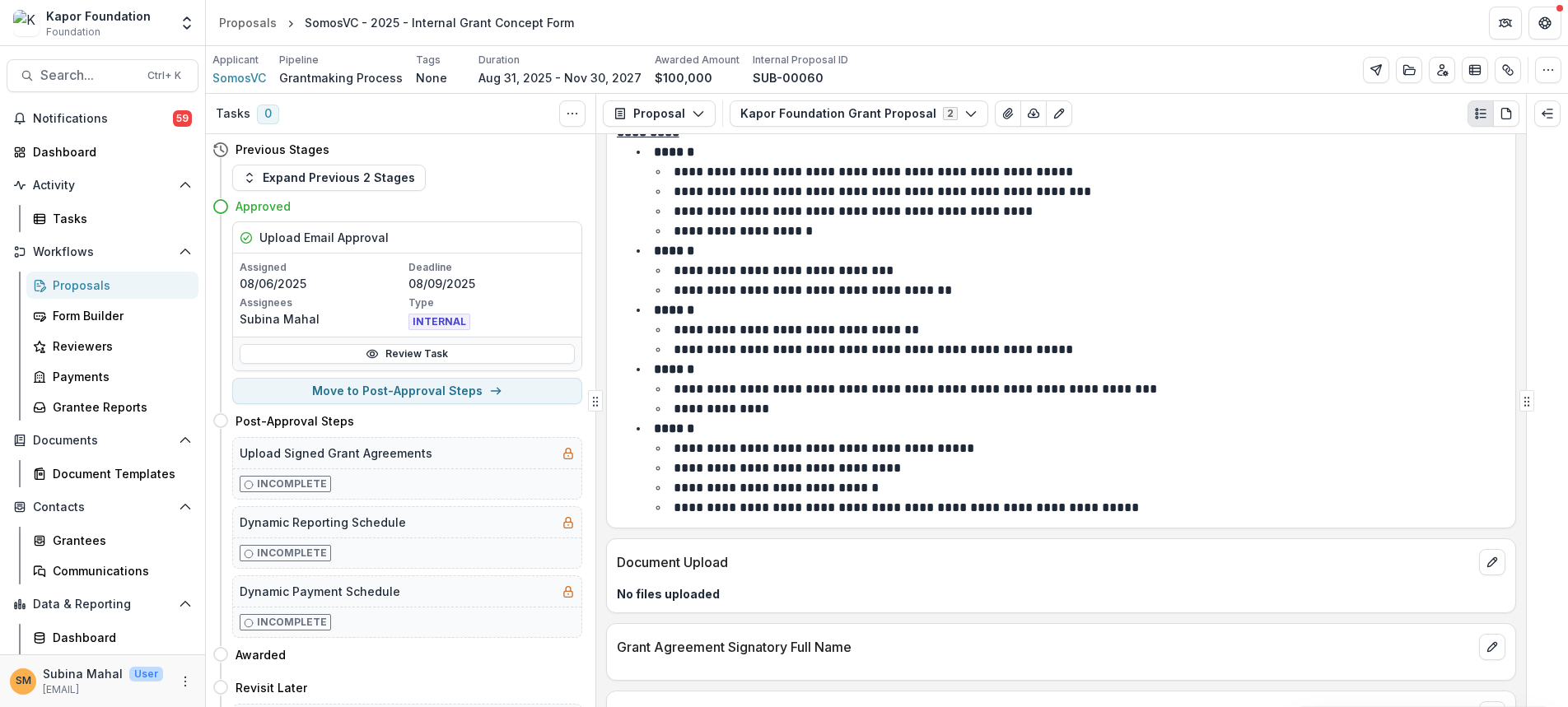 scroll, scrollTop: 3464, scrollLeft: 0, axis: vertical 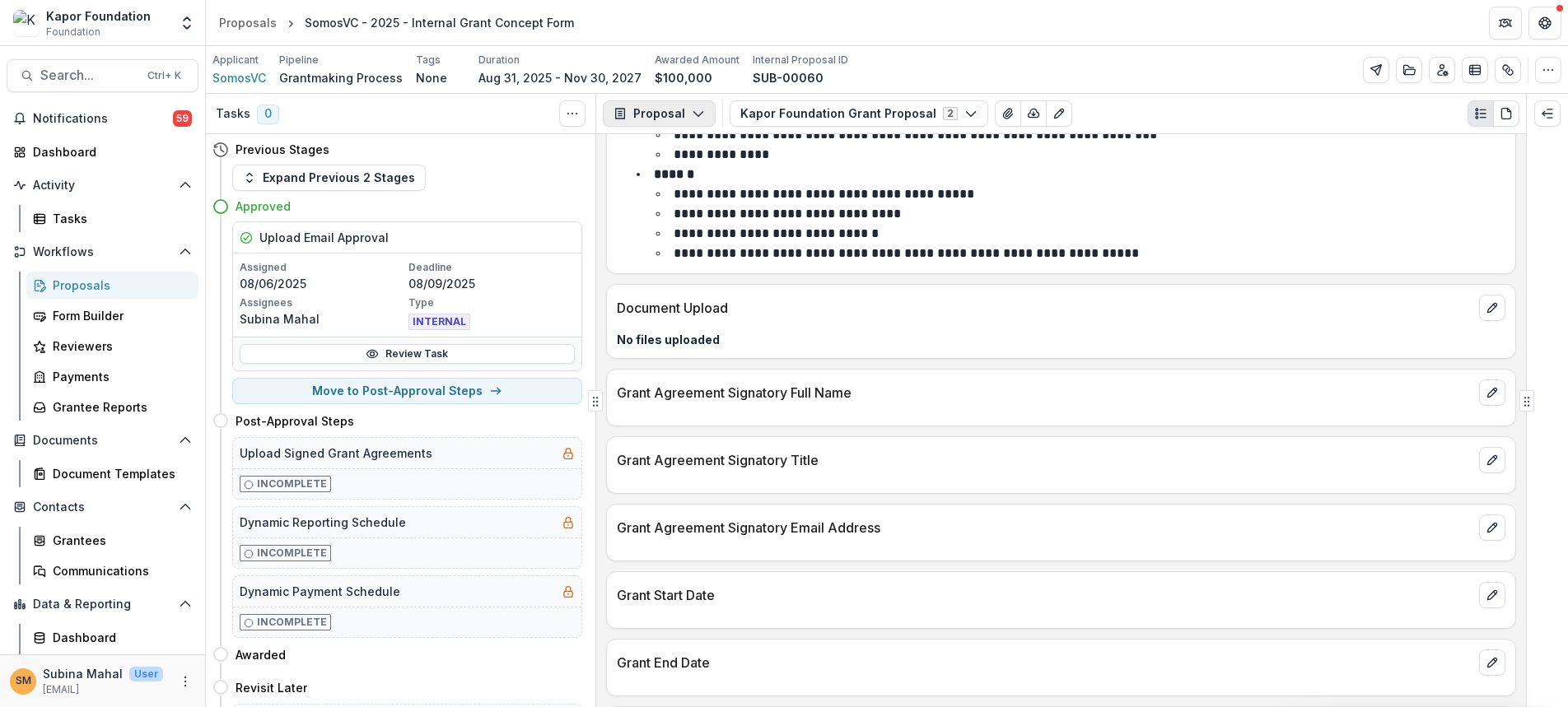 click on "Proposal" at bounding box center (659, 114) 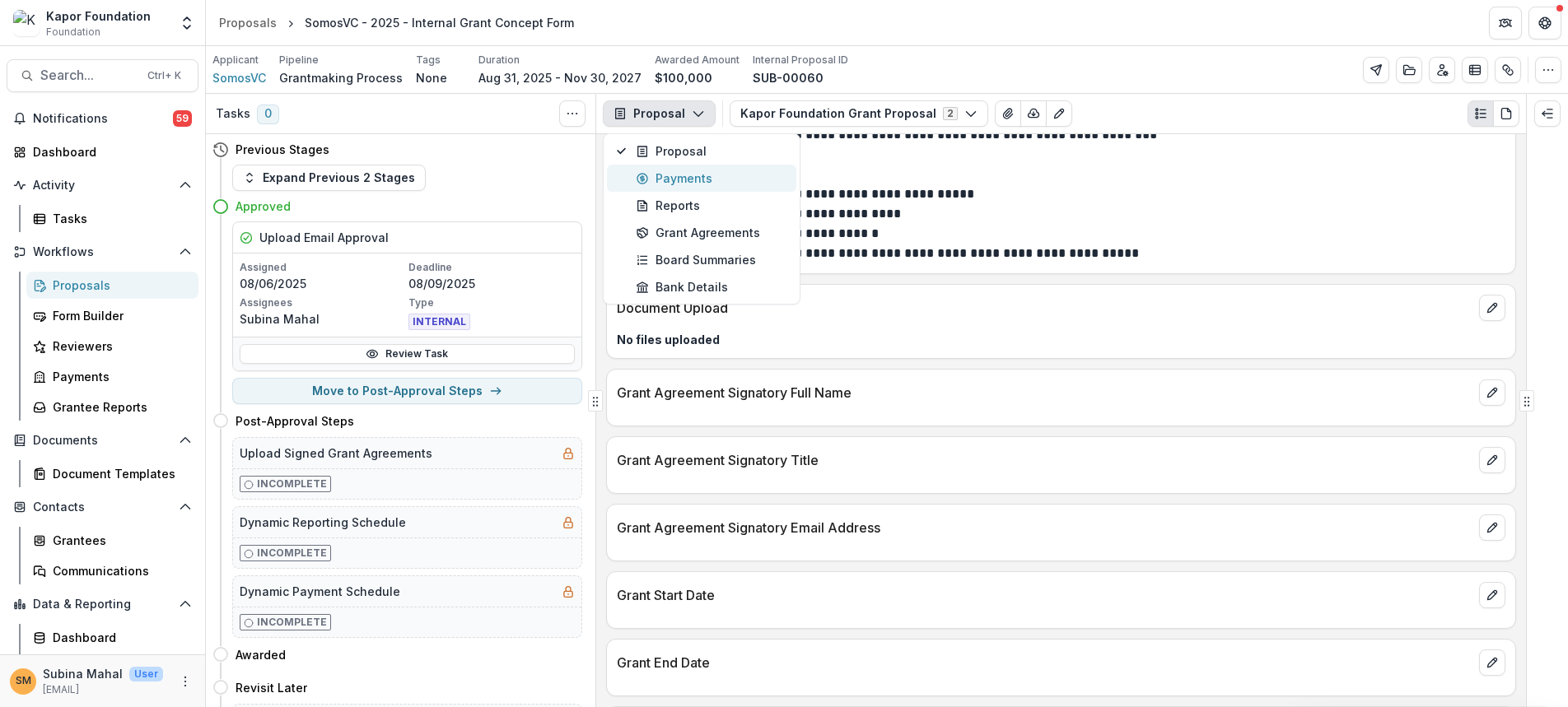 click on "Payments" at bounding box center (711, 178) 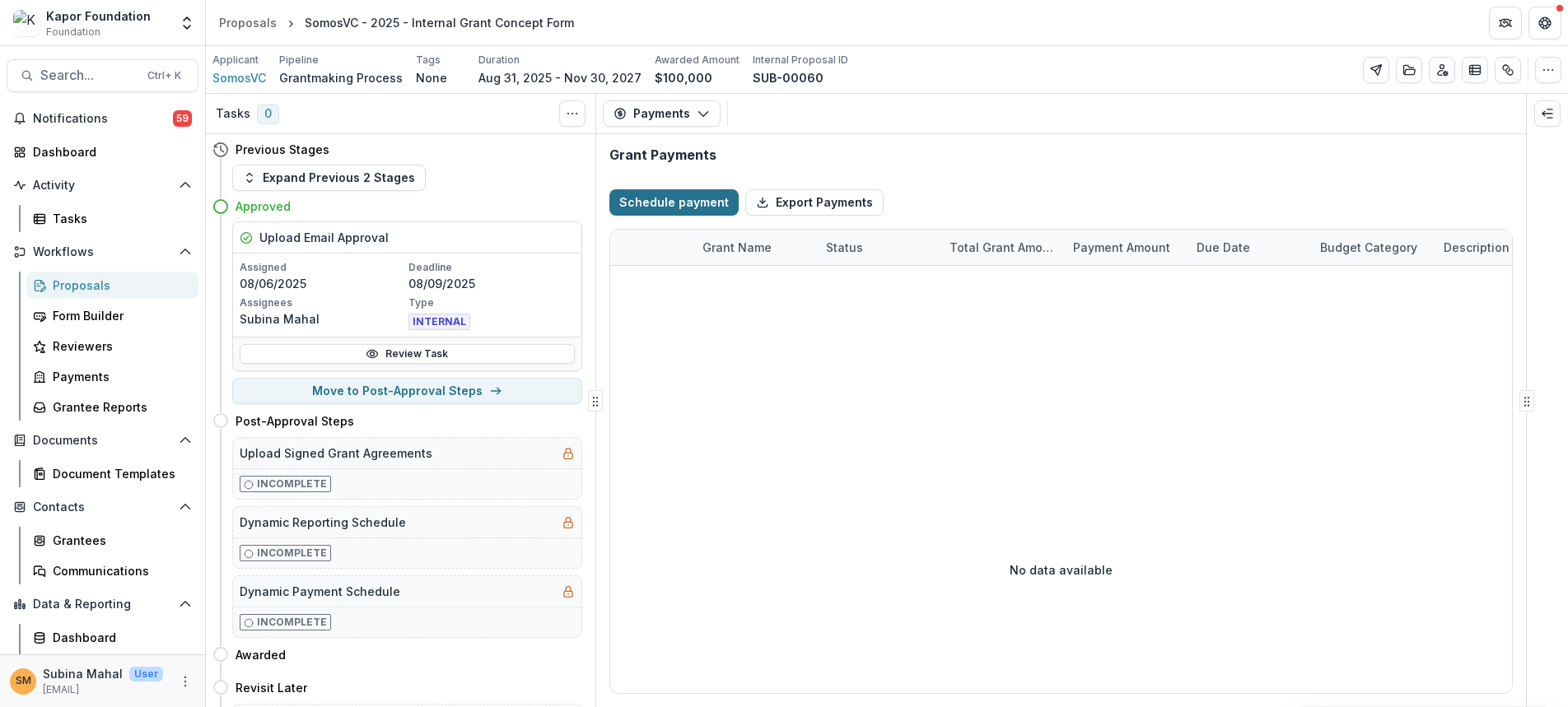 click on "Schedule payment" at bounding box center [674, 202] 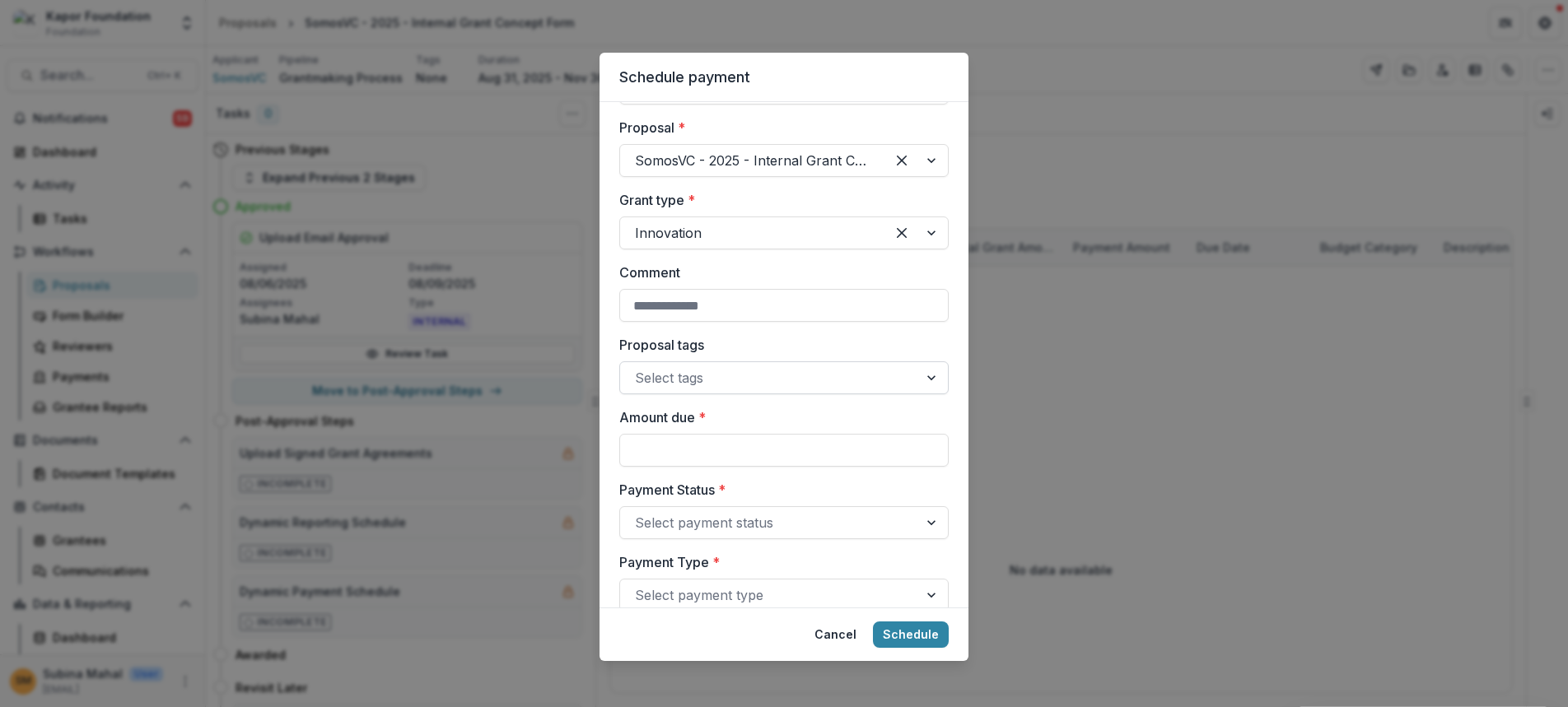 scroll, scrollTop: 165, scrollLeft: 0, axis: vertical 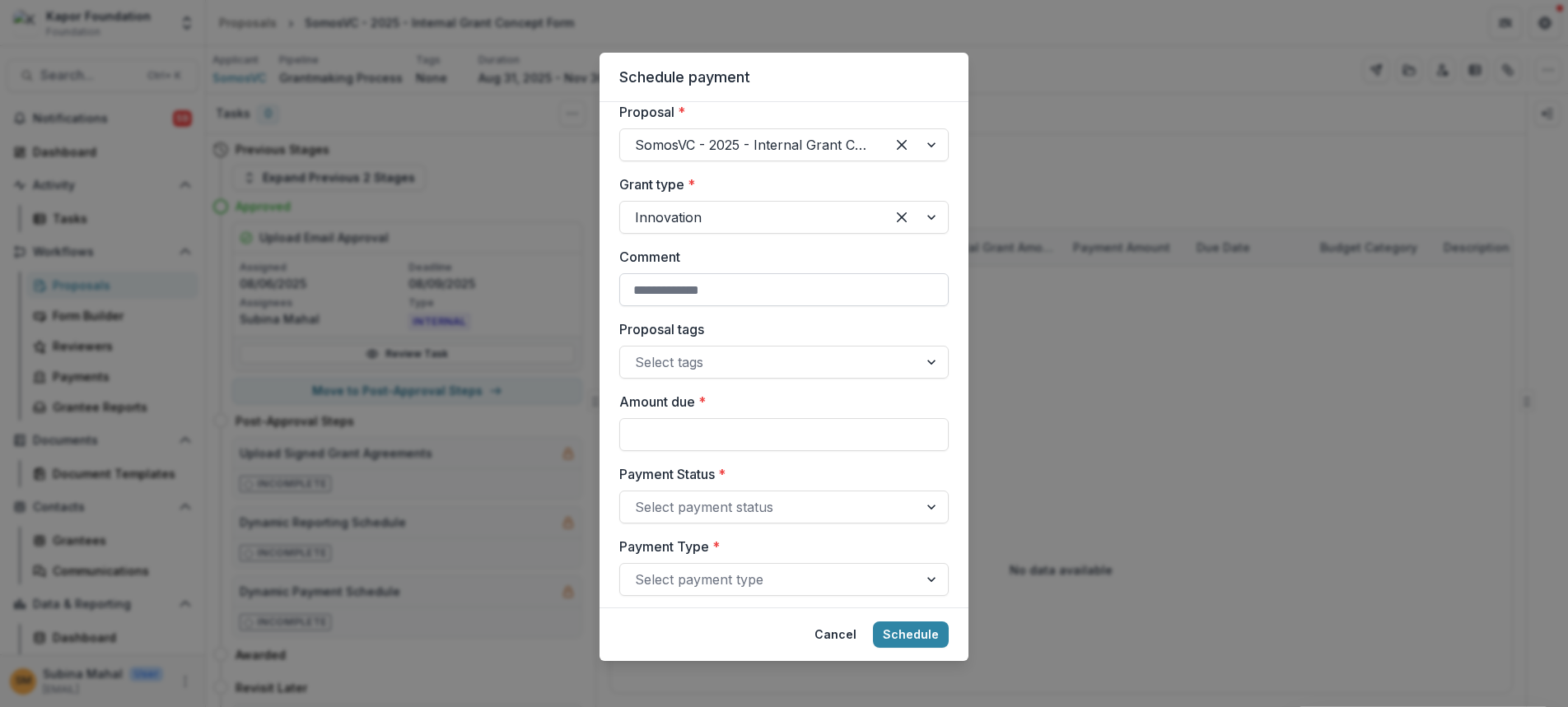 click on "Comment" at bounding box center [784, 290] 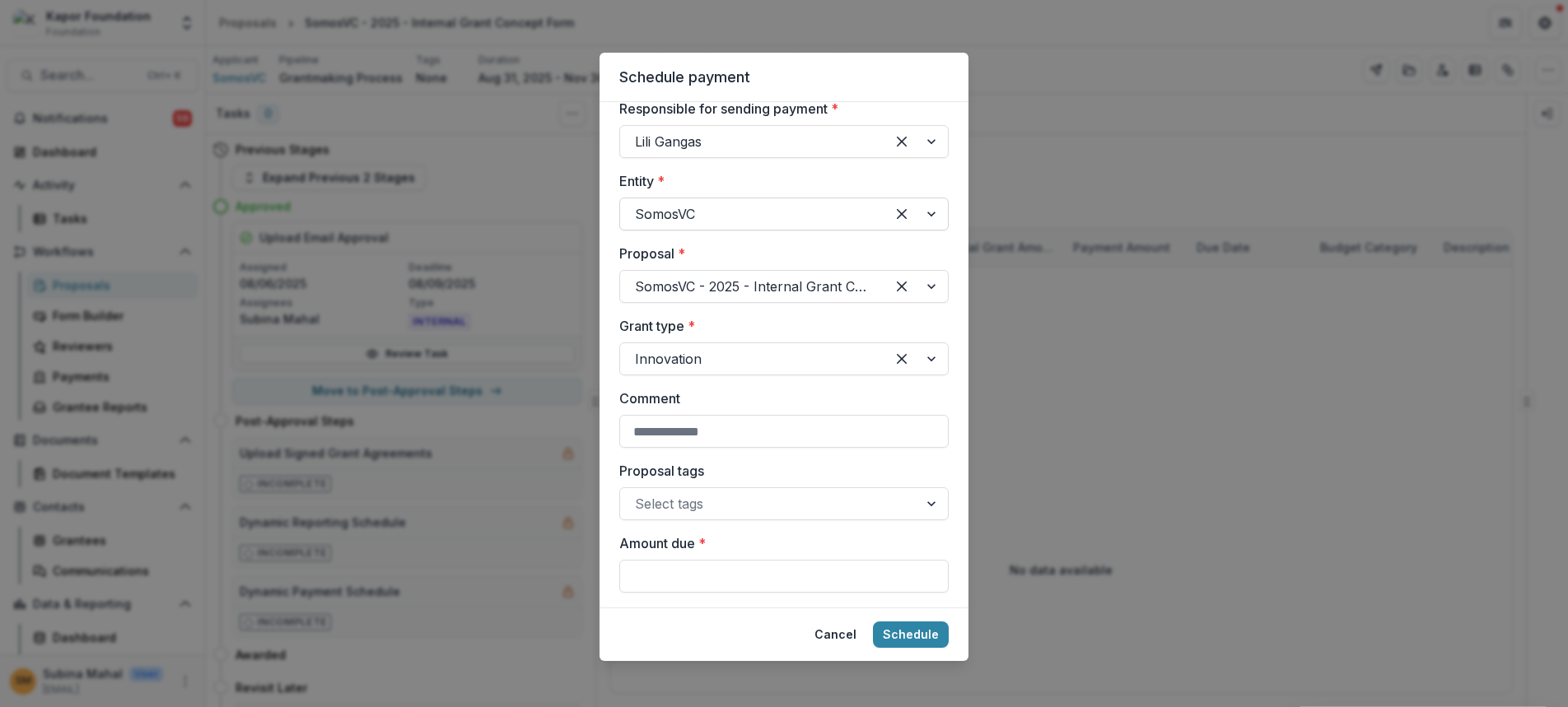 scroll, scrollTop: 0, scrollLeft: 0, axis: both 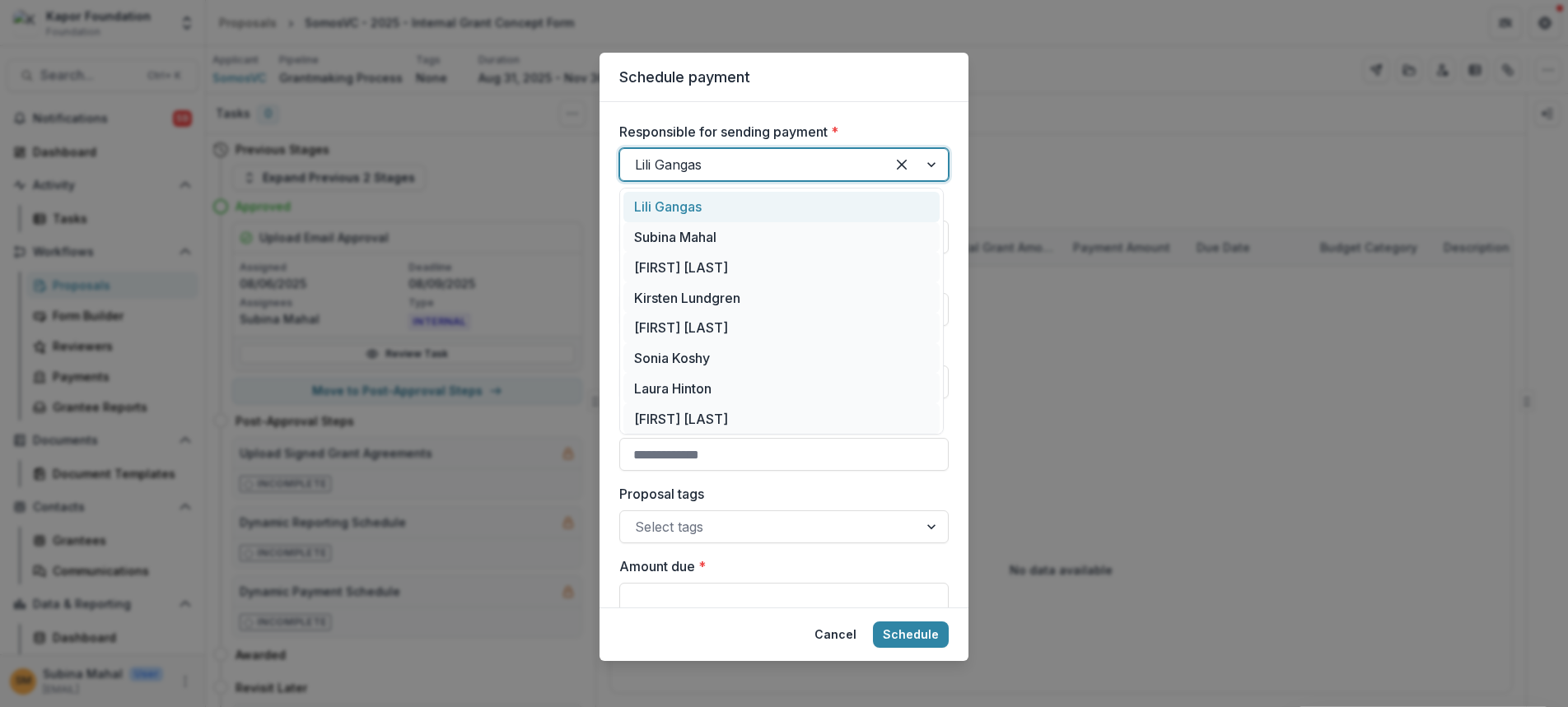 click at bounding box center [753, 165] 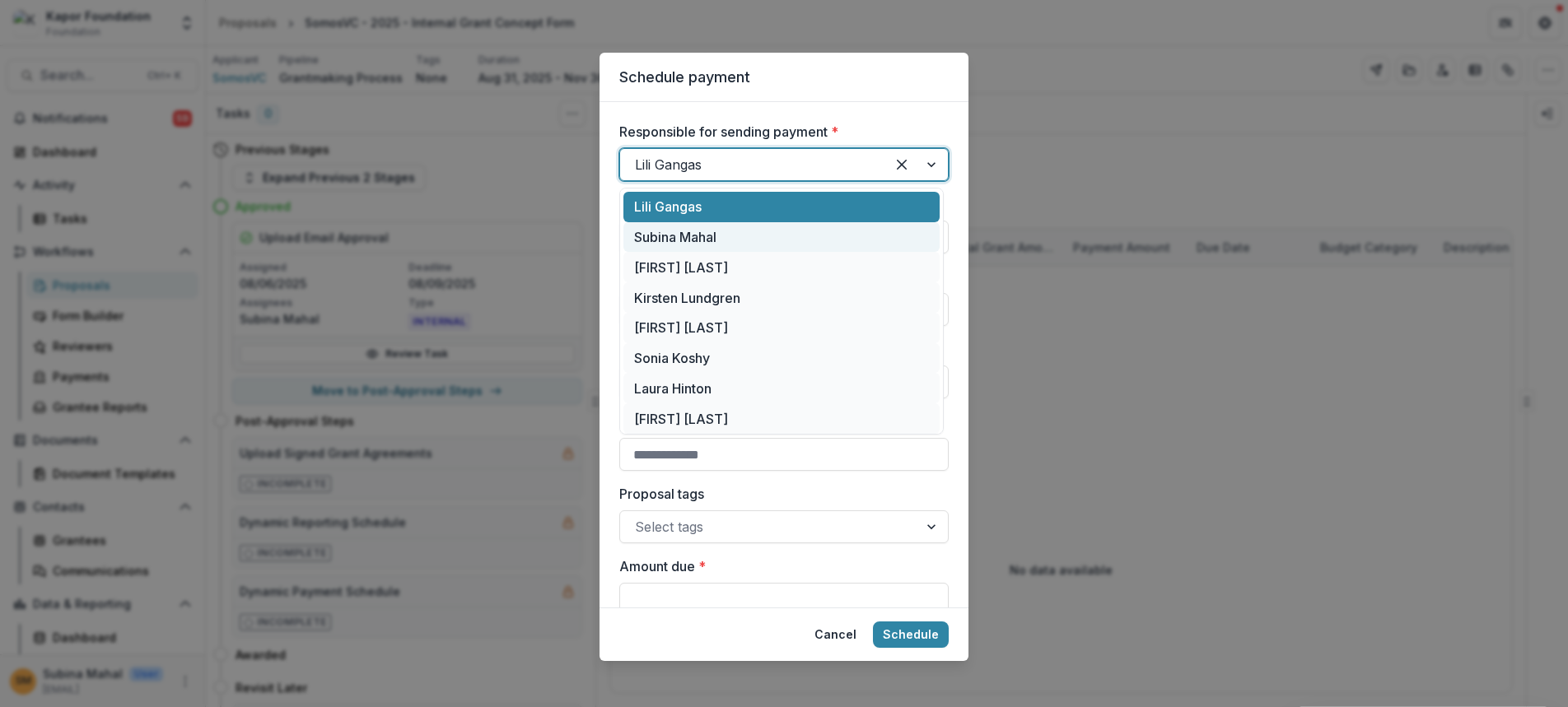 click on "Subina Mahal" at bounding box center [782, 237] 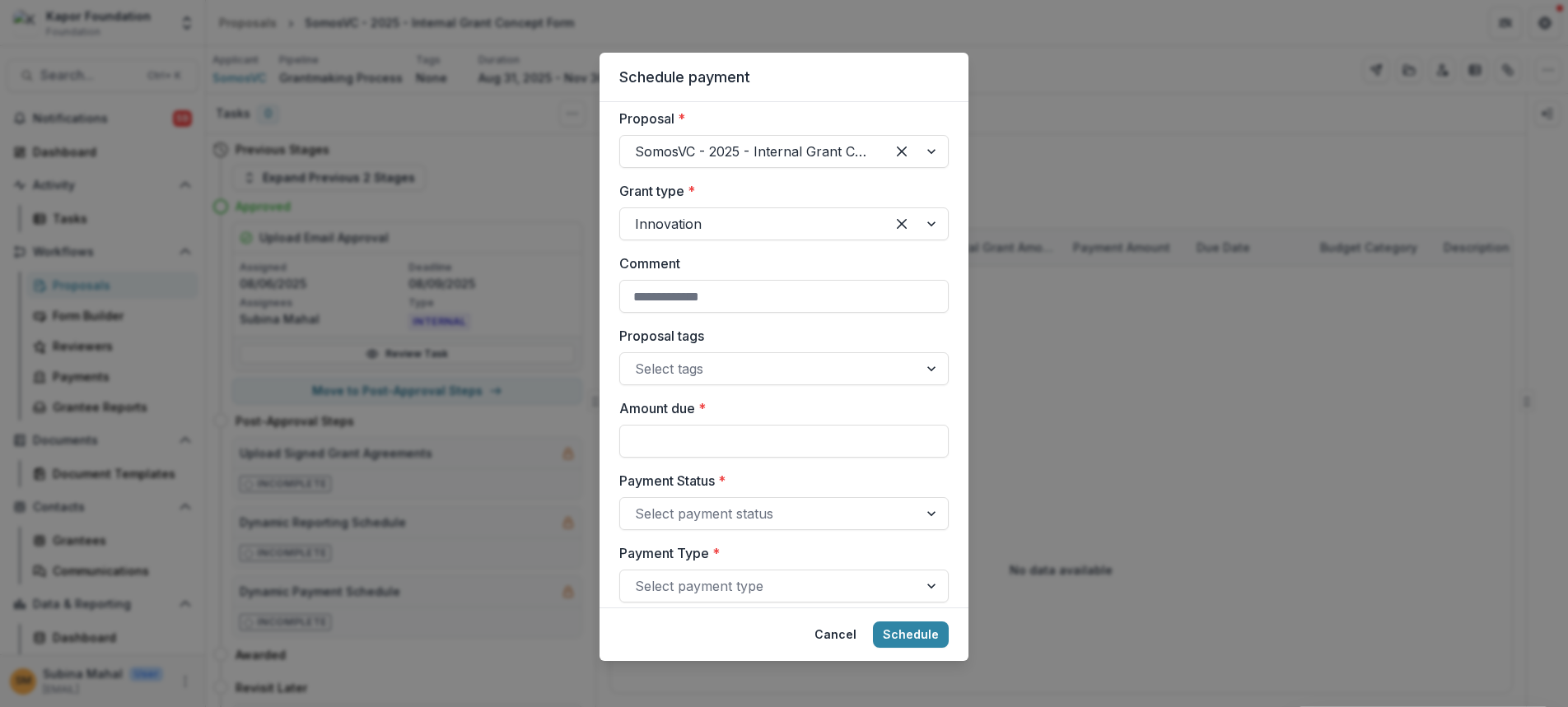 scroll, scrollTop: 247, scrollLeft: 0, axis: vertical 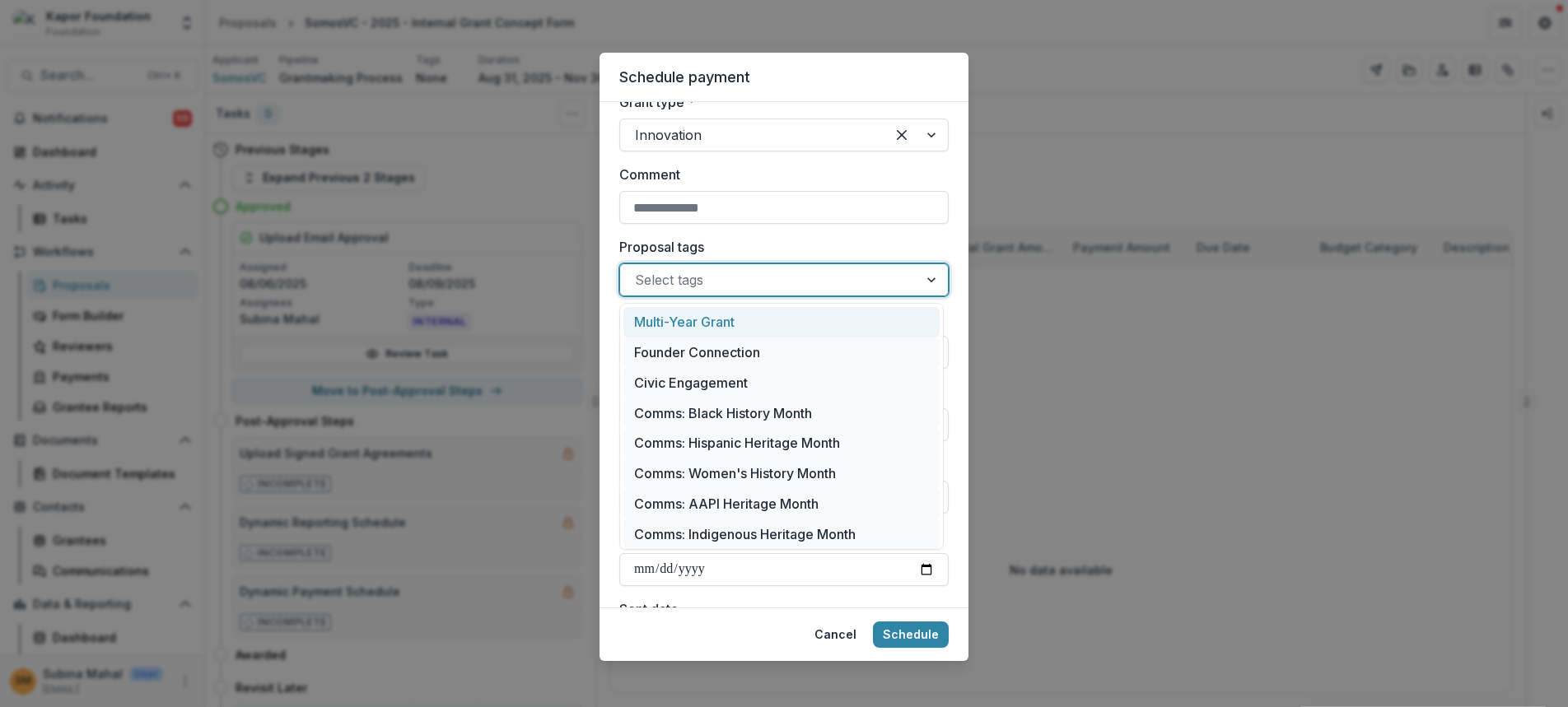 click at bounding box center (769, 280) 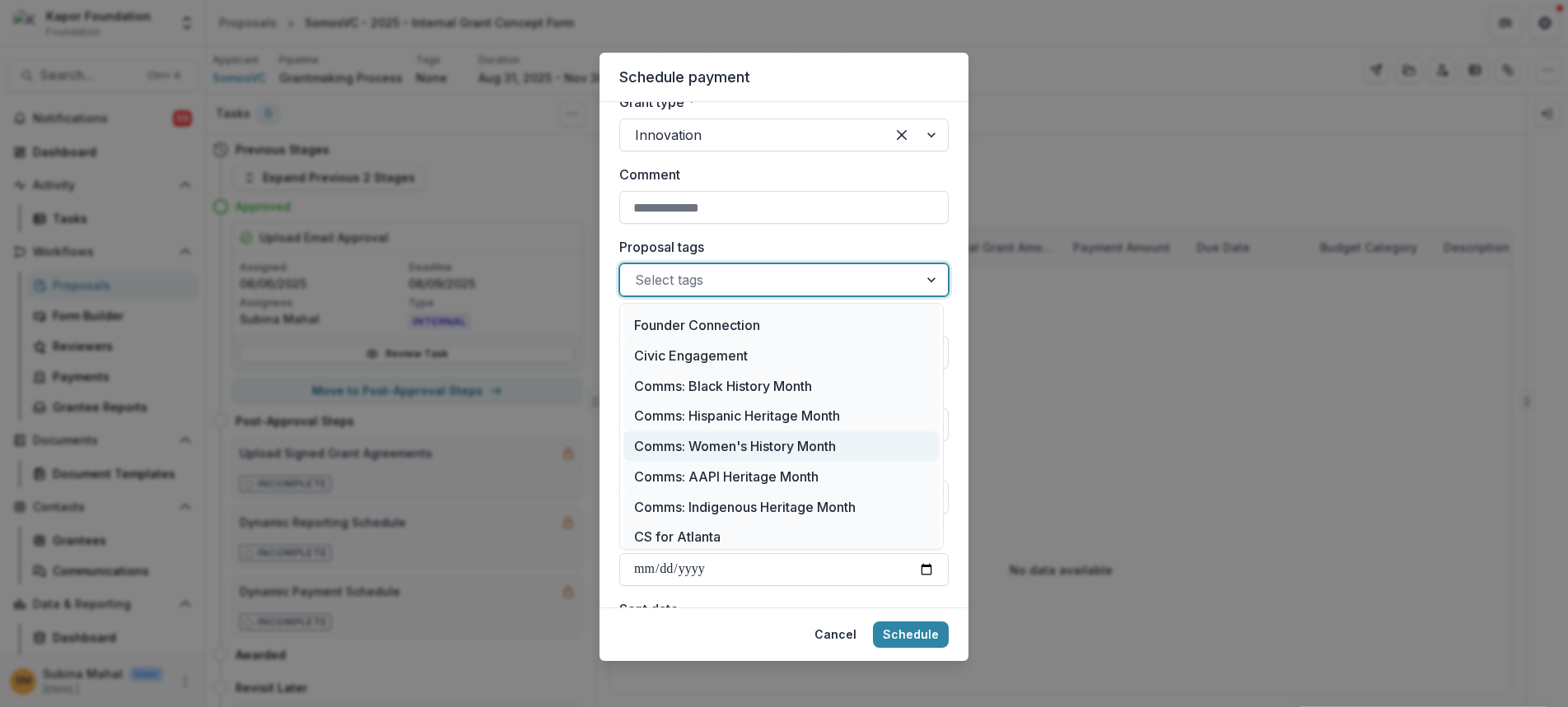 scroll, scrollTop: 215, scrollLeft: 0, axis: vertical 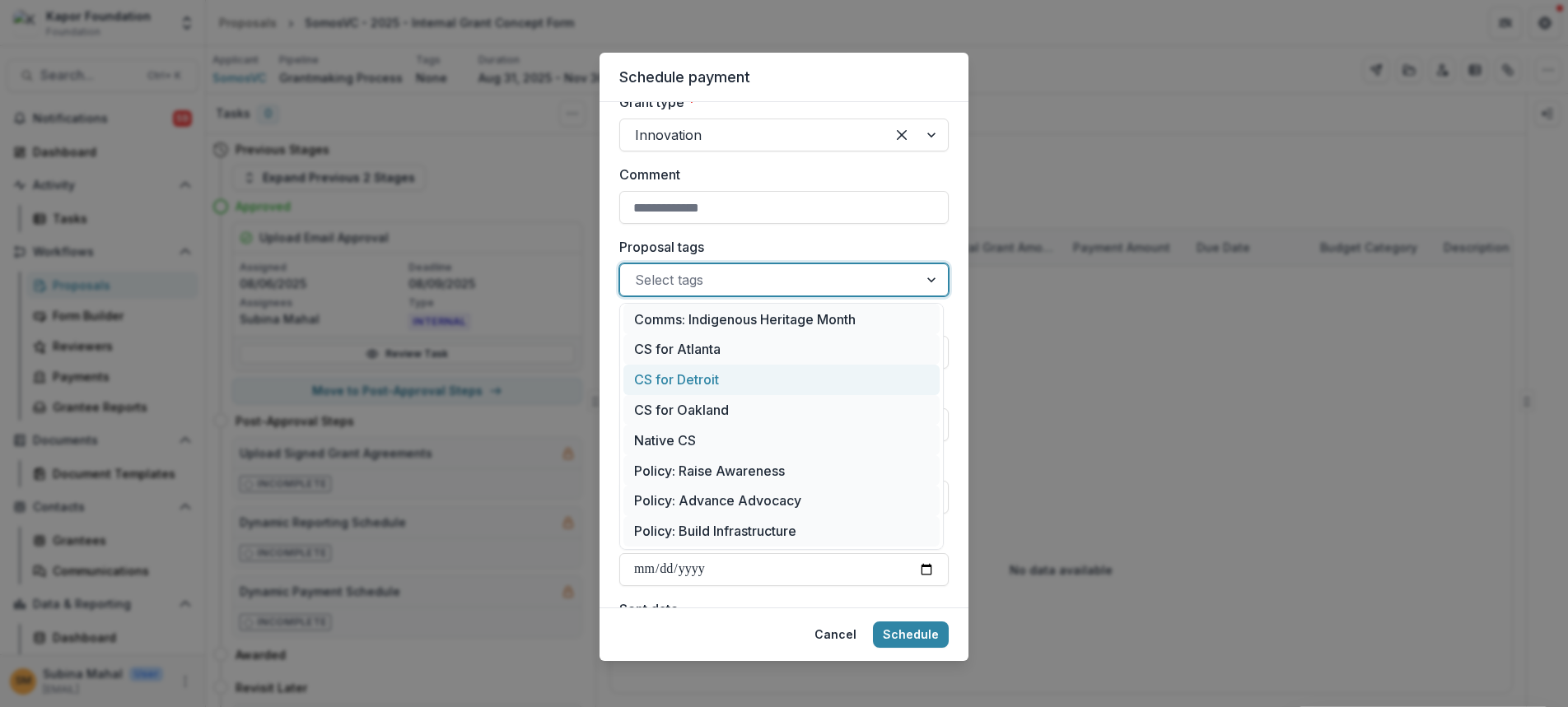 click on "Responsible for sending payment * Subina Mahal Entity * SomosVC Proposal * SomosVC - 2025 - Internal Grant Concept Form Grant type *  Innovation Comment Proposal tags 15 results available. Use Up and Down to choose options, press Enter to select the currently focused option, press Escape to exit the menu, press Tab to select the option and exit the menu. Select tags Amount due * Payment Status * Select payment status Payment Type * Select payment type Due date * Sent date Budget category * Select budget category These categories are inferred from due date Description Contingencies Payment Sent Date Make sure to update the amount awarded for the proposal to accurately reflect this new payment" at bounding box center [784, 355] 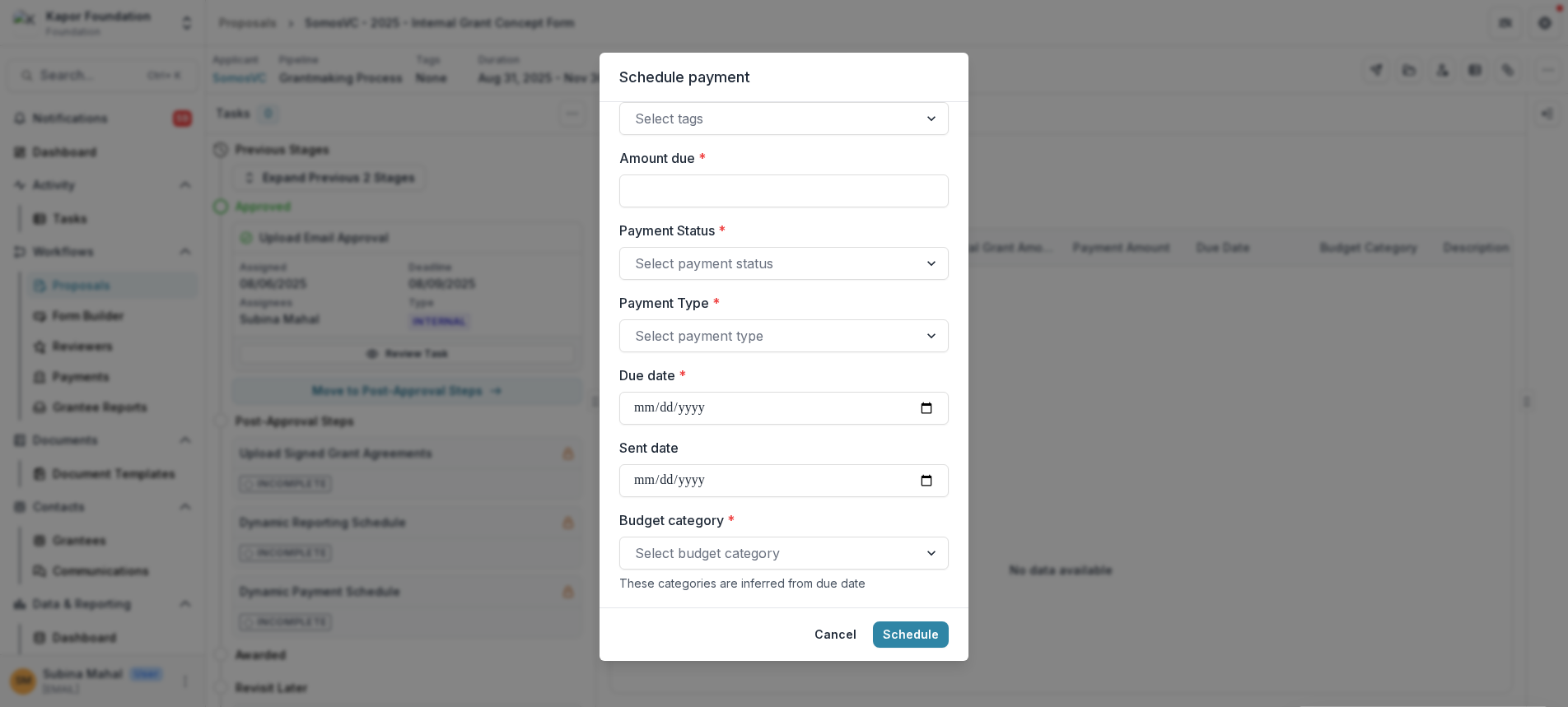 scroll, scrollTop: 412, scrollLeft: 0, axis: vertical 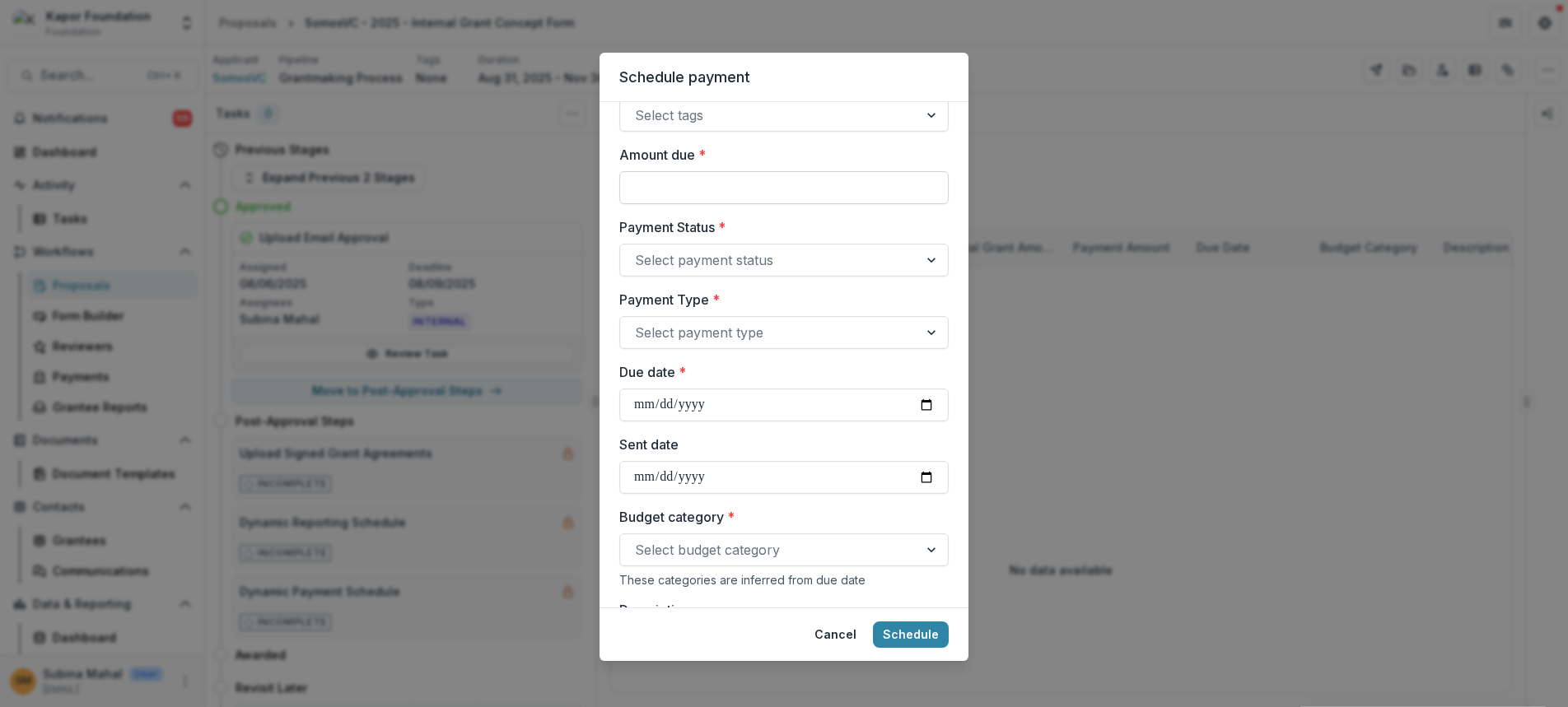 click on "Amount due *" at bounding box center [784, 188] 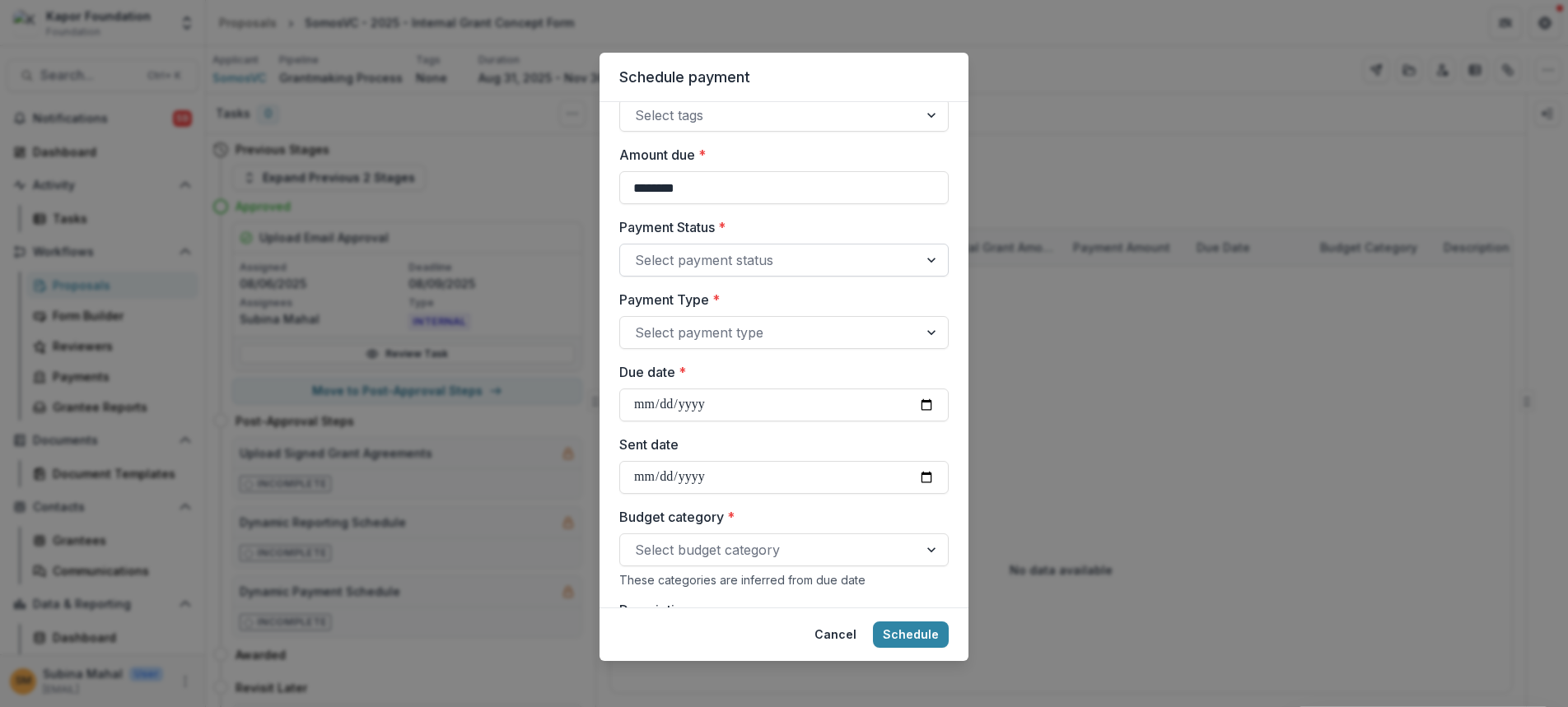 type on "********" 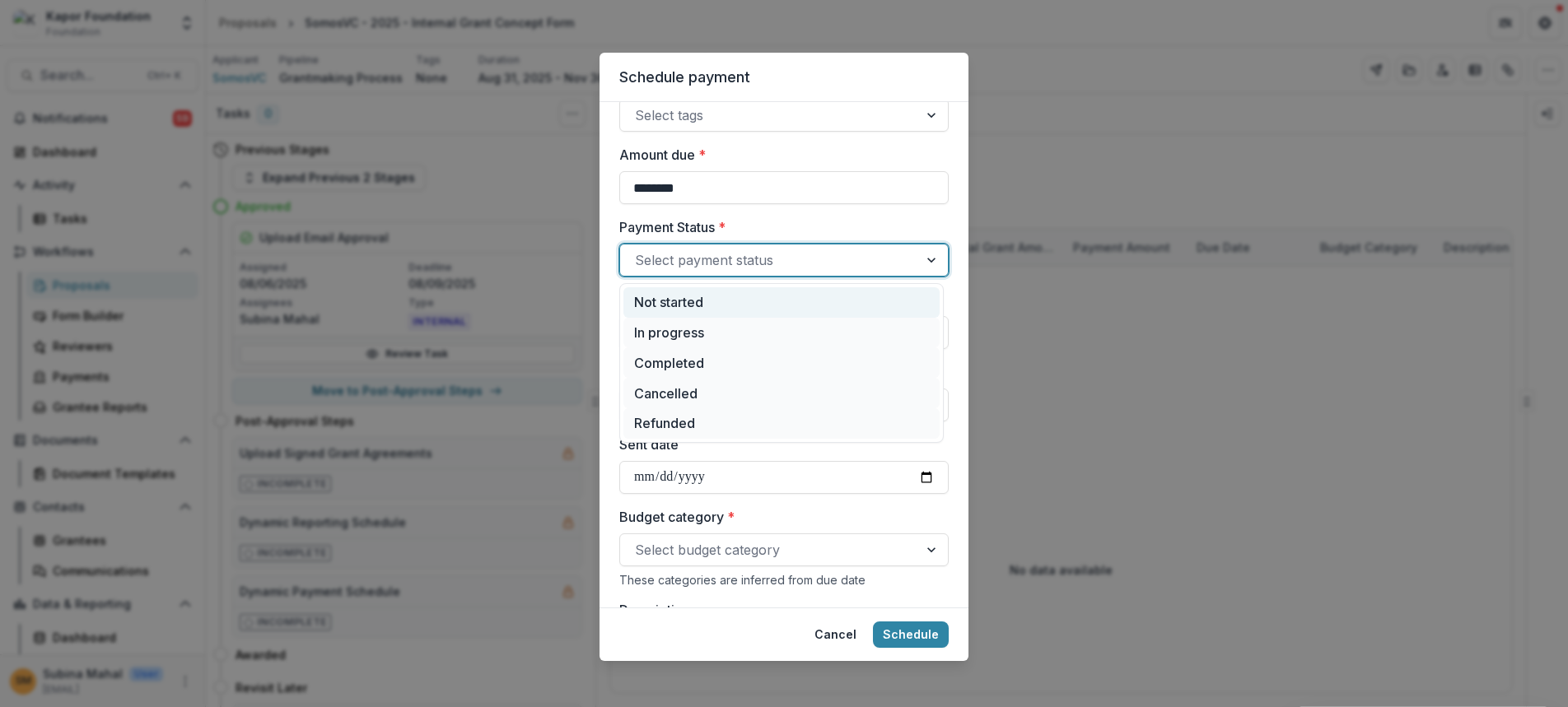 click on "Not started" at bounding box center (782, 302) 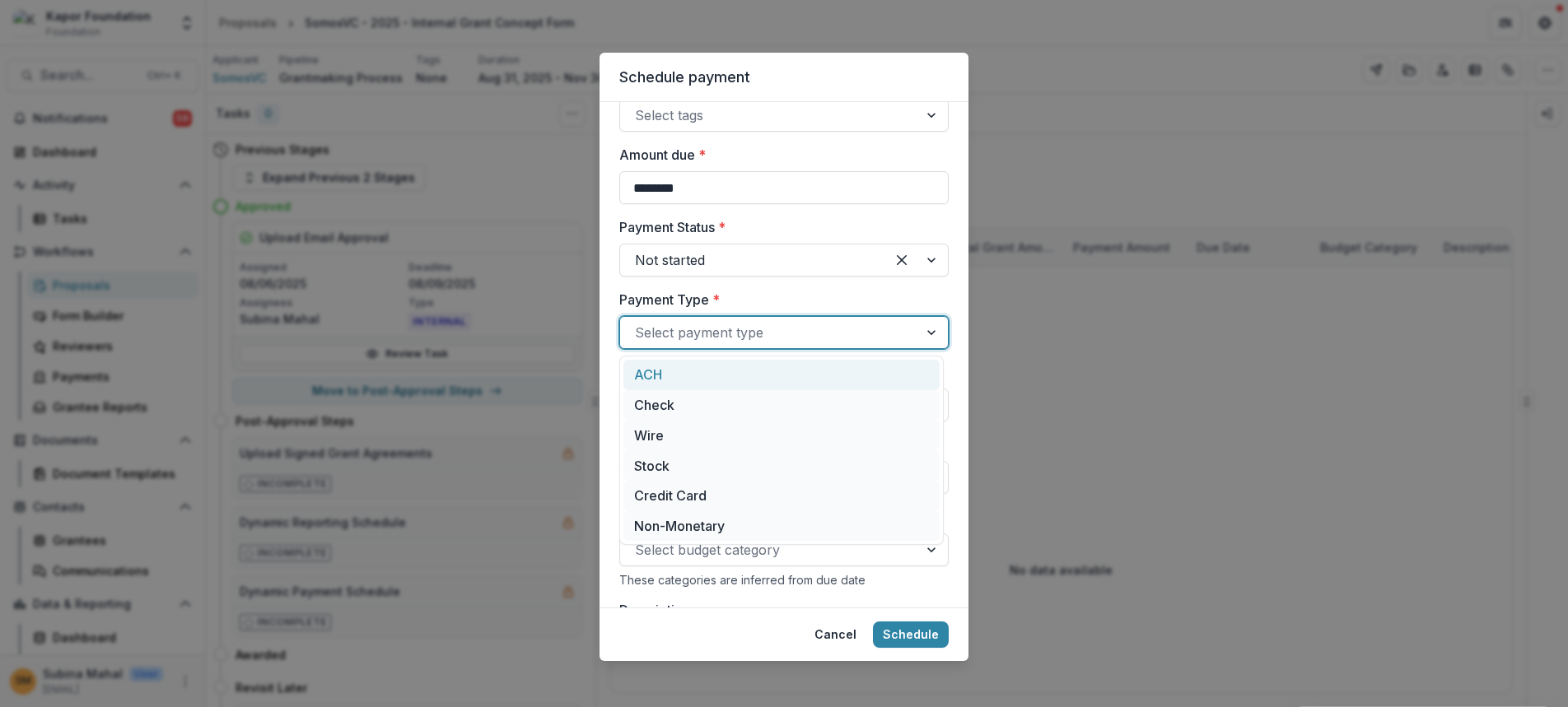click at bounding box center (769, 333) 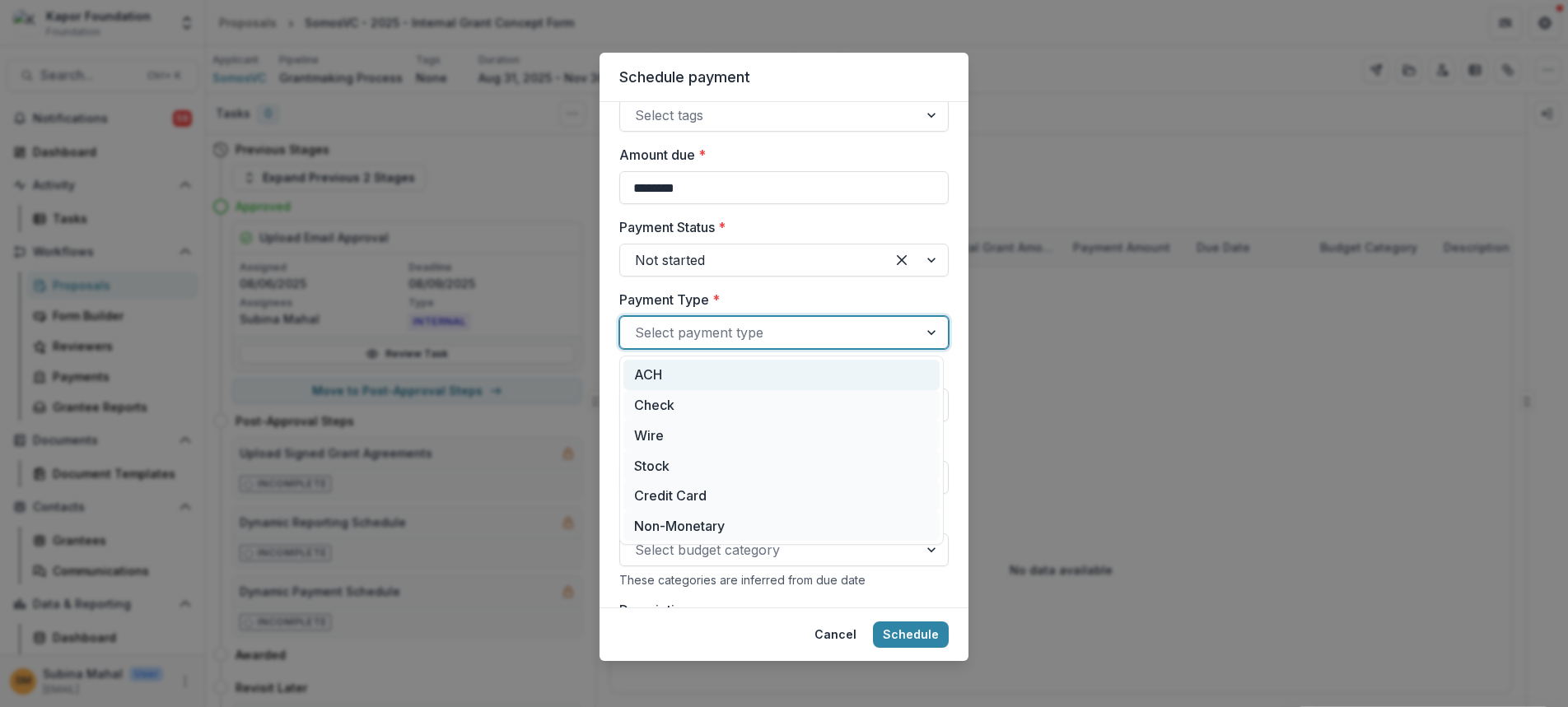 click on "ACH" at bounding box center [782, 374] 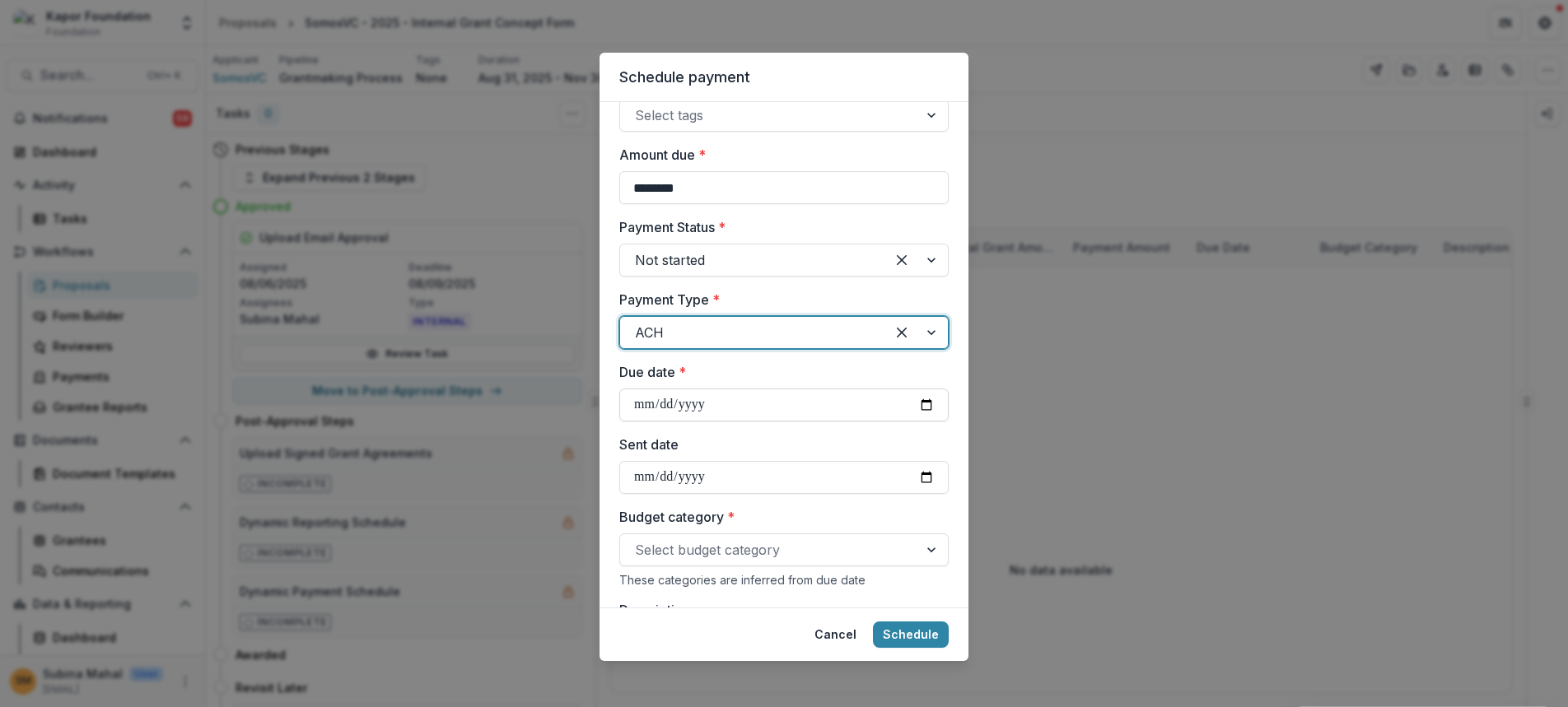 click on "Due date *" at bounding box center [784, 405] 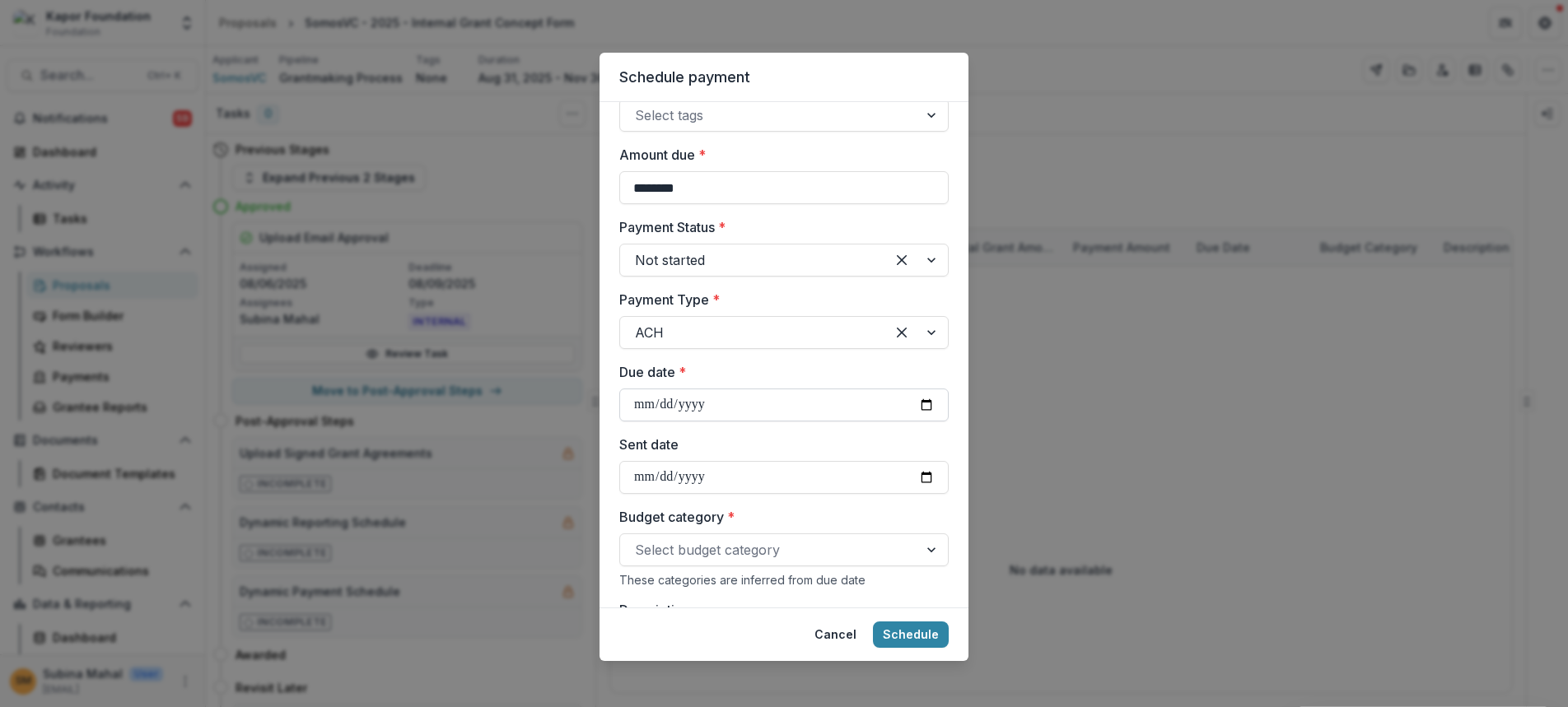 click on "Due date *" at bounding box center [784, 405] 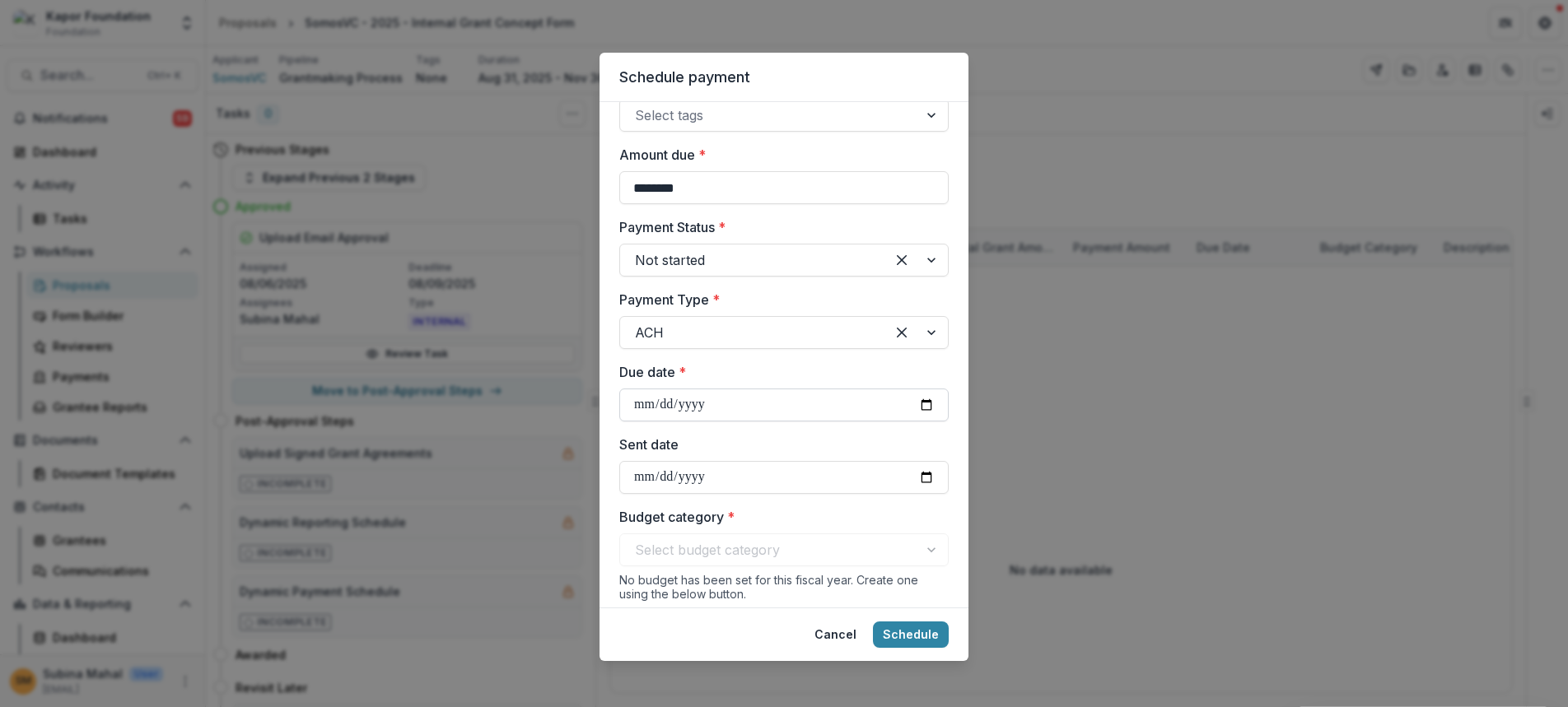 type on "**********" 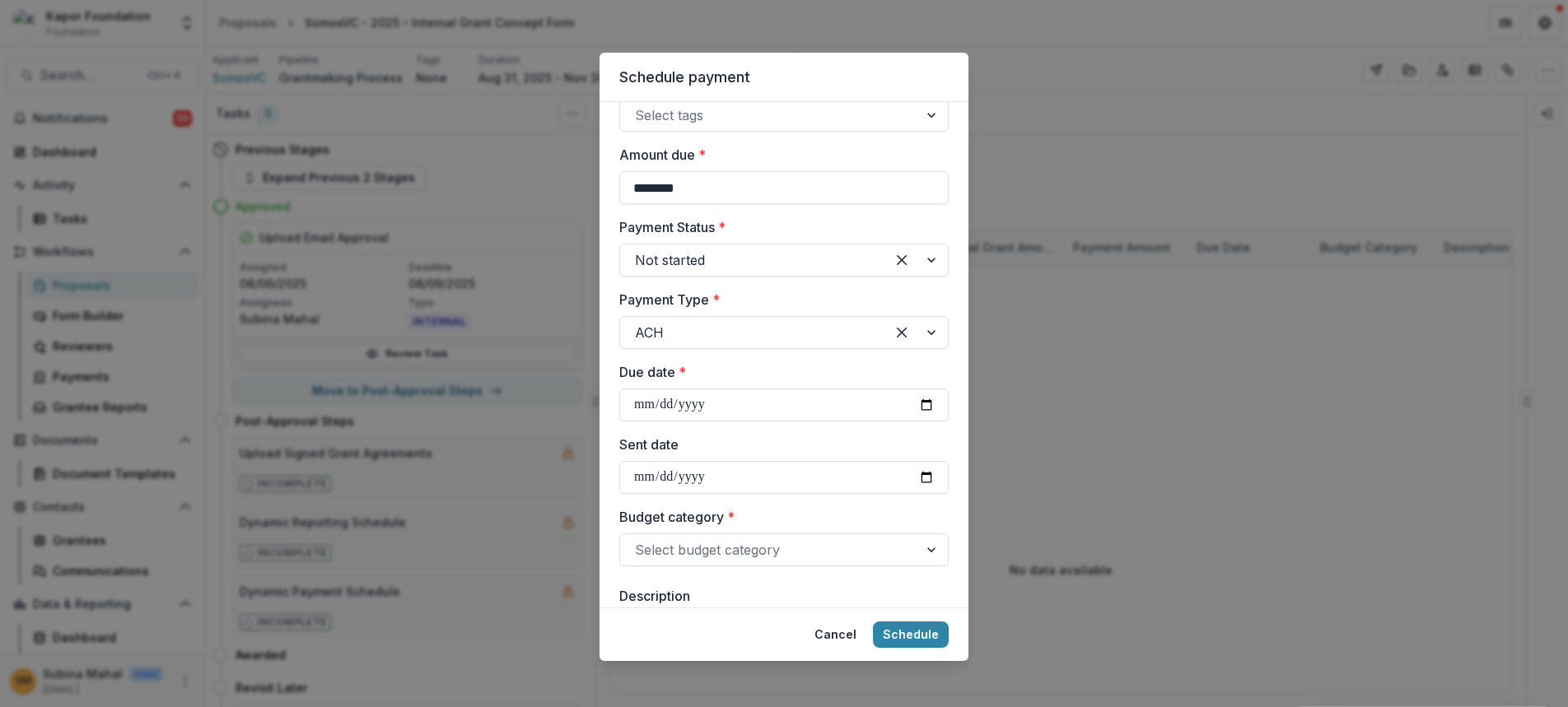 click on "**********" at bounding box center (784, 355) 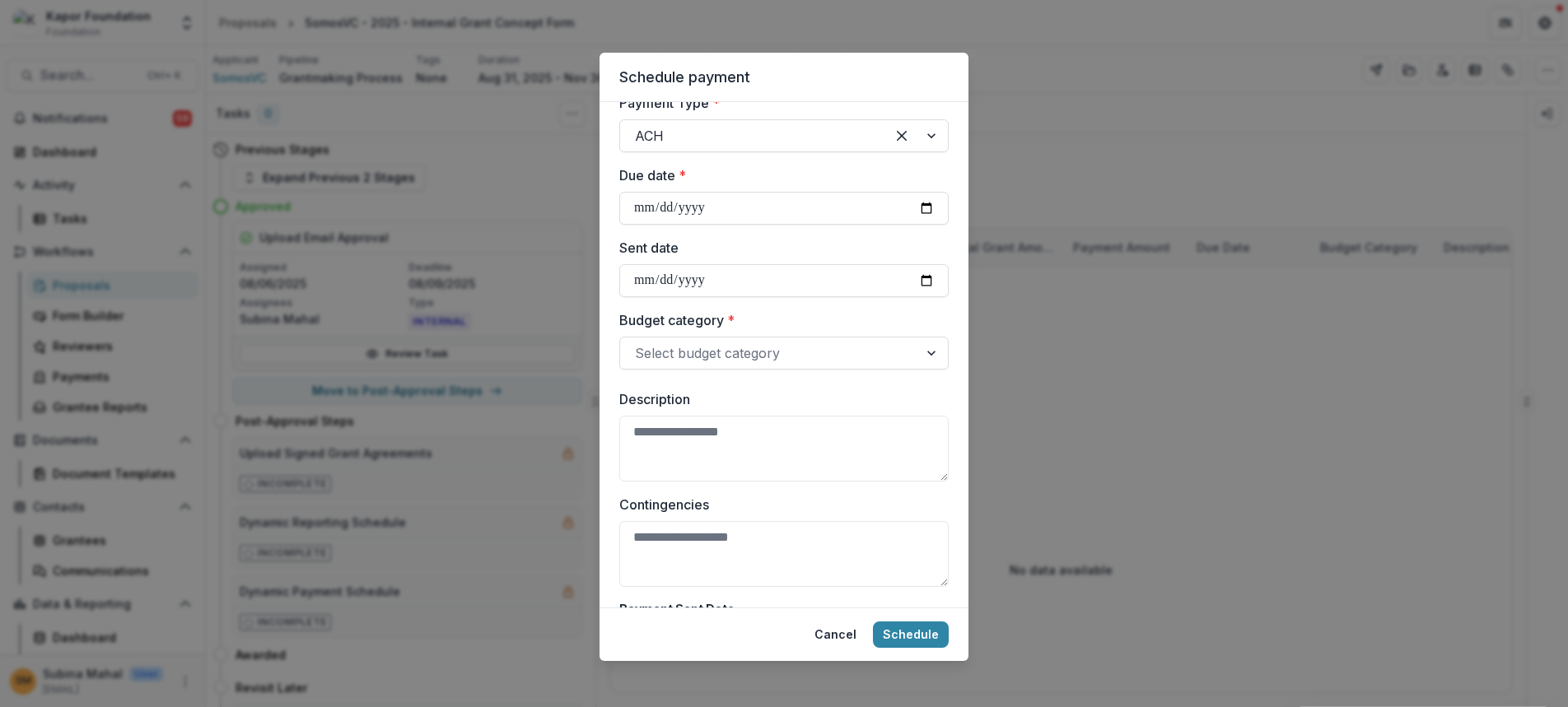 scroll, scrollTop: 658, scrollLeft: 0, axis: vertical 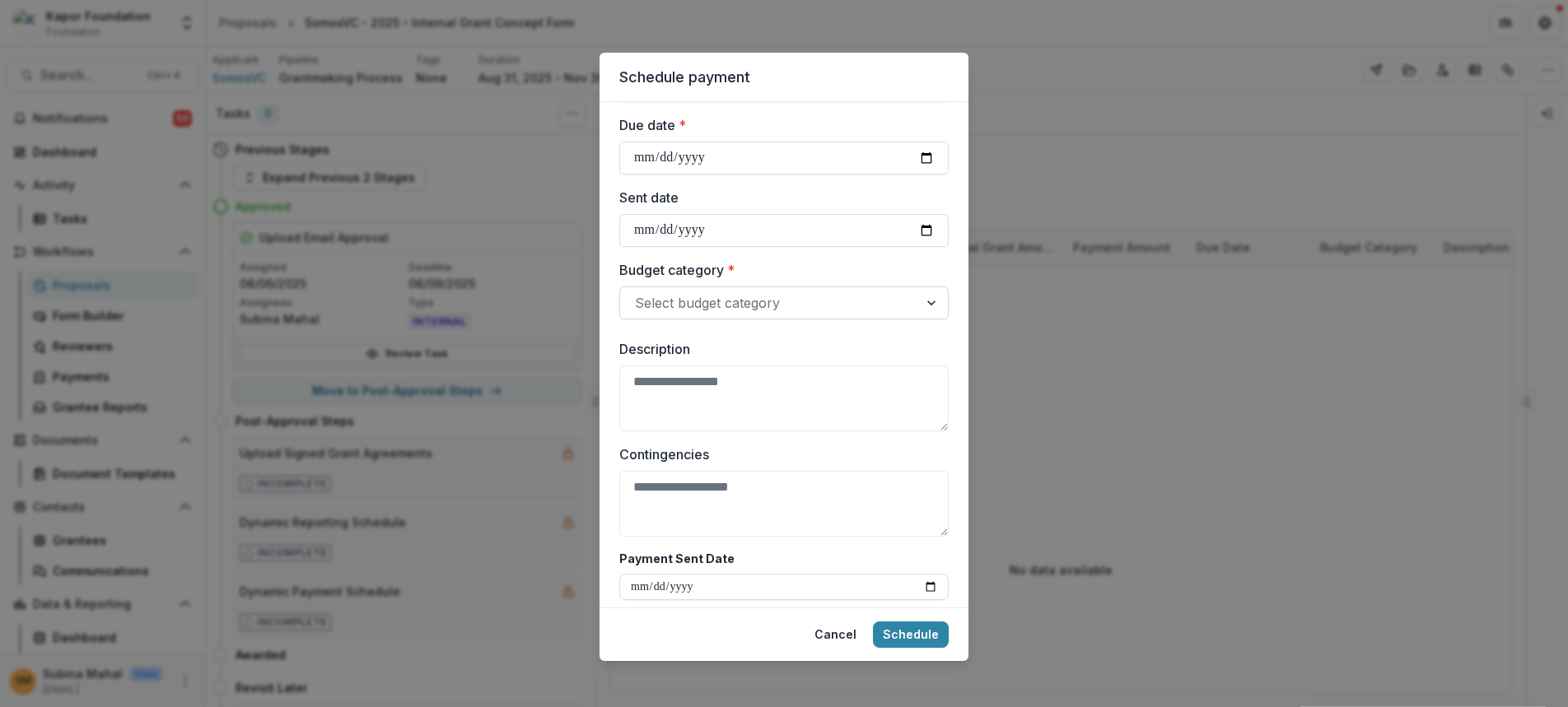 click at bounding box center (769, 303) 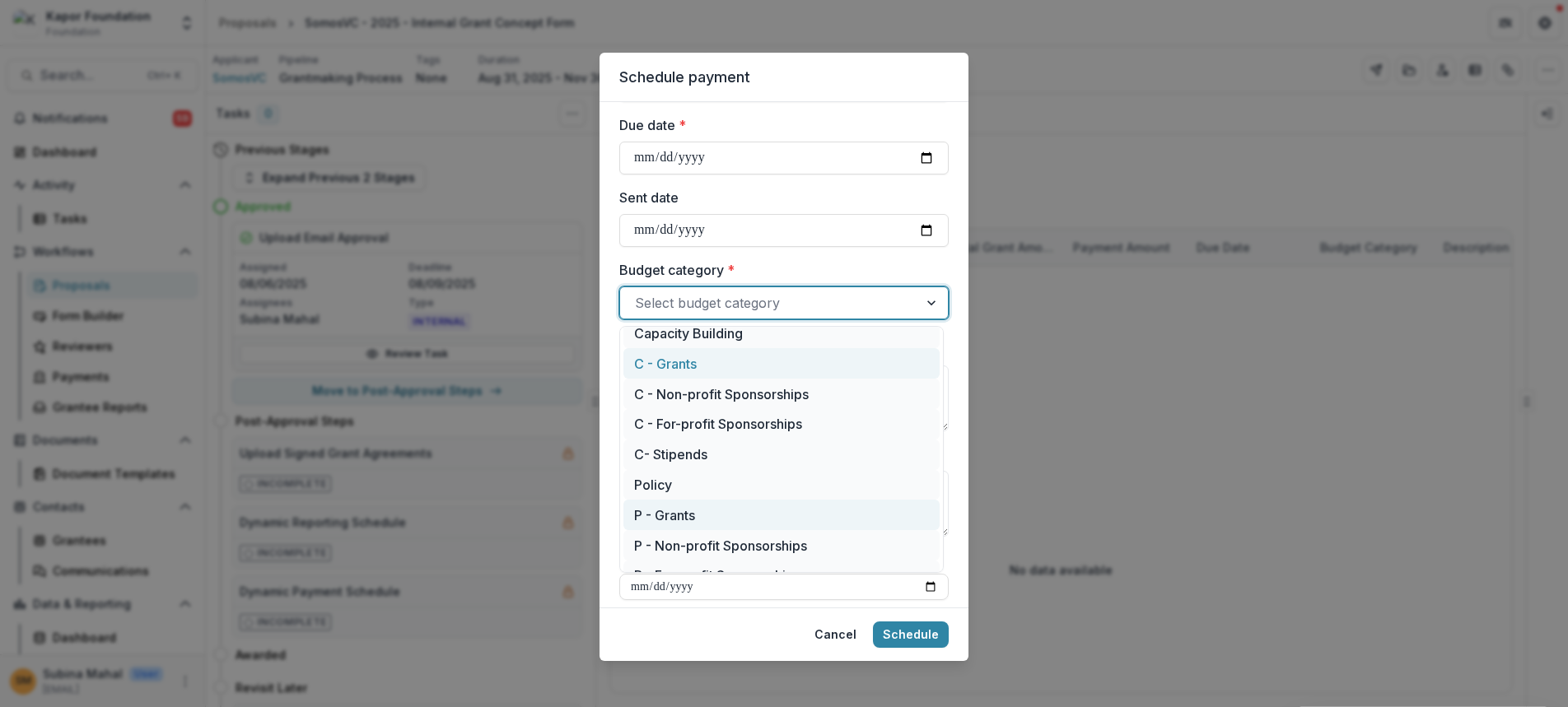 scroll, scrollTop: 82, scrollLeft: 0, axis: vertical 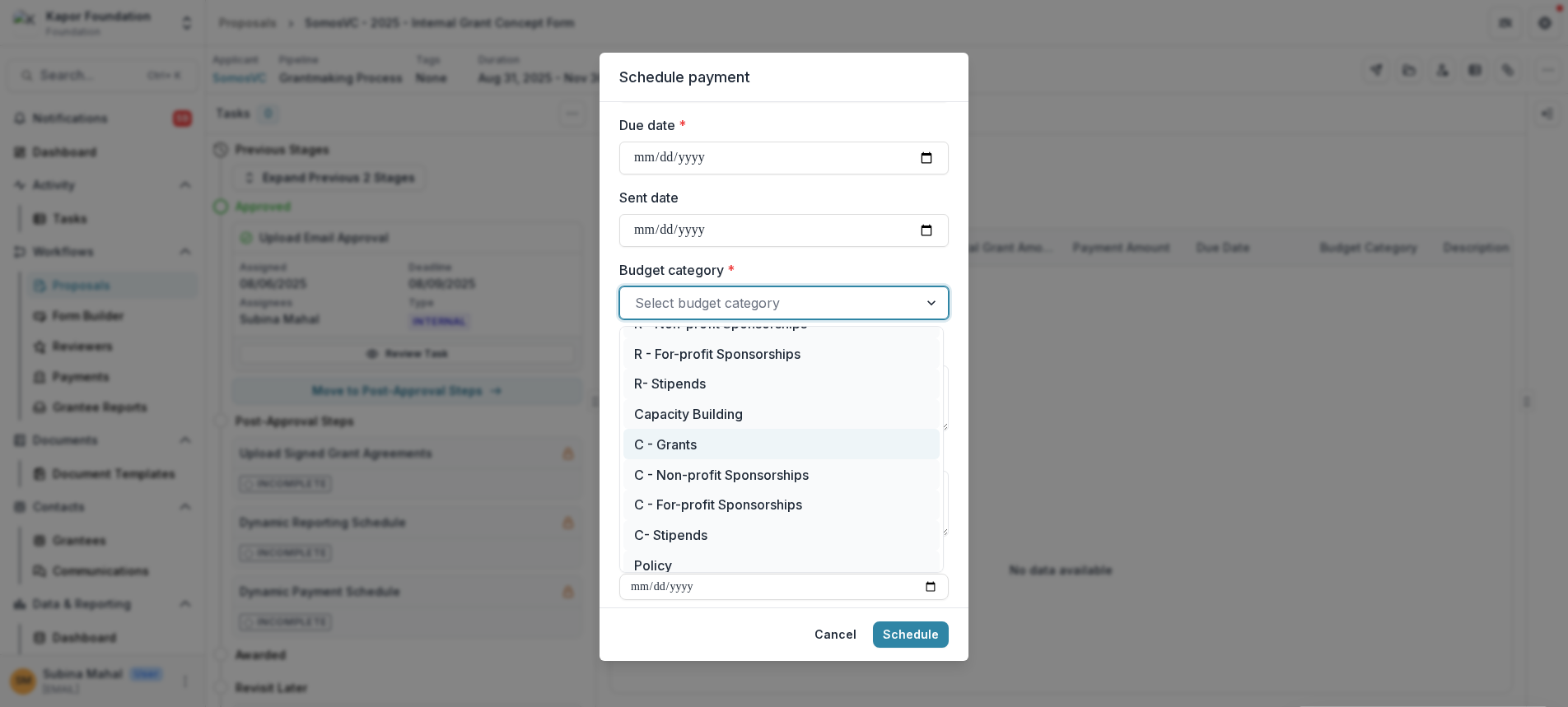 click on "C - Grants" at bounding box center [782, 444] 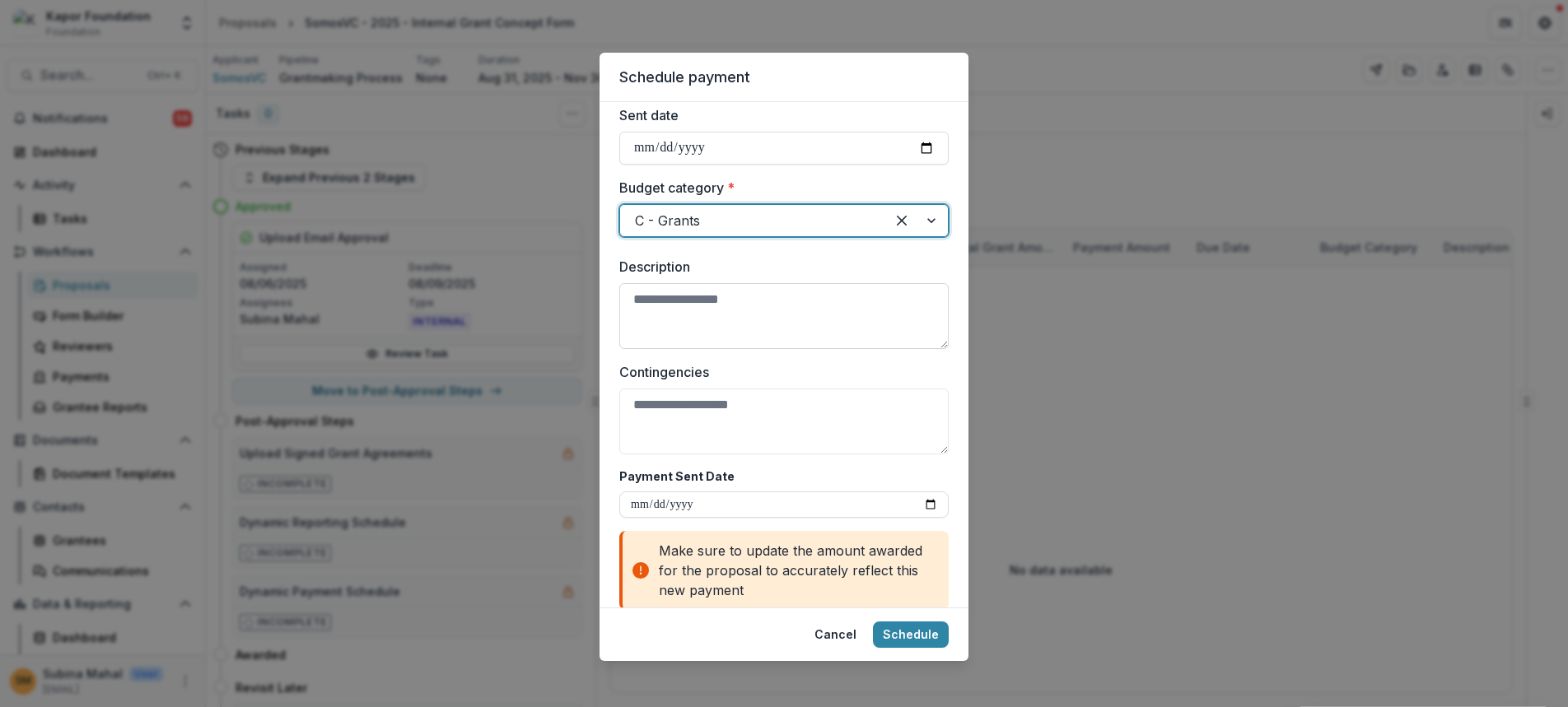 scroll, scrollTop: 762, scrollLeft: 0, axis: vertical 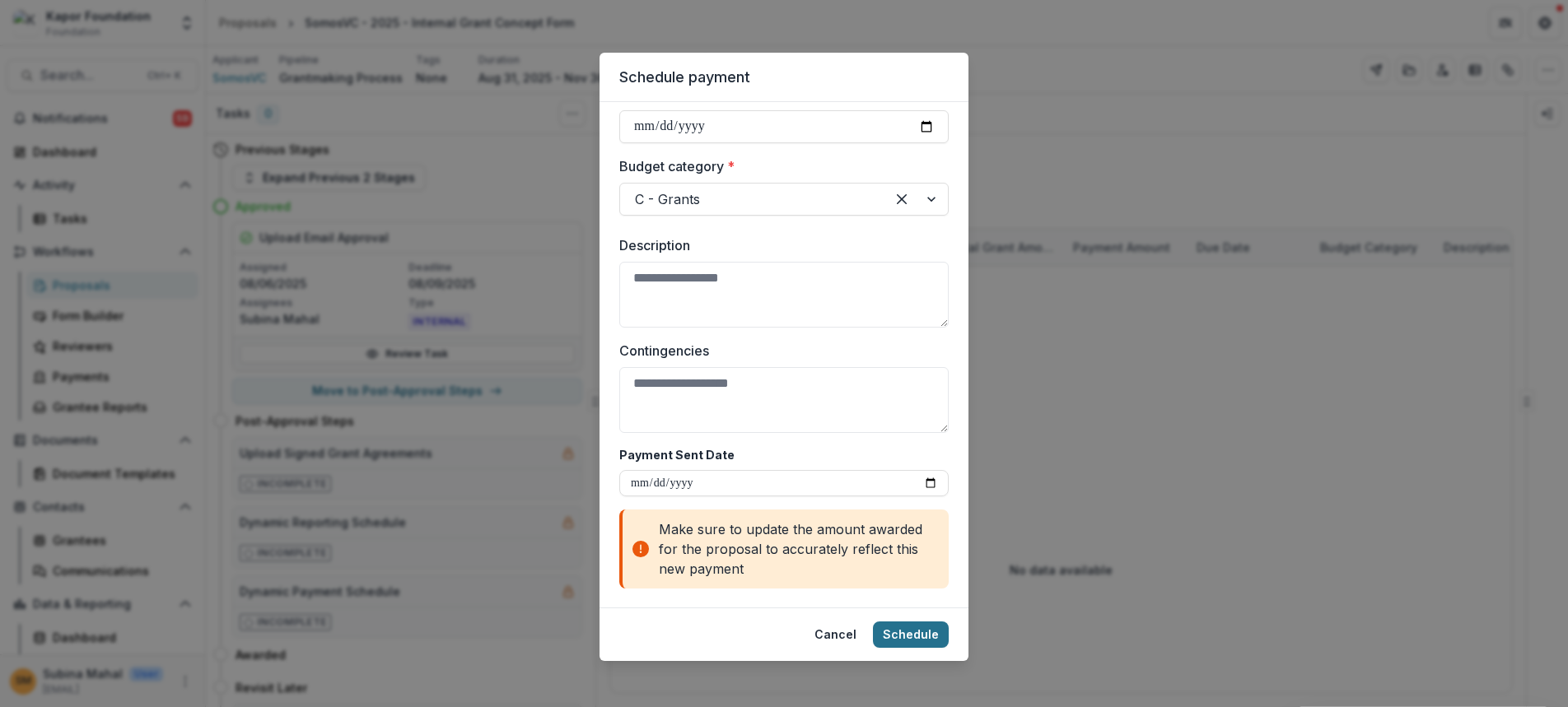click on "Schedule" at bounding box center (911, 635) 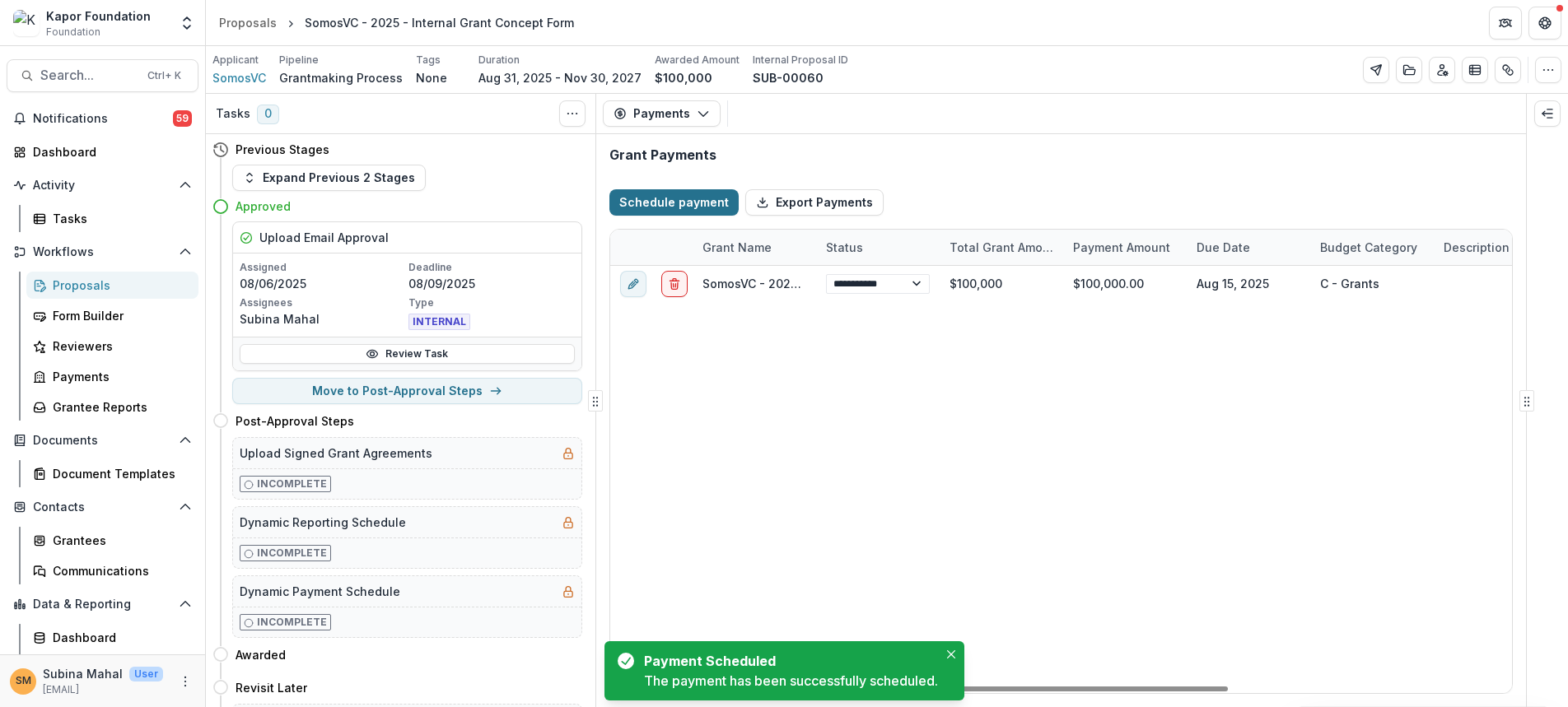 click on "Schedule payment" at bounding box center (674, 202) 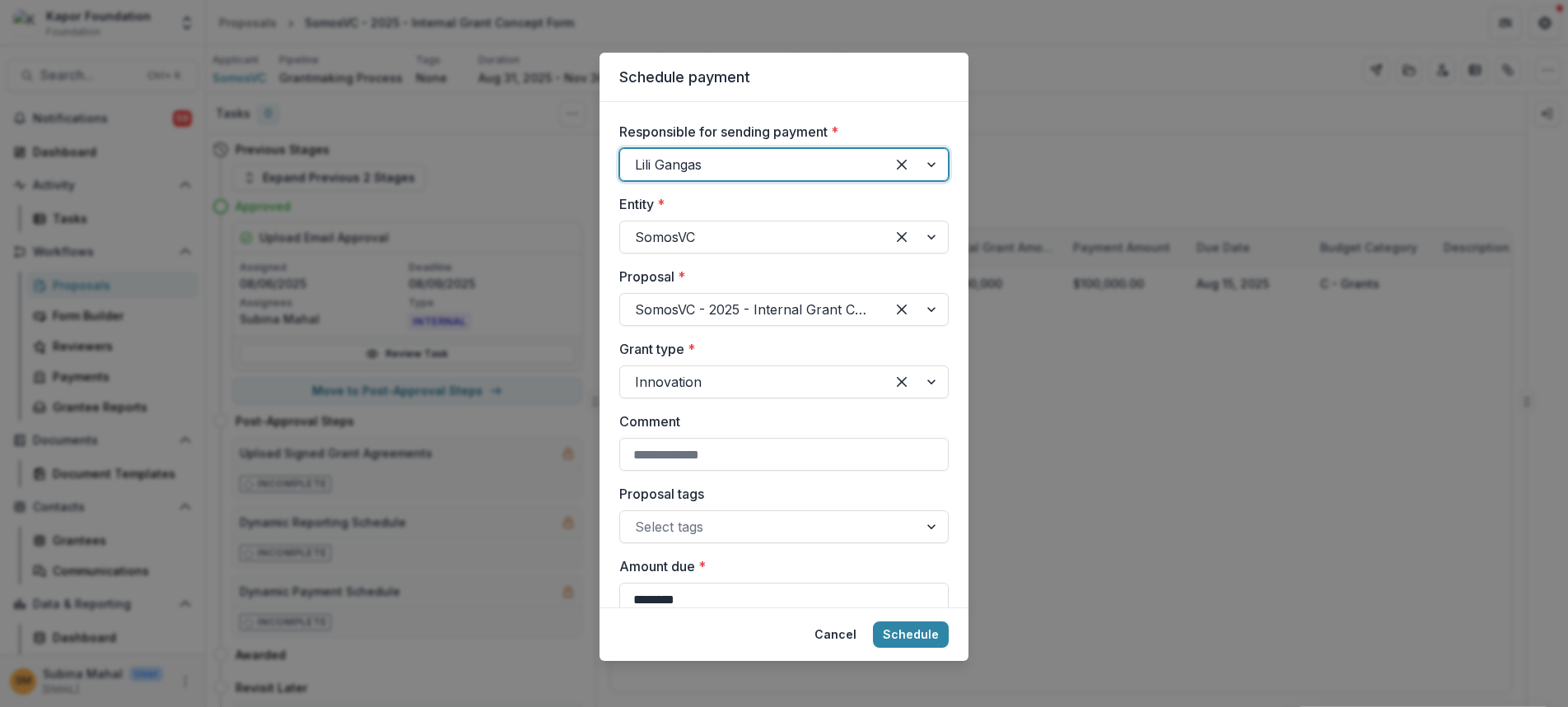 click at bounding box center [753, 165] 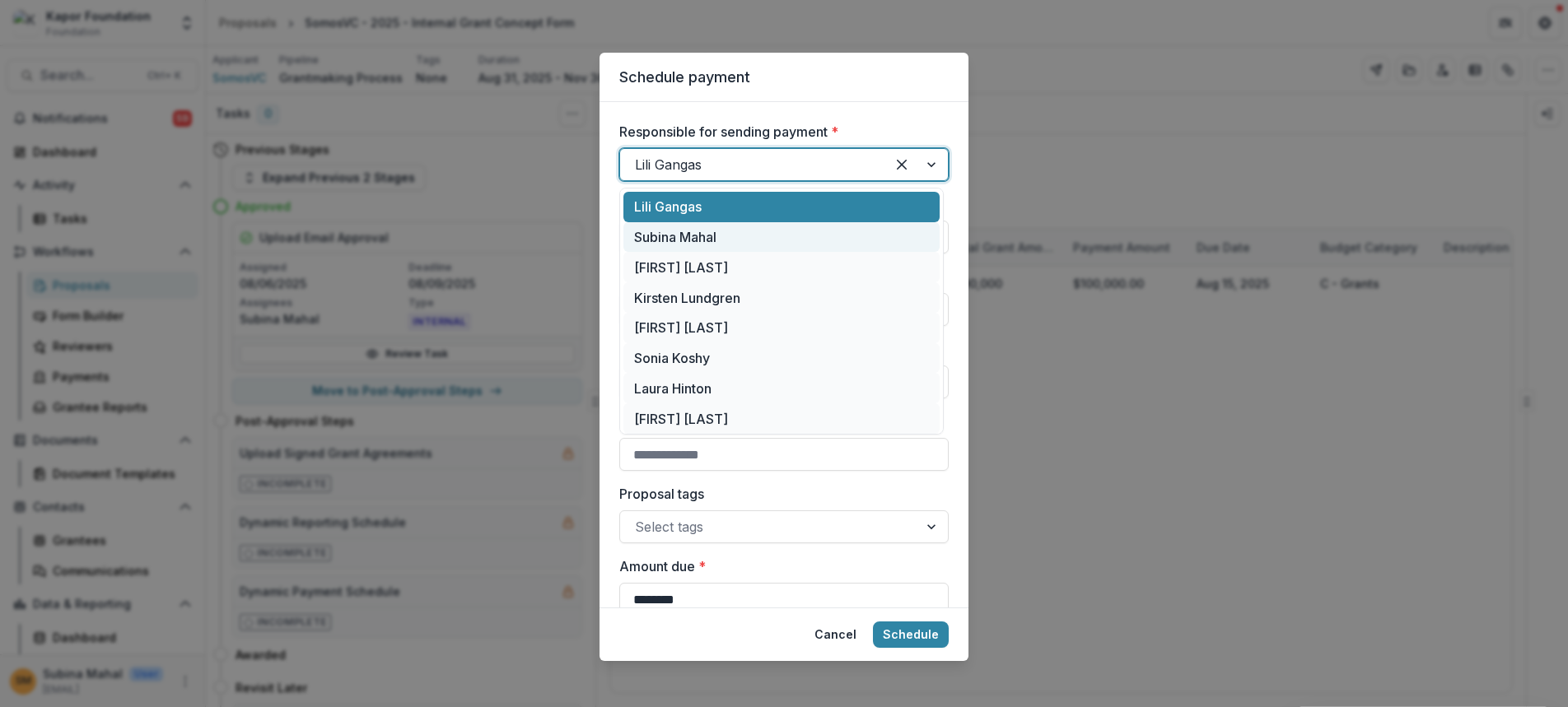 click on "Subina Mahal" at bounding box center [782, 237] 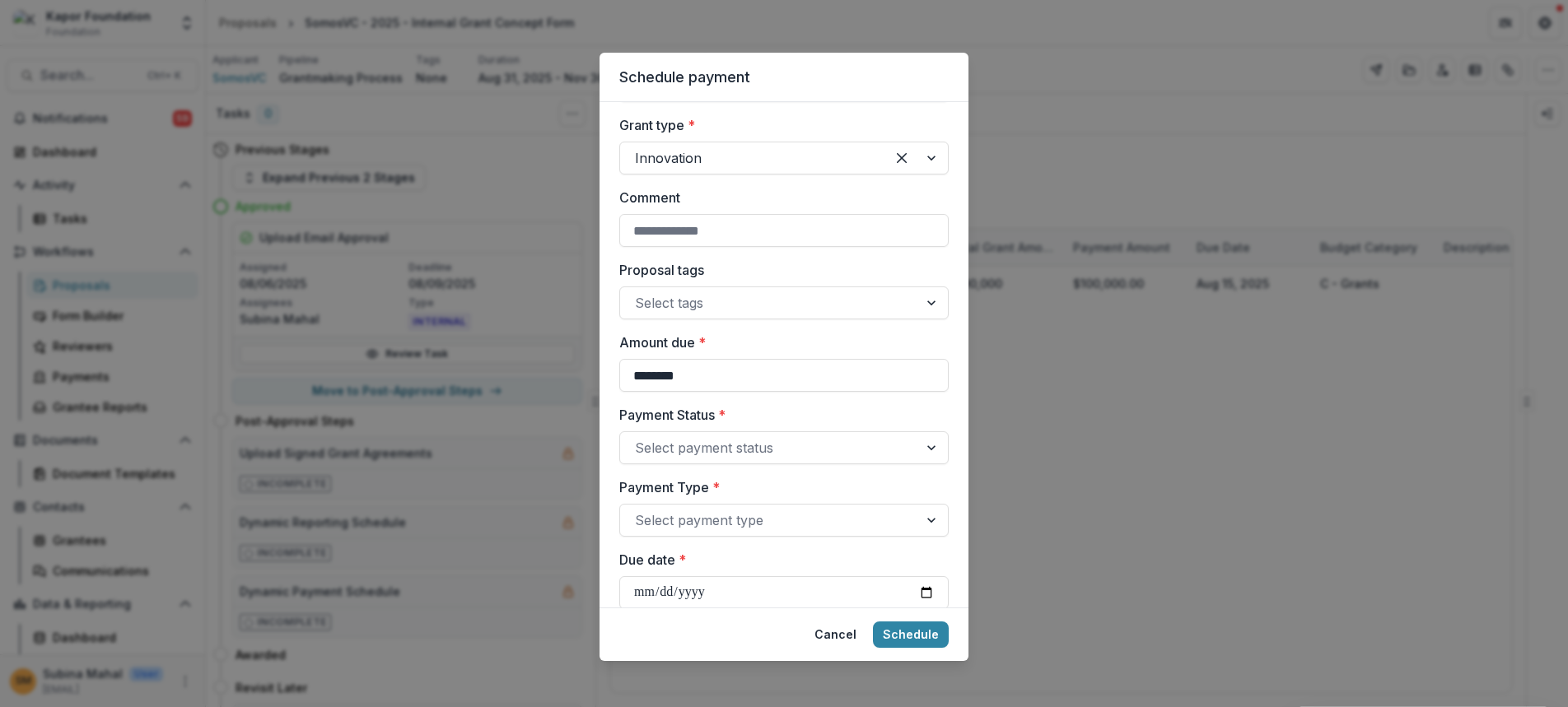 scroll, scrollTop: 247, scrollLeft: 0, axis: vertical 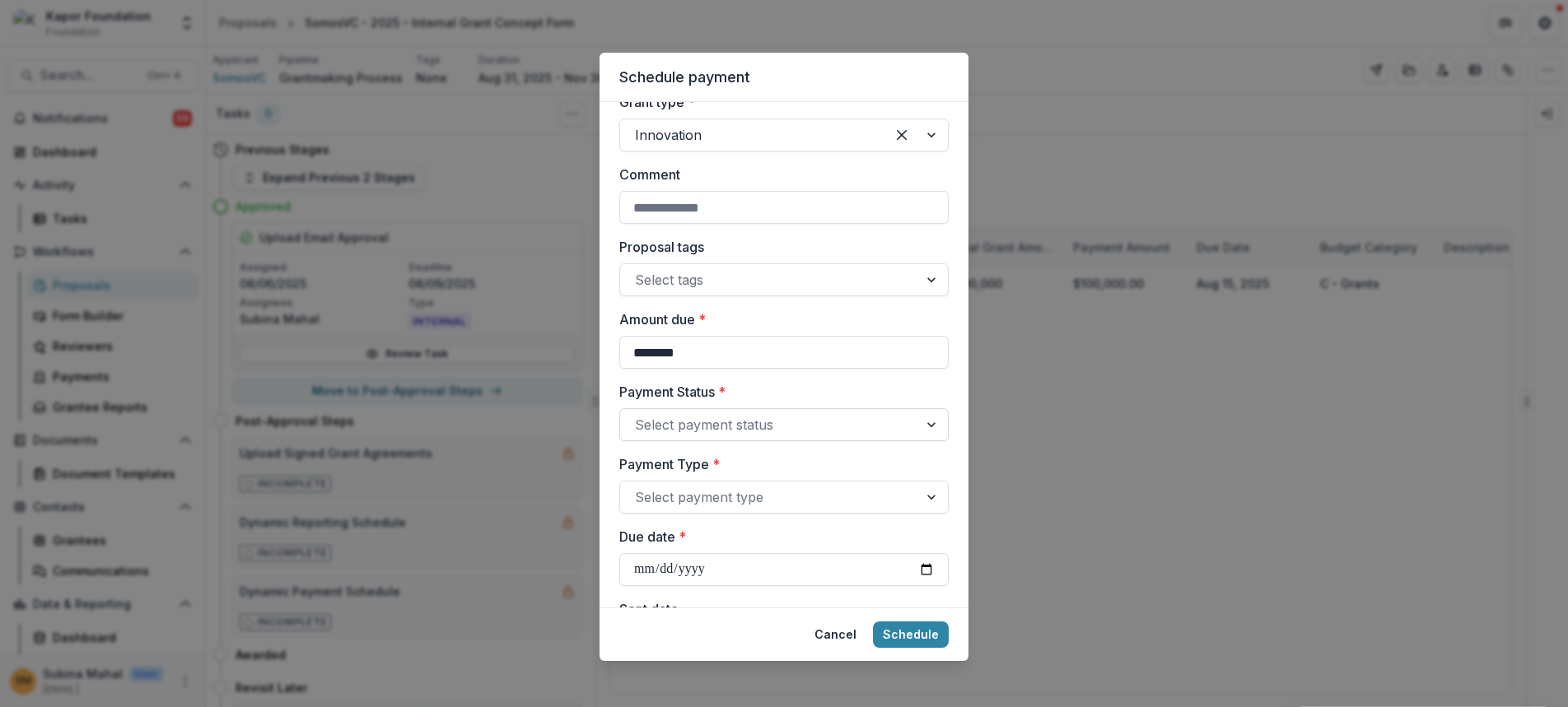 click at bounding box center [769, 425] 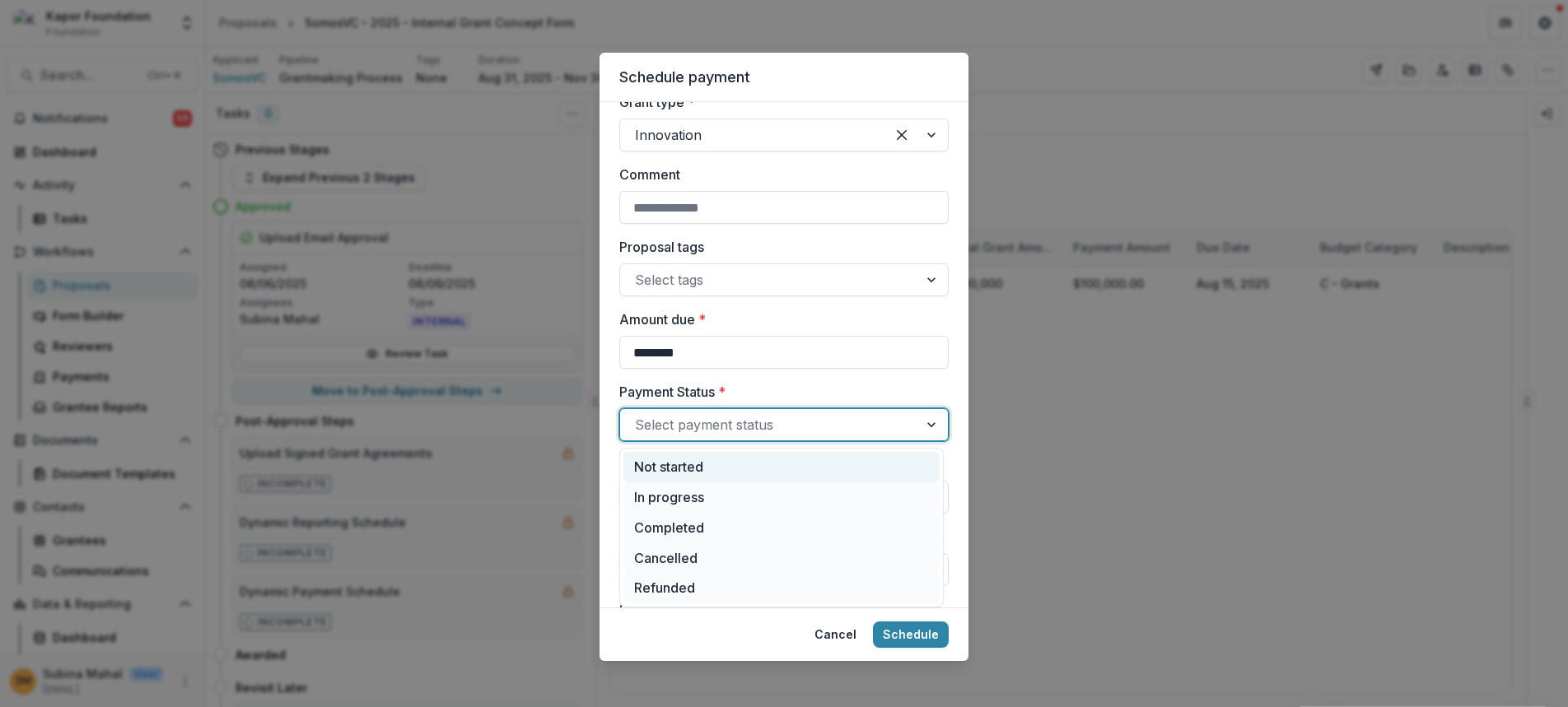 click on "Not started" at bounding box center [782, 467] 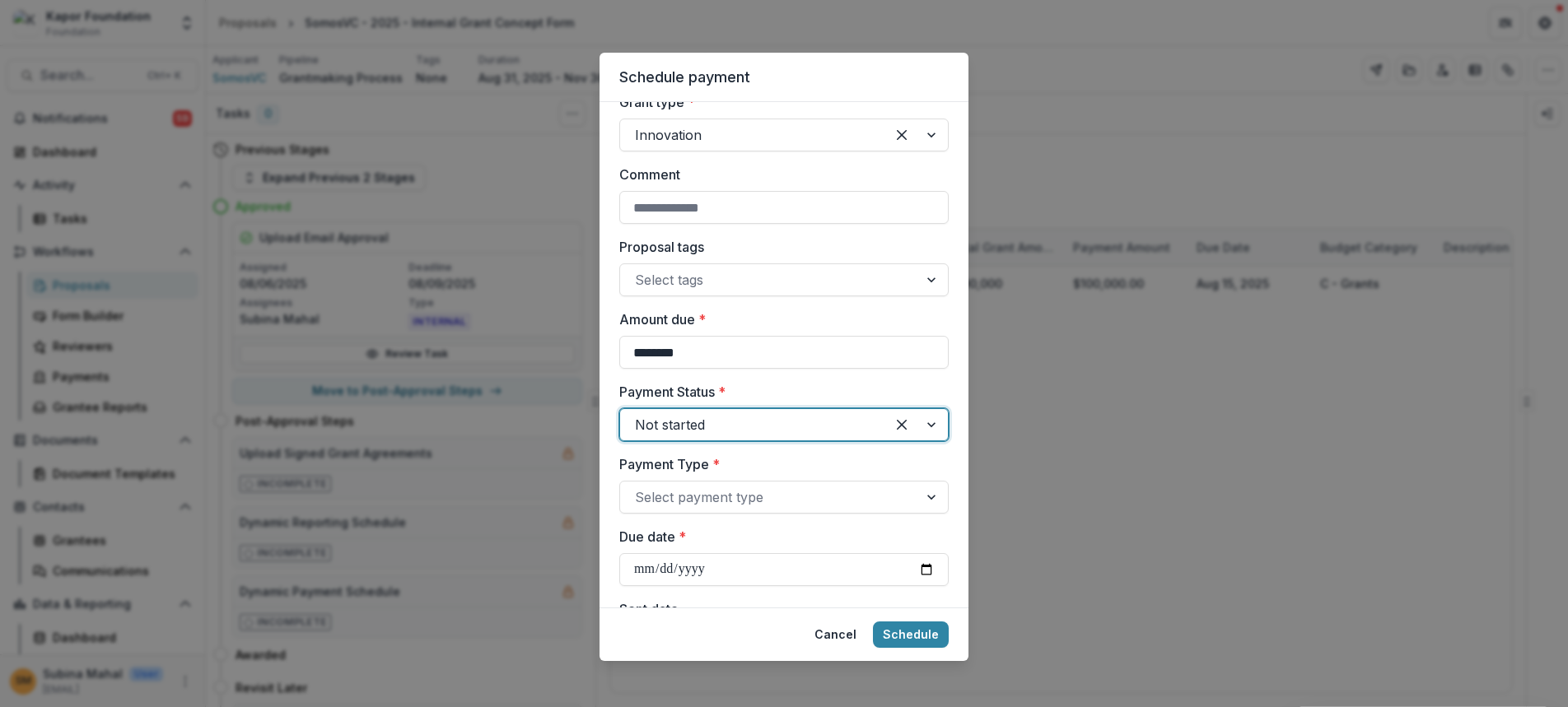scroll, scrollTop: 412, scrollLeft: 0, axis: vertical 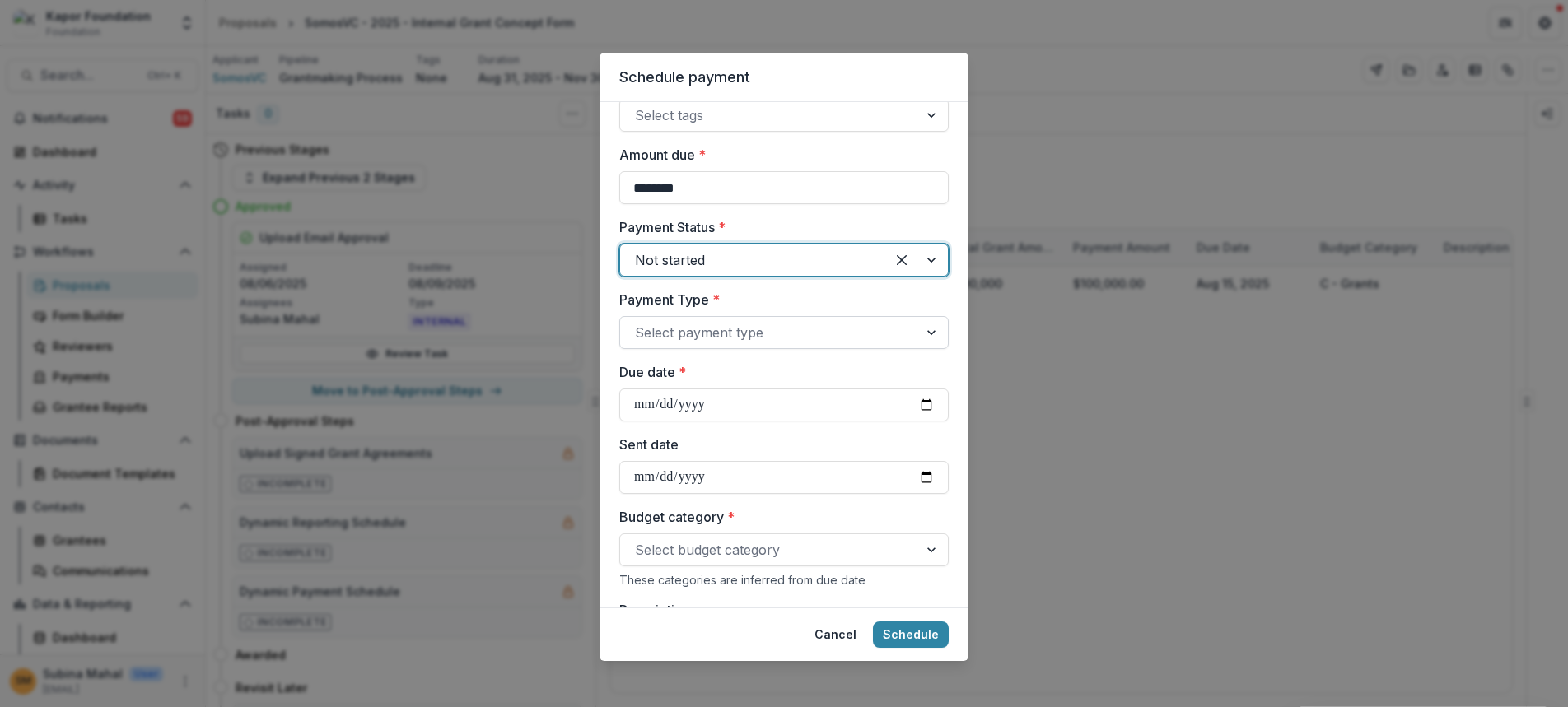 click at bounding box center [769, 333] 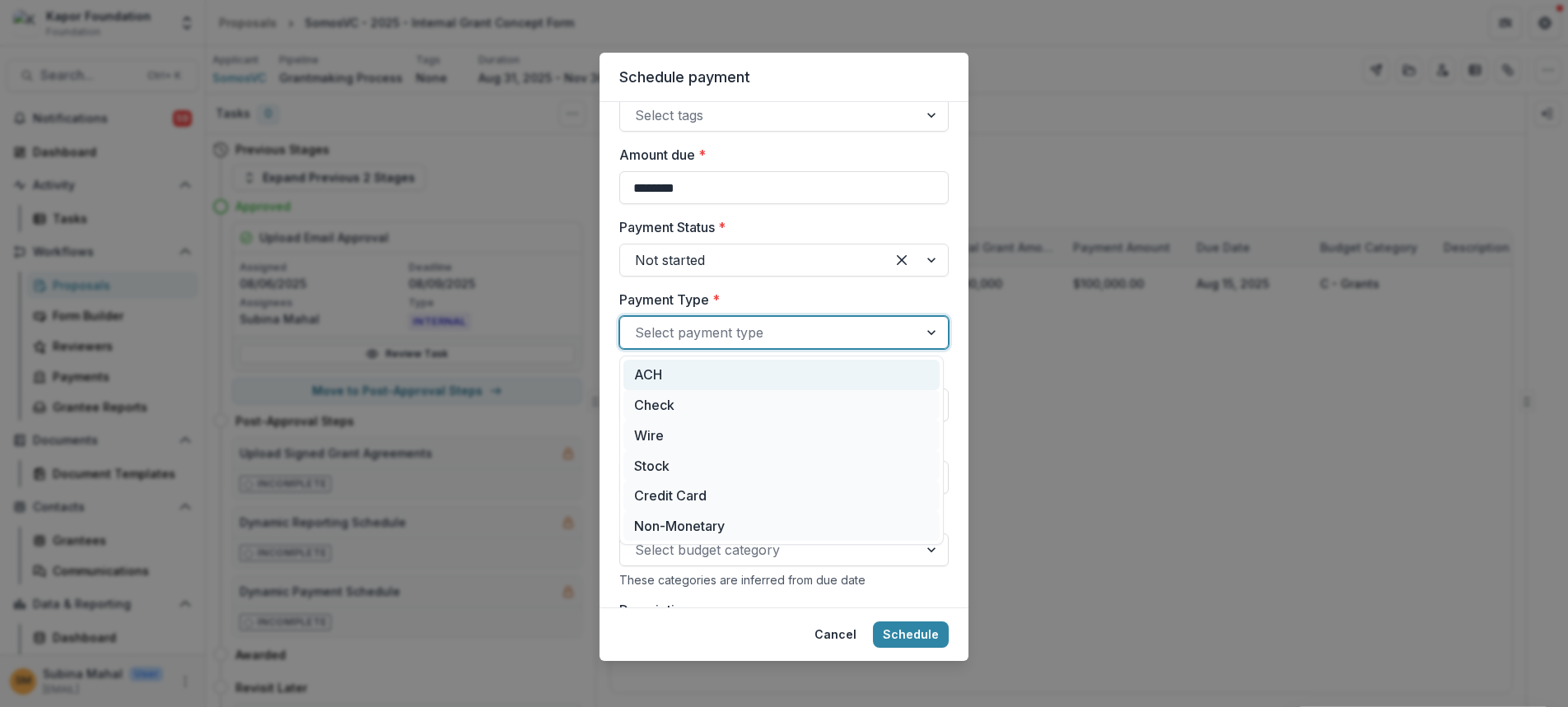 click on "ACH" at bounding box center [782, 374] 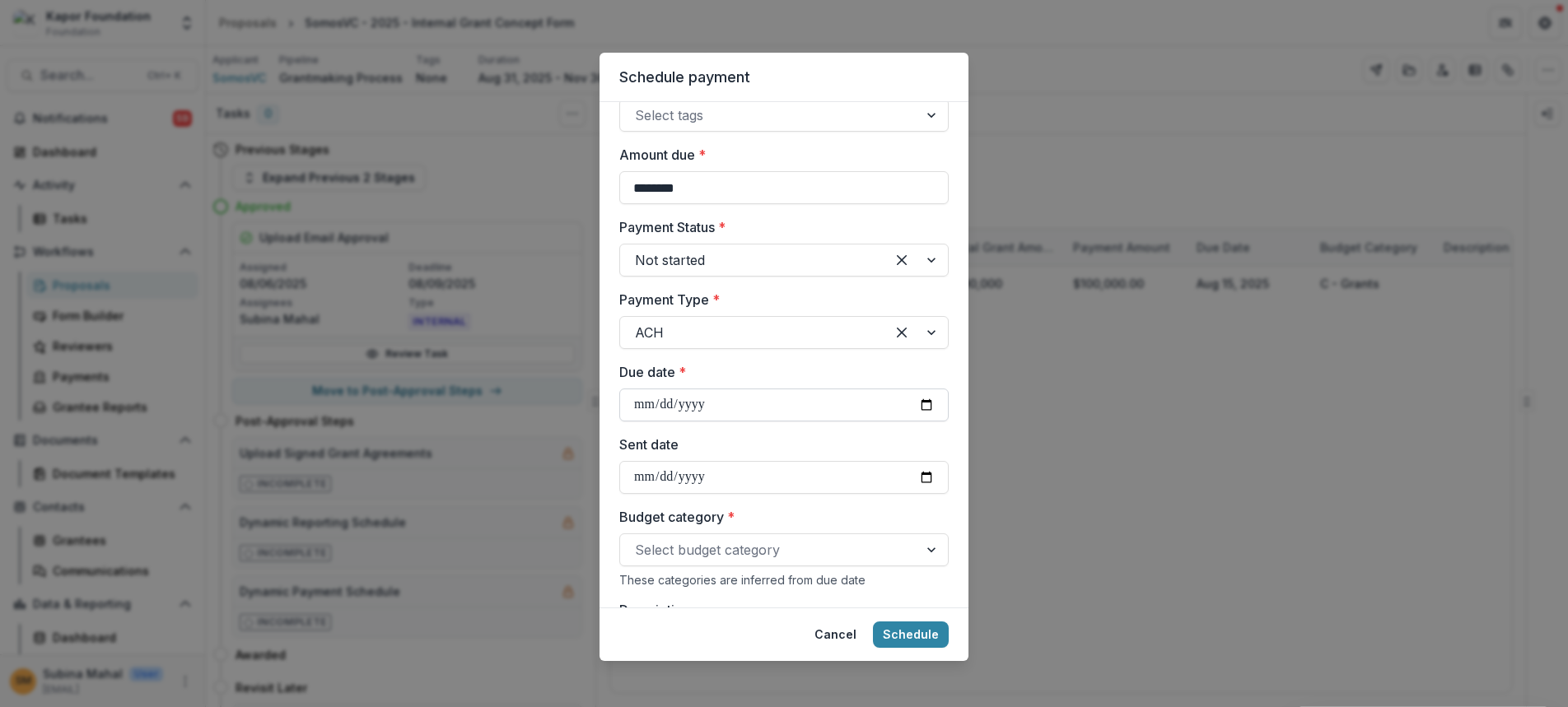 click on "Due date *" at bounding box center [784, 405] 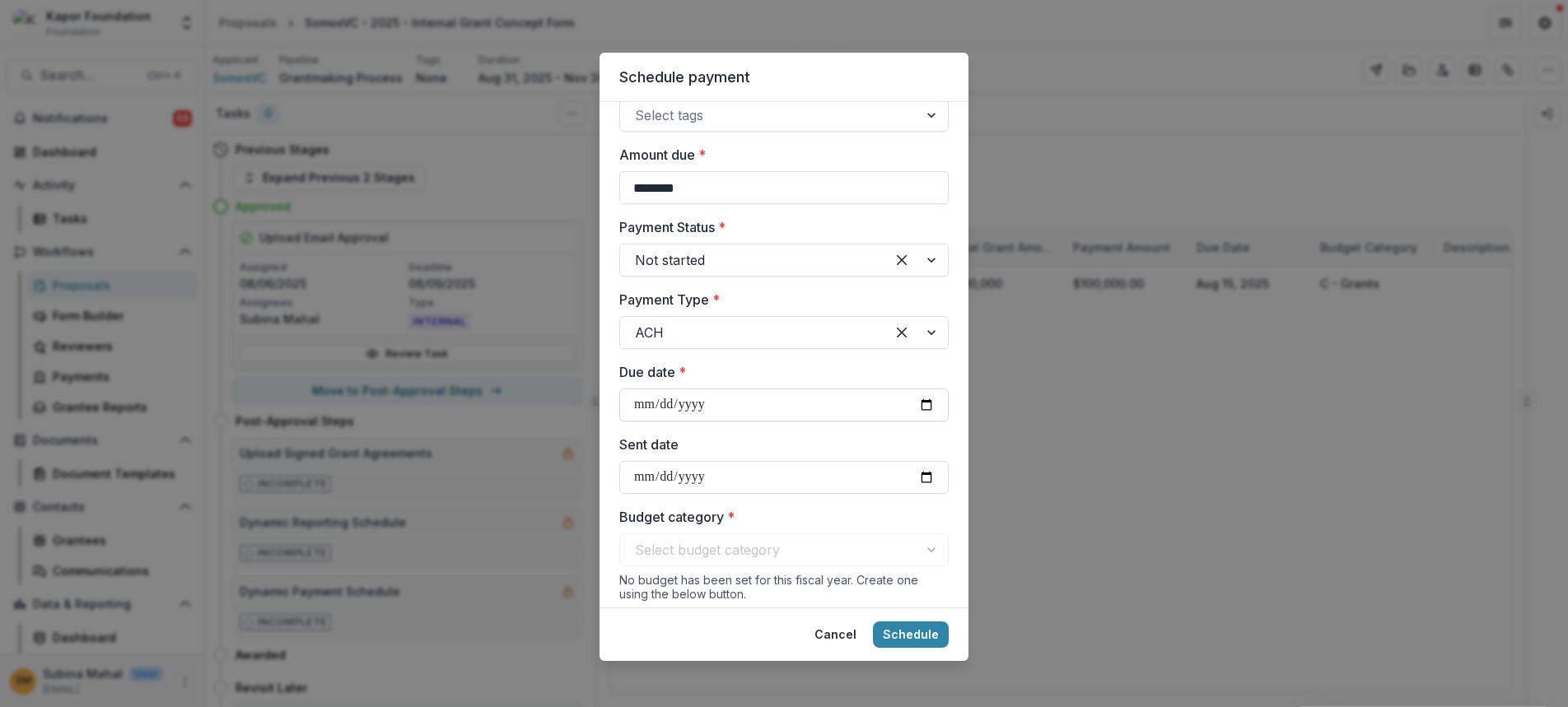 type on "**********" 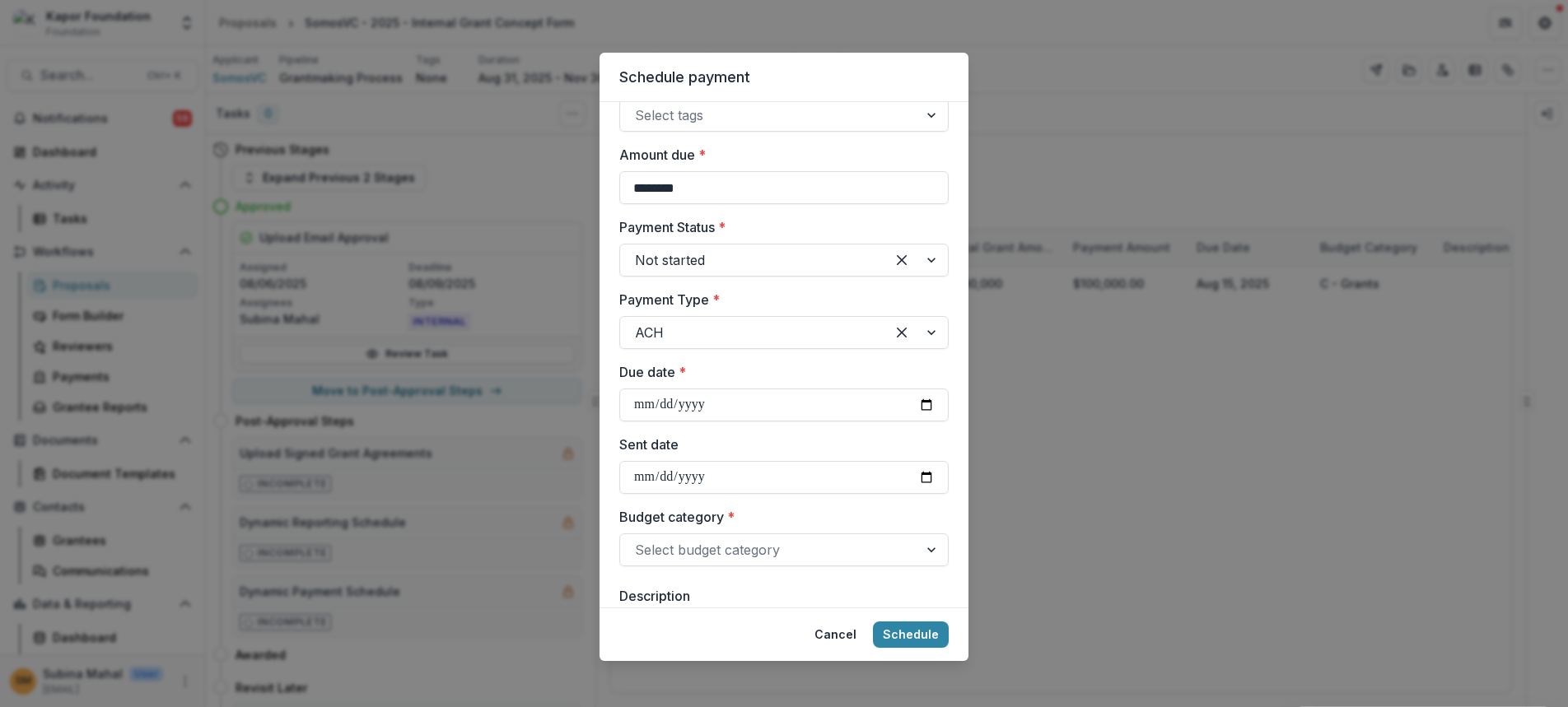 scroll, scrollTop: 576, scrollLeft: 0, axis: vertical 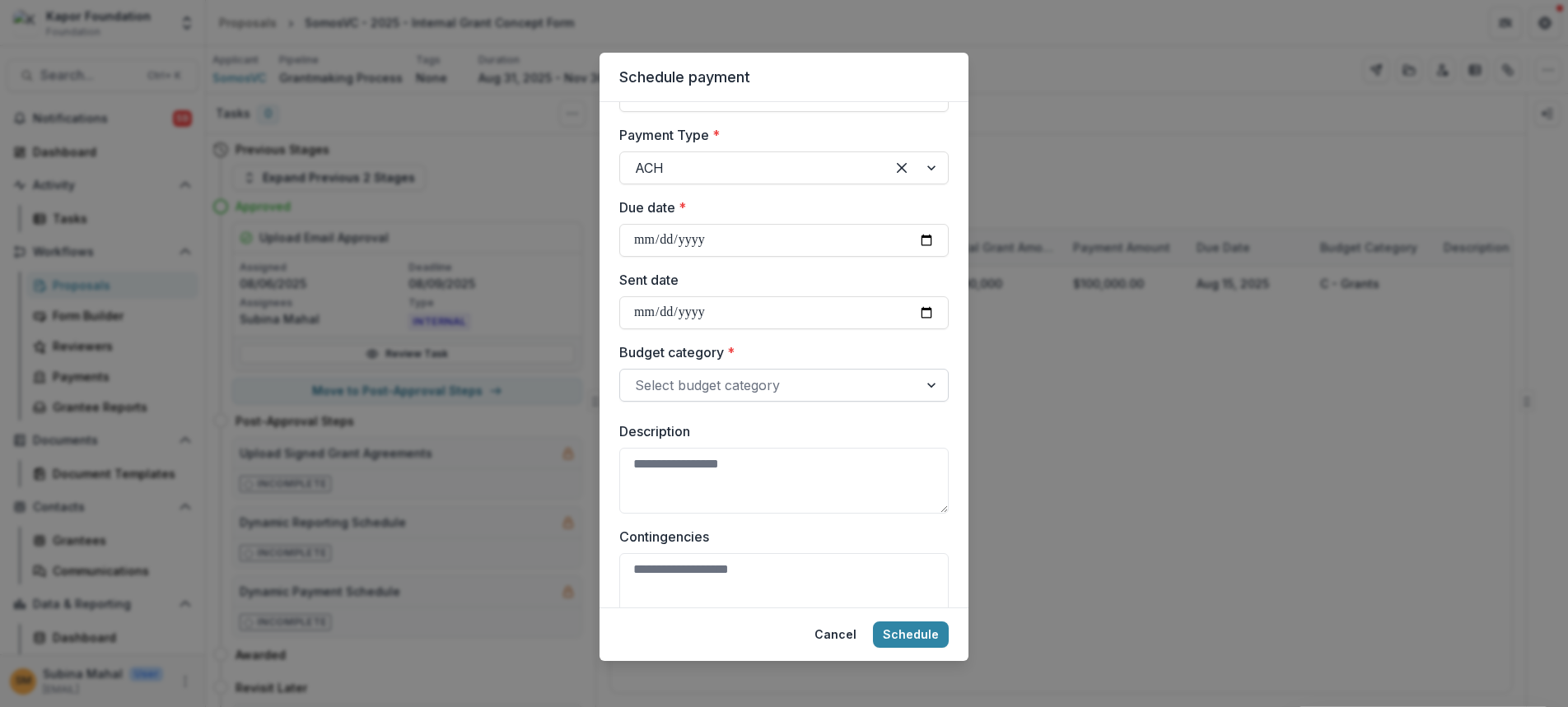 click at bounding box center (769, 385) 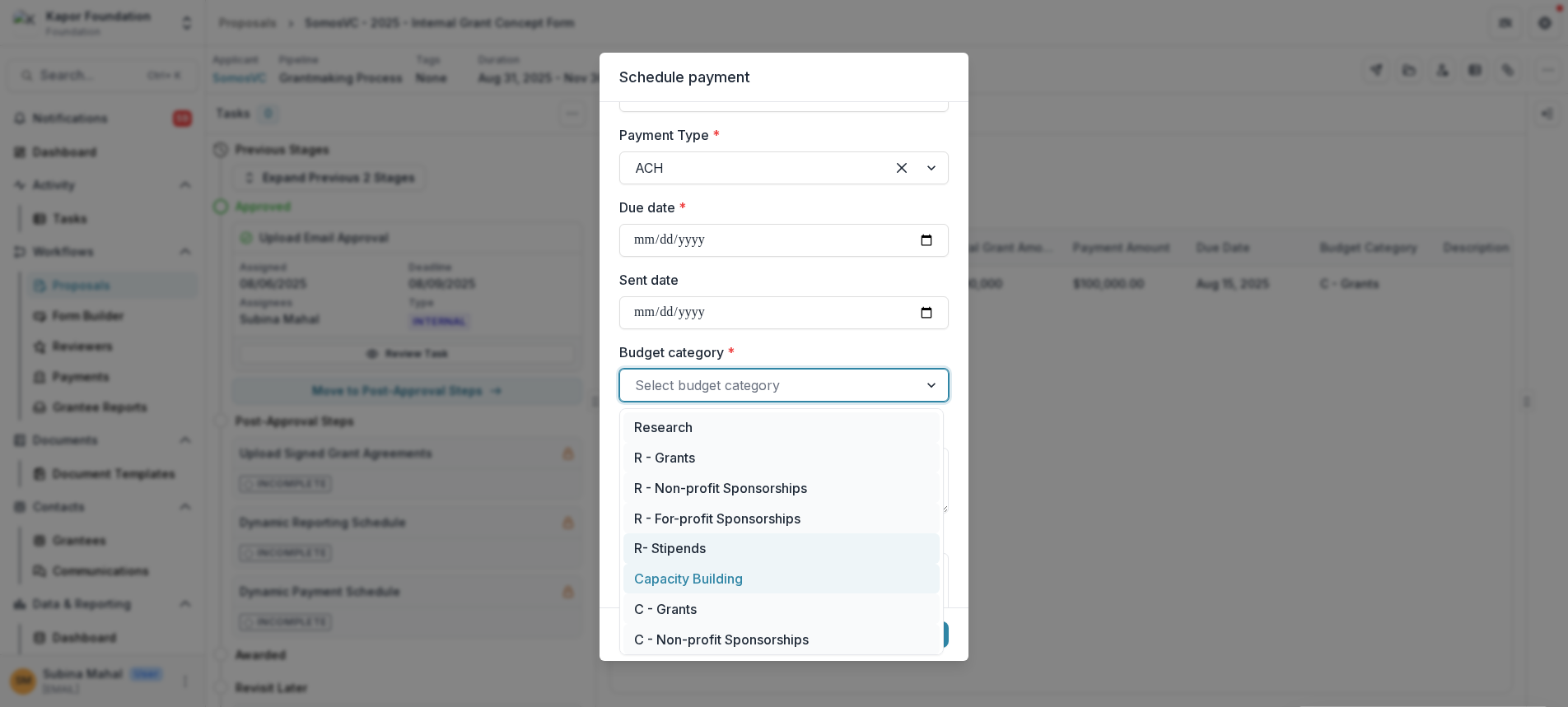 scroll, scrollTop: 165, scrollLeft: 0, axis: vertical 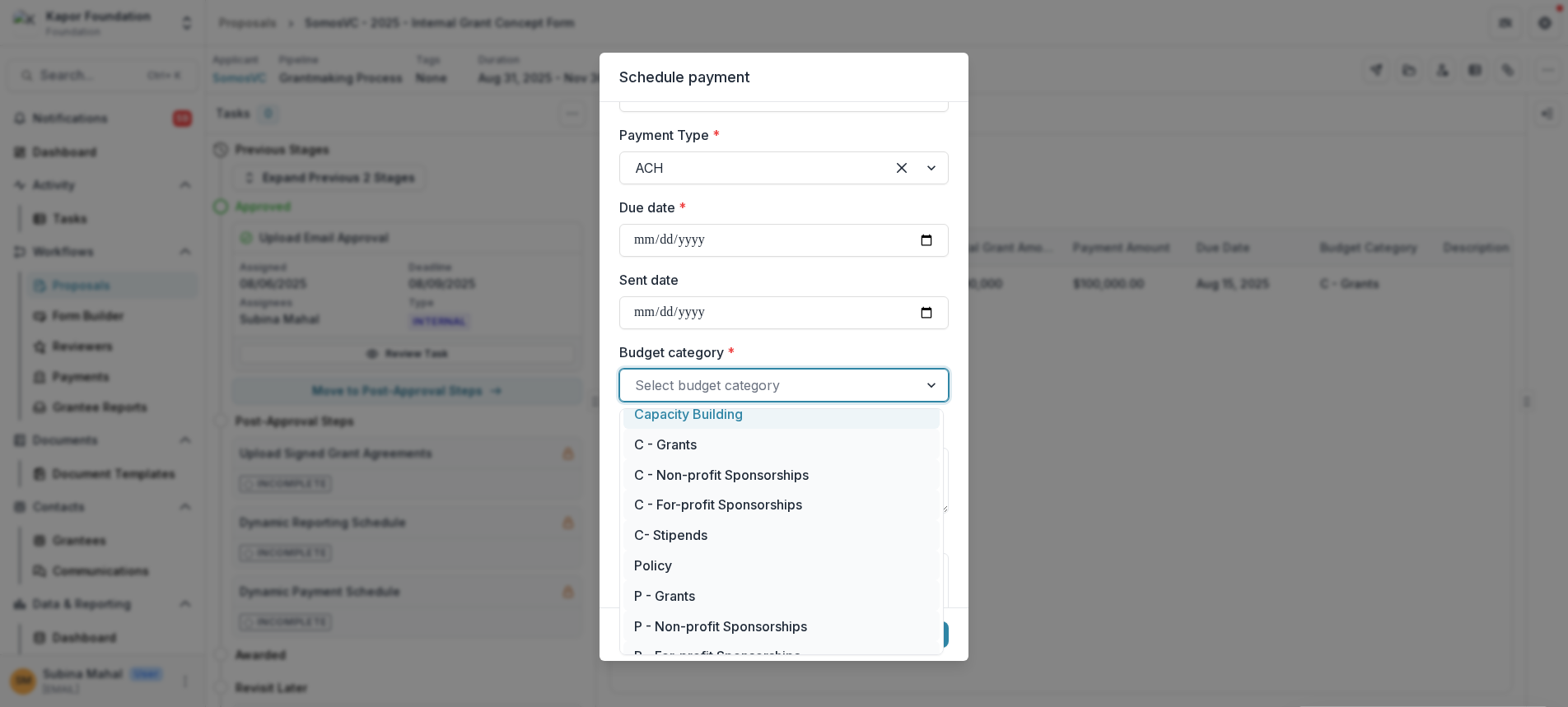 click on "**********" at bounding box center (784, 355) 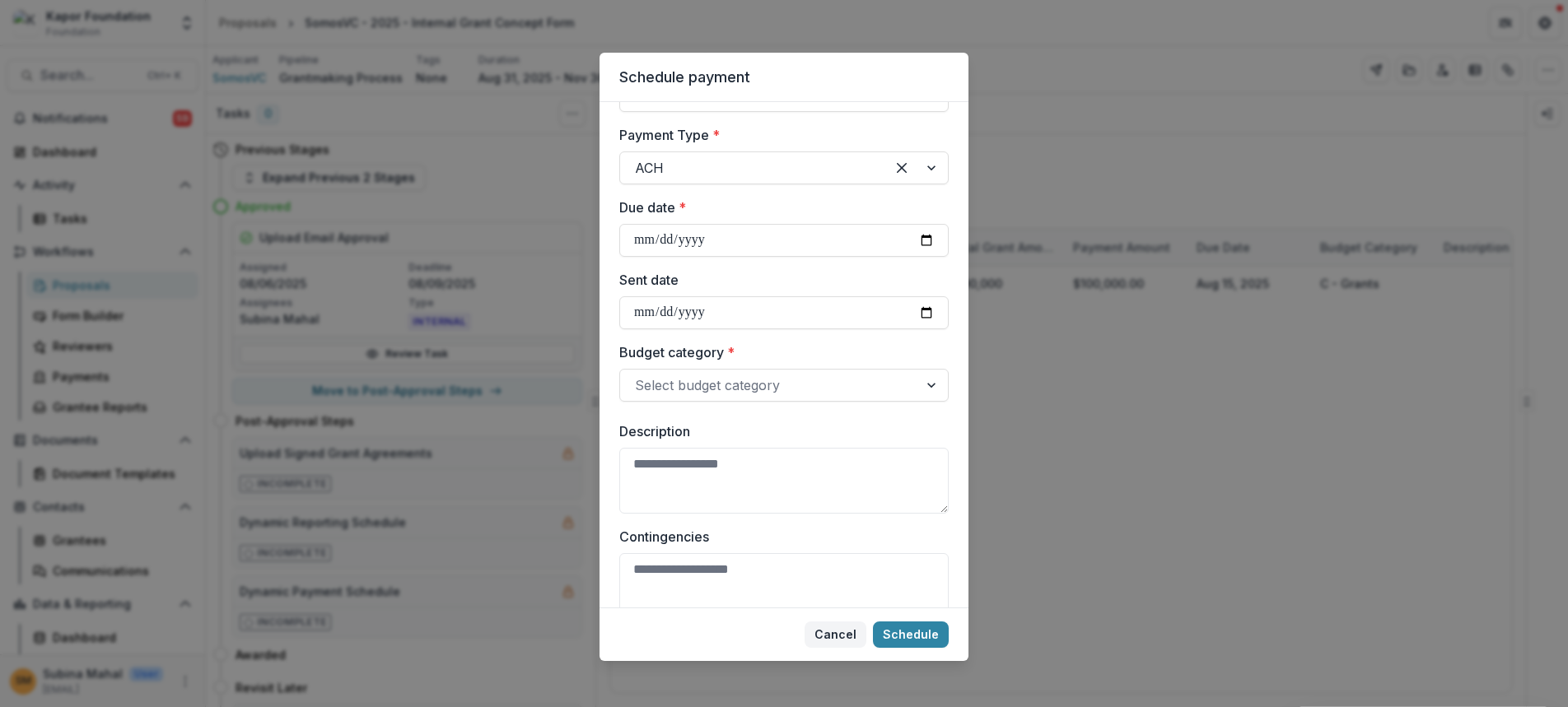 click on "Cancel" at bounding box center [835, 635] 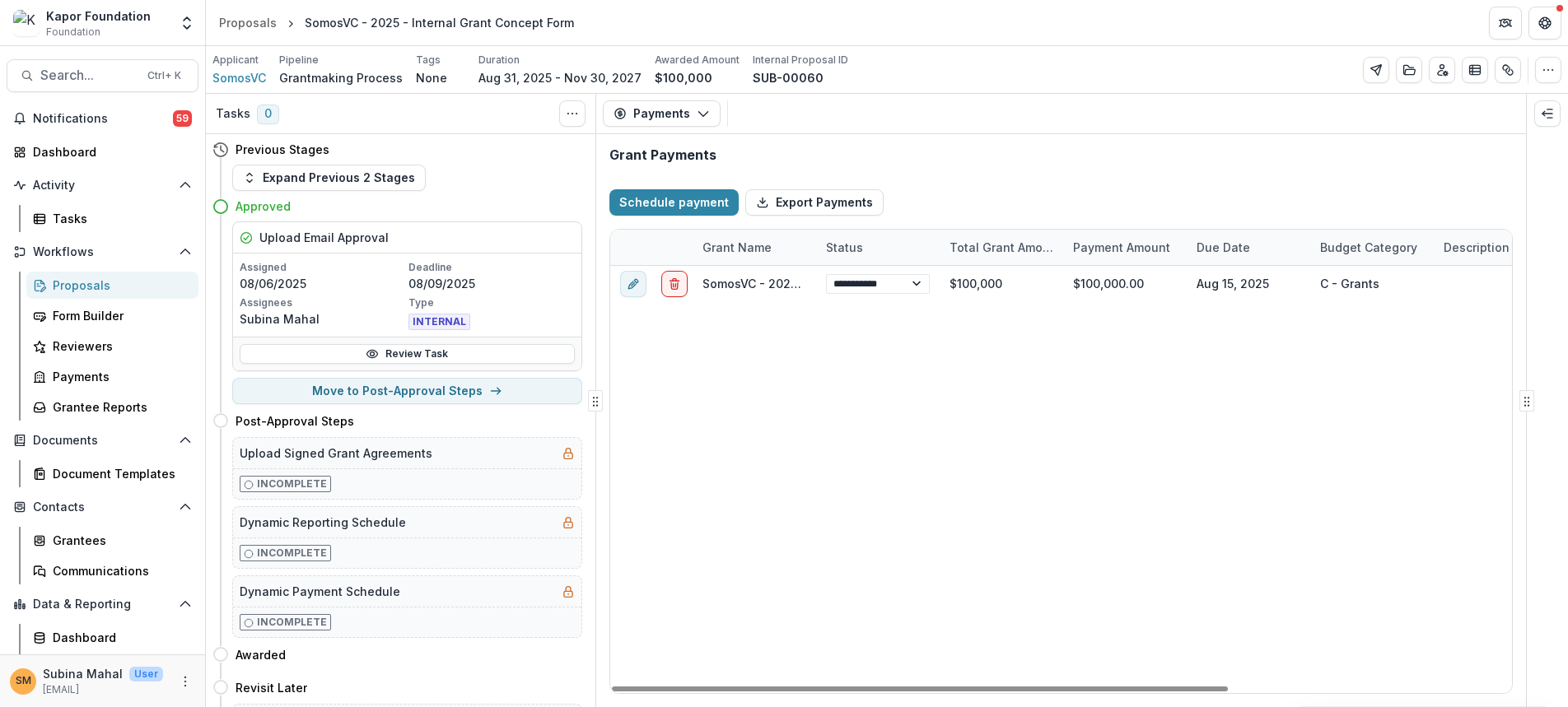 click on "**********" at bounding box center (1269, 479) 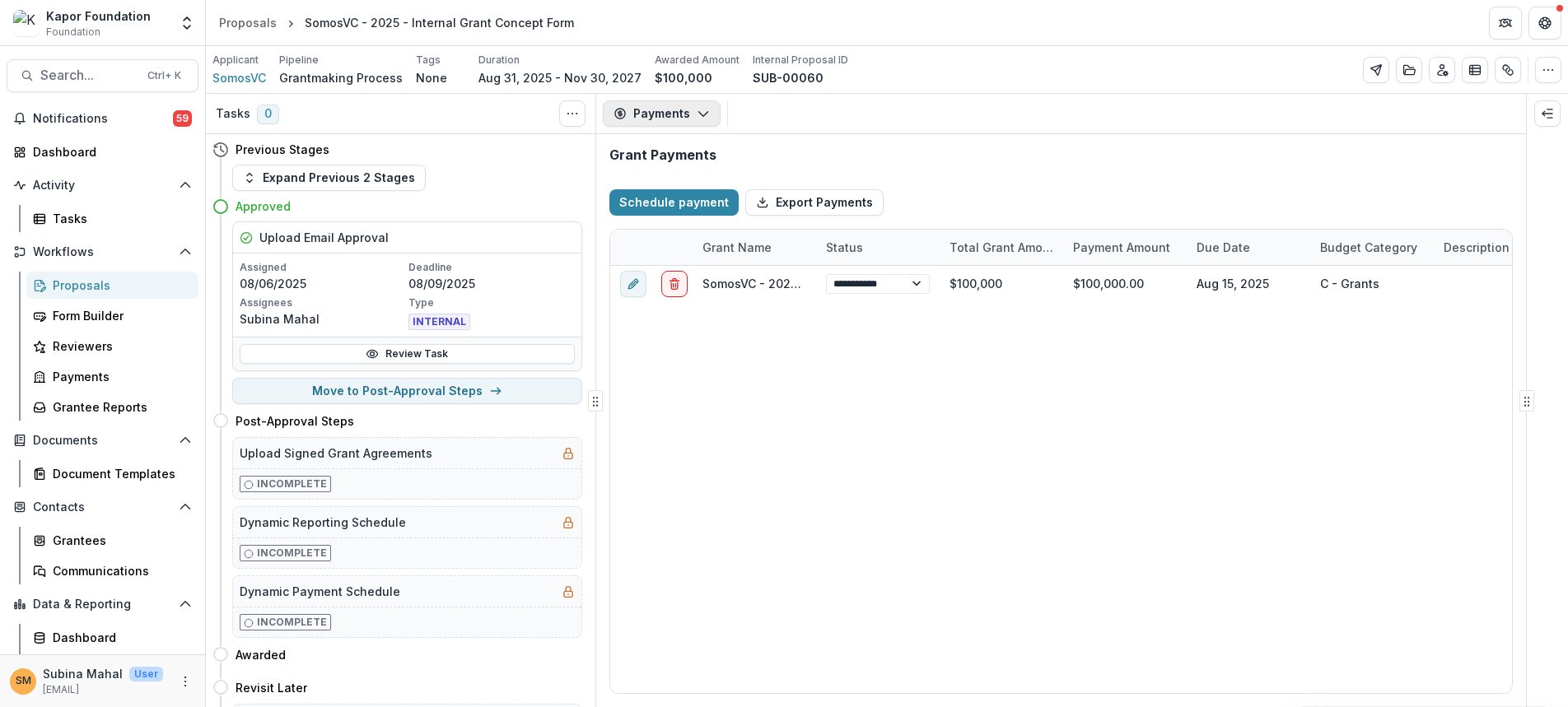 click on "Payments" at bounding box center (661, 114) 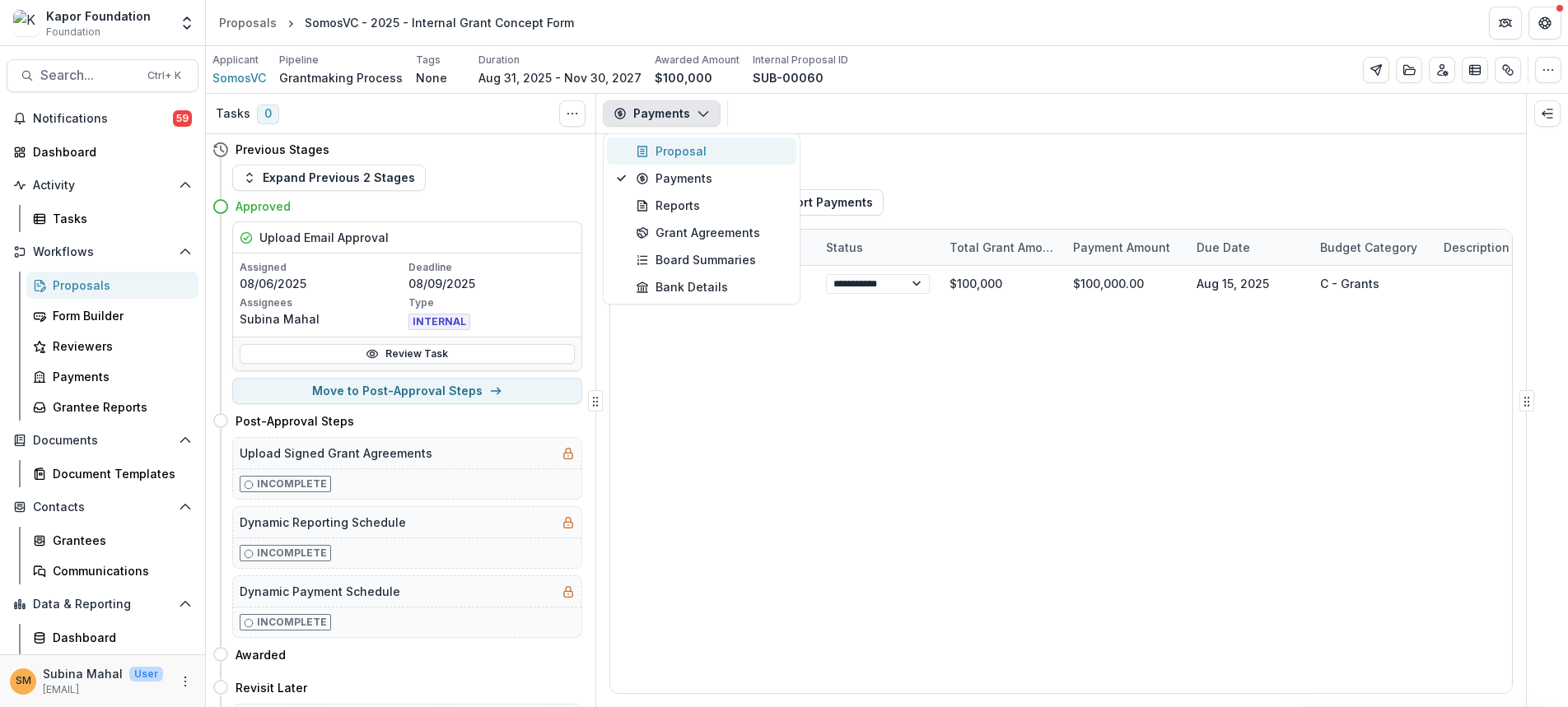 click on "Proposal" at bounding box center (711, 151) 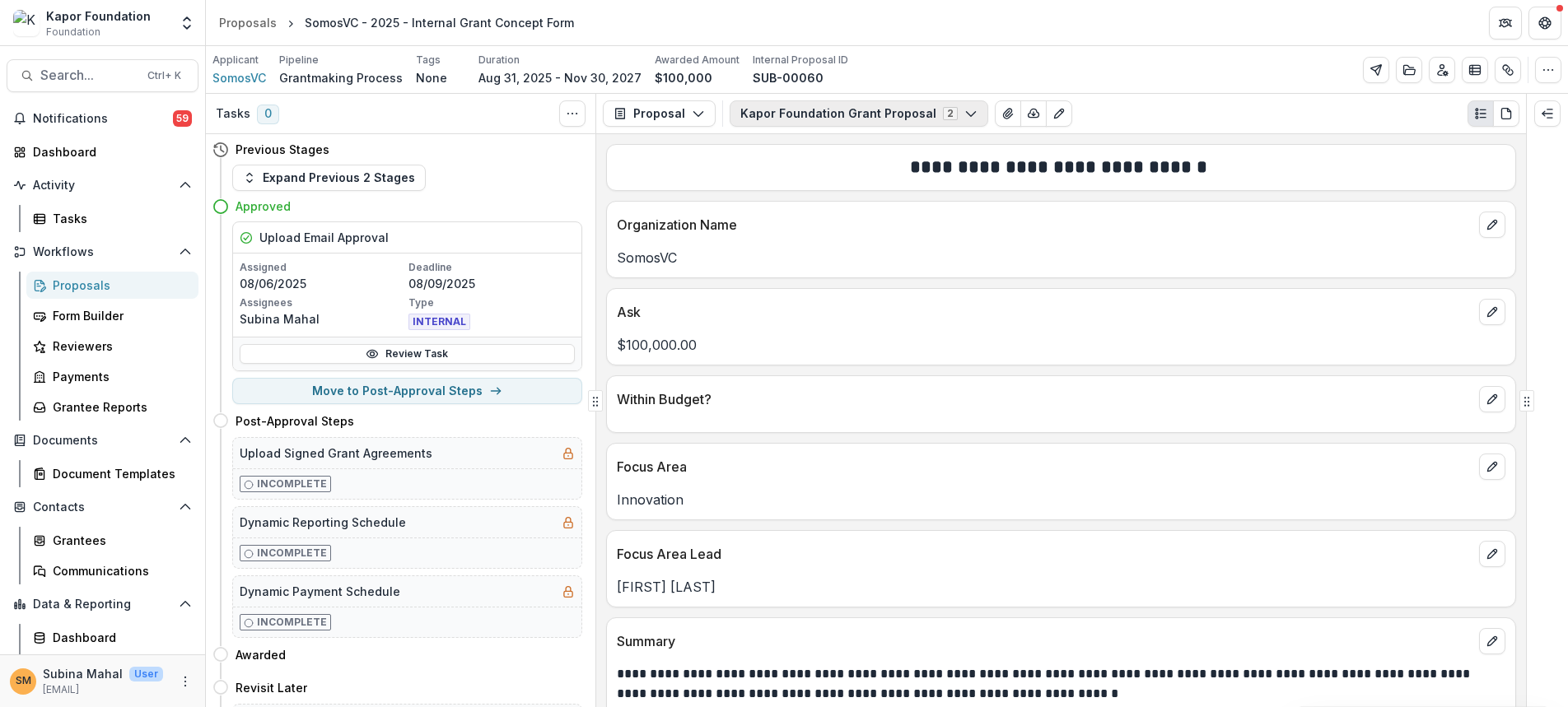 click on "Kapor Foundation Grant Proposal 2" at bounding box center [859, 114] 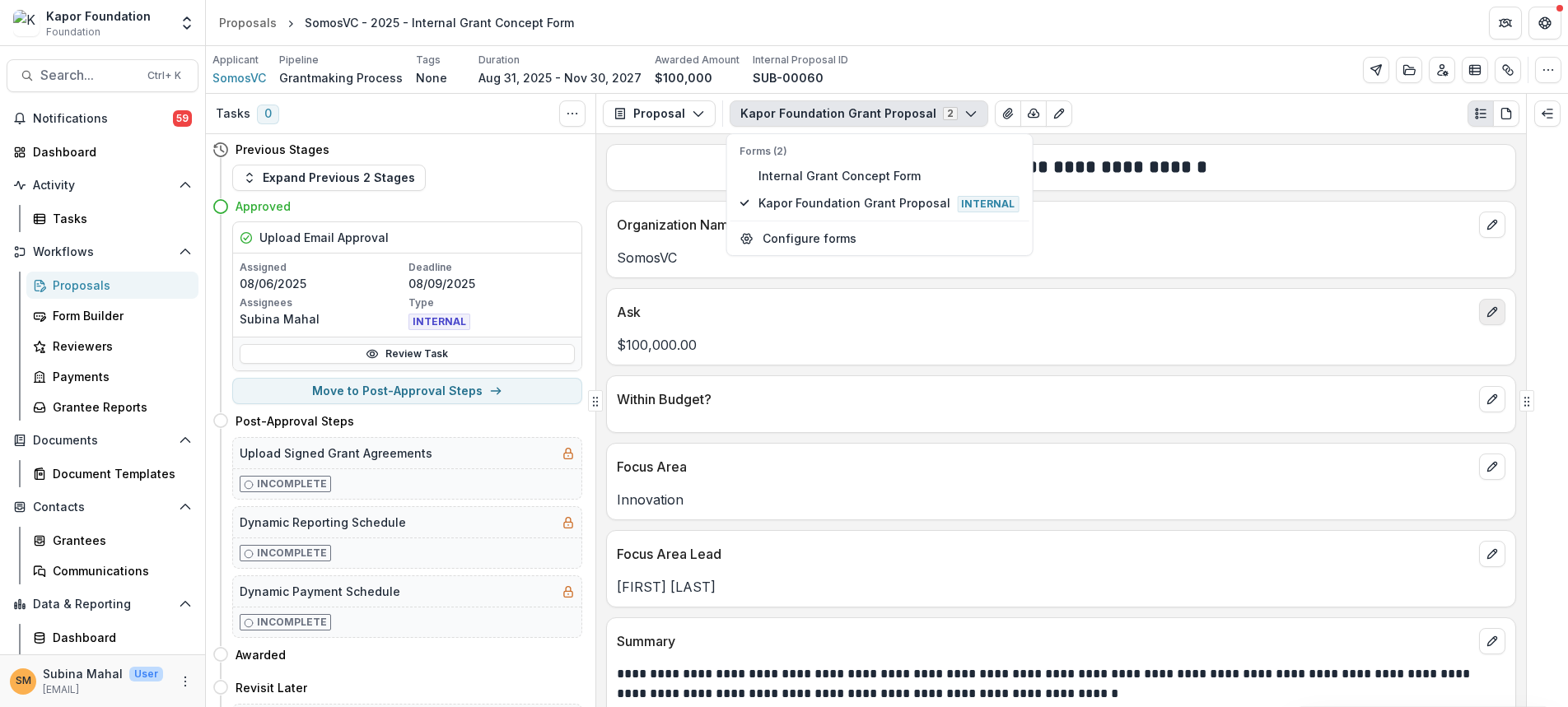 click 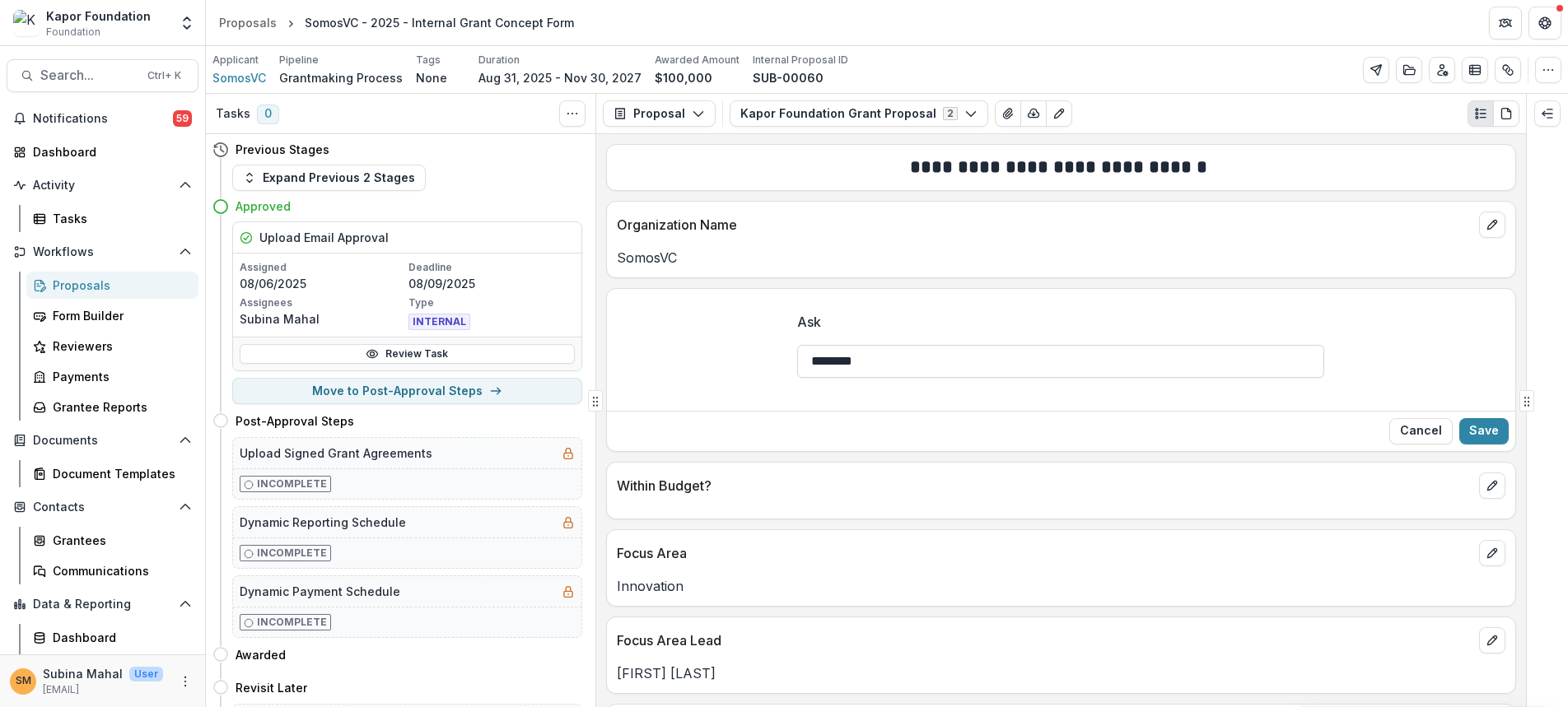 click on "********" at bounding box center [1061, 361] 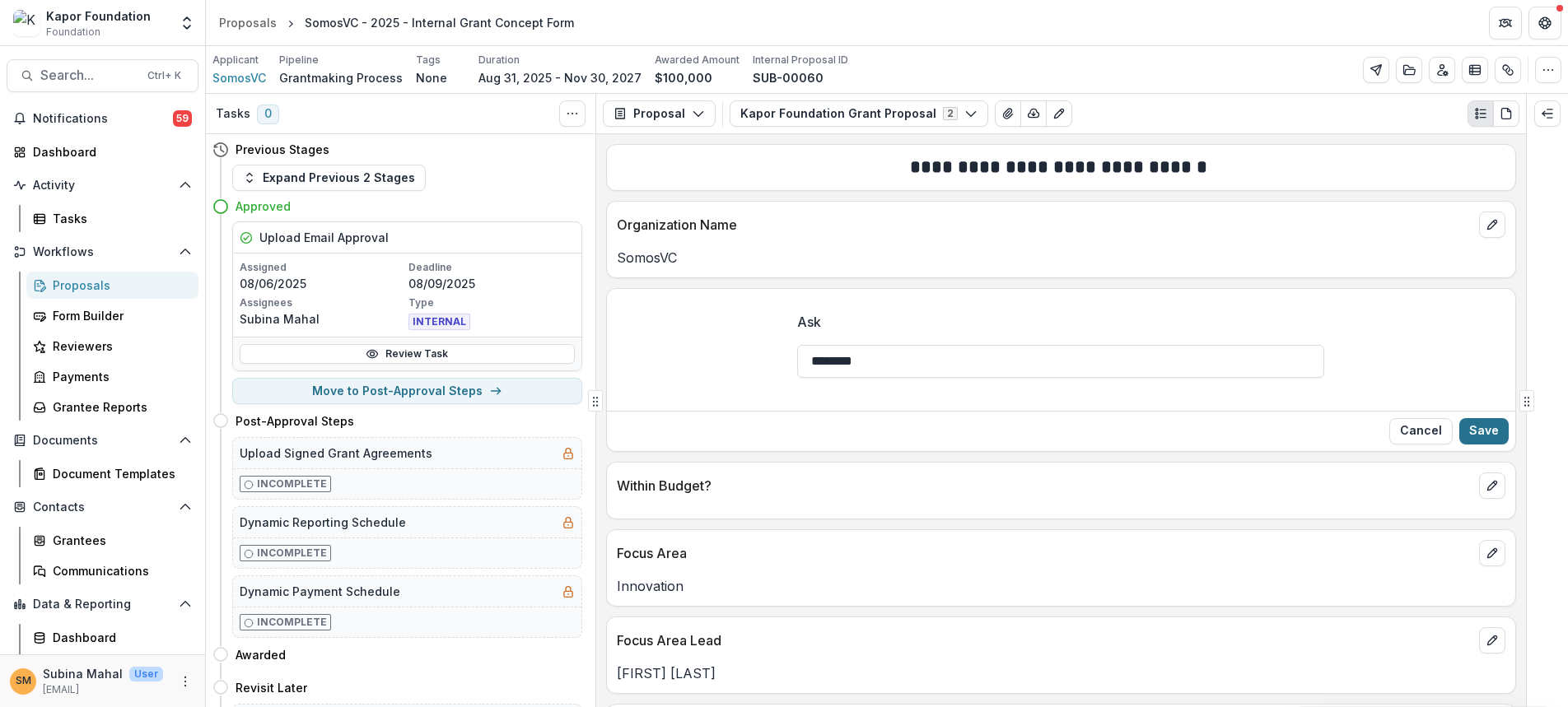type on "********" 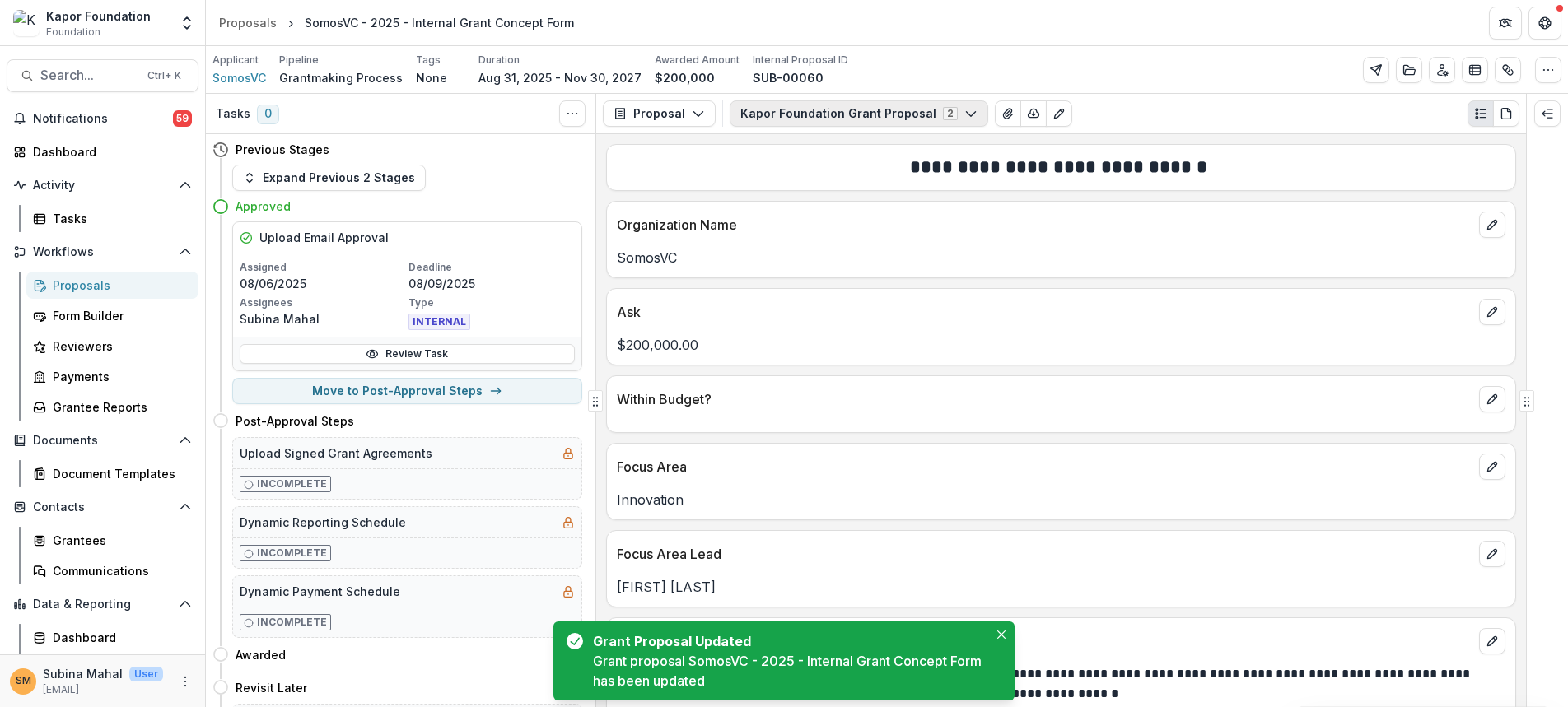 click on "Kapor Foundation Grant Proposal 2" at bounding box center [859, 114] 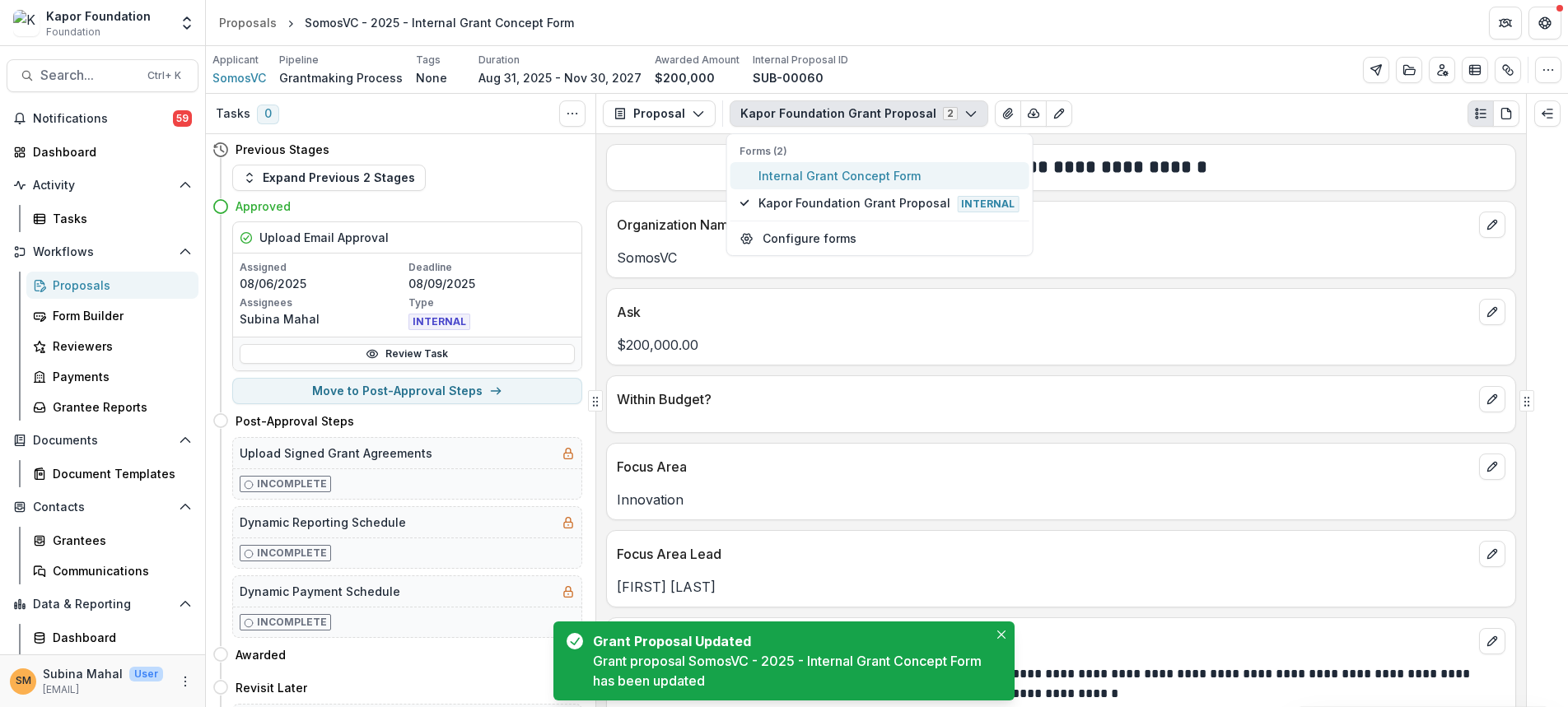 click on "Internal Grant Concept Form" at bounding box center (889, 175) 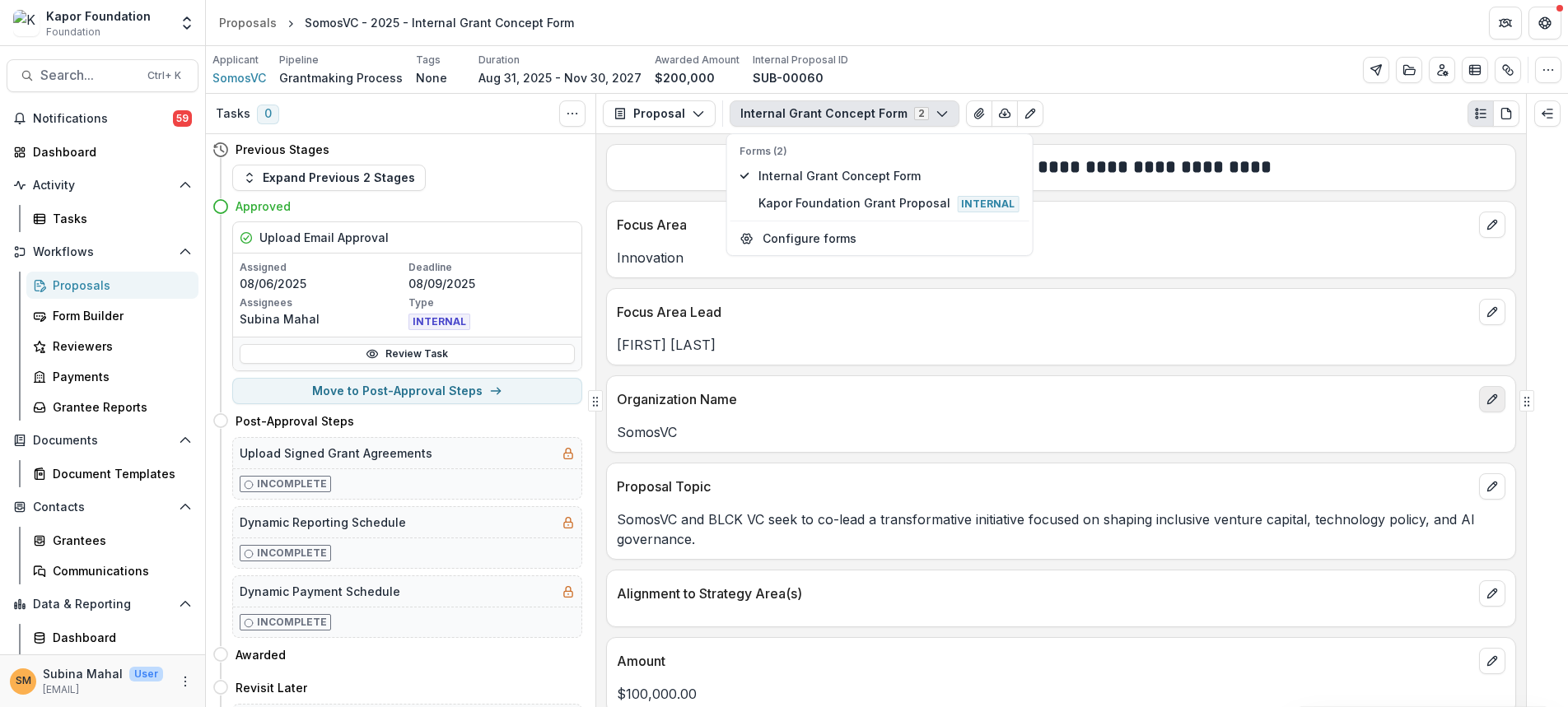 click 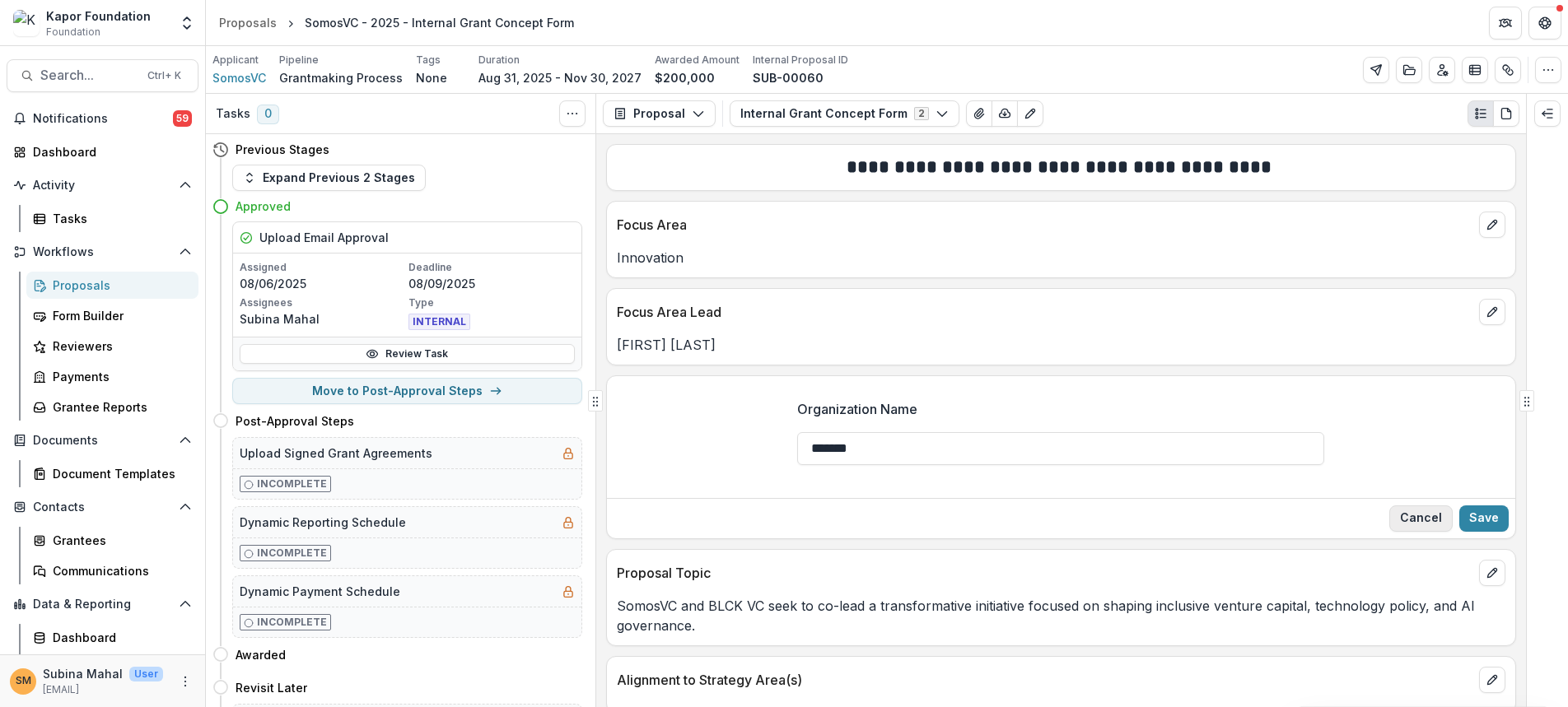 click on "Cancel" at bounding box center (1421, 519) 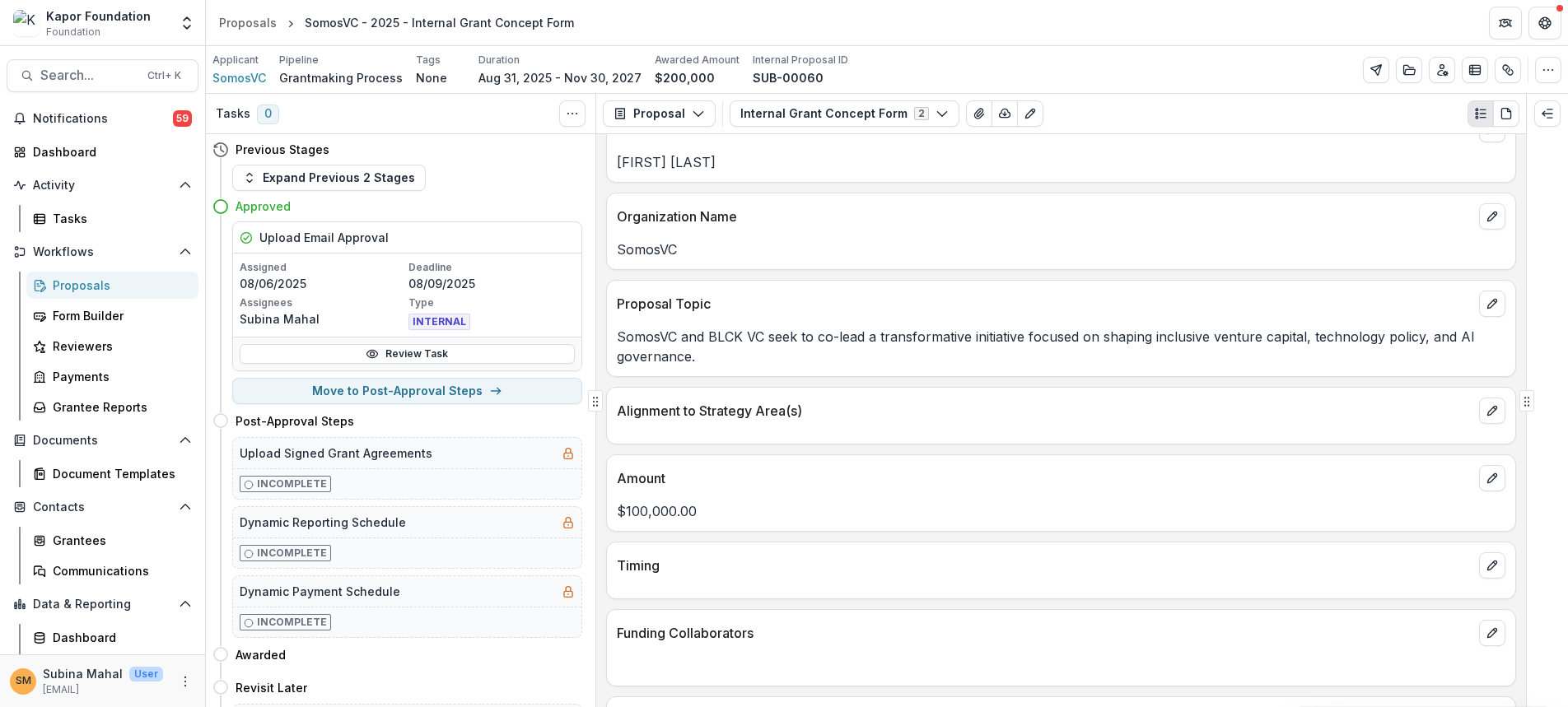 scroll, scrollTop: 255, scrollLeft: 0, axis: vertical 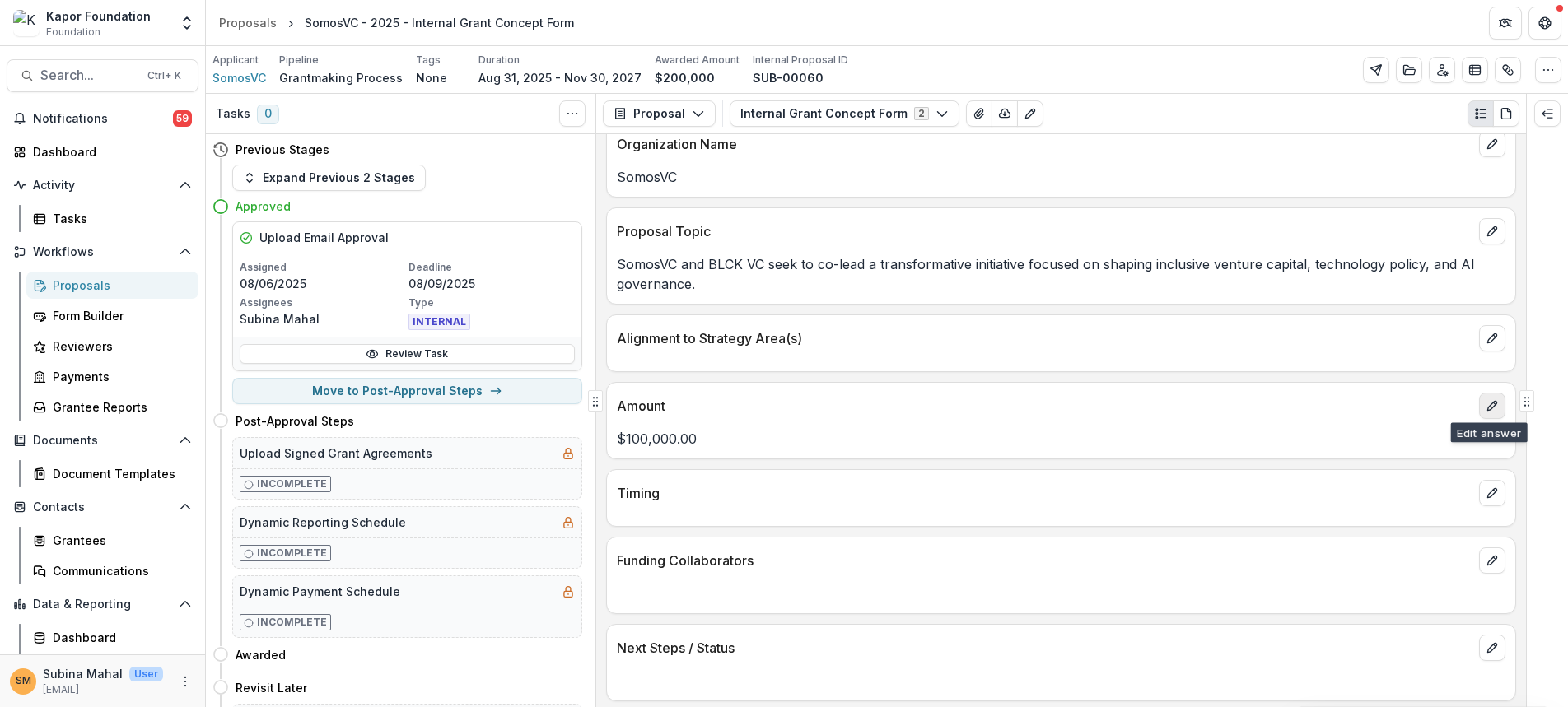 click at bounding box center [1492, 406] 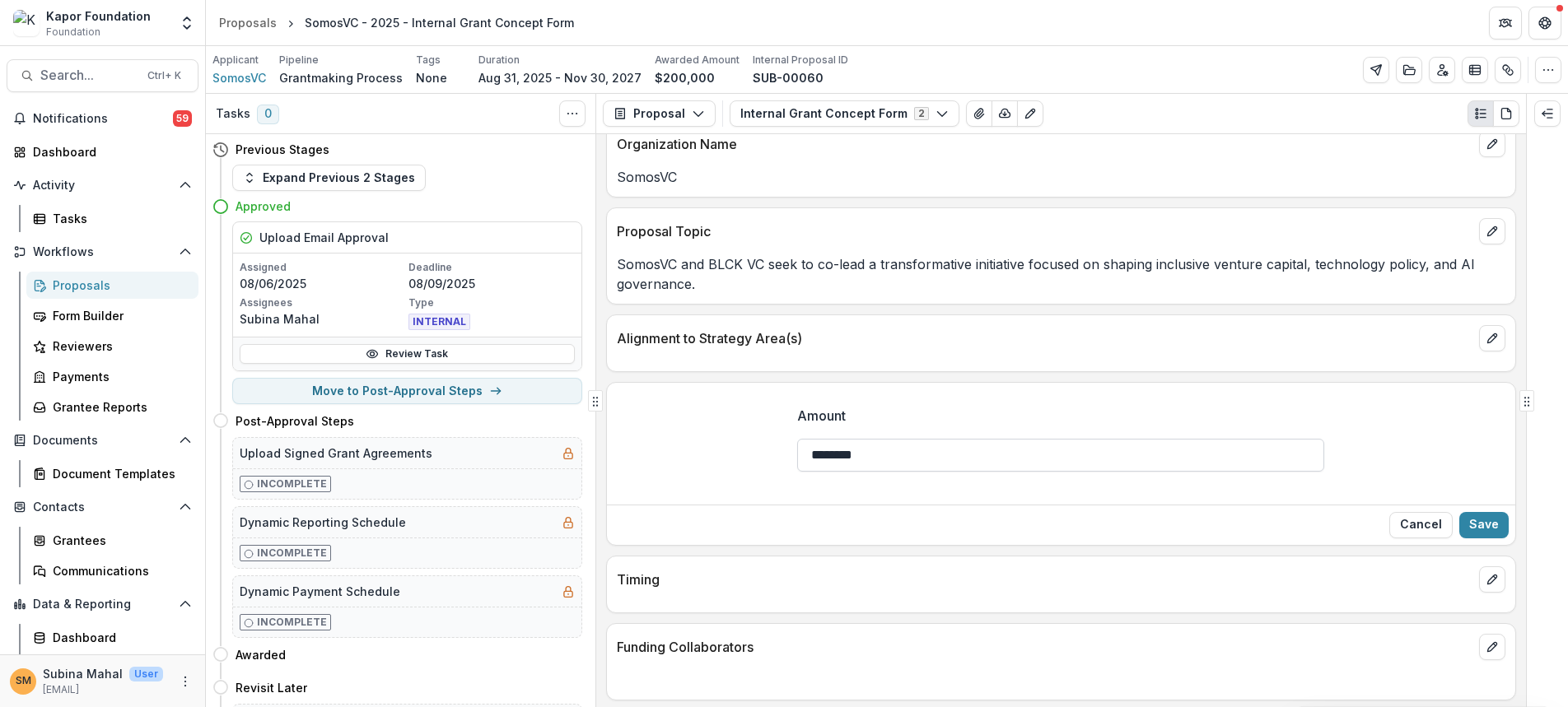 click on "********" at bounding box center [1061, 455] 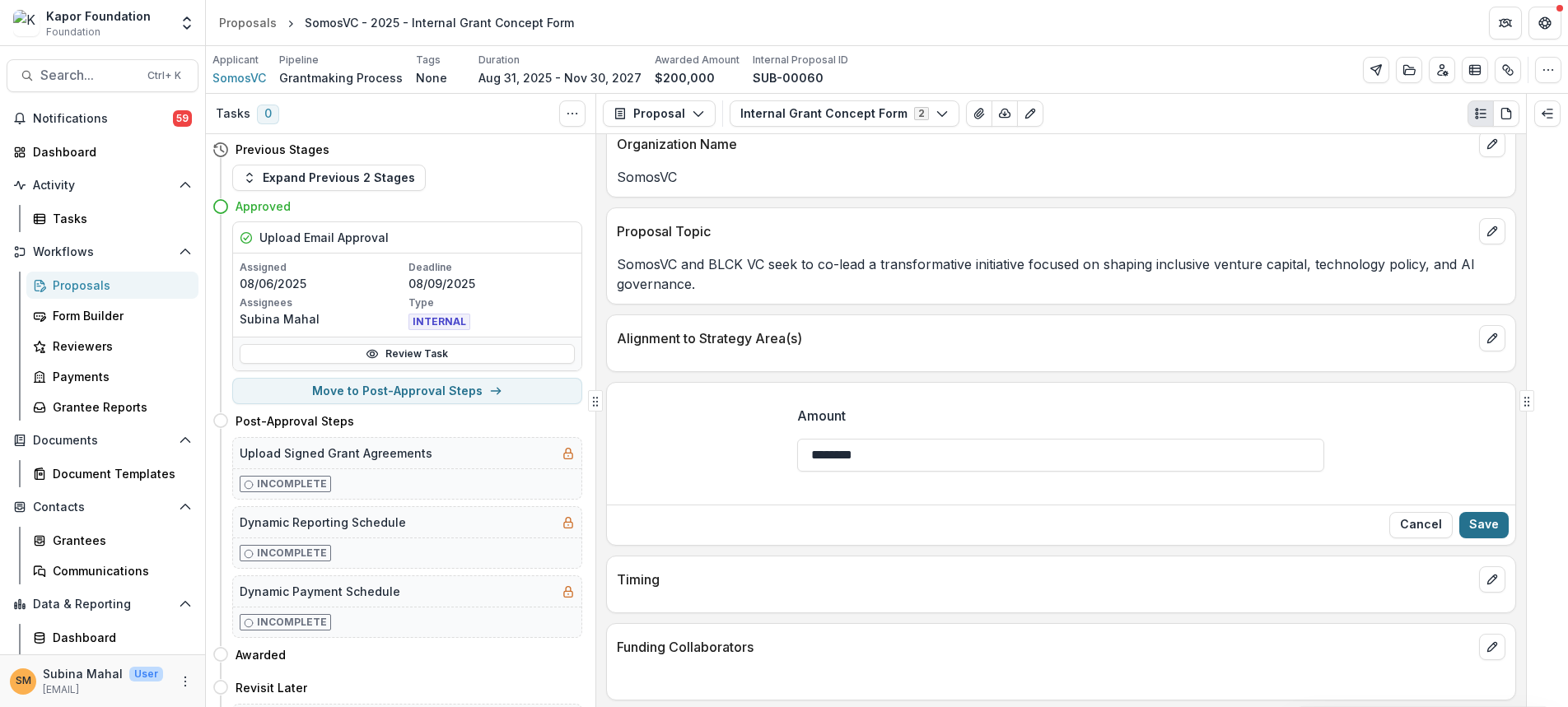 type on "********" 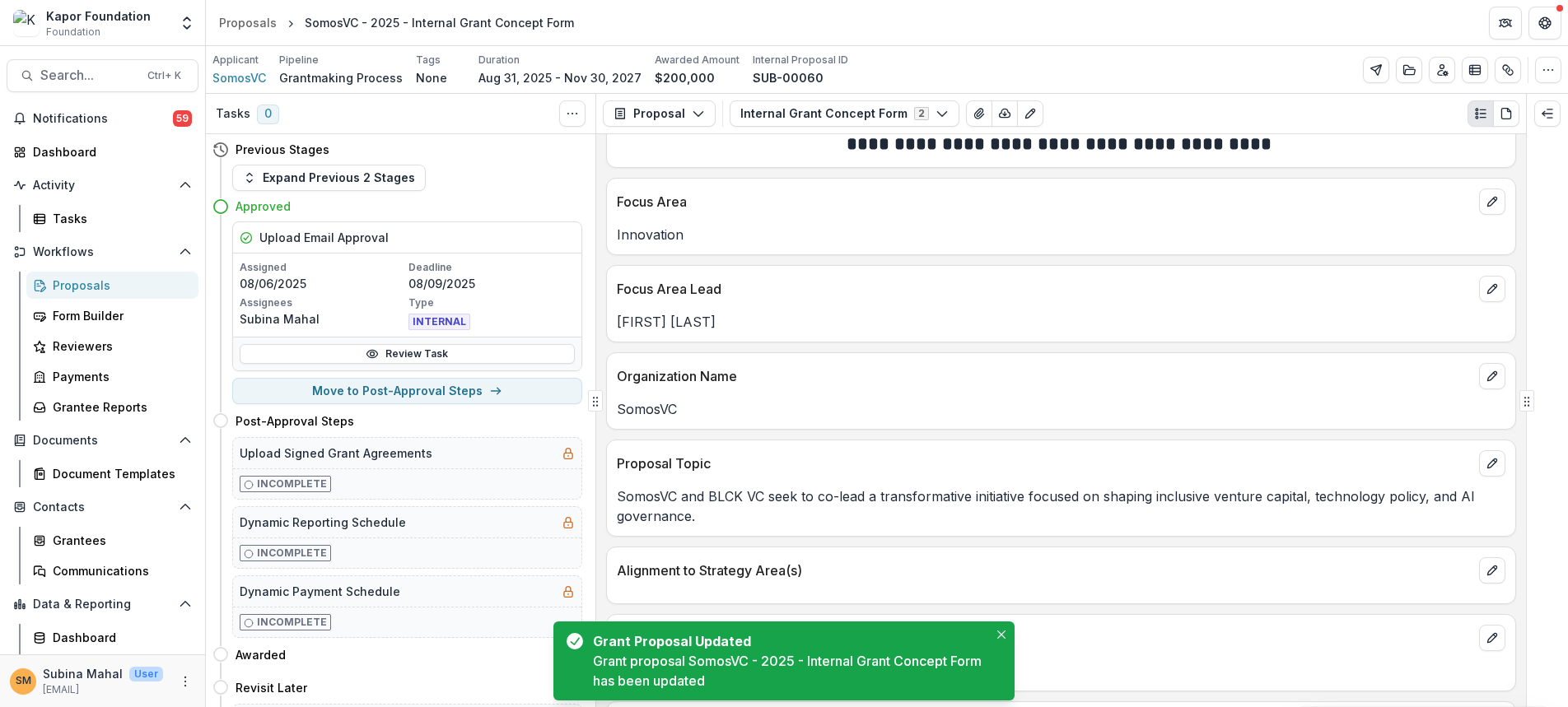 scroll, scrollTop: 0, scrollLeft: 0, axis: both 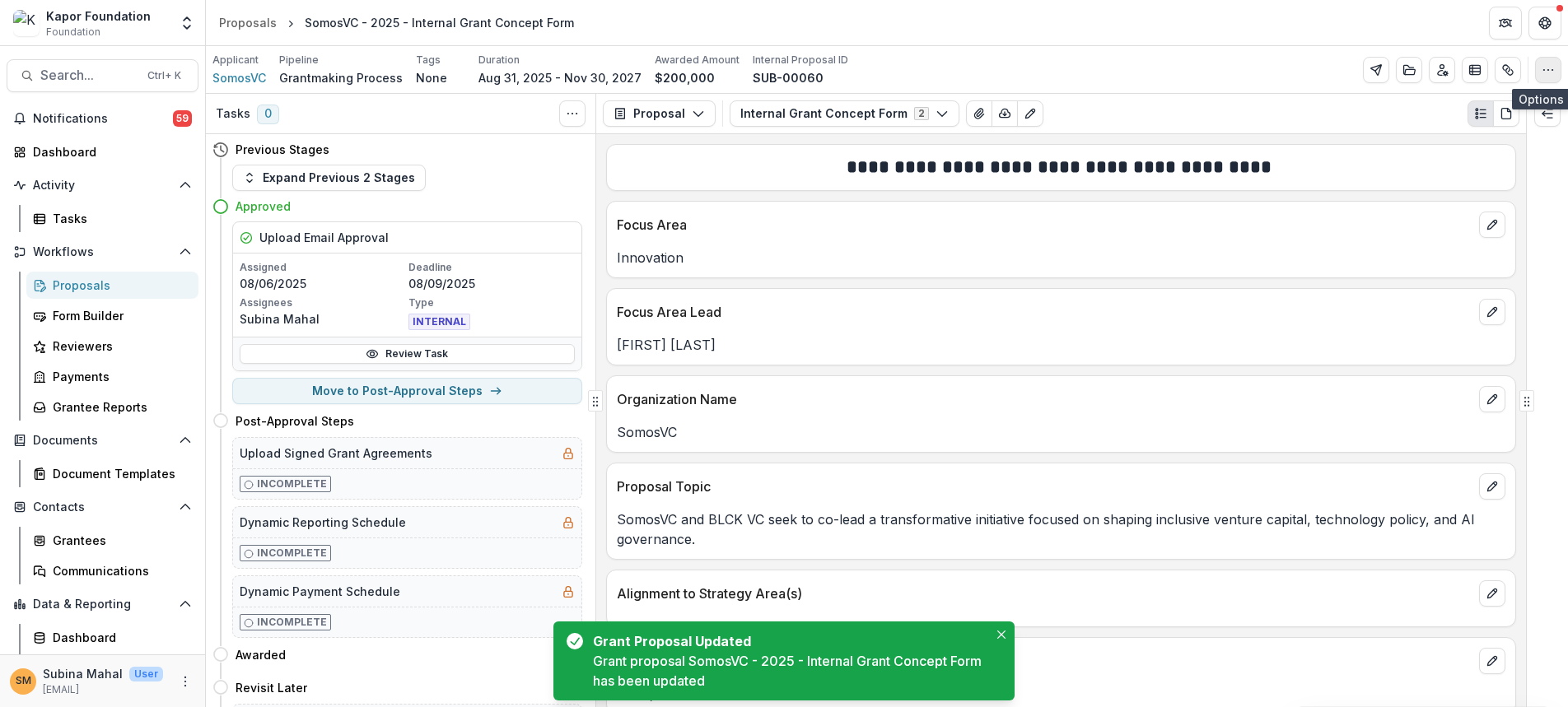 click at bounding box center [1548, 70] 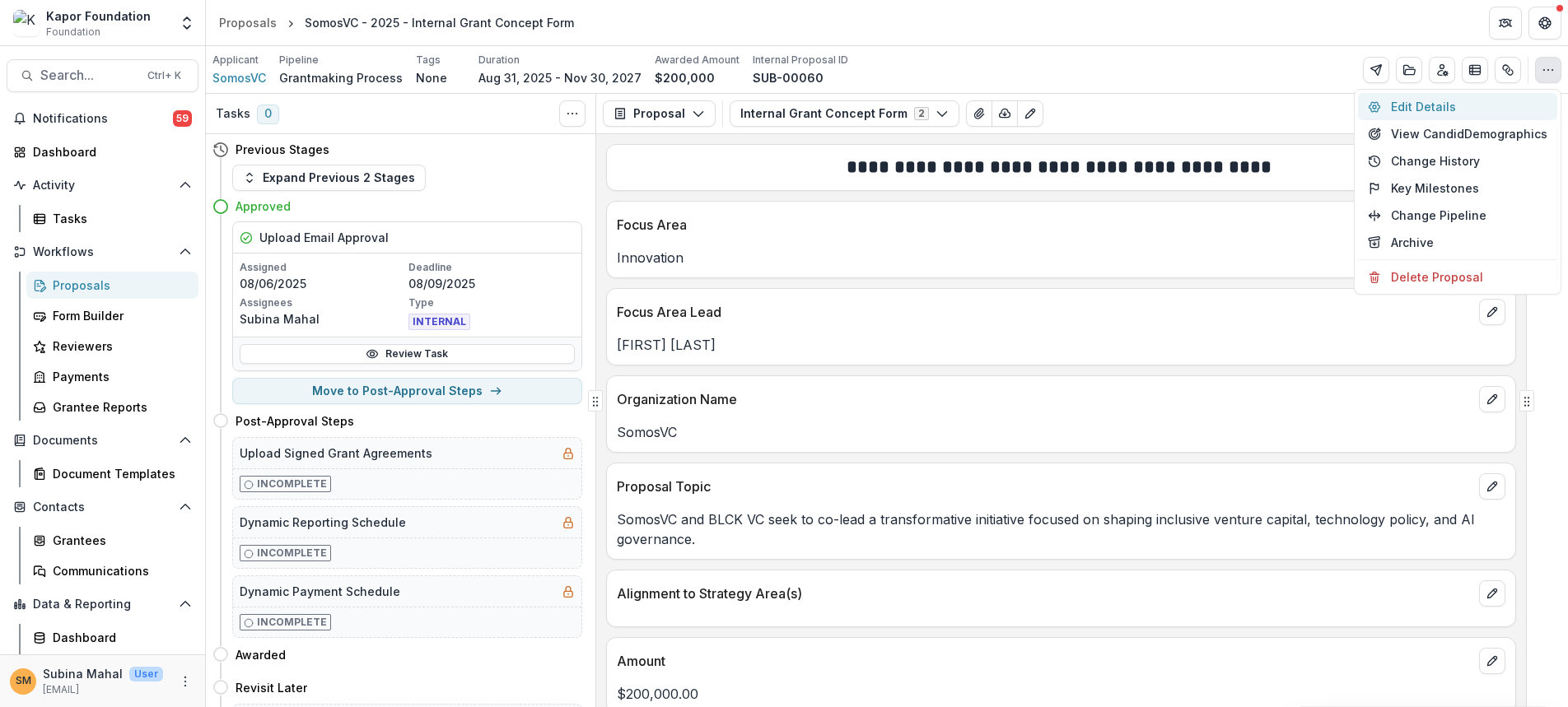click on "Edit Details" at bounding box center (1458, 106) 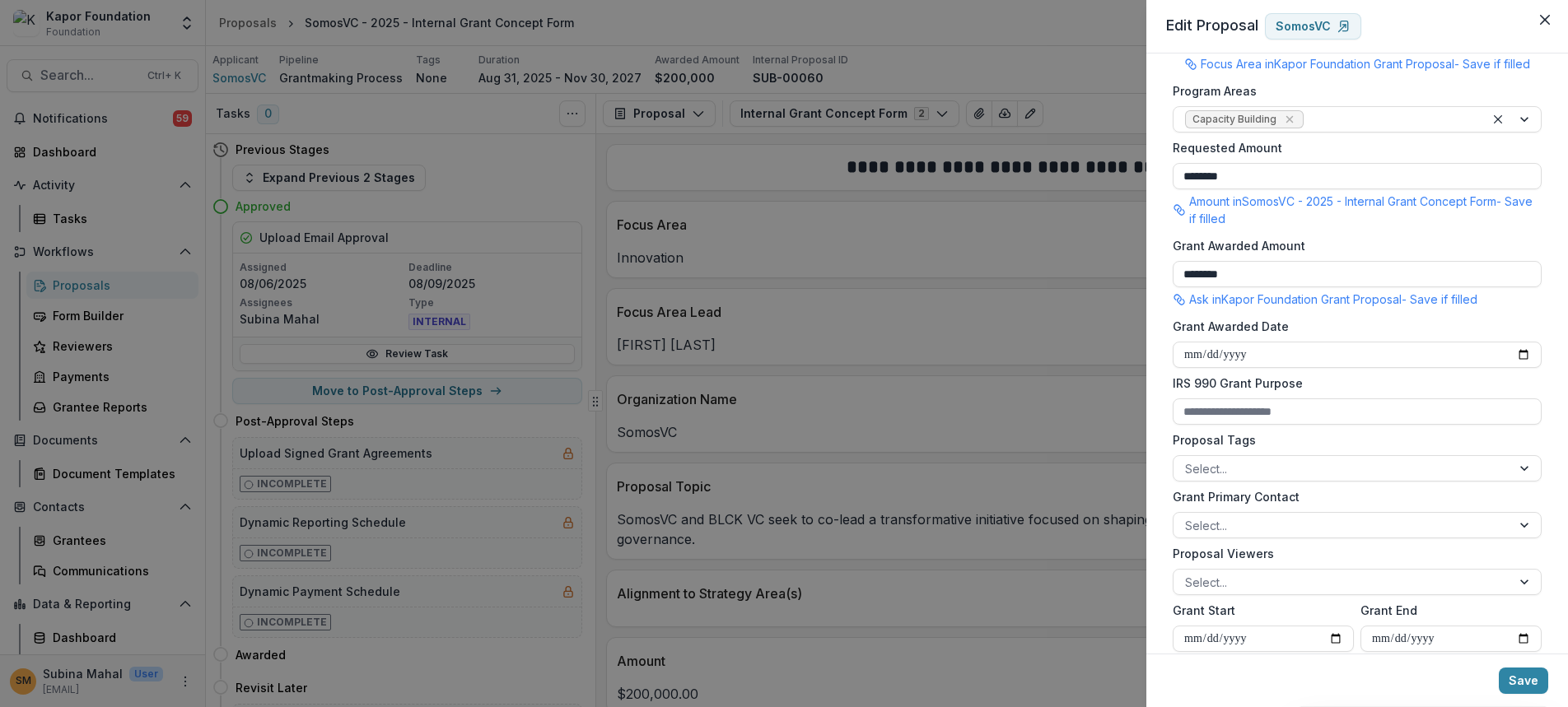 scroll, scrollTop: 412, scrollLeft: 0, axis: vertical 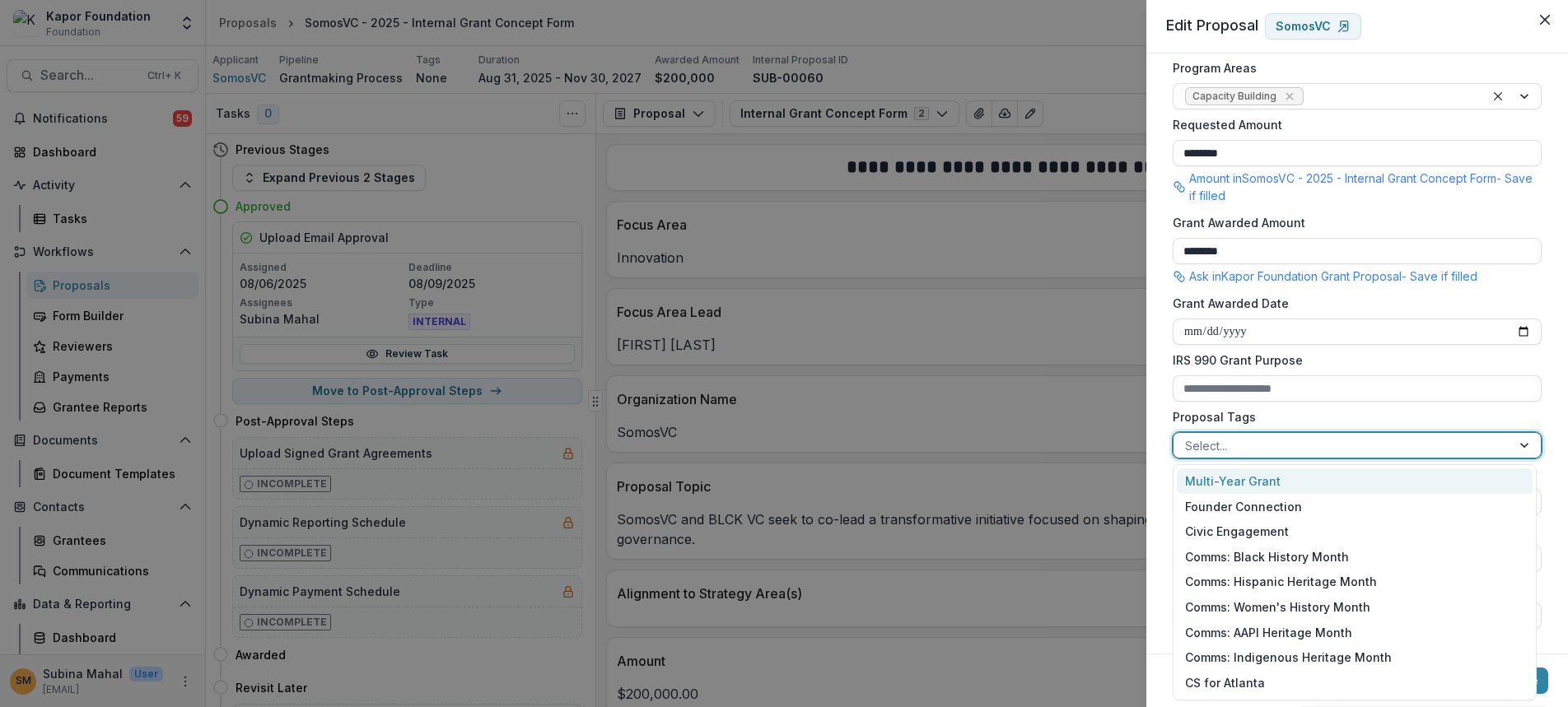 click at bounding box center (1342, 445) 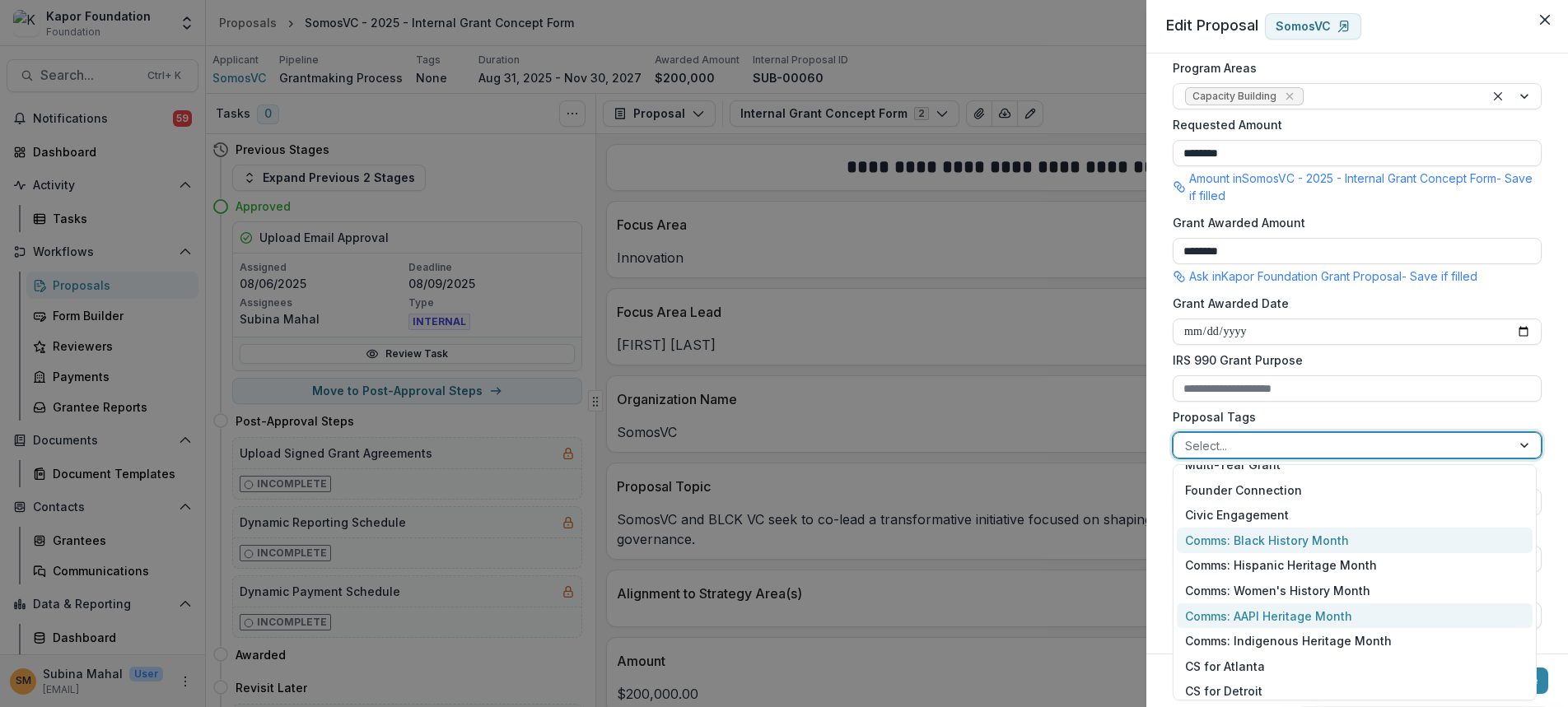 scroll, scrollTop: 0, scrollLeft: 0, axis: both 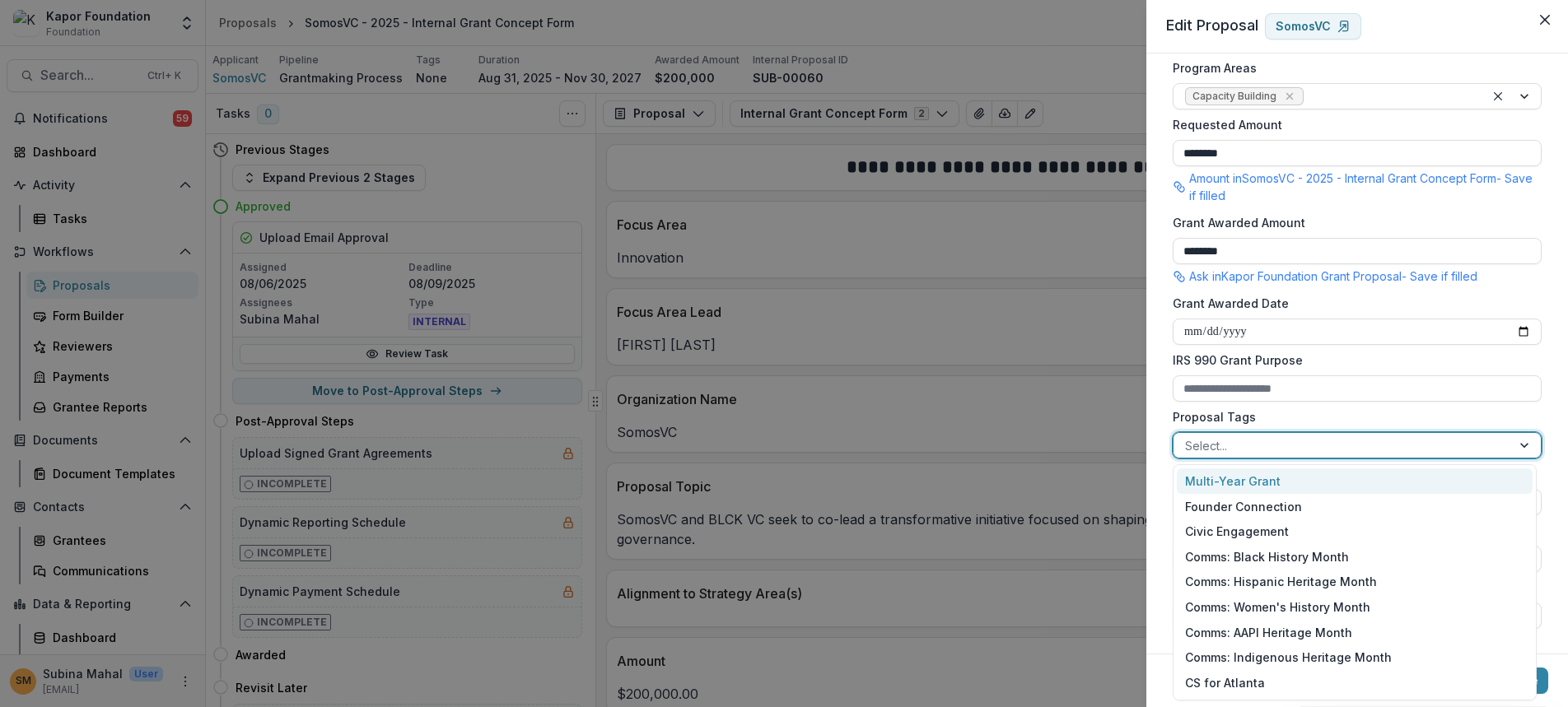 click on "Multi-Year Grant" at bounding box center (1355, 481) 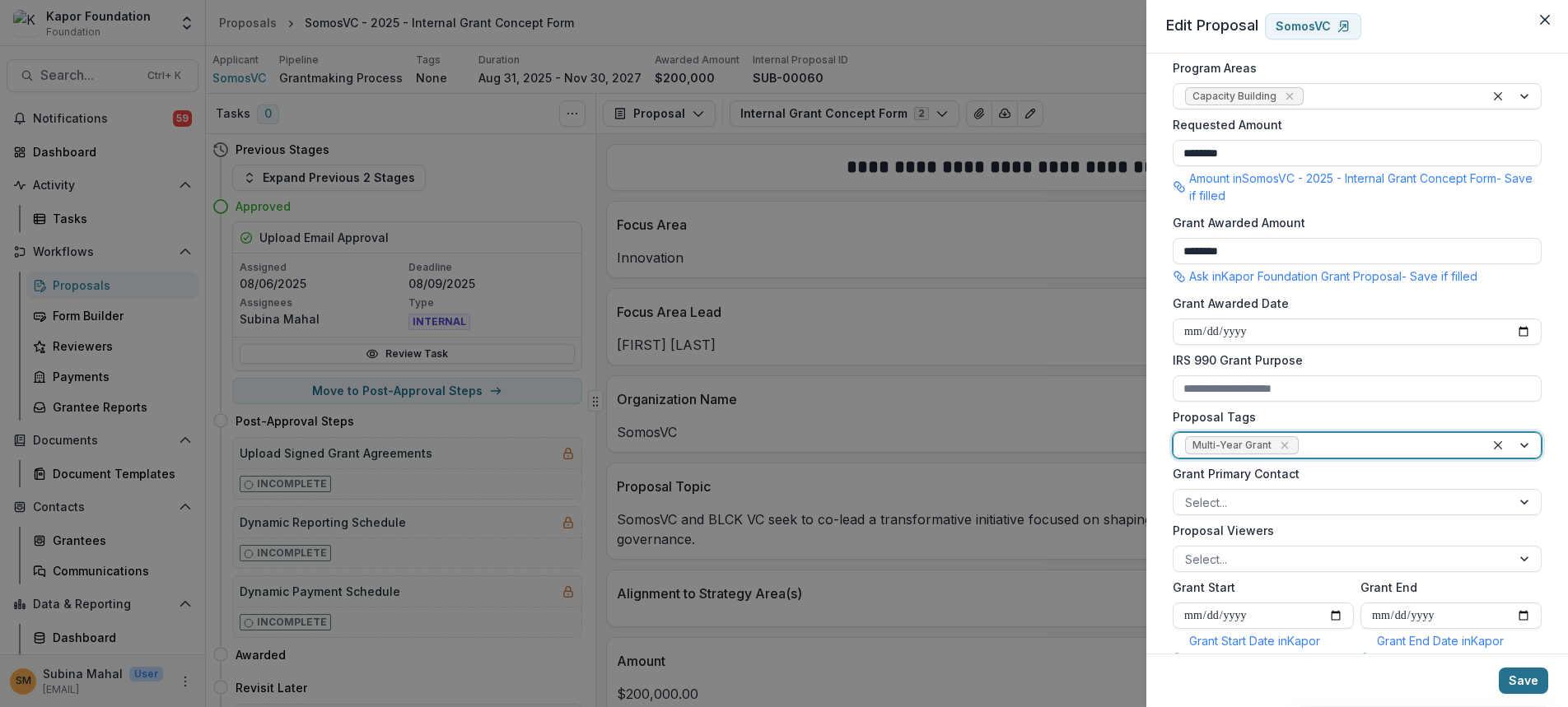 click on "Save" at bounding box center (1524, 681) 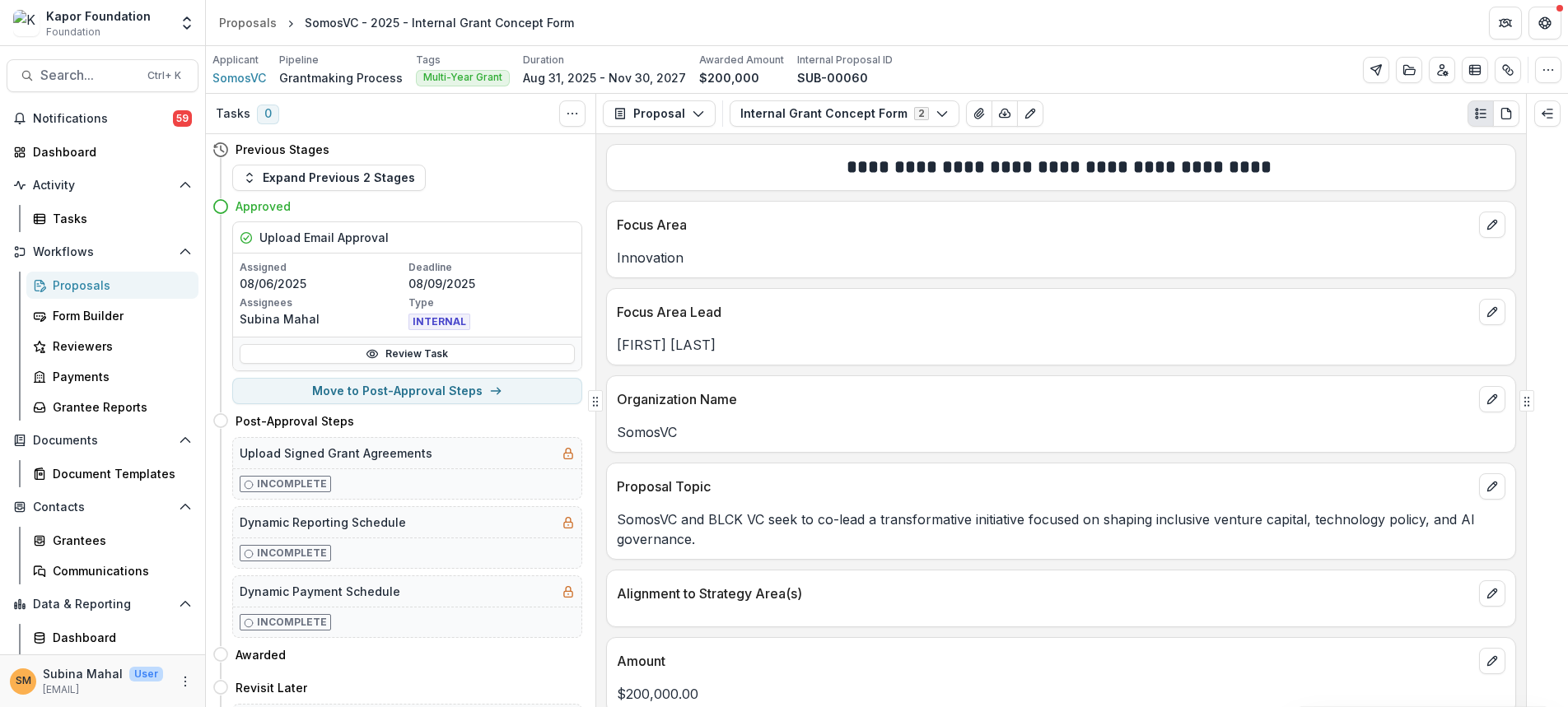 click on "Proposals" at bounding box center [119, 285] 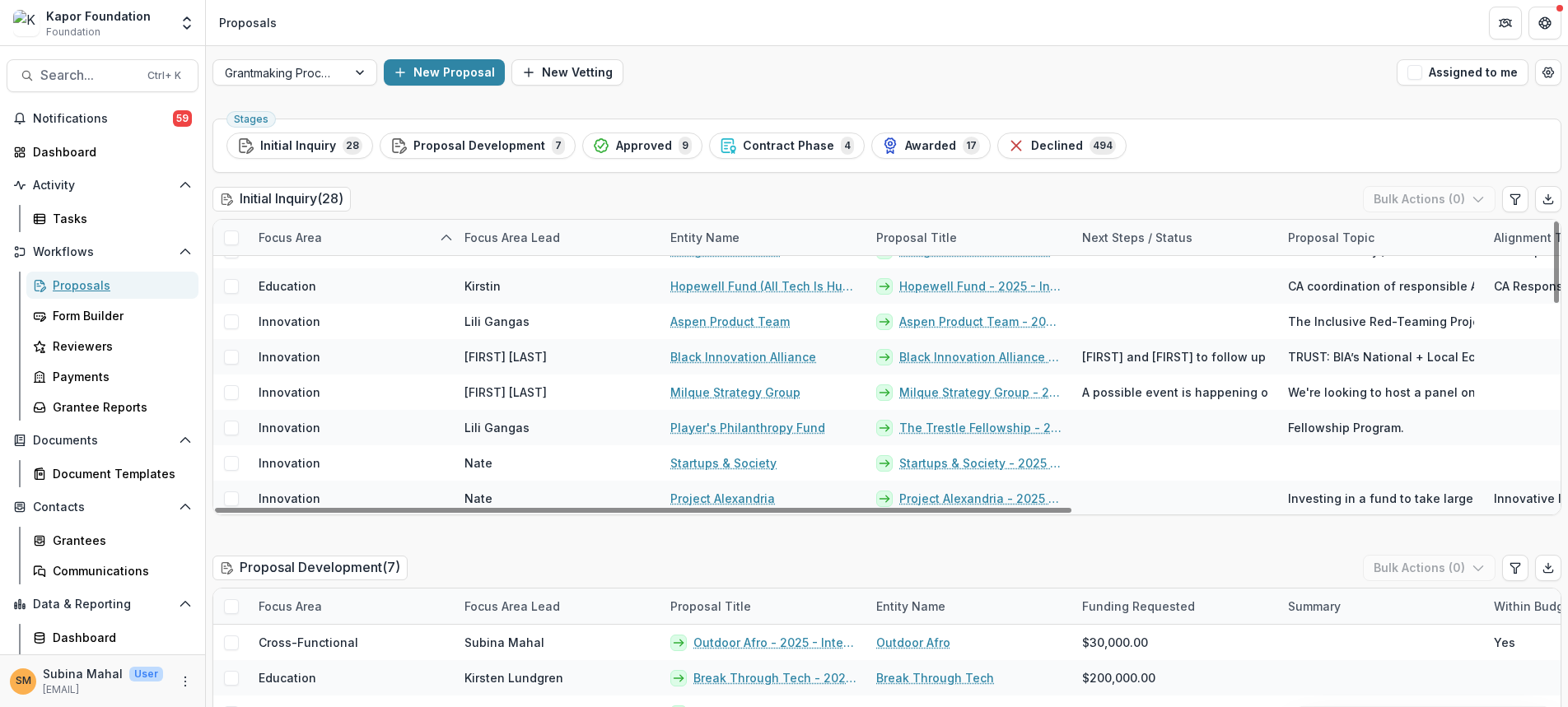 scroll, scrollTop: 494, scrollLeft: 0, axis: vertical 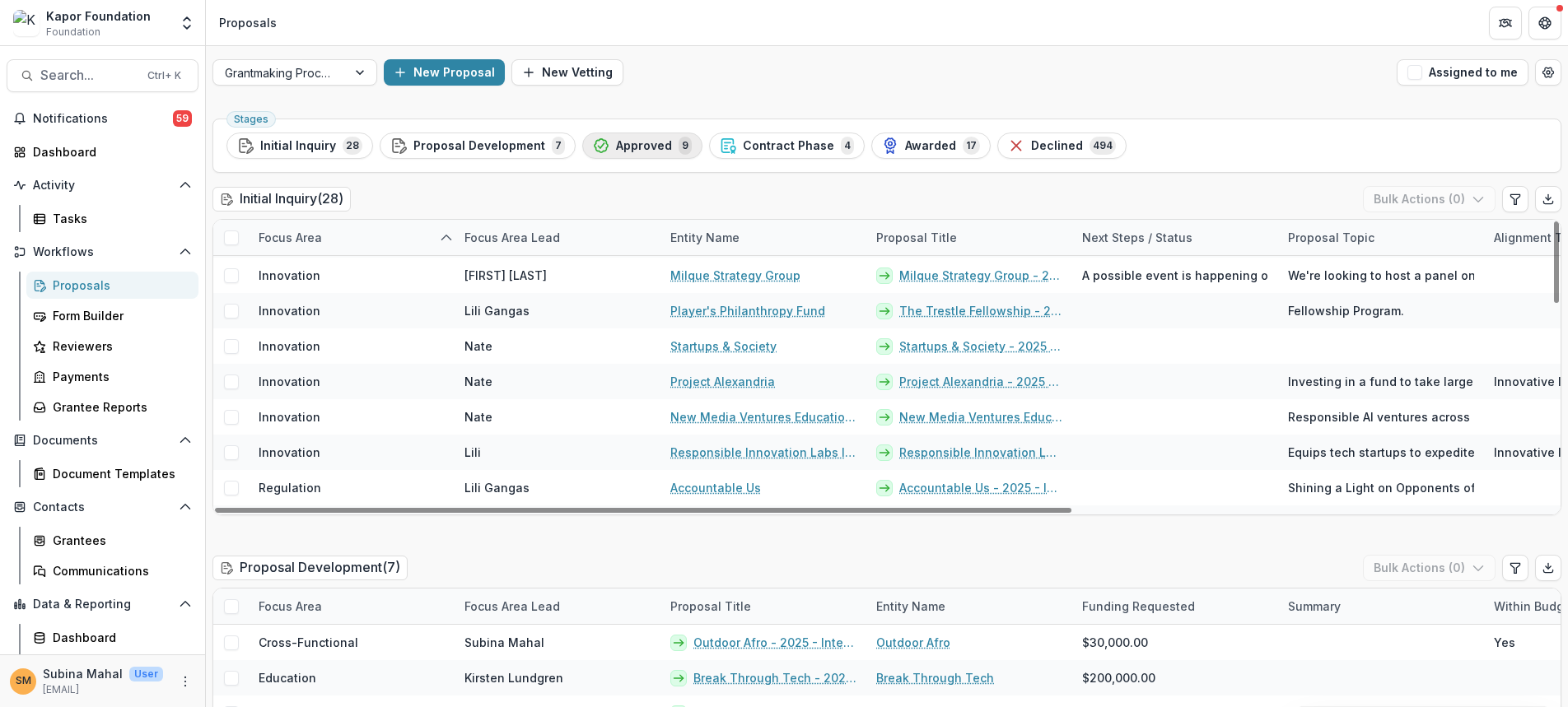 click on "Approved" at bounding box center [644, 146] 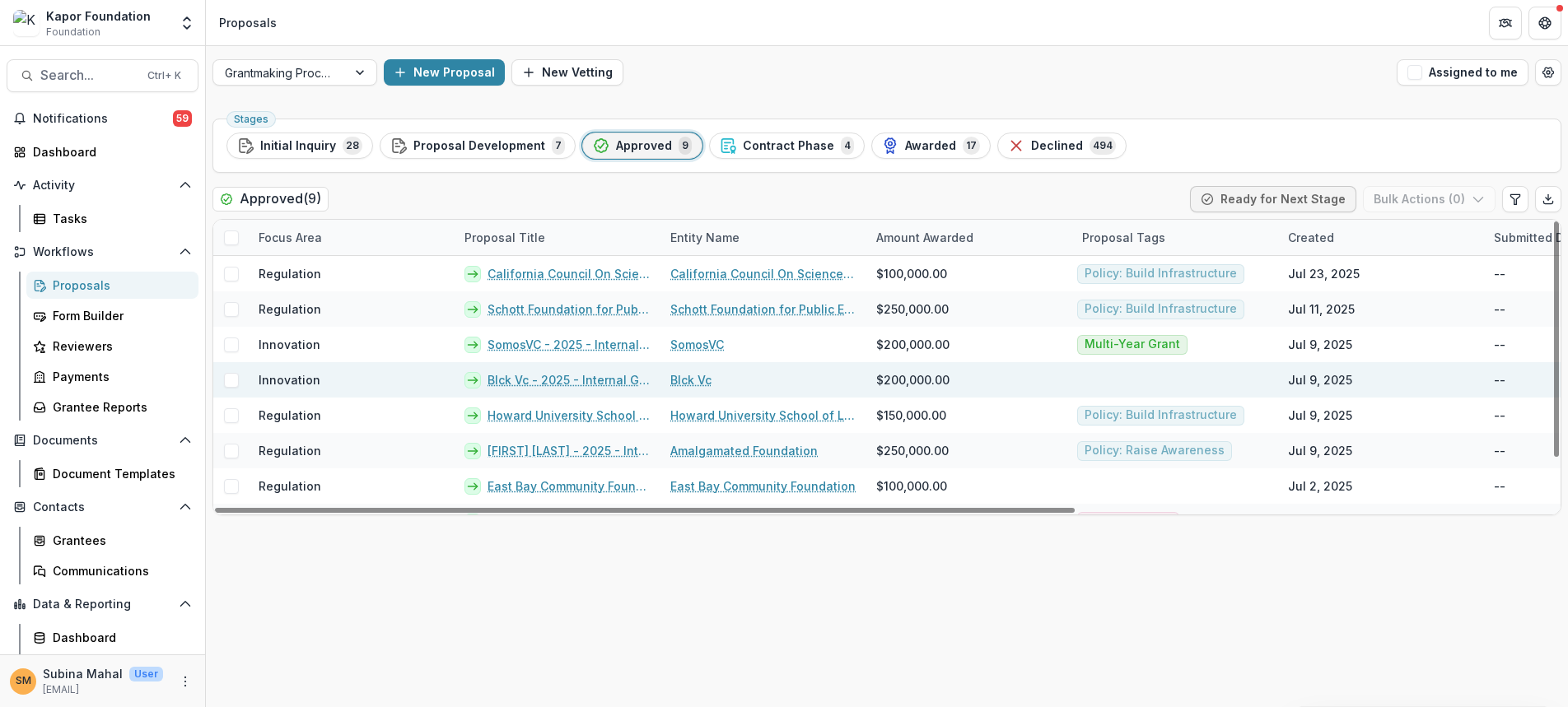 click on "Blck Vc - 2025 - Internal Grant Concept Form" at bounding box center (569, 379) 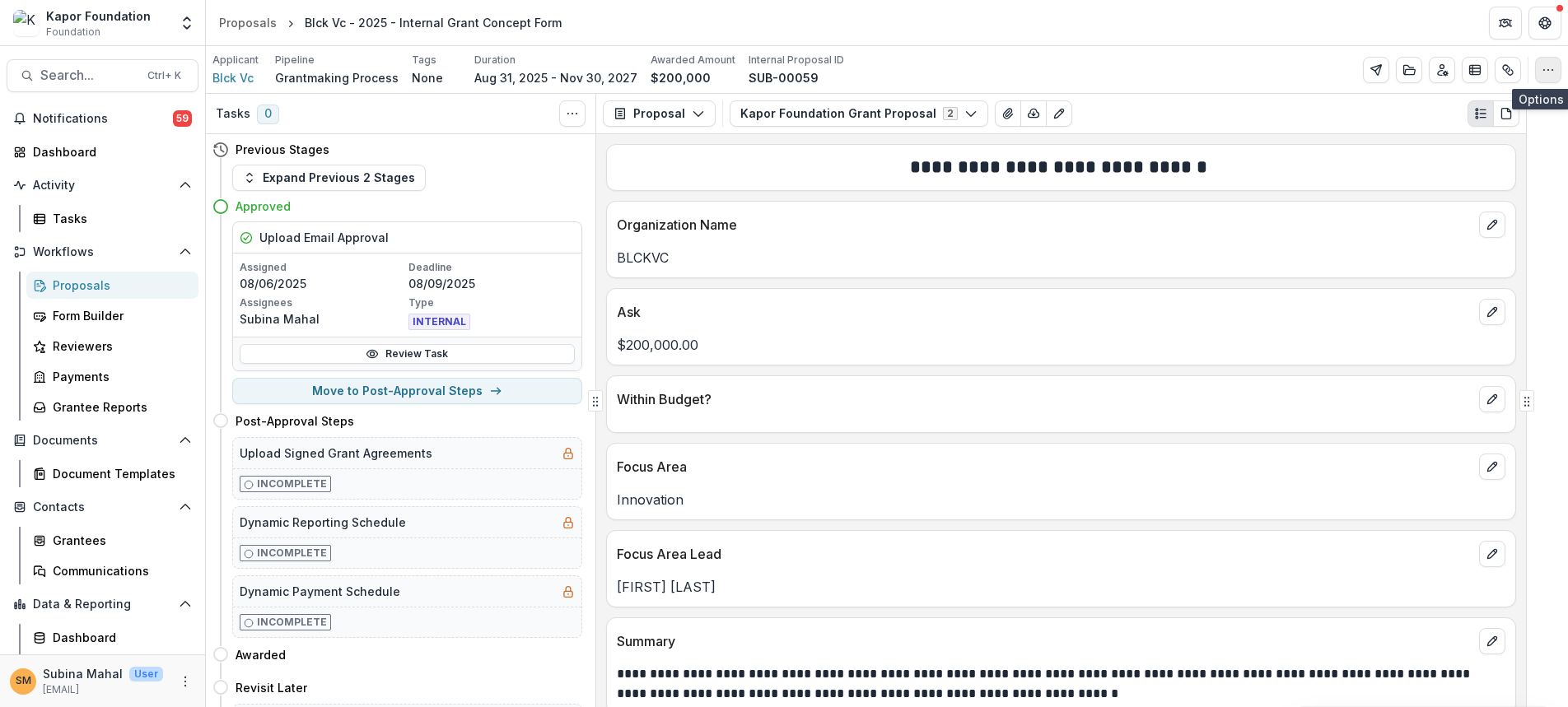 click 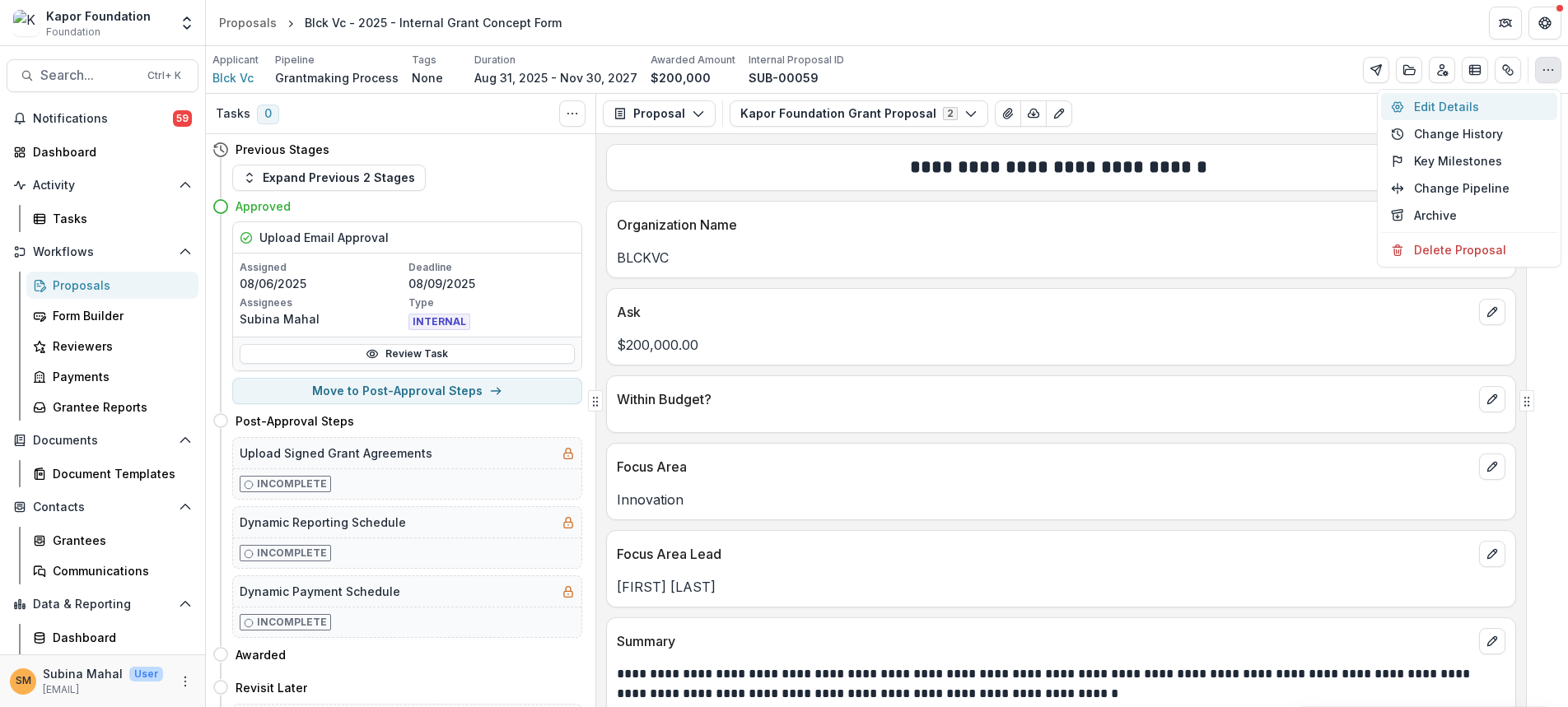 click on "Edit Details" at bounding box center [1469, 106] 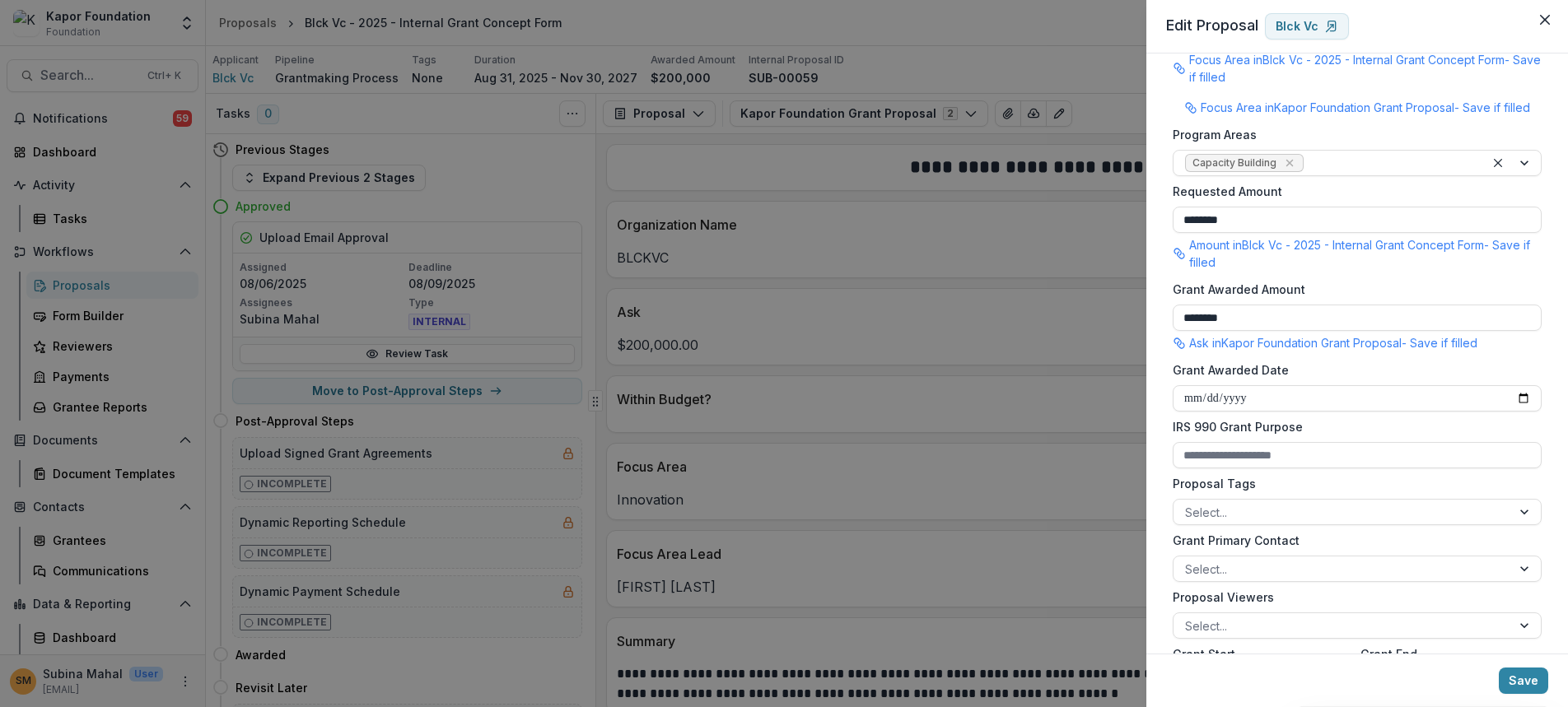 scroll, scrollTop: 412, scrollLeft: 0, axis: vertical 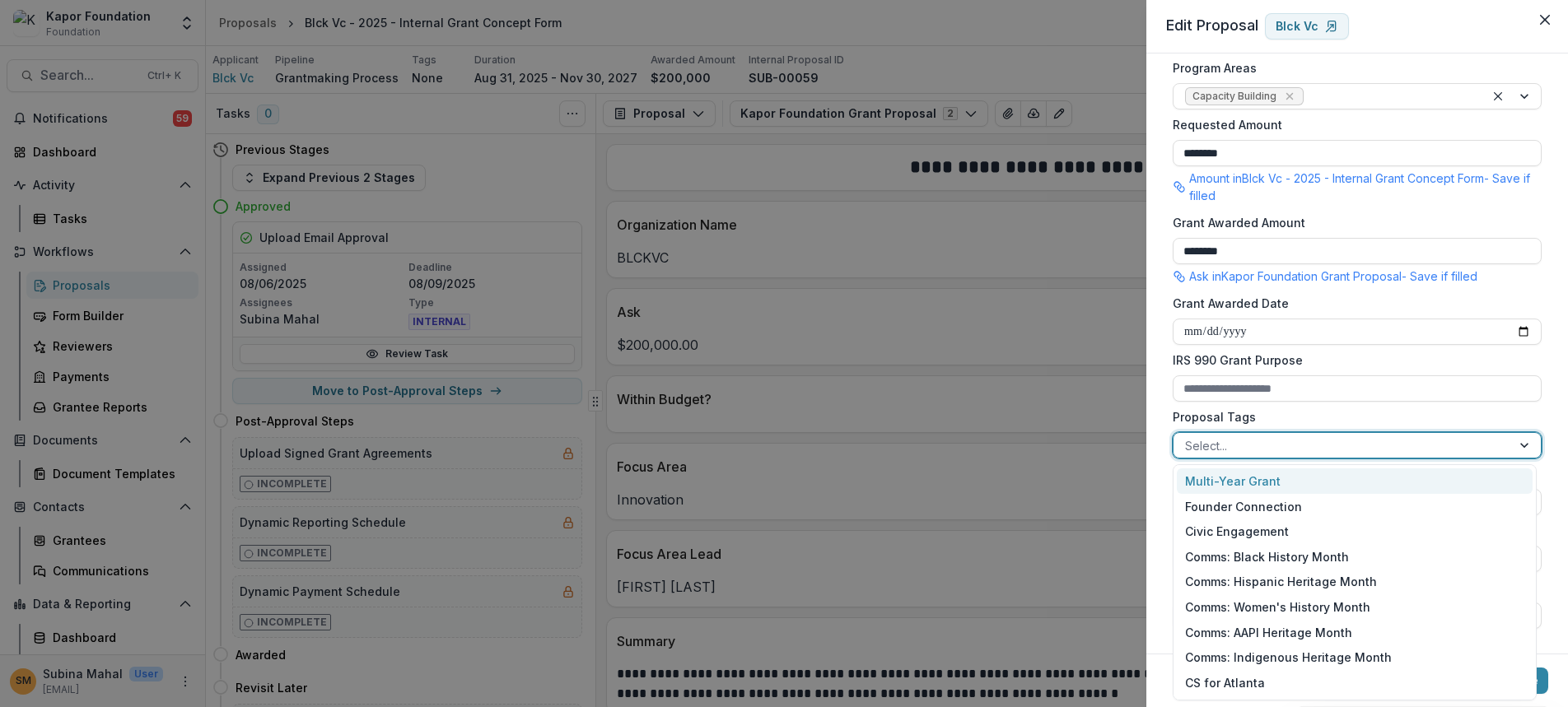click at bounding box center [1342, 445] 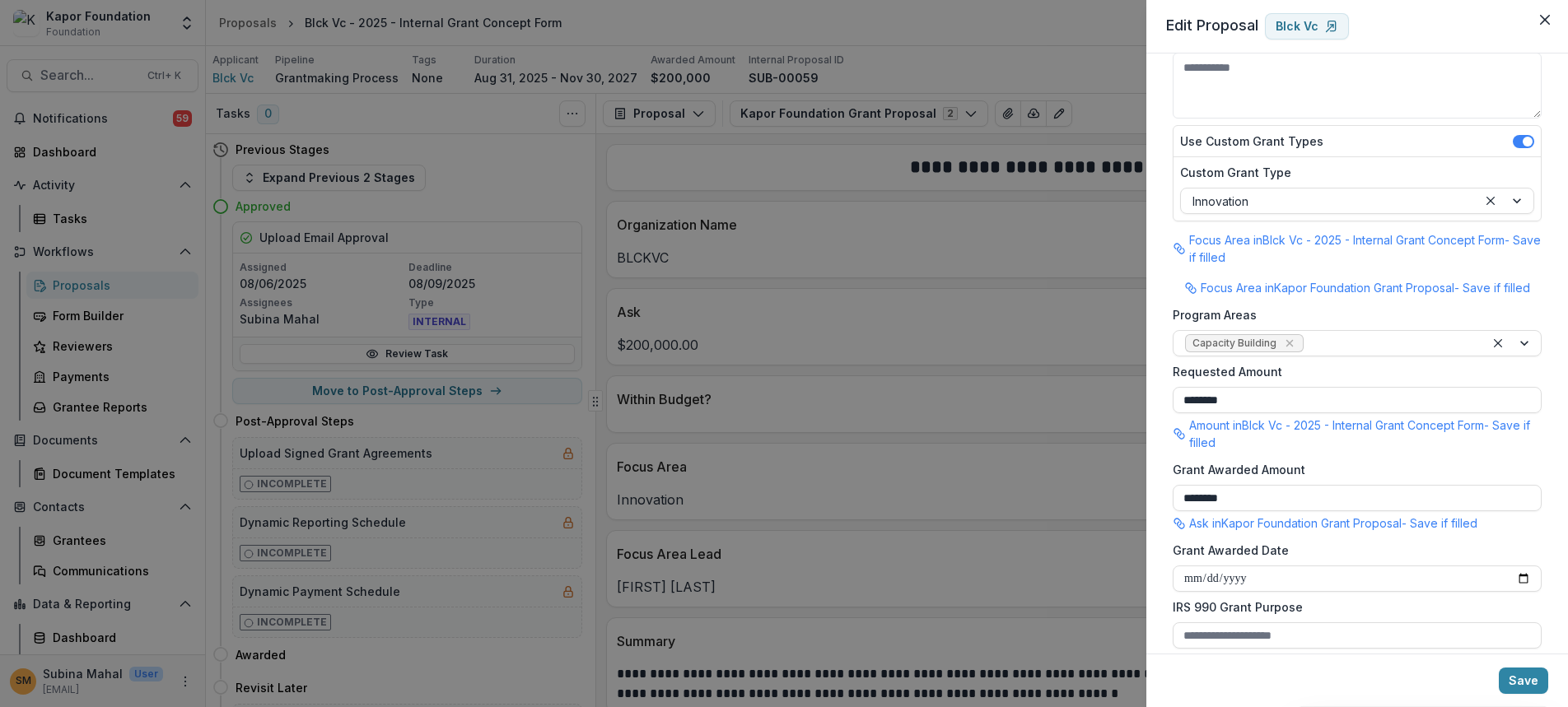 scroll, scrollTop: 164, scrollLeft: 0, axis: vertical 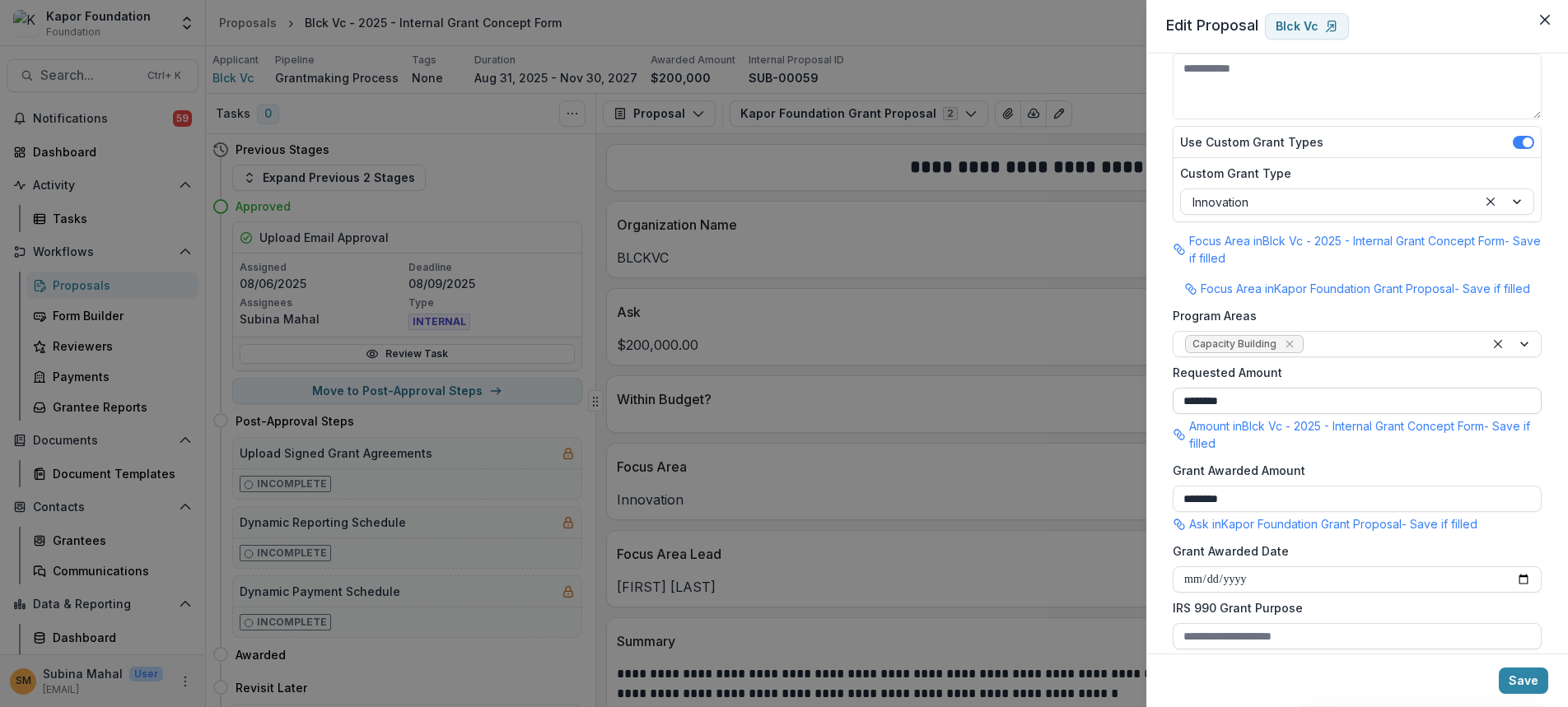 drag, startPoint x: 1204, startPoint y: 398, endPoint x: 1188, endPoint y: 401, distance: 16.278821 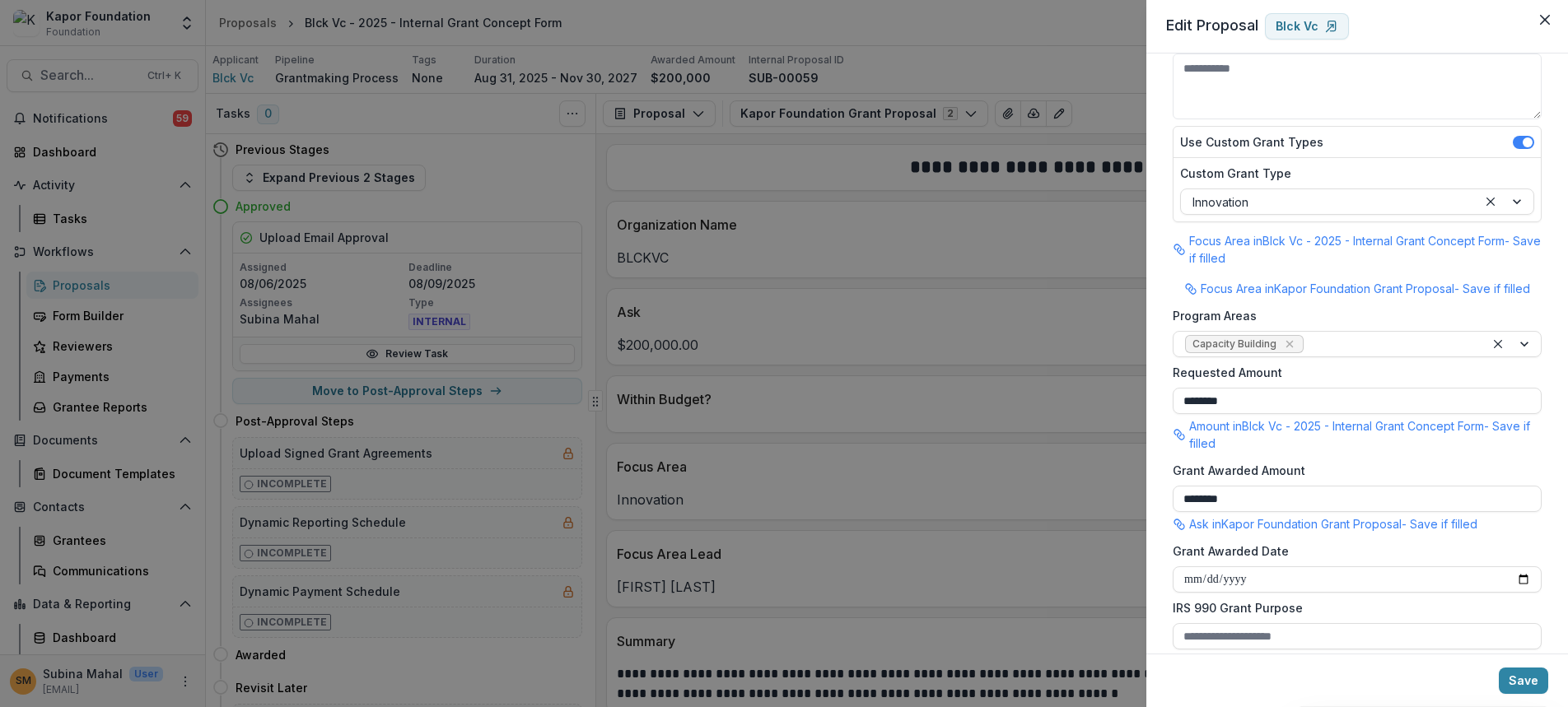 type on "********" 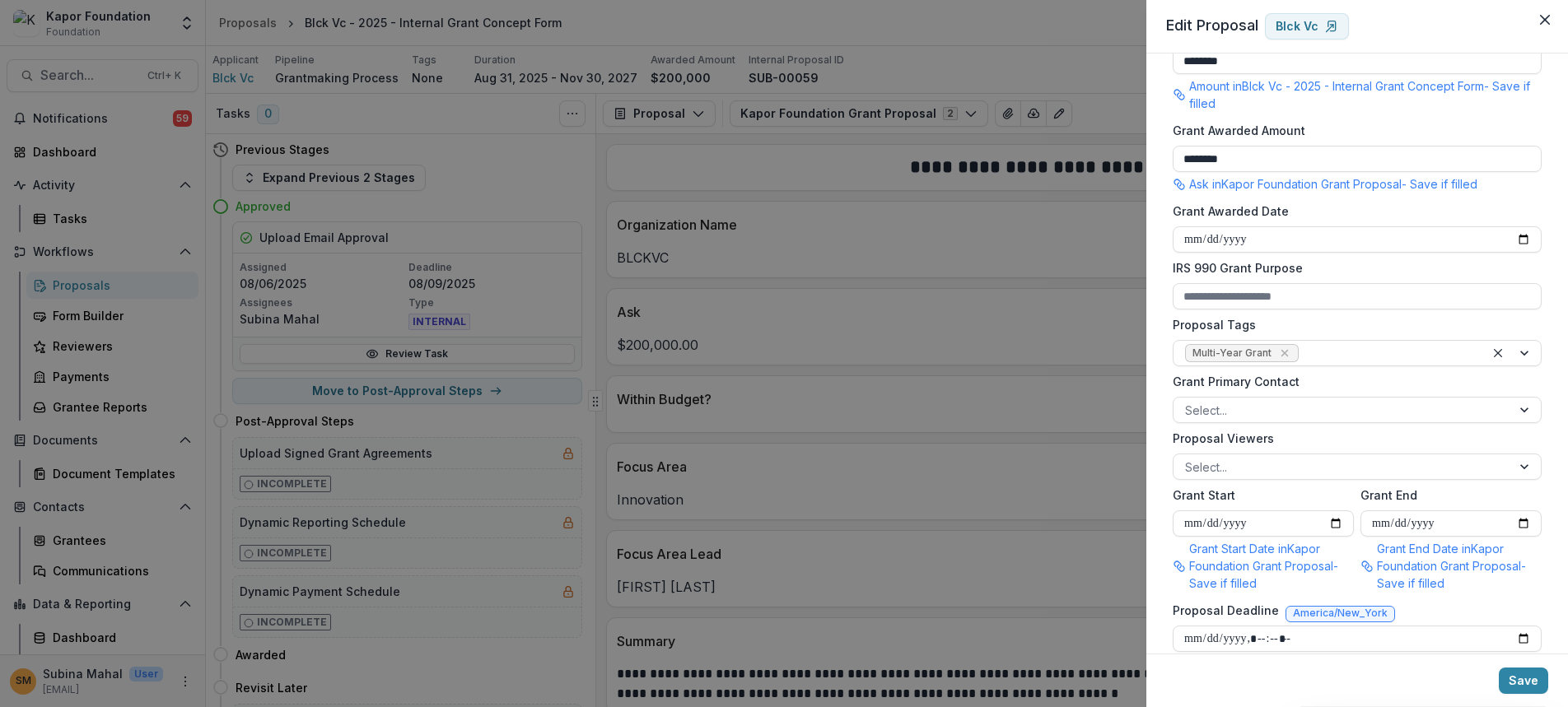 scroll, scrollTop: 575, scrollLeft: 0, axis: vertical 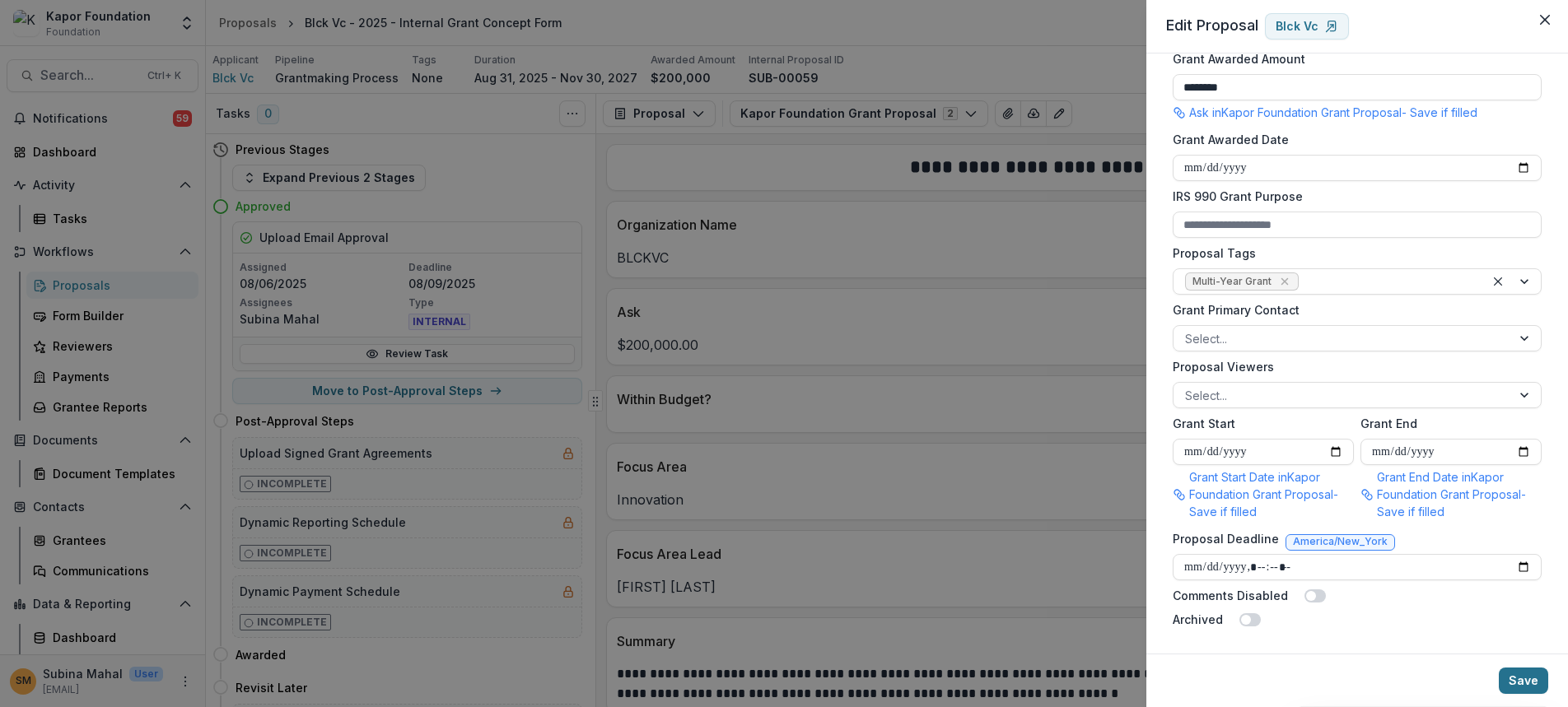 click on "Save" at bounding box center [1524, 681] 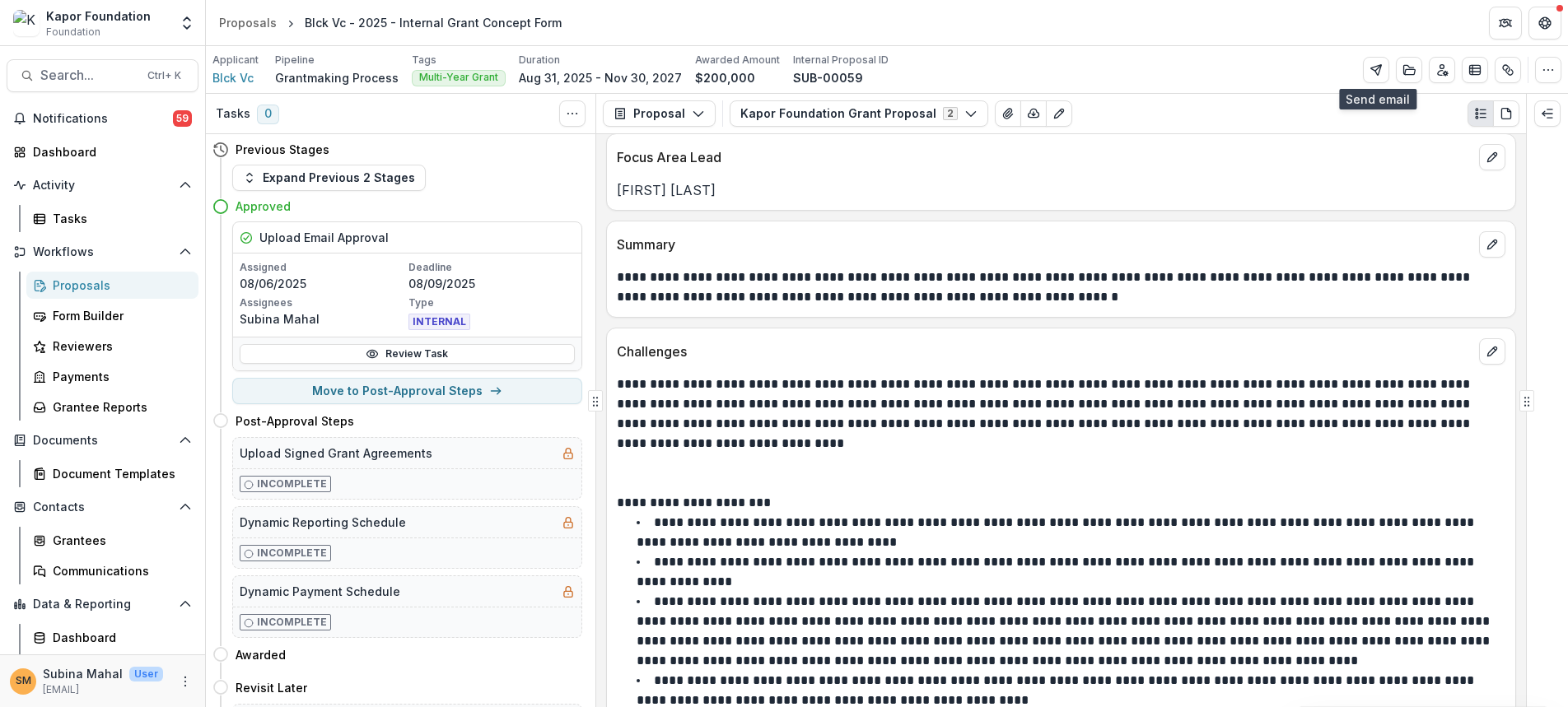 scroll, scrollTop: 494, scrollLeft: 0, axis: vertical 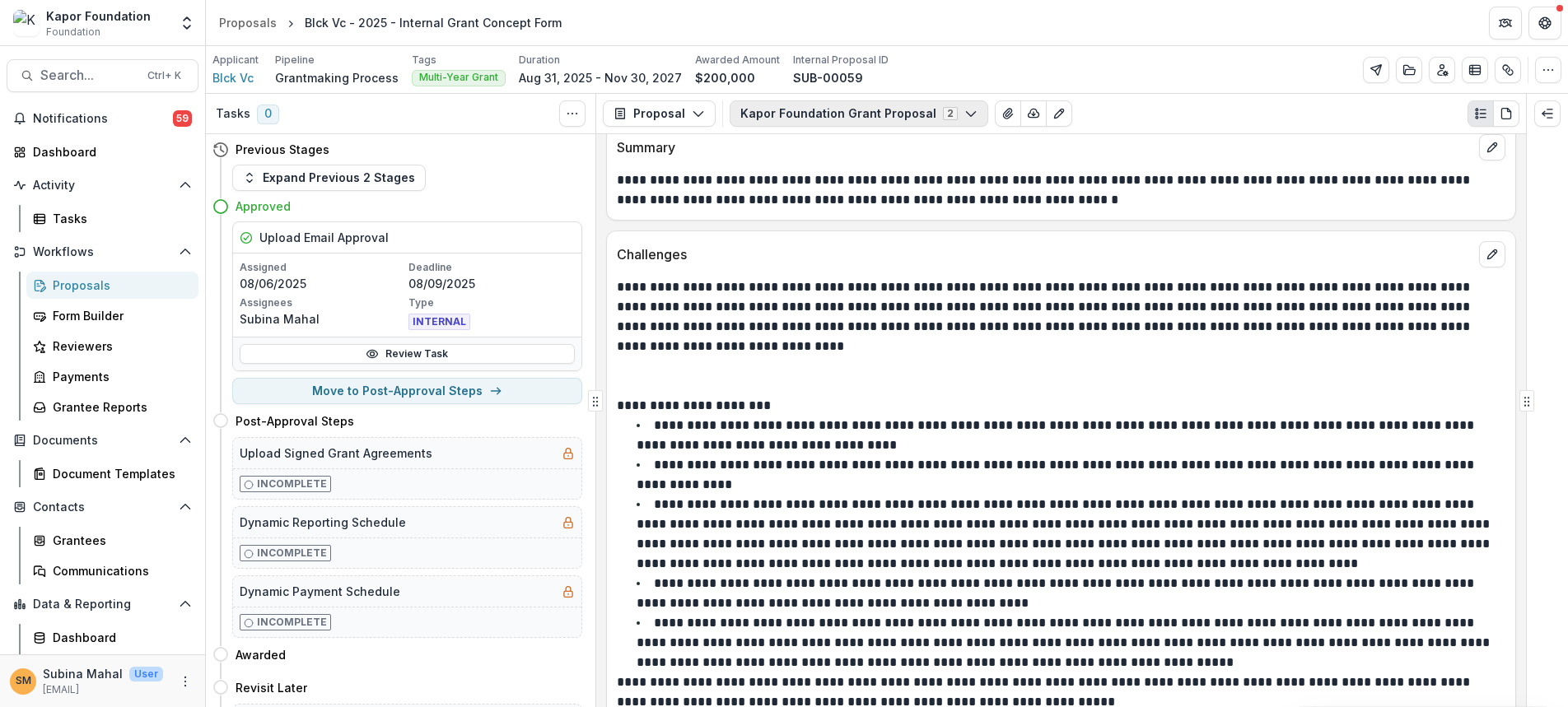 click on "Kapor Foundation Grant Proposal 2" at bounding box center [859, 114] 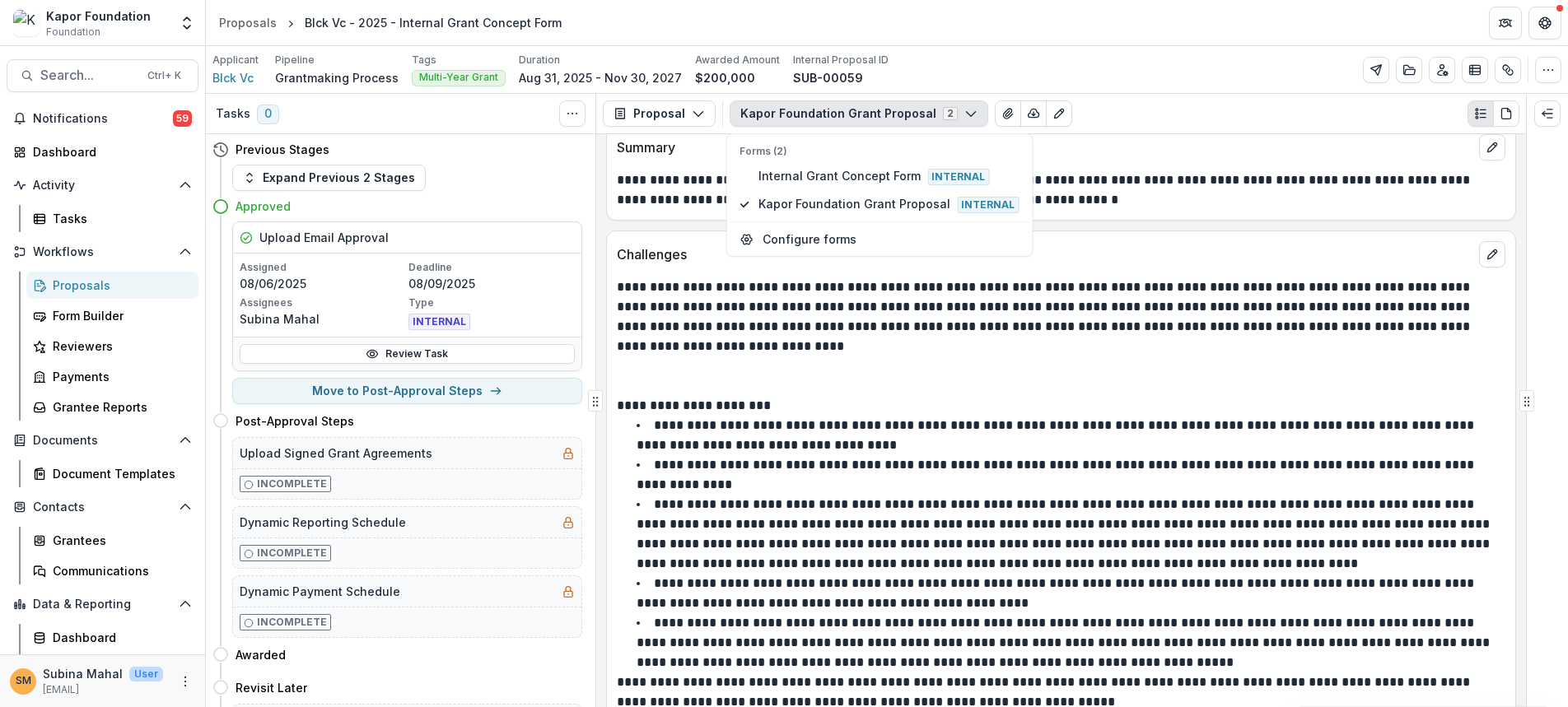 click on "**********" at bounding box center (1065, 533) 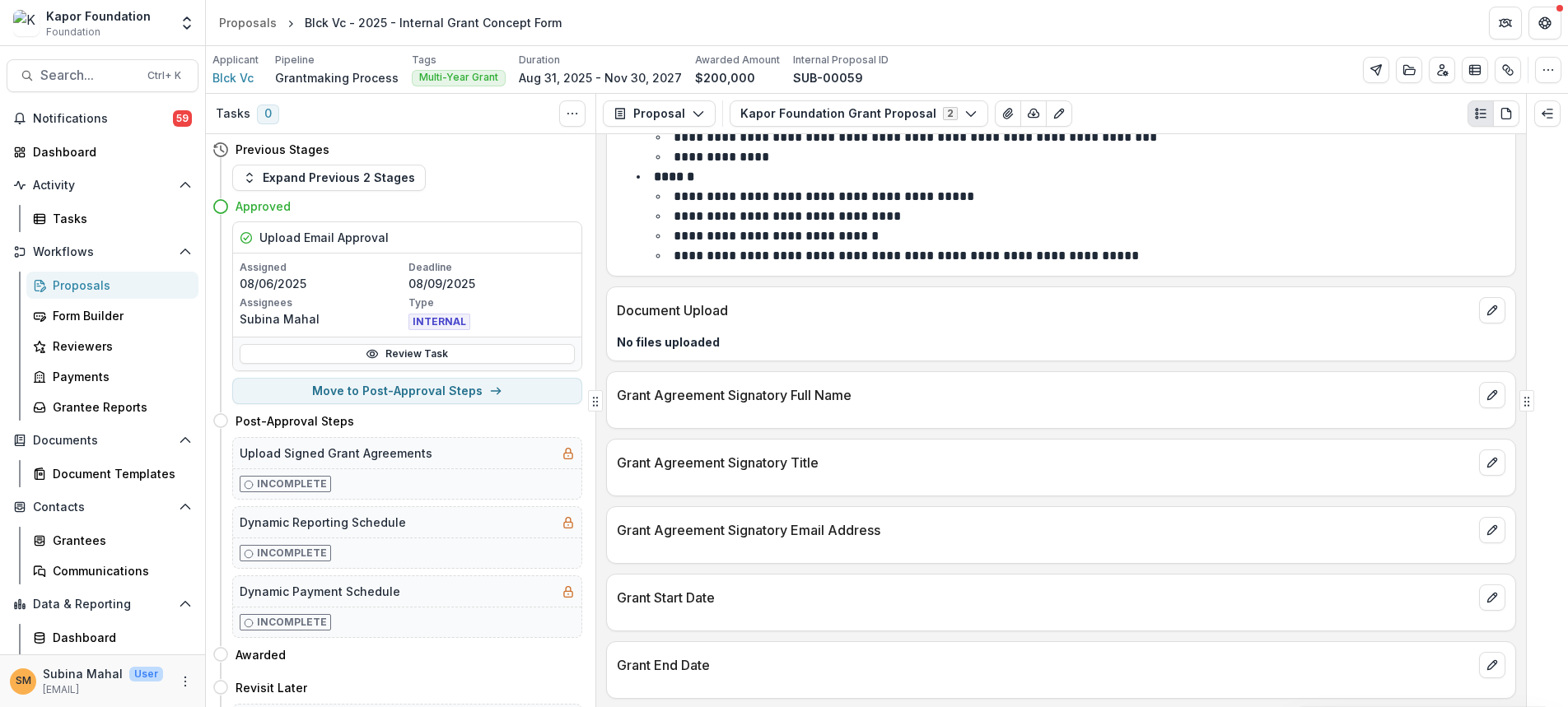 scroll, scrollTop: 3385, scrollLeft: 0, axis: vertical 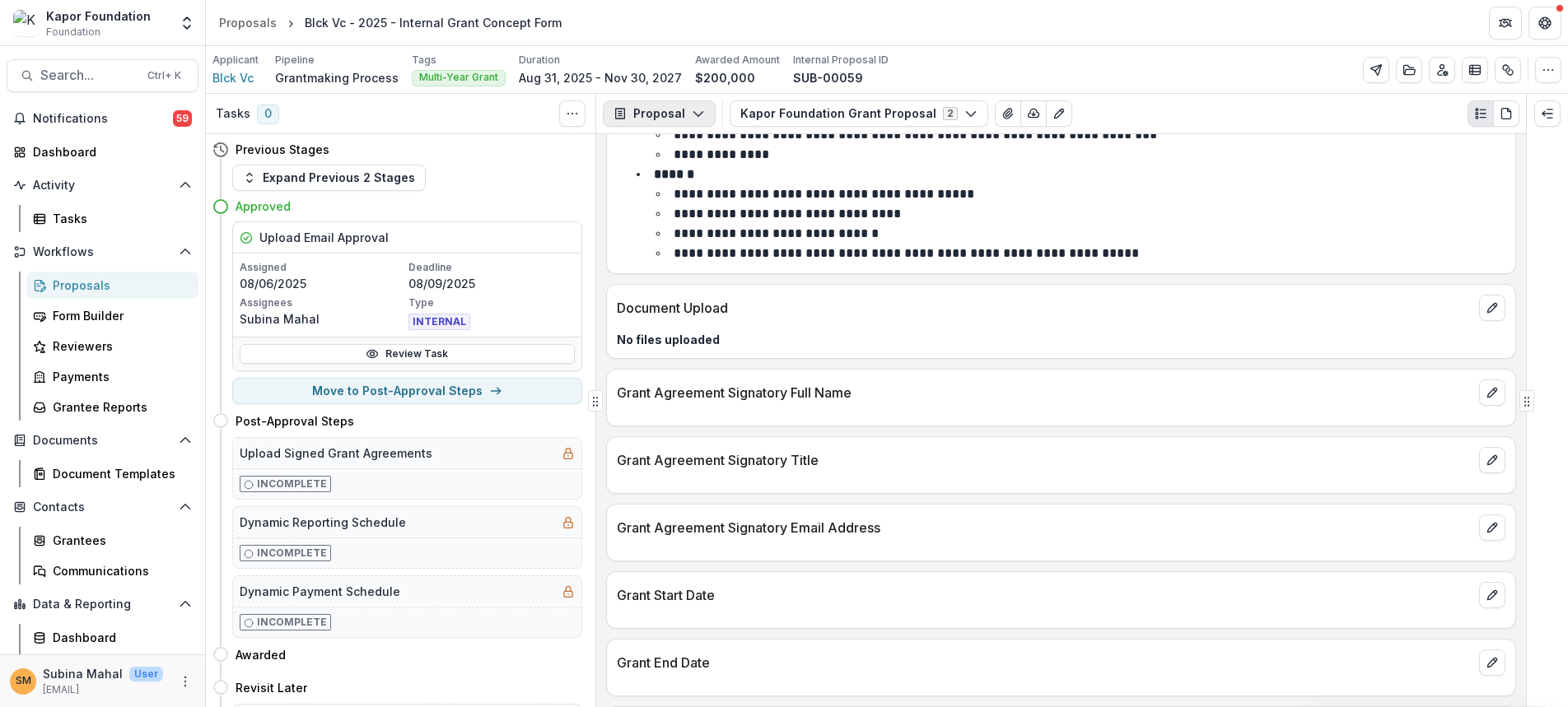 click on "Proposal" at bounding box center (659, 114) 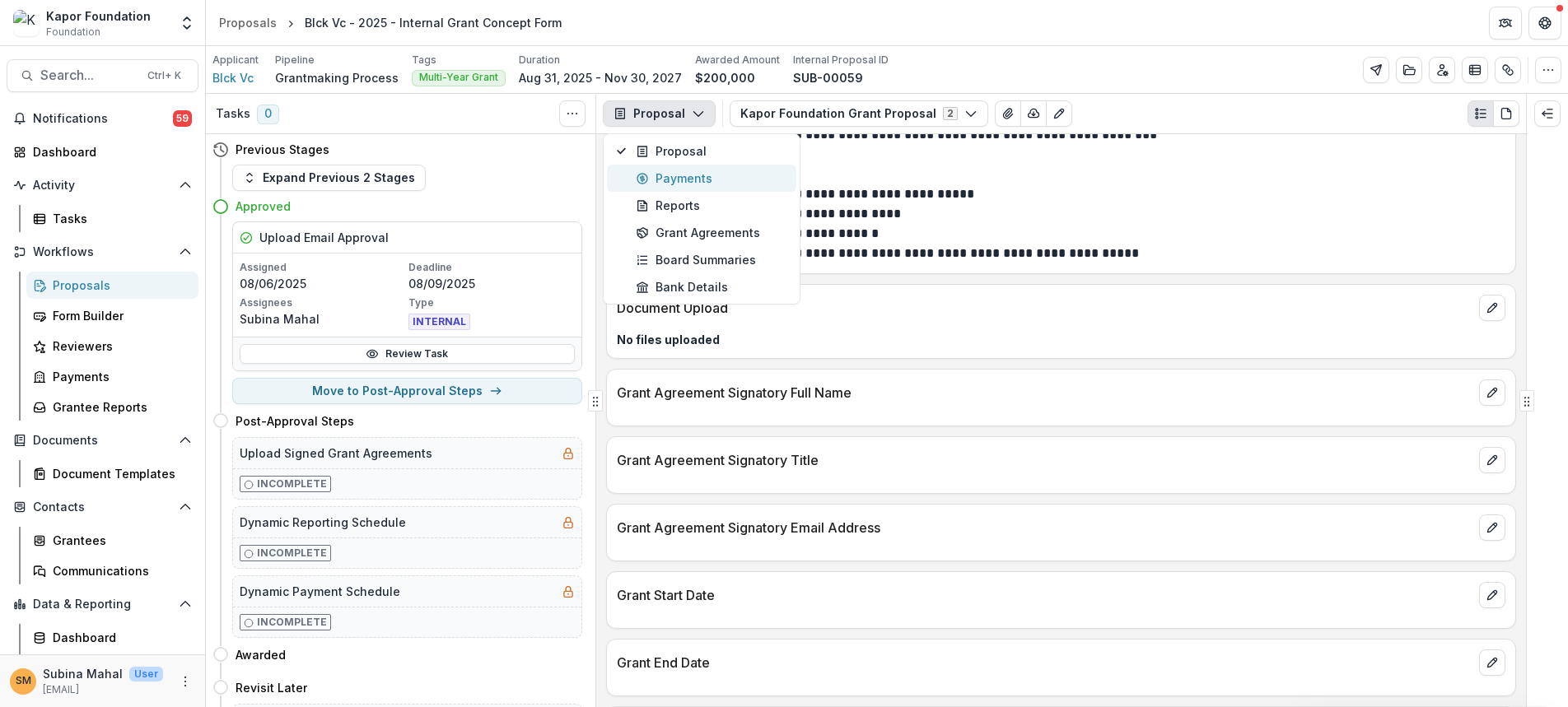 click on "Payments" at bounding box center (711, 178) 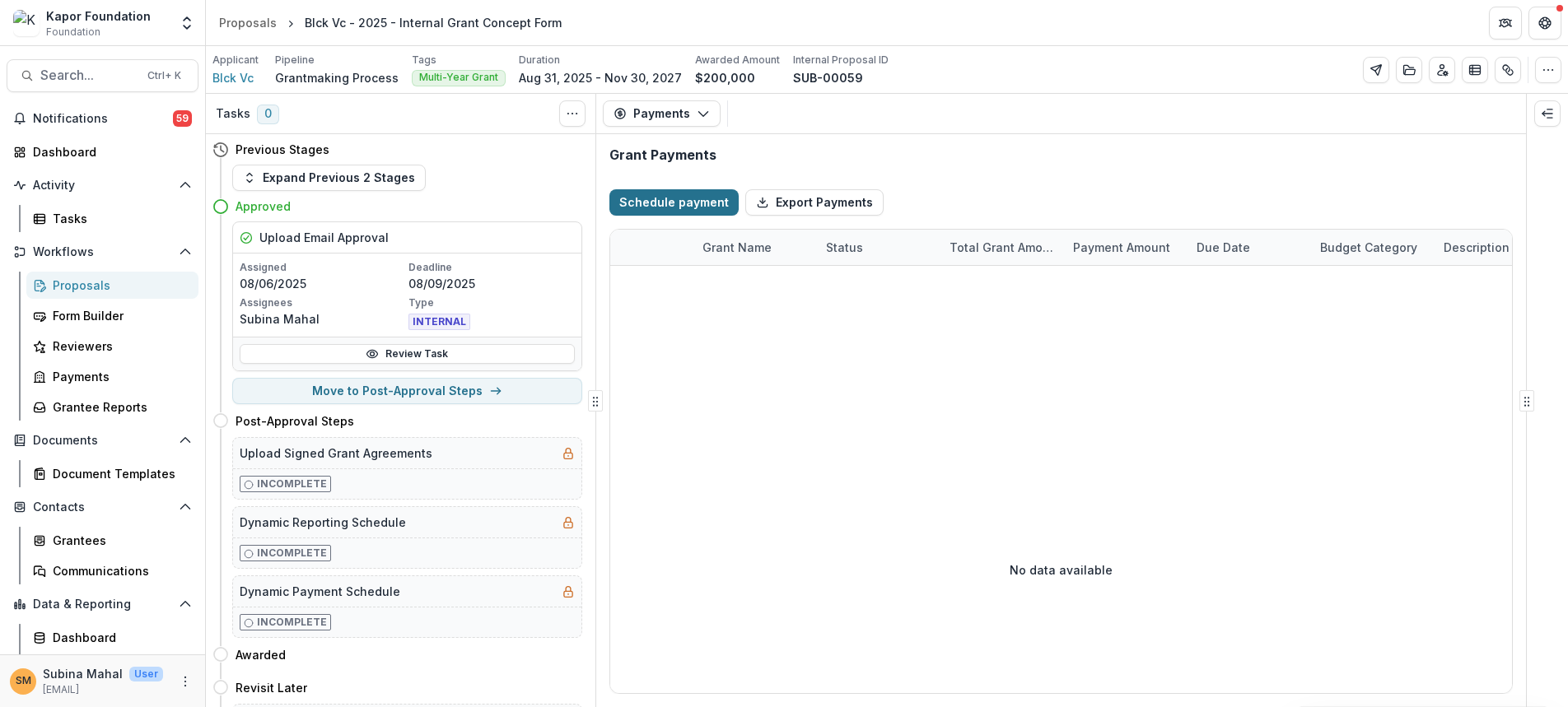 click on "Schedule payment" at bounding box center (674, 202) 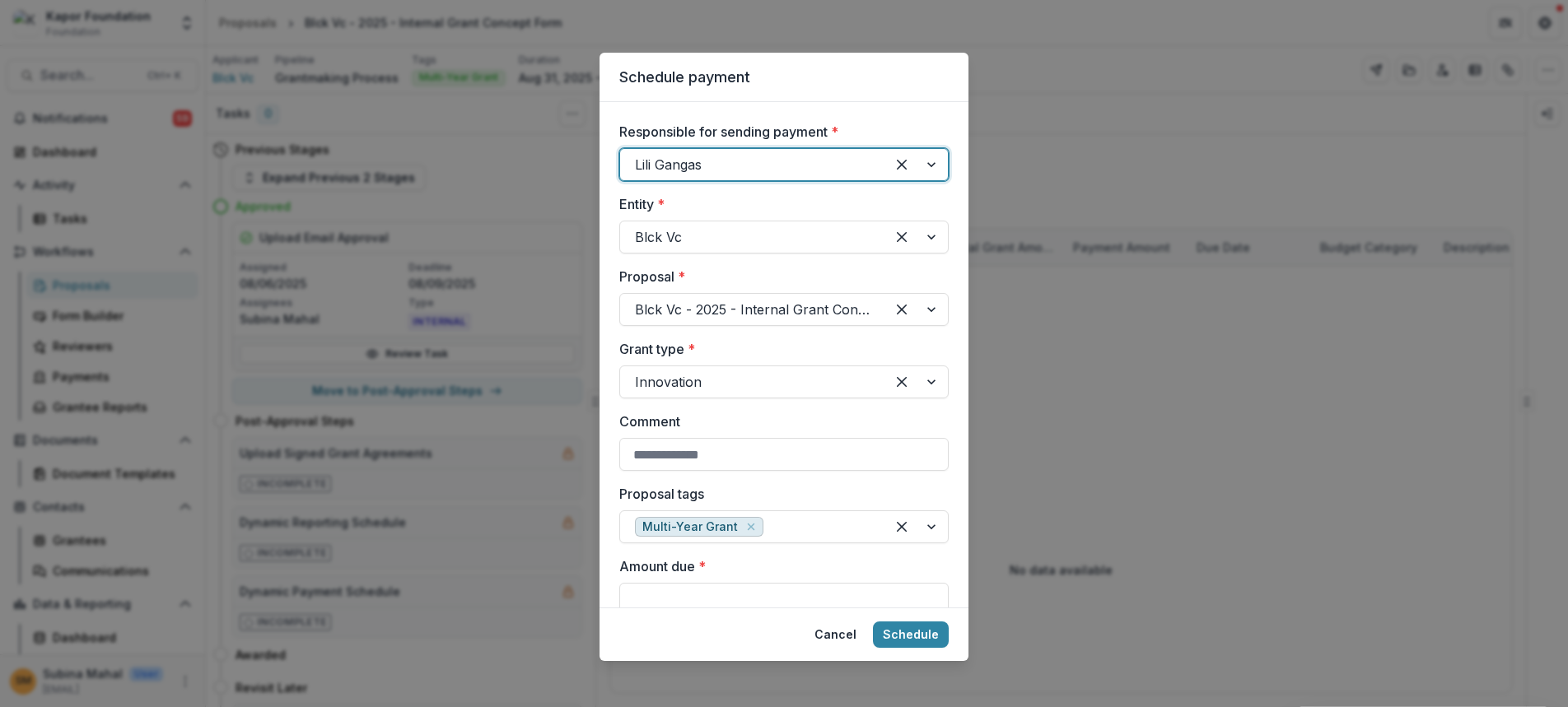 click at bounding box center (753, 165) 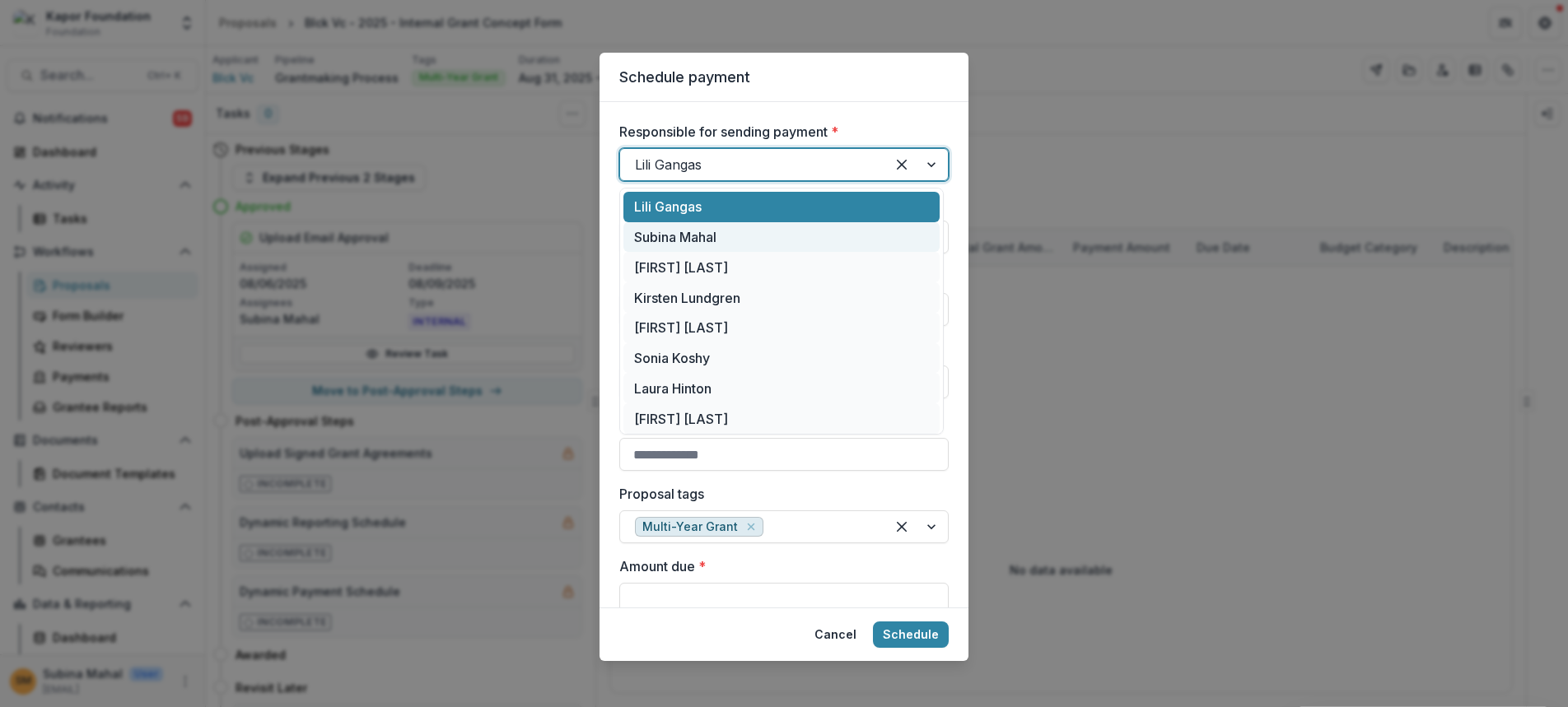 click on "Subina Mahal" at bounding box center (782, 237) 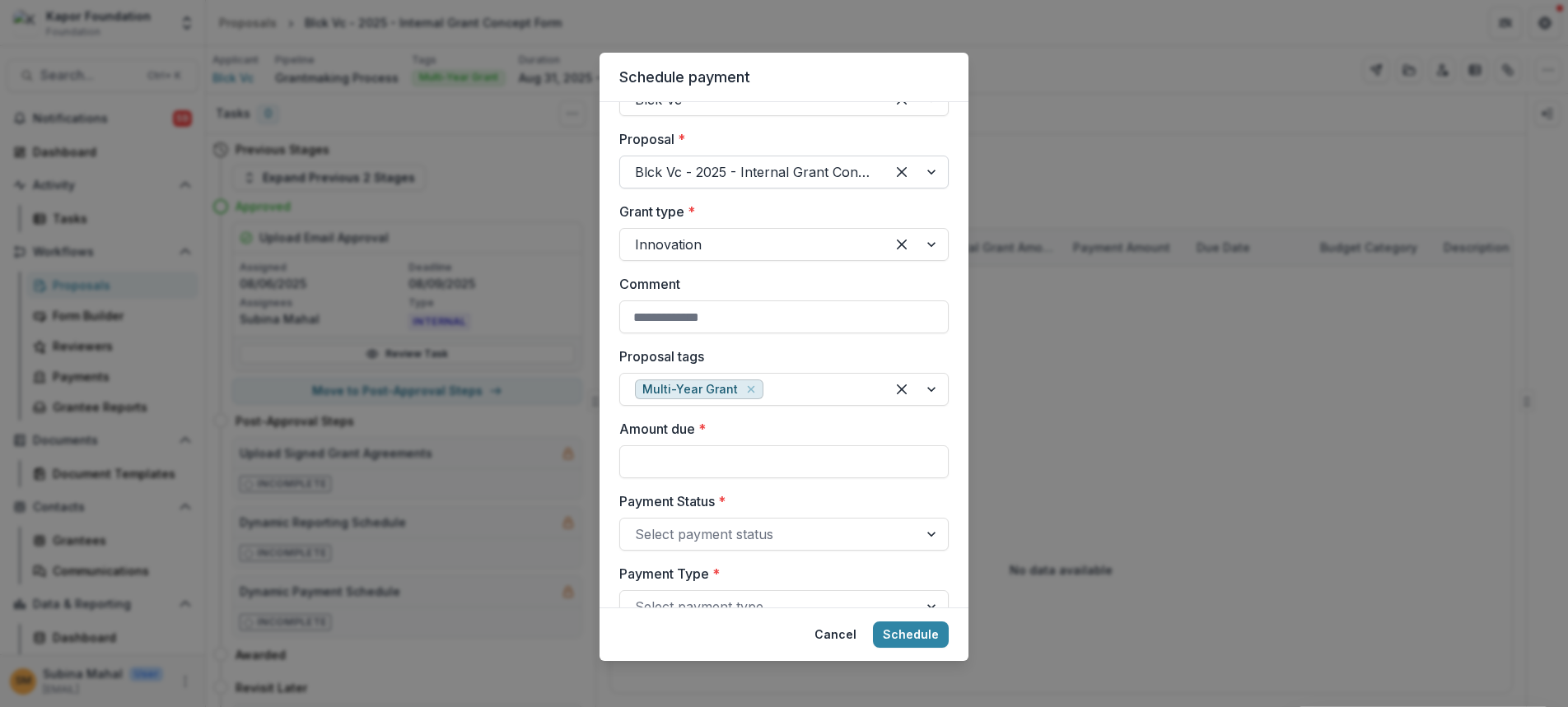scroll, scrollTop: 165, scrollLeft: 0, axis: vertical 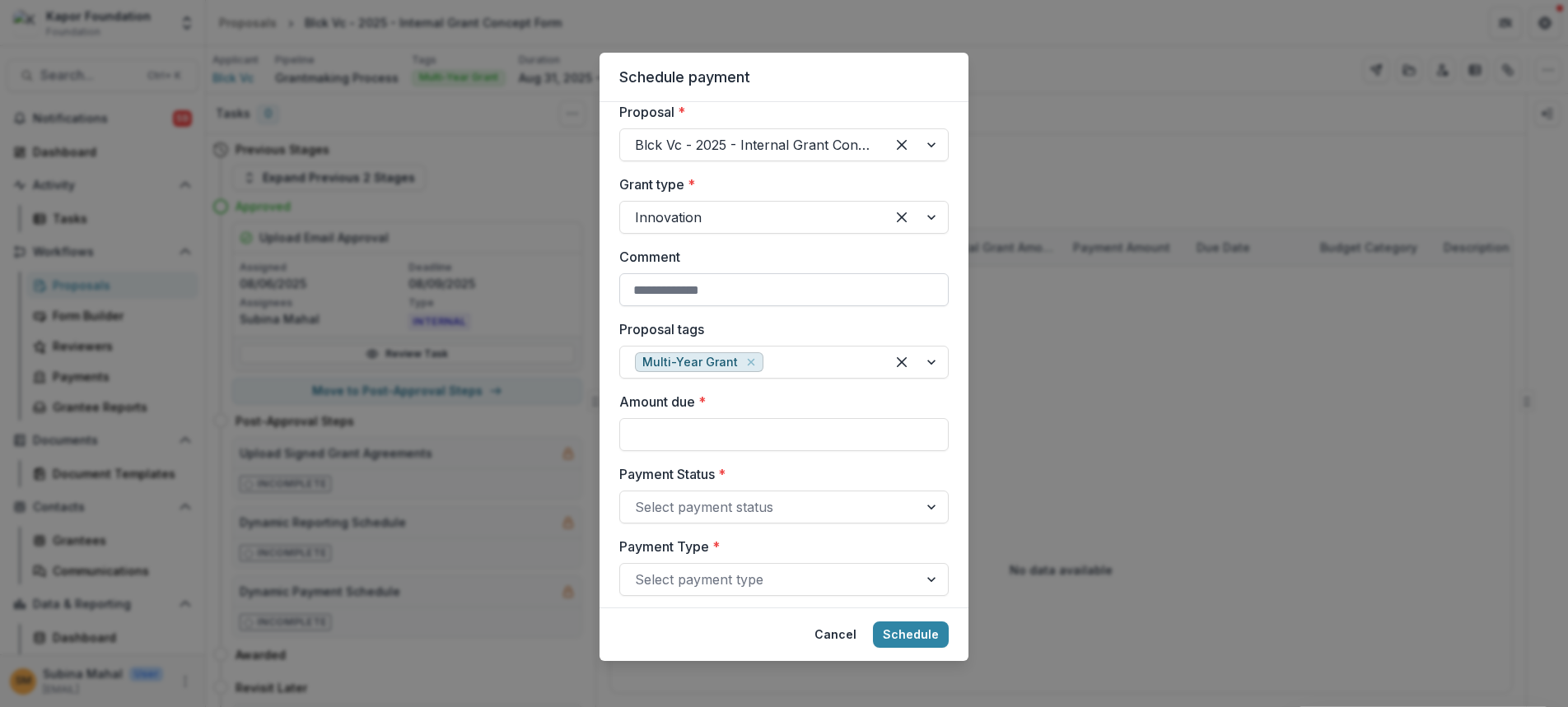 click on "Comment" at bounding box center (784, 290) 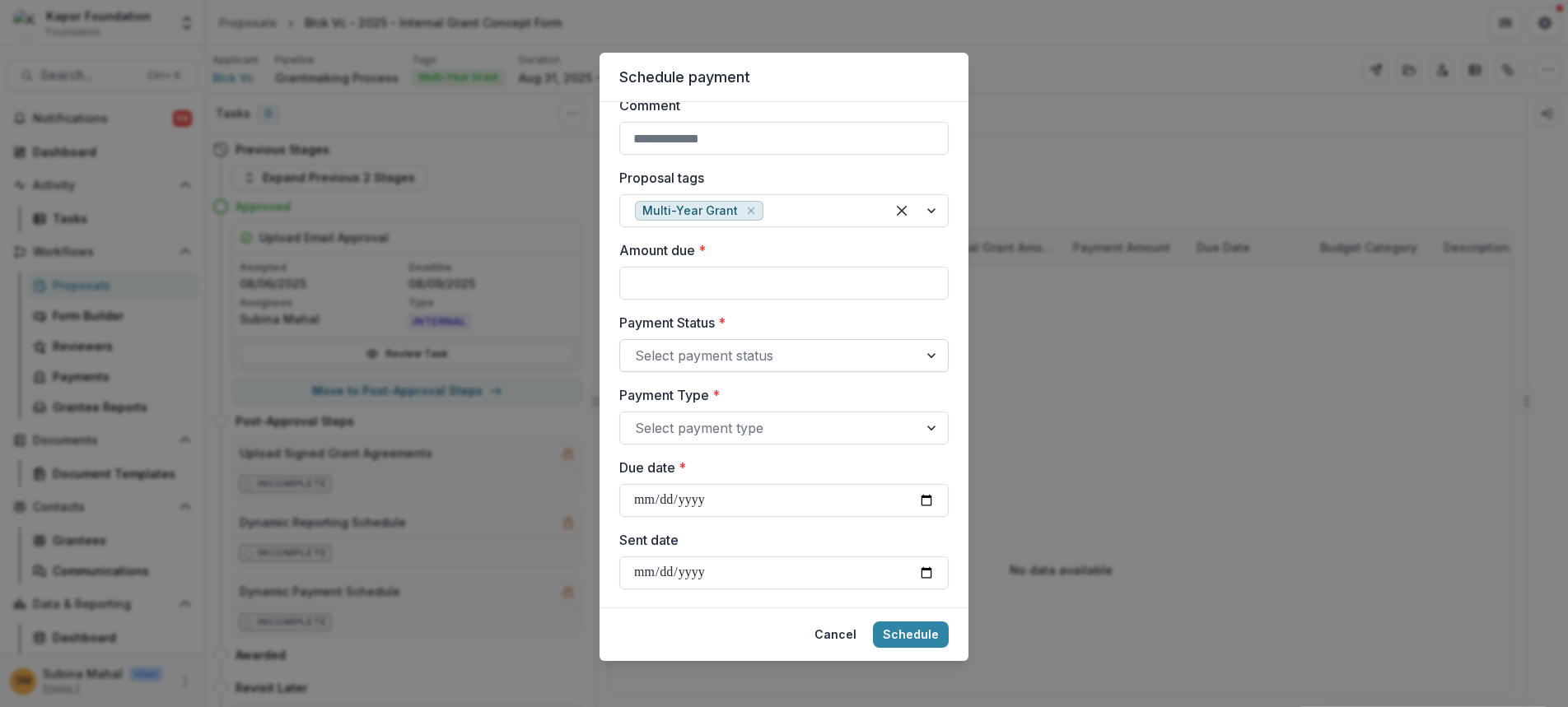 scroll, scrollTop: 329, scrollLeft: 0, axis: vertical 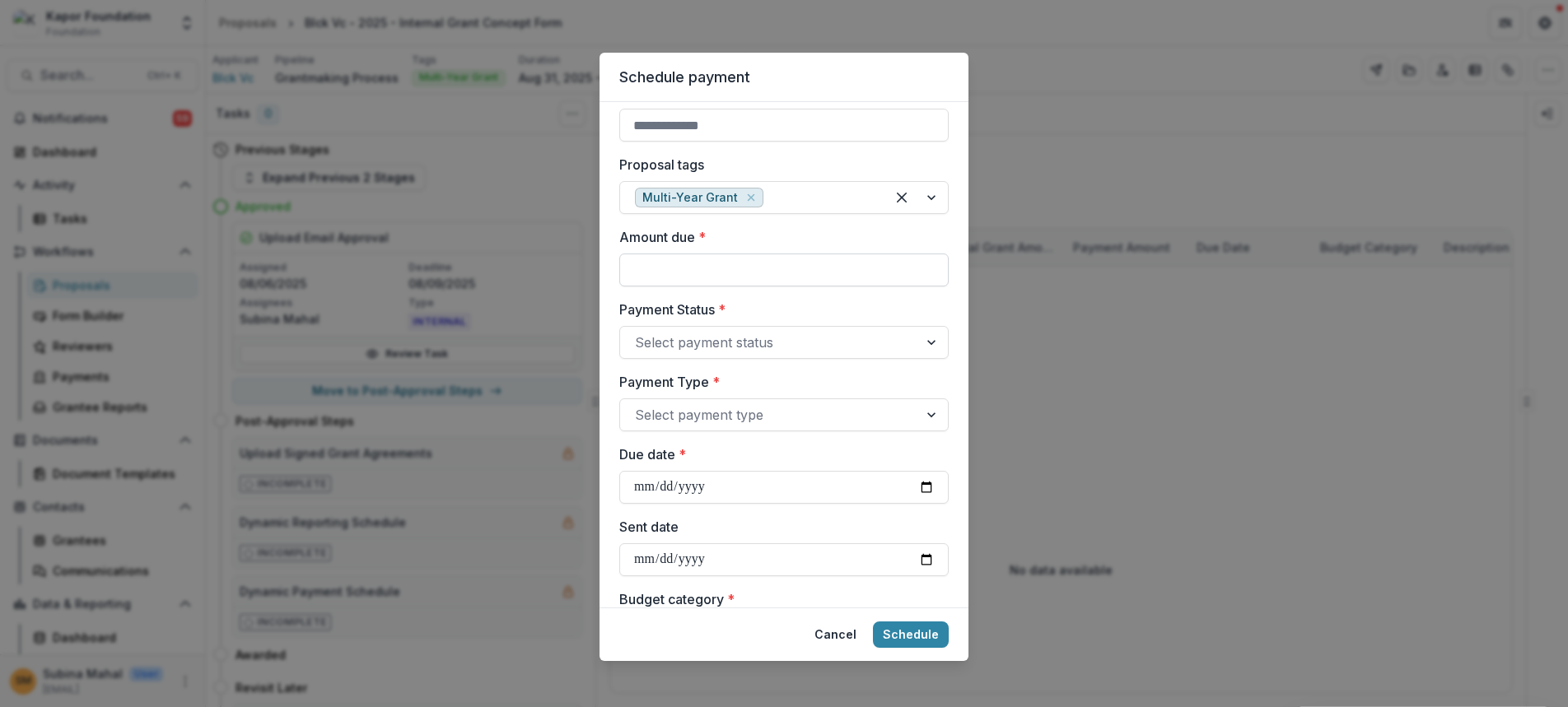 click on "Amount due *" at bounding box center [784, 270] 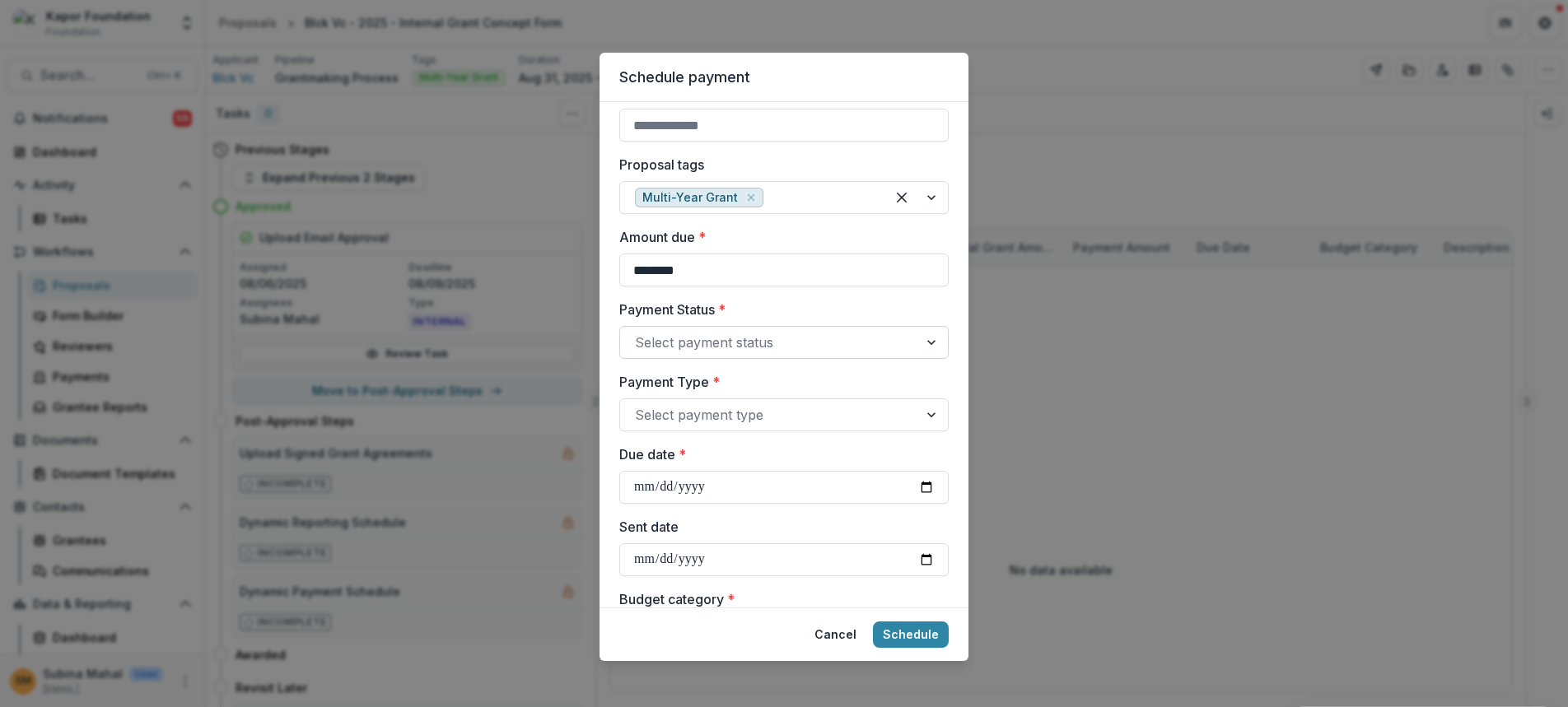 type on "********" 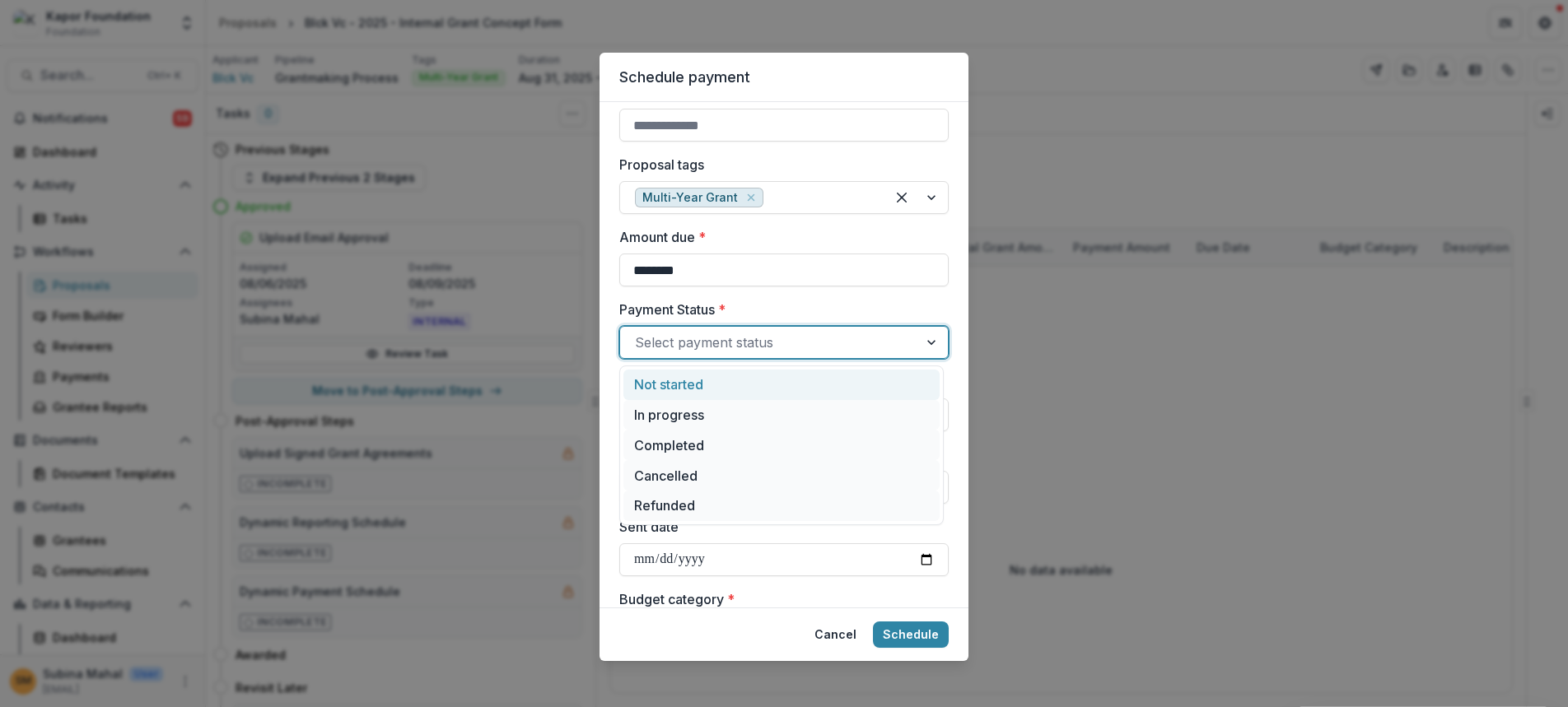 click on "Not started" at bounding box center (782, 384) 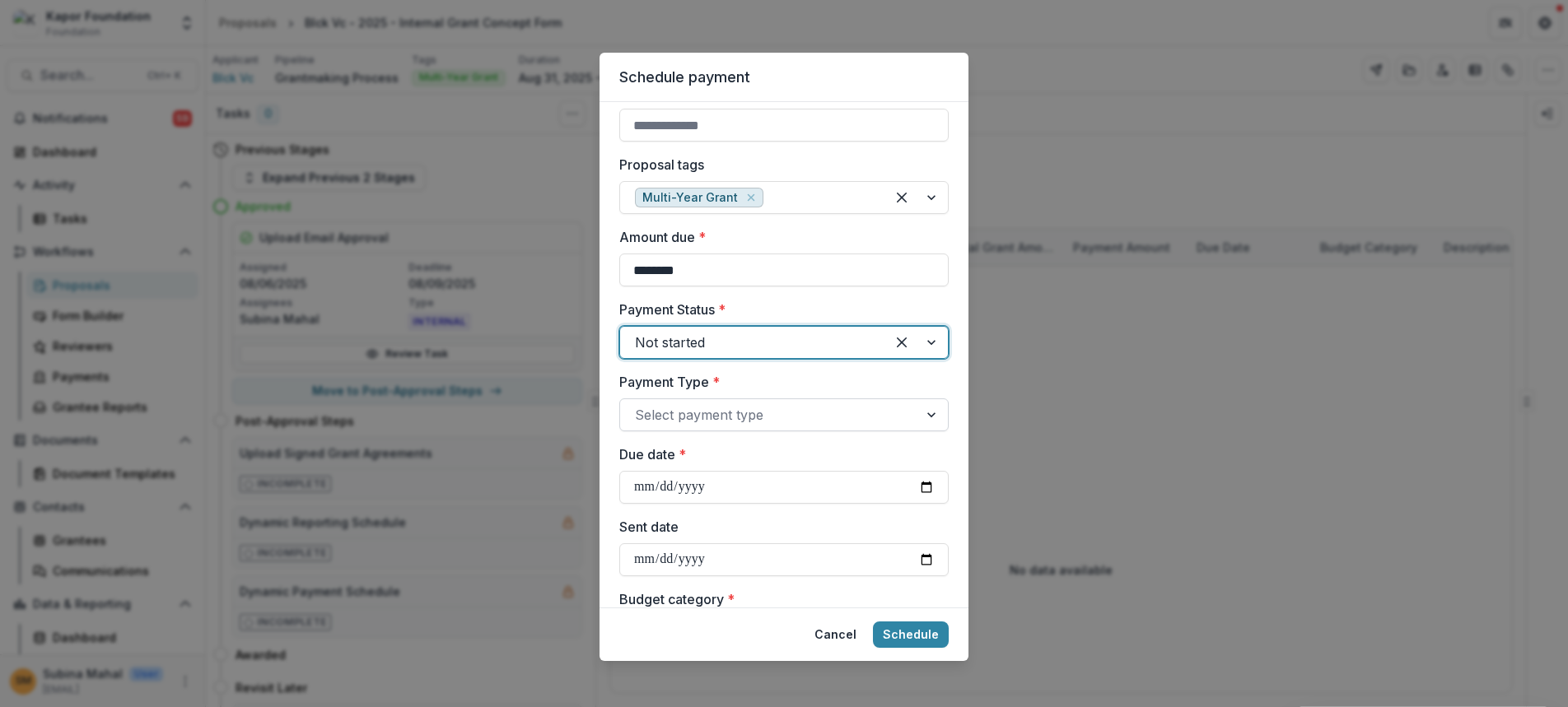 click at bounding box center [769, 415] 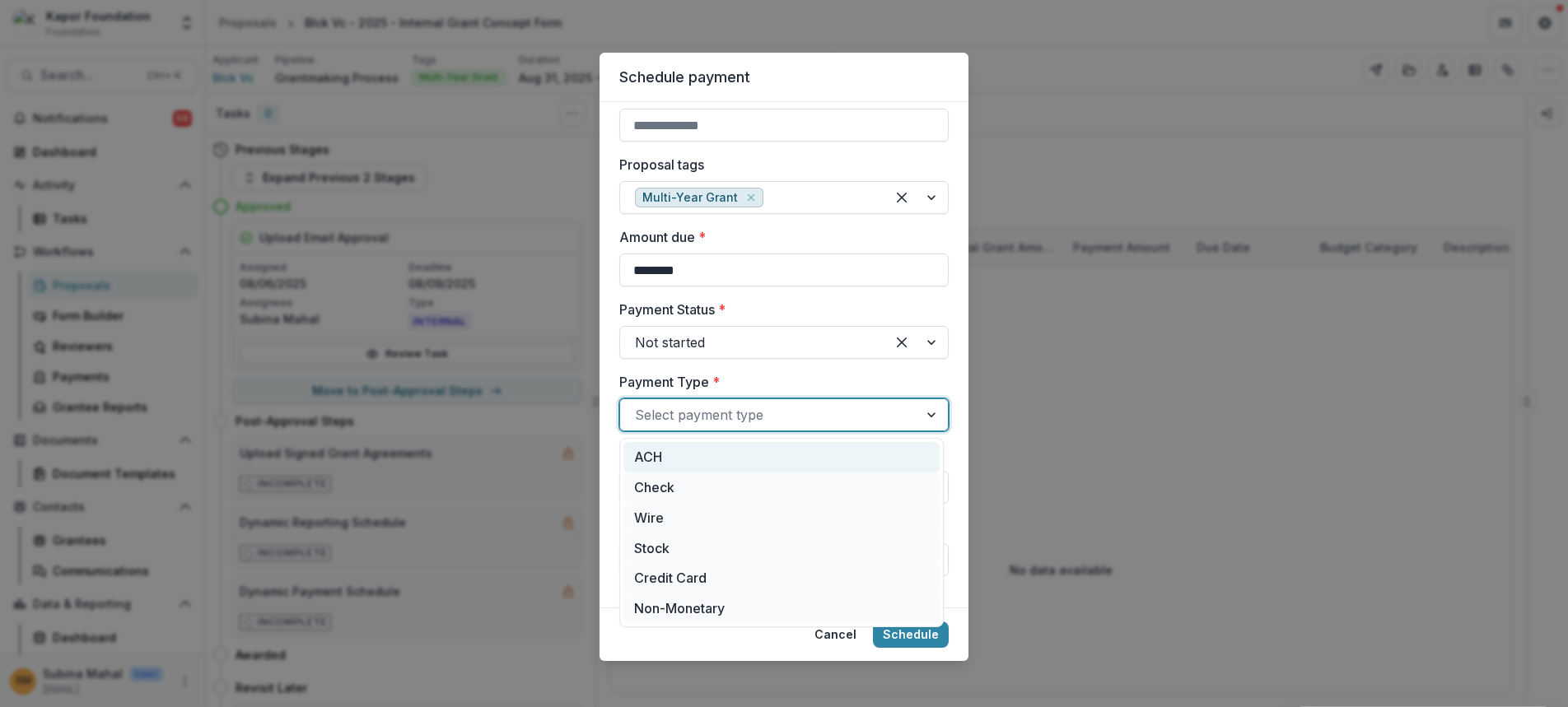 click on "ACH" at bounding box center [782, 457] 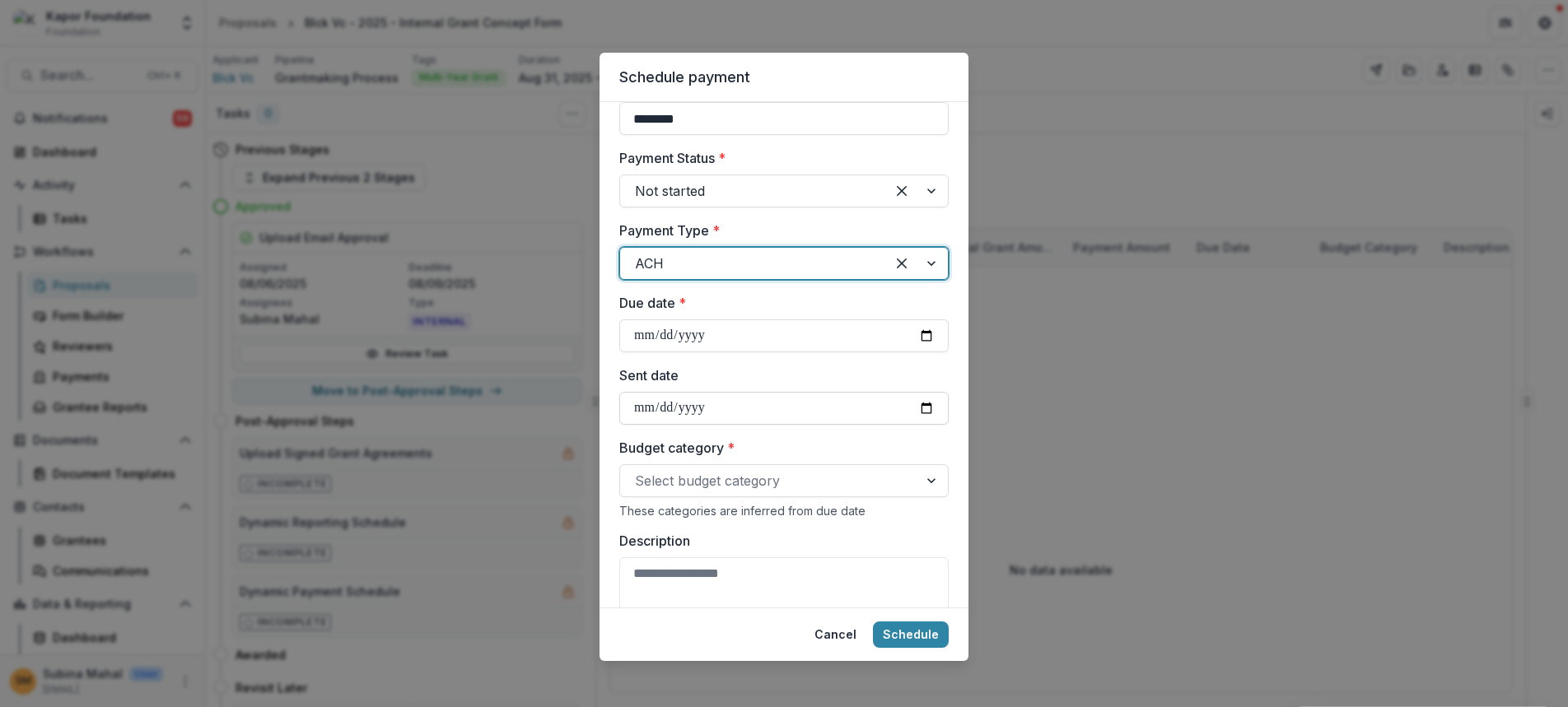 scroll, scrollTop: 494, scrollLeft: 0, axis: vertical 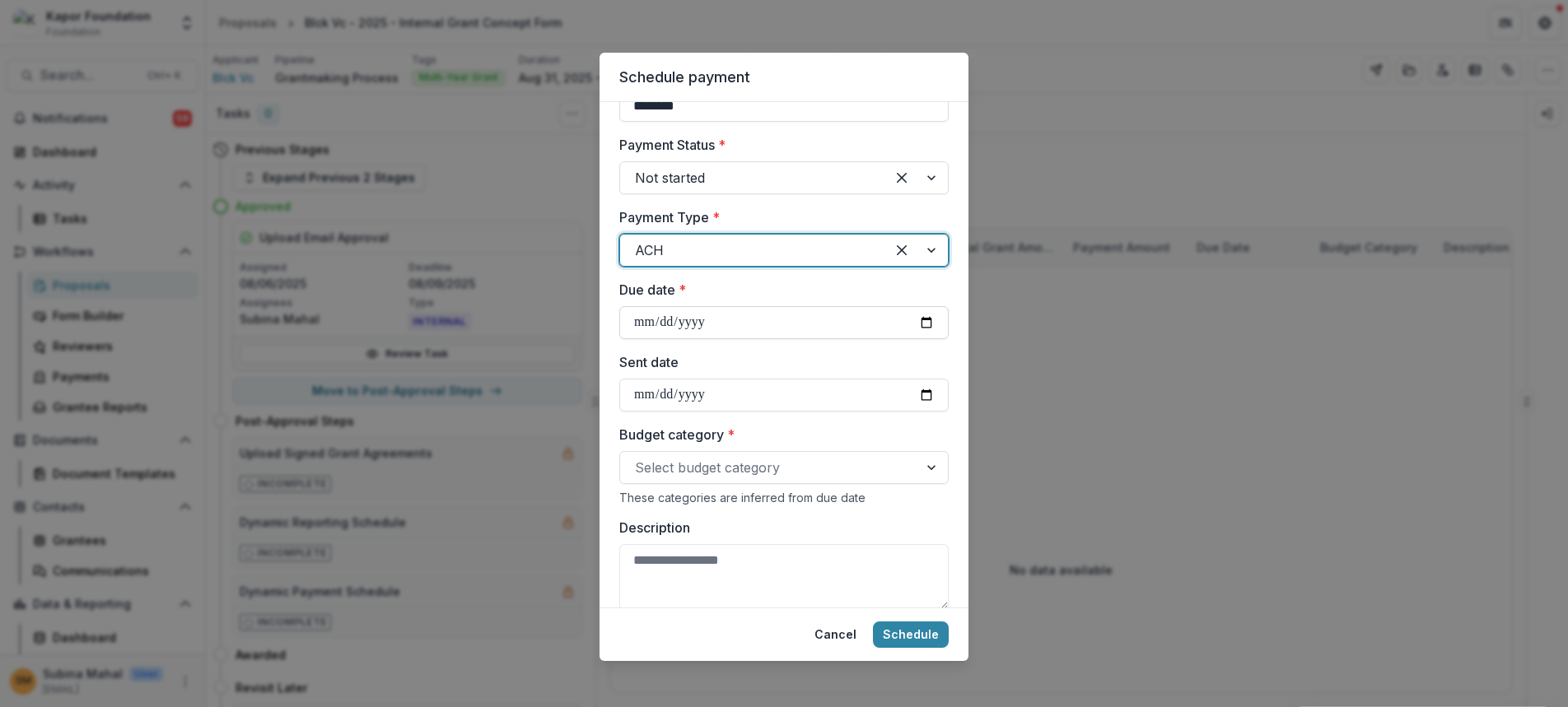 click on "Due date *" at bounding box center [784, 323] 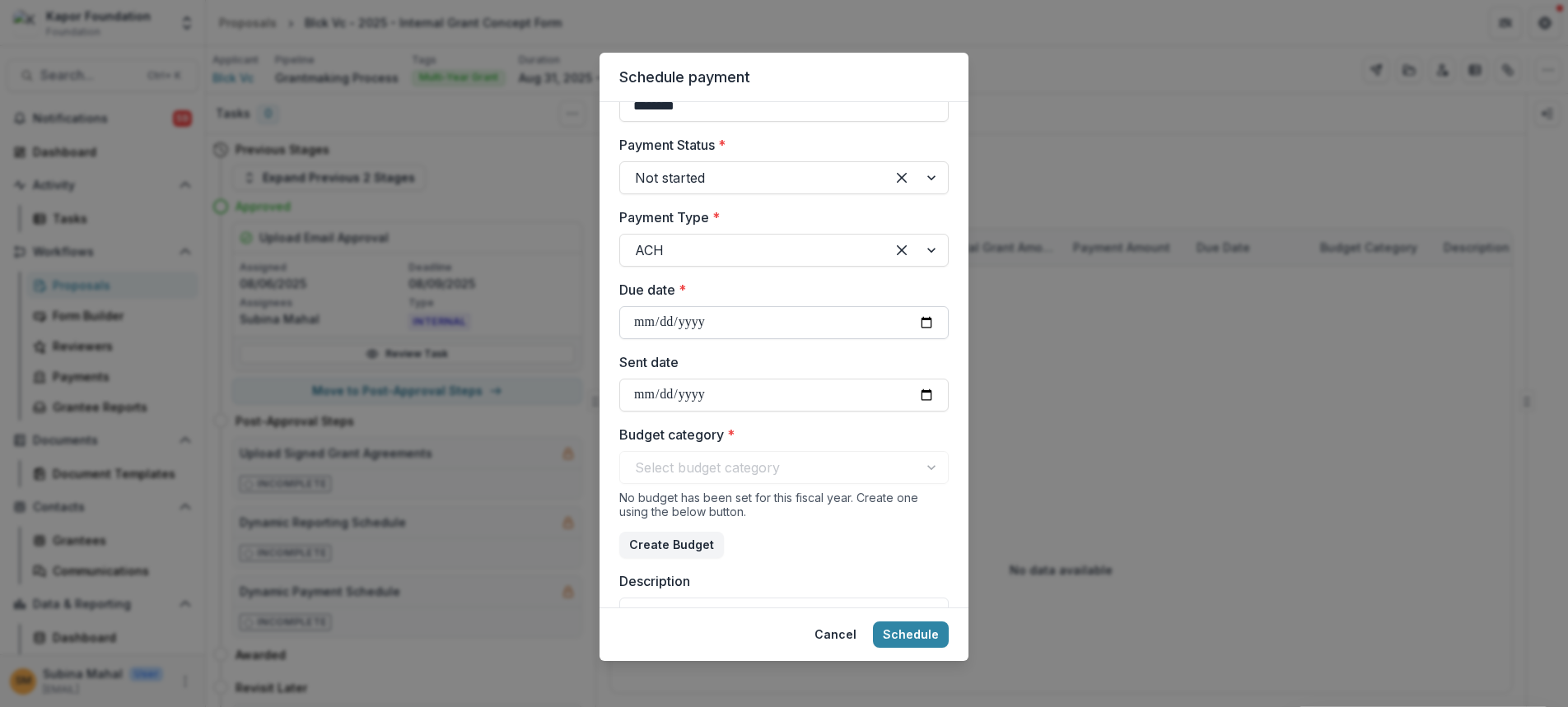 type on "**********" 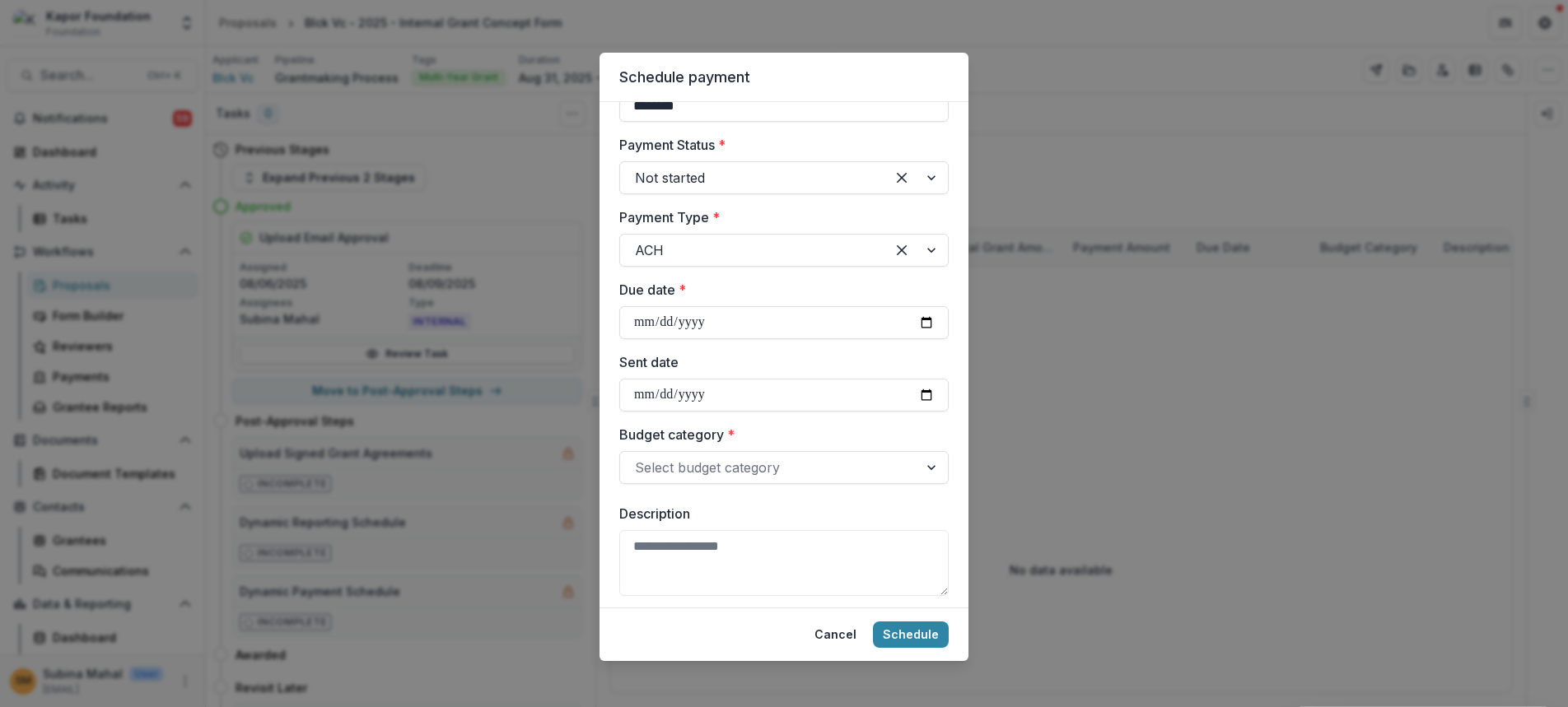 click on "**********" at bounding box center (784, 355) 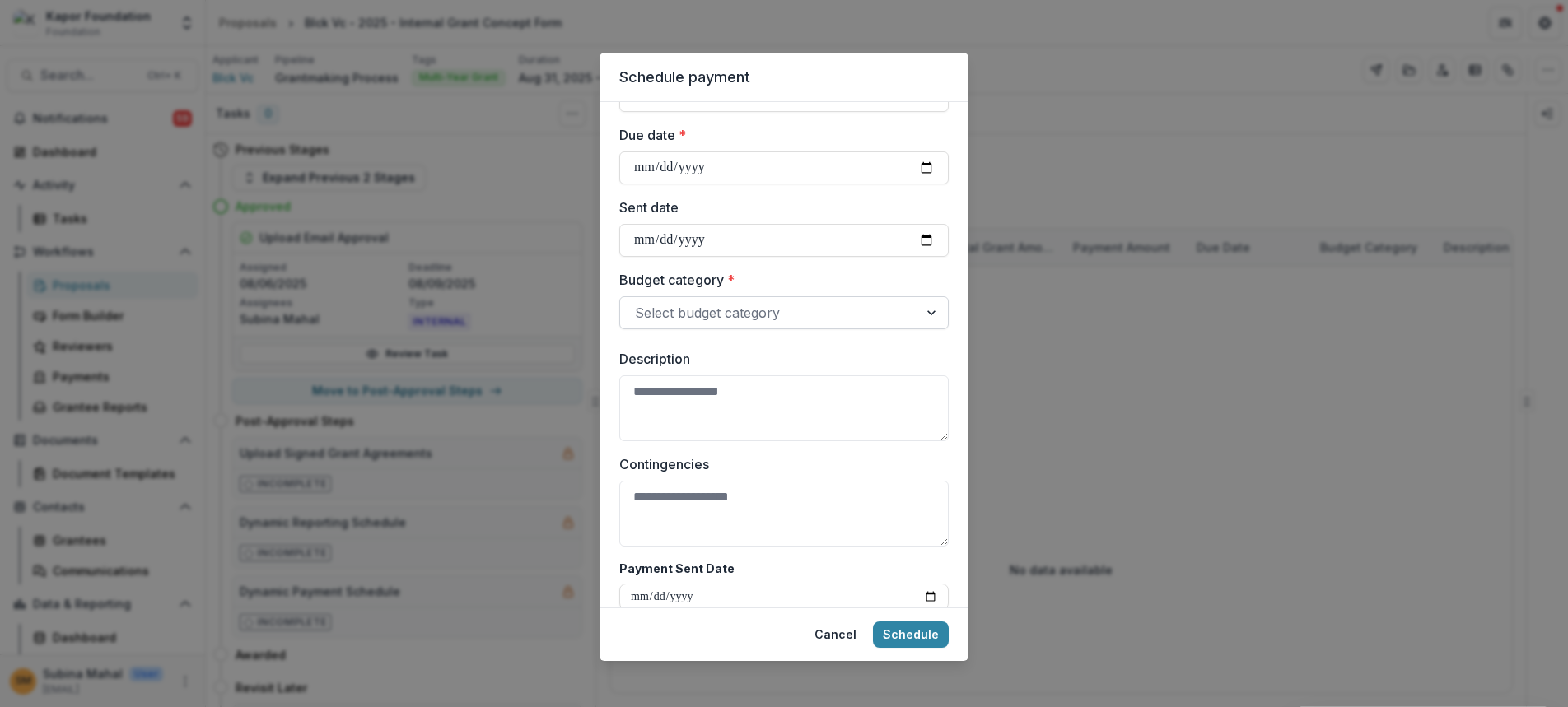 scroll, scrollTop: 658, scrollLeft: 0, axis: vertical 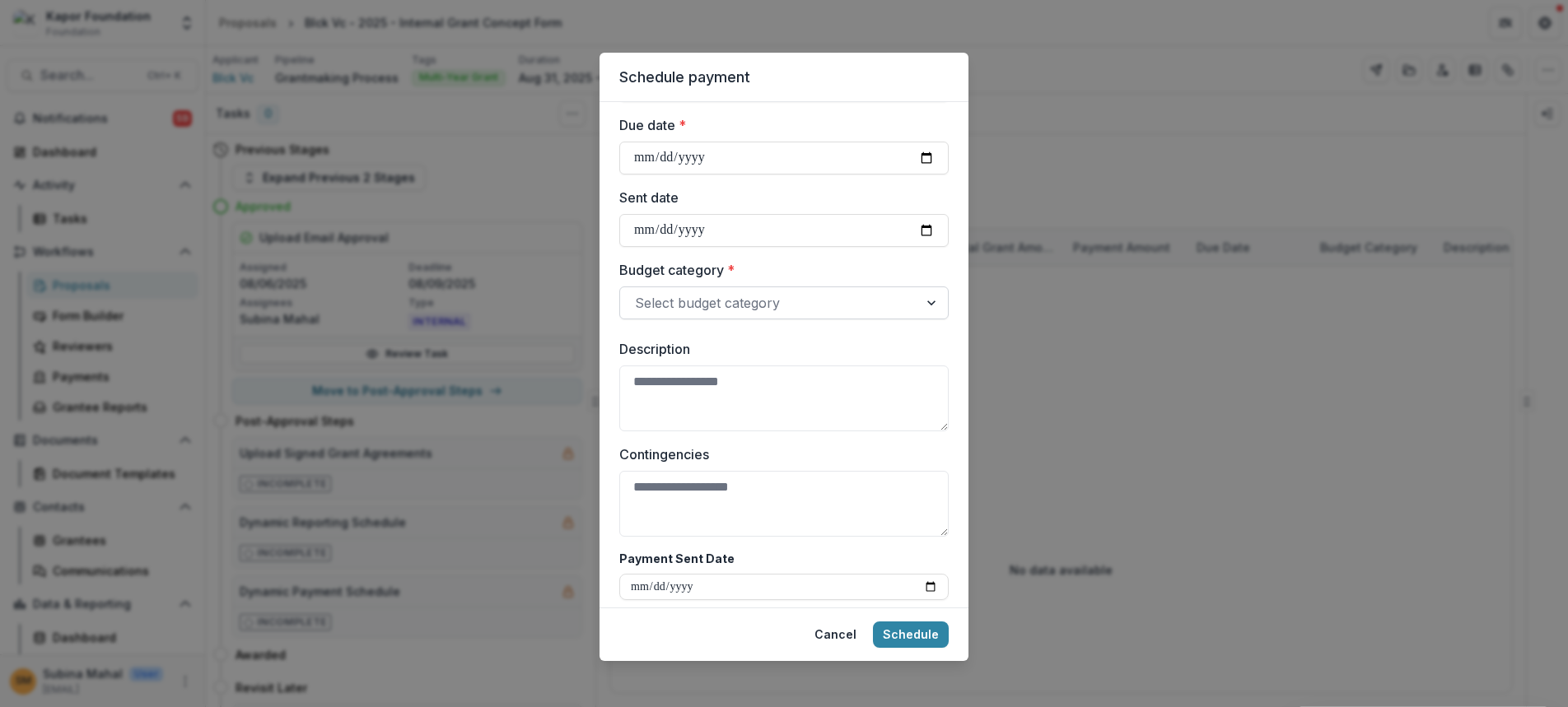 click at bounding box center (769, 303) 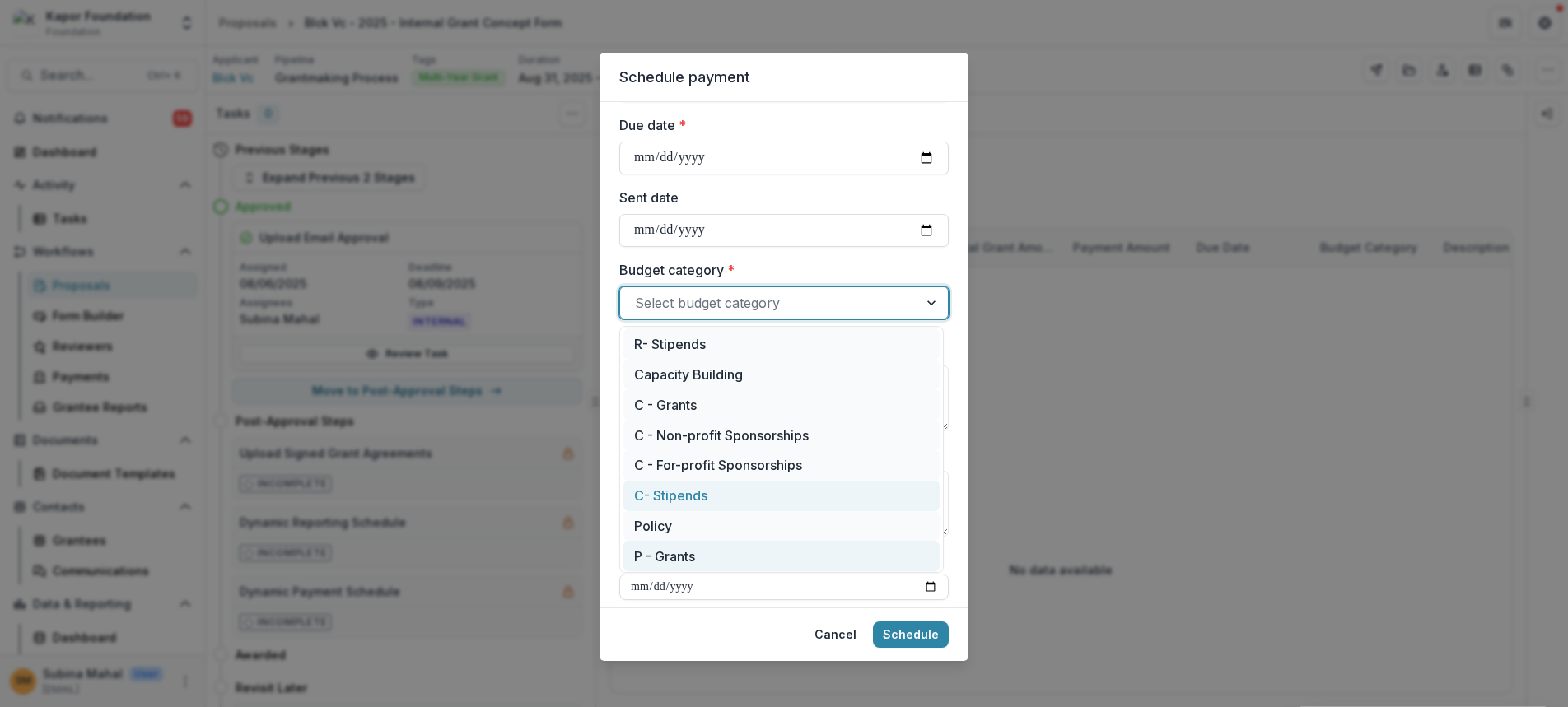 scroll, scrollTop: 119, scrollLeft: 0, axis: vertical 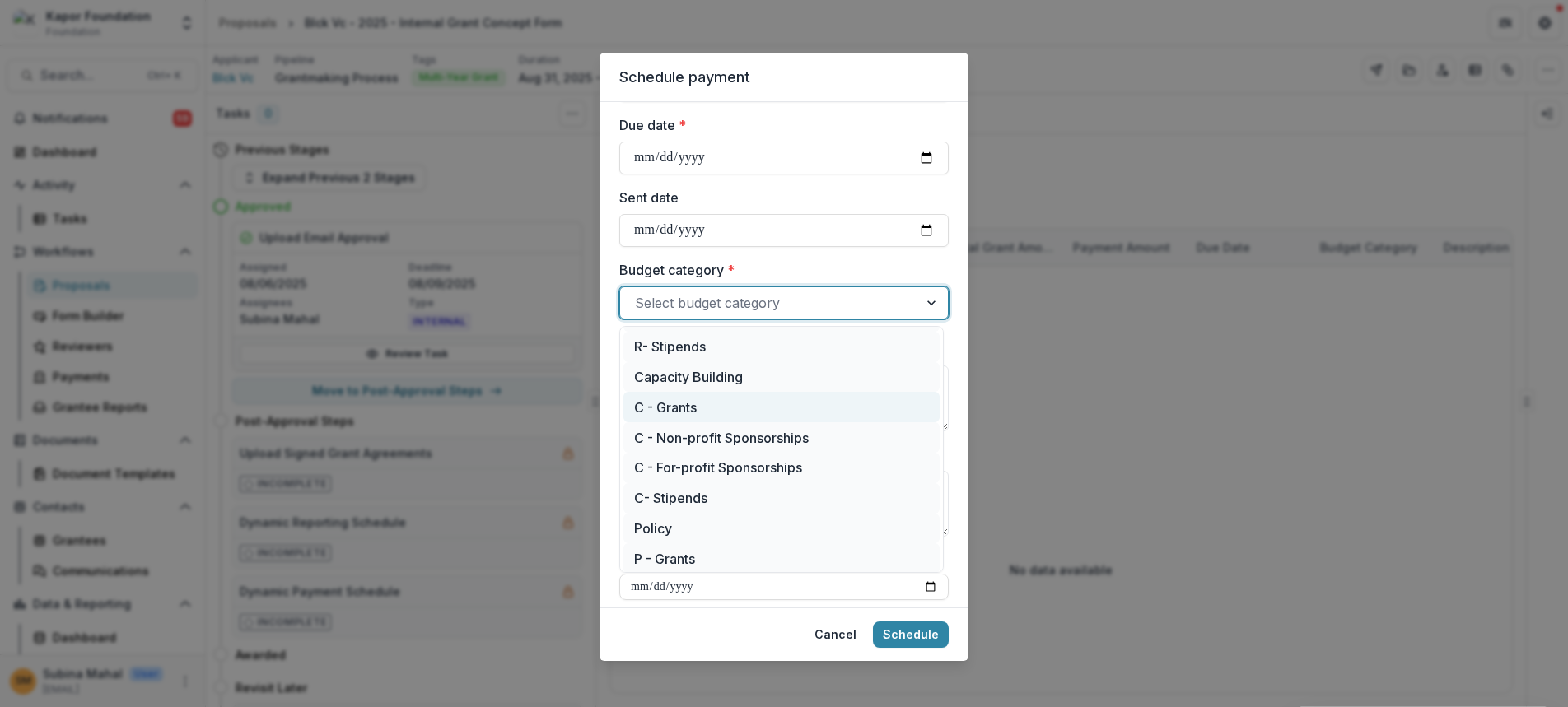 click on "C - Grants" at bounding box center (782, 407) 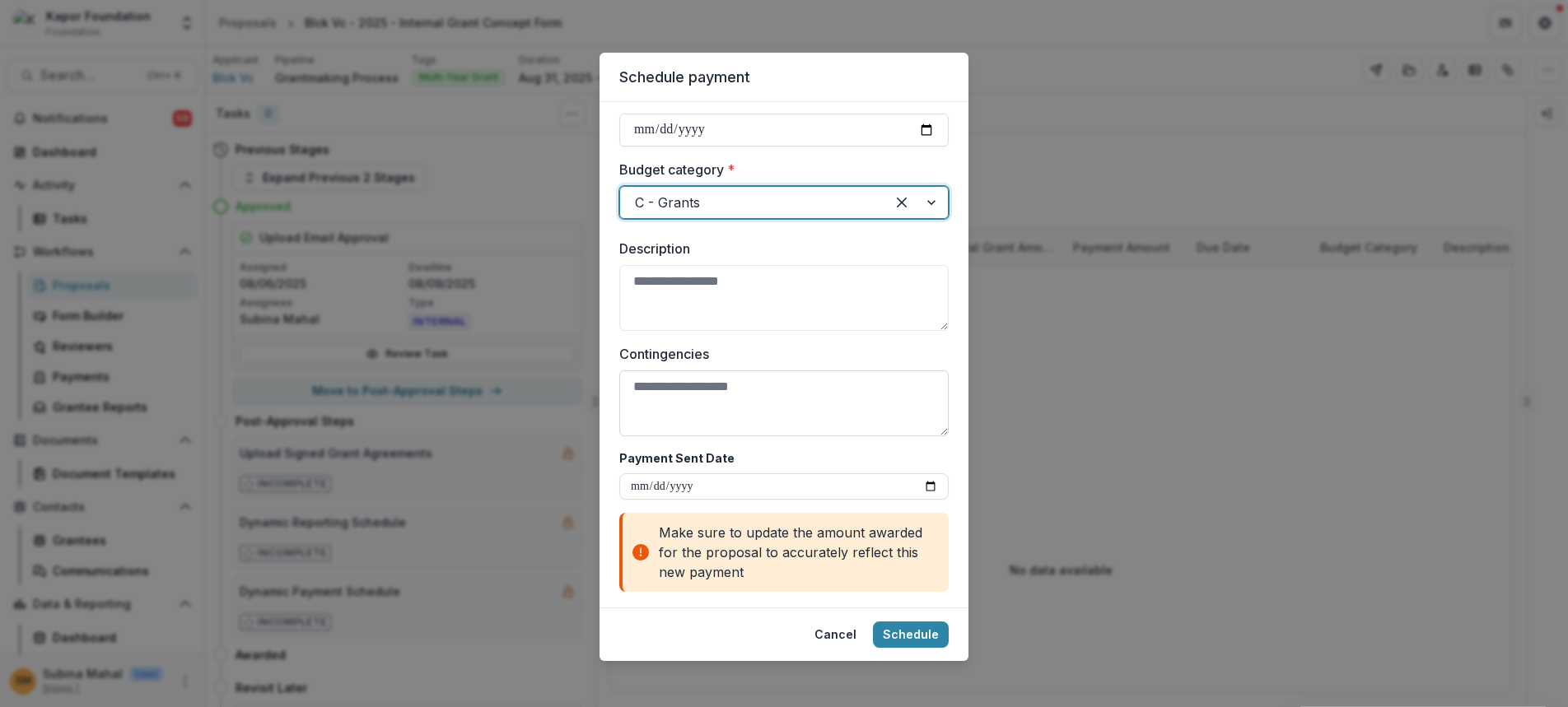 scroll, scrollTop: 762, scrollLeft: 0, axis: vertical 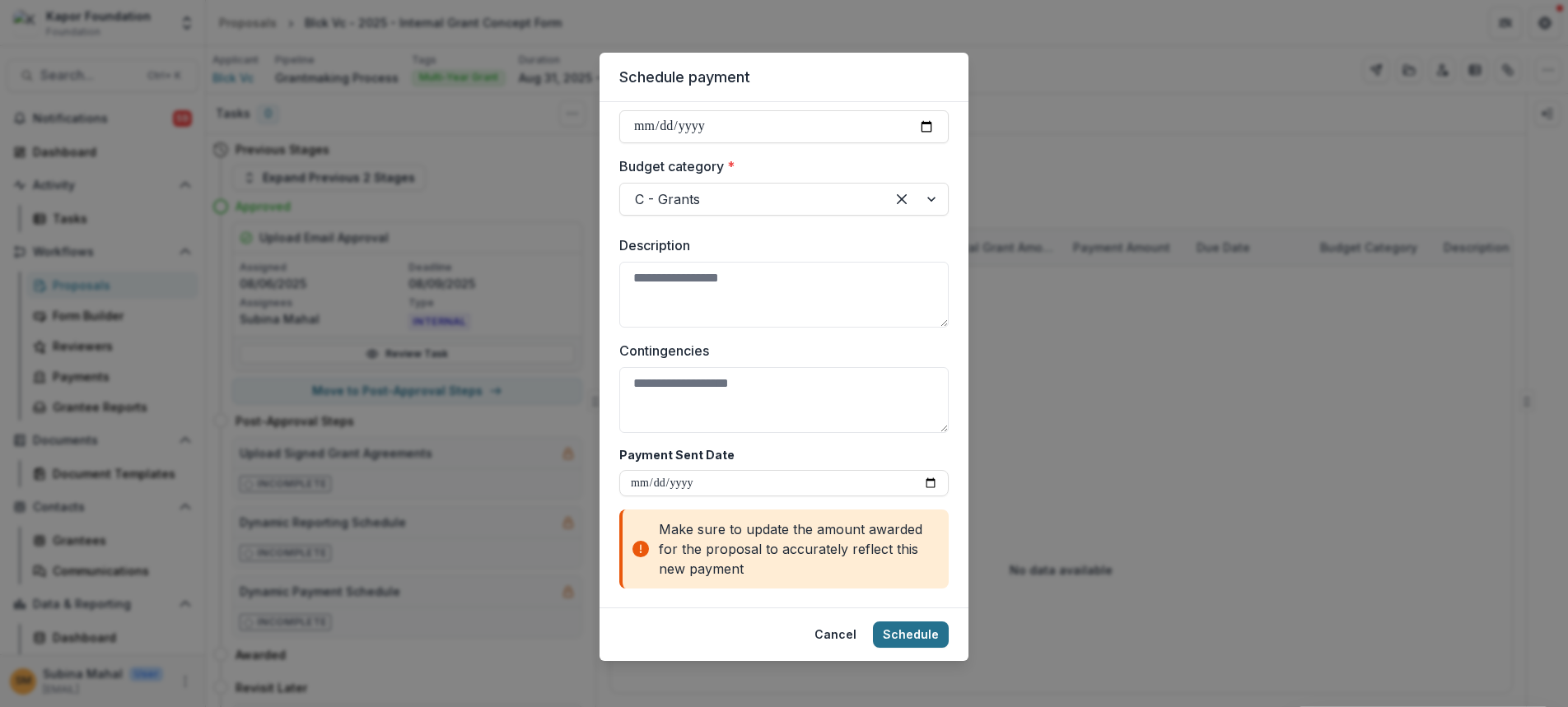 click on "Schedule" at bounding box center [911, 635] 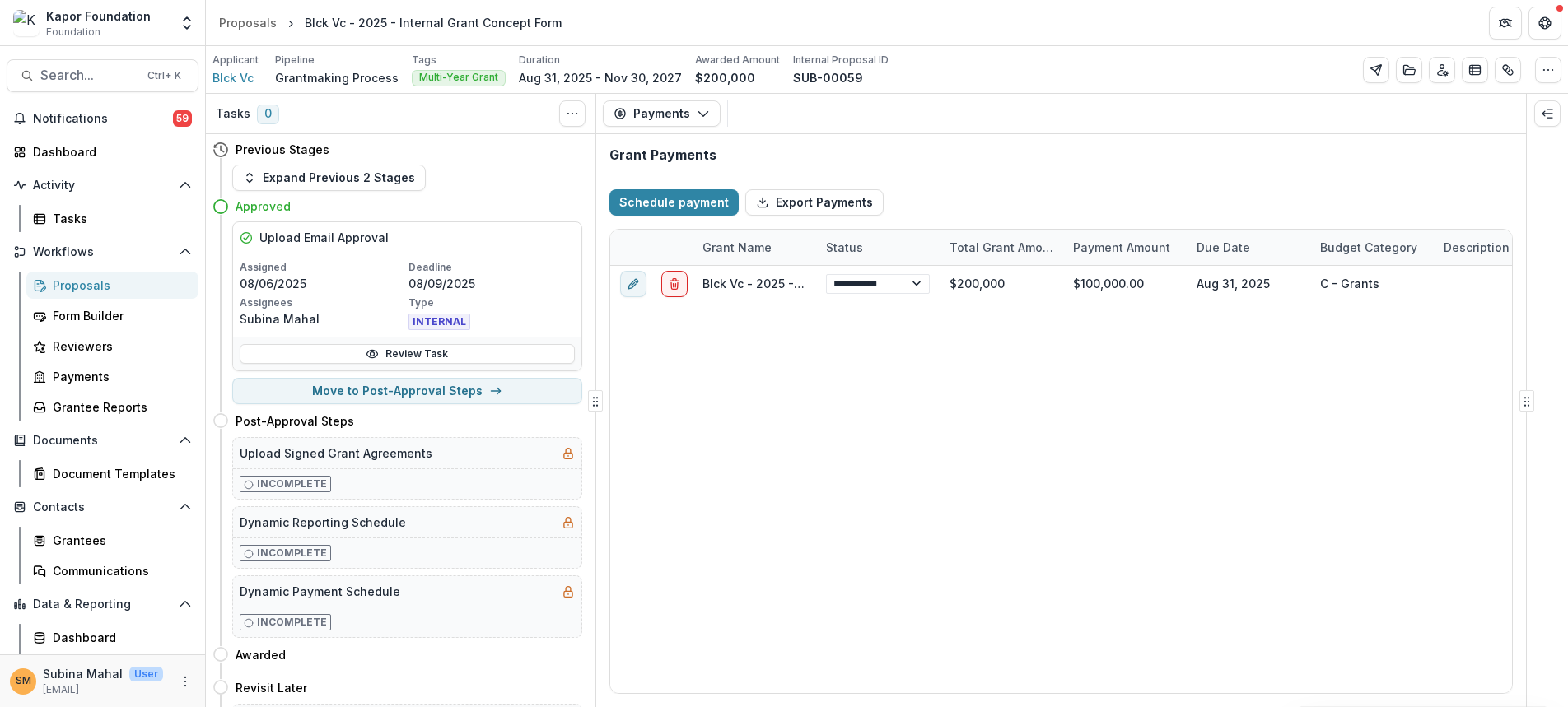 click on "Proposals" at bounding box center (119, 285) 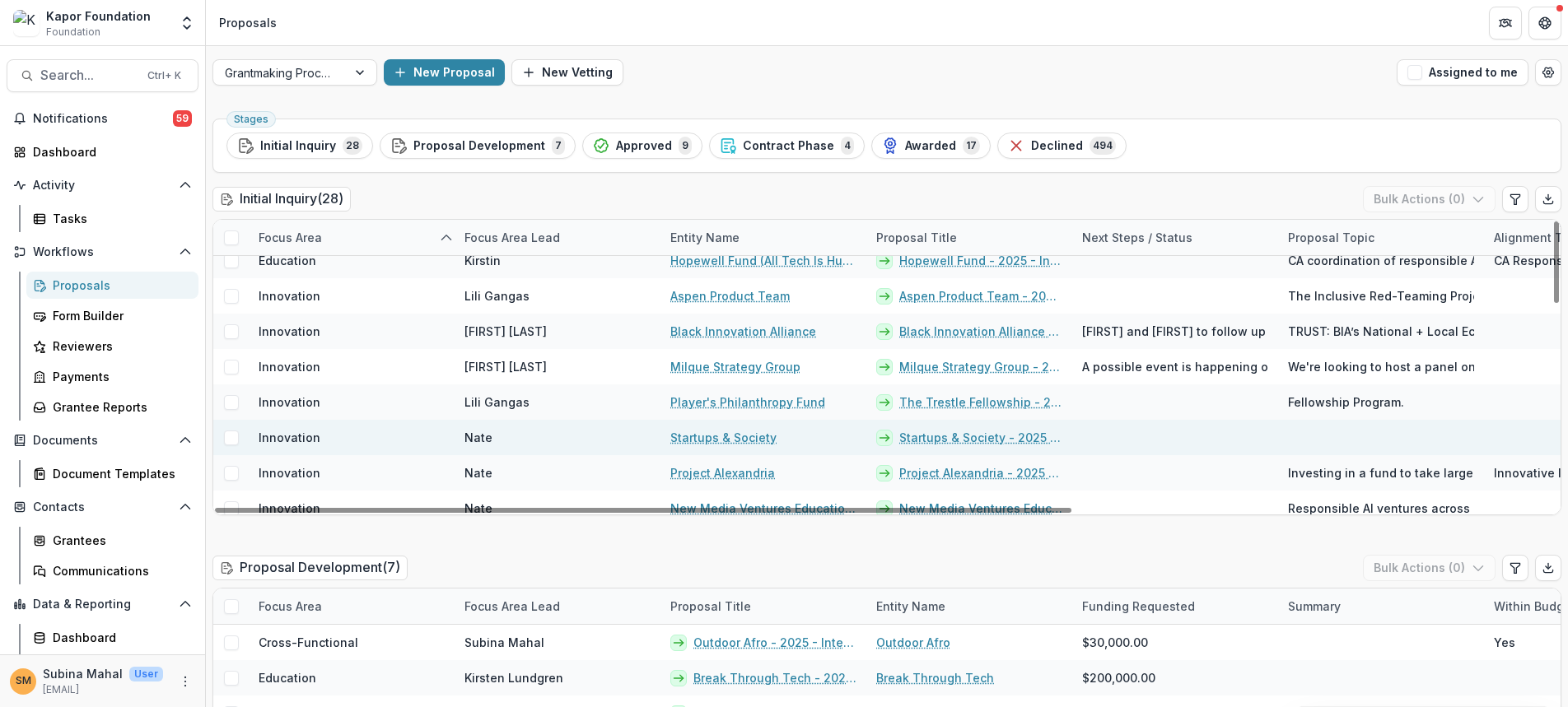 scroll, scrollTop: 732, scrollLeft: 0, axis: vertical 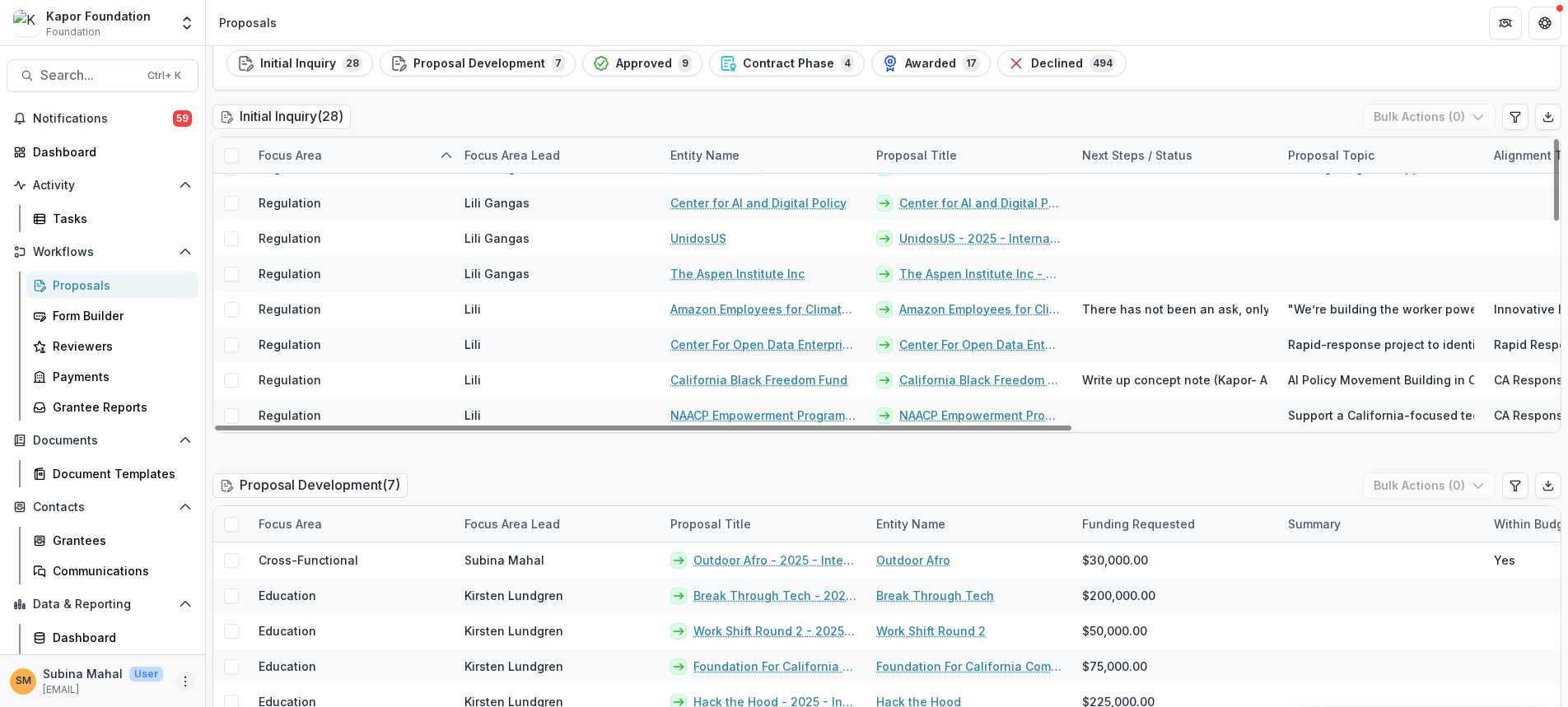 click 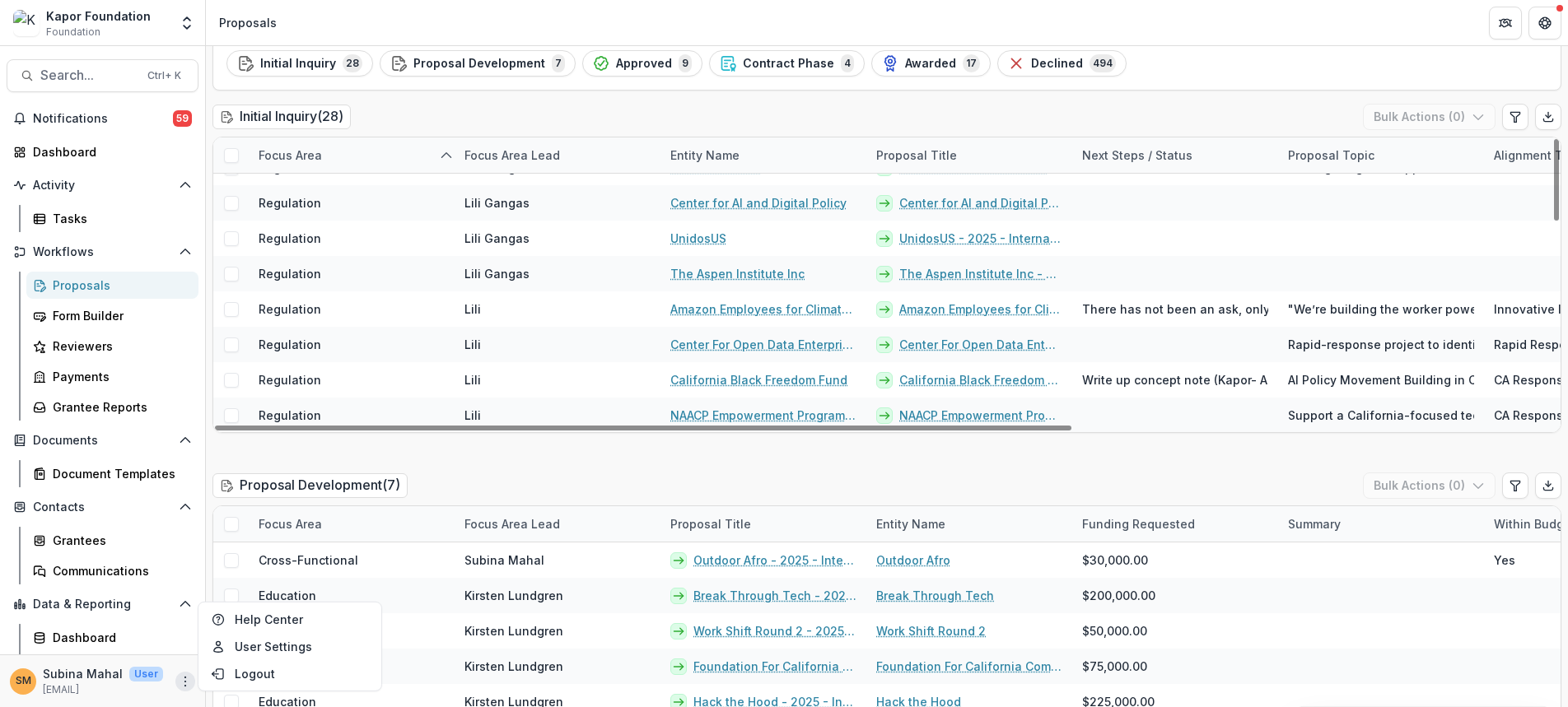 click on "Proposal Development  ( 7 ) Bulk Actions ( 0 )" at bounding box center [887, 489] 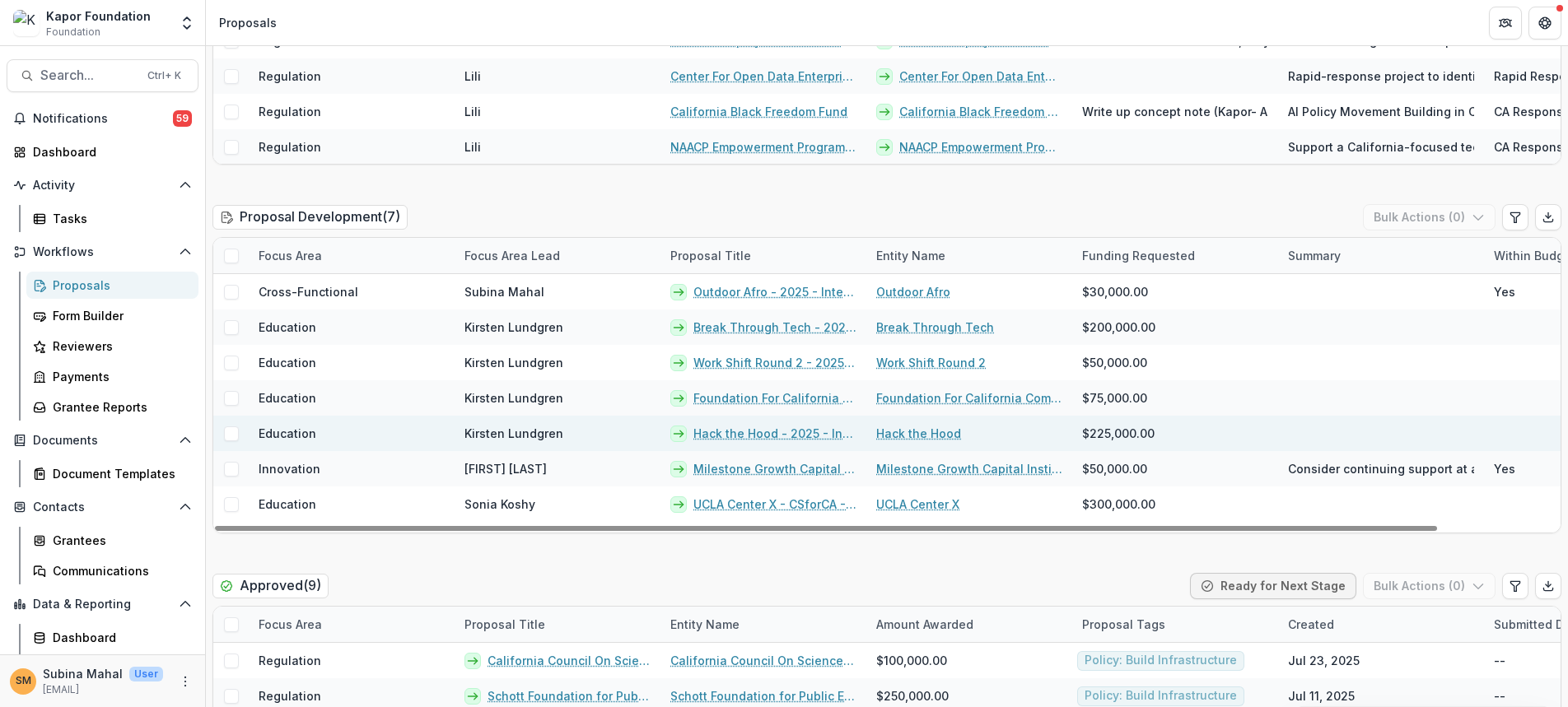 scroll, scrollTop: 329, scrollLeft: 0, axis: vertical 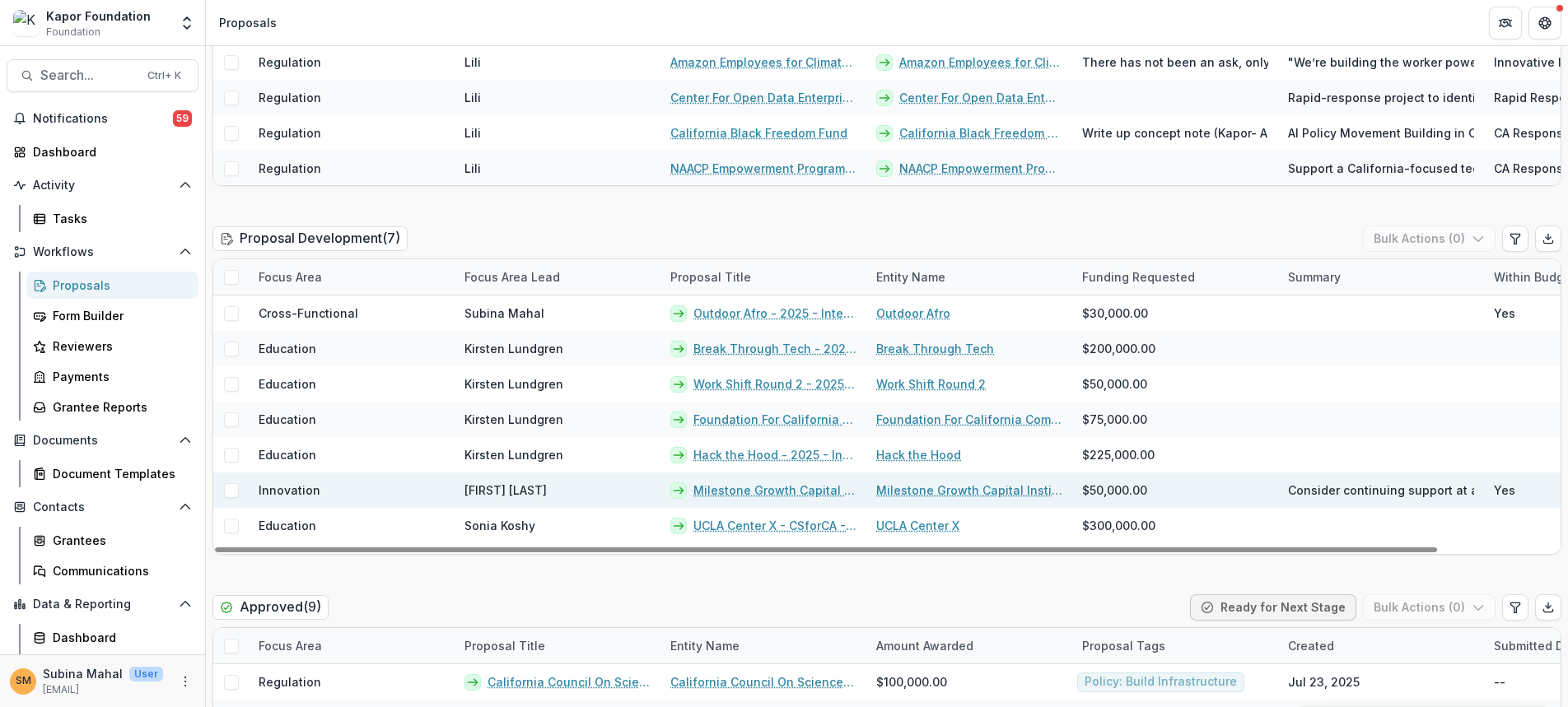 click on "Milestone Growth Capital Institute - 2025 - Internal Grant Concept Form" at bounding box center [775, 490] 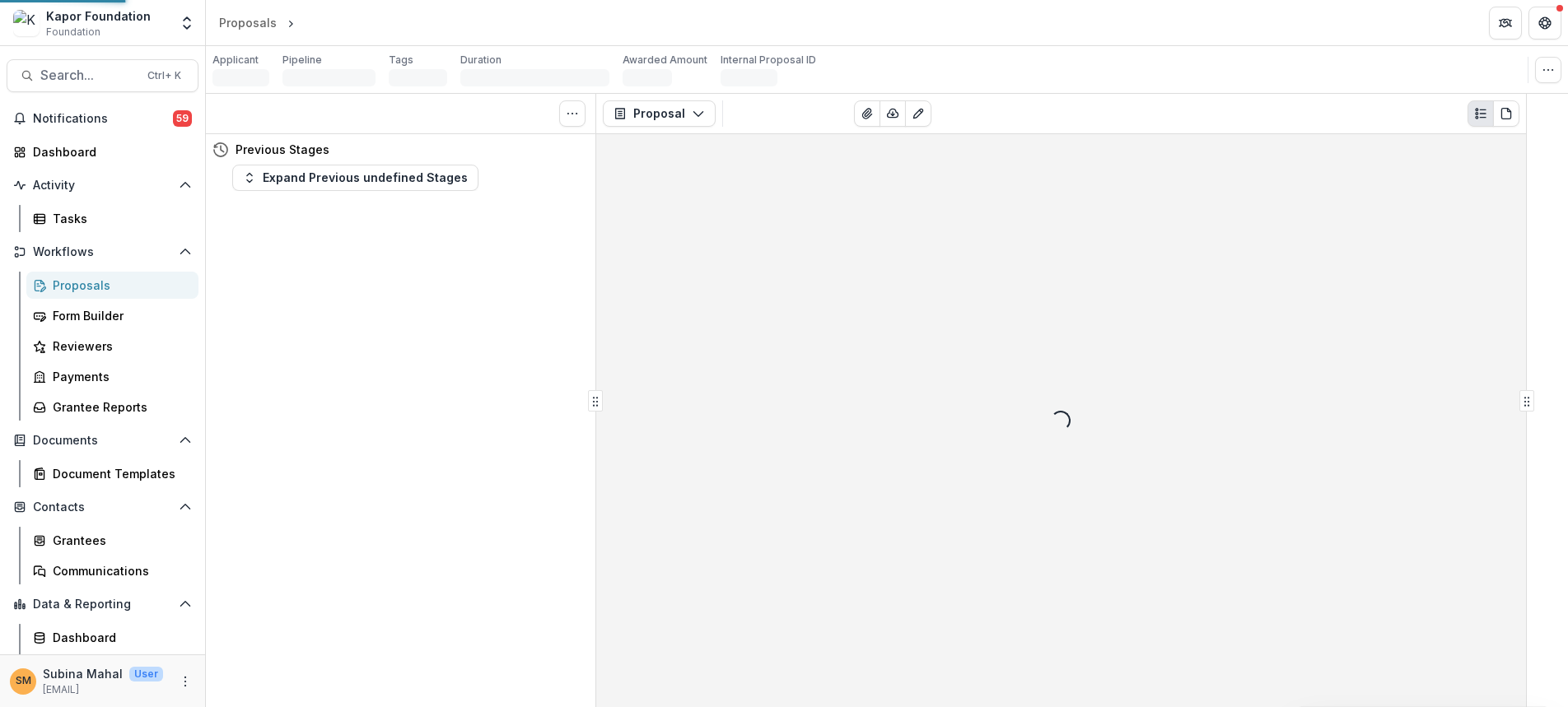 scroll, scrollTop: 0, scrollLeft: 0, axis: both 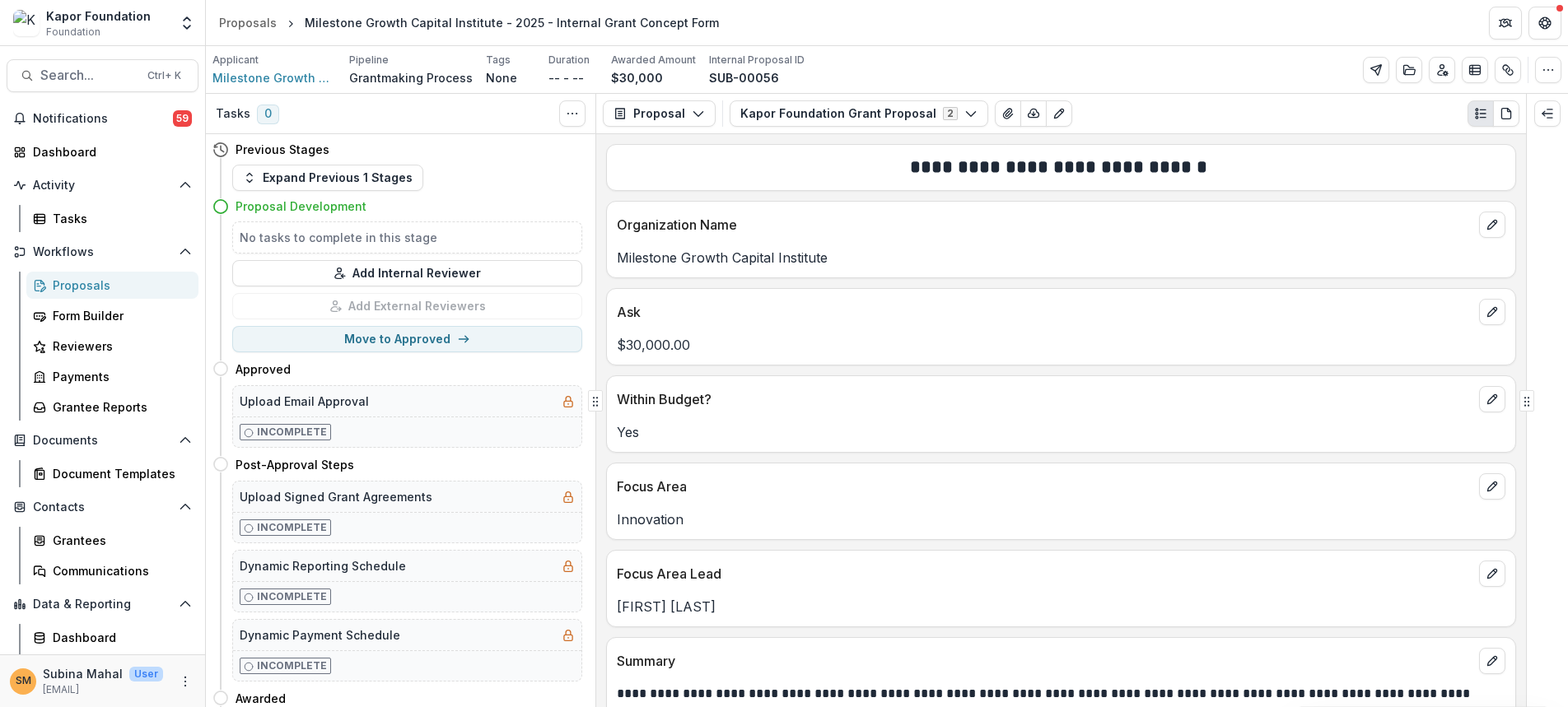click on "Proposals" at bounding box center [119, 285] 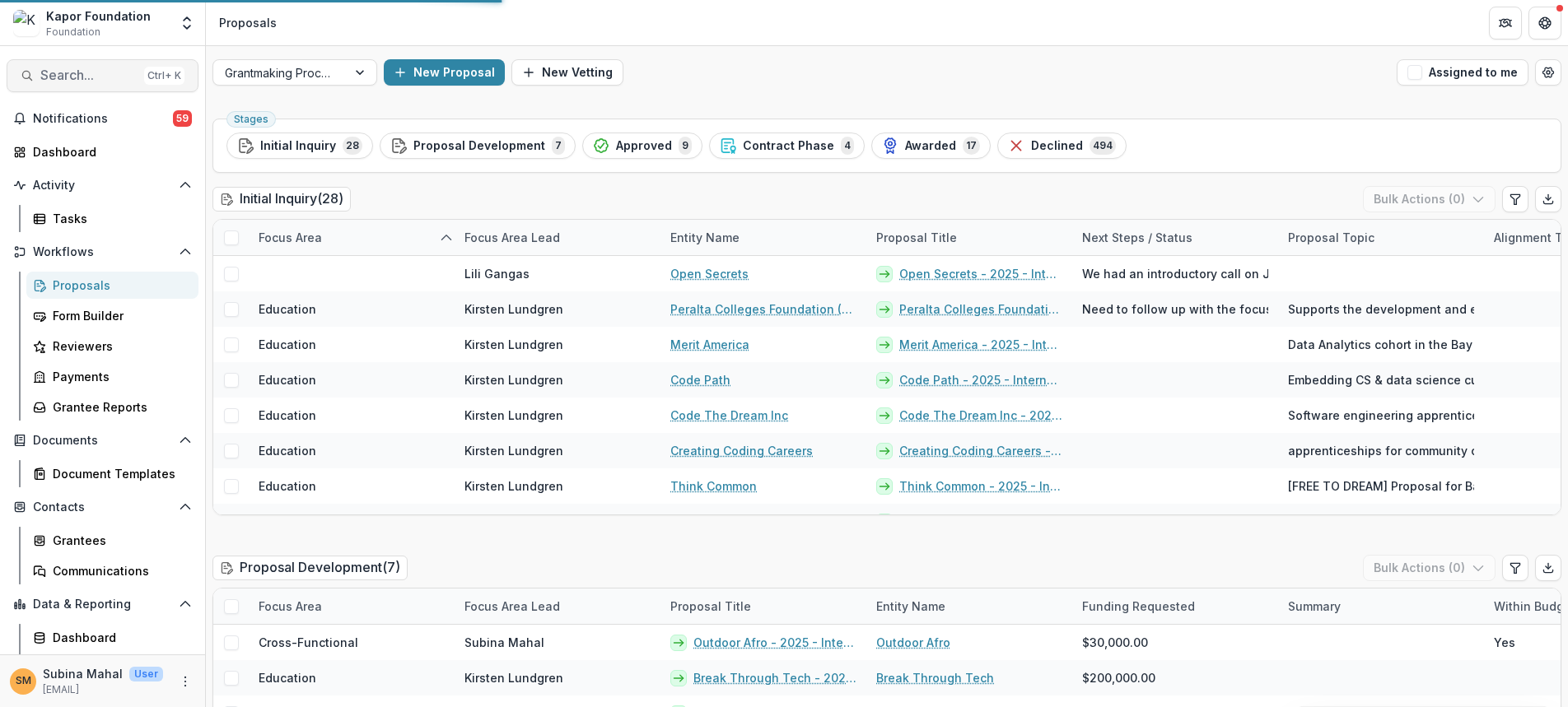 click on "Search..." at bounding box center (89, 75) 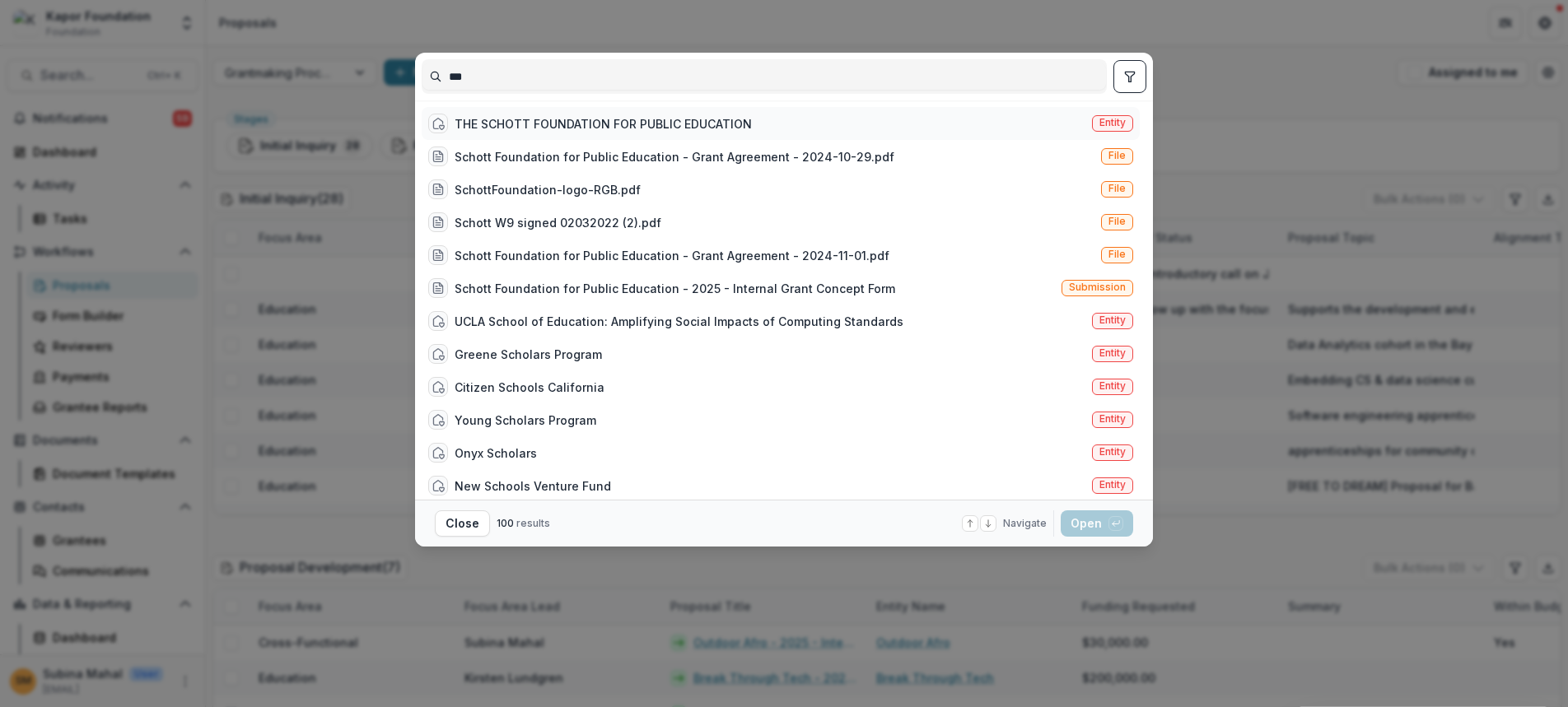 type on "***" 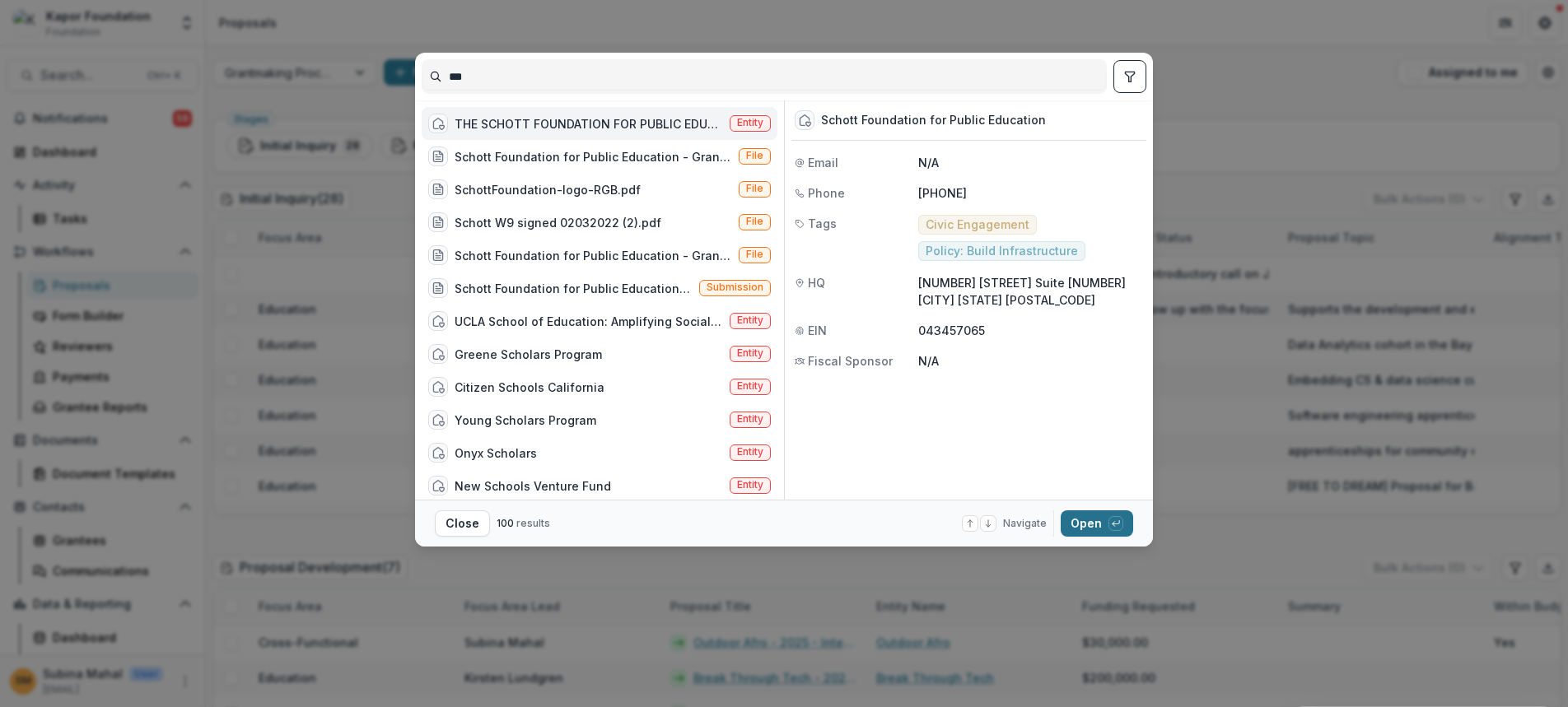 click on "Open with enter key" at bounding box center [1097, 523] 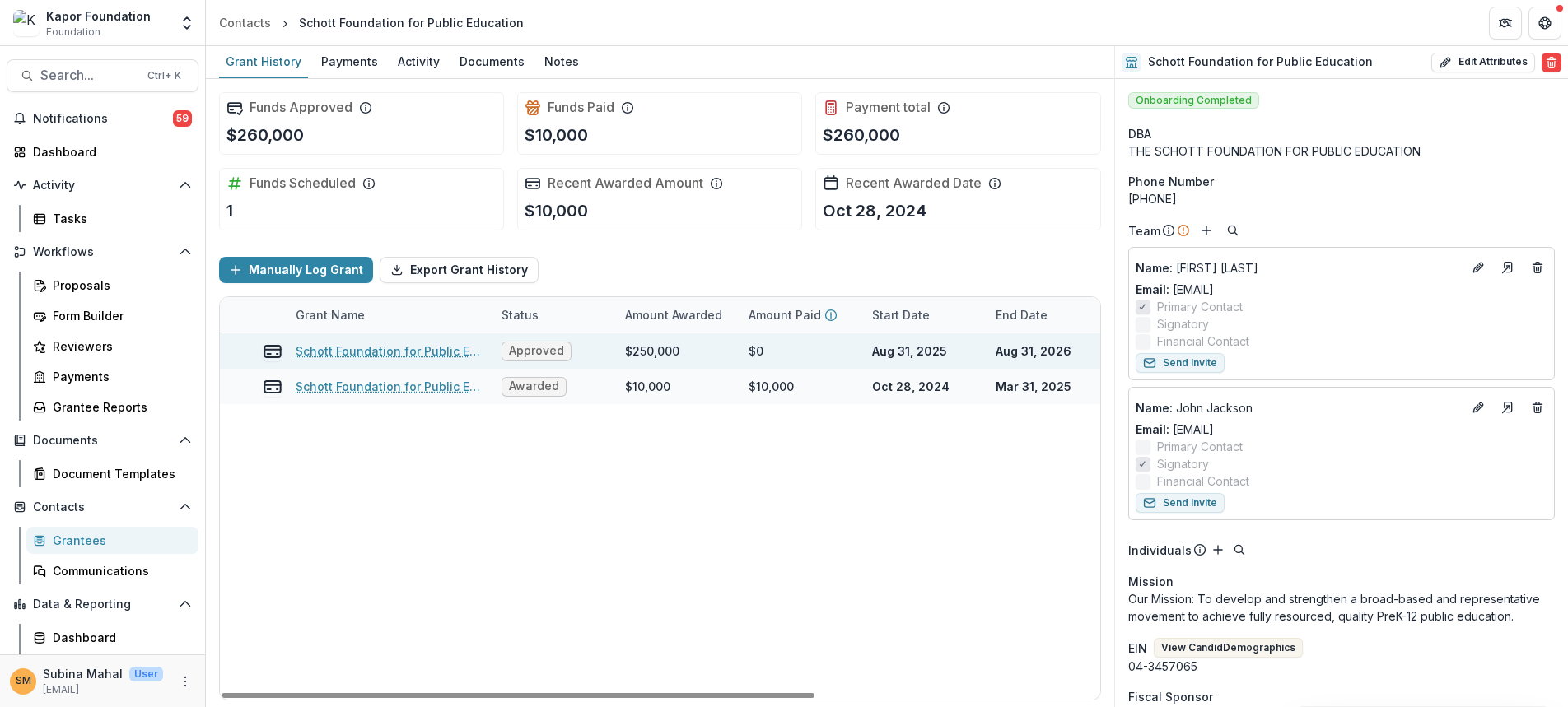 click on "Schott Foundation for Public Education - 2025 - Internal Grant Concept Form" at bounding box center (389, 351) 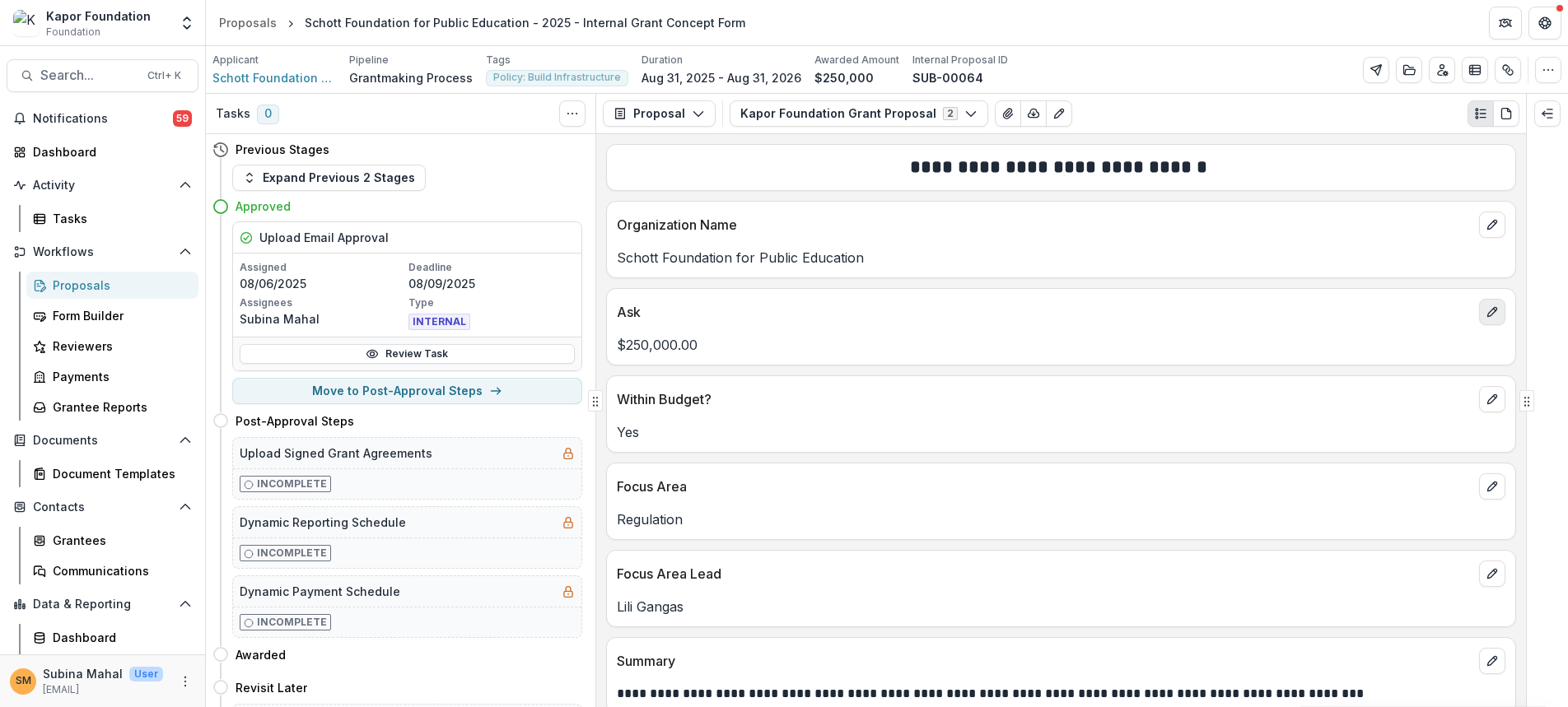 click 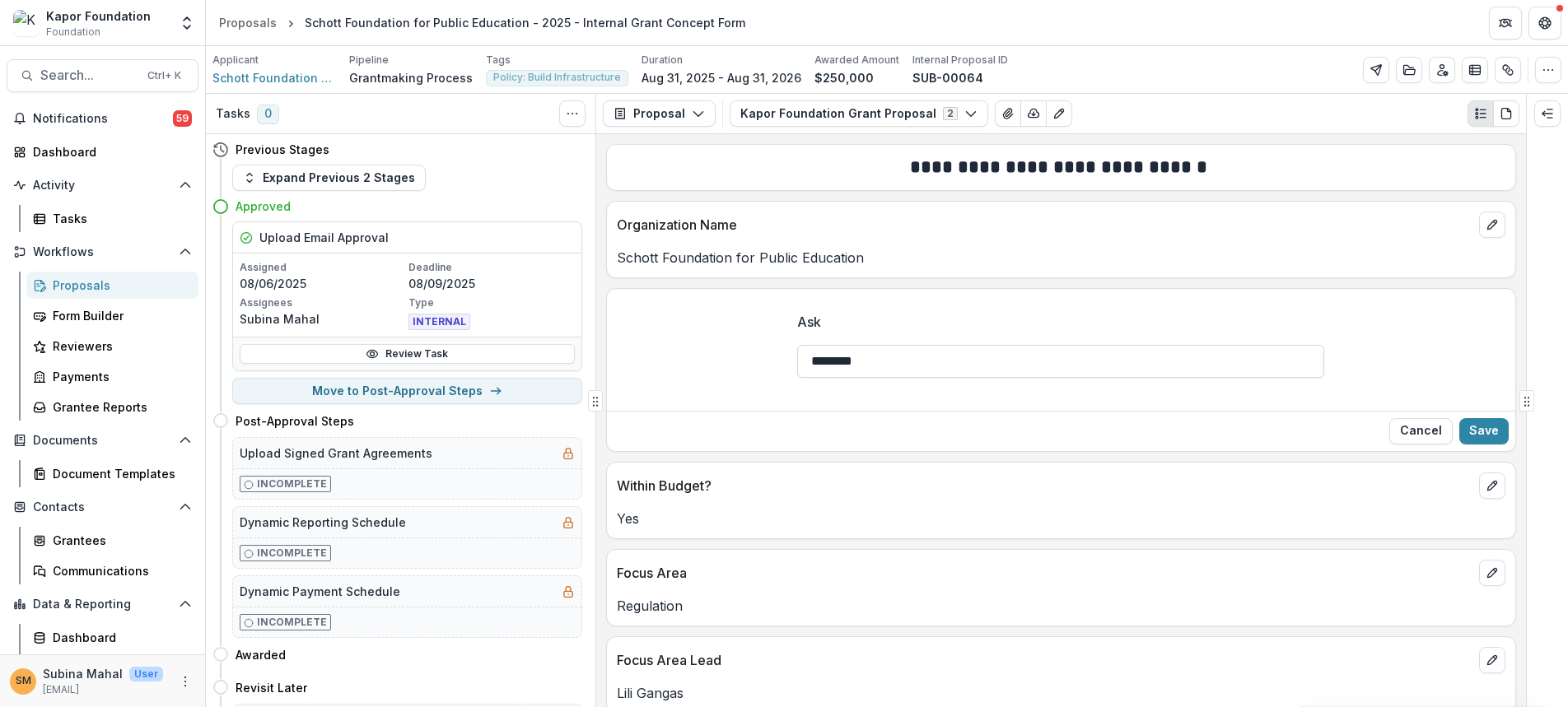 drag, startPoint x: 838, startPoint y: 356, endPoint x: 814, endPoint y: 354, distance: 24.08319 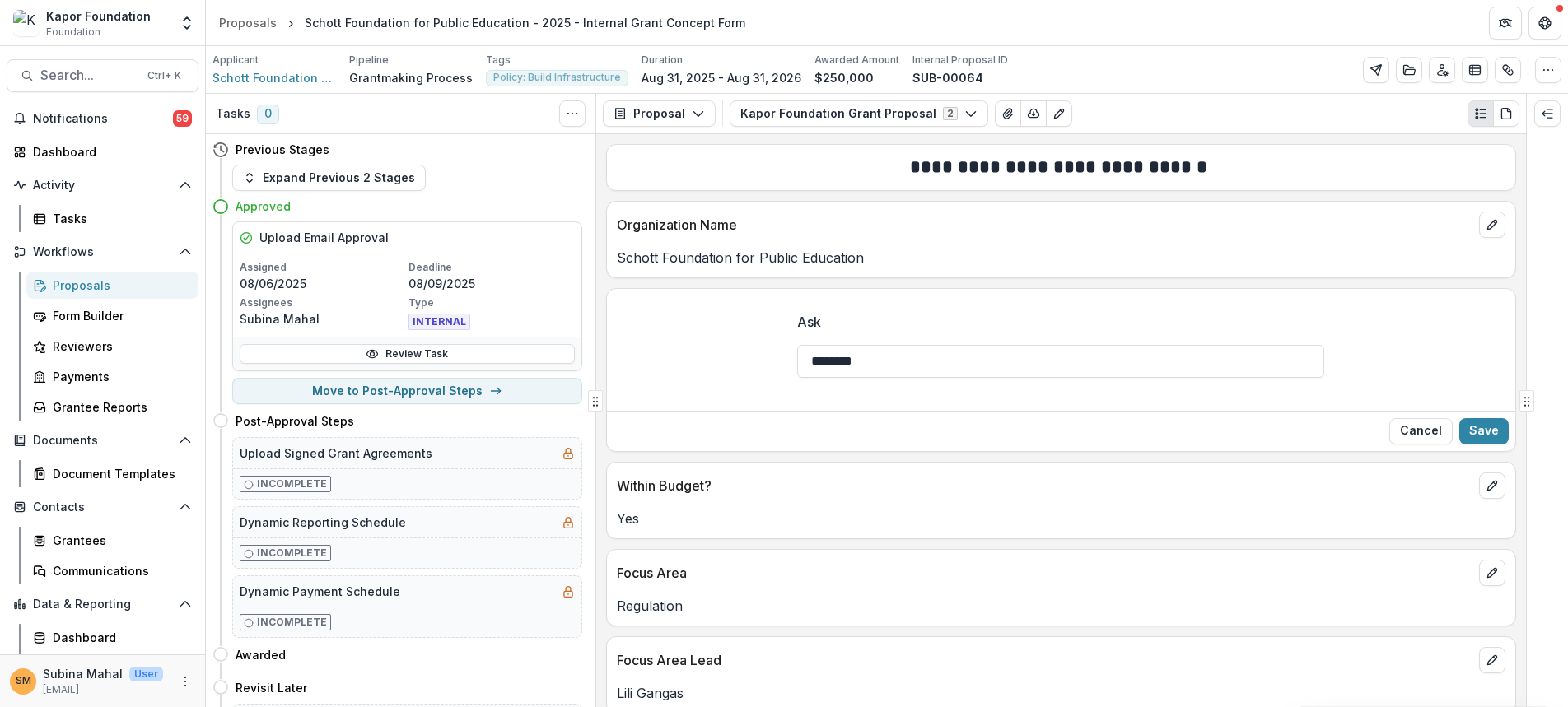 type on "********" 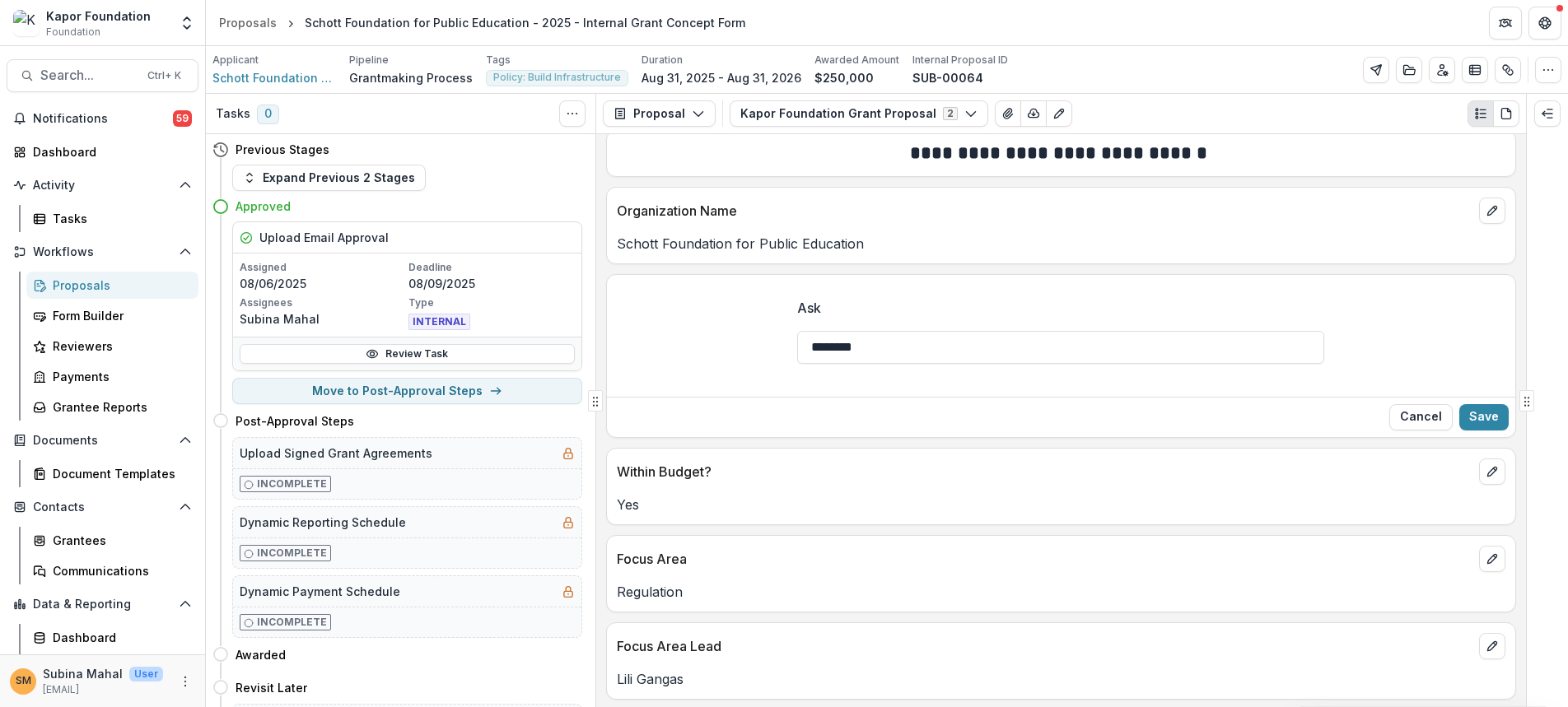 scroll, scrollTop: 0, scrollLeft: 0, axis: both 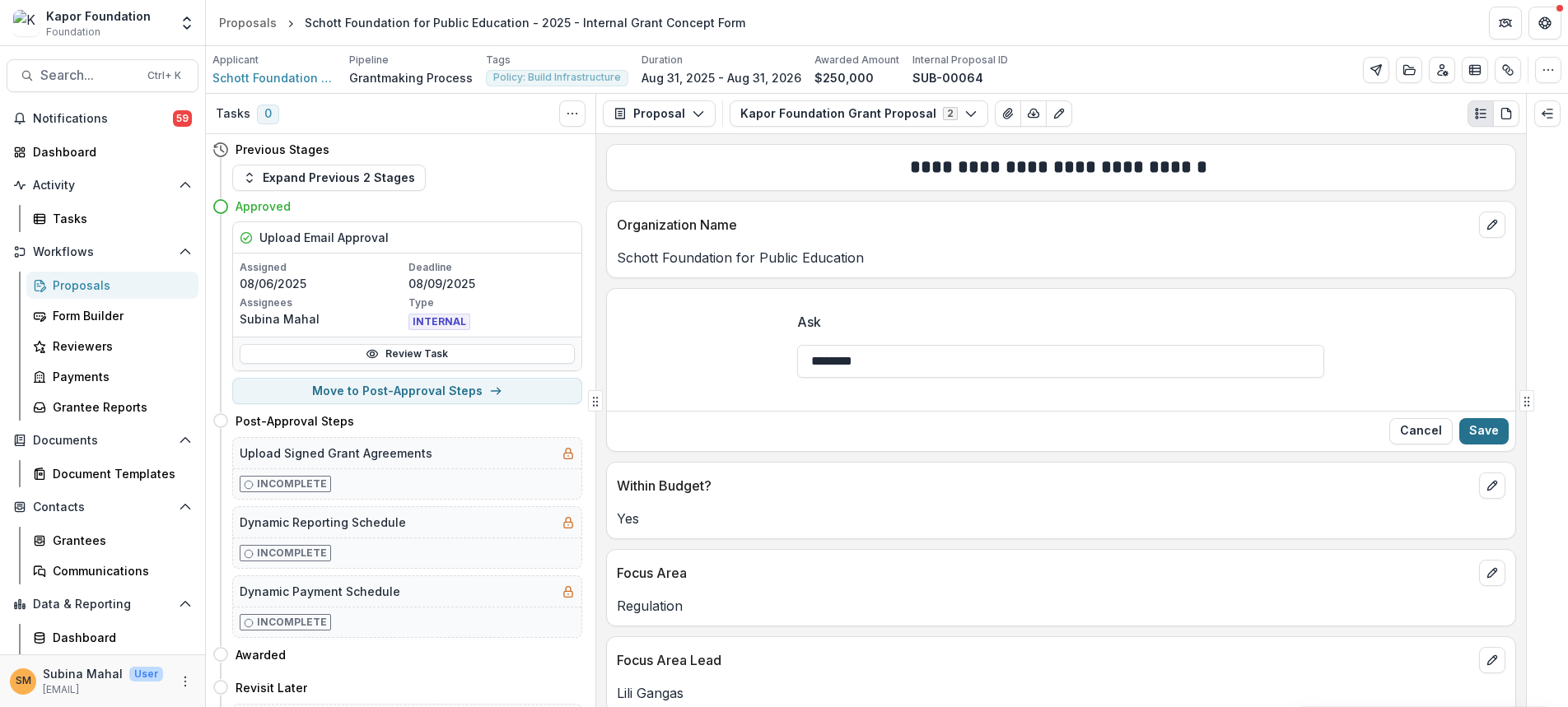 click on "Save" at bounding box center [1484, 431] 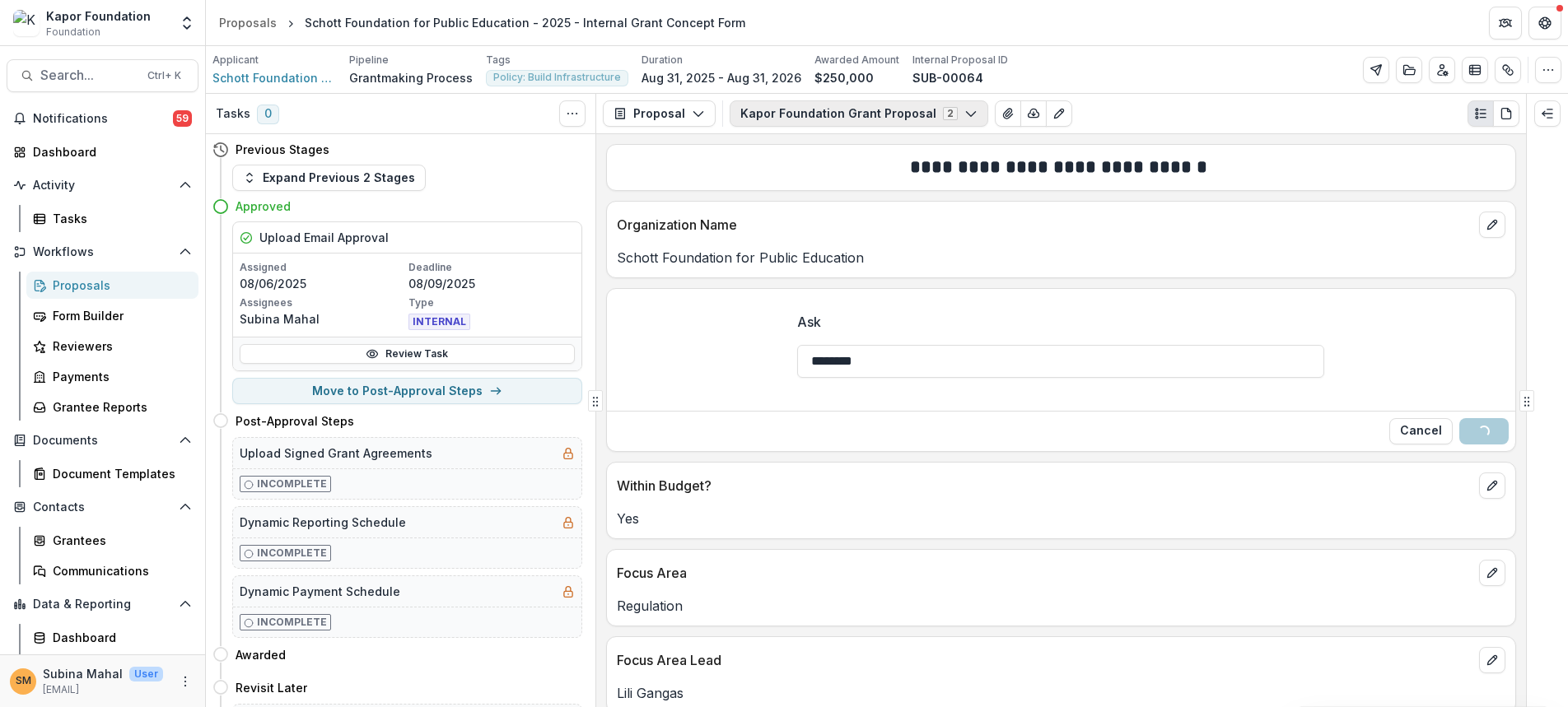 click on "Kapor Foundation Grant Proposal 2" at bounding box center (859, 114) 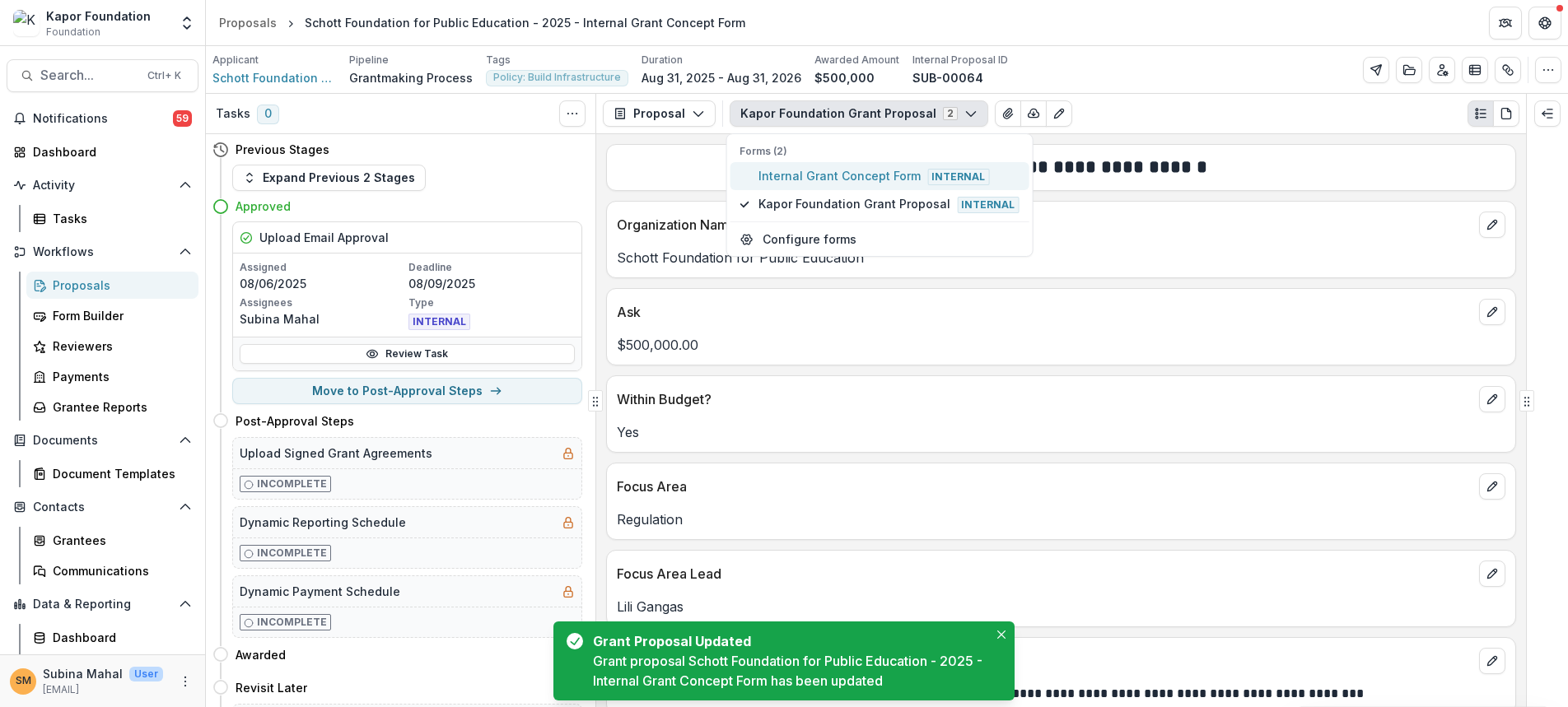 click on "Internal Grant Concept Form Internal" at bounding box center [889, 176] 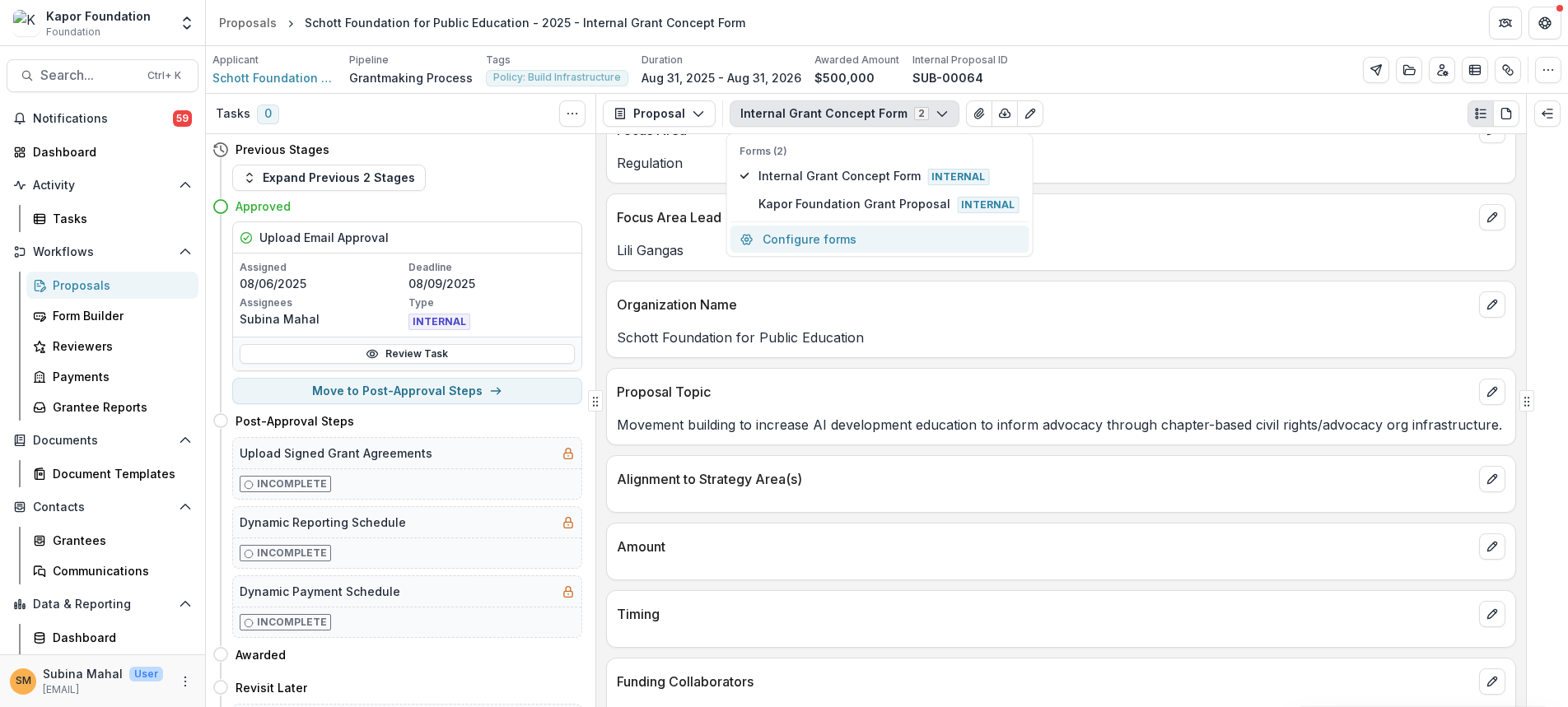 scroll, scrollTop: 0, scrollLeft: 0, axis: both 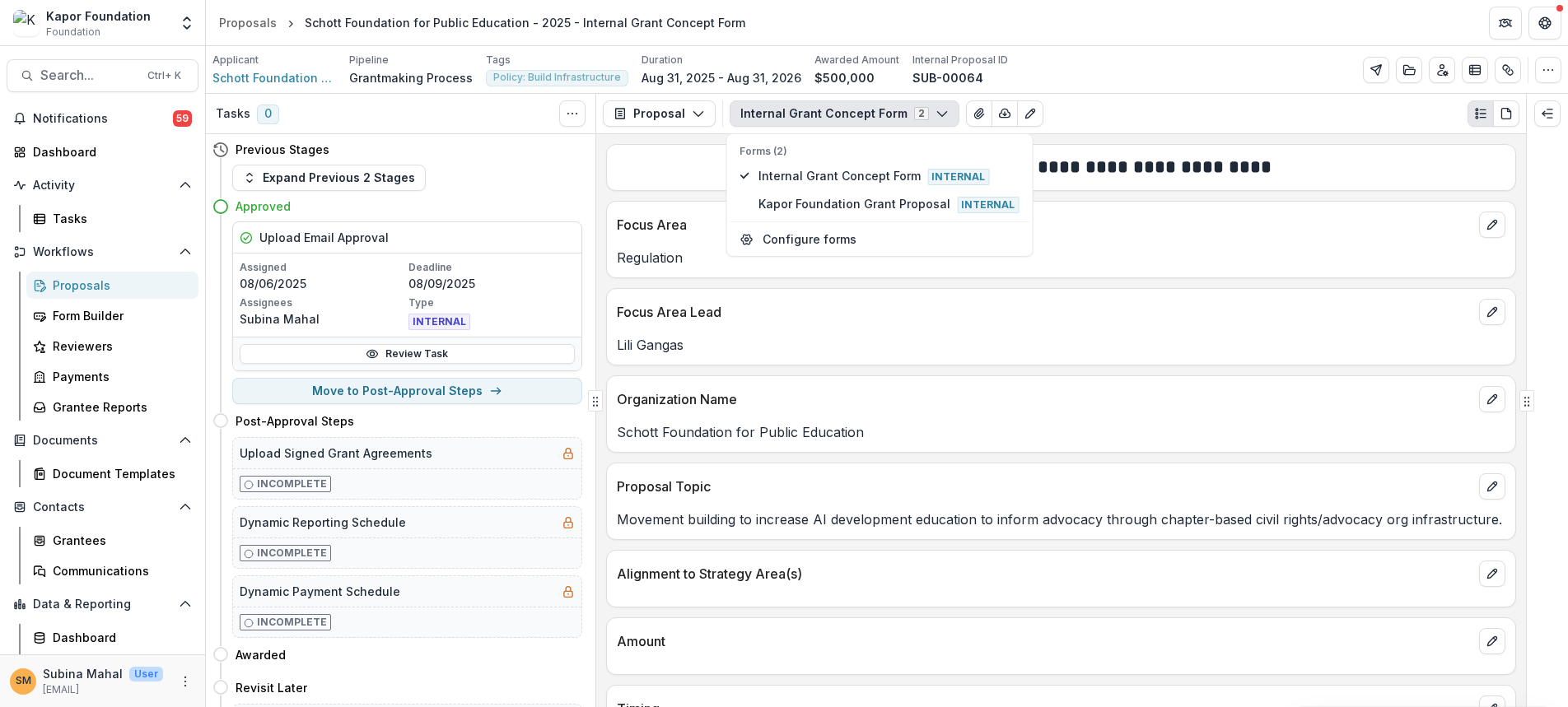 click on "Applicant Schott Foundation for Public Education Pipeline Grantmaking Process Tags Policy: Build Infrastructure All tags Policy: Build Infrastructure Duration Aug 31, 2025   -   Aug 31, 2026 Awarded Amount $500,000 Internal Proposal ID SUB-00064 Edit Details View Candid  Demographics Change History Key Milestones Change Pipeline Archive Delete Proposal" at bounding box center (887, 70) 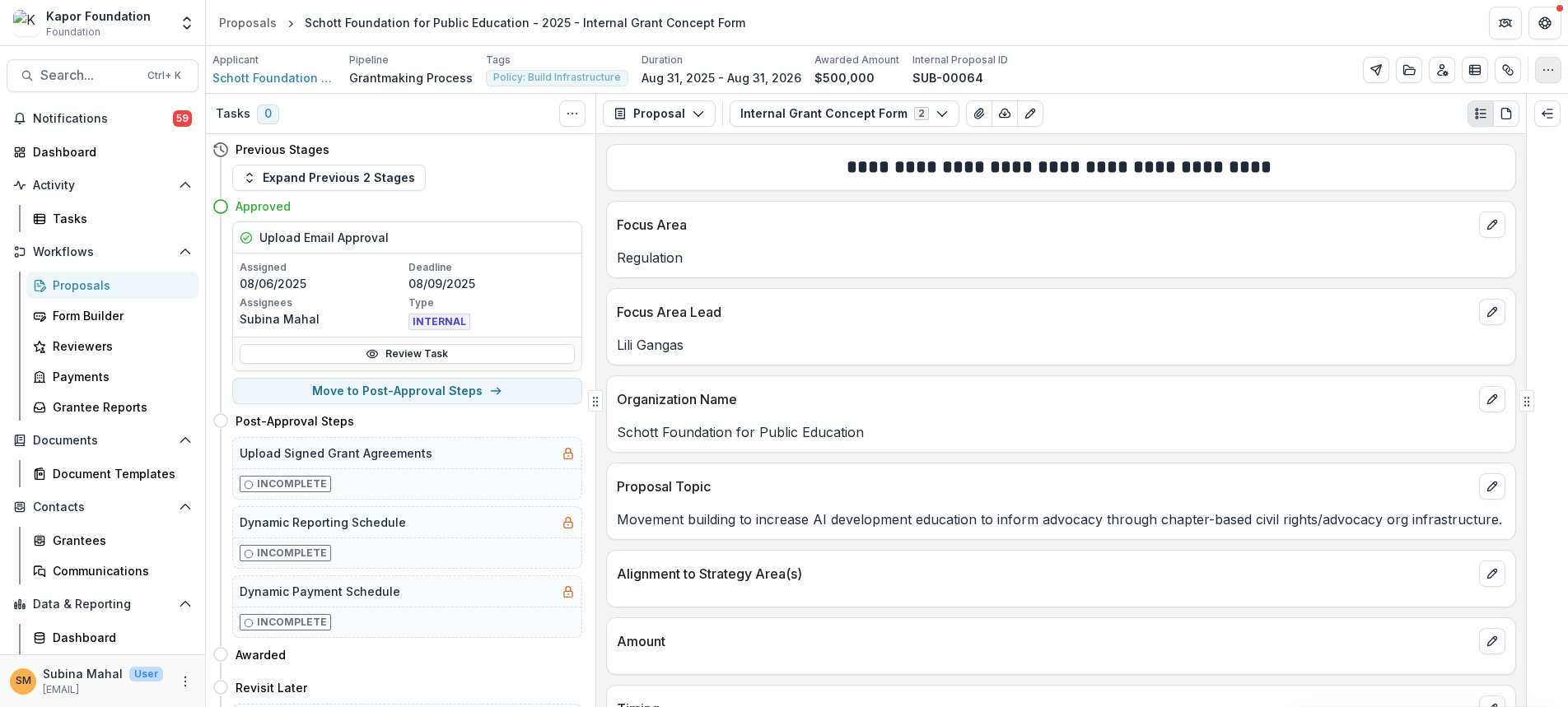click 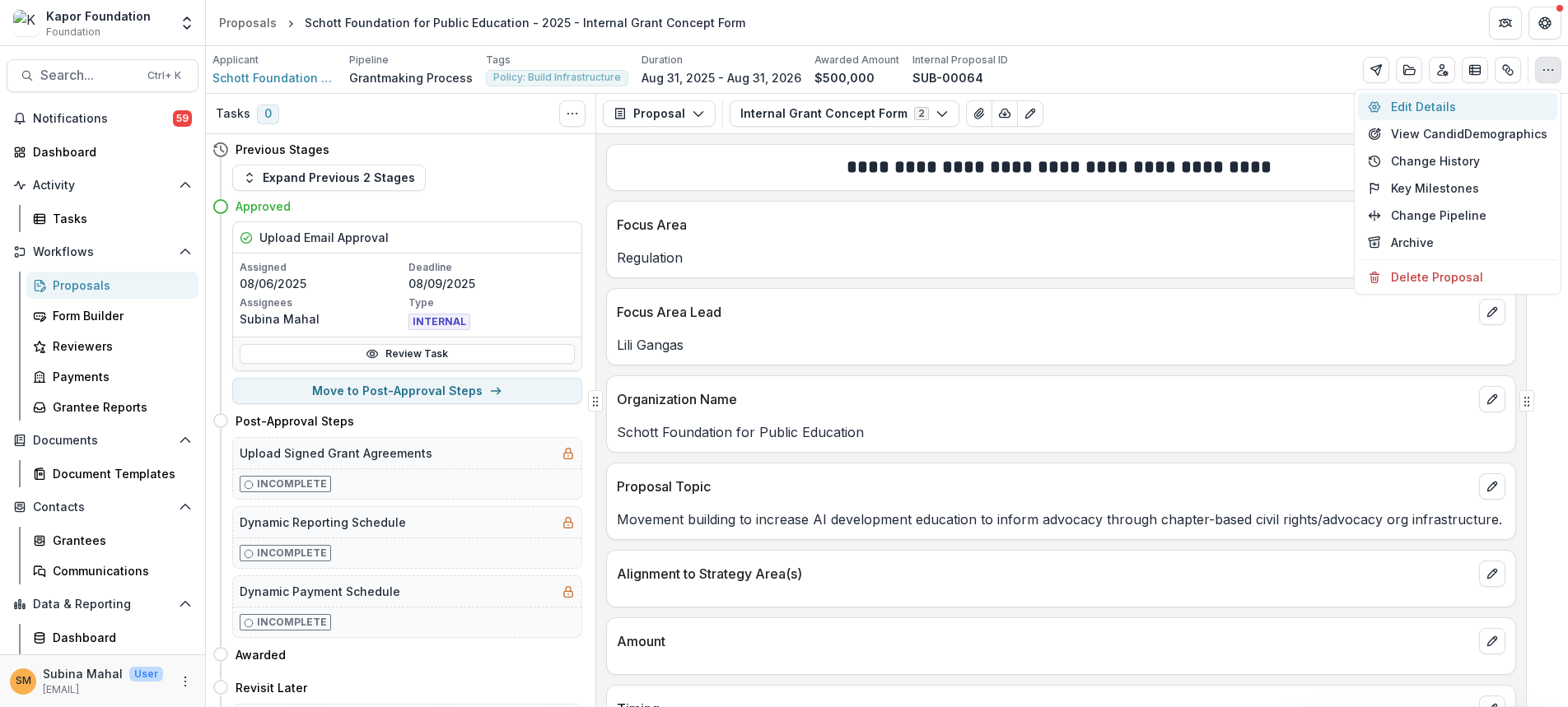 click on "Edit Details" at bounding box center (1458, 106) 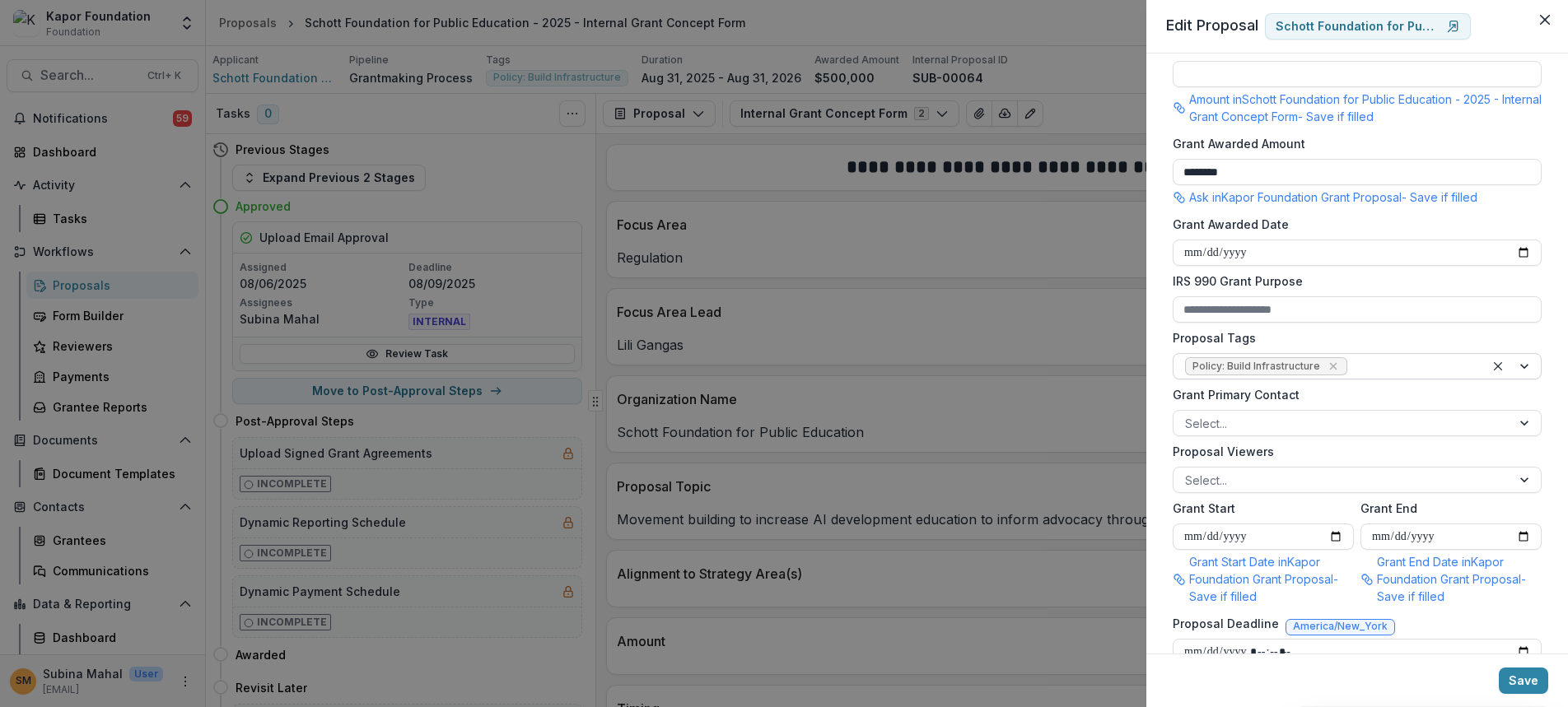 scroll, scrollTop: 494, scrollLeft: 0, axis: vertical 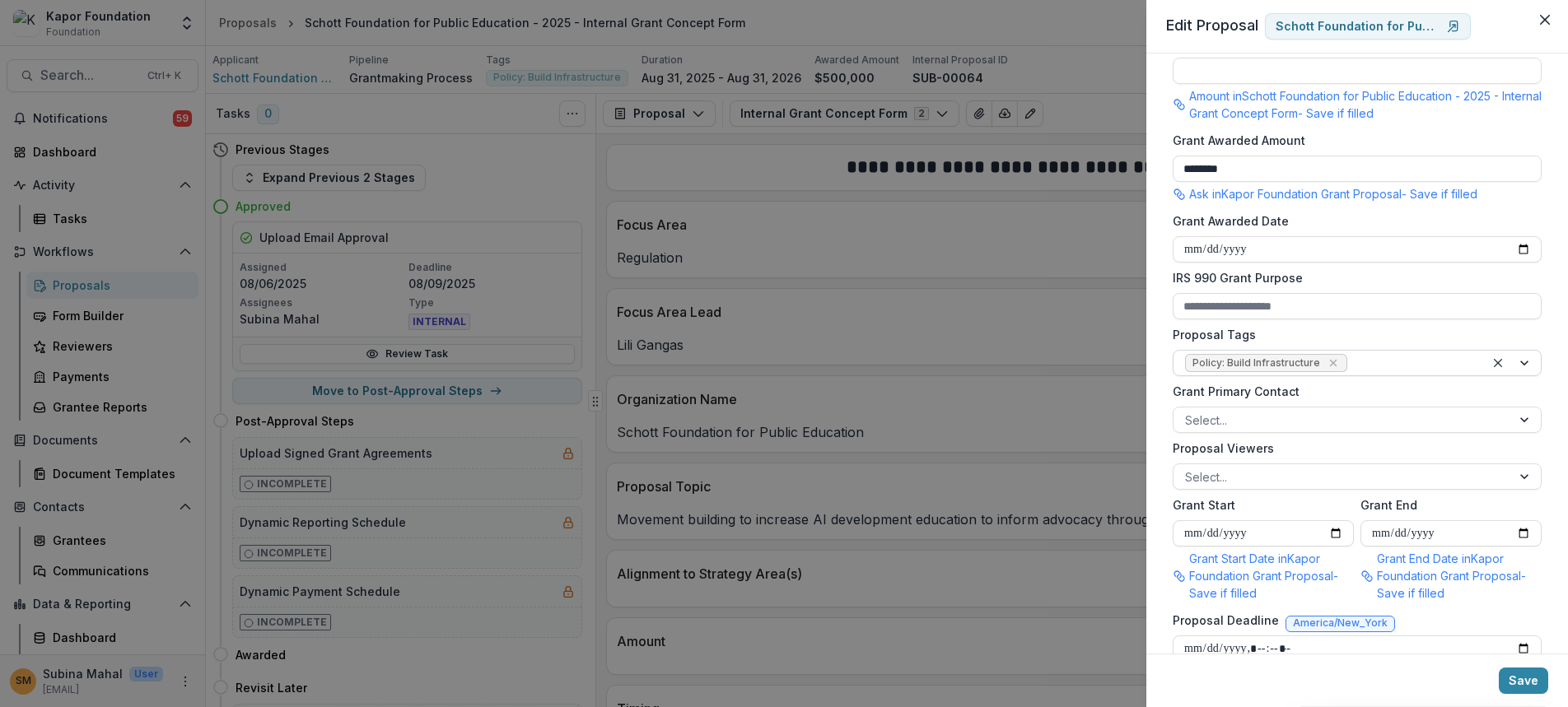 click at bounding box center [1513, 363] 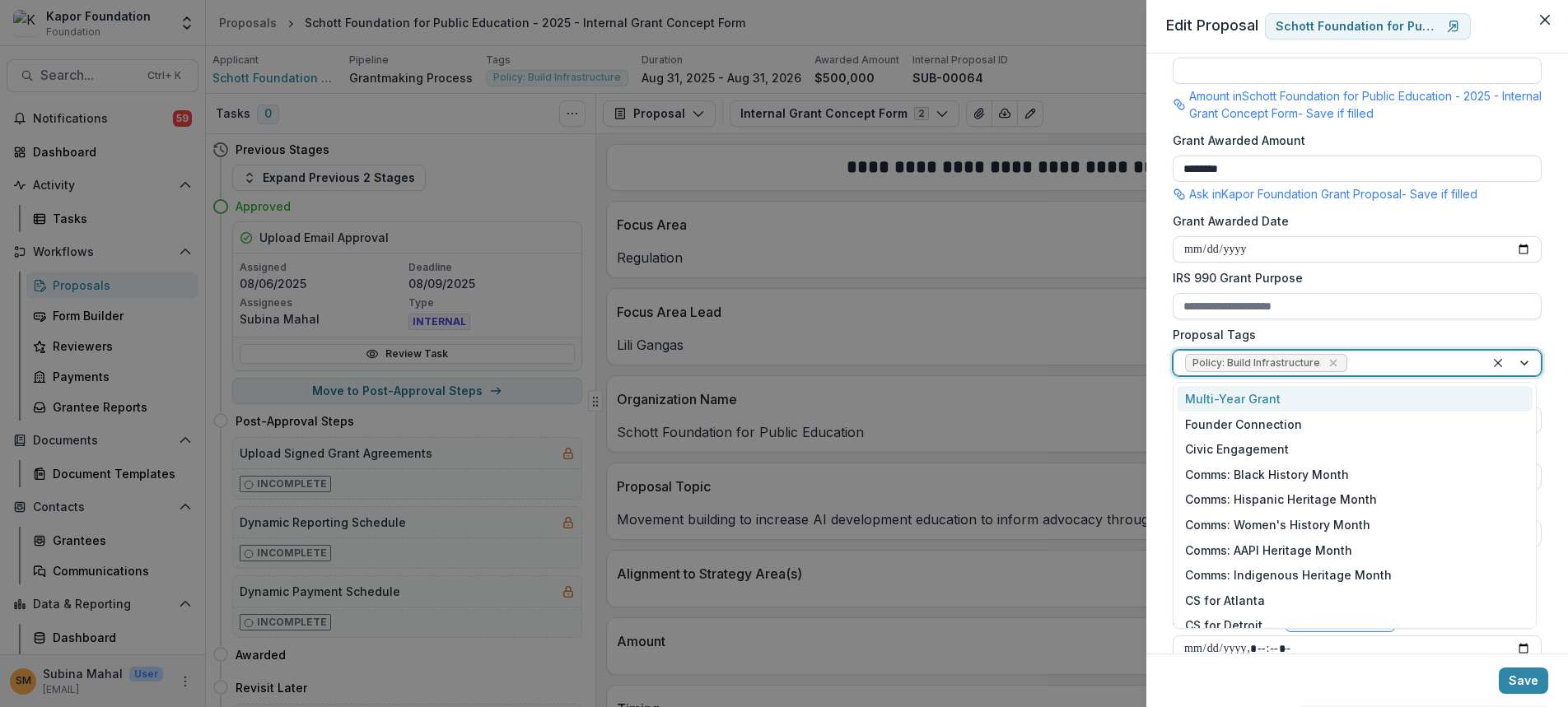 click on "Multi-Year Grant" at bounding box center (1355, 398) 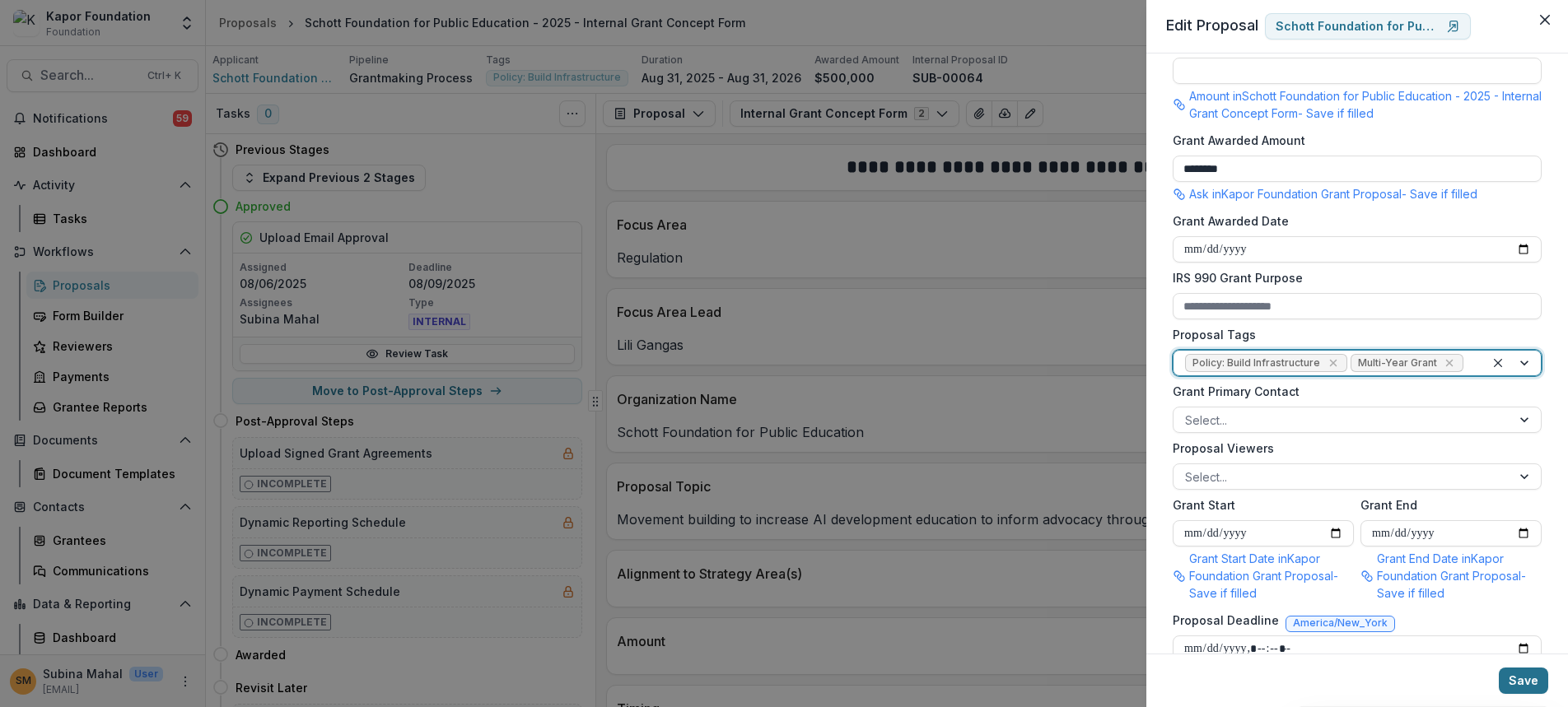 click on "Save" at bounding box center (1524, 681) 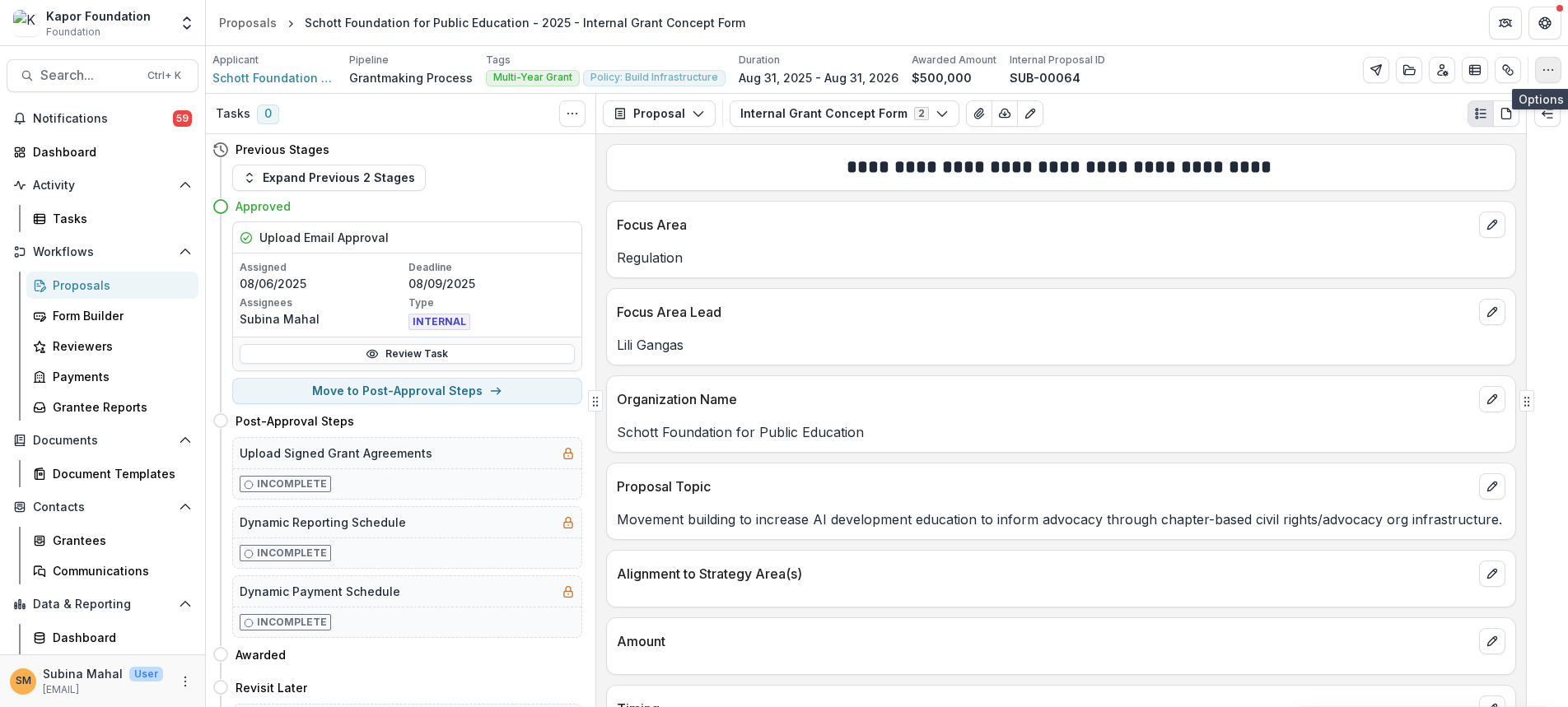 click 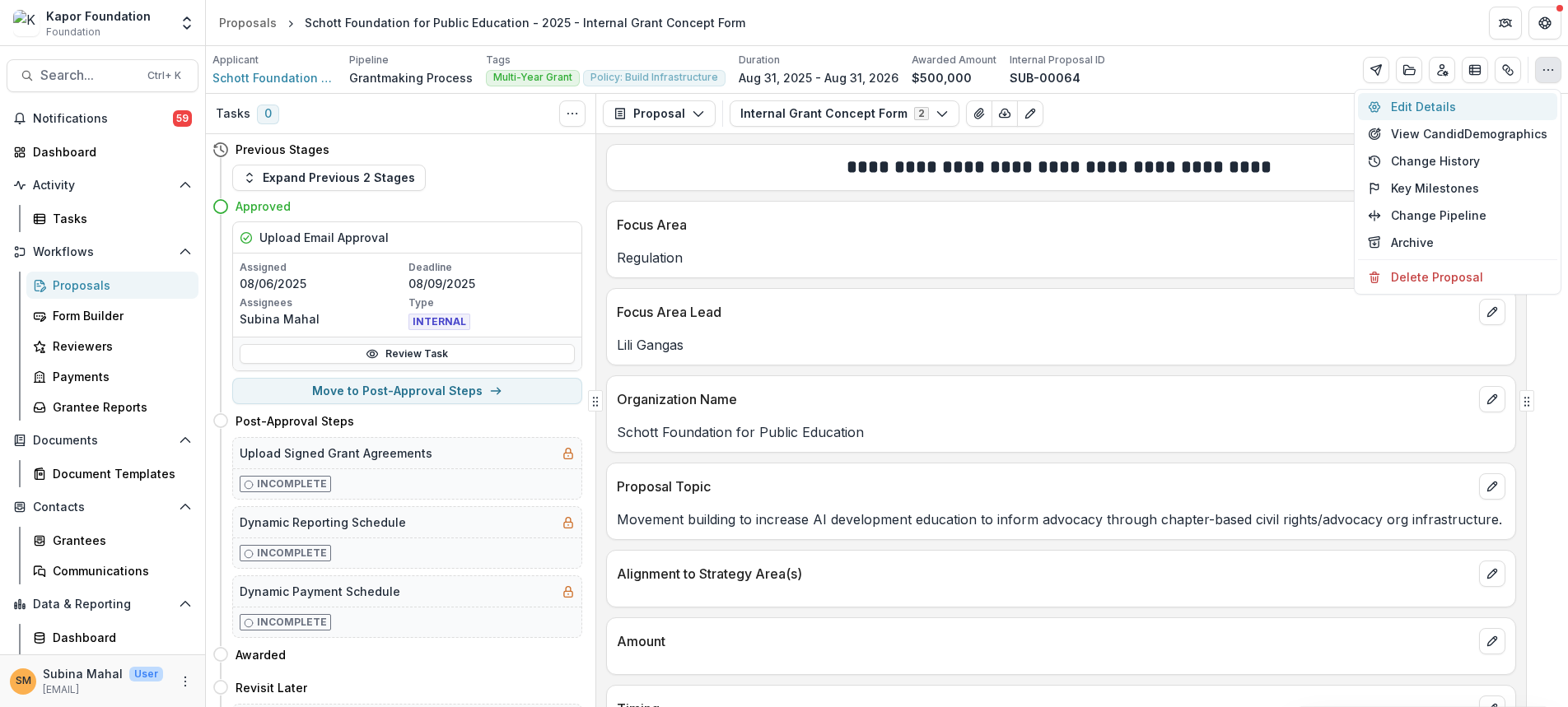 click on "Edit Details" at bounding box center [1458, 106] 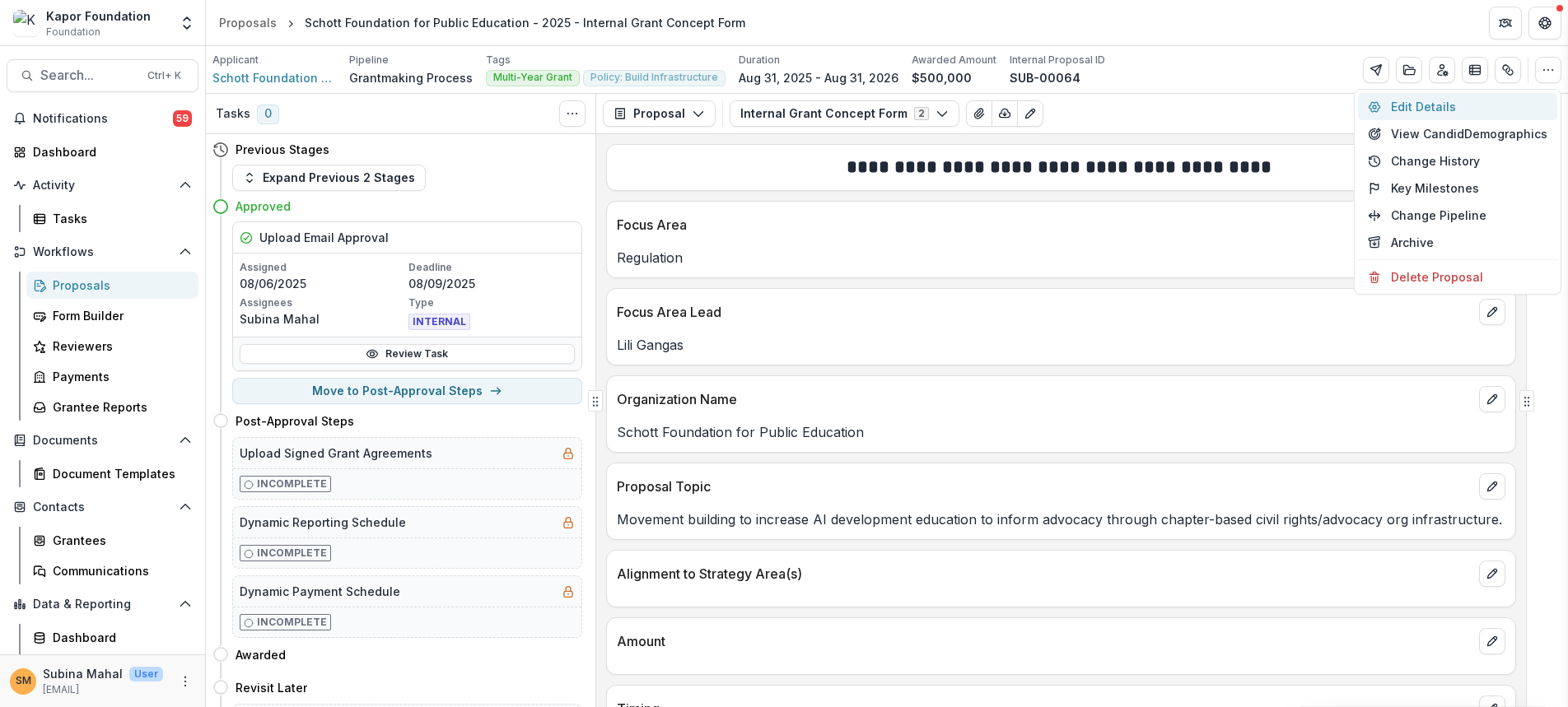 type on "********" 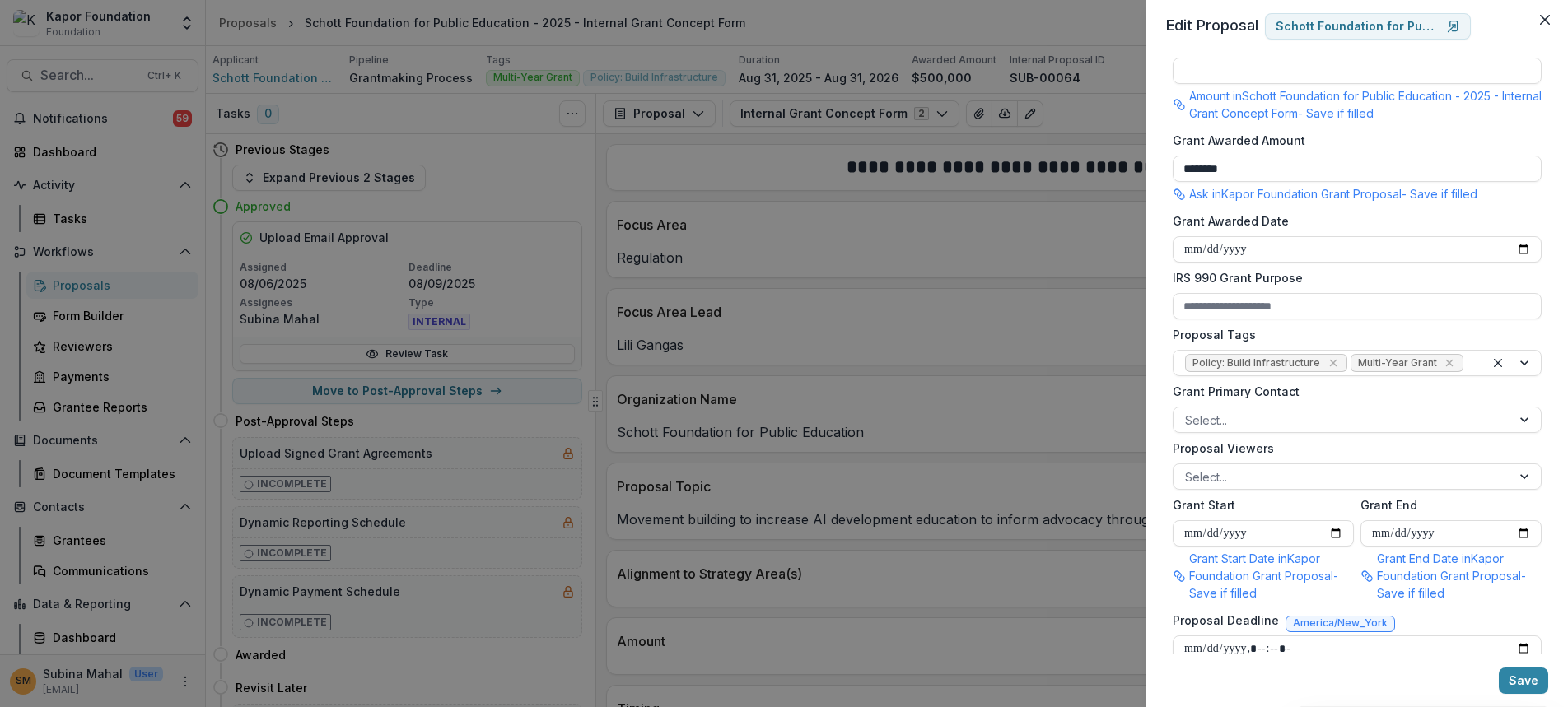 scroll, scrollTop: 575, scrollLeft: 0, axis: vertical 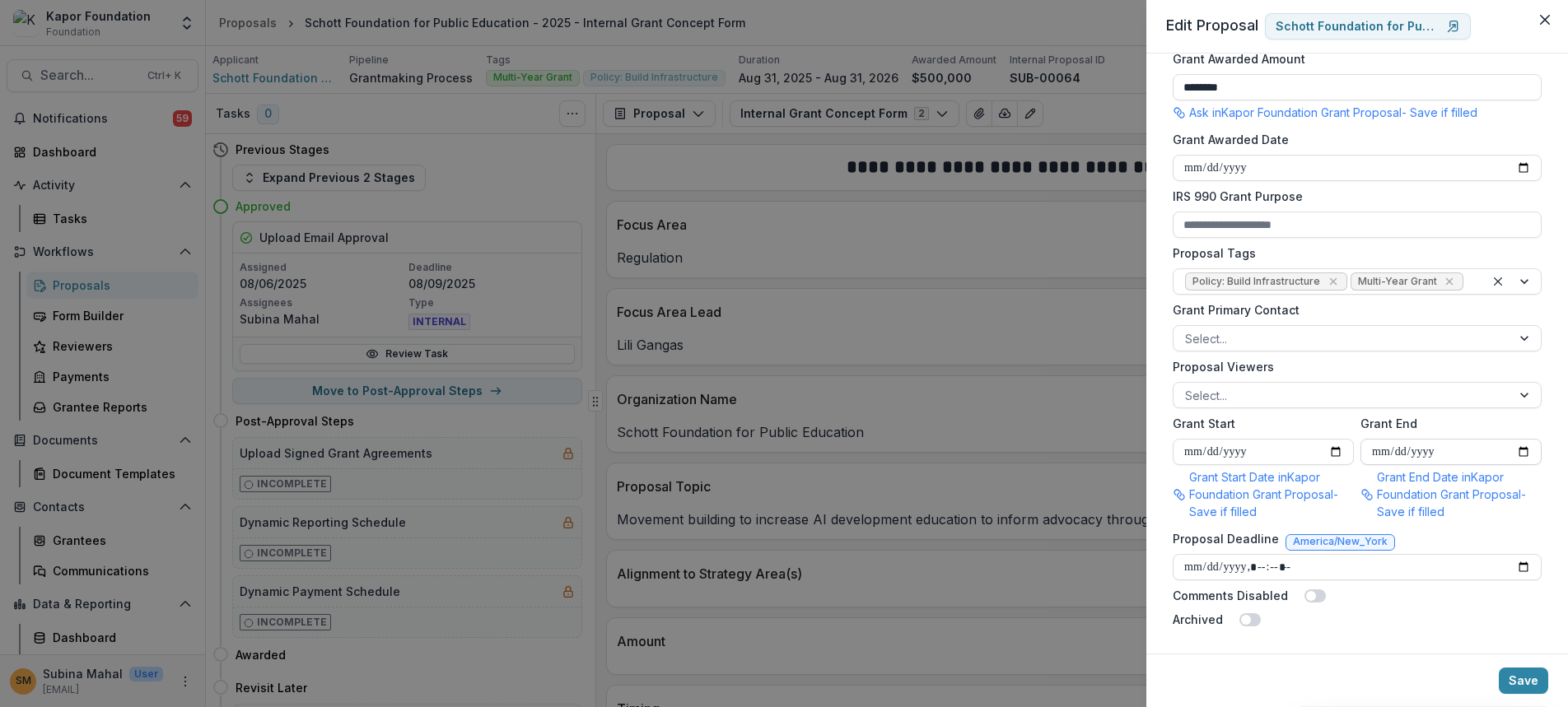 click on "**********" at bounding box center (1451, 452) 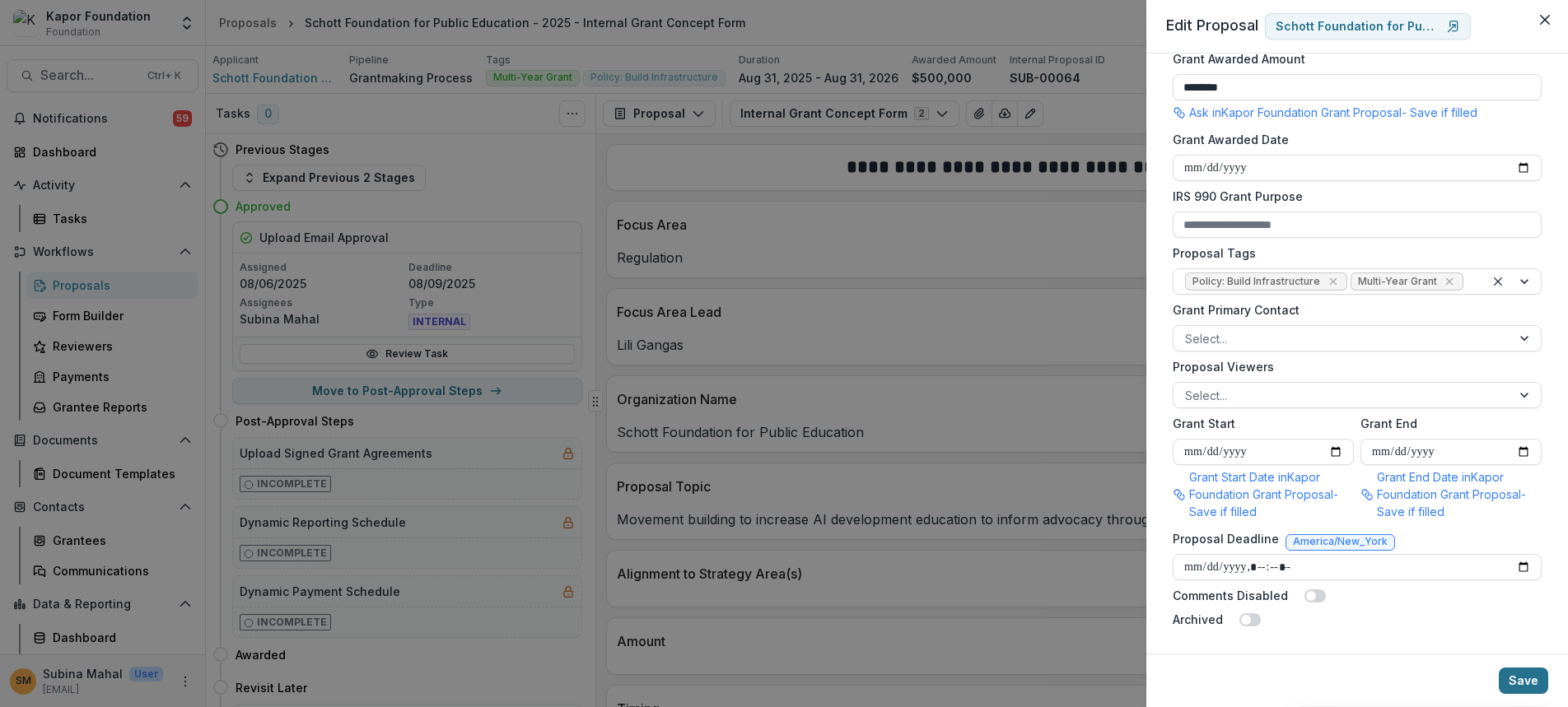 click on "Save" at bounding box center [1524, 681] 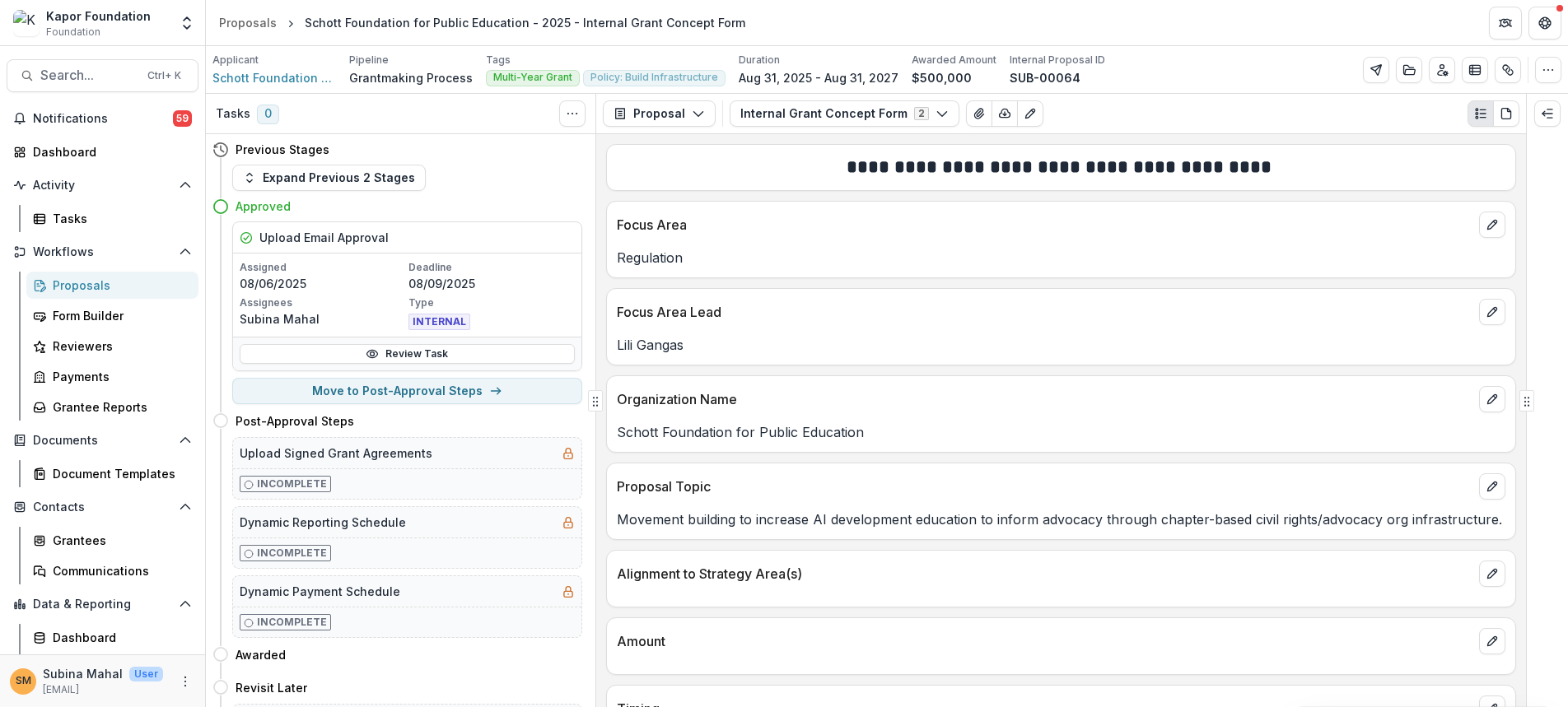 click on "Proposals" at bounding box center [119, 285] 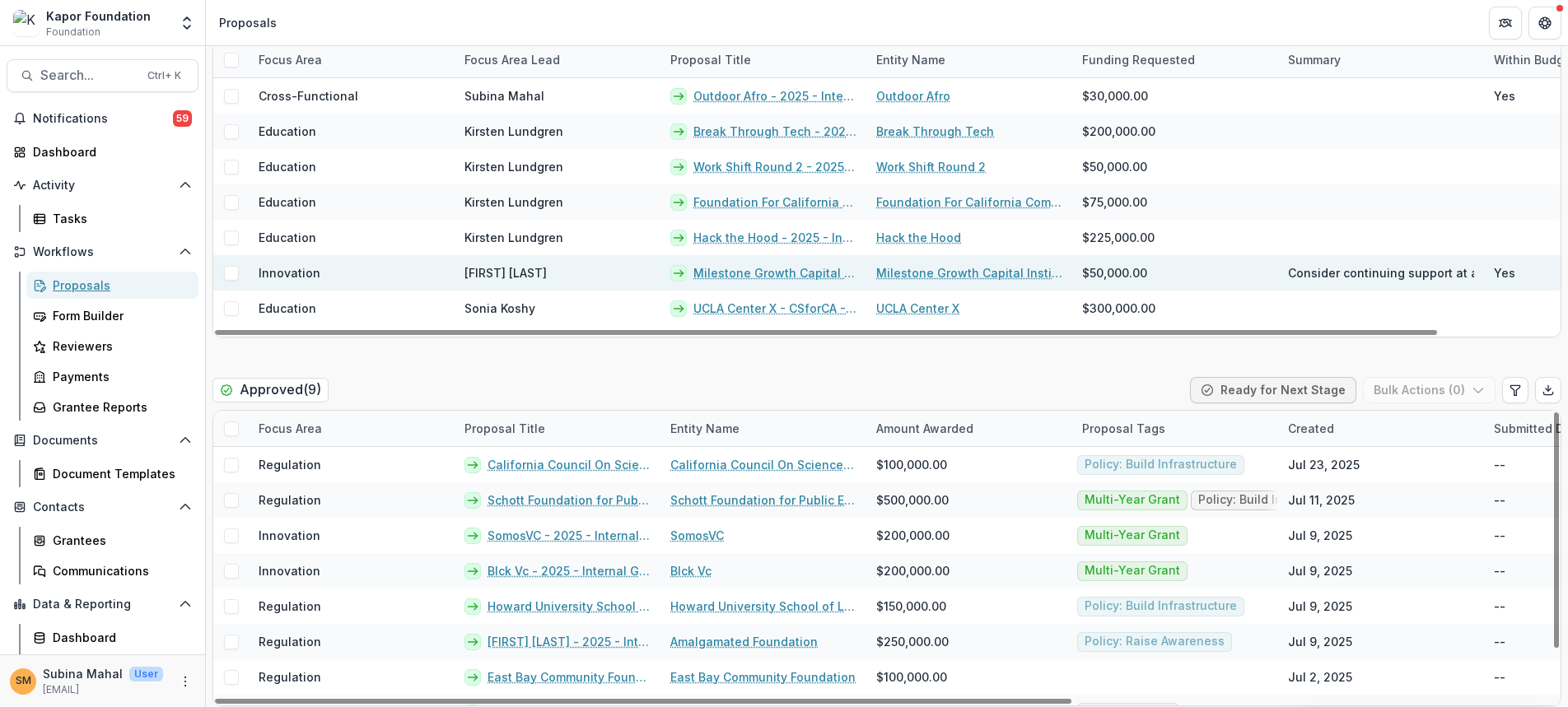 scroll, scrollTop: 494, scrollLeft: 0, axis: vertical 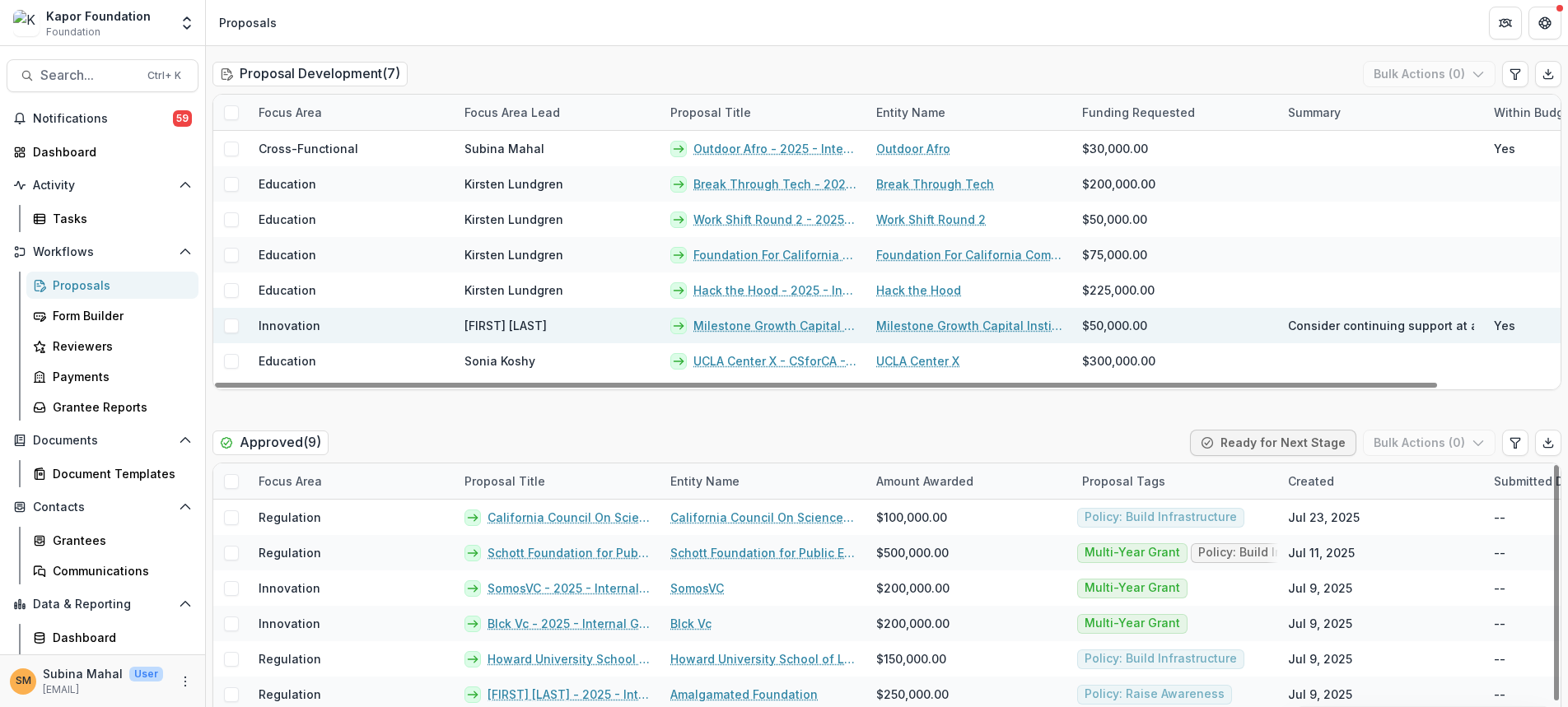click on "Milestone Growth Capital Institute - 2025 - Internal Grant Concept Form" at bounding box center (775, 325) 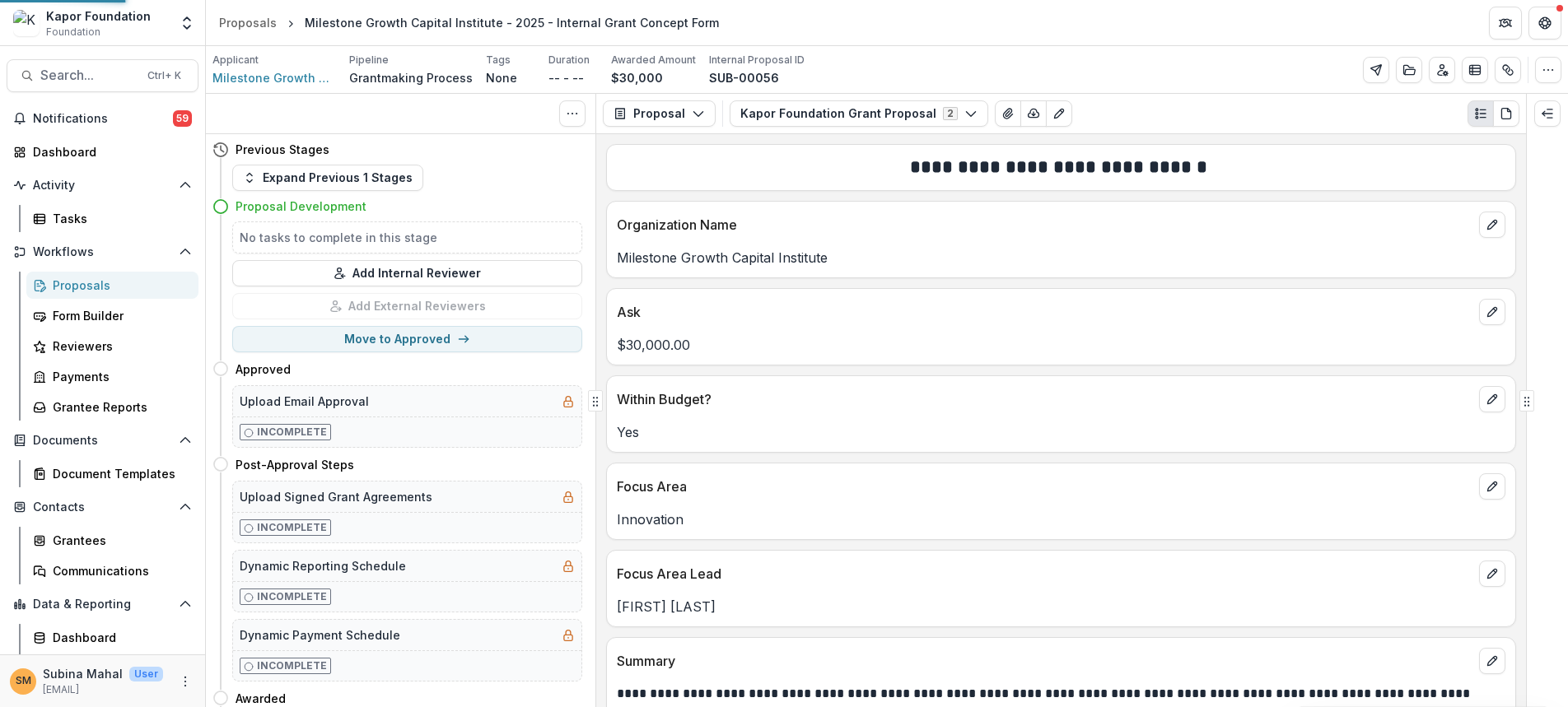 scroll, scrollTop: 0, scrollLeft: 0, axis: both 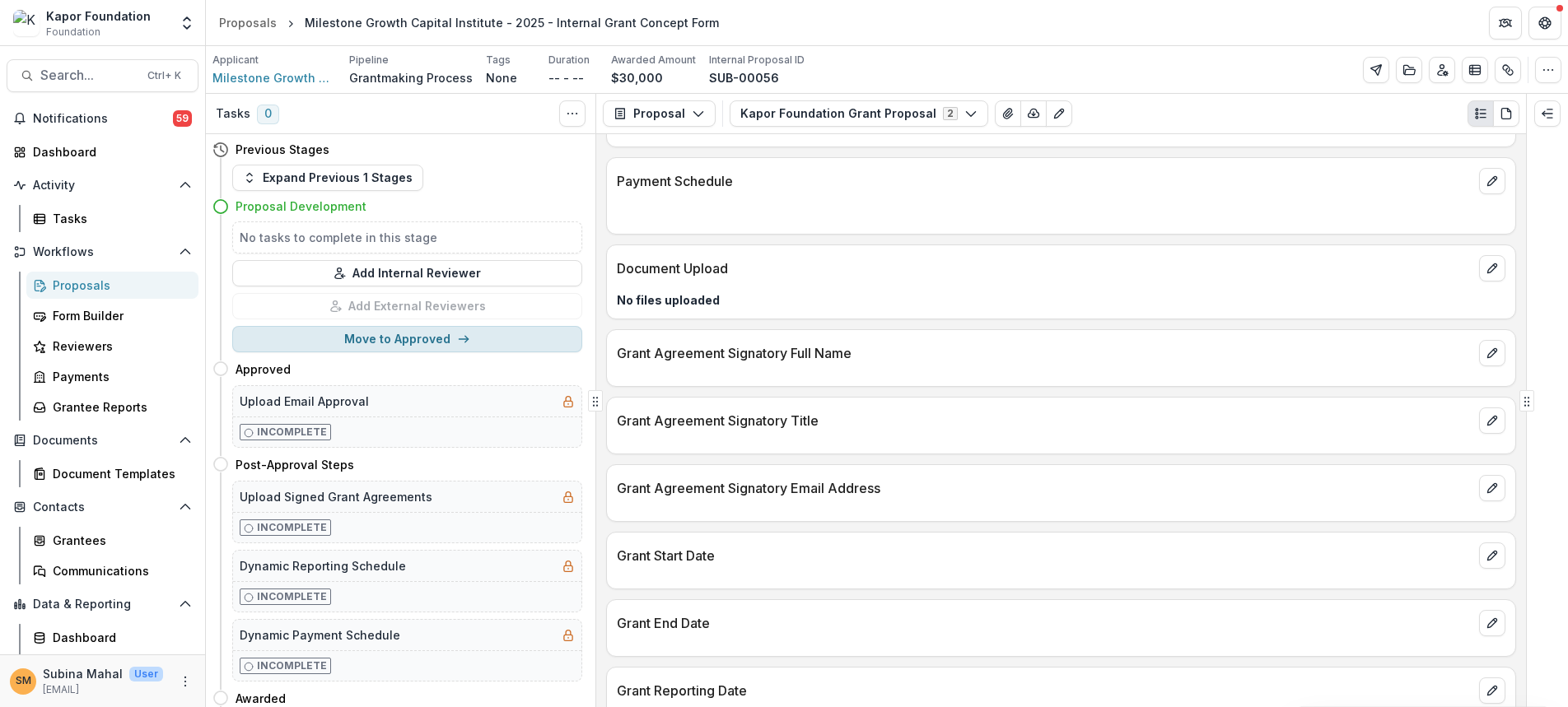 click on "Move to Approved" at bounding box center [407, 339] 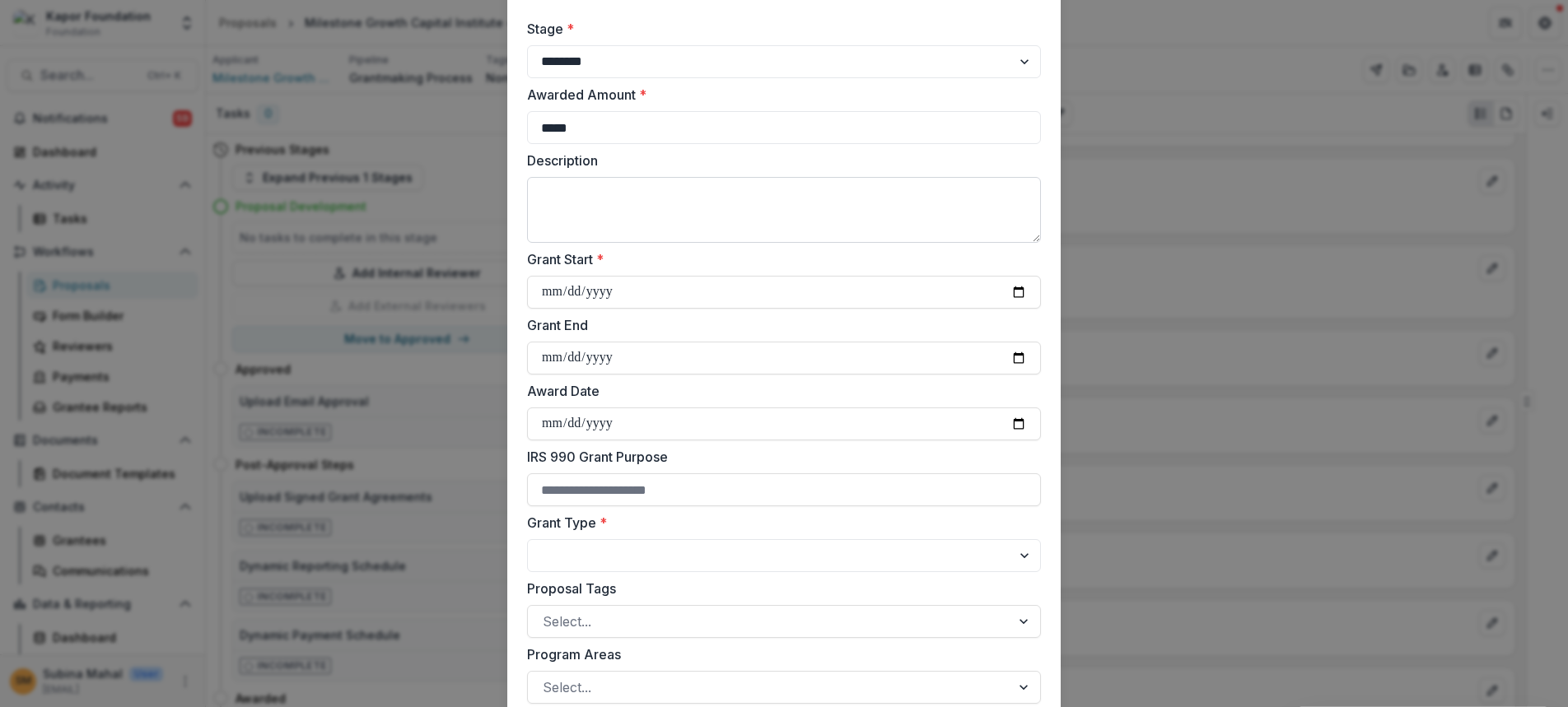 scroll, scrollTop: 165, scrollLeft: 0, axis: vertical 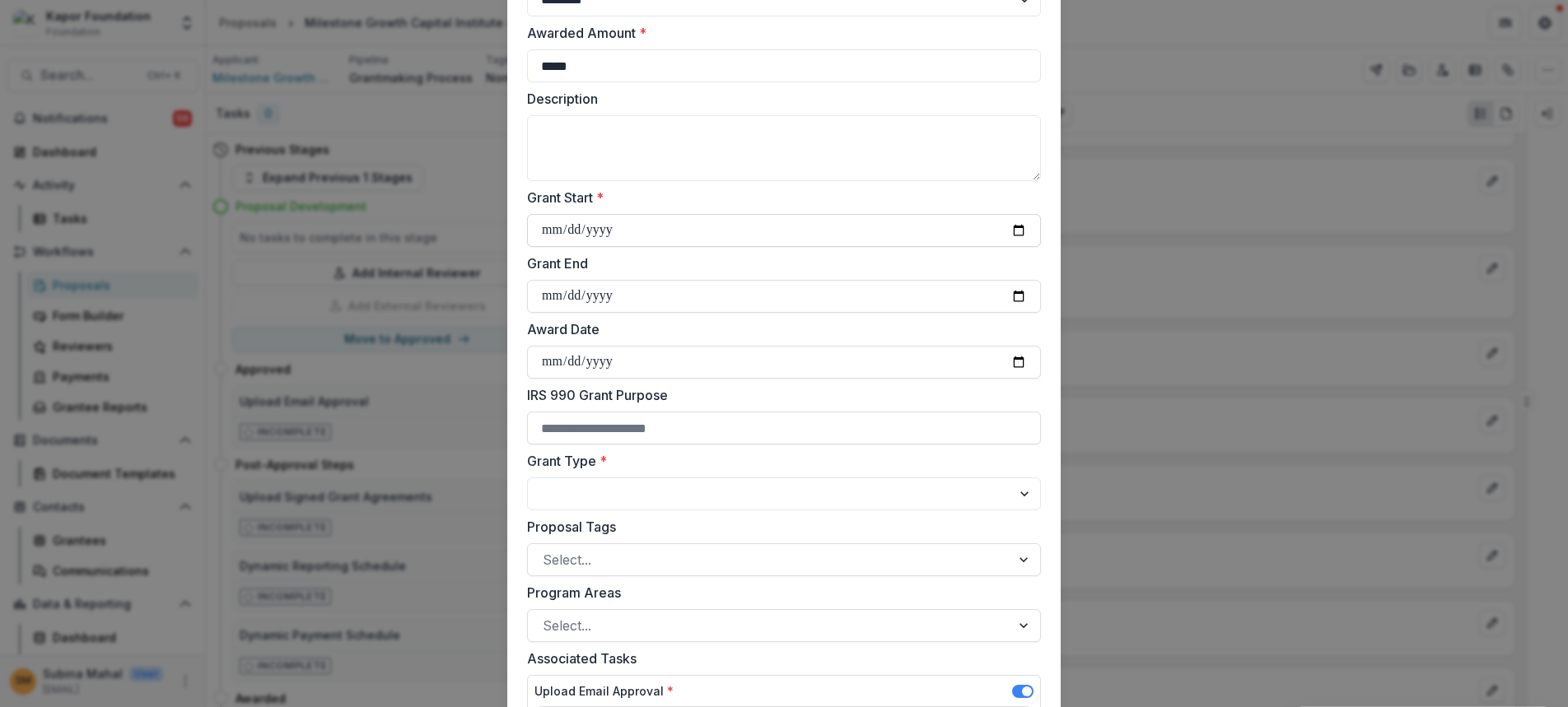 click on "Grant Start *" at bounding box center (784, 230) 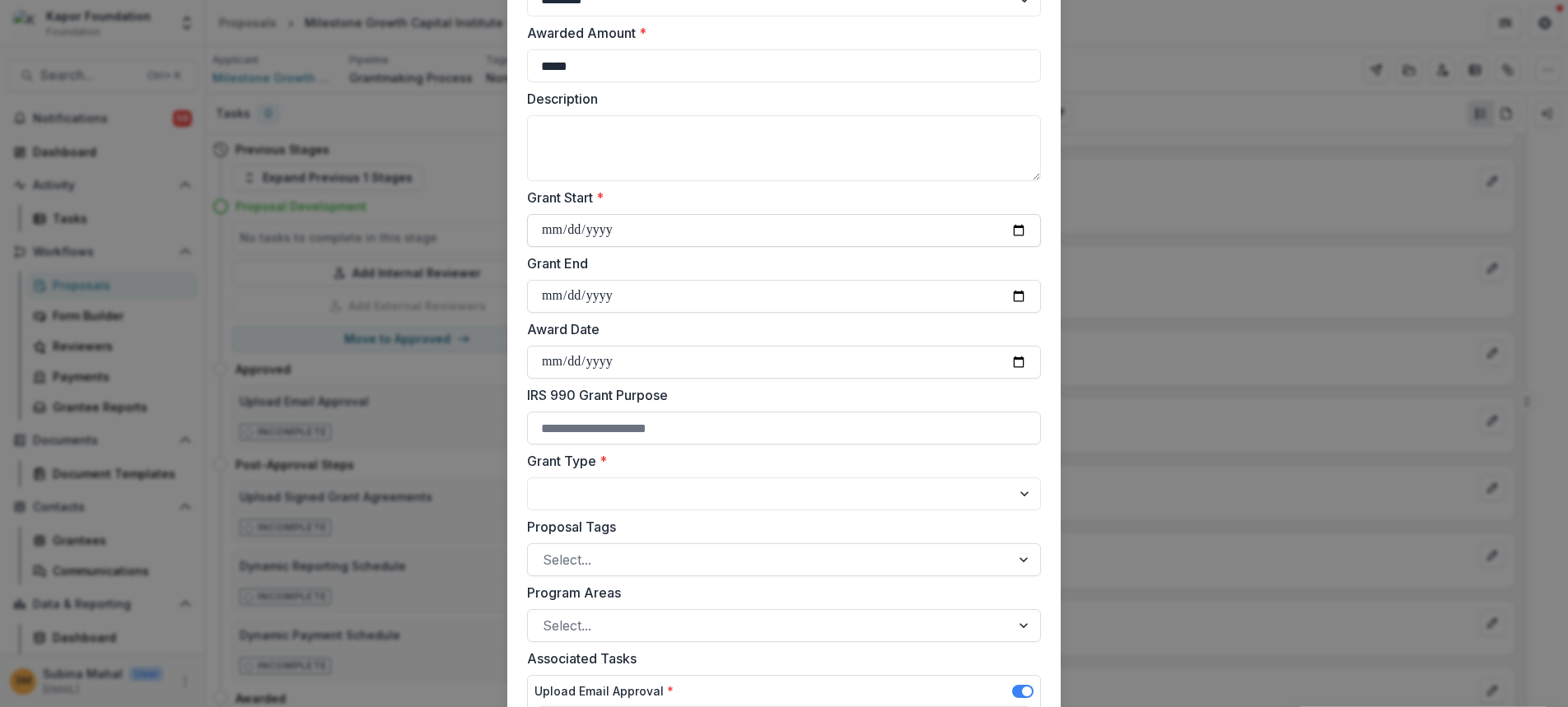 type on "**********" 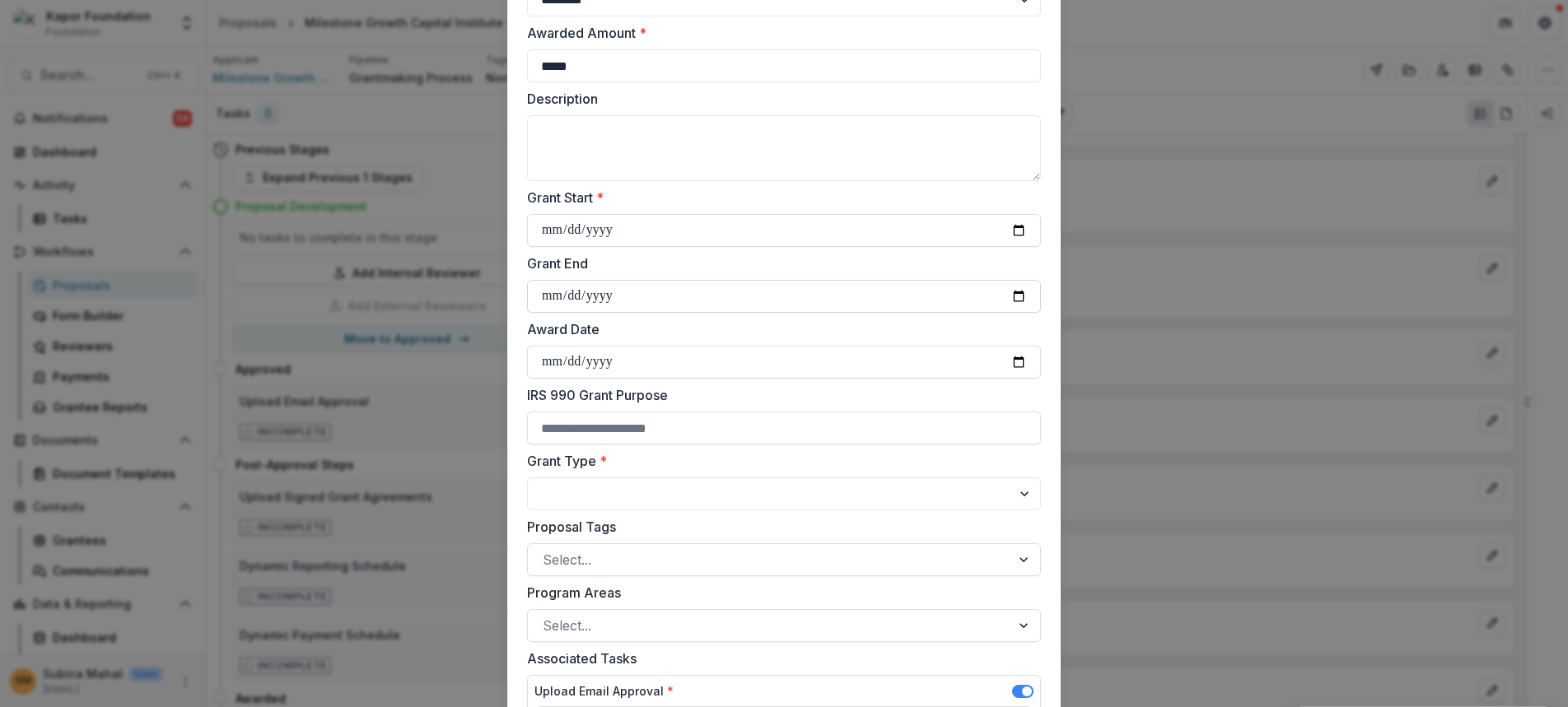 click on "Grant End" at bounding box center [784, 296] 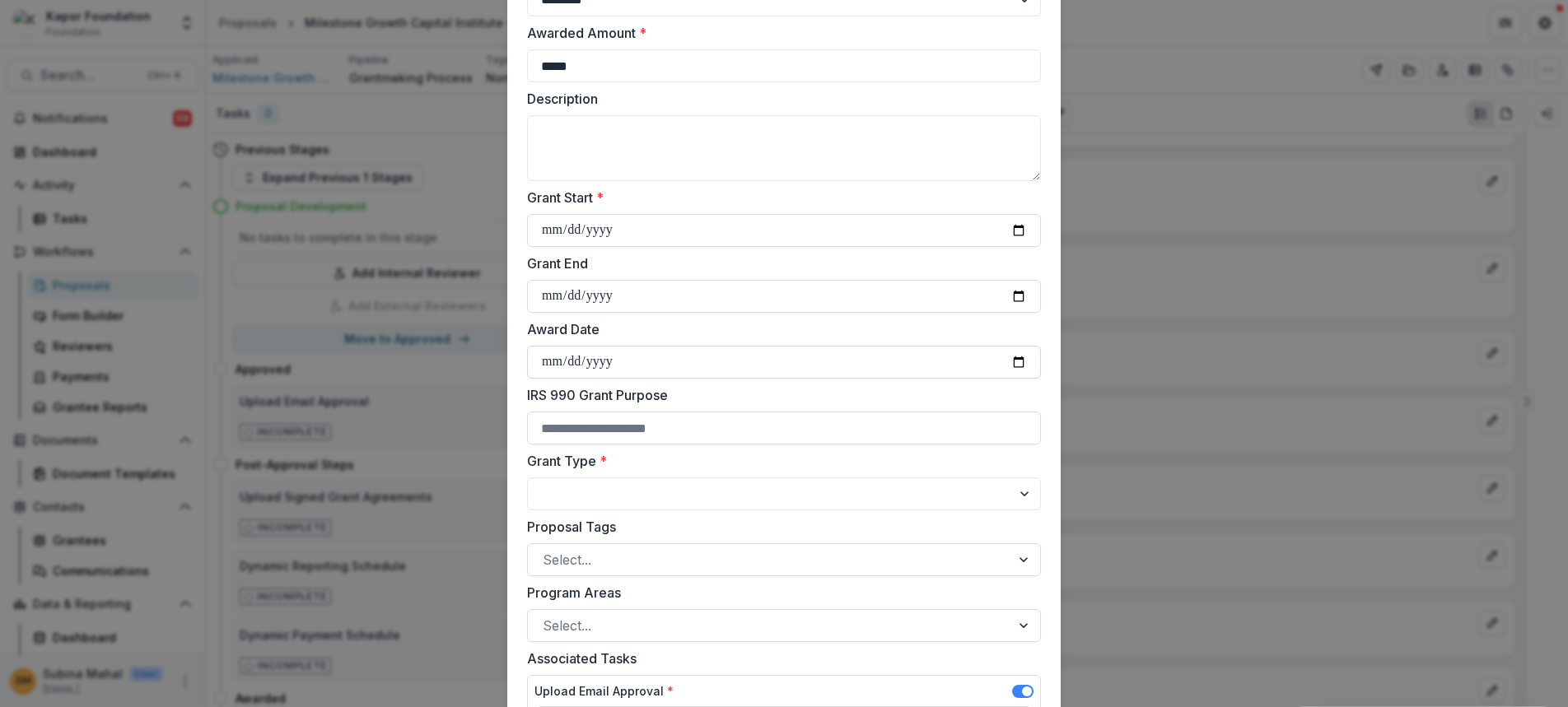 click on "Award Date" at bounding box center (784, 362) 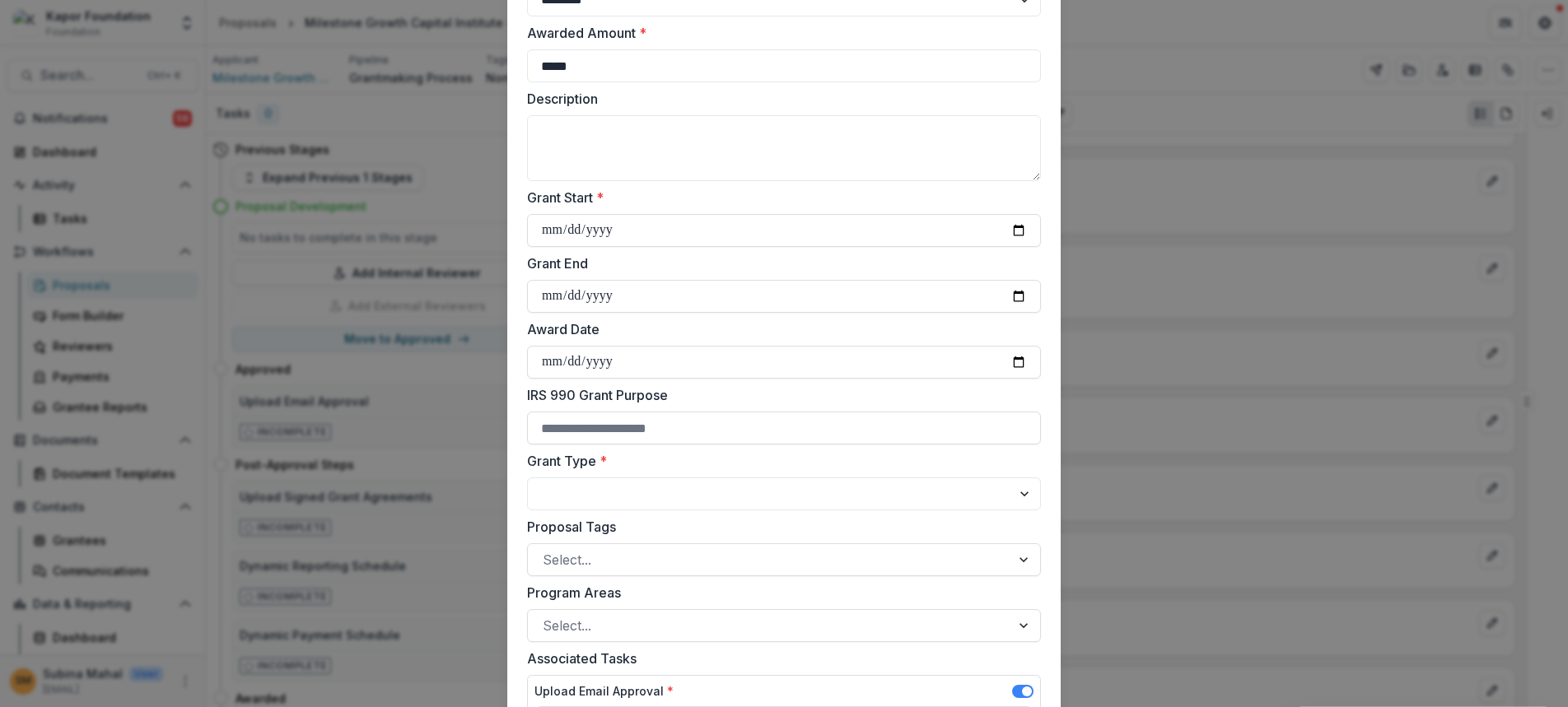 scroll, scrollTop: 247, scrollLeft: 0, axis: vertical 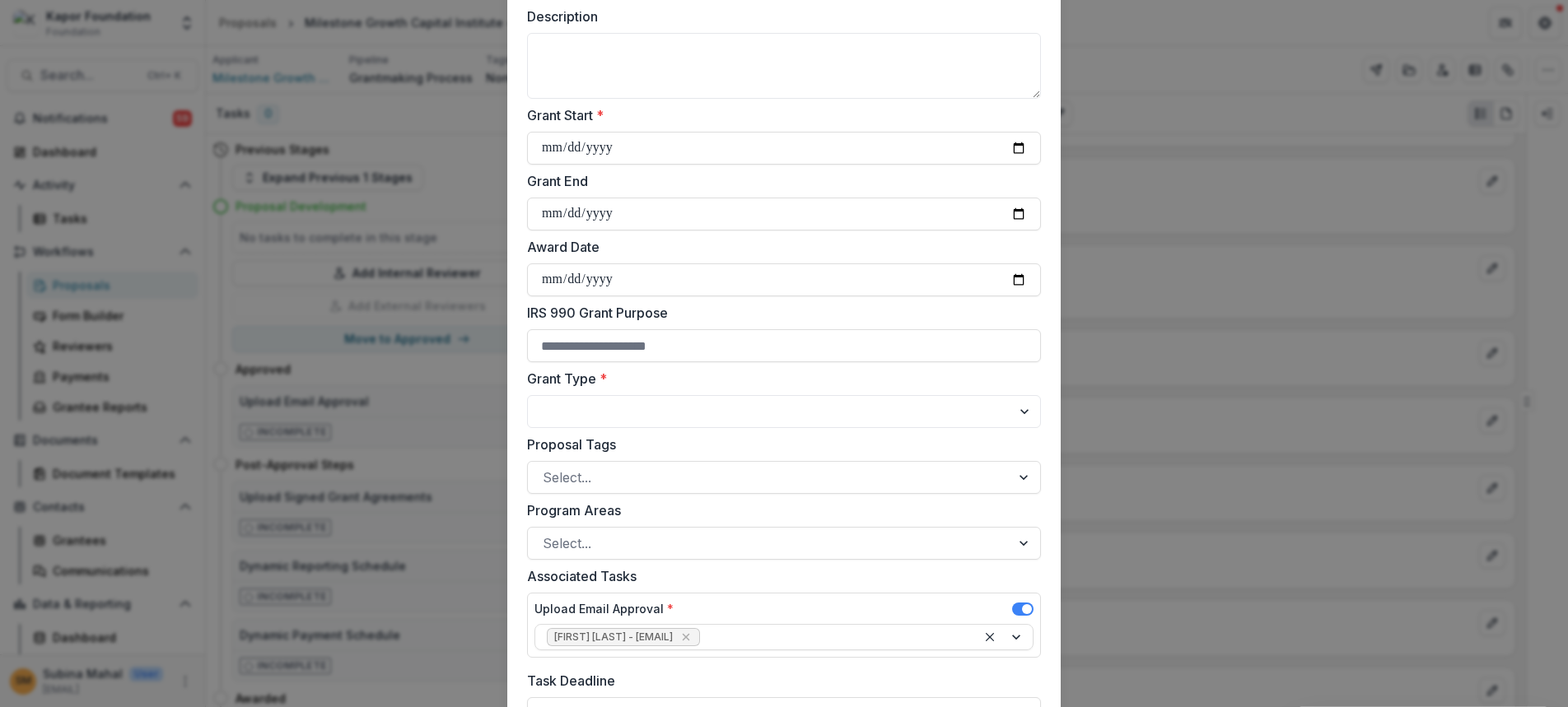 type on "**********" 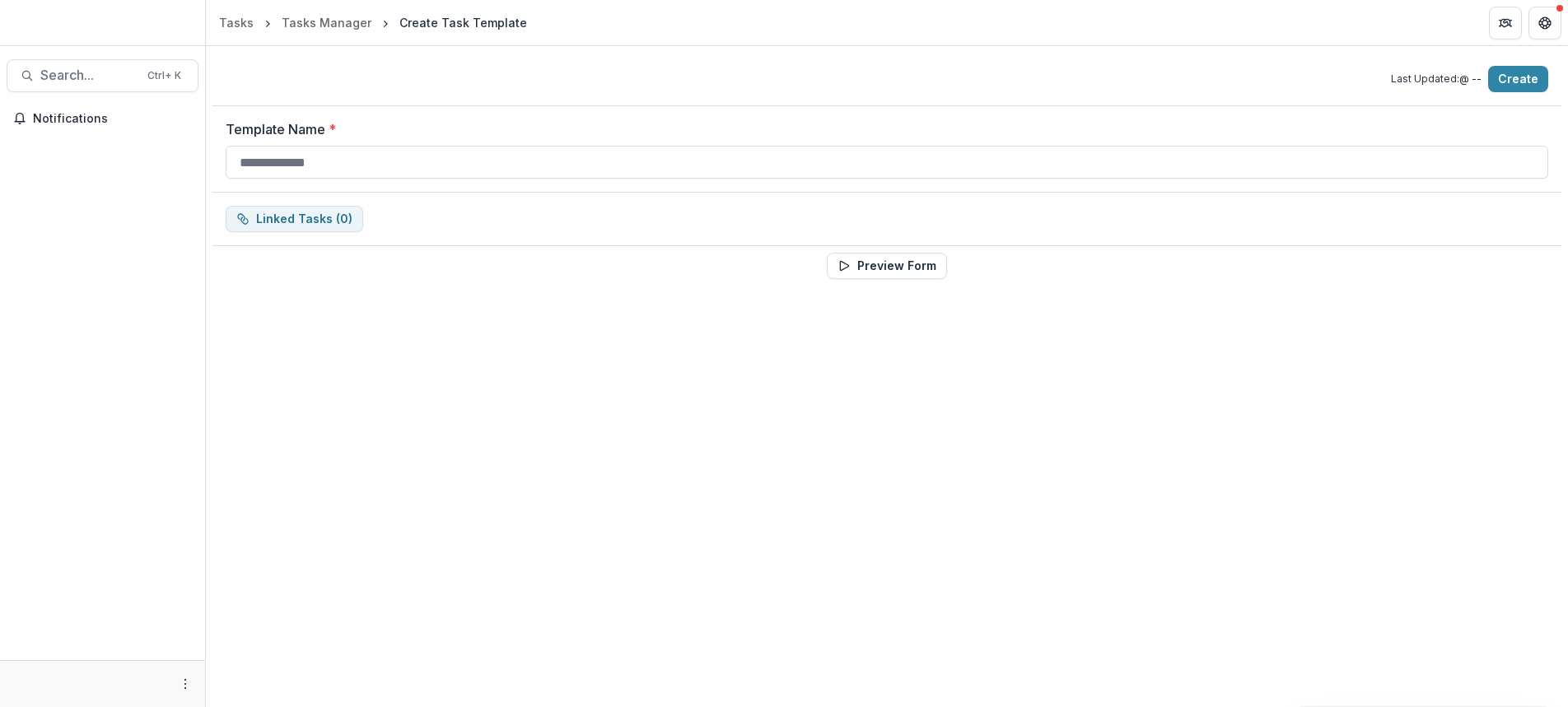 scroll, scrollTop: 0, scrollLeft: 0, axis: both 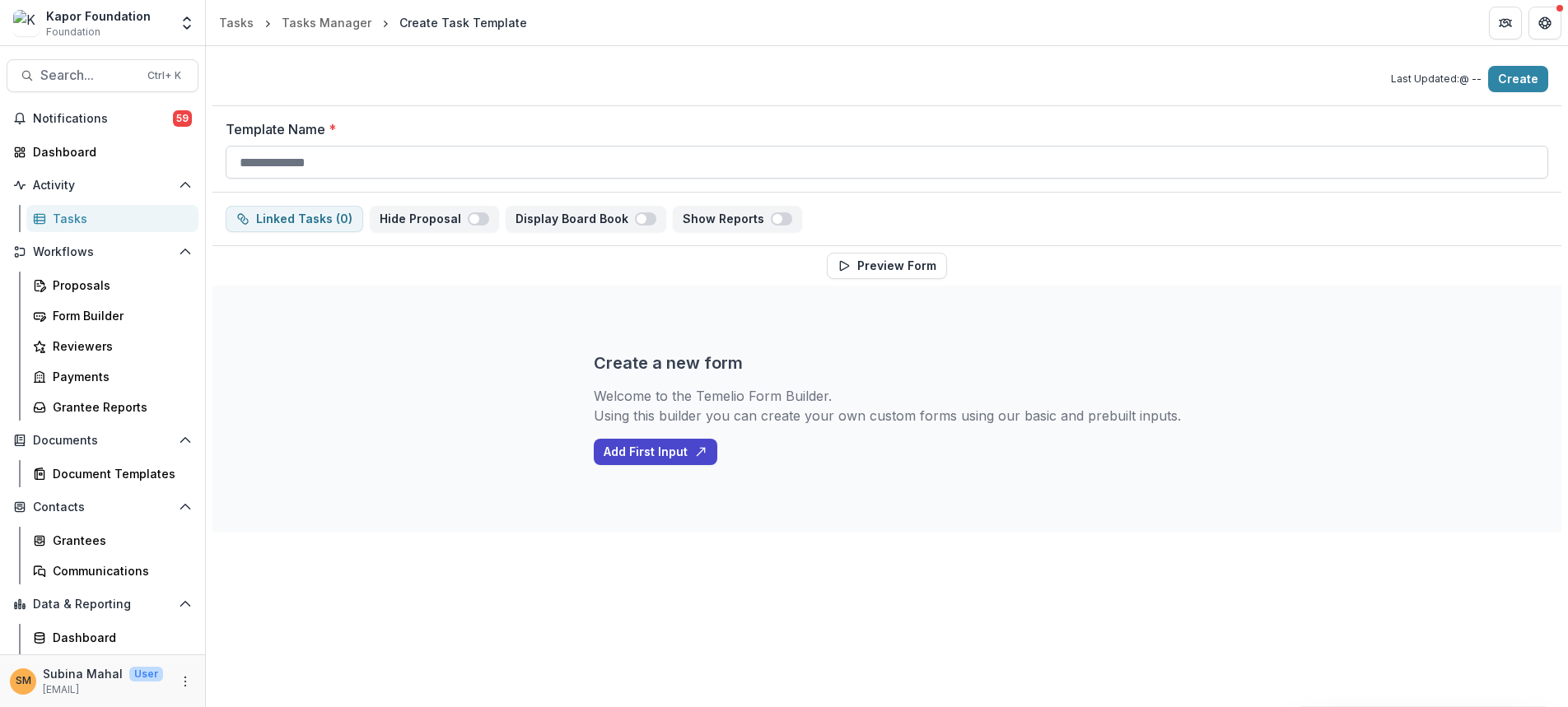 click on "Template Name *" at bounding box center [887, 162] 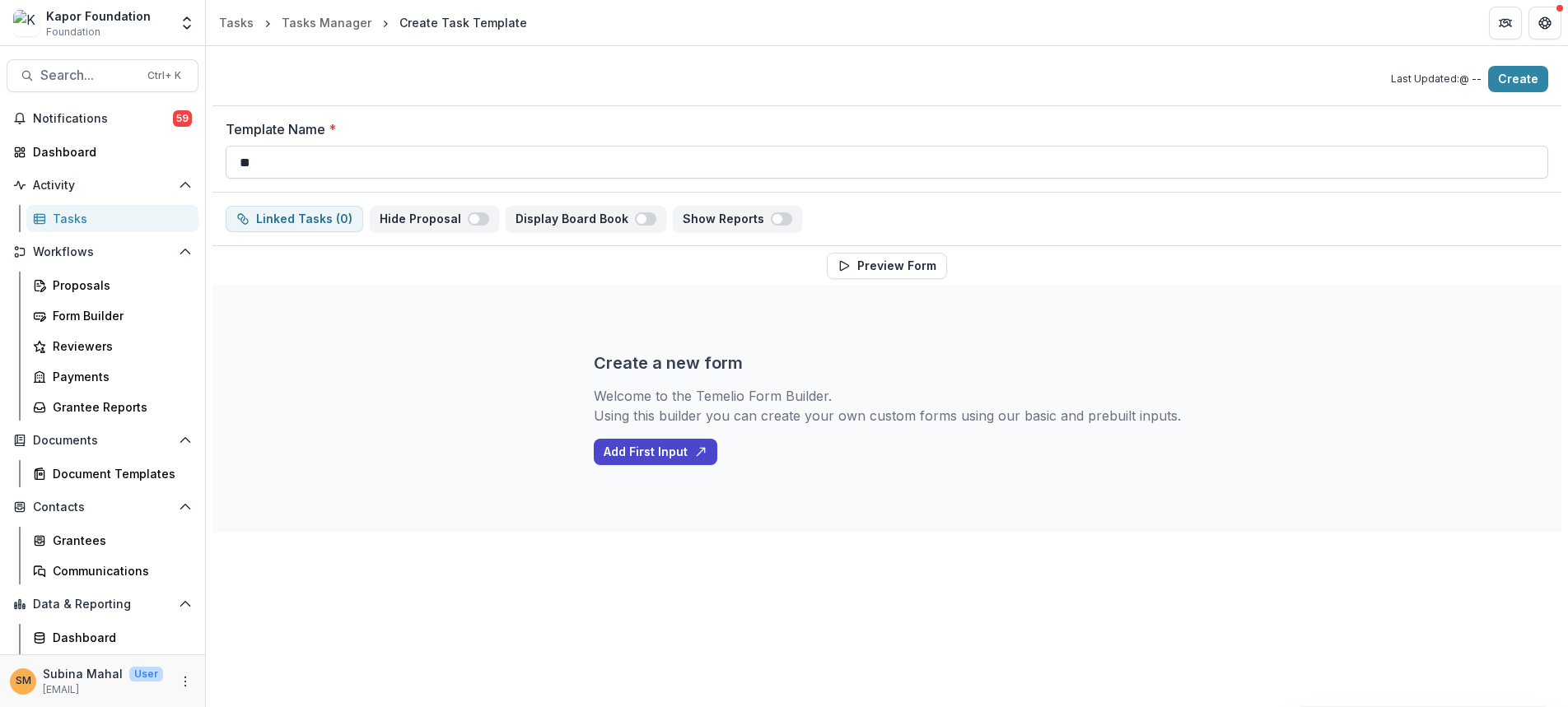type on "*" 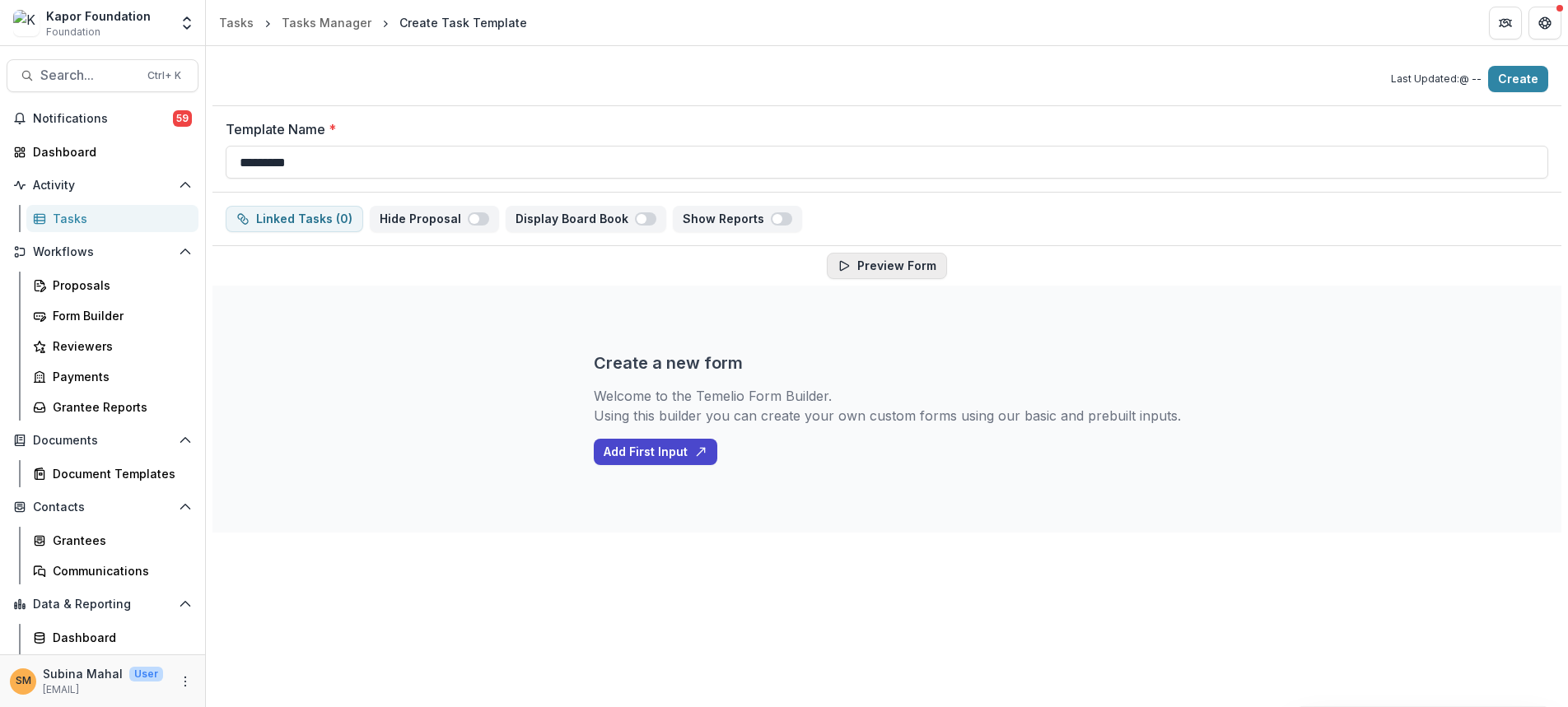 type on "*********" 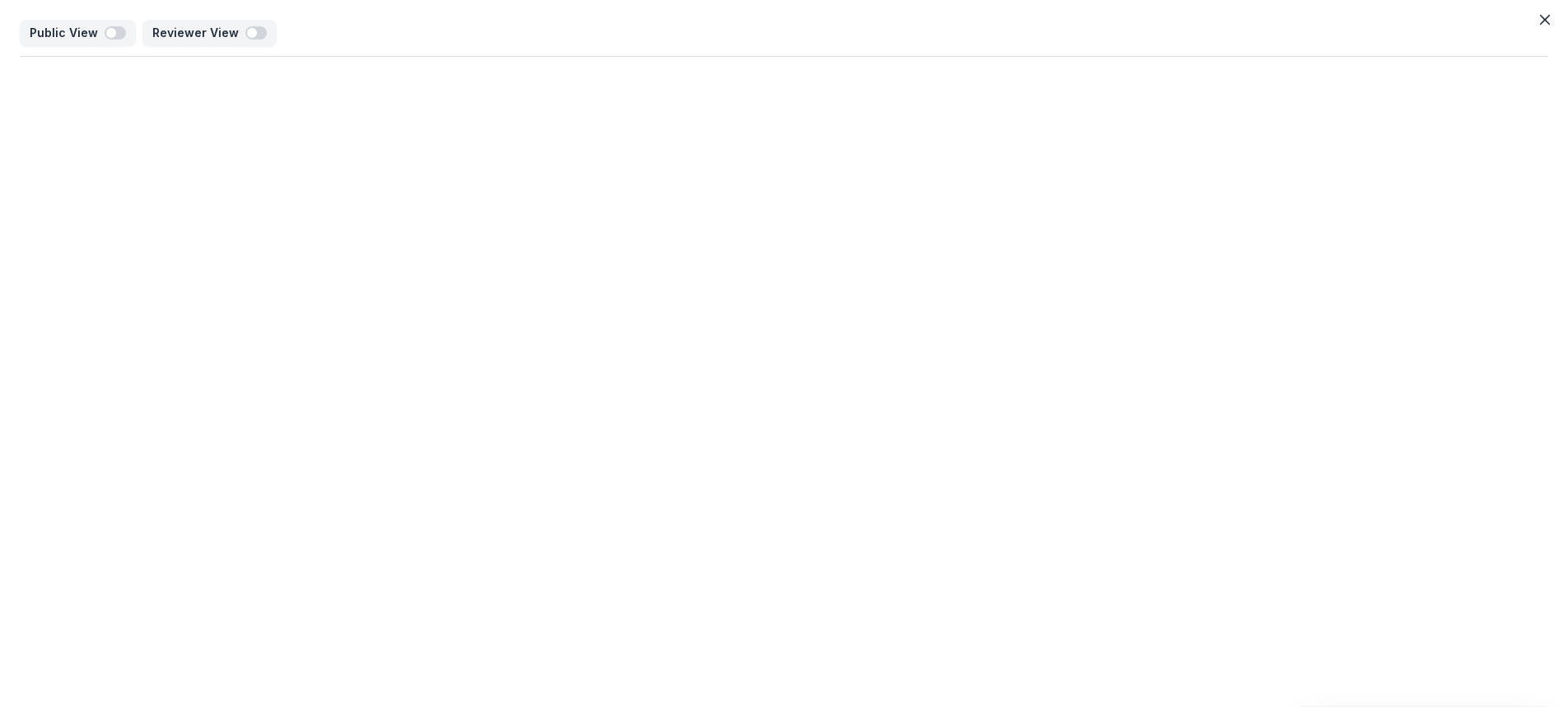 drag, startPoint x: 1542, startPoint y: 22, endPoint x: 1514, endPoint y: 21, distance: 28.01785 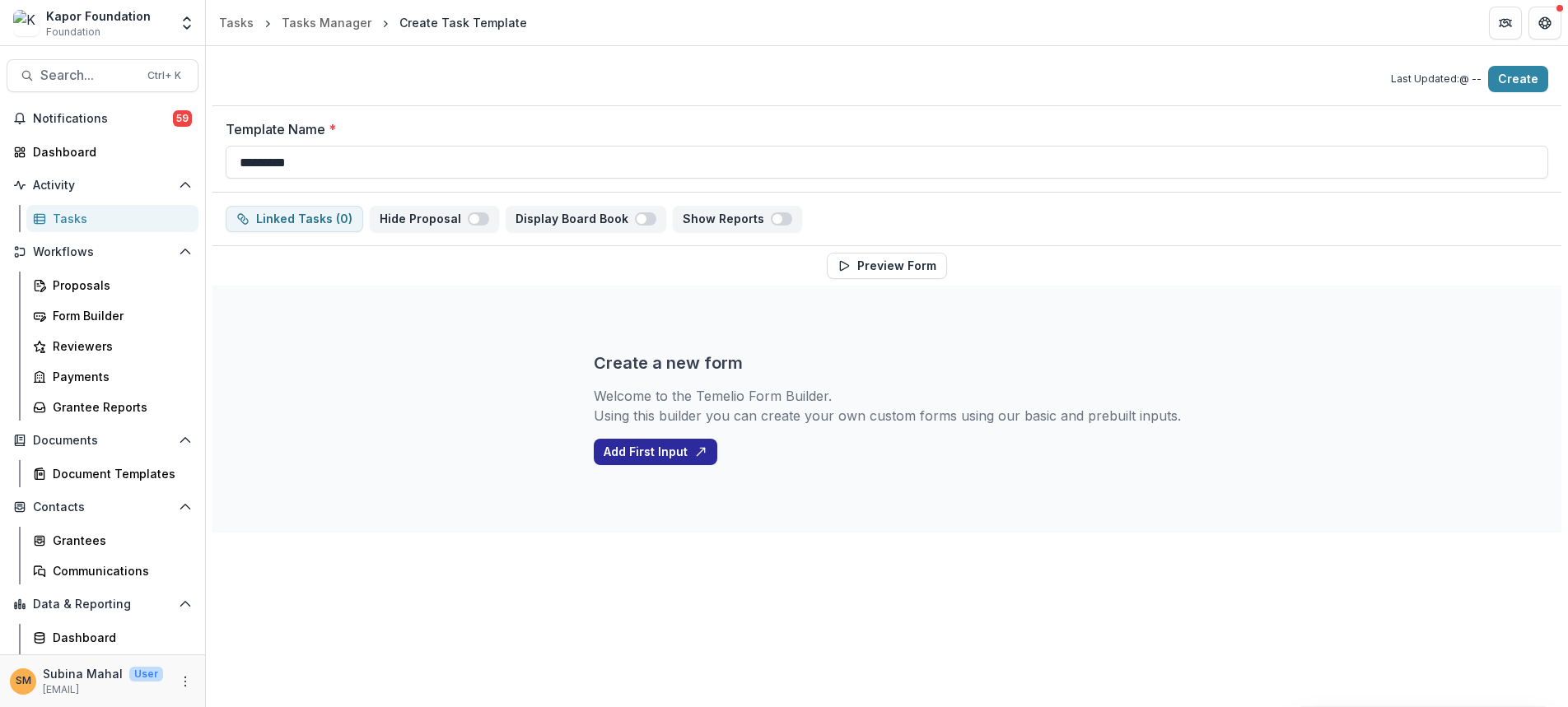 click on "Add First Input" at bounding box center (656, 452) 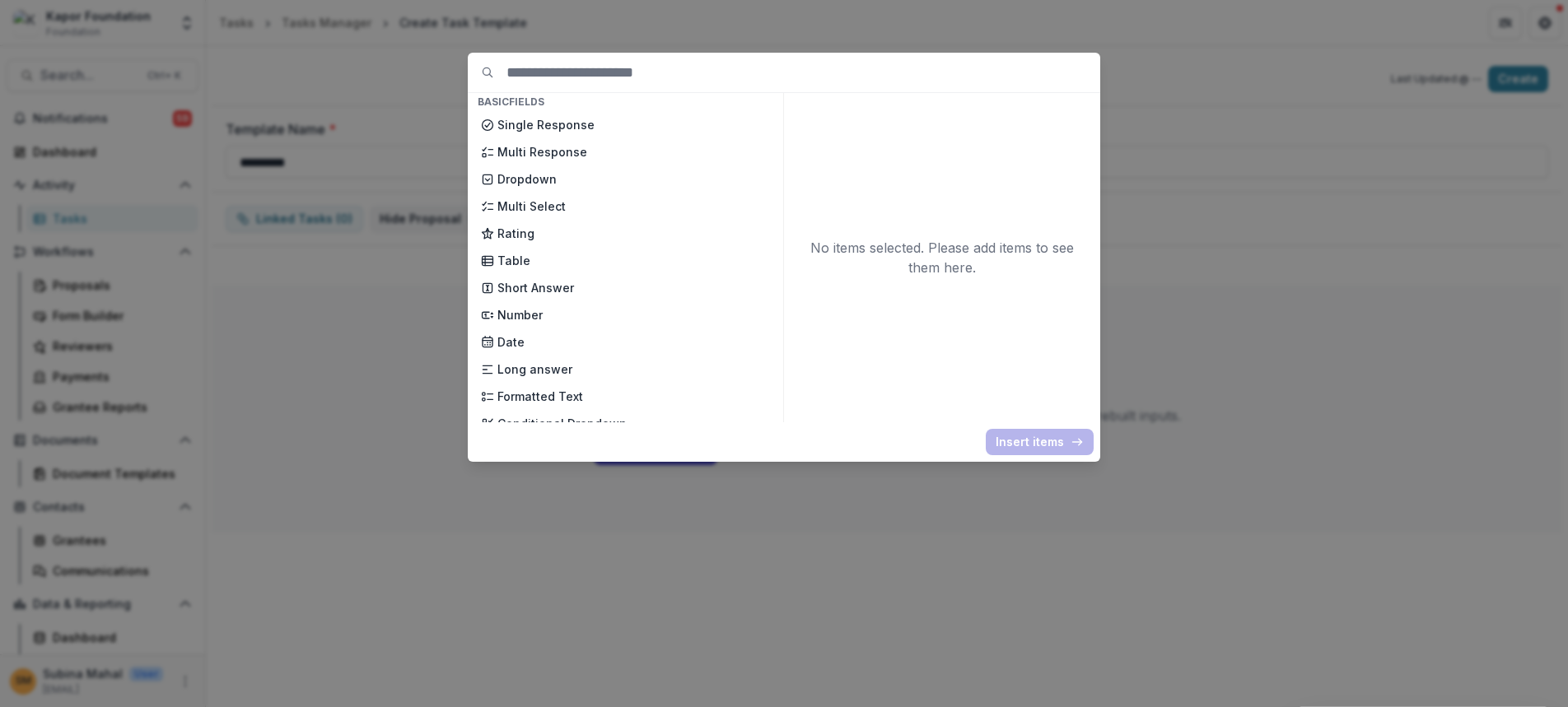scroll, scrollTop: 0, scrollLeft: 0, axis: both 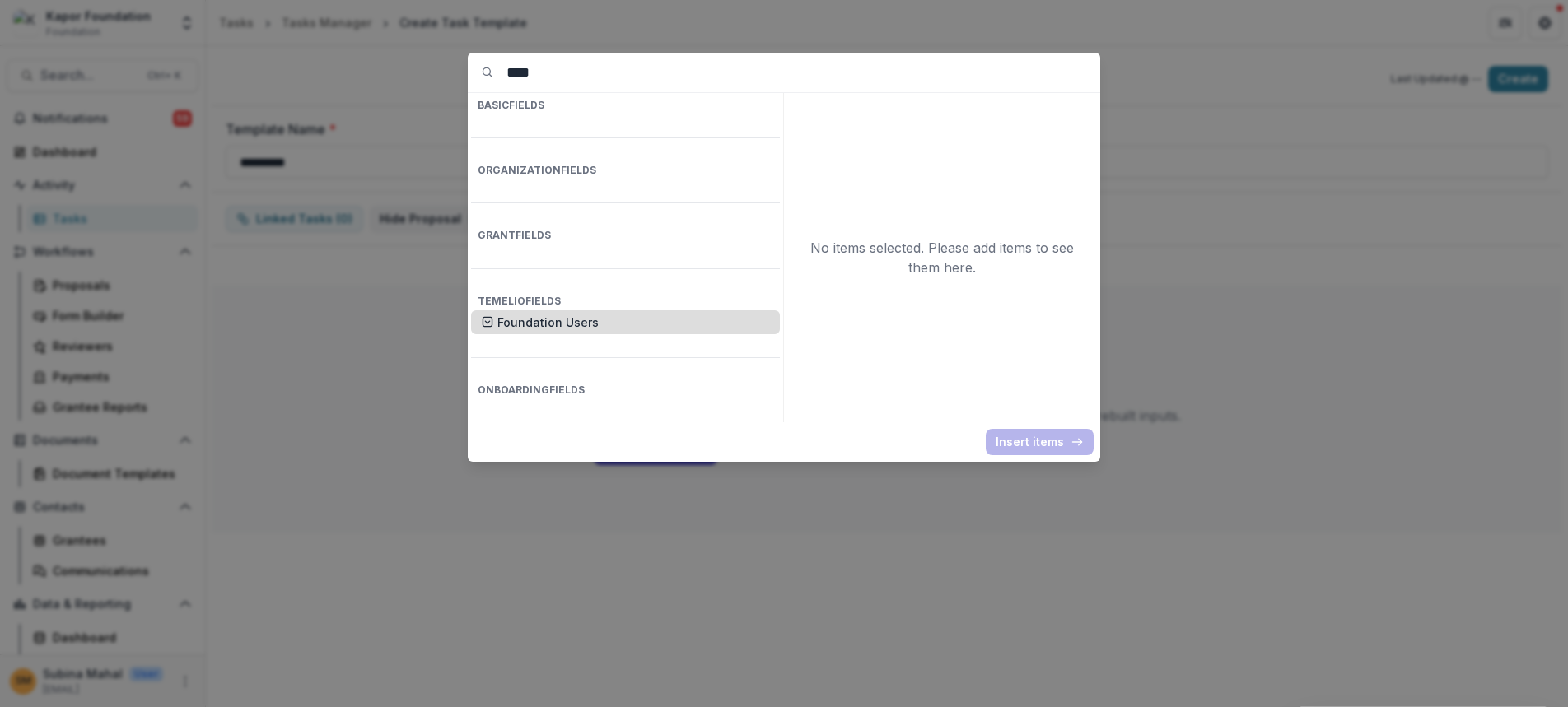 type on "****" 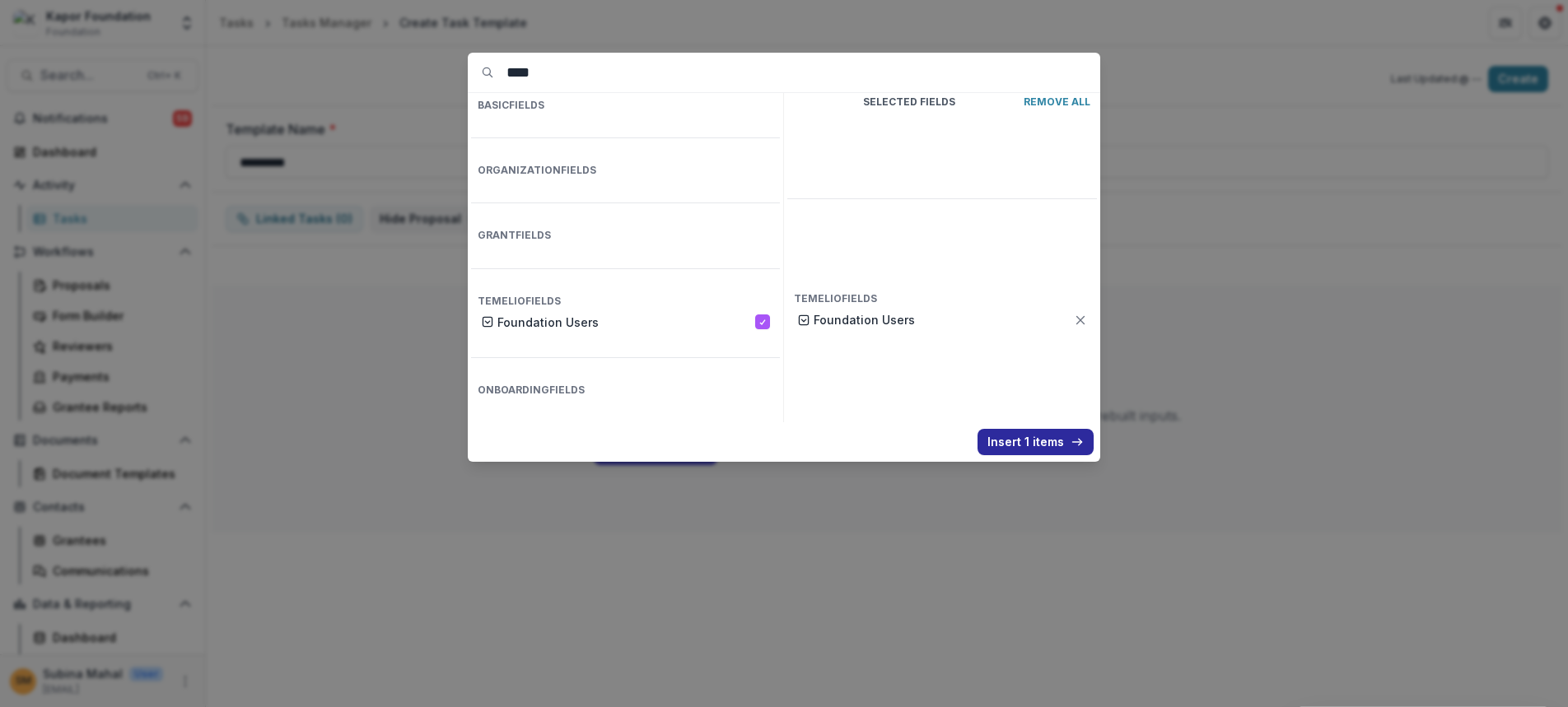 click on "Insert 1 items" at bounding box center [1035, 442] 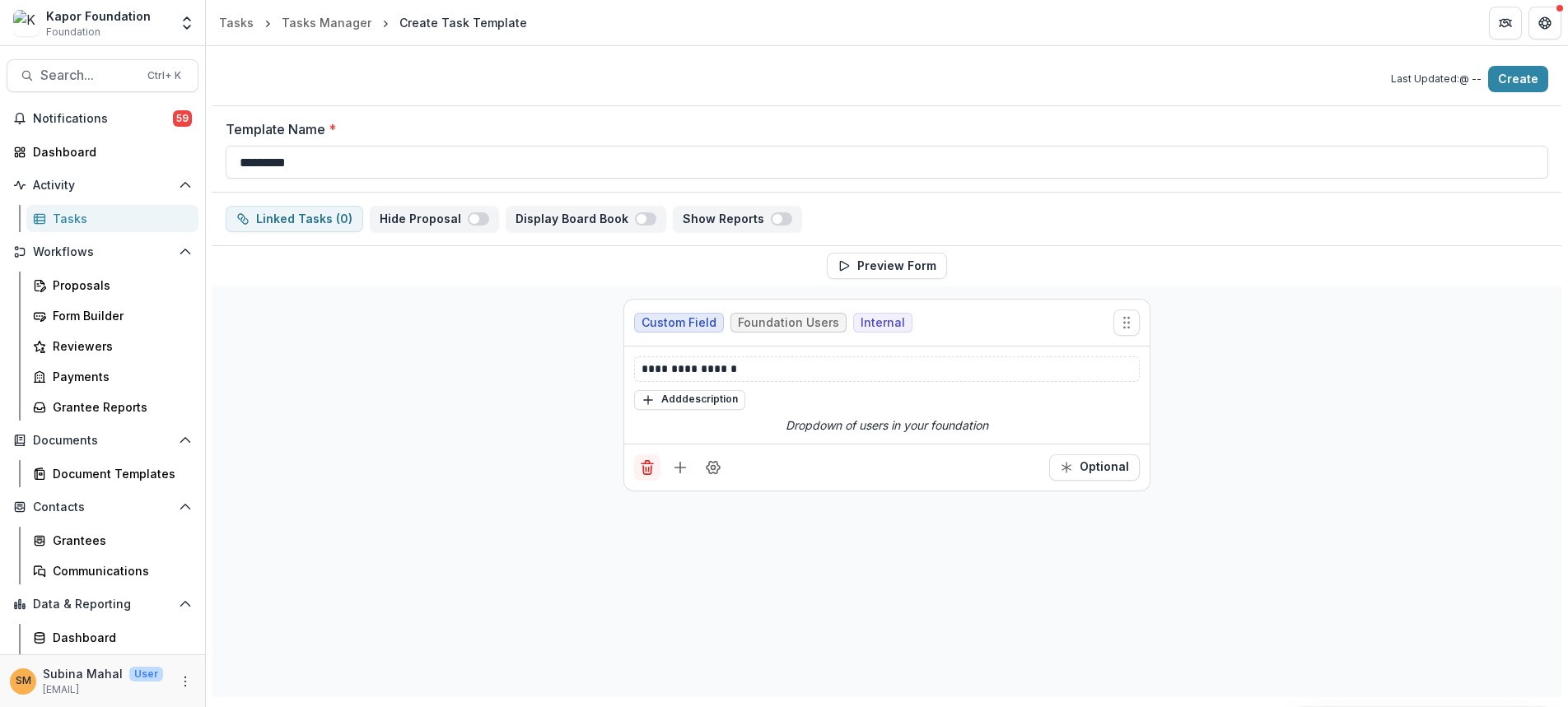 click 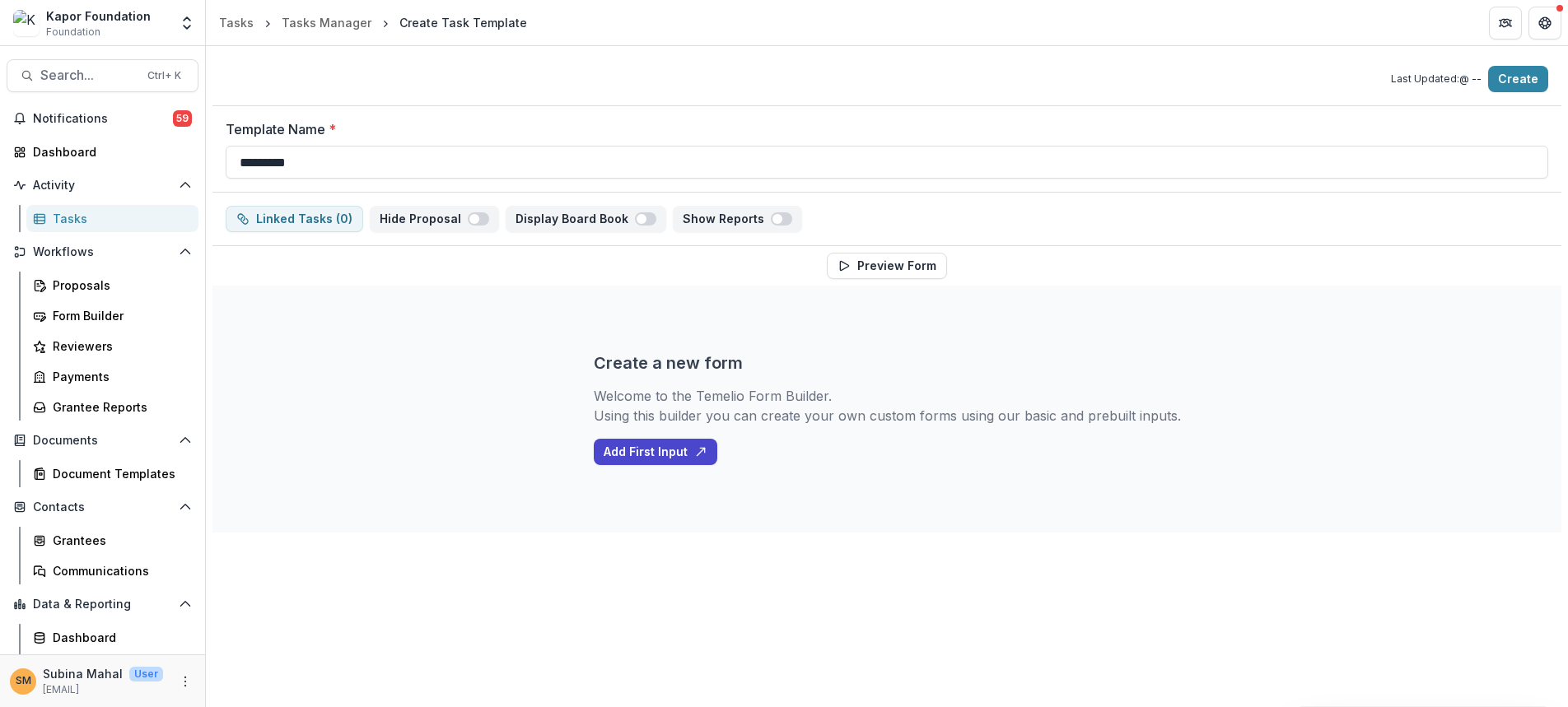 click on "Create a new form Welcome to the Temelio Form Builder. Using this builder you can create your own custom forms using our basic and prebuilt inputs. Add First Input" at bounding box center [887, 409] 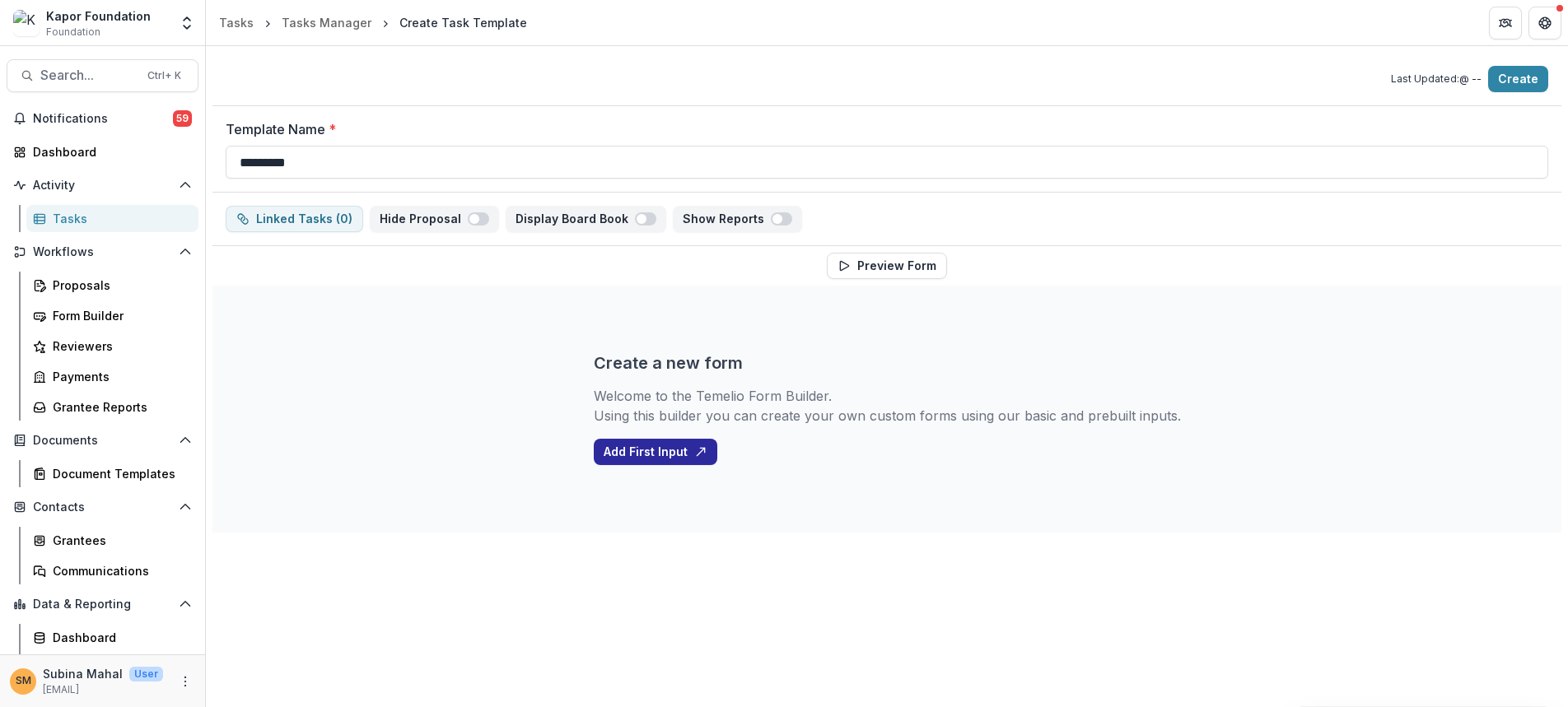 click on "Add First Input" at bounding box center (656, 452) 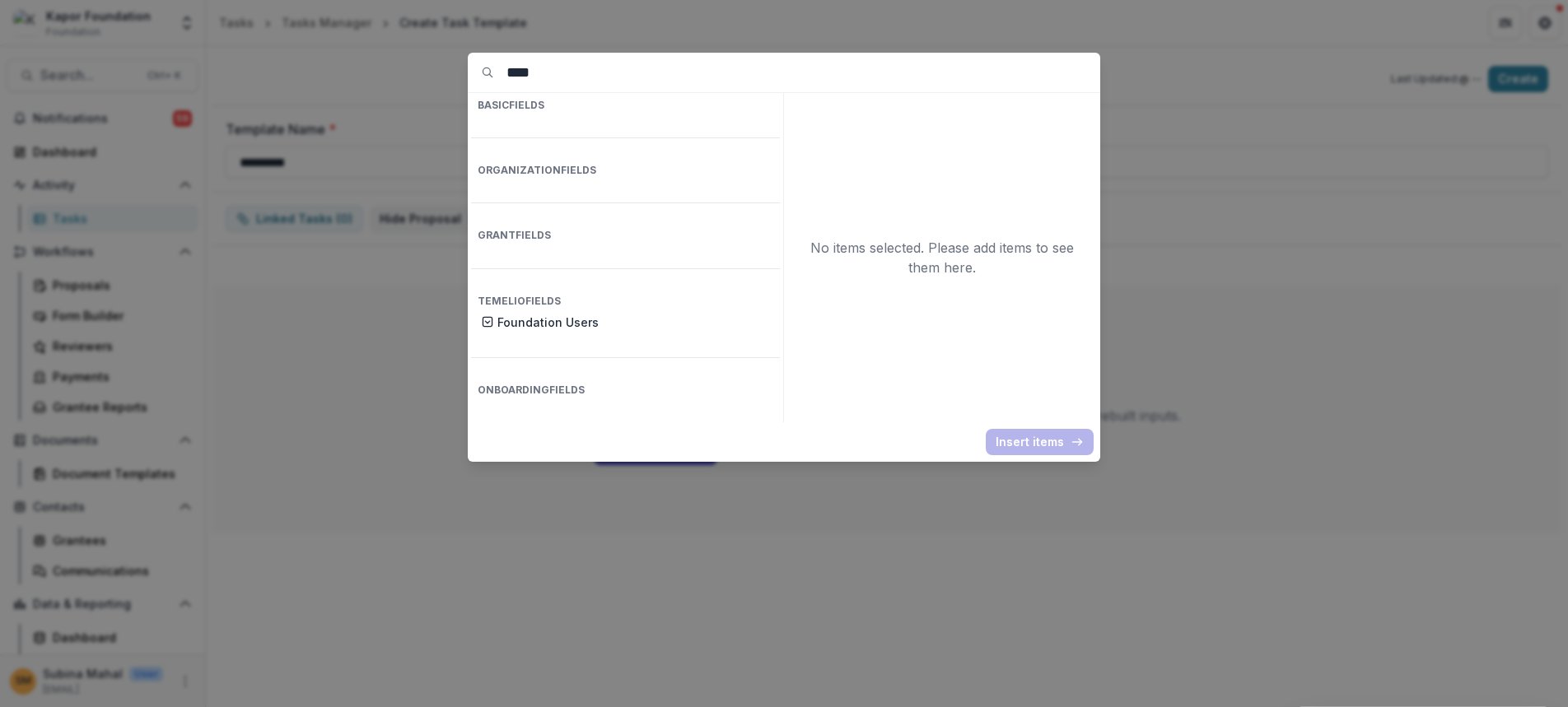 click on "****" at bounding box center (803, 72) 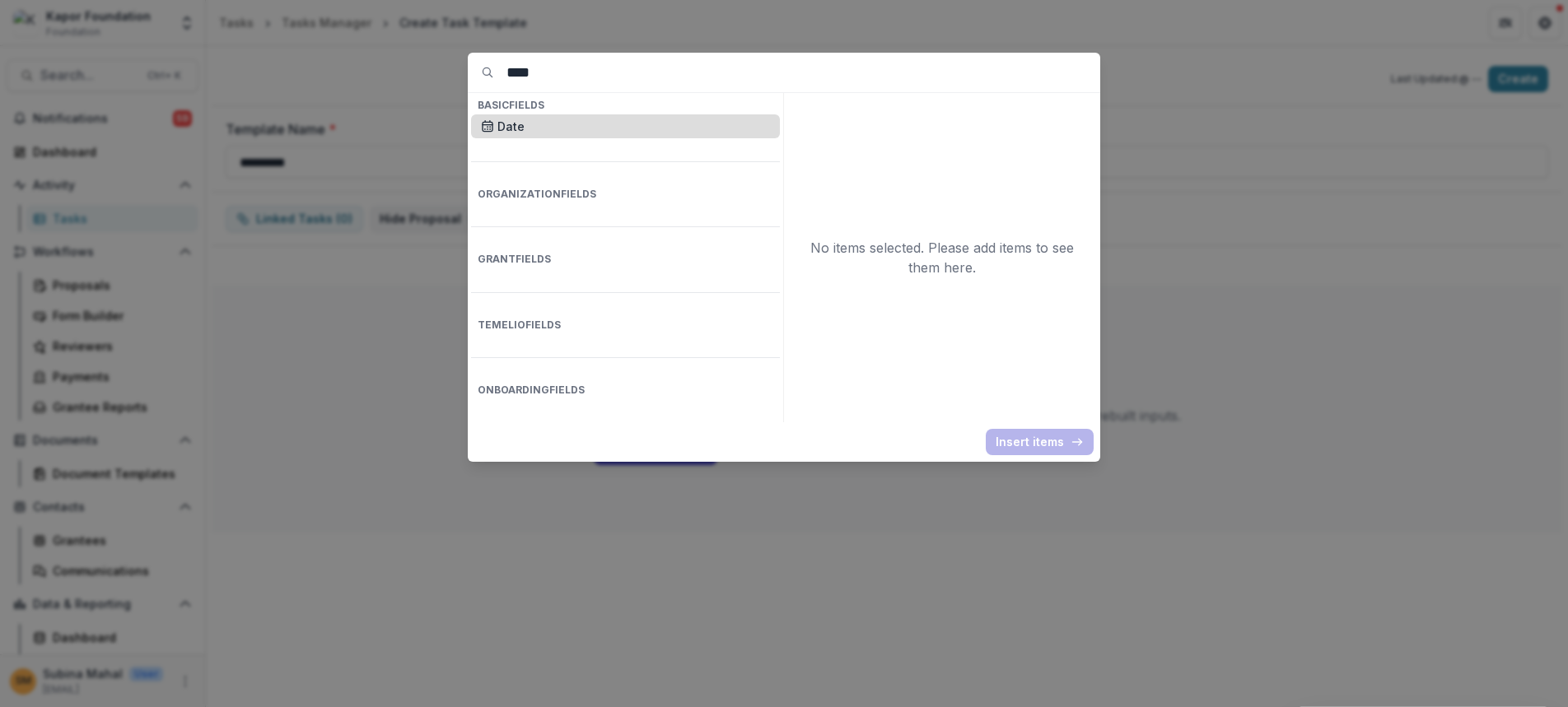 type on "****" 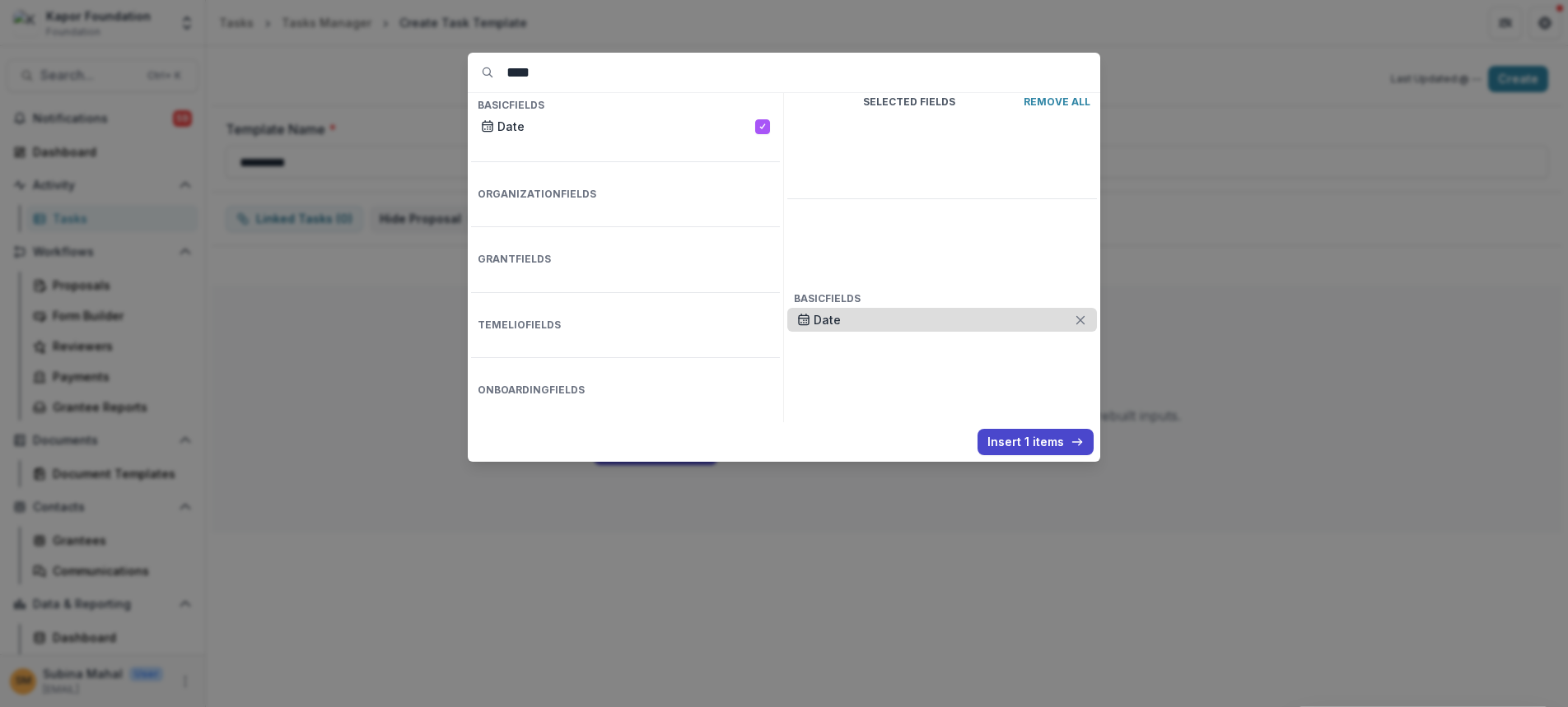 click on "Date" at bounding box center [944, 319] 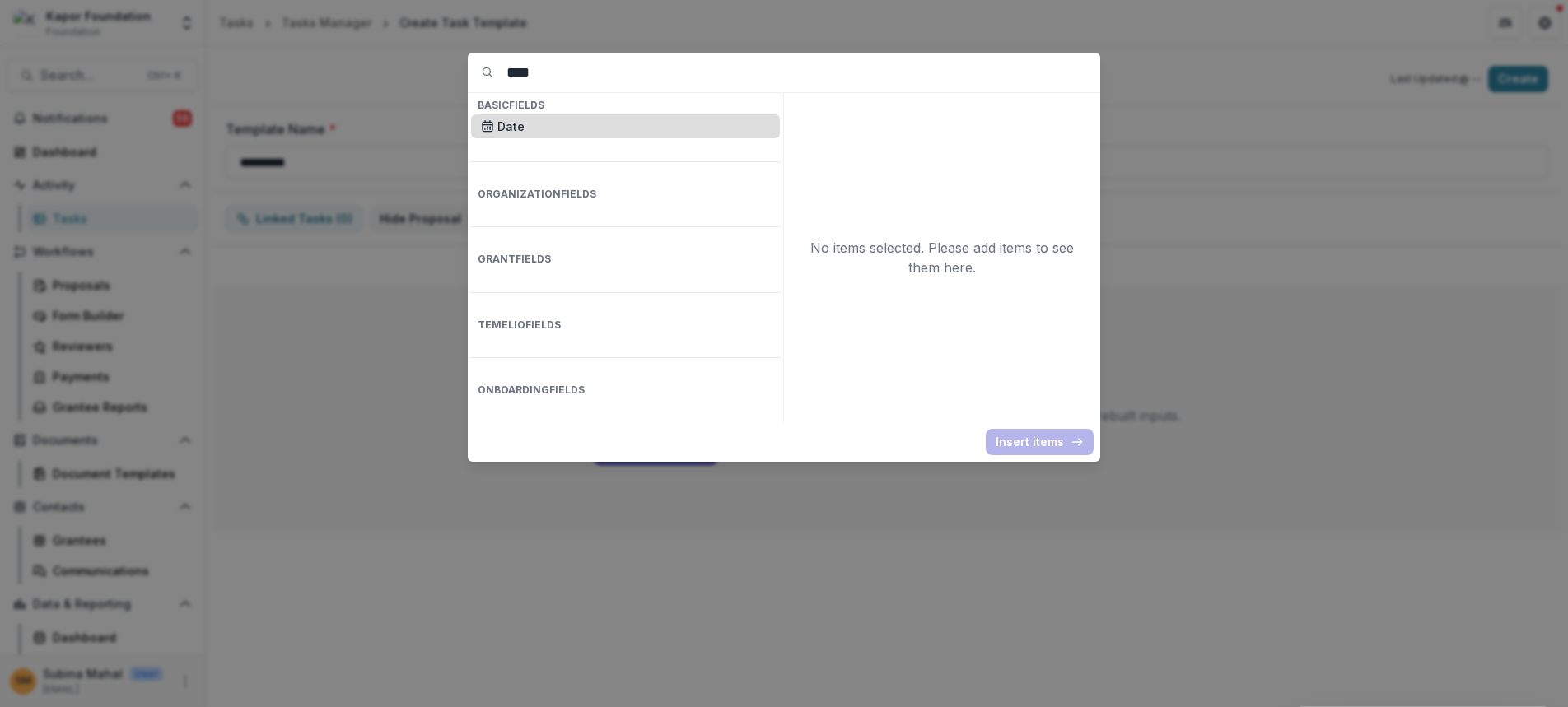 click on "Date" at bounding box center [633, 126] 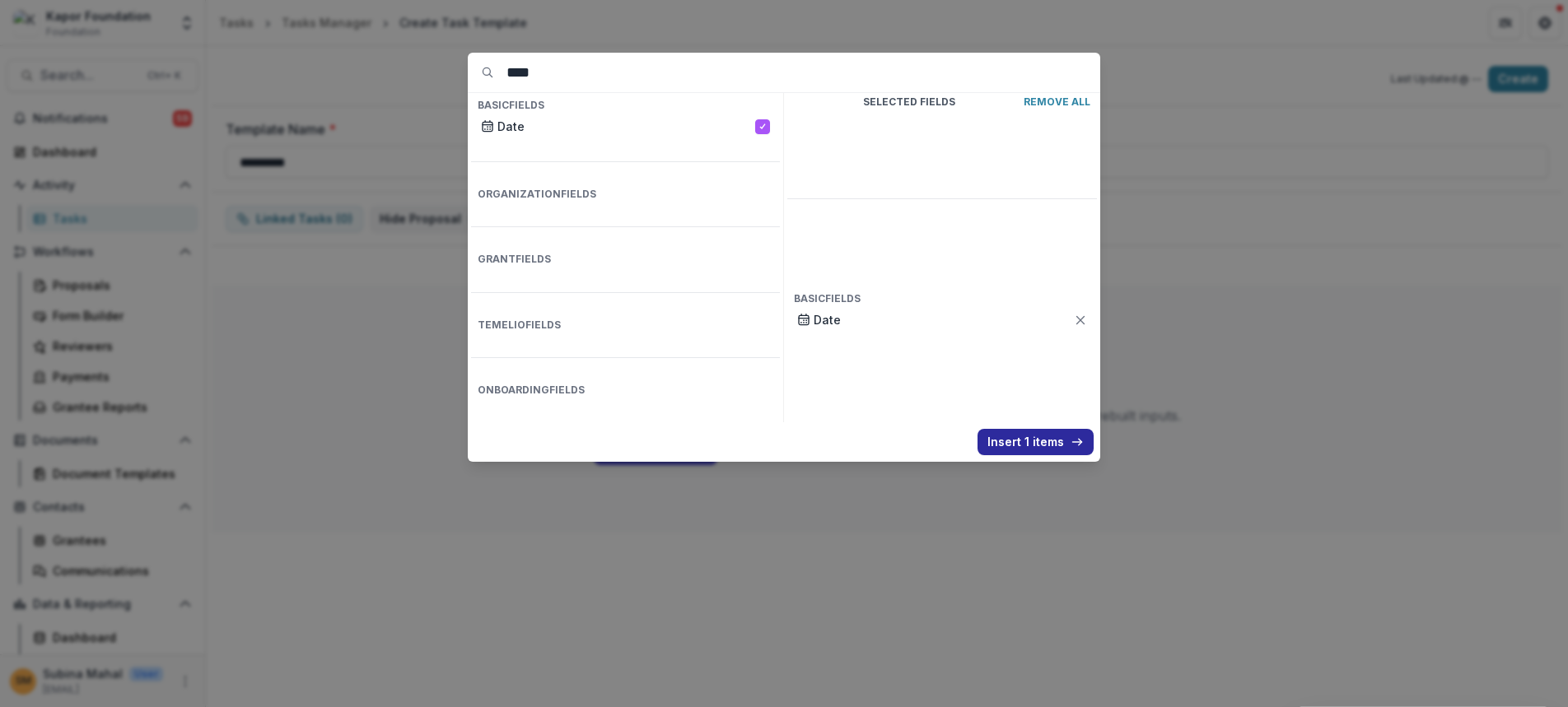 click on "Insert 1 items" at bounding box center [1035, 442] 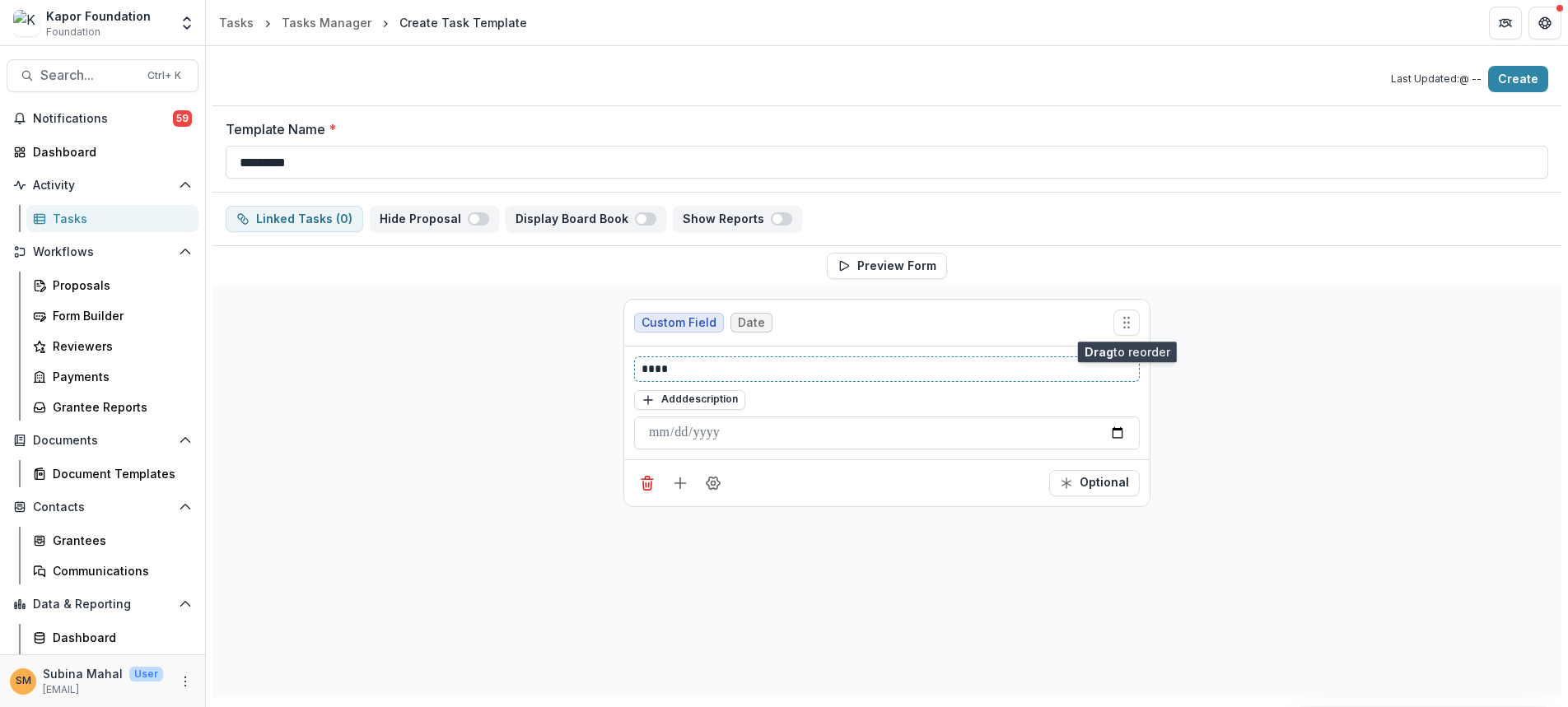 click on "****" at bounding box center (887, 369) 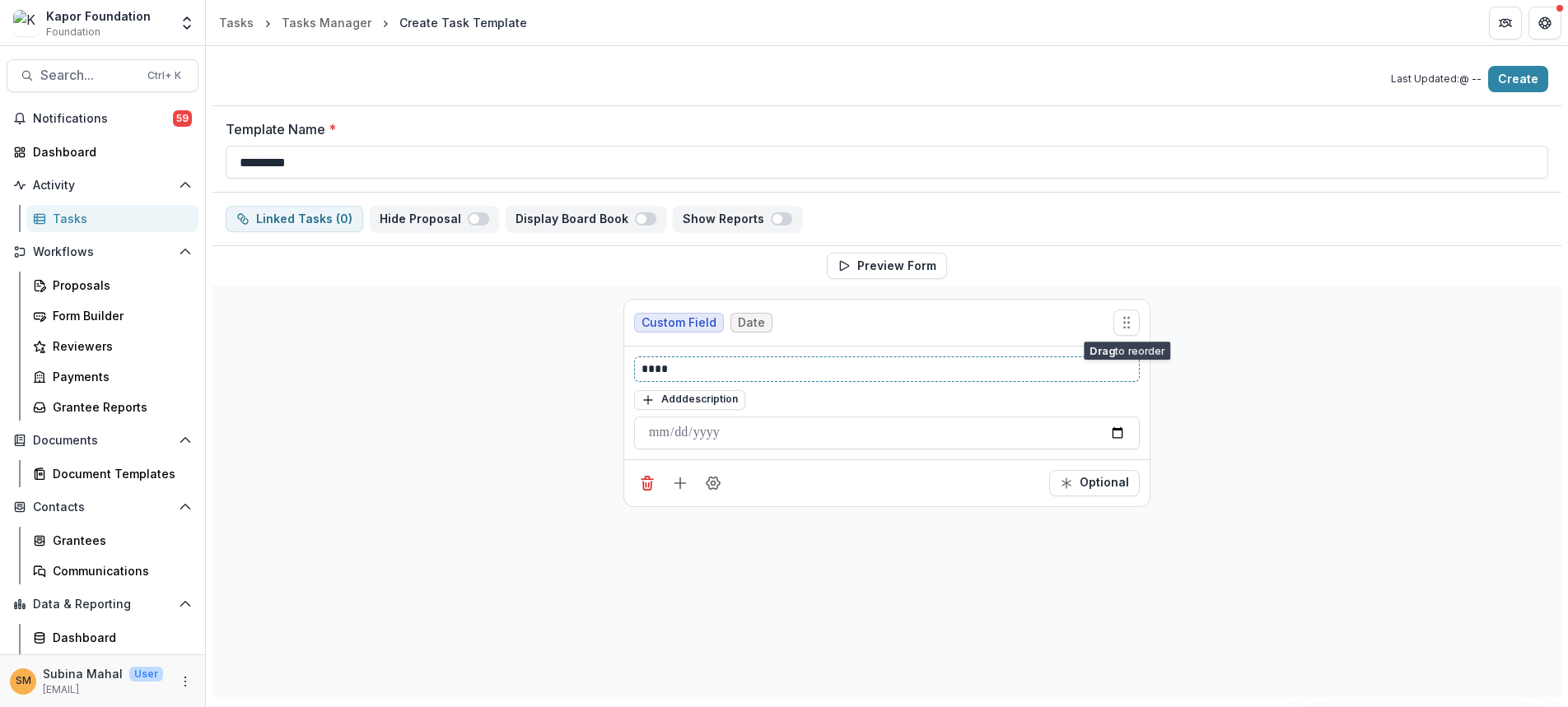 click on "****" at bounding box center [887, 369] 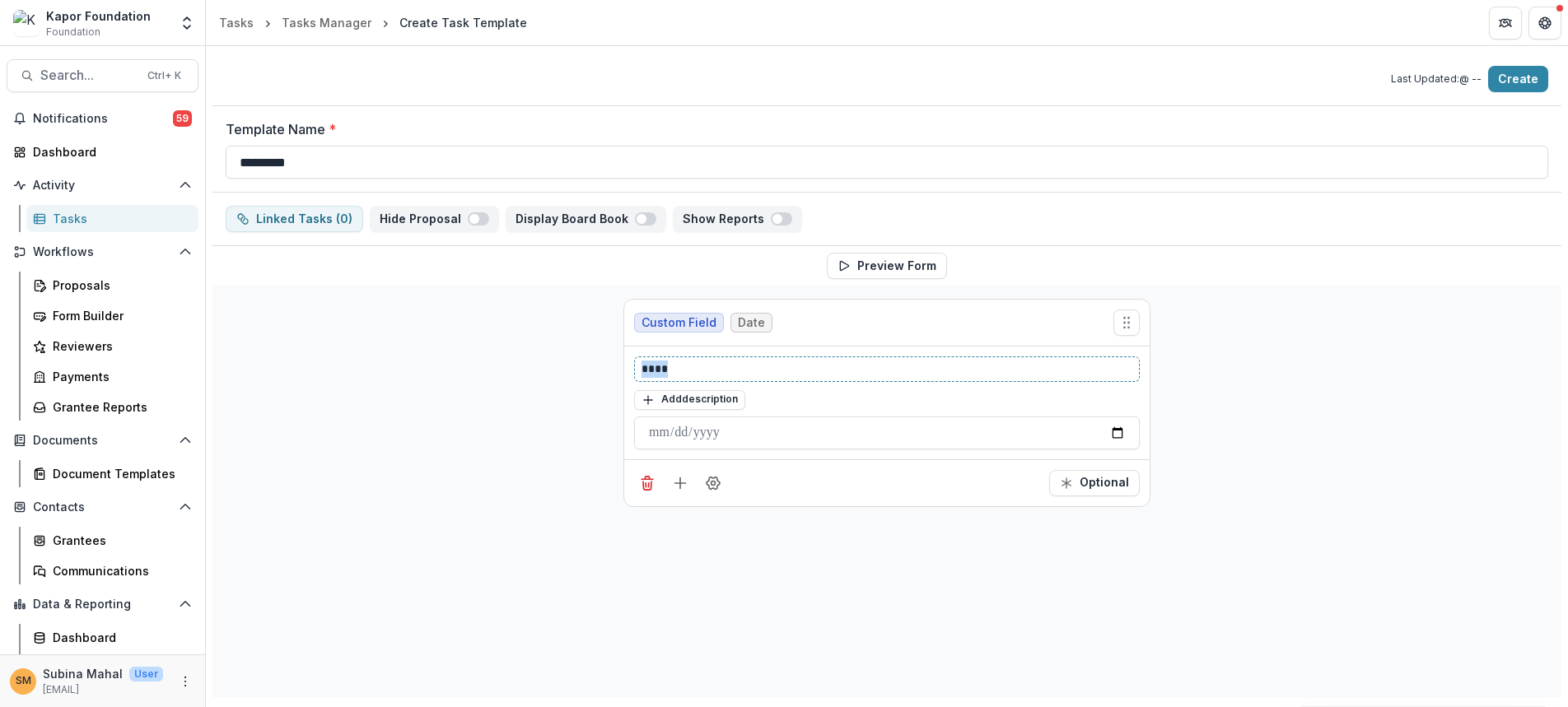click on "****" at bounding box center [887, 369] 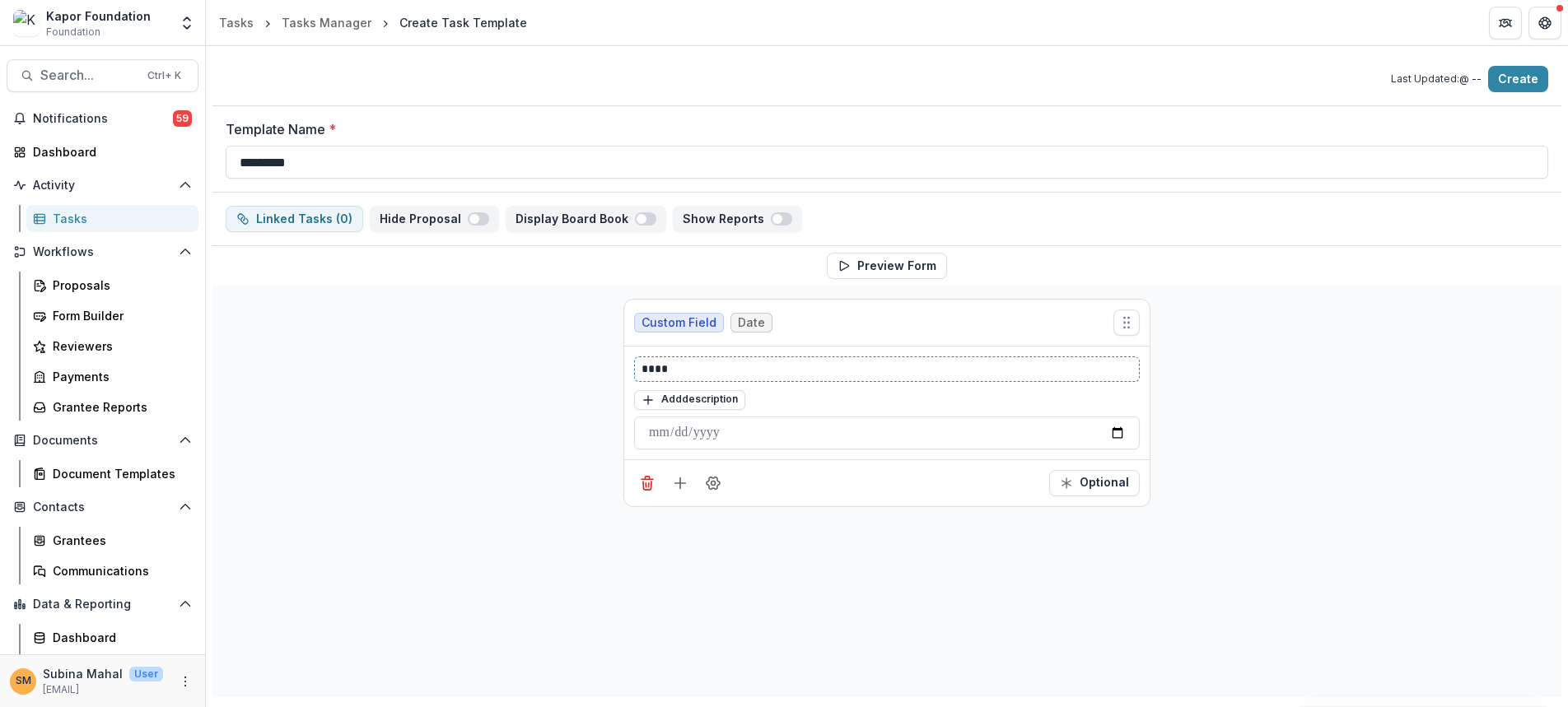 click on "****" at bounding box center (887, 369) 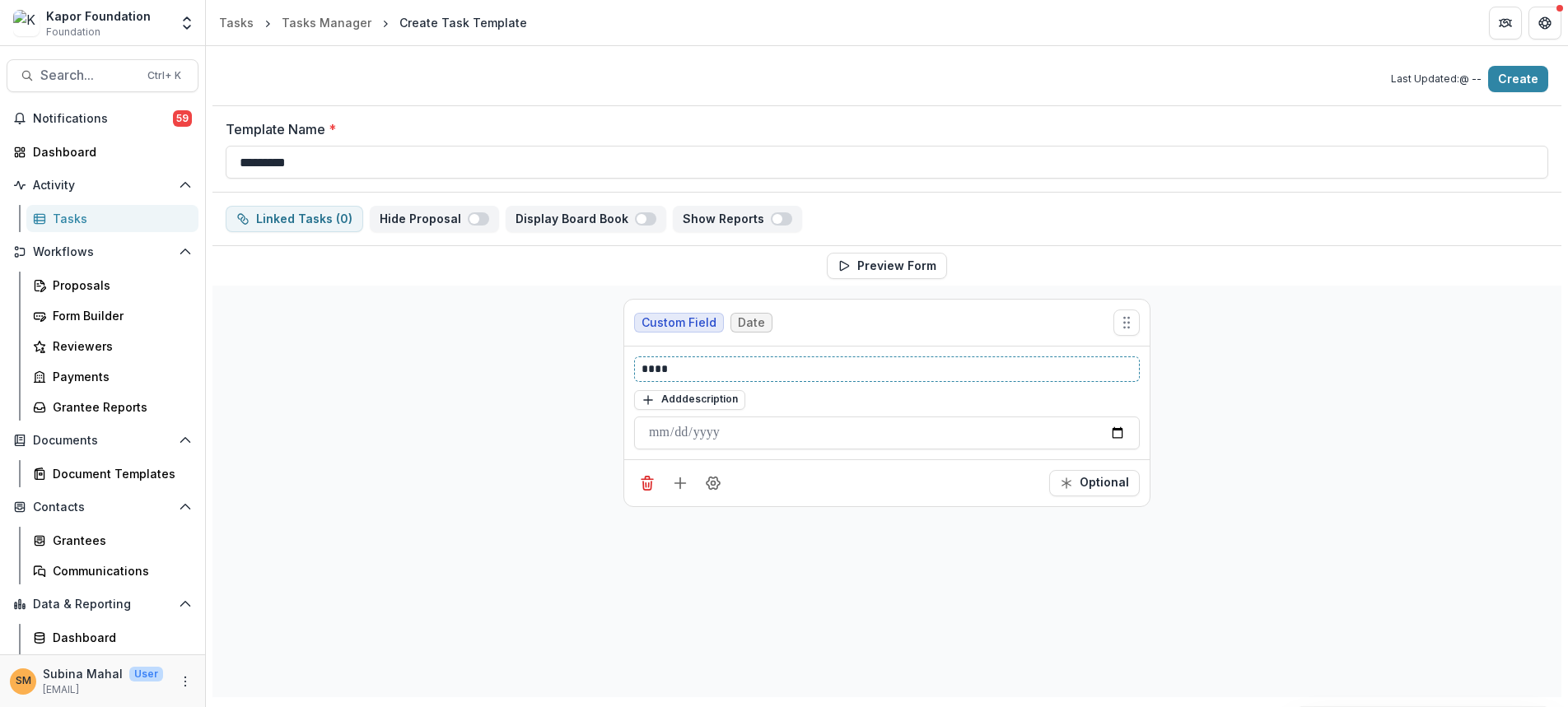 type 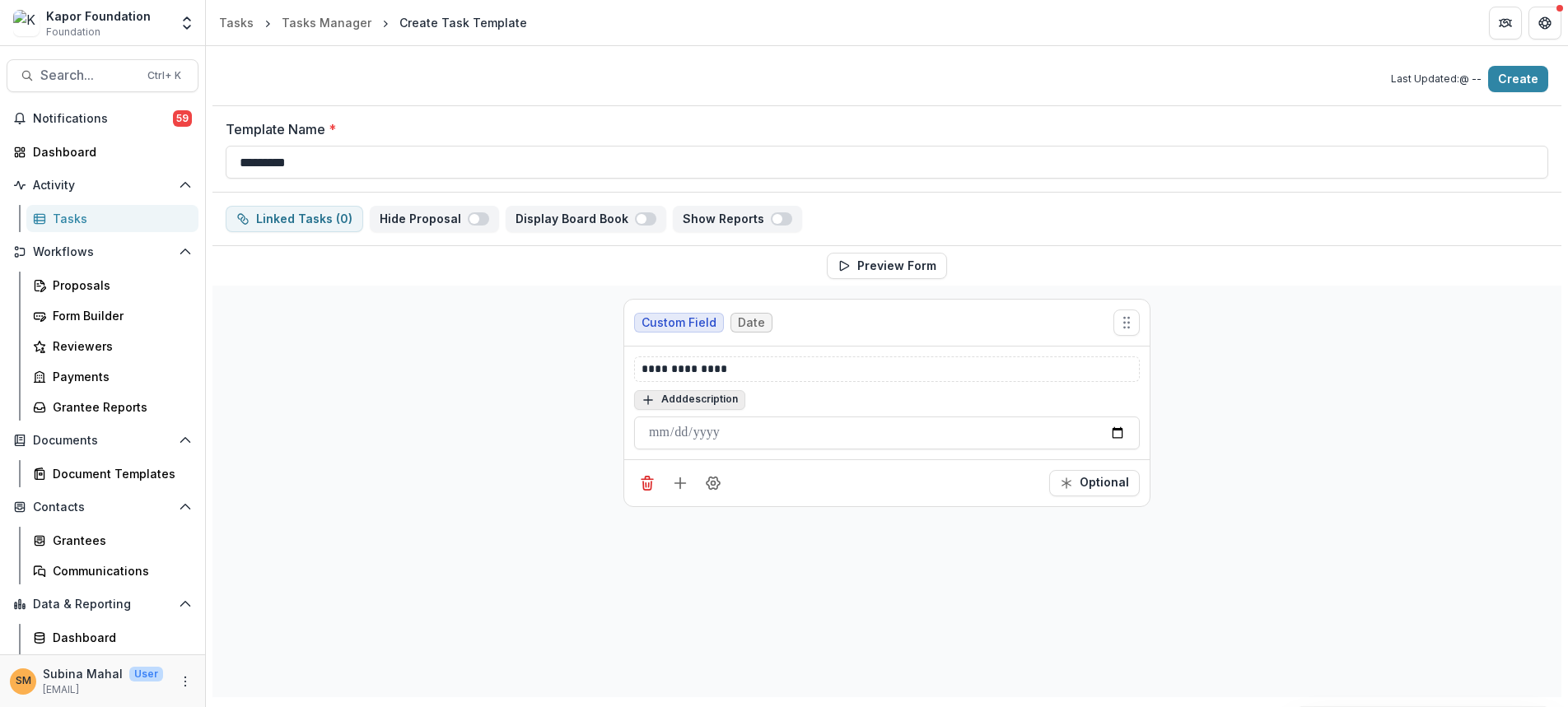 click on "Add  description" at bounding box center [689, 400] 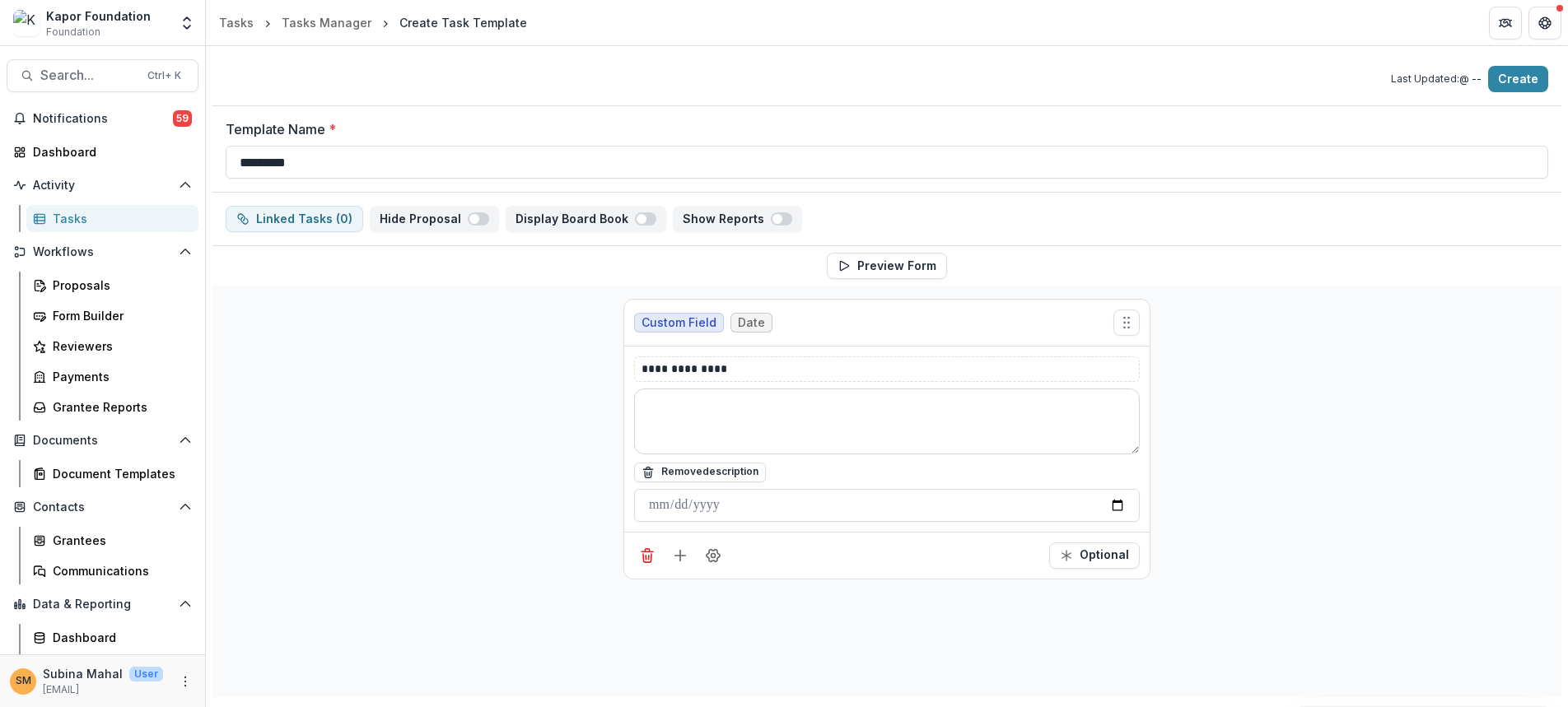 click at bounding box center [887, 421] 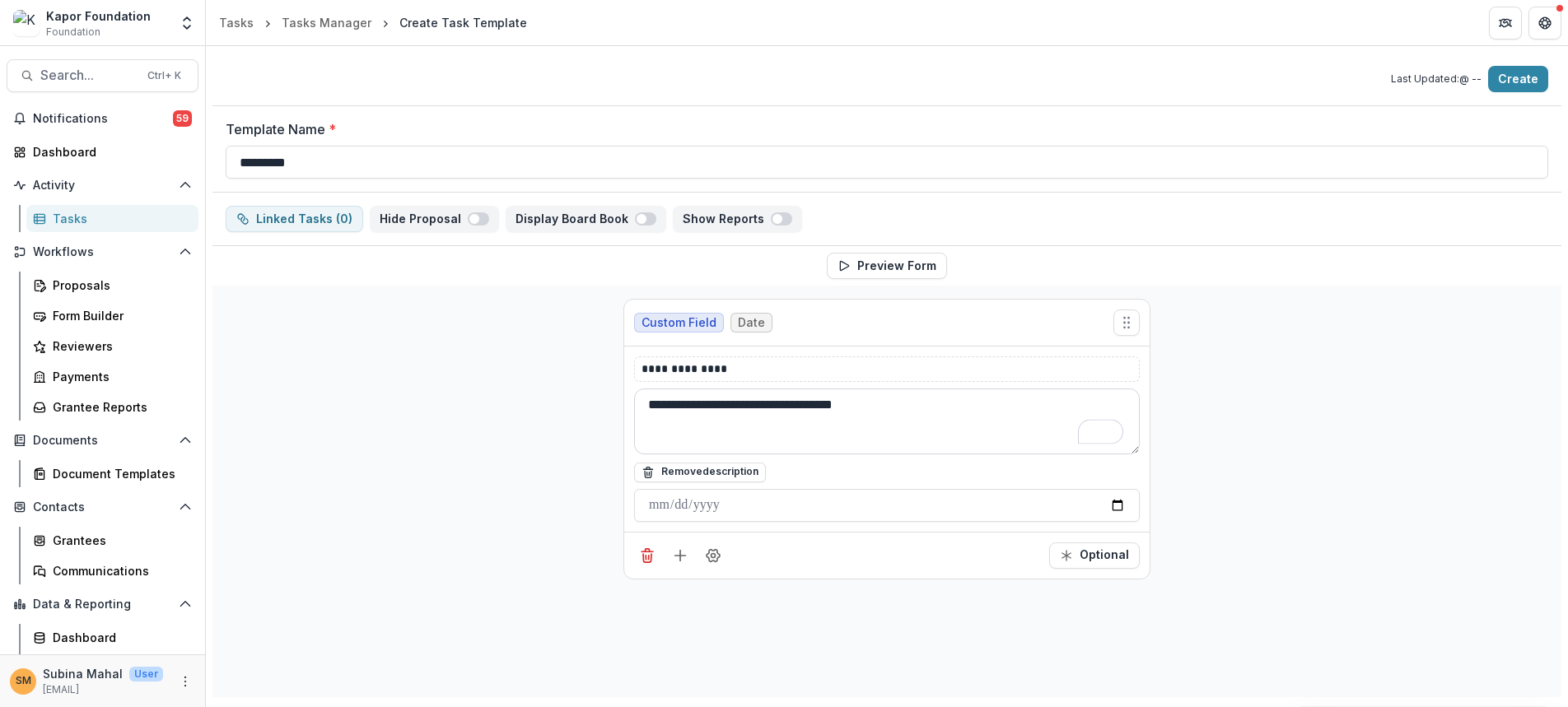 type on "**********" 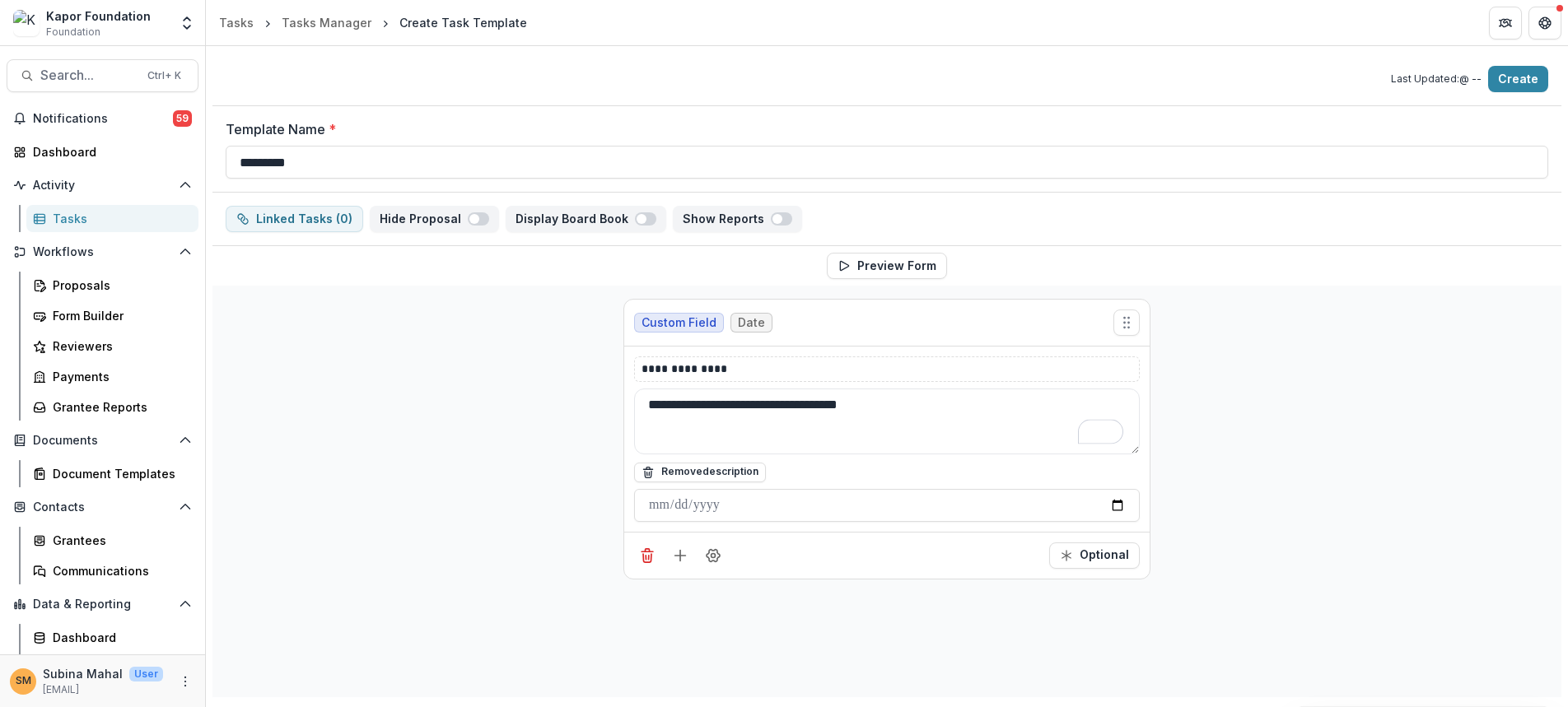 drag, startPoint x: 914, startPoint y: 407, endPoint x: 602, endPoint y: 392, distance: 312.36037 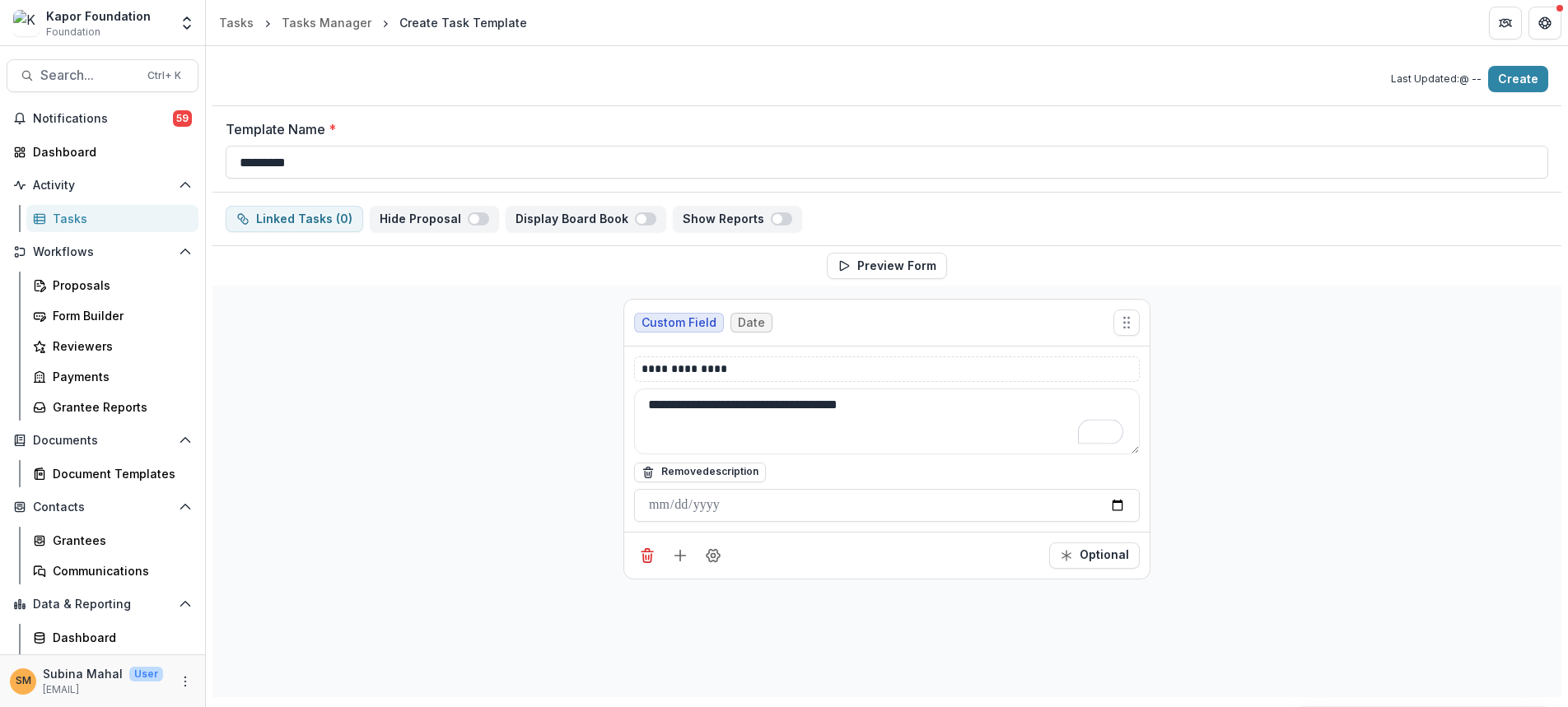 click on "**********" at bounding box center [887, 491] 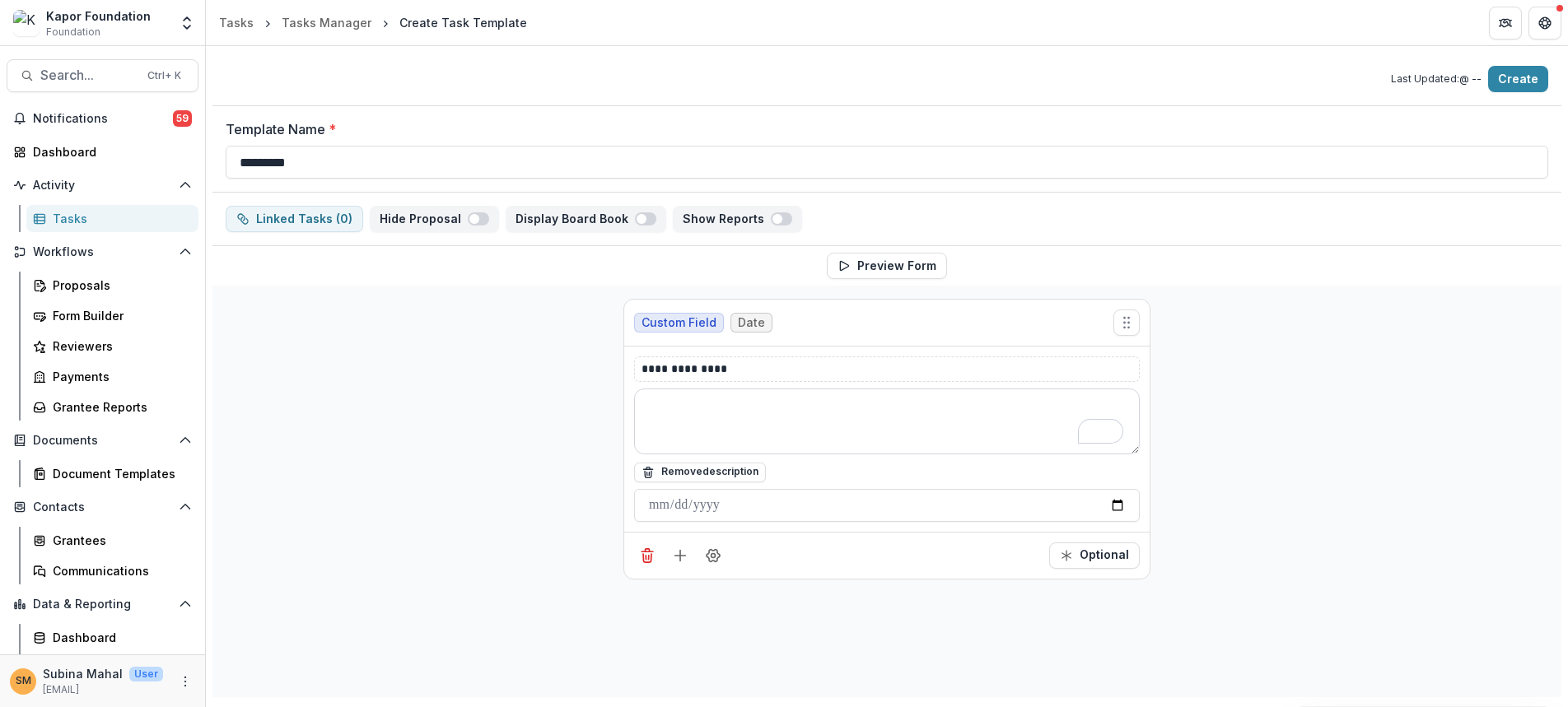 drag, startPoint x: 665, startPoint y: 434, endPoint x: 646, endPoint y: 390, distance: 47.92703 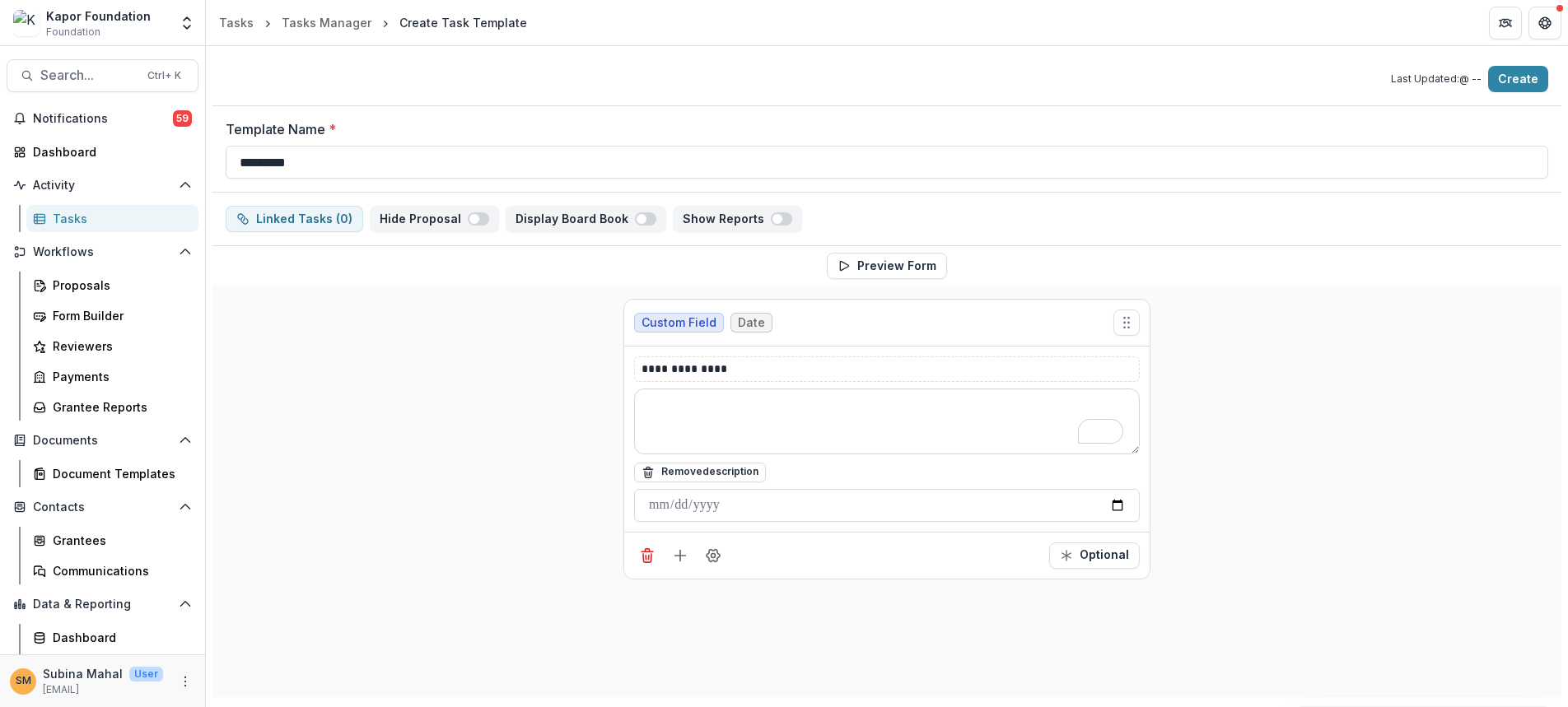 click at bounding box center (887, 421) 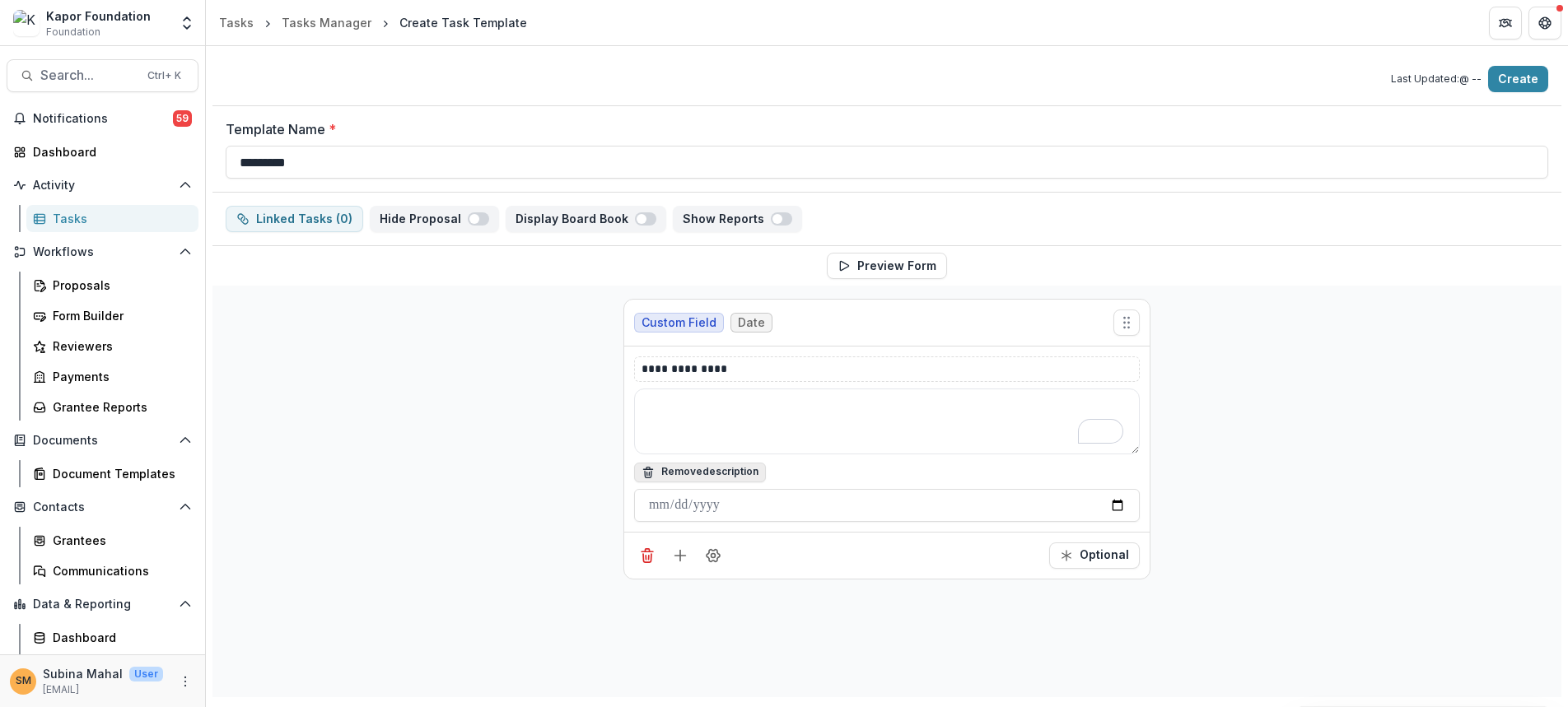 click on "Remove  description" at bounding box center (700, 472) 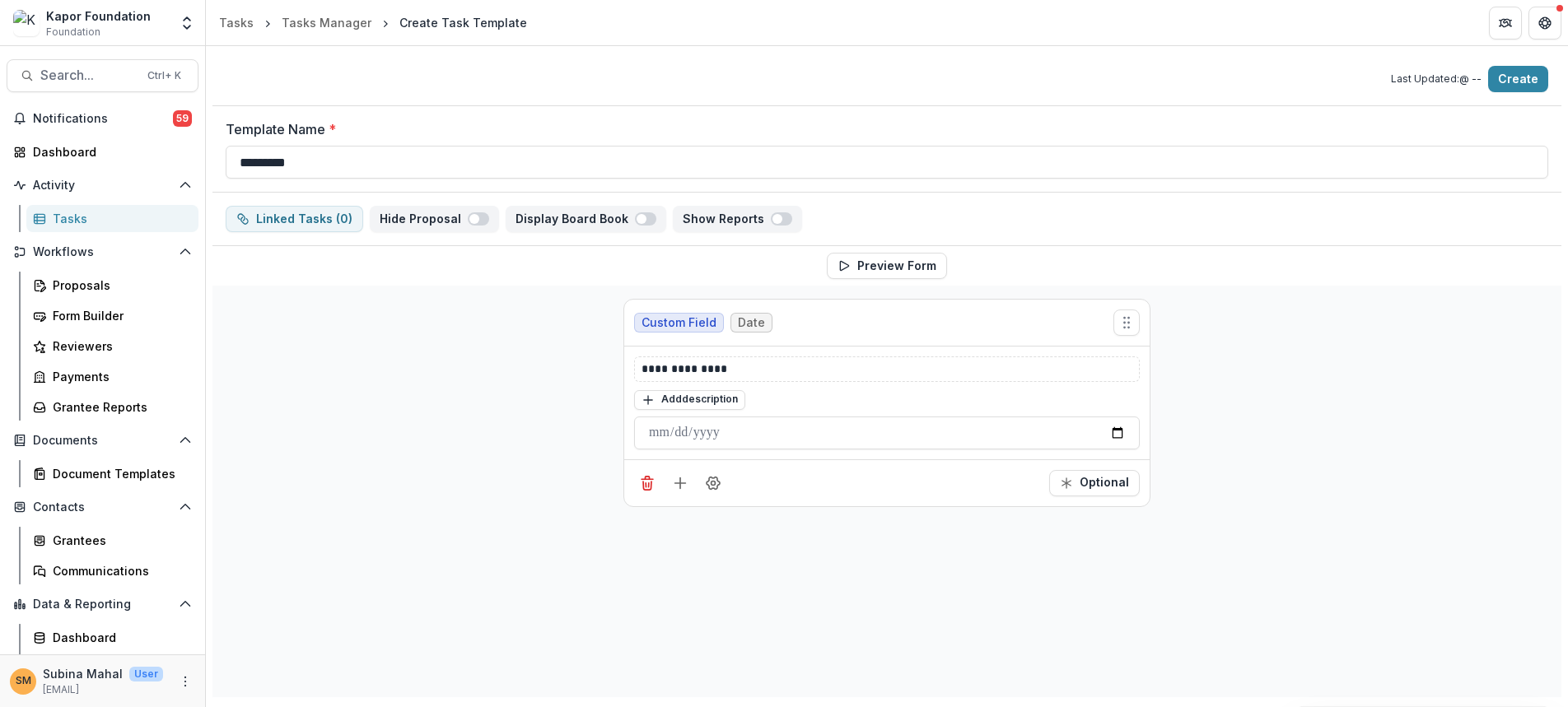click on "**********" at bounding box center (887, 491) 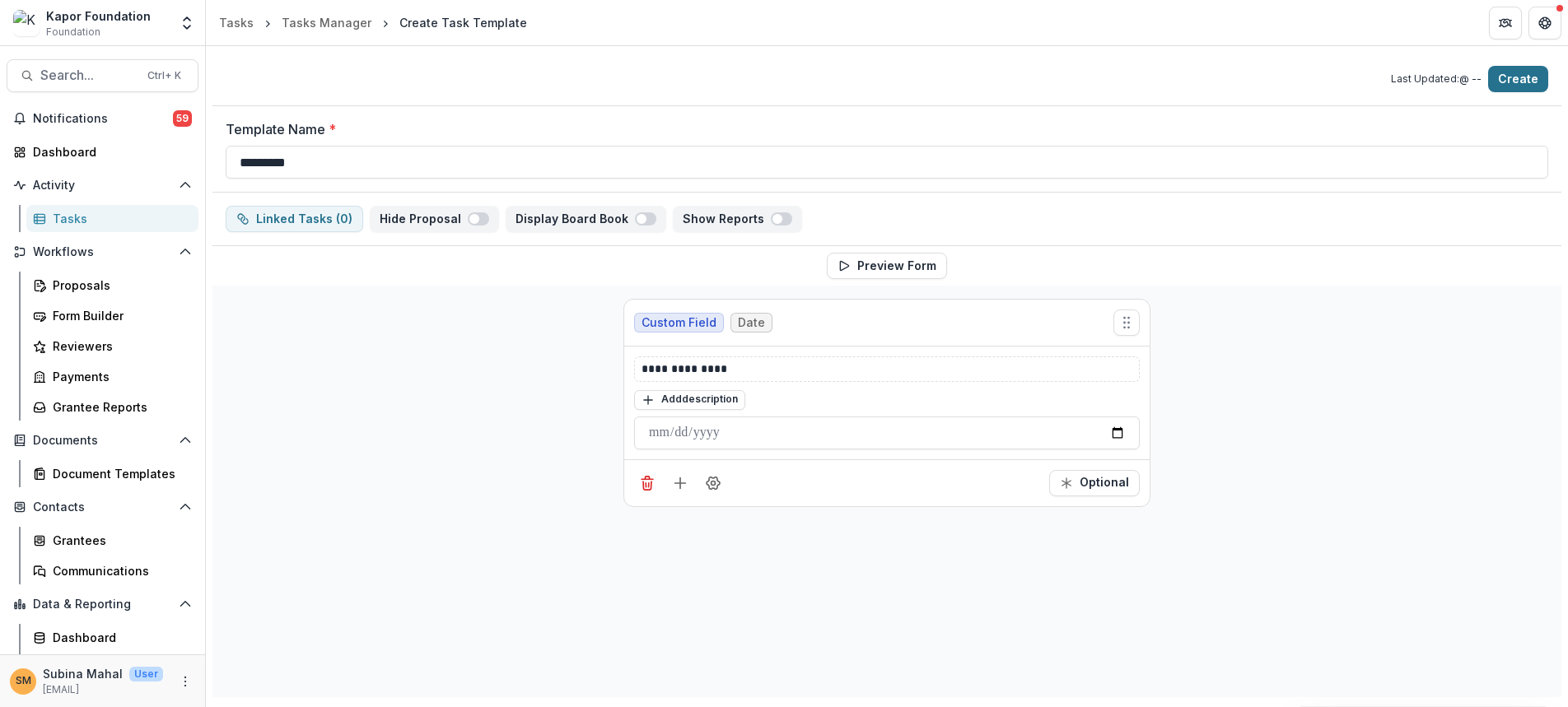 click on "Create" at bounding box center (1518, 79) 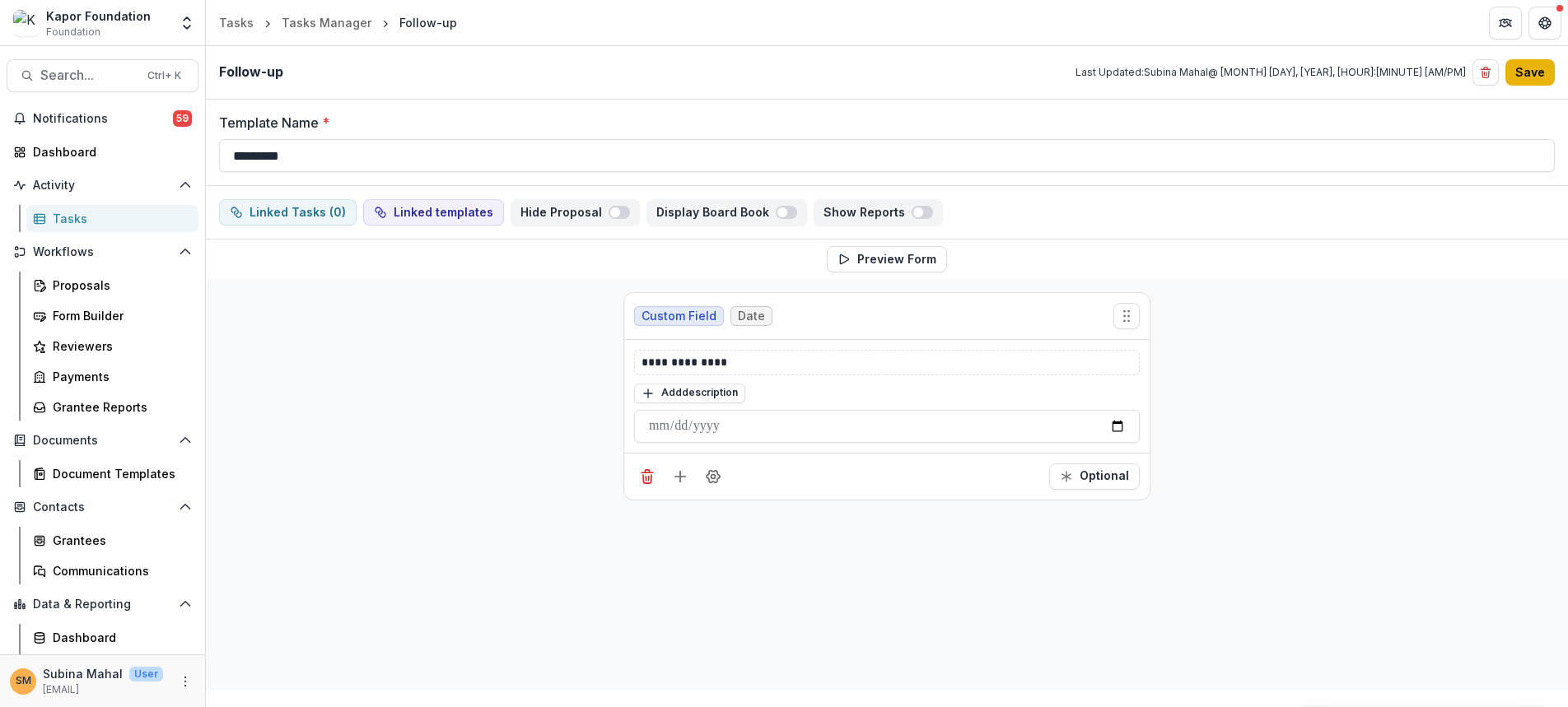 click on "Save" at bounding box center [1530, 72] 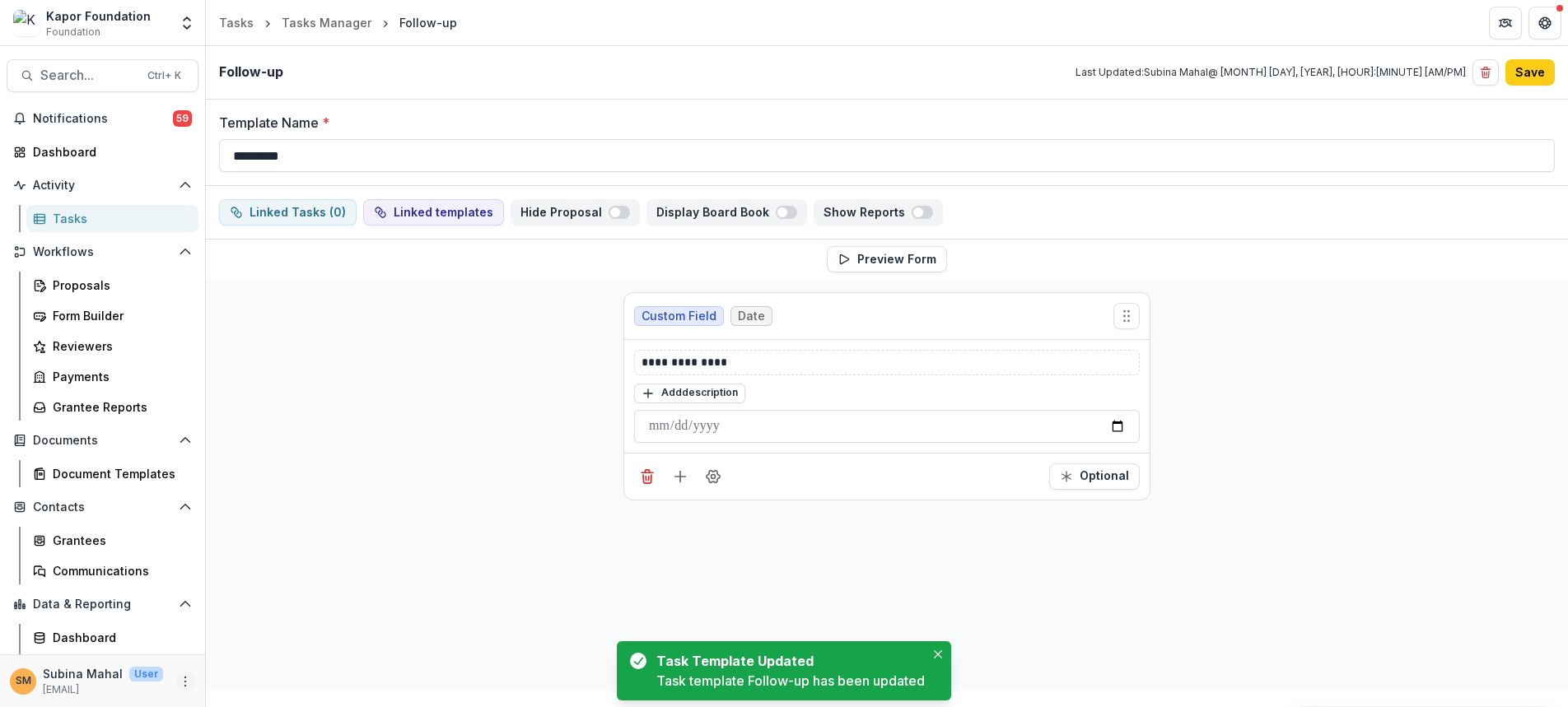 click 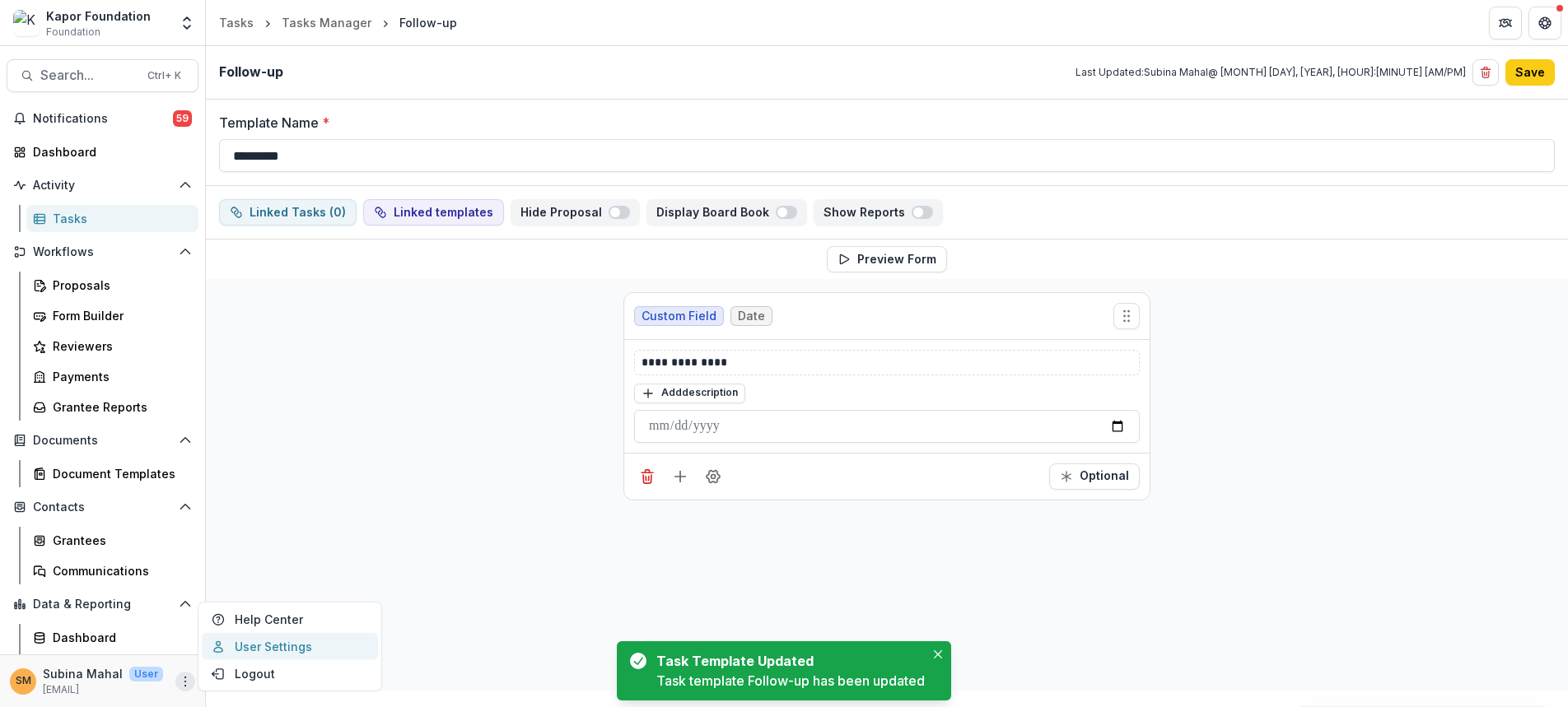 click on "User Settings" at bounding box center (290, 646) 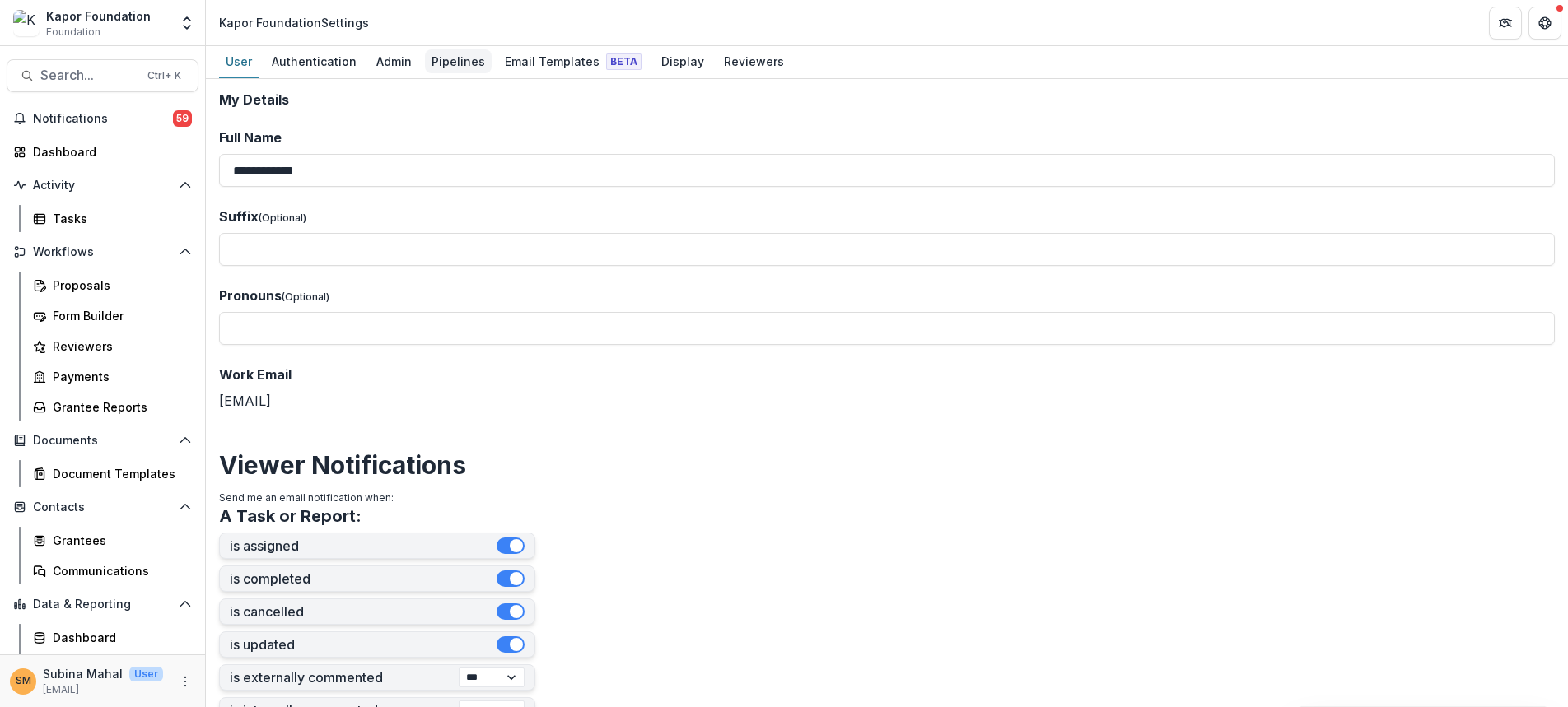 click on "Pipelines" at bounding box center [458, 61] 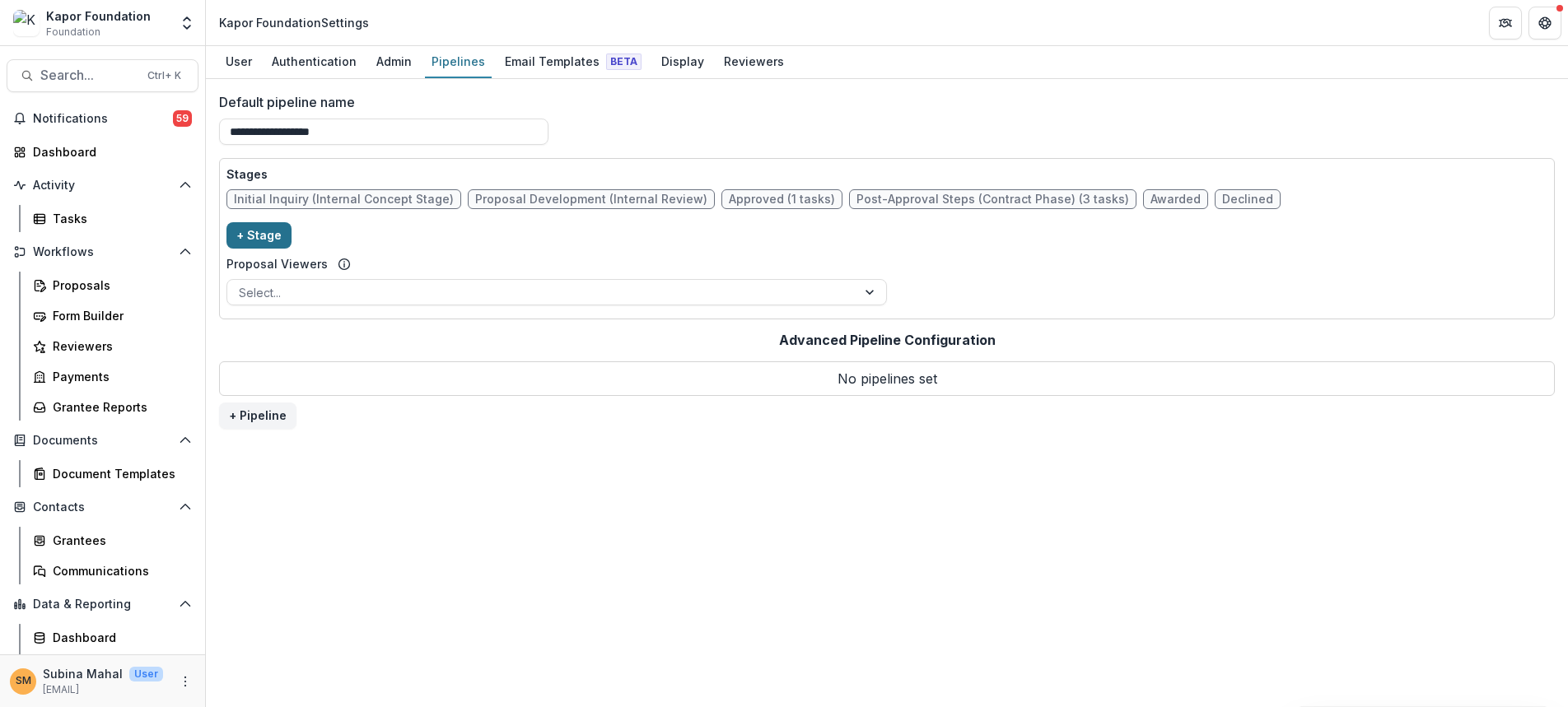 click on "+ Stage" at bounding box center (259, 235) 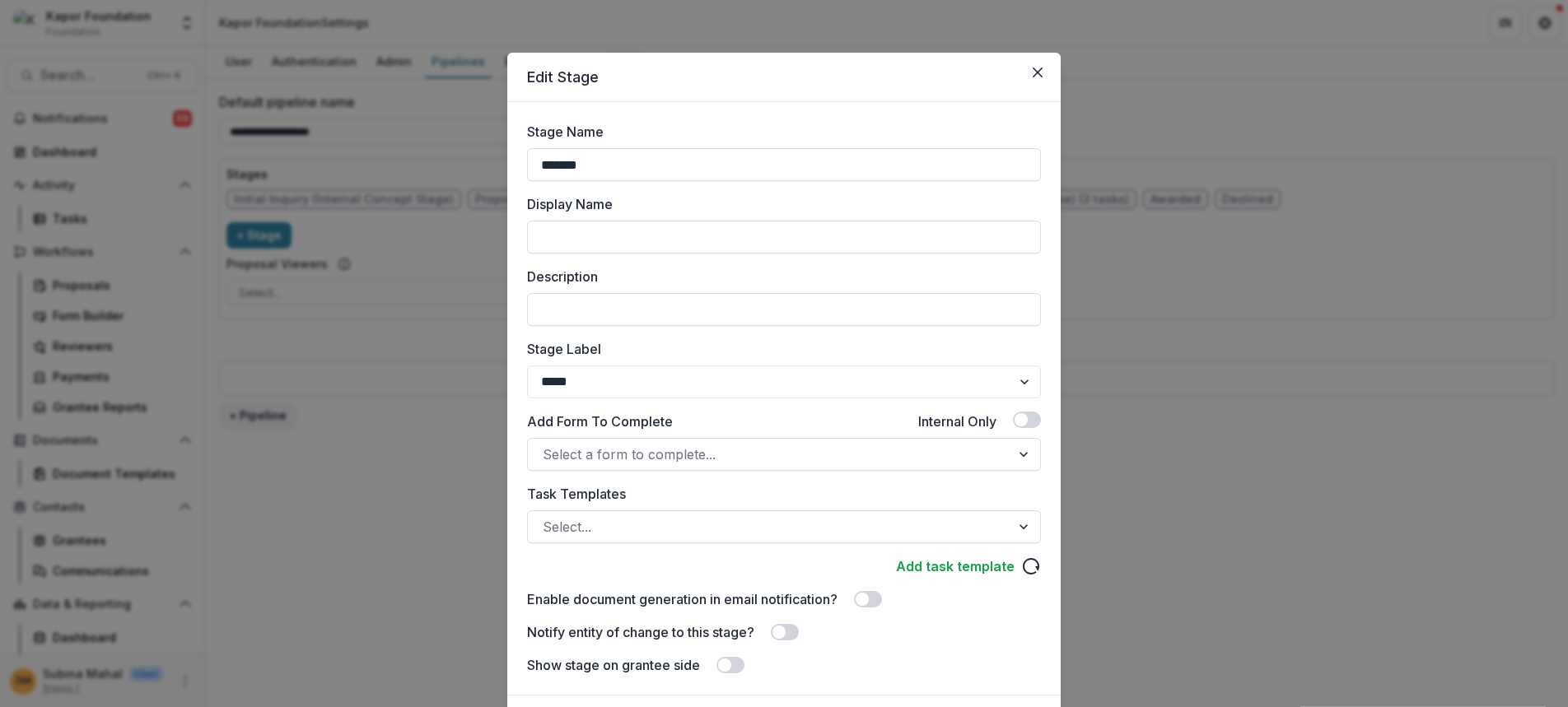 drag, startPoint x: 586, startPoint y: 165, endPoint x: 504, endPoint y: 159, distance: 82.21922 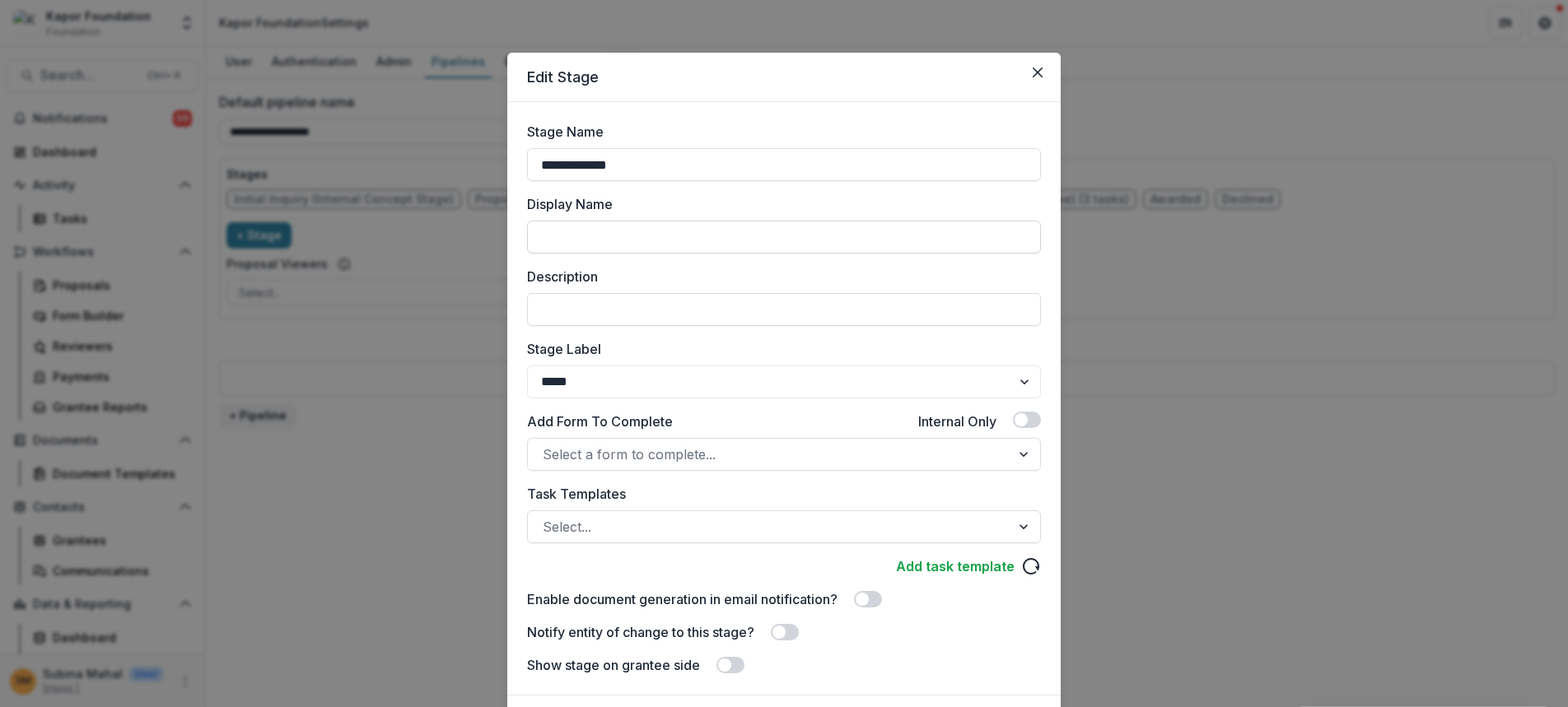 type on "**********" 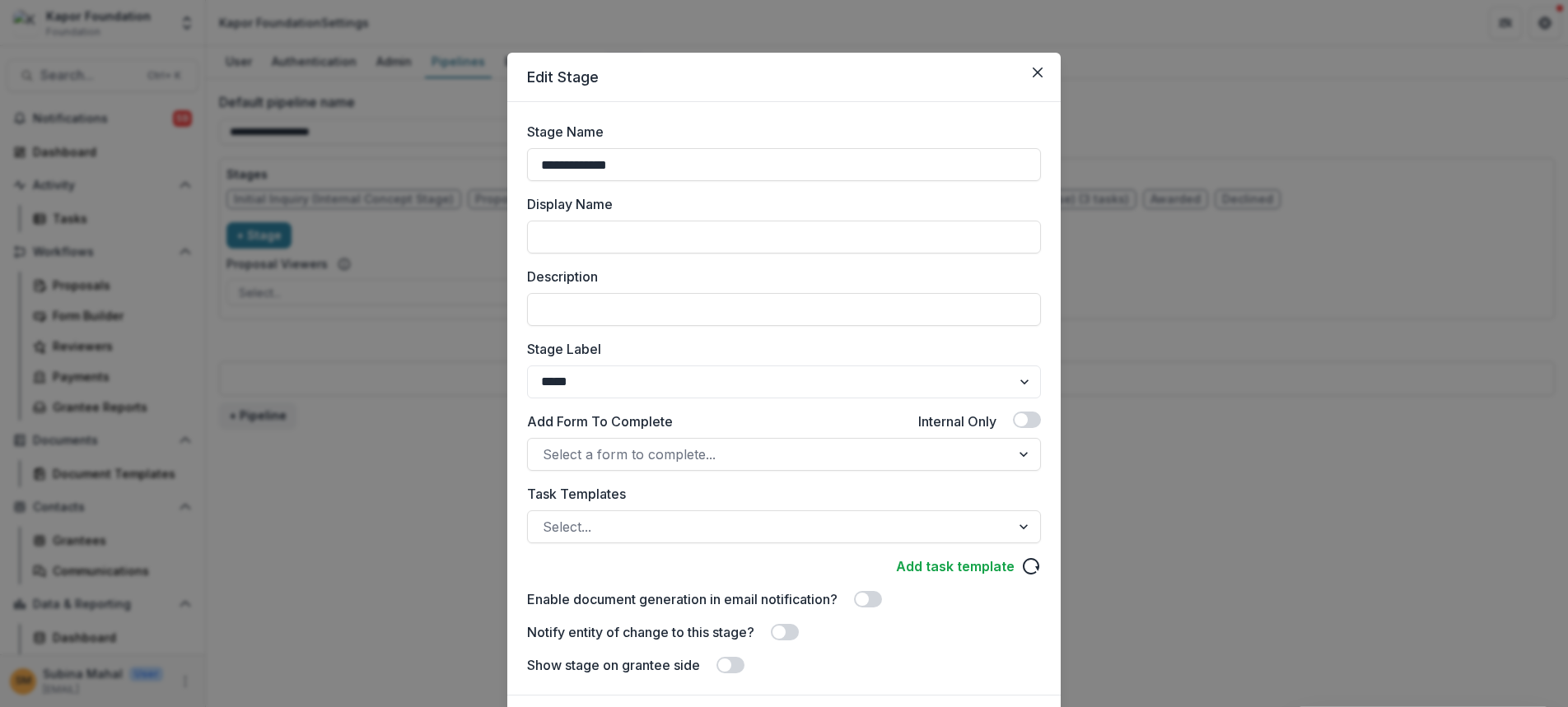 drag, startPoint x: 573, startPoint y: 159, endPoint x: 497, endPoint y: 159, distance: 76 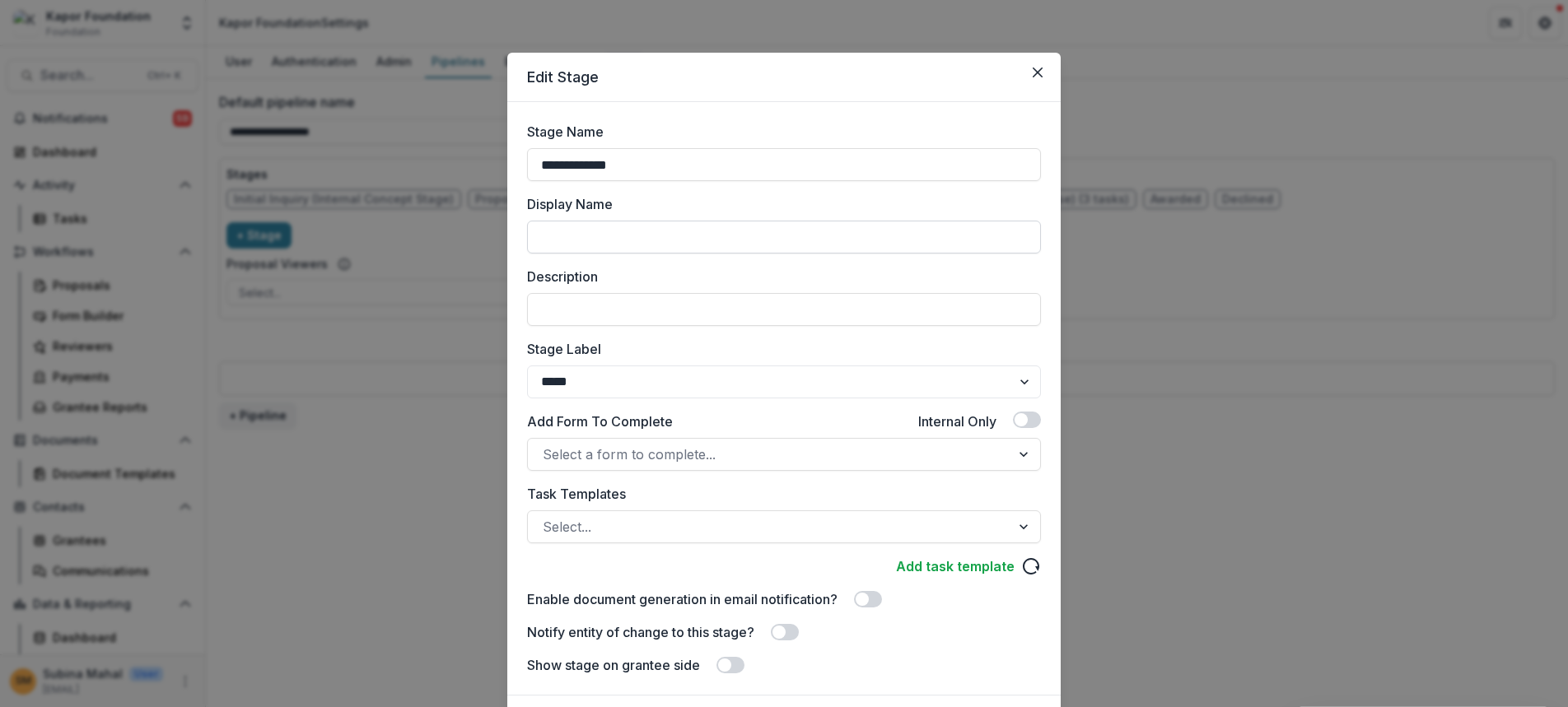 click on "Display Name" at bounding box center [784, 237] 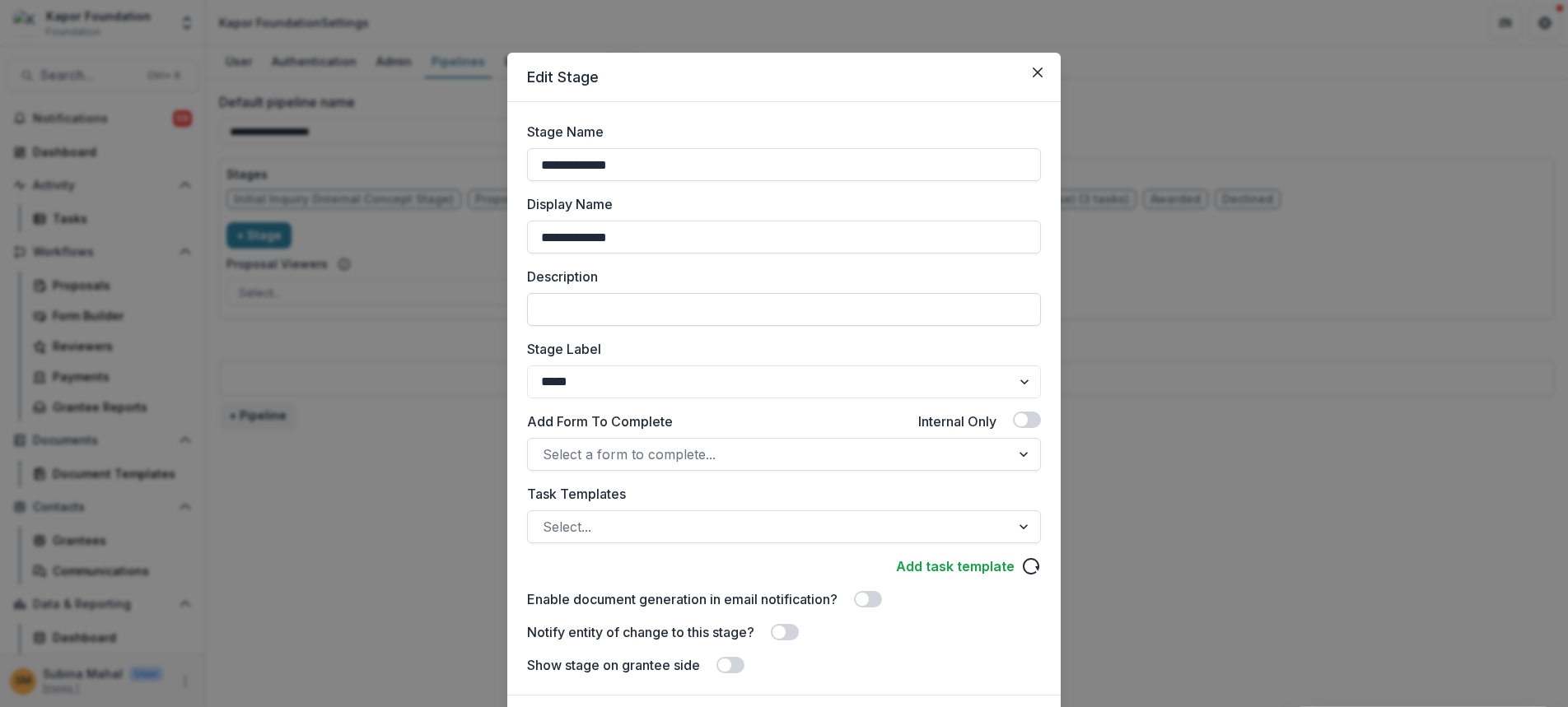 type on "**********" 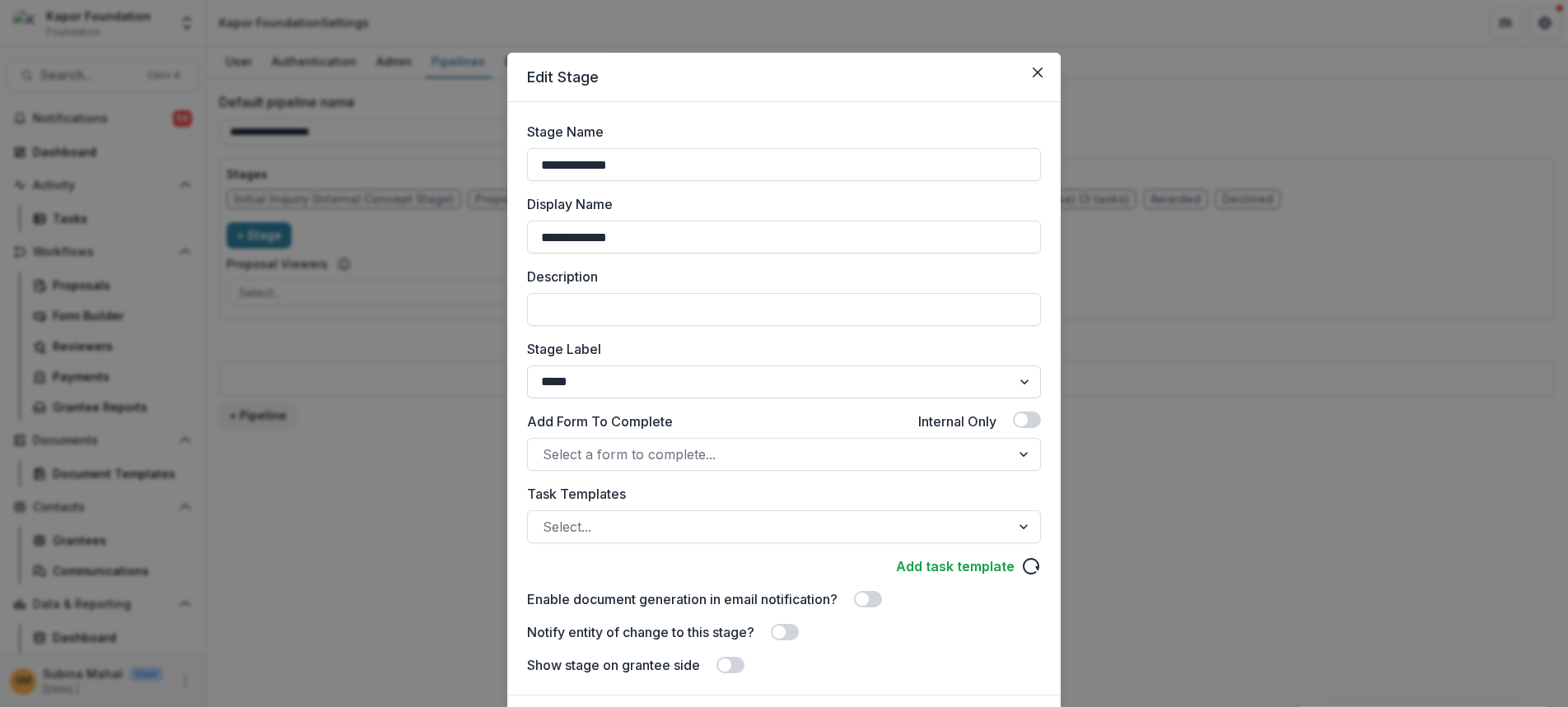 click on "******* ***** ********* ****** ******* ******** ******** ******* ********* ******* ******" at bounding box center (784, 382) 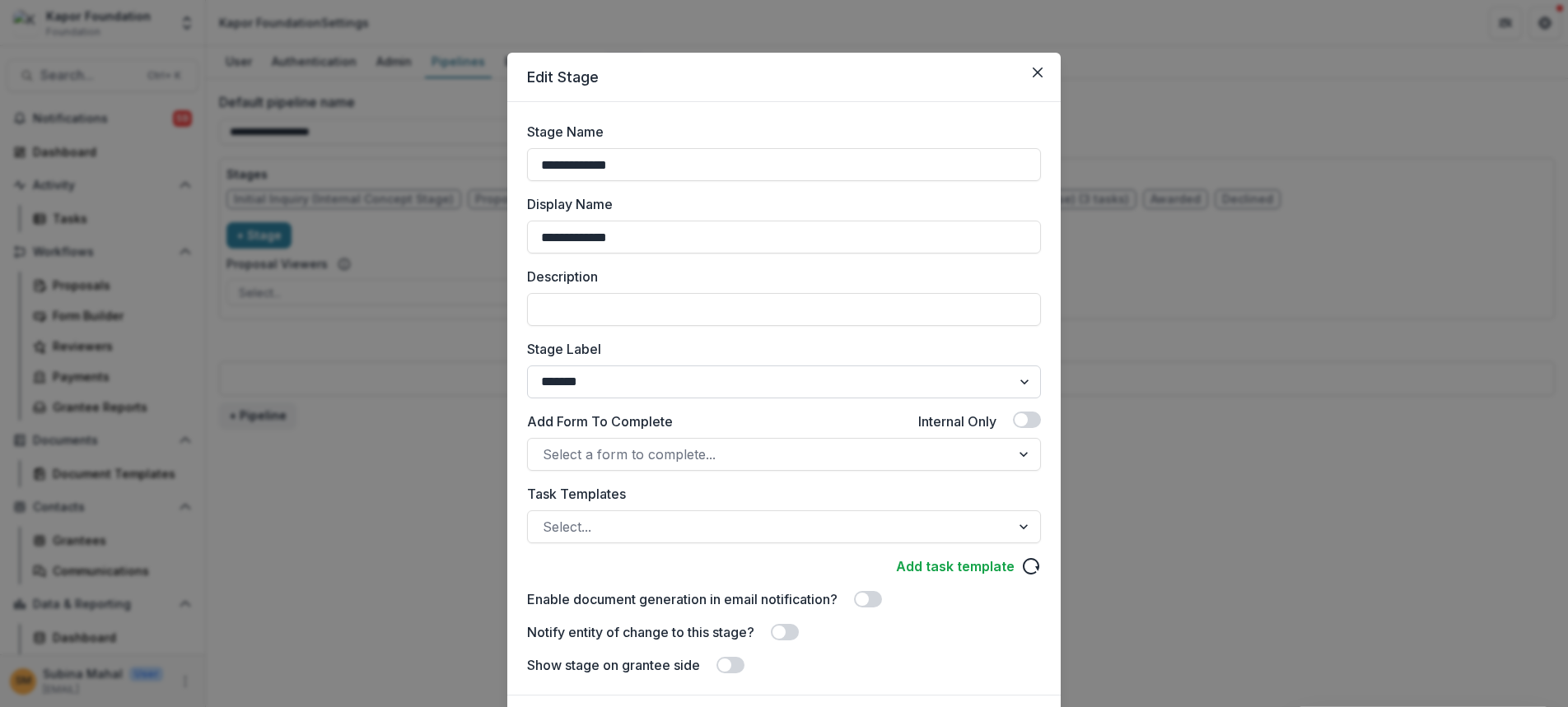click on "******* ***** ********* ****** ******* ******** ******** ******* ********* ******* ******" at bounding box center [784, 382] 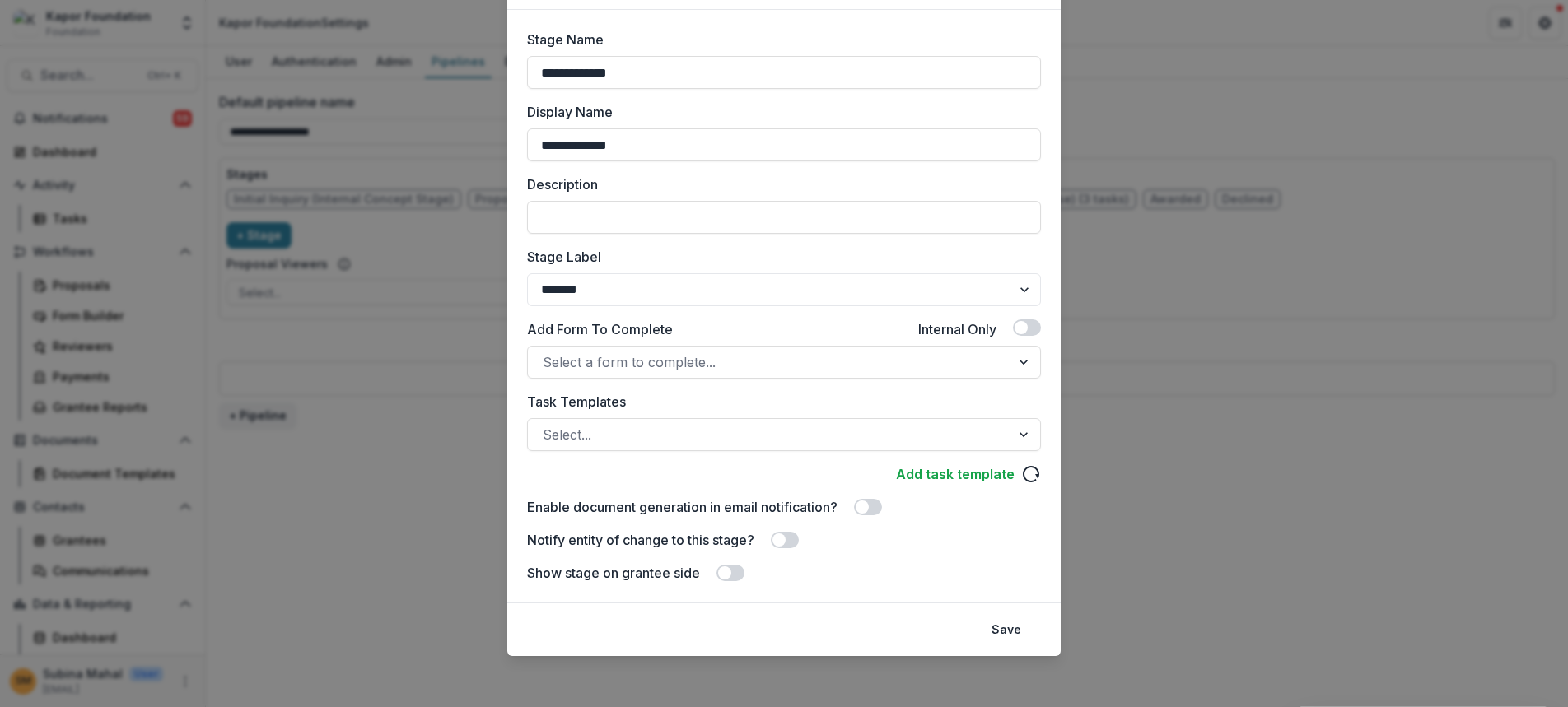 scroll, scrollTop: 93, scrollLeft: 0, axis: vertical 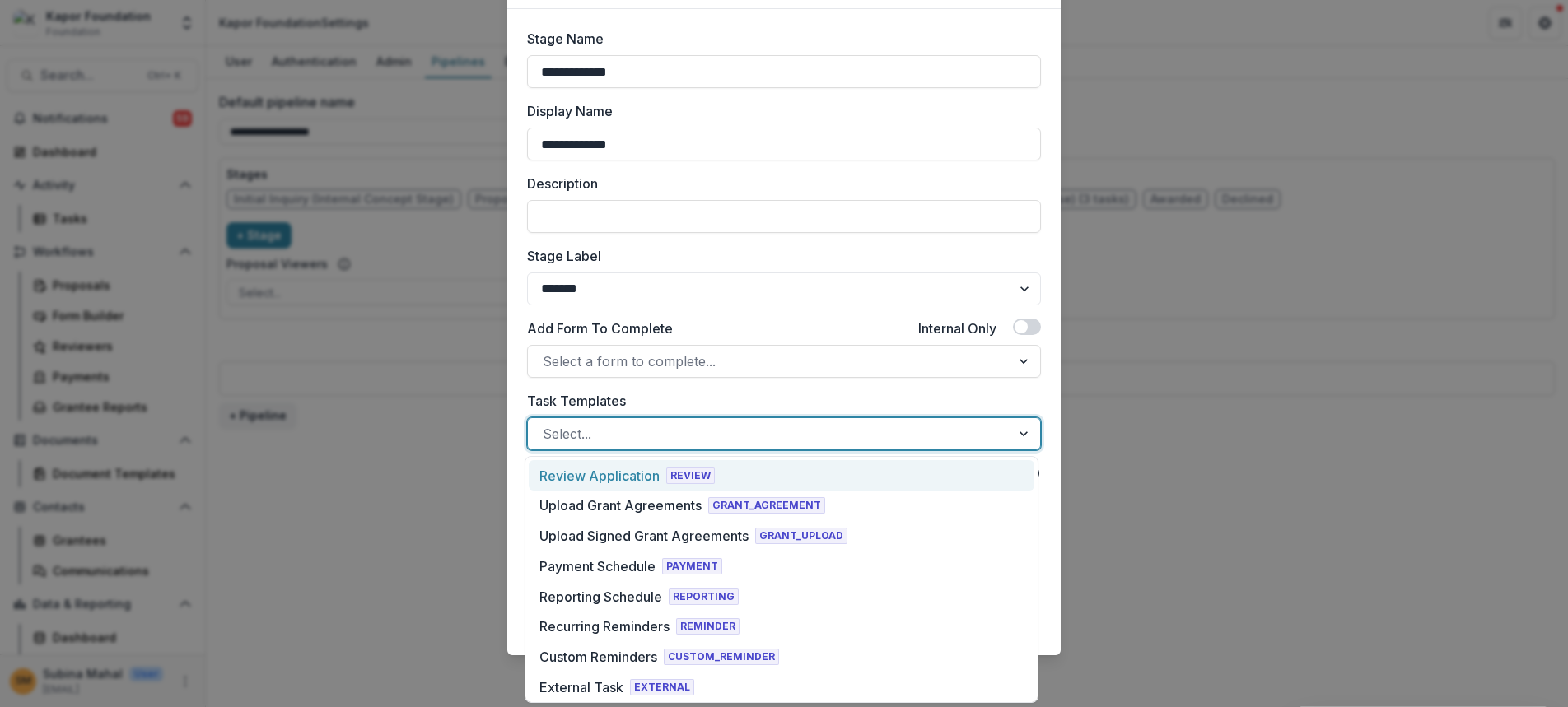 click at bounding box center [769, 434] 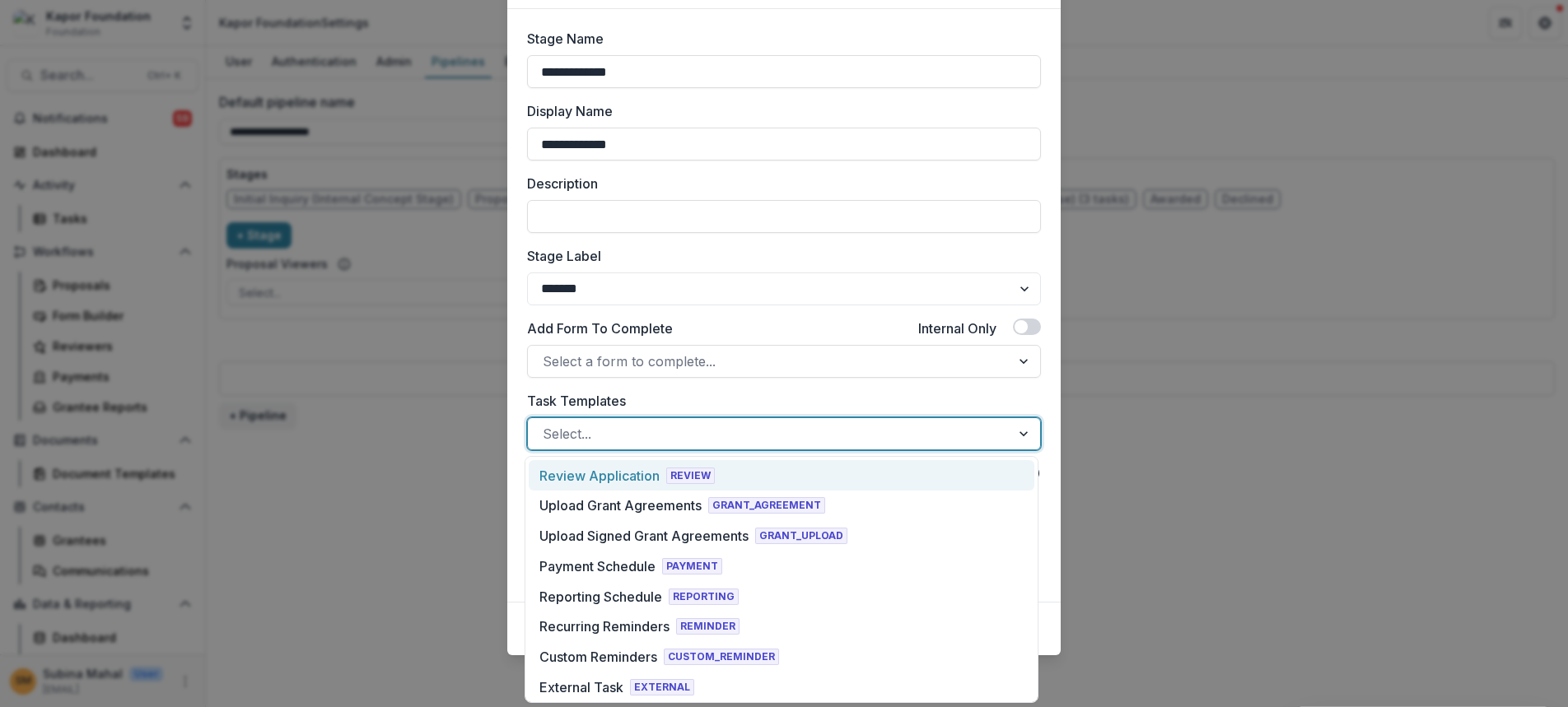 click at bounding box center [769, 434] 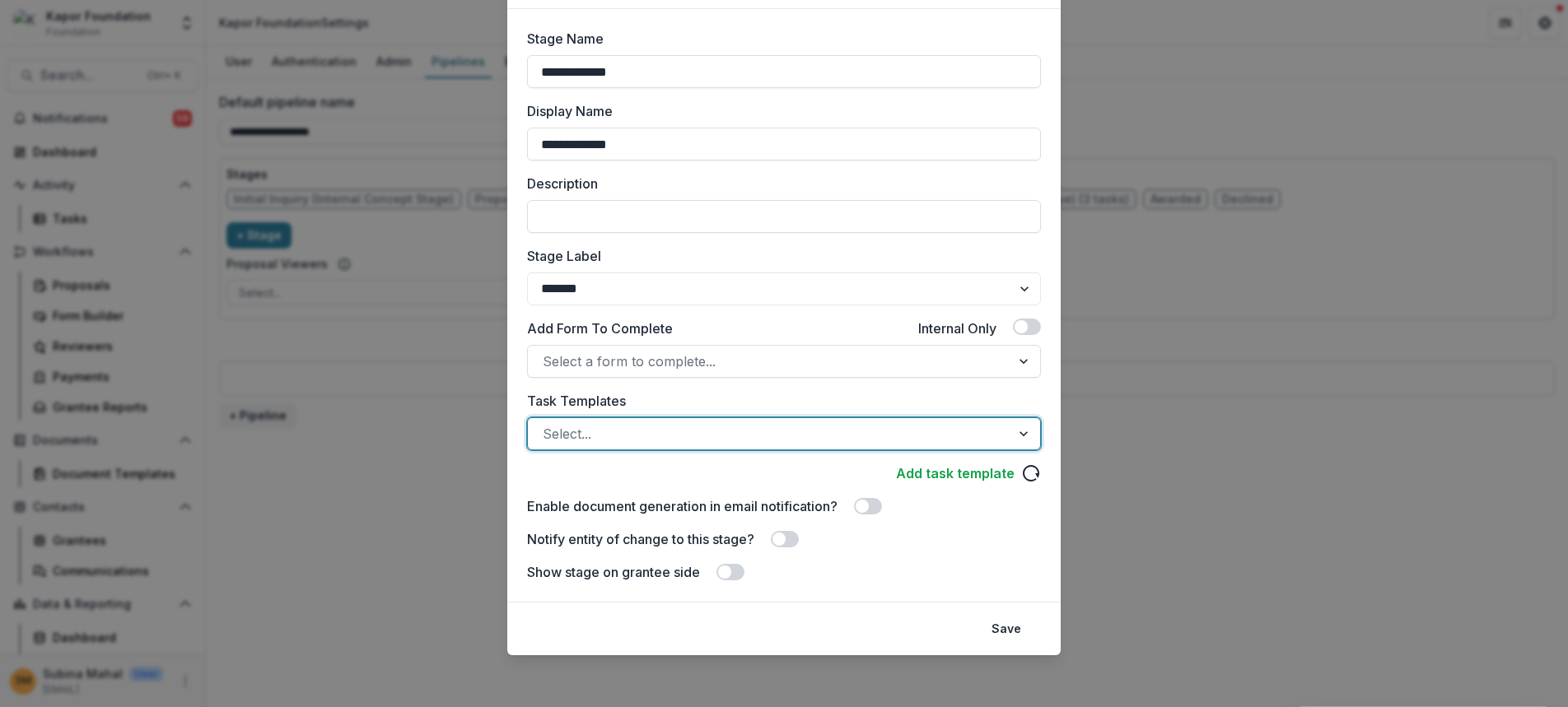 click at bounding box center (769, 434) 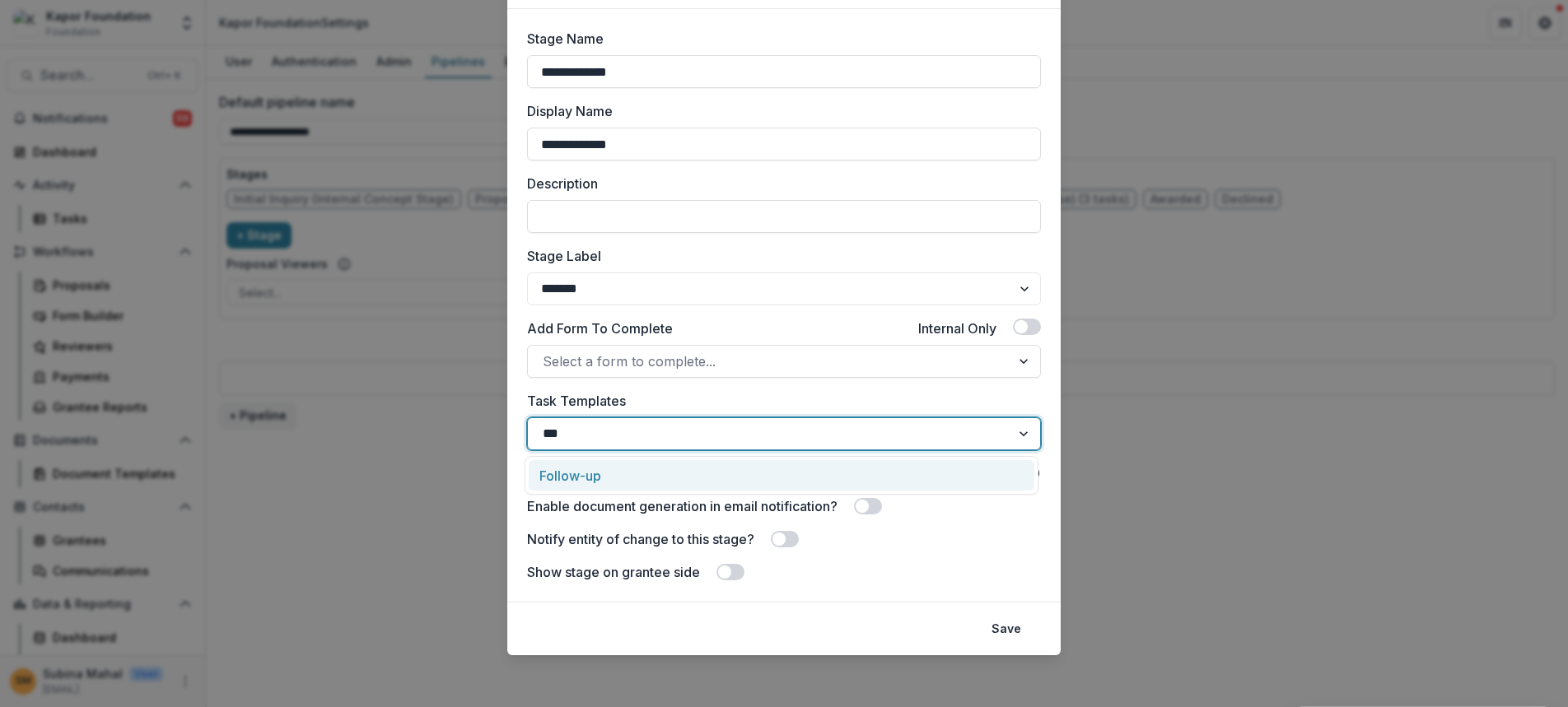type on "****" 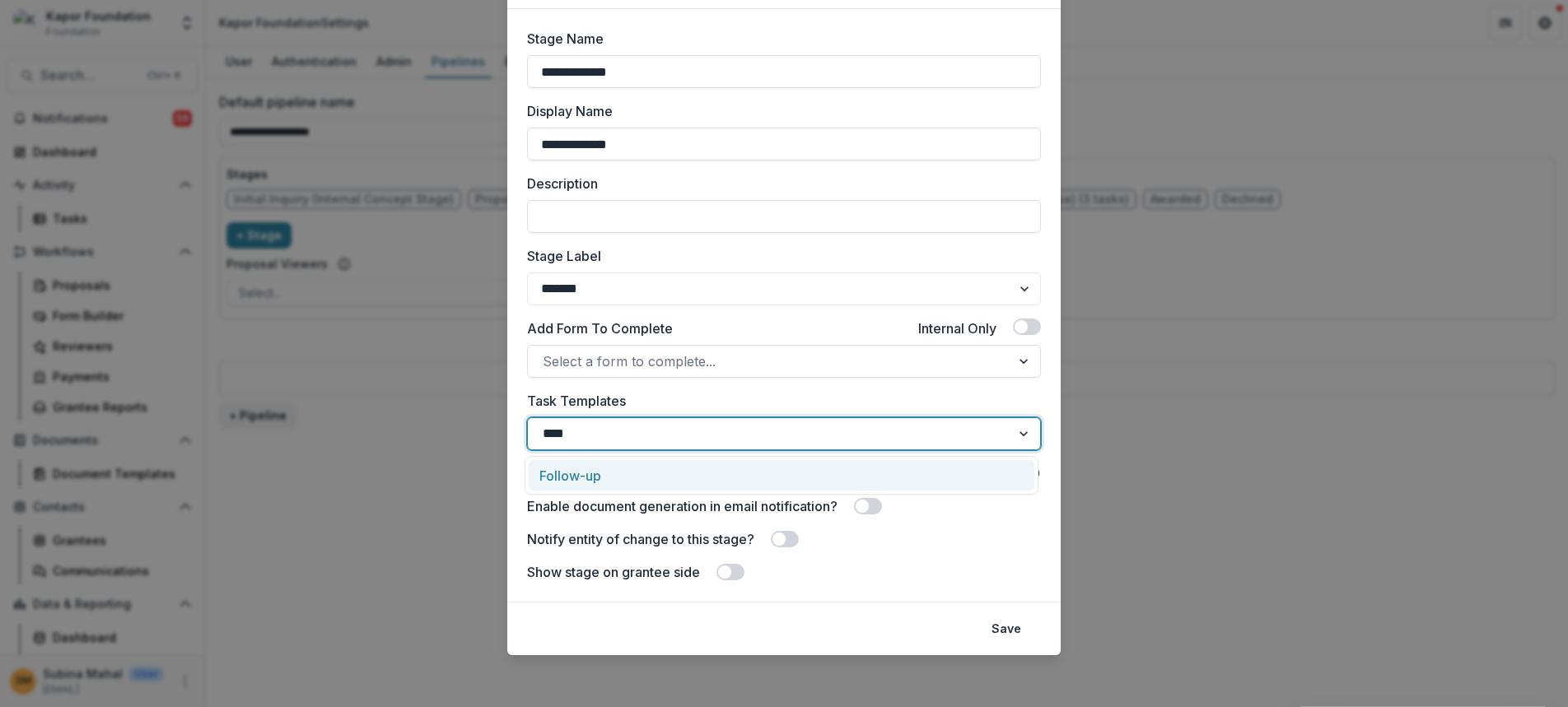 click on "Follow-up" at bounding box center (570, 476) 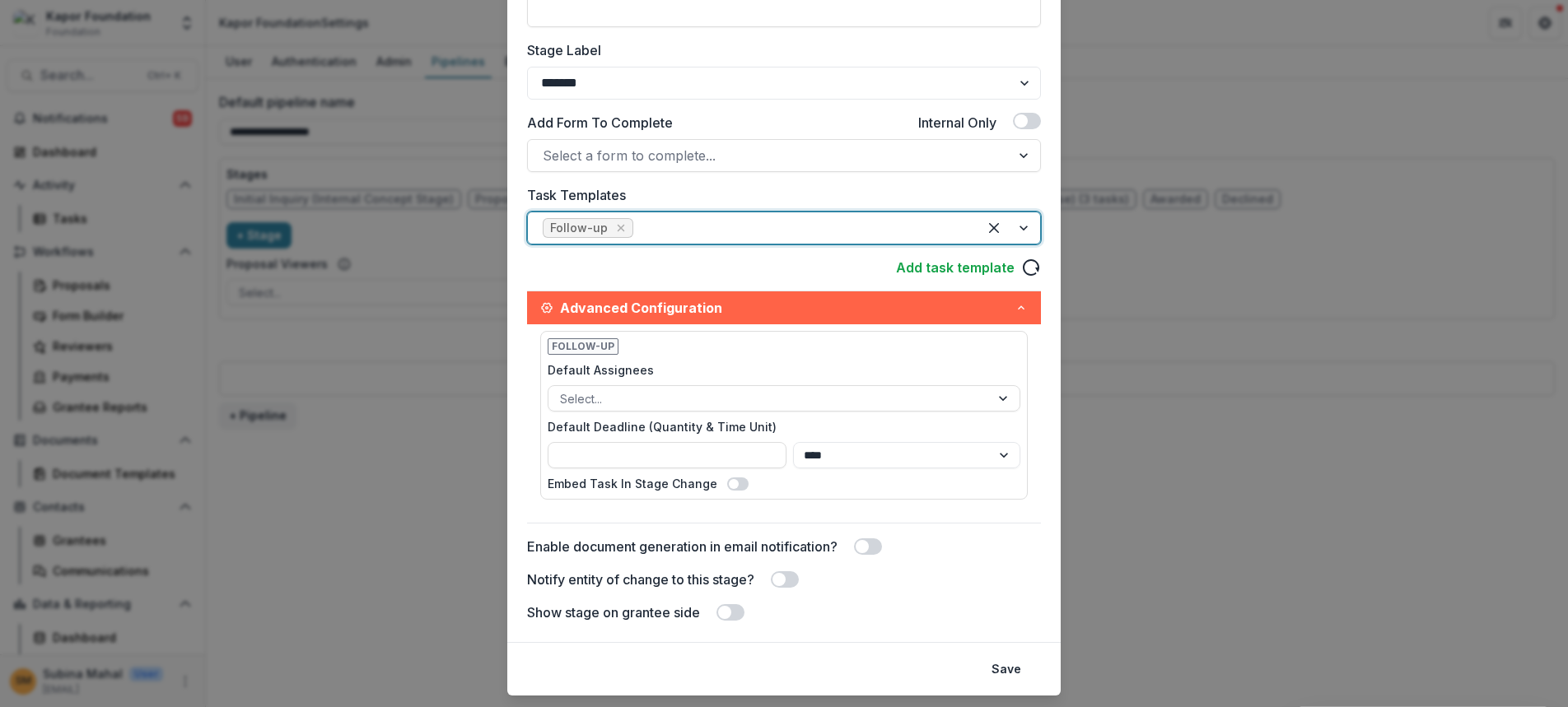 scroll, scrollTop: 338, scrollLeft: 0, axis: vertical 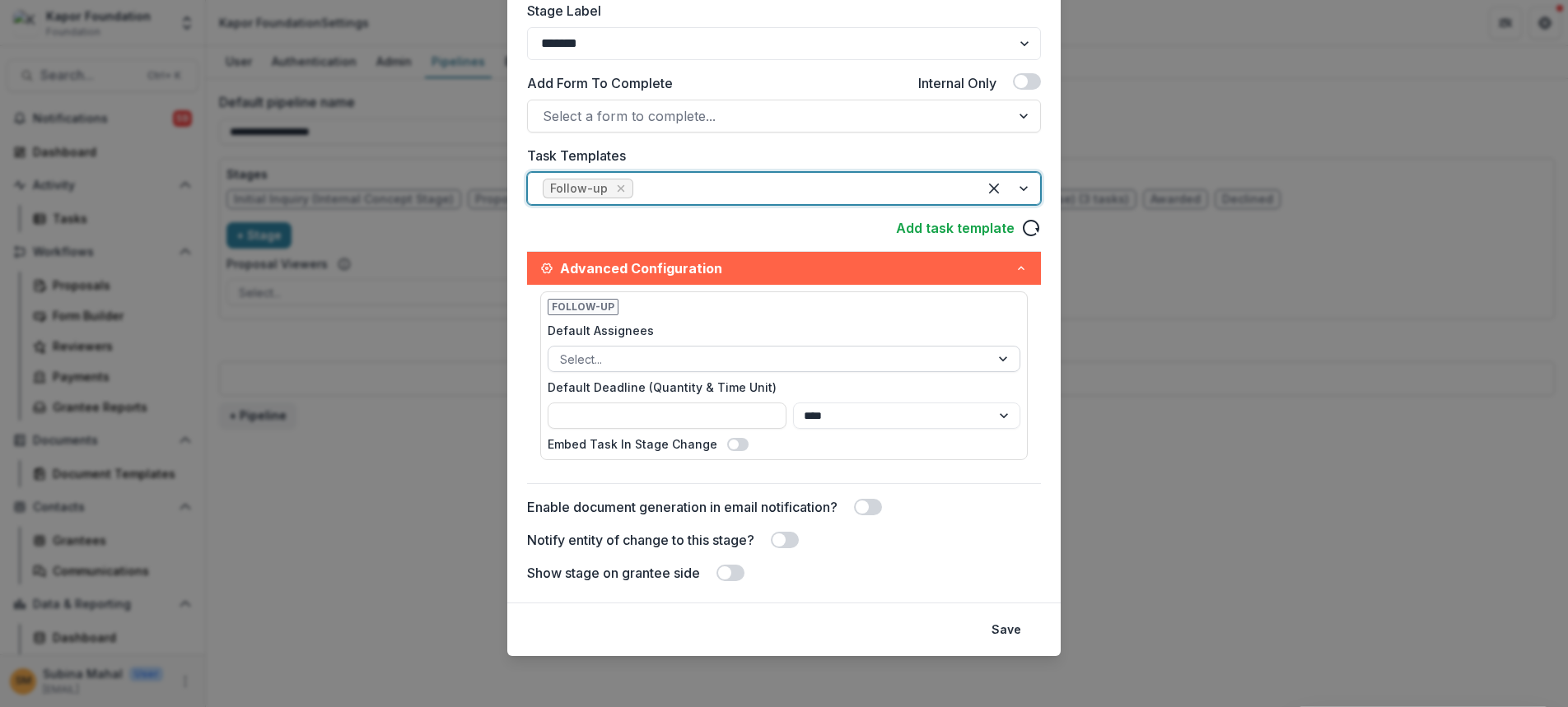 click at bounding box center (769, 359) 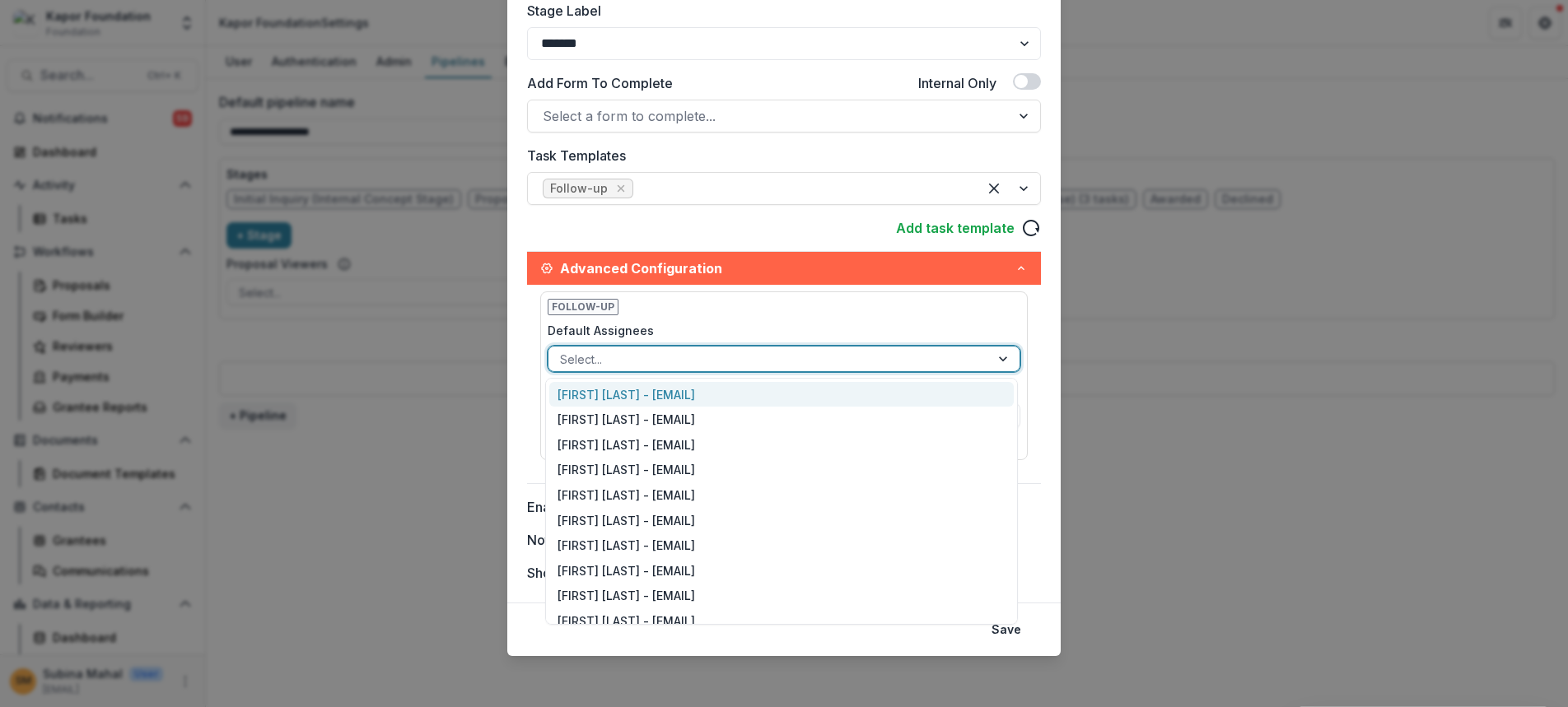 click on "Follow-up Default Assignees 14 results available. Use Up and Down to choose options, press Enter to select the currently focused option, press Escape to exit the menu, press Tab to select the option and exit the menu. Select... Default Deadline (Quantity & Time Unit) **** ***** ****** ***** Embed Task In Stage Change" at bounding box center [784, 384] 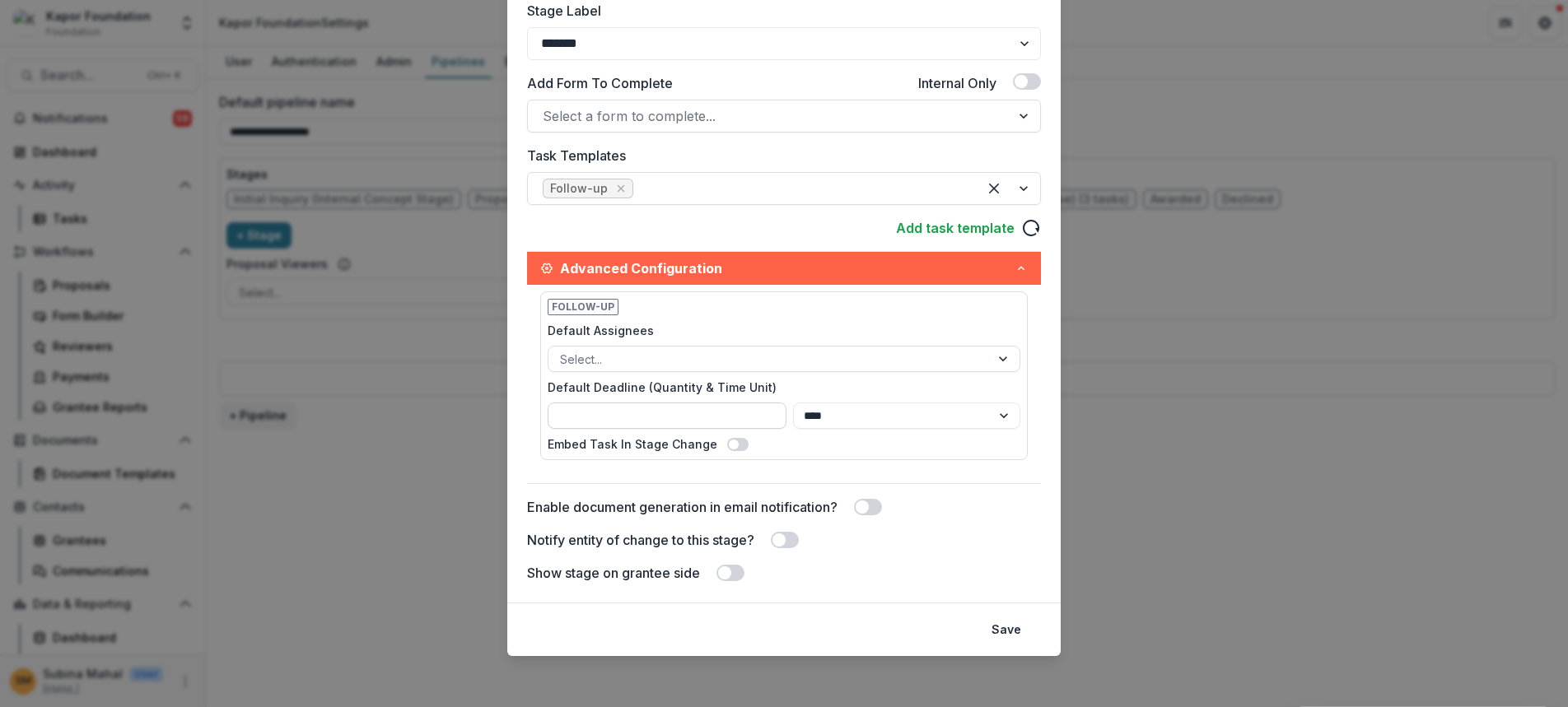 click on "Default Deadline (Quantity & Time Unit)" at bounding box center [667, 416] 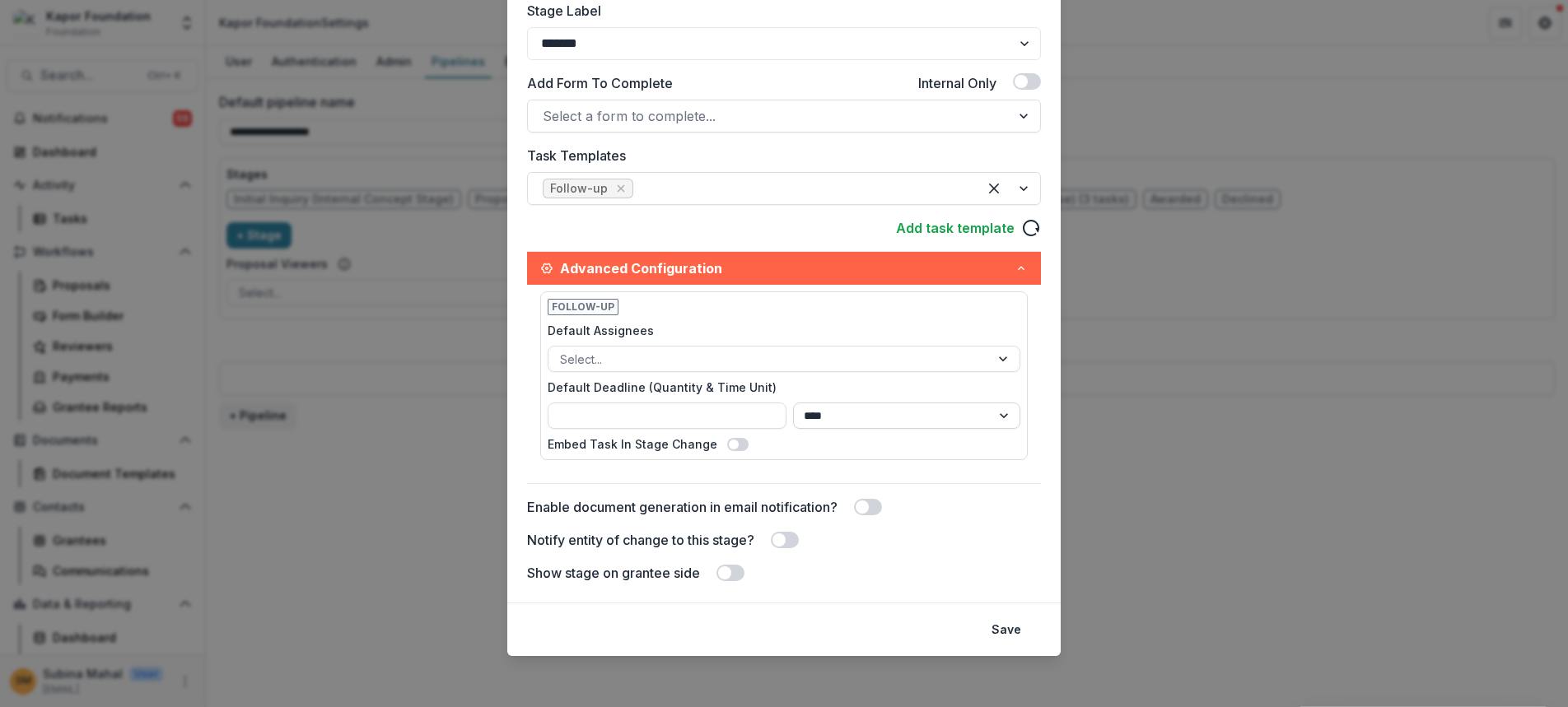 click on "**** ***** ****** *****" at bounding box center [907, 416] 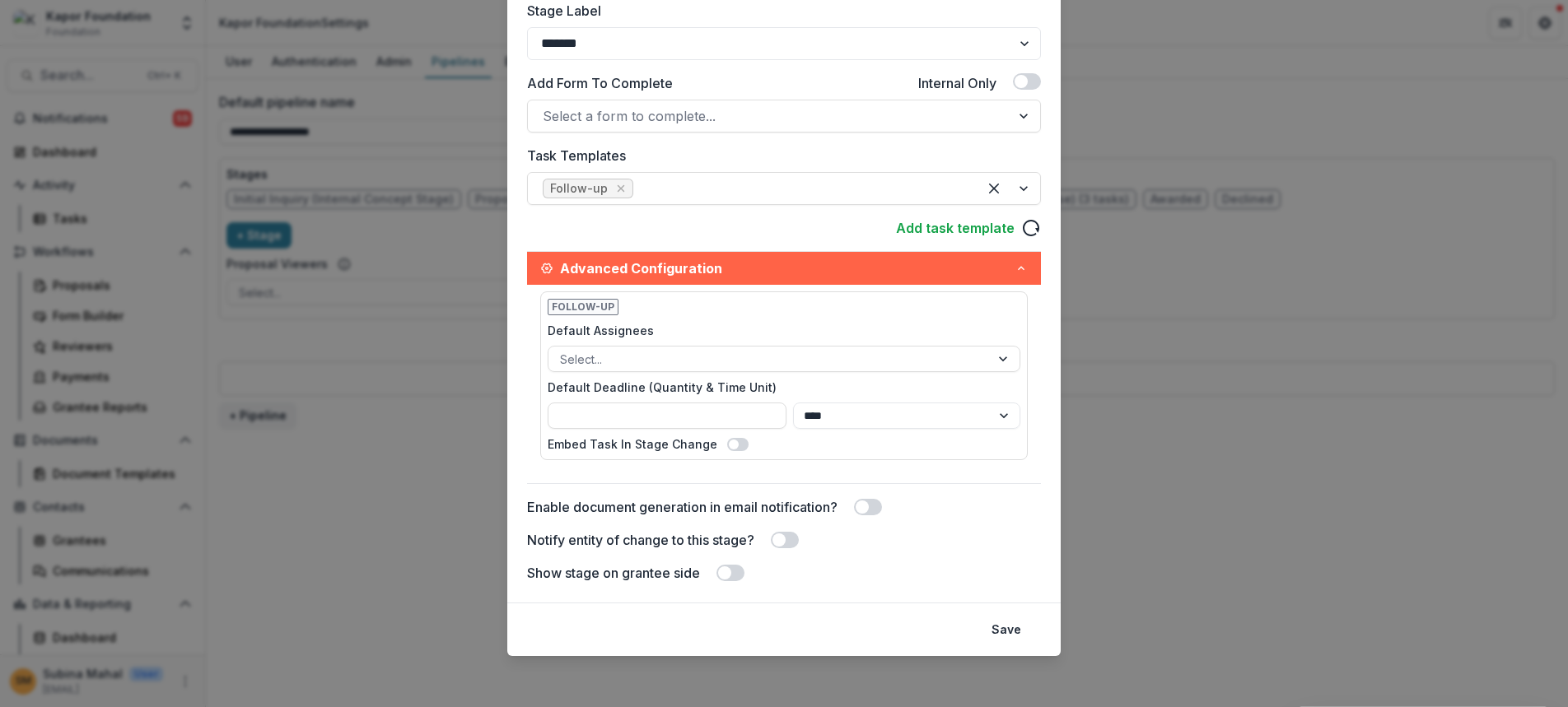click on "Default Deadline (Quantity & Time Unit)" at bounding box center [779, 387] 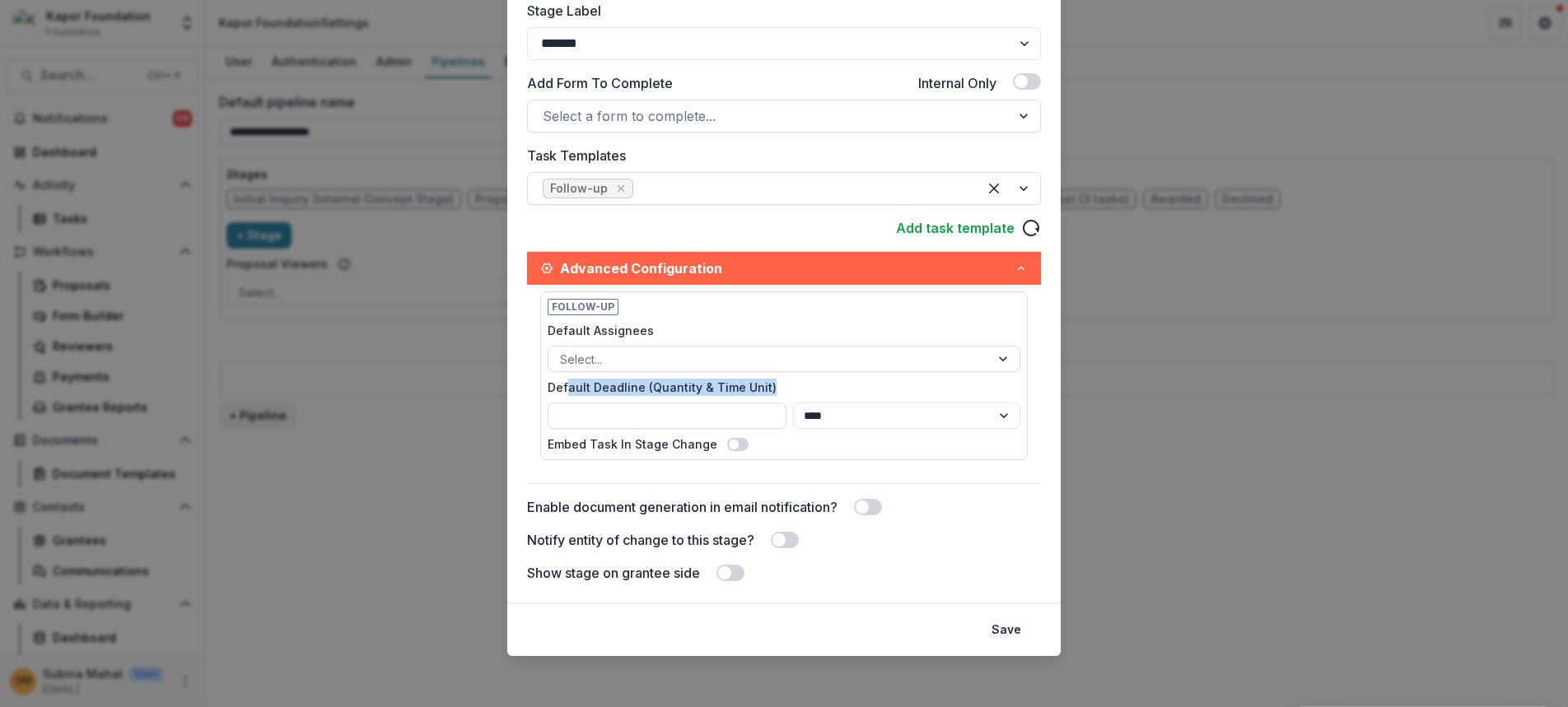 drag, startPoint x: 566, startPoint y: 385, endPoint x: 772, endPoint y: 377, distance: 206.15528 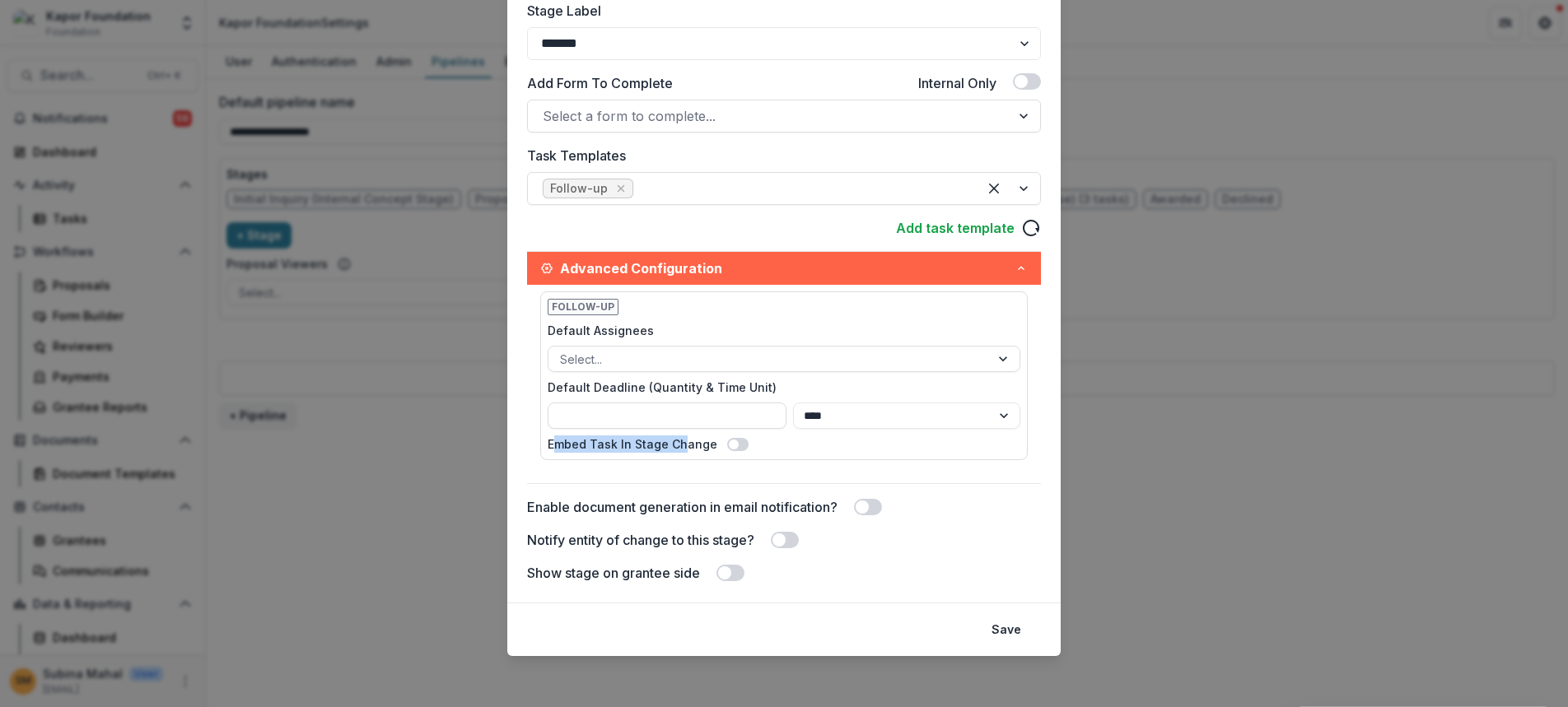 drag, startPoint x: 553, startPoint y: 448, endPoint x: 677, endPoint y: 444, distance: 124.0645 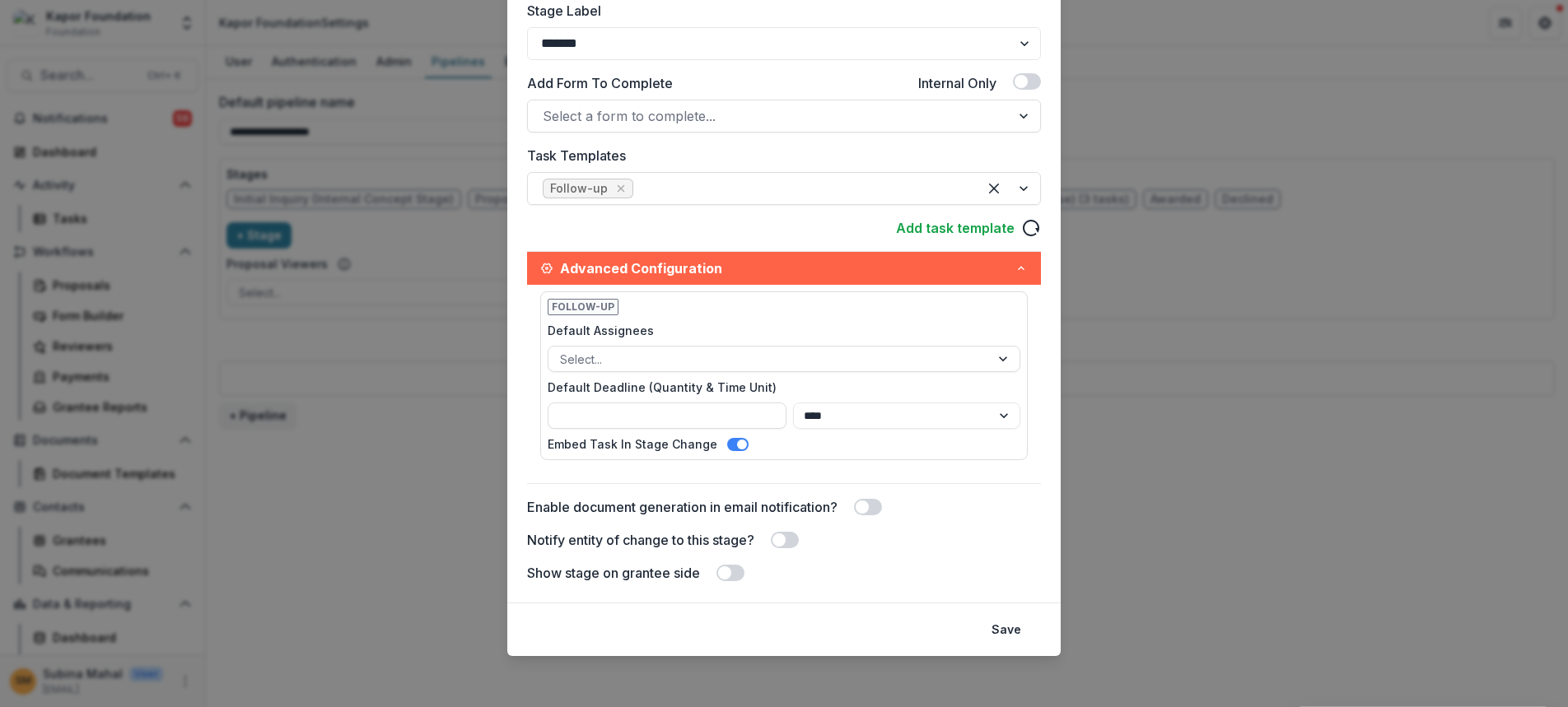 click at bounding box center [738, 444] 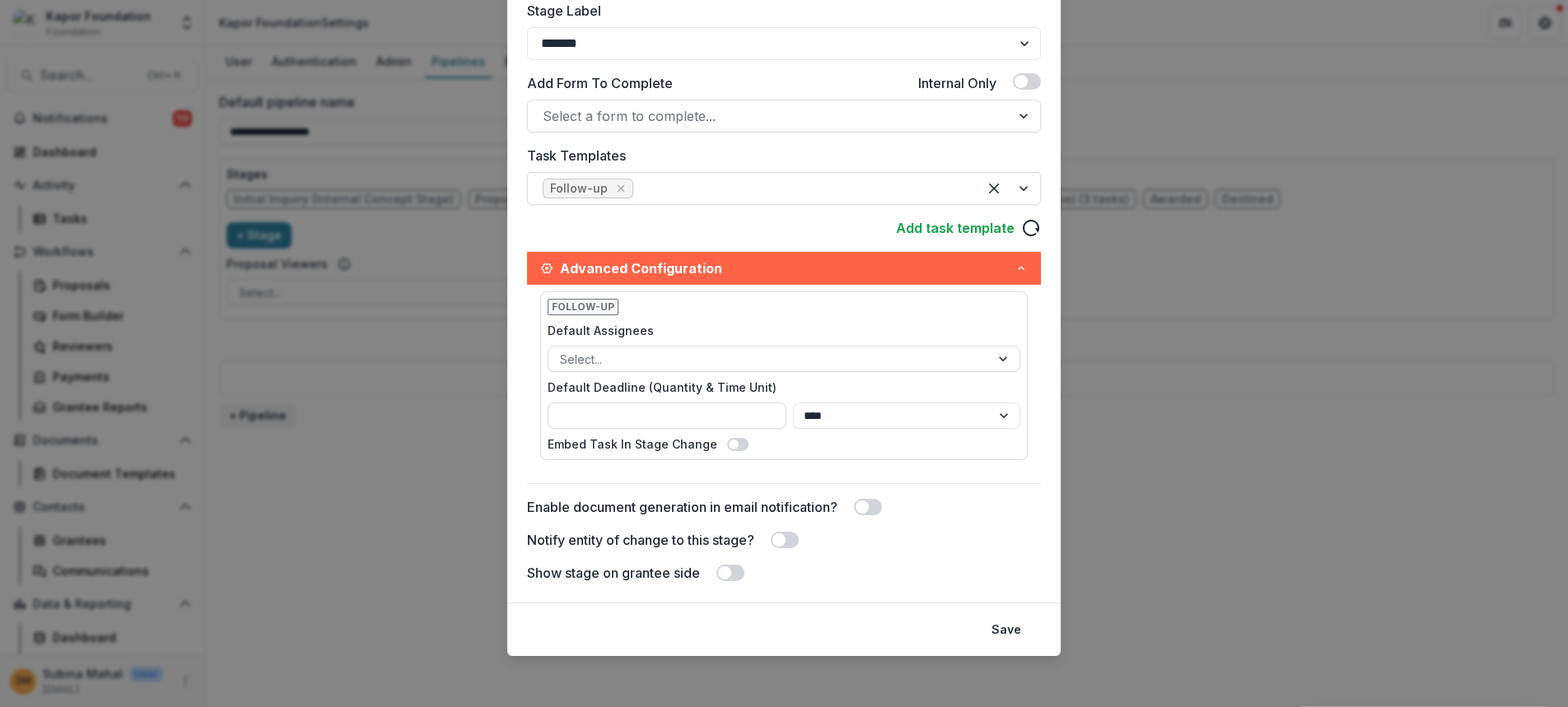click at bounding box center [734, 444] 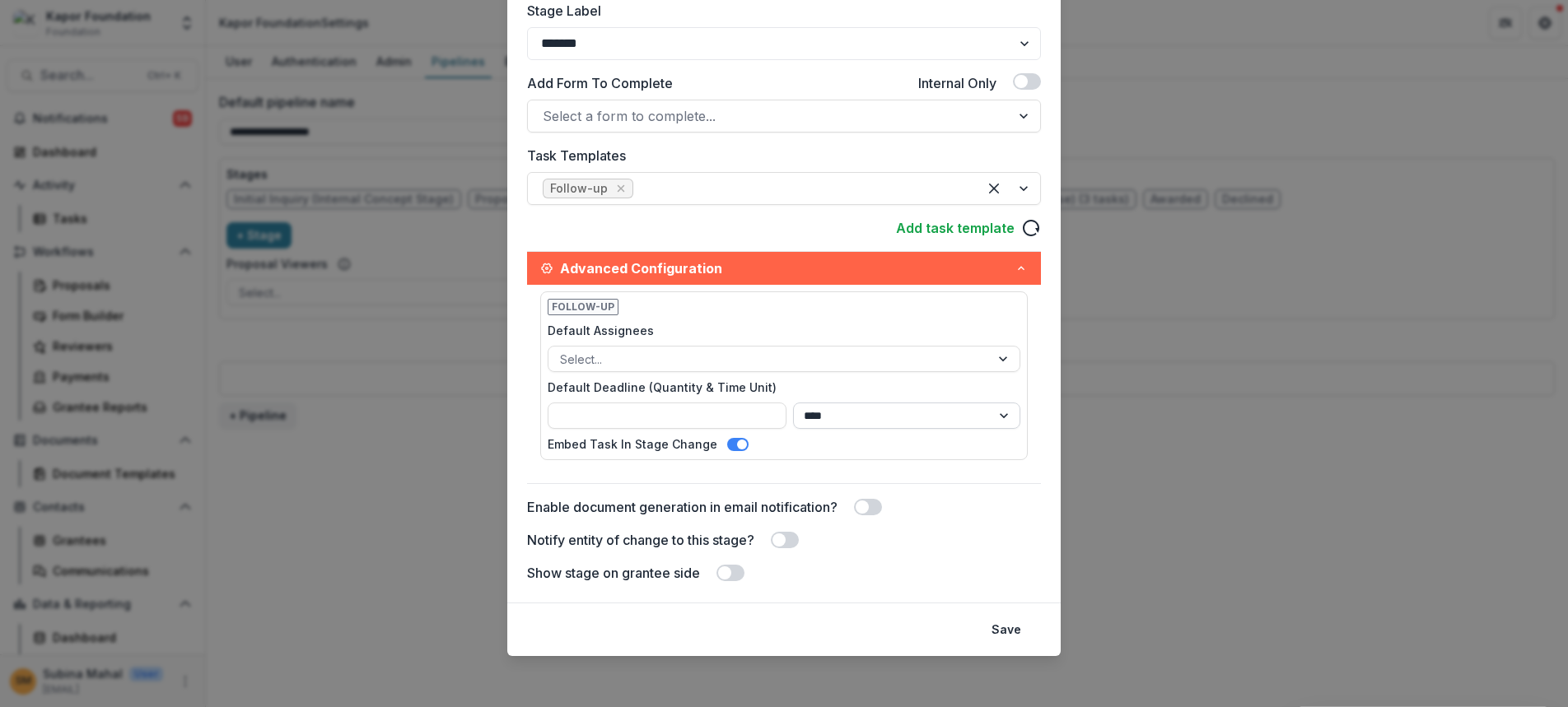 click on "**** ***** ****** *****" at bounding box center (907, 416) 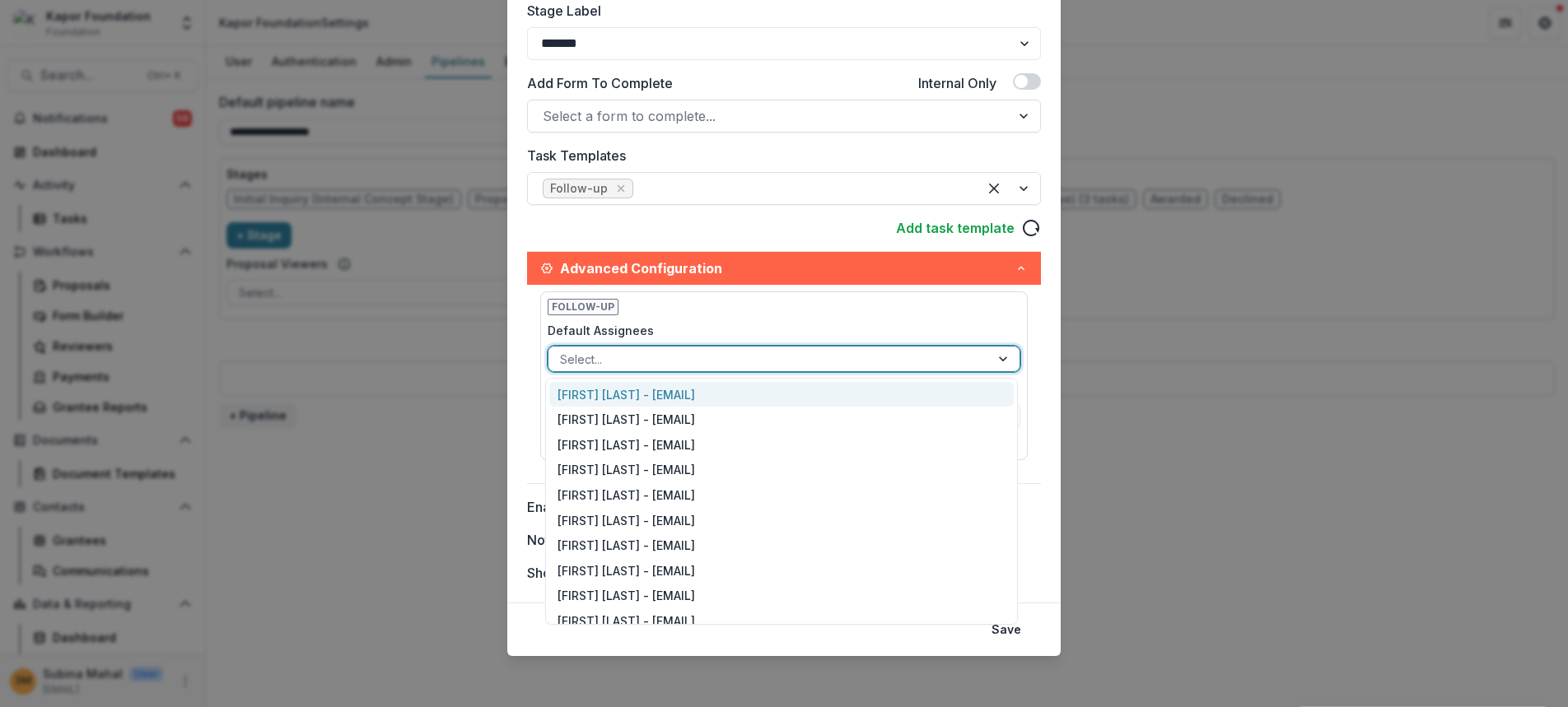click at bounding box center (769, 359) 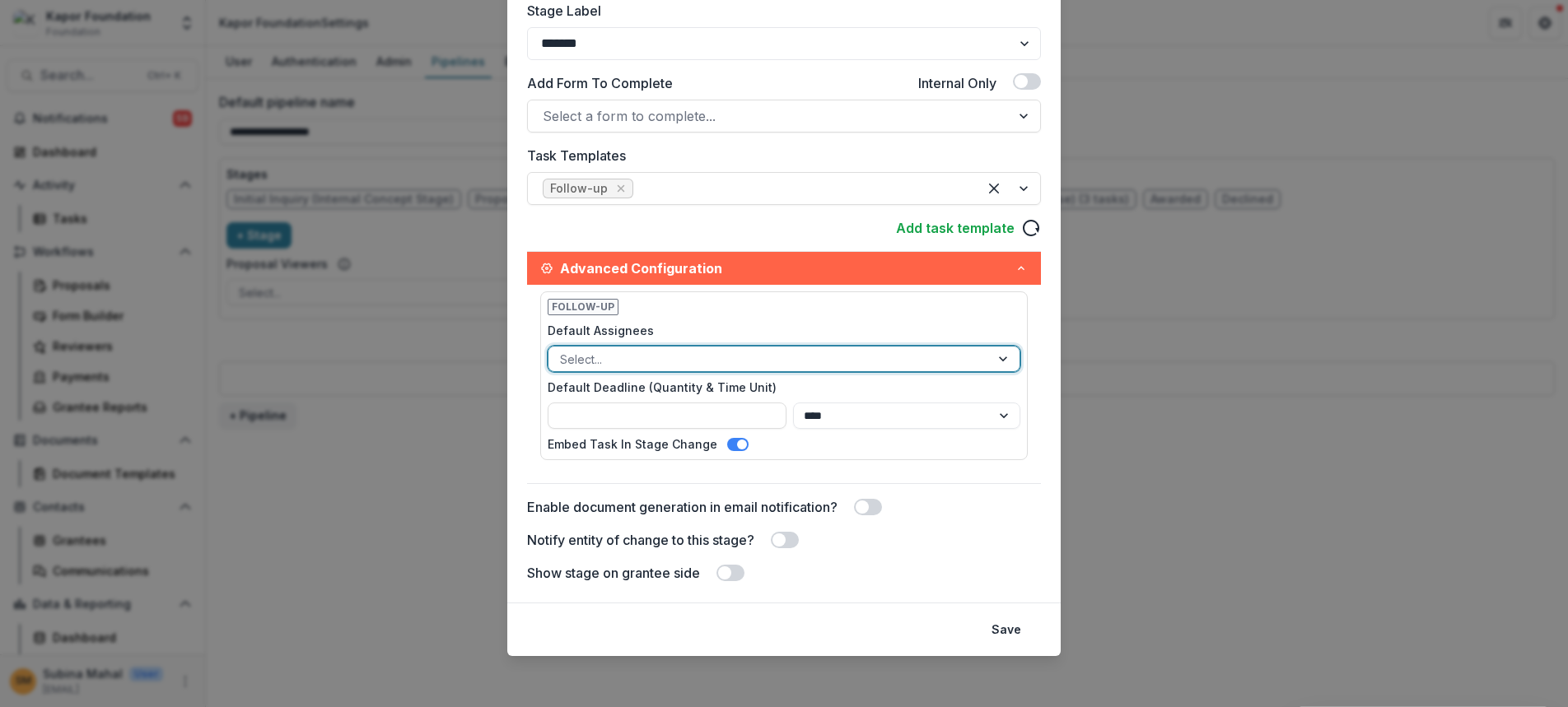 click at bounding box center (769, 359) 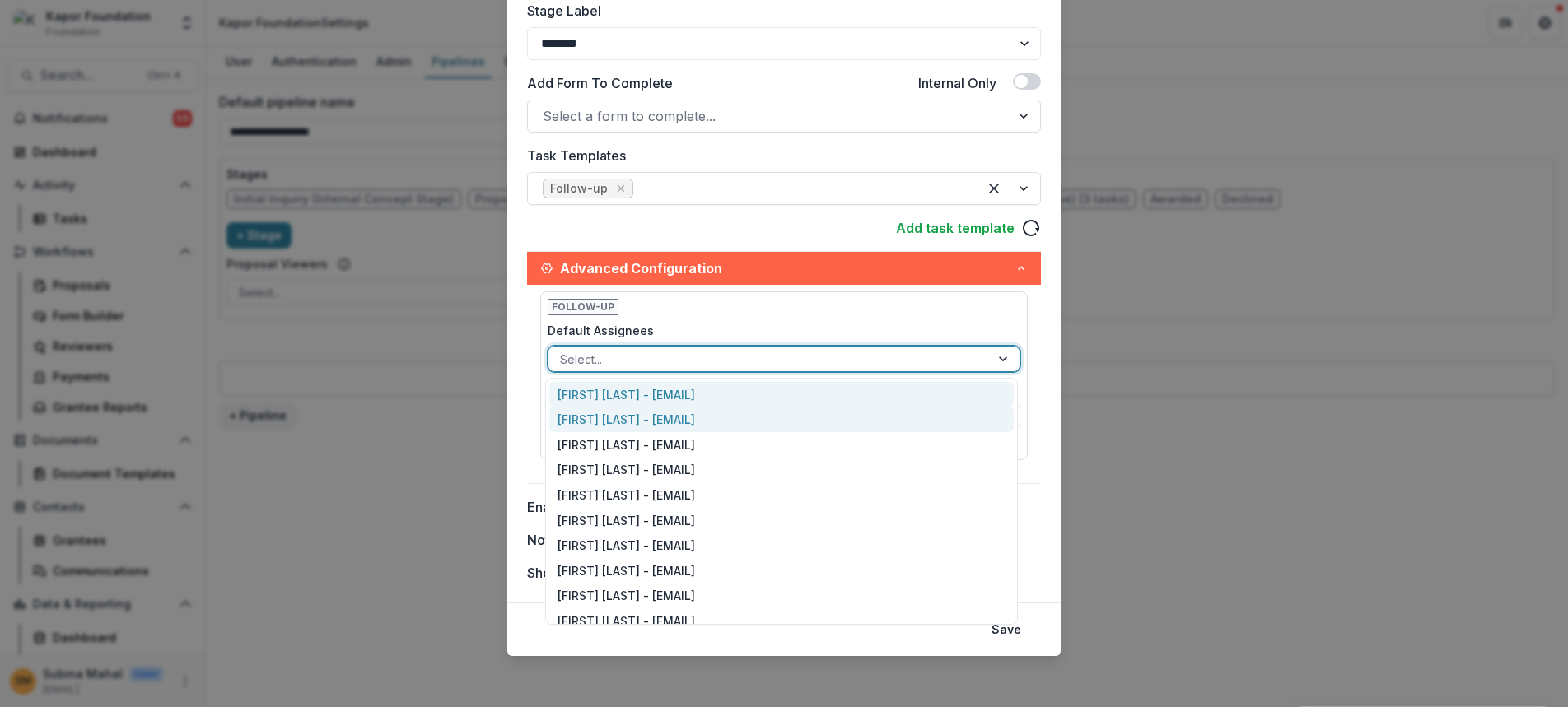 click on "[FIRST] [LAST] - [EMAIL]" at bounding box center (782, 419) 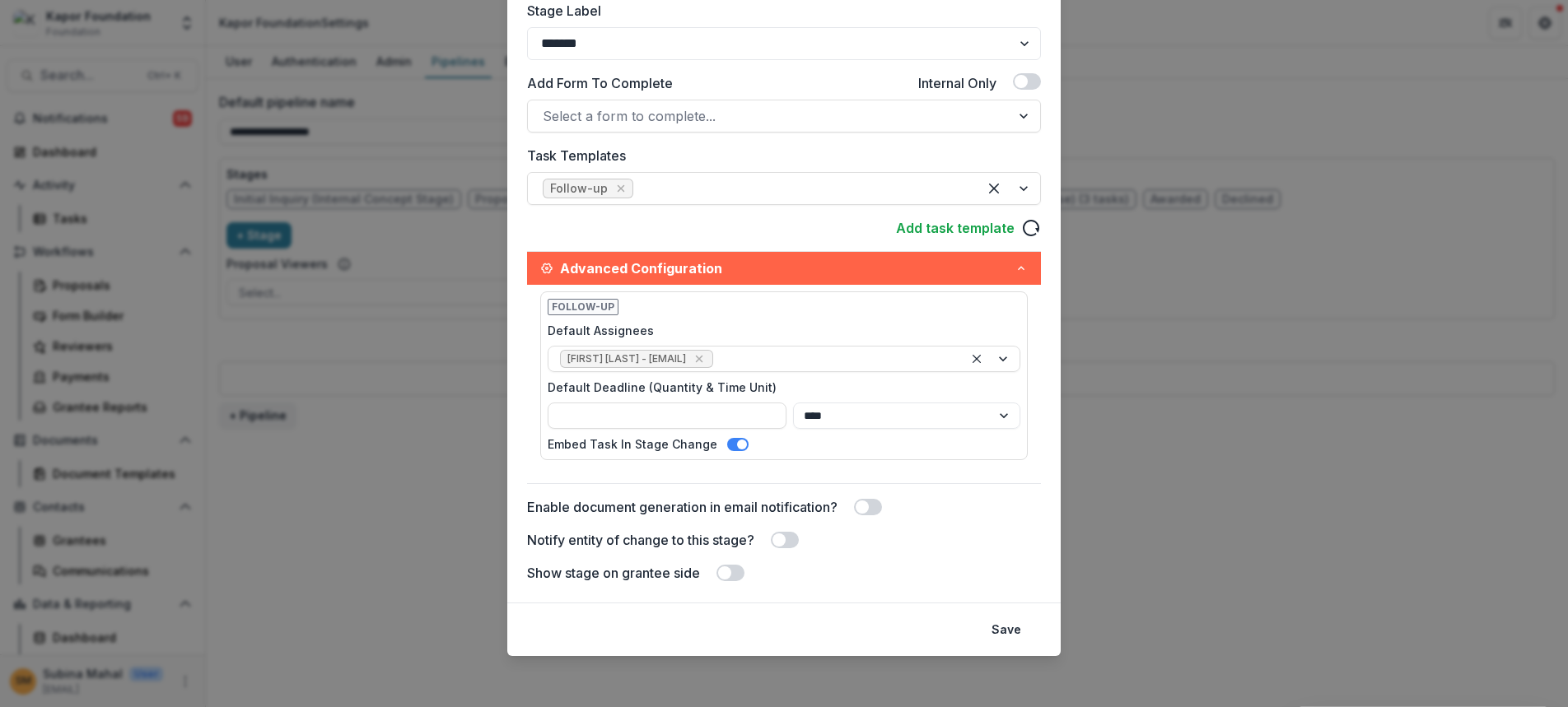 click on "Default Assignees" at bounding box center (779, 330) 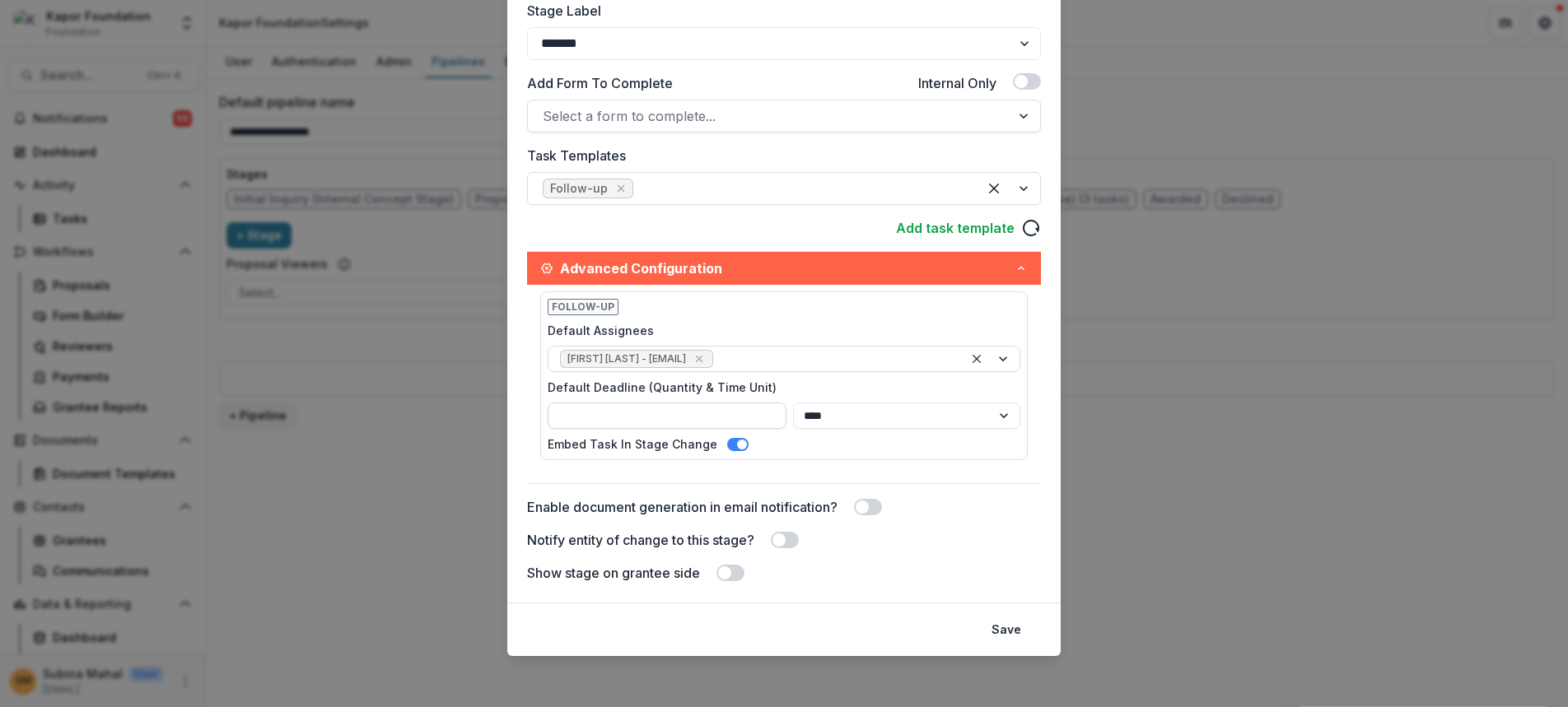 click on "Default Deadline (Quantity & Time Unit)" at bounding box center [667, 416] 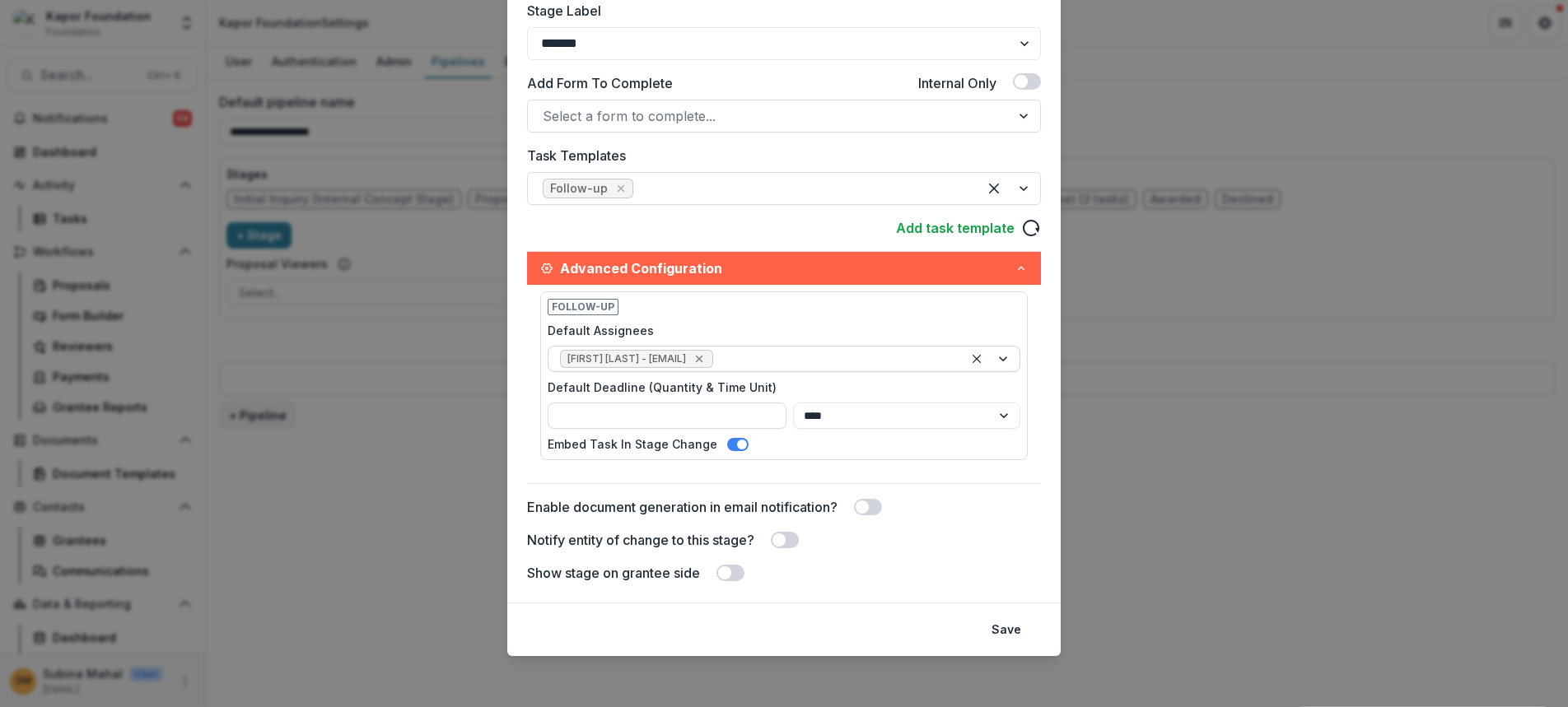 click 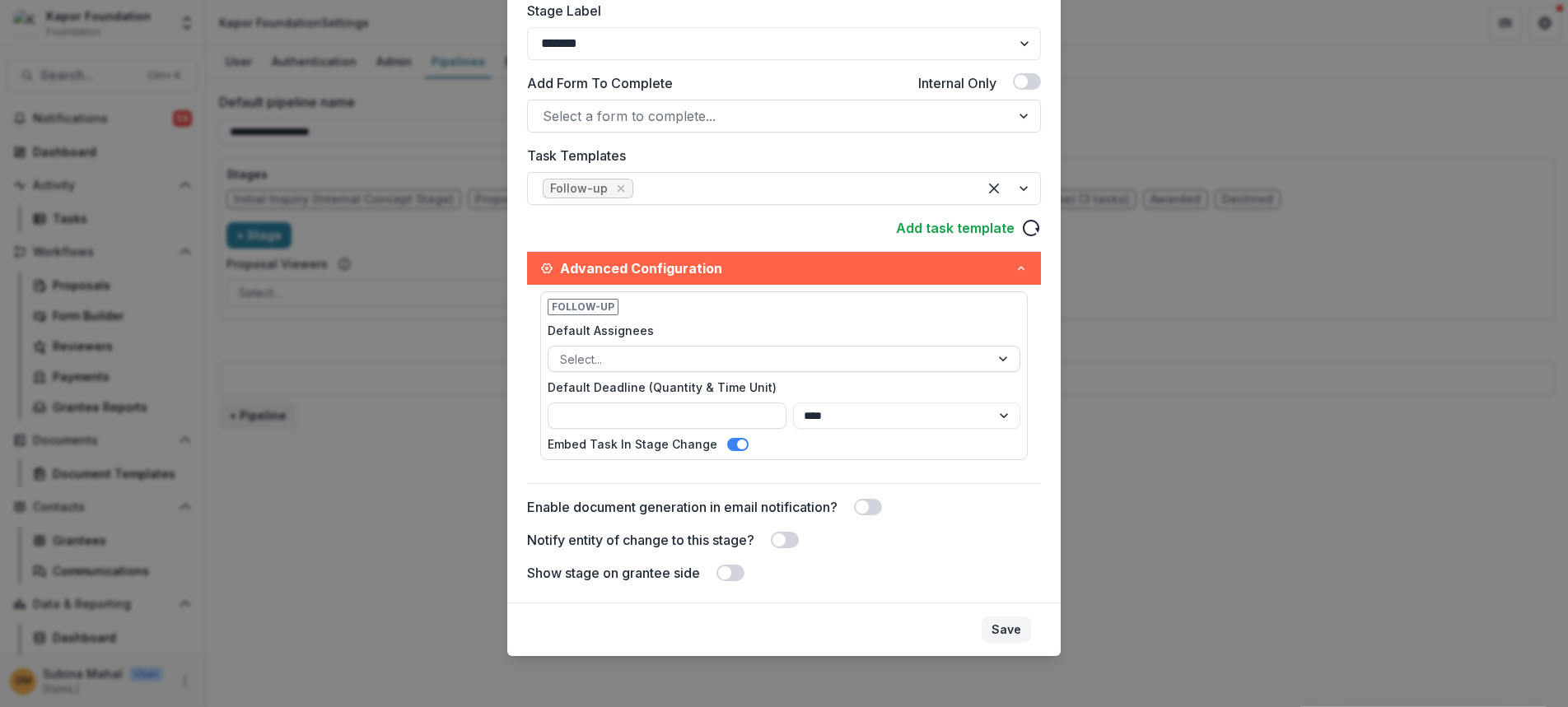click on "Save" at bounding box center [1006, 630] 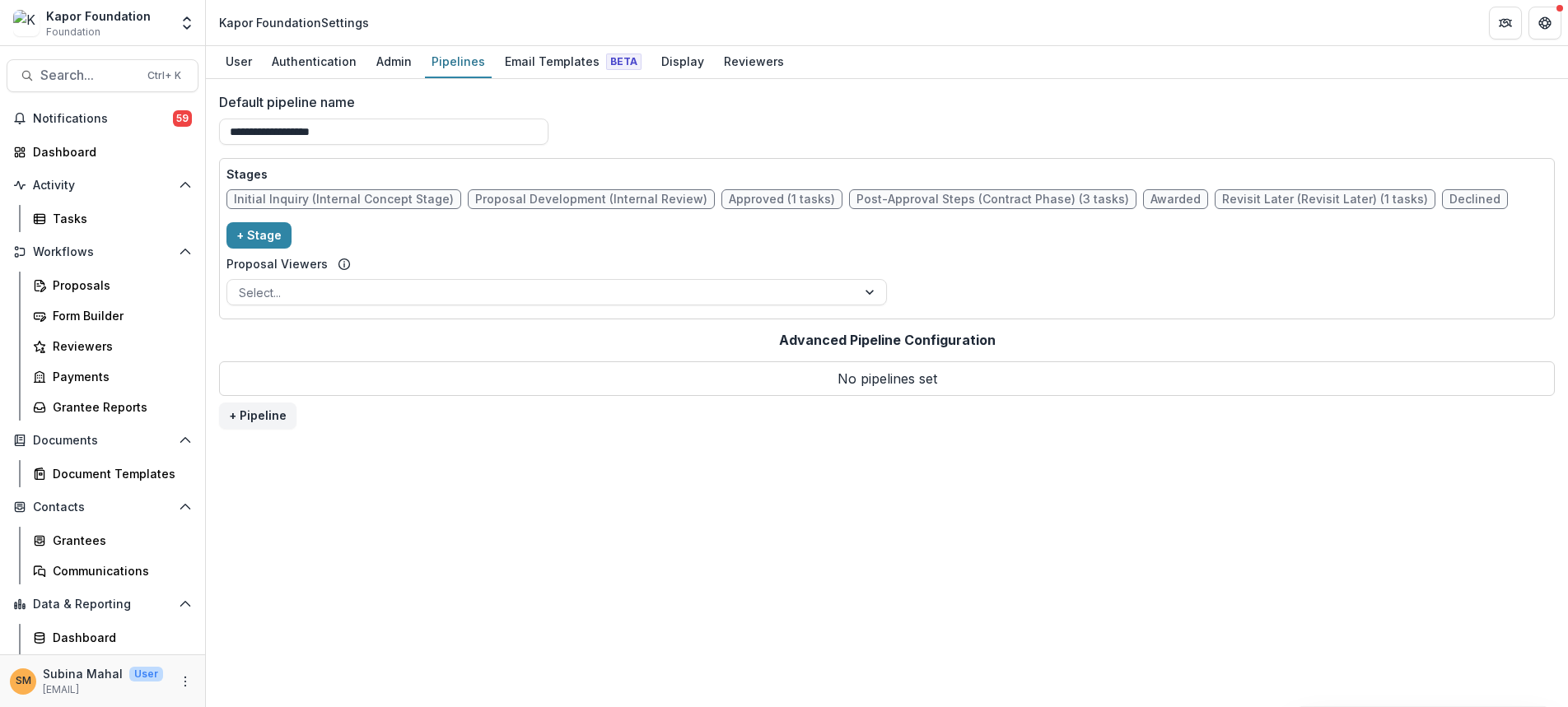 click on "Revisit Later (Revisit Later) (1 tasks)" at bounding box center (1325, 199) 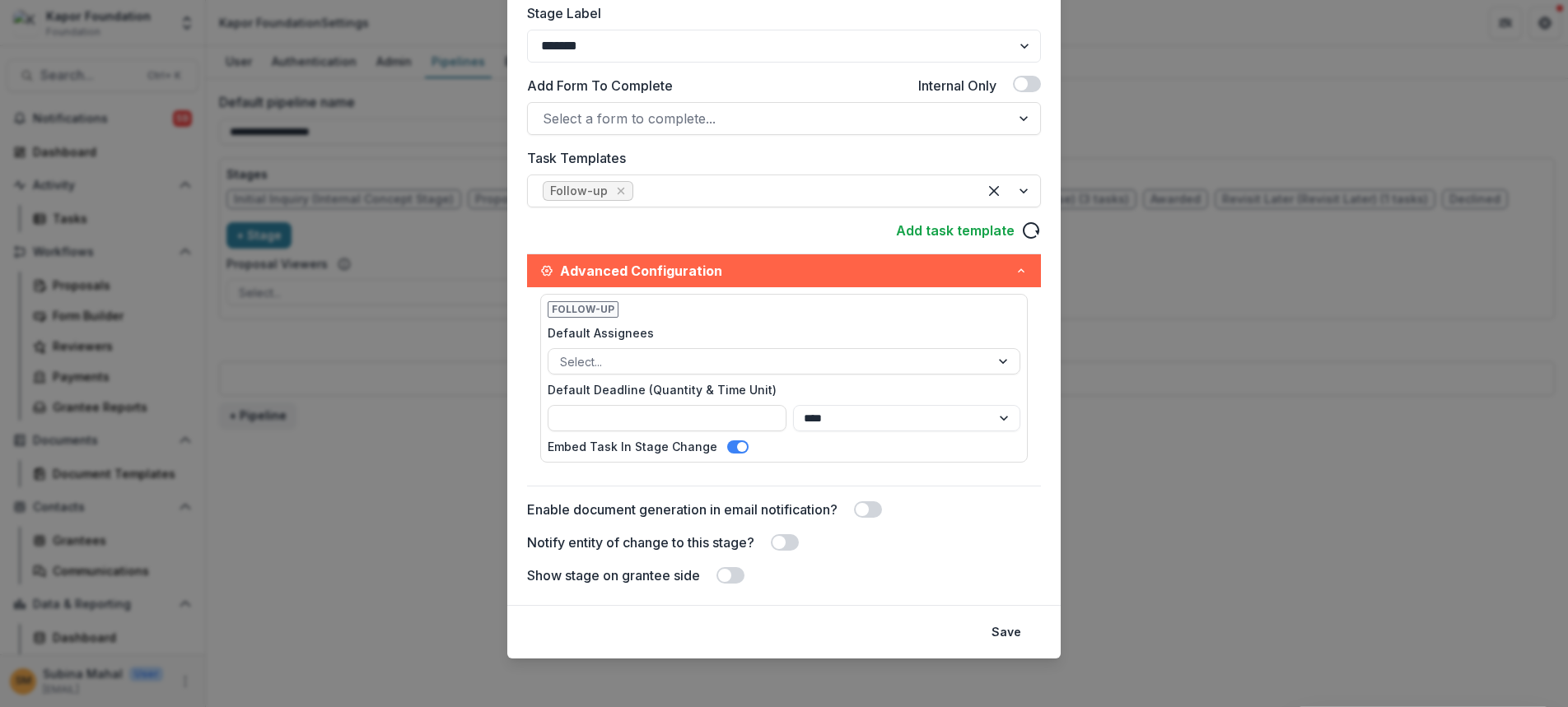 scroll, scrollTop: 338, scrollLeft: 0, axis: vertical 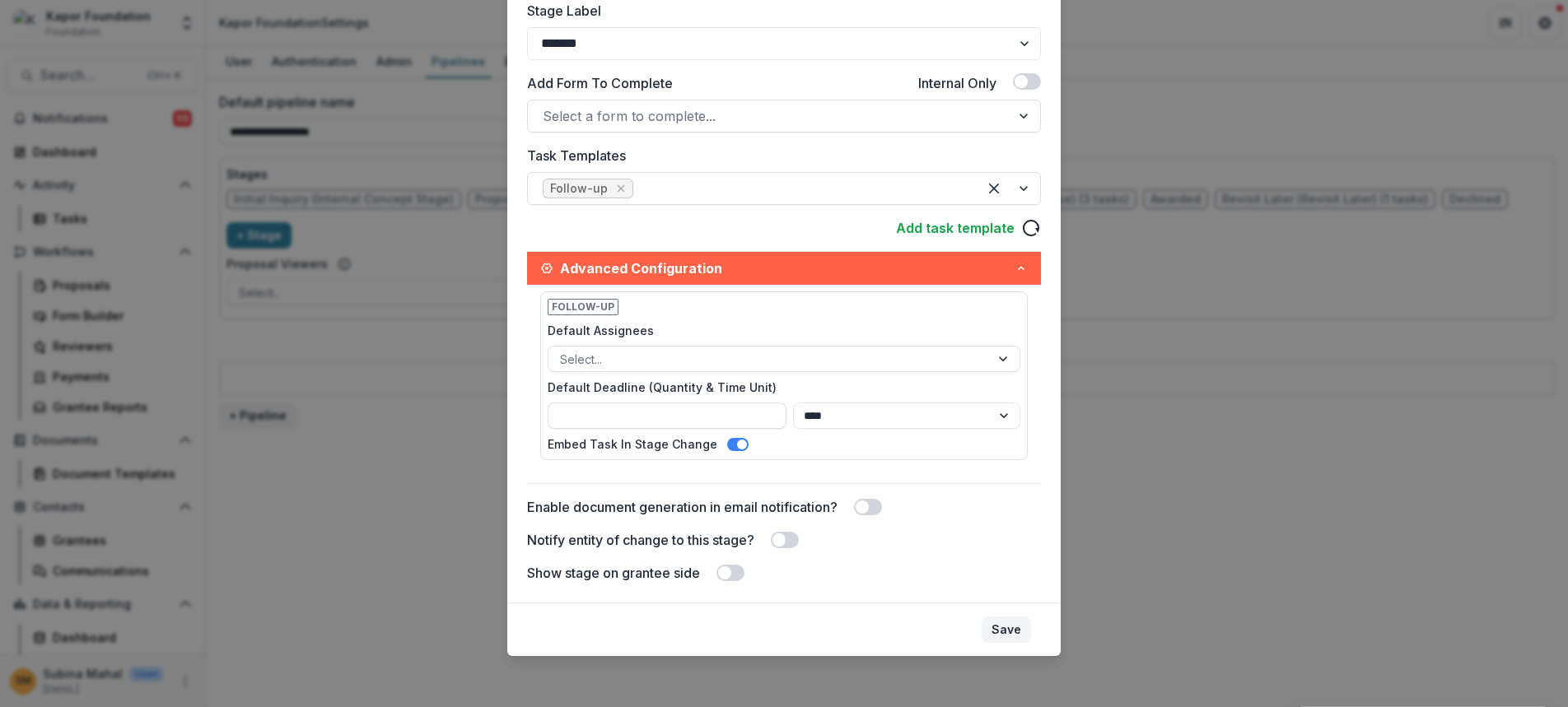 click on "Save" at bounding box center (1006, 630) 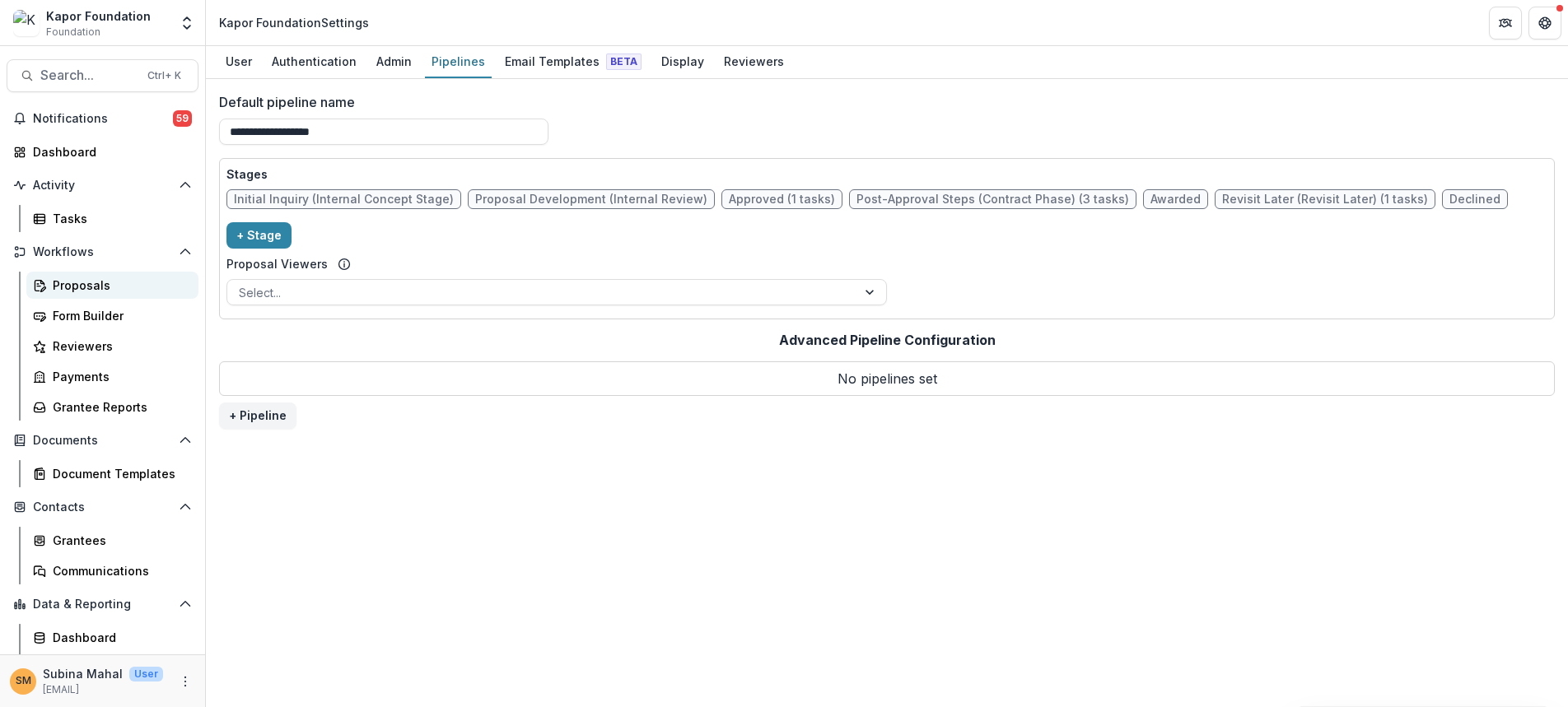 click on "Proposals" at bounding box center [119, 285] 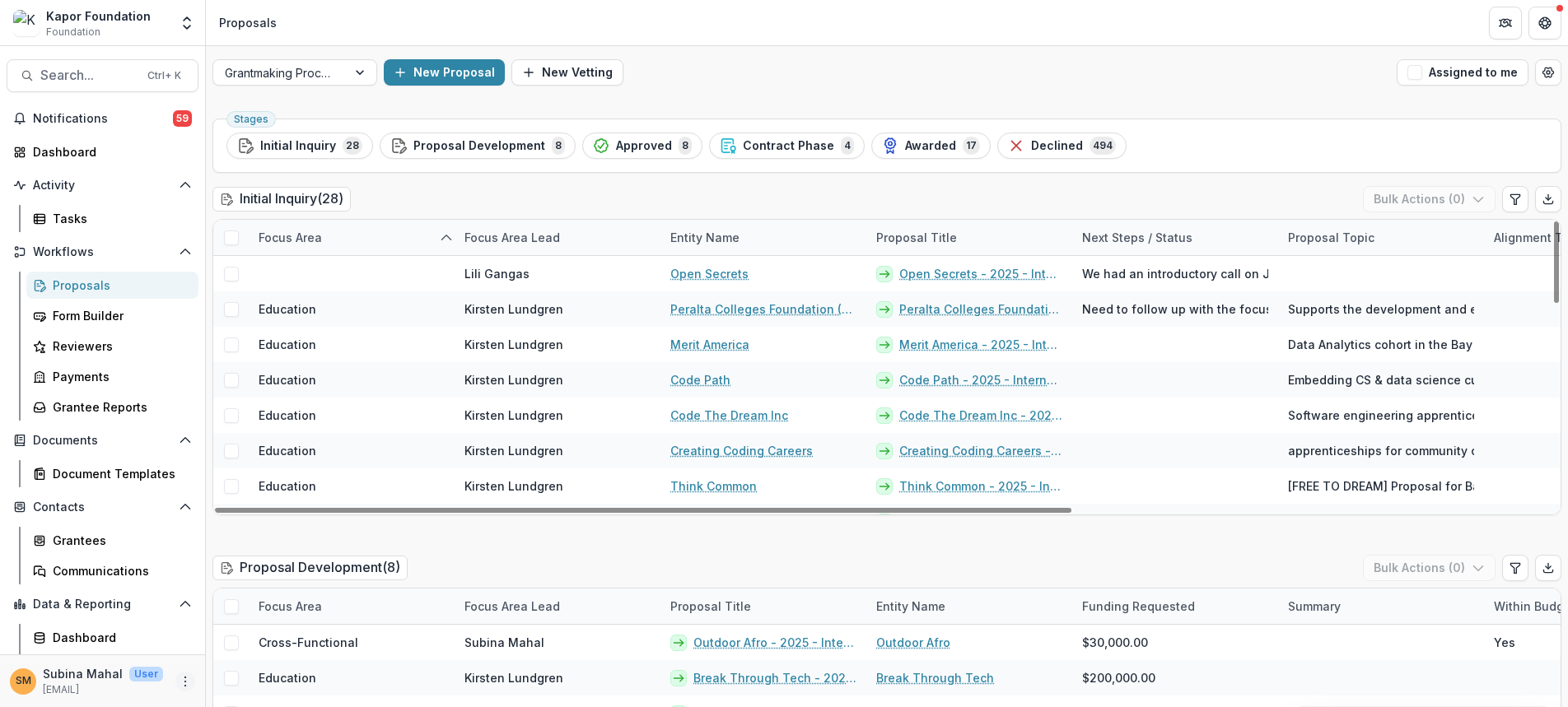 click 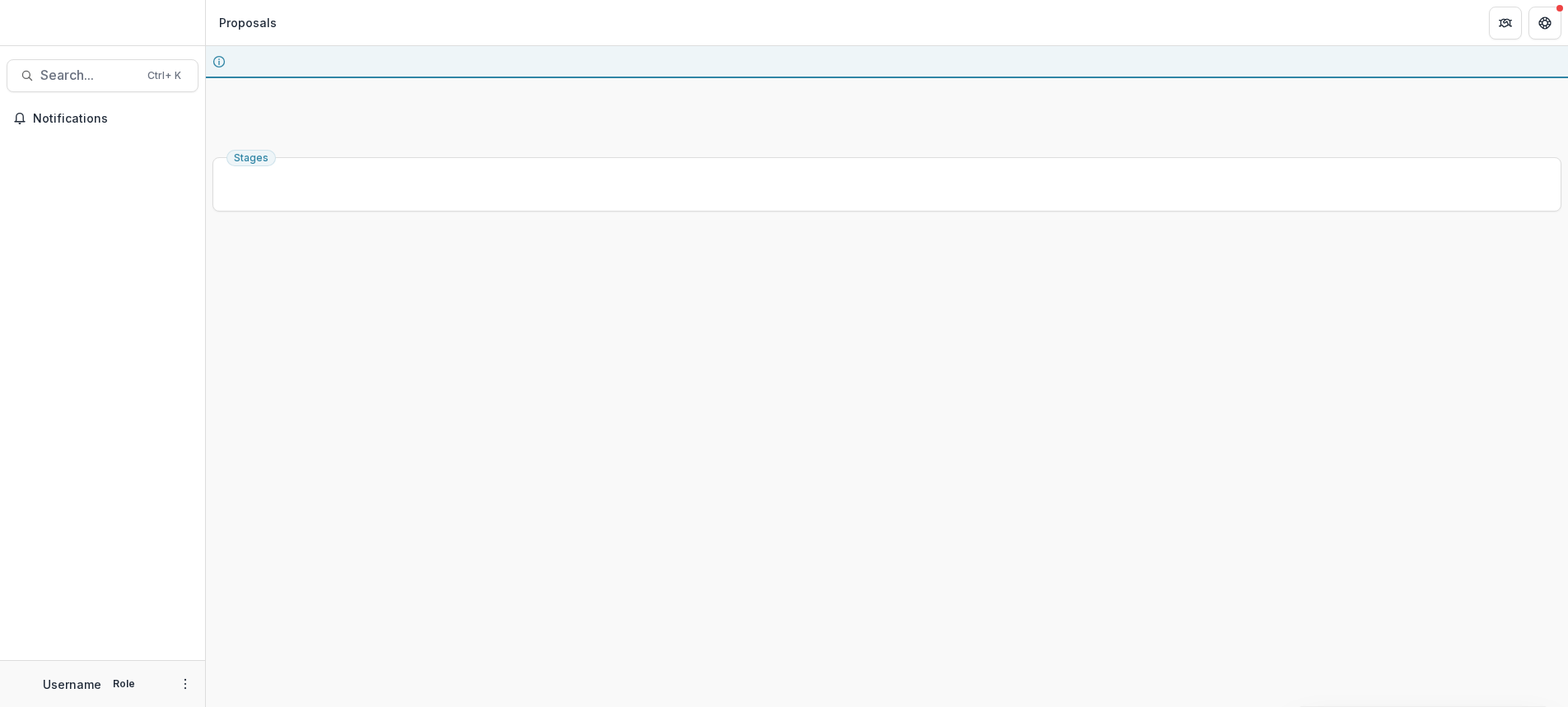 scroll, scrollTop: 0, scrollLeft: 0, axis: both 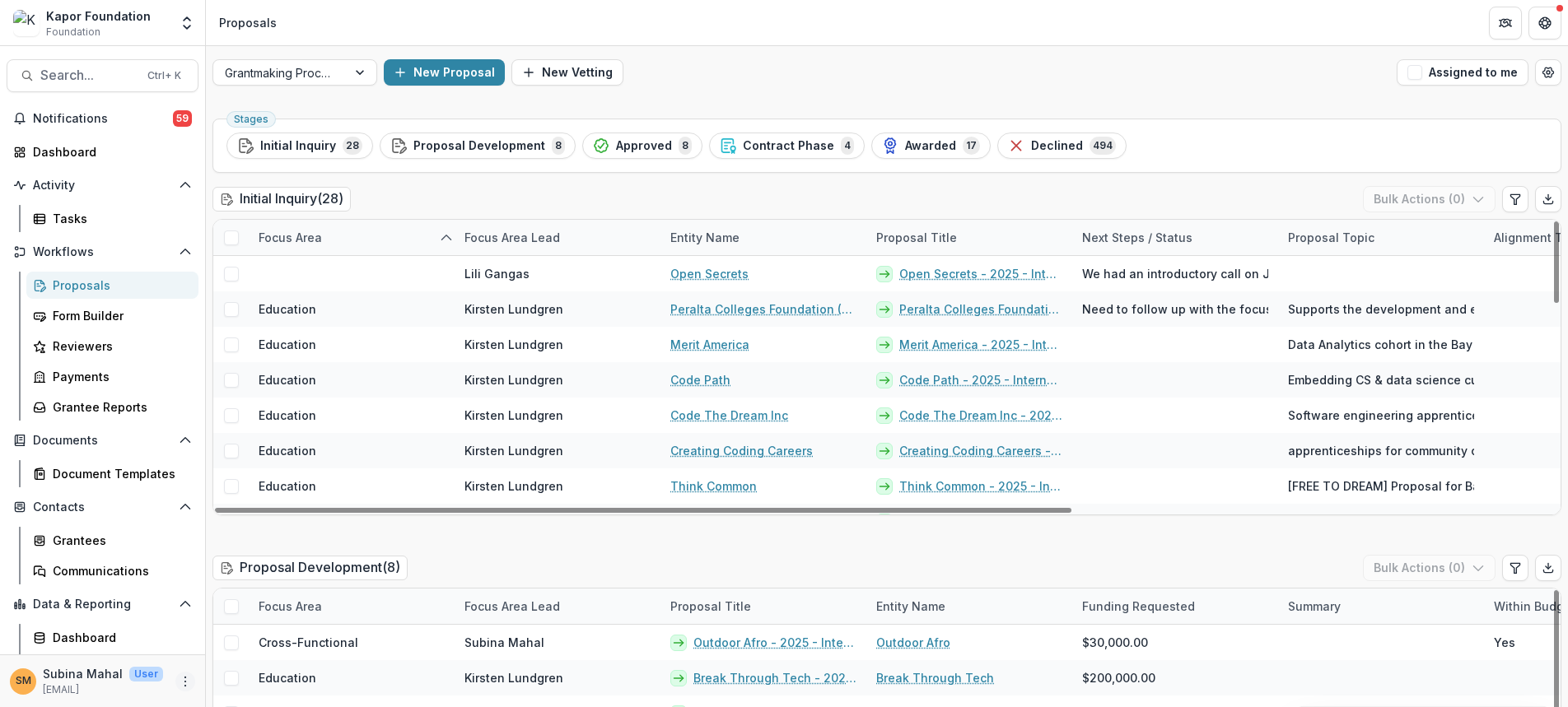 click 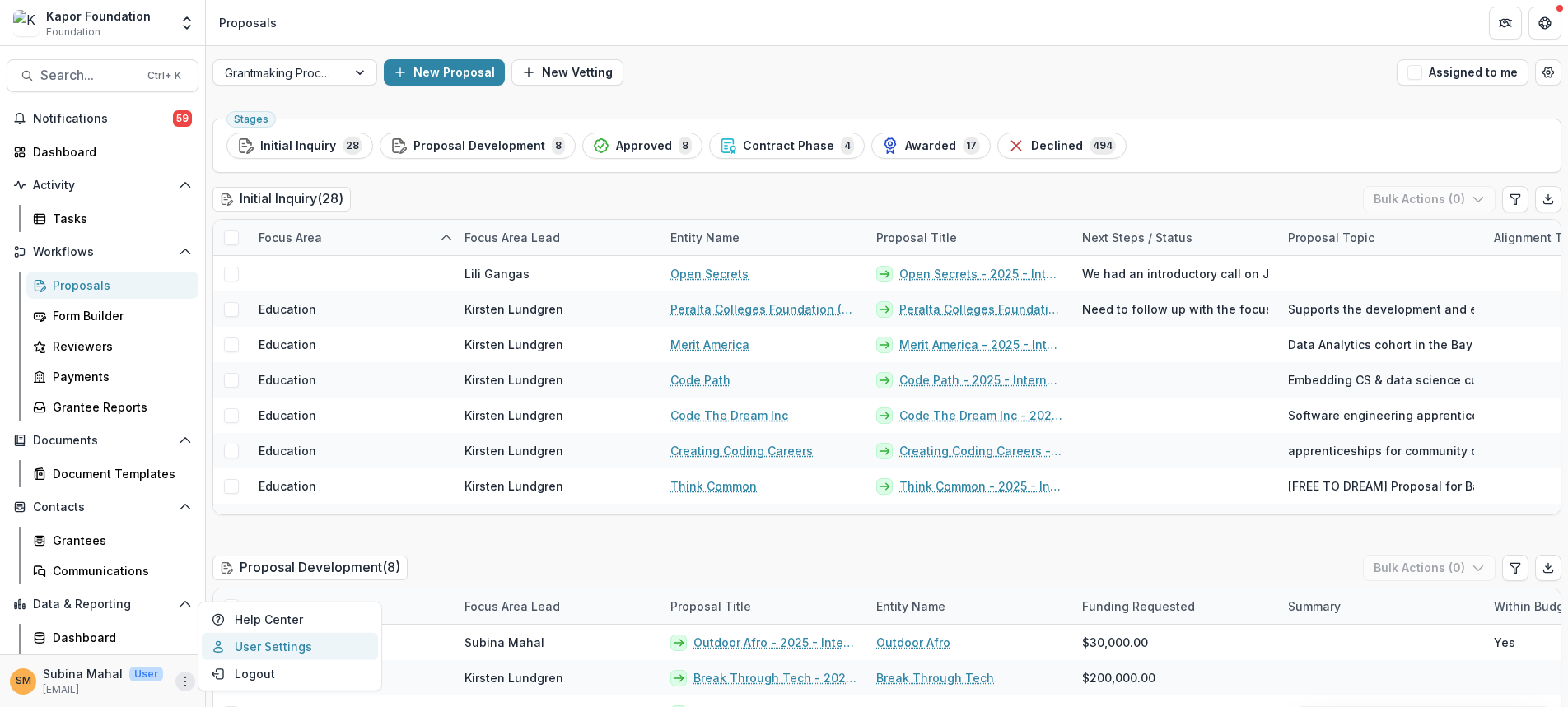click on "User Settings" at bounding box center (290, 646) 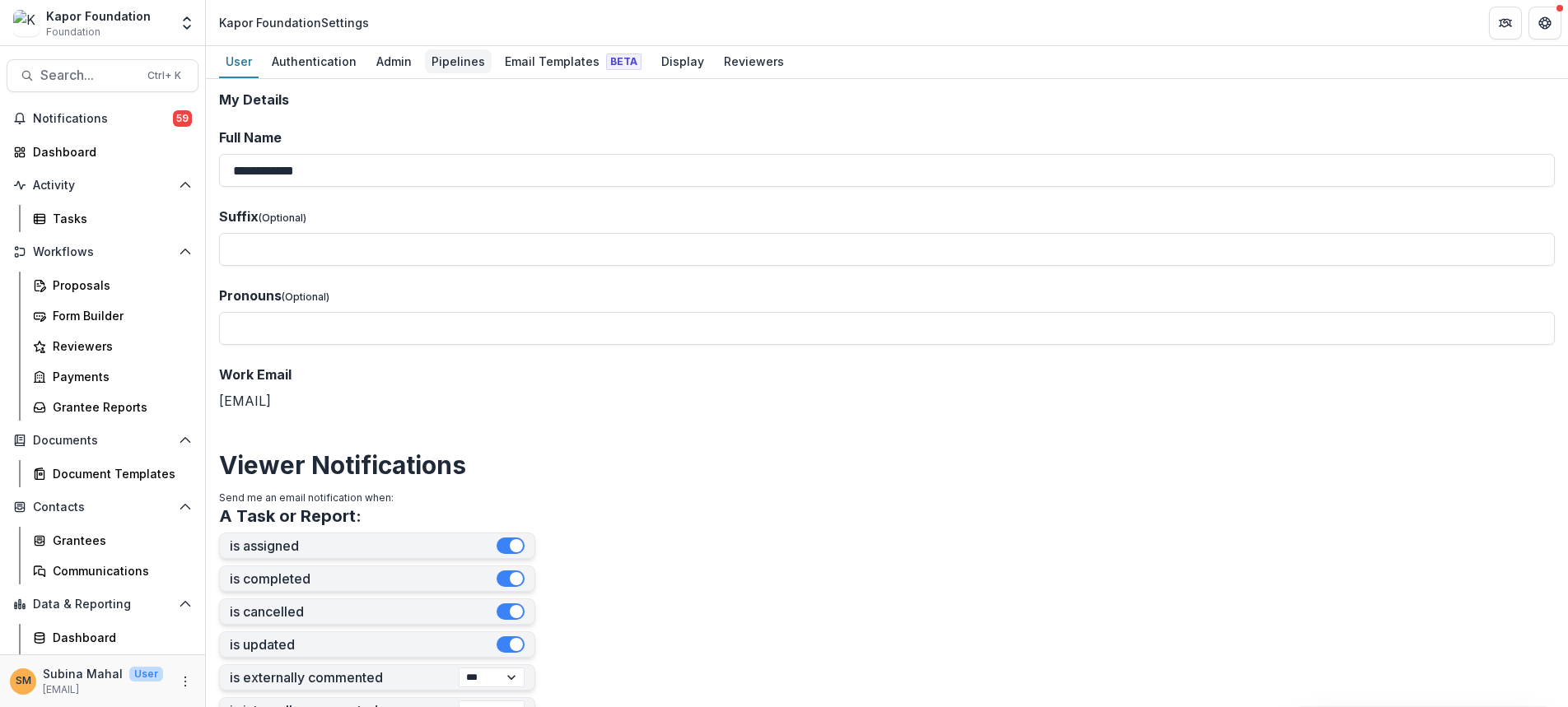 click on "Pipelines" at bounding box center (458, 61) 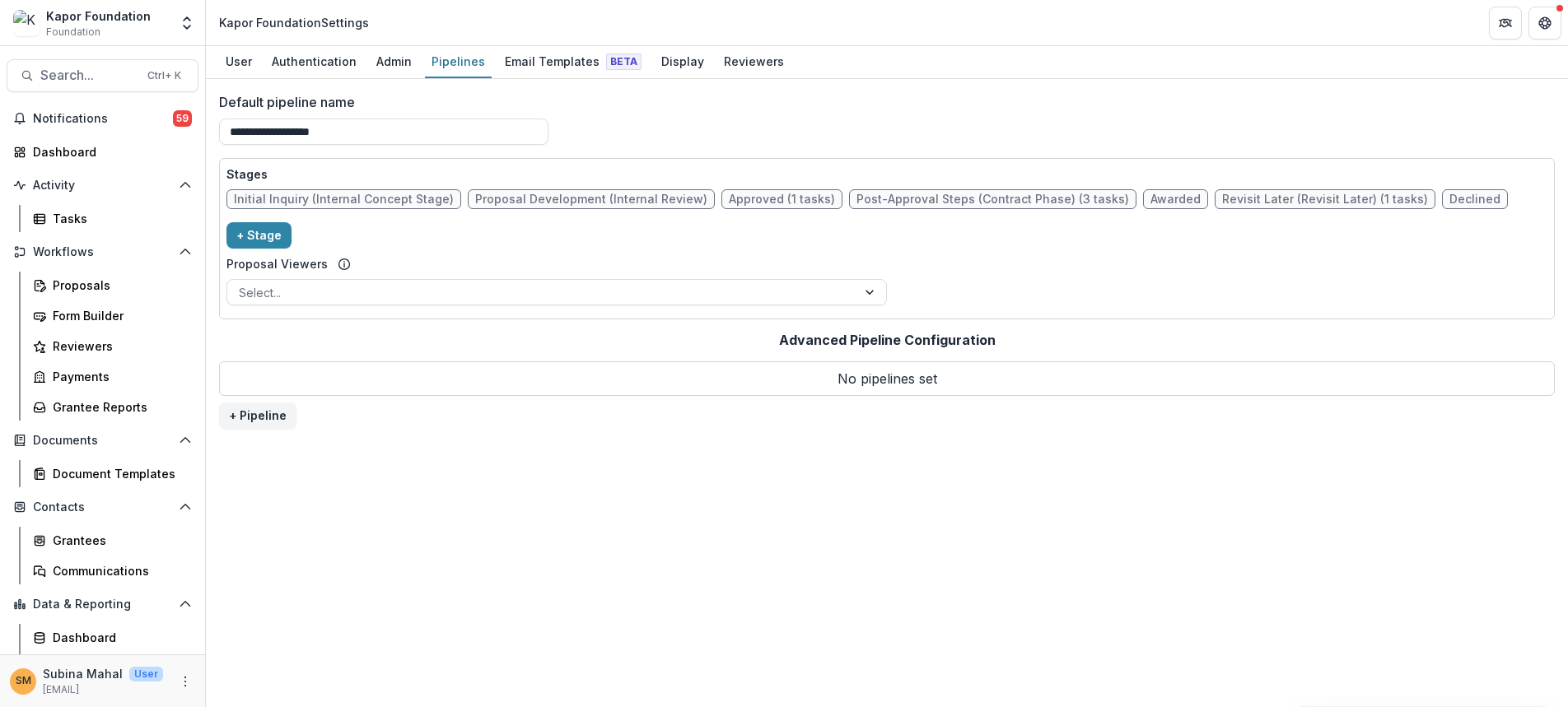 click on "Revisit Later (Revisit Later) (1 tasks)" at bounding box center (1325, 199) 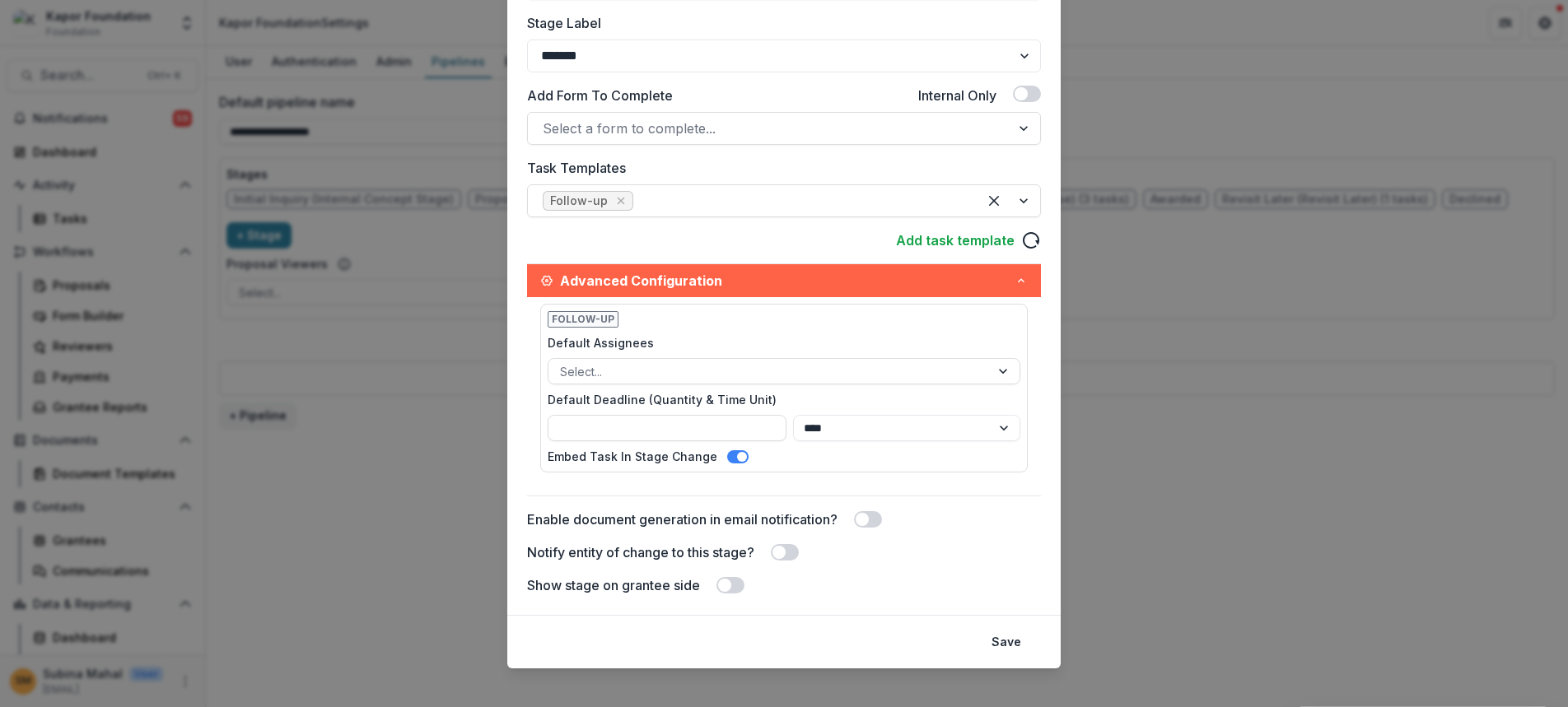 scroll, scrollTop: 338, scrollLeft: 0, axis: vertical 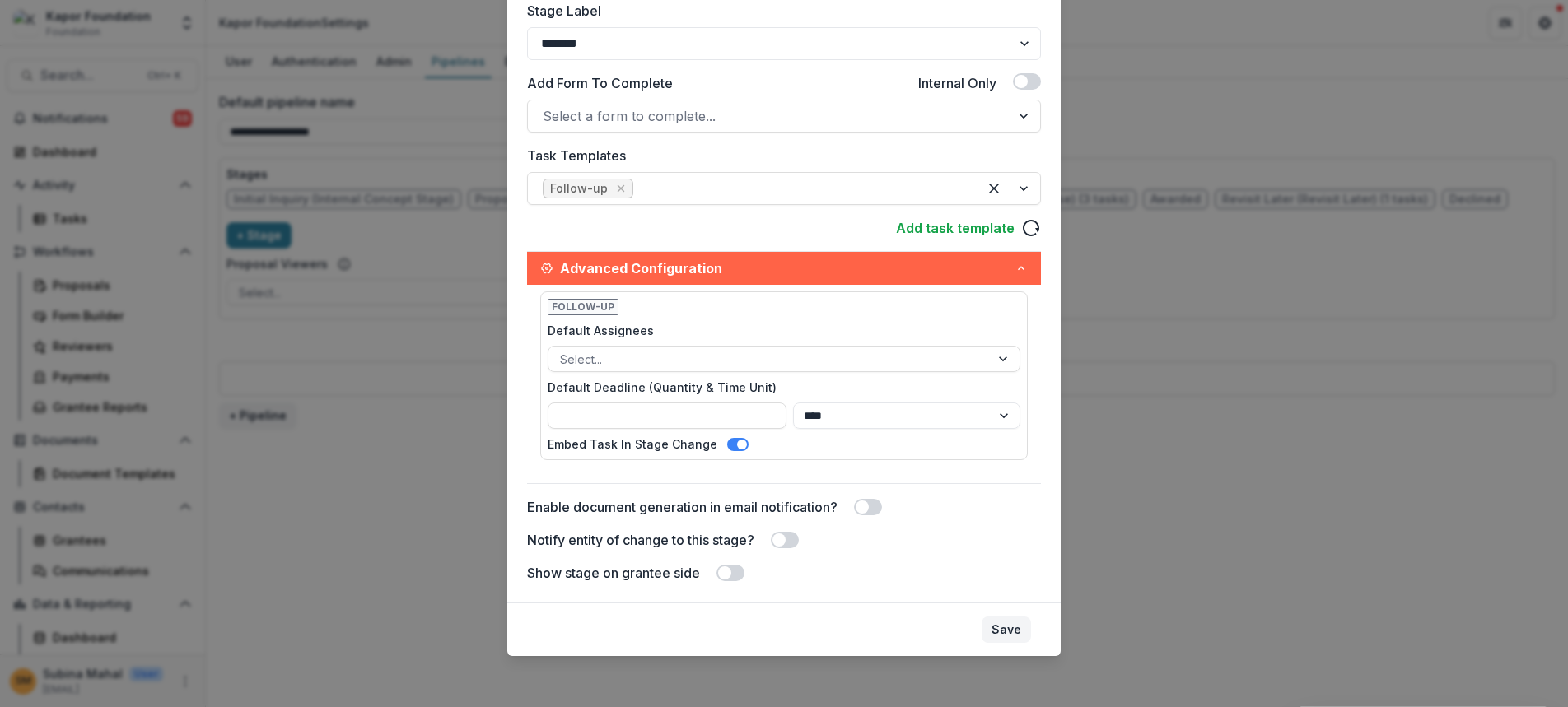 click on "Save" at bounding box center [1006, 630] 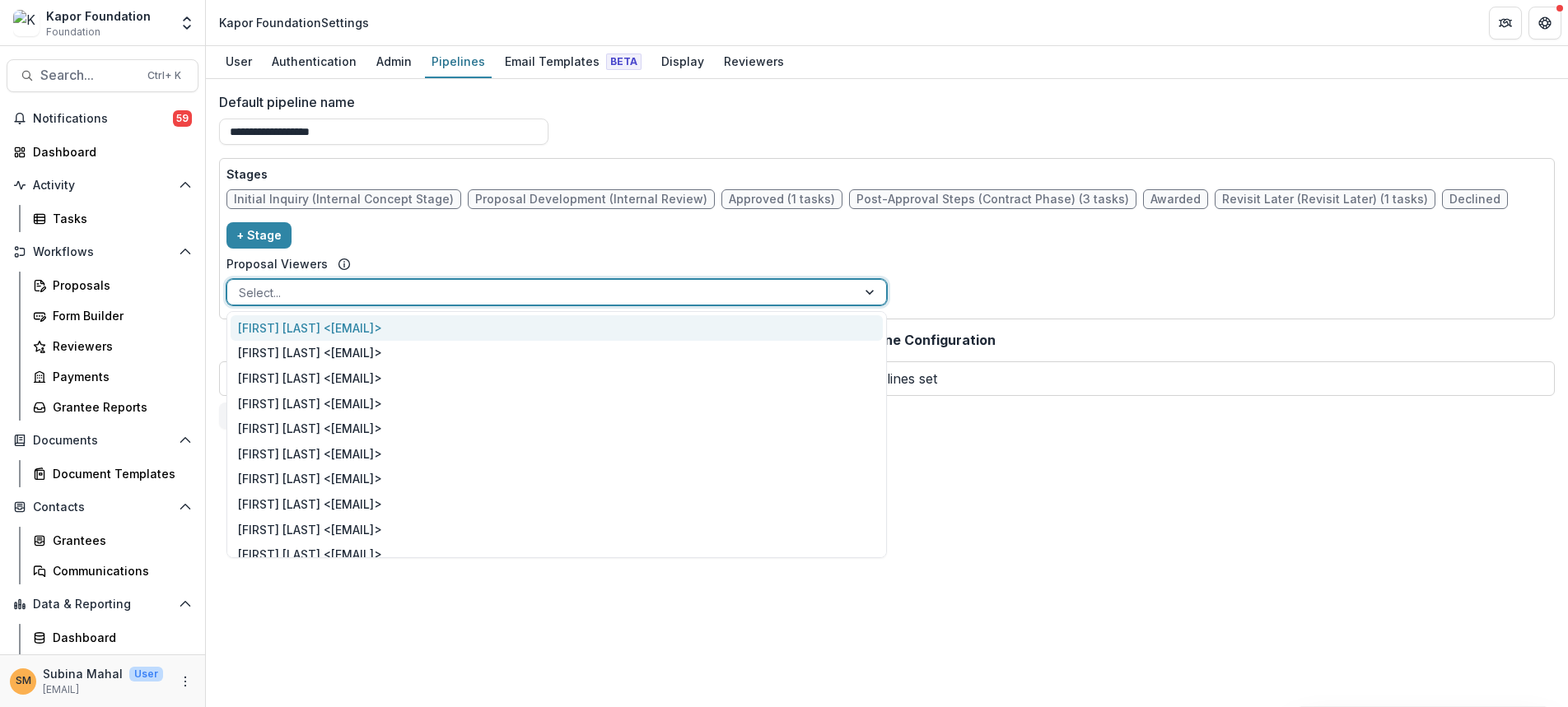 click at bounding box center (542, 292) 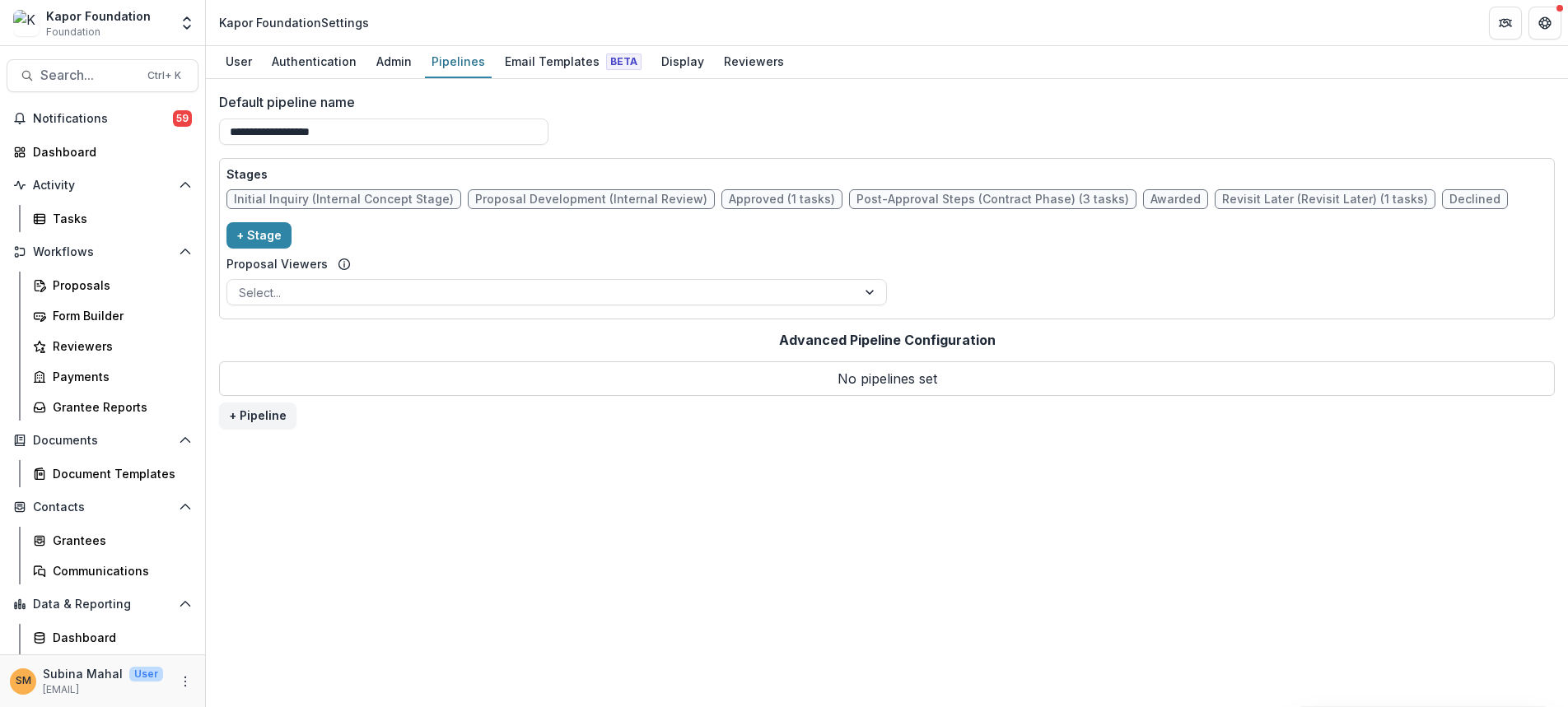 click on "Stages Initial Inquiry (Internal Concept Stage) Proposal Development (Internal Review) Approved (1 tasks) Post-Approval Steps (Contract Phase) (3 tasks) Awarded Revisit Later (Revisit Later) (1 tasks) Declined + Stage Proposal Viewers Select..." at bounding box center (887, 239) 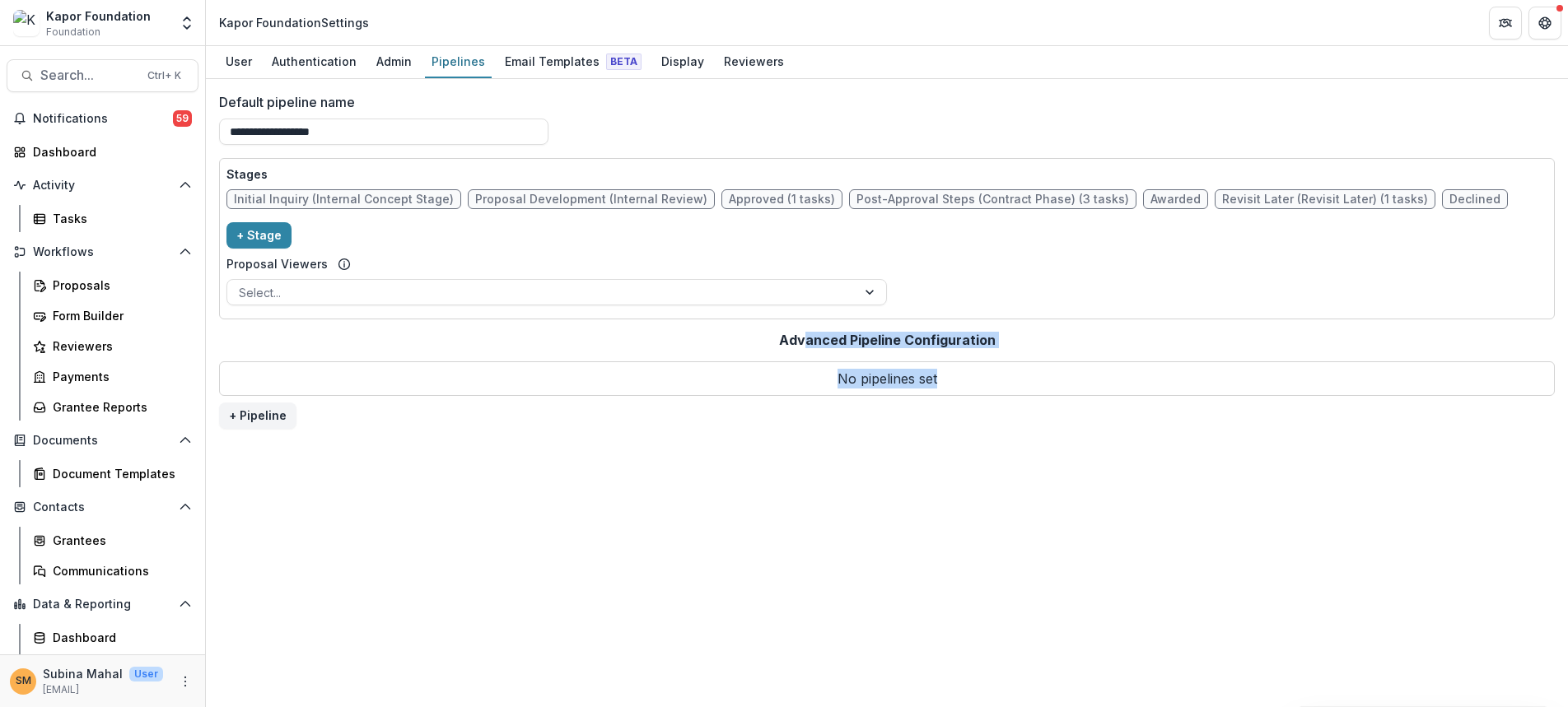 drag, startPoint x: 808, startPoint y: 338, endPoint x: 1020, endPoint y: 340, distance: 212.00943 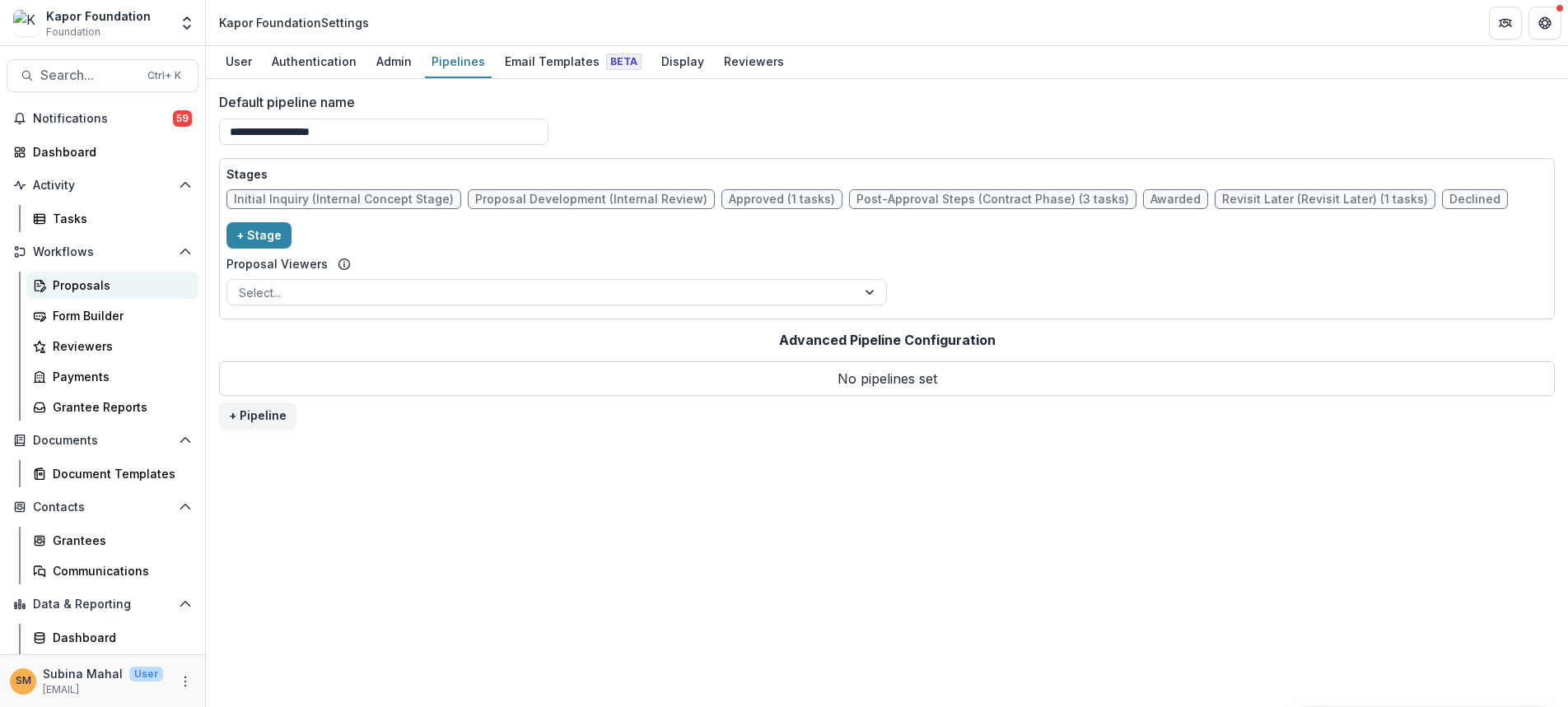 click on "Proposals" at bounding box center (119, 285) 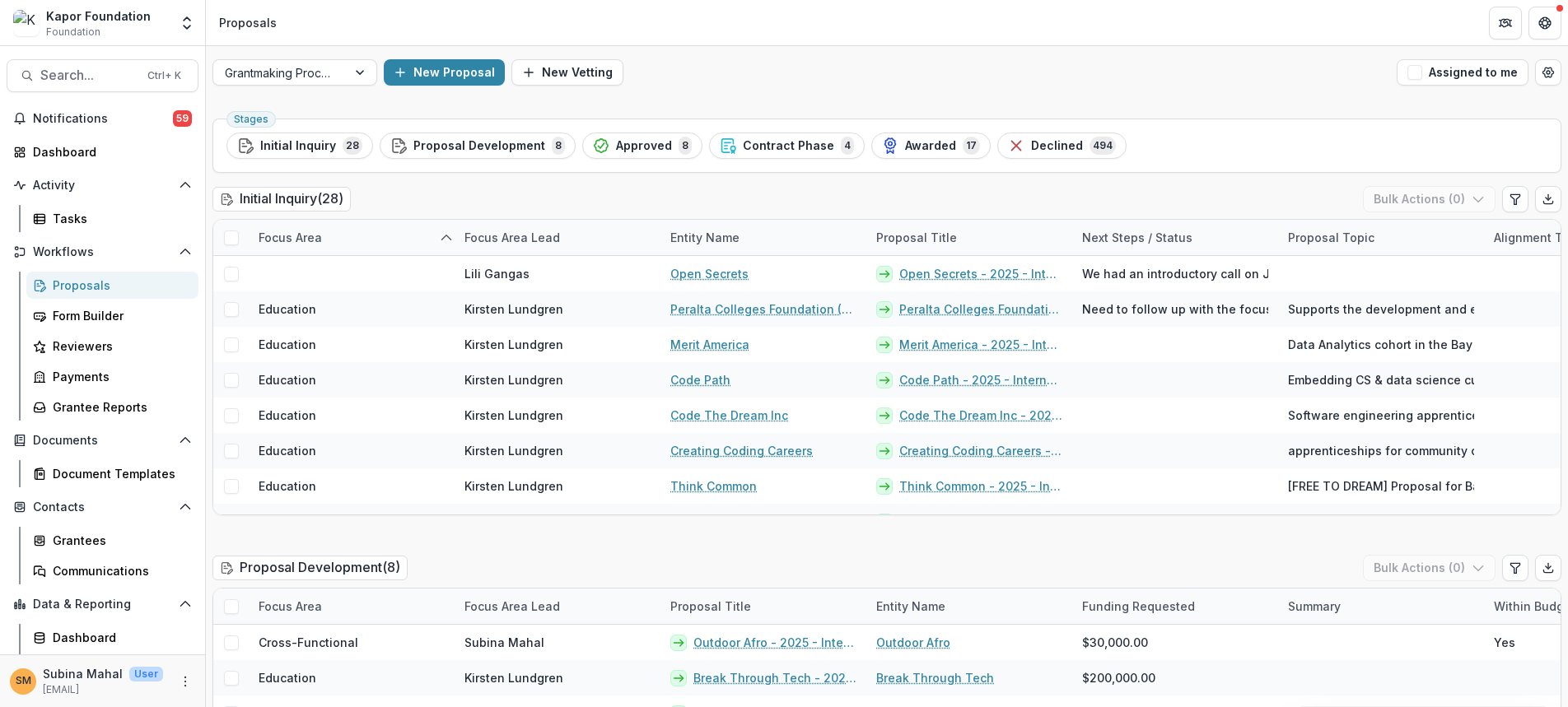 click on "Stages" at bounding box center [251, 119] 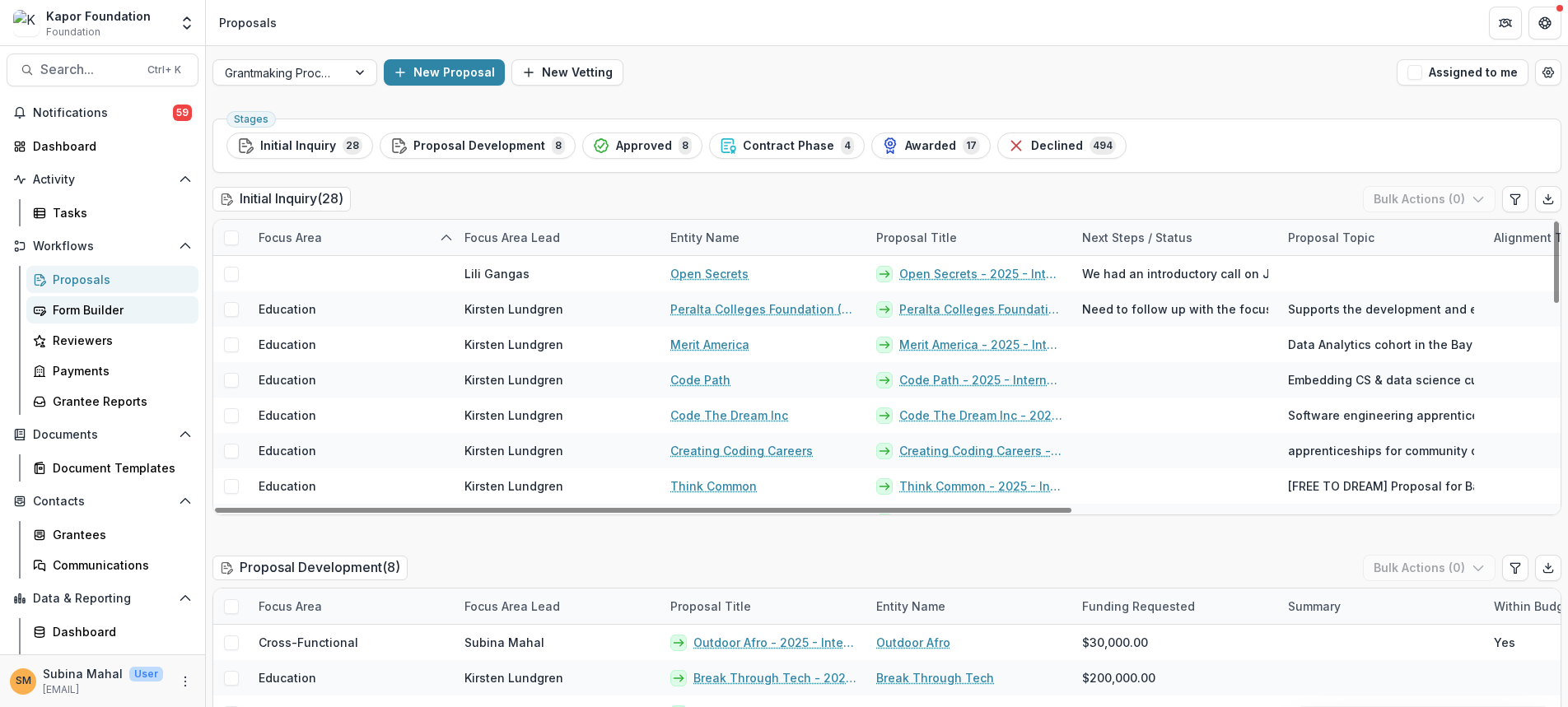 scroll, scrollTop: 0, scrollLeft: 0, axis: both 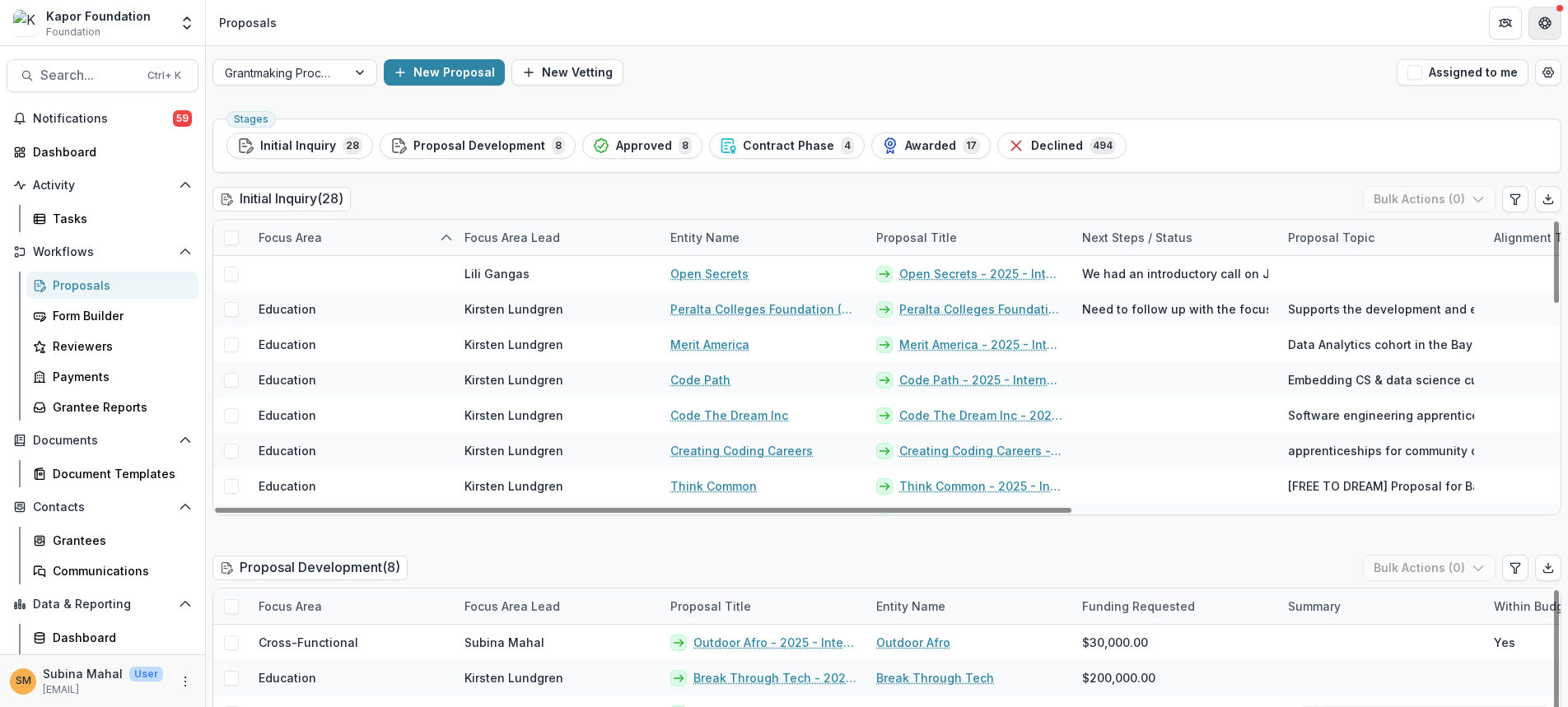 click 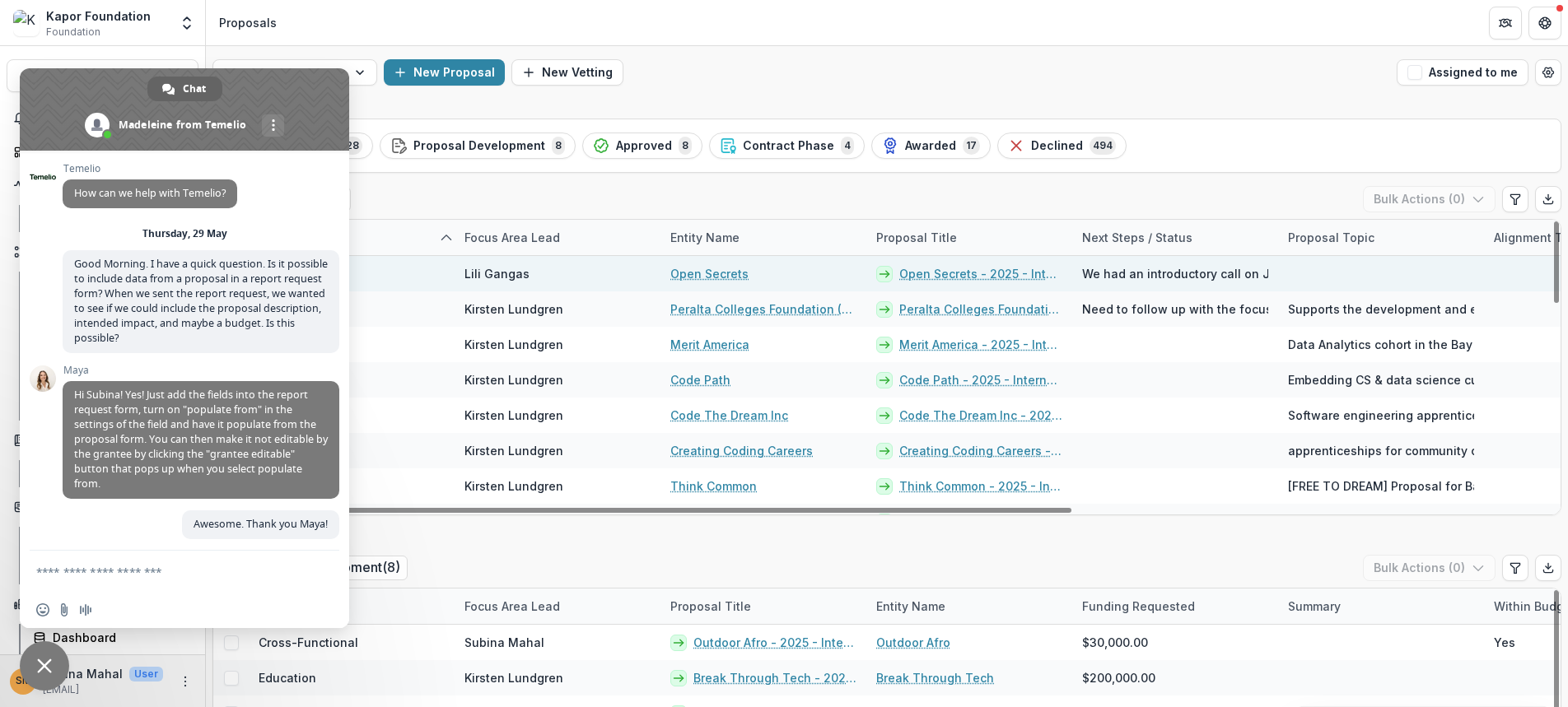 scroll, scrollTop: 5916, scrollLeft: 0, axis: vertical 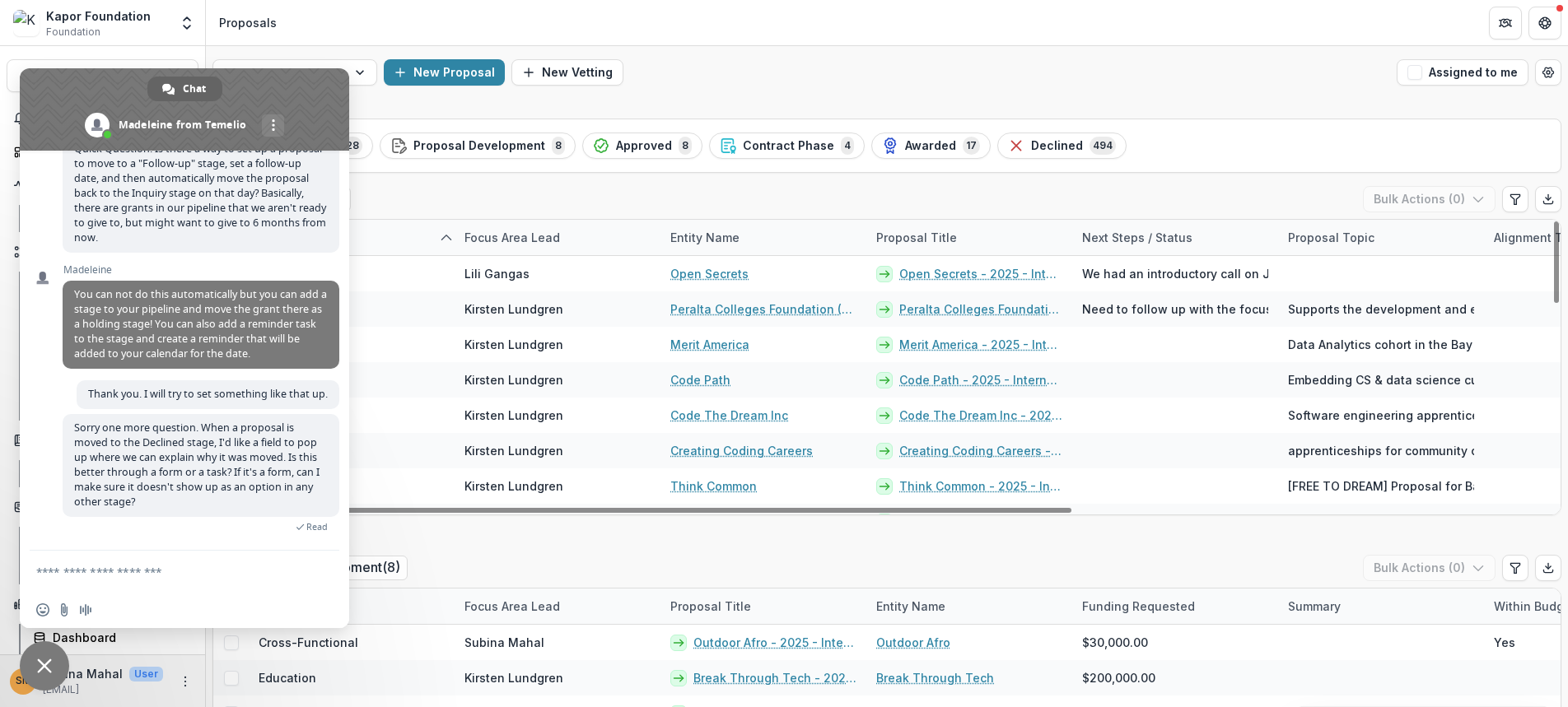 click at bounding box center [168, 571] 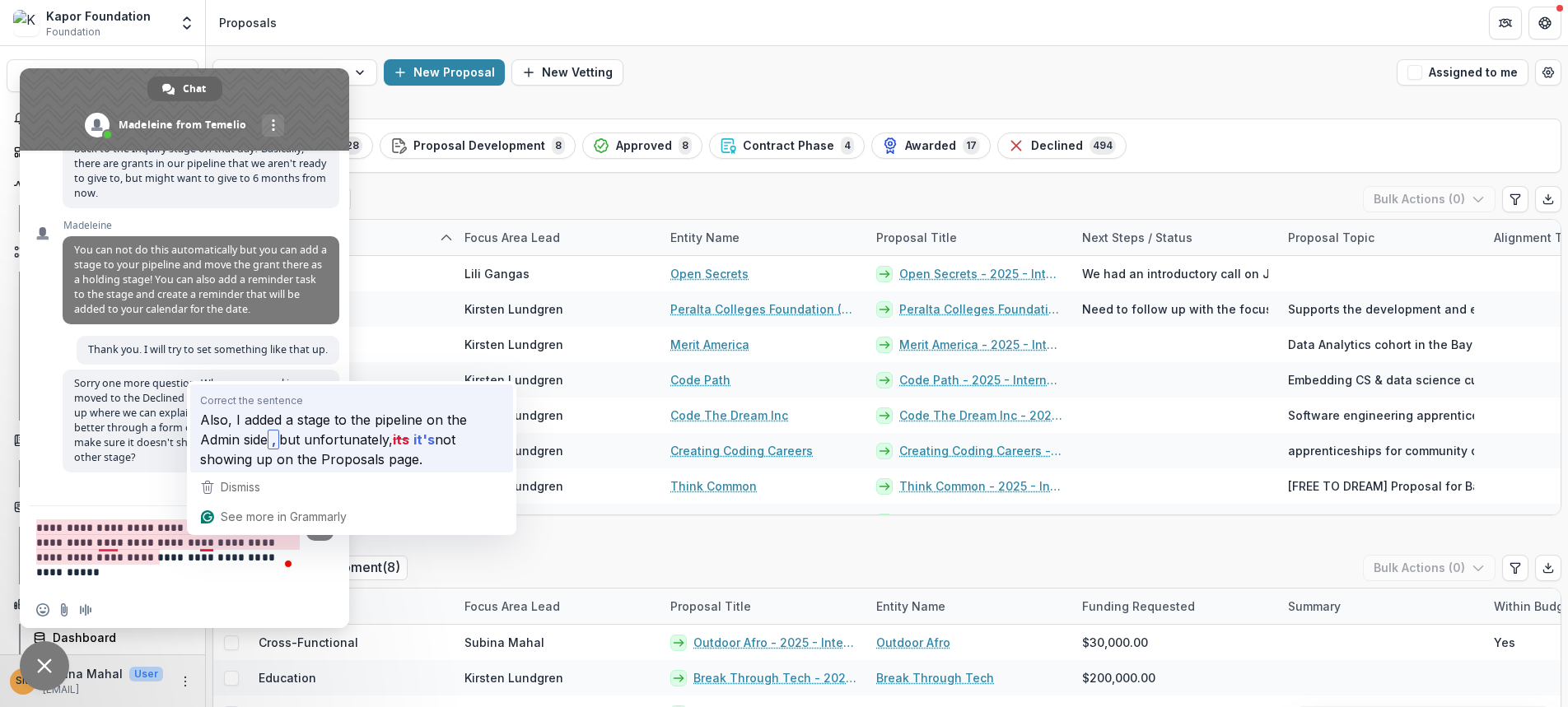 type on "**********" 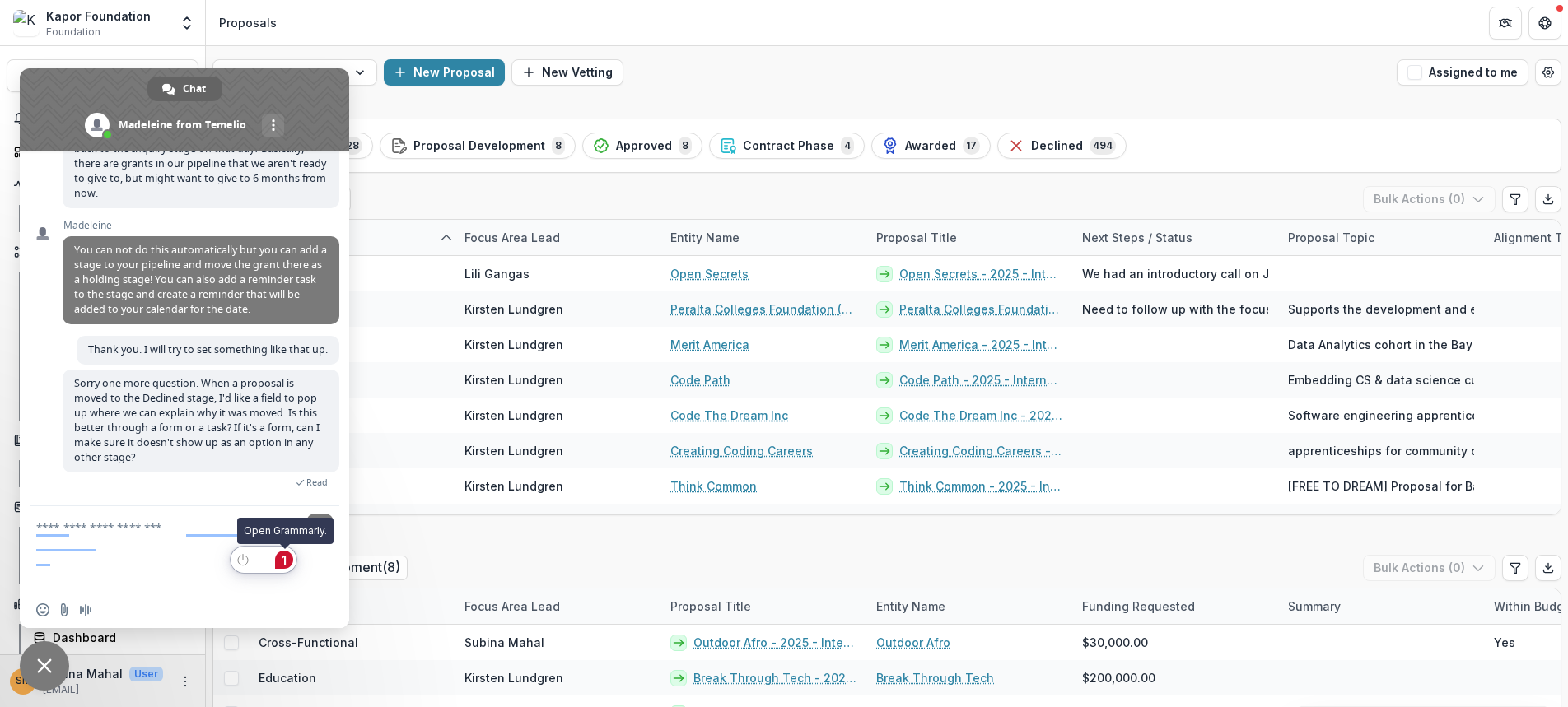 scroll, scrollTop: 6007, scrollLeft: 0, axis: vertical 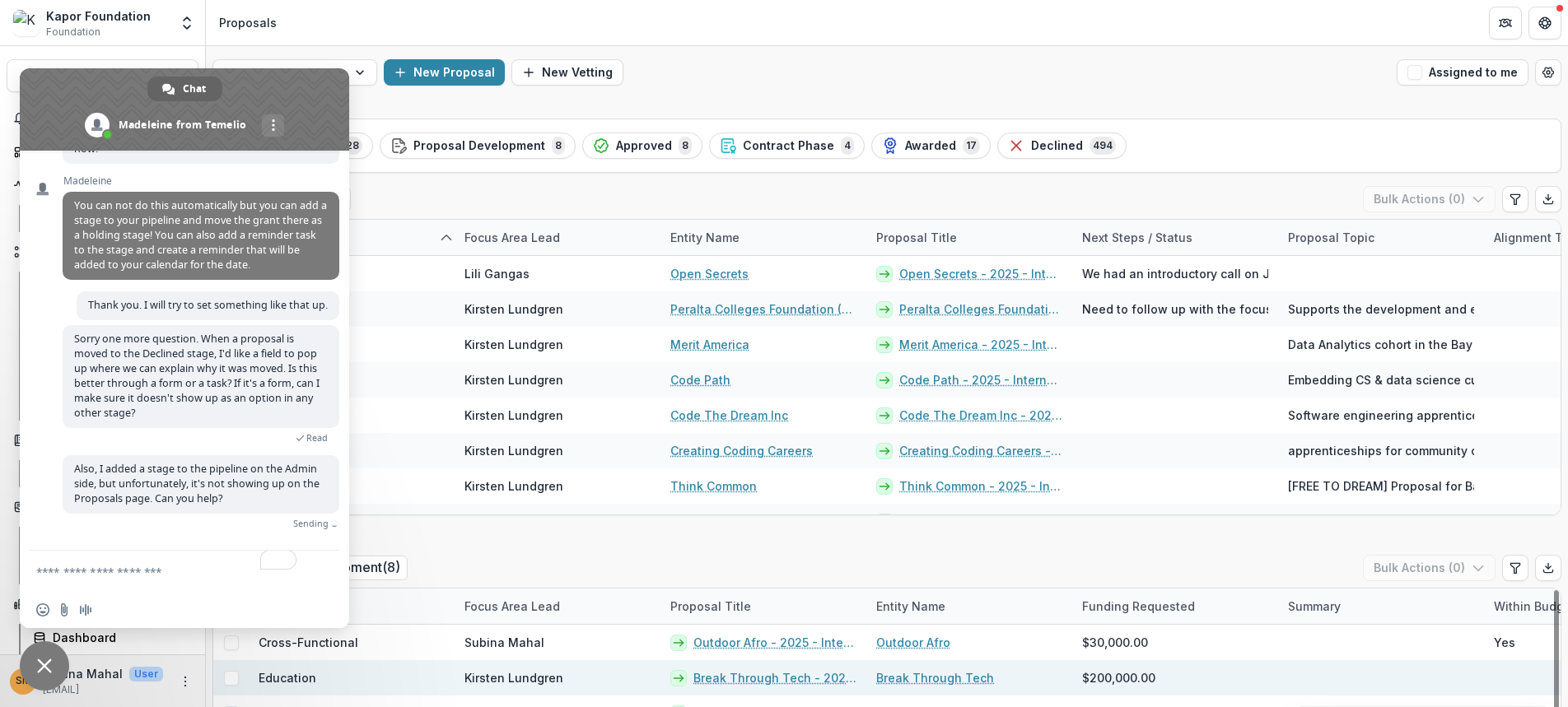 type 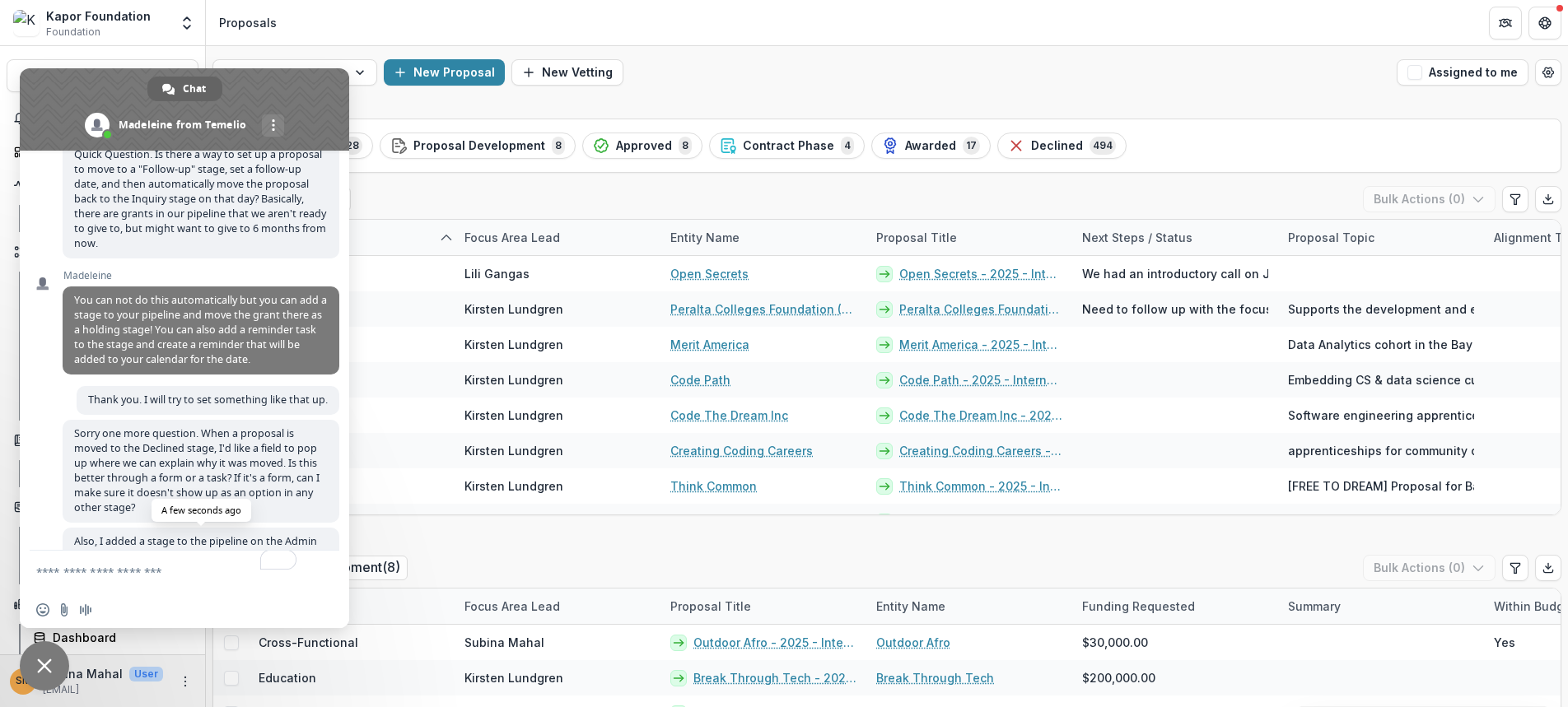 scroll, scrollTop: 5966, scrollLeft: 0, axis: vertical 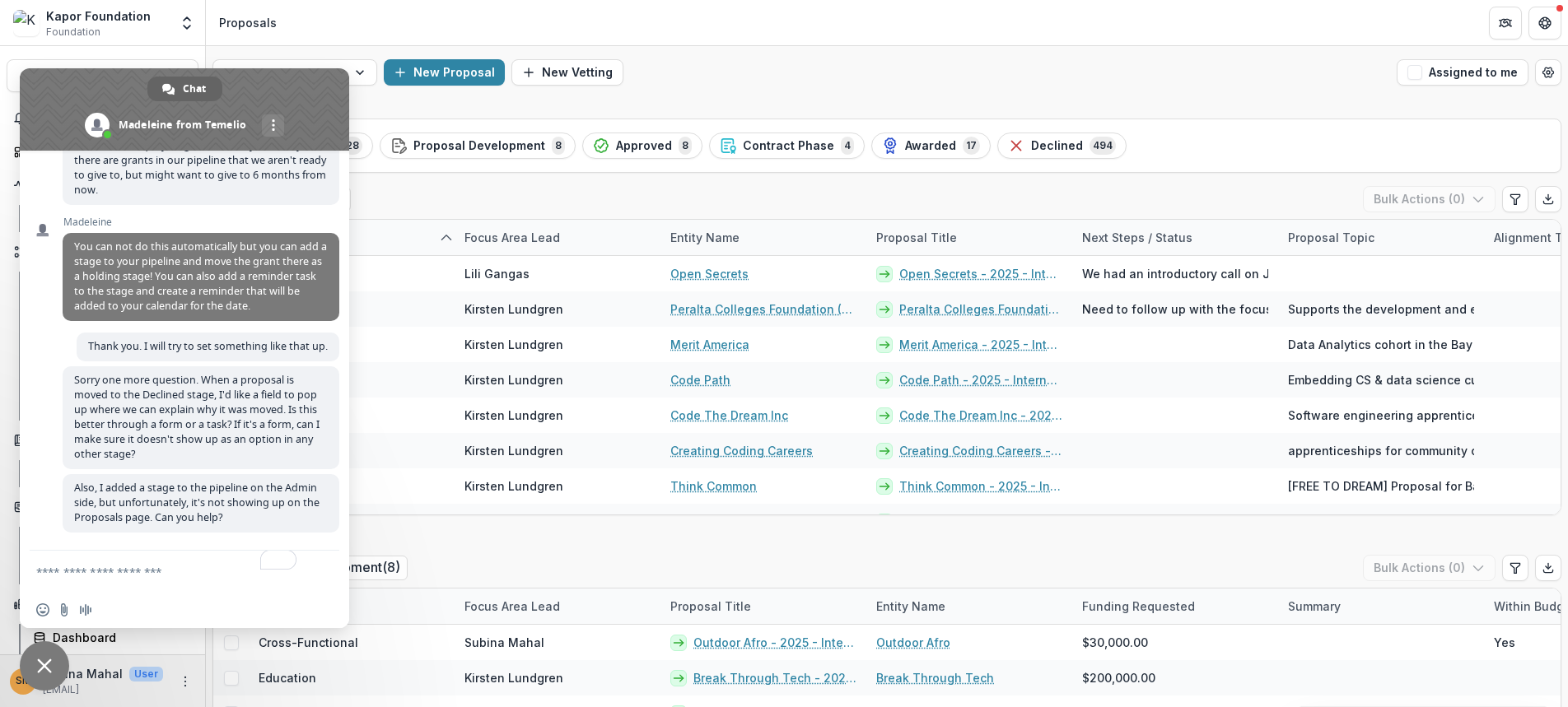 click on "Initial Inquiry ( 28 ) Bulk Actions ( 0 ) Focus Area Focus Area Lead Entity Name Proposal Title Next Steps / Status Proposal Topic Alignment to Strategy Area(s) Amount Timeline Funding Collaborators [FIRST] [LAST] [ORG_NAME] [ORG_NAME] - [YEAR] - Internal Grant Concept Form We had an introductory call on [MONTH] [DAY] and plan to follow up with them to reconnect in [MONTH]. (also waiting for a follow-up email from them.). $[AMOUNT] [TOPIC] [FIRST] [ORG_NAME] [ORG_NAME] - [YEAR] - Internal Grant Concept Form Need to follow up with the focus area lead for an update. Supports the development and expansion of Data Science Associate’s Degree and Certificate programs at [ORG_NAME] and [ORG_NAME], which create transfer and articulation pathways into UC/CSU data science programs. $[AMOUNT] [TOPIC] [FIRST] [ORG_NAME] [ORG_NAME] - [YEAR] - Internal Grant Concept Form $[AMOUNT] [TOPIC] [FIRST] [TOPIC] (" at bounding box center (887, 1272) 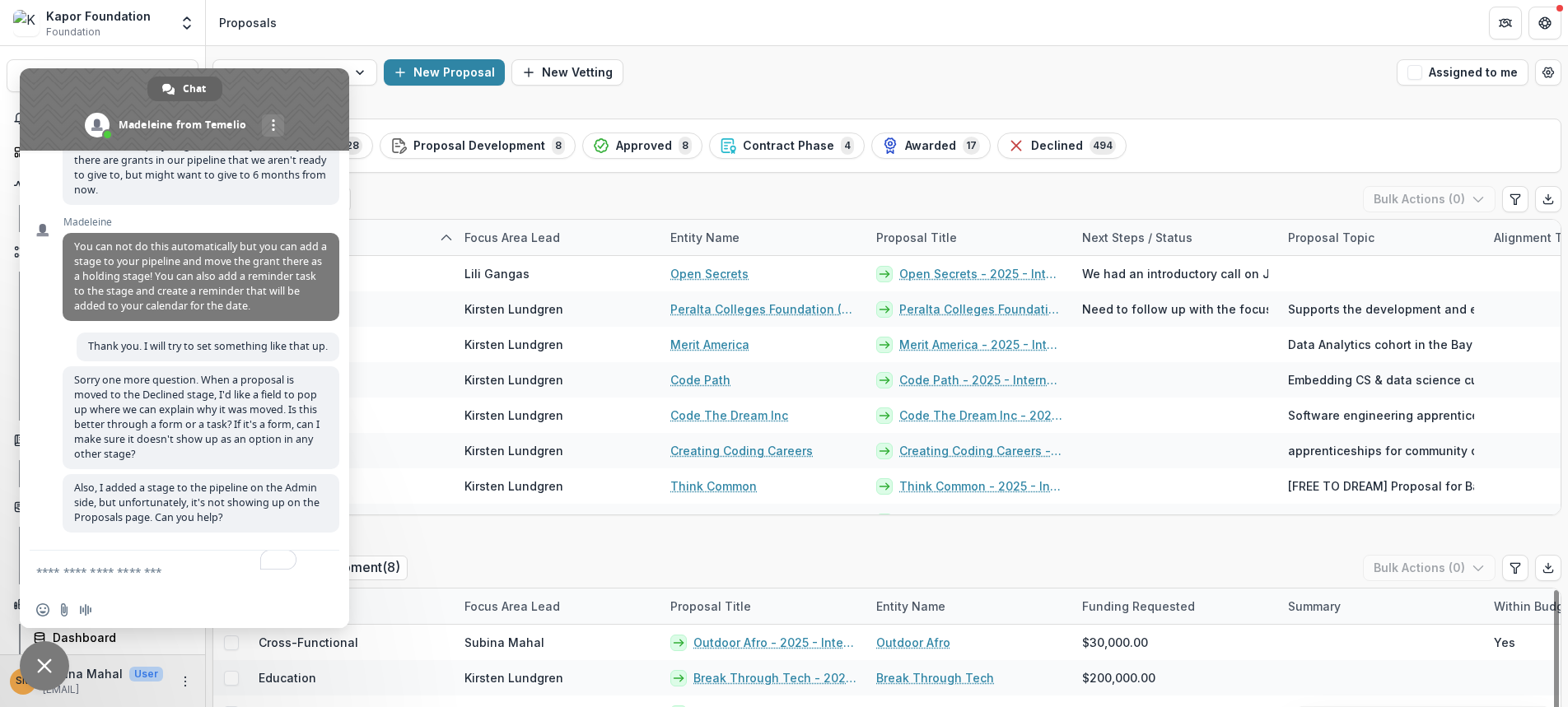 scroll, scrollTop: 0, scrollLeft: 0, axis: both 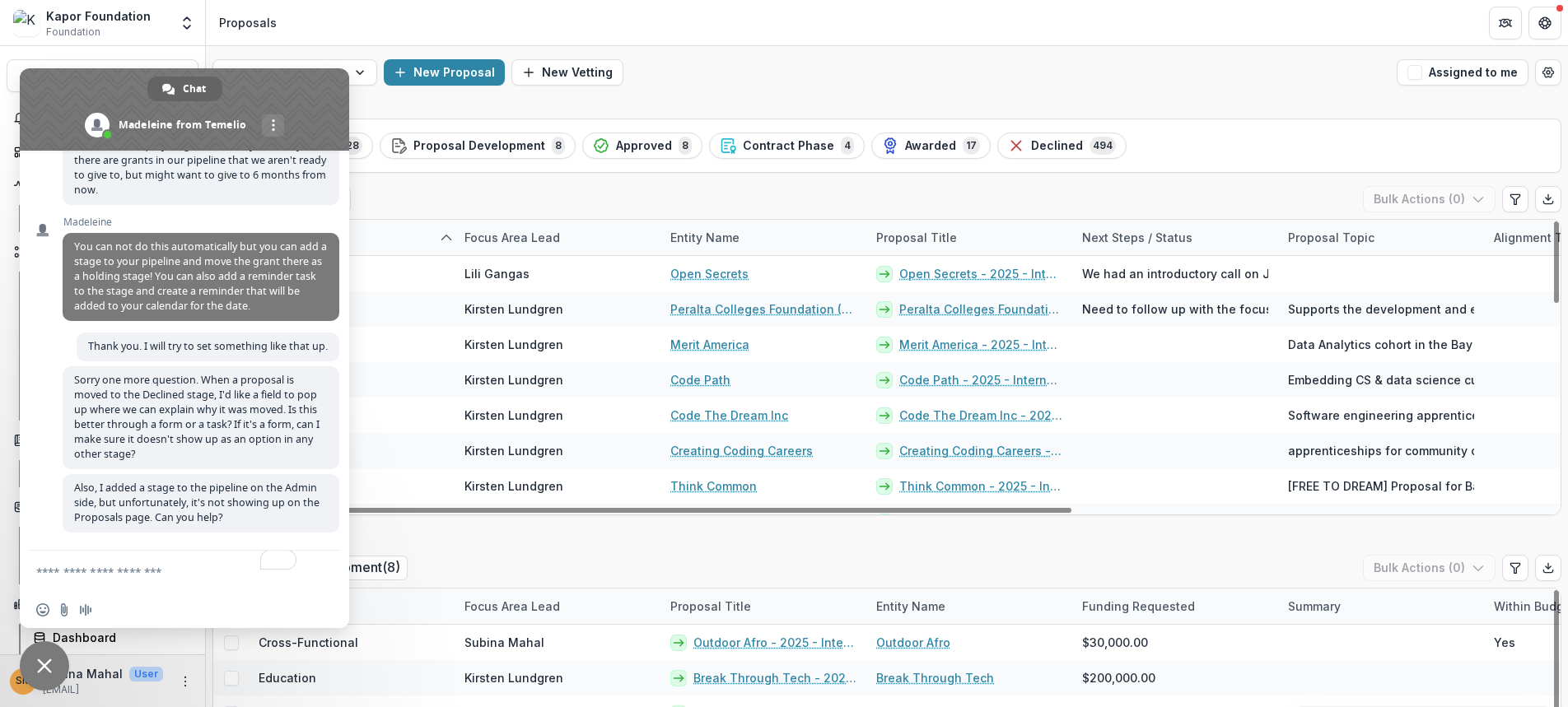 click at bounding box center (184, 109) 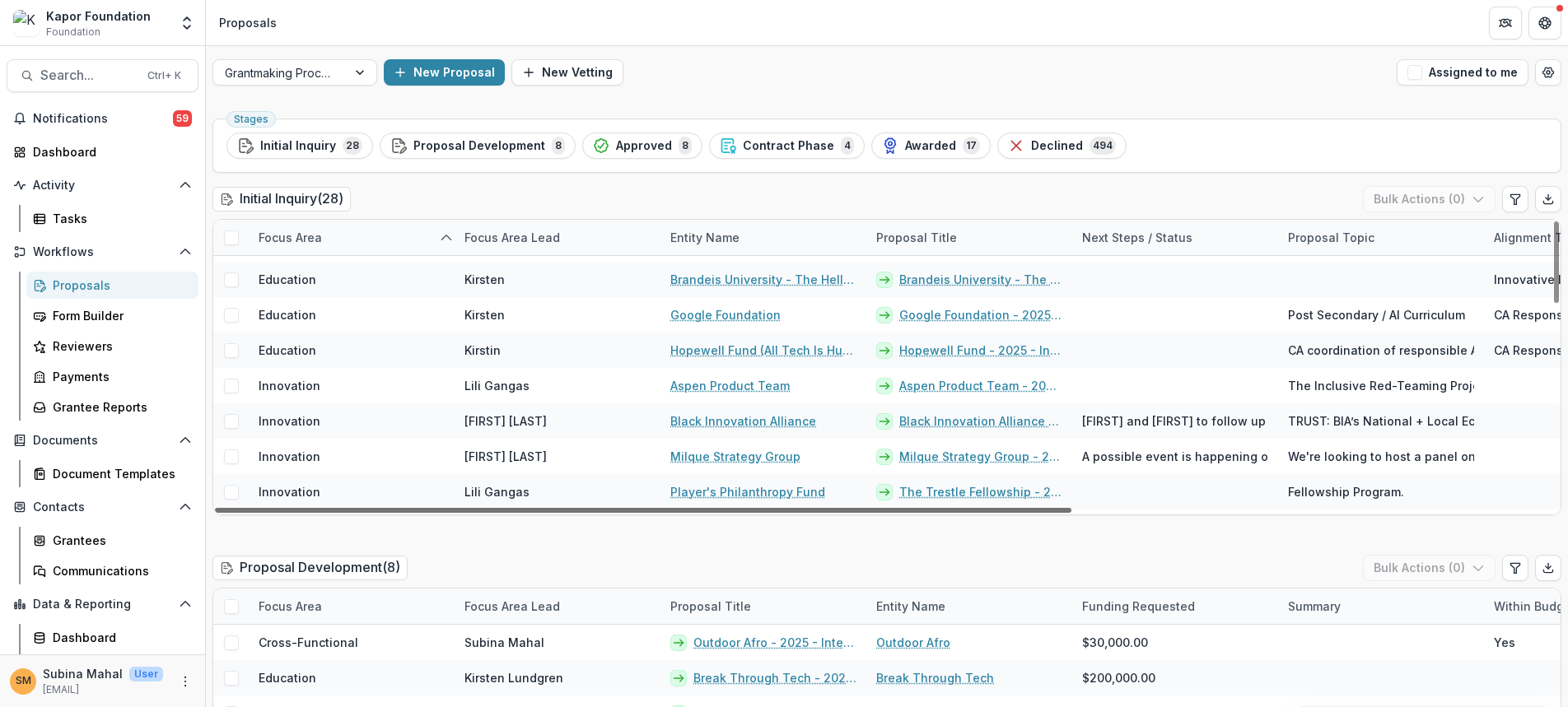 scroll, scrollTop: 334, scrollLeft: 0, axis: vertical 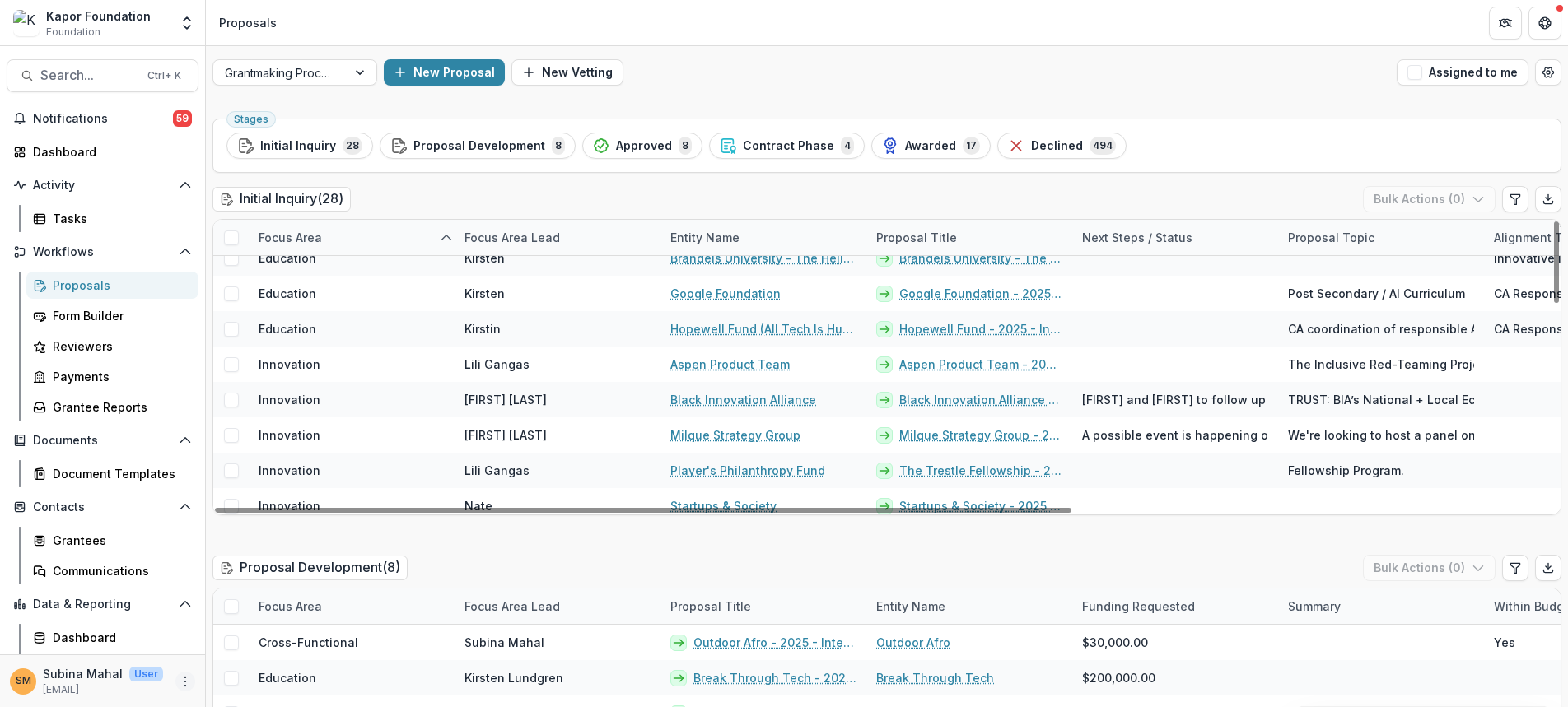 click 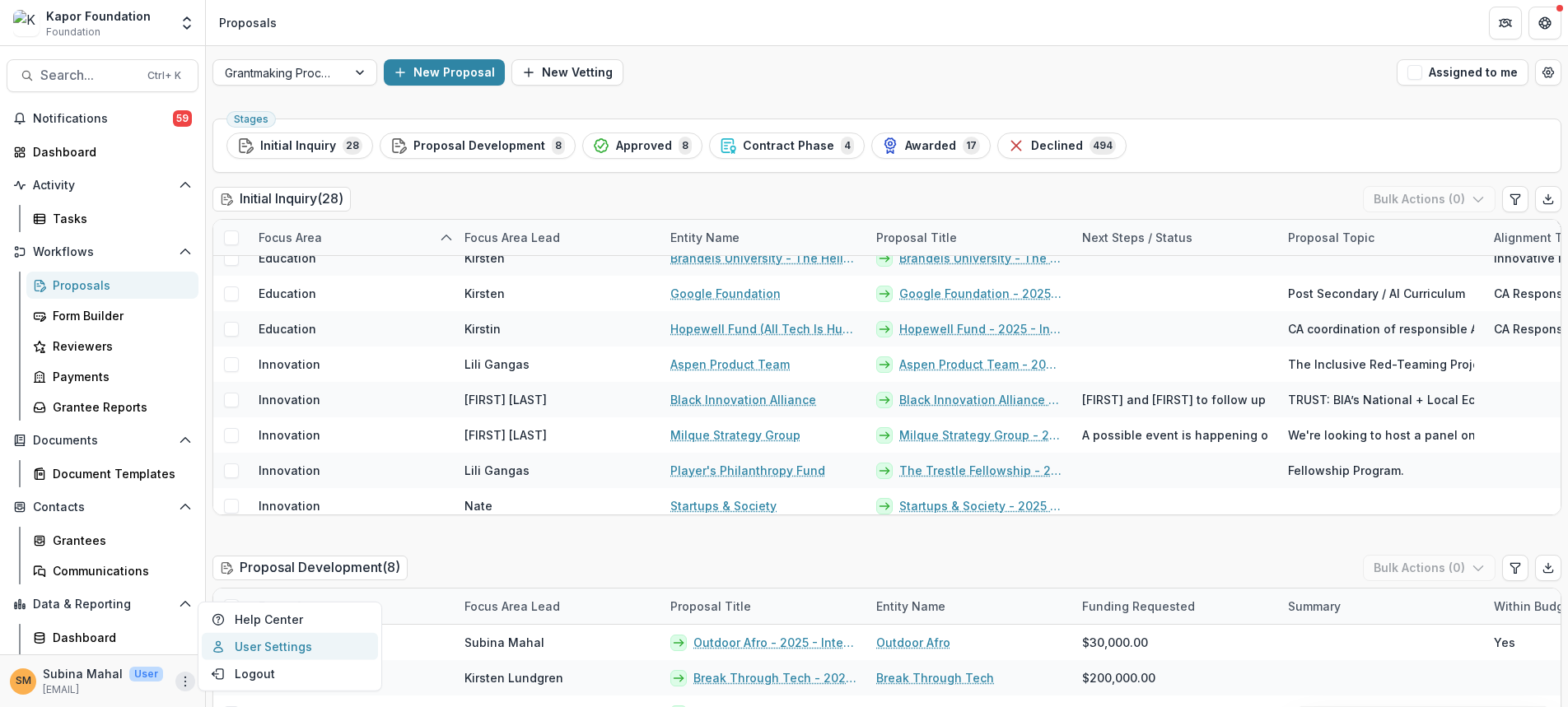 click on "User Settings" at bounding box center [290, 646] 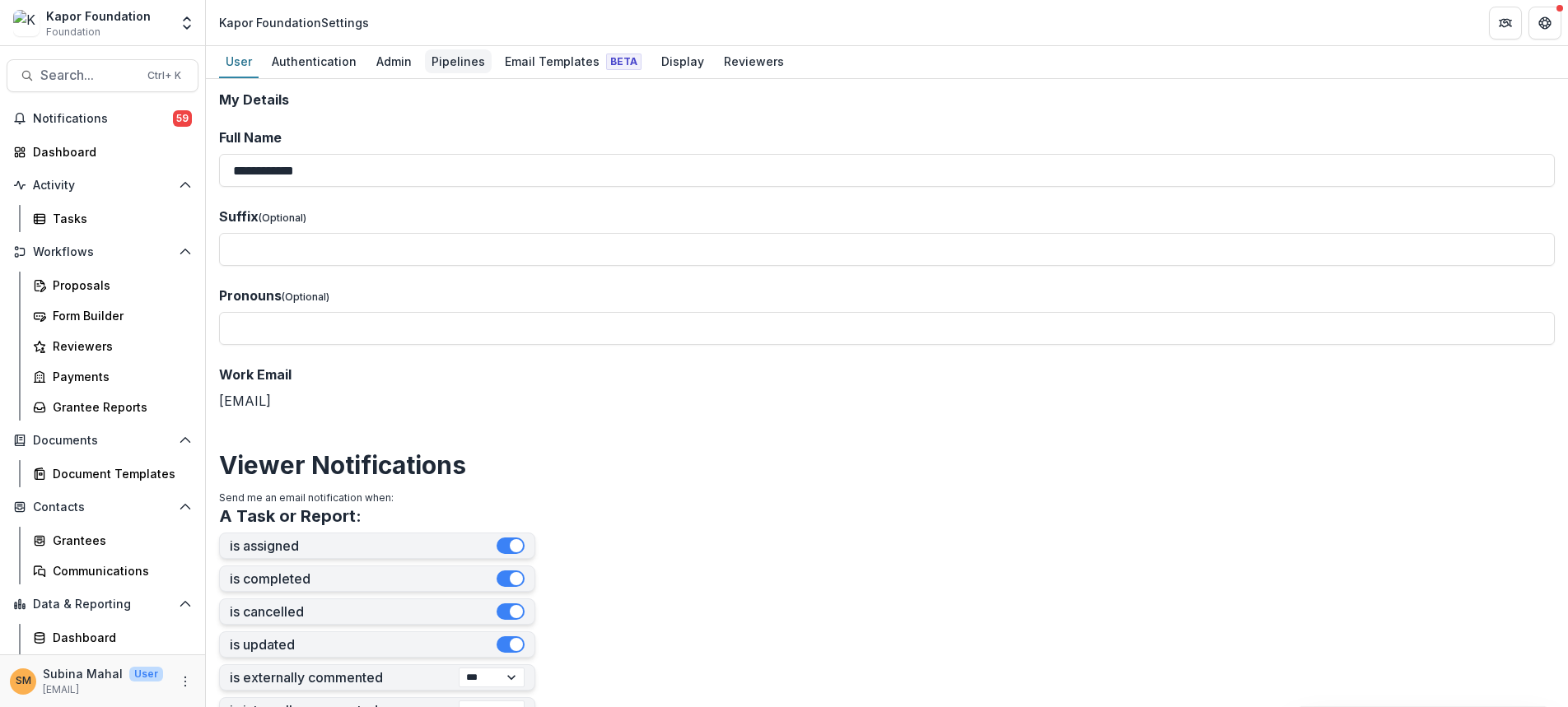 click on "Pipelines" at bounding box center (458, 61) 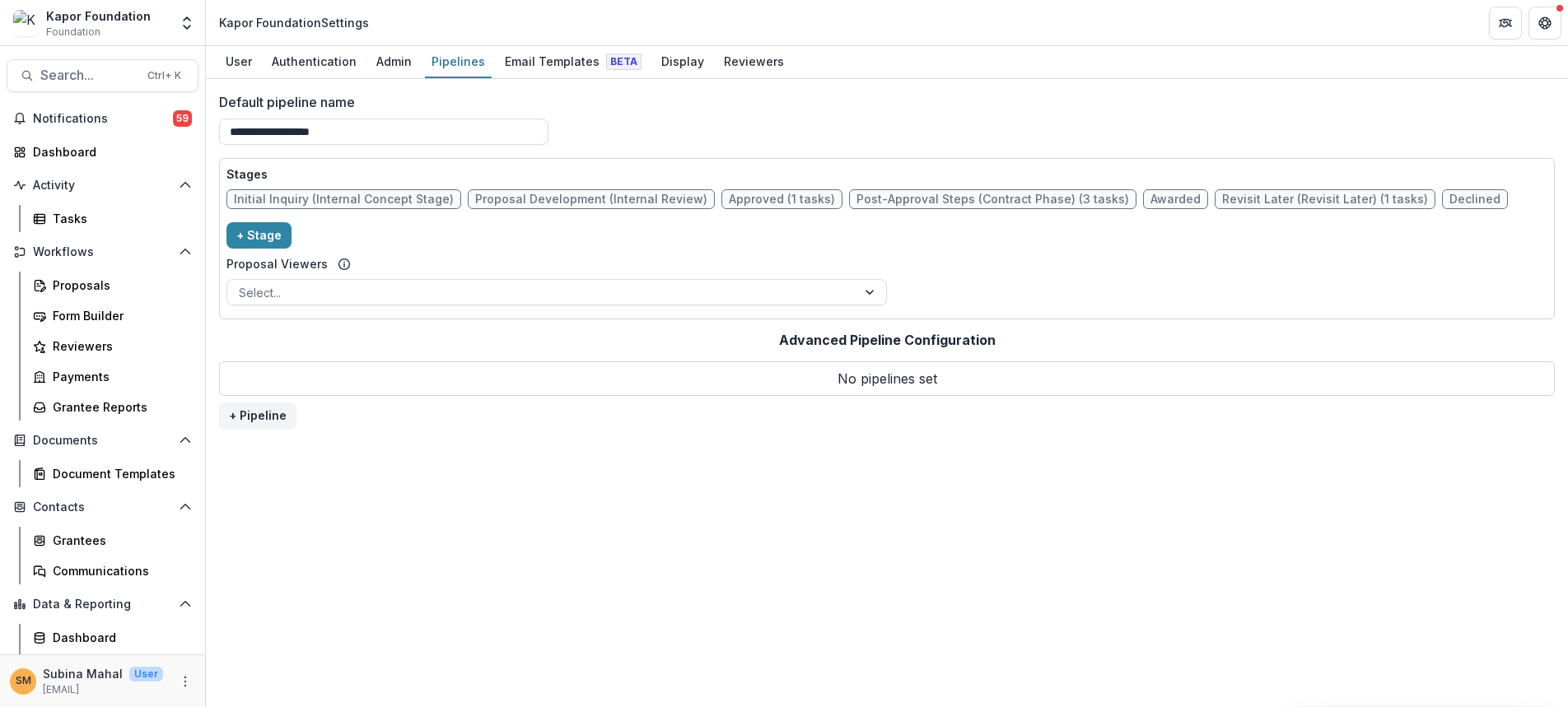 scroll, scrollTop: 0, scrollLeft: 0, axis: both 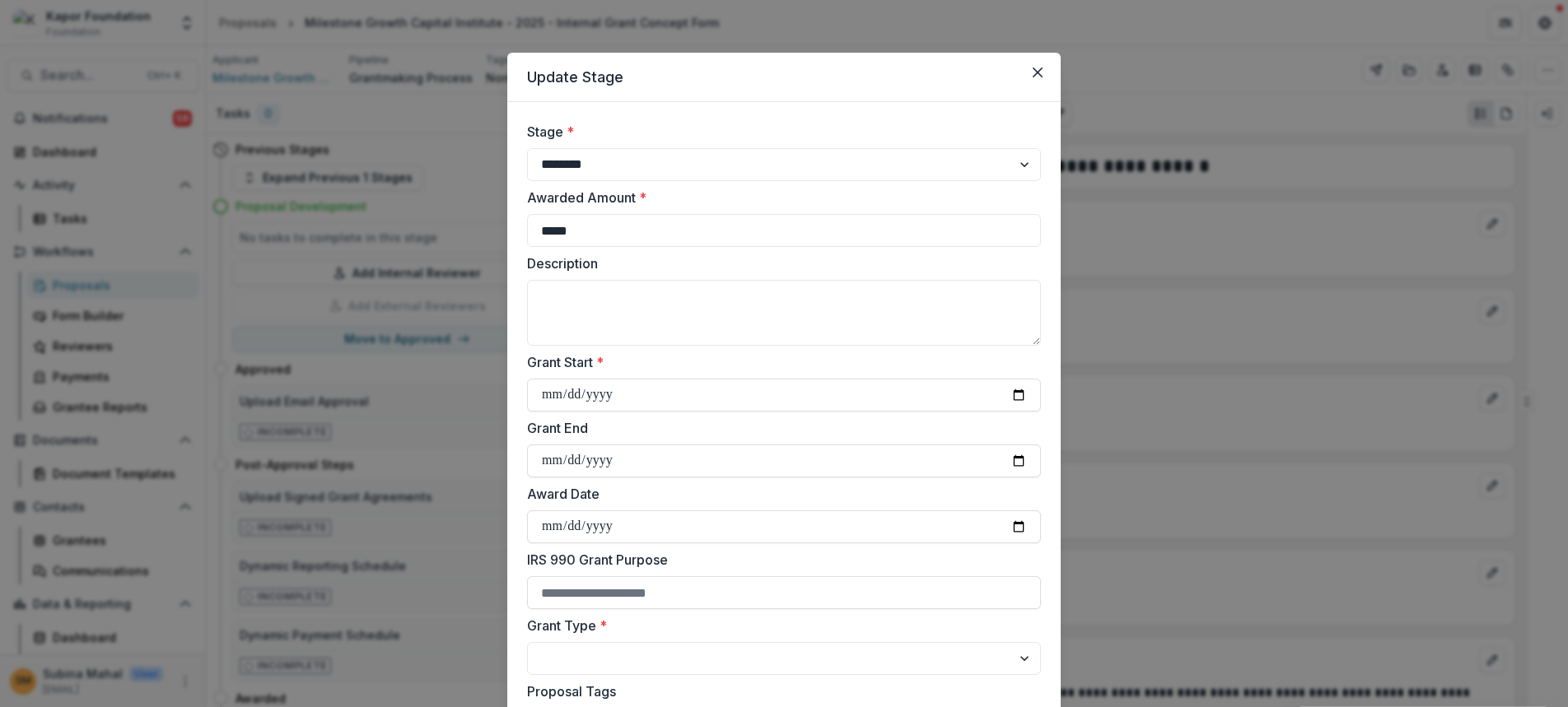 select on "********" 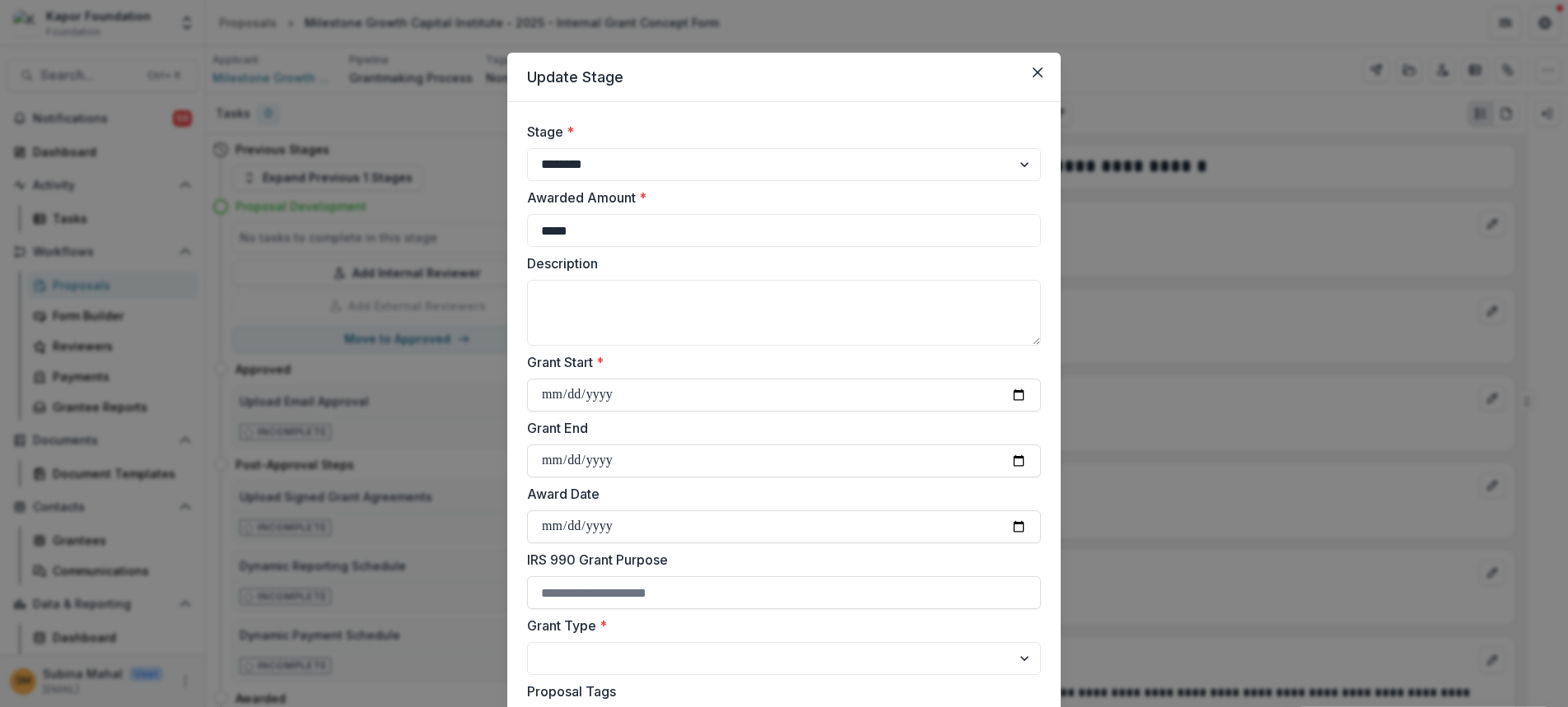 scroll, scrollTop: 0, scrollLeft: 0, axis: both 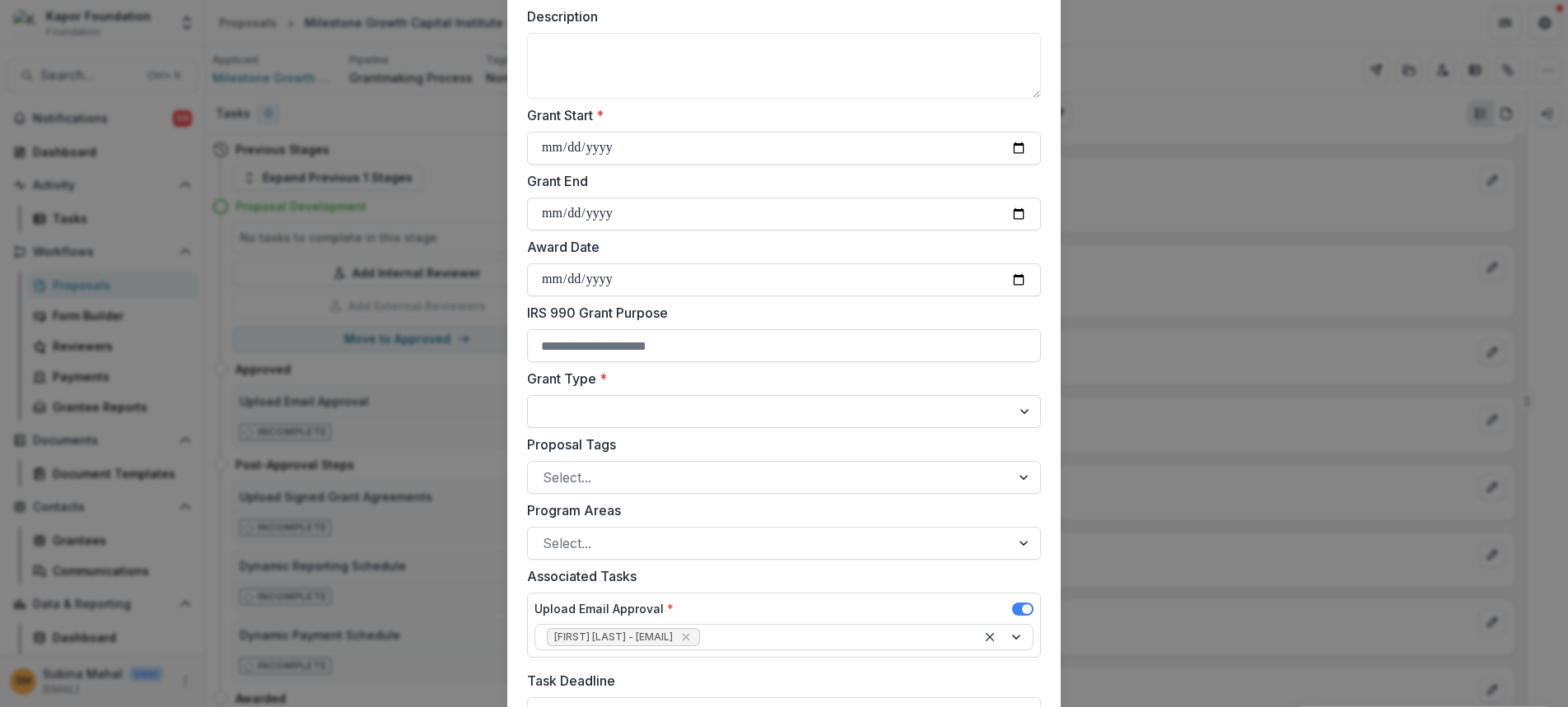 click on "**********" at bounding box center (784, 412) 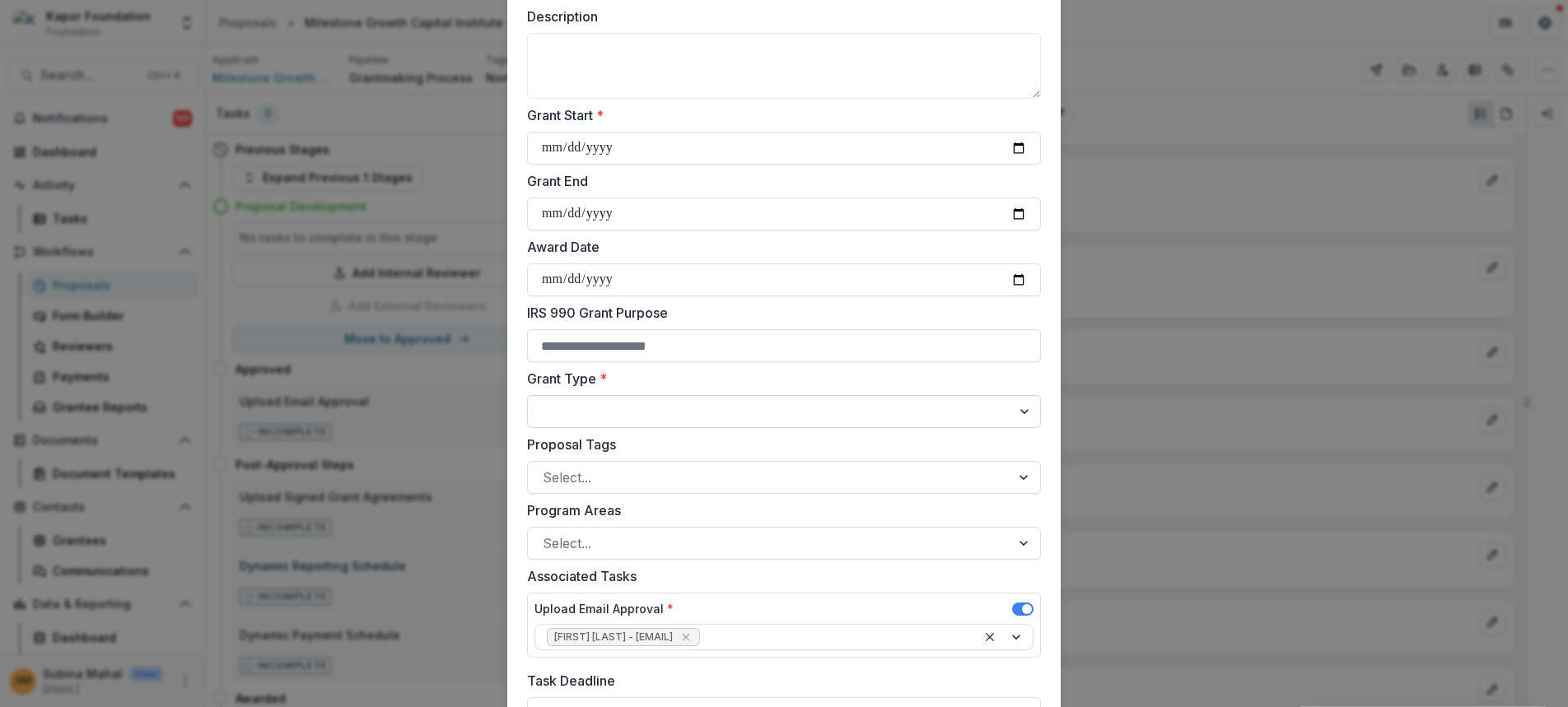 select on "**********" 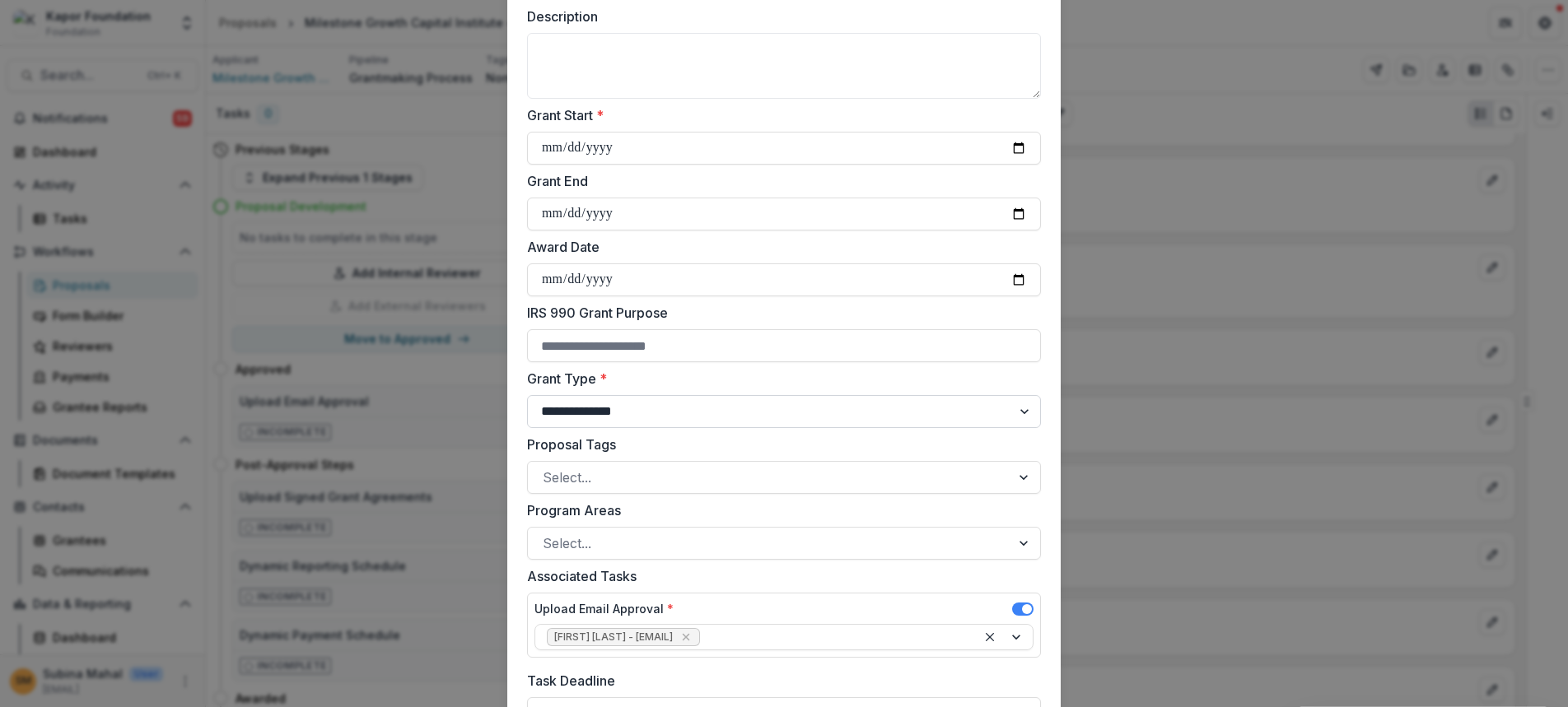 click on "**********" at bounding box center [784, 412] 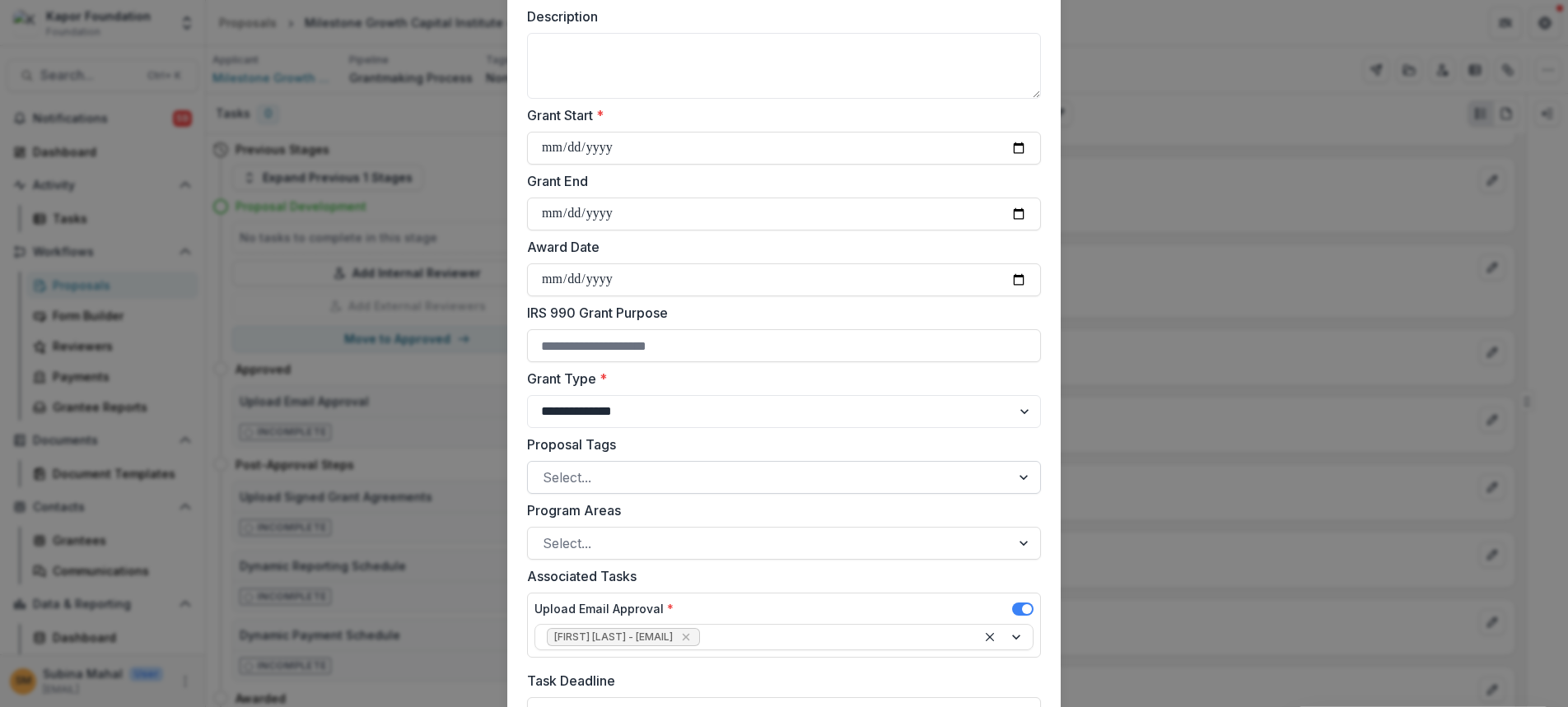 click at bounding box center (769, 477) 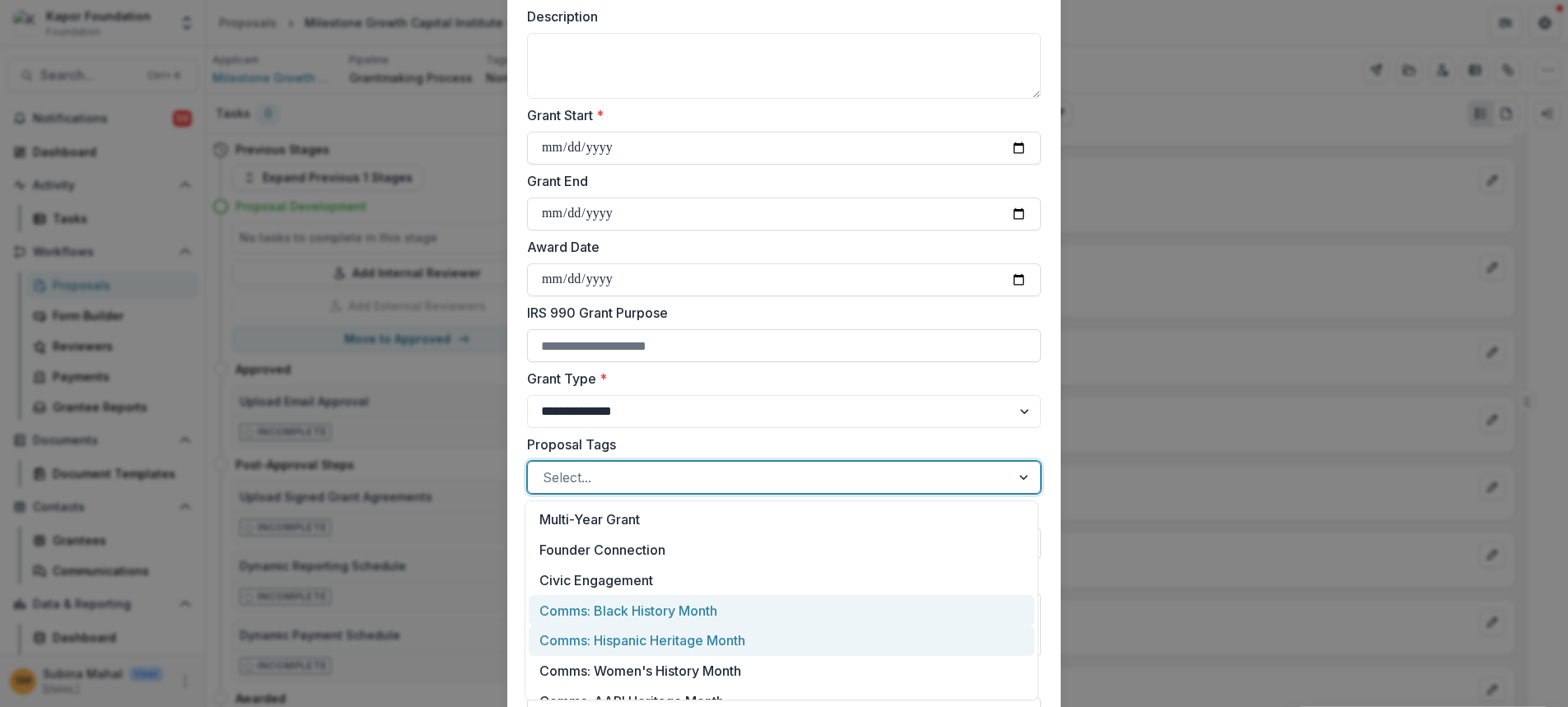 scroll, scrollTop: 262, scrollLeft: 0, axis: vertical 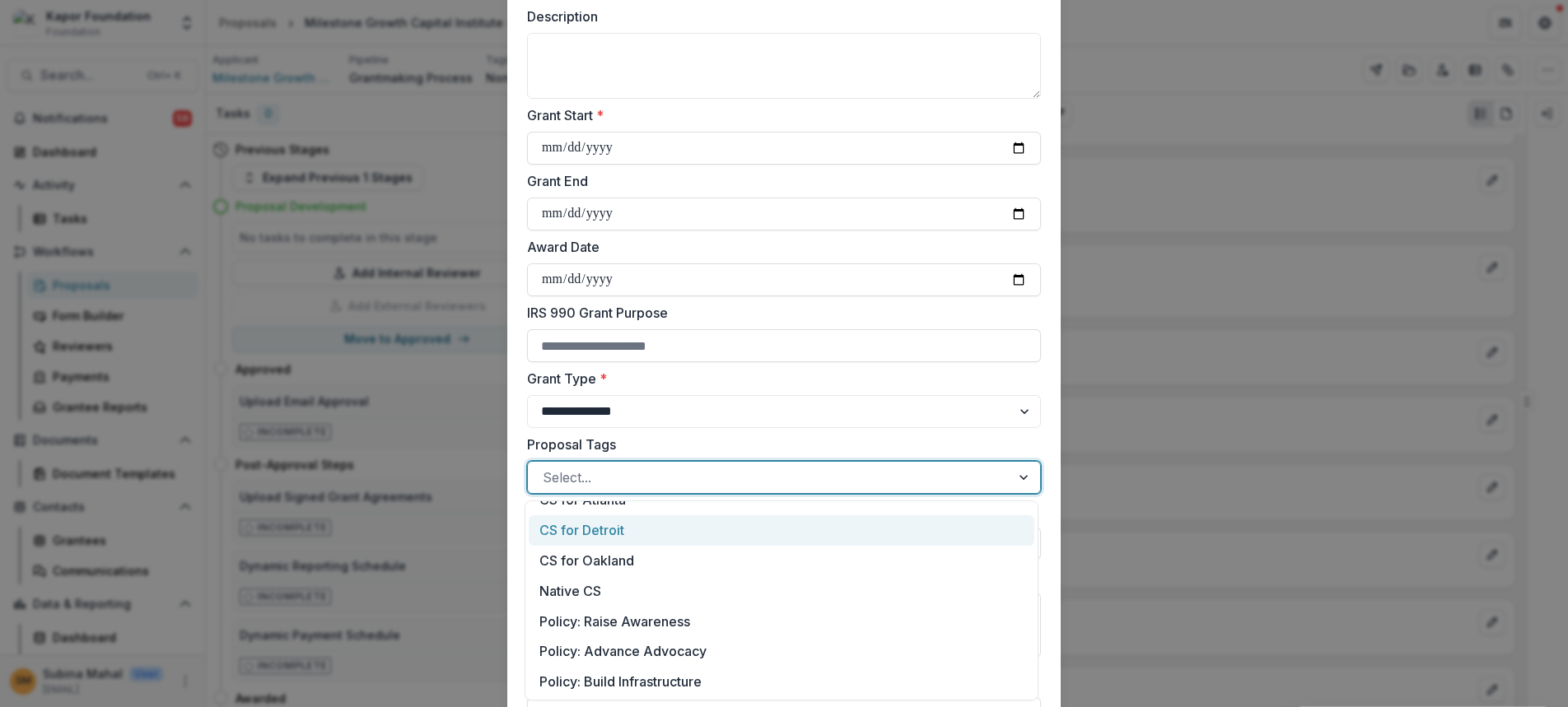 click on "**********" at bounding box center [784, 431] 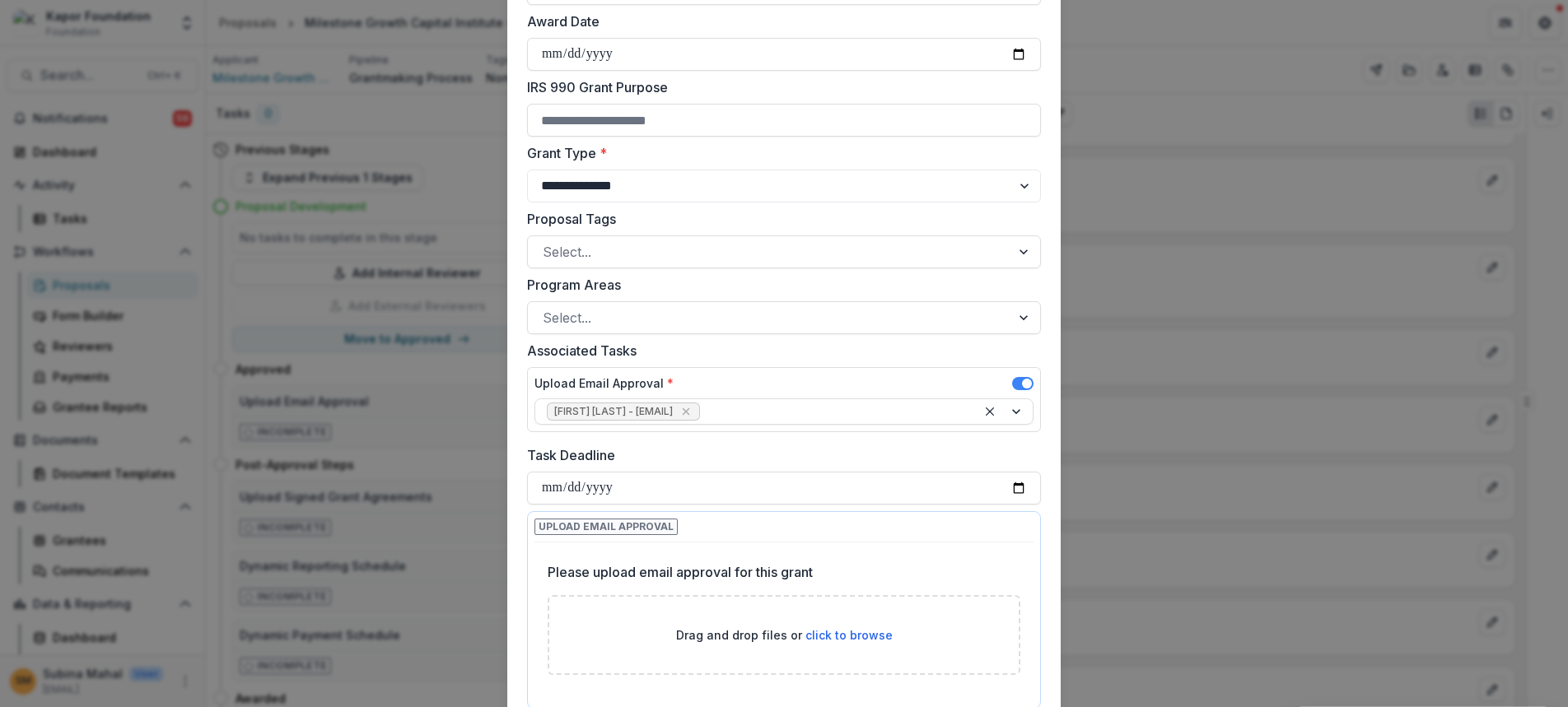scroll, scrollTop: 494, scrollLeft: 0, axis: vertical 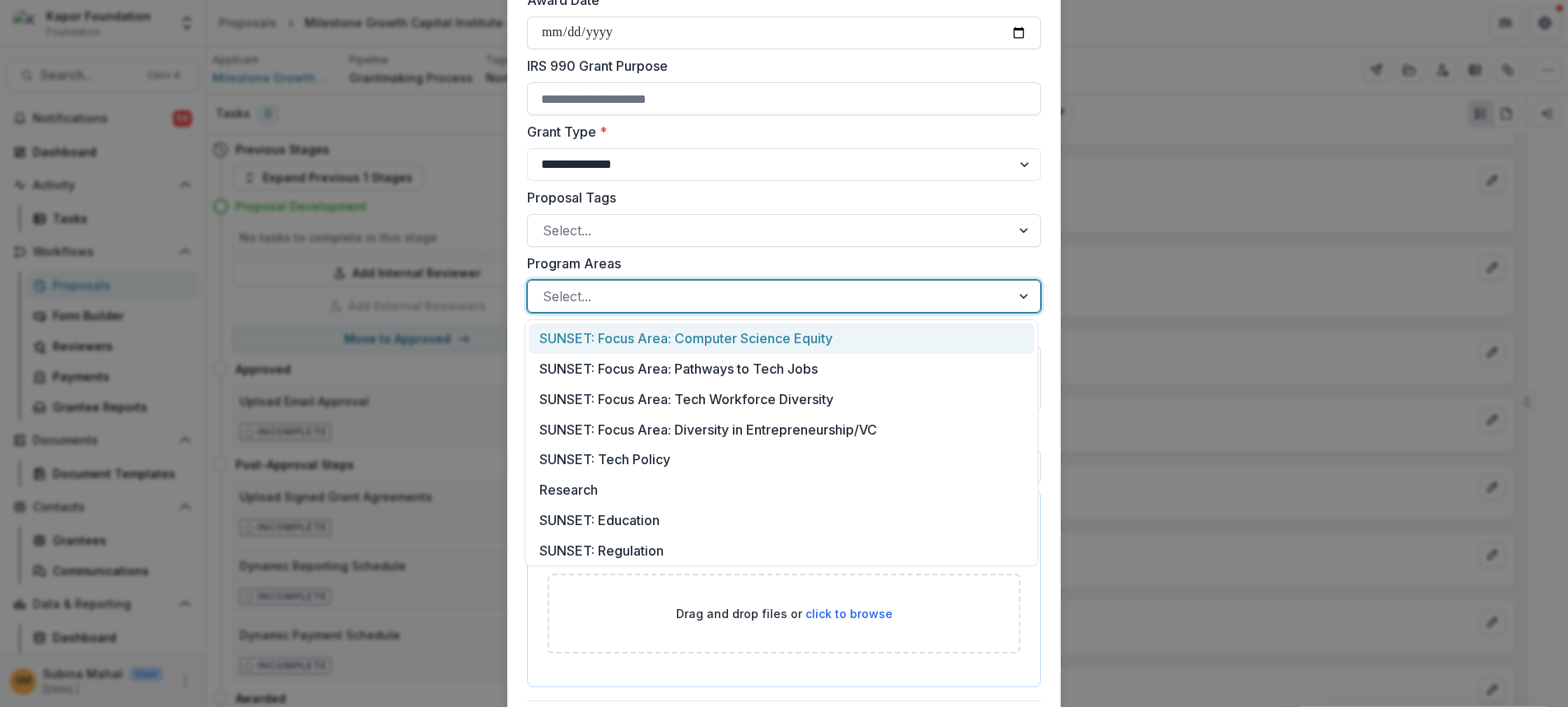 click at bounding box center (769, 296) 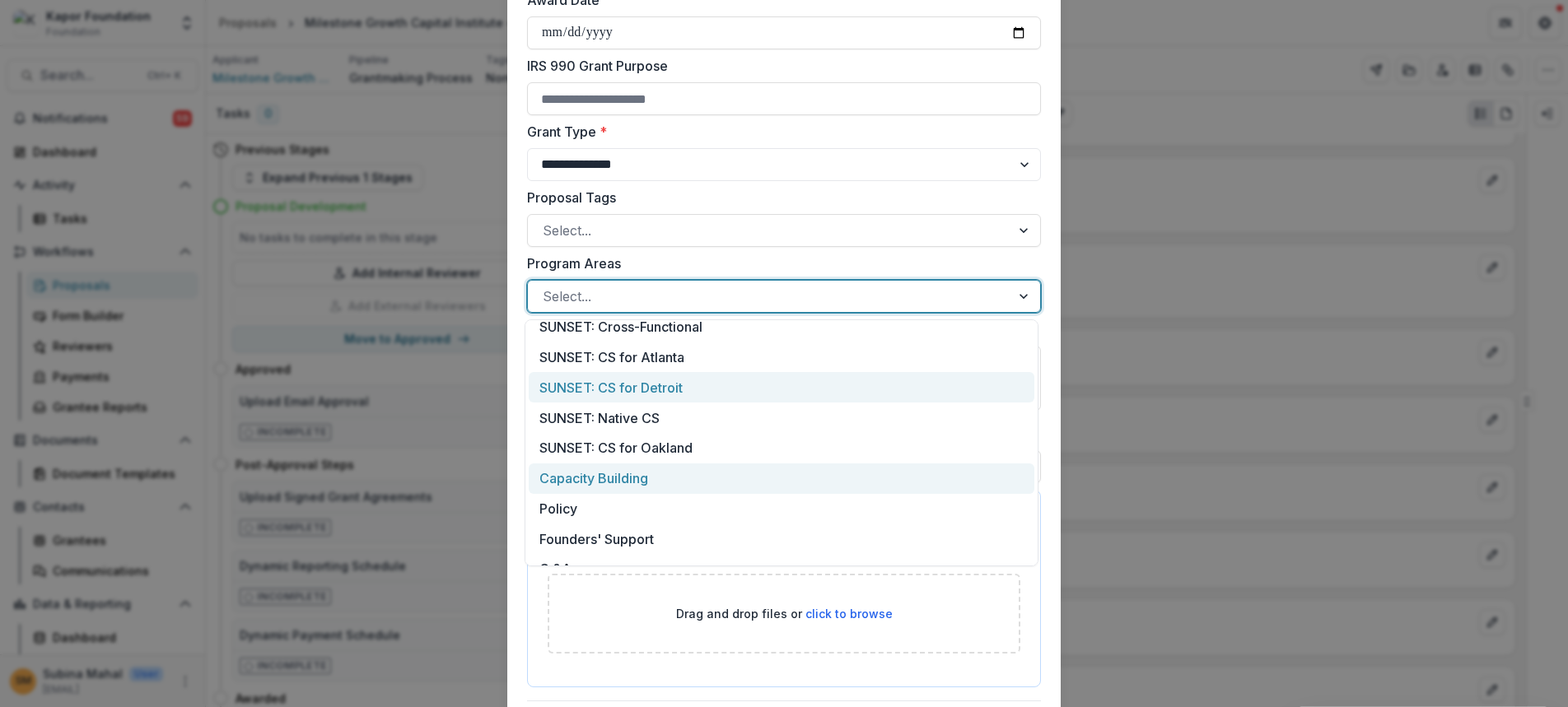 scroll, scrollTop: 306, scrollLeft: 0, axis: vertical 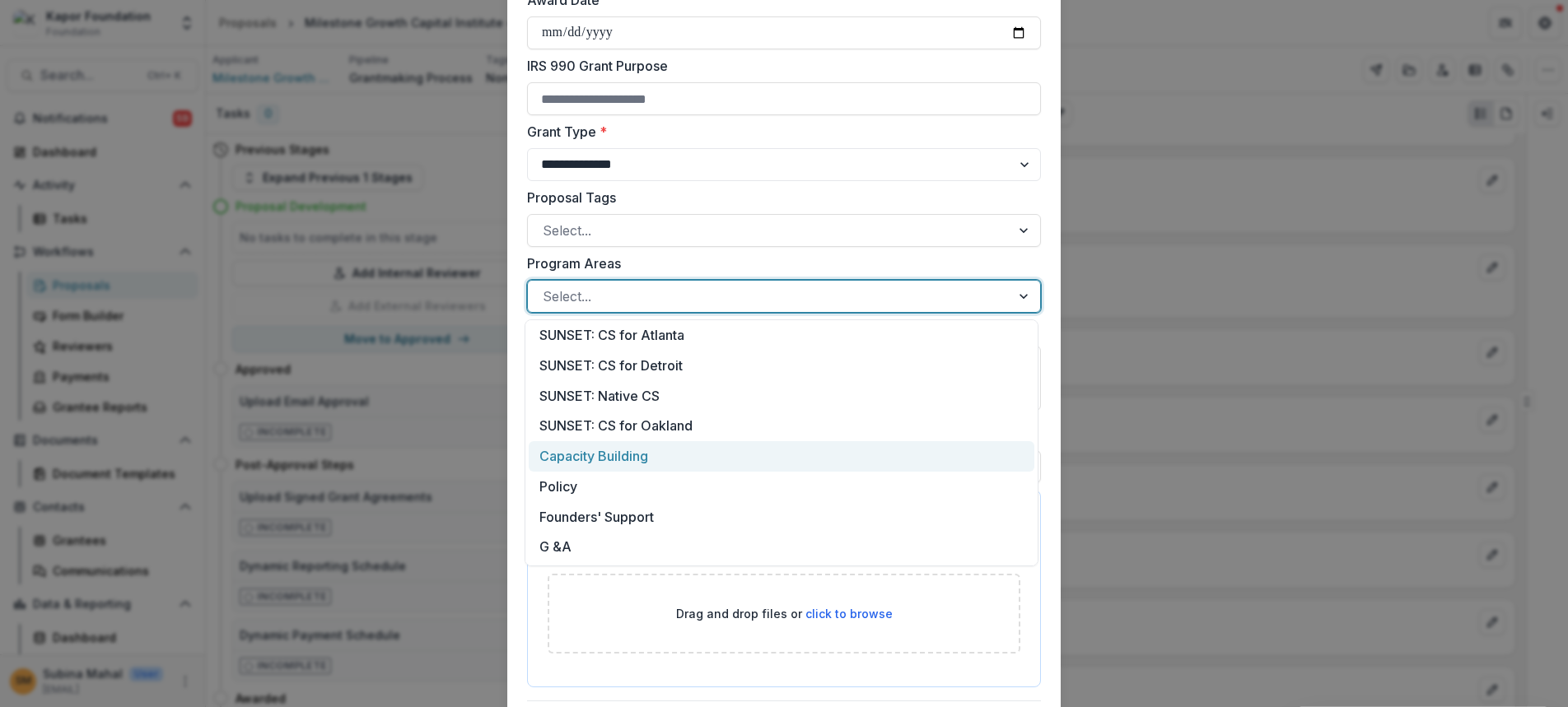 click on "Capacity Building" at bounding box center [782, 456] 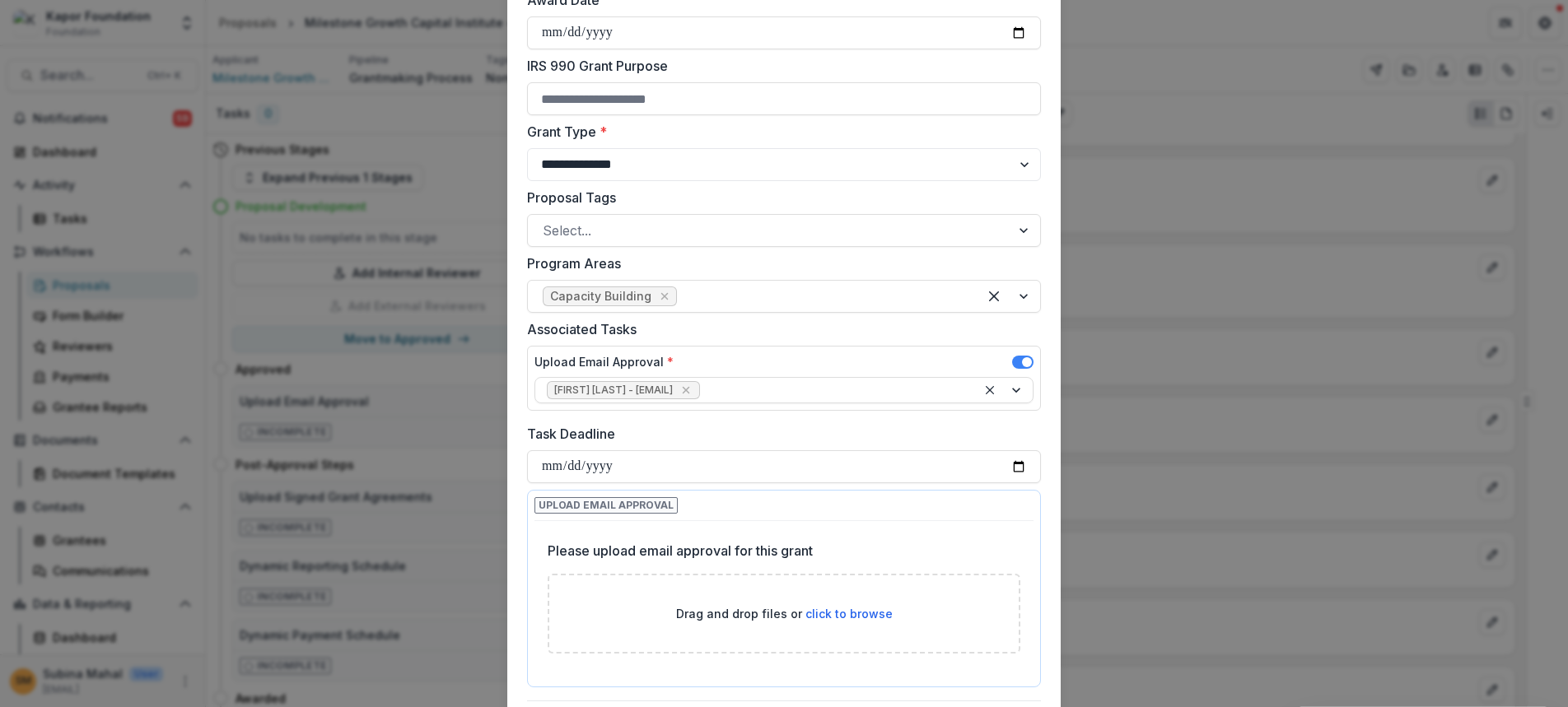 click on "**********" at bounding box center [784, 184] 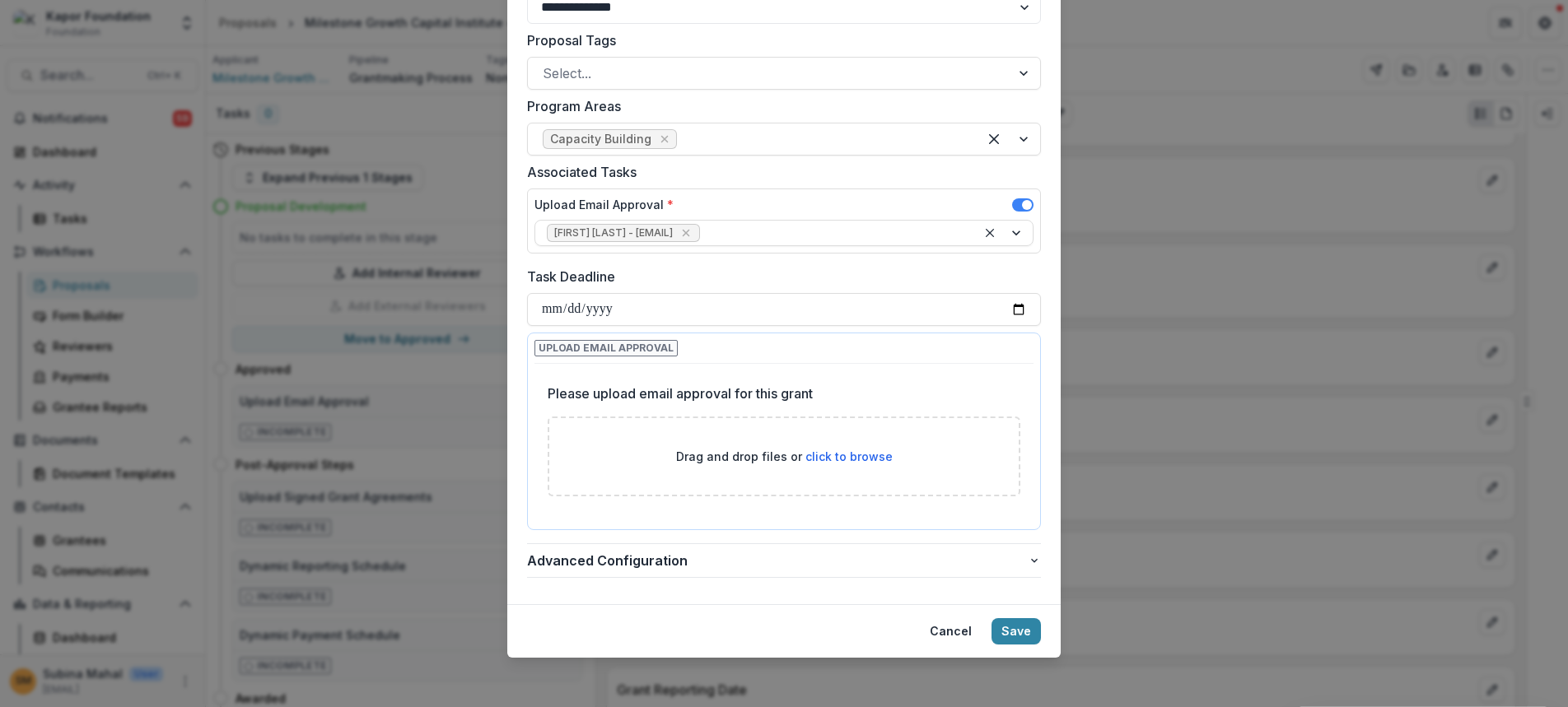 scroll, scrollTop: 652, scrollLeft: 0, axis: vertical 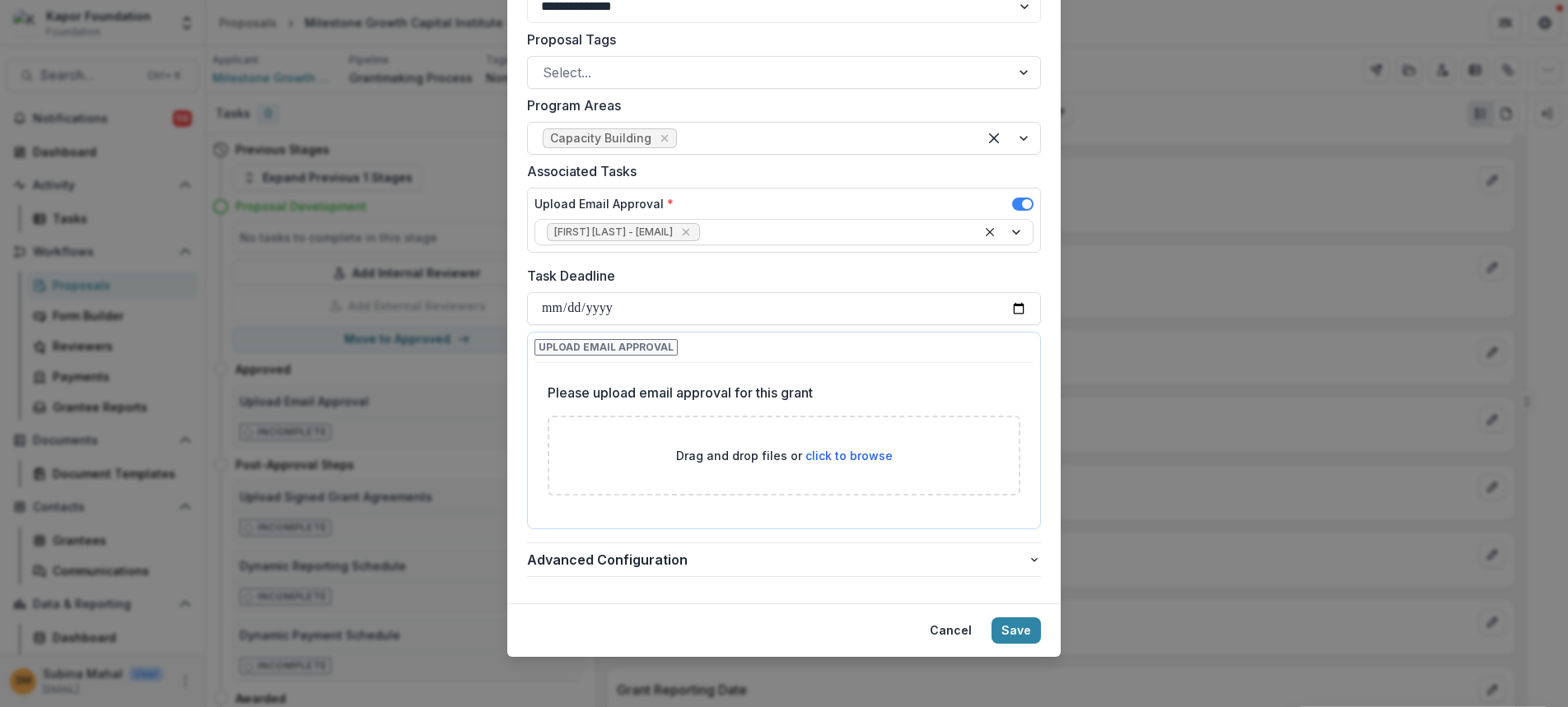 click on "click to browse" at bounding box center [849, 455] 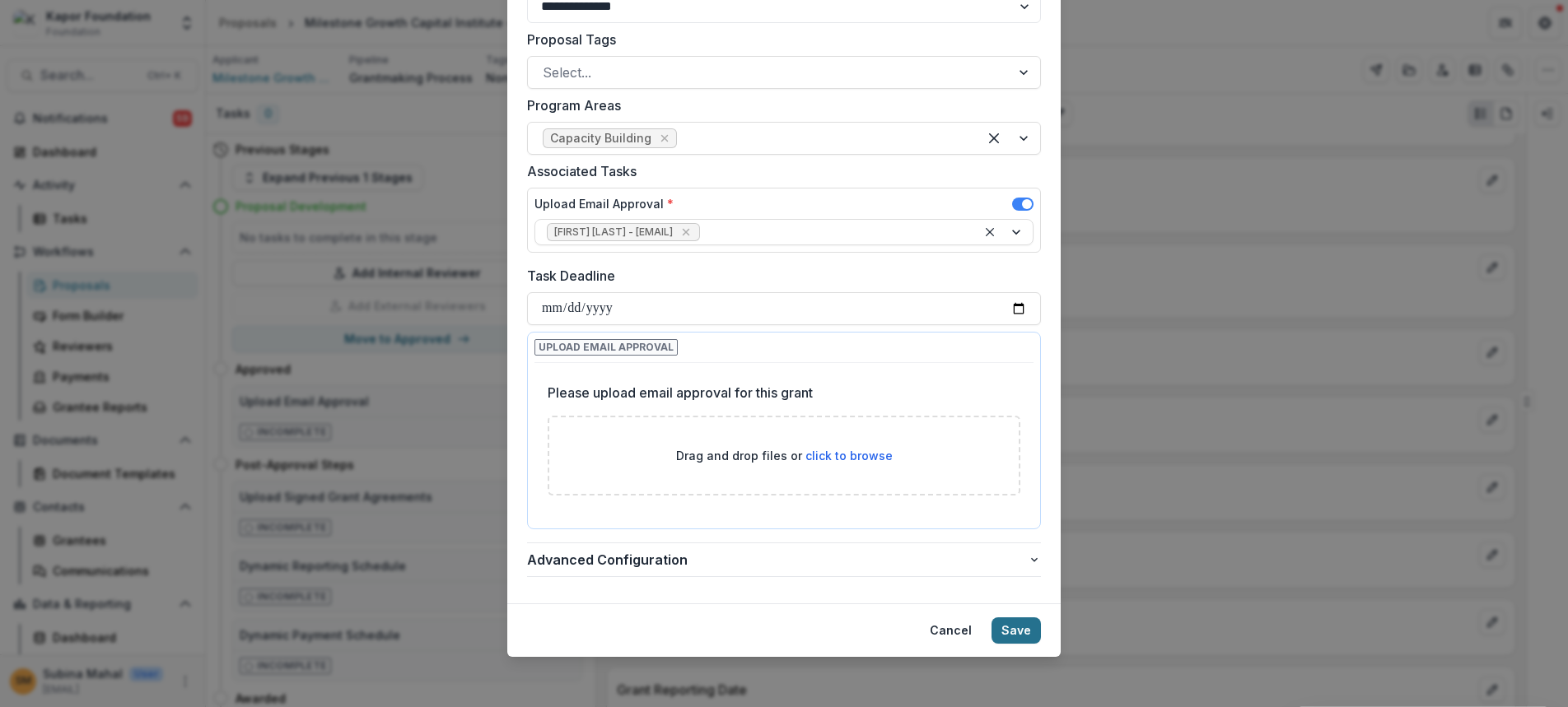 type on "**********" 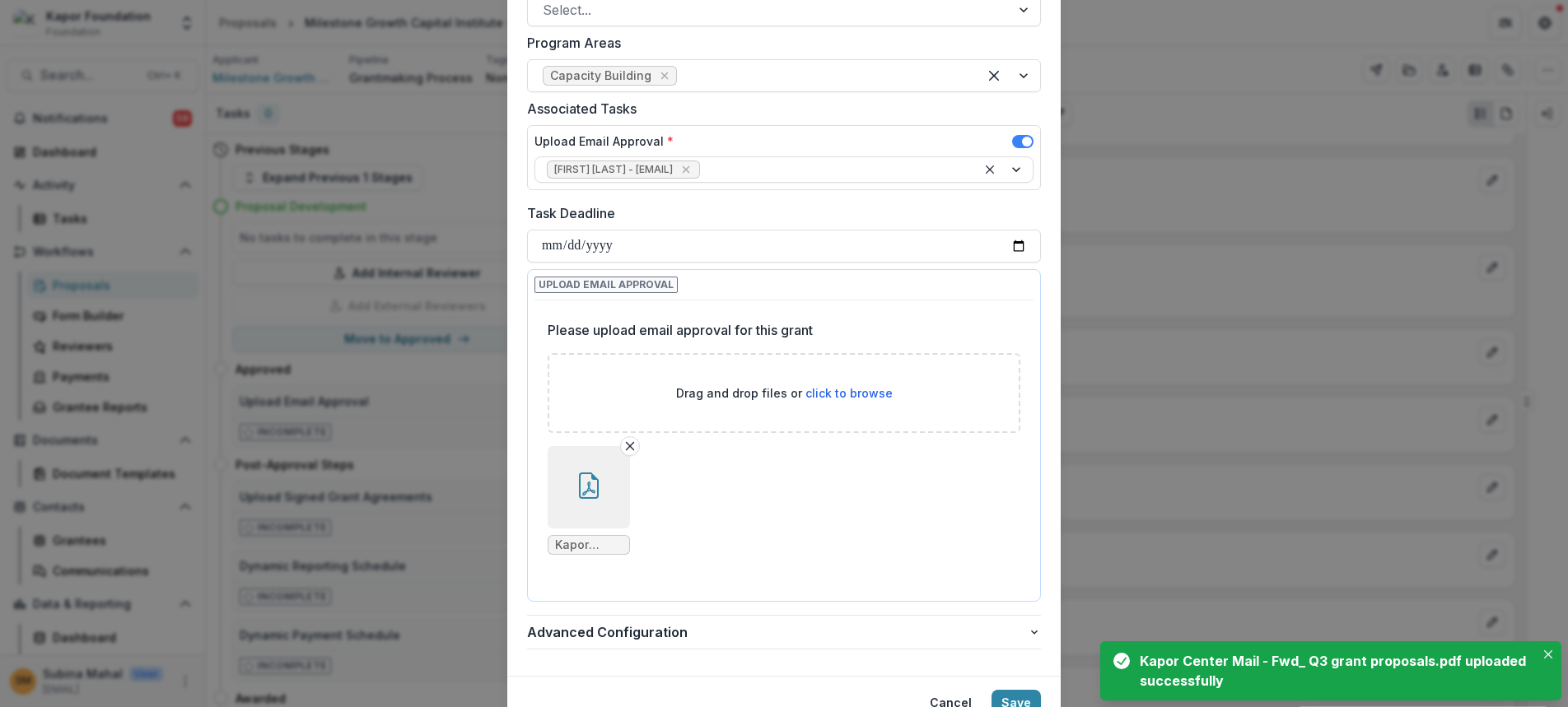 scroll, scrollTop: 787, scrollLeft: 0, axis: vertical 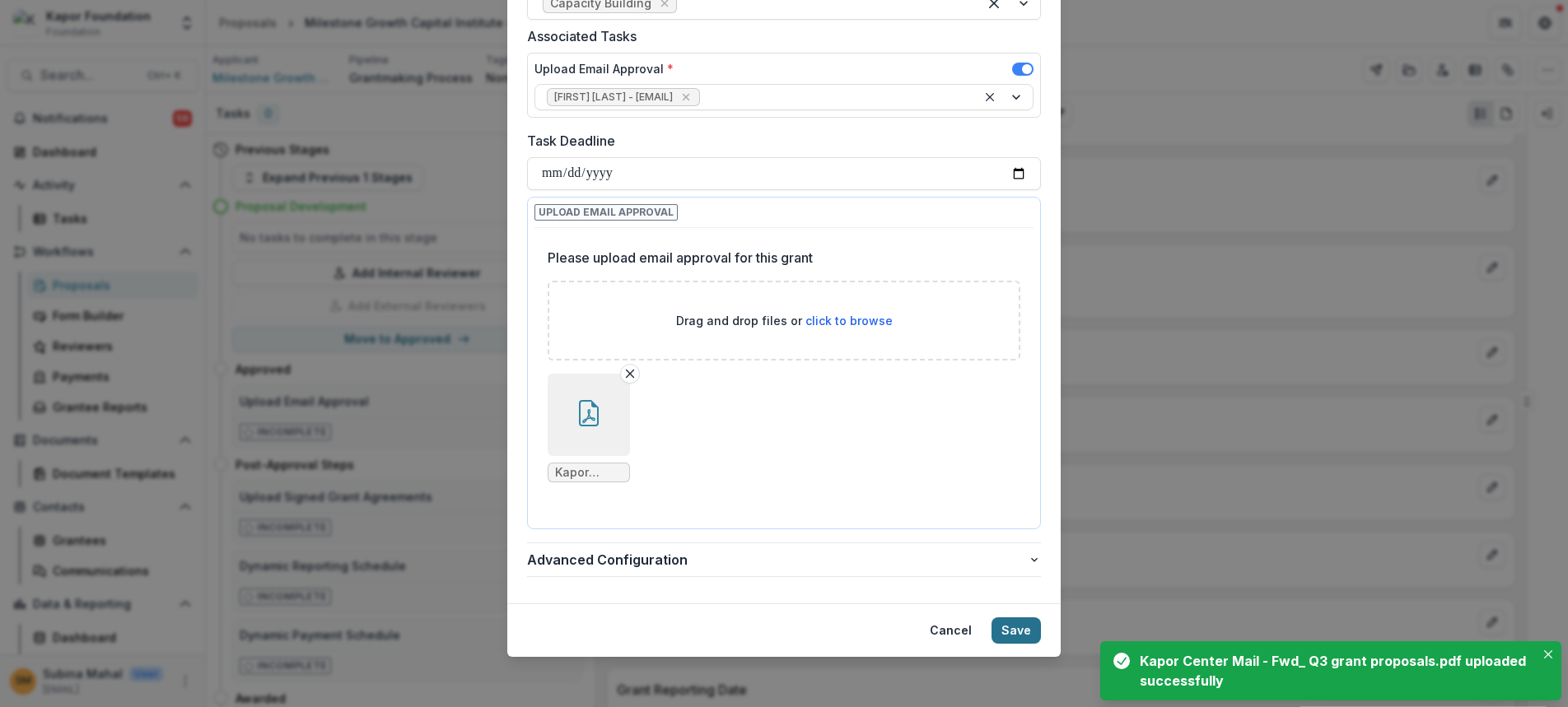 click on "Save" at bounding box center [1016, 630] 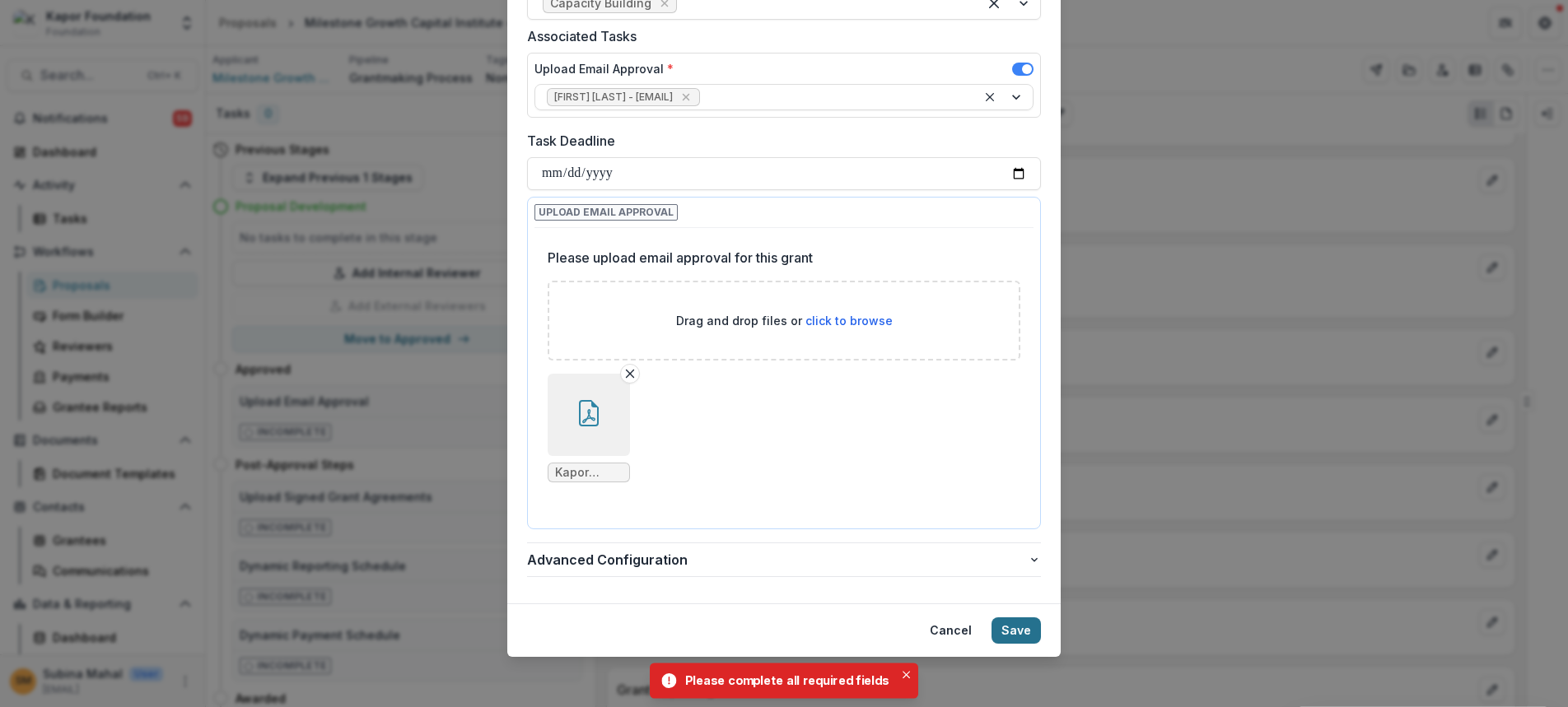 click on "Save" at bounding box center (1016, 630) 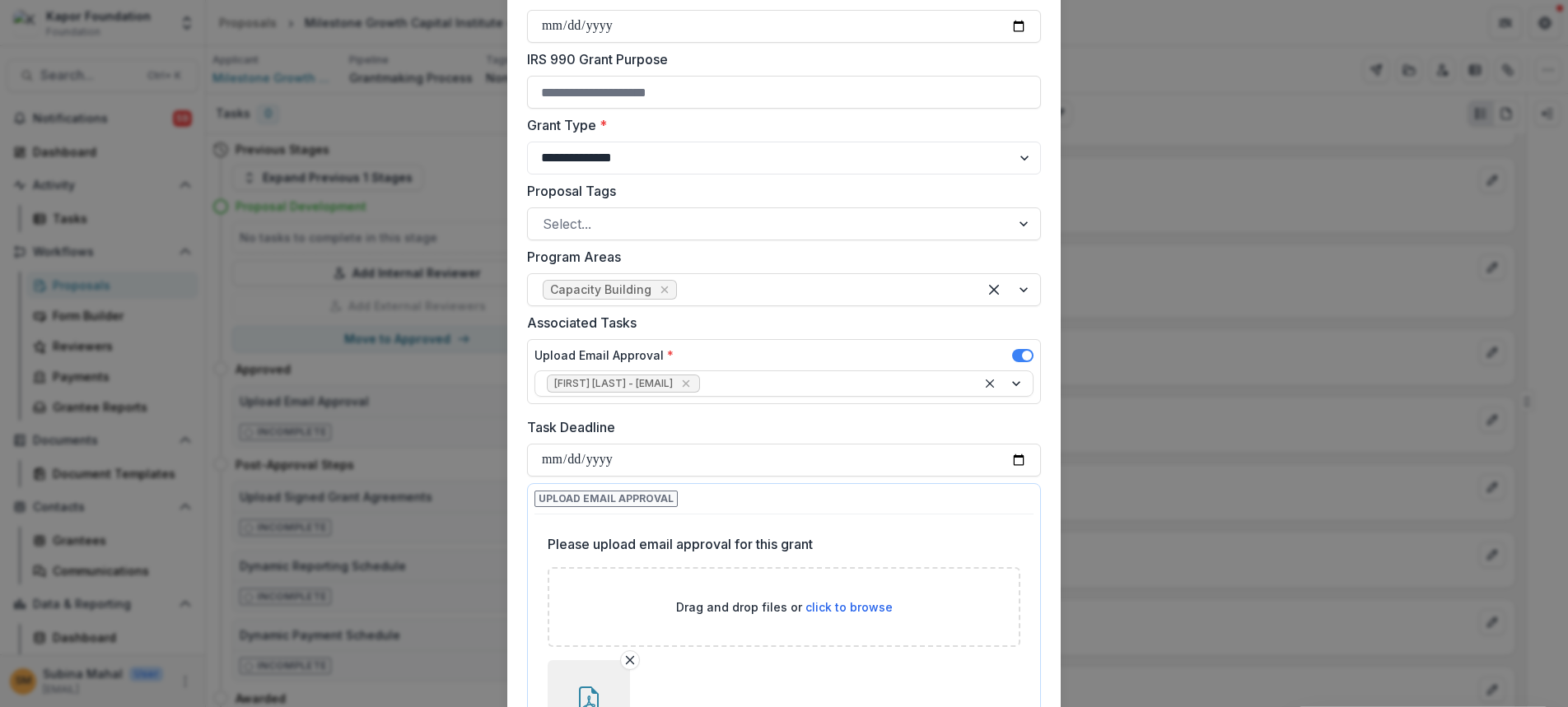 scroll, scrollTop: 658, scrollLeft: 0, axis: vertical 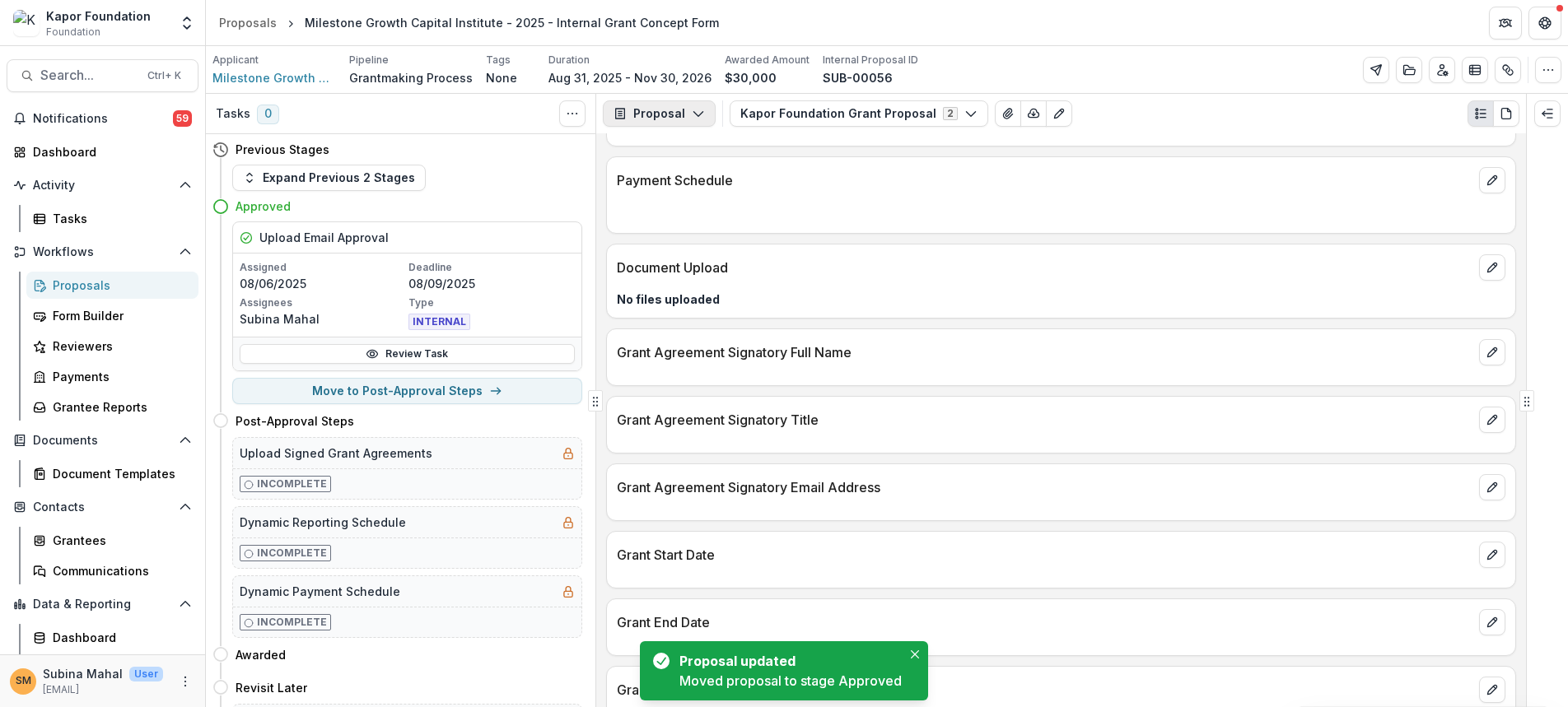 click on "Proposal" at bounding box center [659, 114] 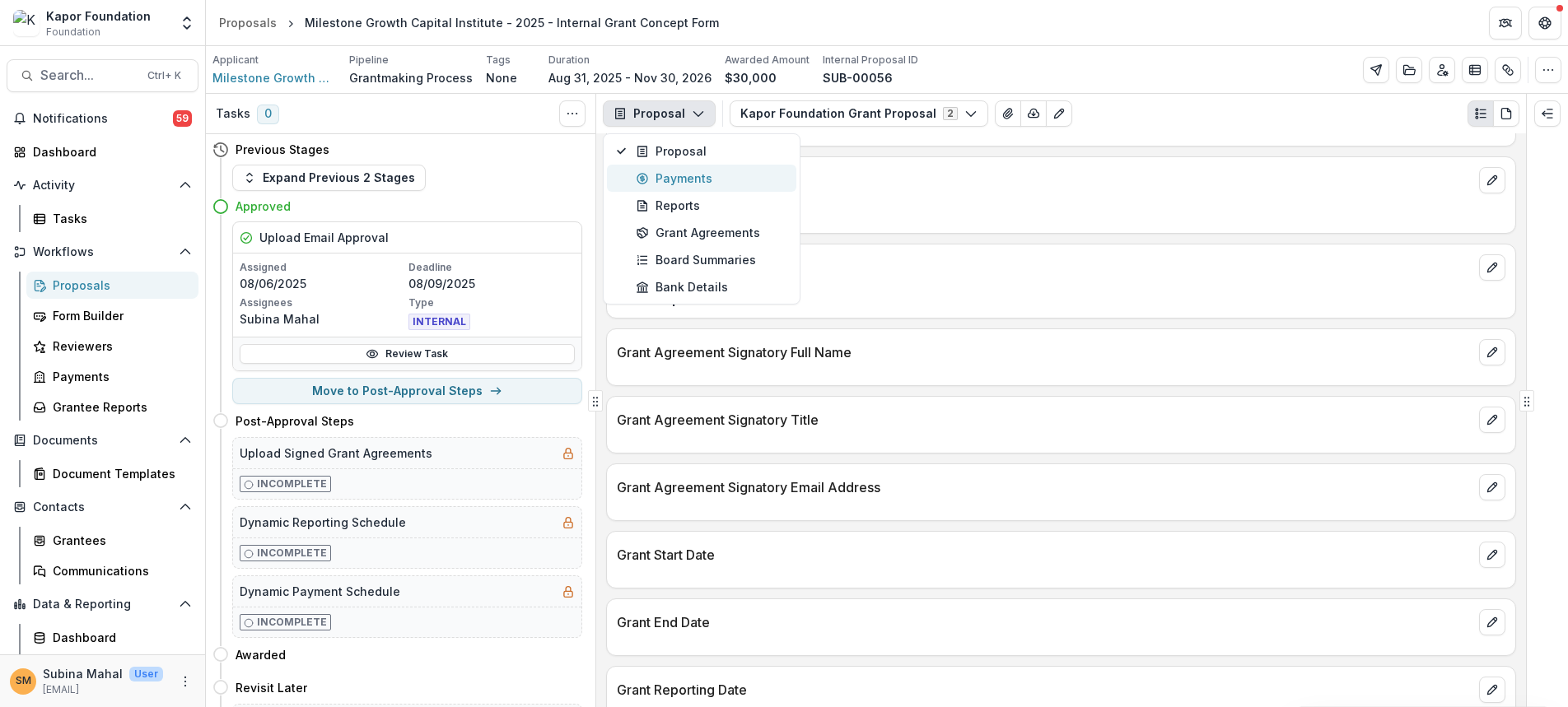 click on "Payments" at bounding box center [711, 178] 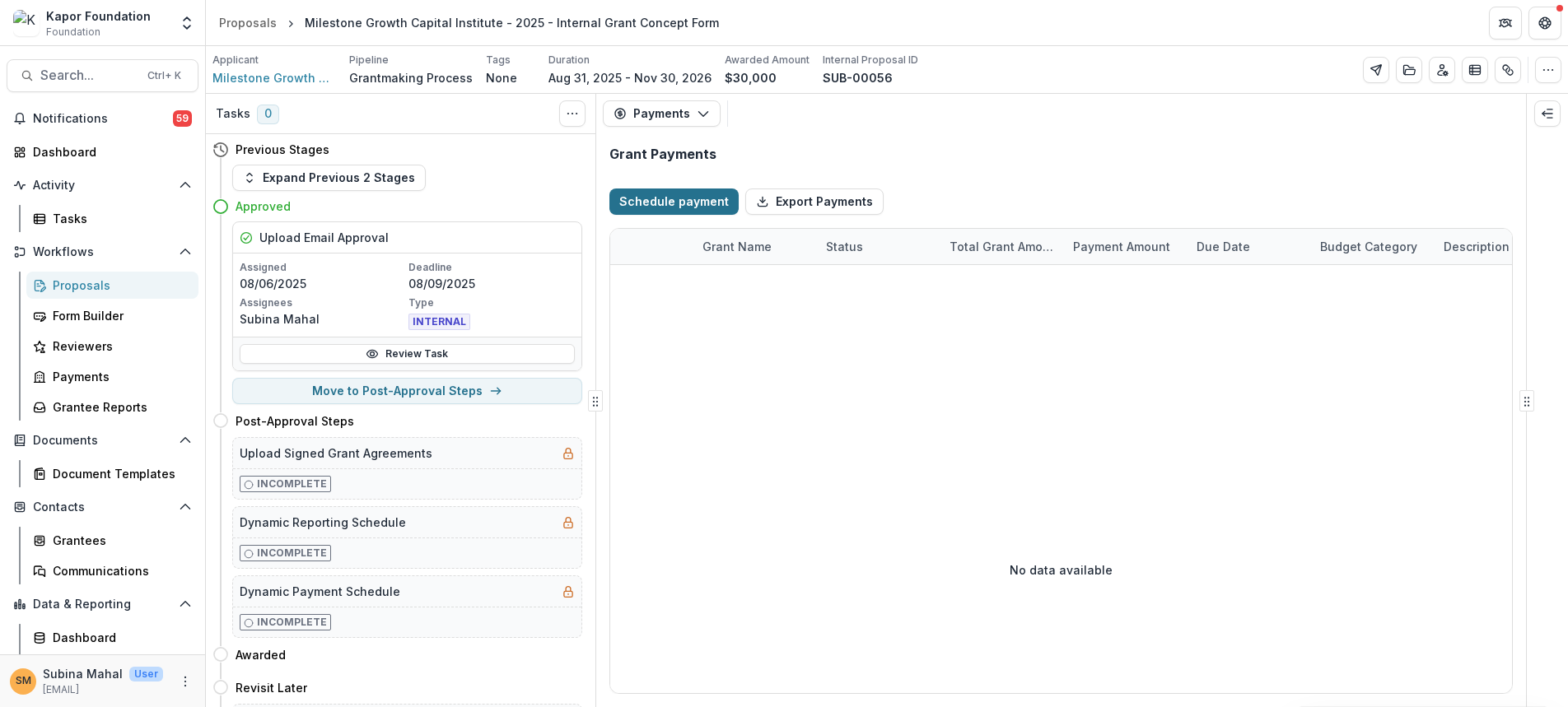 click on "Schedule payment" at bounding box center [674, 202] 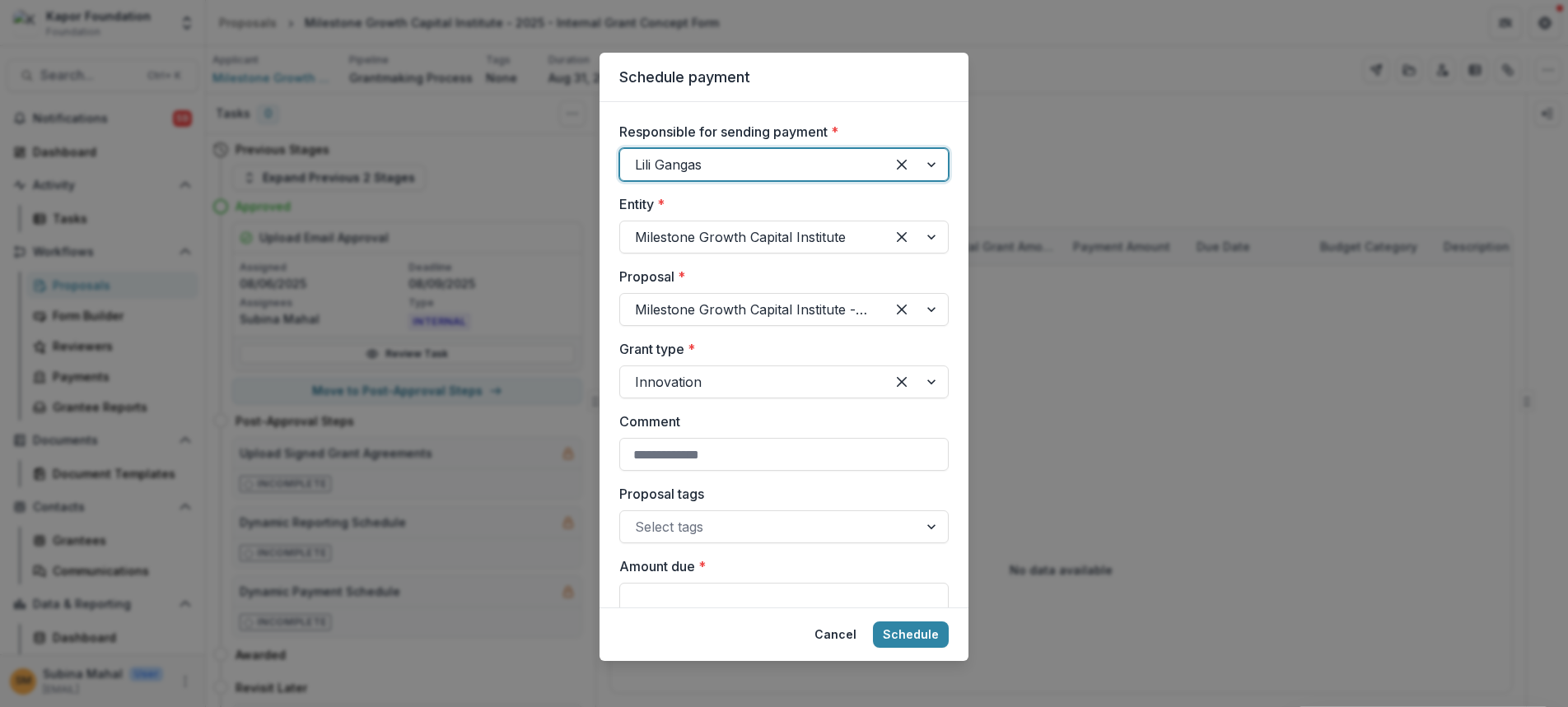 click at bounding box center [753, 165] 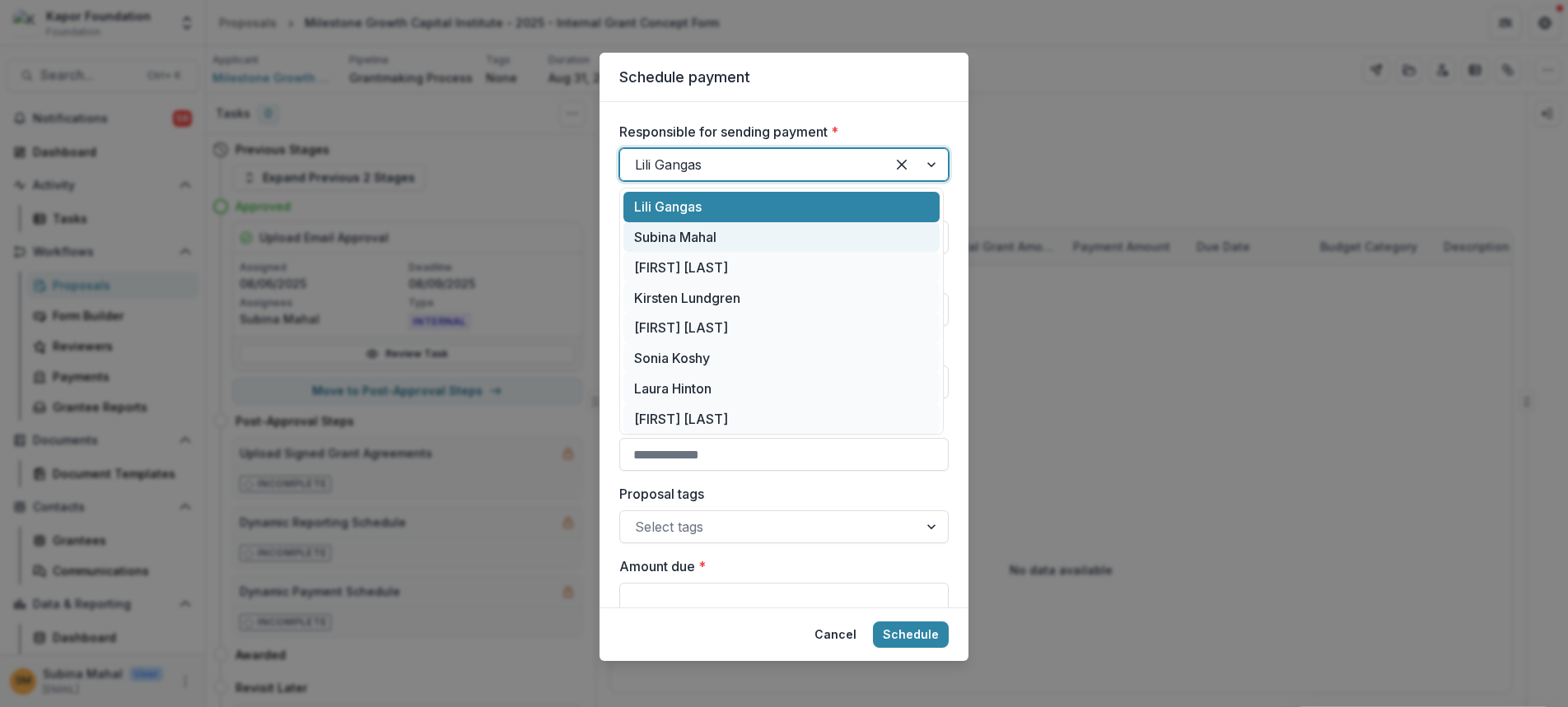 click on "Subina Mahal" at bounding box center [782, 237] 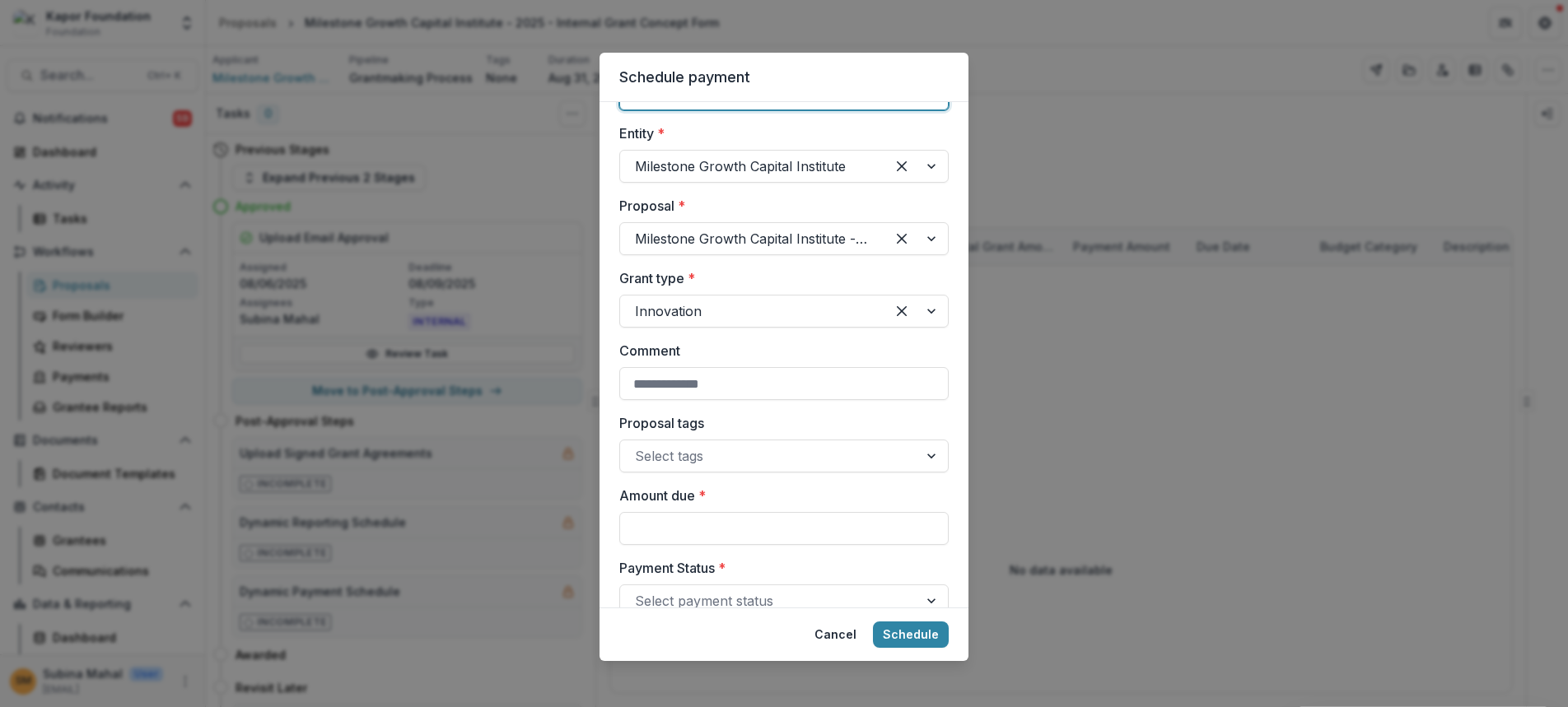 scroll, scrollTop: 165, scrollLeft: 0, axis: vertical 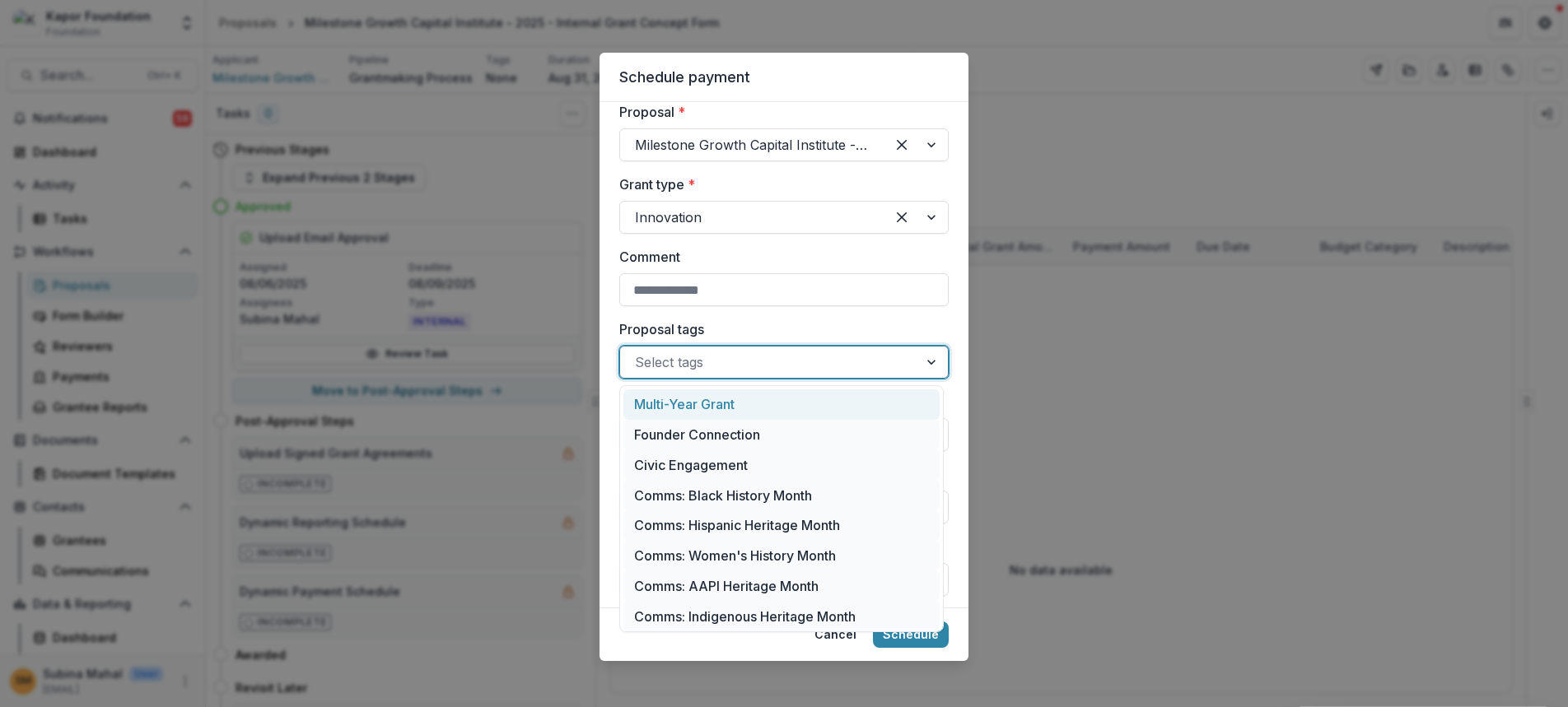 click at bounding box center (769, 362) 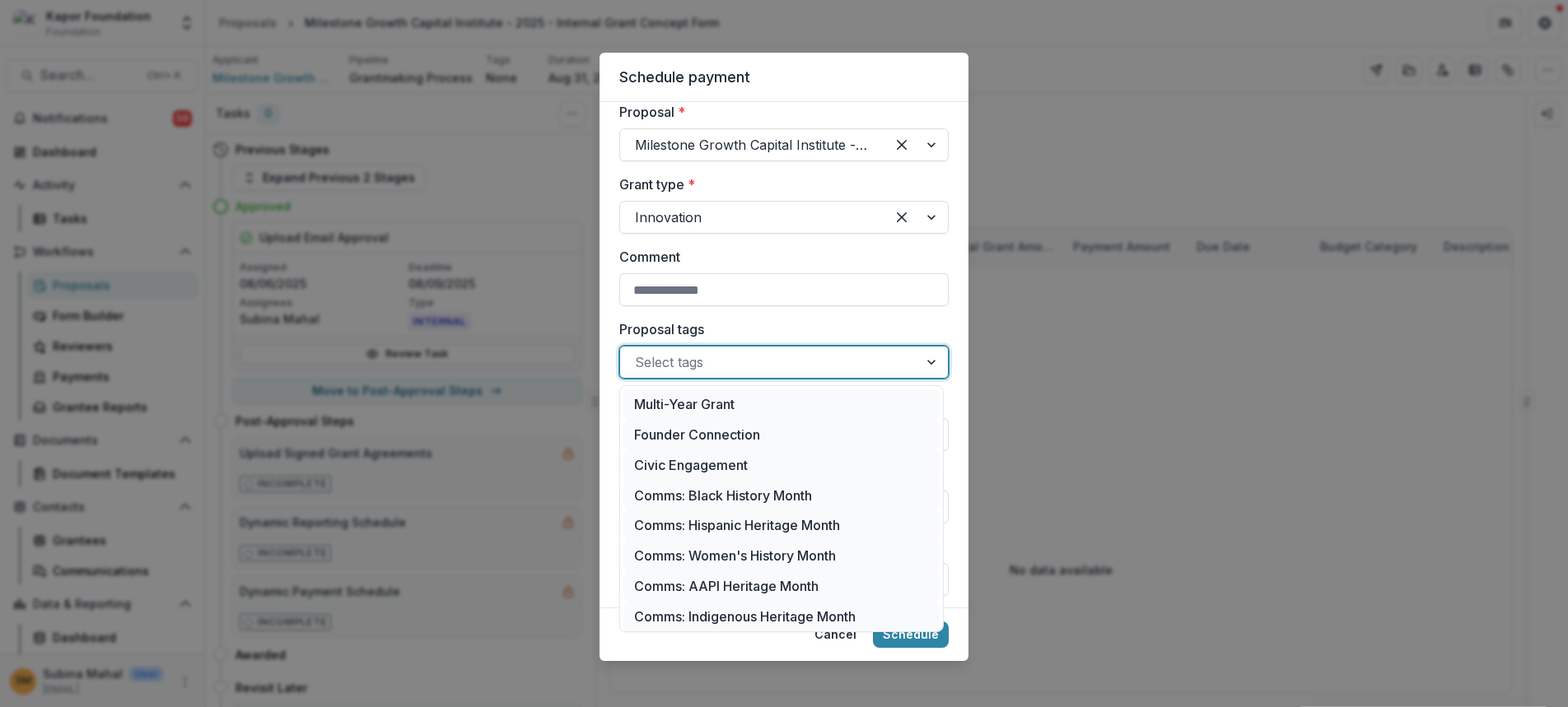 scroll, scrollTop: 215, scrollLeft: 0, axis: vertical 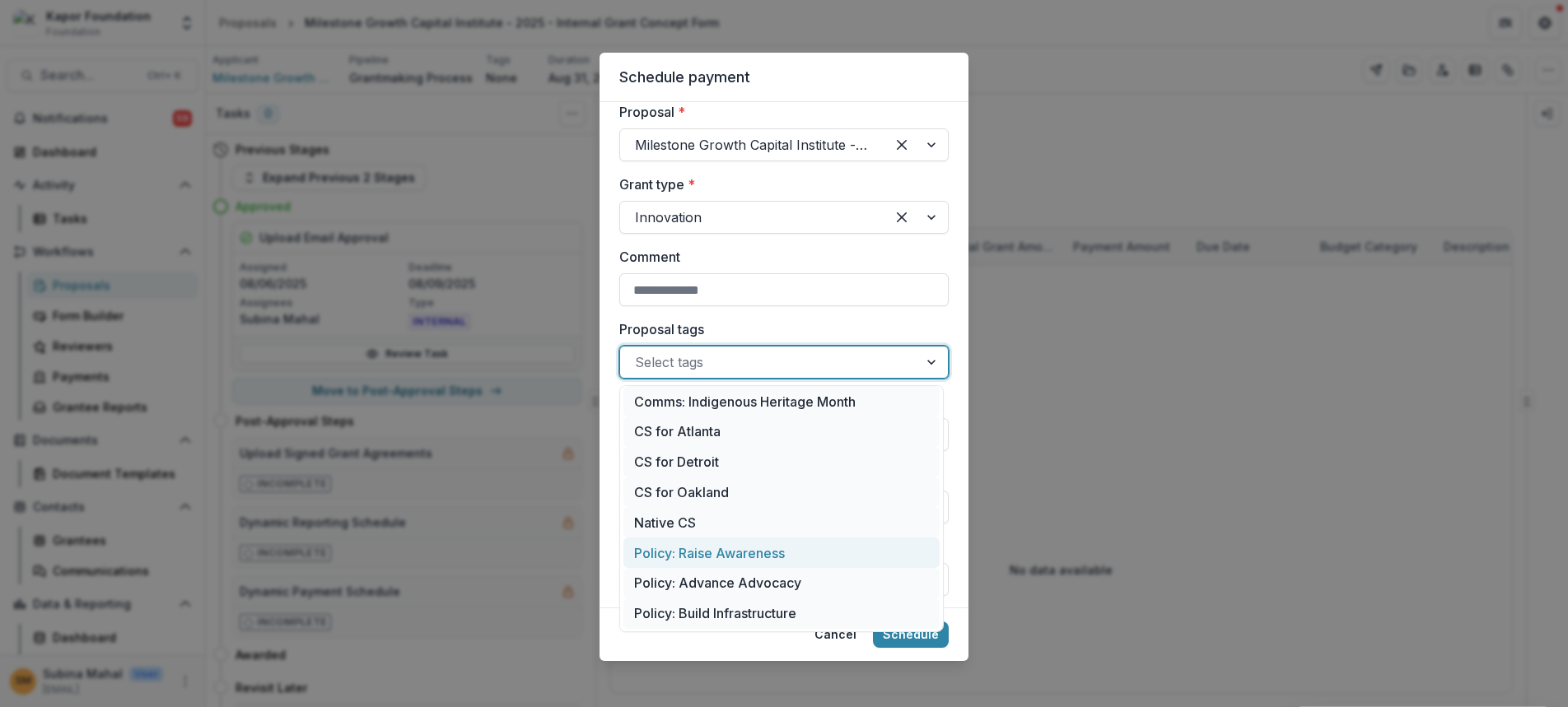 click on "Schedule payment Responsible for sending payment * [FIRST] [LAST] Entity * Milestone Growth Capital Institute Proposal * Milestone Growth Capital Institute - 2025 - Internal Grant Concept Form Grant type * Innovation Comment Proposal tags 15 results available. Use Up and Down to choose options, press Enter to select the currently focused option, press Escape to exit the menu, press Tab to select the option and exit the menu. Select tags Amount due * Payment Status * Select payment status Payment Type * Select payment type Due date * Sent date Budget category * Select budget category These categories are inferred from due date Description Contingencies Payment Sent Date Make sure to update the amount awarded for the proposal to accurately reflect this new payment Cancel Schedule" at bounding box center (784, 353) 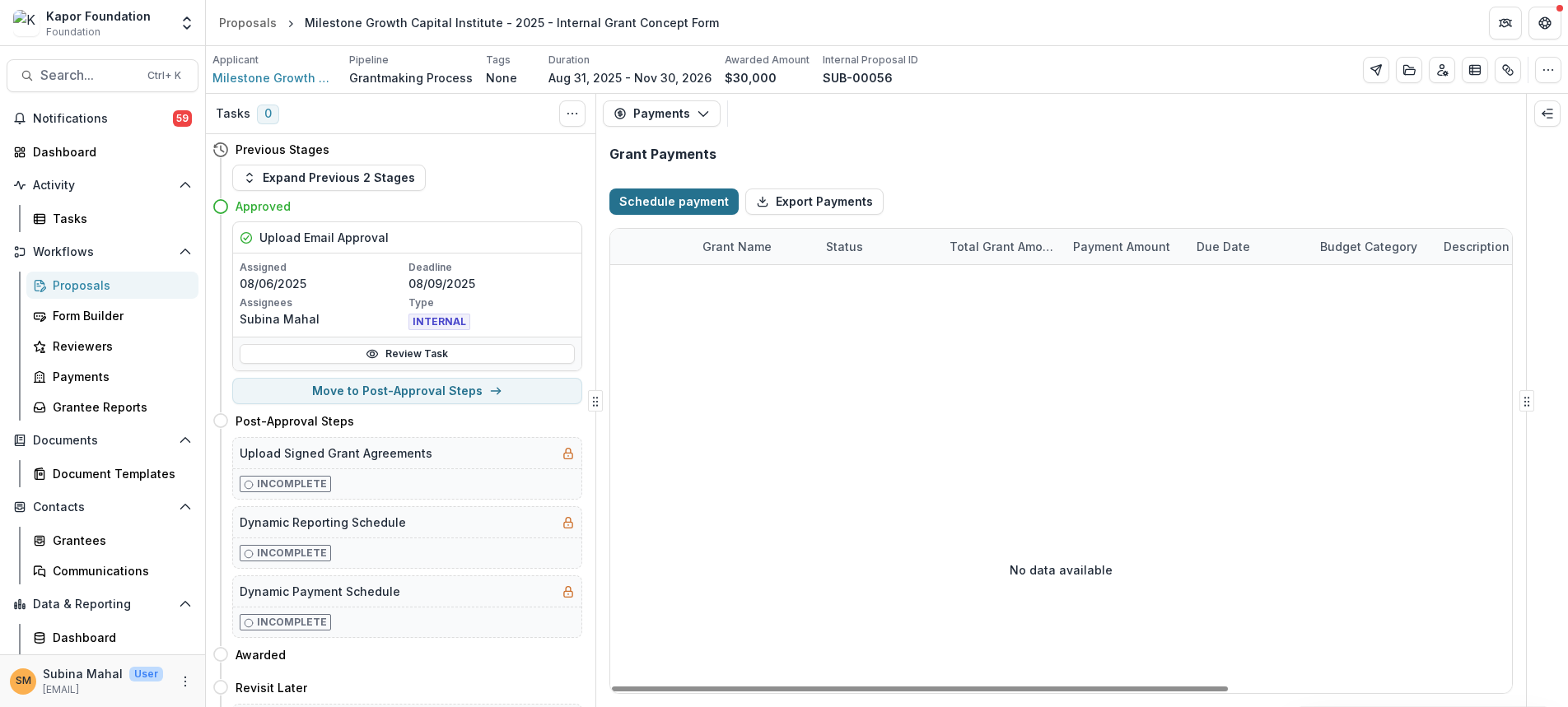 click on "Schedule payment" at bounding box center [674, 202] 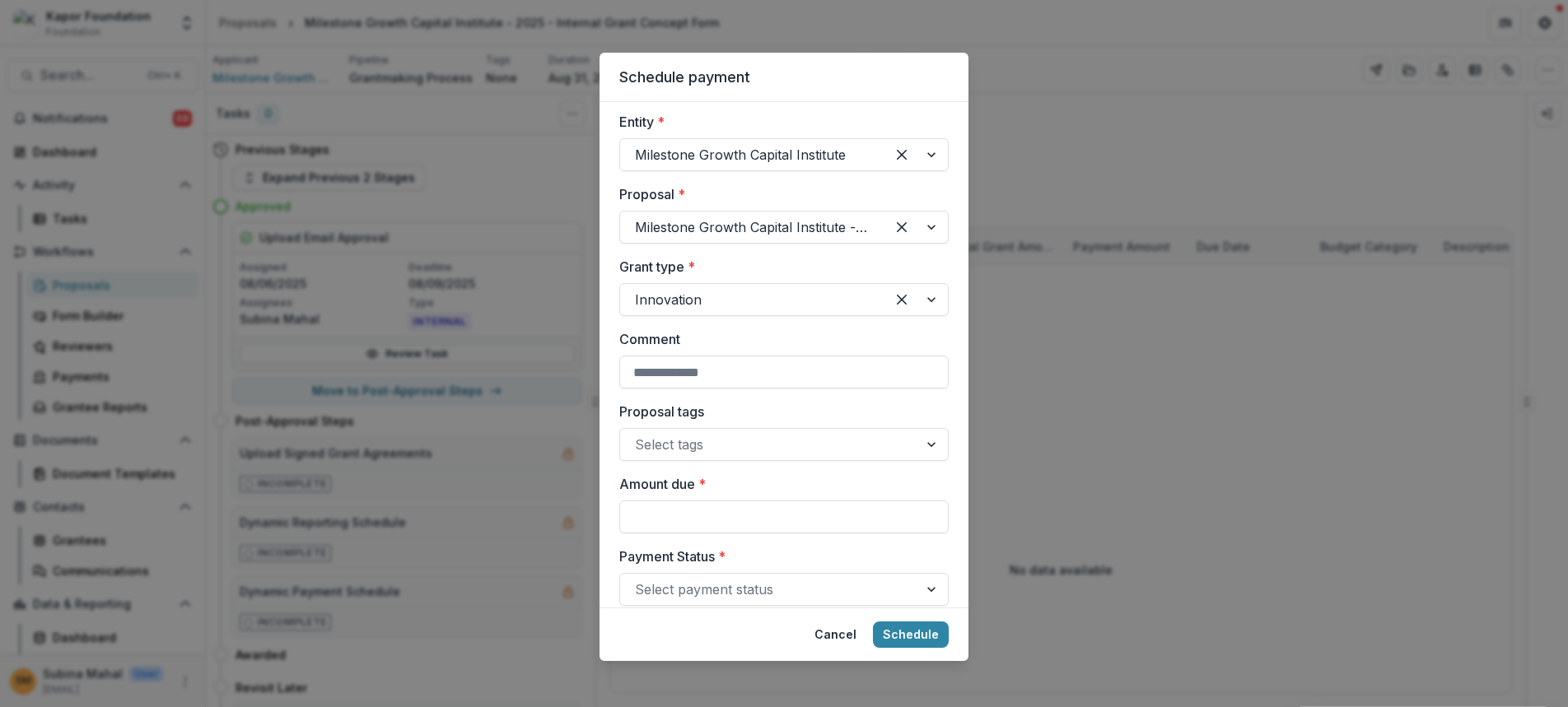 scroll, scrollTop: 0, scrollLeft: 0, axis: both 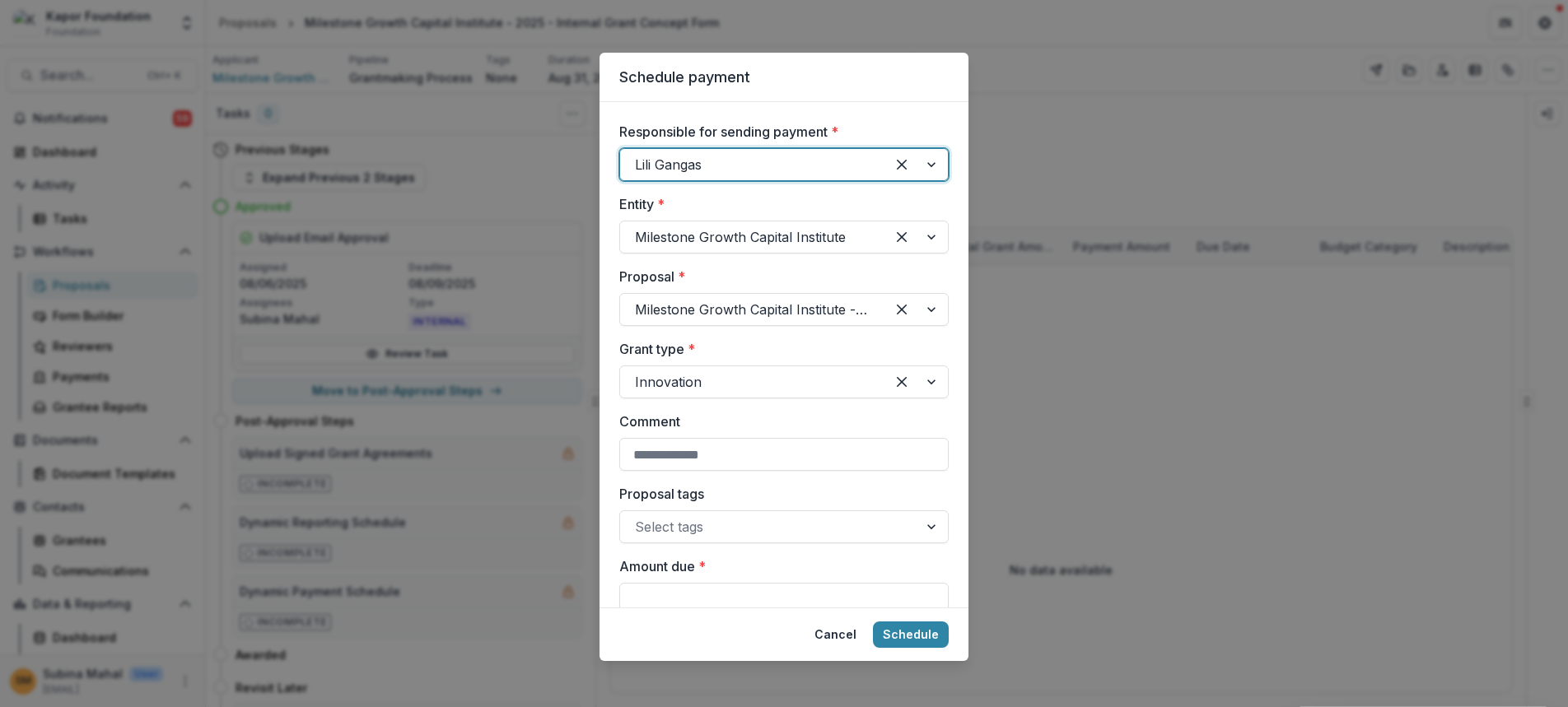 click at bounding box center (753, 165) 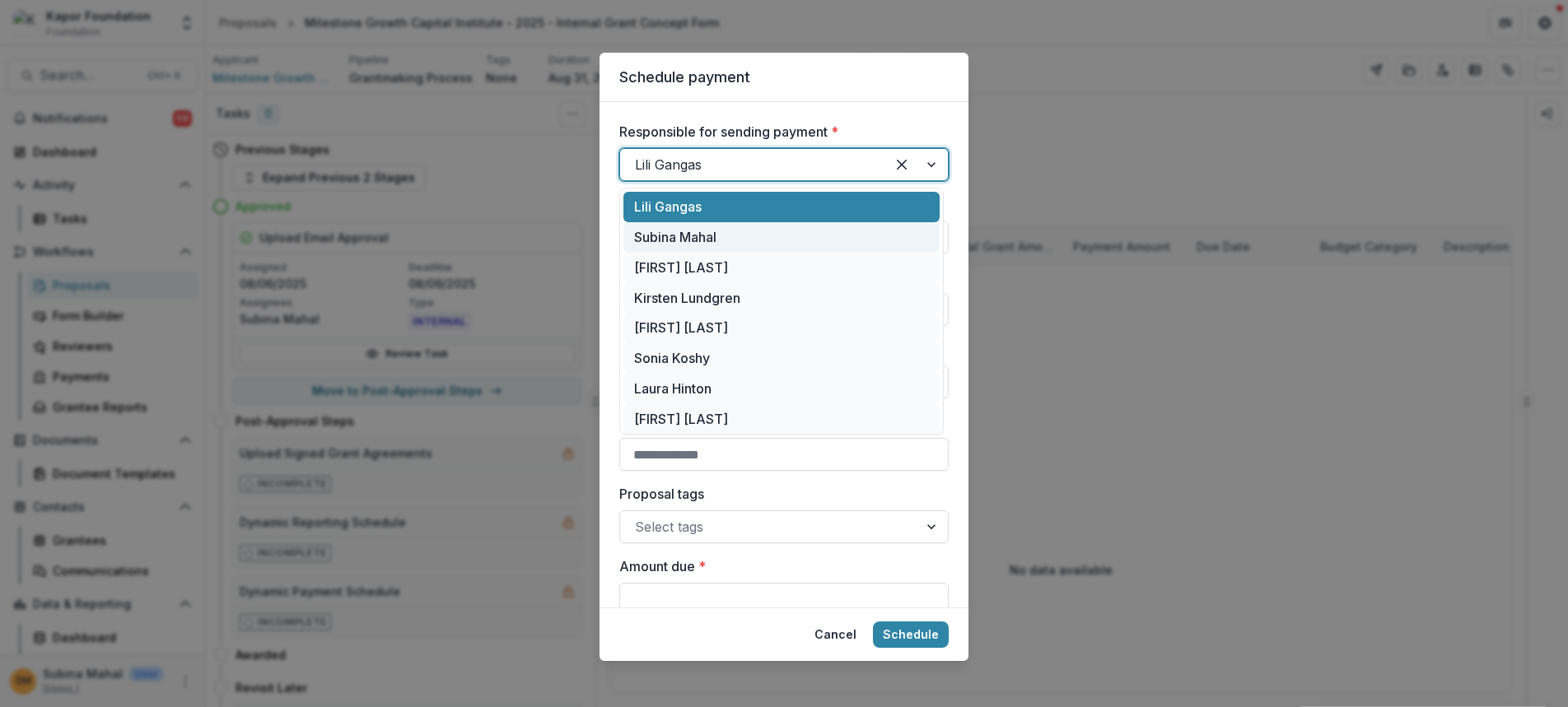 click on "Subina Mahal" at bounding box center [782, 237] 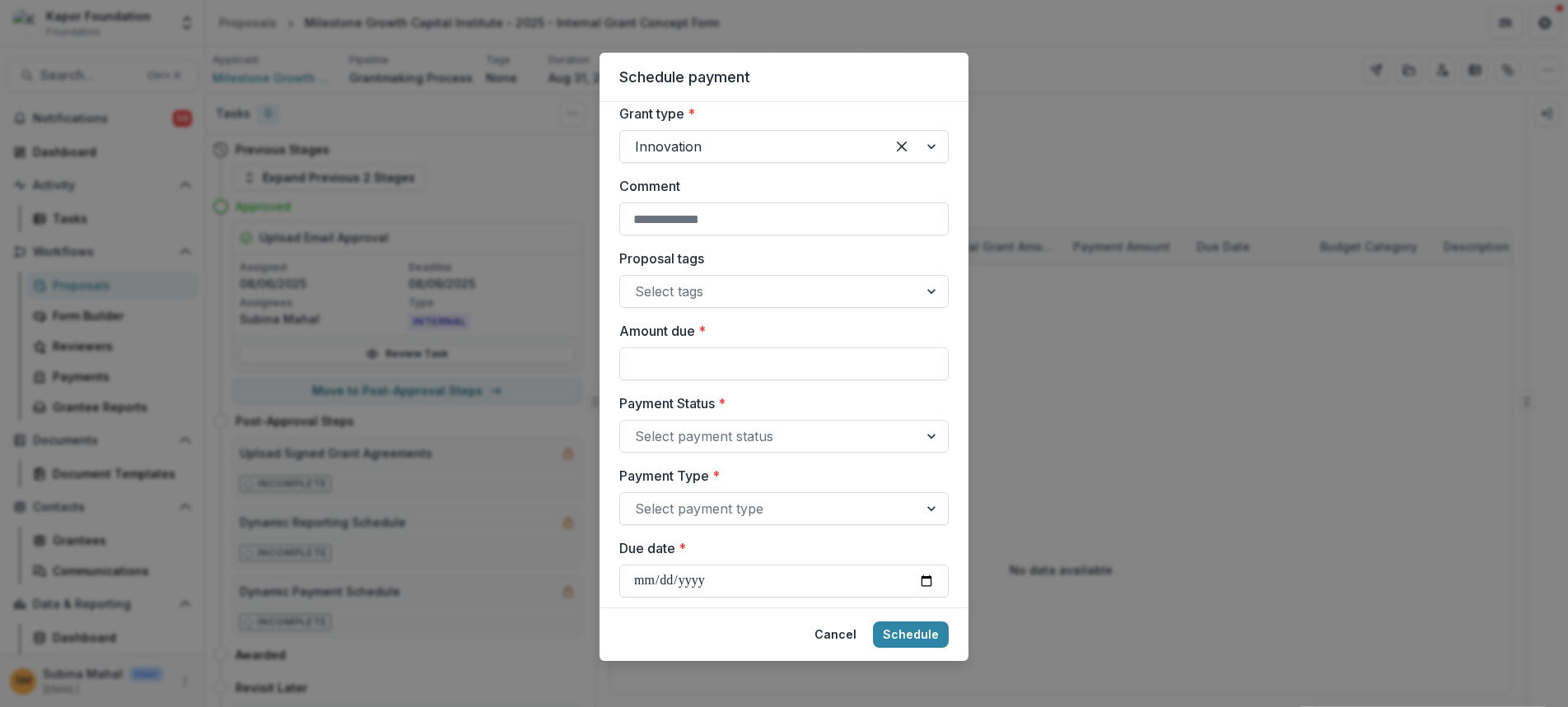 scroll, scrollTop: 329, scrollLeft: 0, axis: vertical 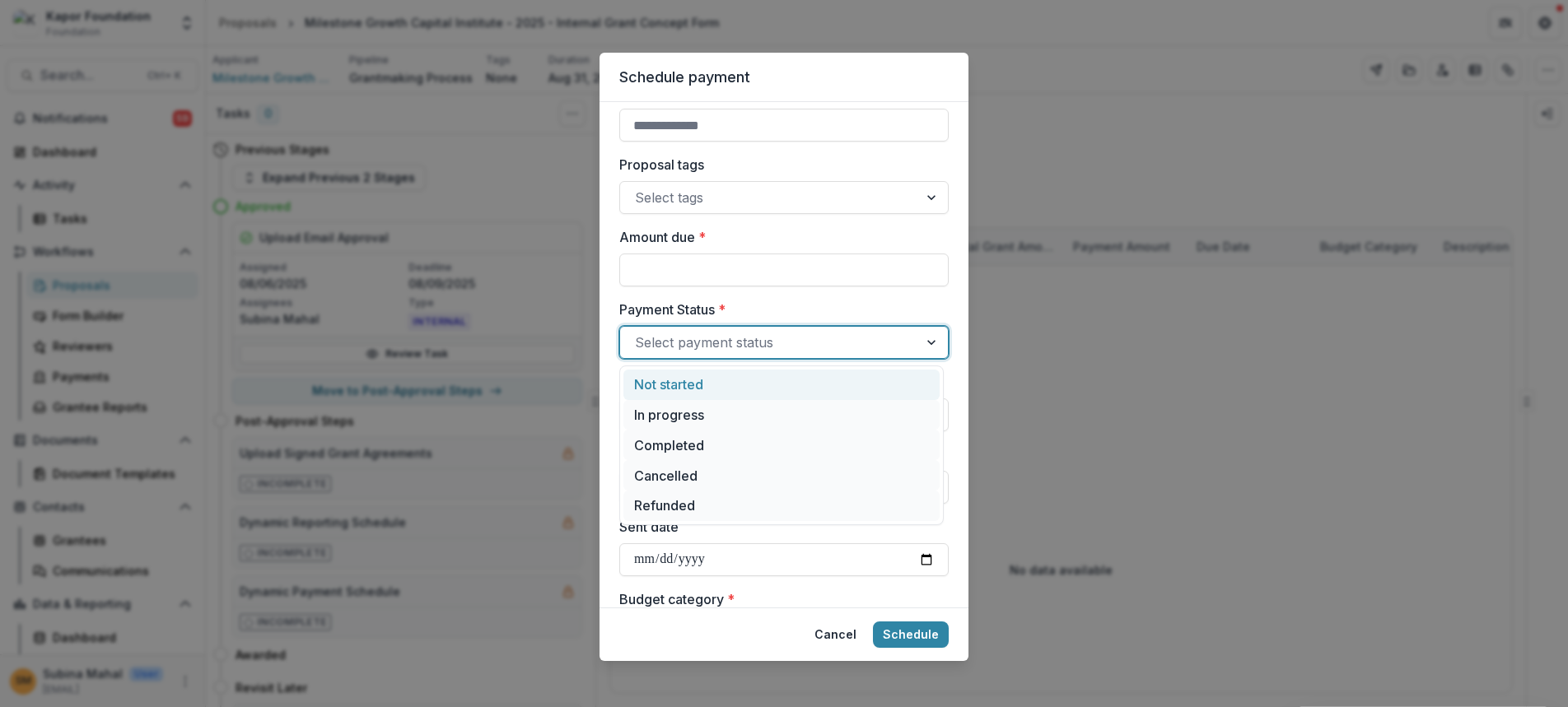click at bounding box center [769, 342] 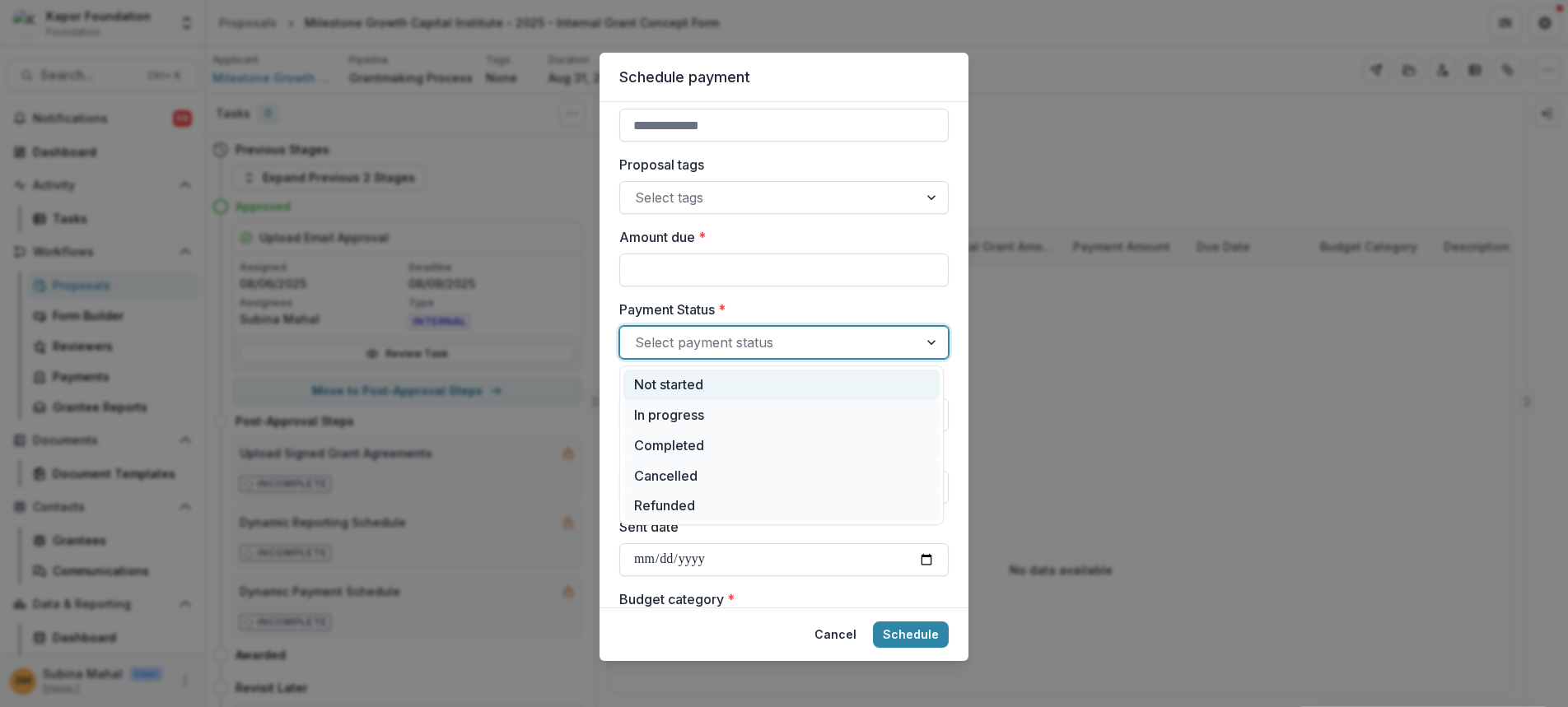 click on "Not started" at bounding box center (782, 384) 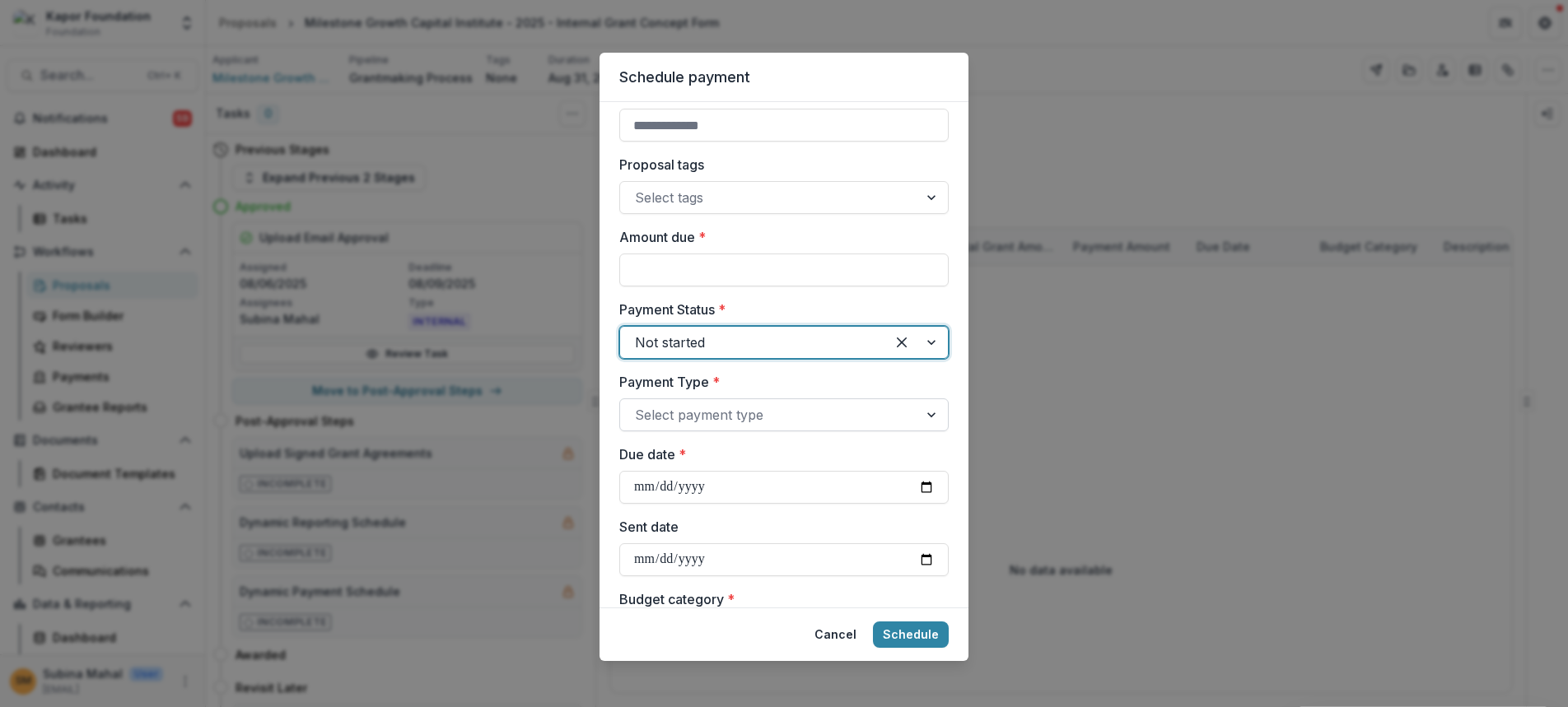 click at bounding box center [769, 415] 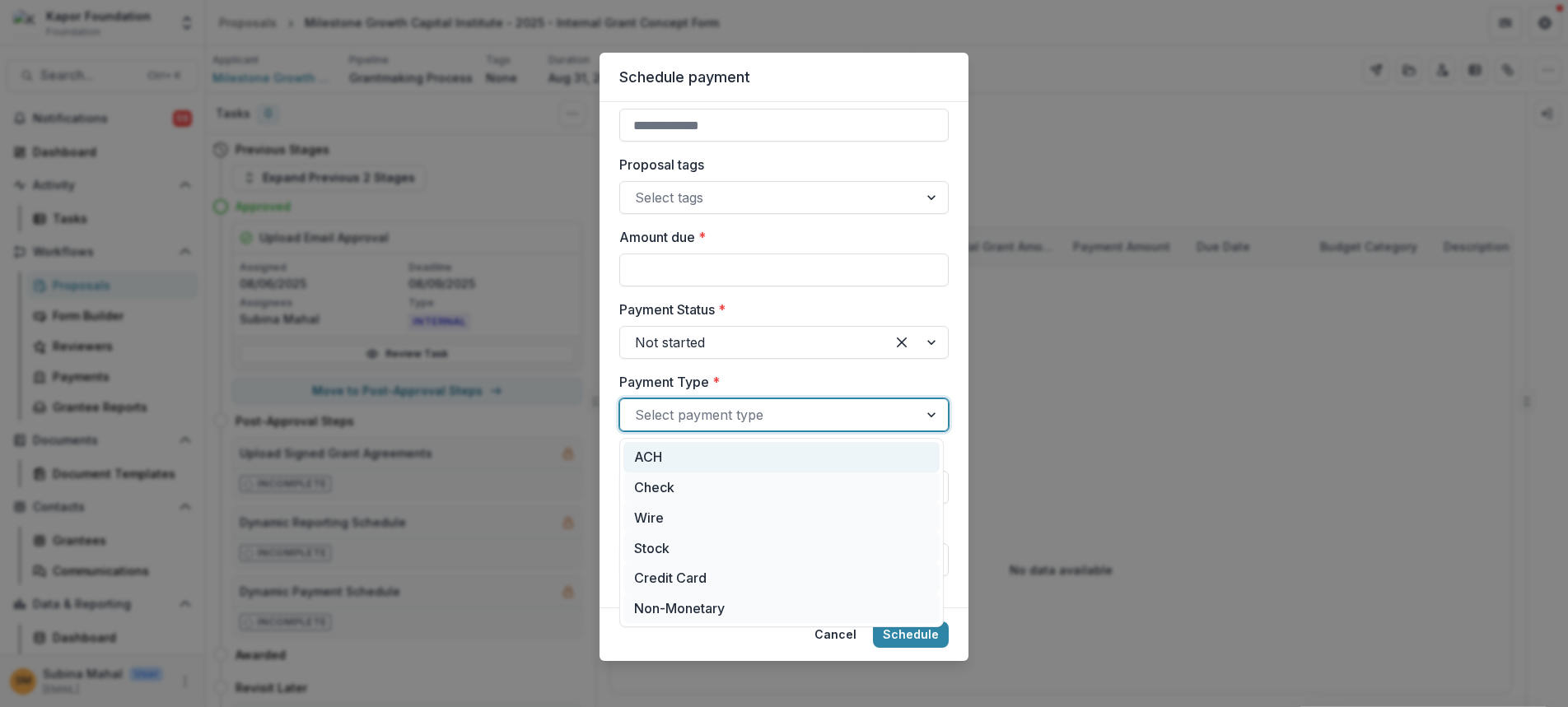 click on "ACH" at bounding box center [782, 457] 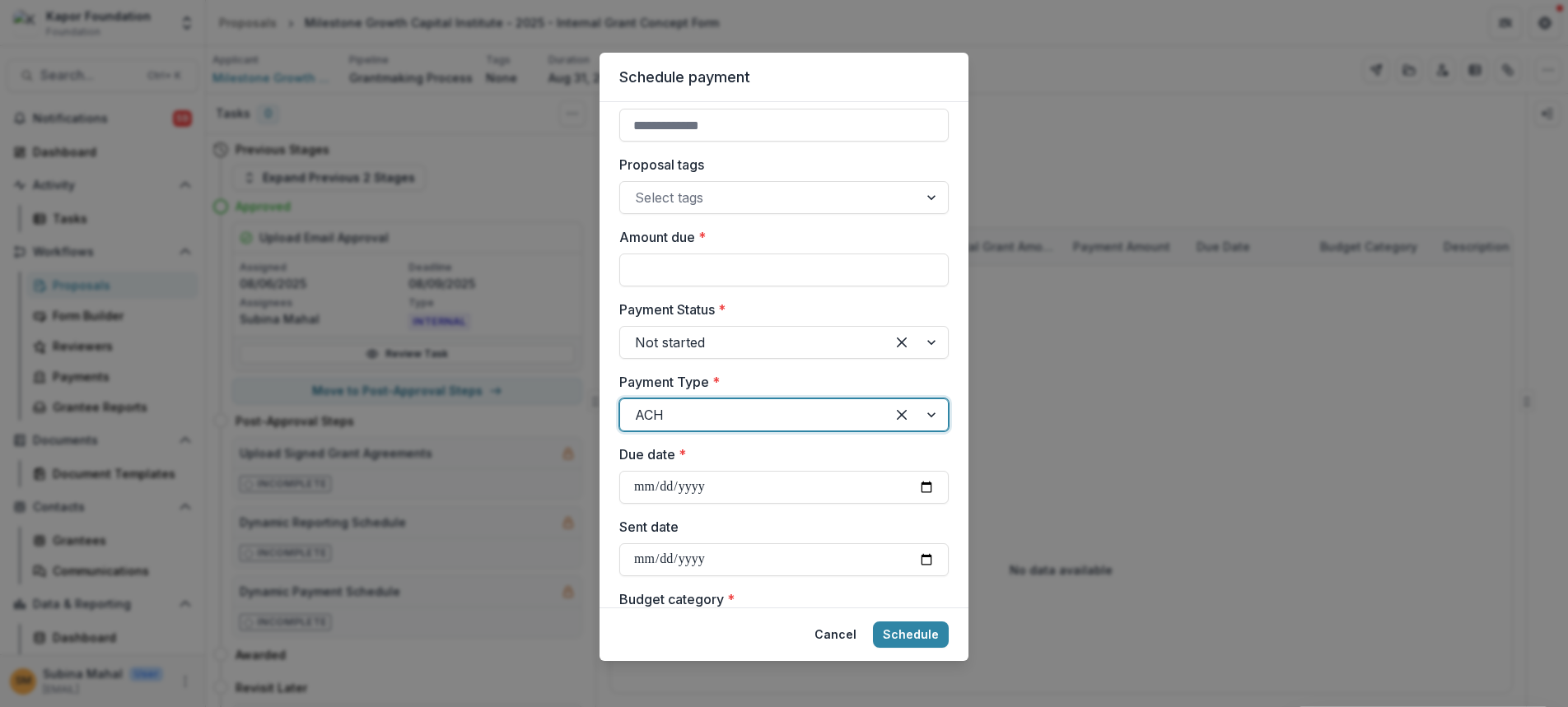 scroll, scrollTop: 494, scrollLeft: 0, axis: vertical 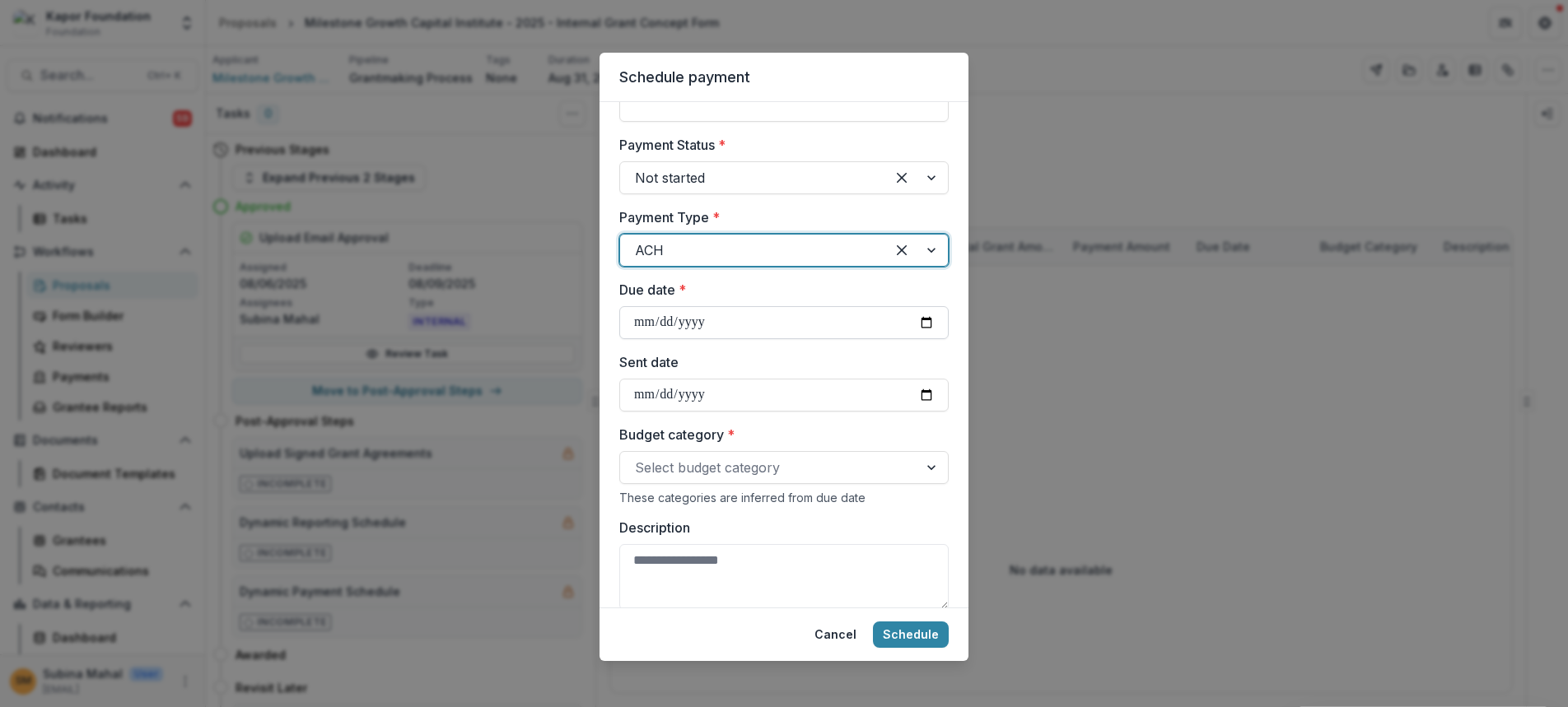 click on "Due date *" at bounding box center [784, 323] 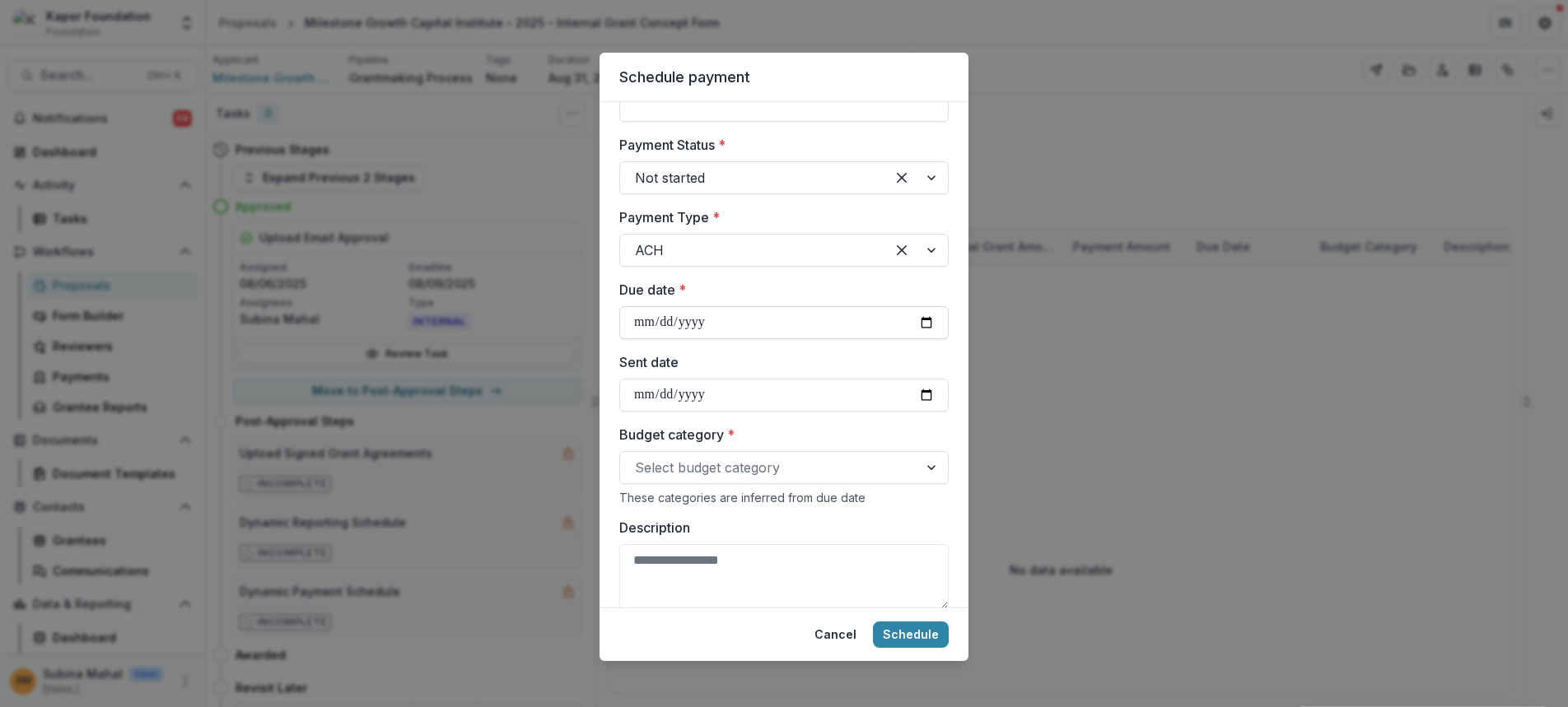 type on "**********" 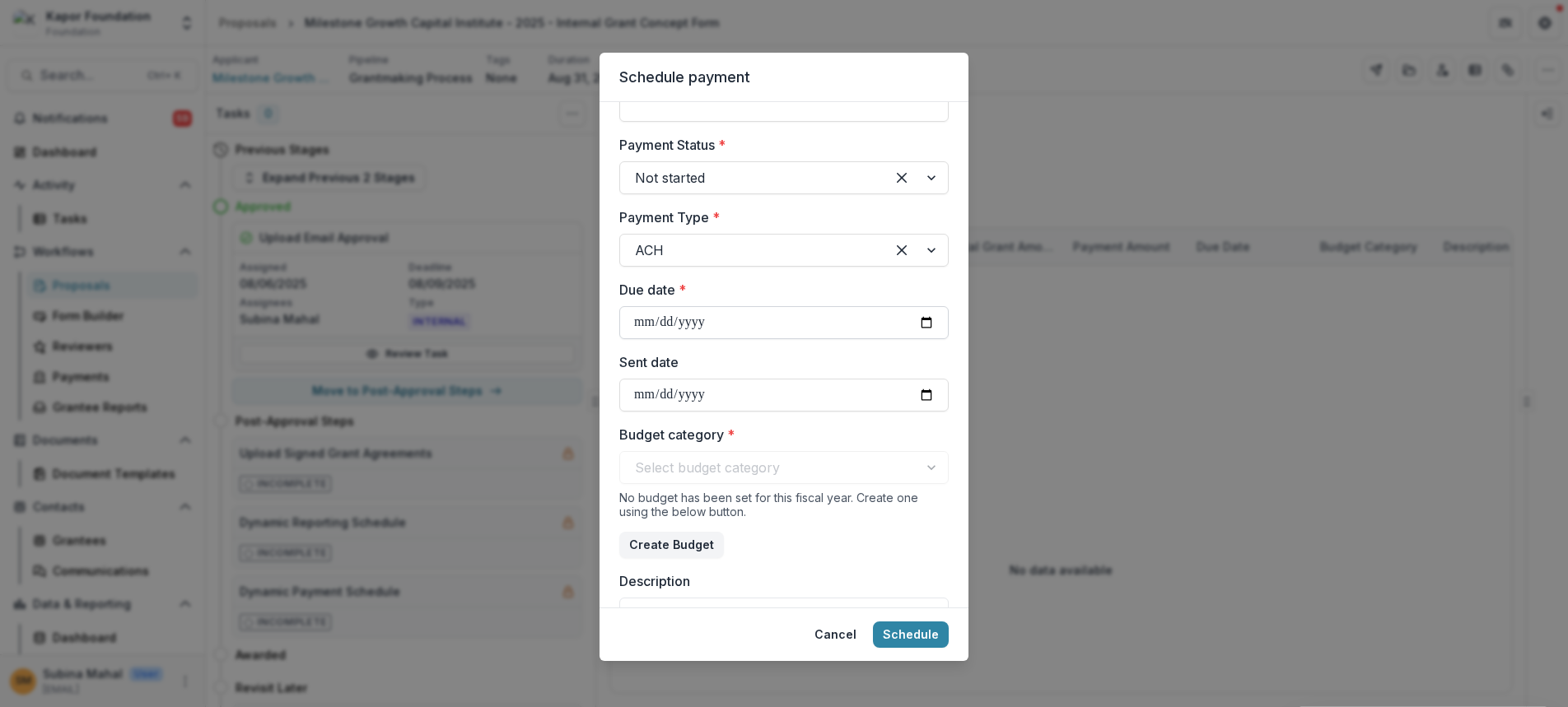 type on "**********" 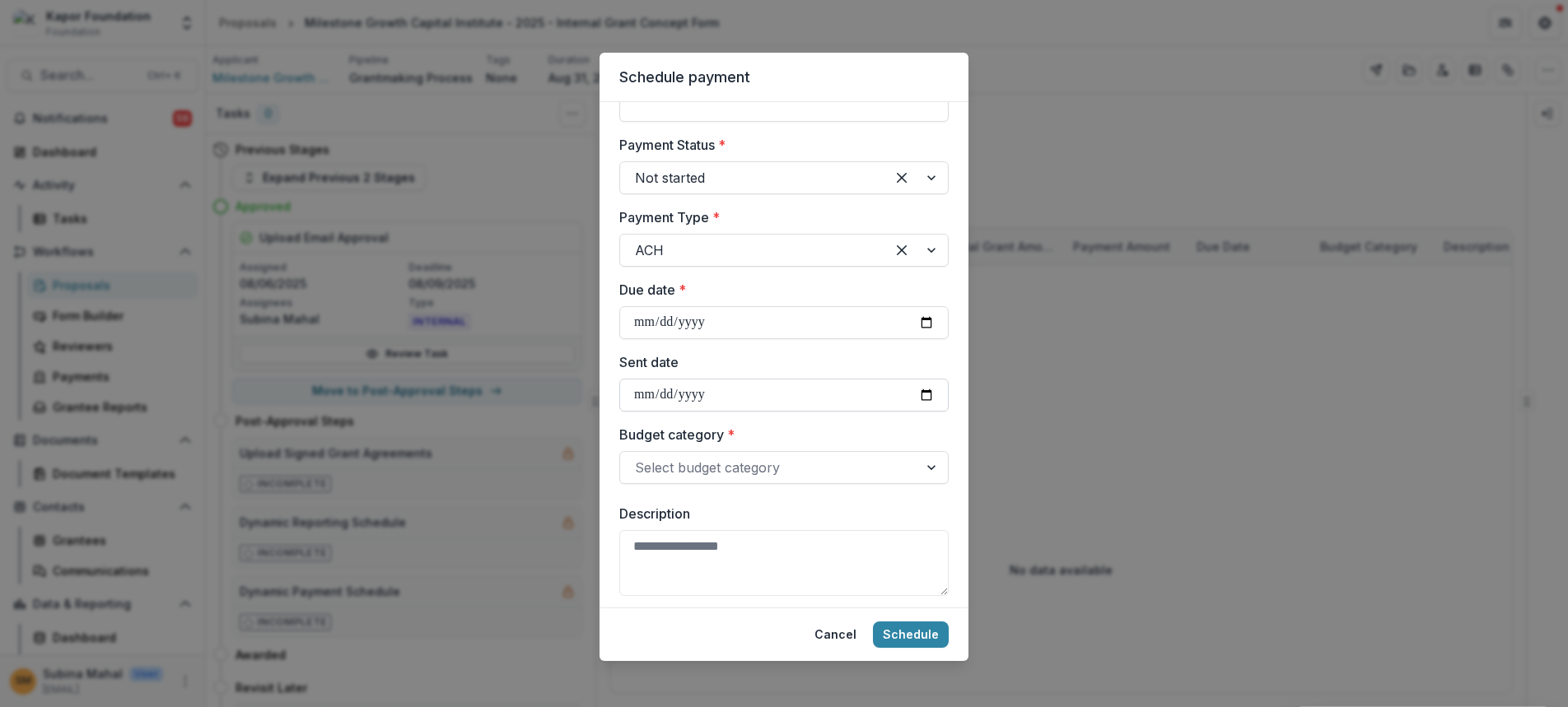 click on "Sent date" at bounding box center [784, 395] 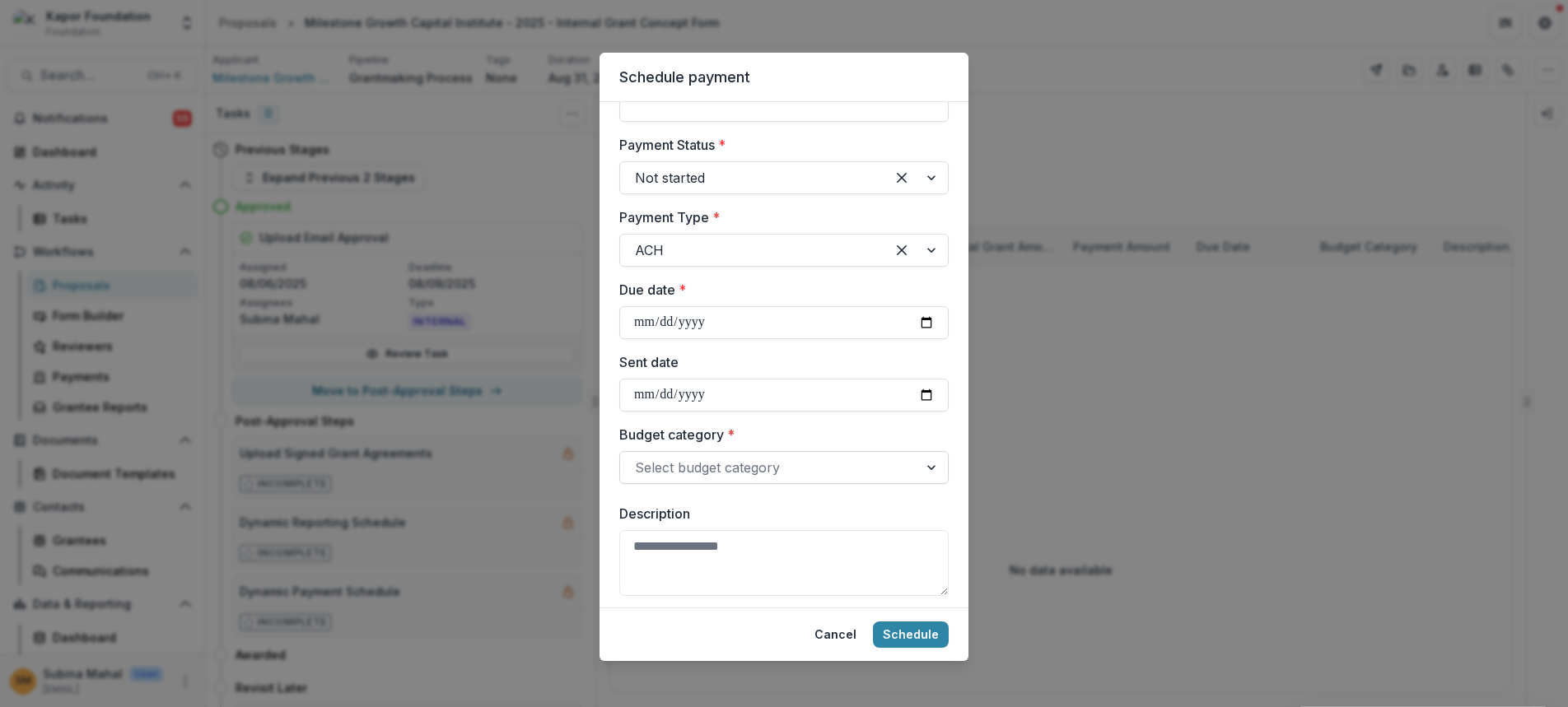 click on "Select budget category" at bounding box center (784, 467) 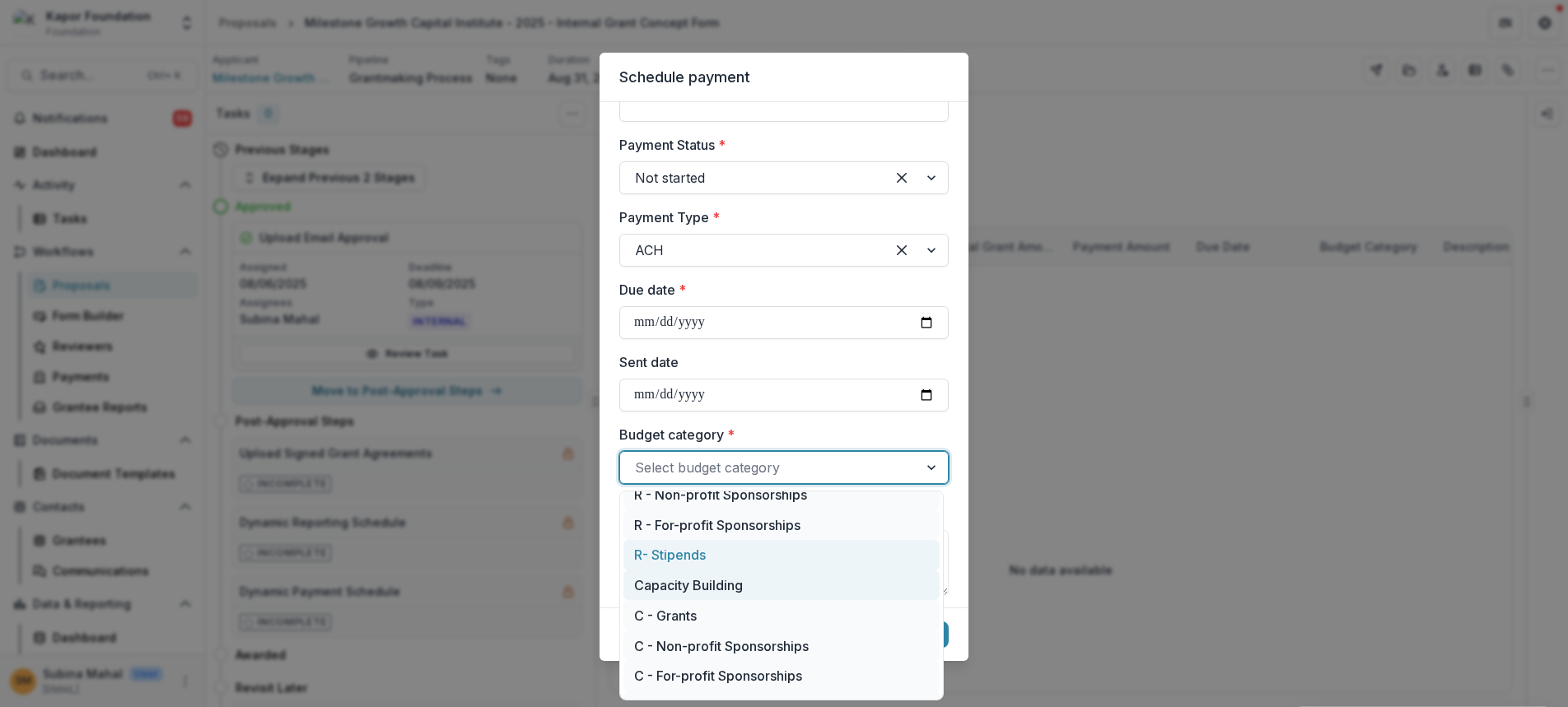 scroll, scrollTop: 74, scrollLeft: 0, axis: vertical 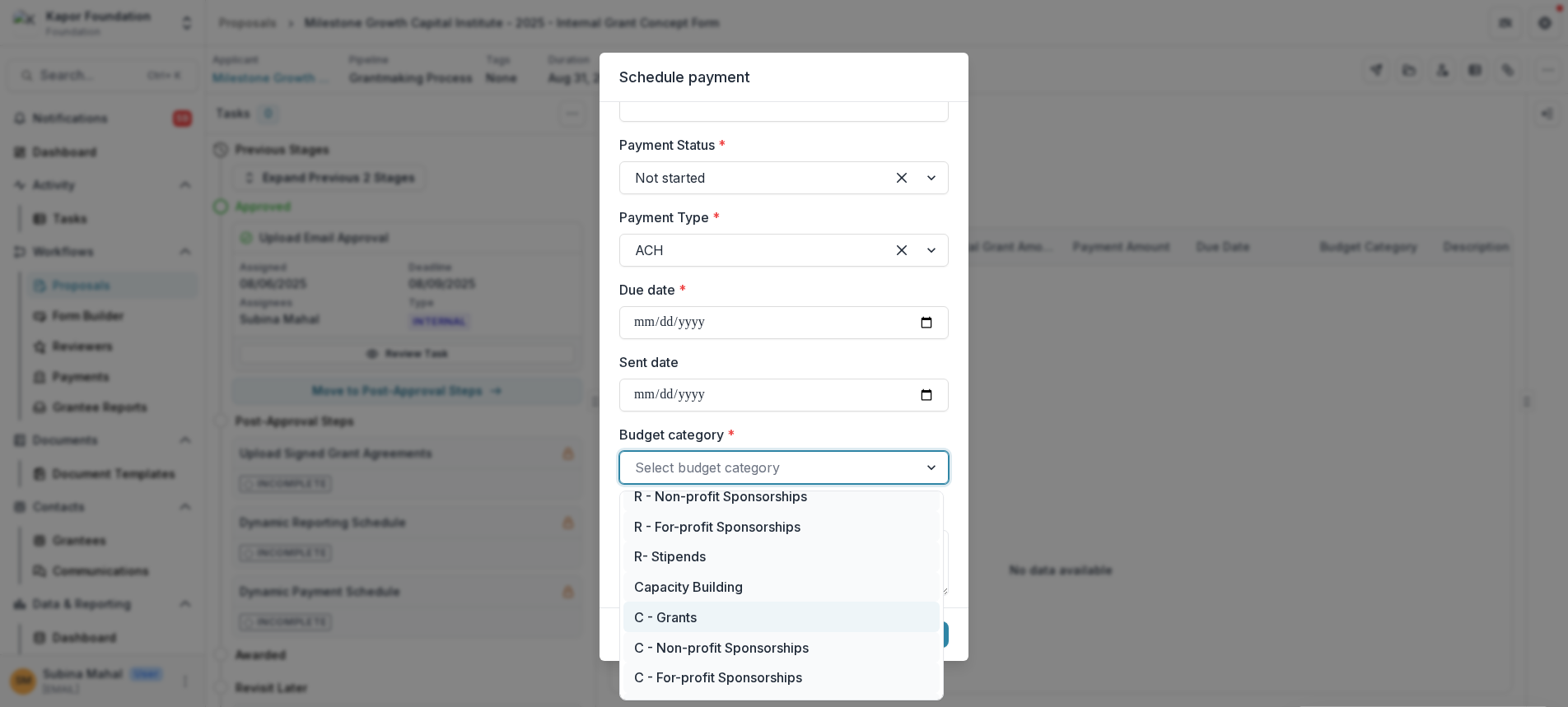 click on "C - Grants" at bounding box center (782, 616) 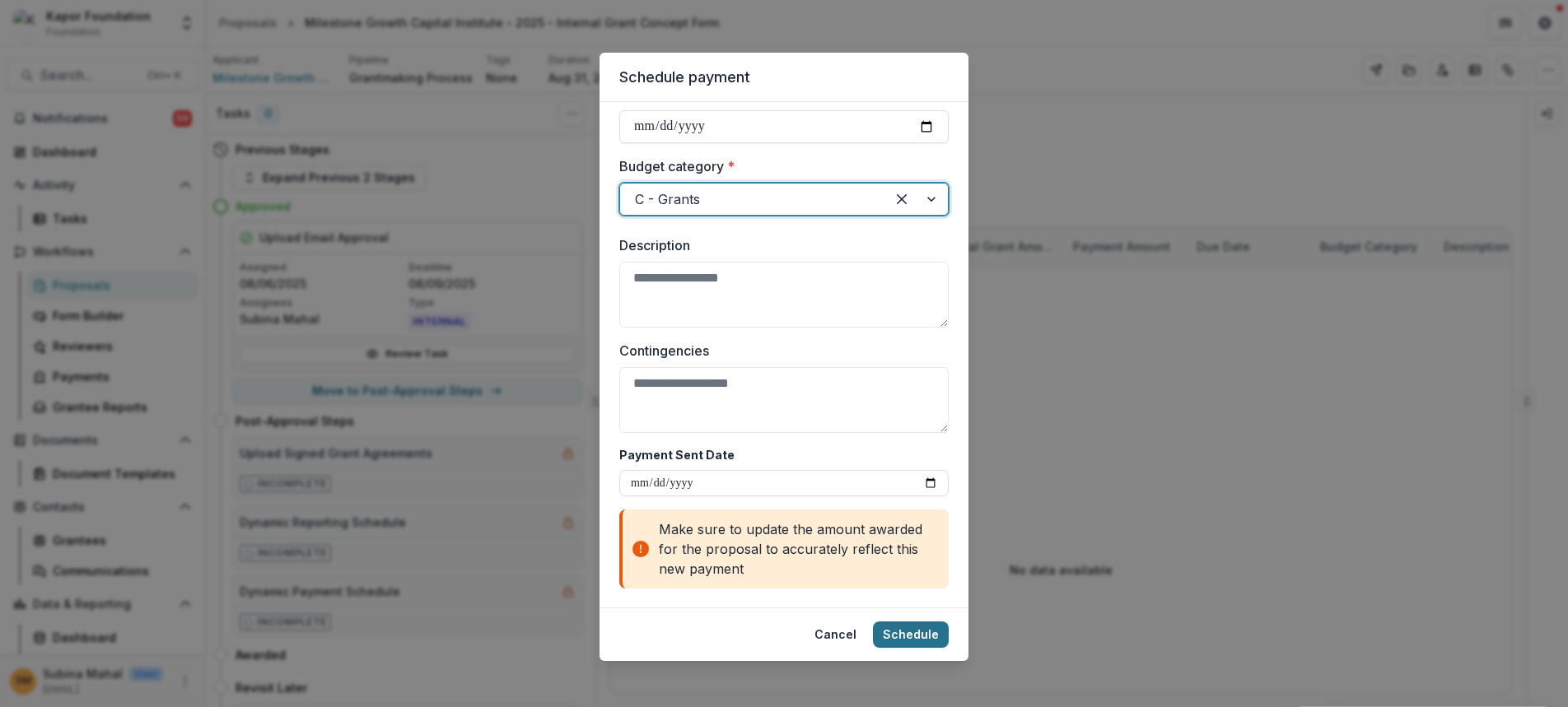 click on "Schedule" at bounding box center (911, 635) 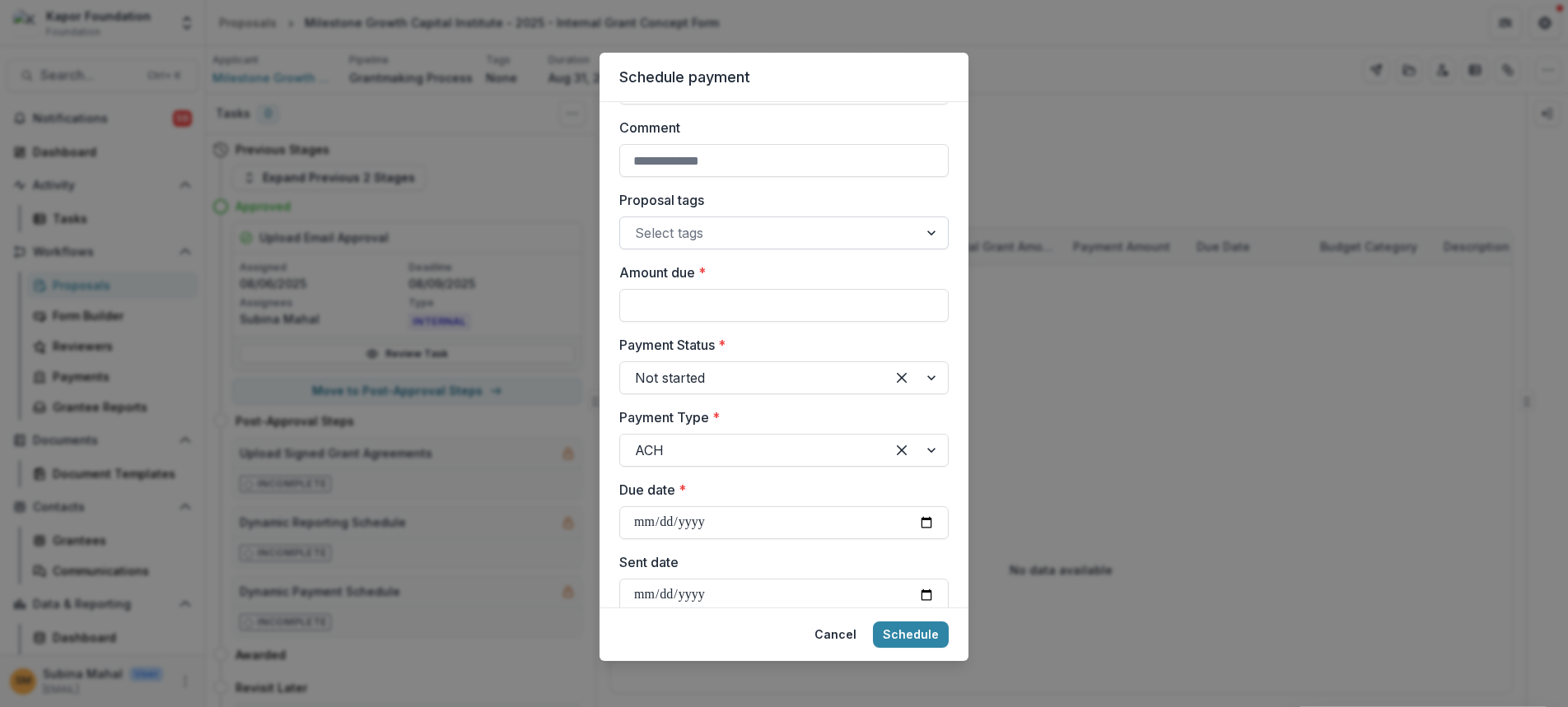 scroll, scrollTop: 234, scrollLeft: 0, axis: vertical 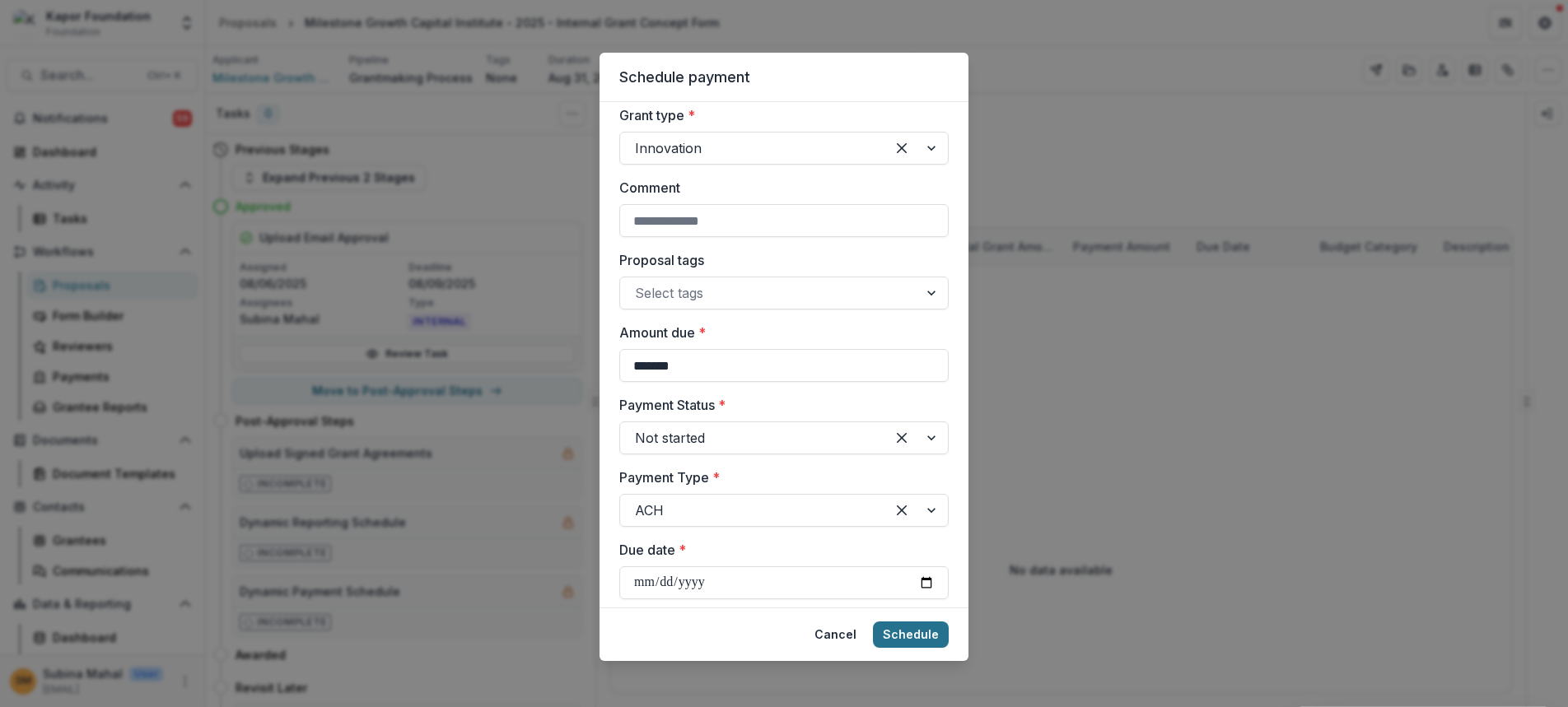 type on "*******" 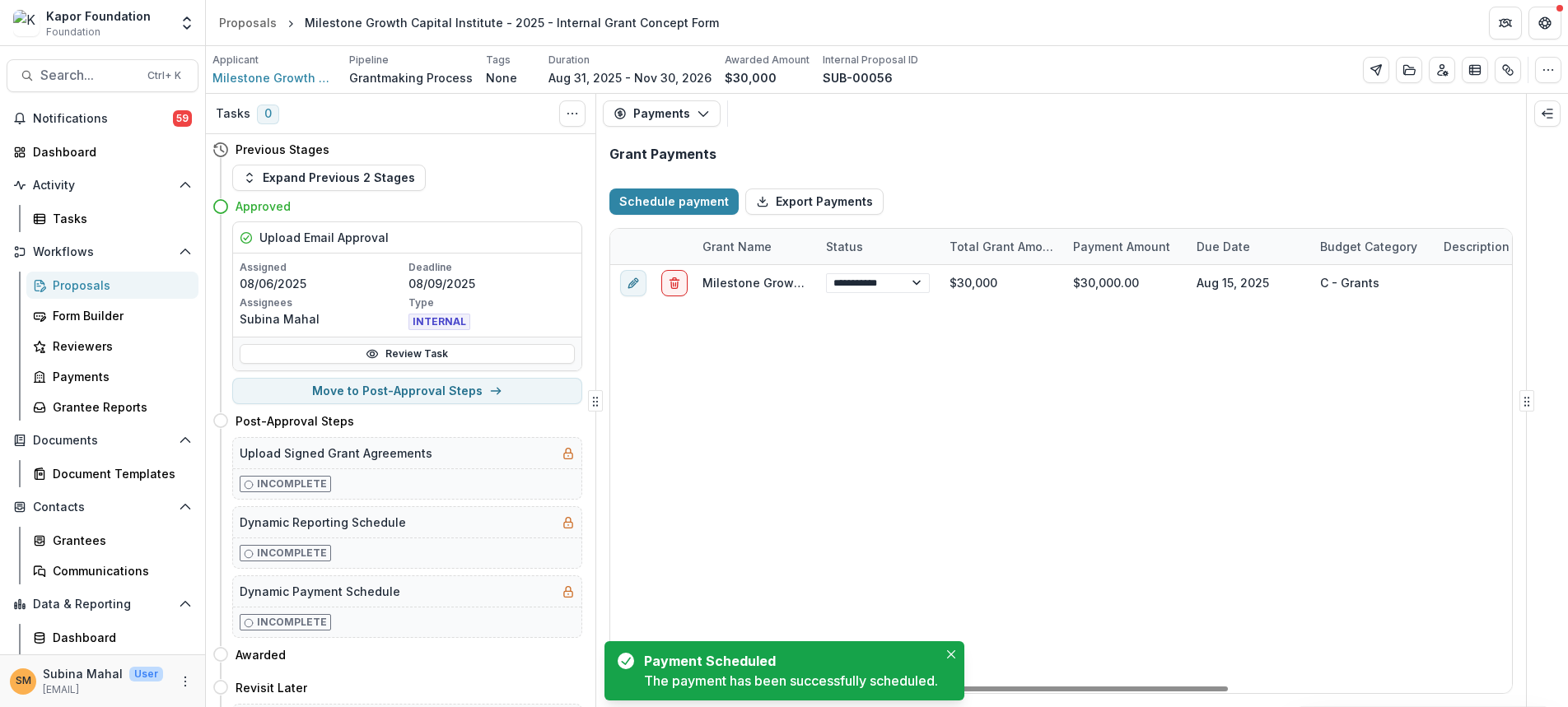 click on "Proposals" at bounding box center (119, 285) 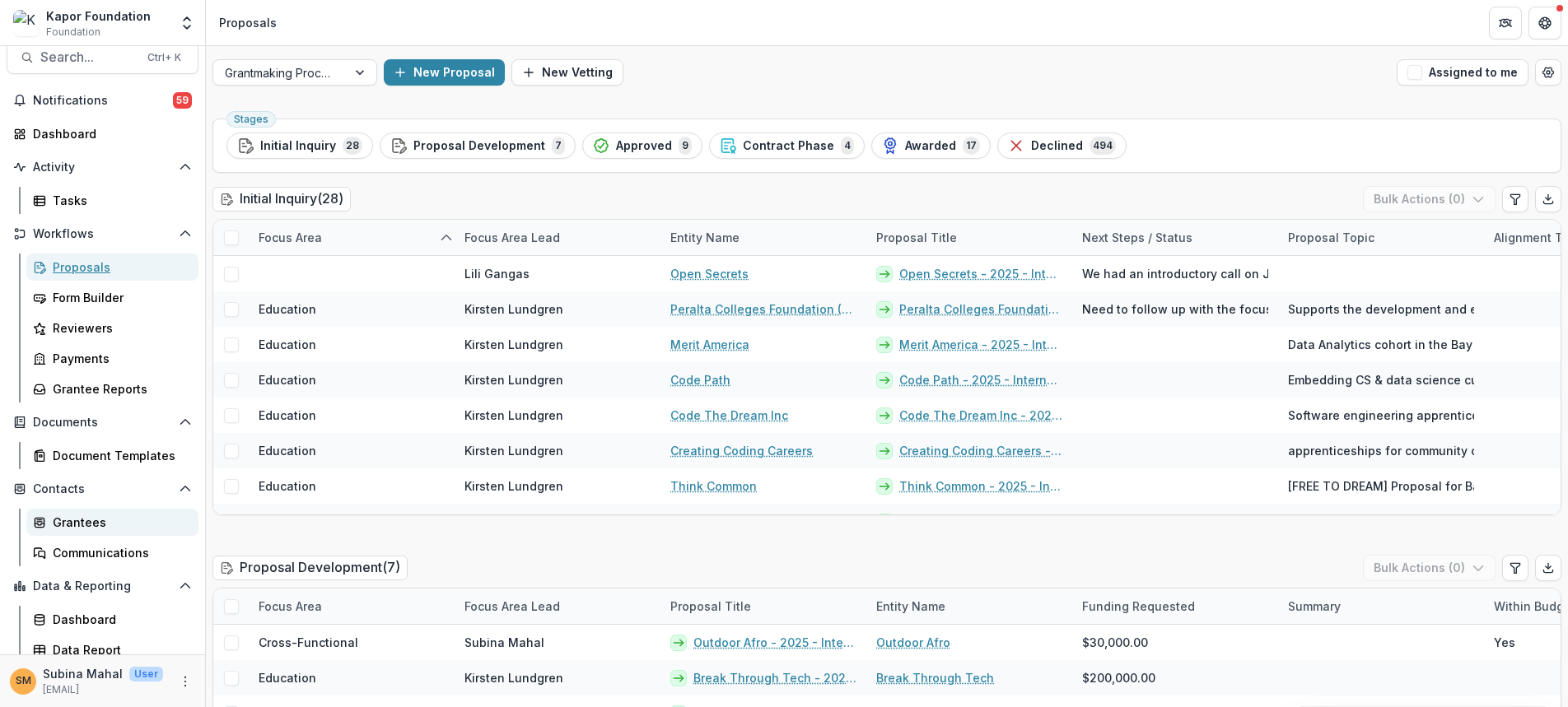 scroll, scrollTop: 26, scrollLeft: 0, axis: vertical 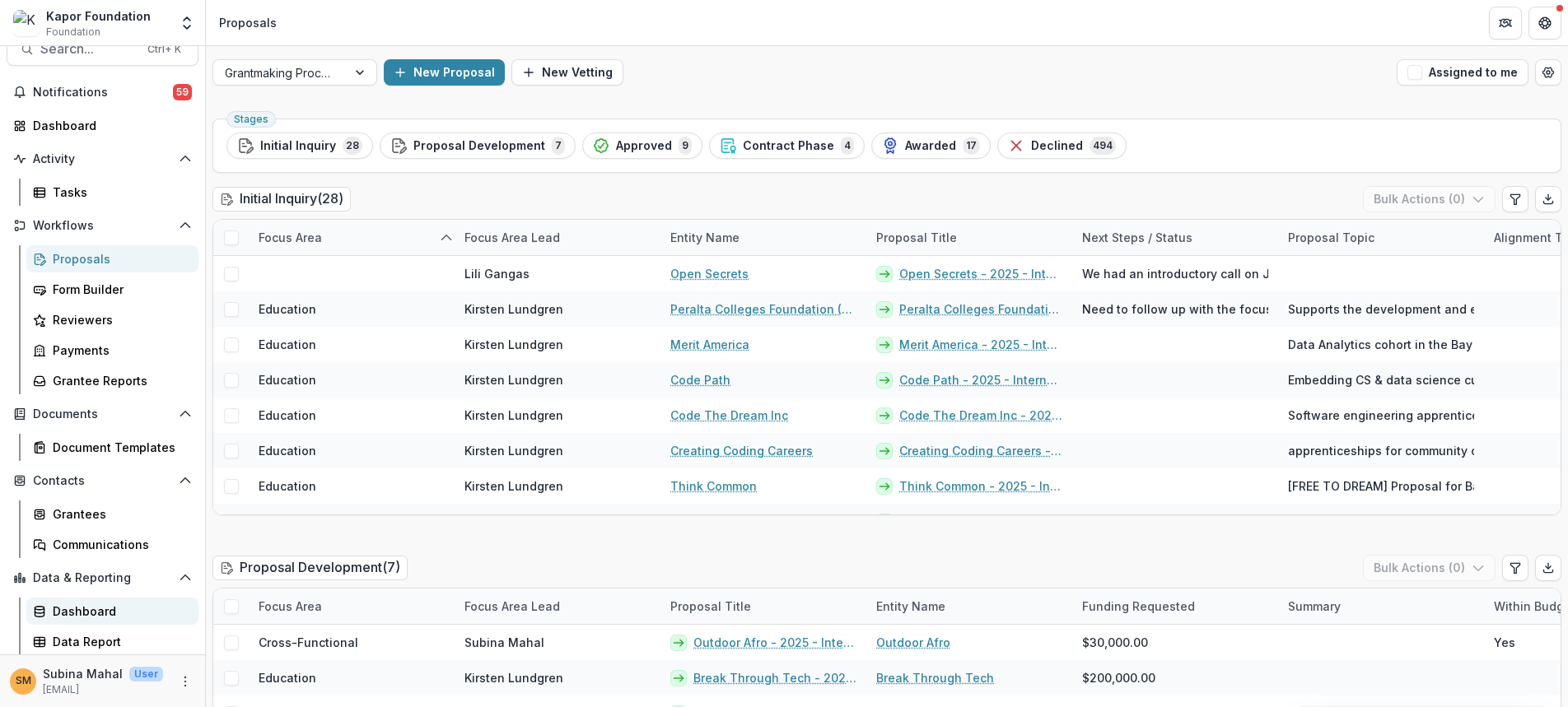 click on "Dashboard" at bounding box center (119, 611) 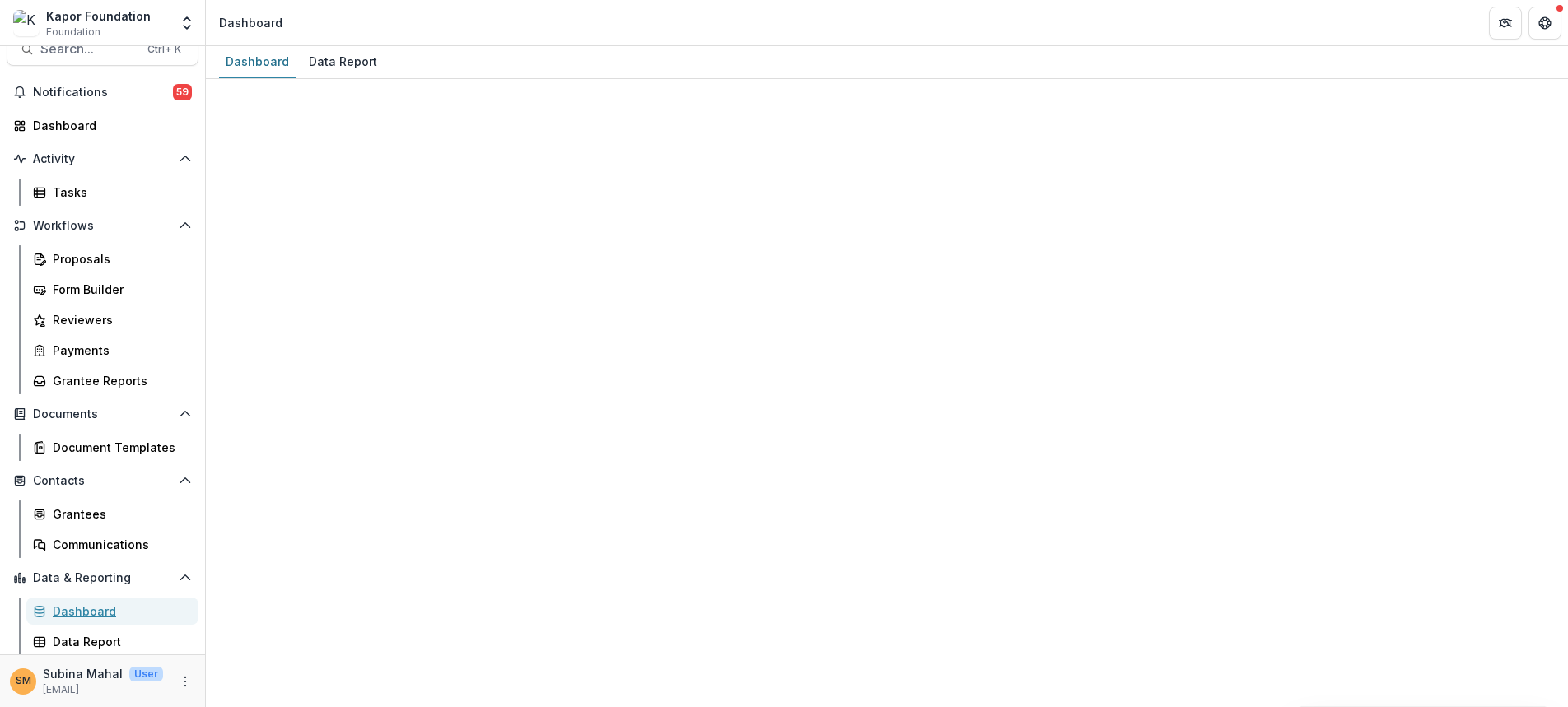 select on "**********" 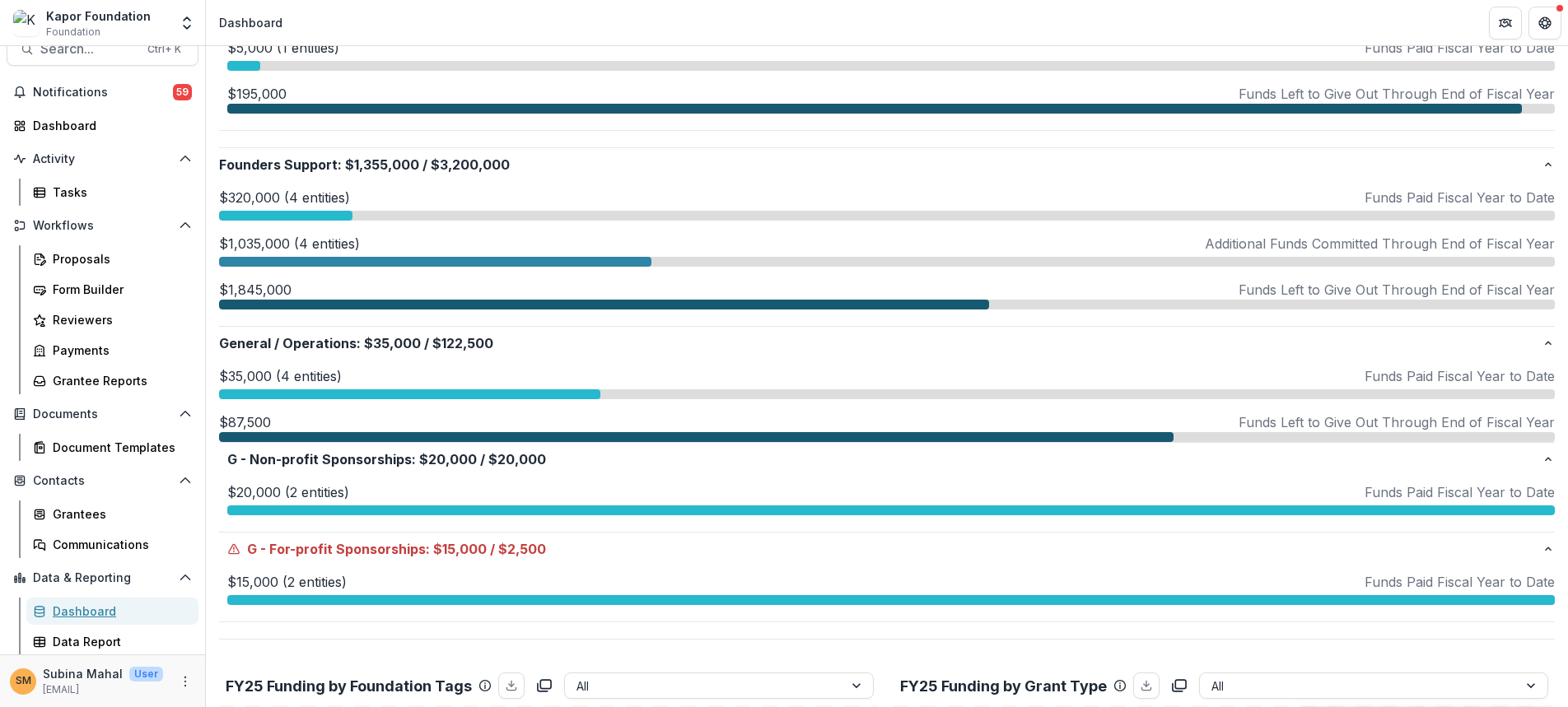 scroll, scrollTop: 1399, scrollLeft: 0, axis: vertical 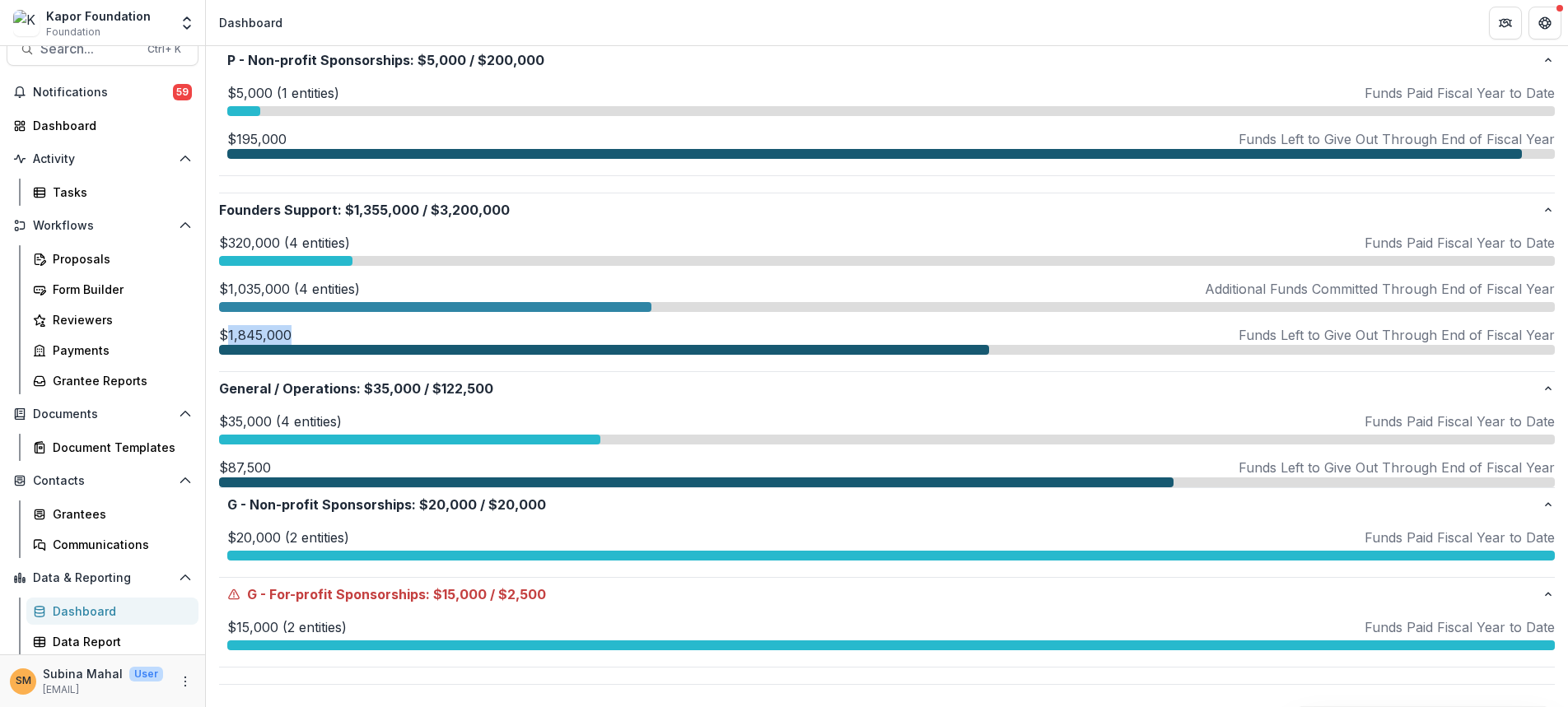 drag, startPoint x: 225, startPoint y: 328, endPoint x: 303, endPoint y: 338, distance: 78.6384 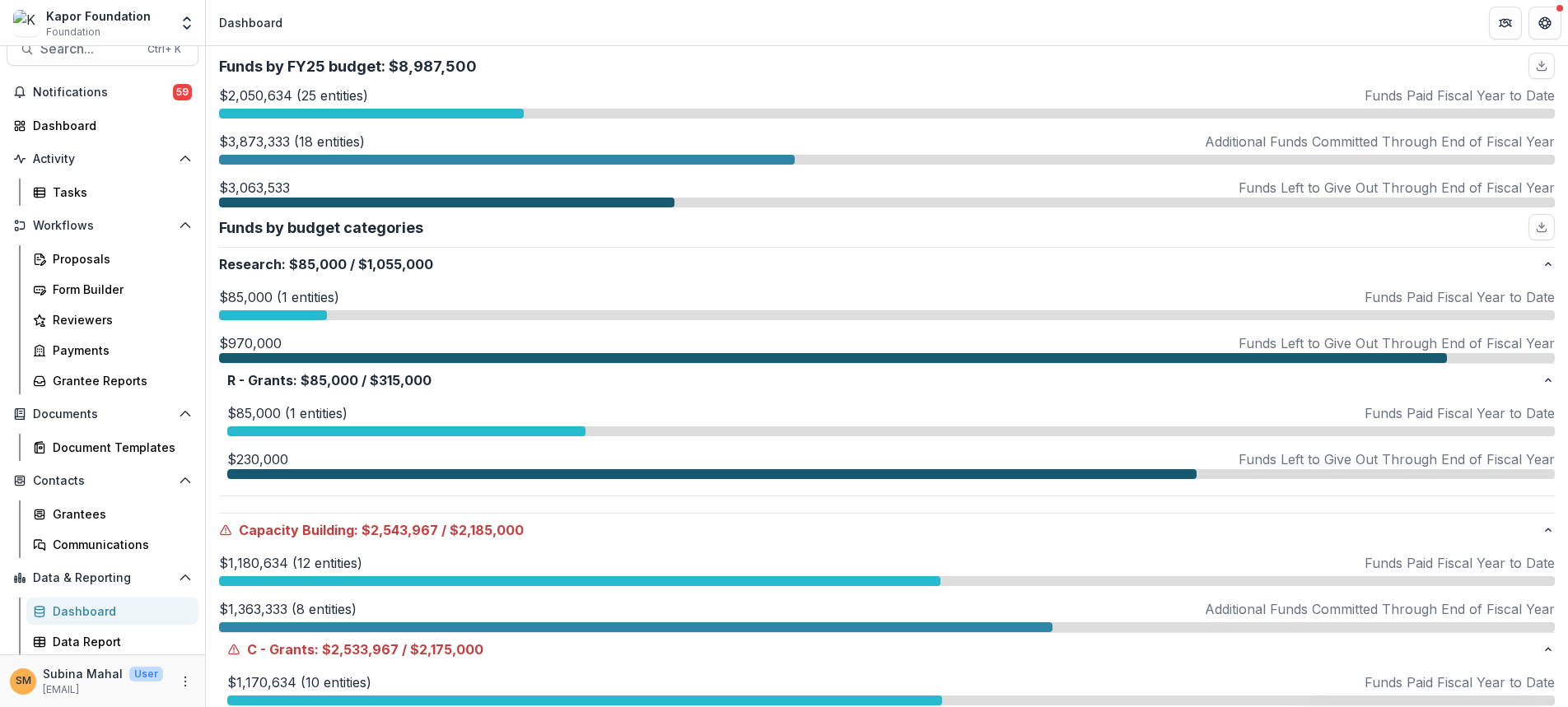 scroll, scrollTop: 0, scrollLeft: 0, axis: both 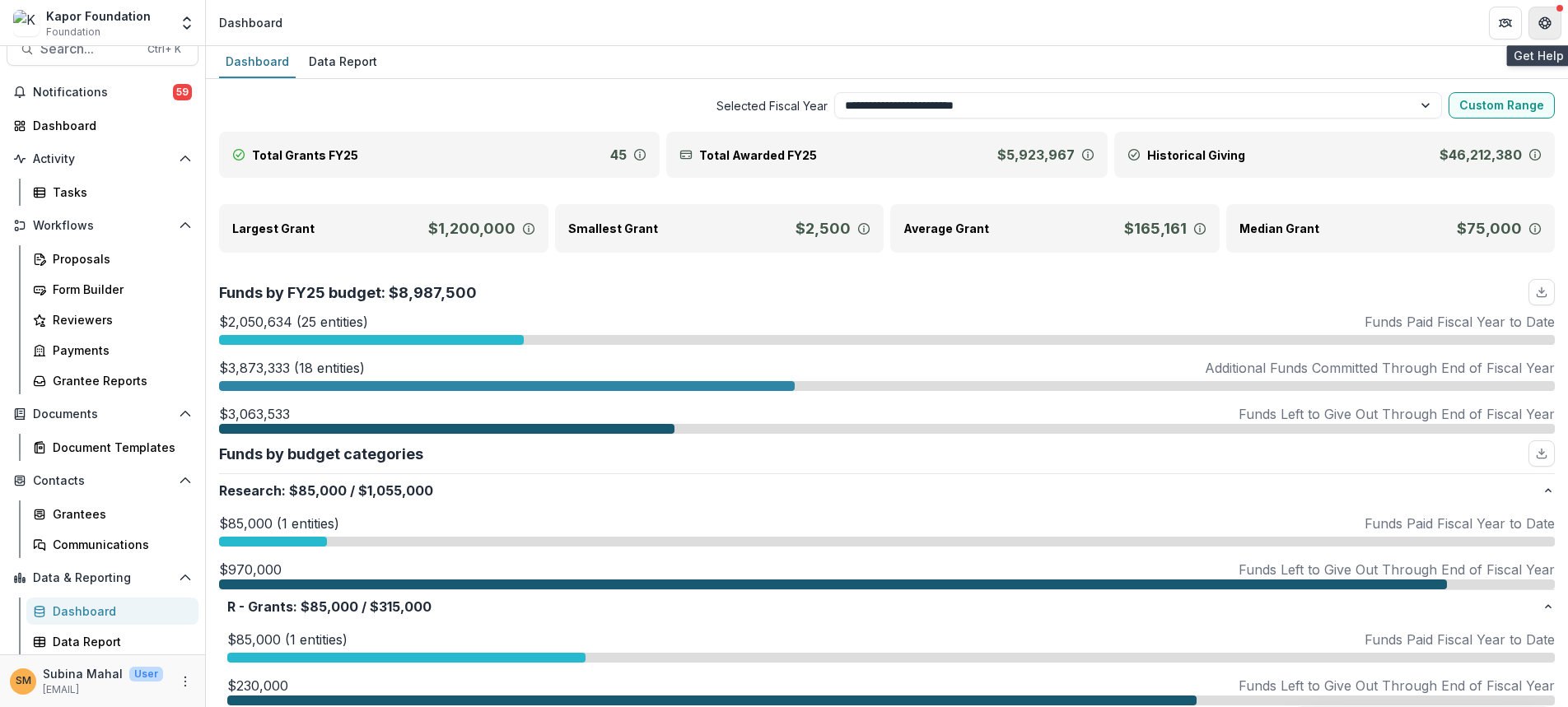 click 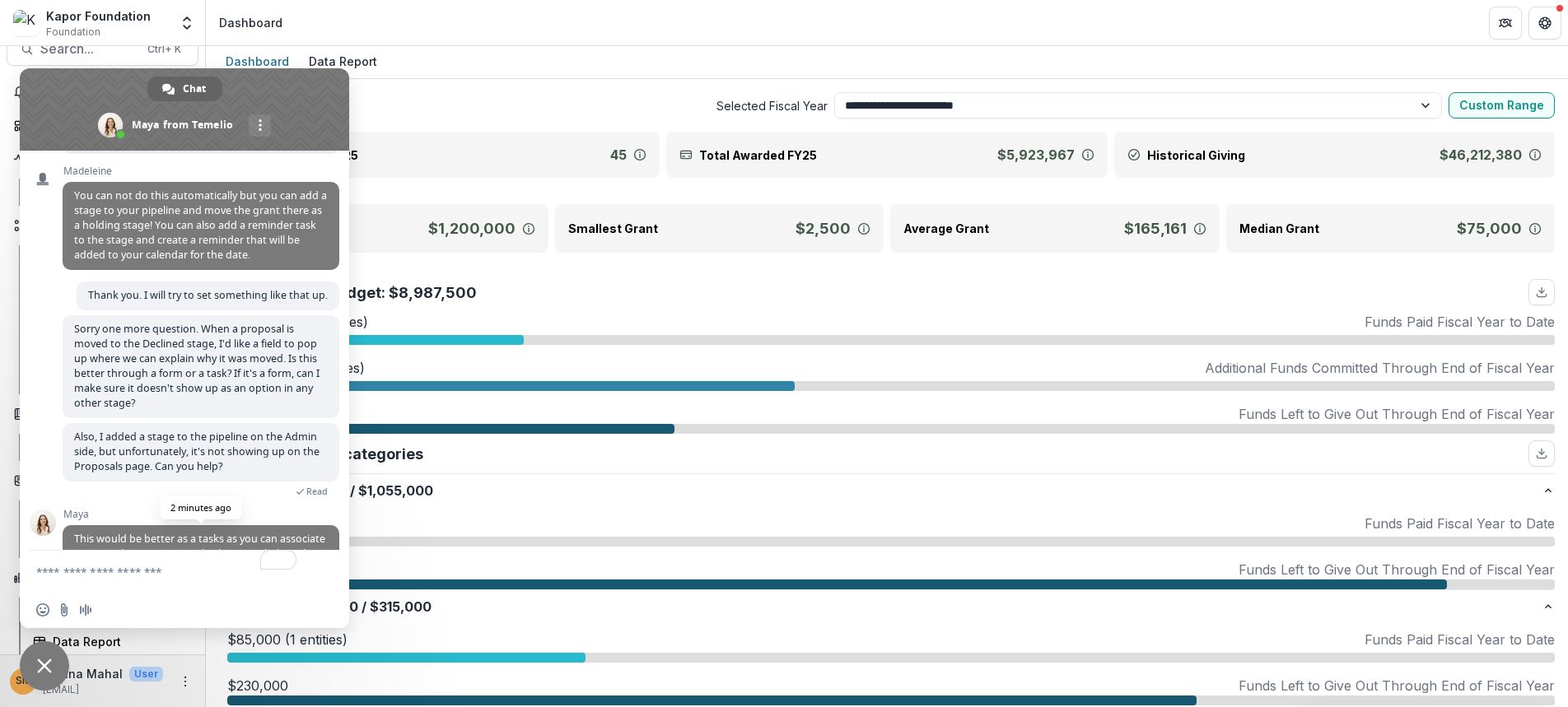 scroll, scrollTop: 6071, scrollLeft: 0, axis: vertical 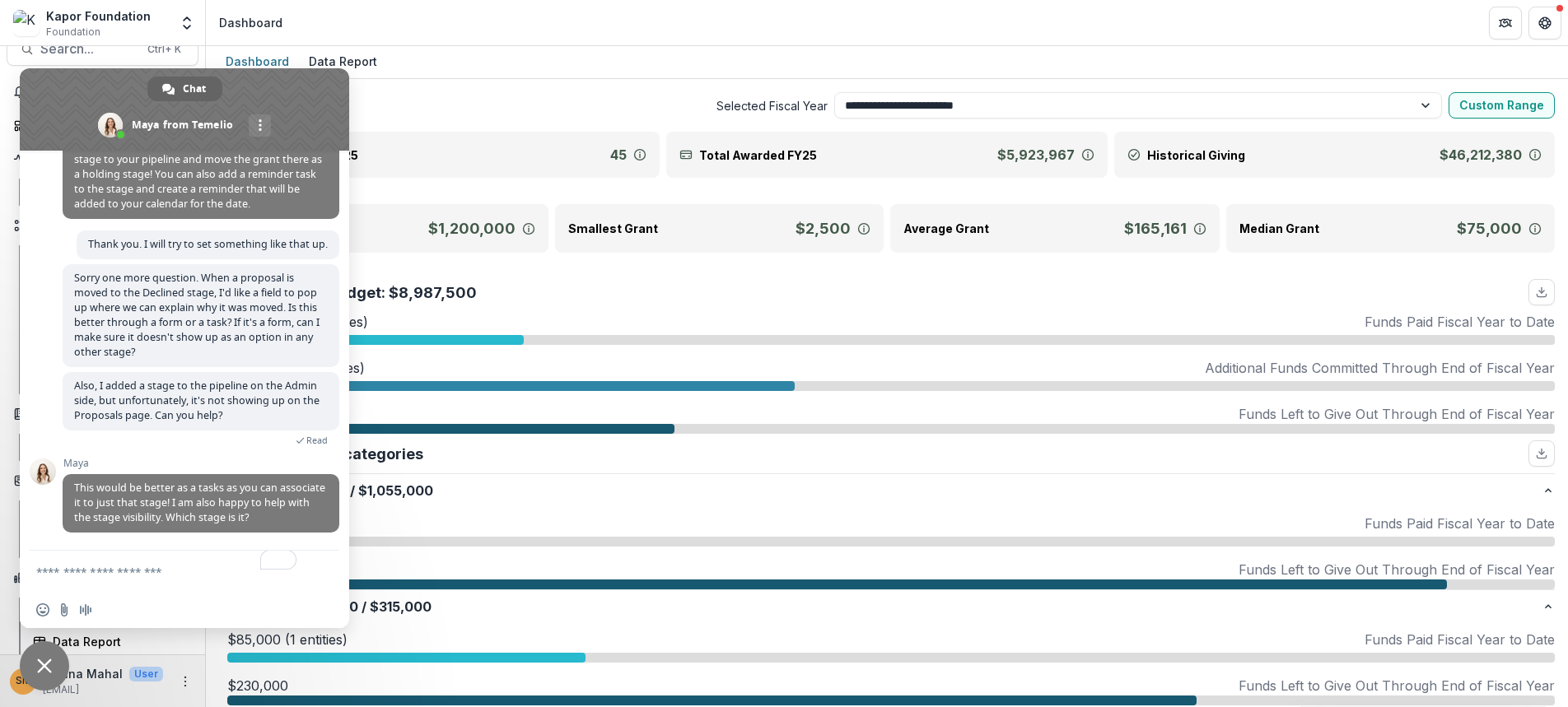 click at bounding box center [168, 571] 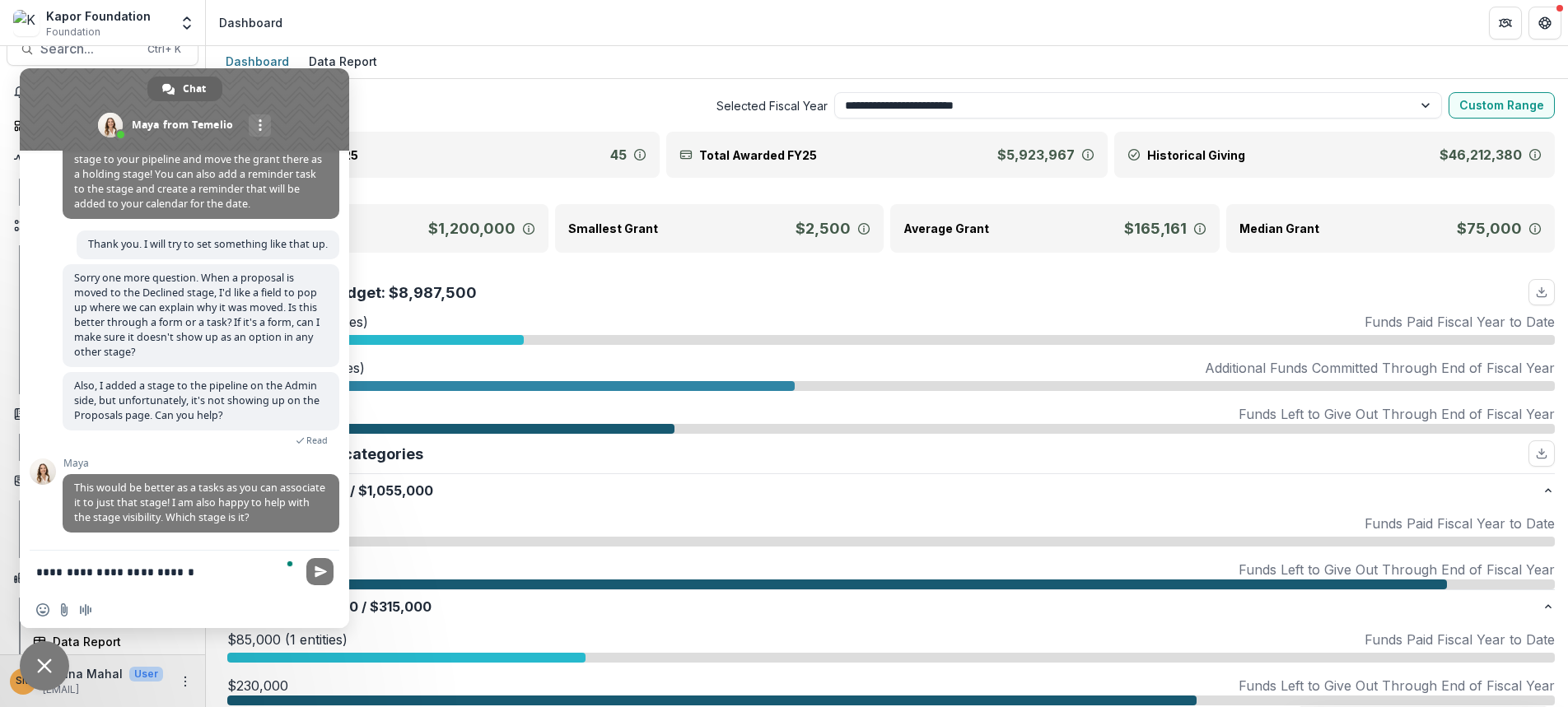 type on "**********" 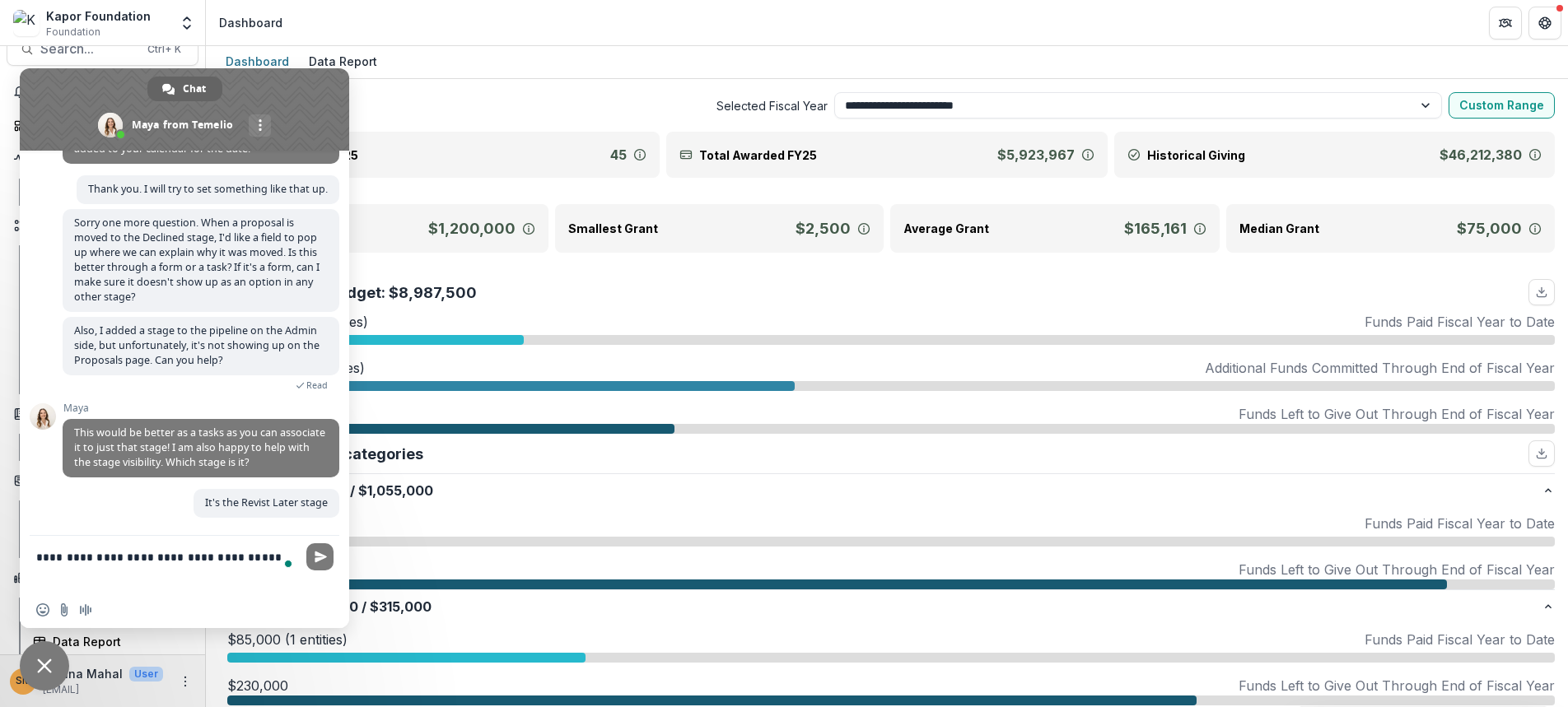 scroll, scrollTop: 6127, scrollLeft: 0, axis: vertical 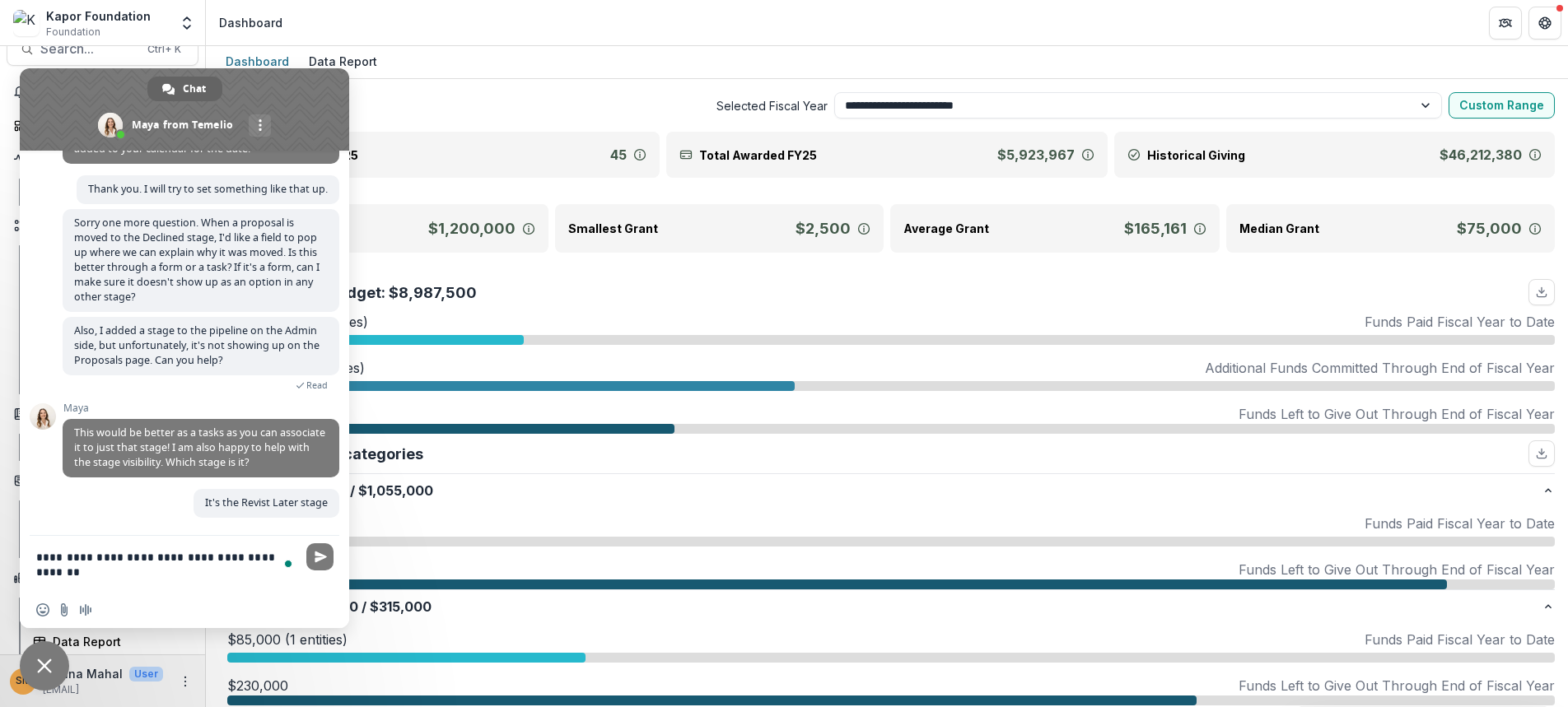type on "**********" 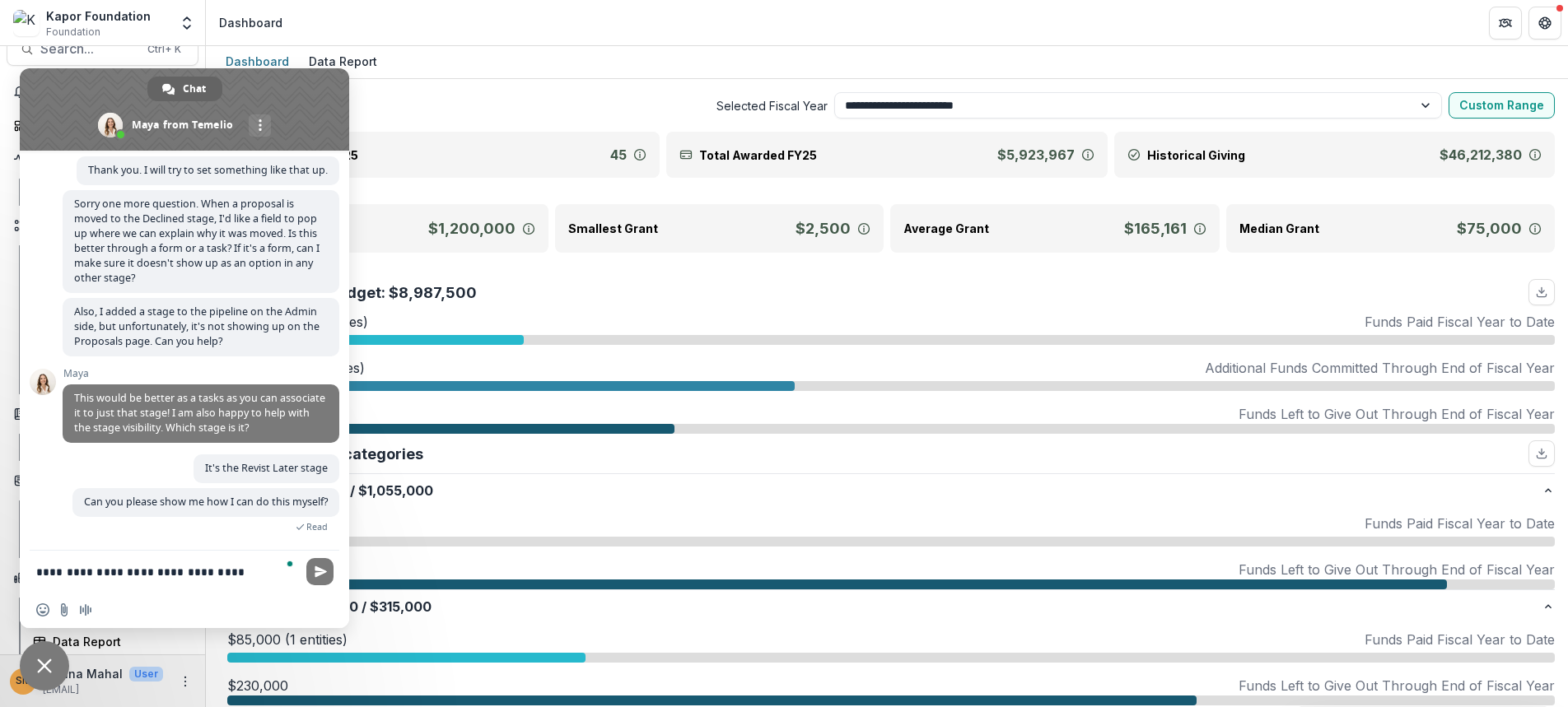 scroll, scrollTop: 6146, scrollLeft: 0, axis: vertical 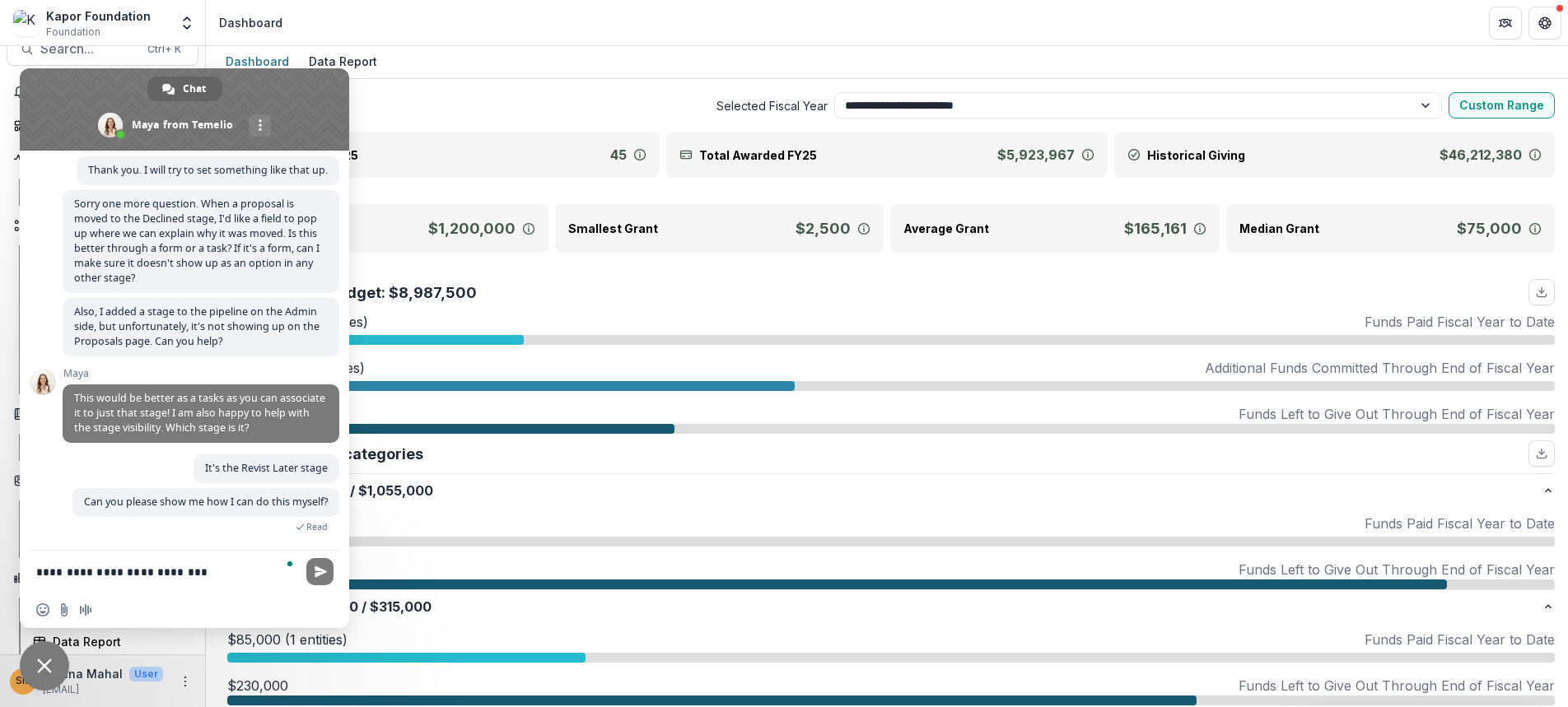type on "**********" 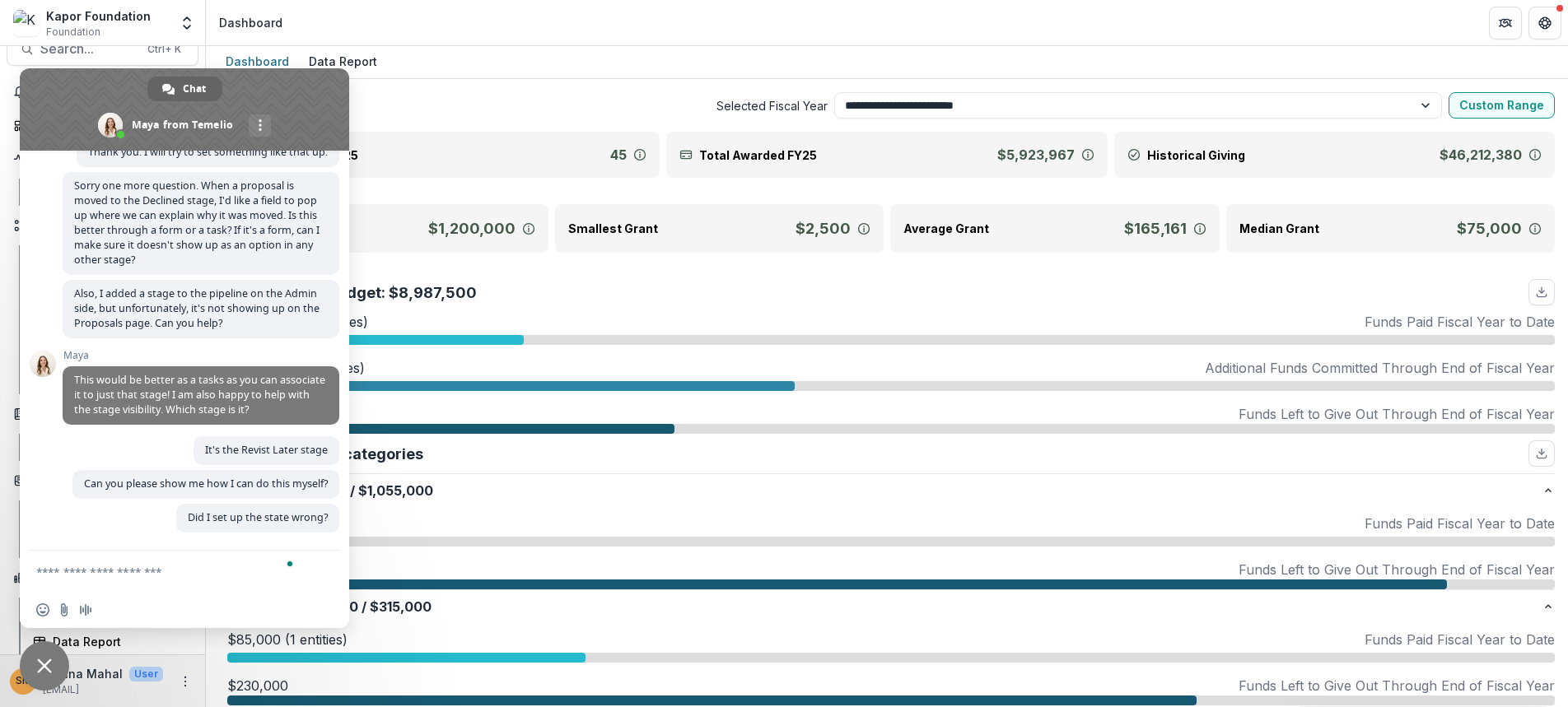 scroll, scrollTop: 6179, scrollLeft: 0, axis: vertical 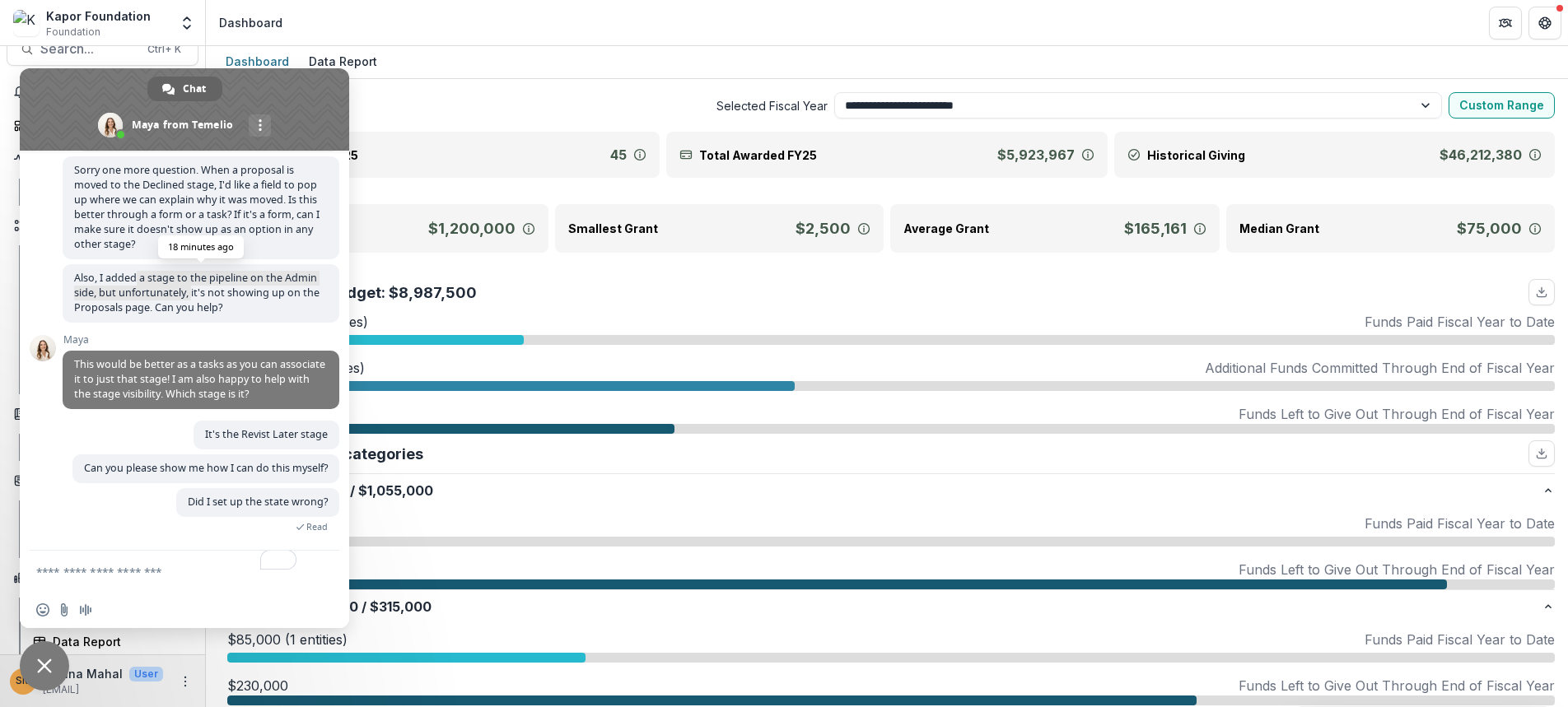 drag, startPoint x: 137, startPoint y: 276, endPoint x: 191, endPoint y: 295, distance: 57.2451 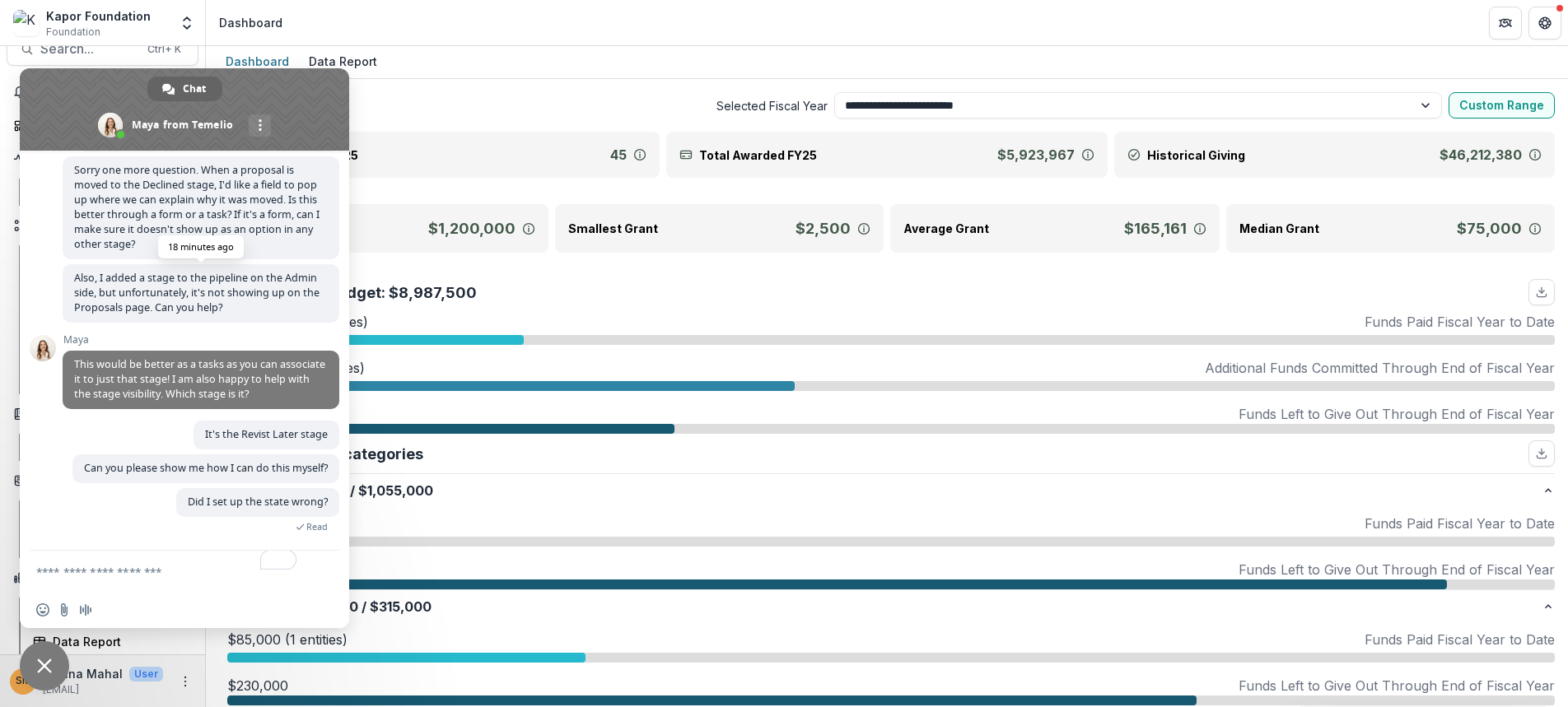 click on "Also, I added a stage to the pipeline on the Admin side, but unfortunately, it's not showing up on the Proposals page. Can you help?" at bounding box center [197, 292] 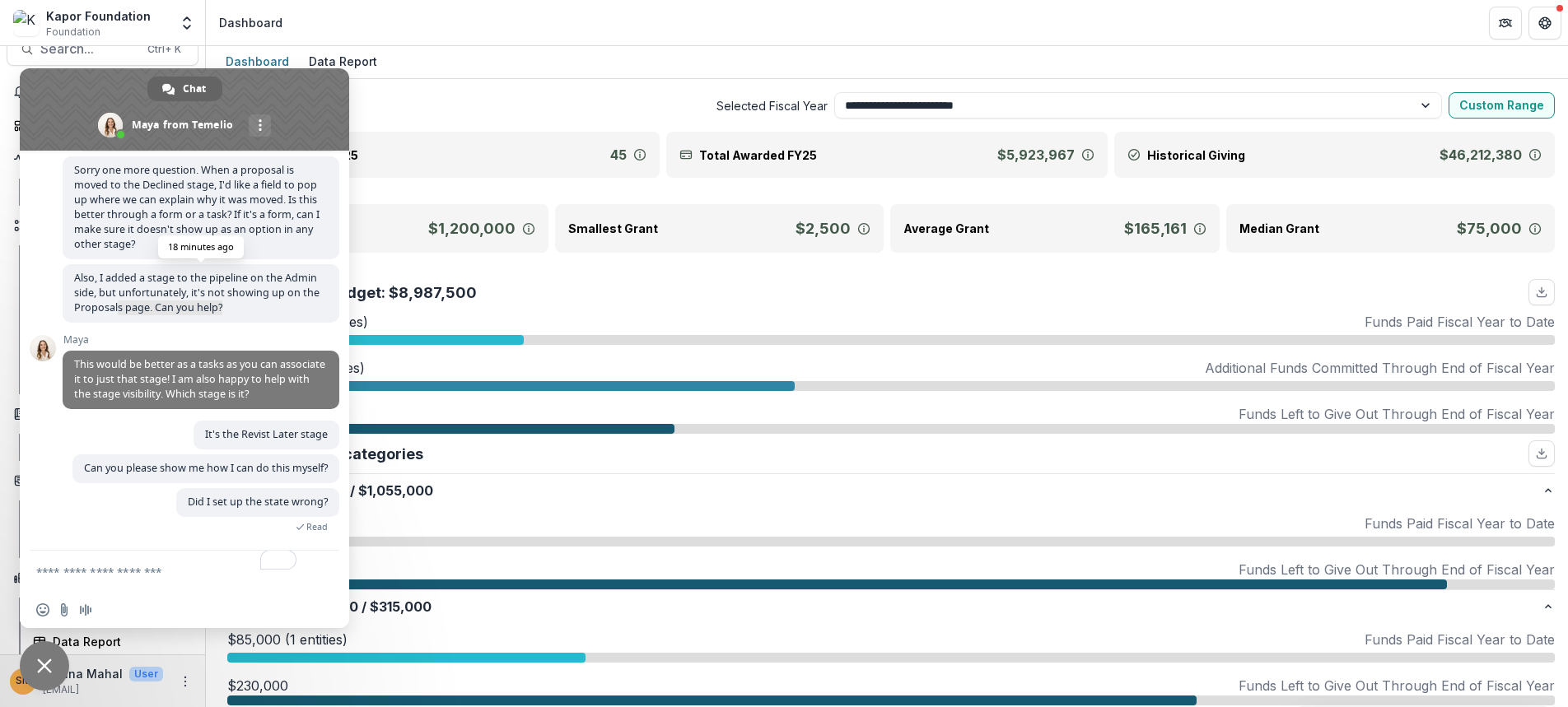 drag, startPoint x: 222, startPoint y: 303, endPoint x: 119, endPoint y: 298, distance: 103.12129 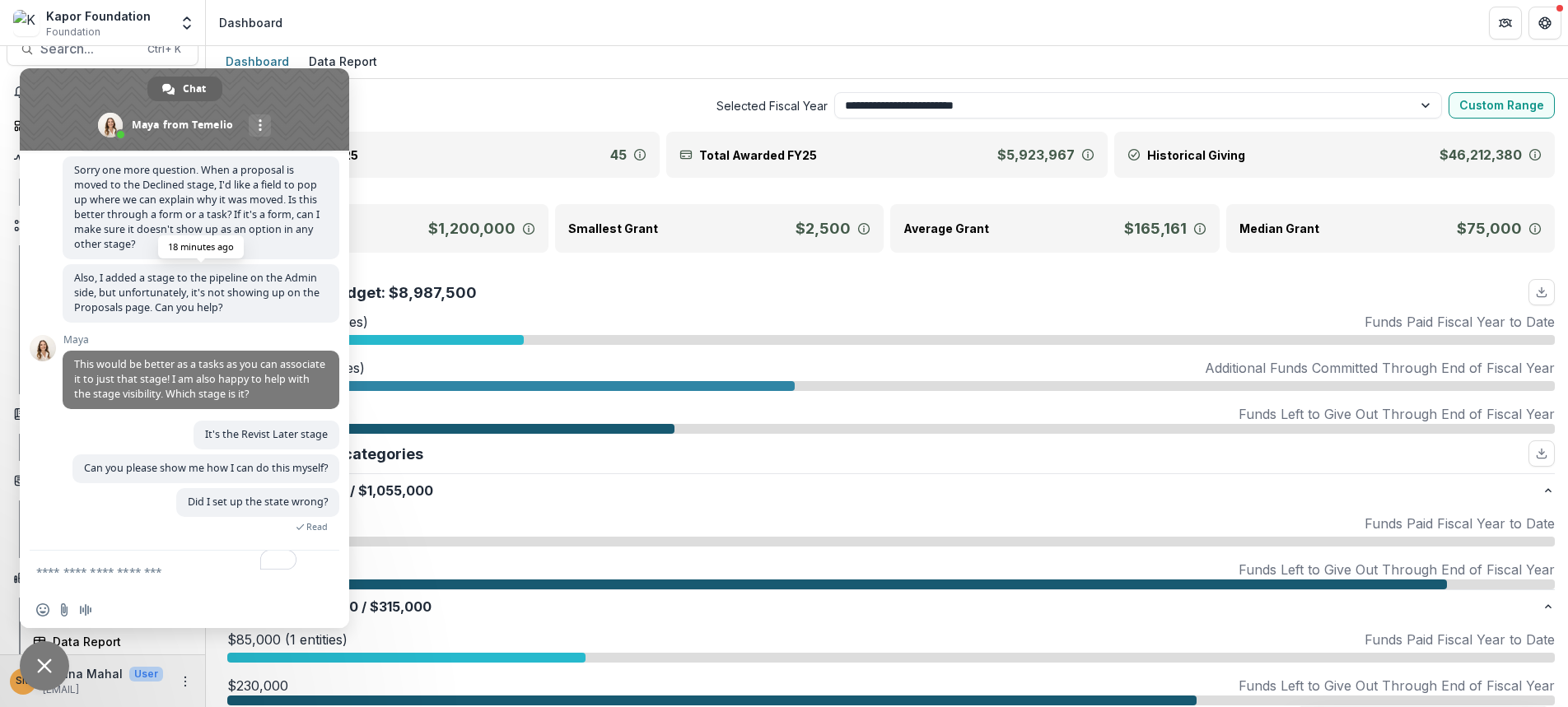click on "Also, I added a stage to the pipeline on the Admin side, but unfortunately, it's not showing up on the Proposals page. Can you help?" at bounding box center (197, 292) 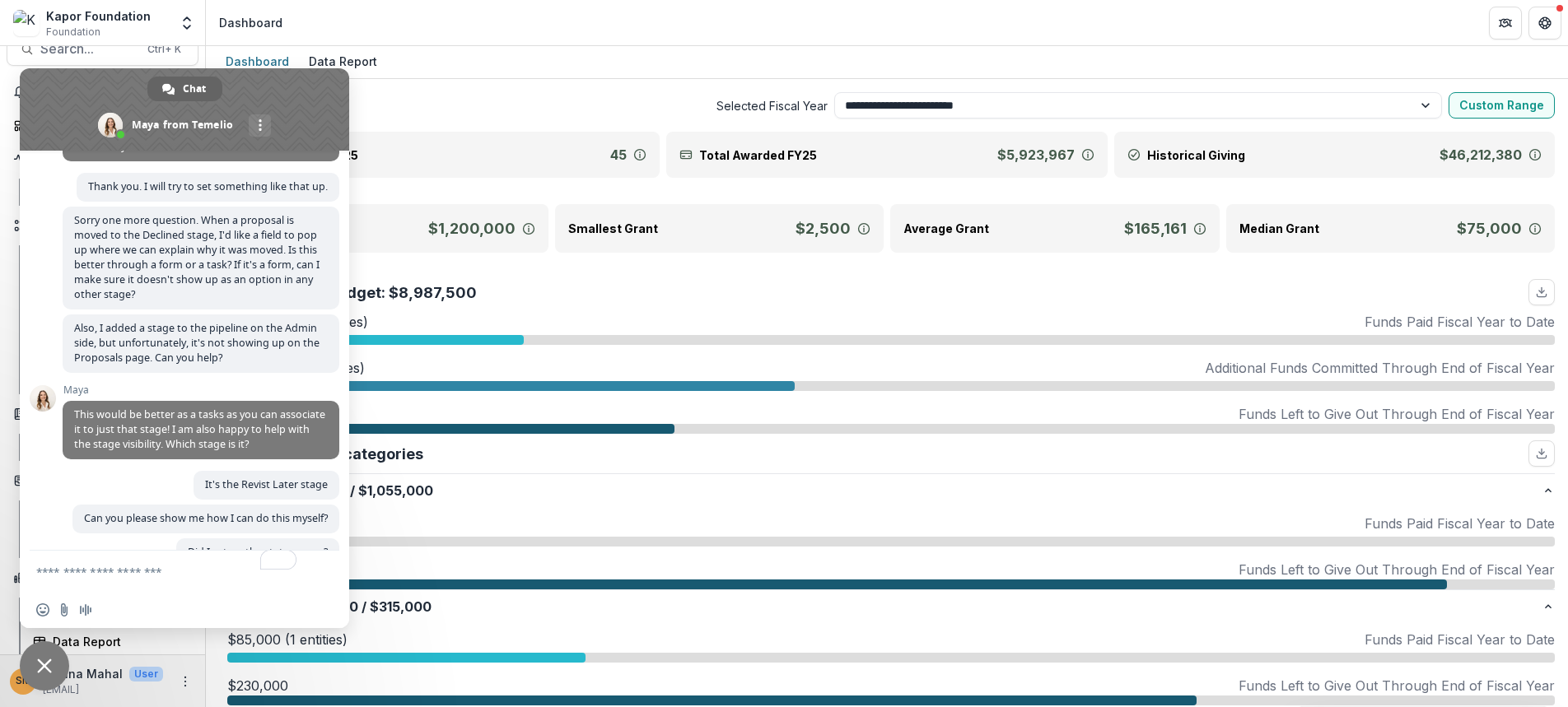 scroll, scrollTop: 6179, scrollLeft: 0, axis: vertical 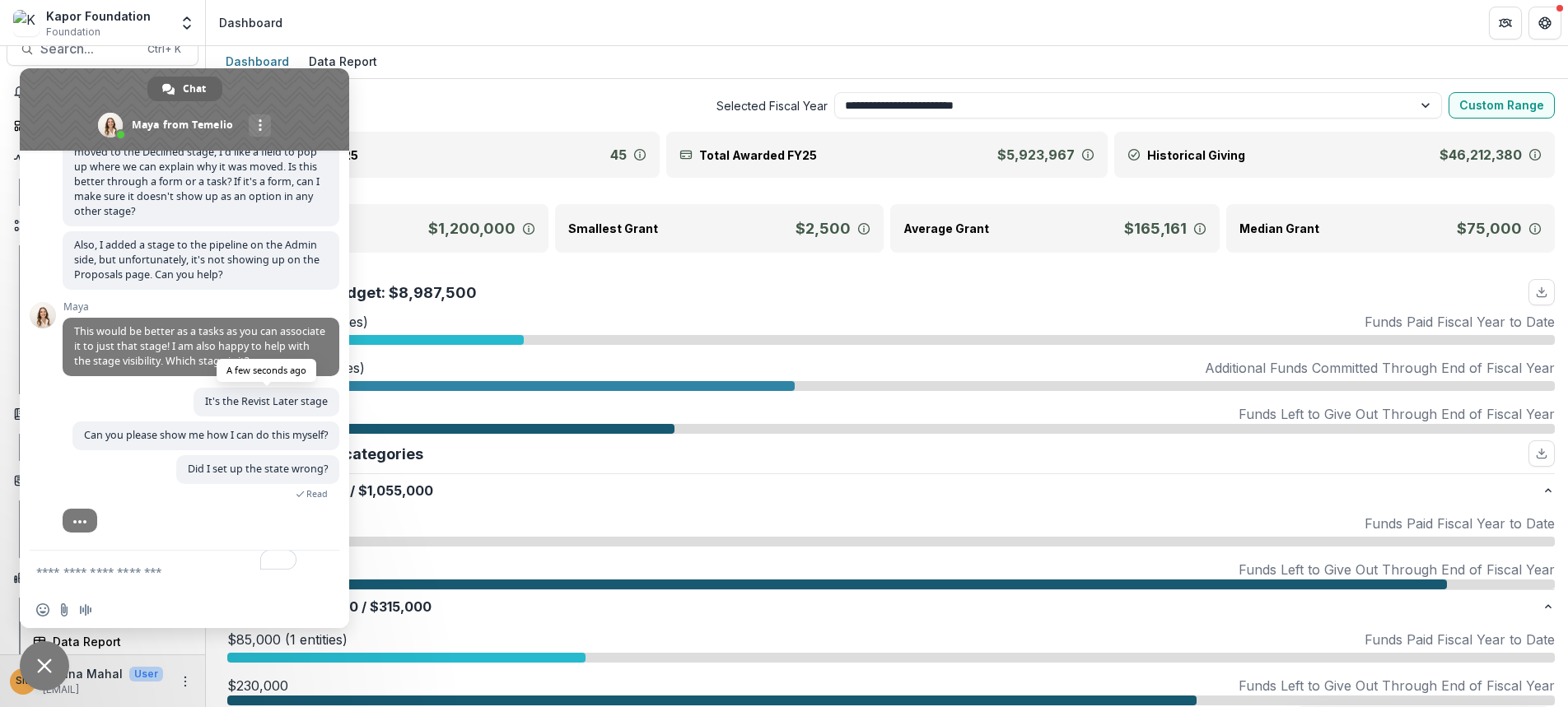 drag, startPoint x: 178, startPoint y: 381, endPoint x: 201, endPoint y: 392, distance: 25.495098 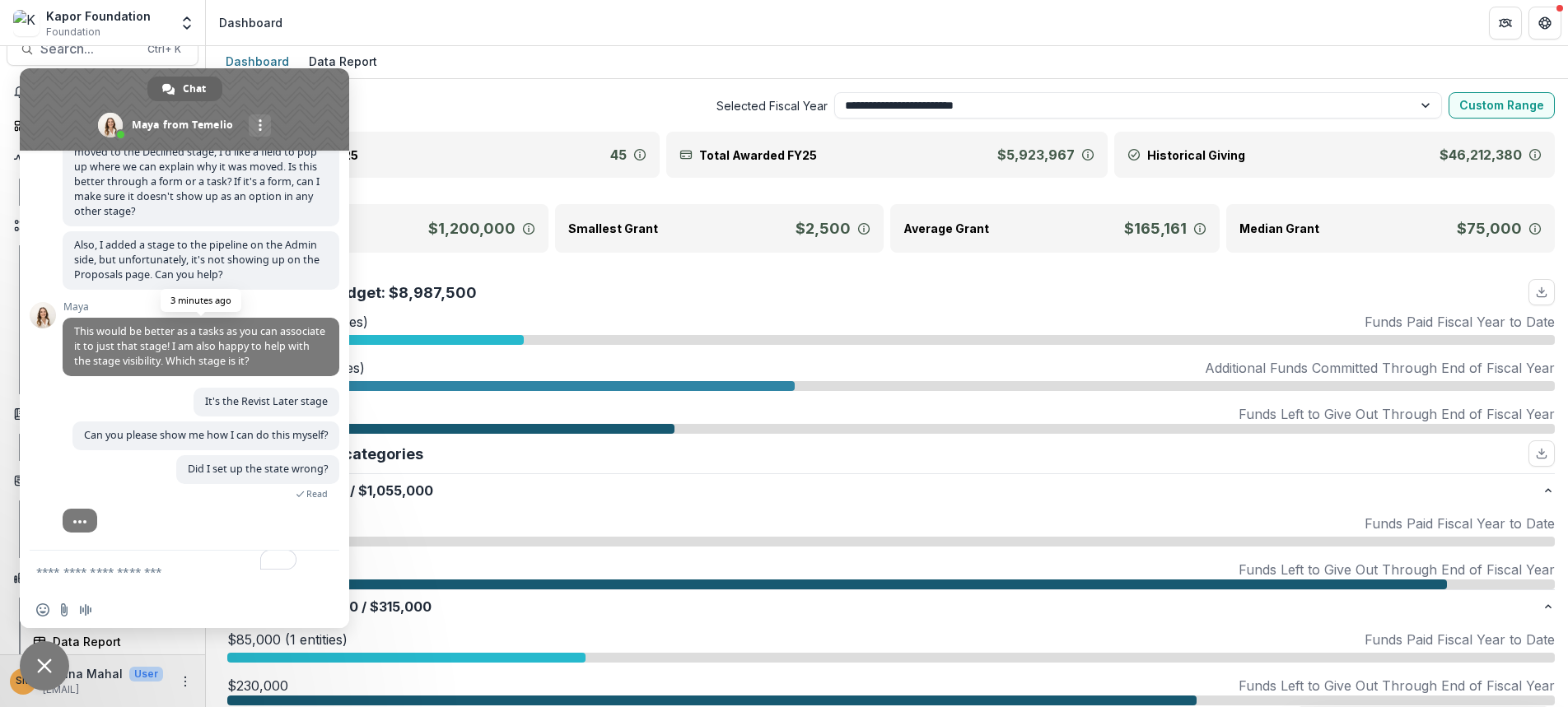 click on "This would be better as a tasks as you can associate it to just that stage! I am also happy to help with the stage visibility. Which stage is it?" at bounding box center [199, 346] 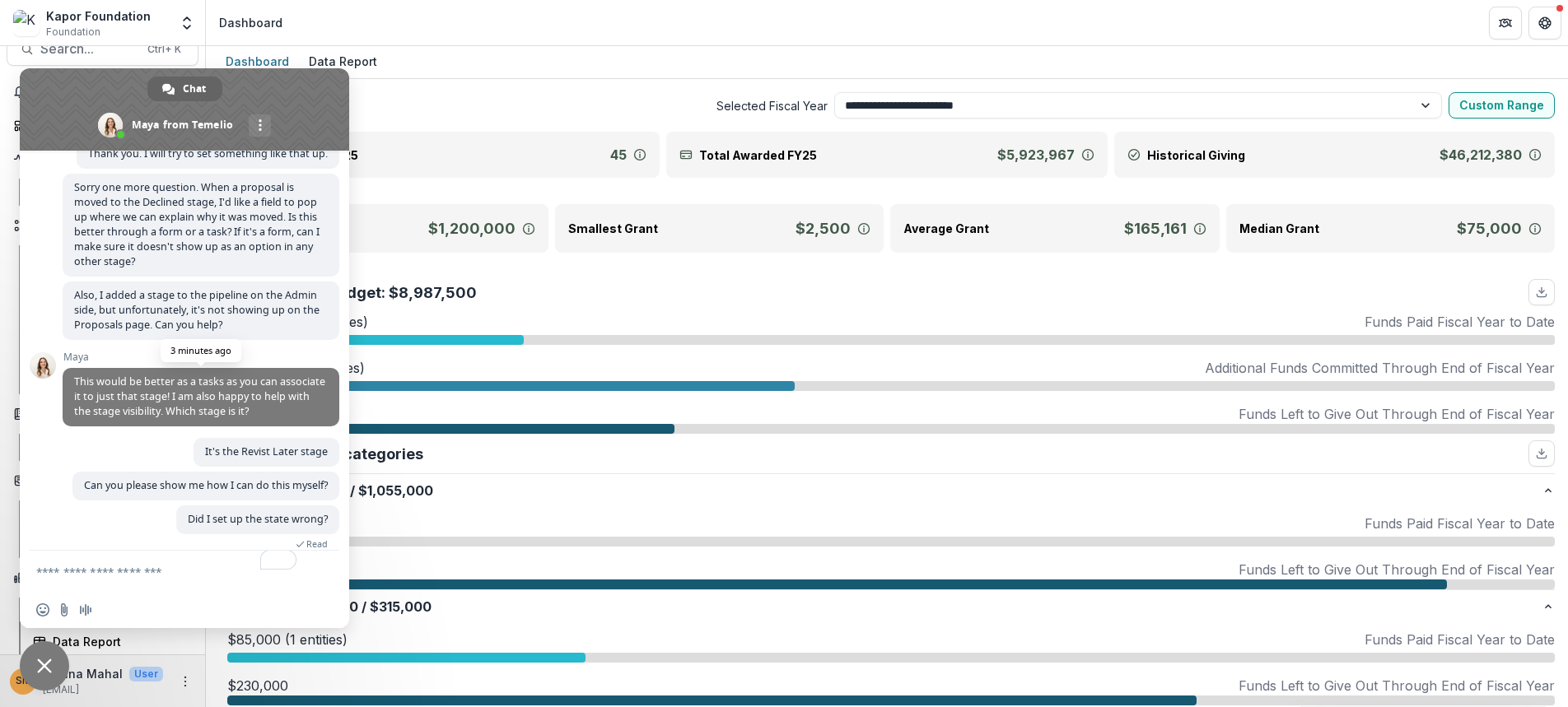 scroll, scrollTop: 6212, scrollLeft: 0, axis: vertical 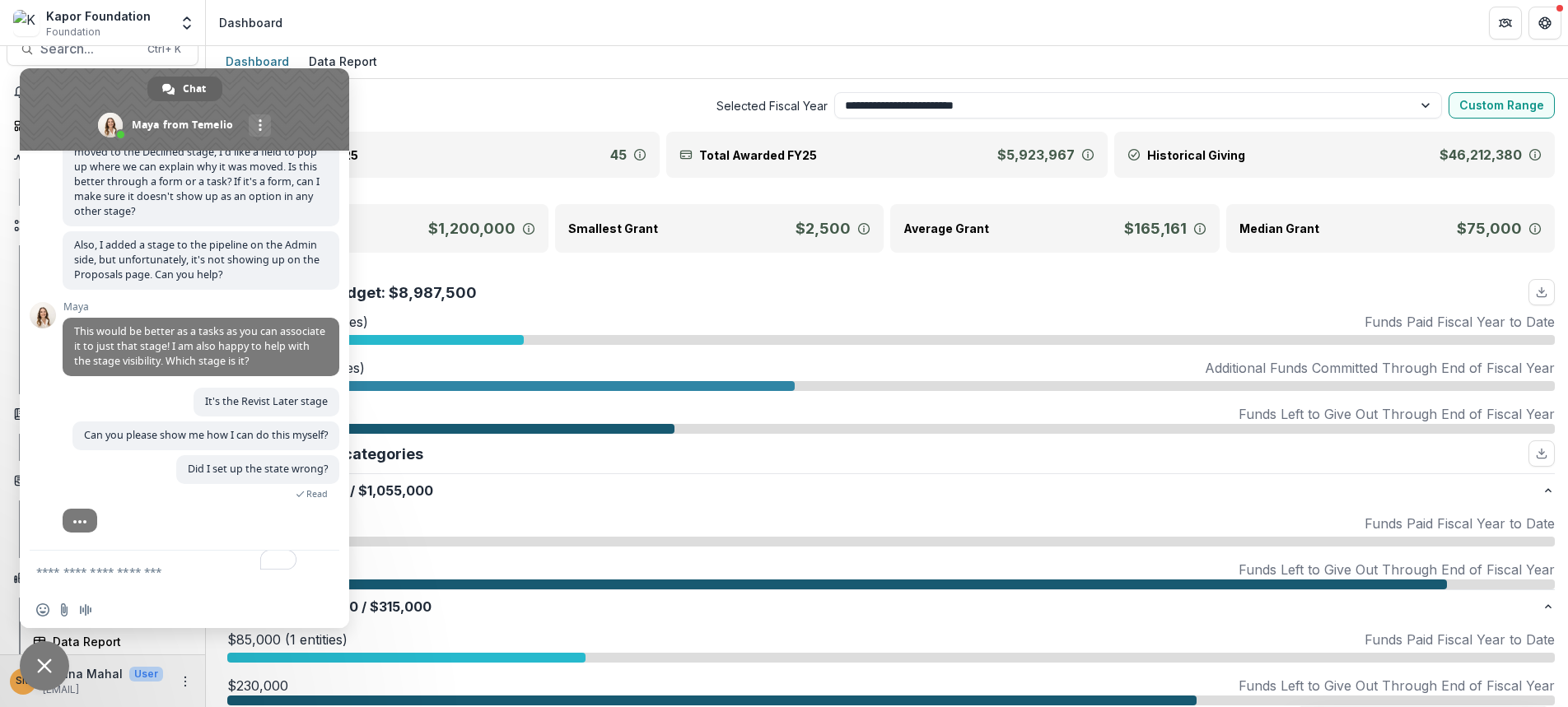 click on "Selected Fiscal Year" at bounding box center (523, 105) 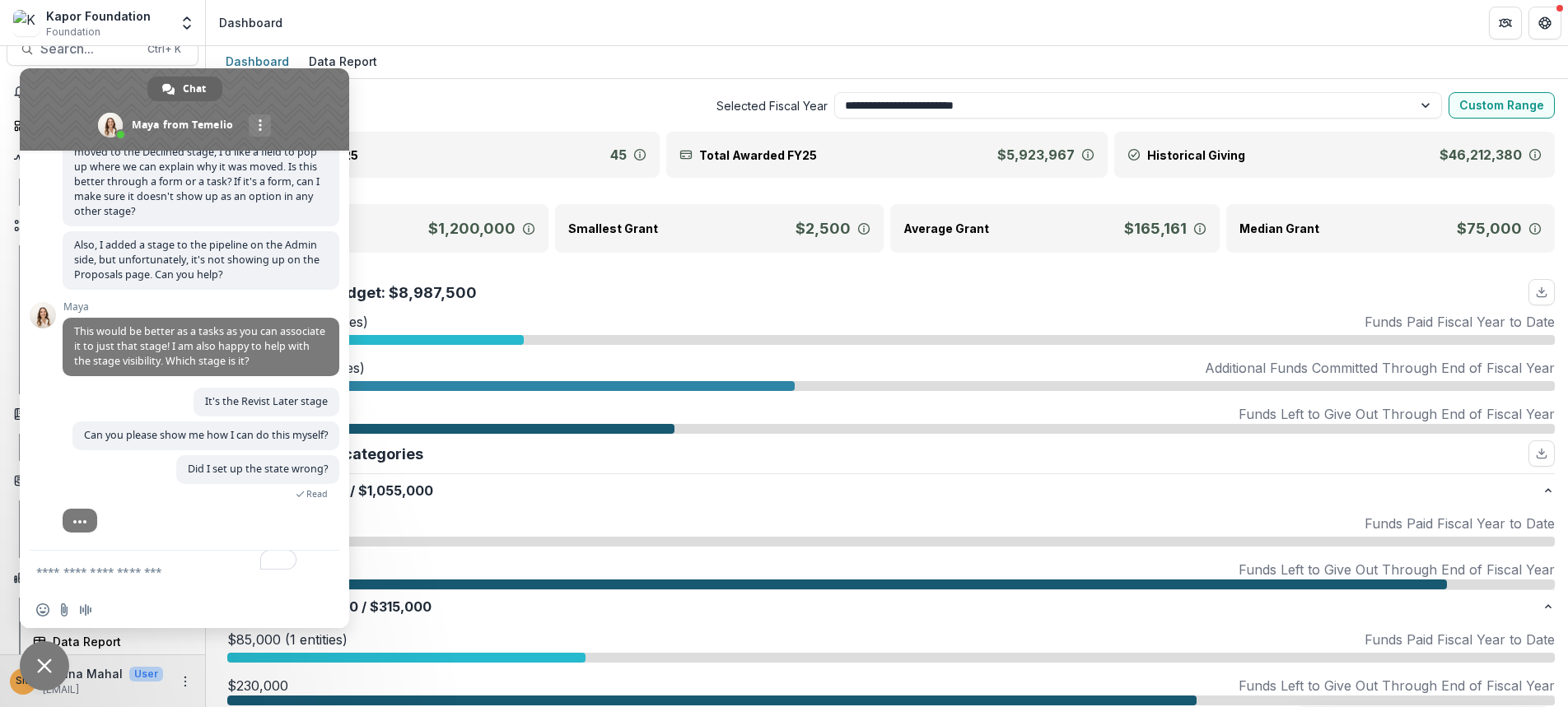 click at bounding box center (184, 109) 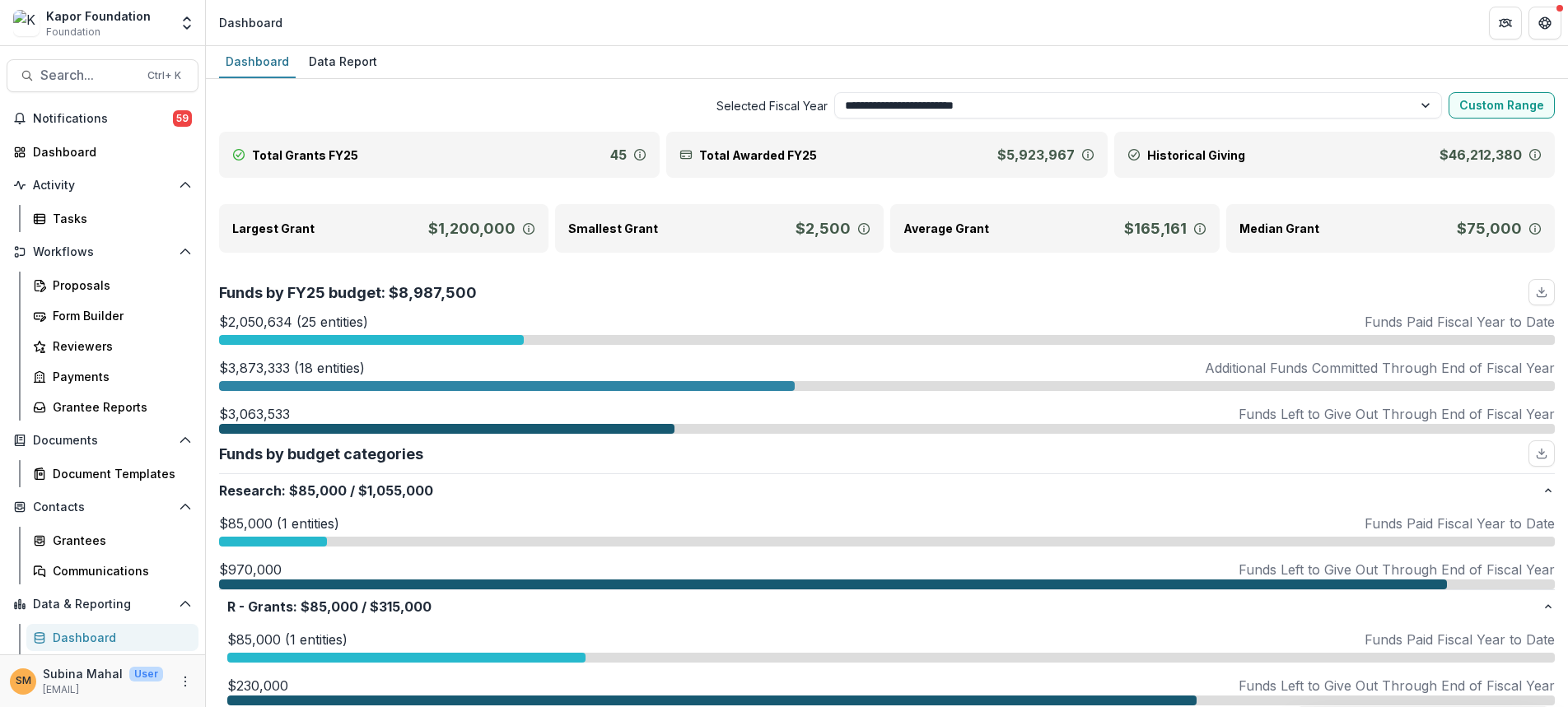scroll, scrollTop: 26, scrollLeft: 0, axis: vertical 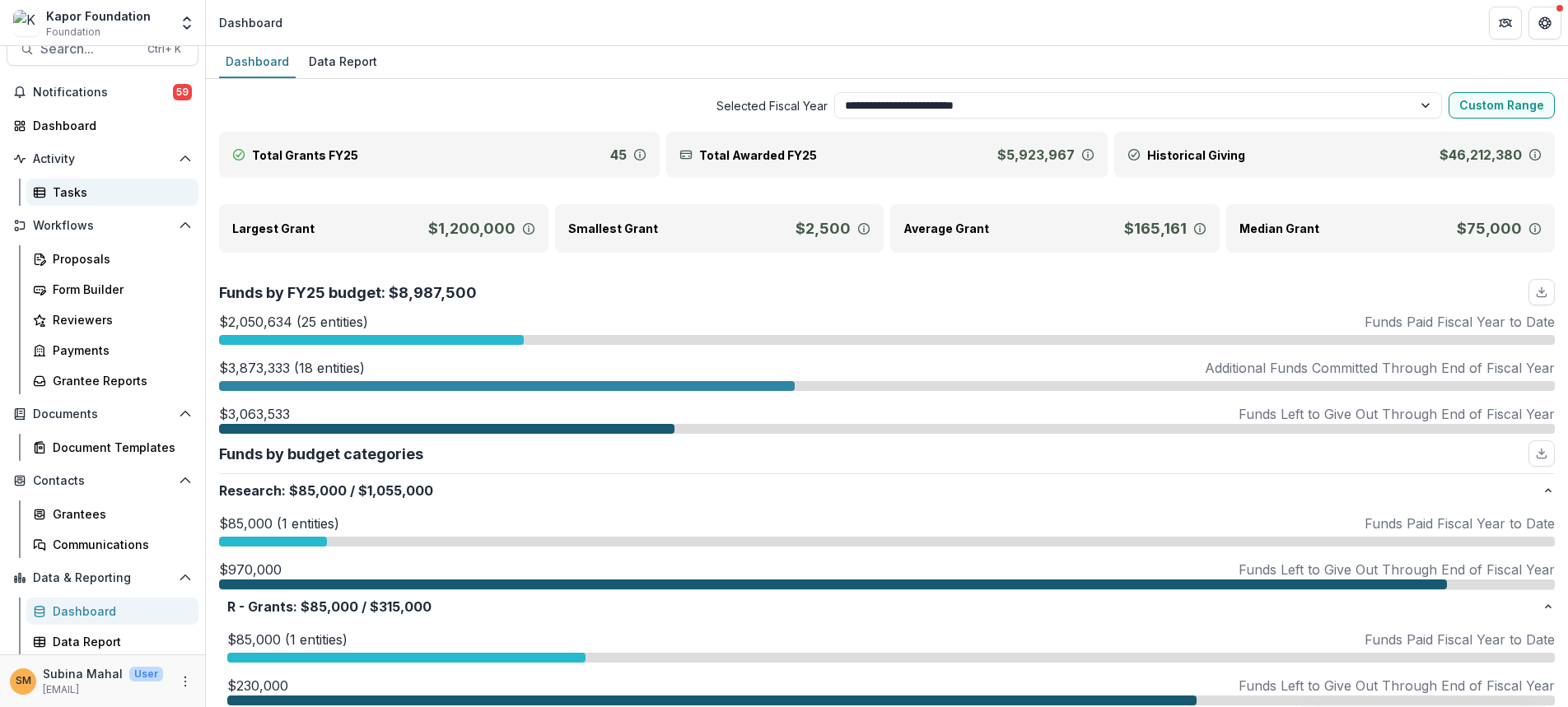 click on "Tasks" at bounding box center [119, 192] 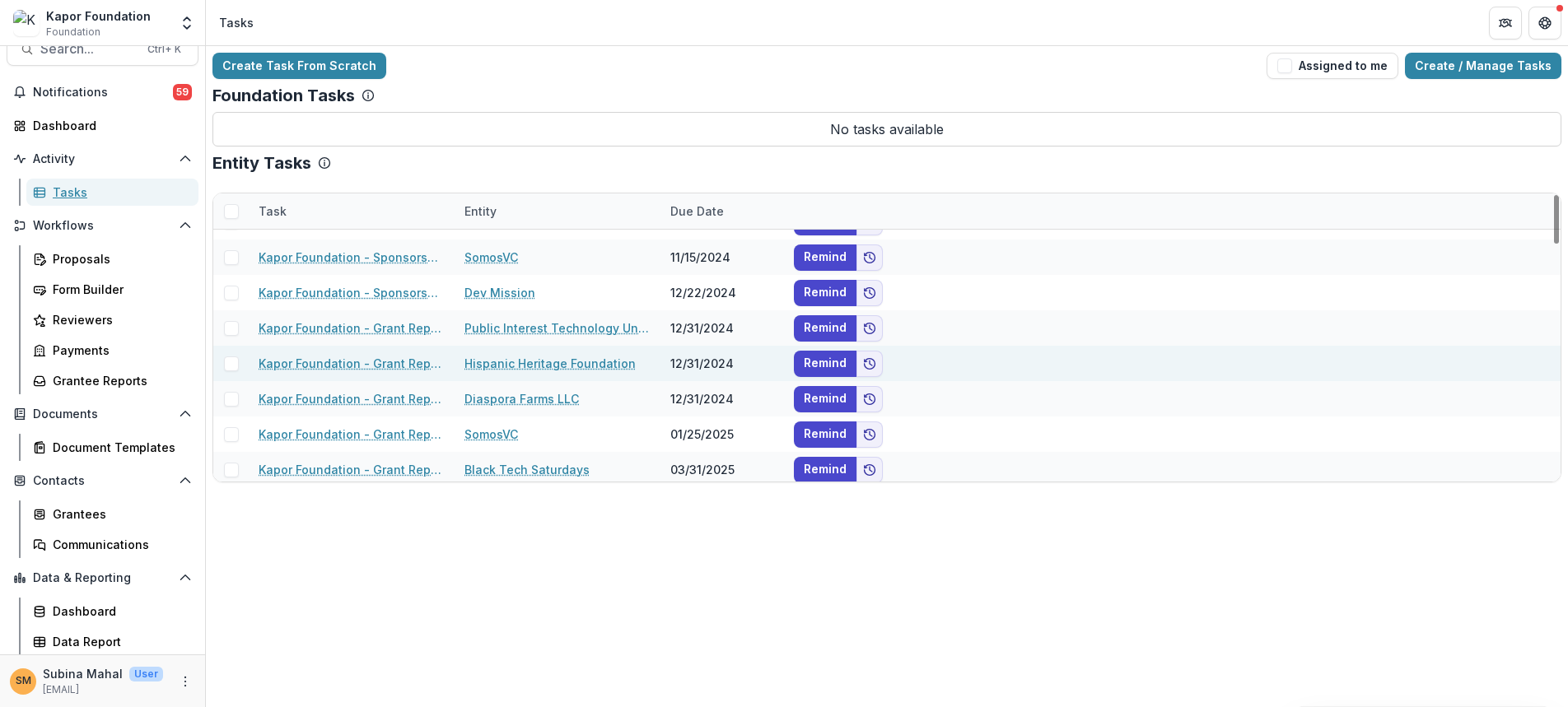 scroll, scrollTop: 0, scrollLeft: 0, axis: both 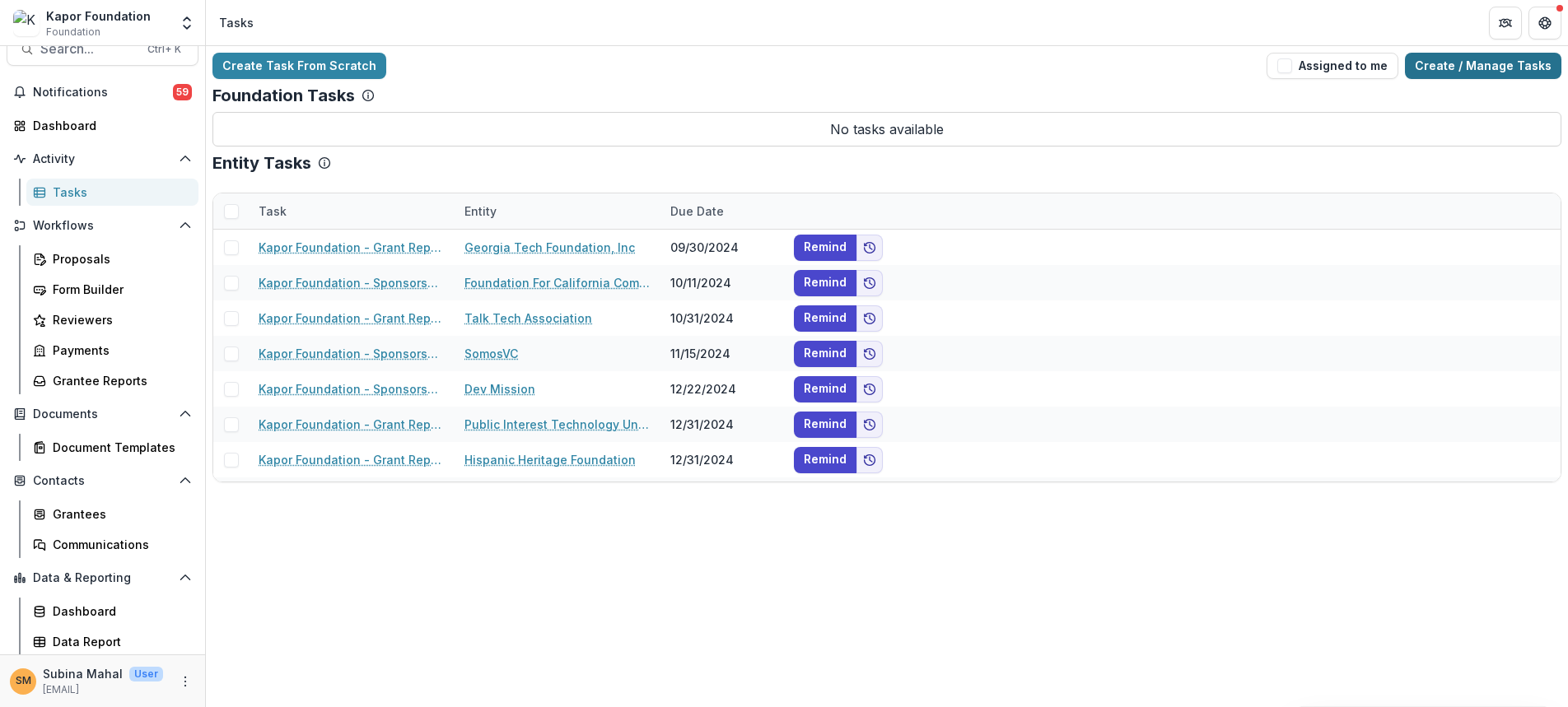 click on "Create / Manage Tasks" at bounding box center [1483, 66] 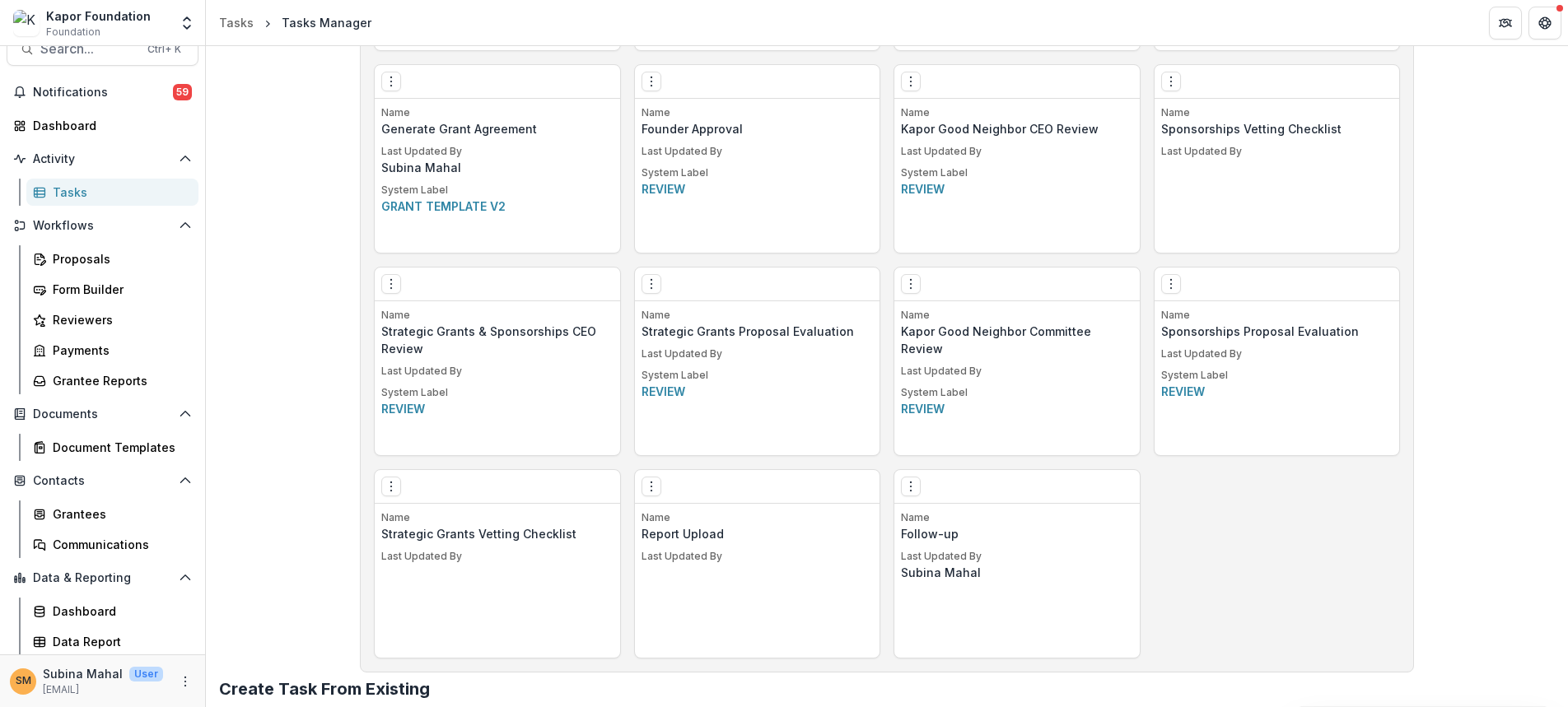 scroll, scrollTop: 1317, scrollLeft: 0, axis: vertical 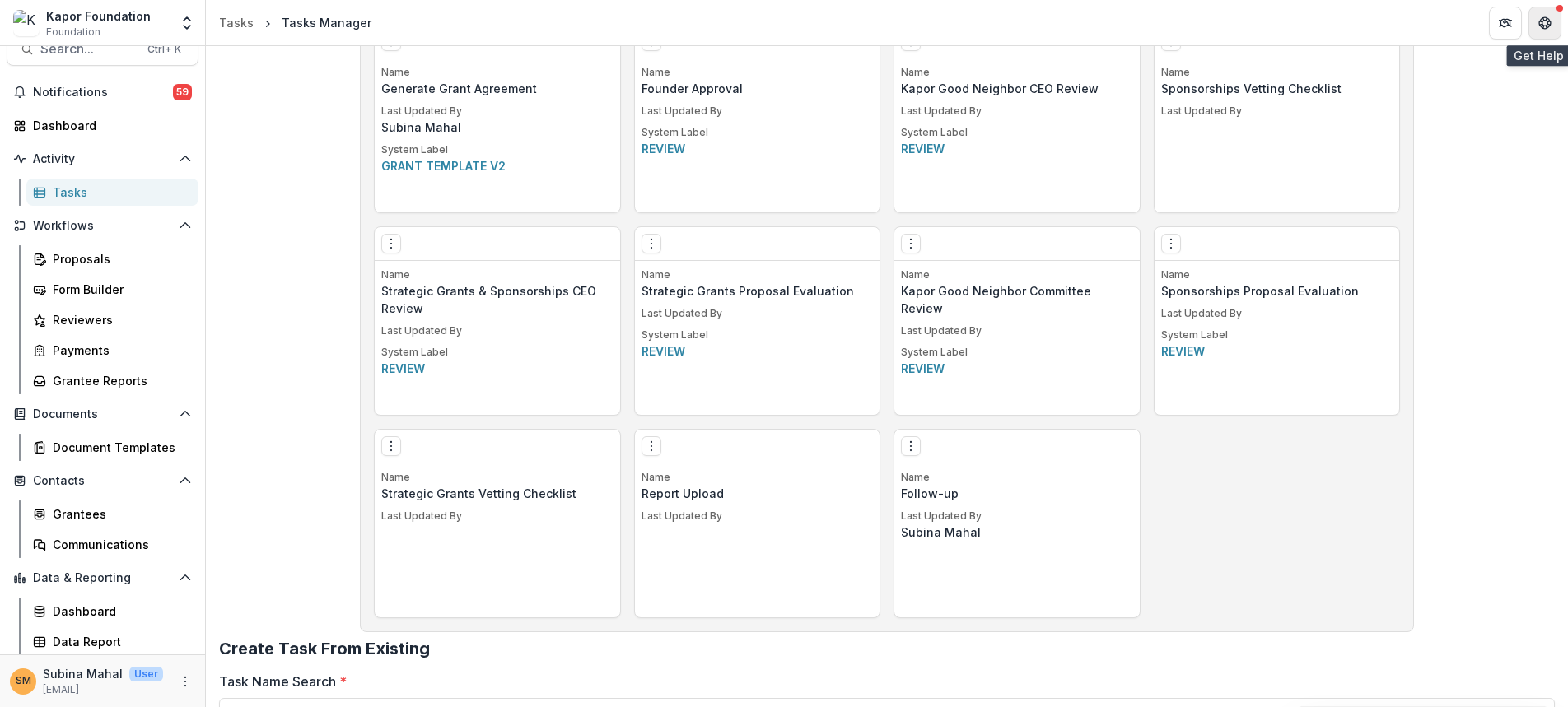 click at bounding box center (1545, 23) 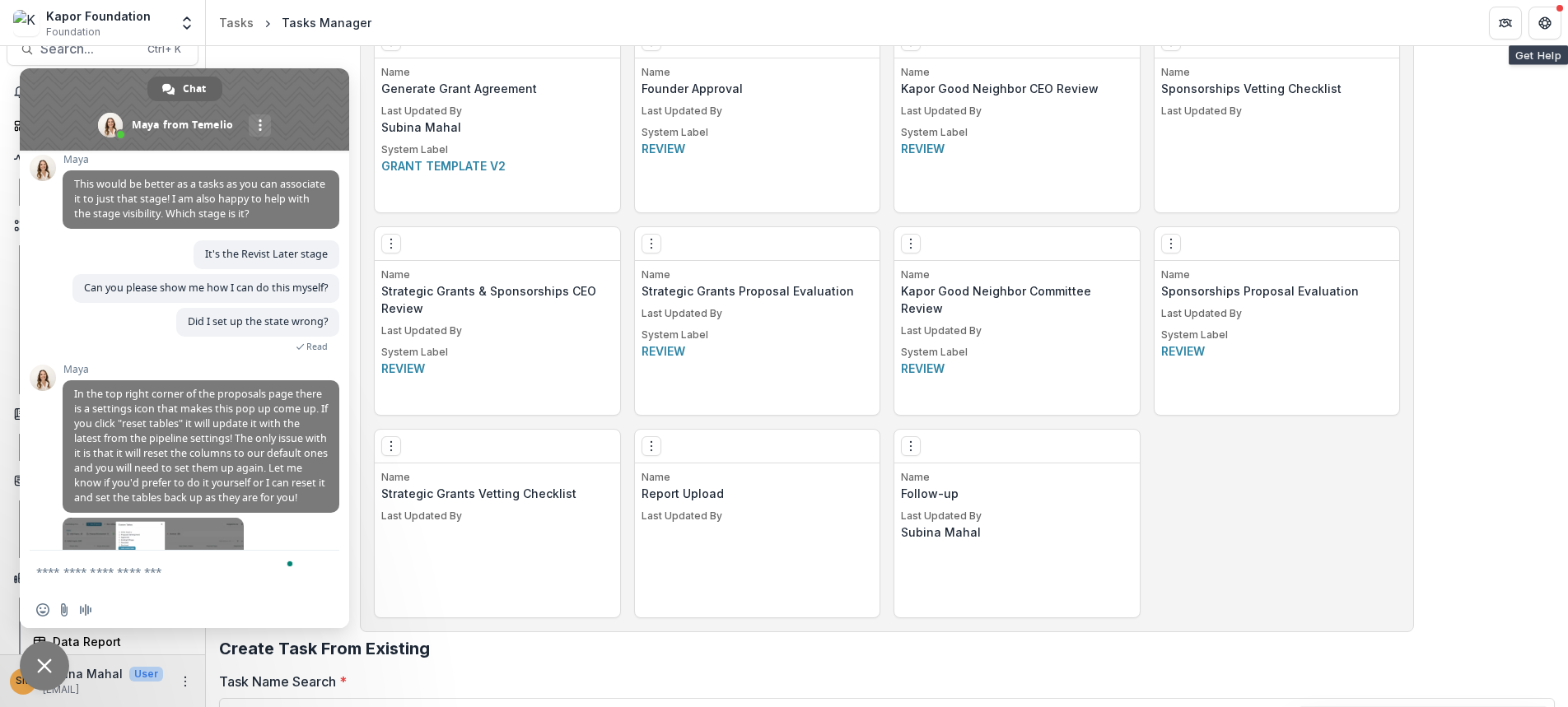 scroll, scrollTop: 6465, scrollLeft: 0, axis: vertical 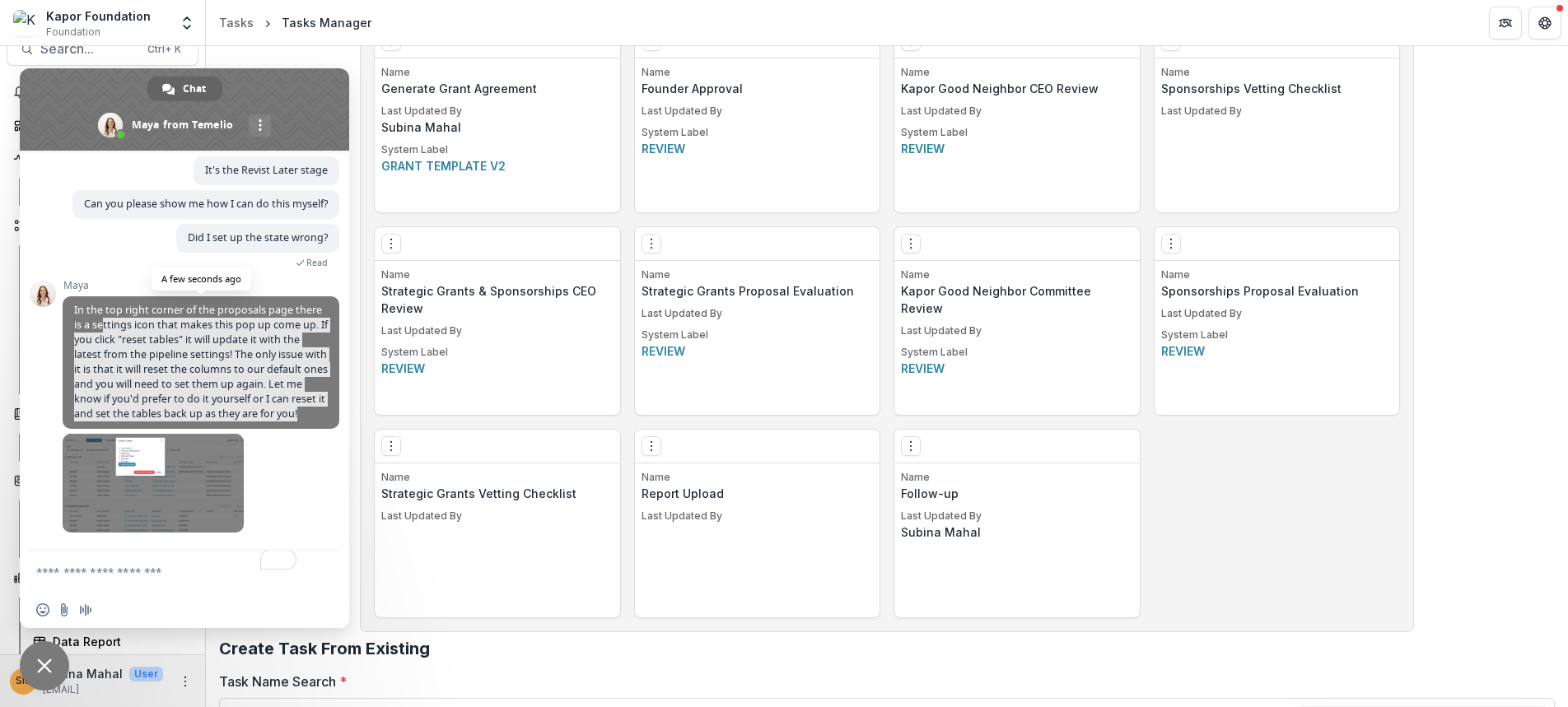 drag, startPoint x: 101, startPoint y: 308, endPoint x: 239, endPoint y: 414, distance: 174.01149 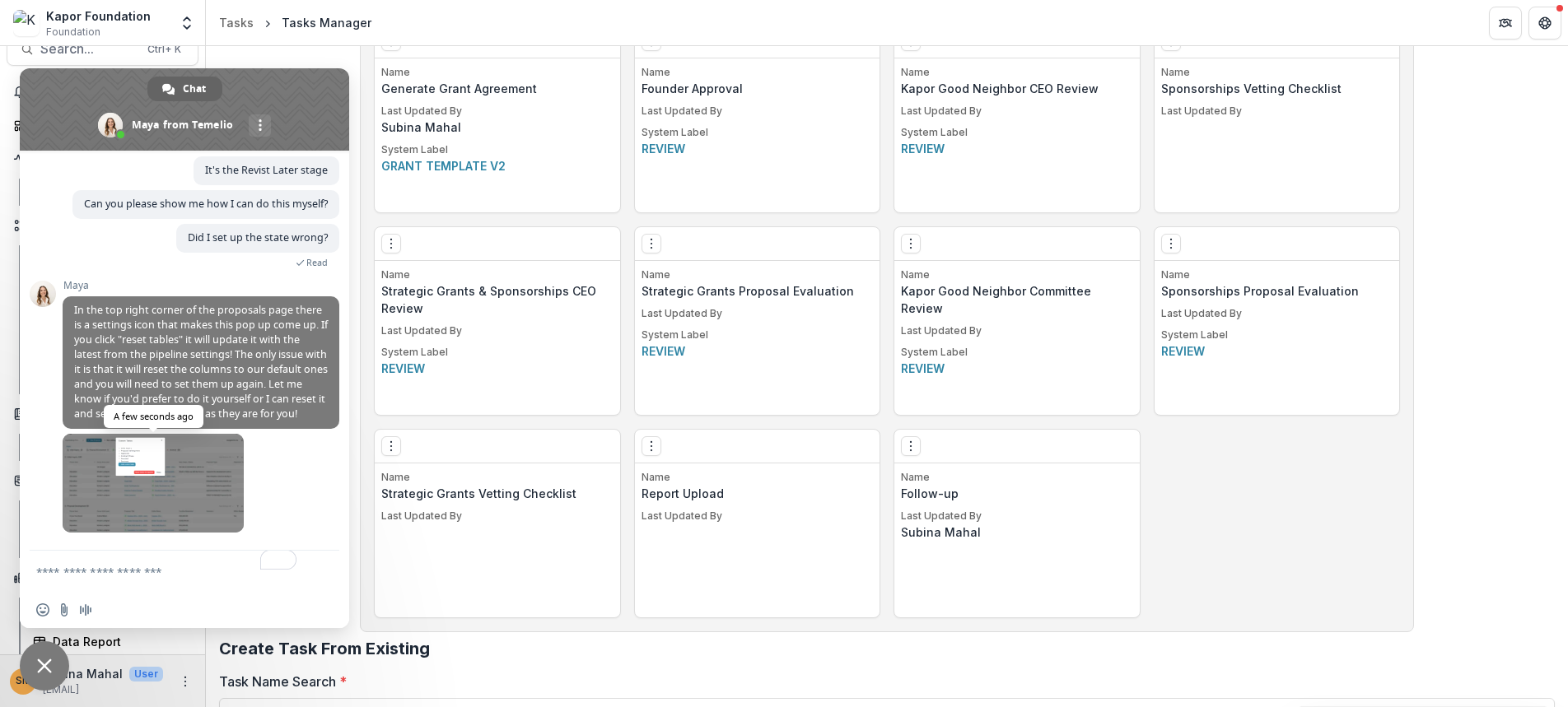 click at bounding box center [153, 483] 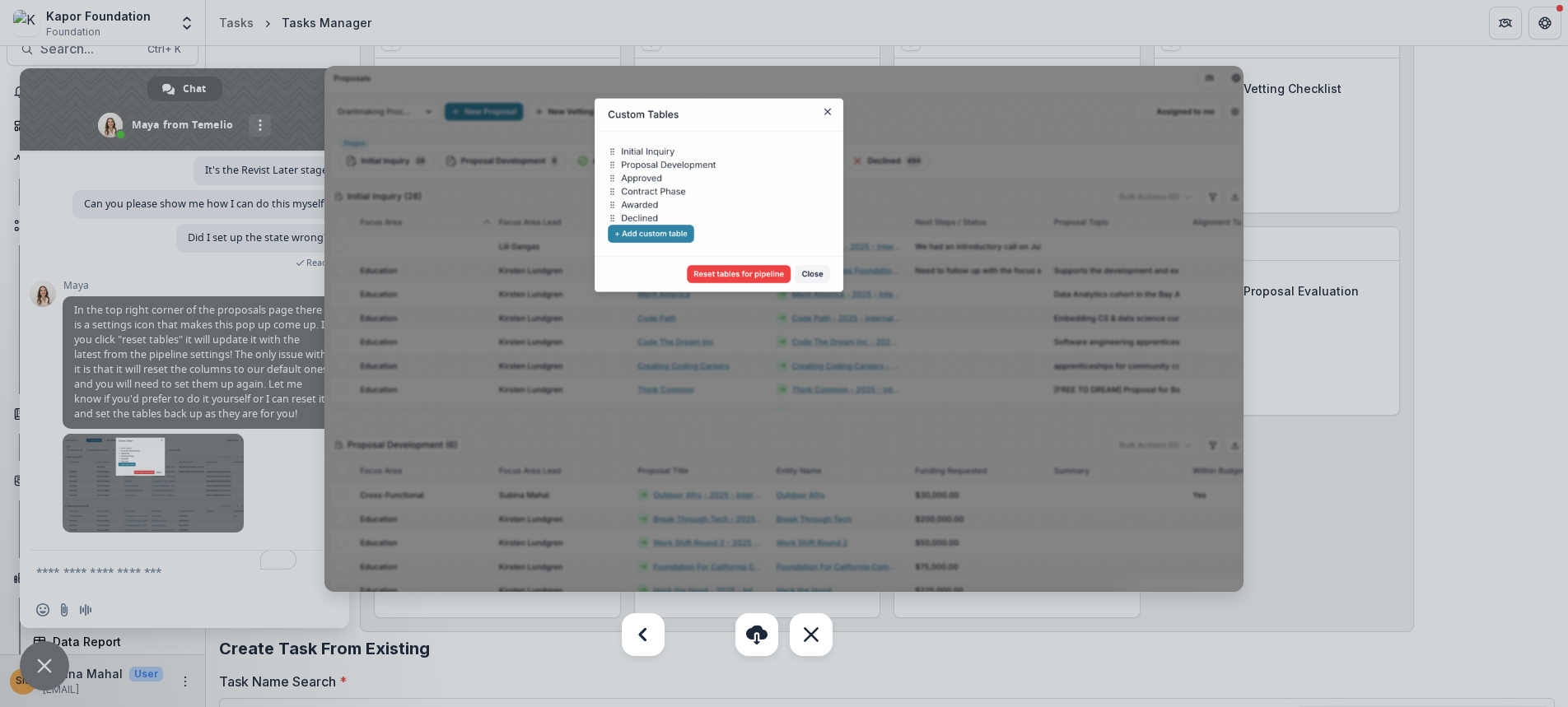 click at bounding box center (784, 328) 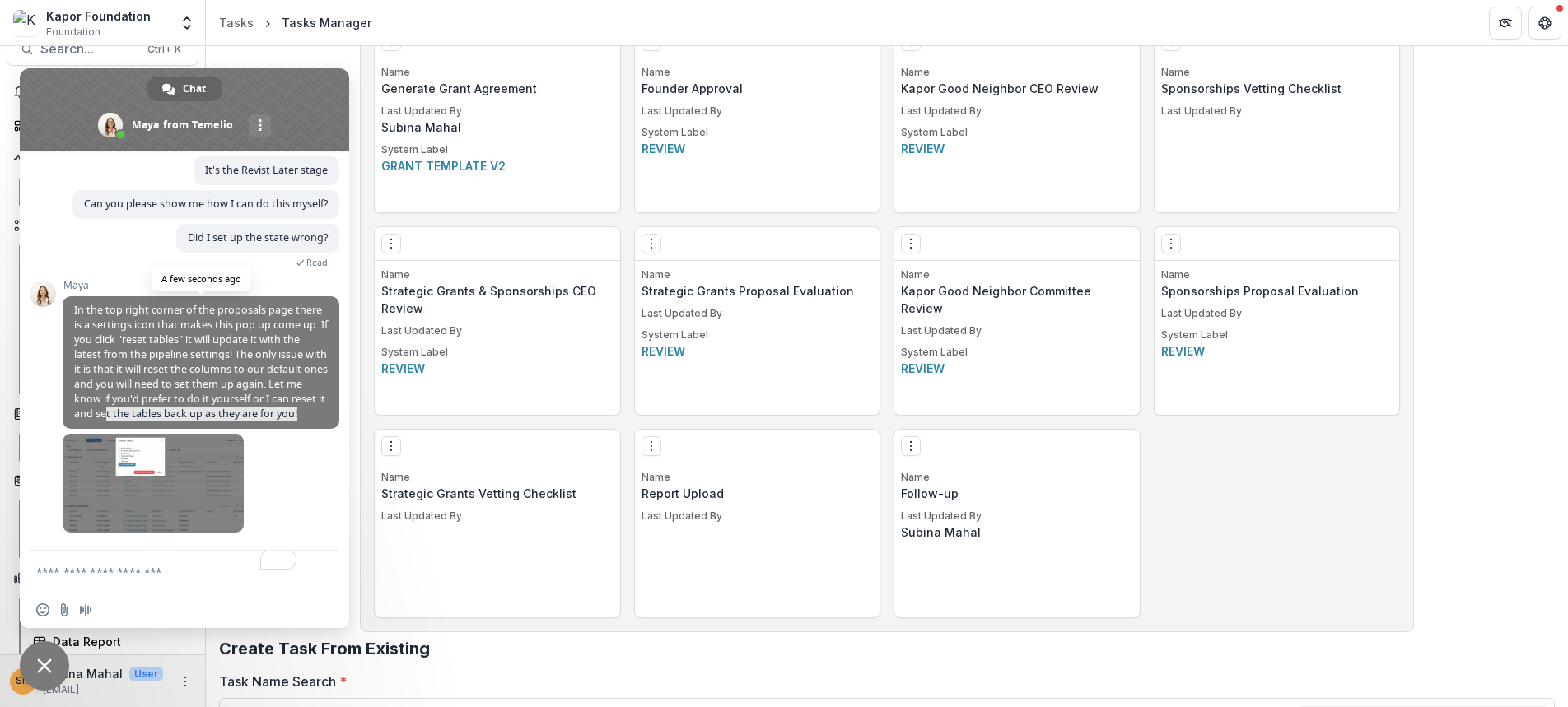 drag, startPoint x: 160, startPoint y: 391, endPoint x: 201, endPoint y: 413, distance: 46.52956 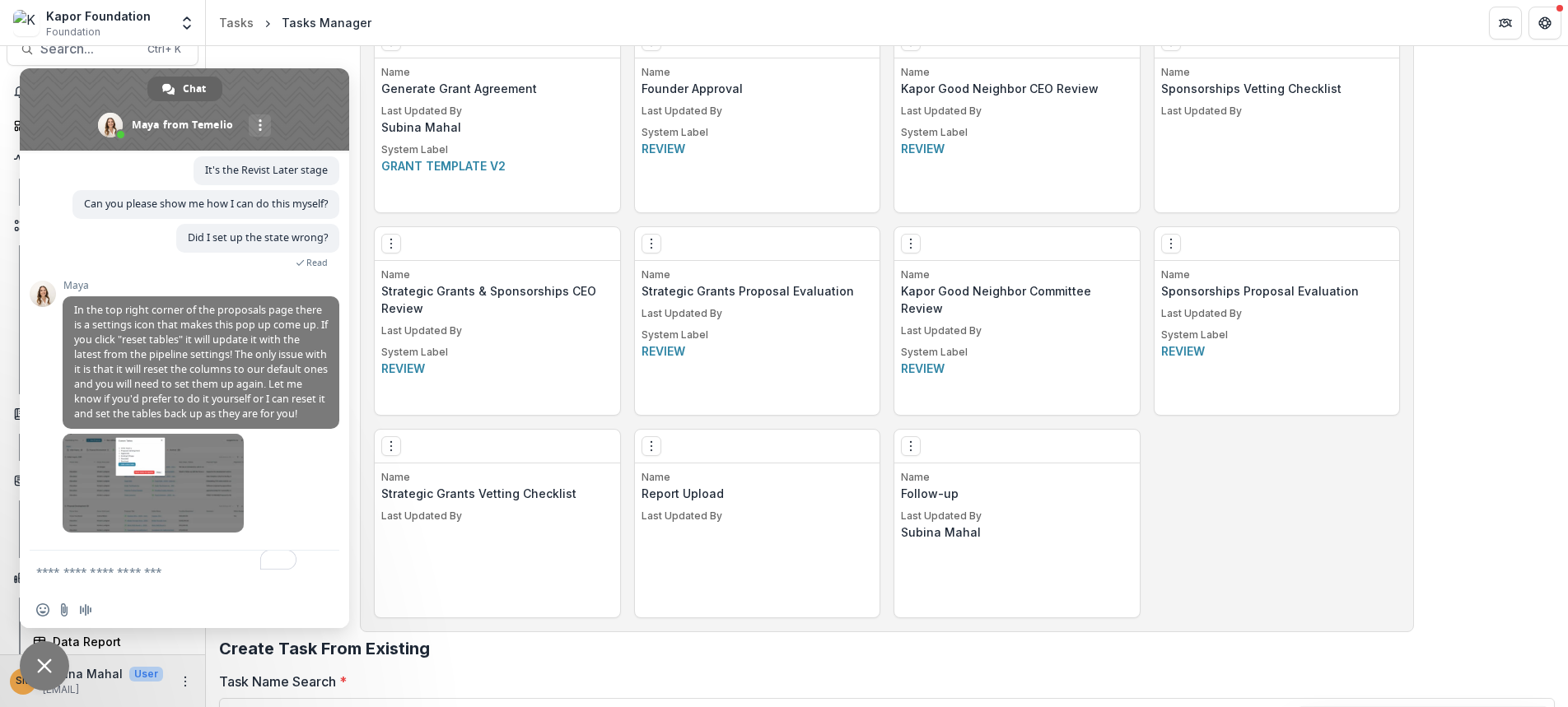 click at bounding box center [168, 571] 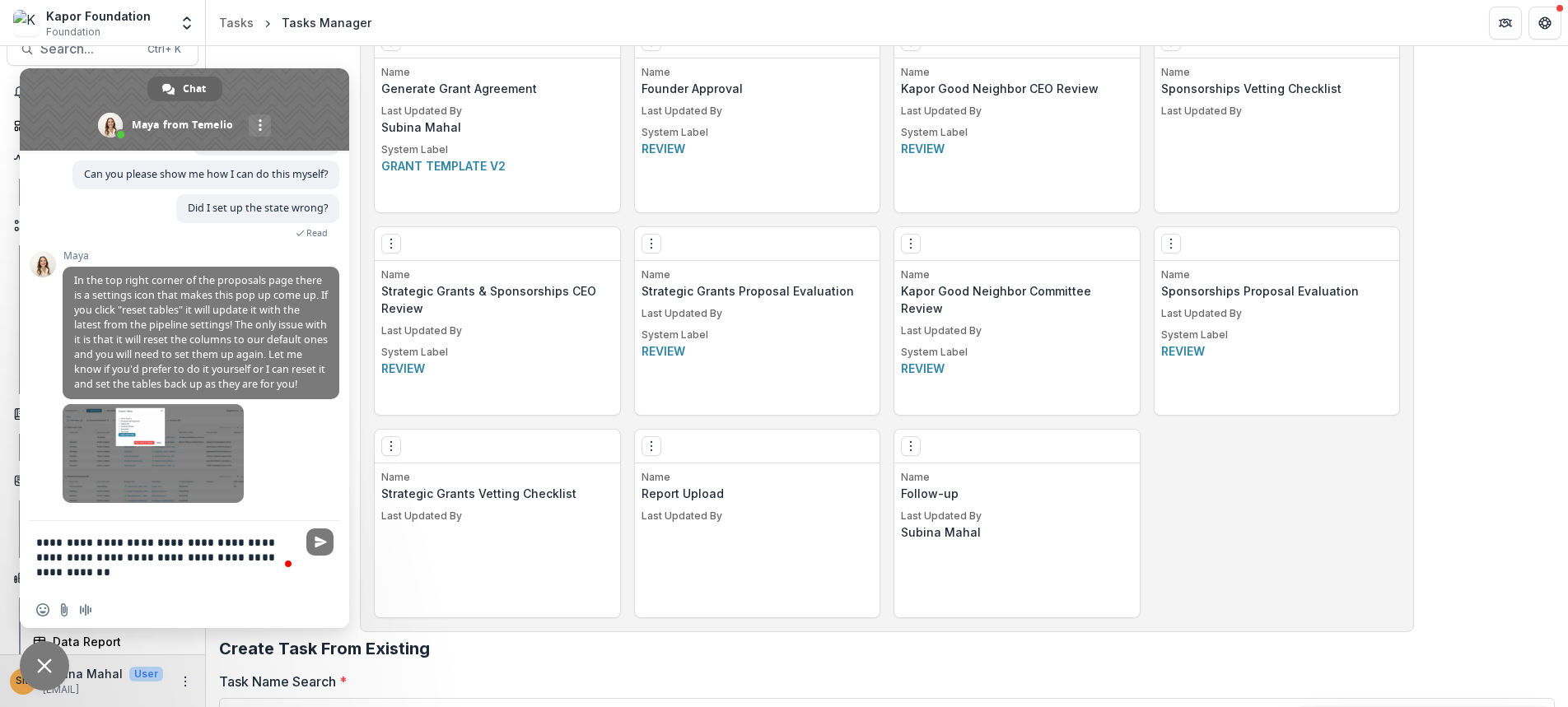 type on "**********" 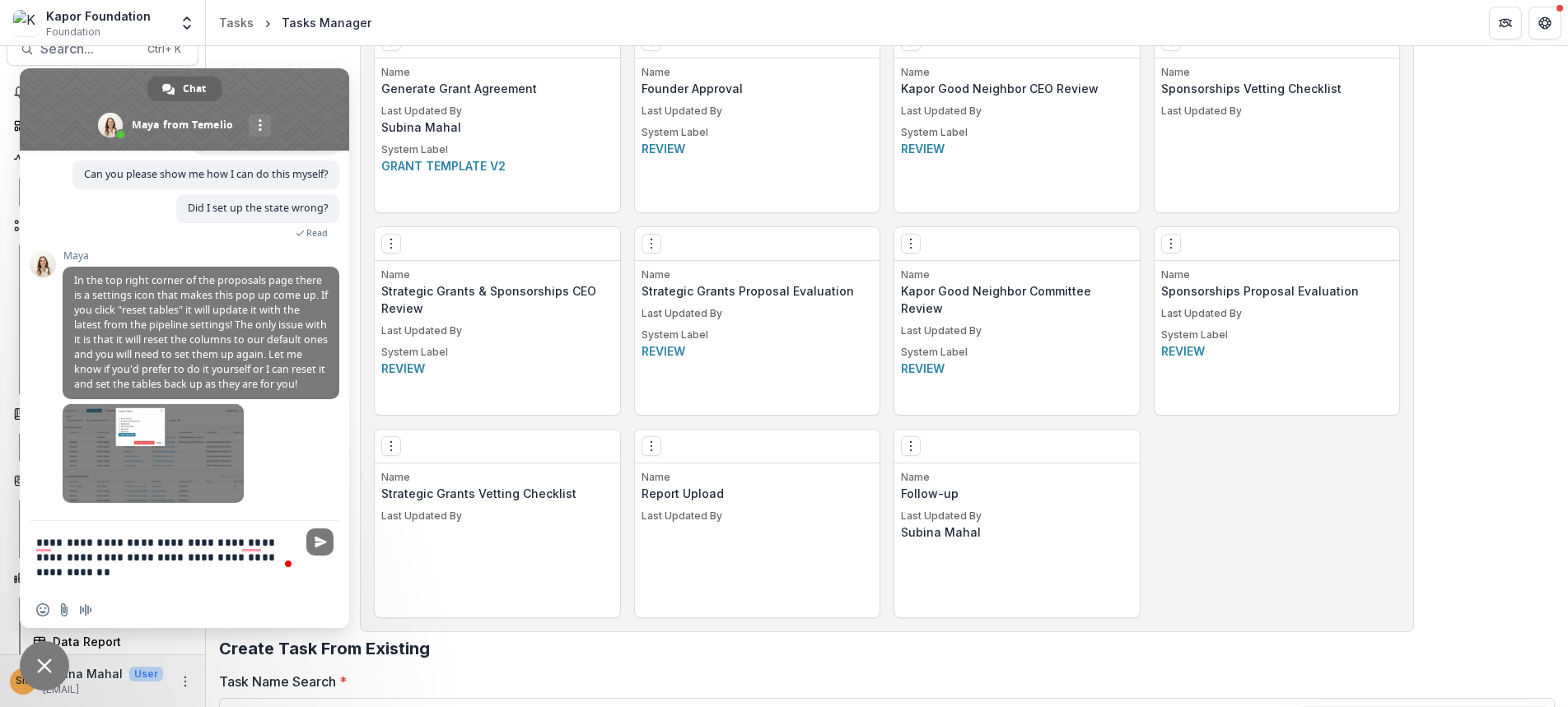 type 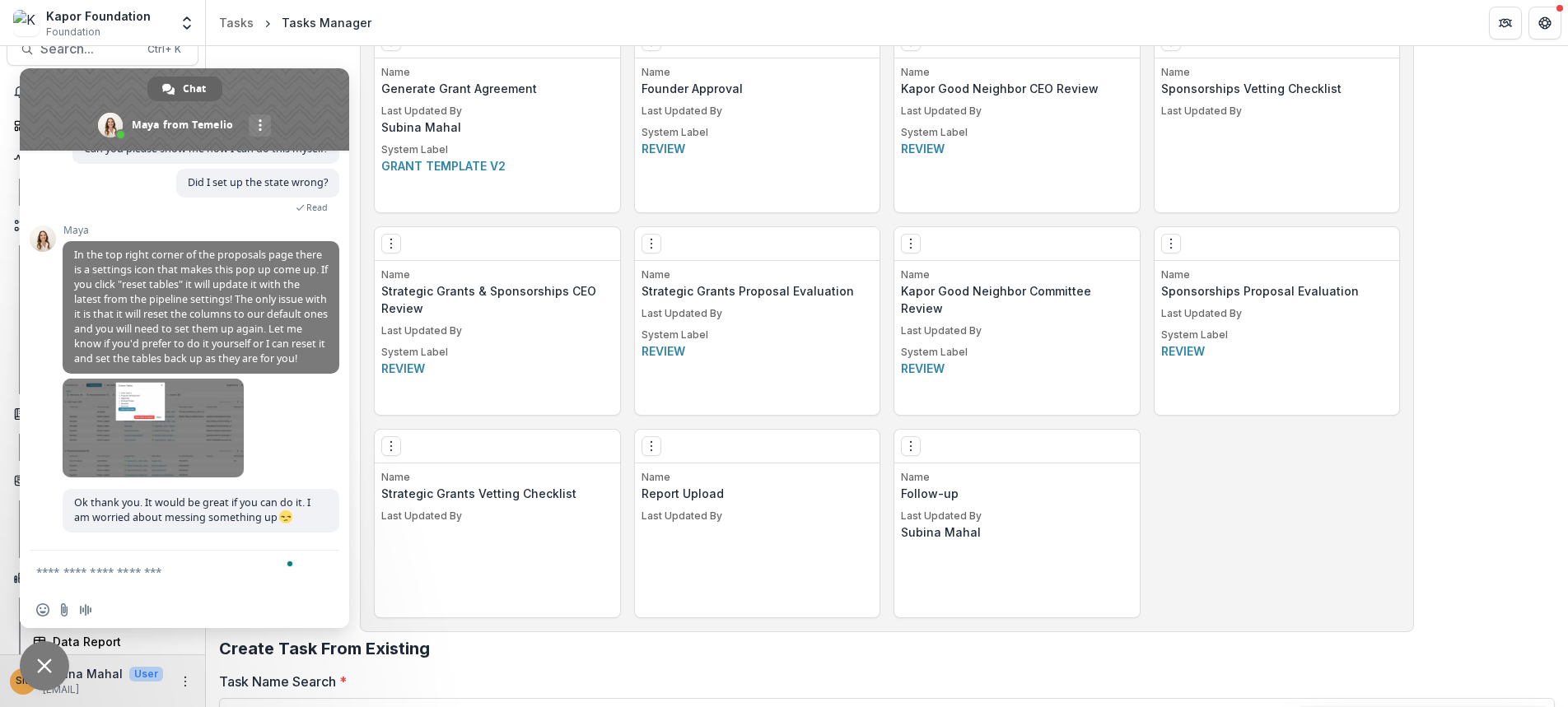 scroll, scrollTop: 6522, scrollLeft: 0, axis: vertical 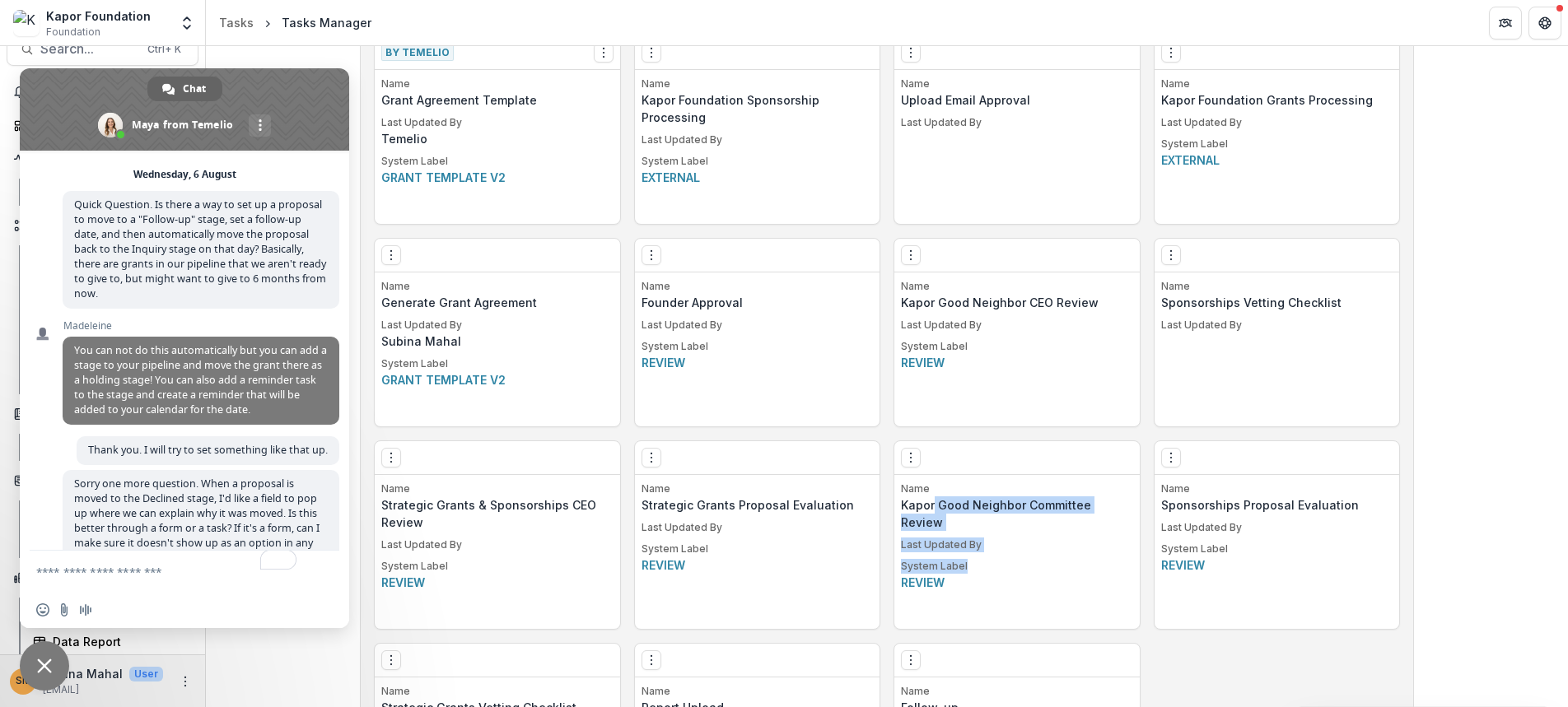 drag, startPoint x: 932, startPoint y: 506, endPoint x: 965, endPoint y: 549, distance: 54.20332 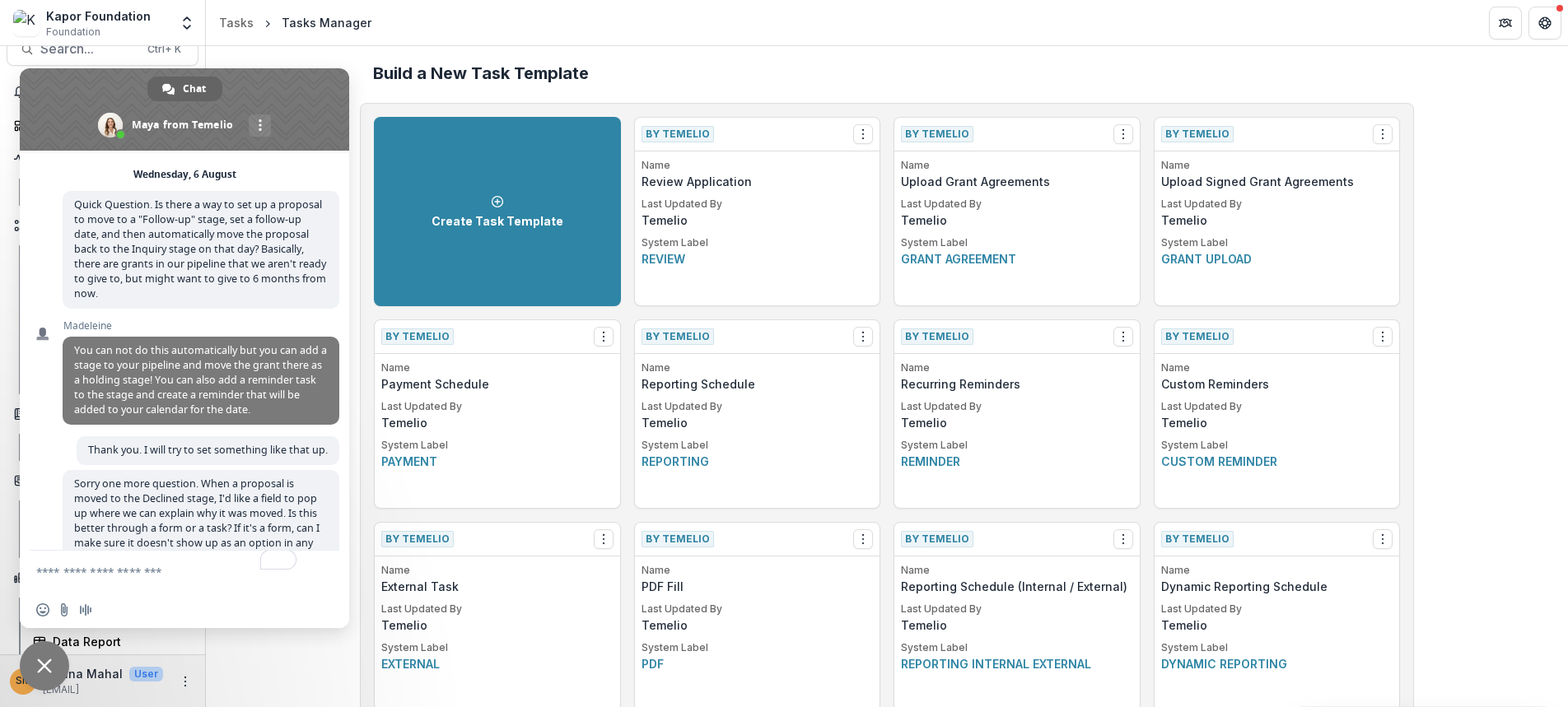 scroll, scrollTop: 0, scrollLeft: 0, axis: both 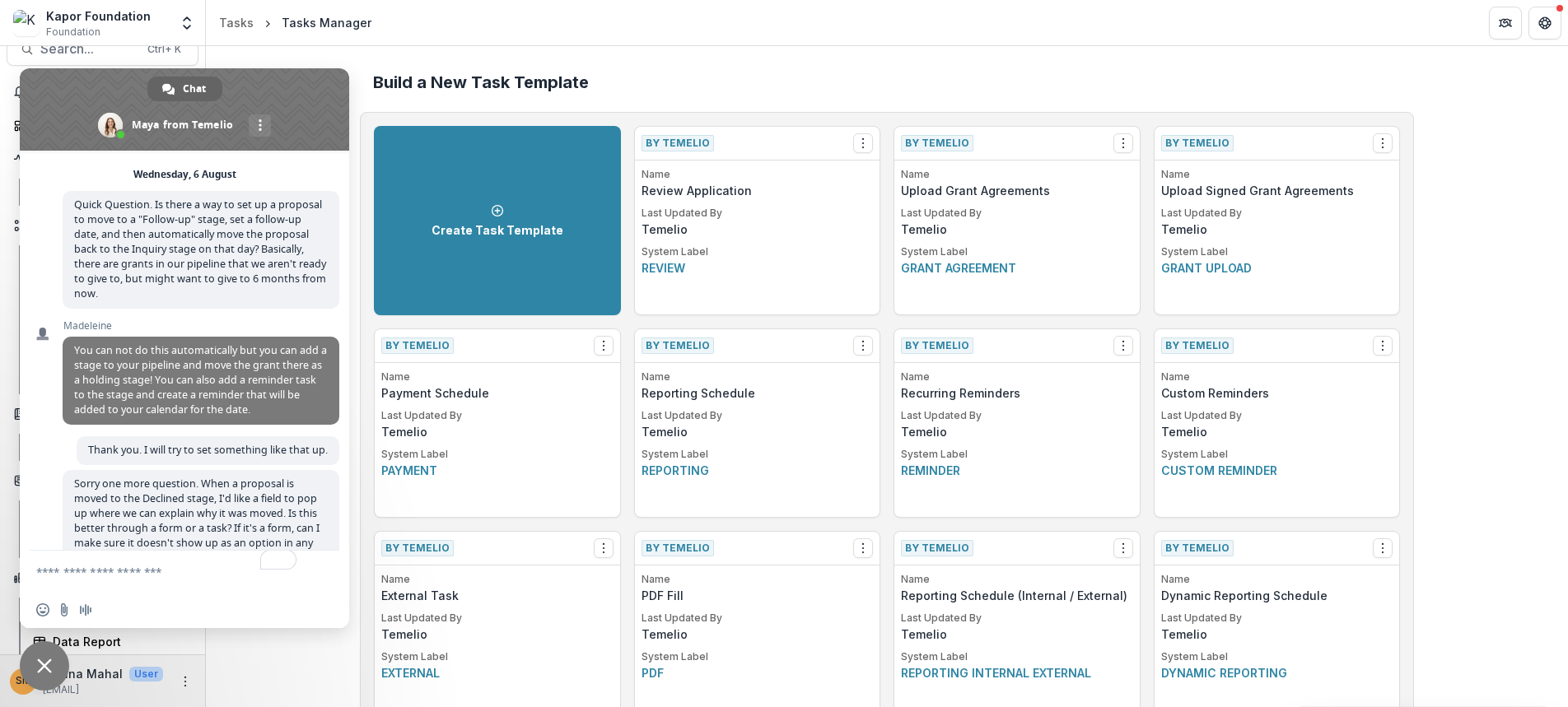 click at bounding box center (184, 109) 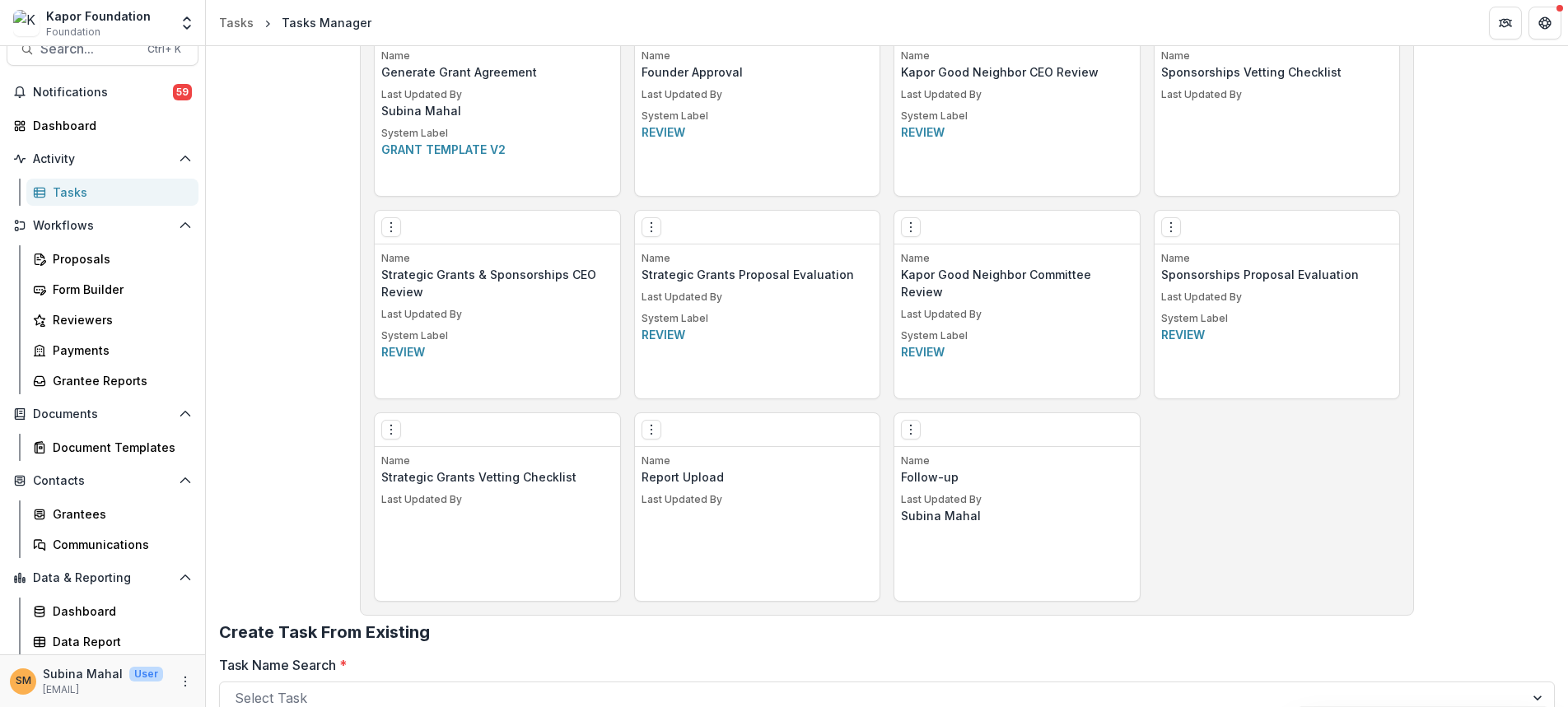 scroll, scrollTop: 1399, scrollLeft: 0, axis: vertical 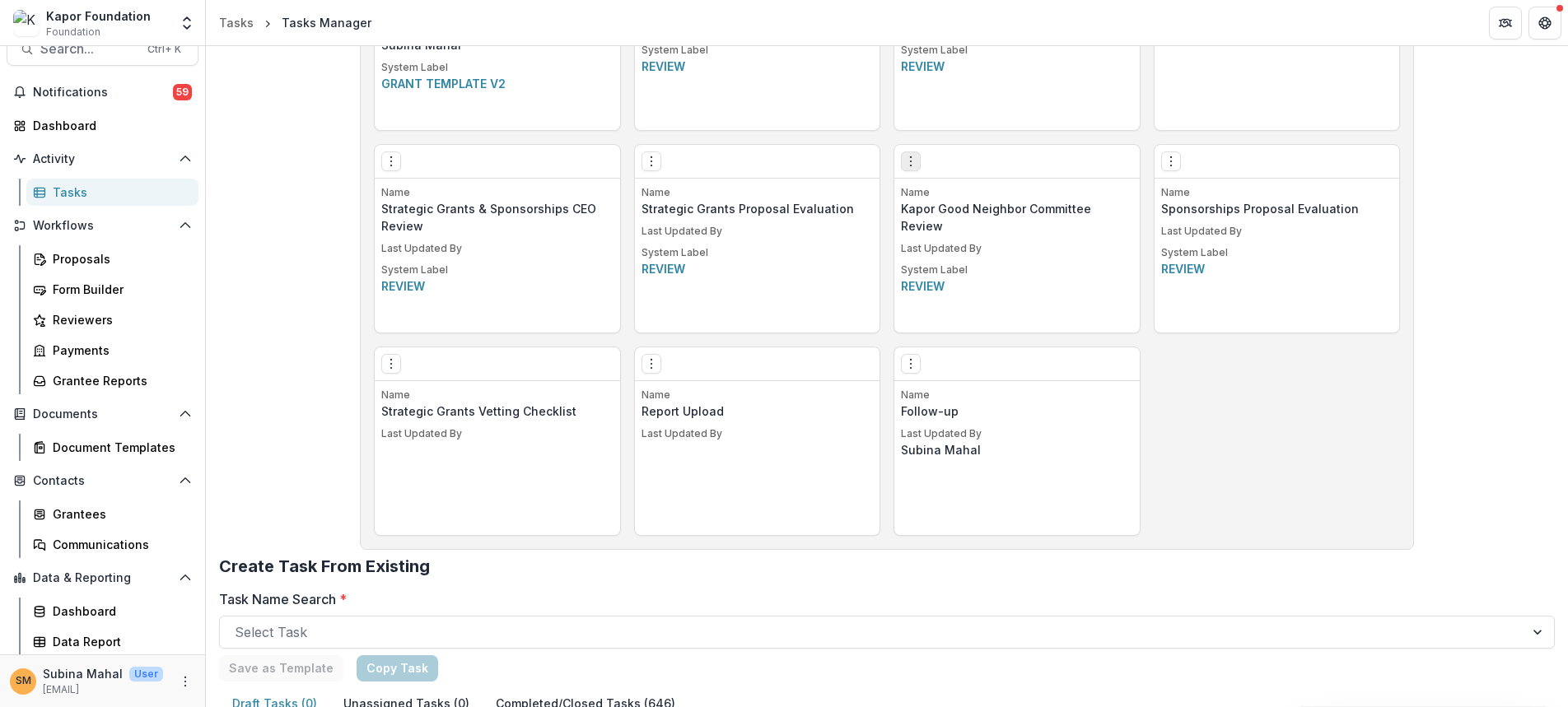click 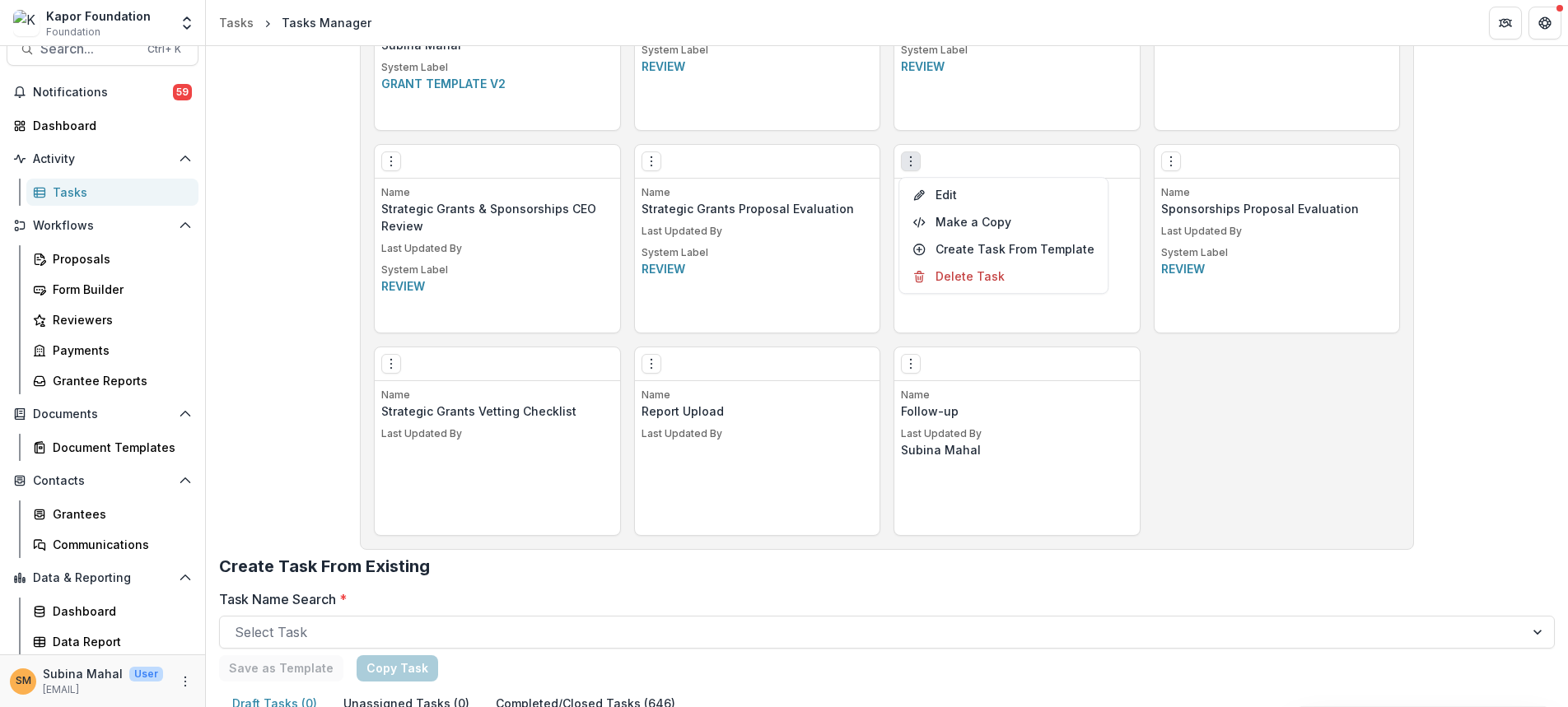 click on "Create Task Template By Temelio View Make a Copy Create Task From Template Name Review Application Last Updated By Temelio System Label Review By Temelio View Create Task From Template Name Upload Grant Agreements Last Updated By Temelio System Label Grant agreement By Temelio View Make a Copy Create Task From Template Name Upload Signed Grant Agreements Last Updated By Temelio System Label Grant upload By Temelio View Create Task From Template Name Payment Schedule Last Updated By Temelio System Label Payment By Temelio View Create Task From Template Name Reporting Schedule Last Updated By Temelio System Label Reporting By Temelio View Create Task From Template Name Recurring Reminders Last Updated By Temelio System Label Reminder By Temelio View Make a Copy Create Task From Template Name Custom Reminders Last Updated By Temelio System Label Custom reminder By Temelio View Make a Copy Create Task From Template Name External Task Last Updated By Temelio System Label External By Temelio View Make a Copy Name" at bounding box center (887, -369) 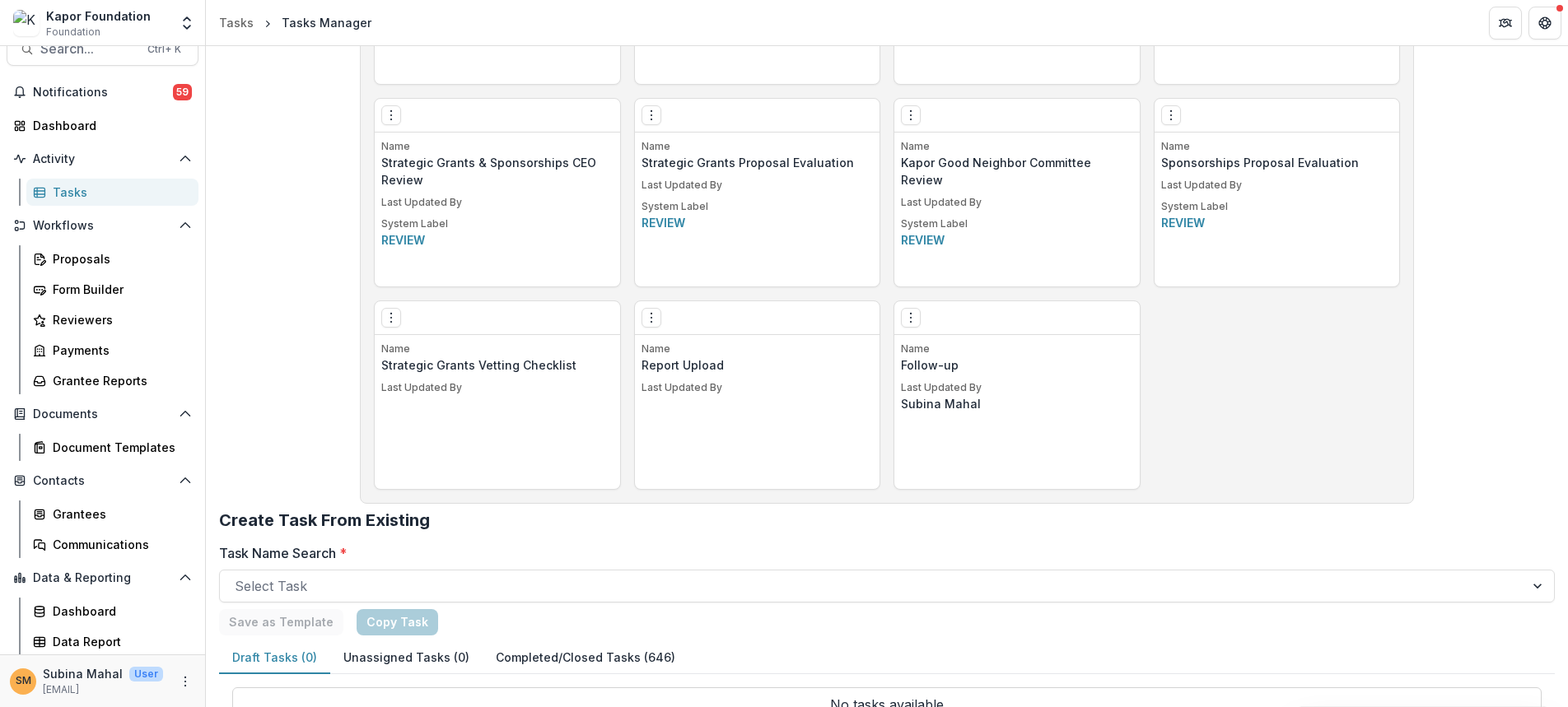 scroll, scrollTop: 1485, scrollLeft: 0, axis: vertical 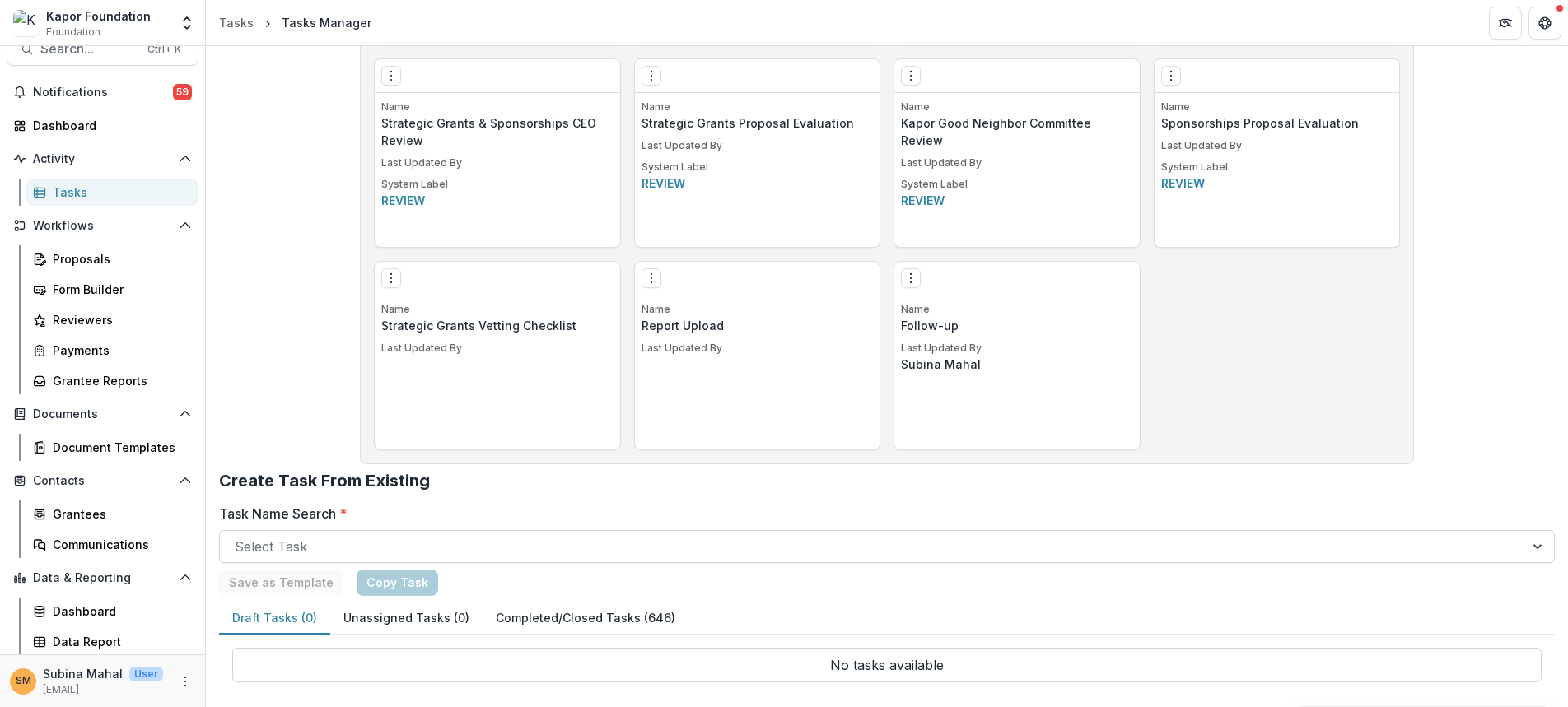 click at bounding box center (872, 547) 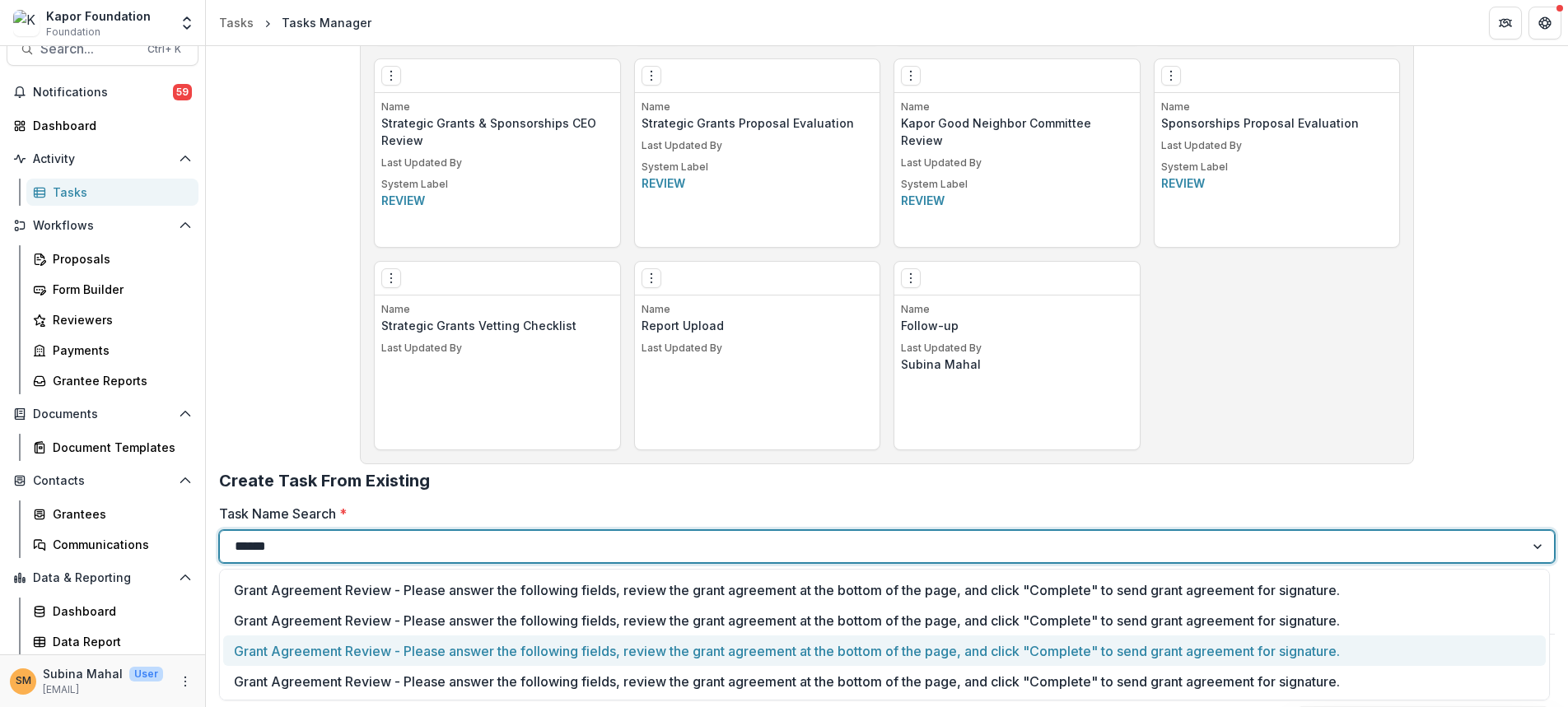 scroll, scrollTop: 481, scrollLeft: 0, axis: vertical 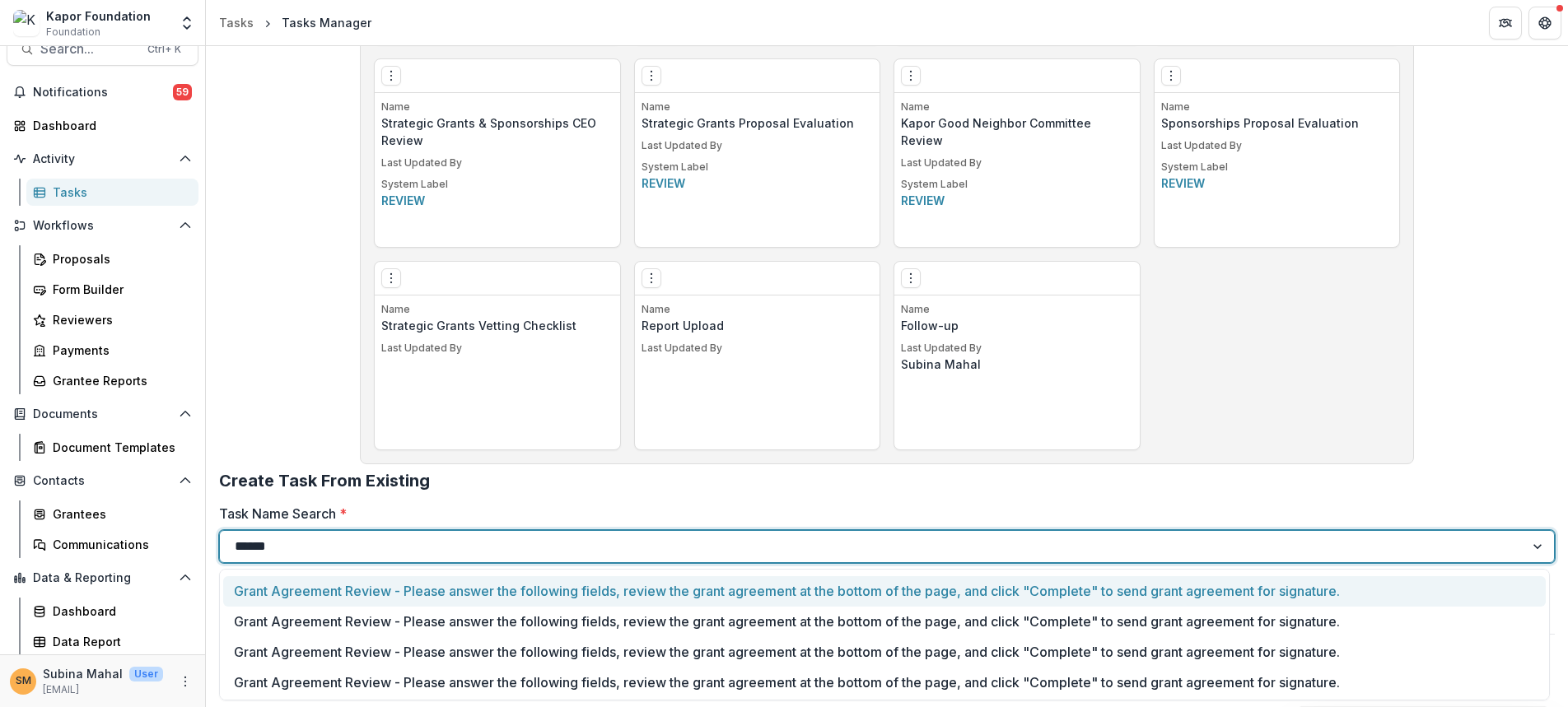 type on "******" 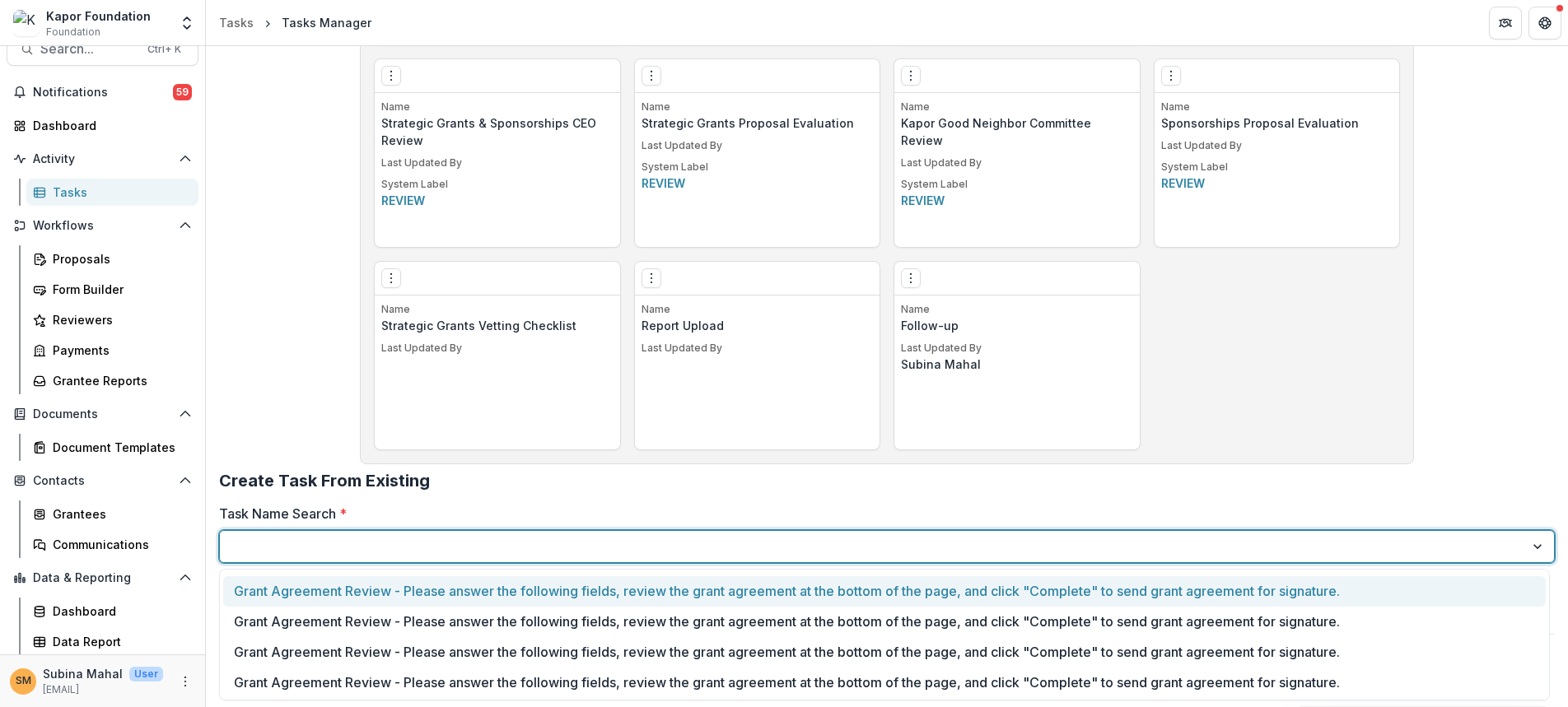 click on "Build a New Task Template Create Task Template By Temelio View Make a Copy Create Task From Template Name Review Application Last Updated By Temelio System Label Review By Temelio View Create Task From Template Name Upload Grant Agreements Last Updated By Temelio System Label Grant agreement By Temelio View Make a Copy Create Task From Template Name Upload Signed Grant Agreements Last Updated By Temelio System Label Grant upload By Temelio View Create Task From Template Name Payment Schedule Last Updated By Temelio System Label Payment By Temelio View Create Task From Template Name Reporting Schedule Last Updated By Temelio System Label Reporting By Temelio View Create Task From Template Name Recurring Reminders Last Updated By Temelio System Label Reminder By Temelio View Make a Copy Create Task From Template Name Custom Reminders Last Updated By Temelio System Label Custom reminder By Temelio View Make a Copy Create Task From Template Name External Task Last Updated By Temelio System Label External View Pdf" at bounding box center [887, -365] 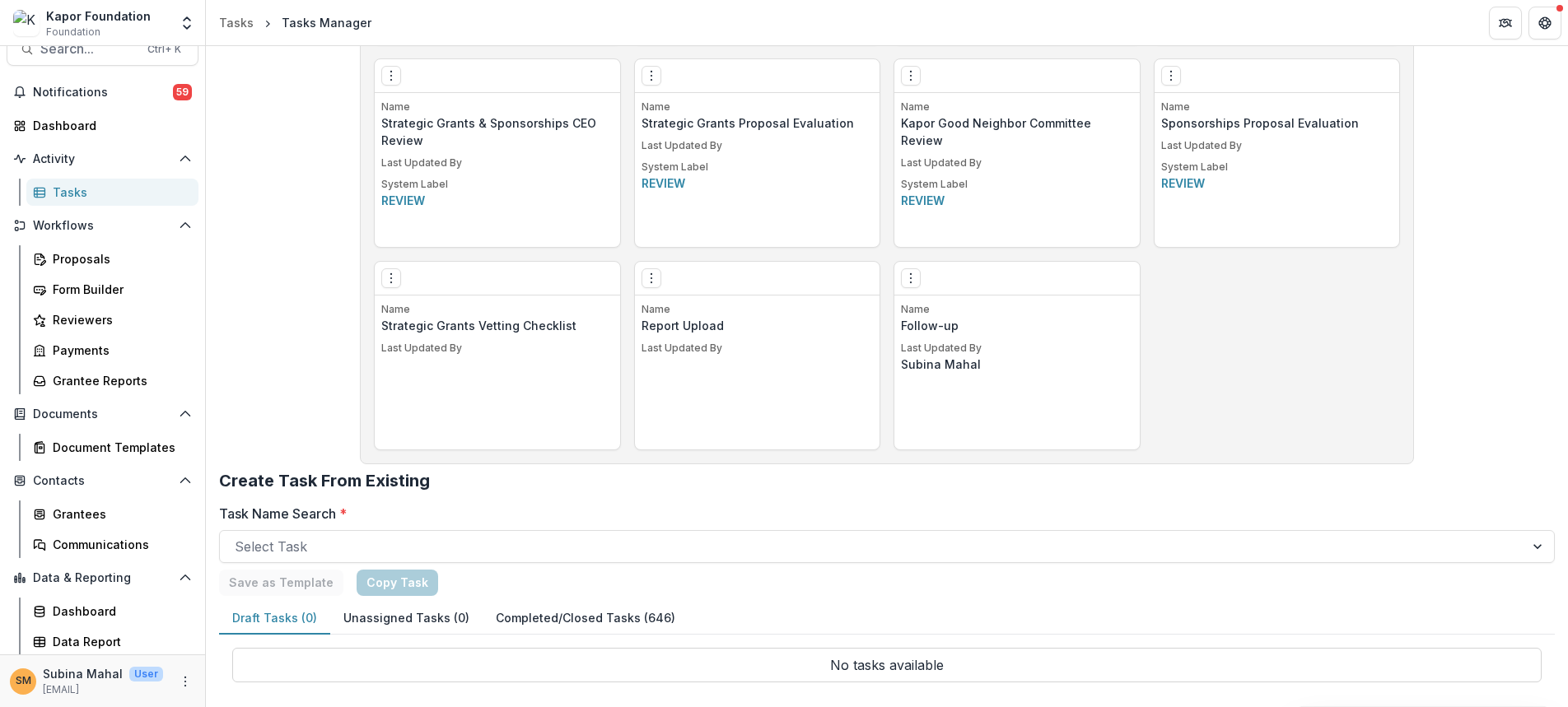 click on "Completed/Closed Tasks (646)" at bounding box center [586, 618] 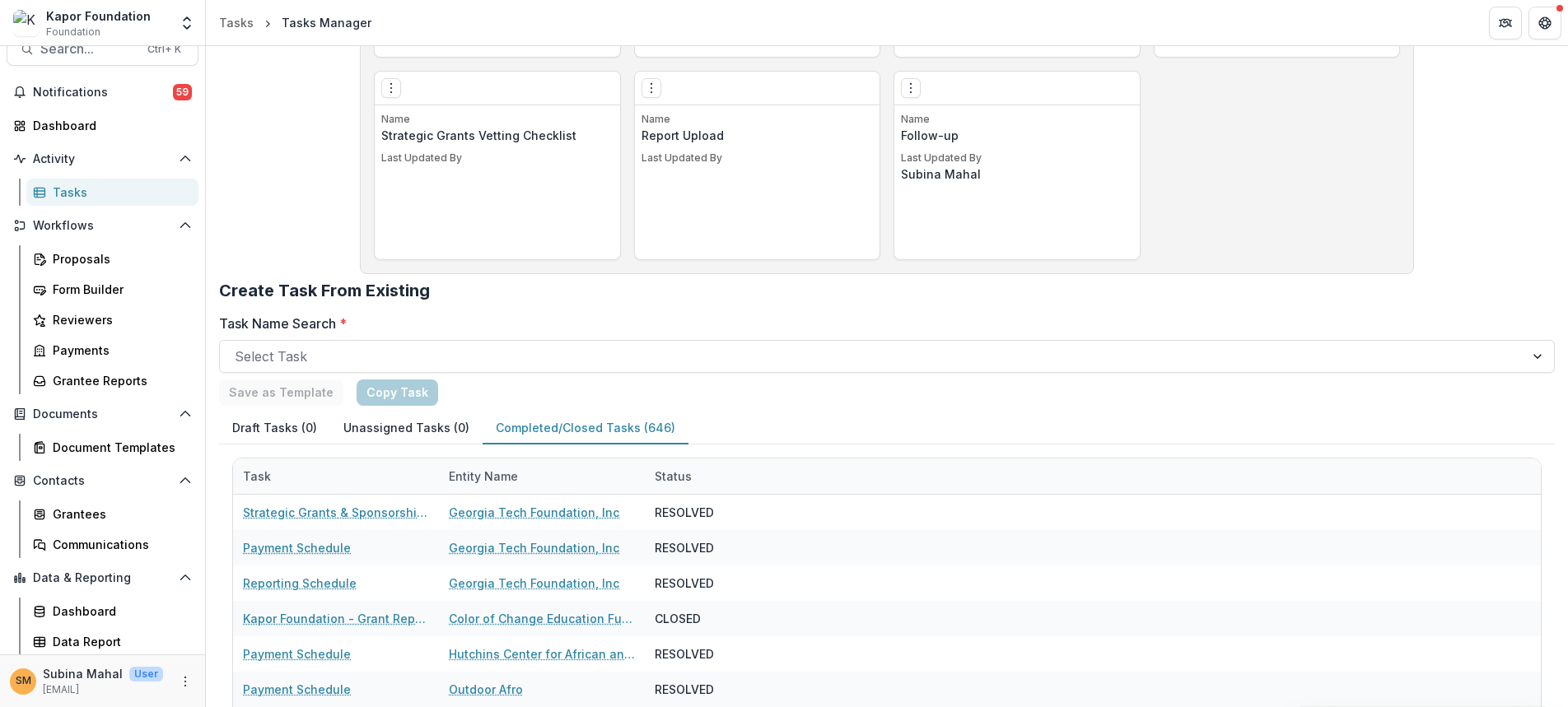 scroll, scrollTop: 1814, scrollLeft: 0, axis: vertical 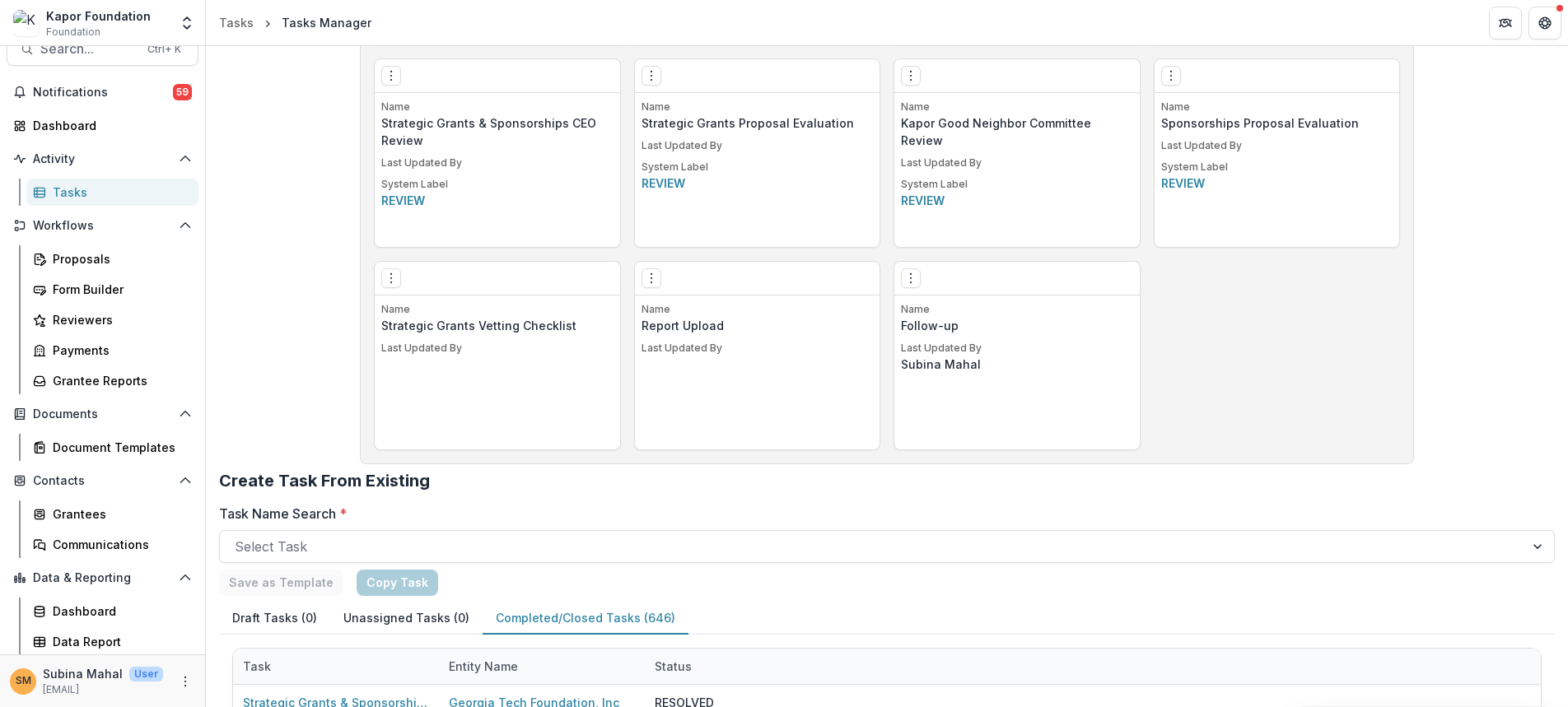 click on "Last Updated By" at bounding box center (1017, 348) 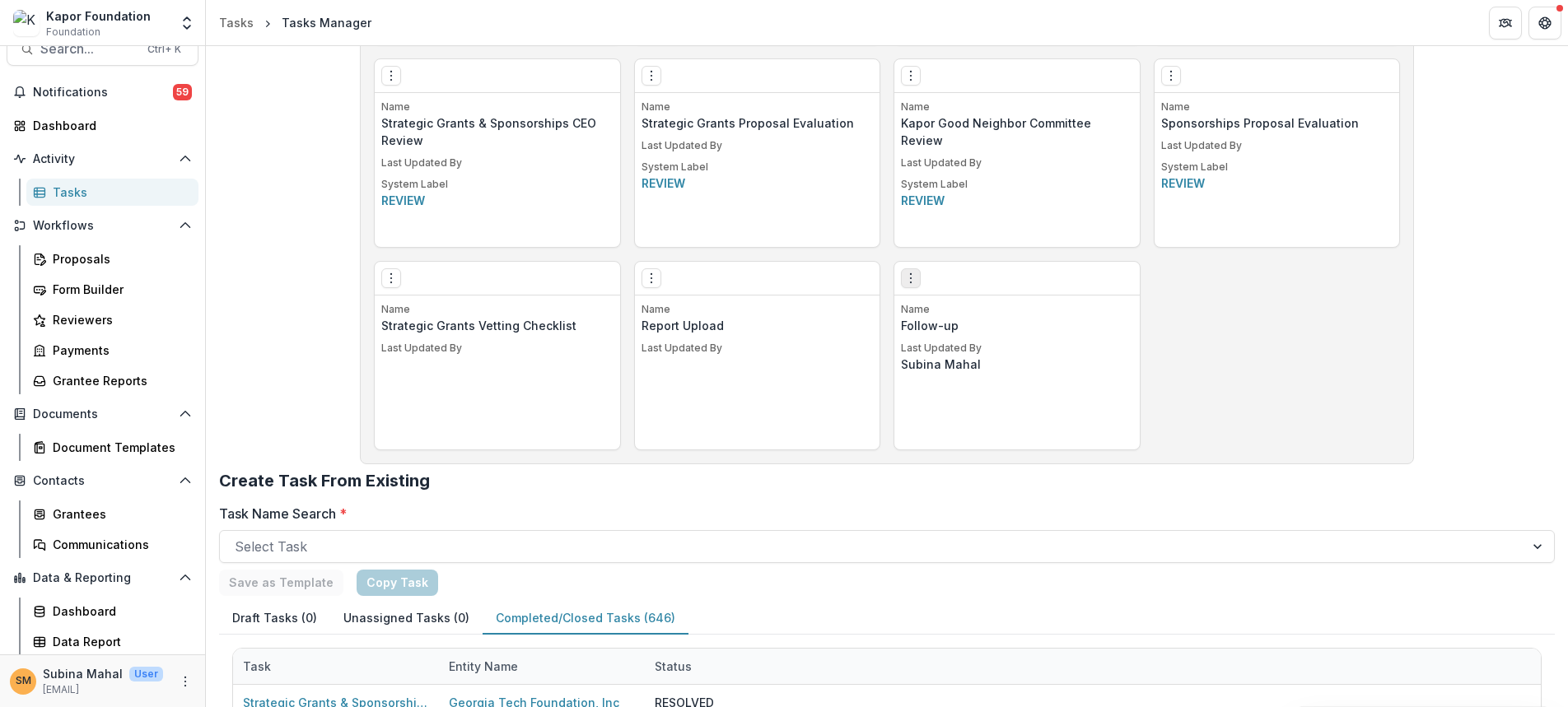 click 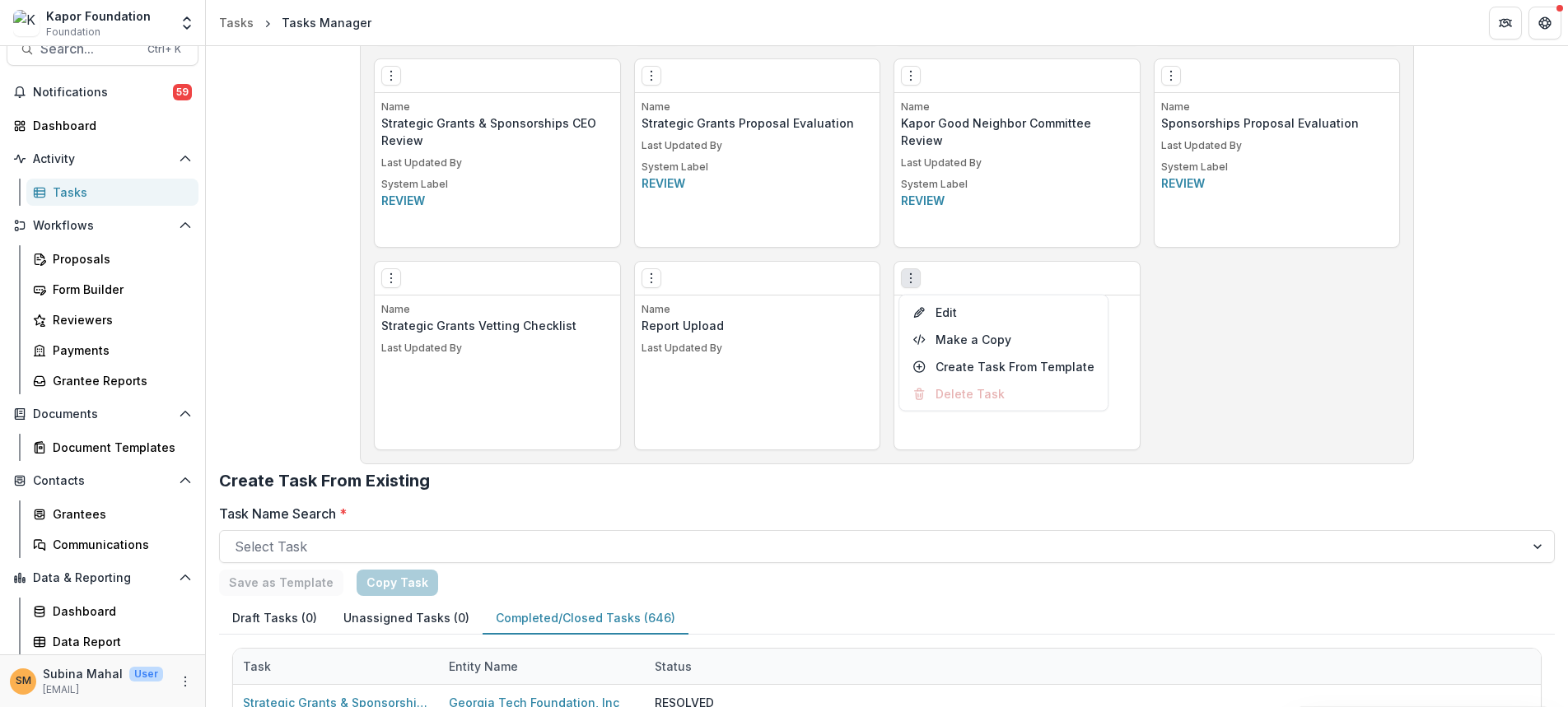 click on "Create Task From Existing" at bounding box center [887, 487] 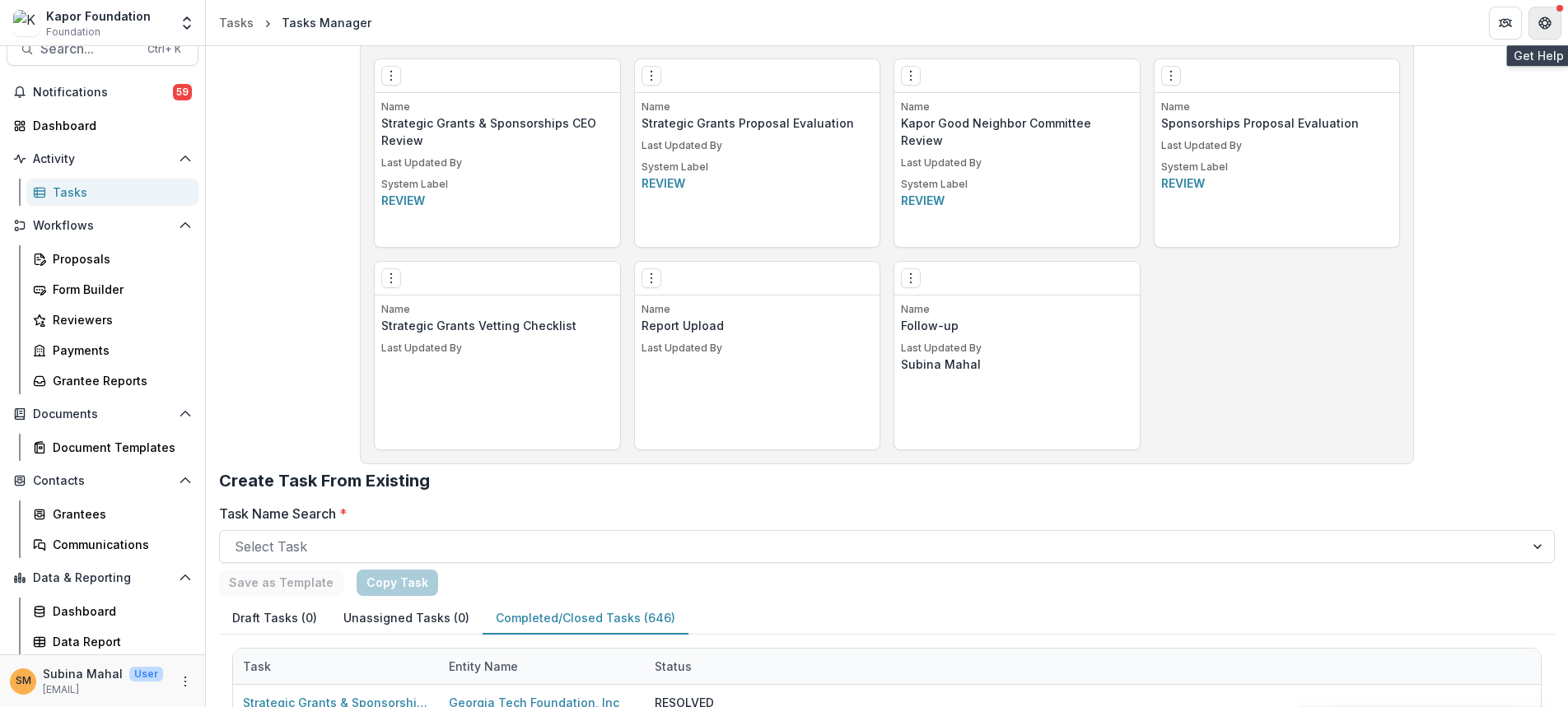 click 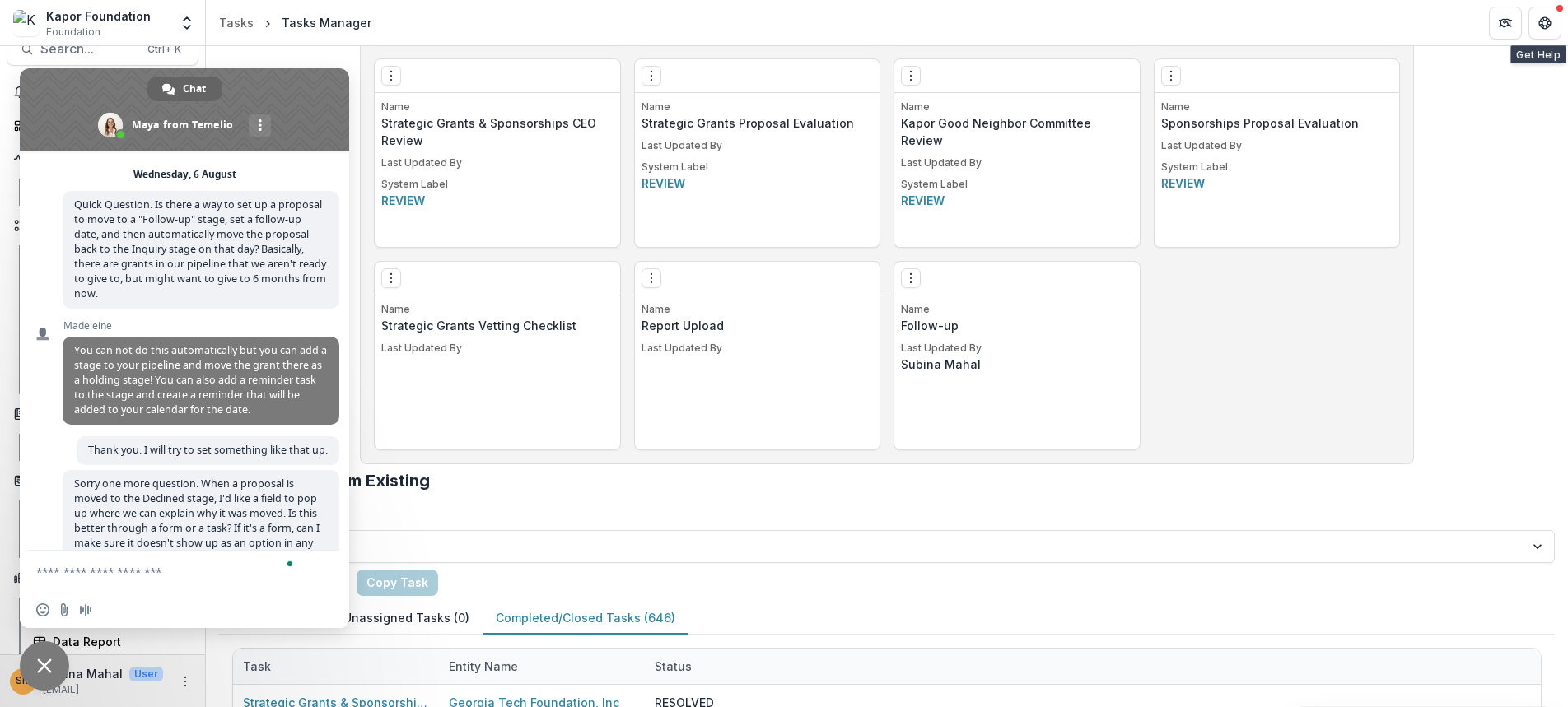 scroll, scrollTop: 6594, scrollLeft: 0, axis: vertical 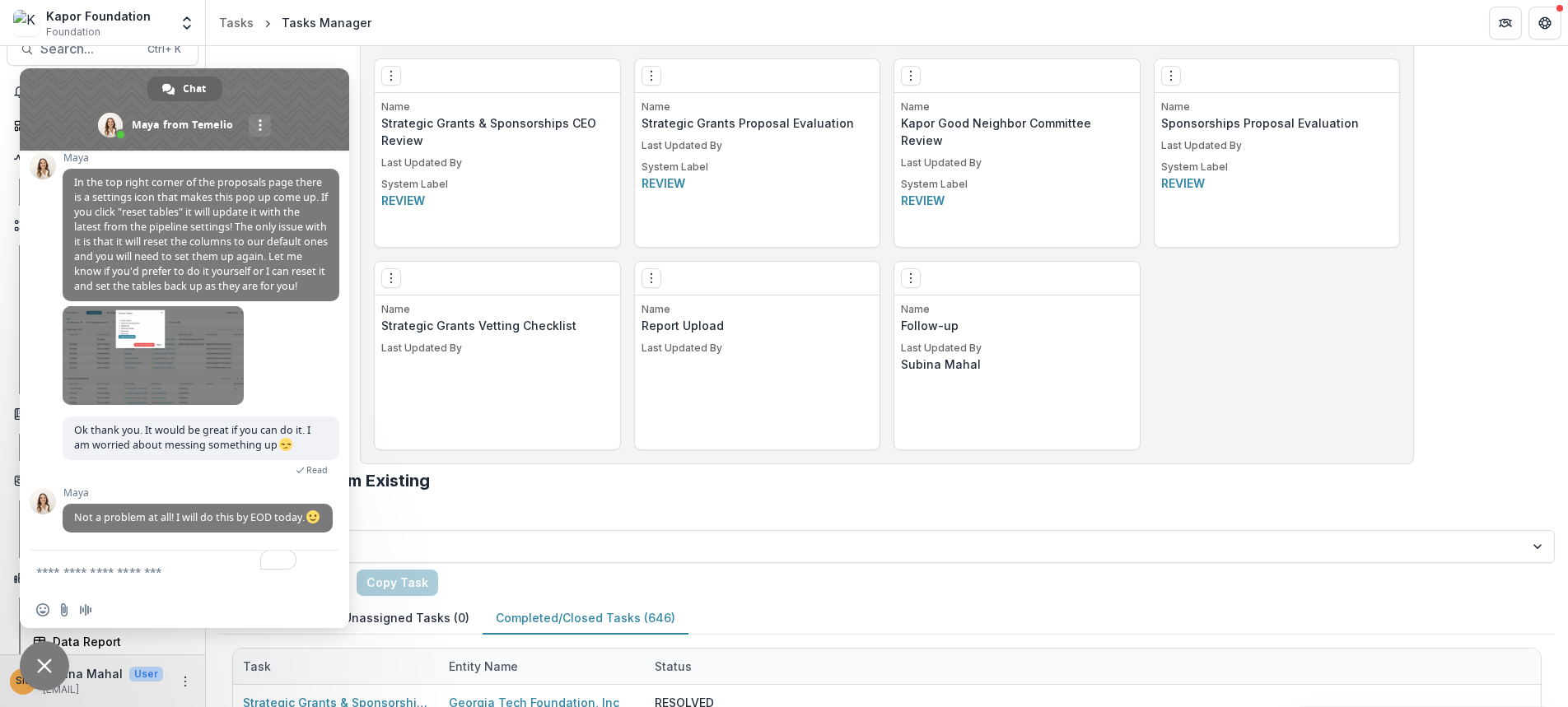 click at bounding box center [168, 571] 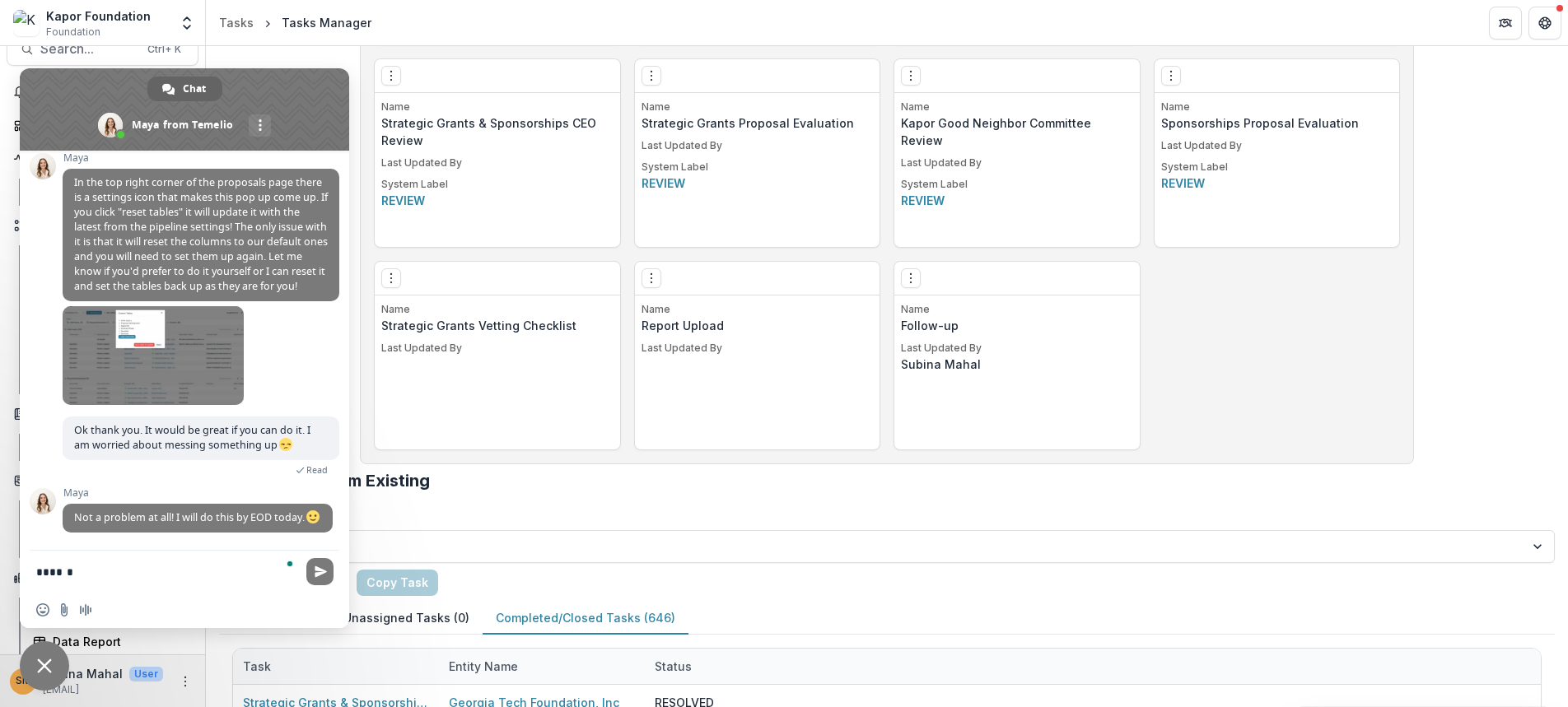 type on "*******" 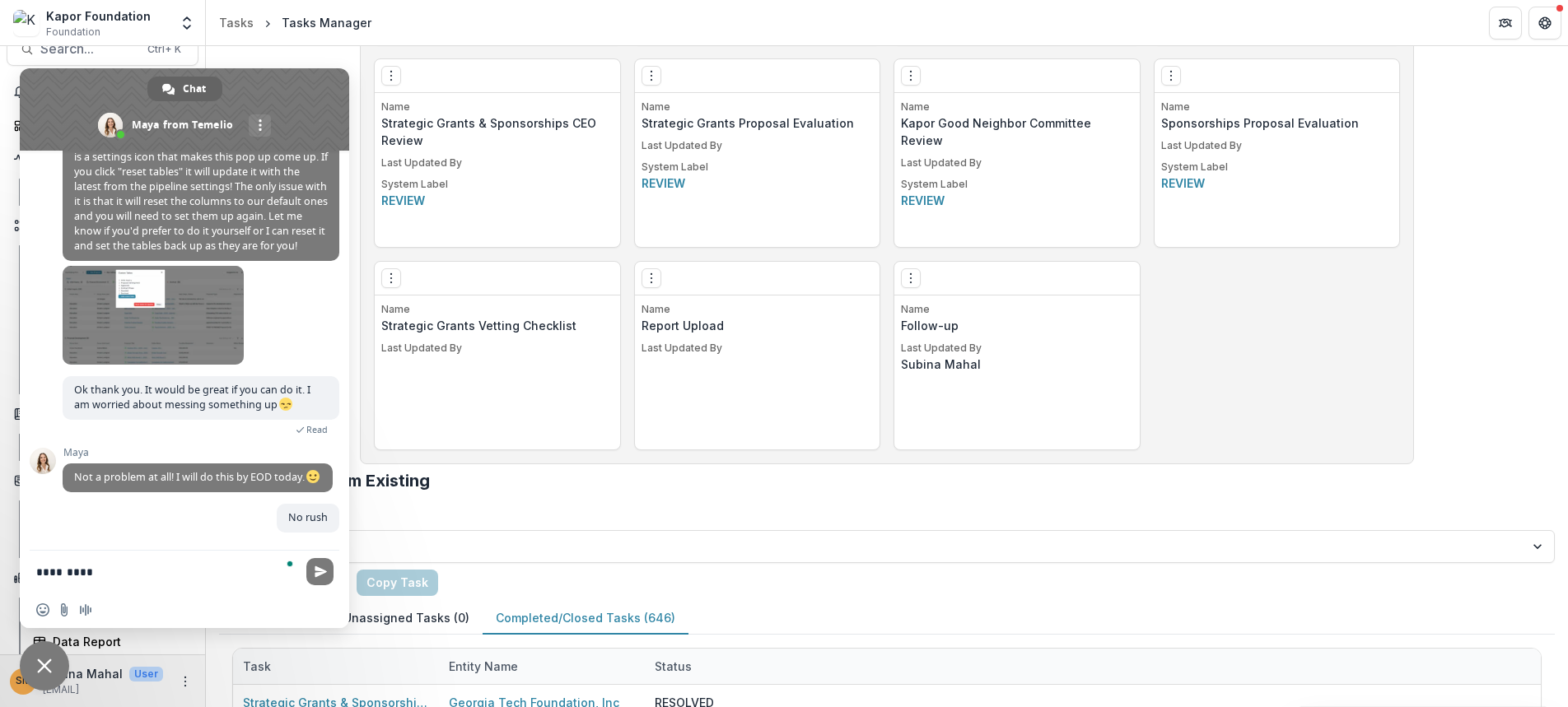 scroll, scrollTop: 6635, scrollLeft: 0, axis: vertical 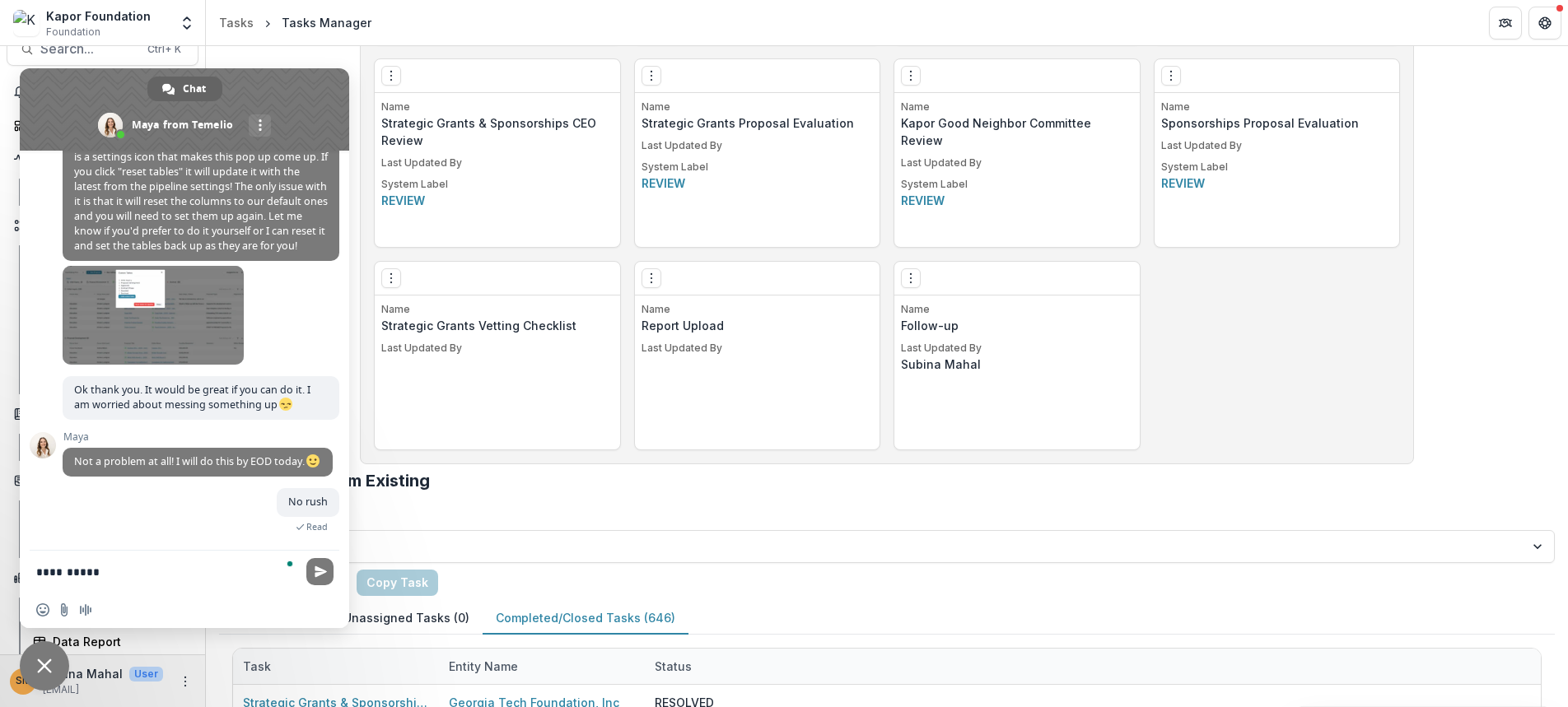 type on "**********" 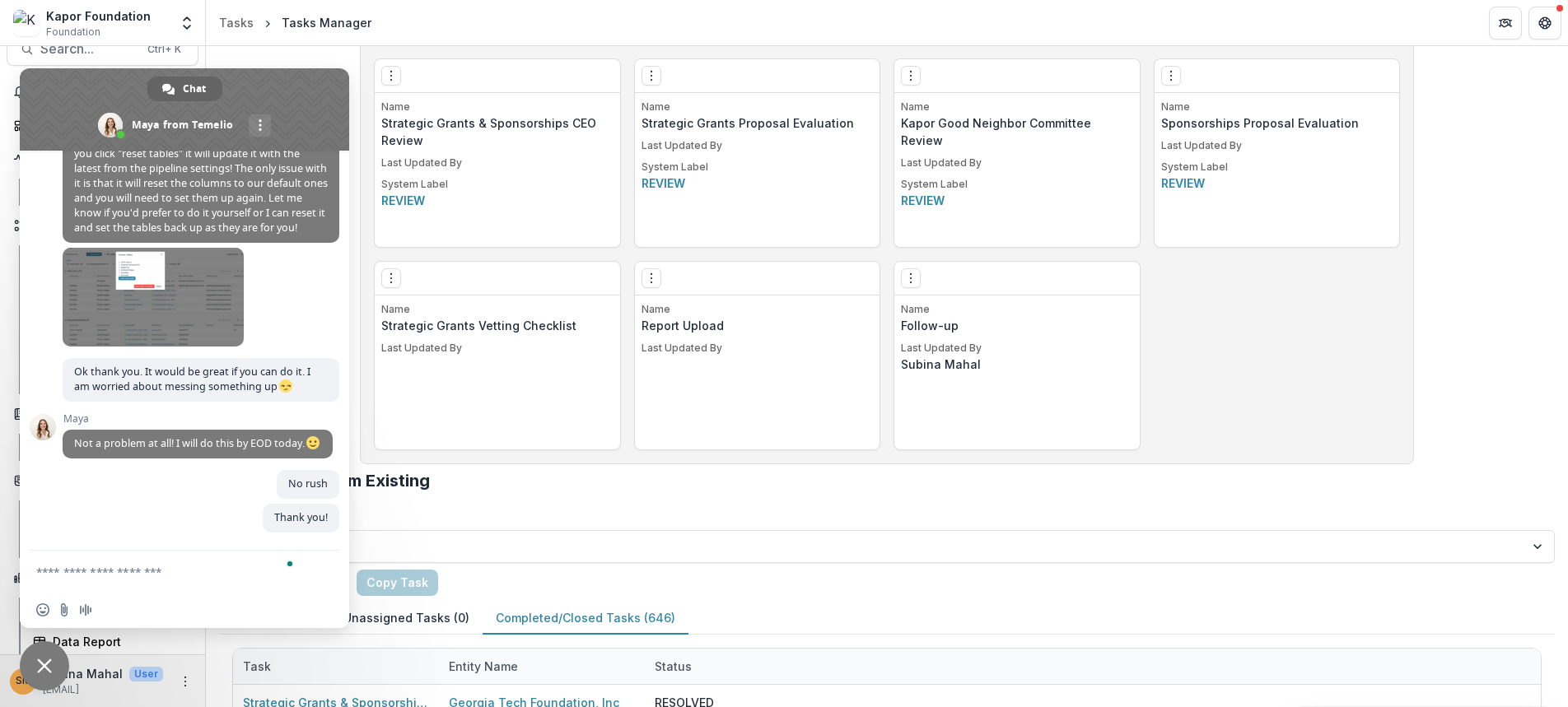 scroll, scrollTop: 6670, scrollLeft: 0, axis: vertical 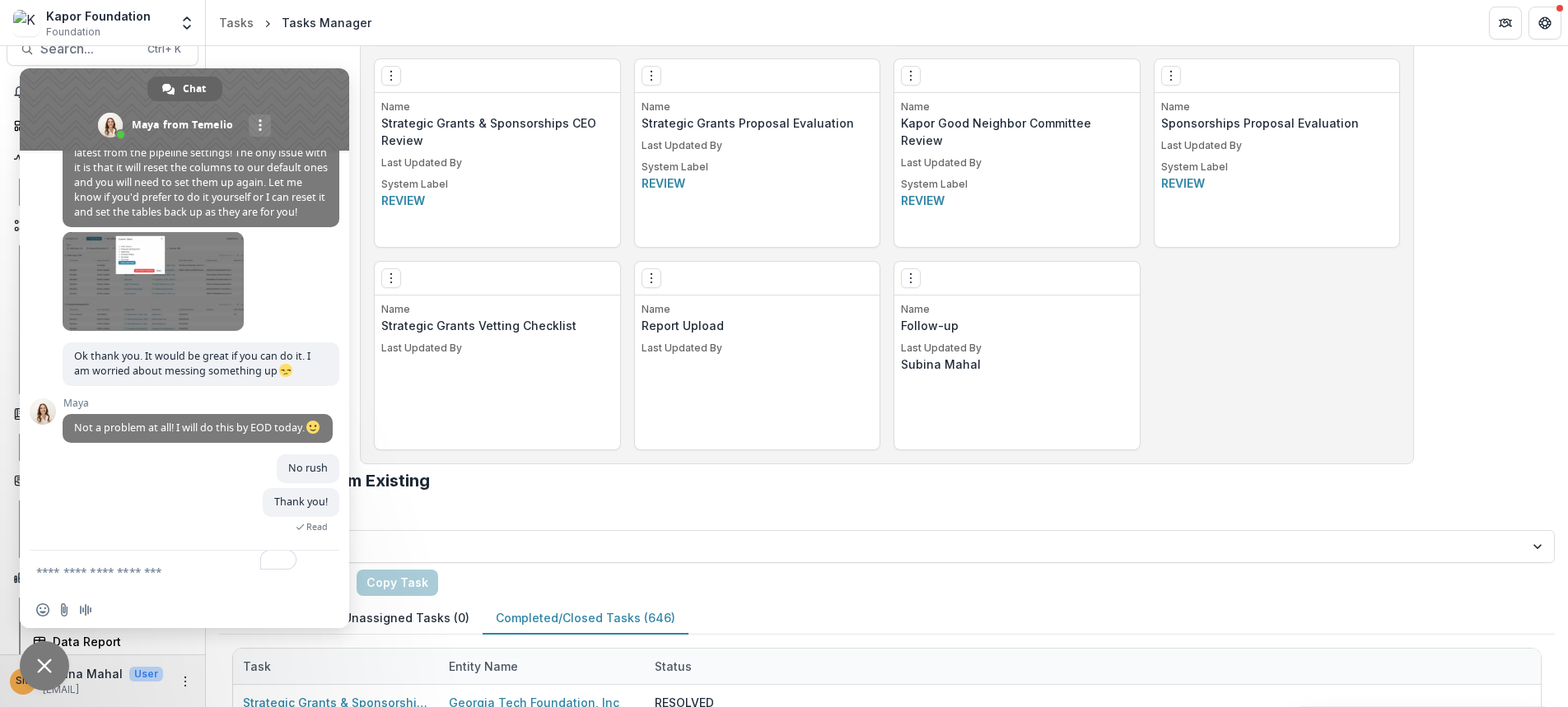 click on "Create Task From Existing" at bounding box center [887, 487] 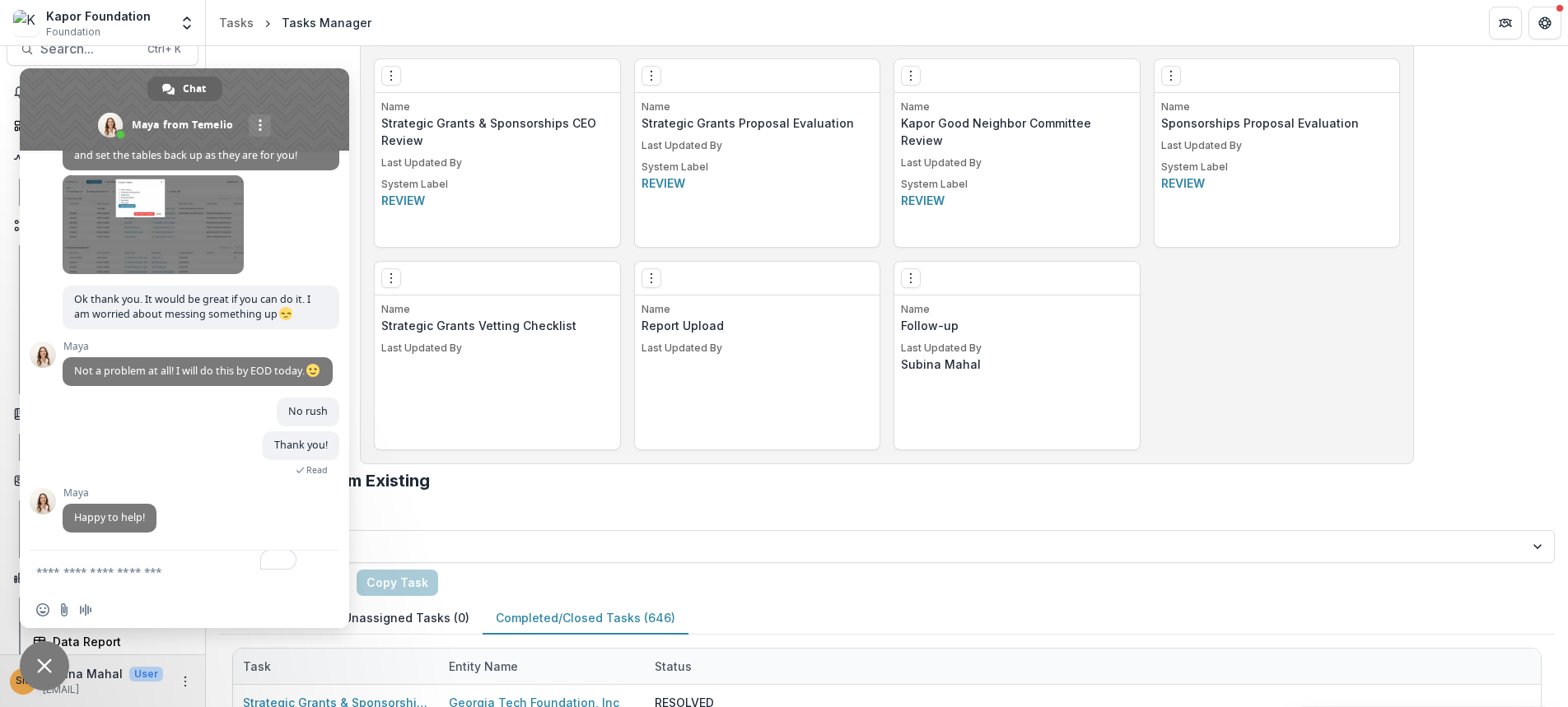 scroll, scrollTop: 6727, scrollLeft: 0, axis: vertical 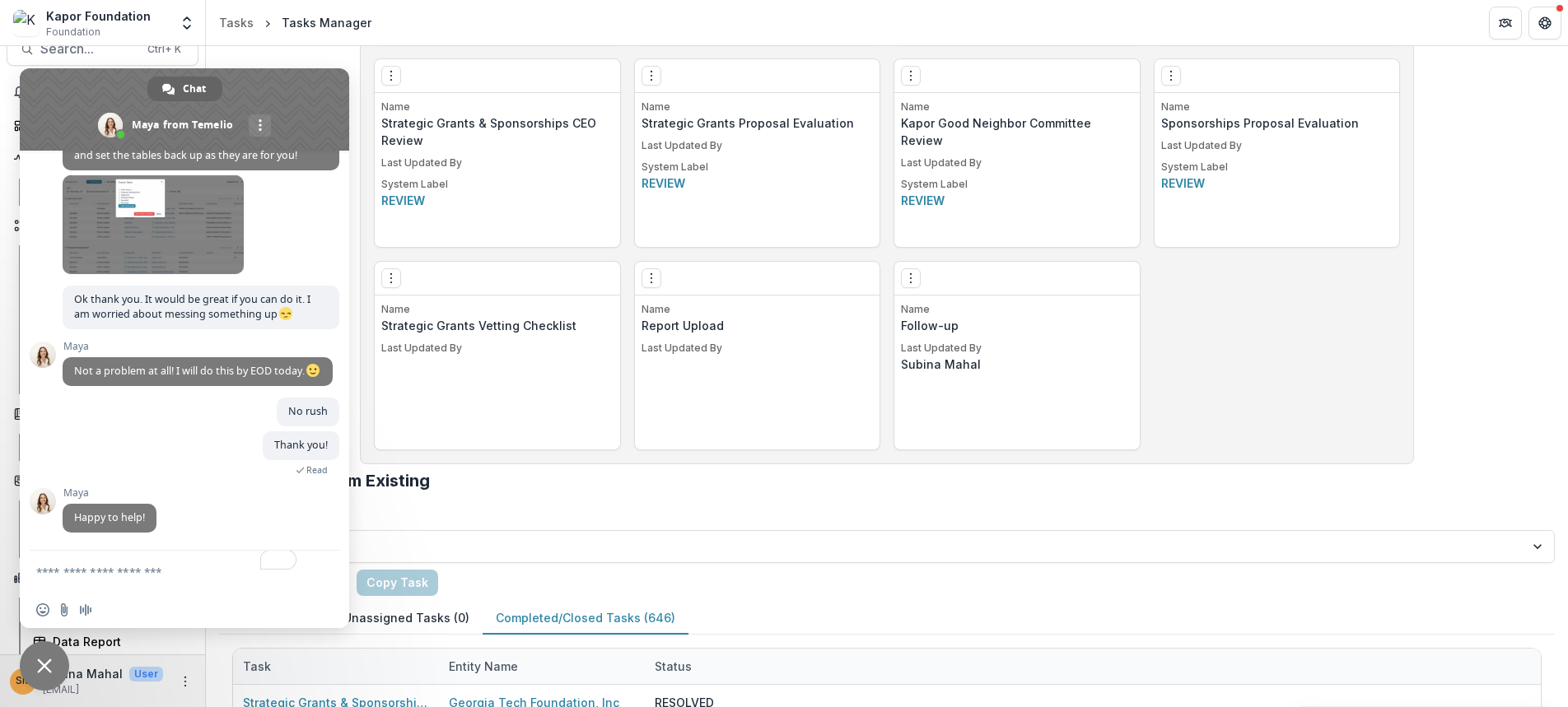 click at bounding box center [184, 109] 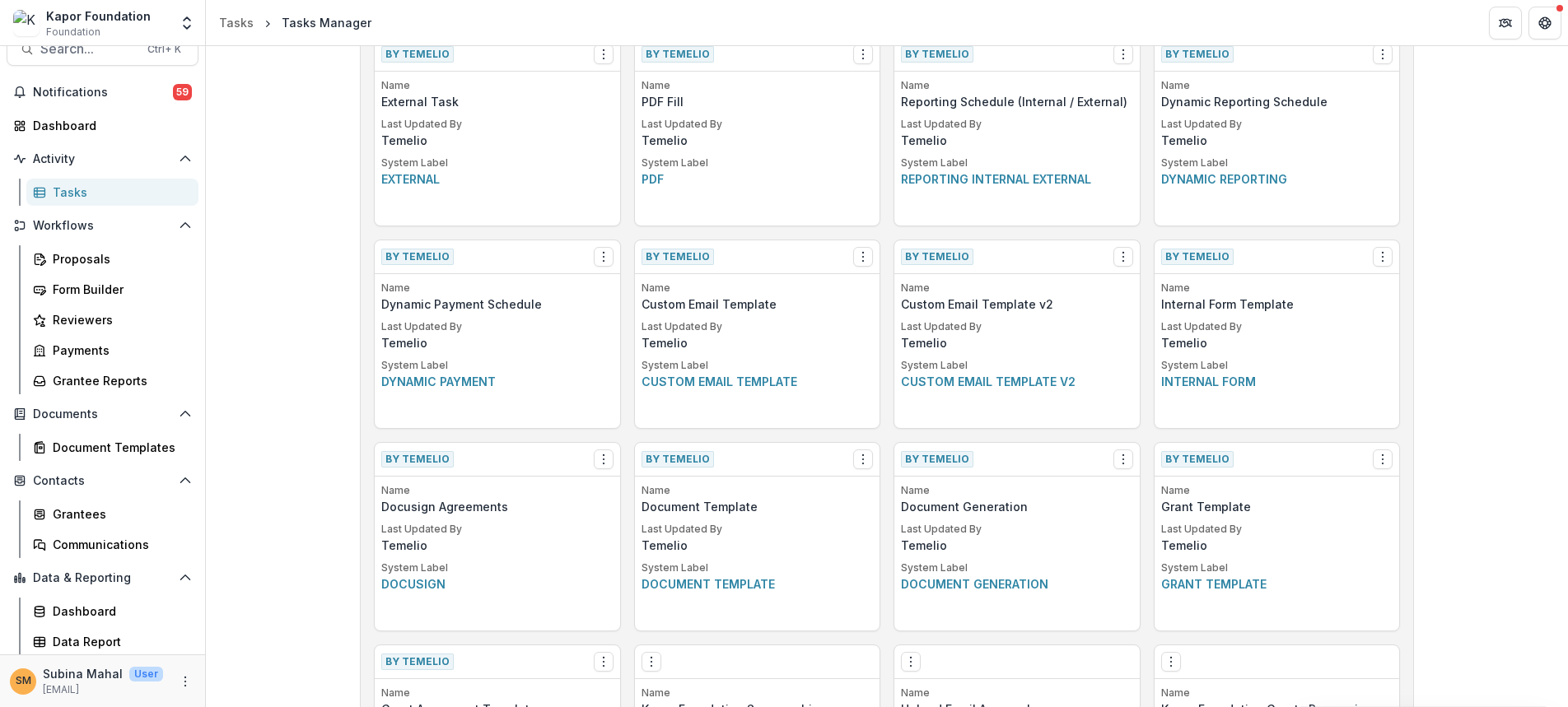 scroll, scrollTop: 0, scrollLeft: 0, axis: both 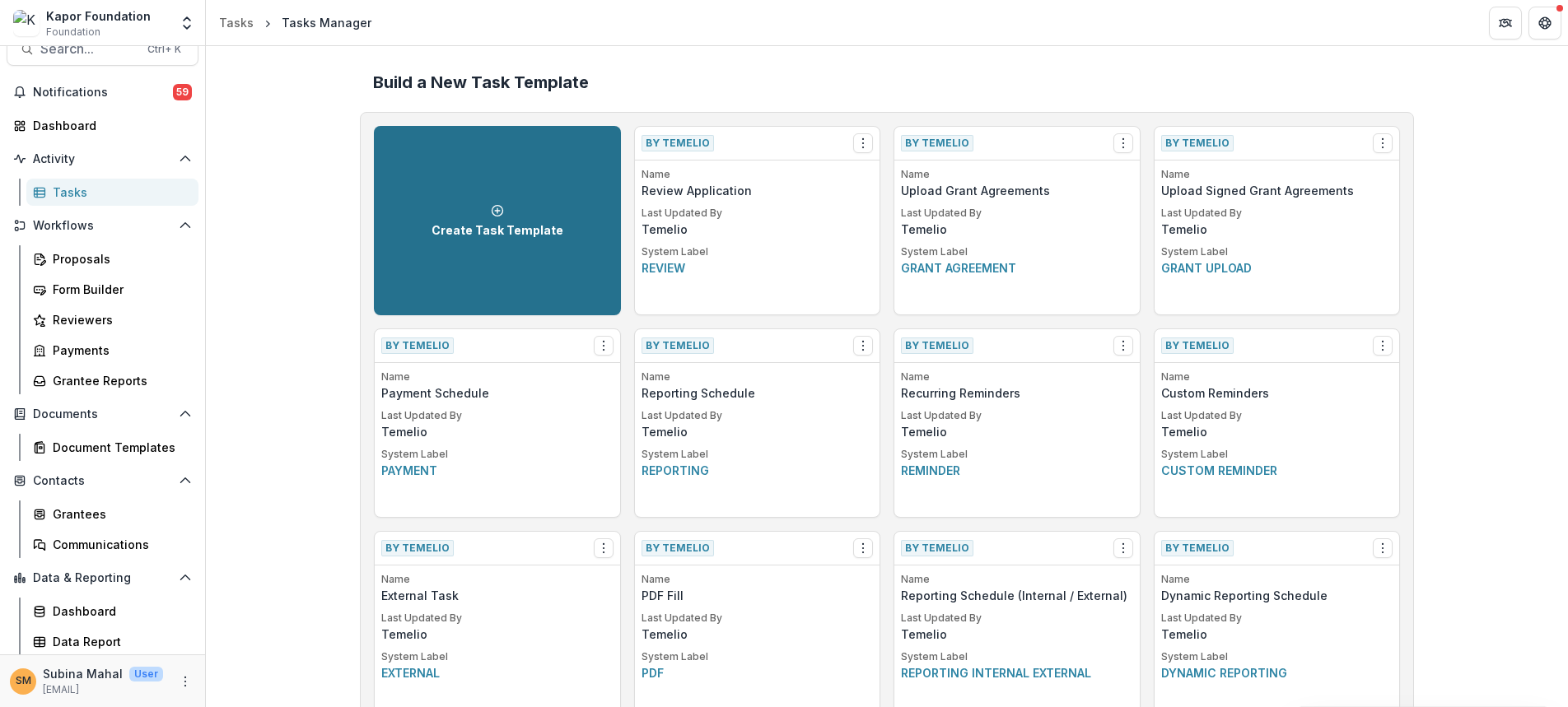 click on "Create Task Template" at bounding box center (497, 221) 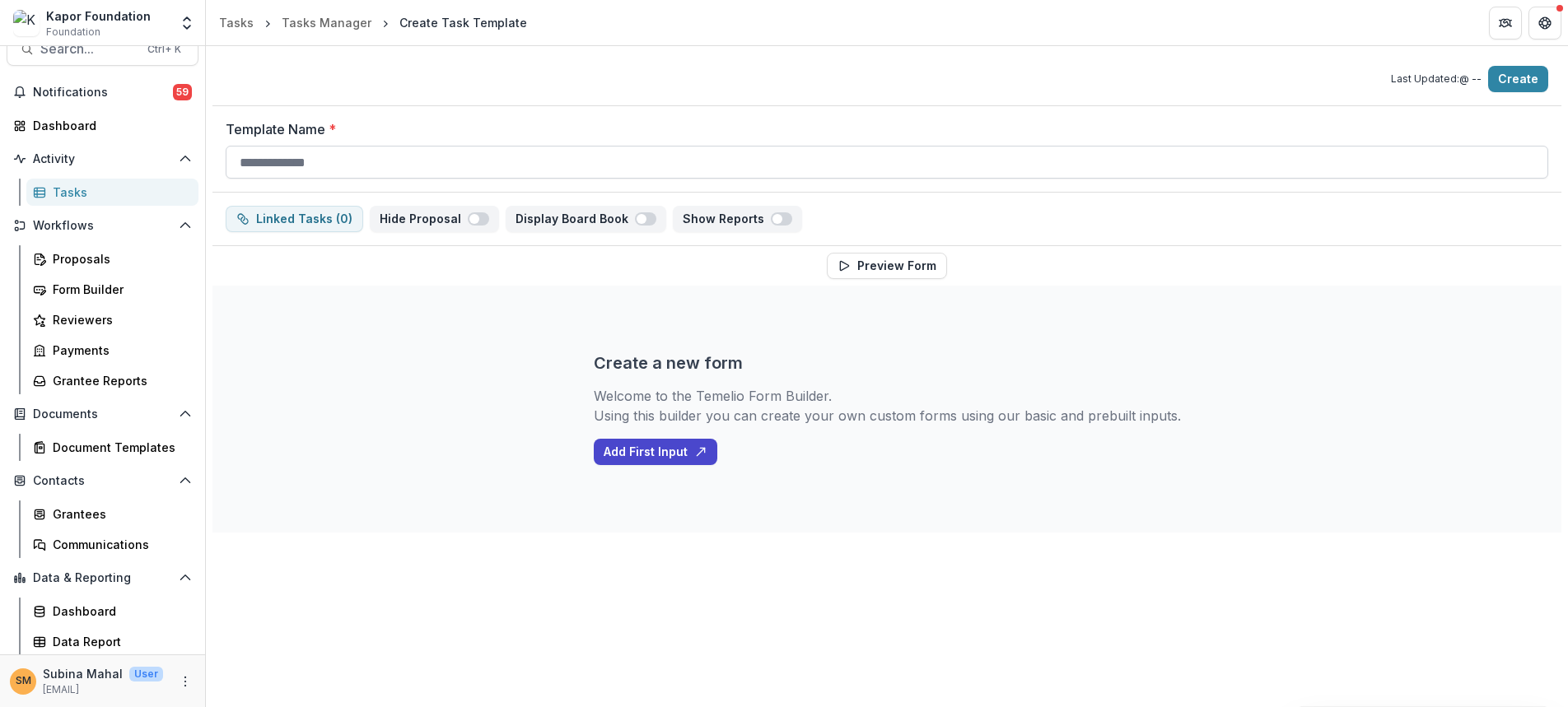 click on "Template Name *" at bounding box center [887, 162] 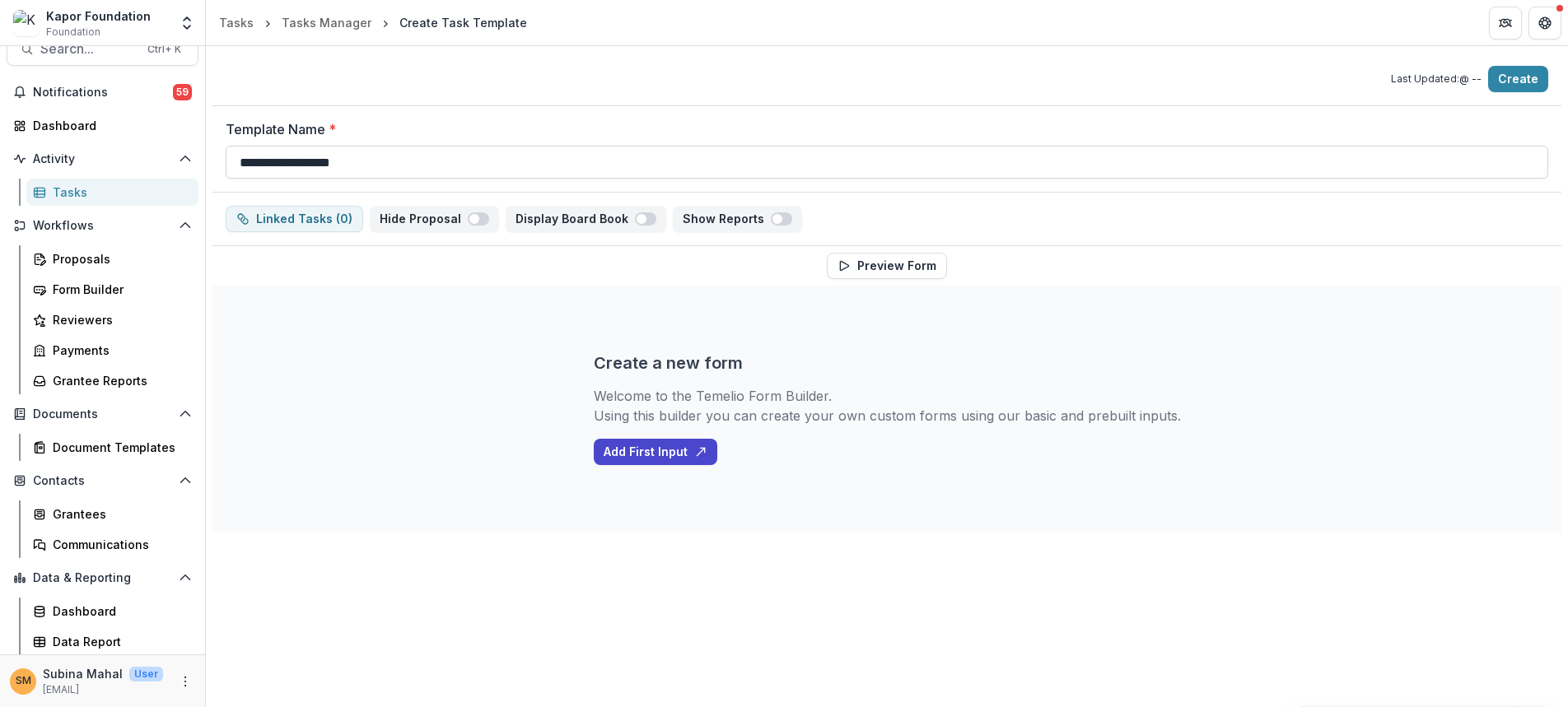 click on "**********" at bounding box center [887, 162] 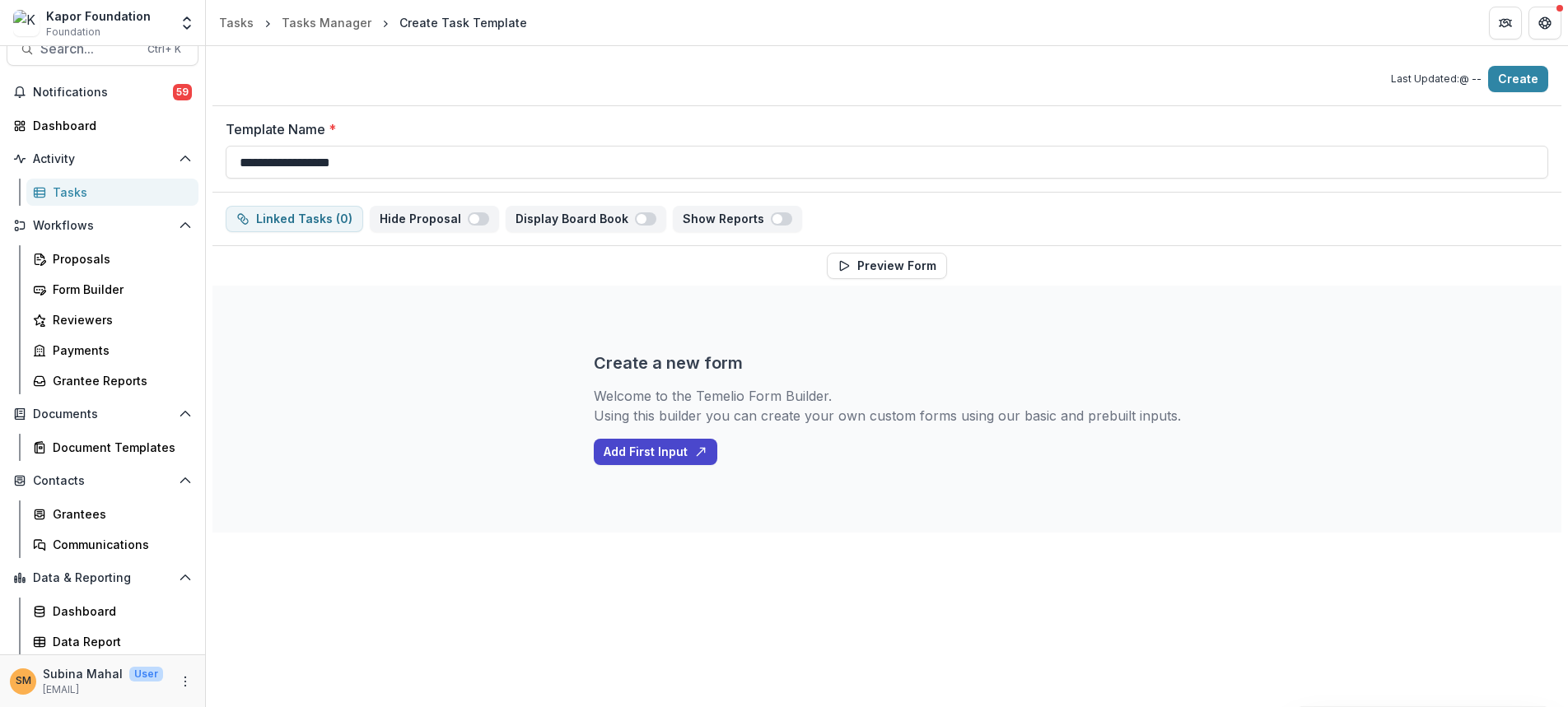 paste 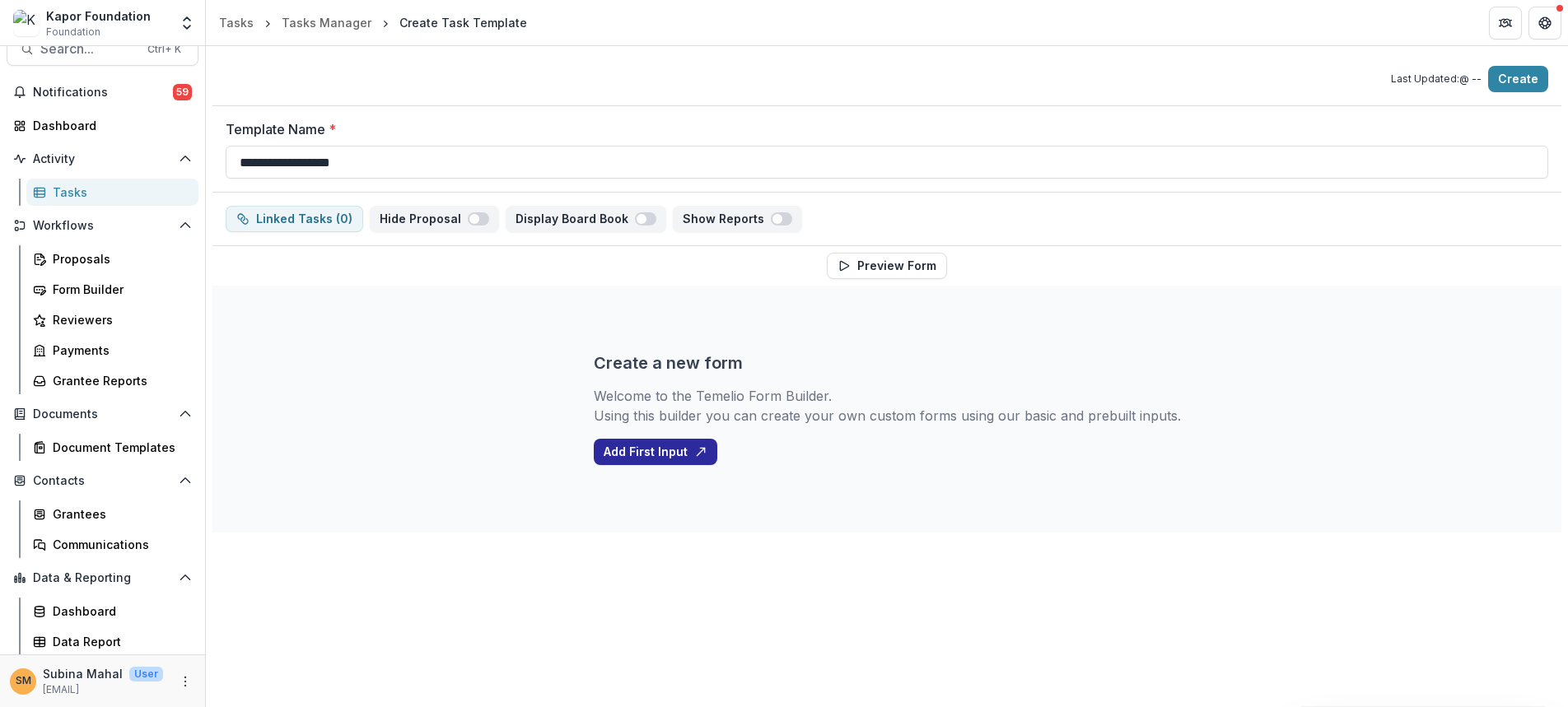 click on "Add First Input" at bounding box center (656, 452) 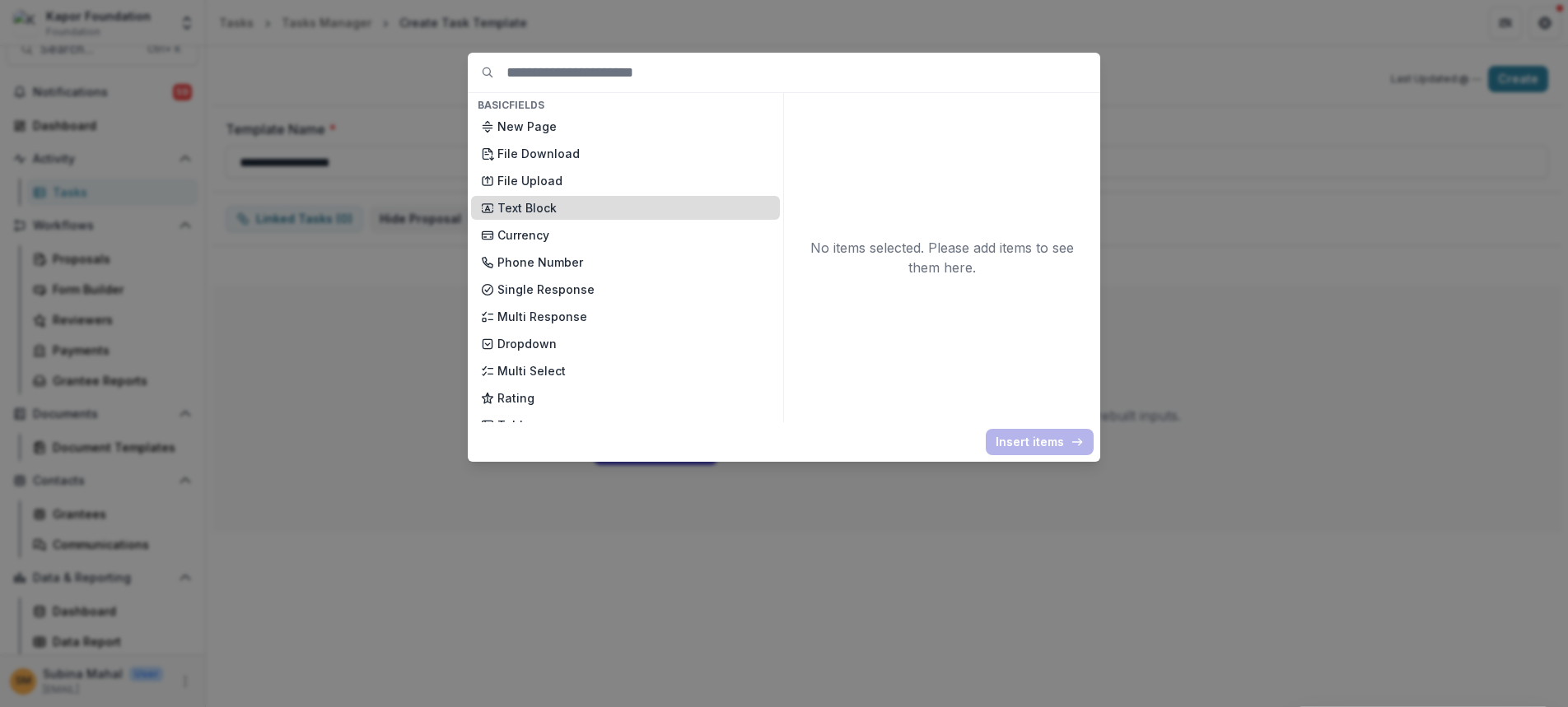 click on "Text Block" at bounding box center (633, 207) 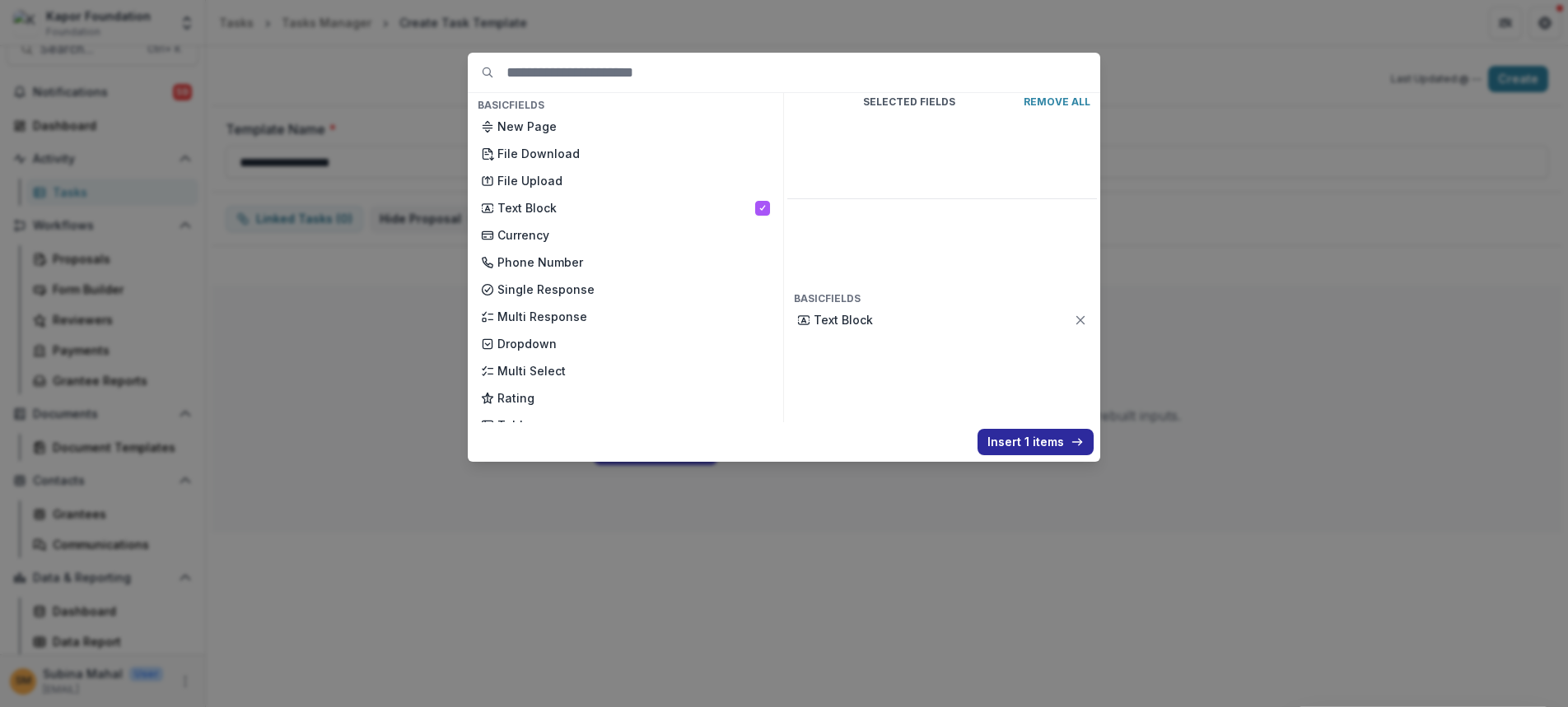 click on "Insert 1 items" at bounding box center [1035, 442] 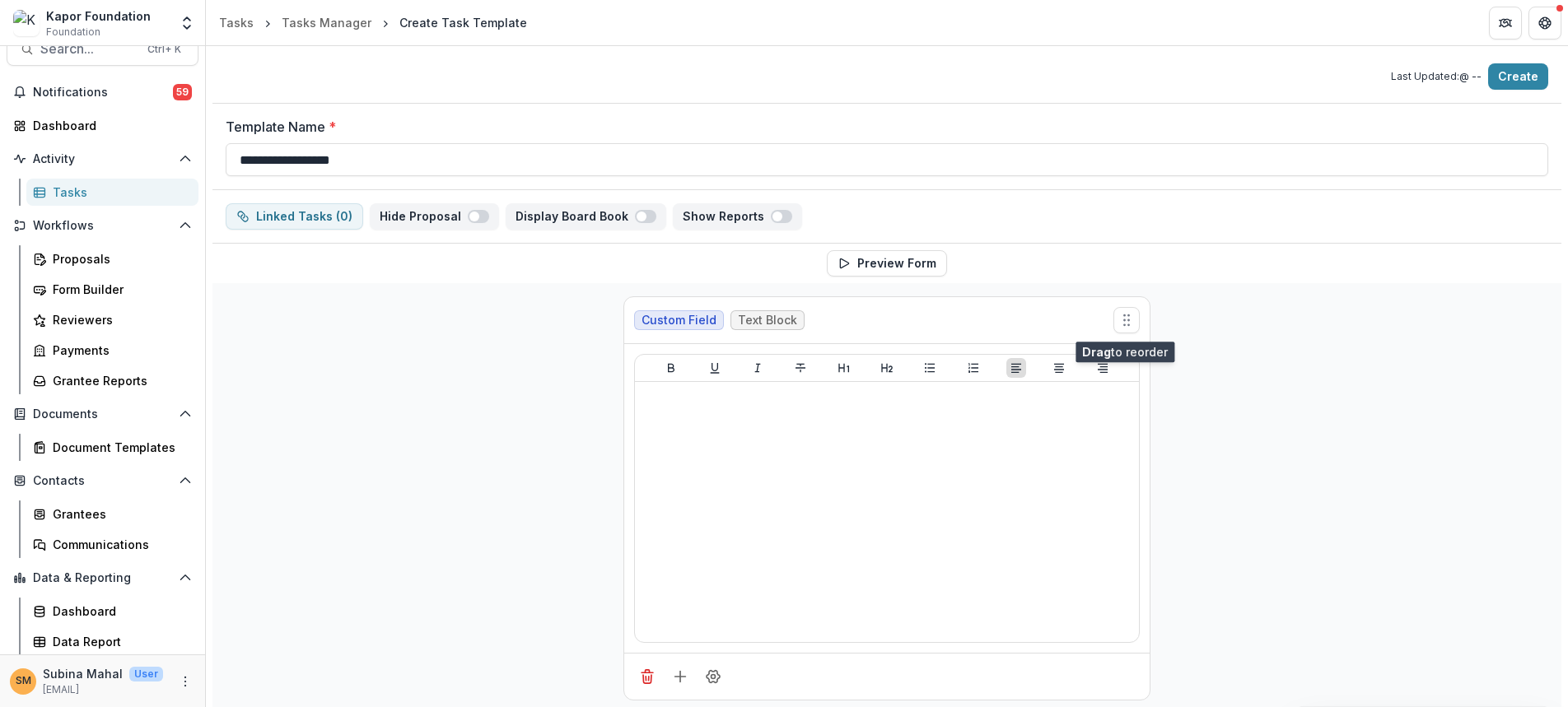 scroll, scrollTop: 0, scrollLeft: 0, axis: both 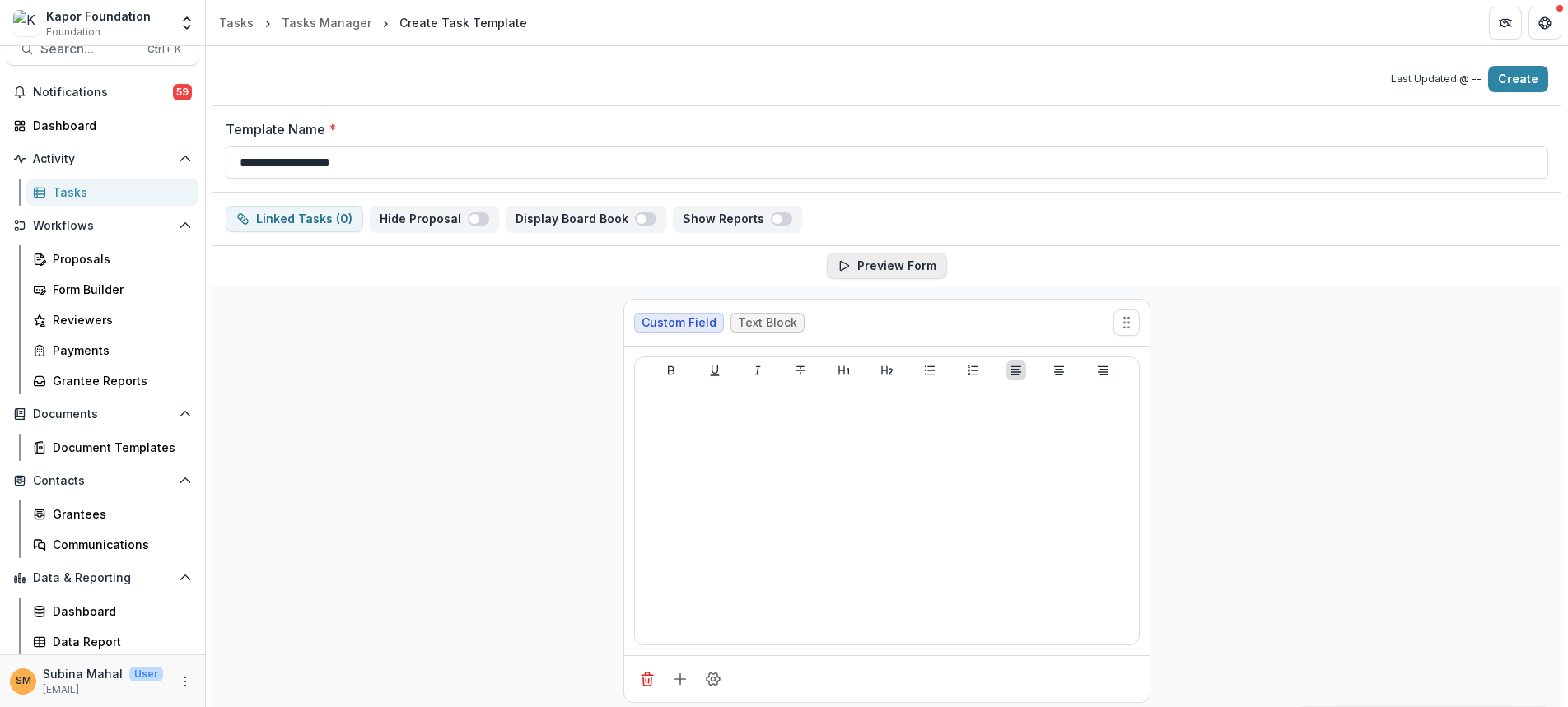 click on "Preview Form" at bounding box center (887, 266) 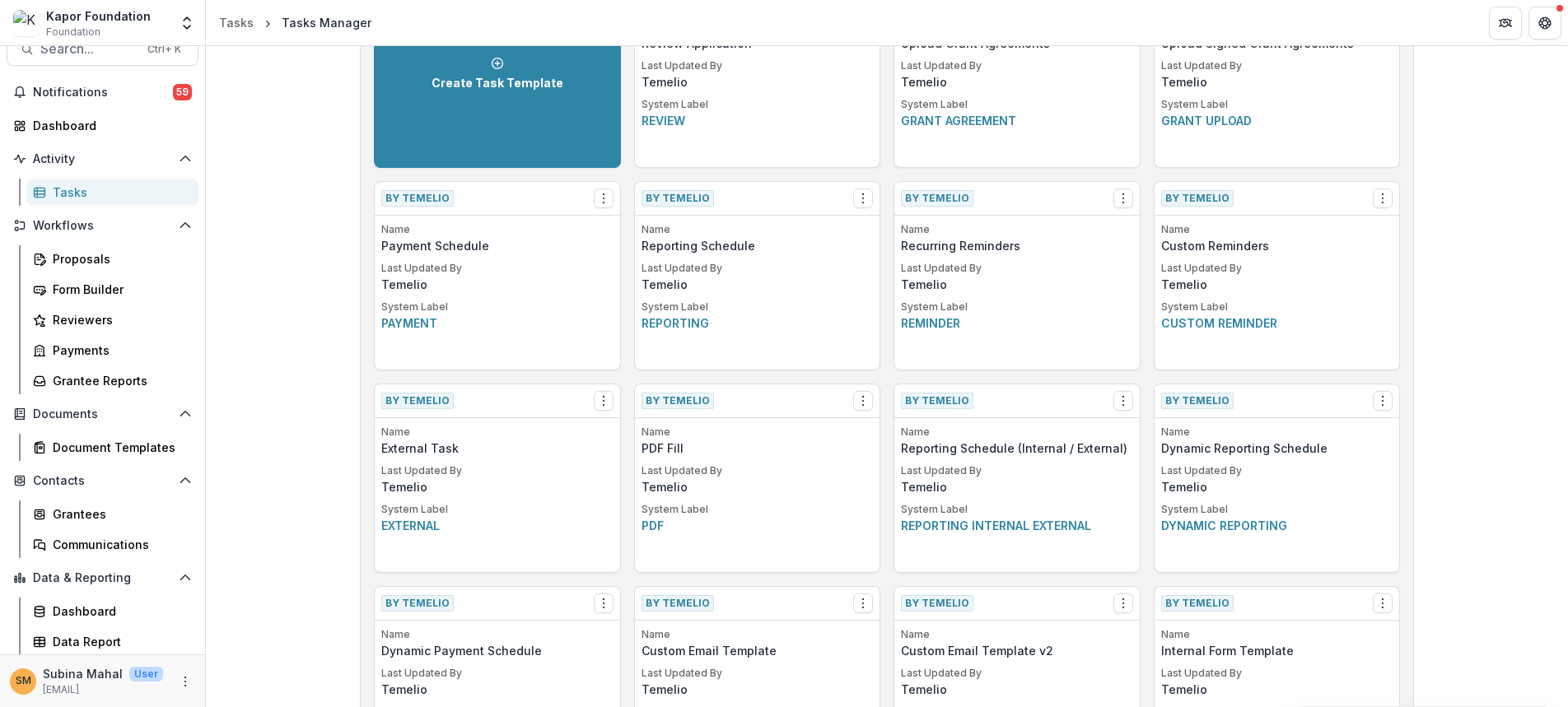 scroll, scrollTop: 0, scrollLeft: 0, axis: both 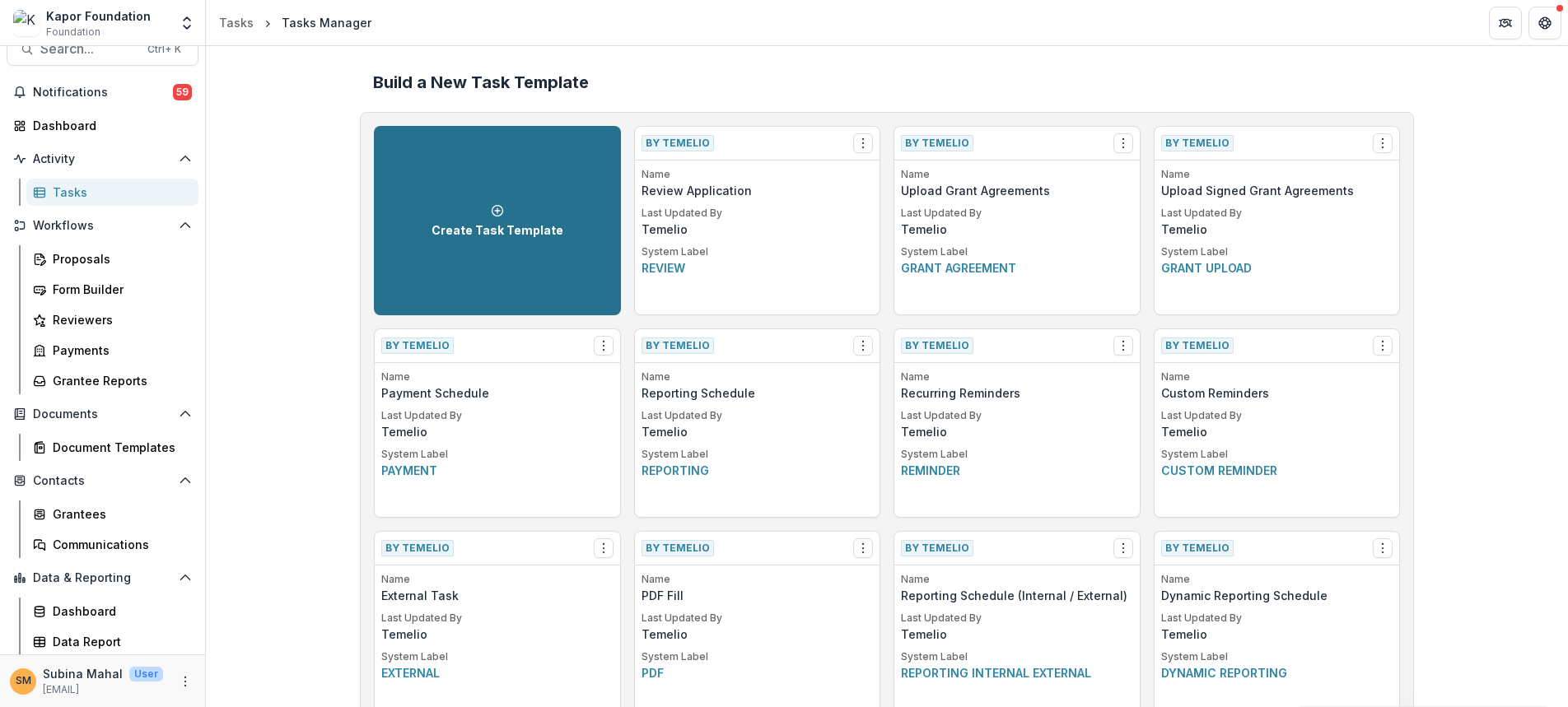 click on "Create Task Template" at bounding box center [497, 221] 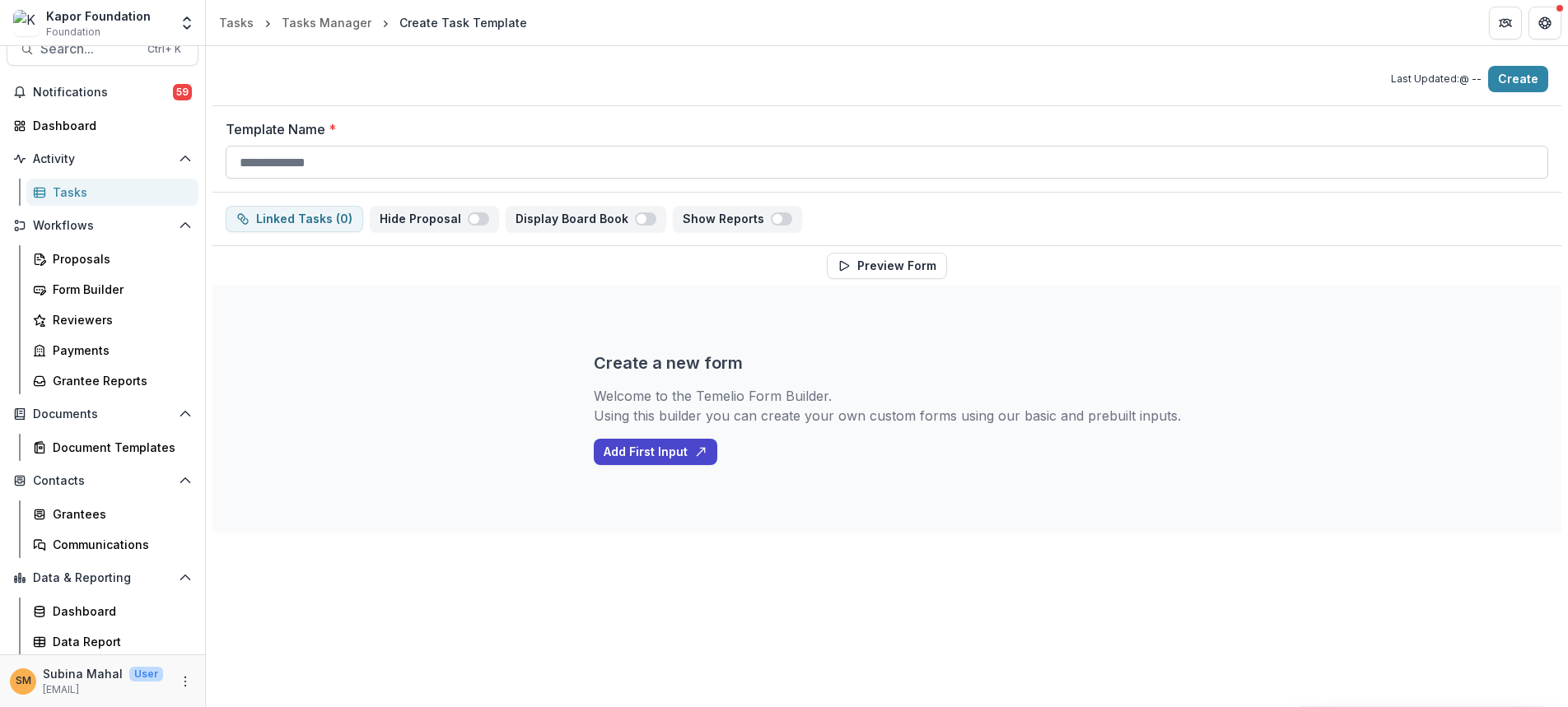 click on "Template Name *" at bounding box center (887, 162) 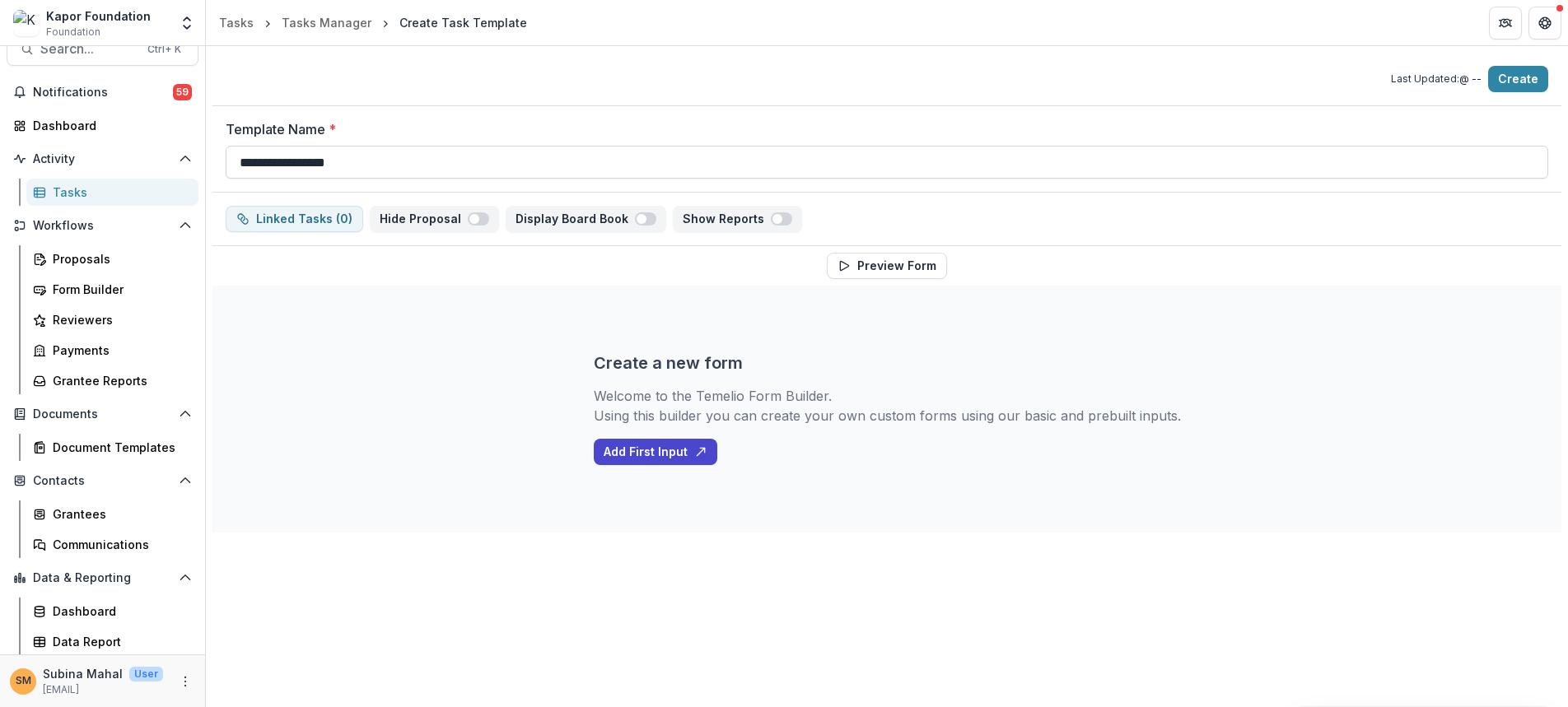 click on "**********" at bounding box center [887, 162] 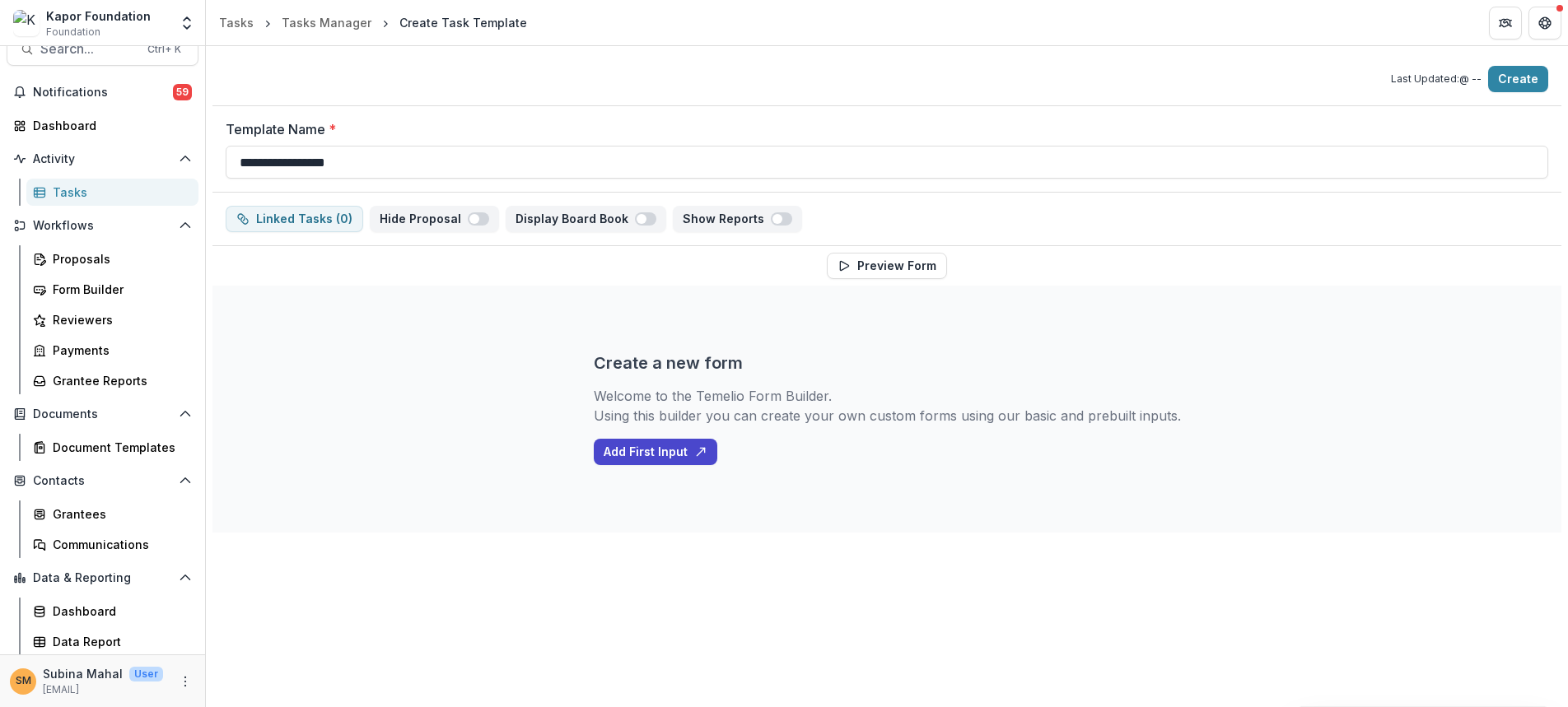 drag, startPoint x: 356, startPoint y: 158, endPoint x: 208, endPoint y: 162, distance: 148.05404 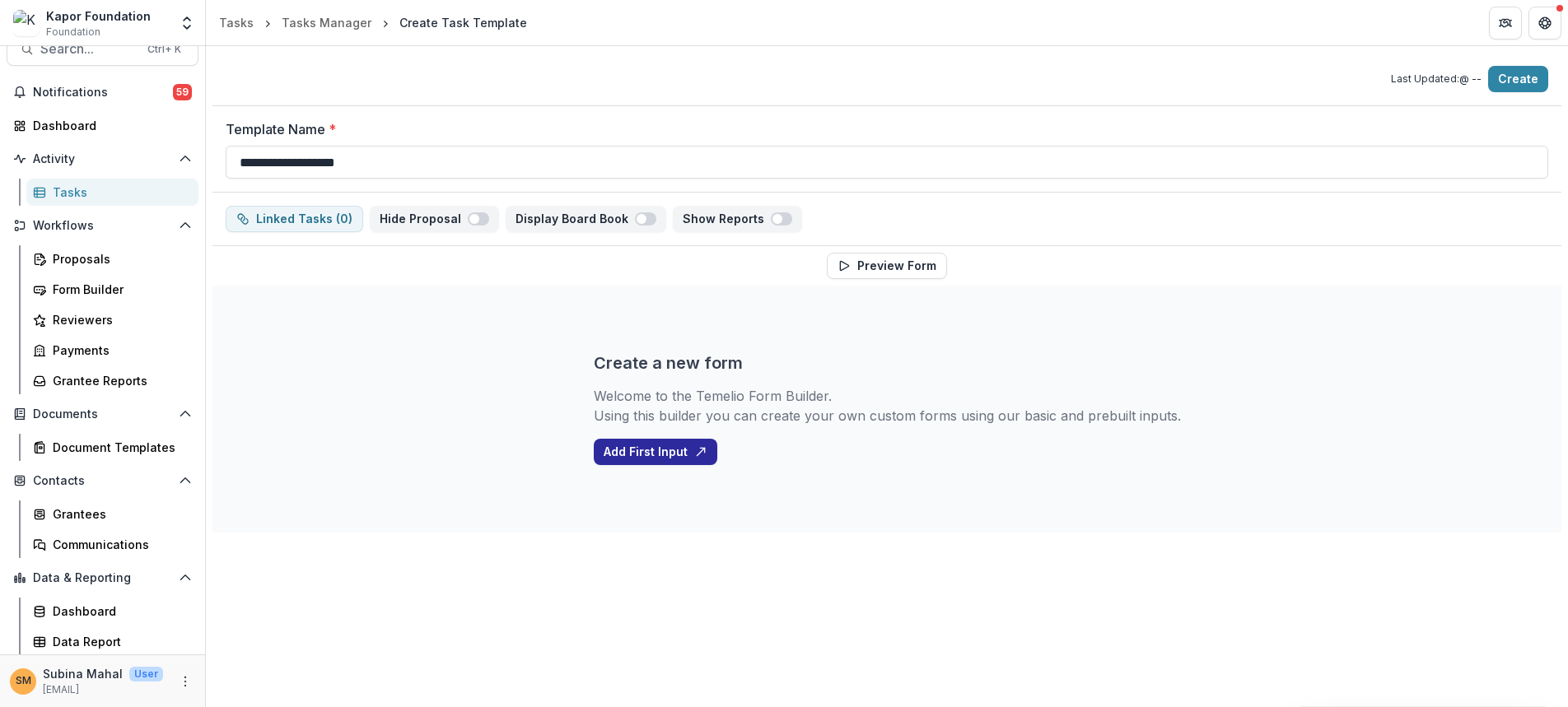 type on "**********" 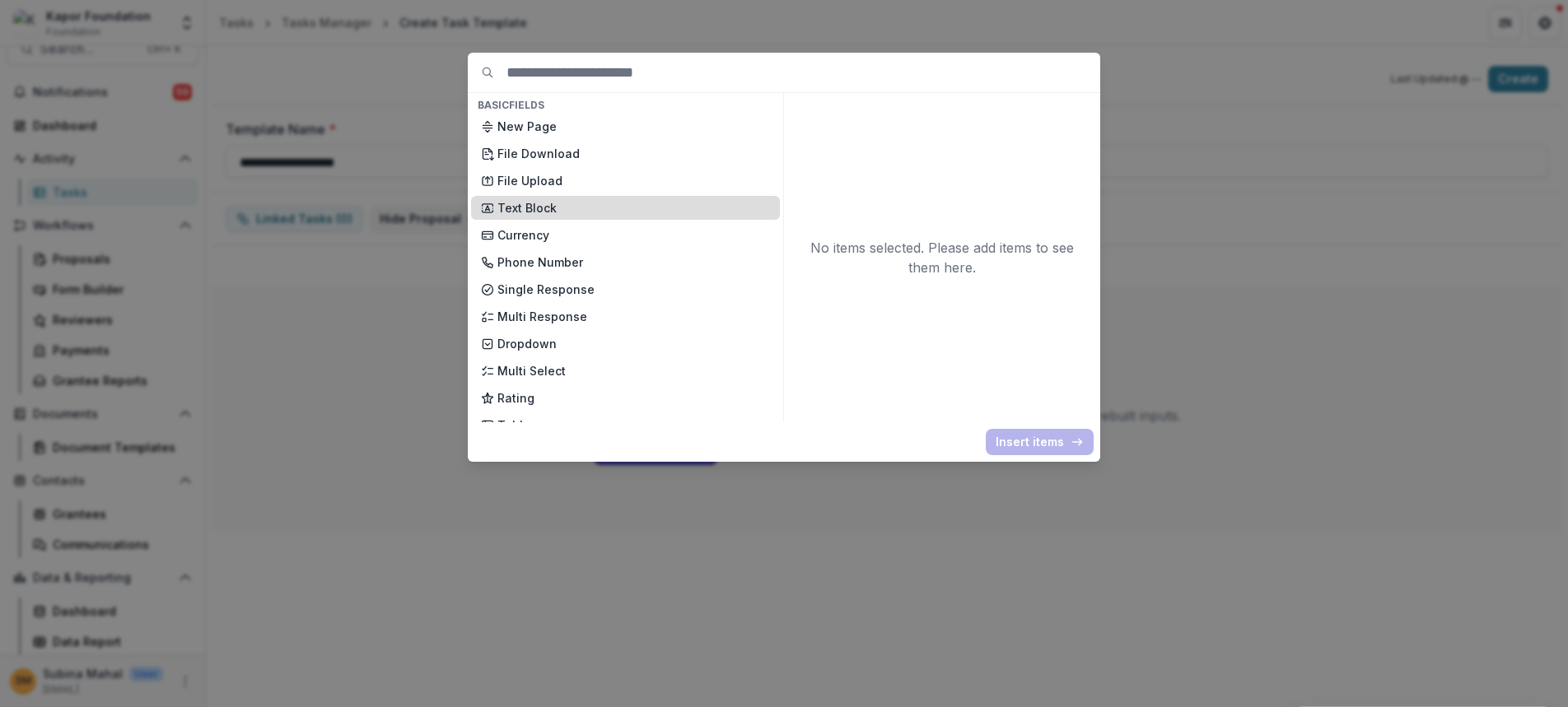 click on "Text Block" at bounding box center [633, 207] 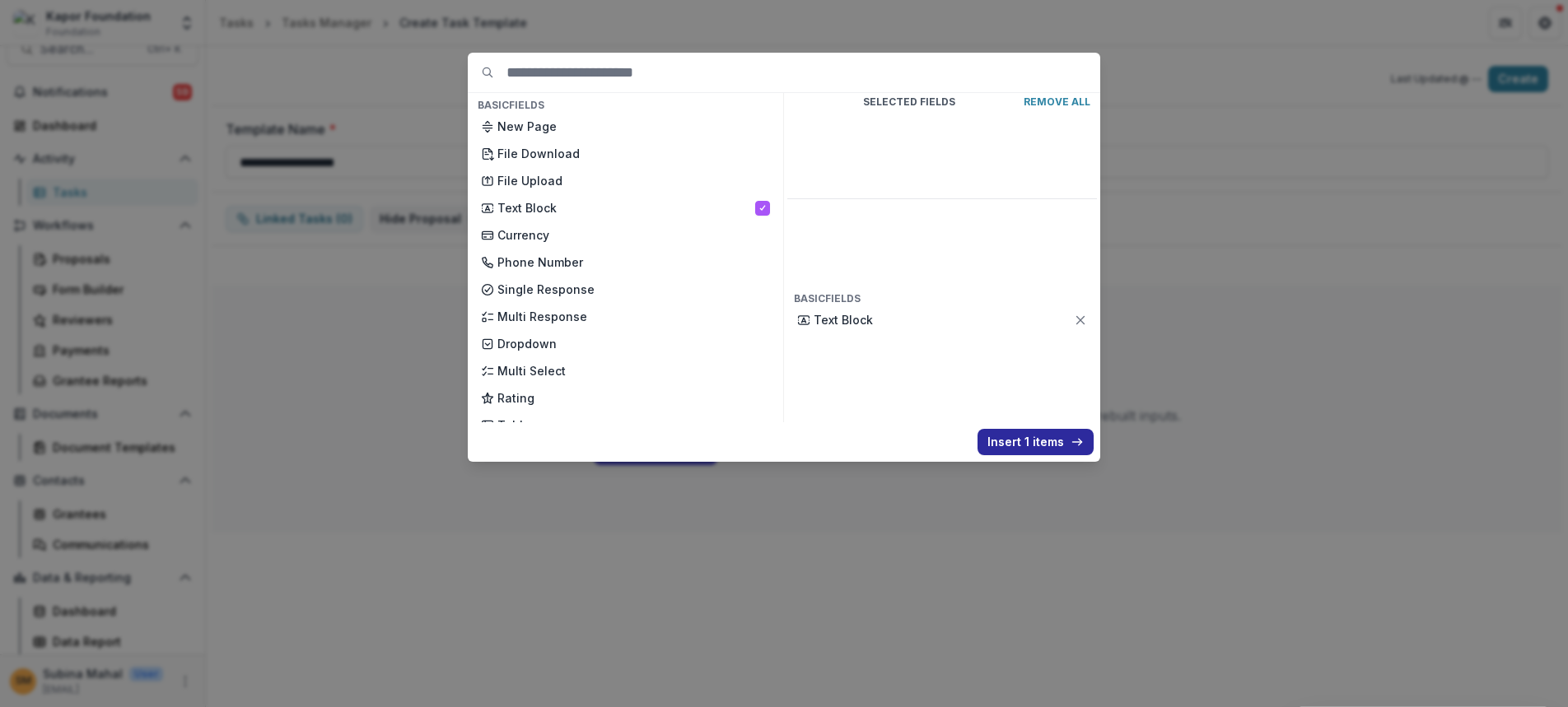 click on "Insert 1 items" at bounding box center [1035, 442] 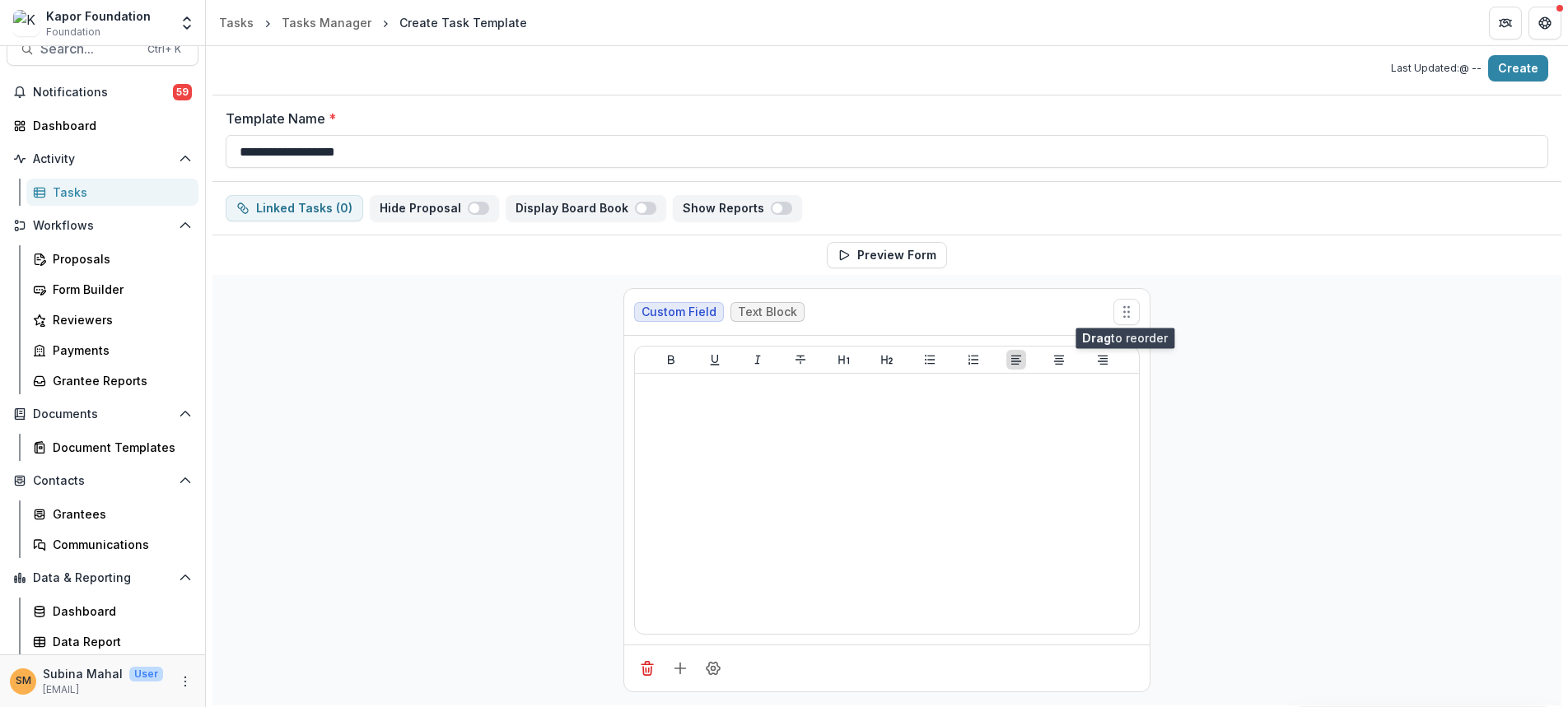 scroll, scrollTop: 13, scrollLeft: 0, axis: vertical 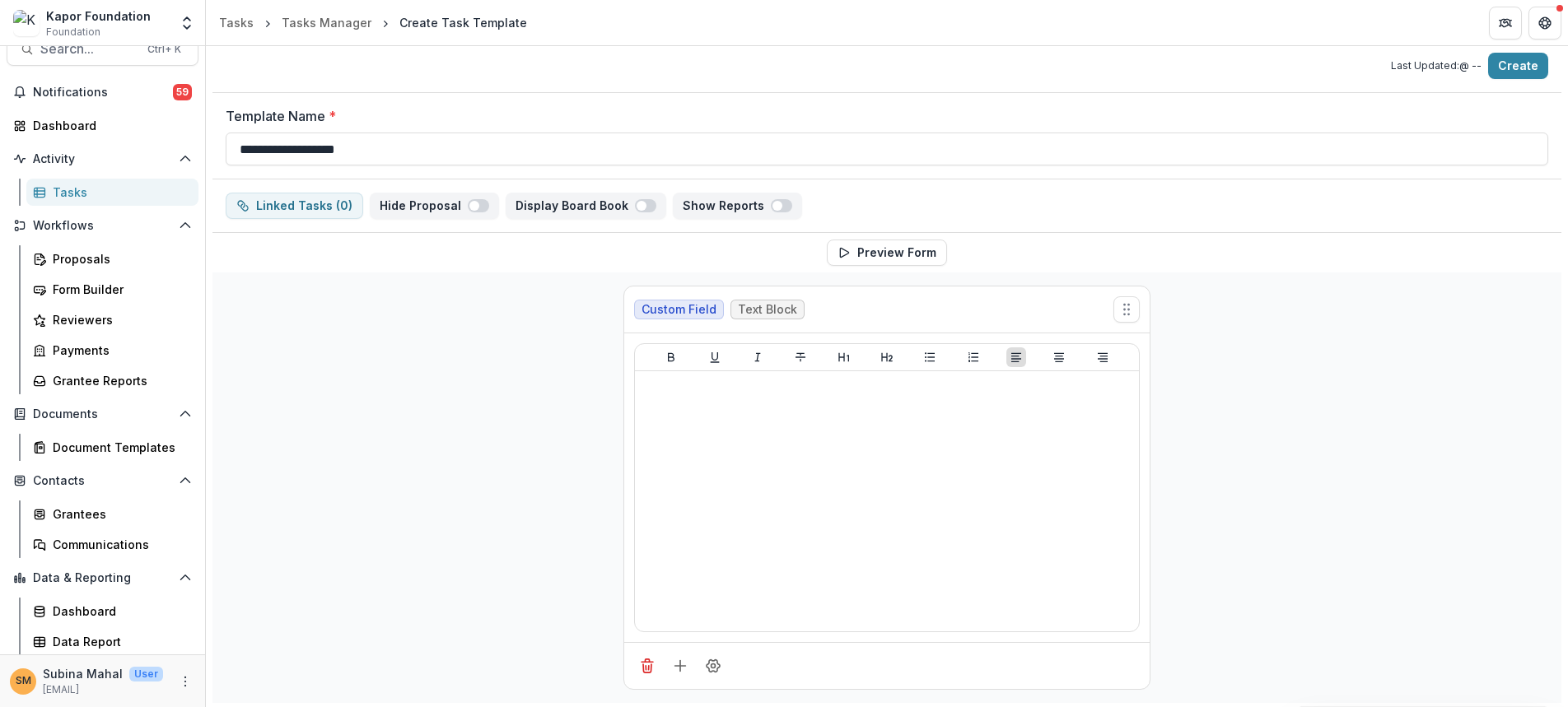click on "Custom Field" at bounding box center (679, 309) 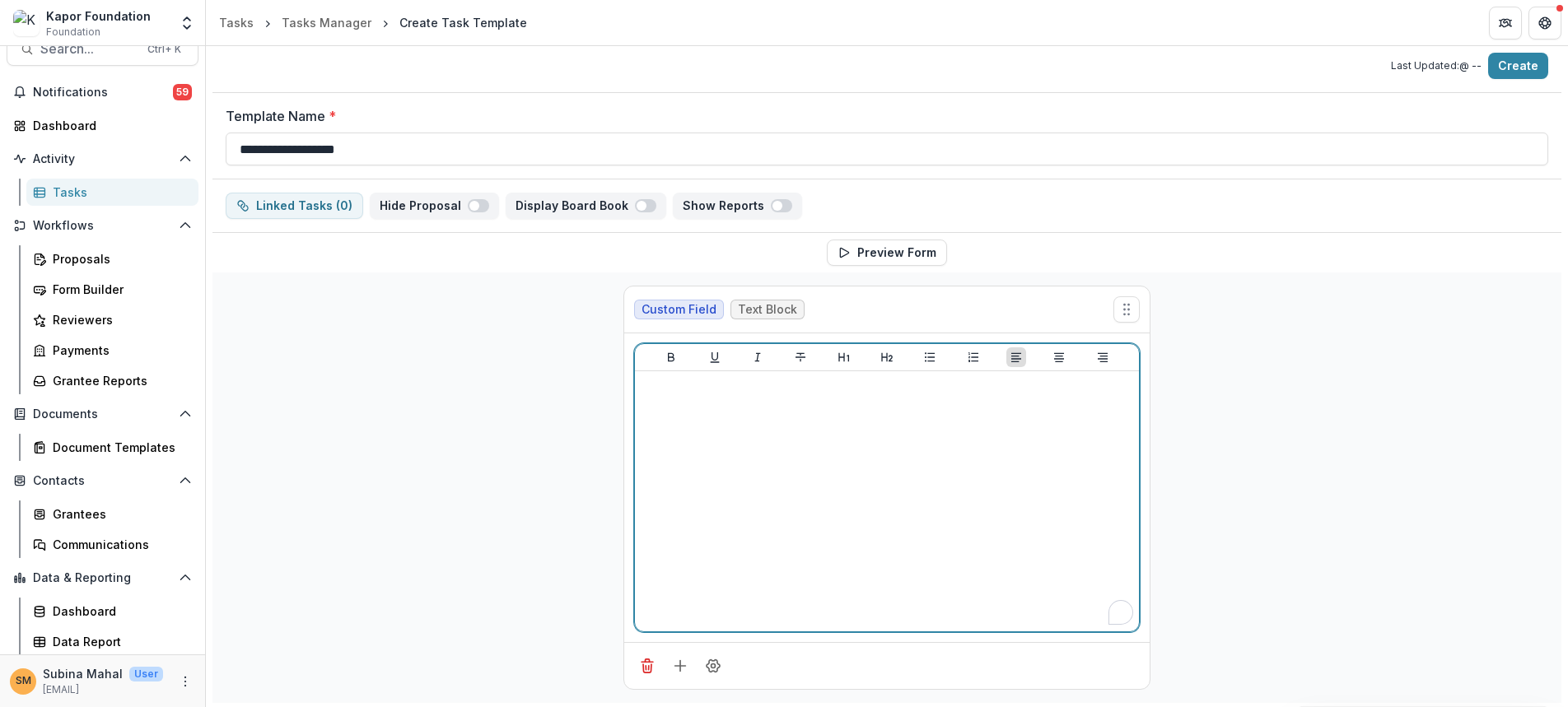 click at bounding box center [887, 501] 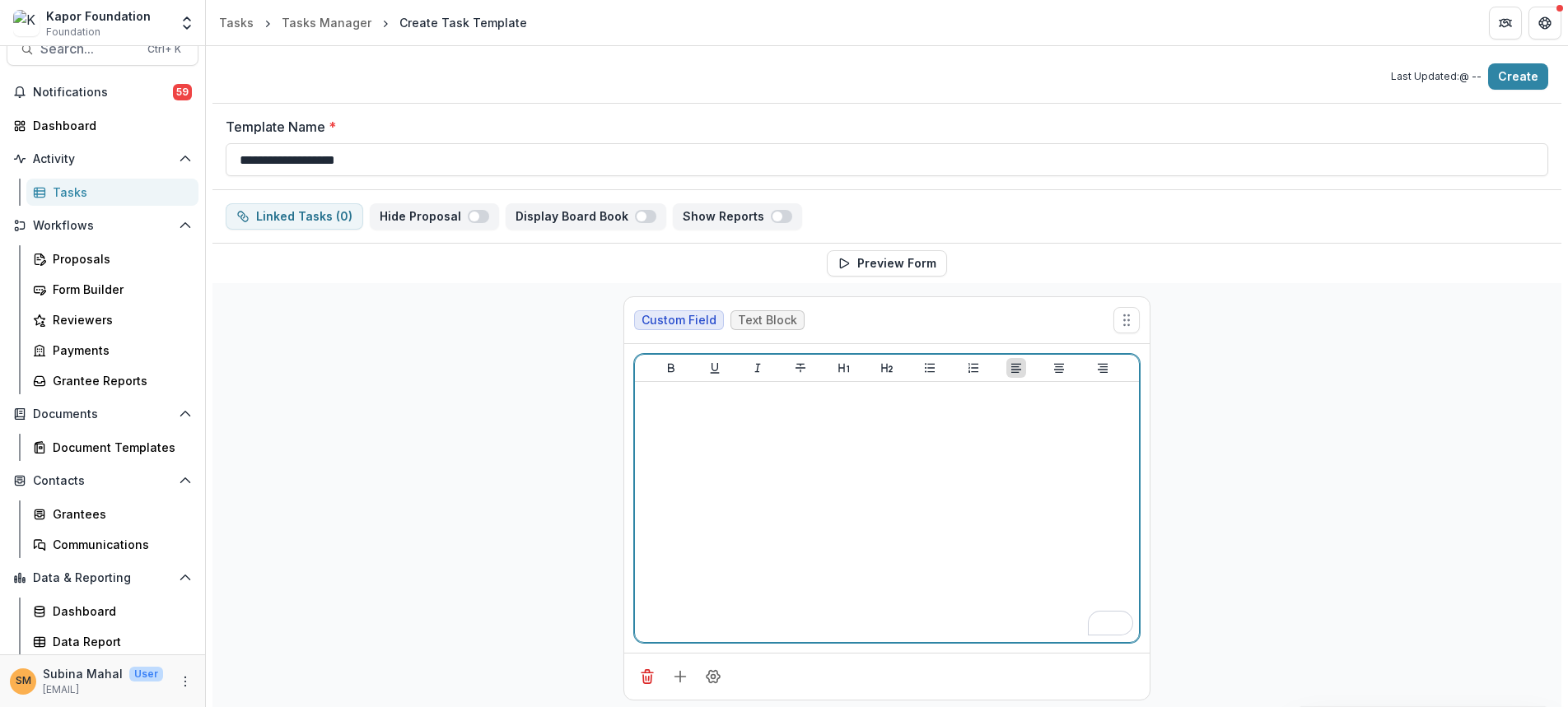 scroll, scrollTop: 0, scrollLeft: 0, axis: both 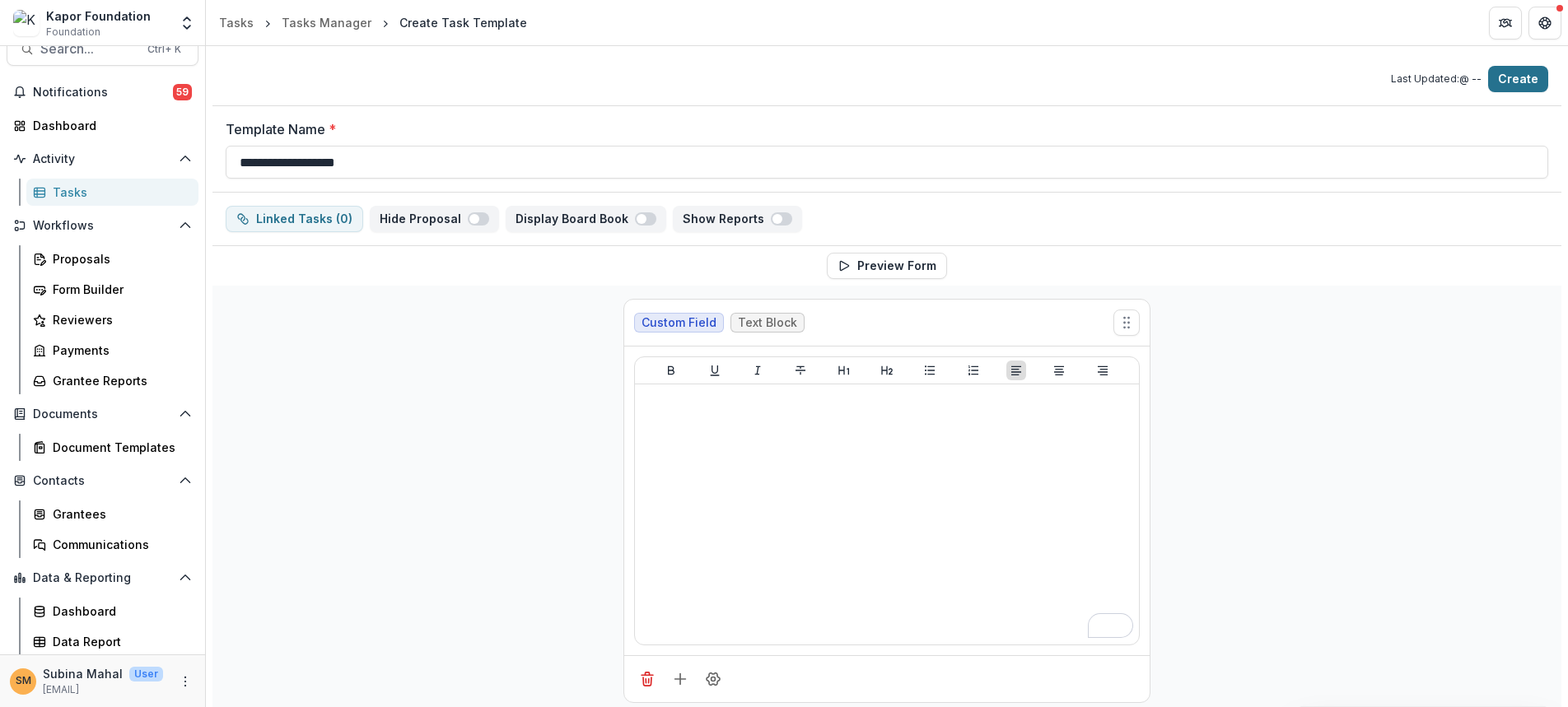 click on "Create" at bounding box center [1518, 79] 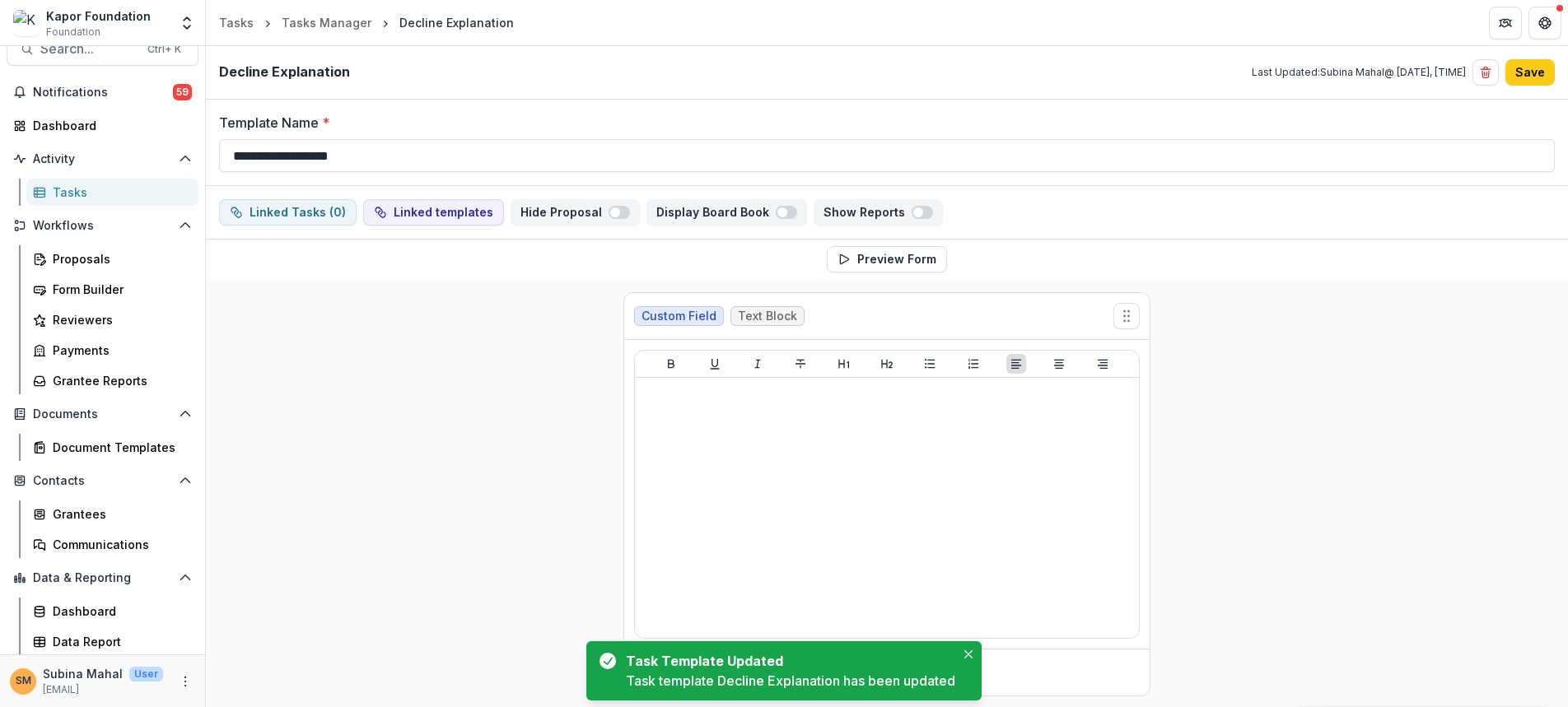 scroll, scrollTop: 0, scrollLeft: 0, axis: both 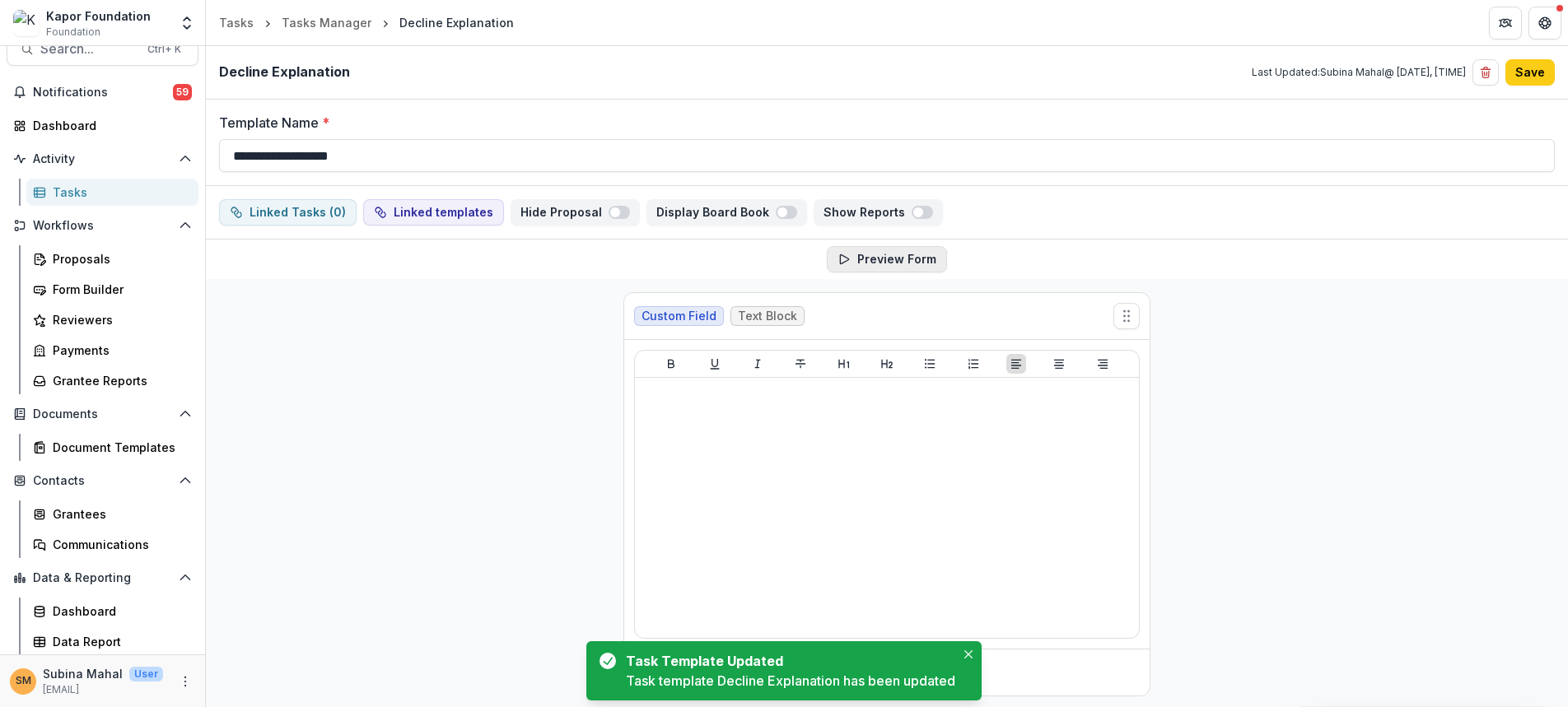 click on "Preview Form" at bounding box center [887, 259] 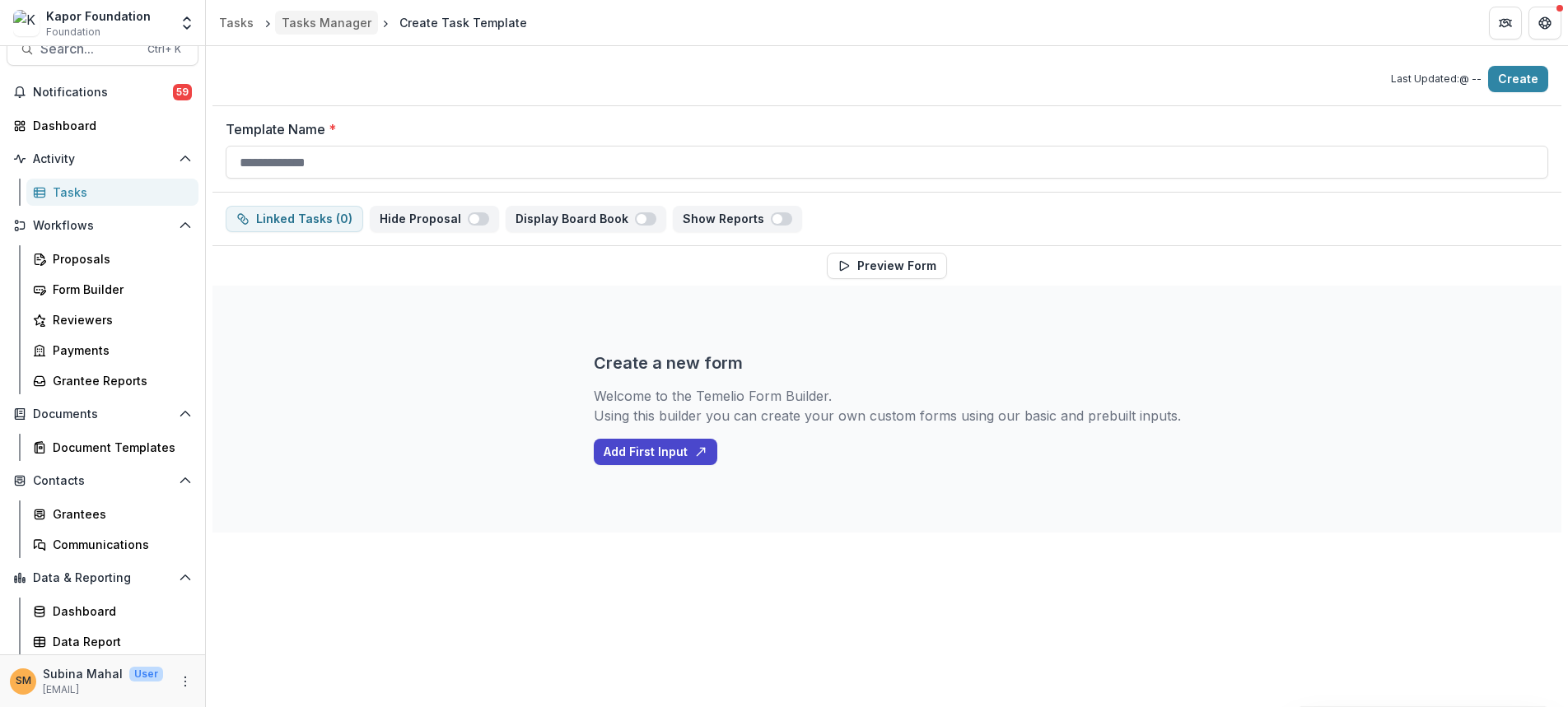 click on "Tasks Manager" at bounding box center [326, 22] 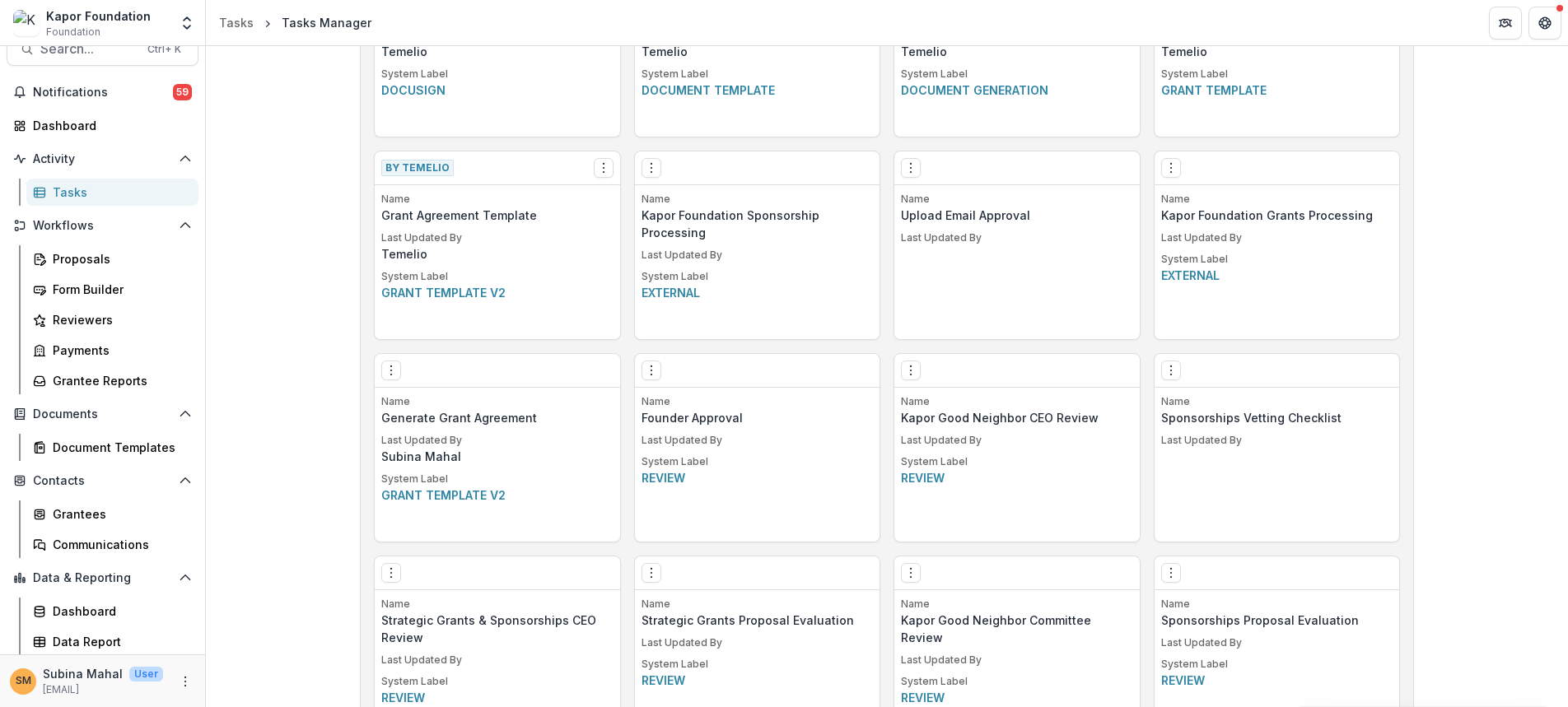scroll, scrollTop: 1485, scrollLeft: 0, axis: vertical 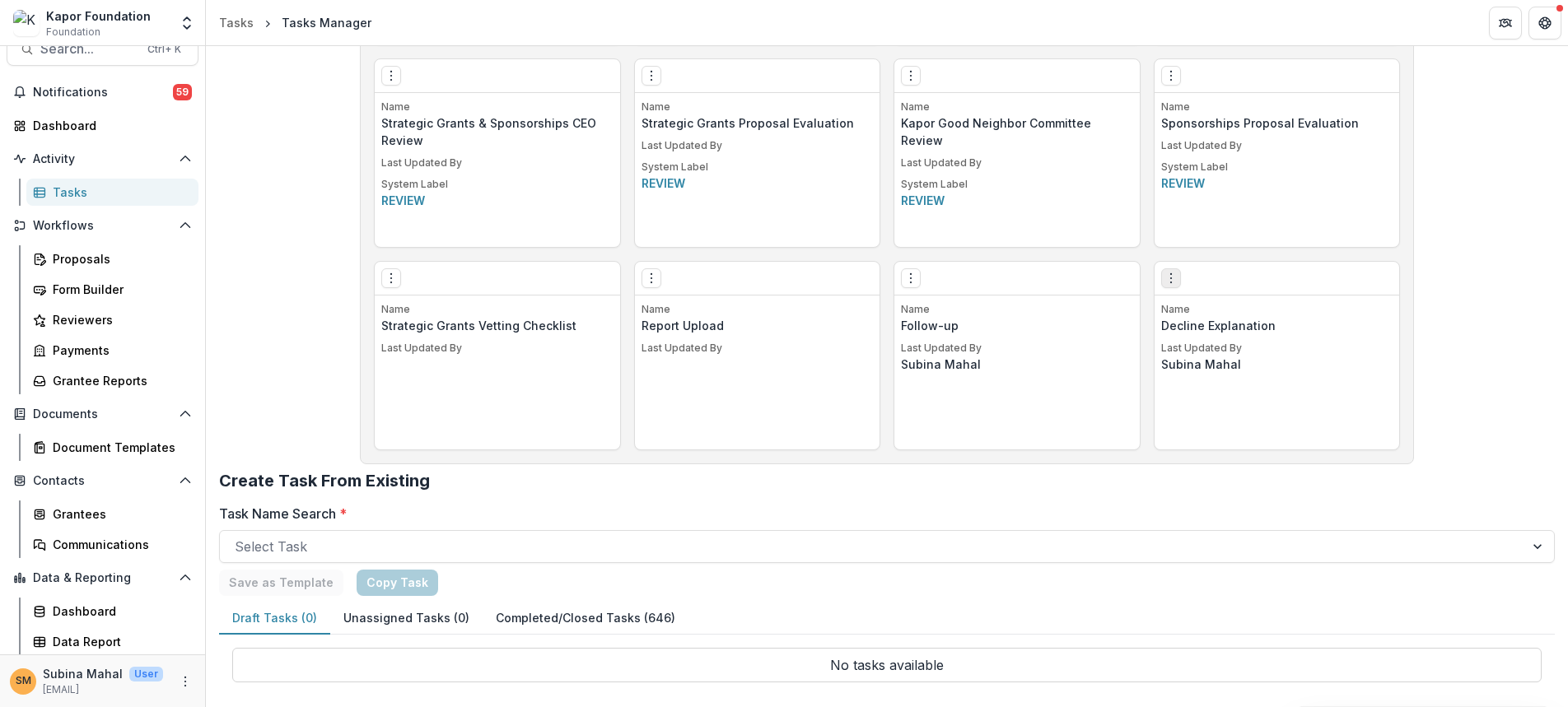 click 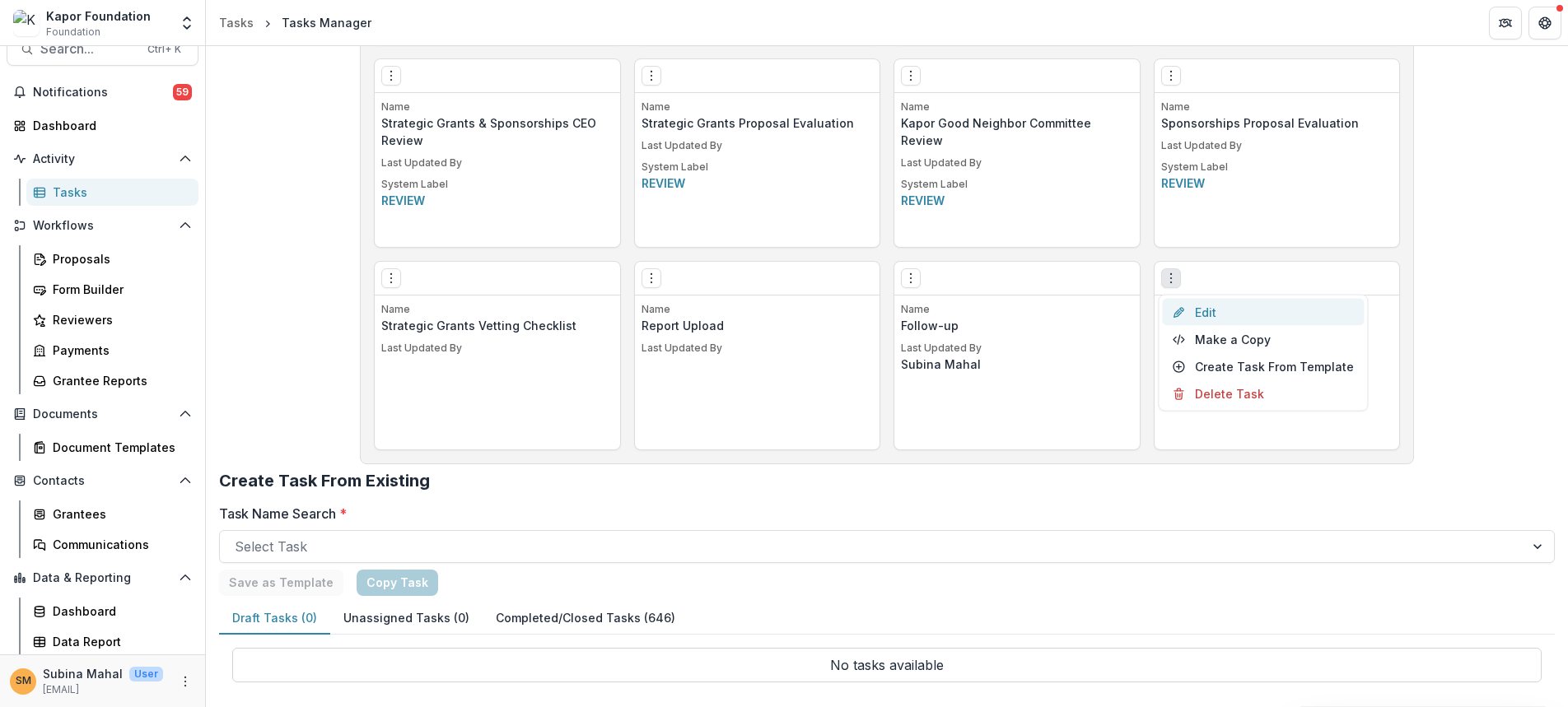 click on "Edit" at bounding box center [1262, 312] 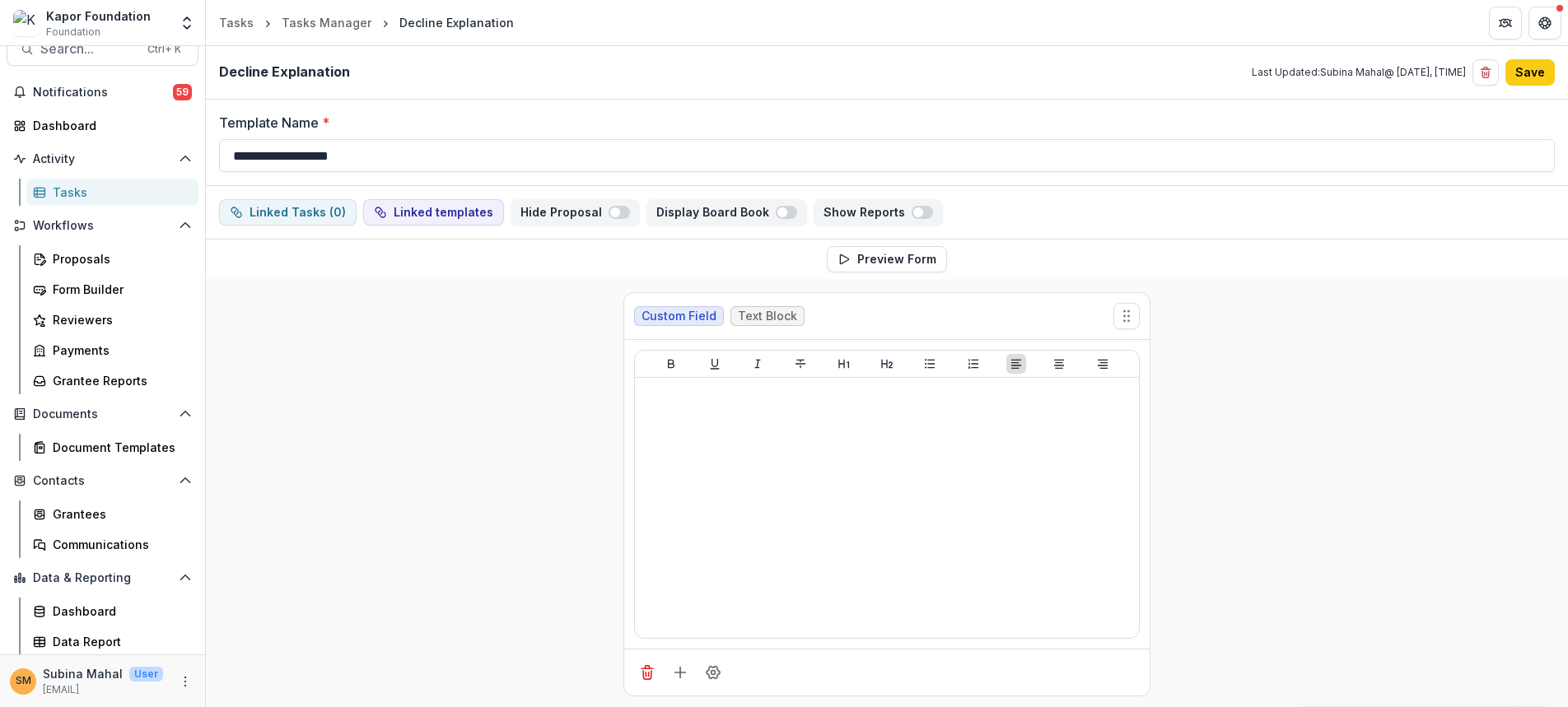 scroll, scrollTop: 0, scrollLeft: 0, axis: both 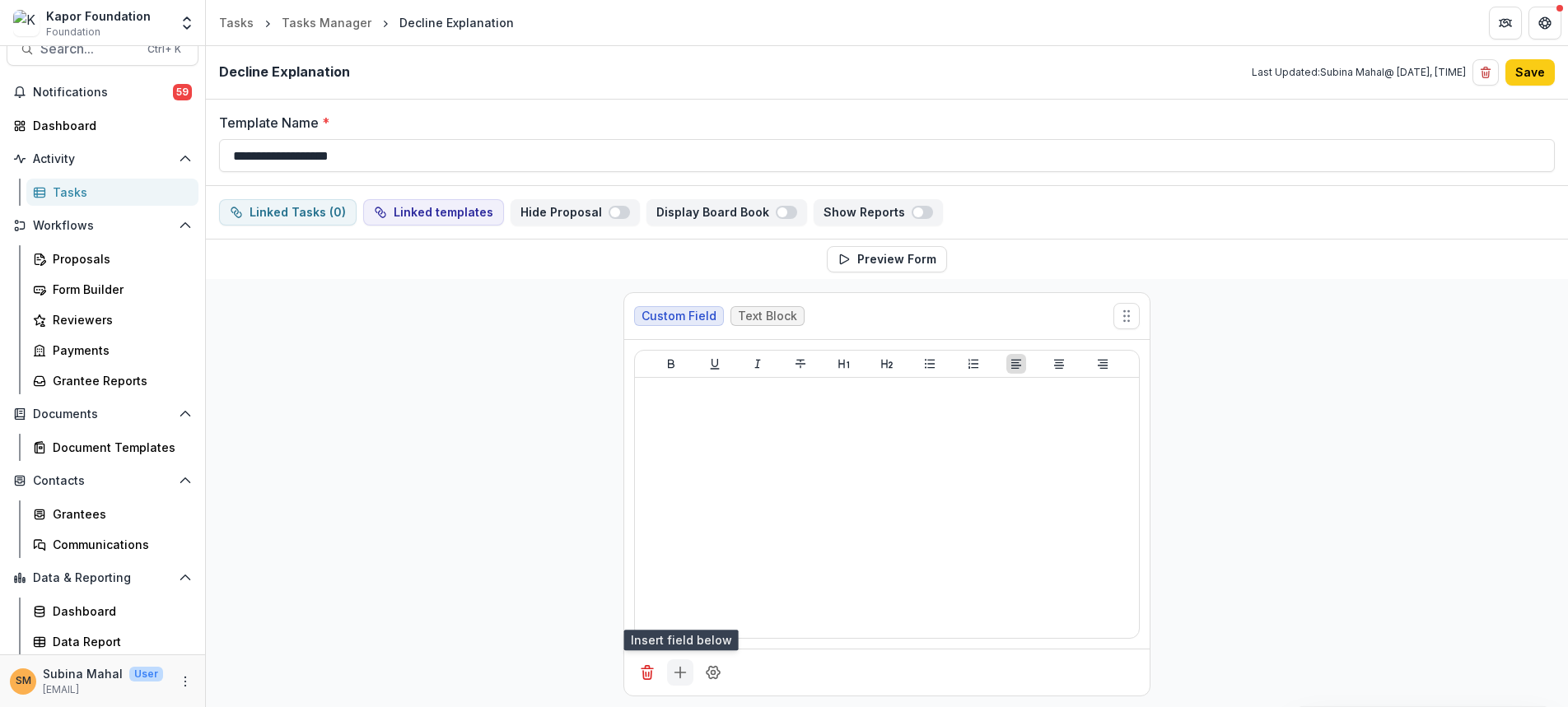click 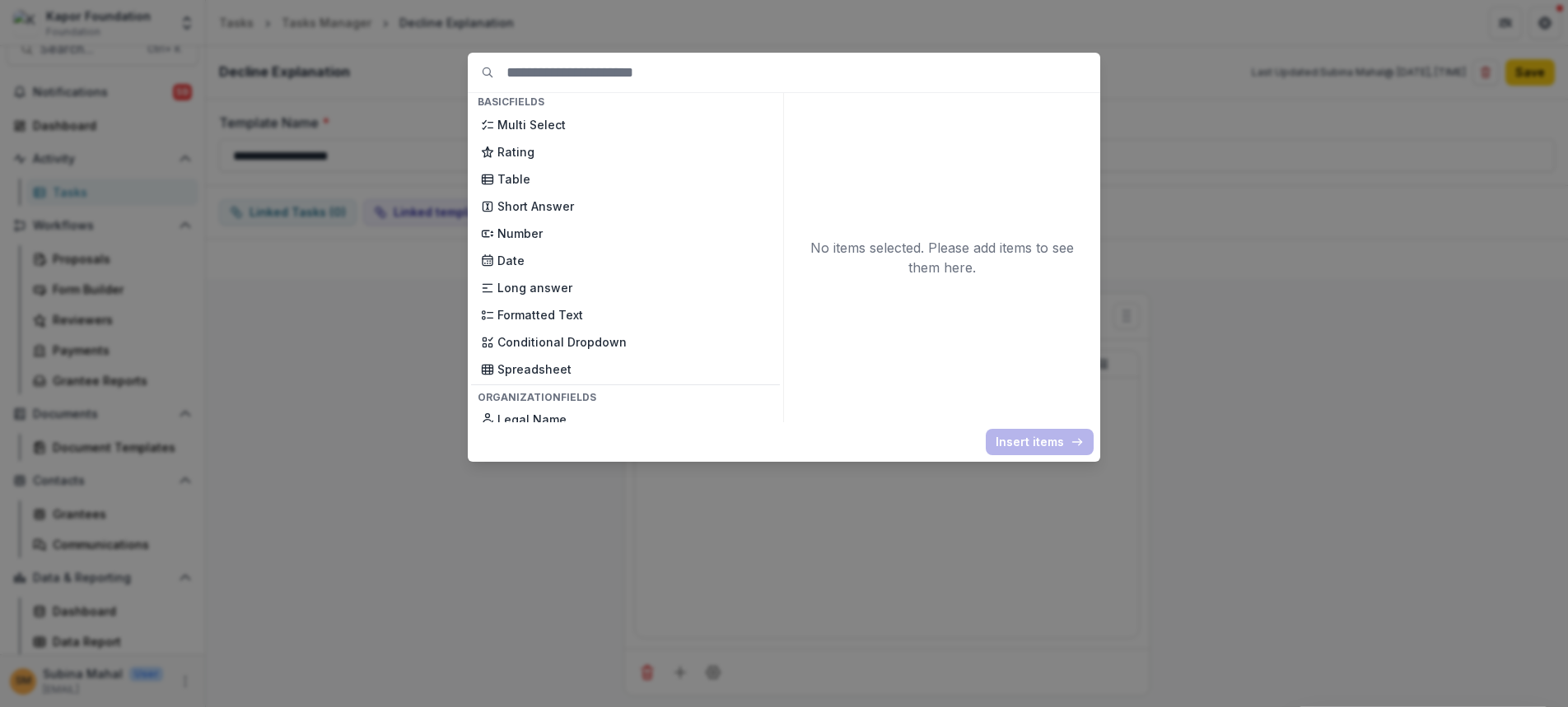 scroll, scrollTop: 247, scrollLeft: 0, axis: vertical 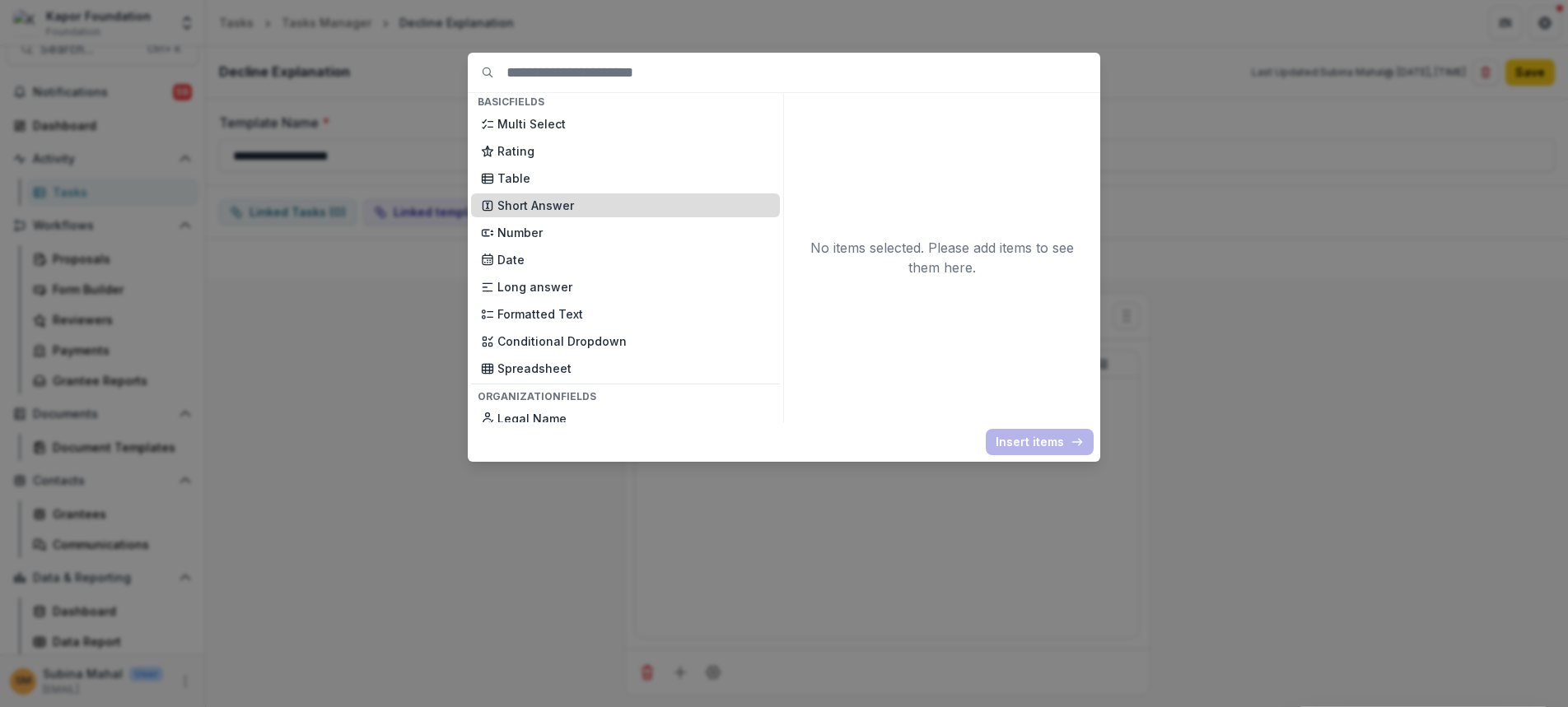 click on "Short Answer" at bounding box center (633, 205) 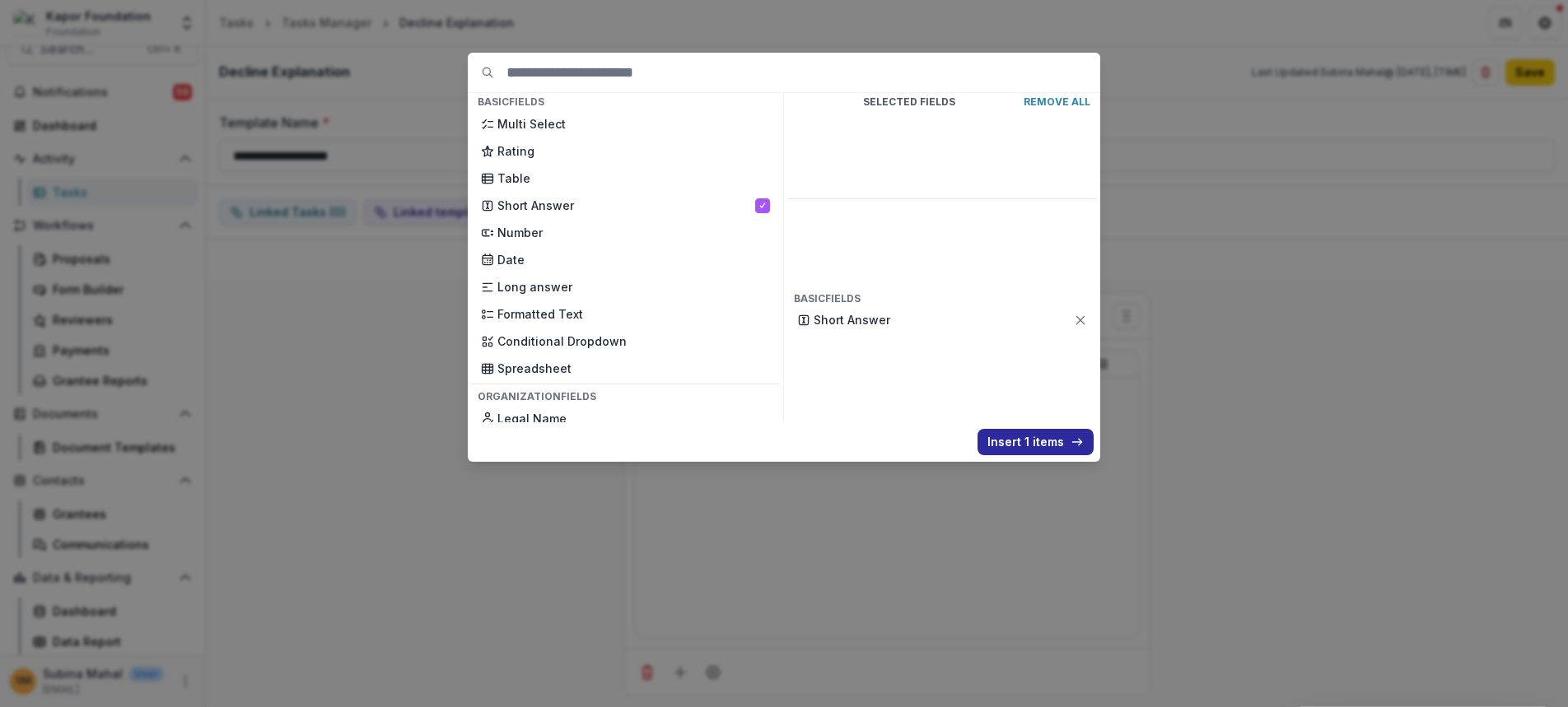 click on "Insert 1 items" at bounding box center [1035, 442] 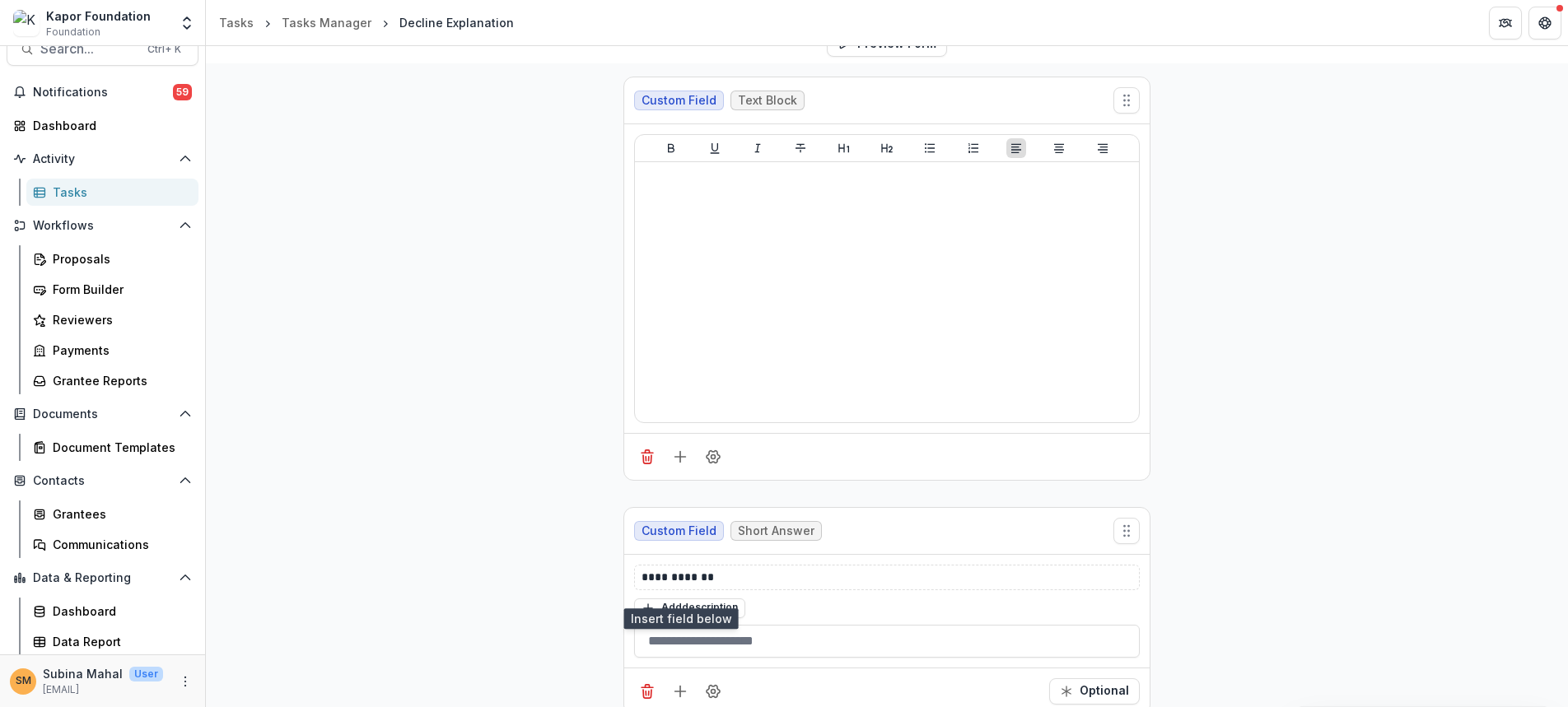scroll, scrollTop: 234, scrollLeft: 0, axis: vertical 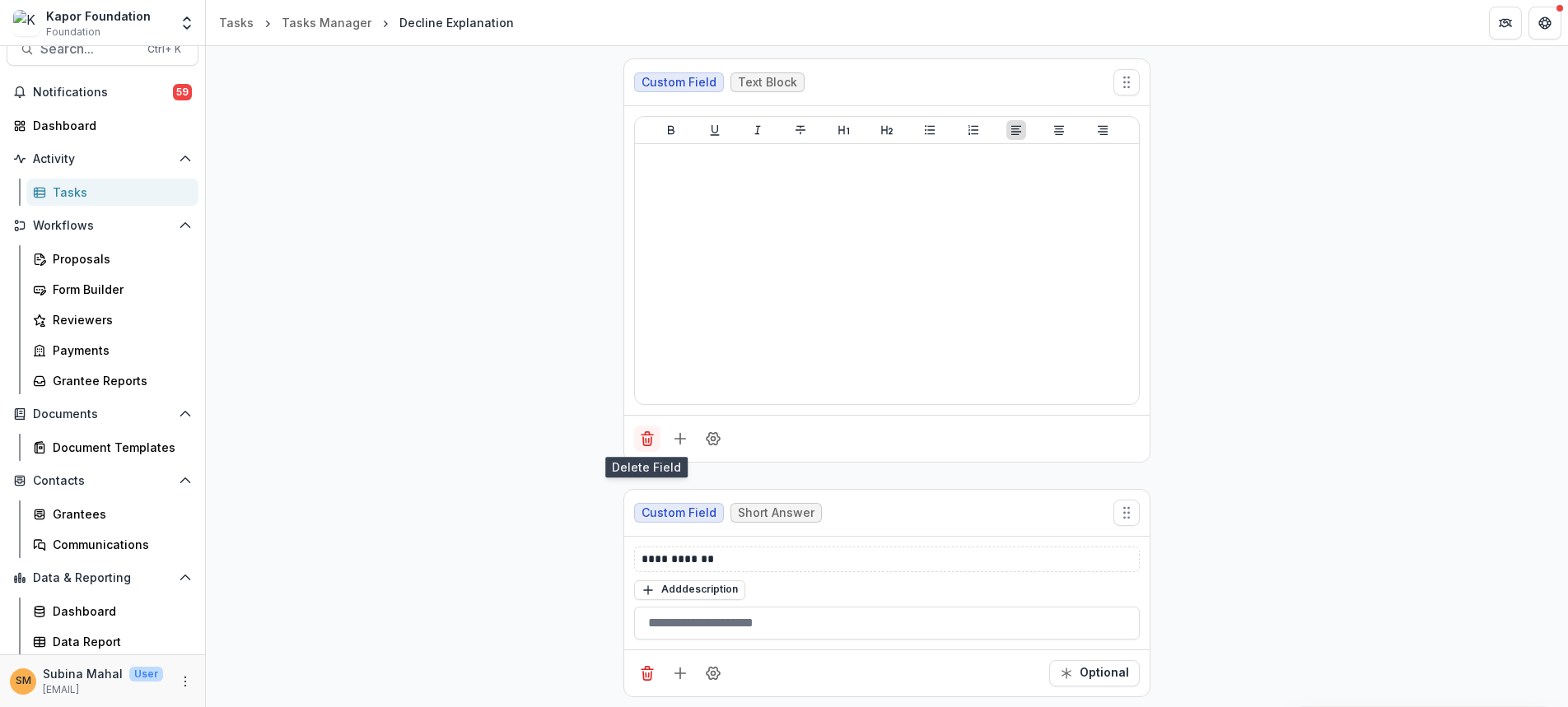 click 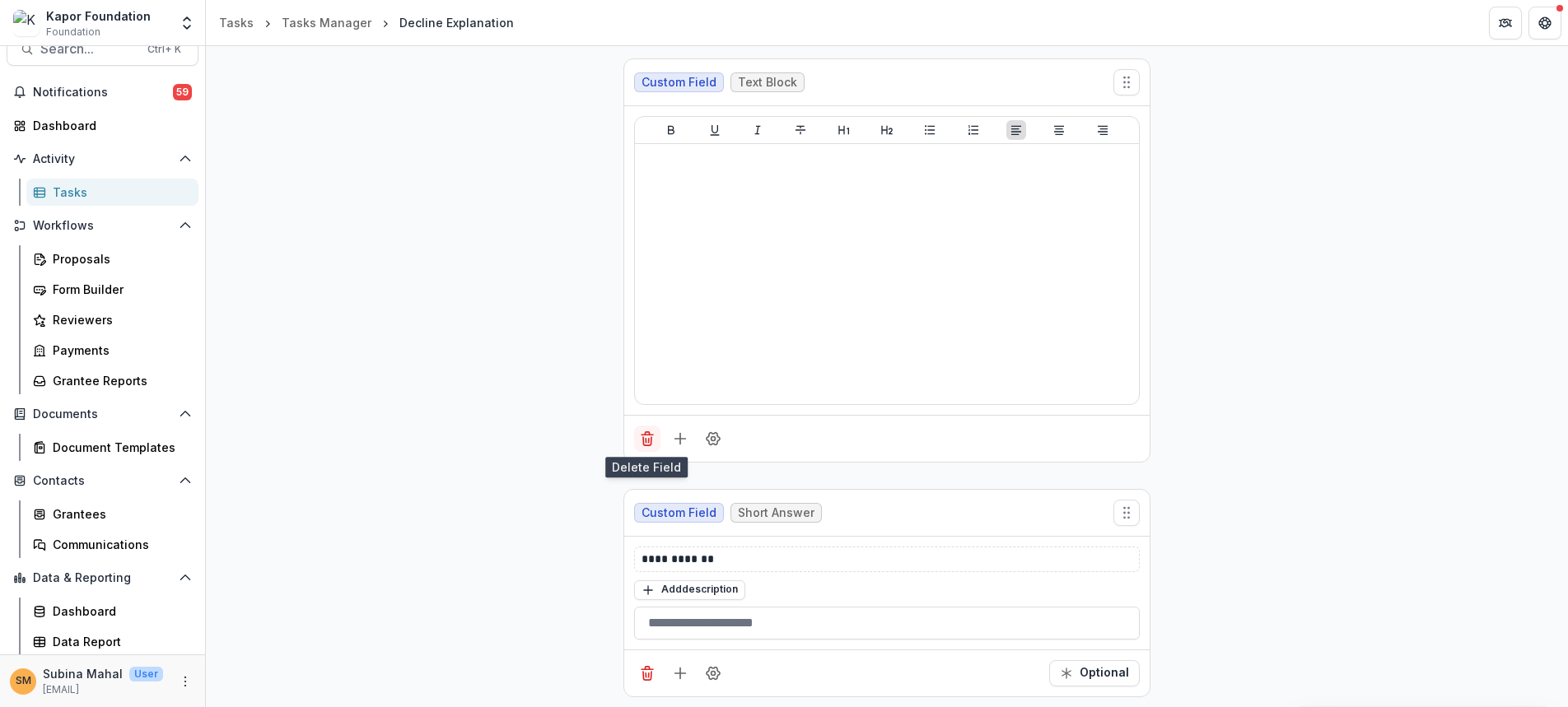 scroll, scrollTop: 0, scrollLeft: 0, axis: both 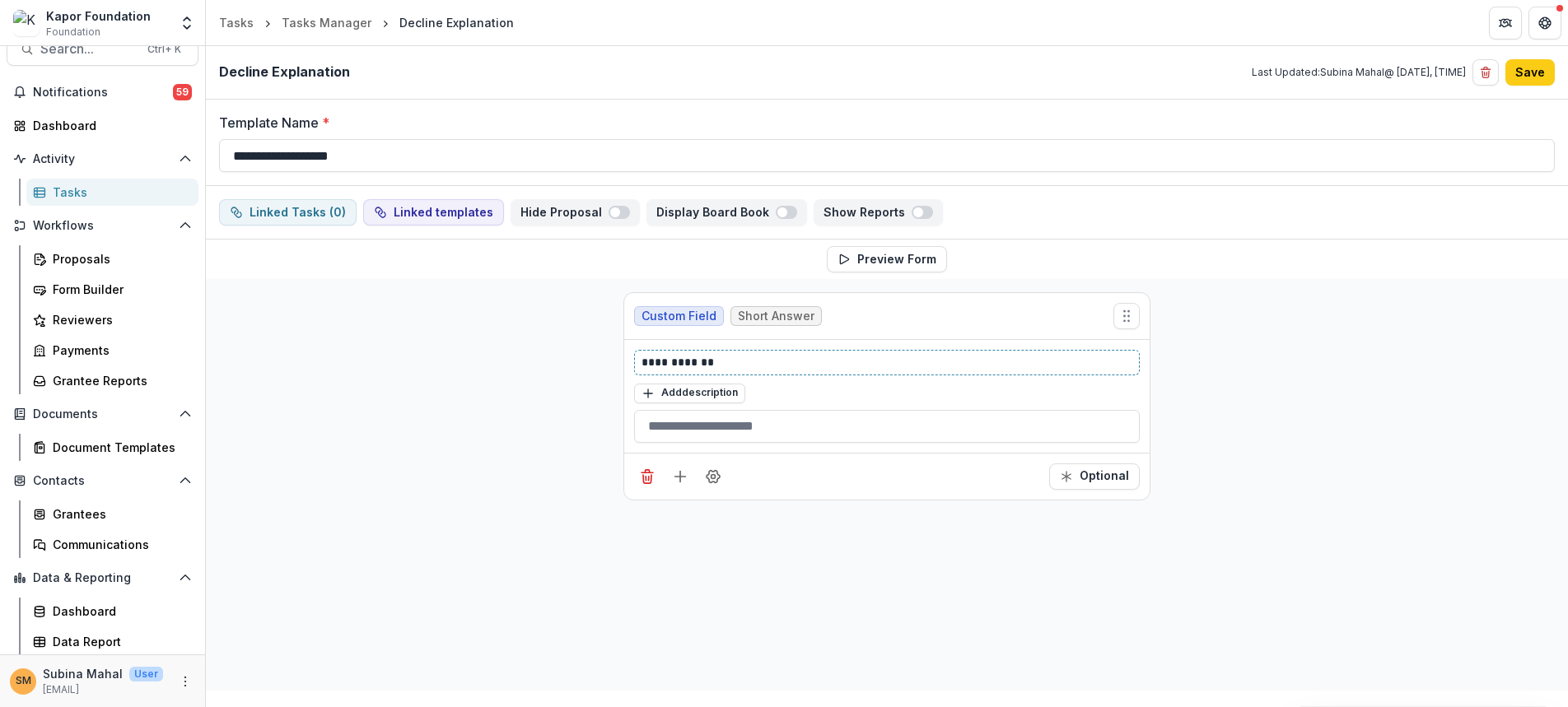 click on "**********" at bounding box center (887, 362) 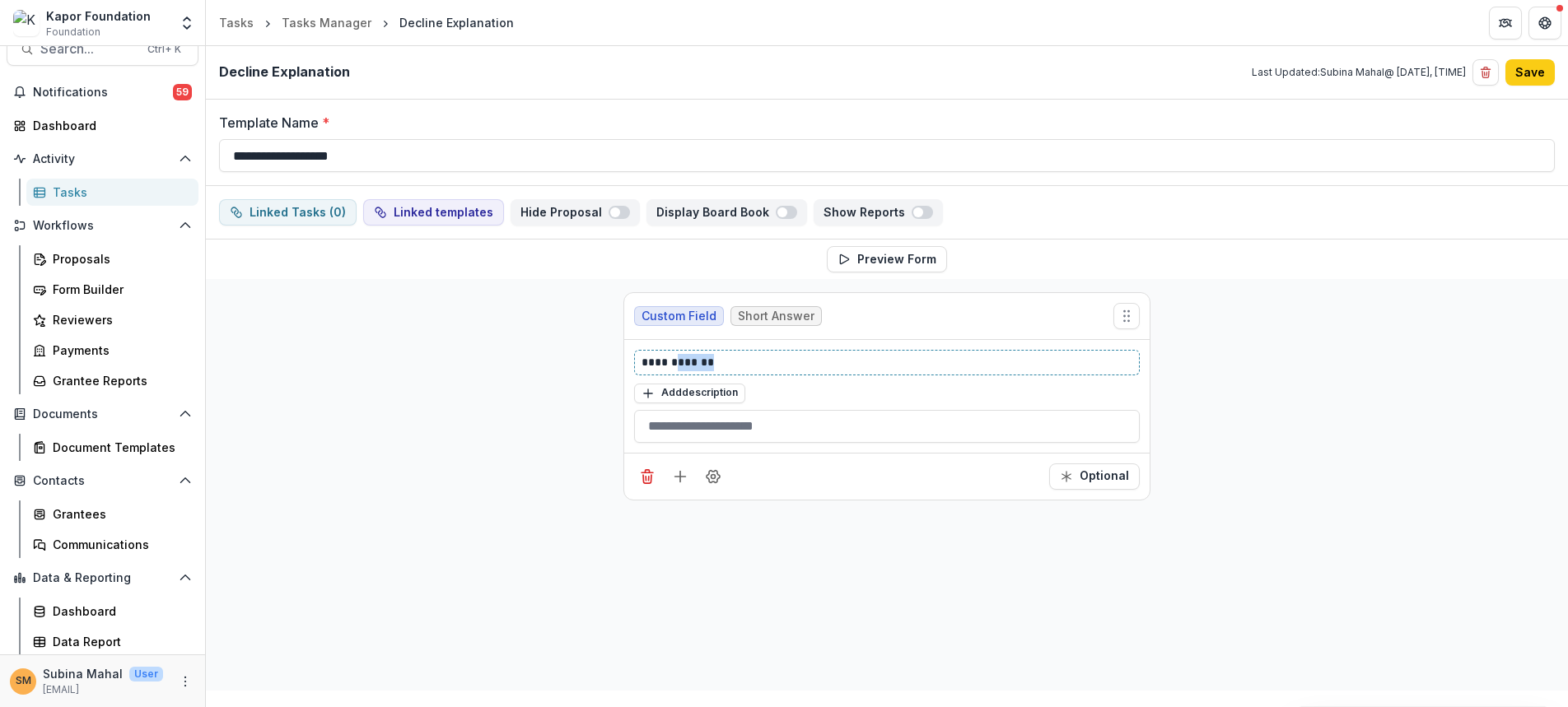 click on "**********" at bounding box center (887, 362) 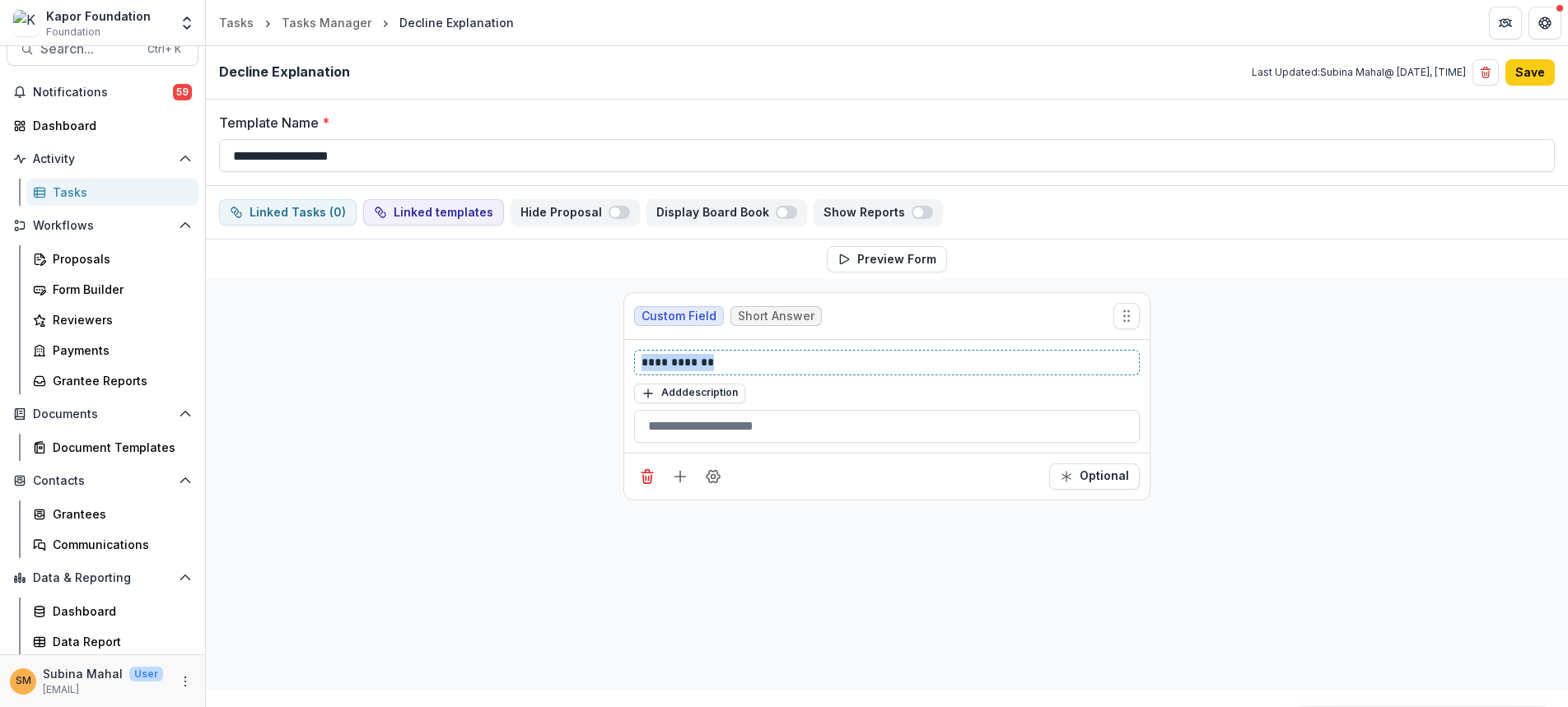 click on "**********" at bounding box center (887, 362) 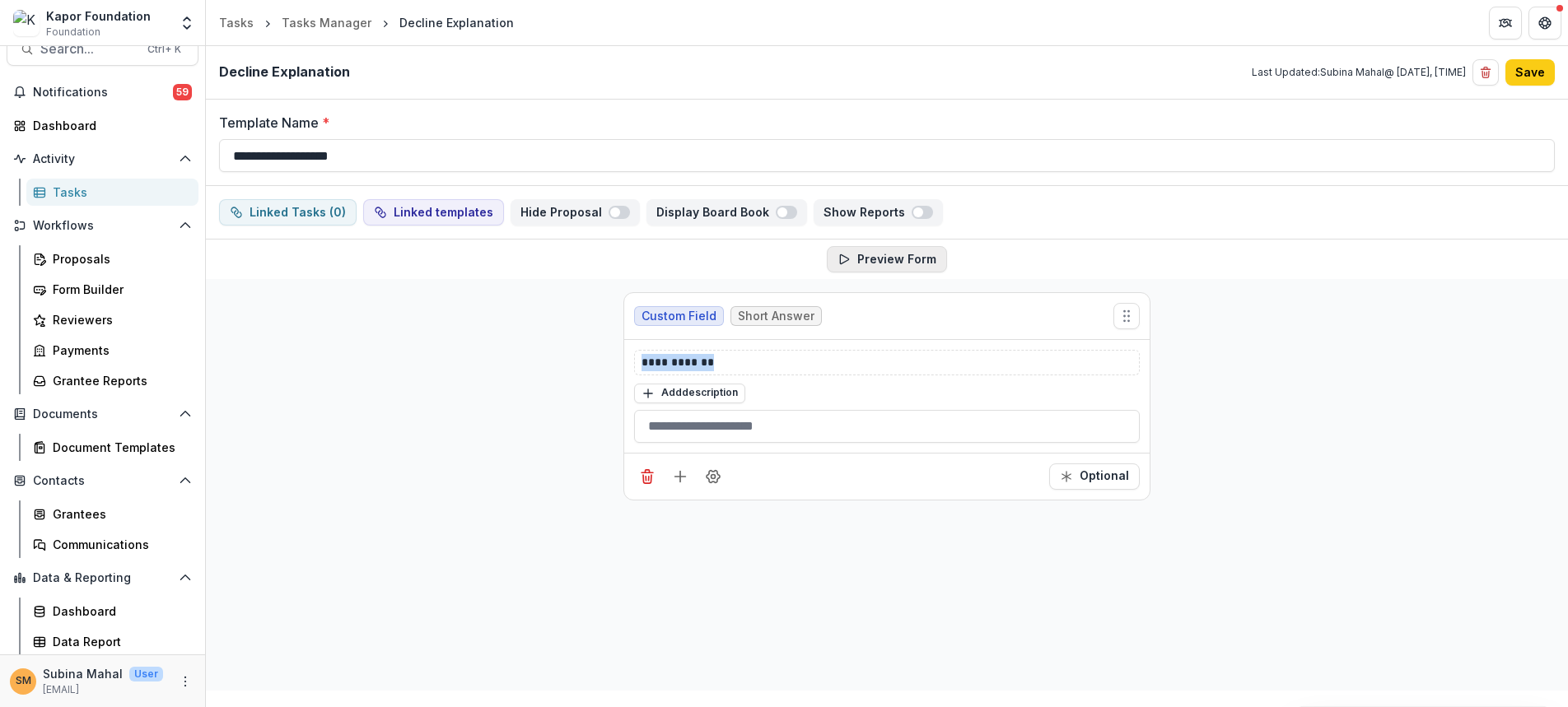 click on "Preview Form" at bounding box center (887, 259) 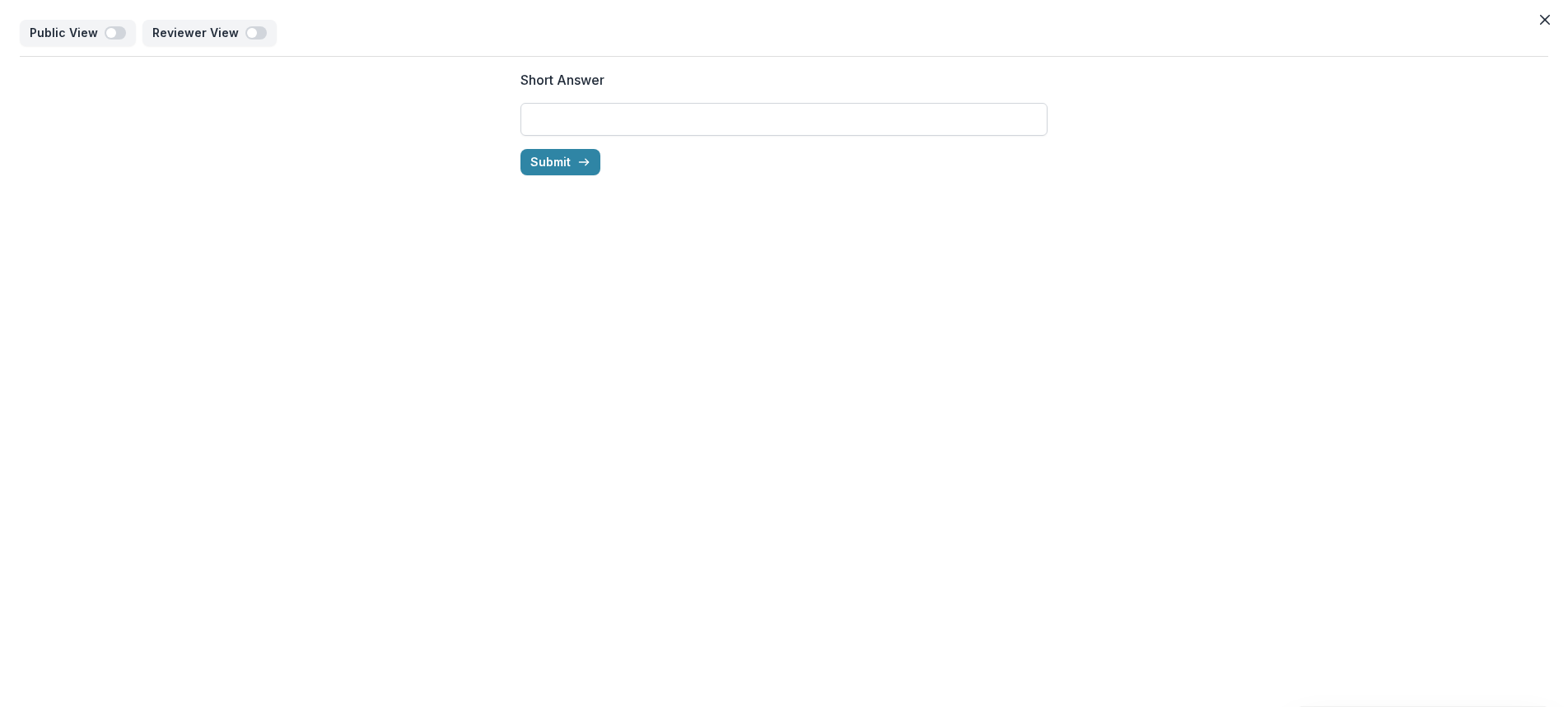click on "Short Answer" at bounding box center [784, 119] 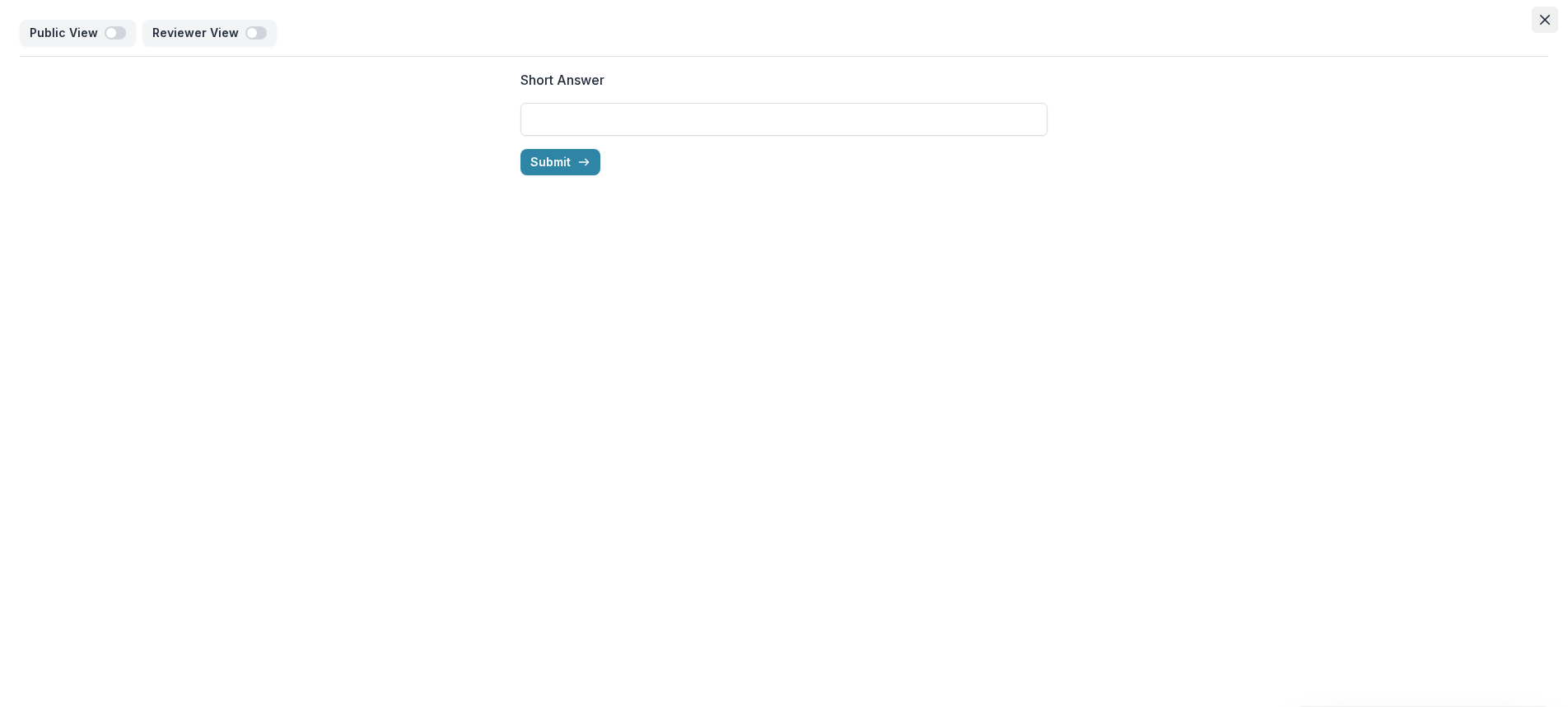 click at bounding box center (1545, 20) 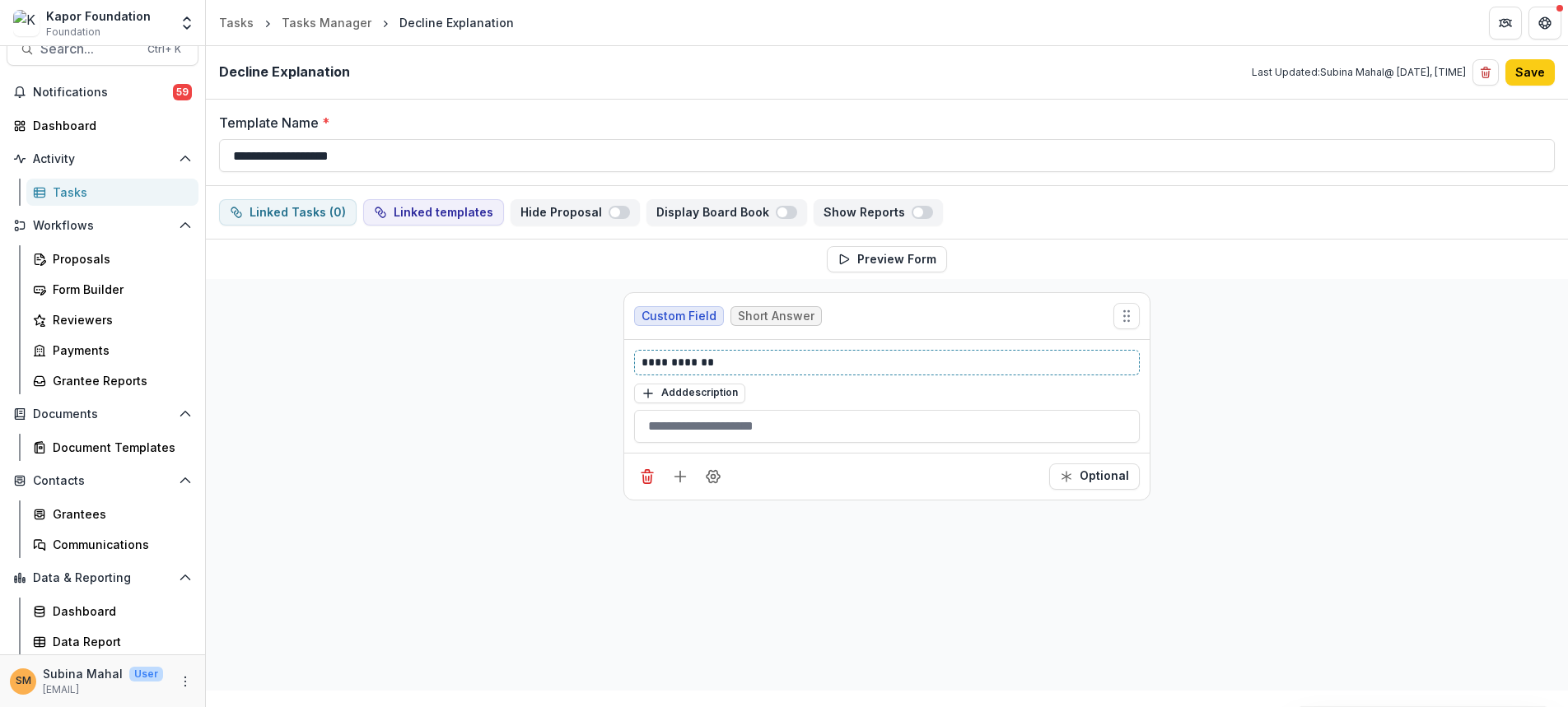 click on "**********" at bounding box center [887, 362] 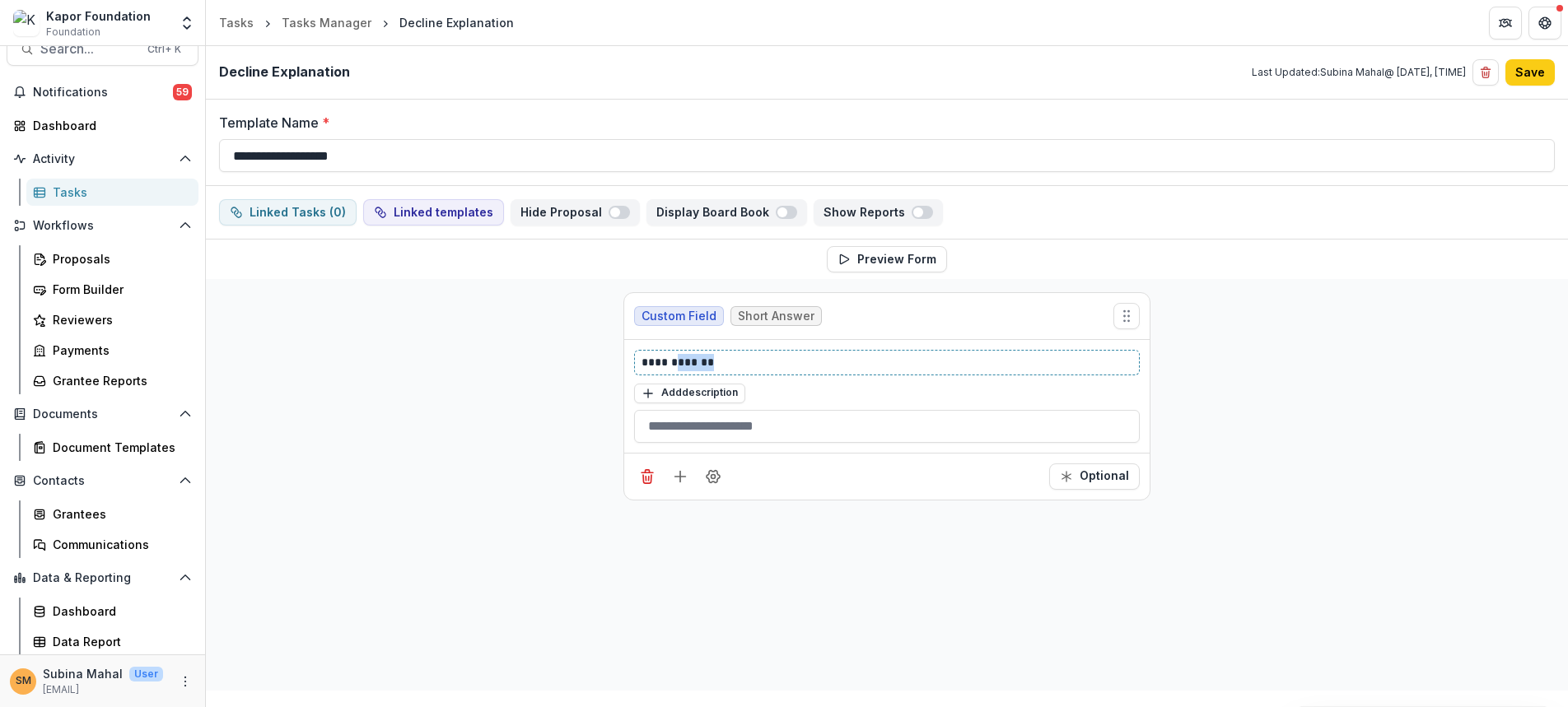 click on "**********" at bounding box center [887, 362] 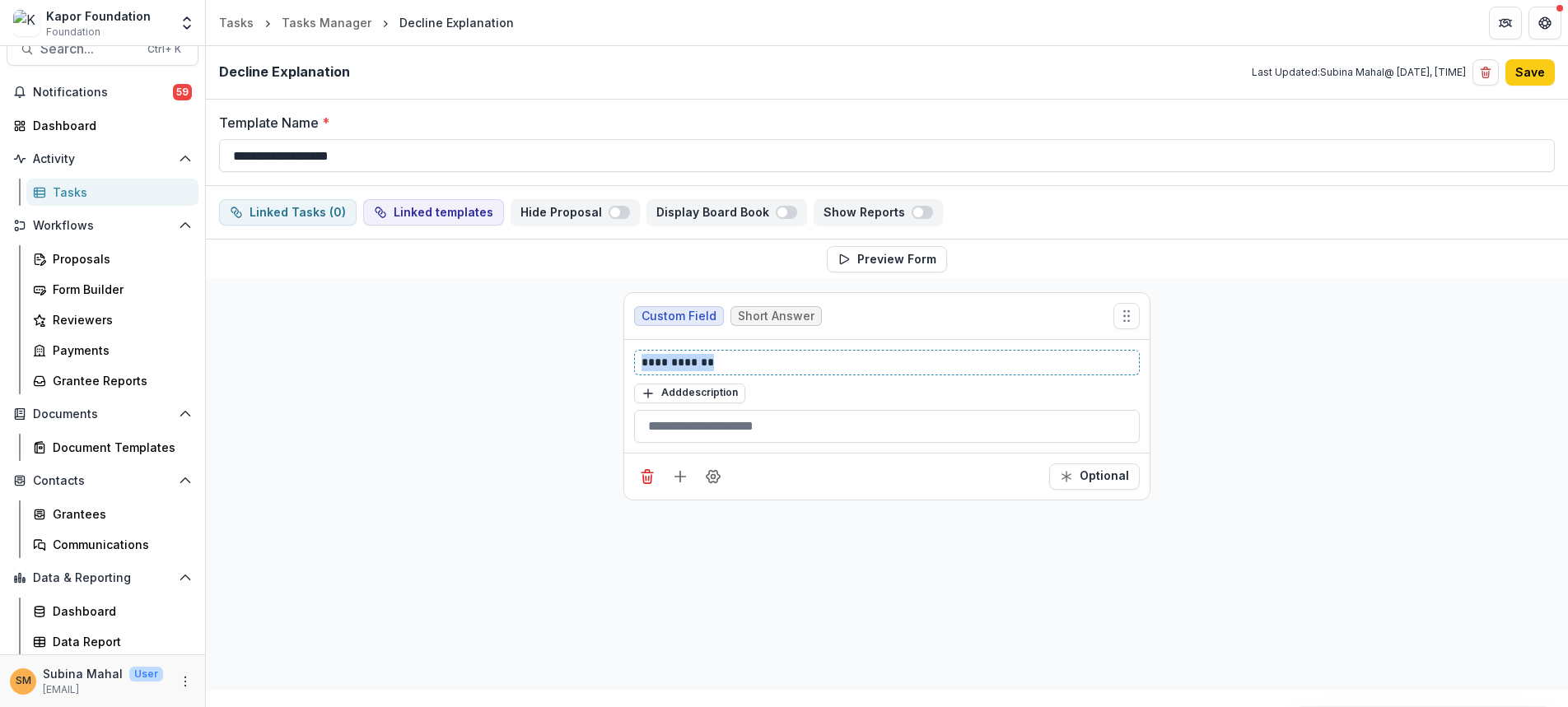 click on "**********" at bounding box center [887, 362] 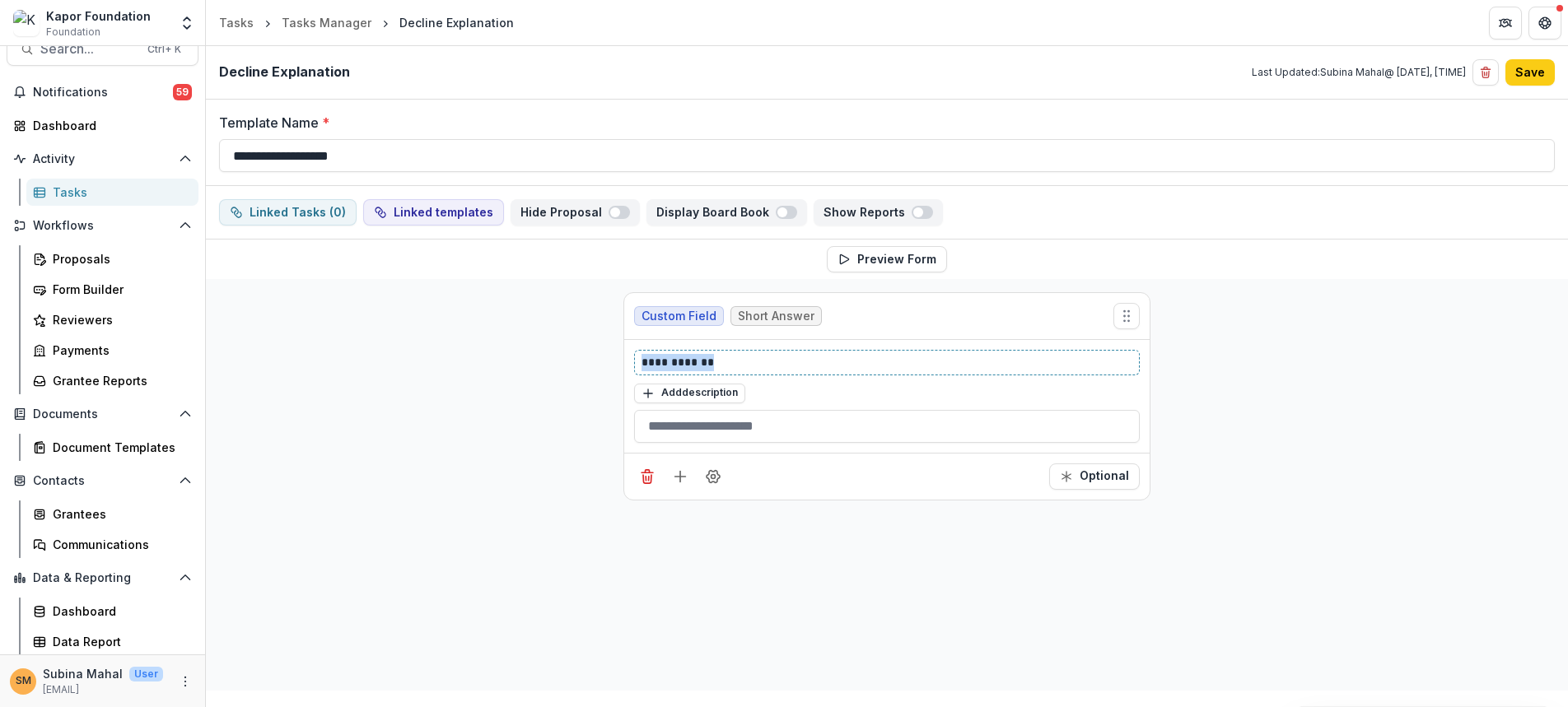 click on "**********" at bounding box center [887, 362] 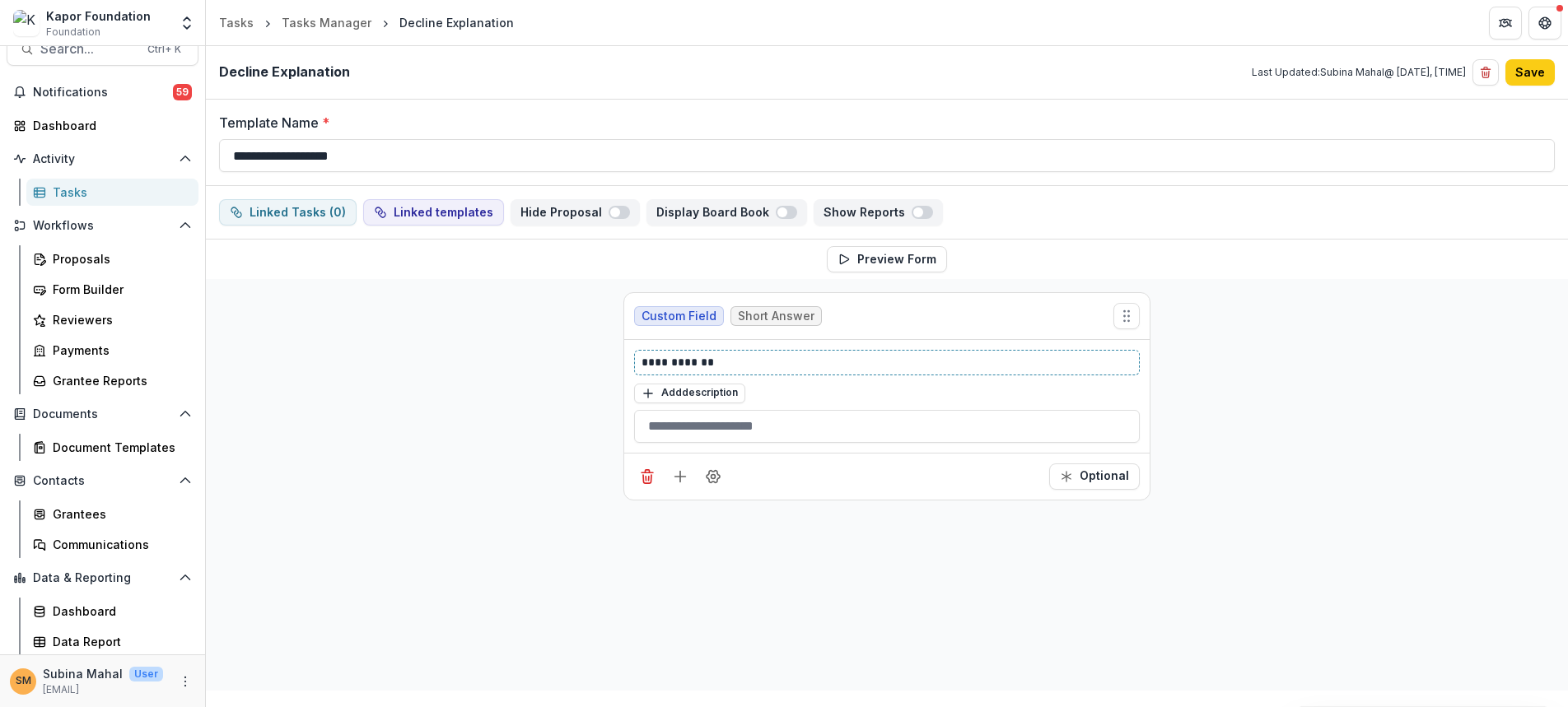 click on "**********" at bounding box center (887, 362) 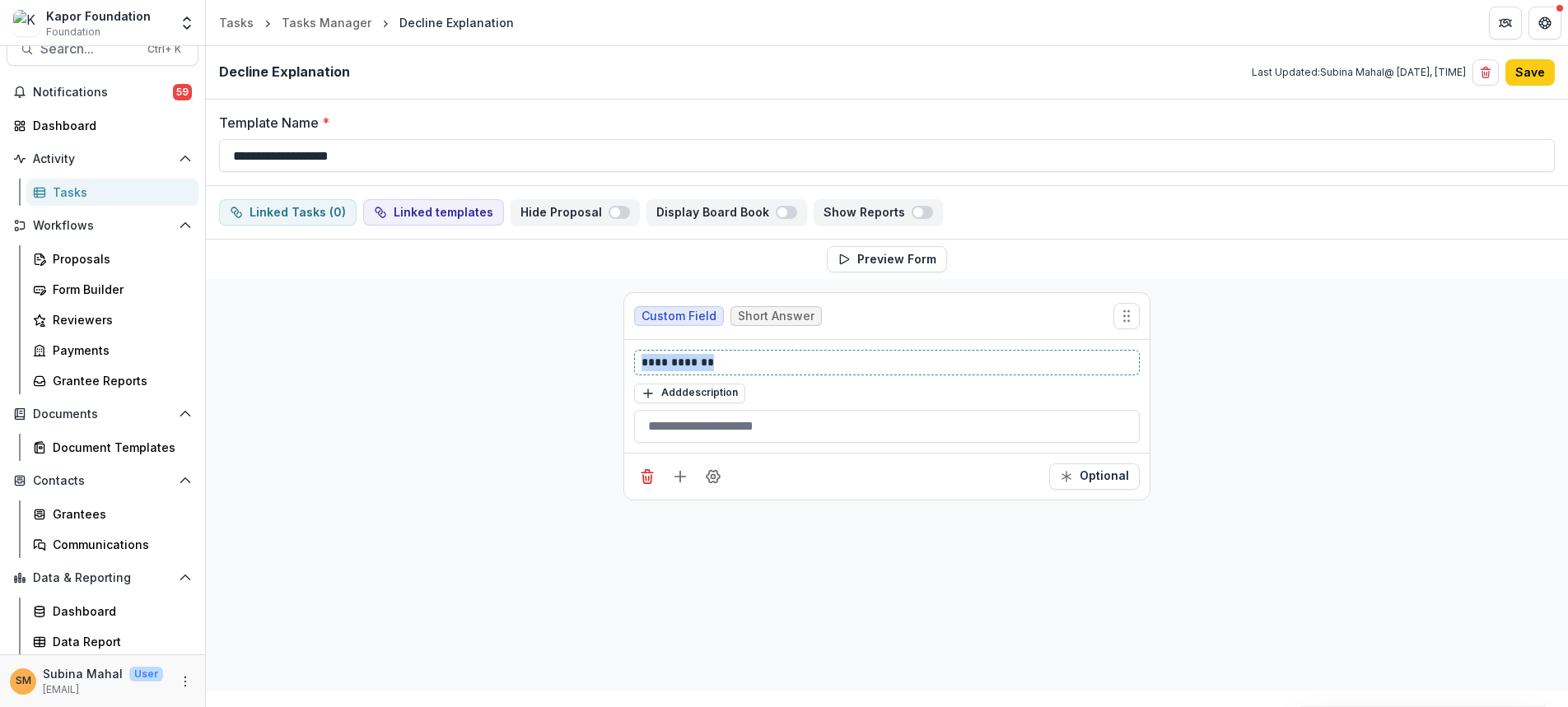 click on "**********" at bounding box center [887, 362] 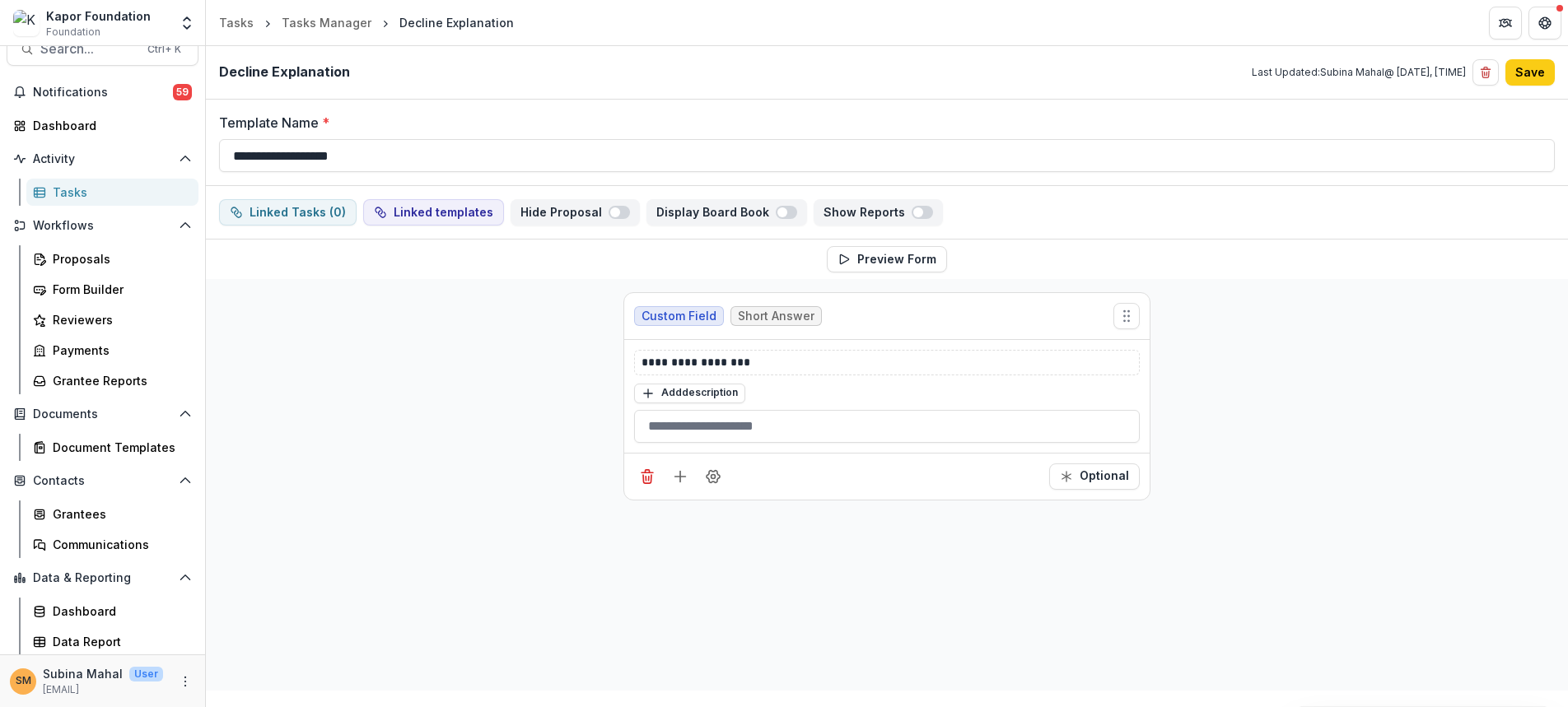 click on "**********" at bounding box center (887, 485) 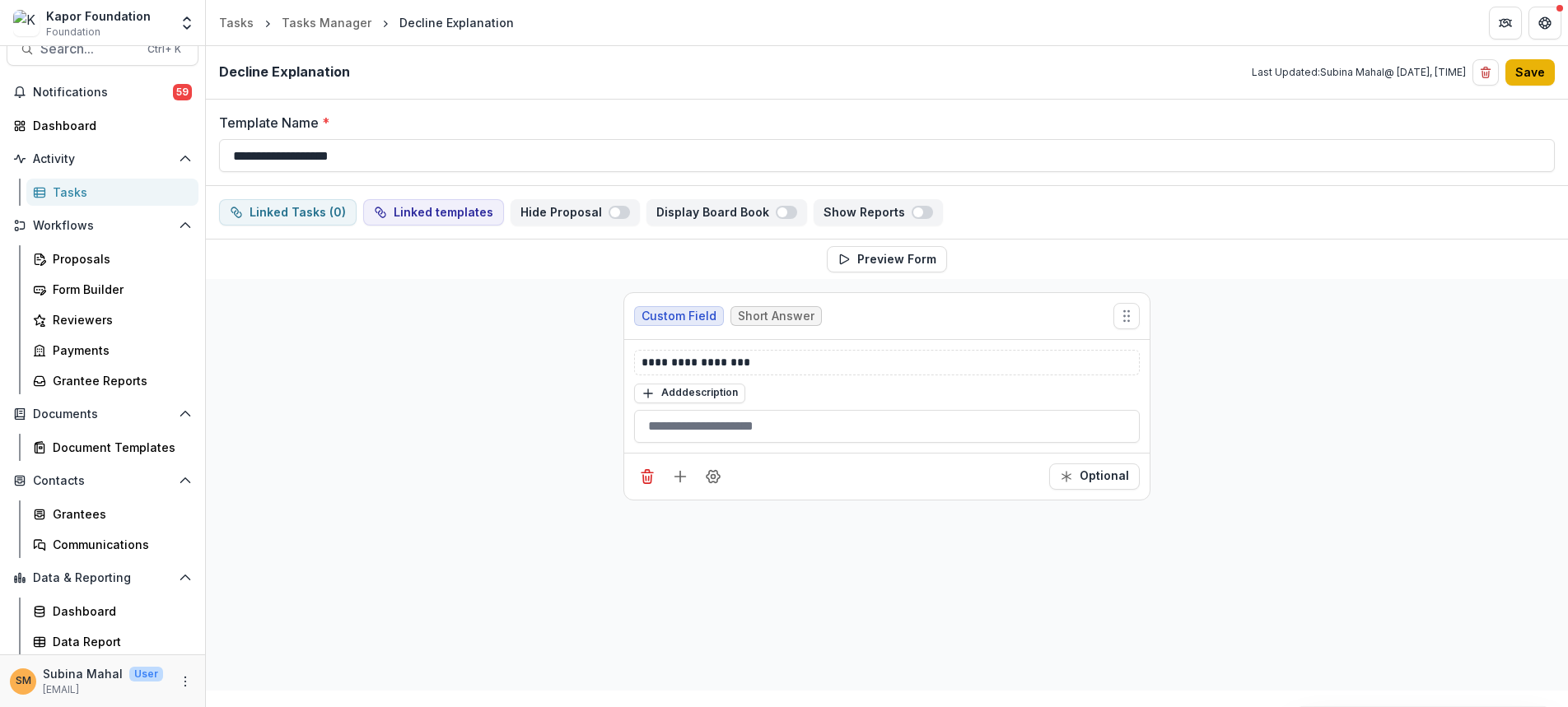click on "Save" at bounding box center (1530, 72) 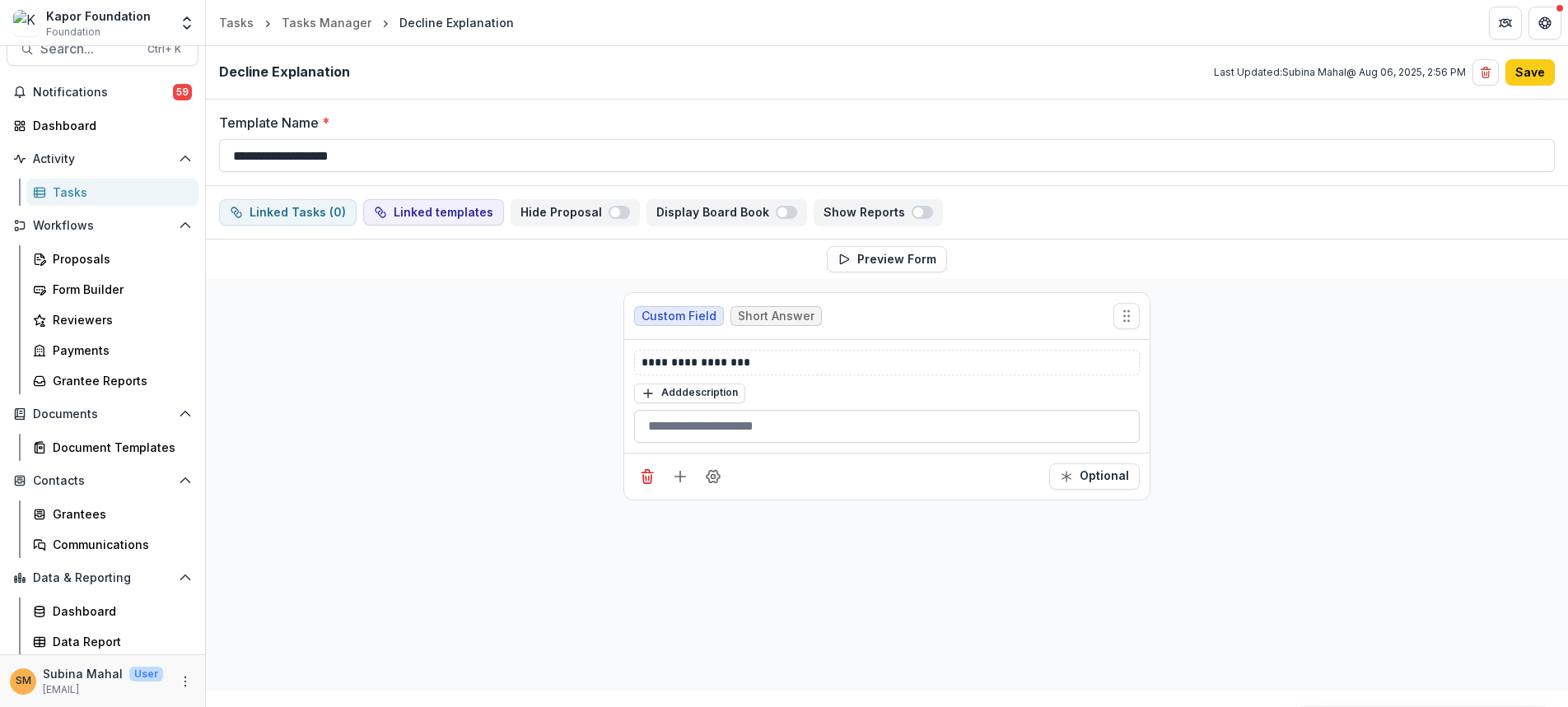 click at bounding box center [887, 426] 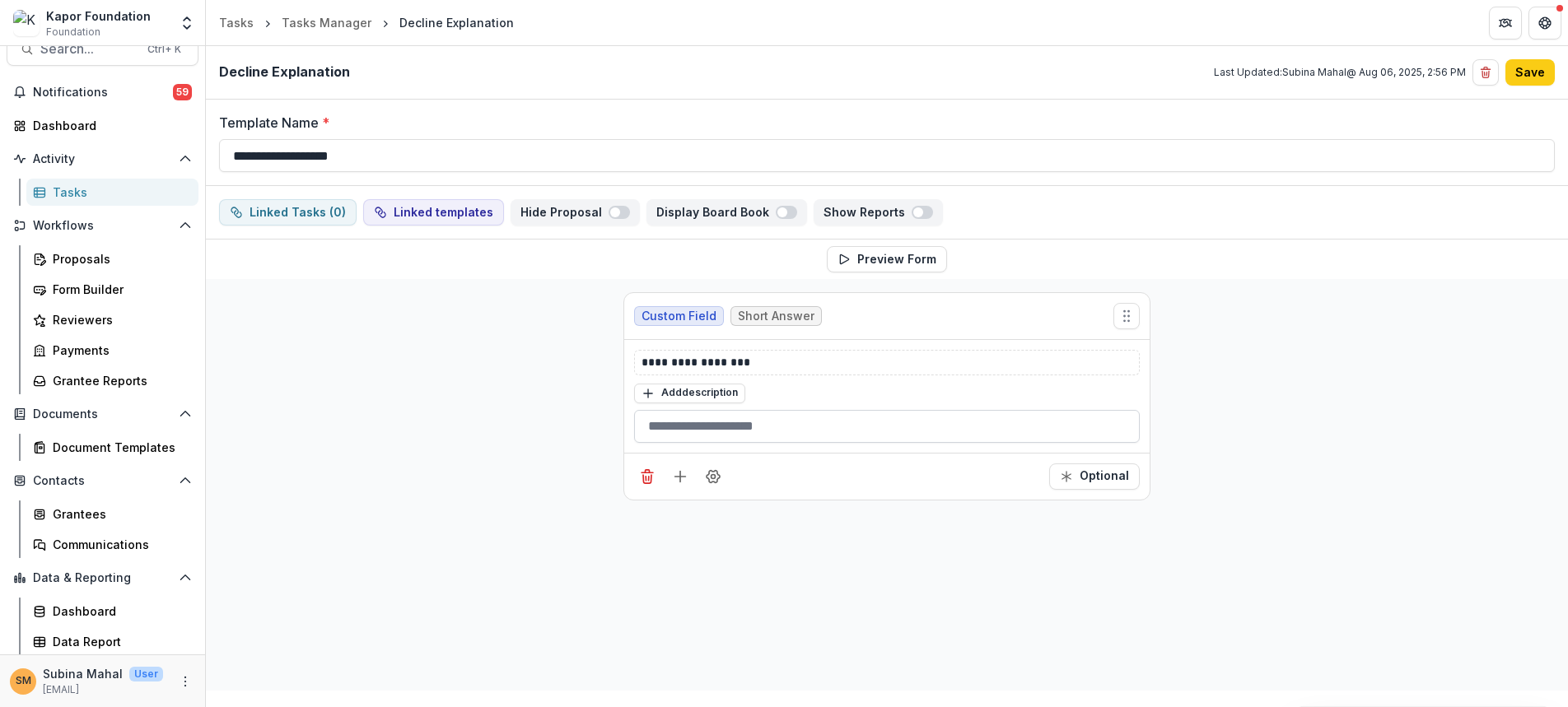 click at bounding box center (887, 426) 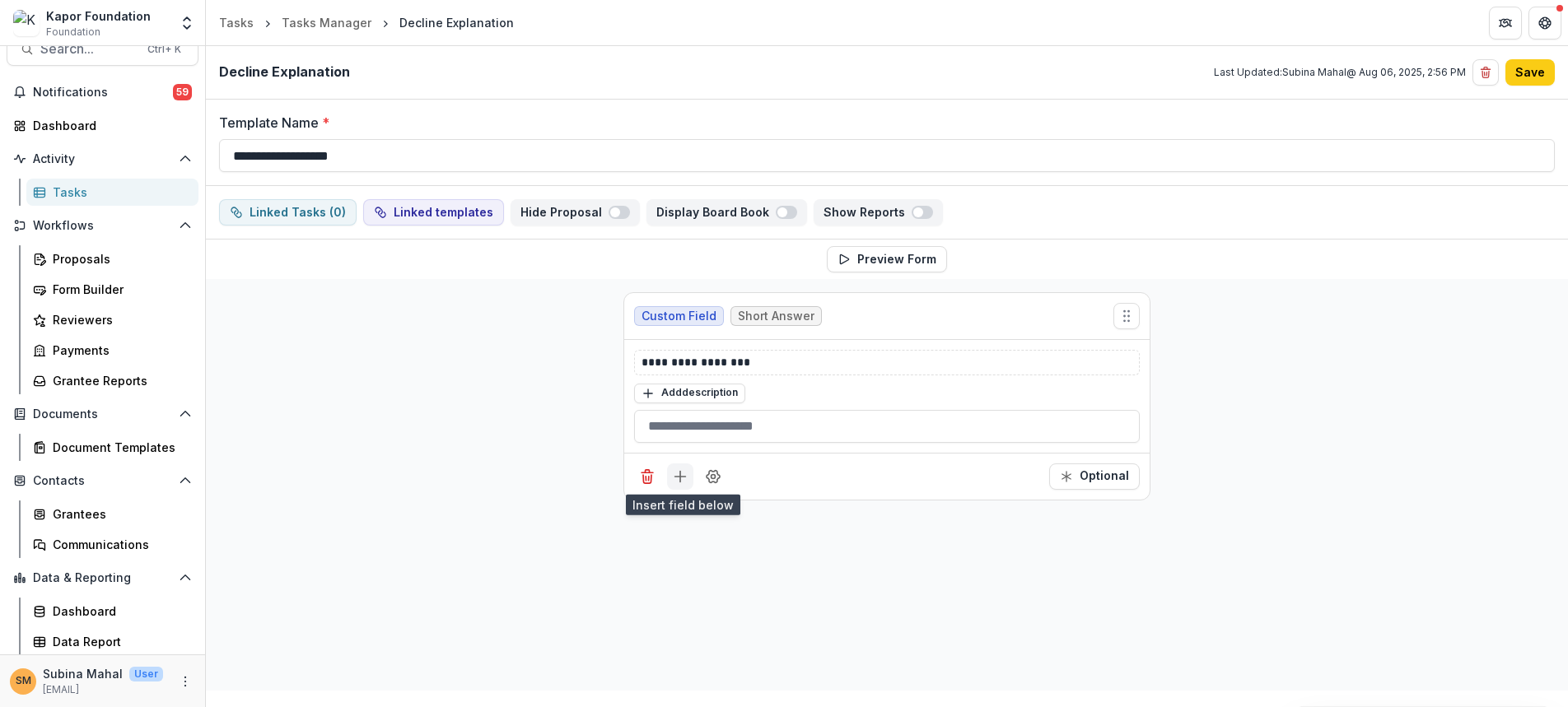 click 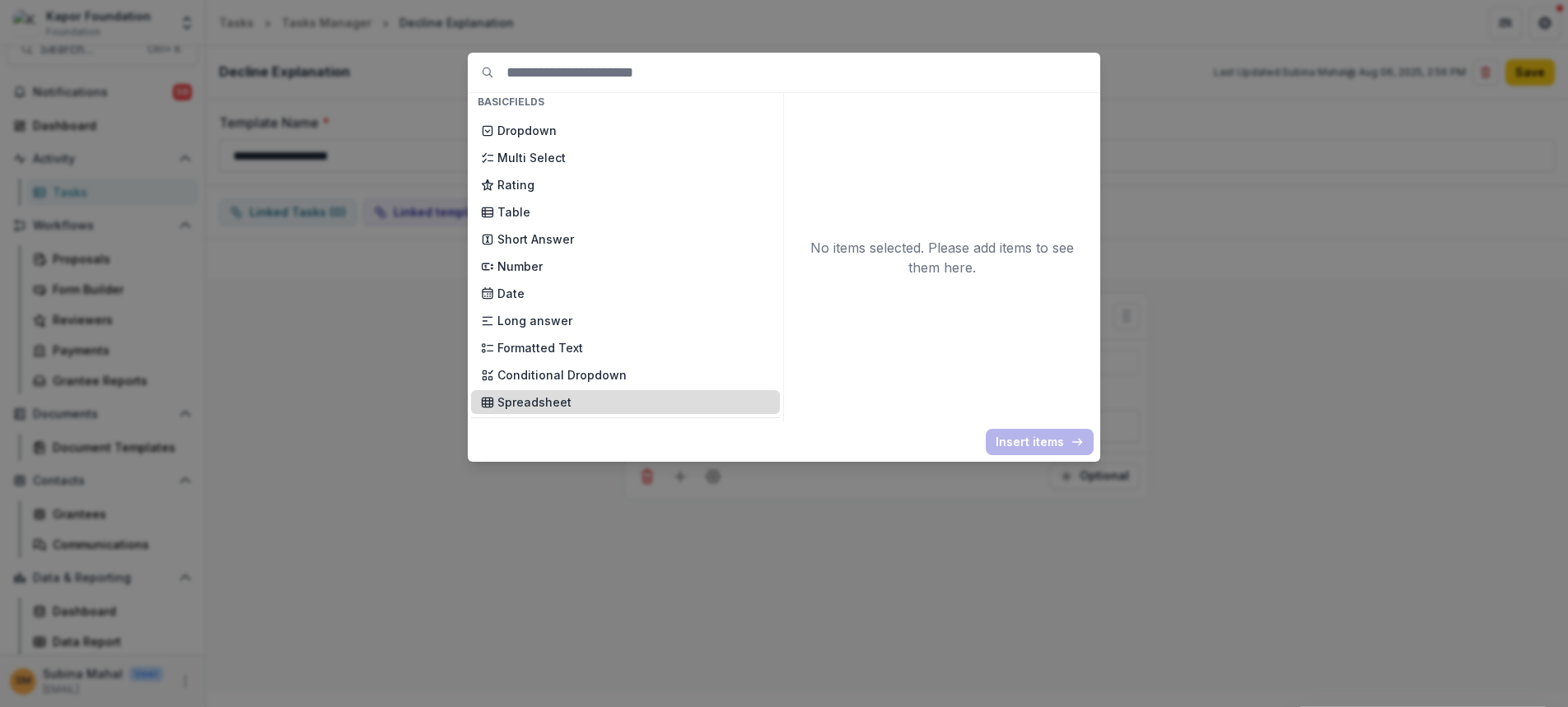 scroll, scrollTop: 247, scrollLeft: 0, axis: vertical 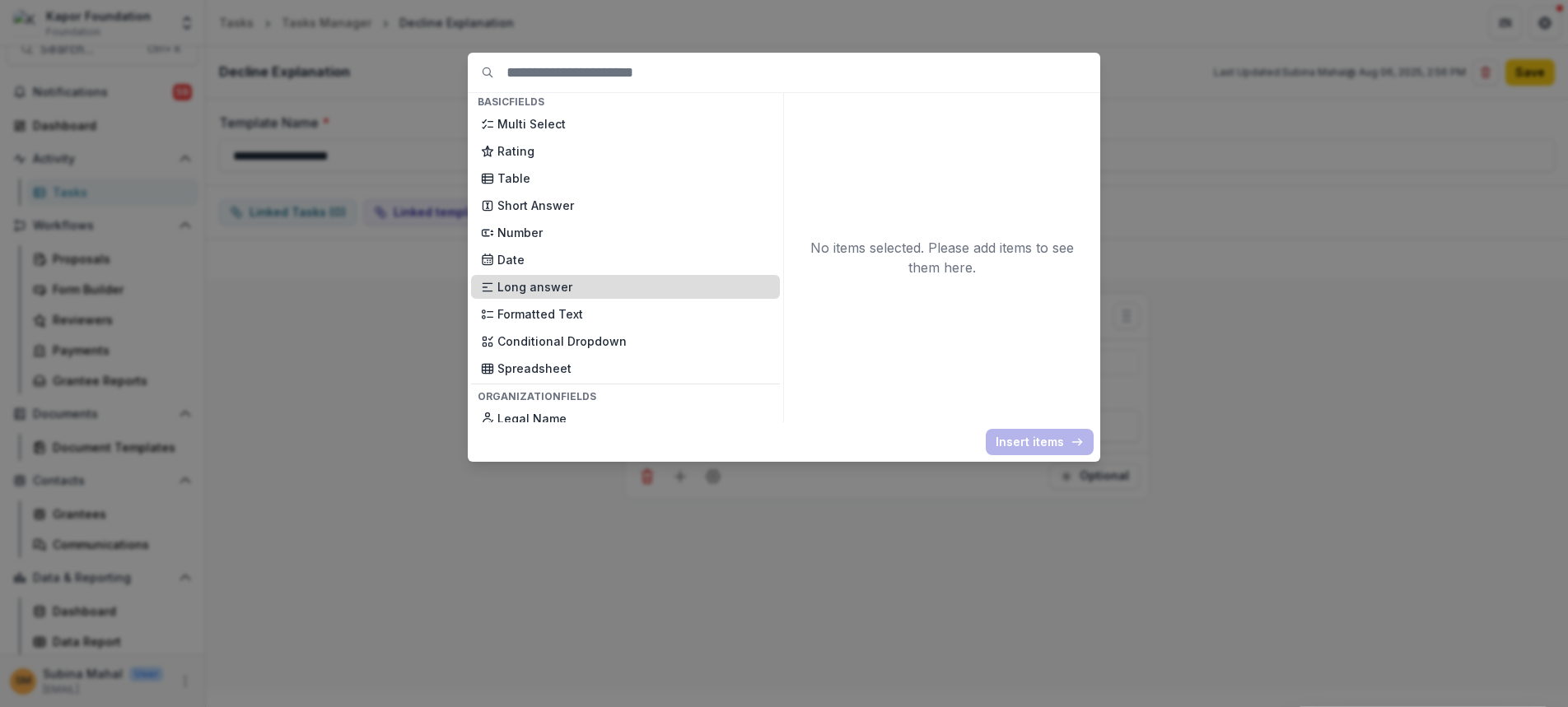 click on "Long answer" at bounding box center (633, 286) 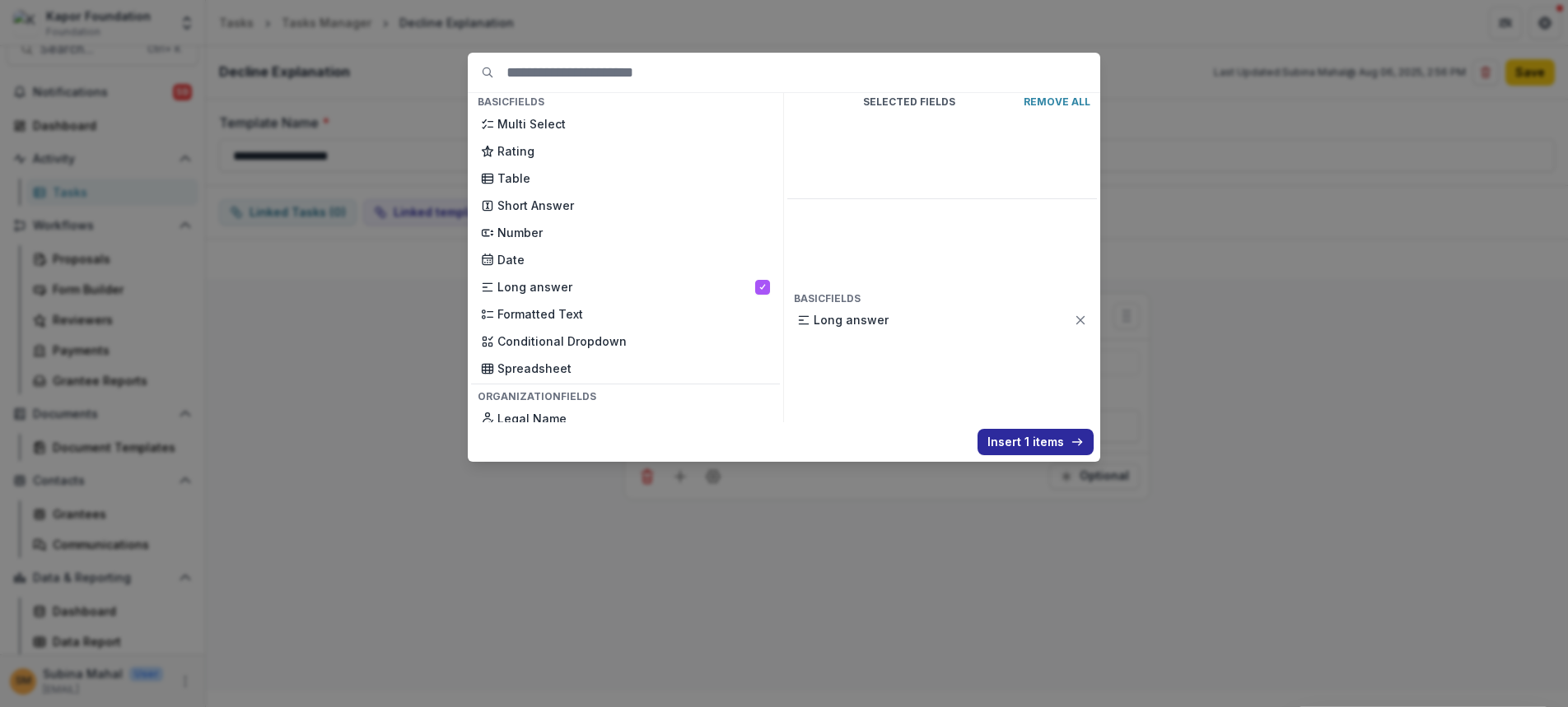 click on "Insert 1 items" at bounding box center [1035, 442] 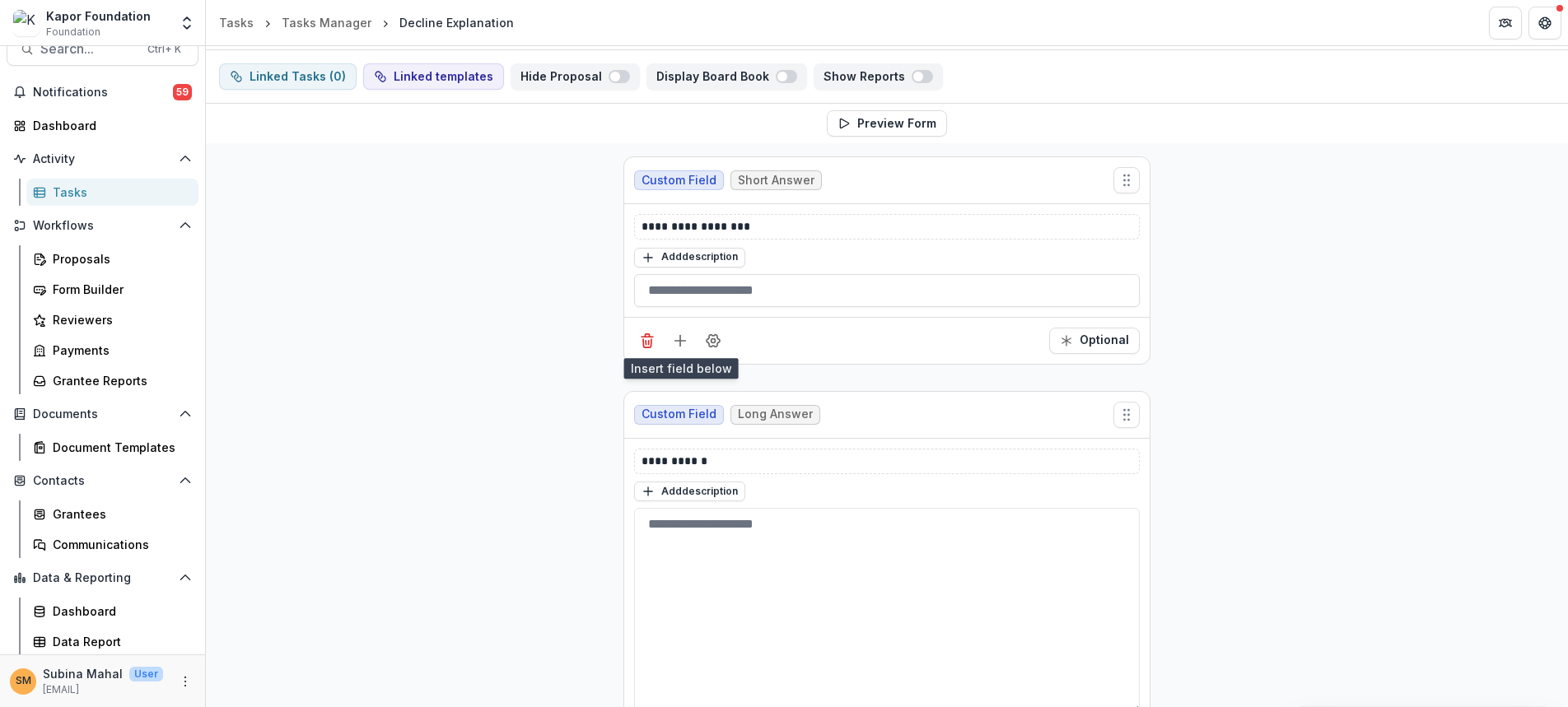 scroll, scrollTop: 165, scrollLeft: 0, axis: vertical 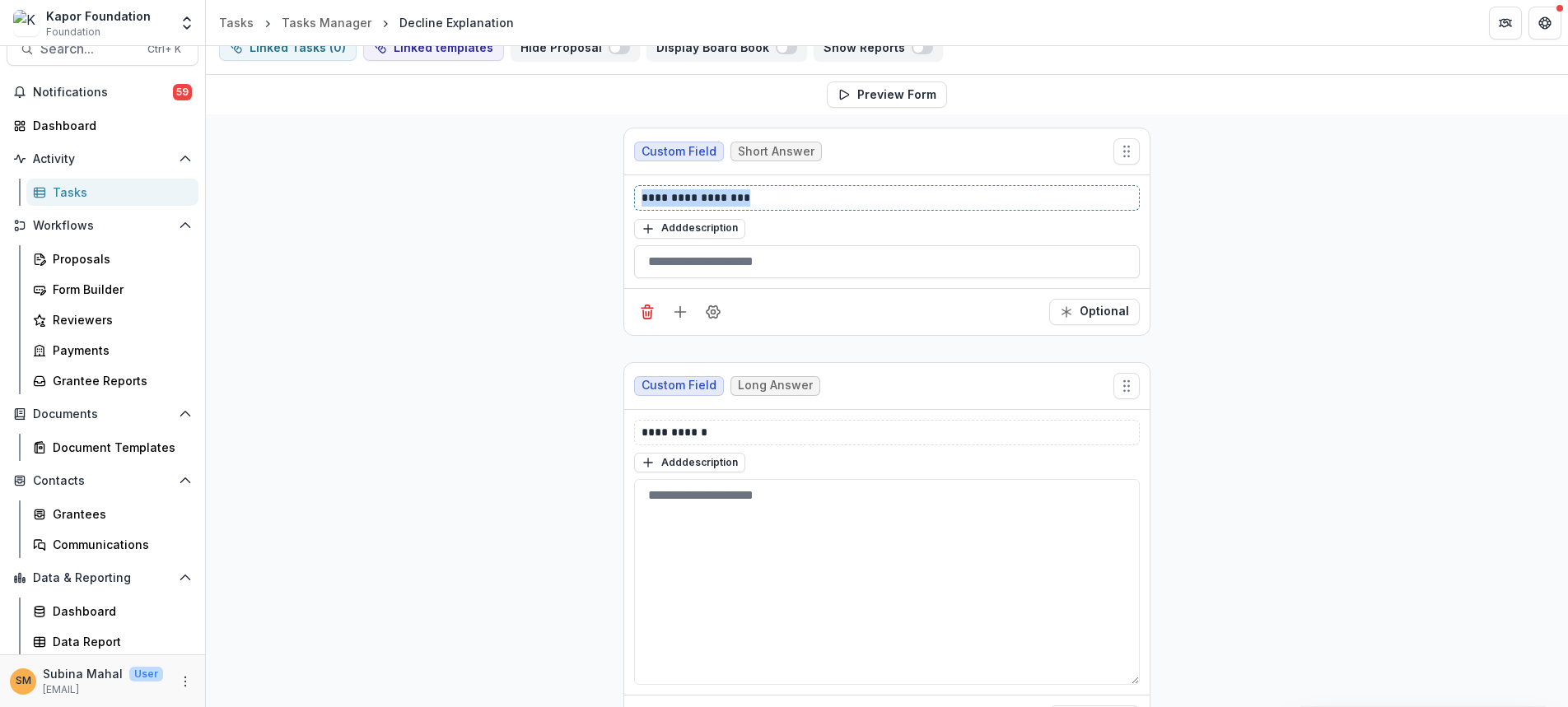 drag, startPoint x: 748, startPoint y: 193, endPoint x: 572, endPoint y: 198, distance: 176.07101 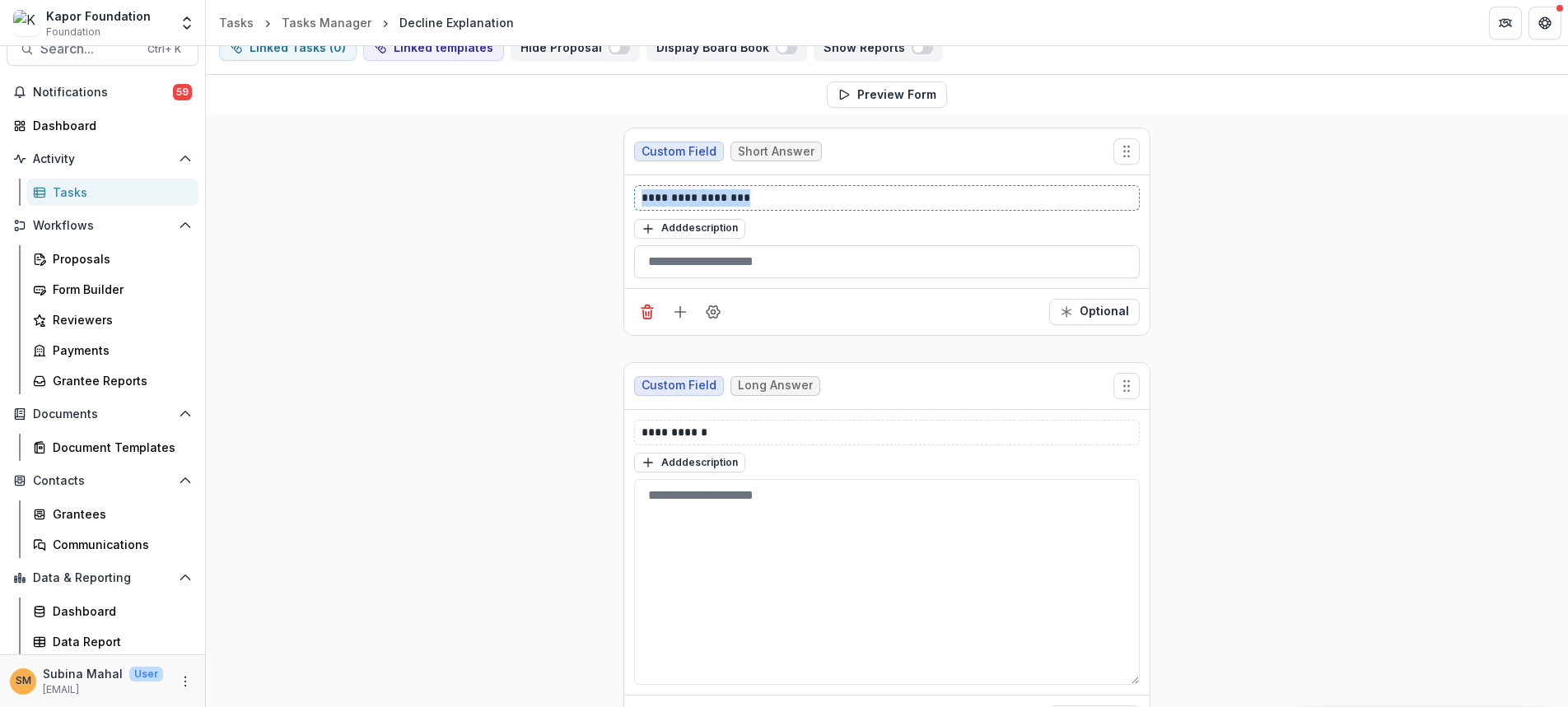 click on "**********" at bounding box center (887, 435) 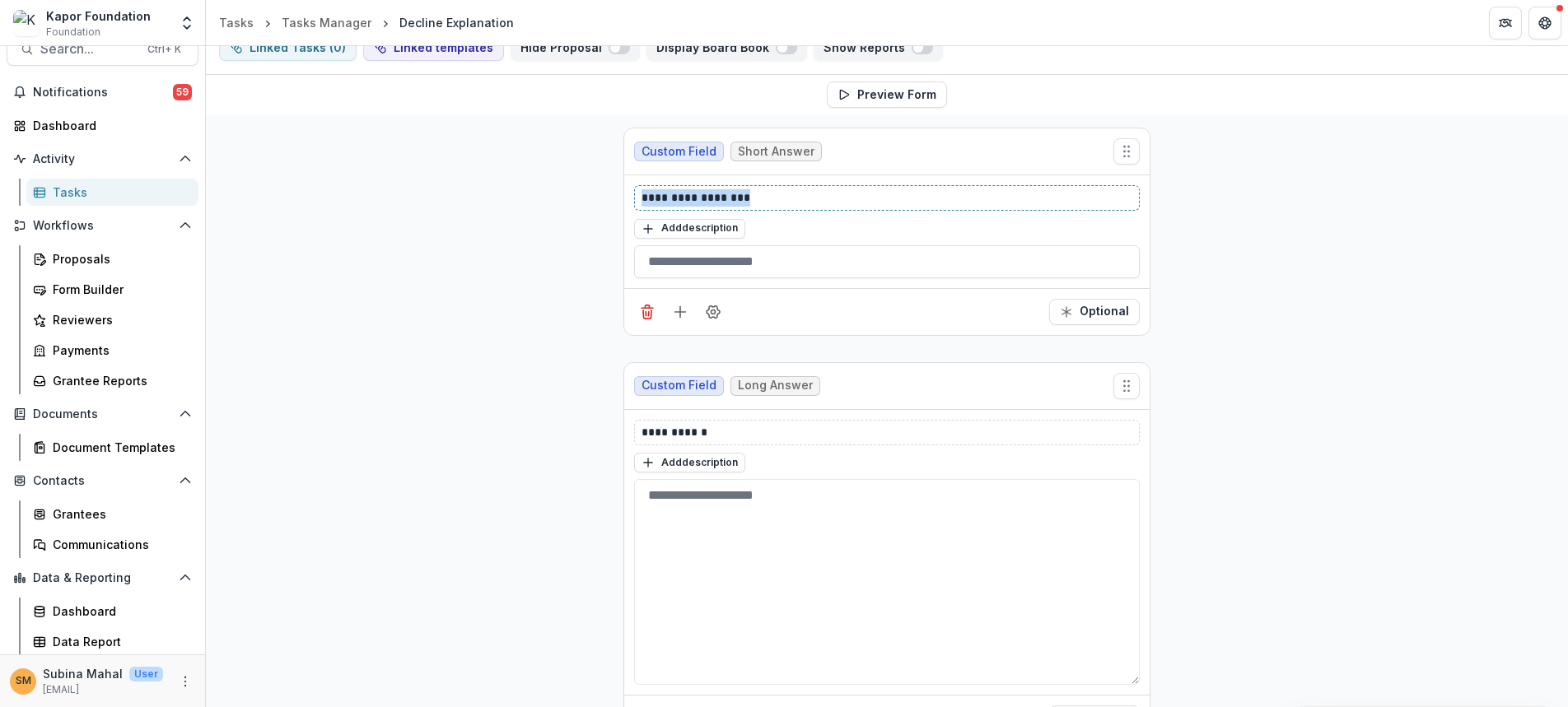 copy on "**********" 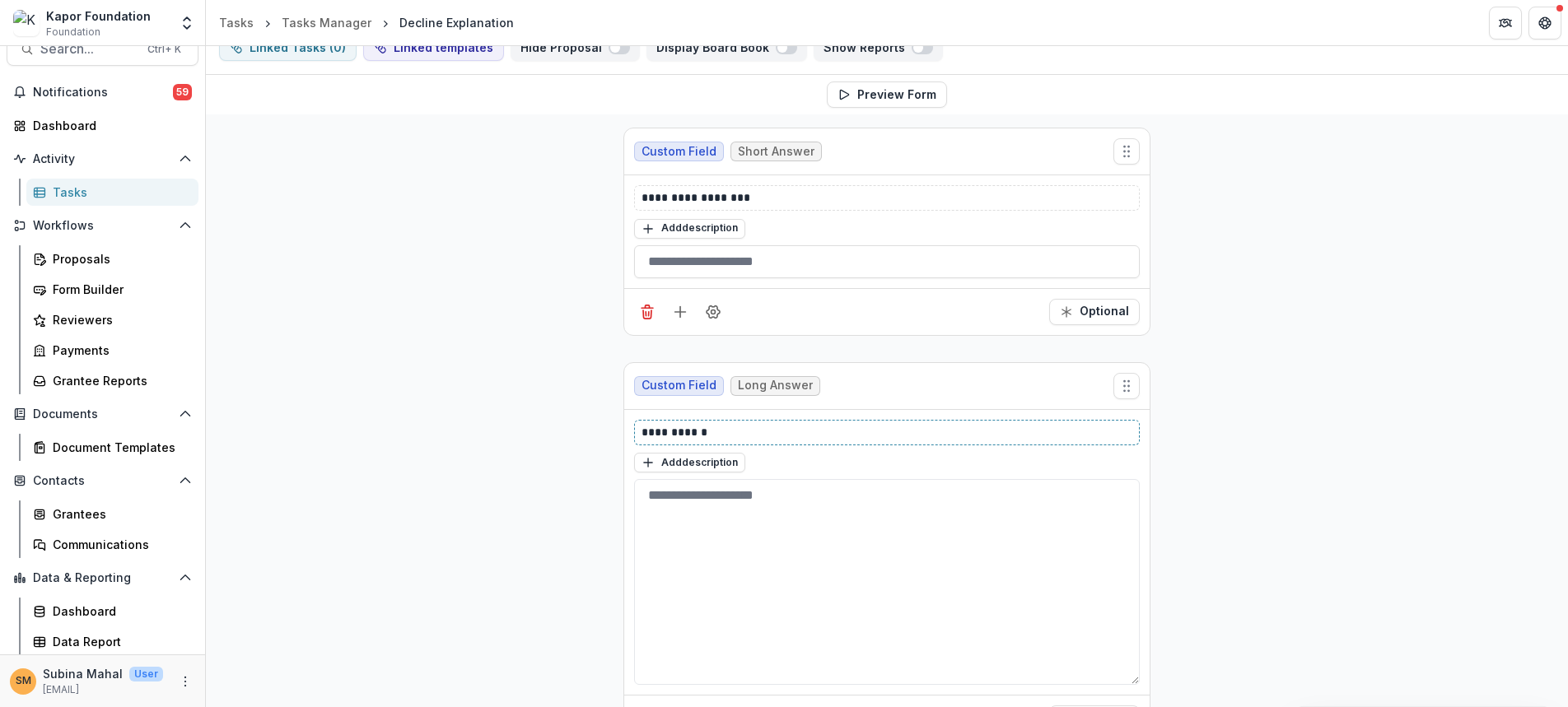 click on "**********" at bounding box center (887, 432) 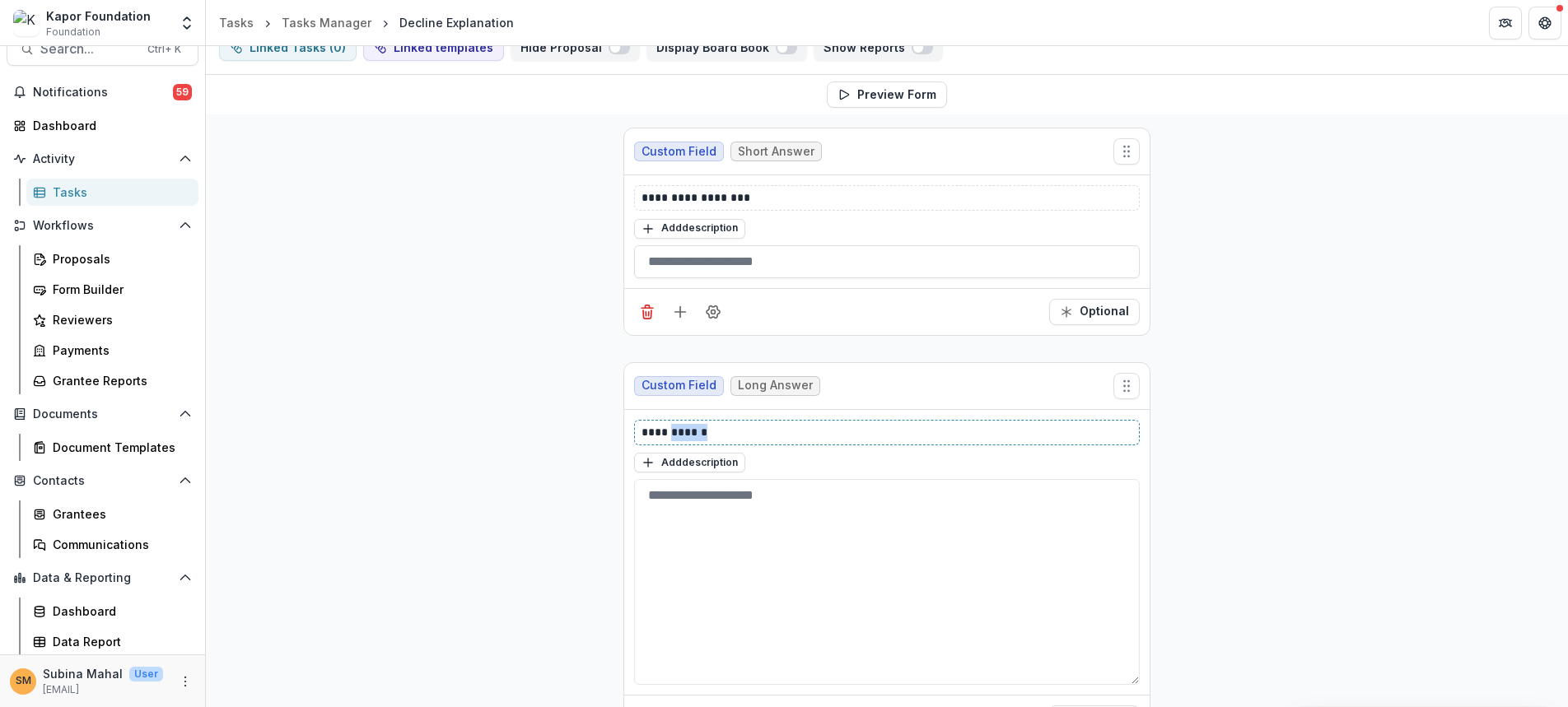 click on "**********" at bounding box center [887, 432] 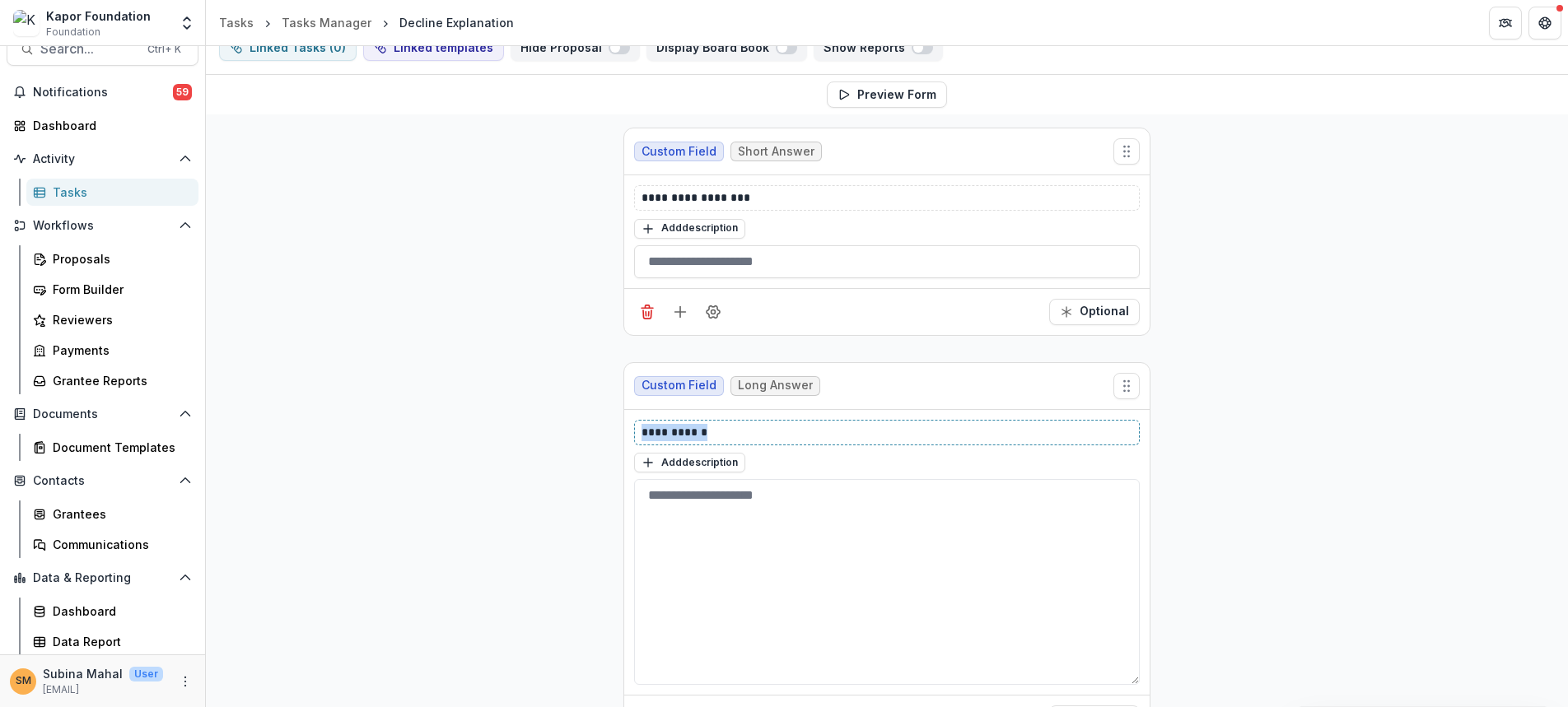 click on "**********" at bounding box center [887, 432] 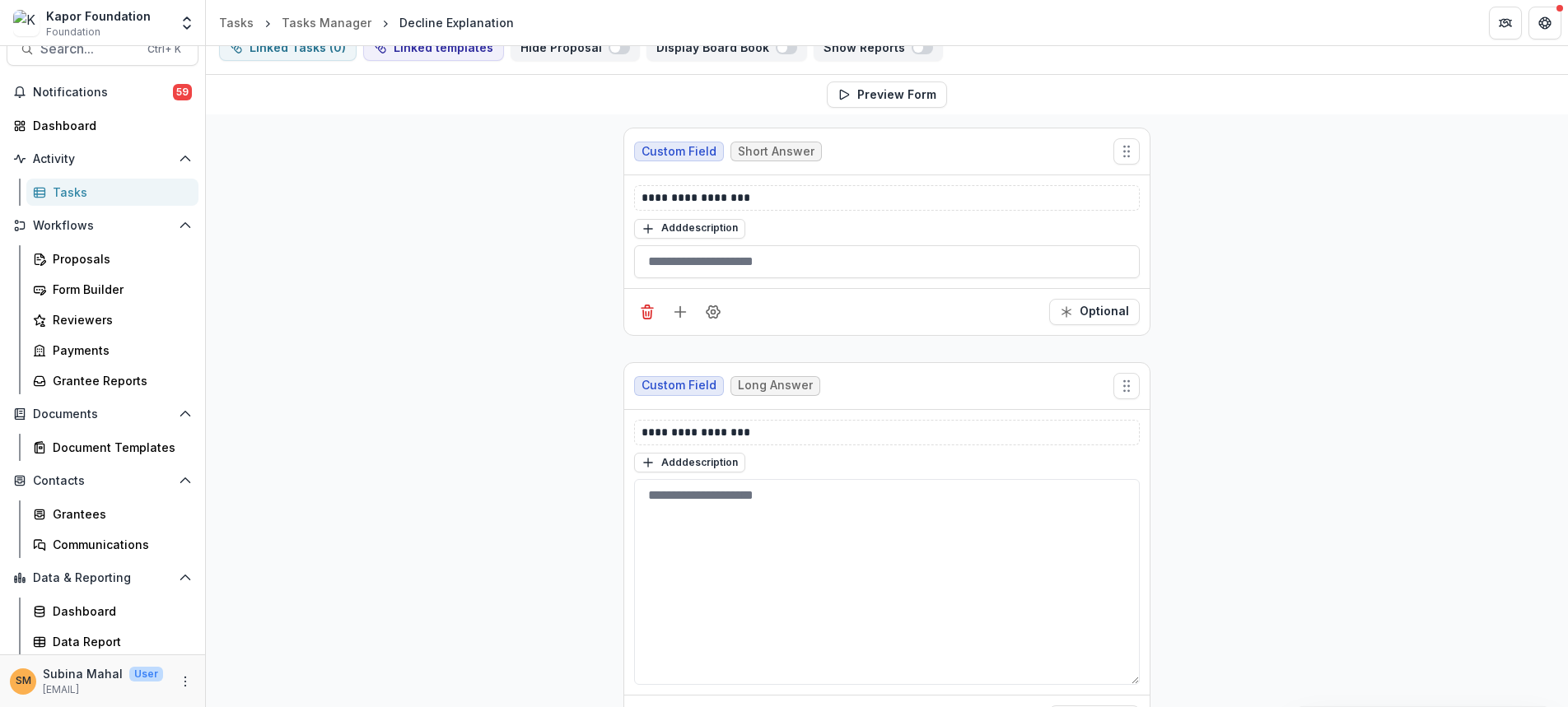 click on "**********" at bounding box center (887, 435) 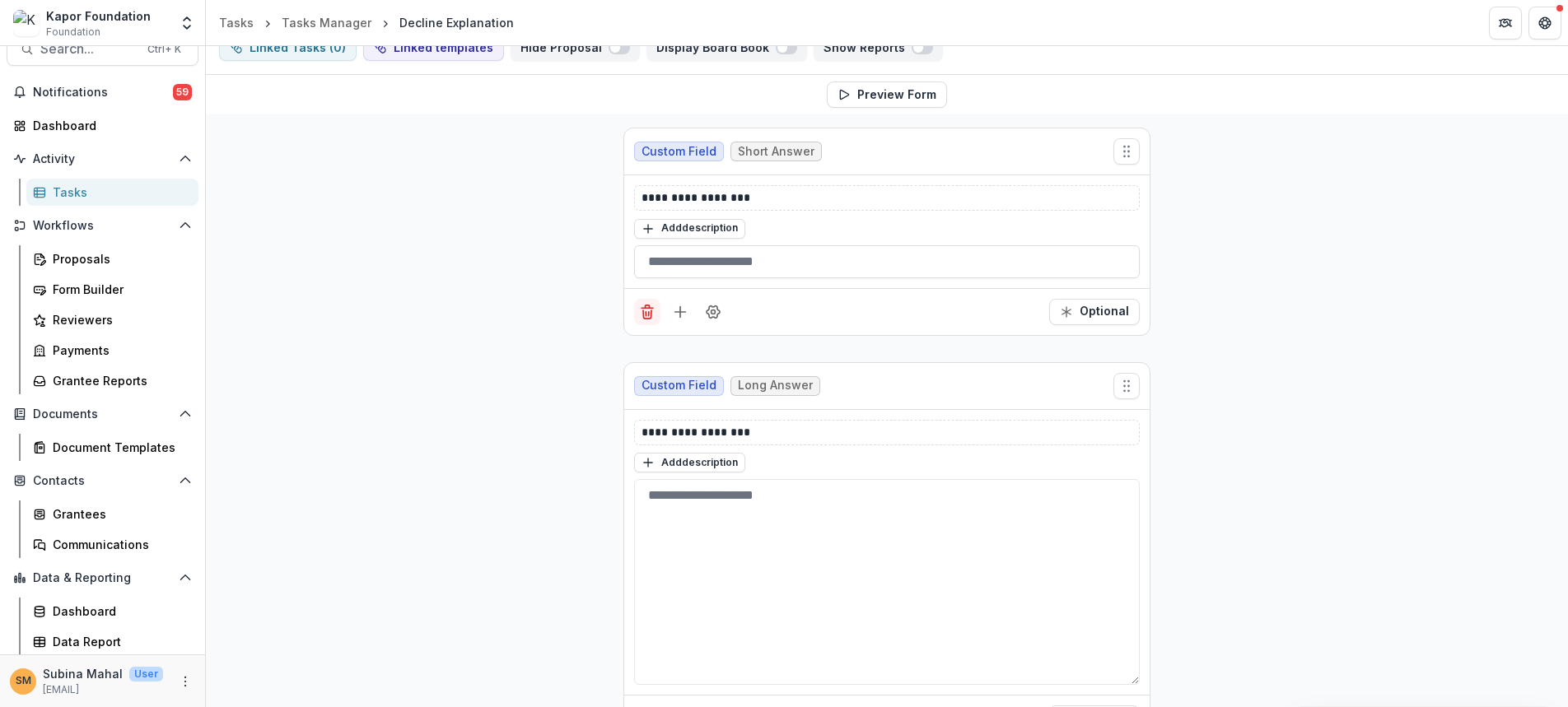 click 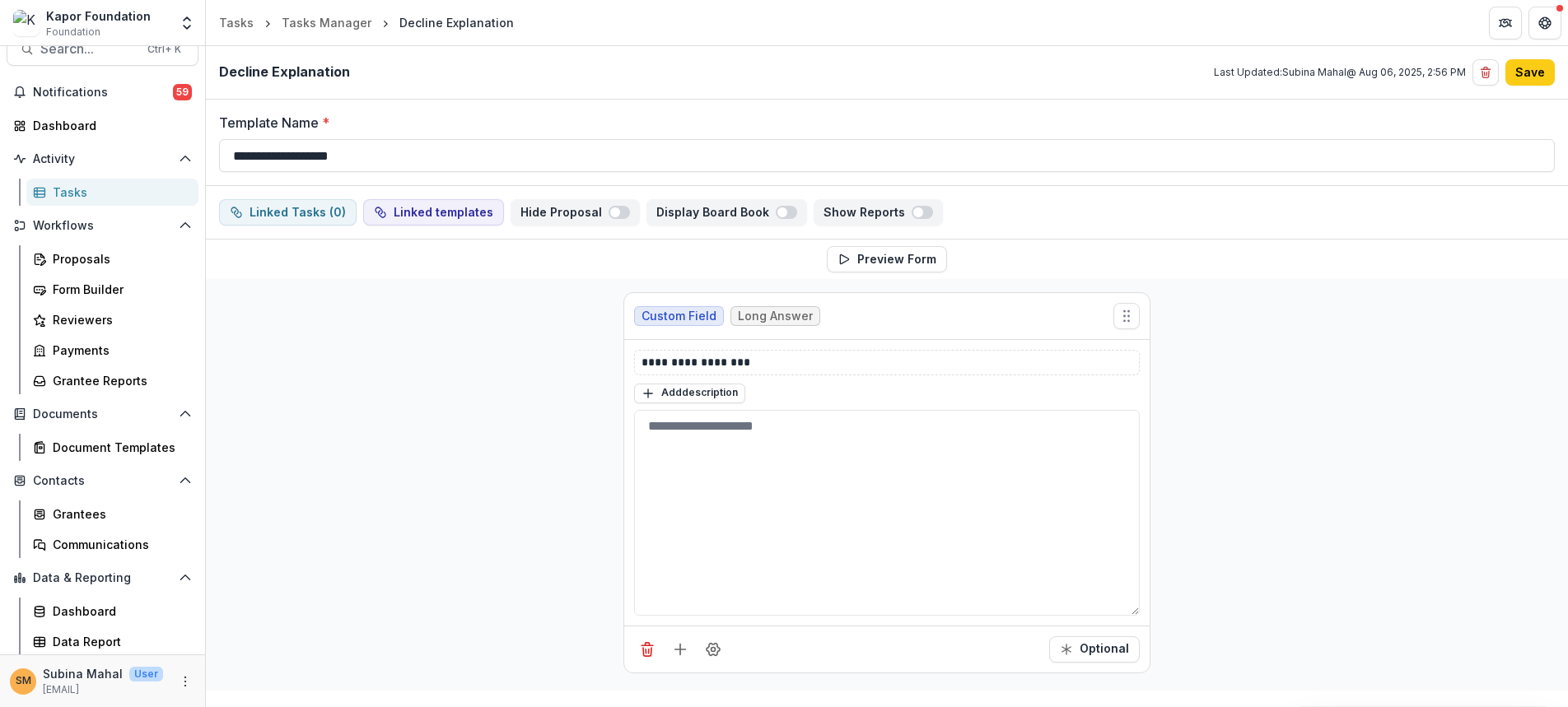 scroll, scrollTop: 0, scrollLeft: 0, axis: both 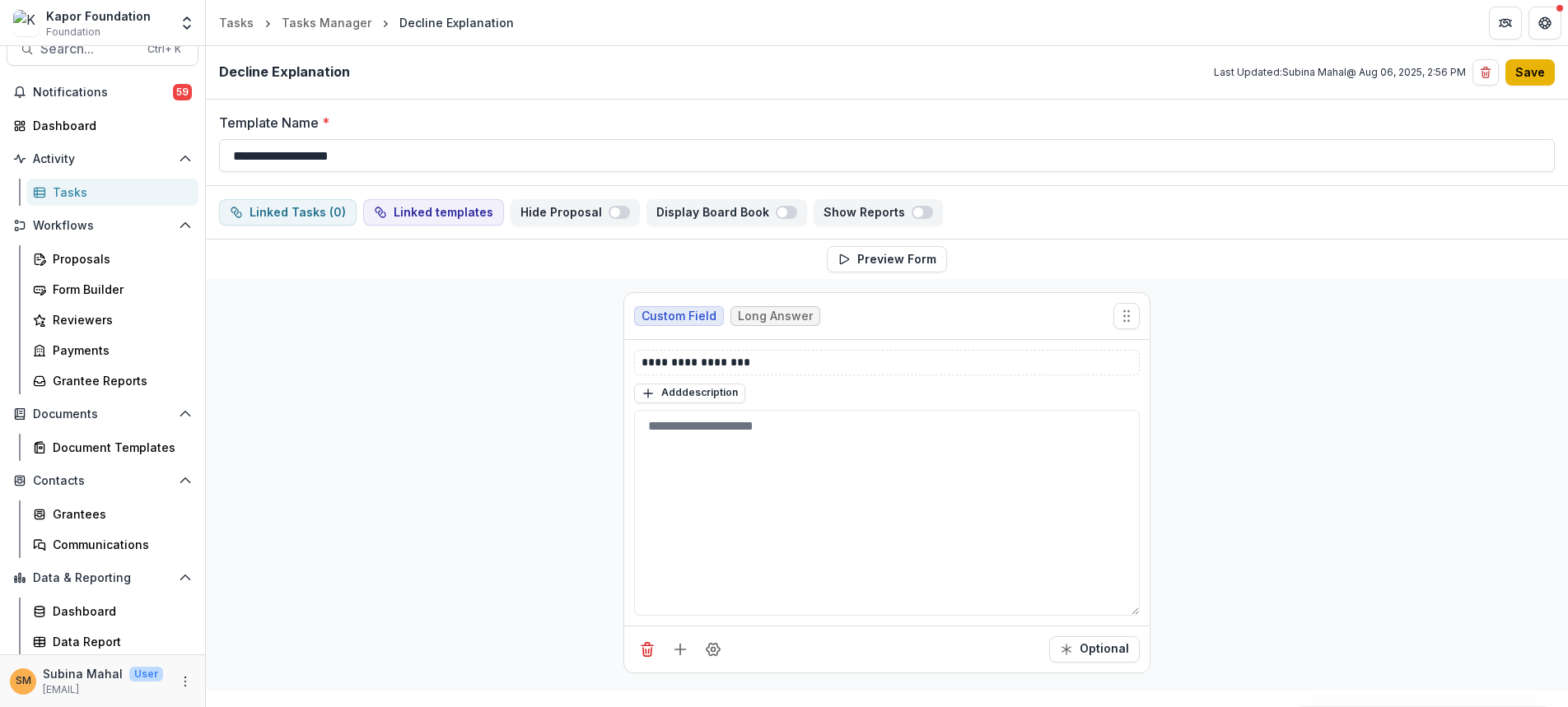 click on "Save" at bounding box center (1530, 72) 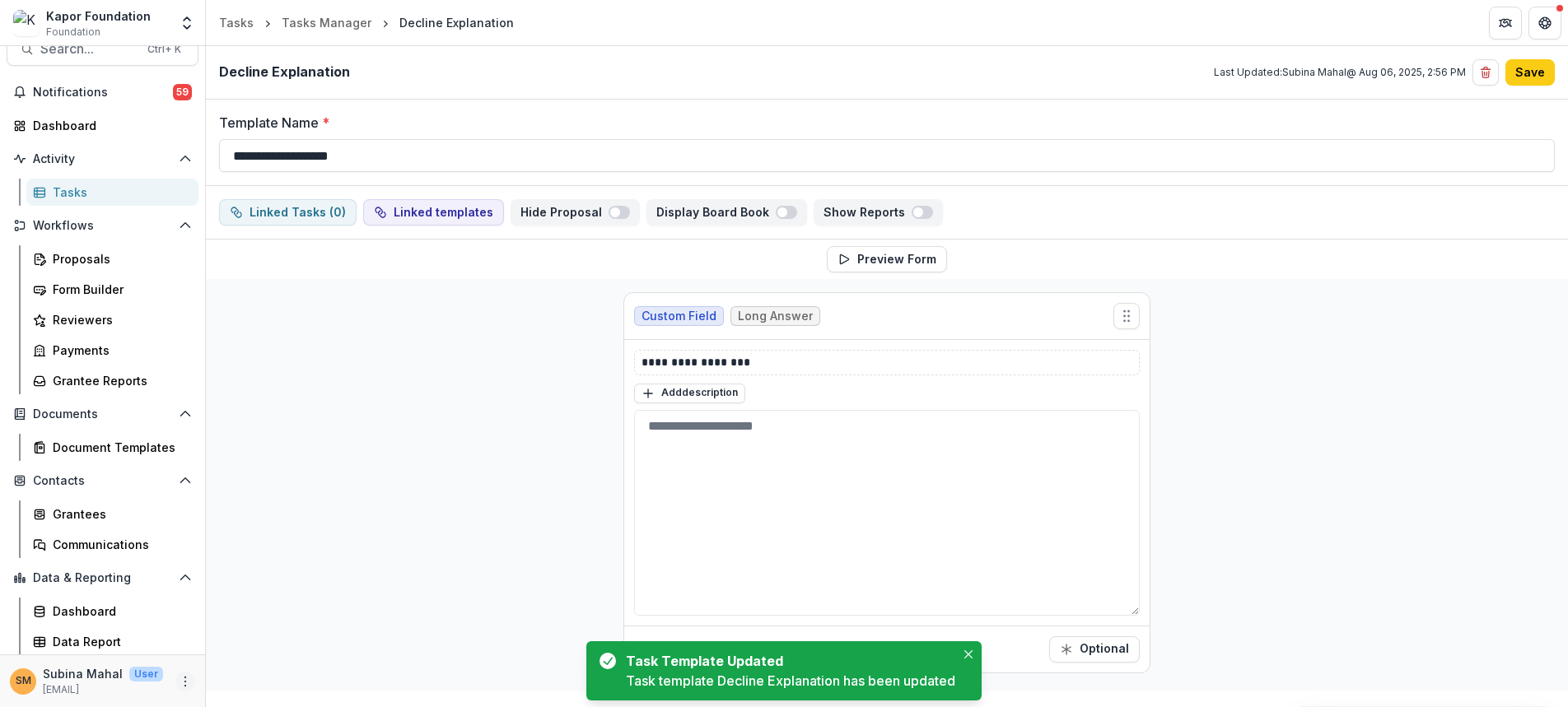 click 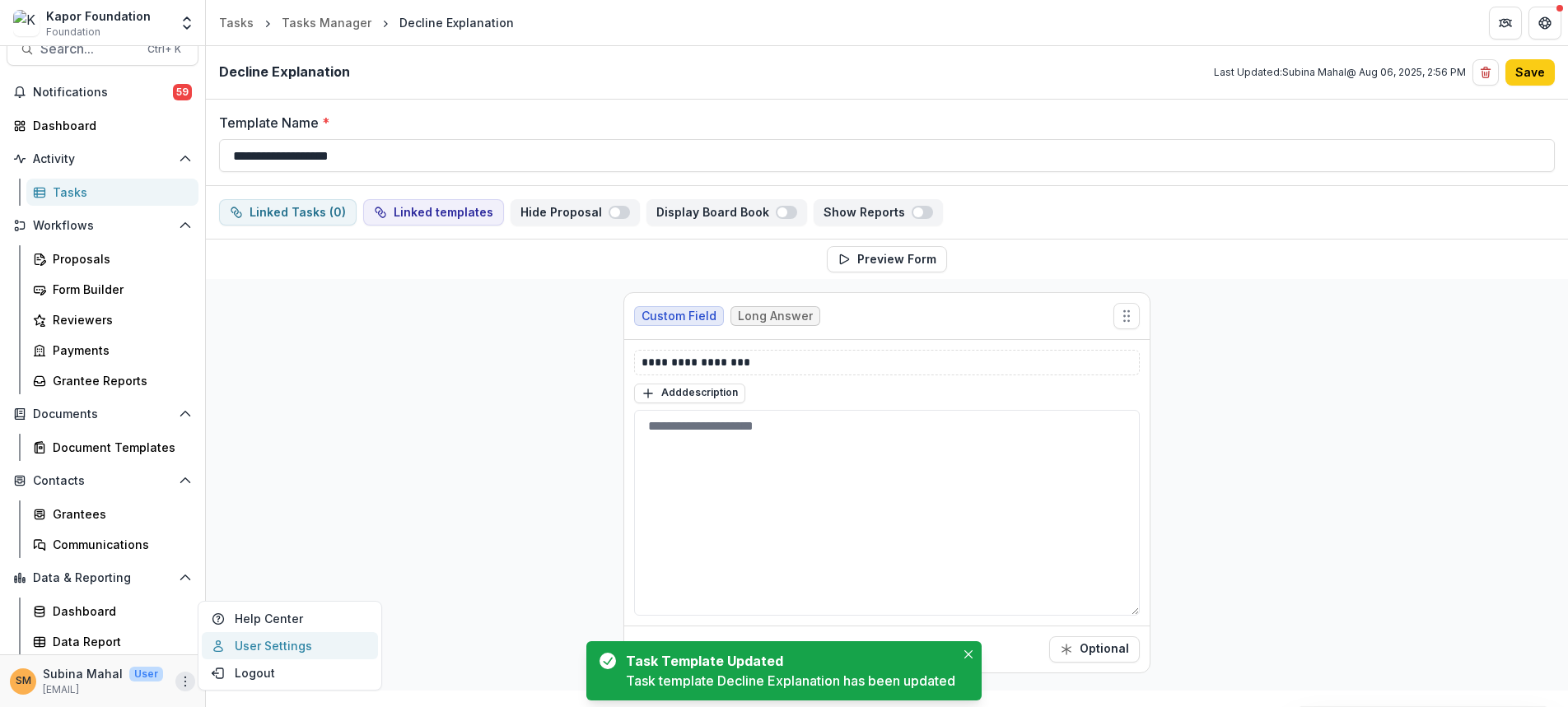 click on "User Settings" at bounding box center (290, 645) 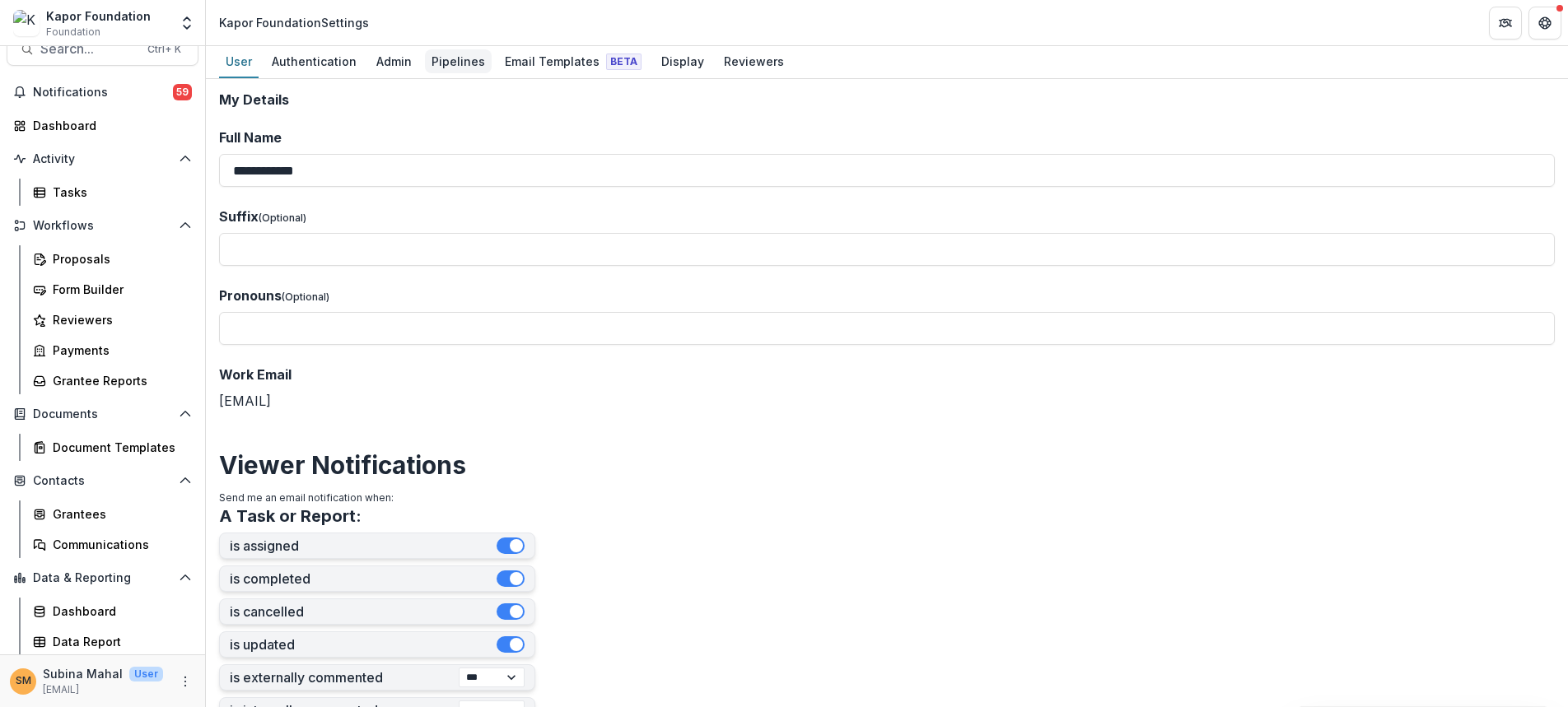 click on "Pipelines" at bounding box center (458, 61) 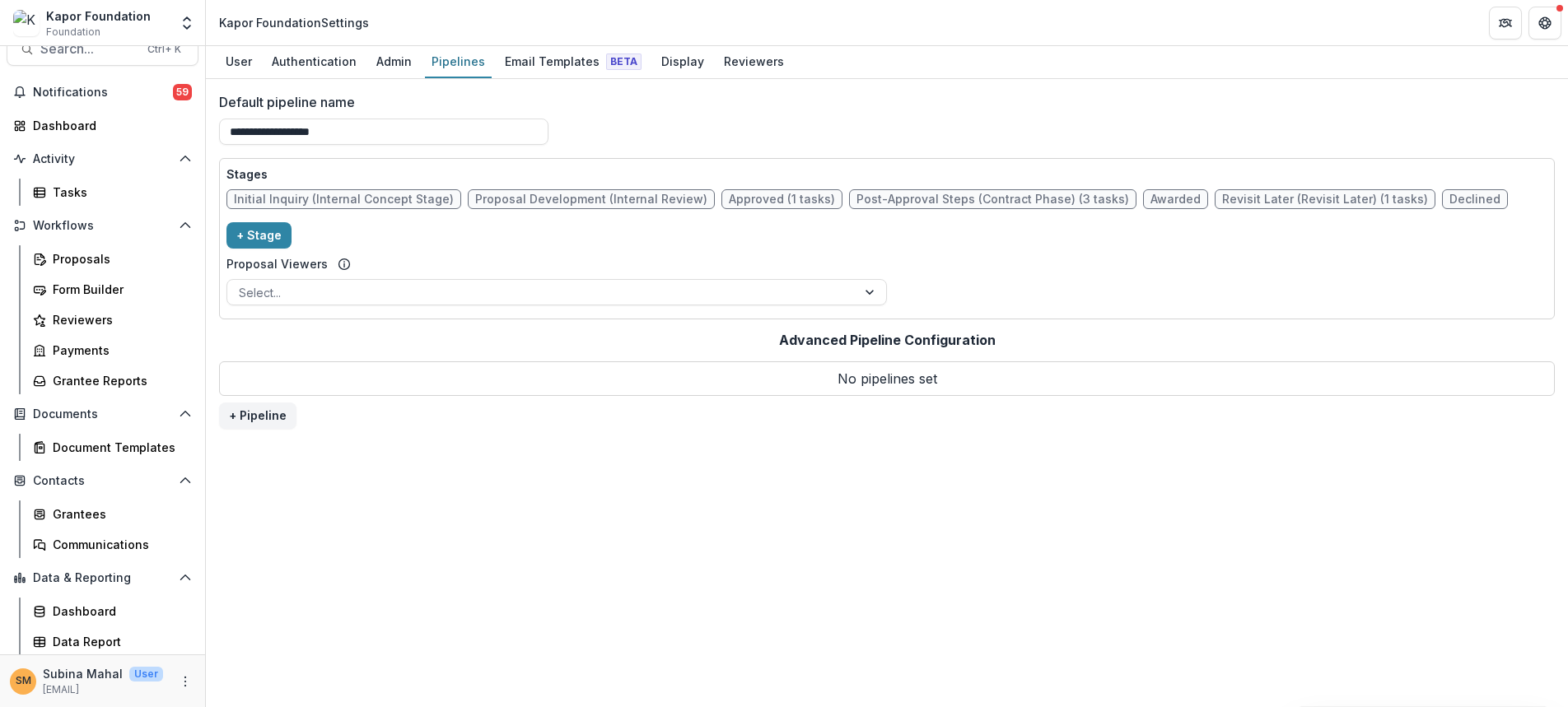 click on "Declined" at bounding box center [1475, 199] 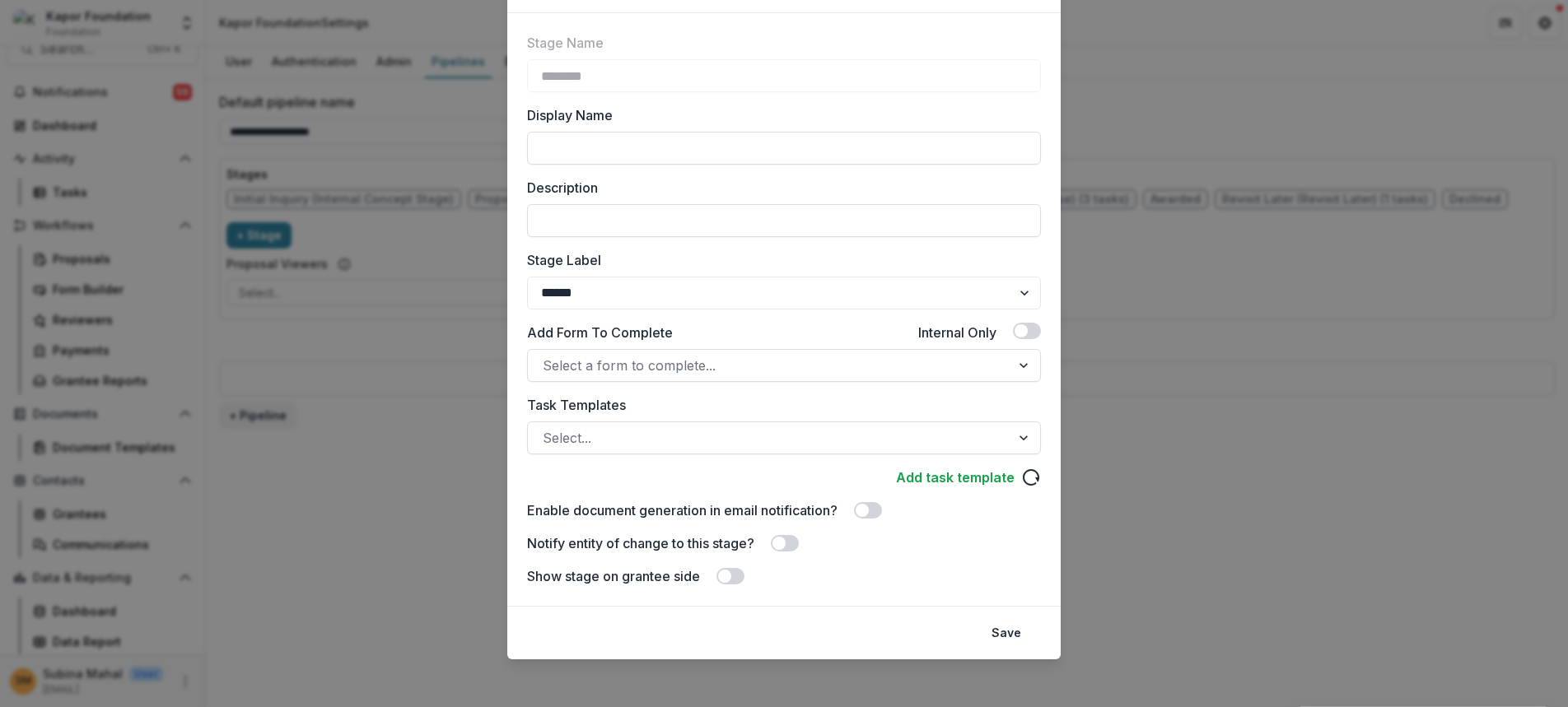 scroll, scrollTop: 93, scrollLeft: 0, axis: vertical 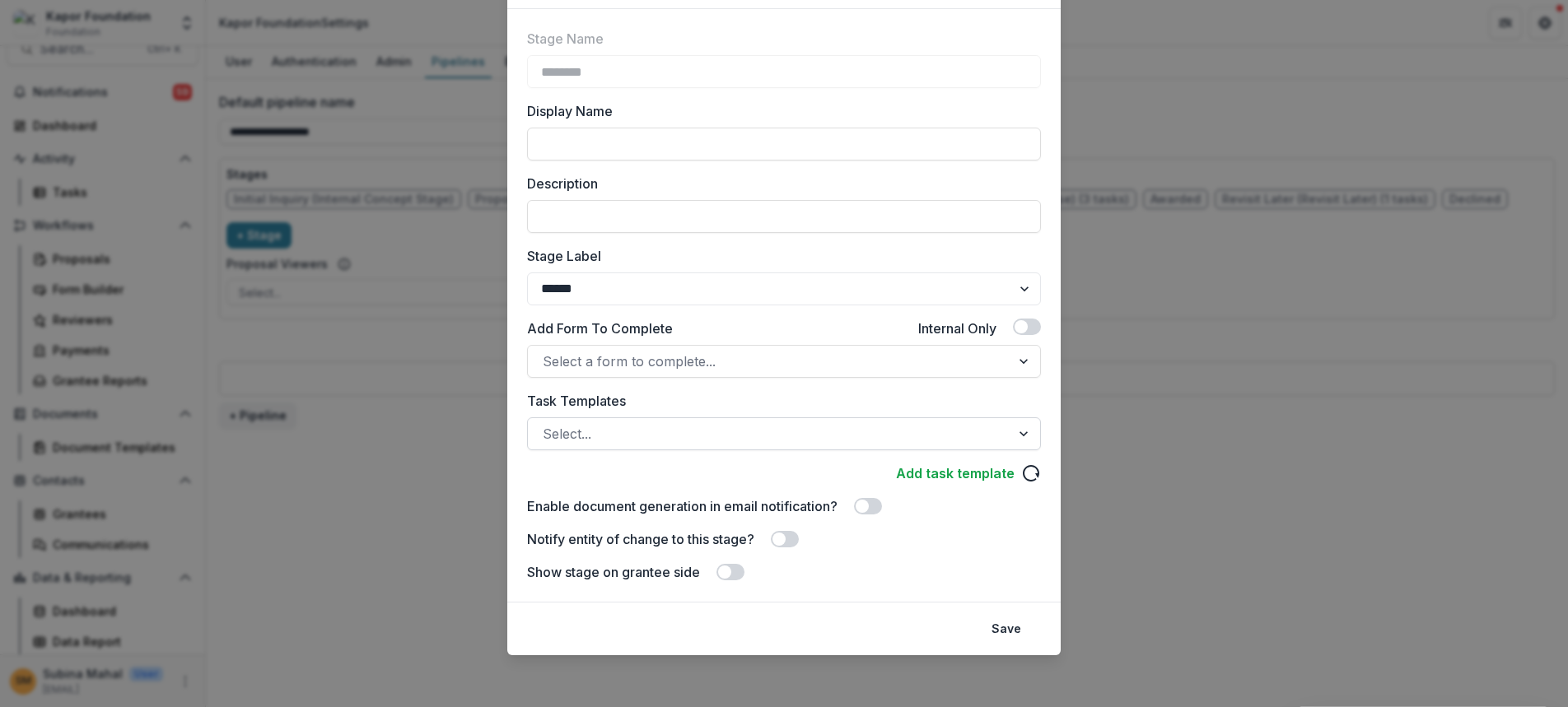 click at bounding box center (769, 434) 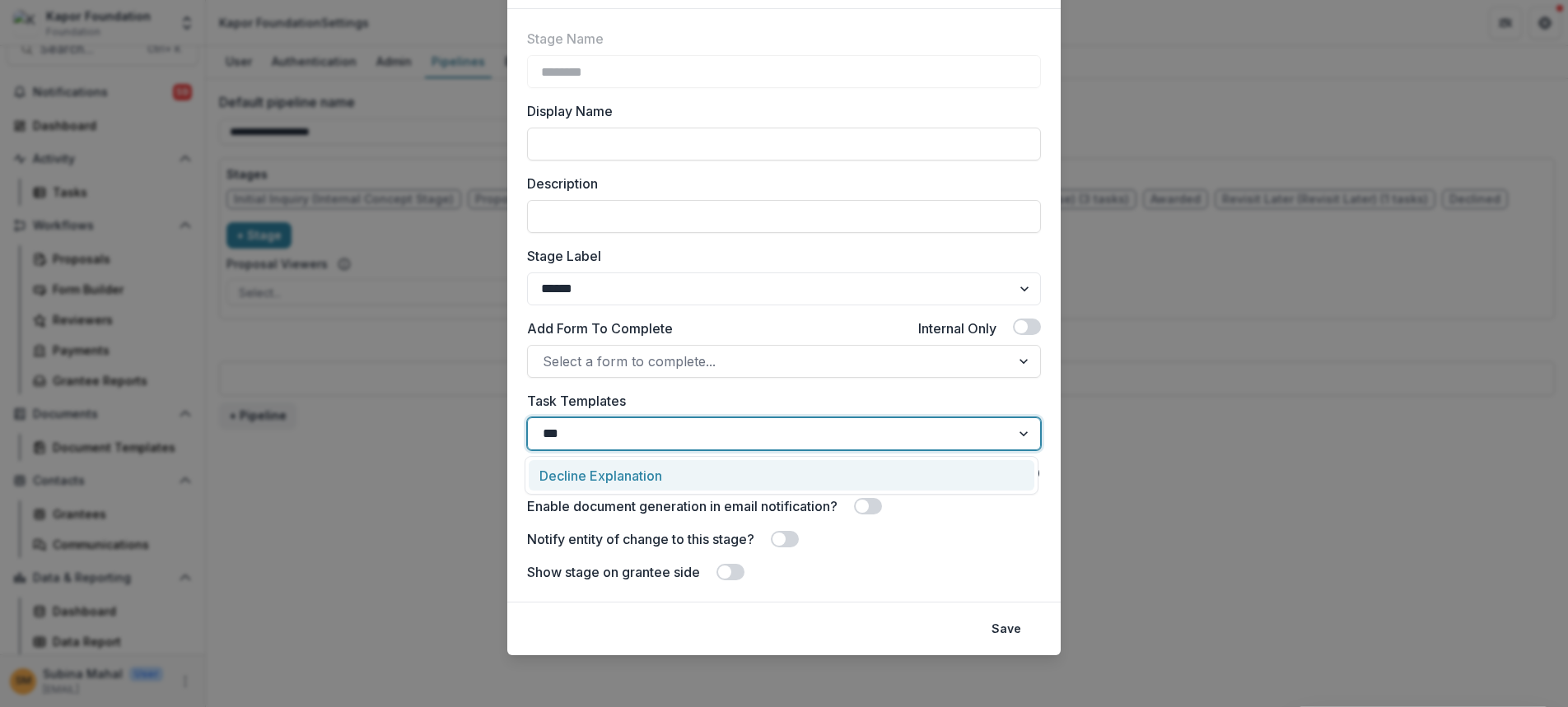 type on "****" 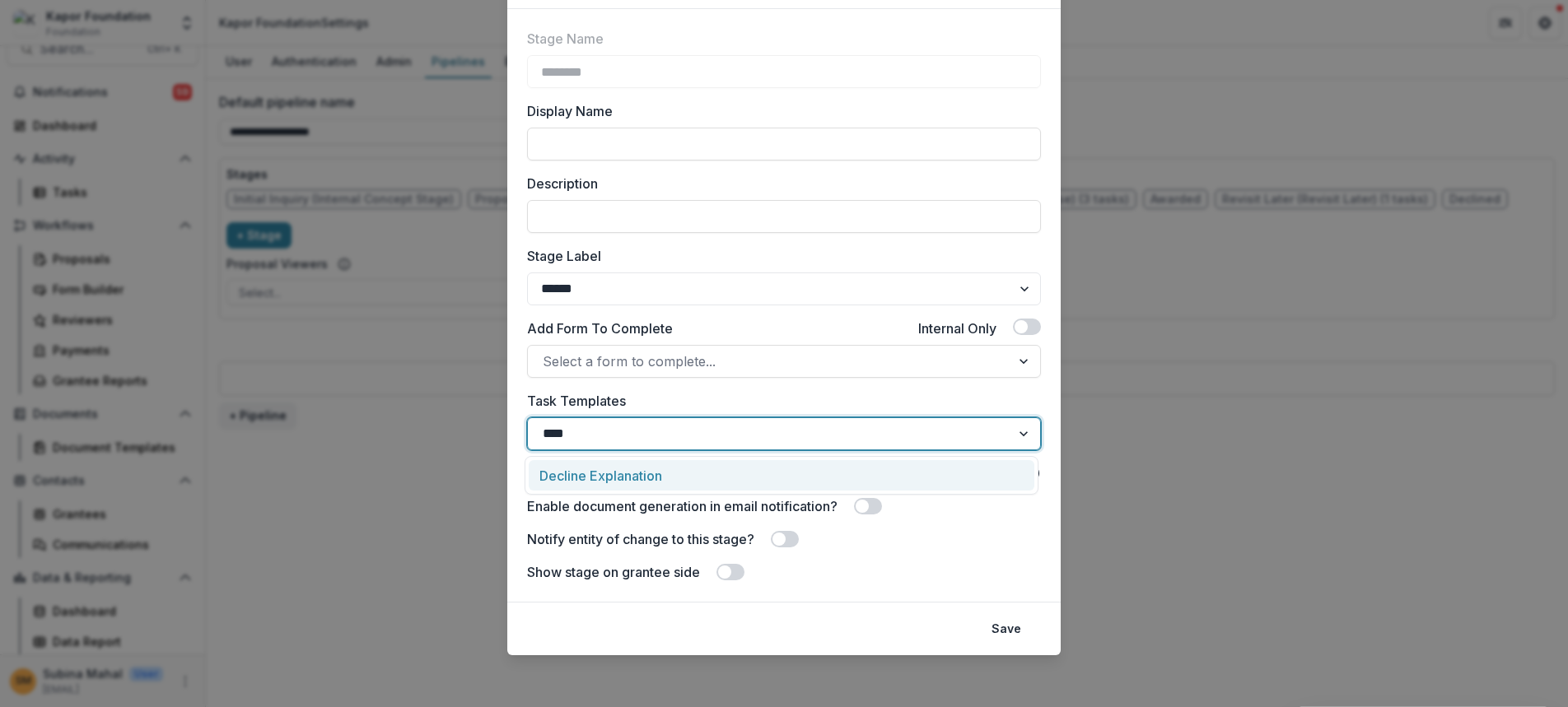 click on "Decline Explanation" at bounding box center (600, 476) 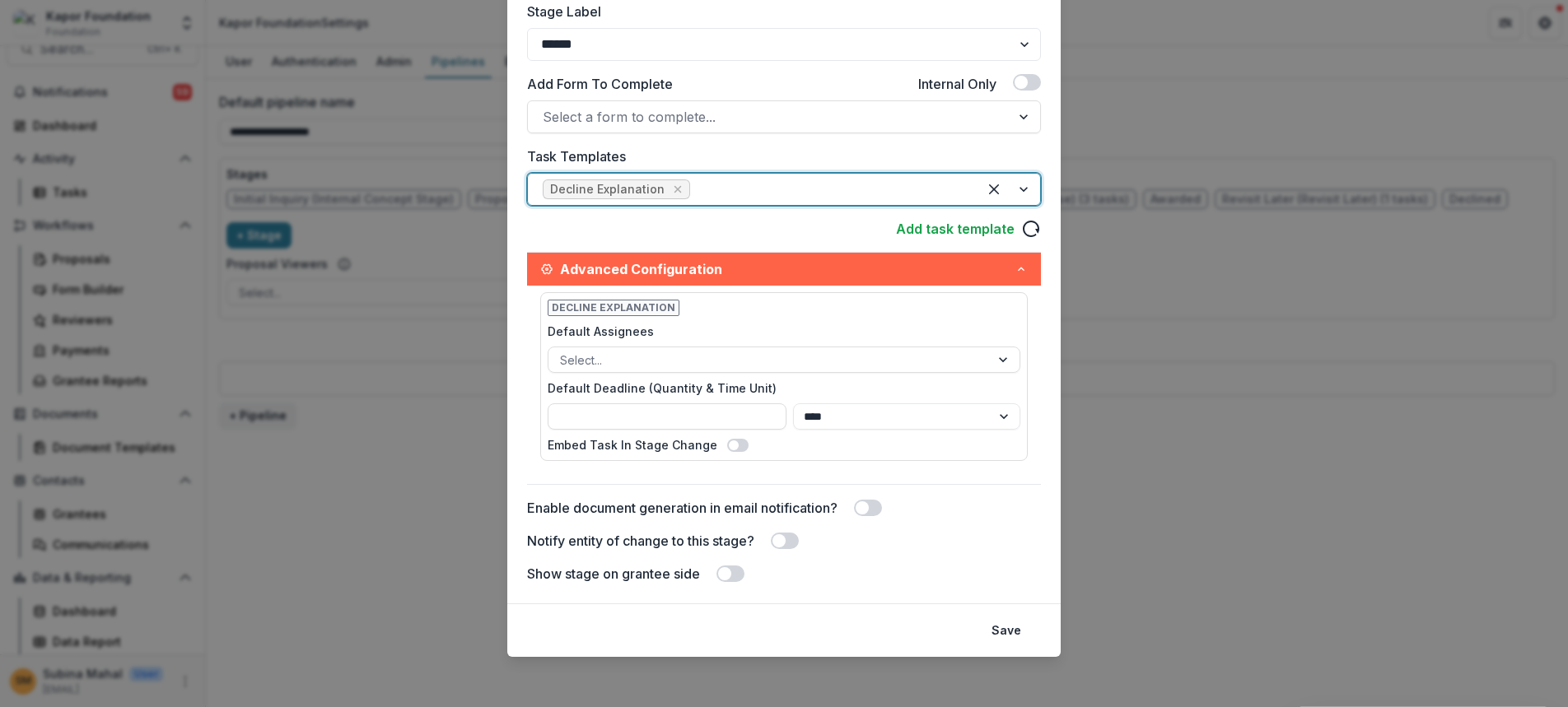 scroll, scrollTop: 338, scrollLeft: 0, axis: vertical 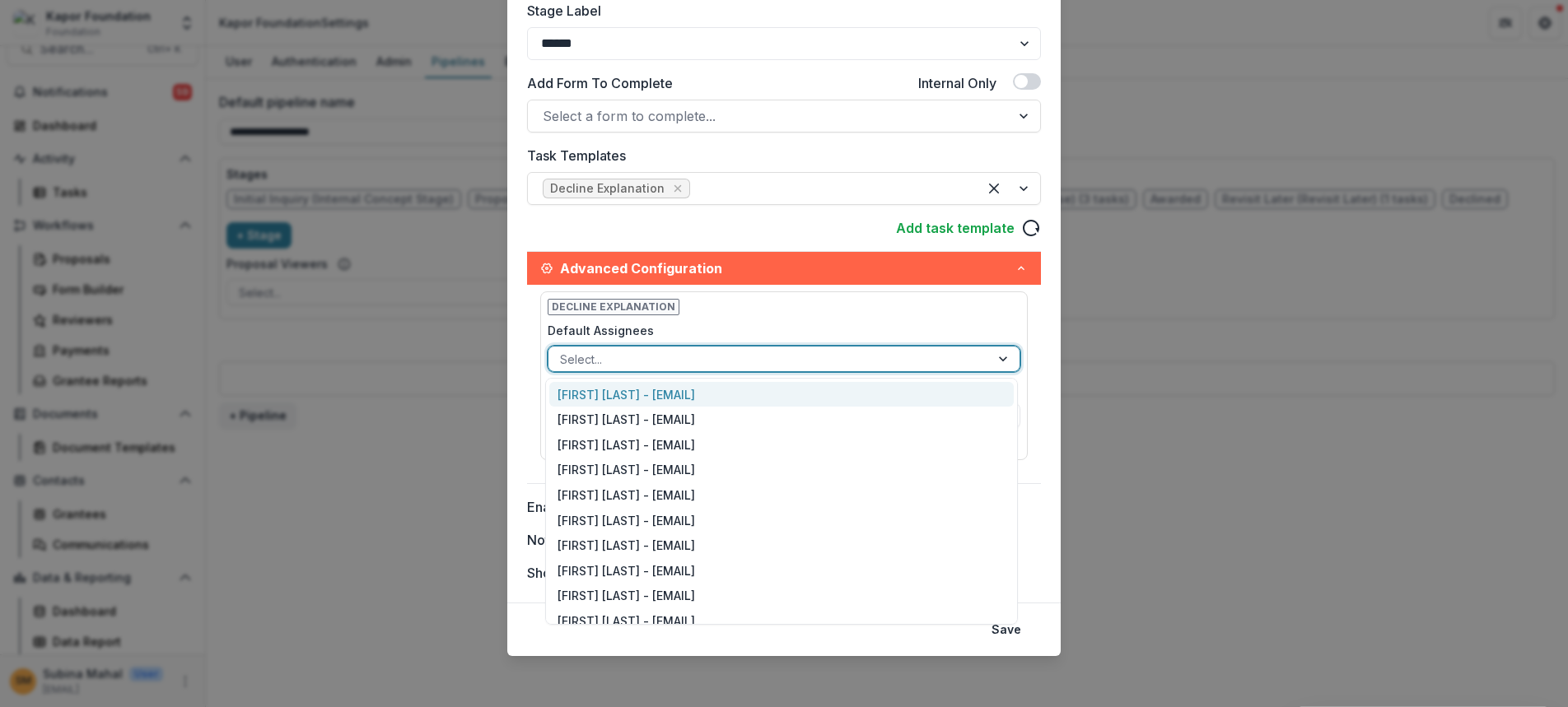click at bounding box center (769, 359) 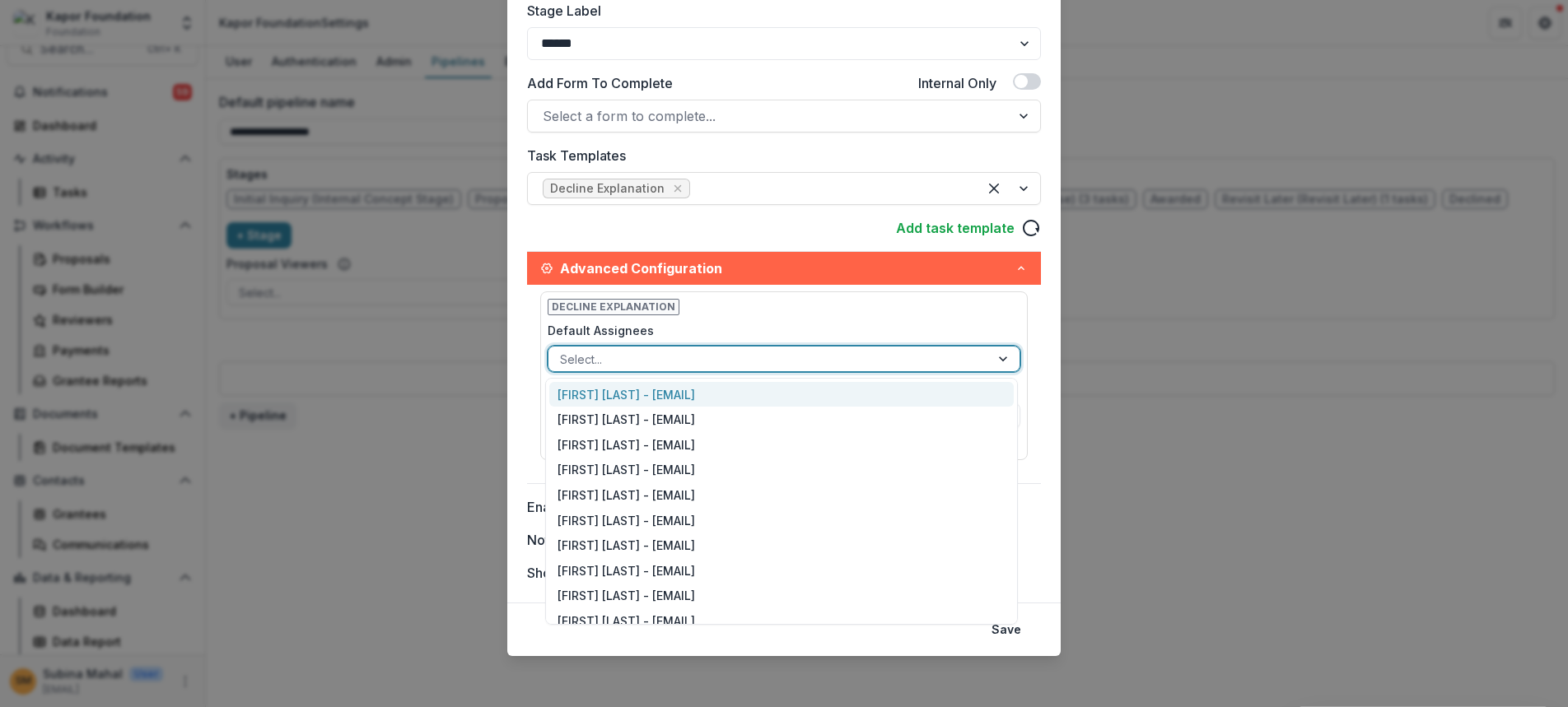 click on "Stage Name ******** Display Name Description Stage Label ******* ***** ********* ****** ******* ******** ******** ******* ********* ******* ****** Add Form To Complete Internal Only Select a form to complete... Task Templates Decline Explanation Add task template Advanced Configuration Decline Explanation Default Assignees 14 results available. Use Up and Down to choose options, press Enter to select the currently focused option, press Escape to exit the menu, press Tab to select the option and exit the menu. Select... Default Deadline (Quantity & Time Unit) **** ***** ****** ***** Embed Task In Stage Change Enable document generation in email notification? Notify entity of change to this stage? Show stage on grantee side" at bounding box center (784, 183) 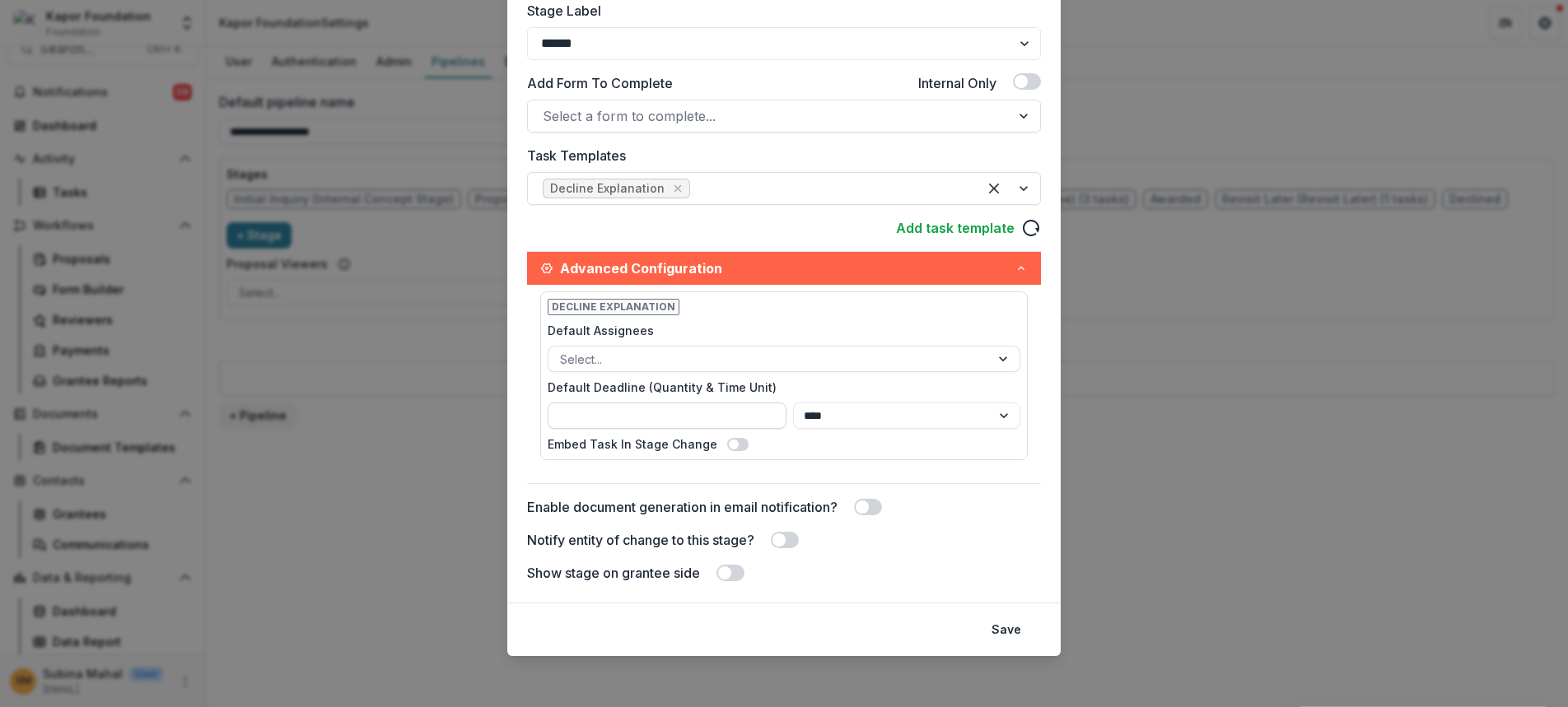 click on "Default Deadline (Quantity & Time Unit)" at bounding box center [667, 416] 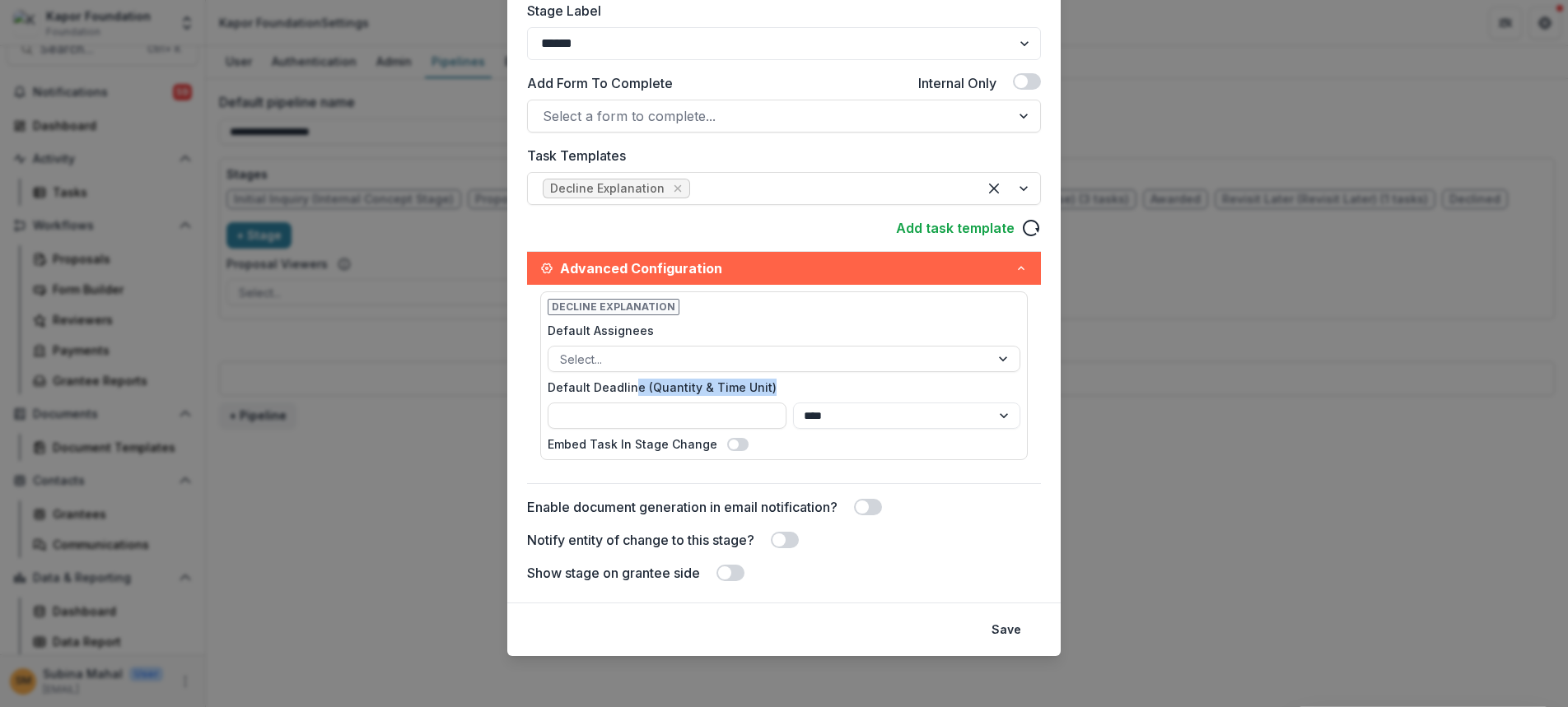drag, startPoint x: 631, startPoint y: 385, endPoint x: 794, endPoint y: 383, distance: 163.01227 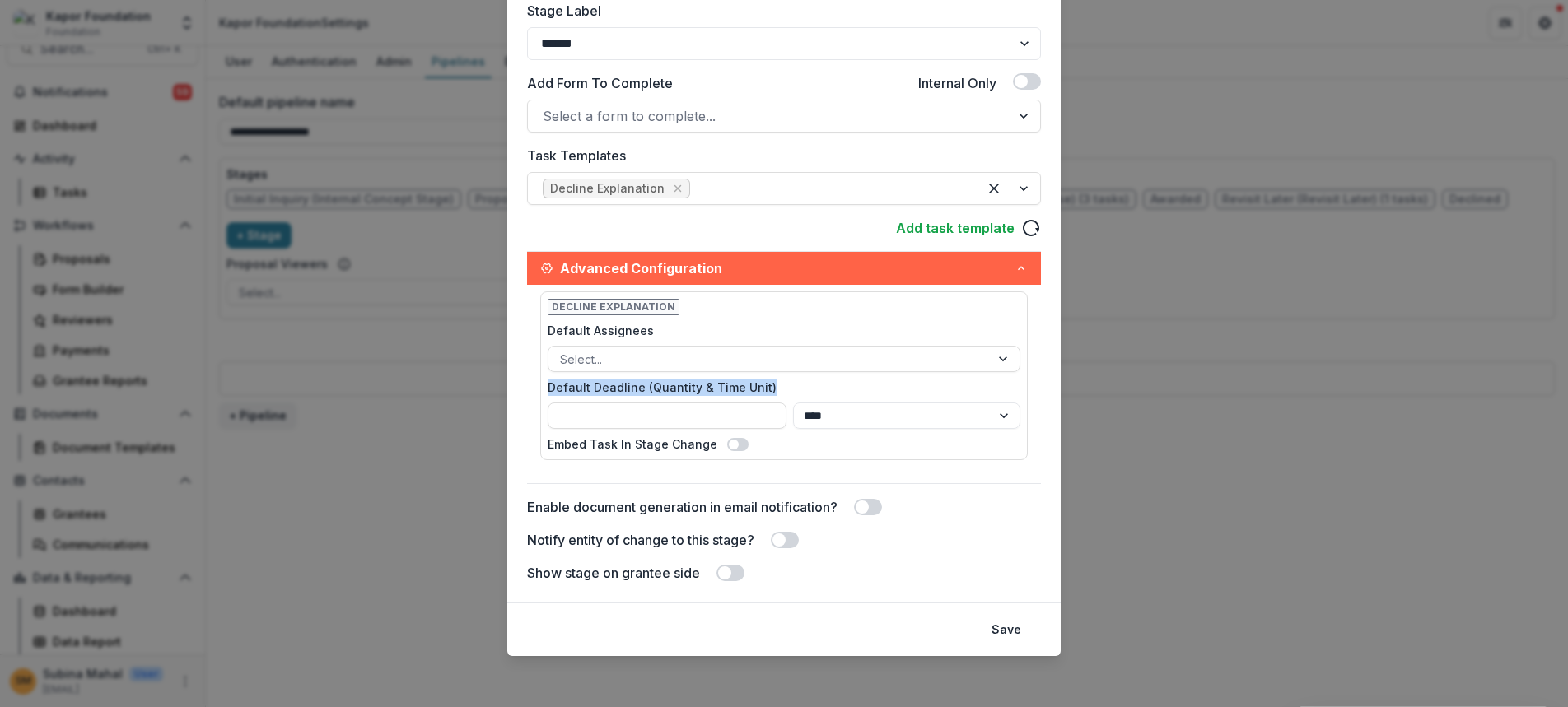 drag, startPoint x: 771, startPoint y: 384, endPoint x: 521, endPoint y: 381, distance: 250.018 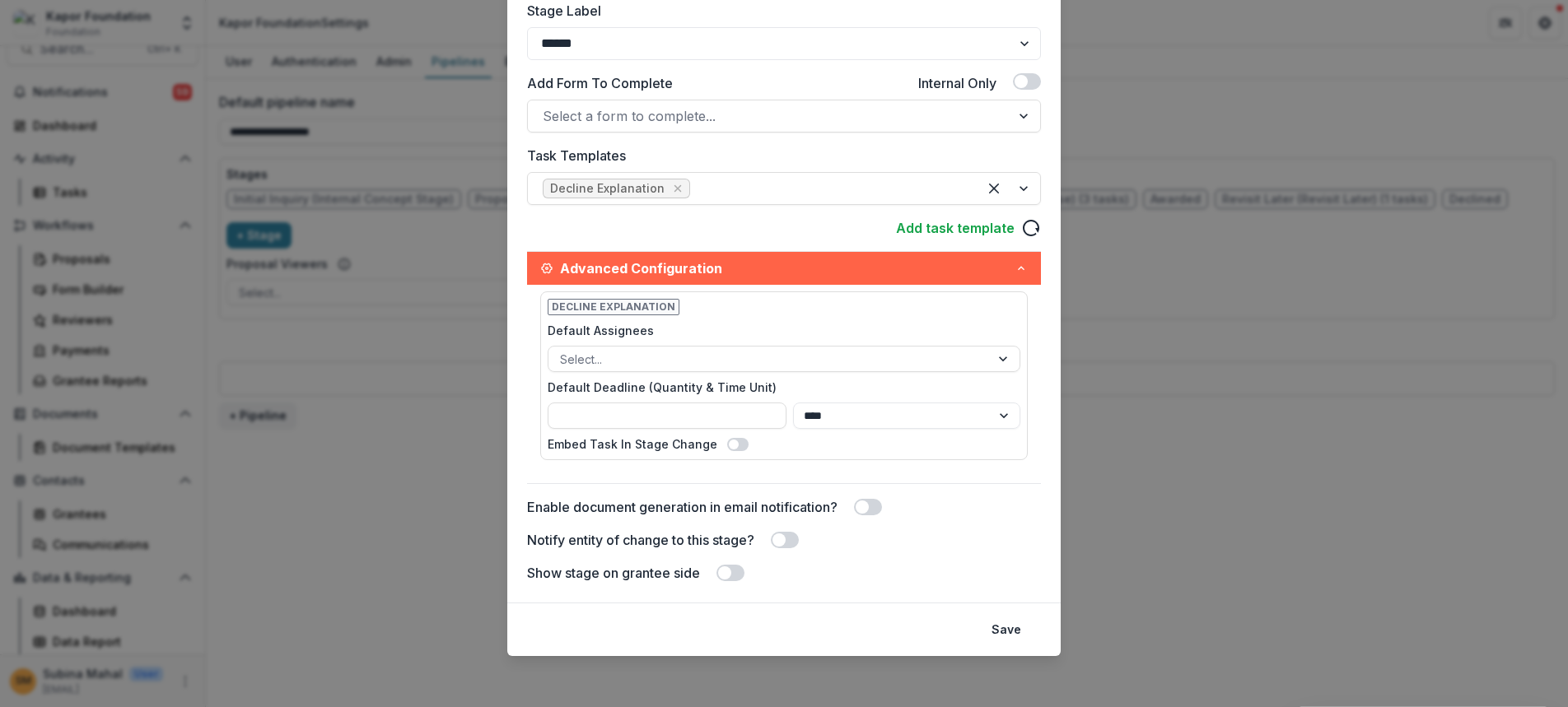 click on "Decline Explanation Default Assignees Select... Default Deadline (Quantity & Time Unit) **** ***** ****** ***** Embed Task In Stage Change" at bounding box center [784, 384] 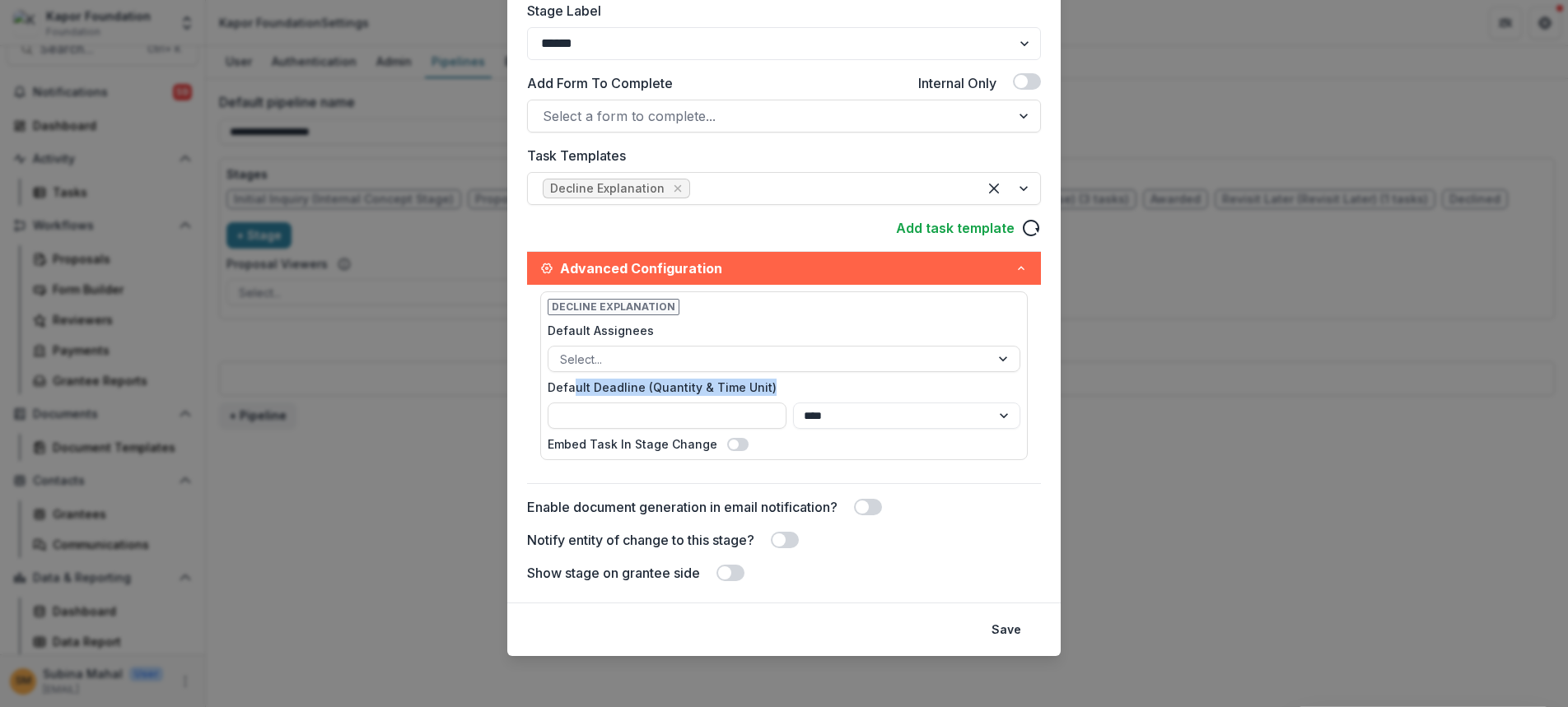 drag, startPoint x: 579, startPoint y: 385, endPoint x: 794, endPoint y: 383, distance: 215.0093 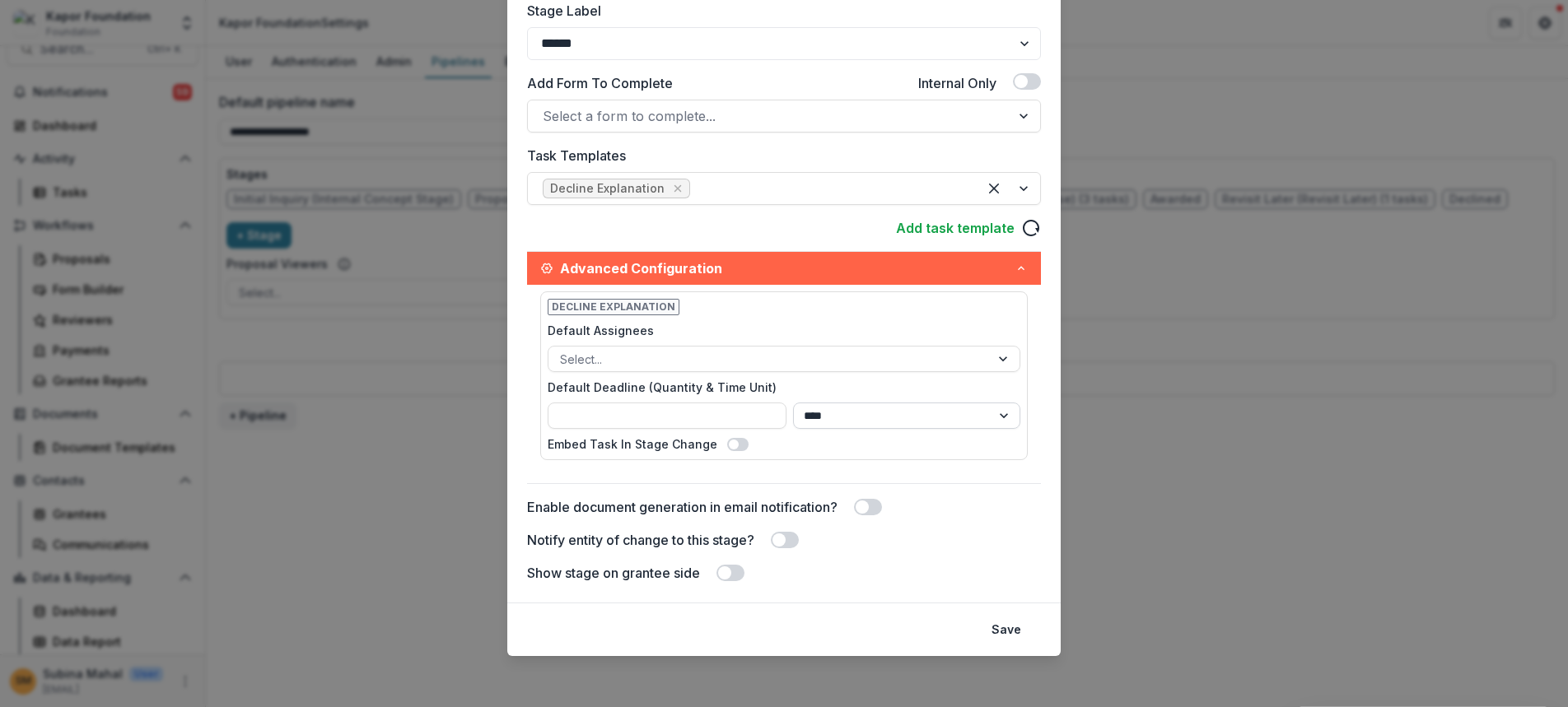 click on "**** ***** ****** *****" at bounding box center (907, 416) 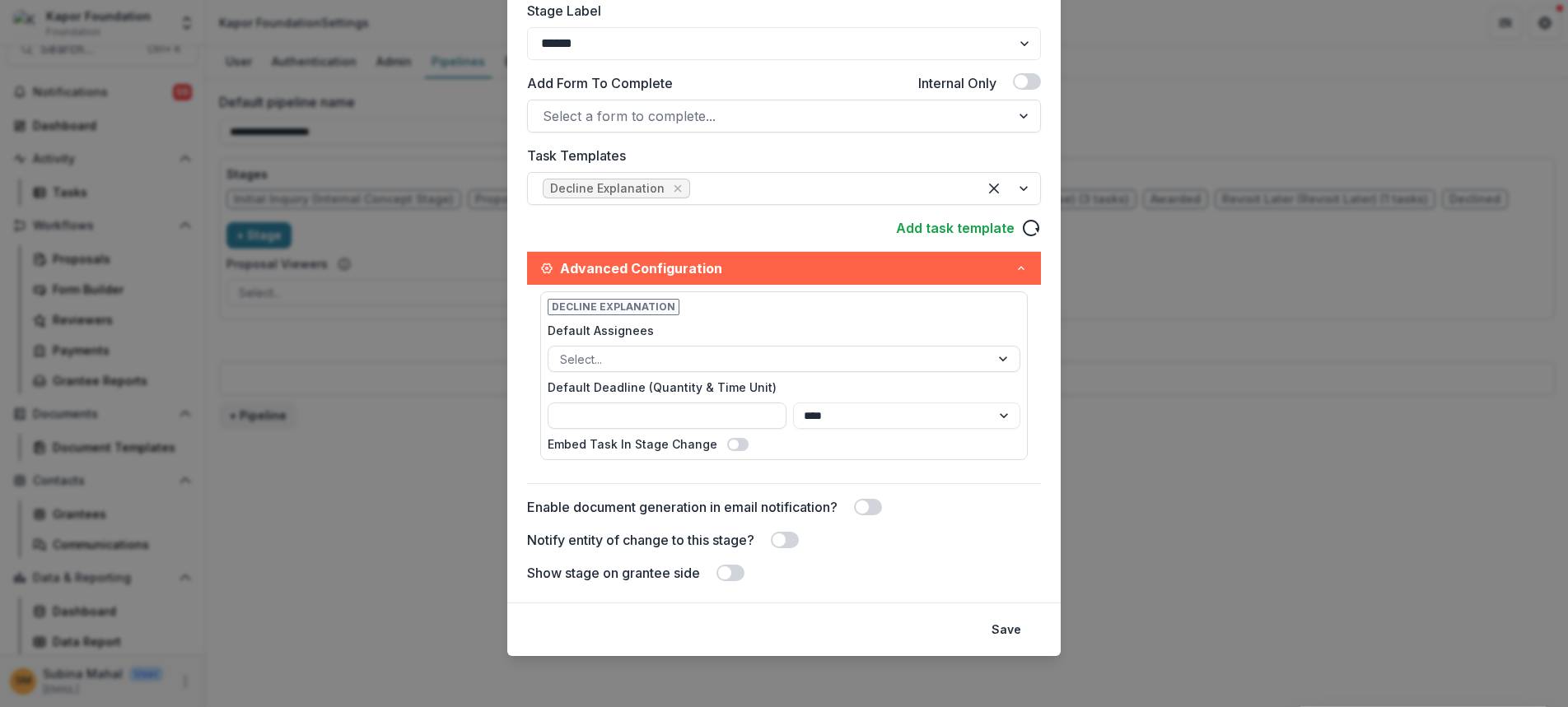 click on "Default Deadline (Quantity & Time Unit)" at bounding box center [779, 387] 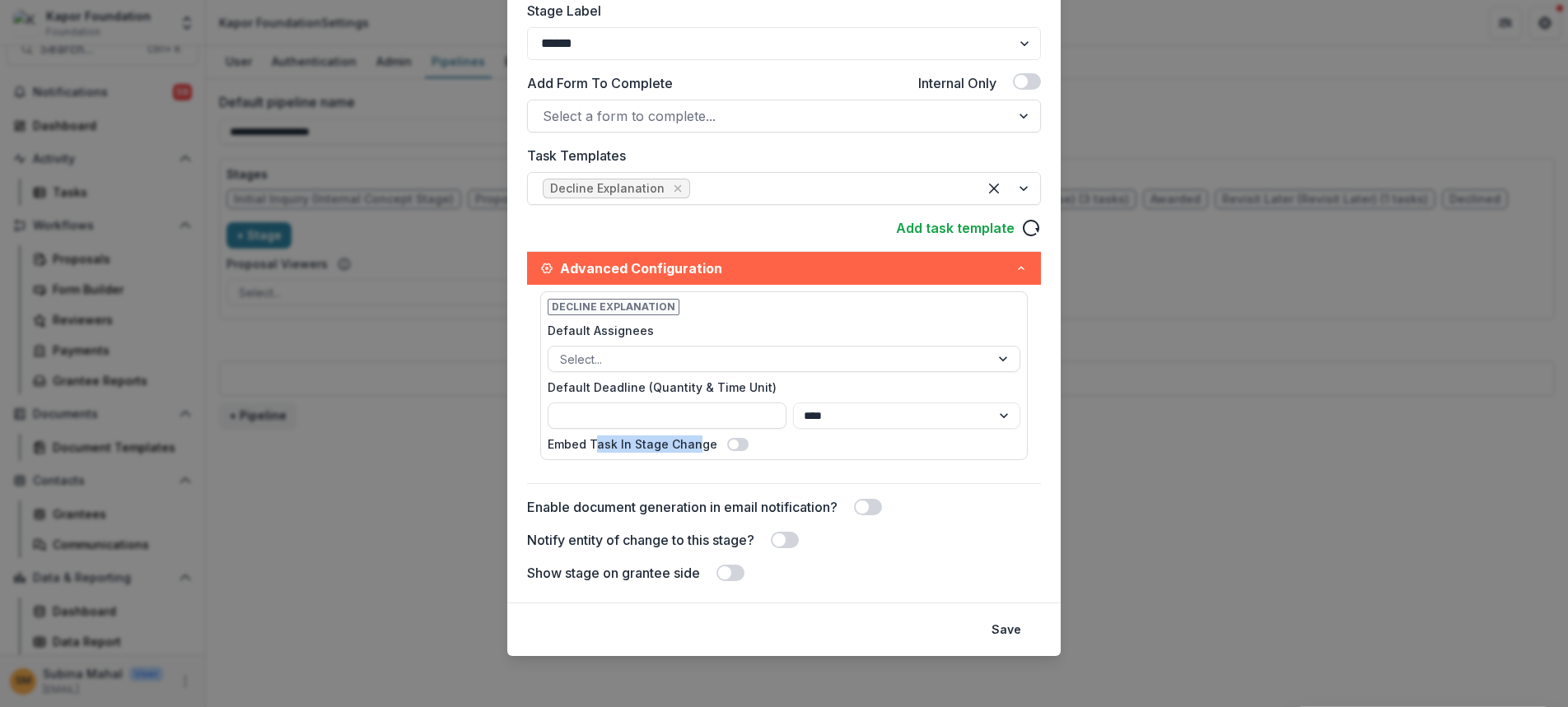 drag, startPoint x: 595, startPoint y: 444, endPoint x: 690, endPoint y: 445, distance: 95.00526 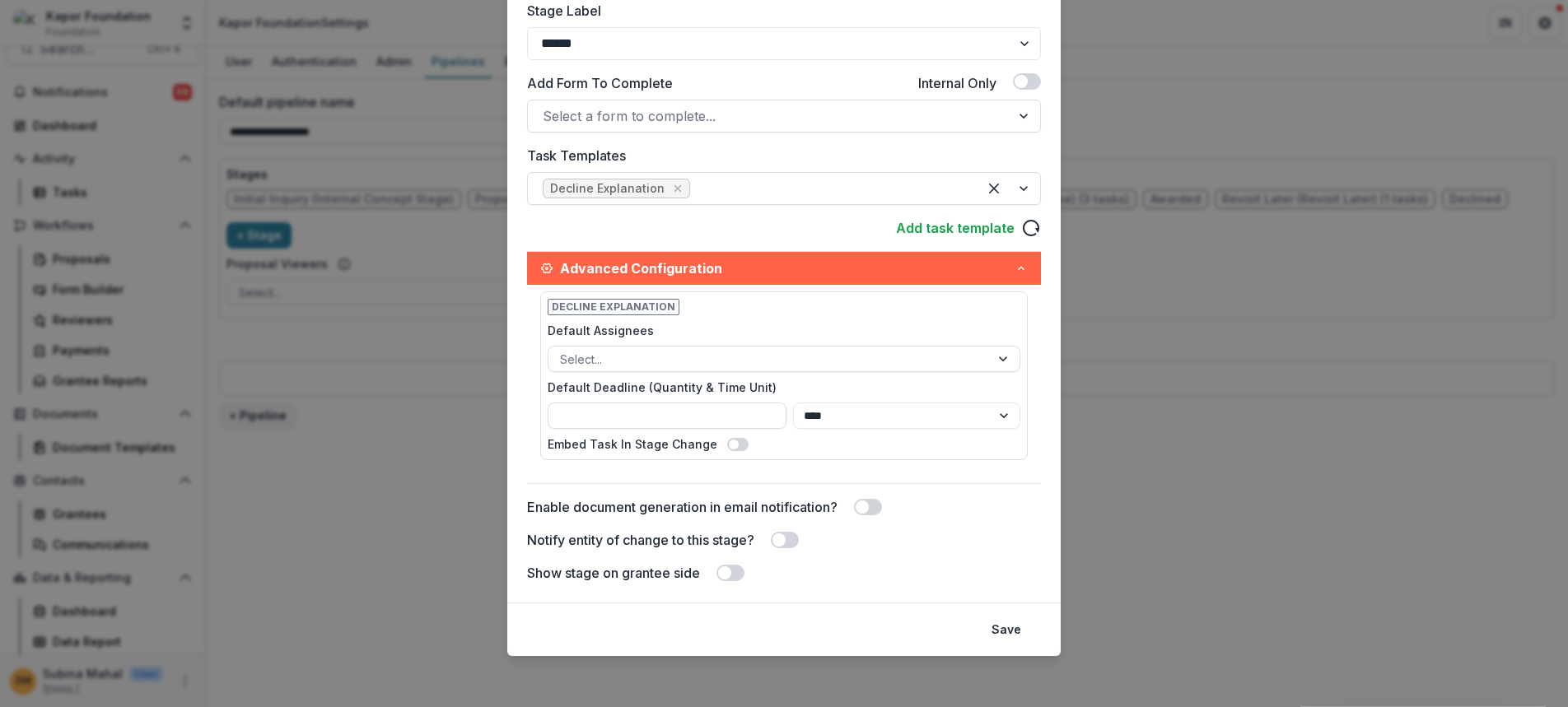 click at bounding box center (738, 444) 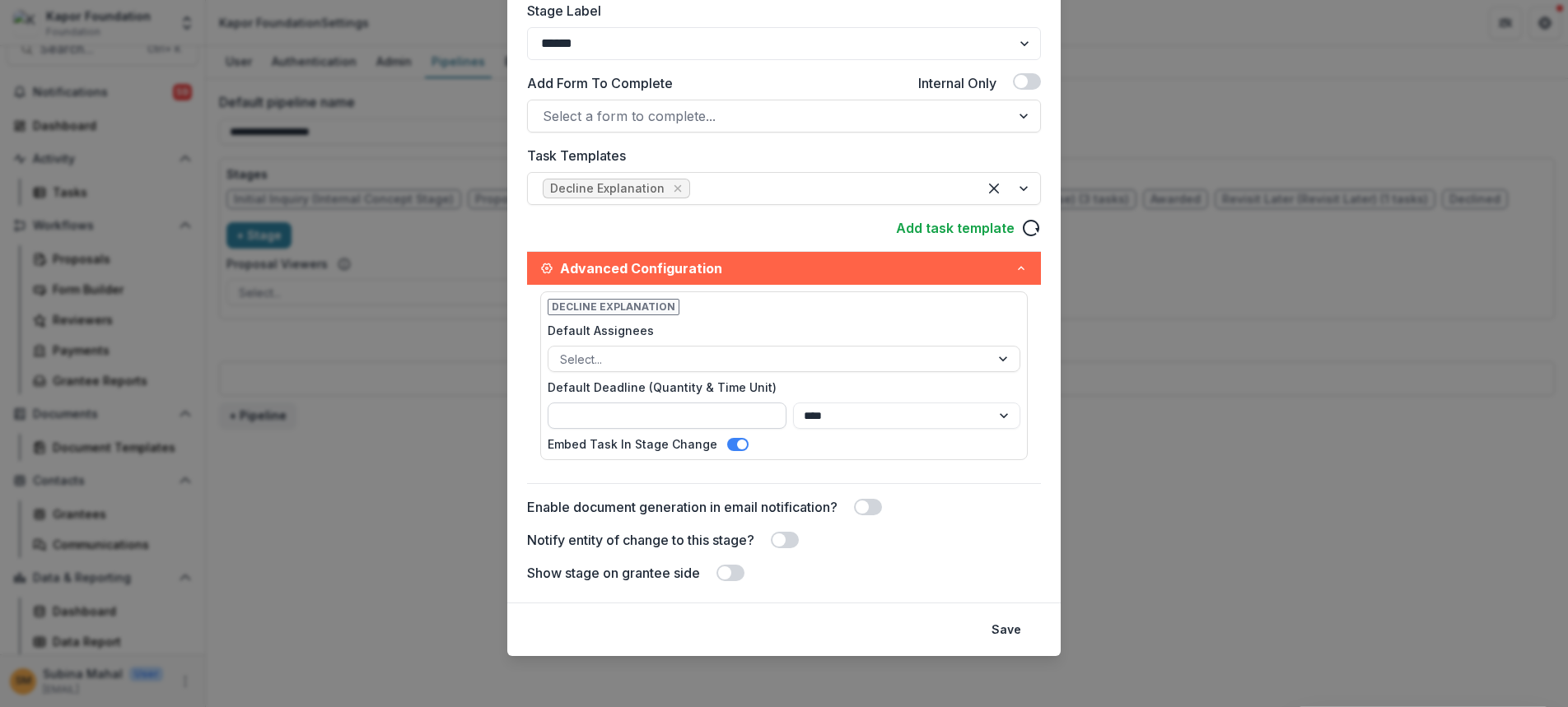 click on "Default Deadline (Quantity & Time Unit)" at bounding box center (667, 416) 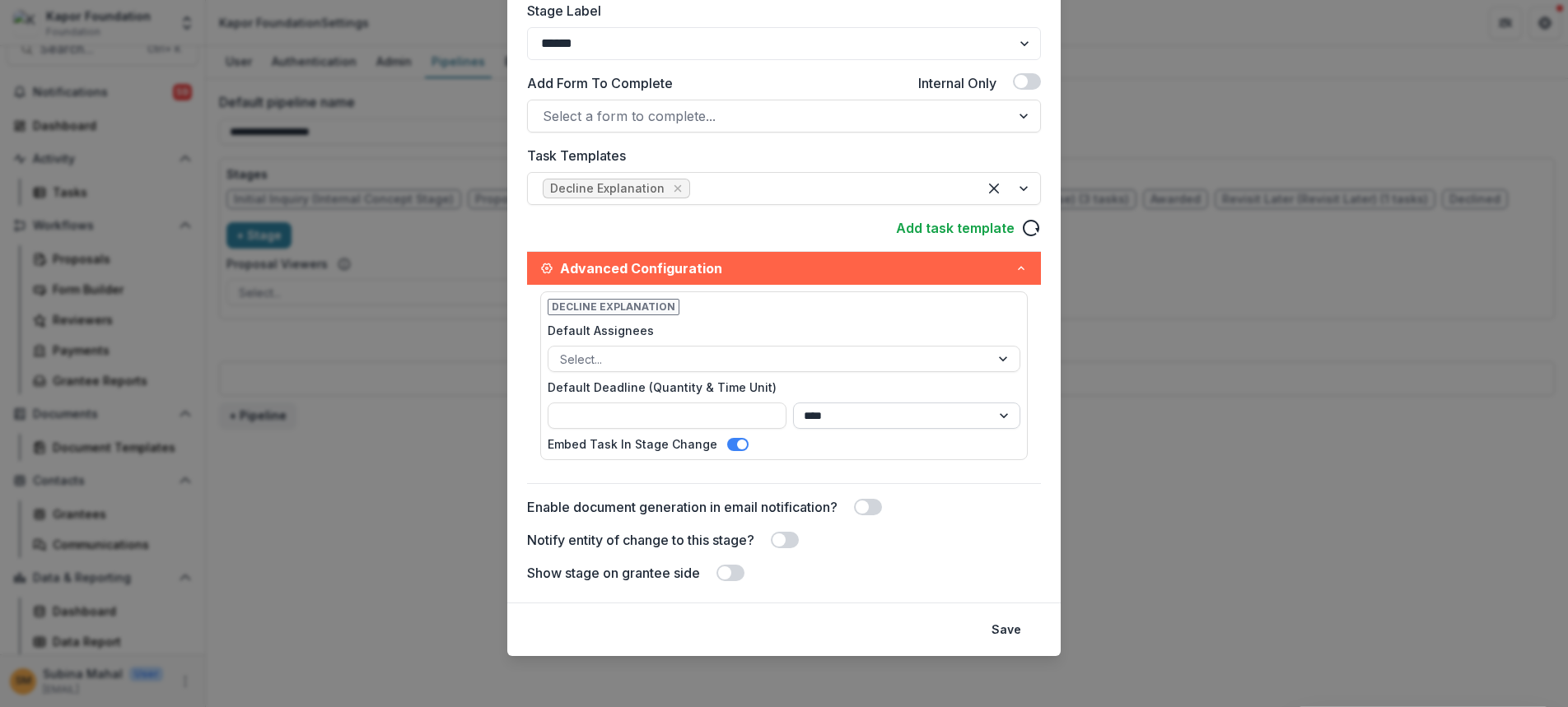 click on "**** ***** ****** *****" at bounding box center [907, 416] 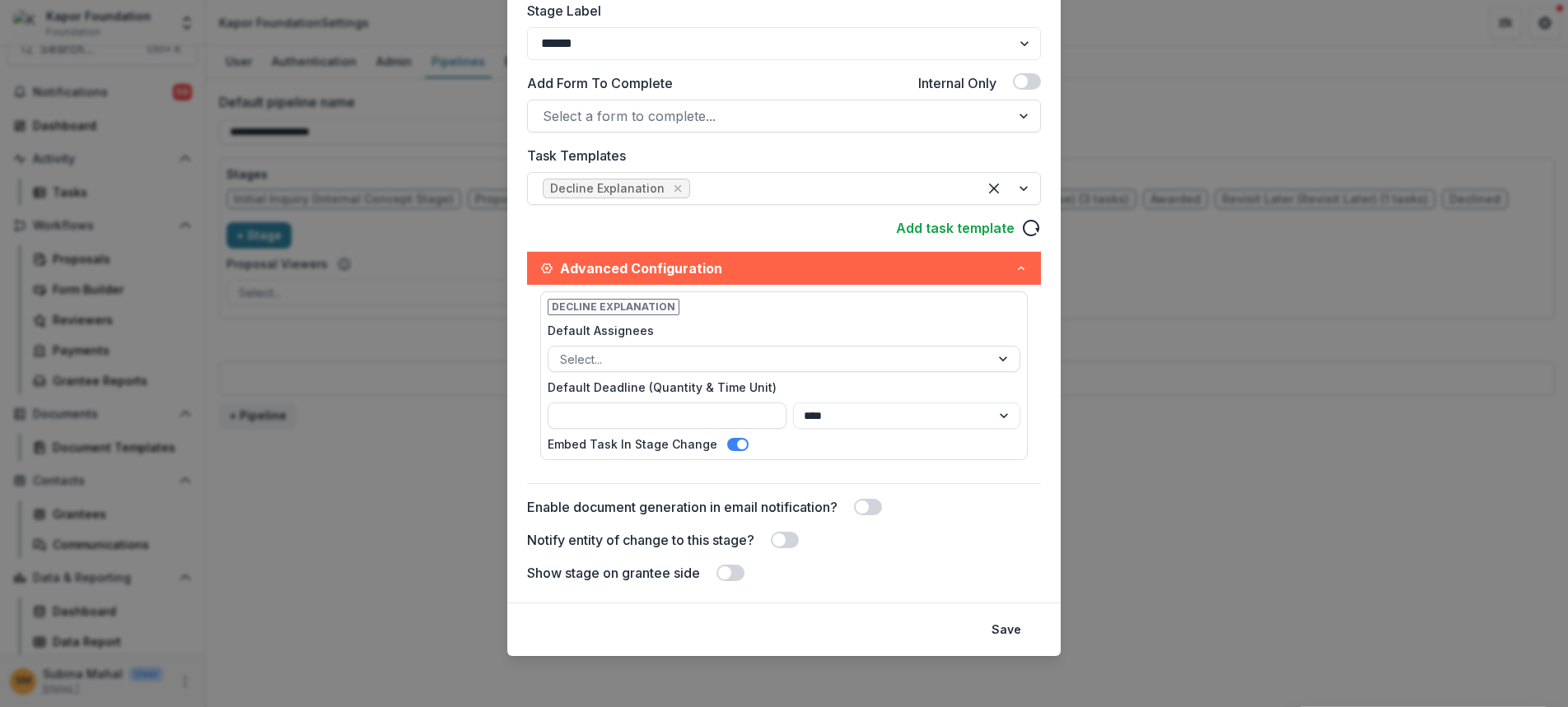 click on "Default Deadline (Quantity & Time Unit)" at bounding box center (779, 387) 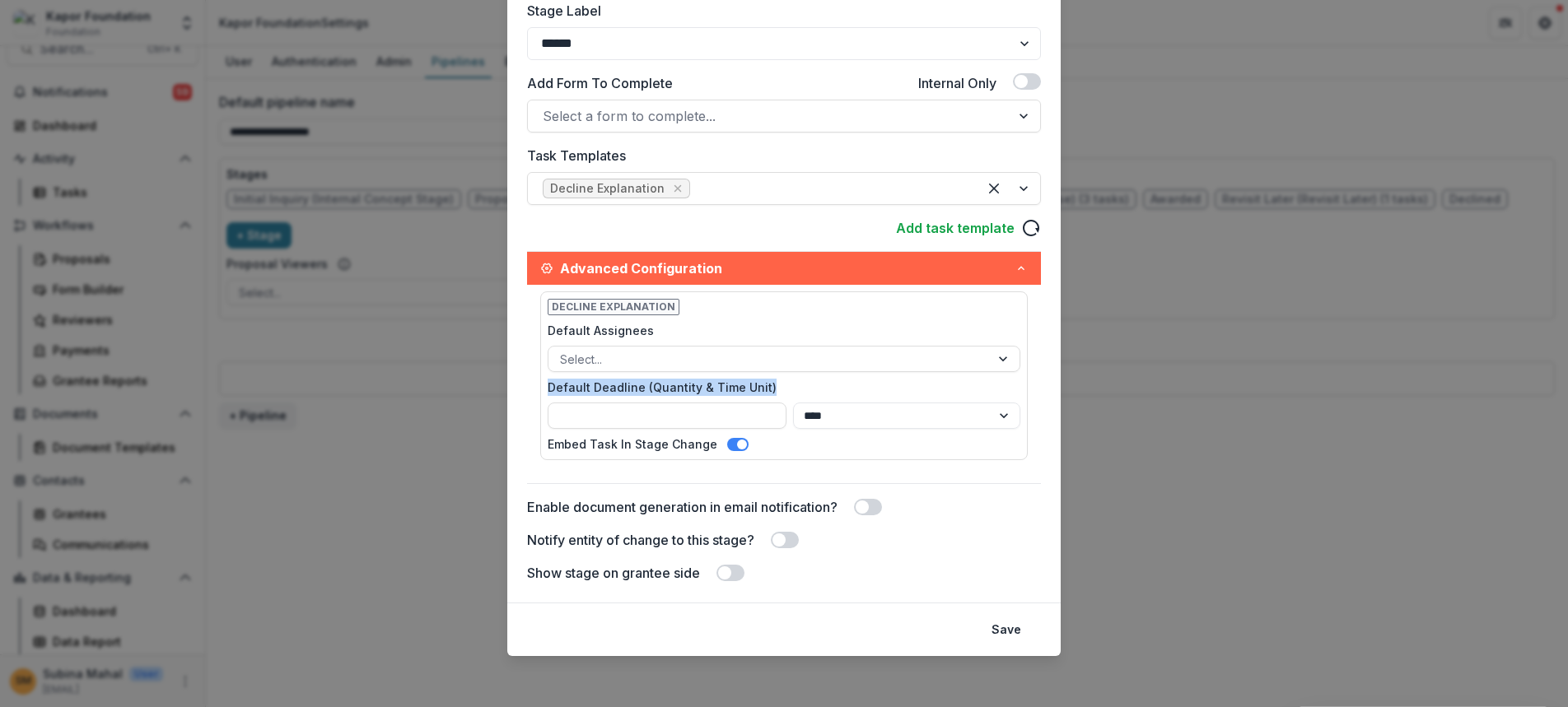 drag, startPoint x: 774, startPoint y: 388, endPoint x: 525, endPoint y: 383, distance: 249.0502 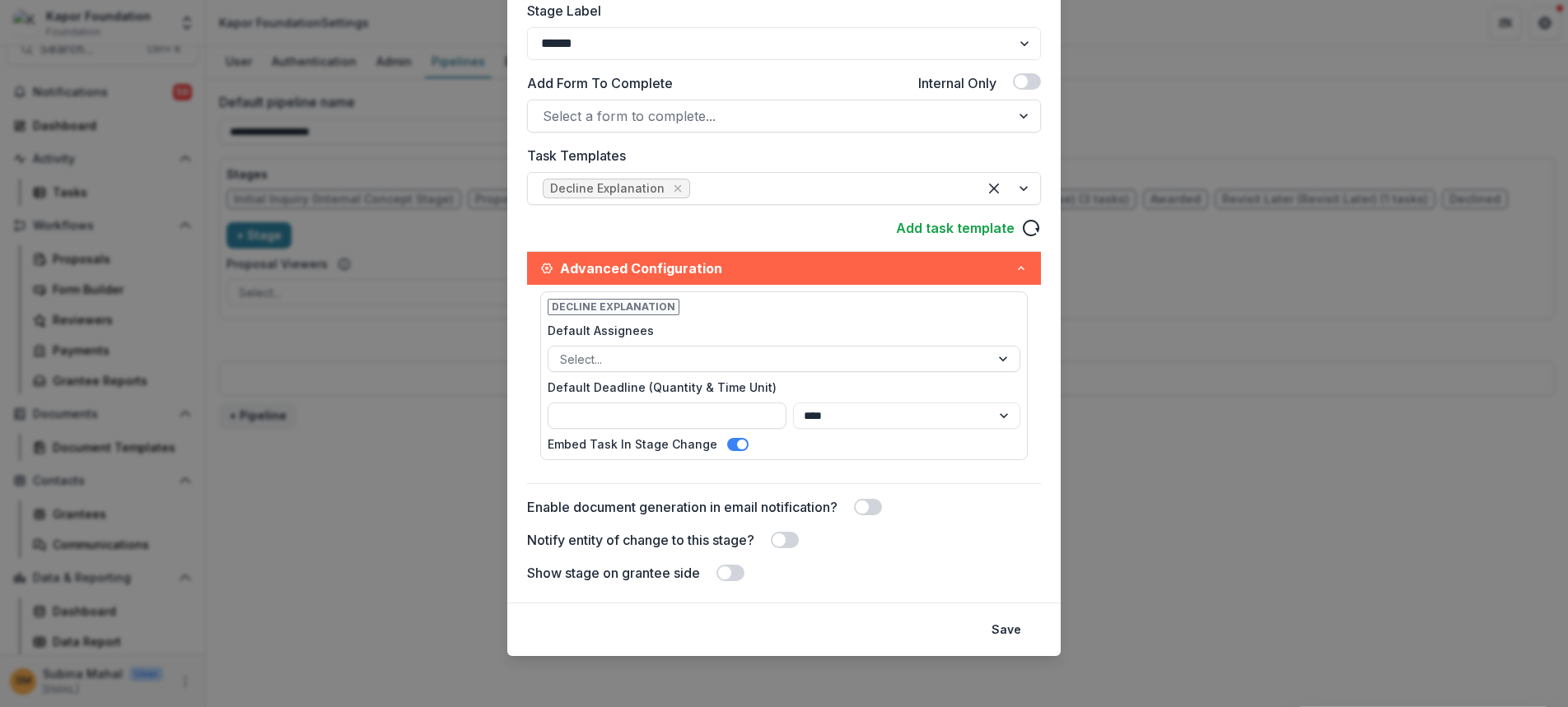 click on "Default Deadline (Quantity & Time Unit)" at bounding box center [779, 387] 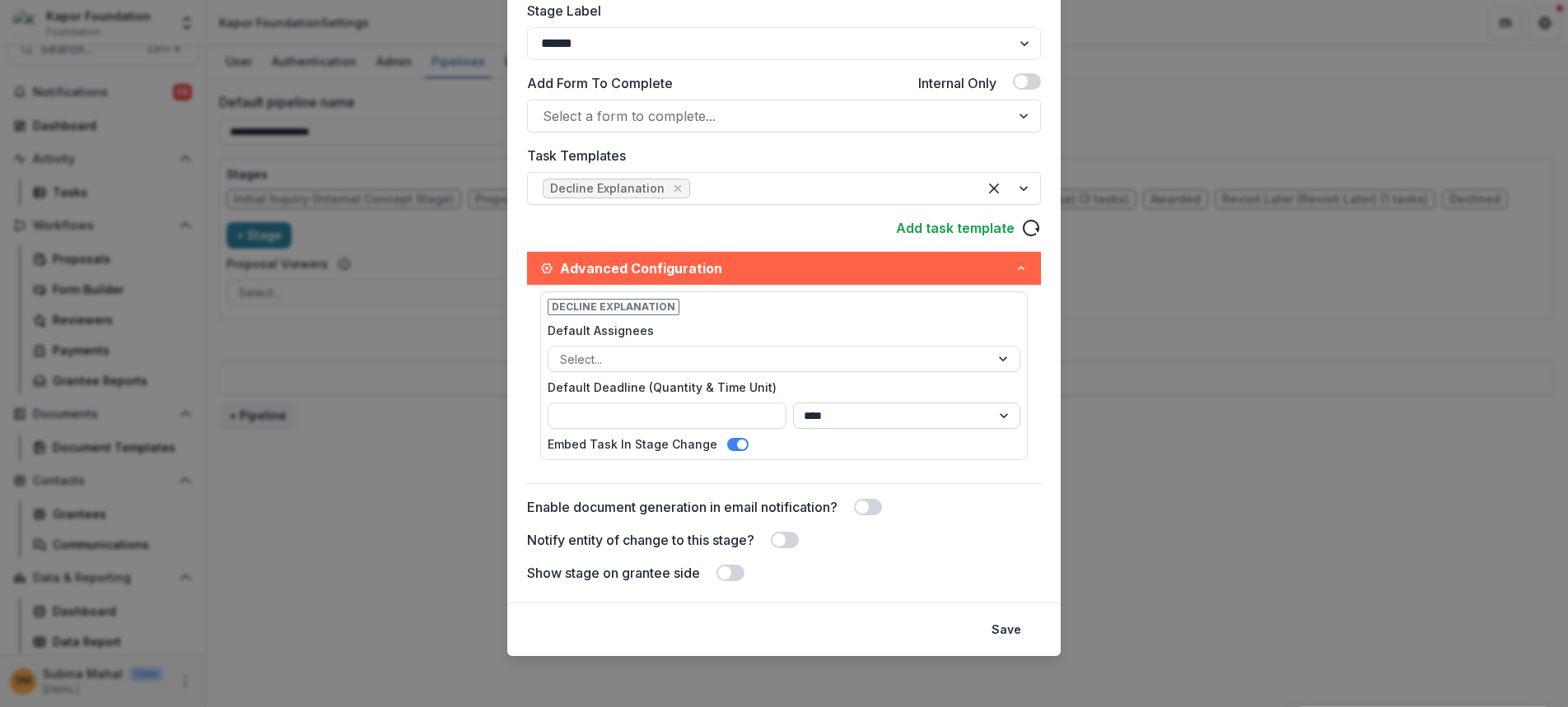 click on "**** ***** ****** *****" at bounding box center (907, 416) 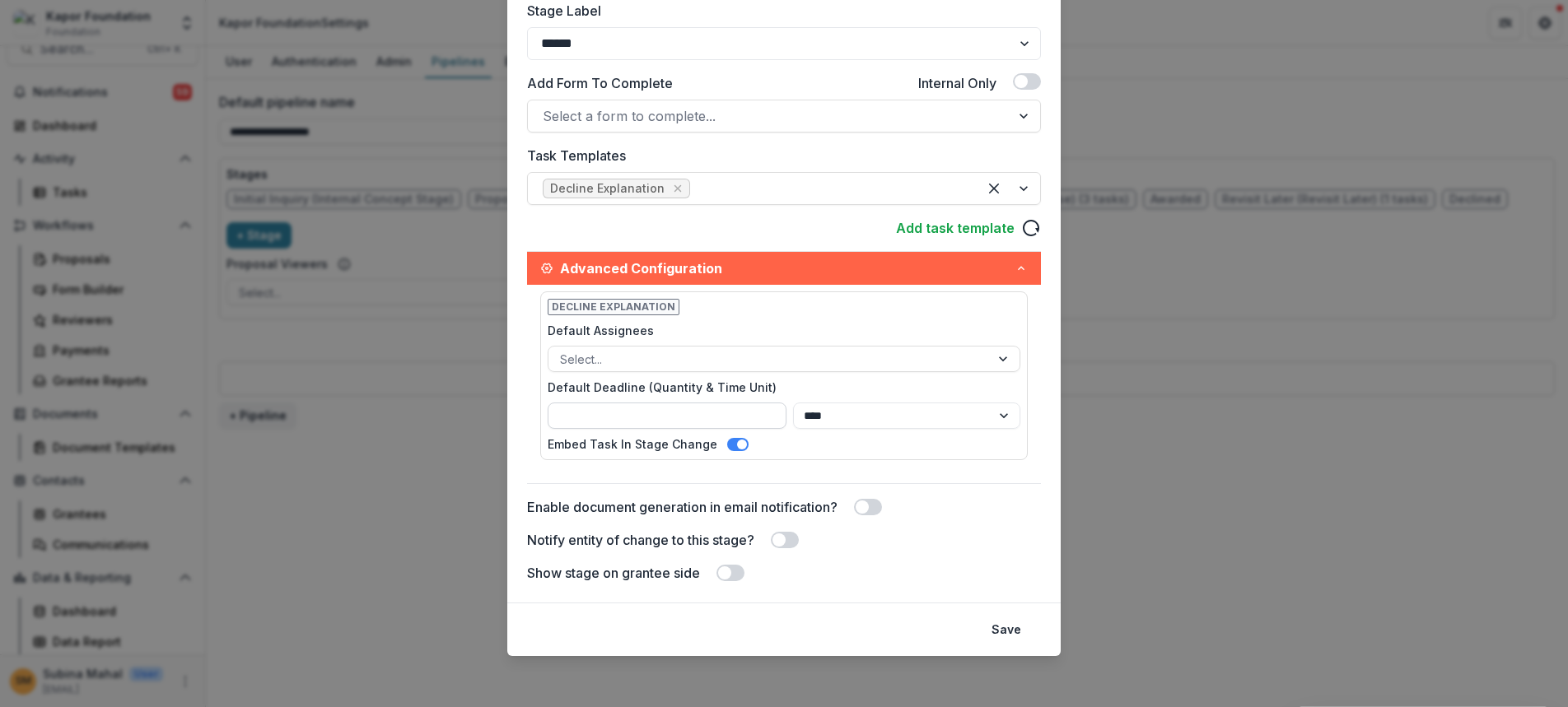 click on "Default Deadline (Quantity & Time Unit)" at bounding box center [667, 416] 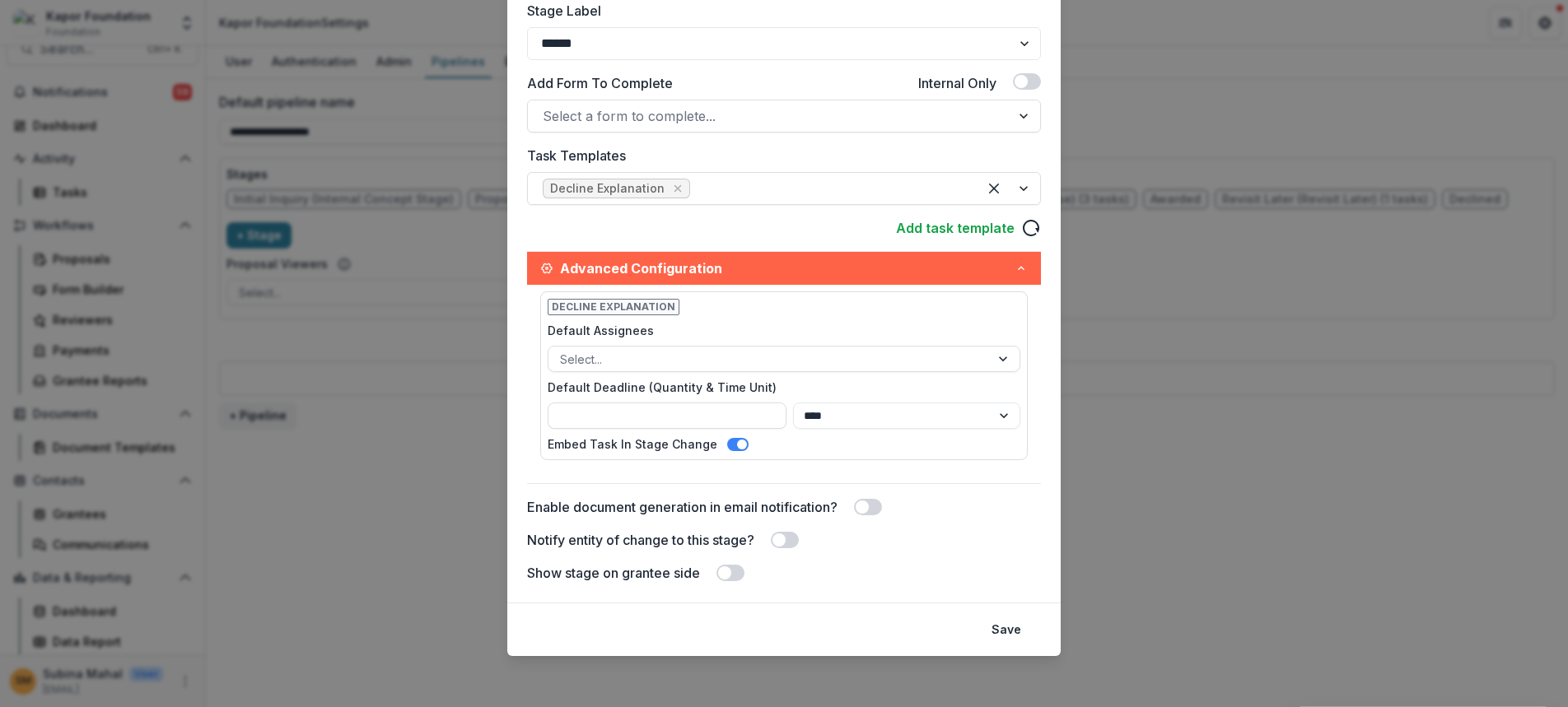 click on "Default Deadline (Quantity & Time Unit)" at bounding box center [779, 387] 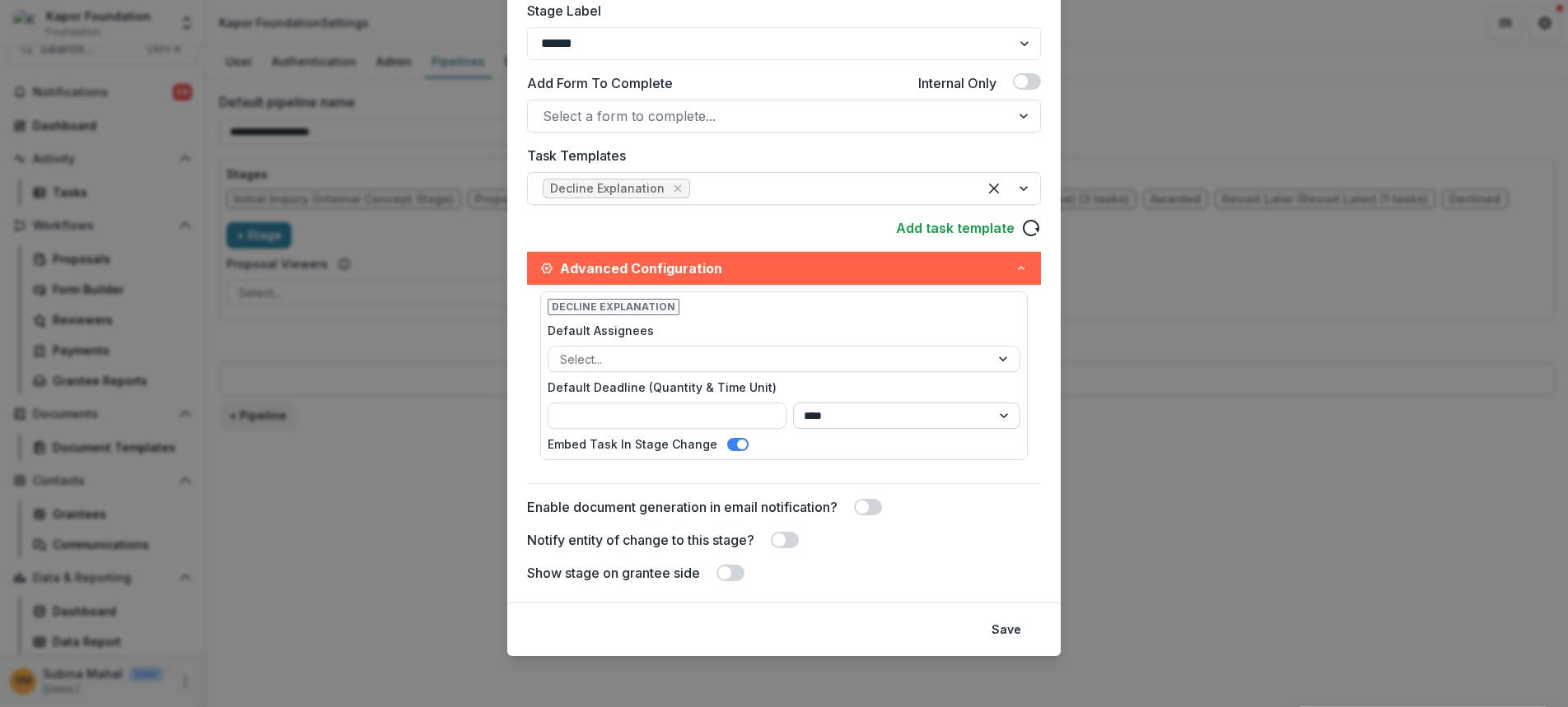 click on "**** ***** ****** *****" at bounding box center [907, 416] 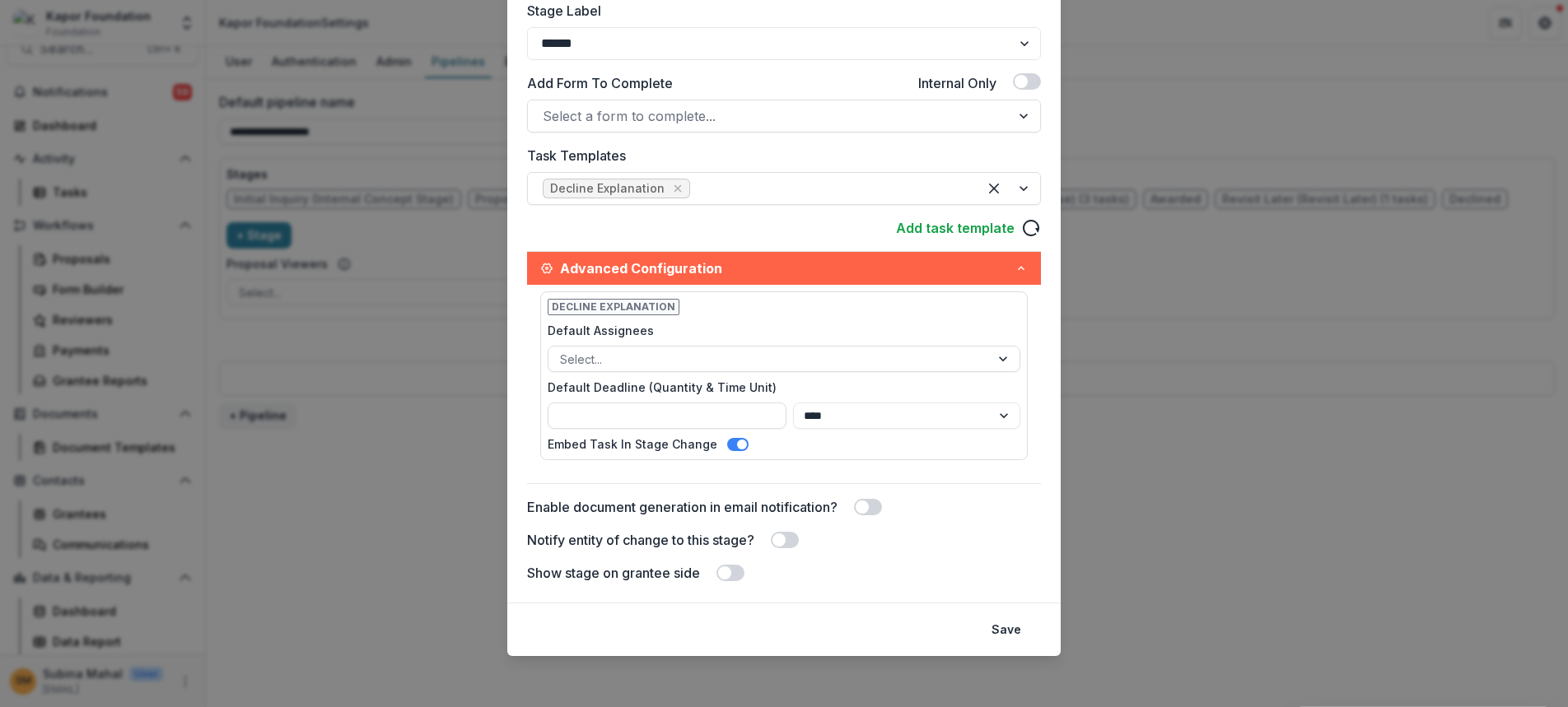 click on "Default Deadline (Quantity & Time Unit)" at bounding box center [779, 387] 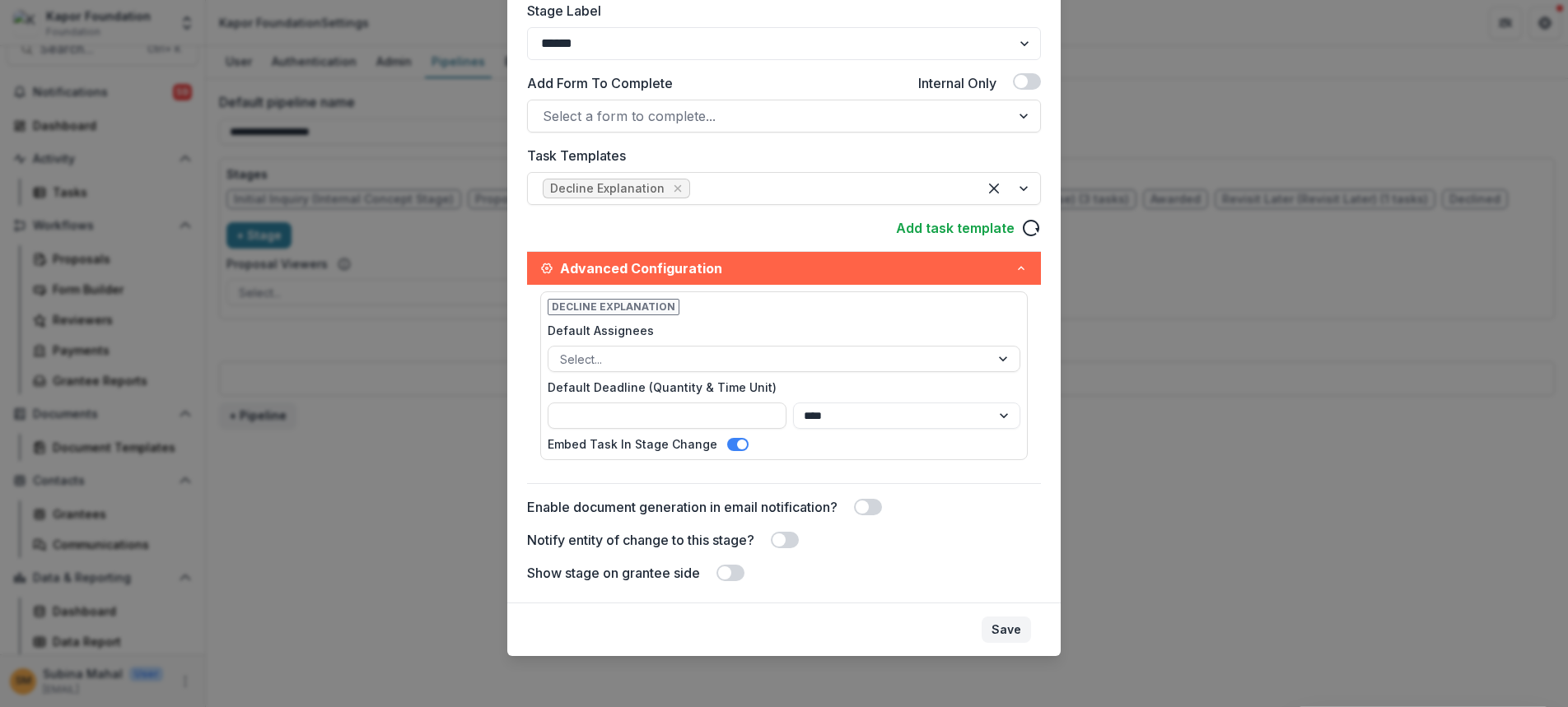 click on "Save" at bounding box center [1006, 630] 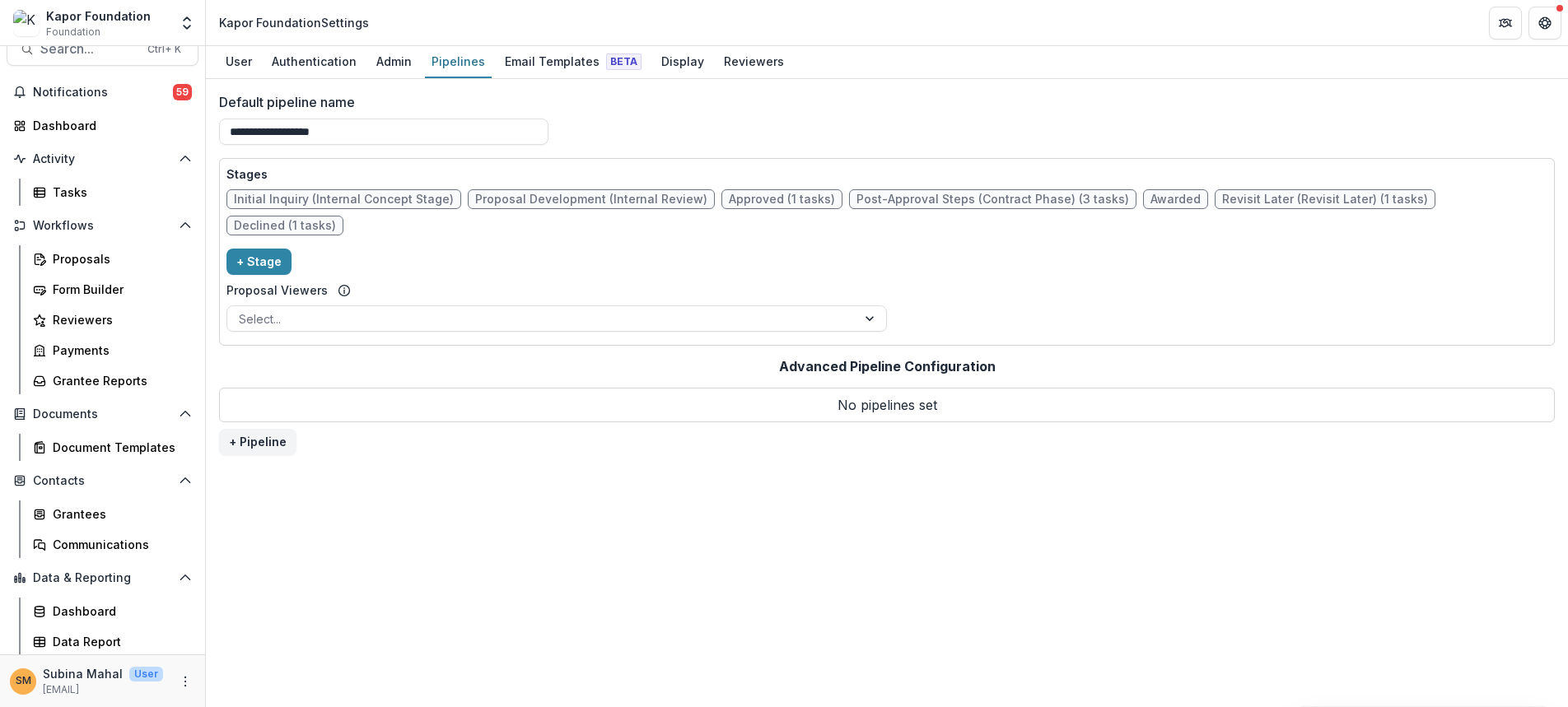 click on "Revisit Later (Revisit Later) (1 tasks)" at bounding box center (1325, 199) 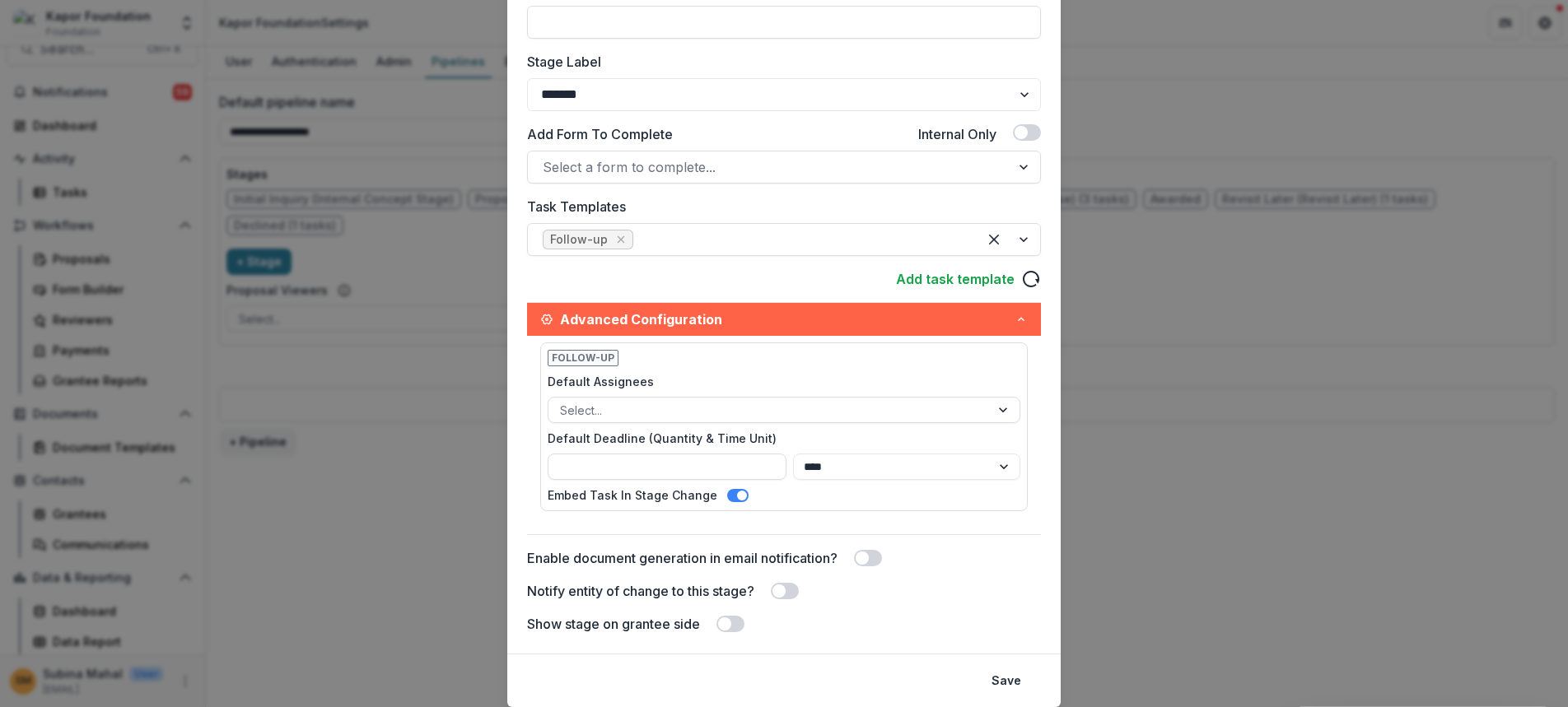 scroll, scrollTop: 329, scrollLeft: 0, axis: vertical 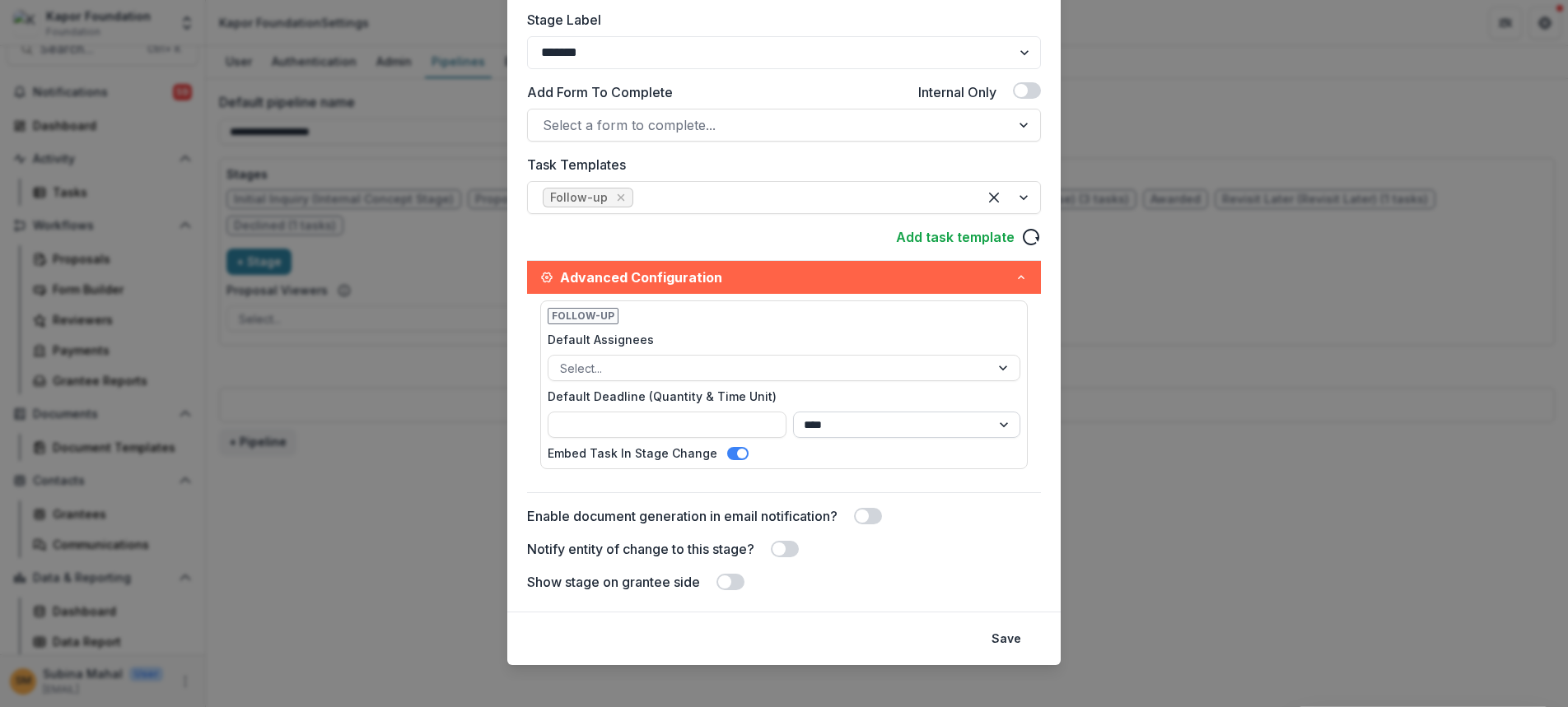 click on "**** ***** ****** *****" at bounding box center (907, 425) 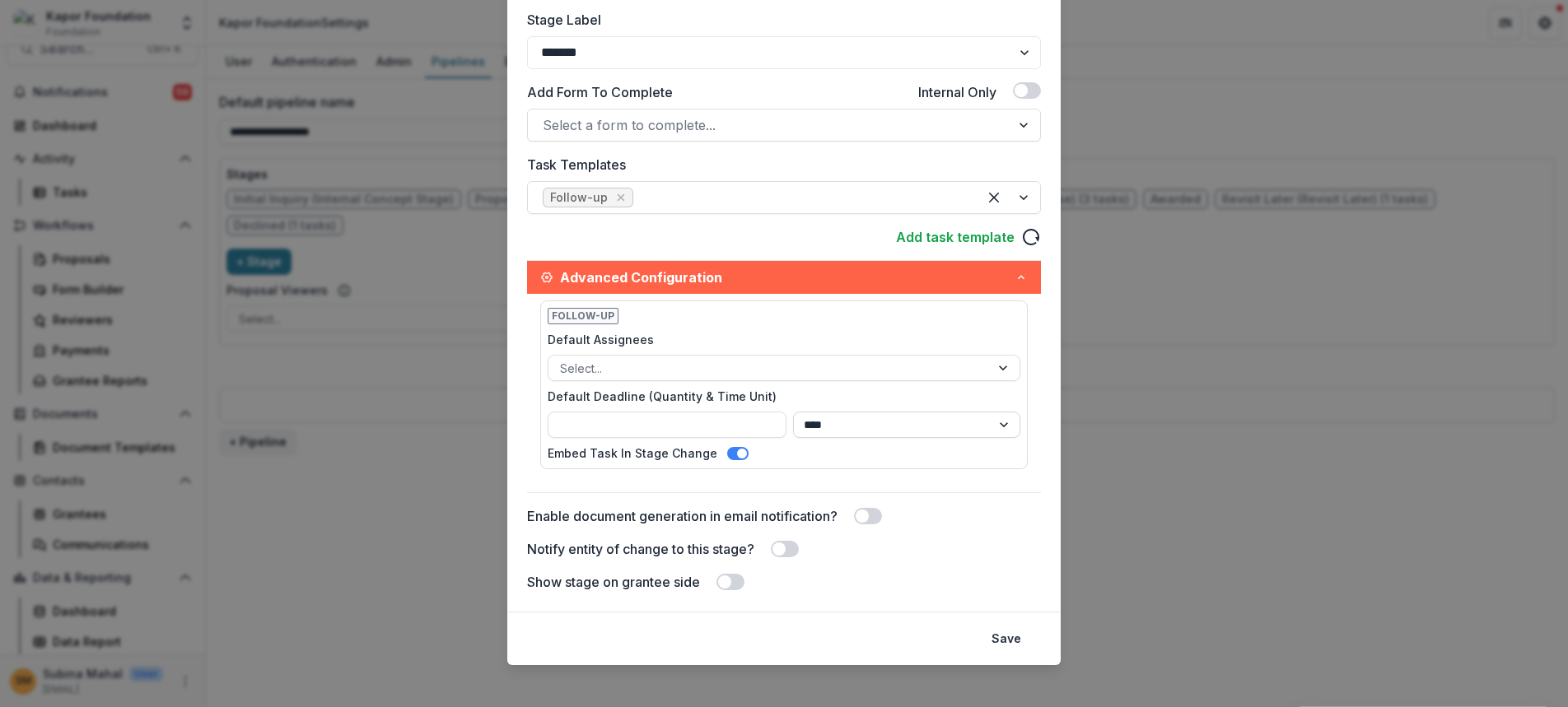 select on "******" 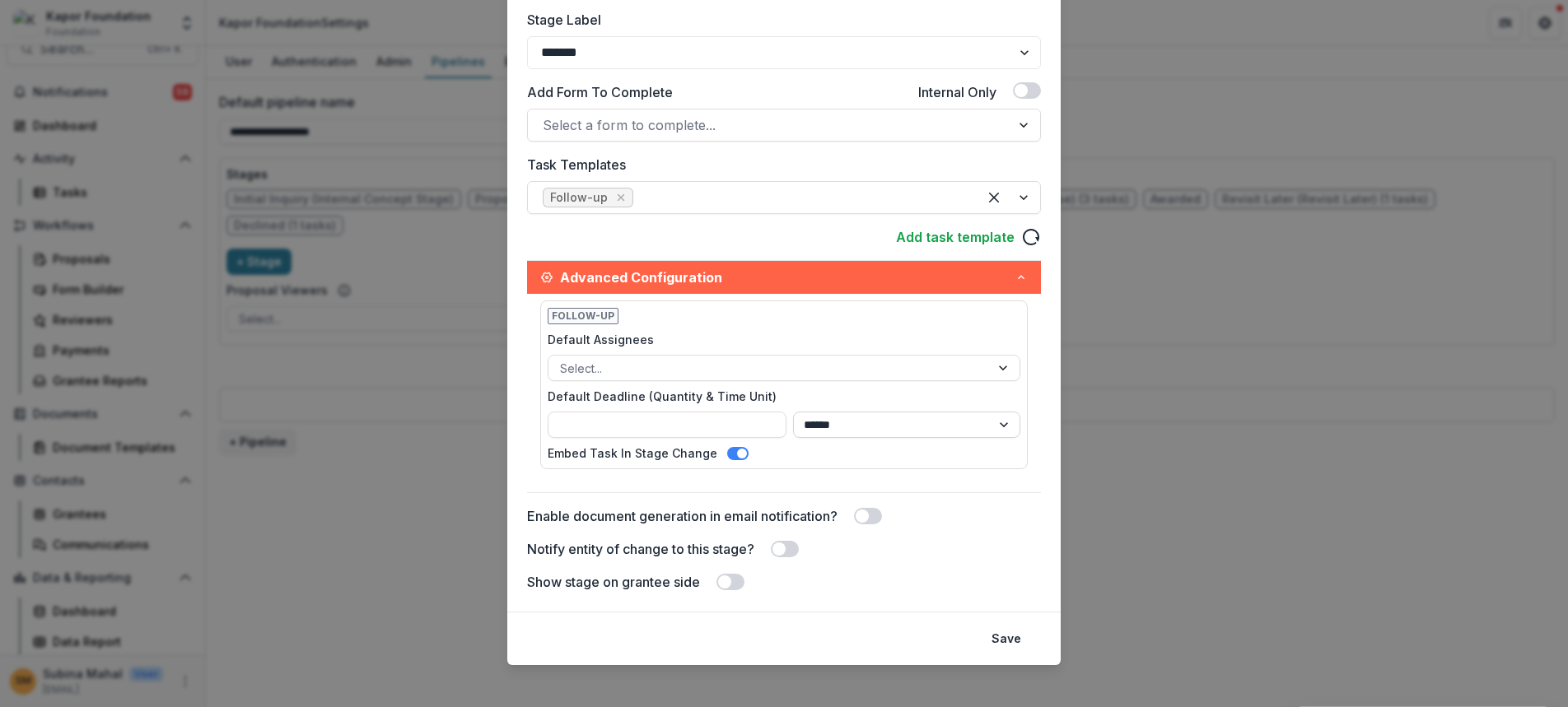 click on "**** ***** ****** *****" at bounding box center (907, 425) 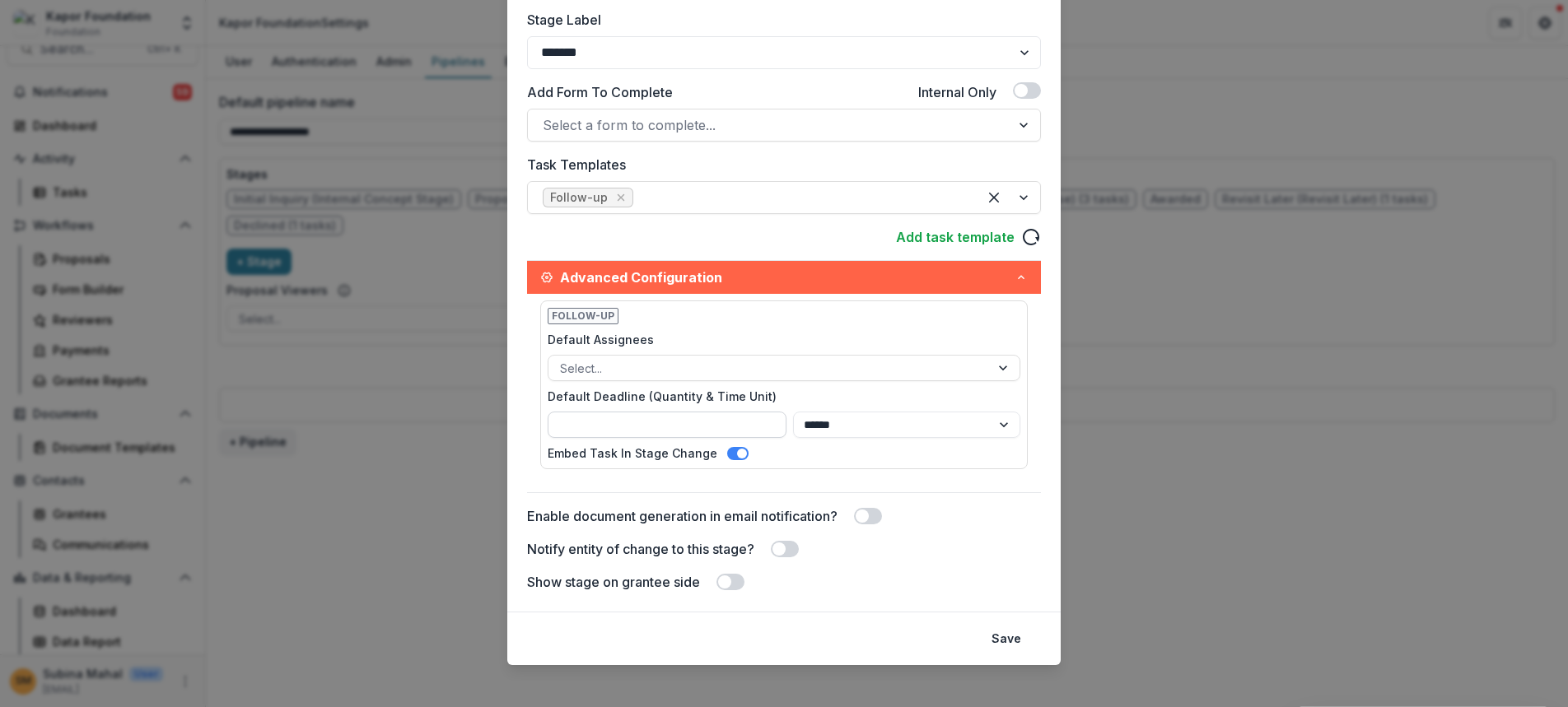 click on "Default Deadline (Quantity & Time Unit)" at bounding box center [667, 425] 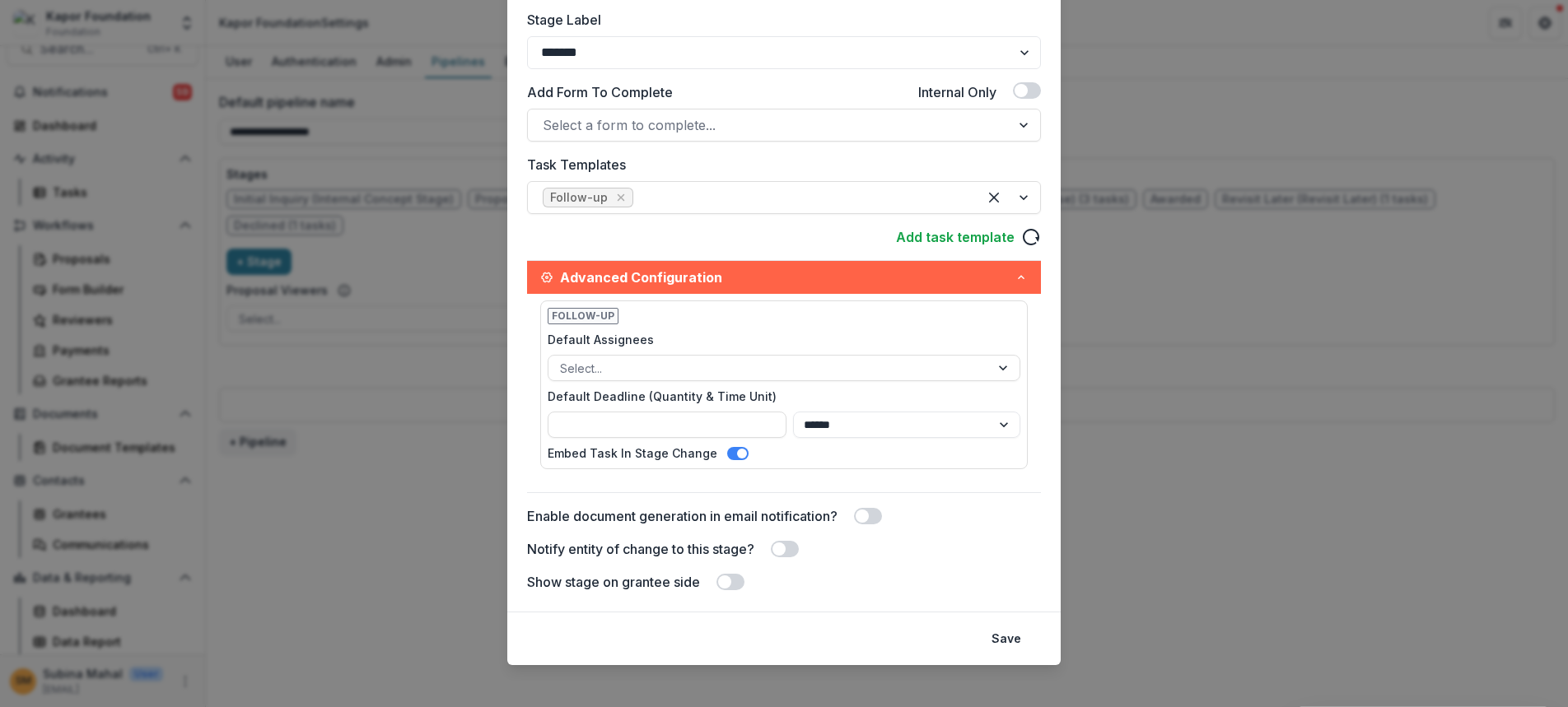 type on "*" 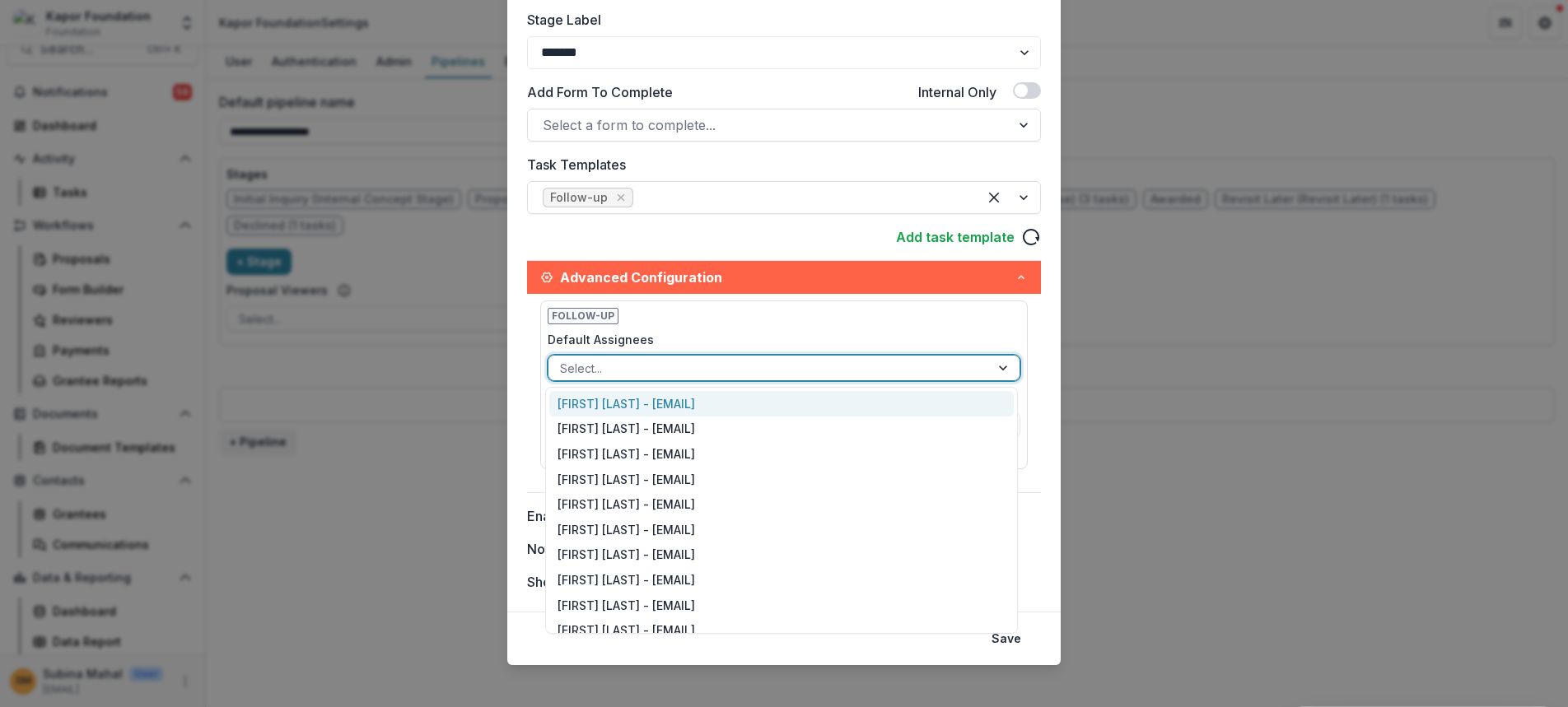 click at bounding box center (769, 368) 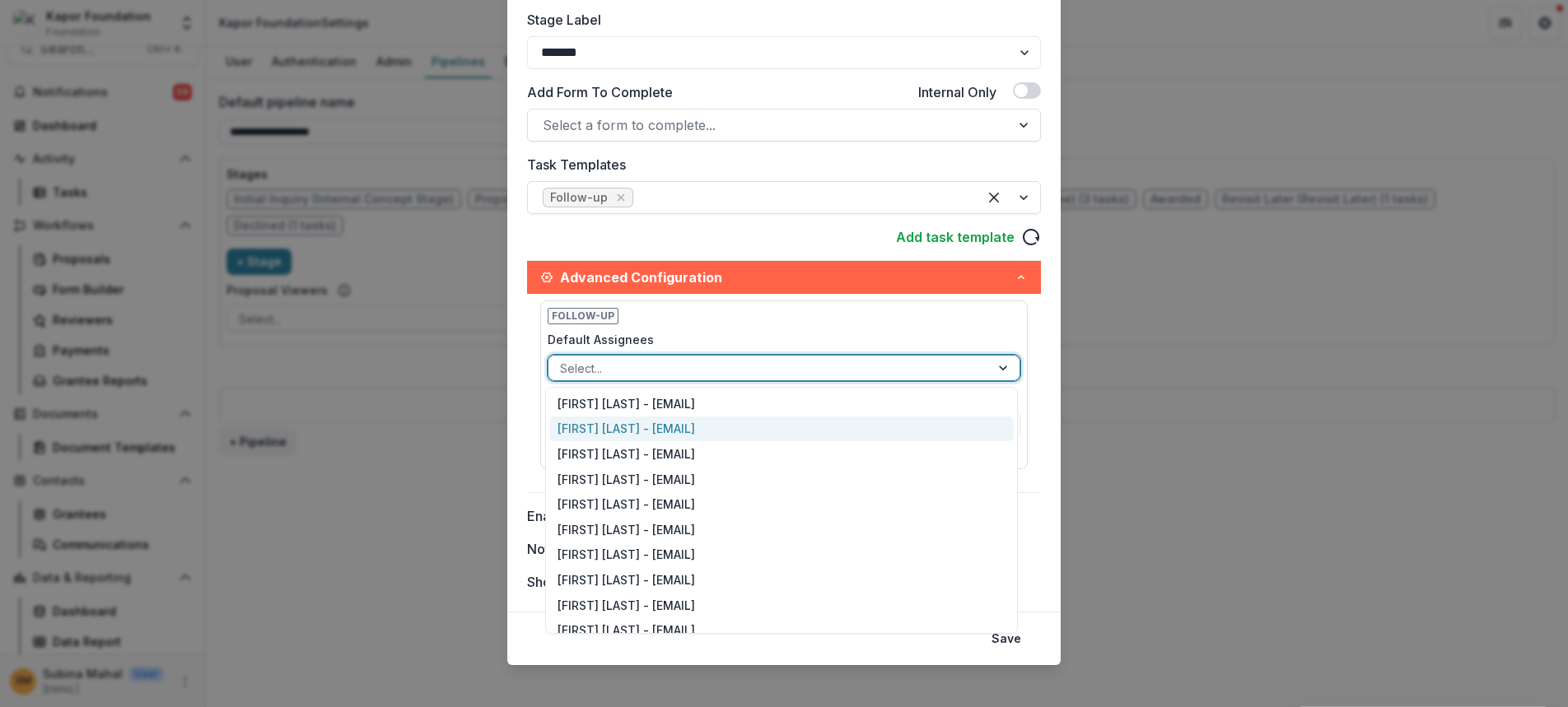 click on "[FIRST] [LAST] - [EMAIL]" at bounding box center (782, 429) 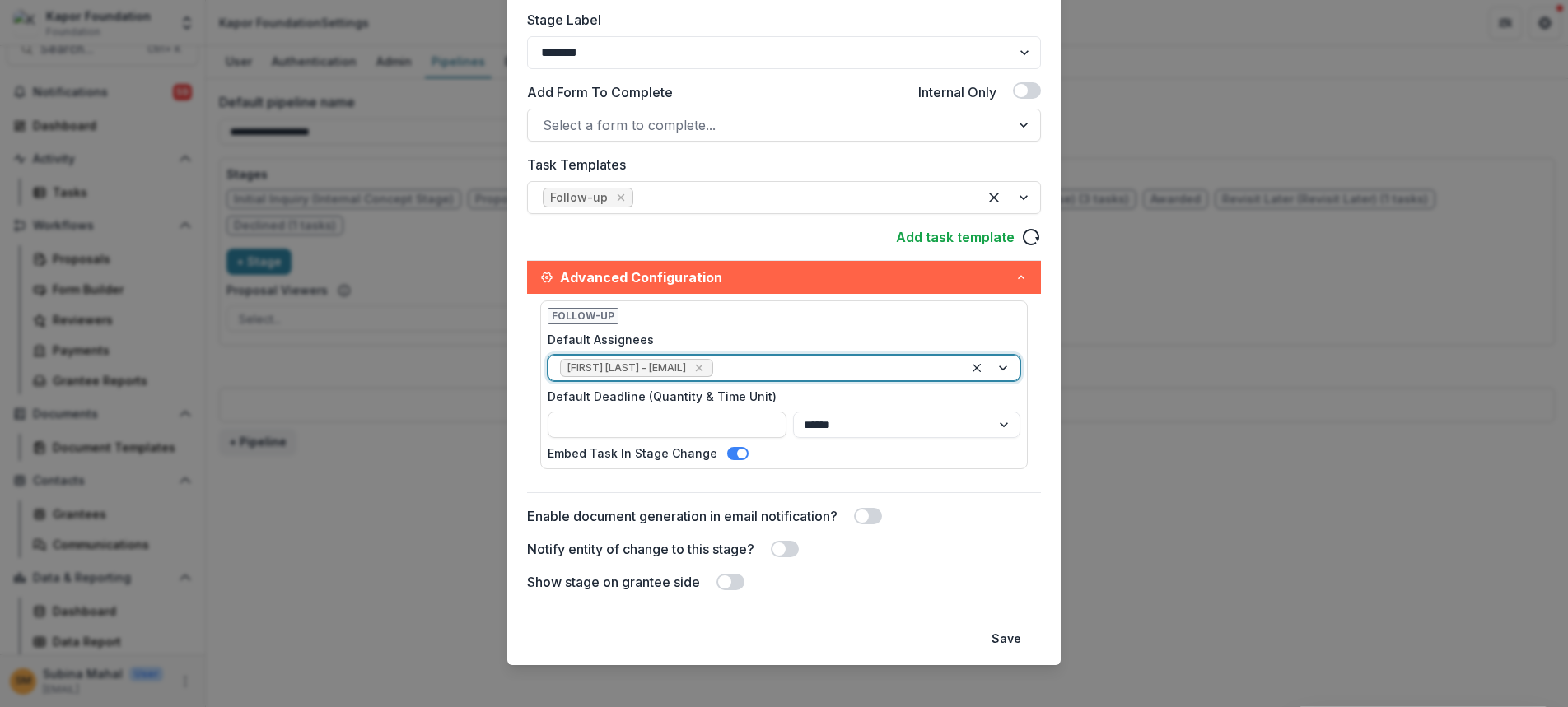 click on "Save" at bounding box center (1006, 639) 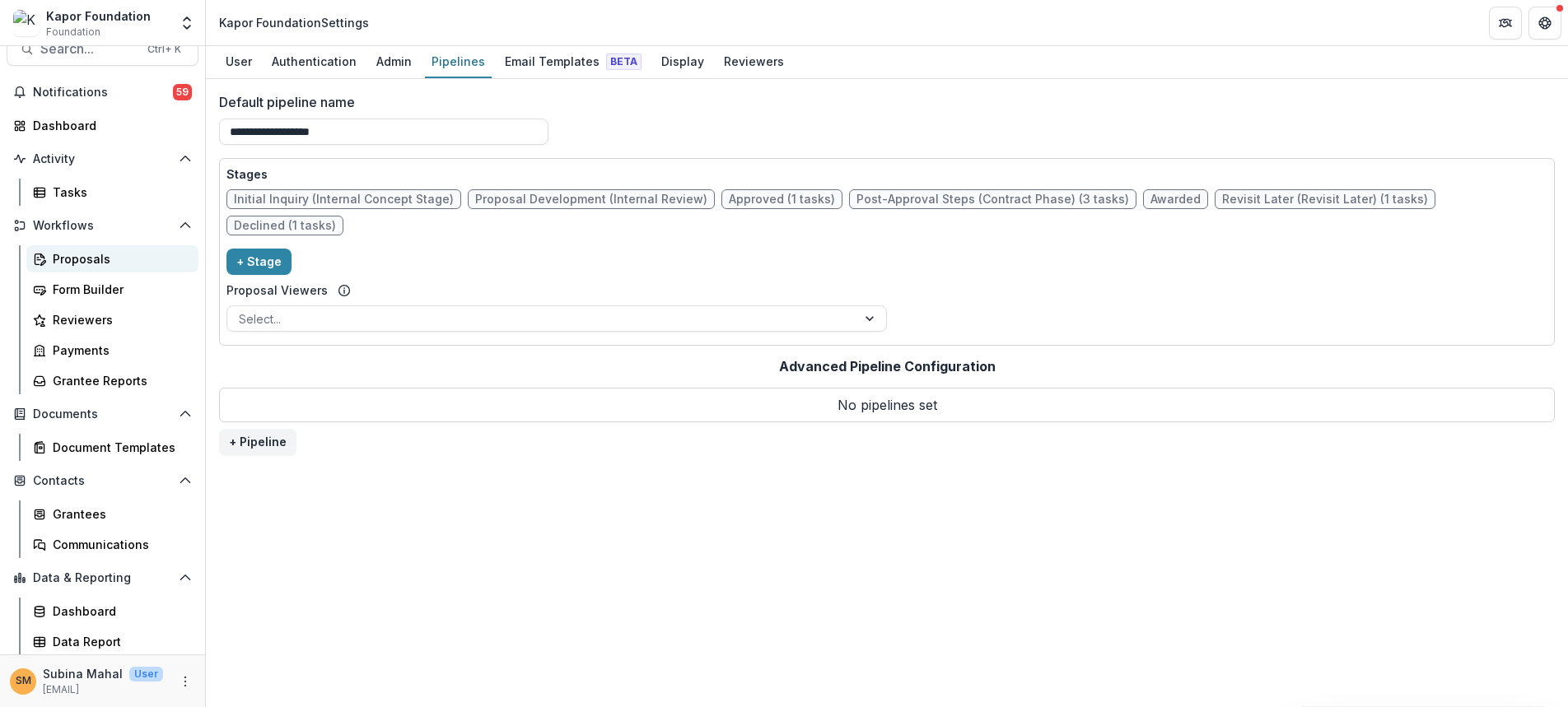 click on "Proposals" at bounding box center (119, 258) 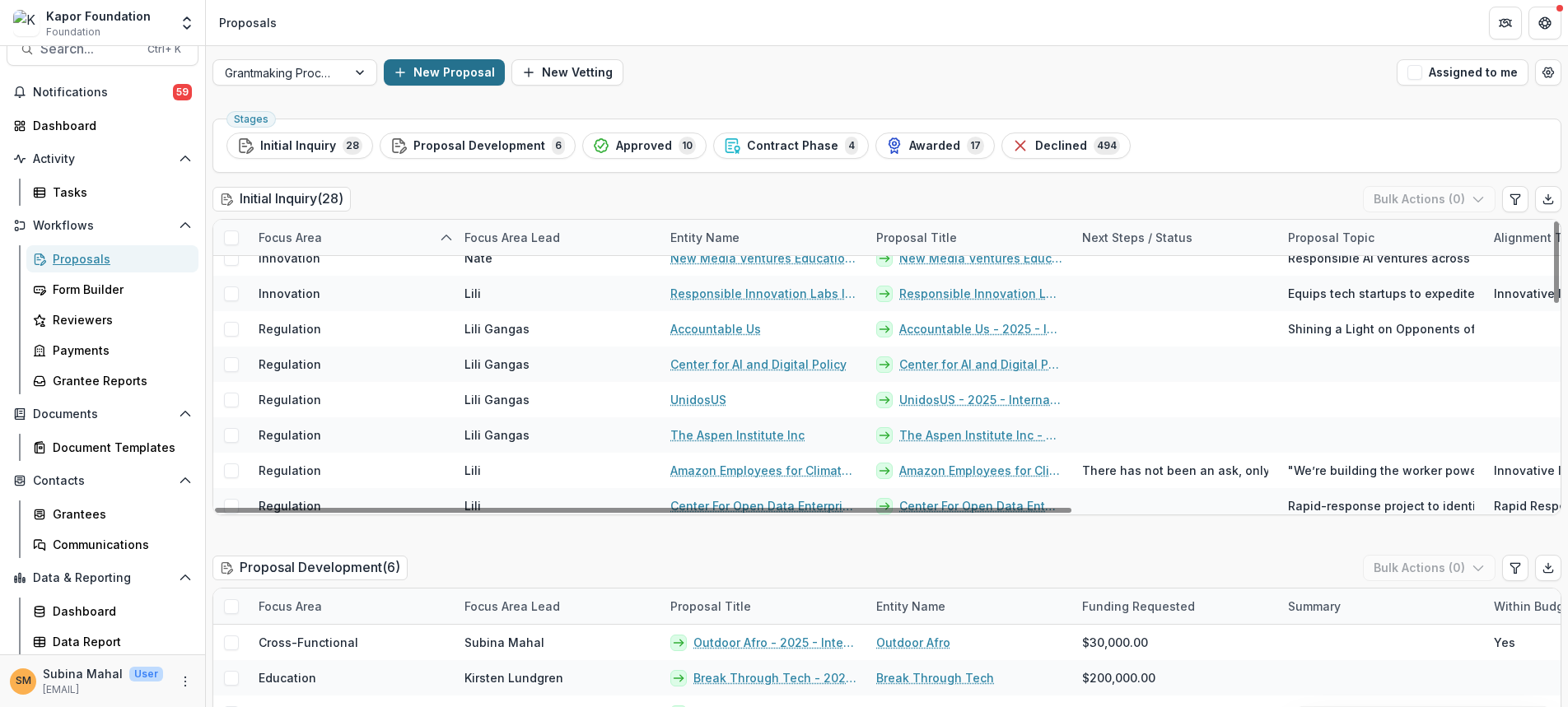 scroll, scrollTop: 732, scrollLeft: 0, axis: vertical 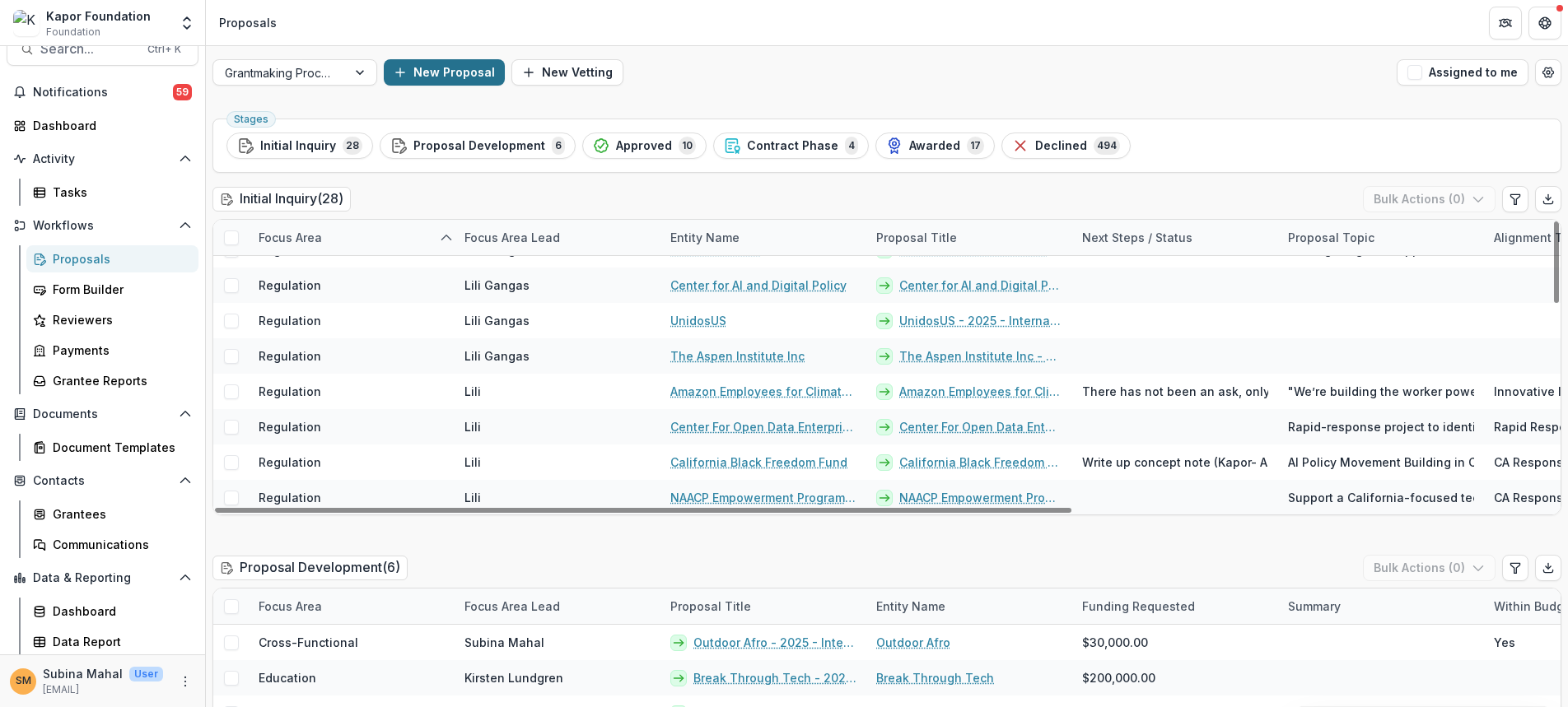 click on "New Proposal" at bounding box center (444, 72) 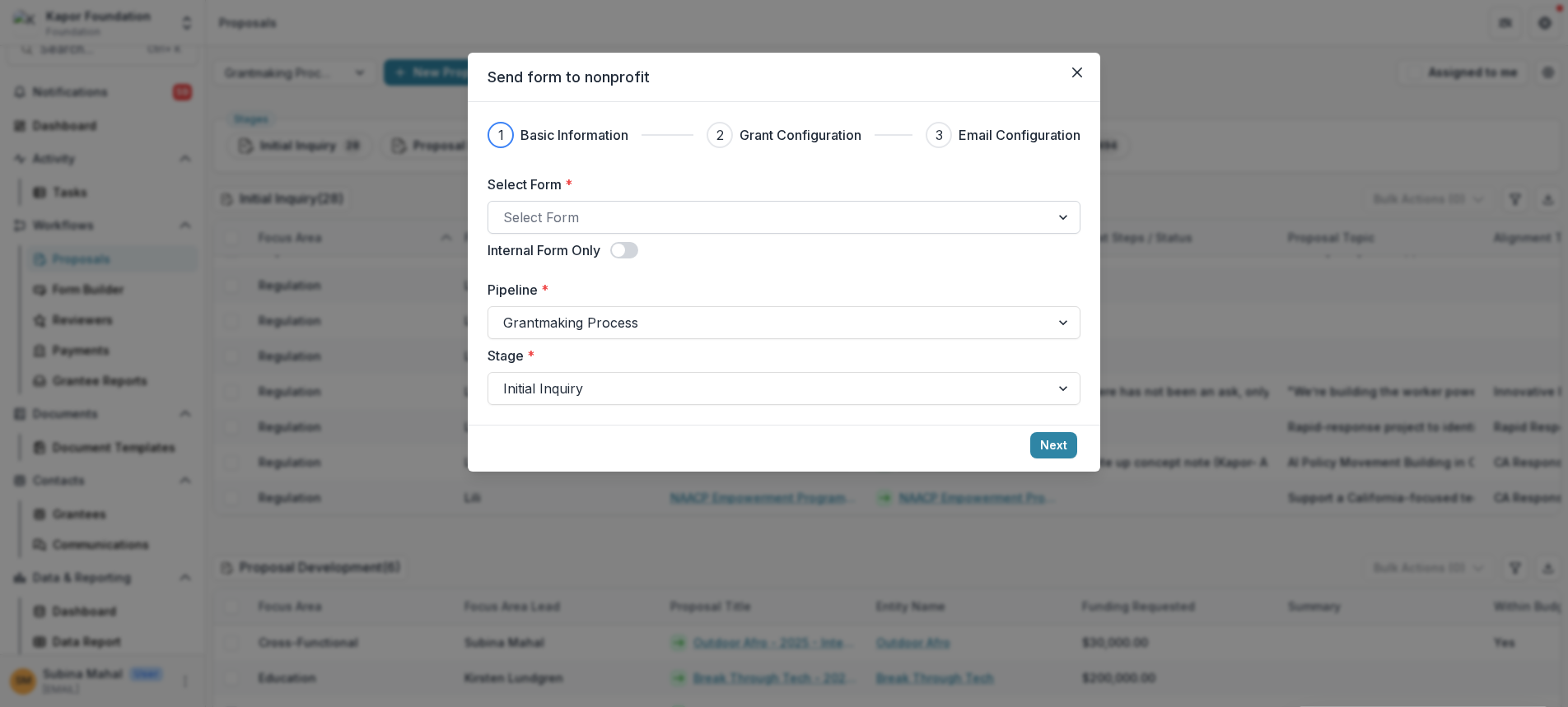 click at bounding box center (769, 217) 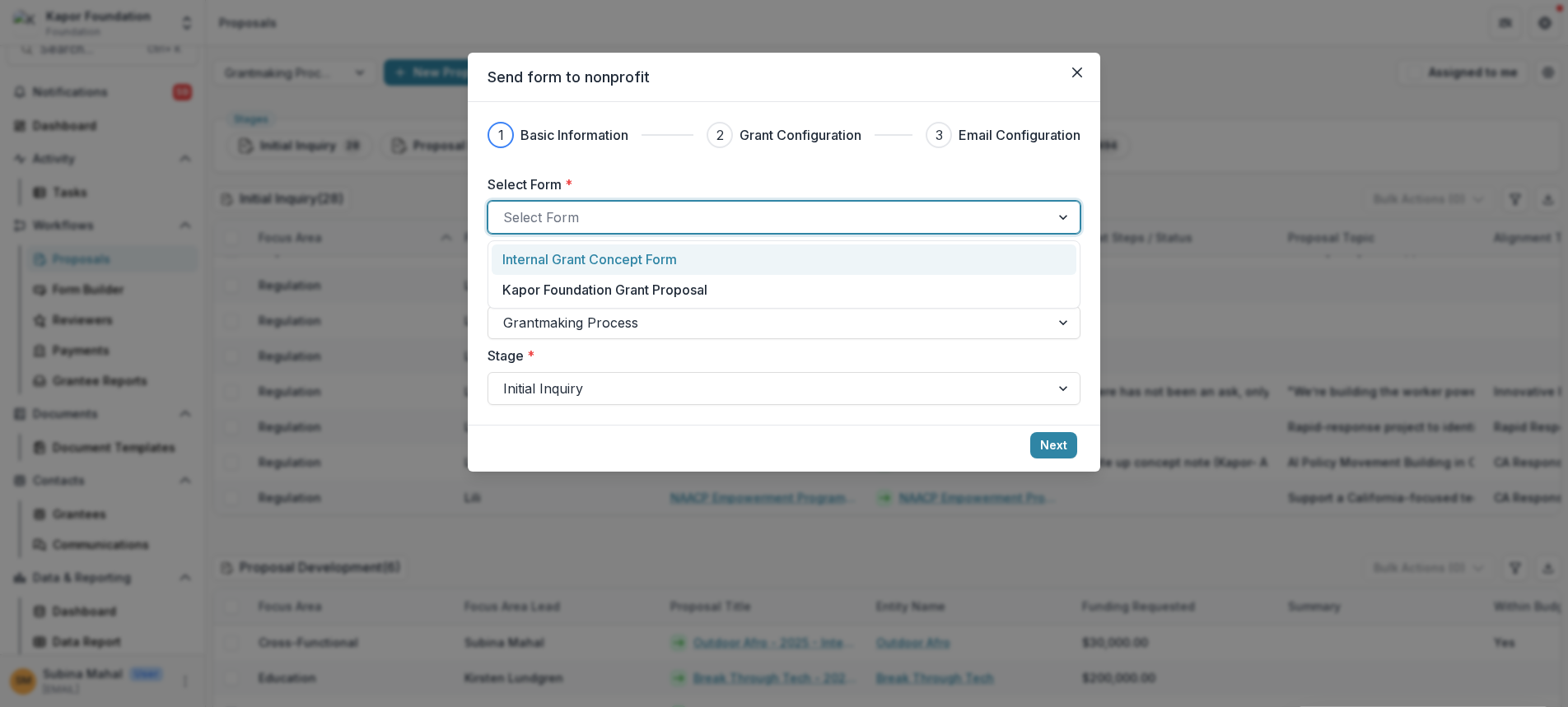 click on "1 Basic Information 2 Grant Configuration 3 Email Configuration Select Form * 2 results available. Use Up and Down to choose options, press Enter to select the currently focused option, press Escape to exit the menu, press Tab to select the option and exit the menu. Select Form Internal Form Only Pipeline * Grantmaking Process Stage * Initial Inquiry" at bounding box center (784, 263) 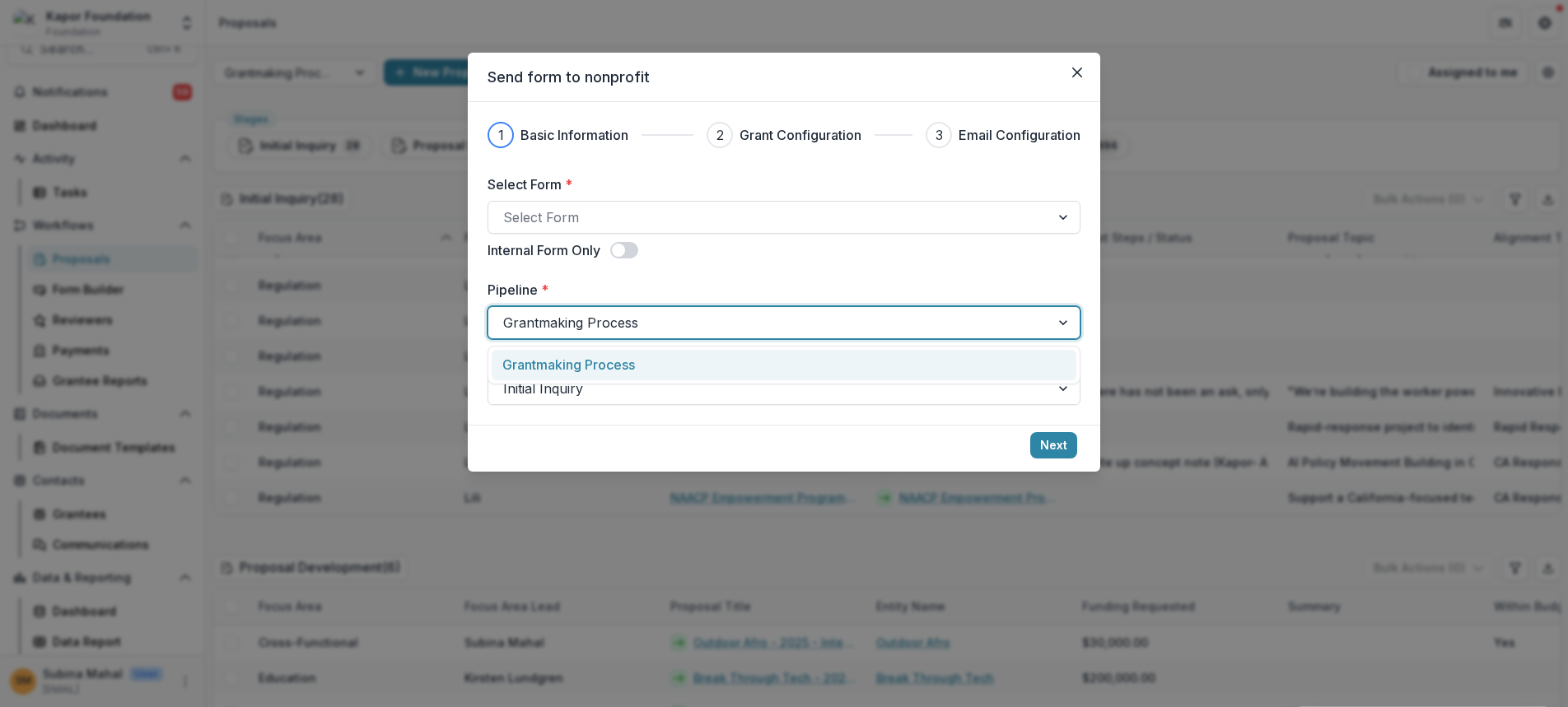 click at bounding box center (769, 323) 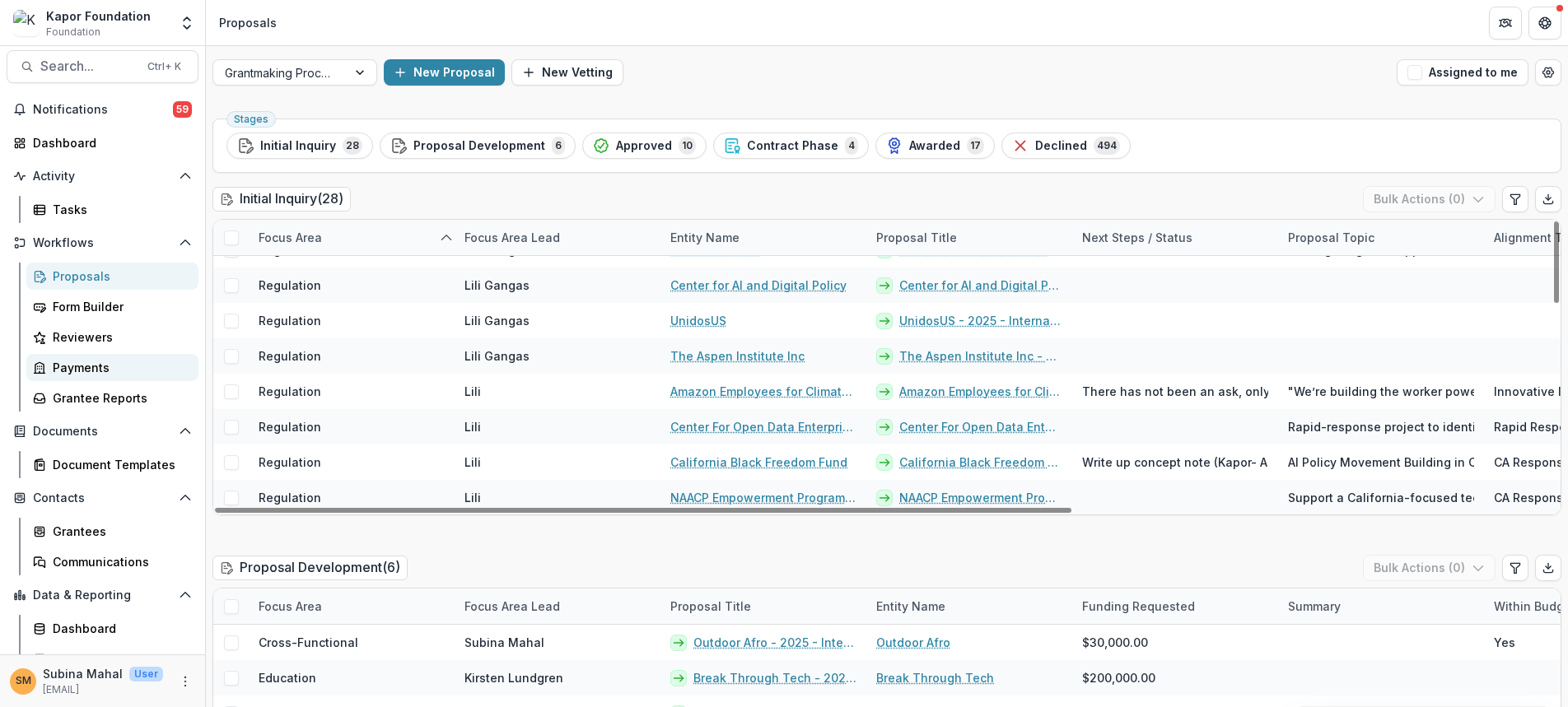 scroll, scrollTop: 0, scrollLeft: 0, axis: both 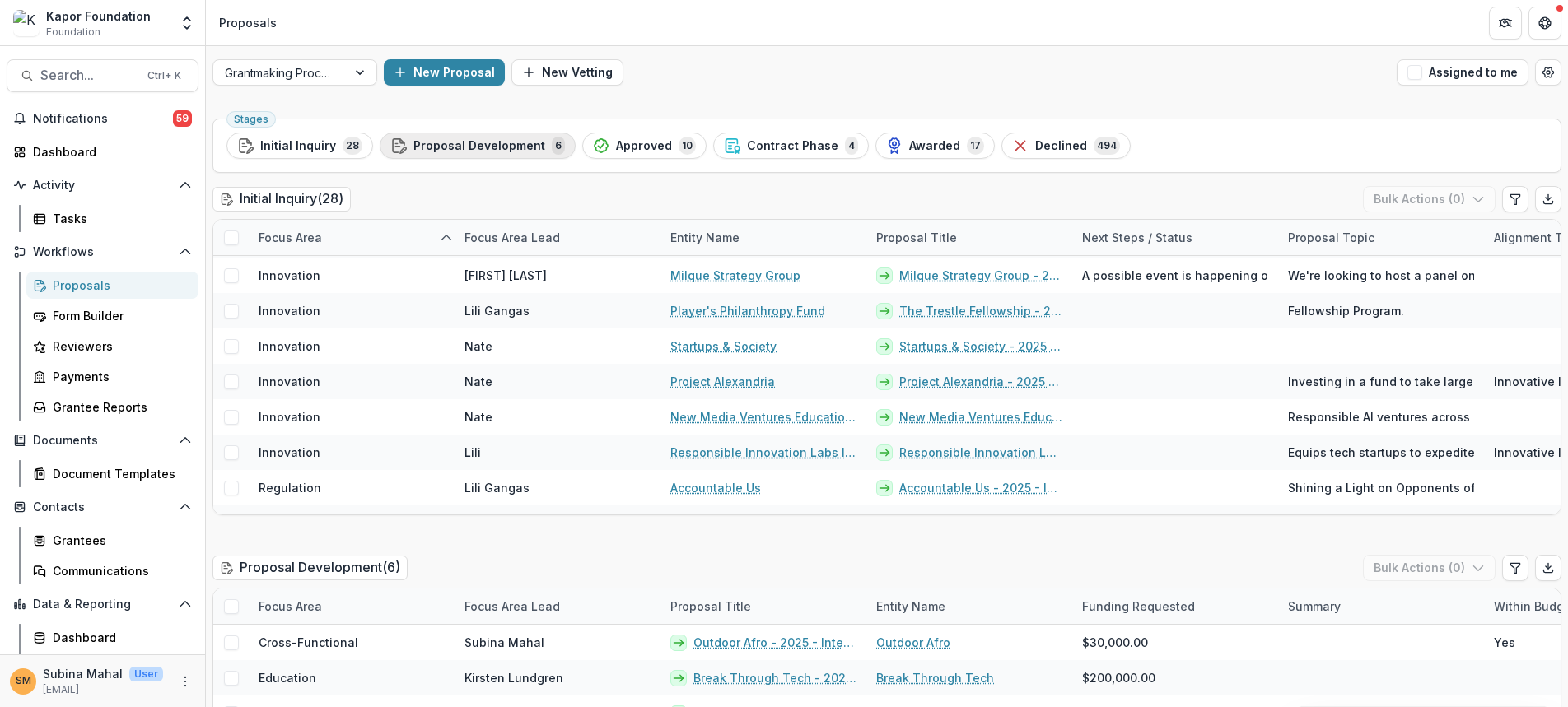 click on "Proposal Development" at bounding box center (479, 146) 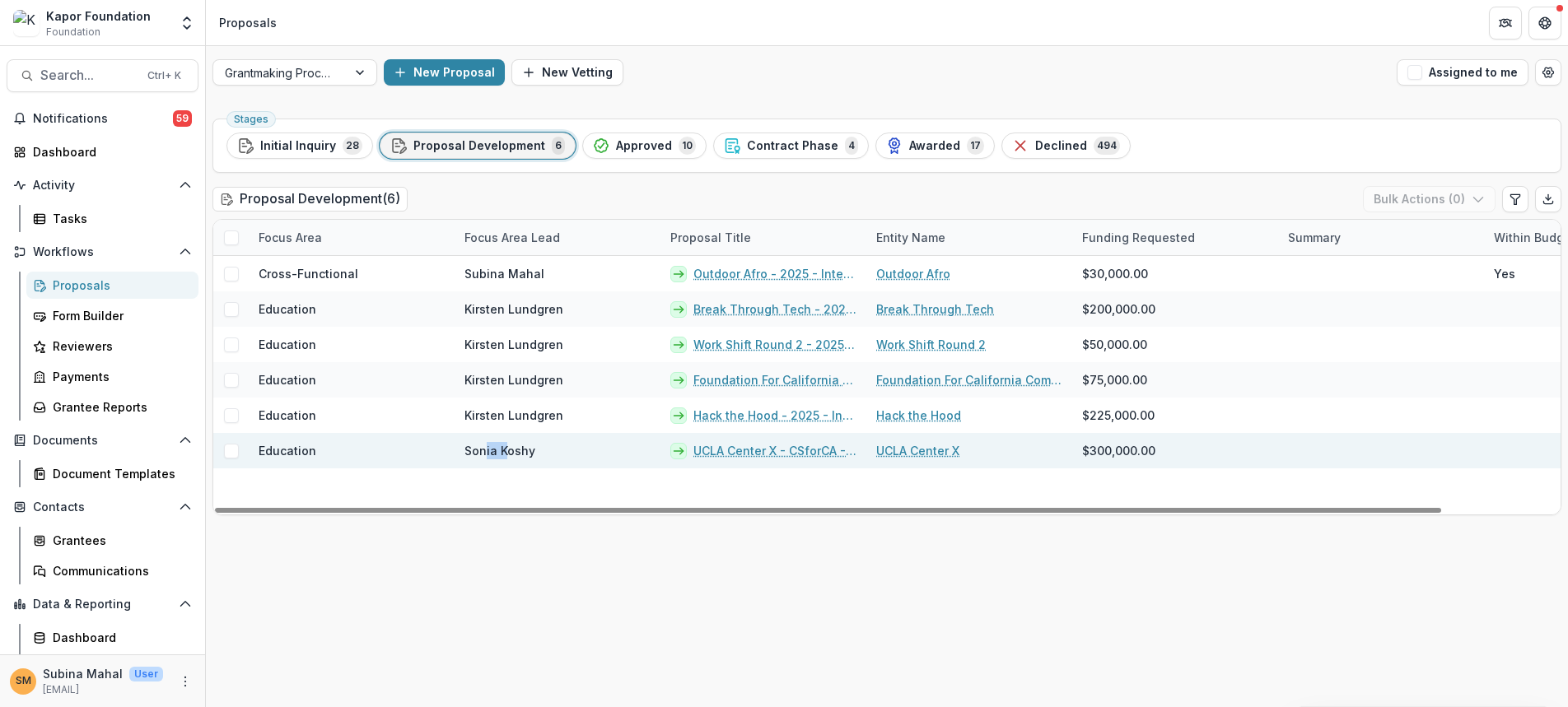 drag, startPoint x: 483, startPoint y: 452, endPoint x: 509, endPoint y: 452, distance: 26 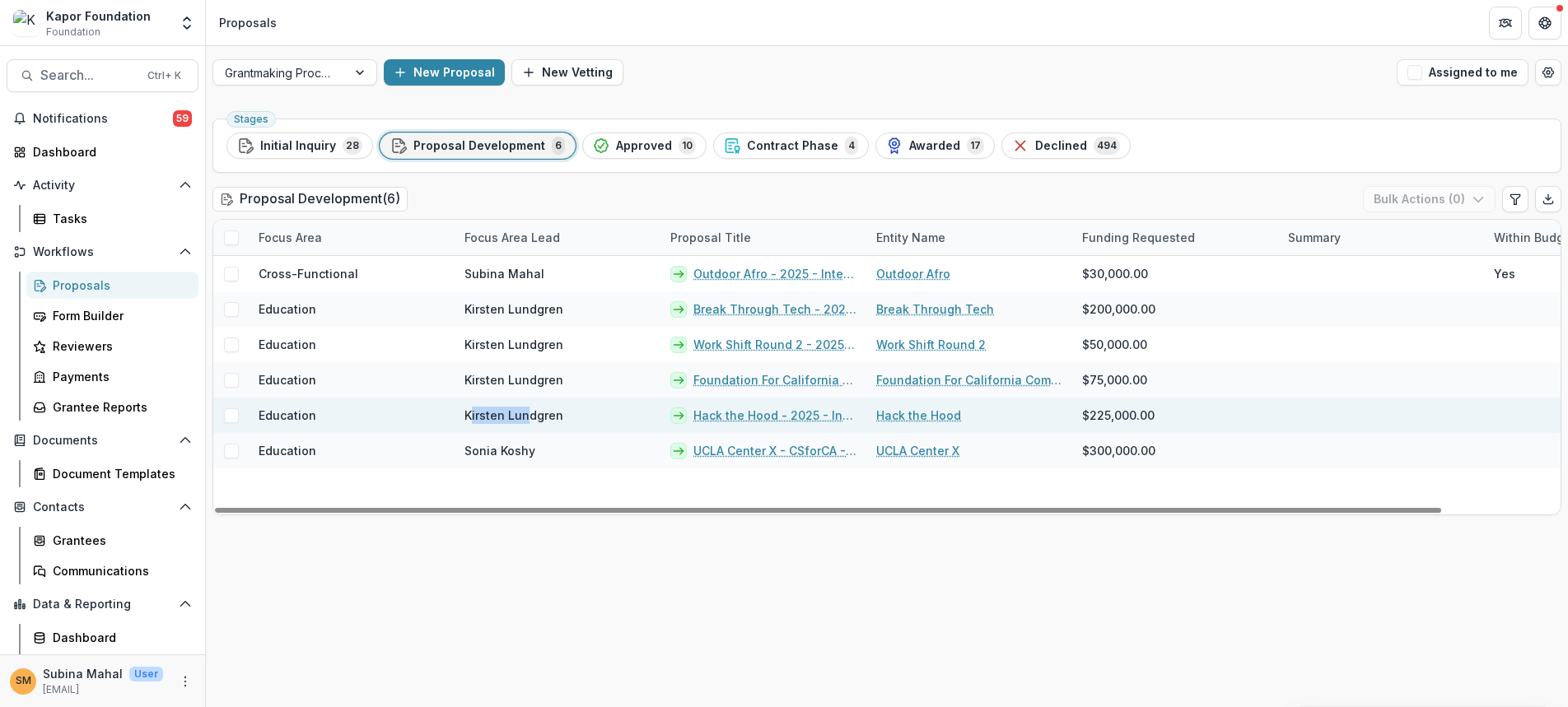 drag, startPoint x: 472, startPoint y: 414, endPoint x: 528, endPoint y: 412, distance: 56.0357 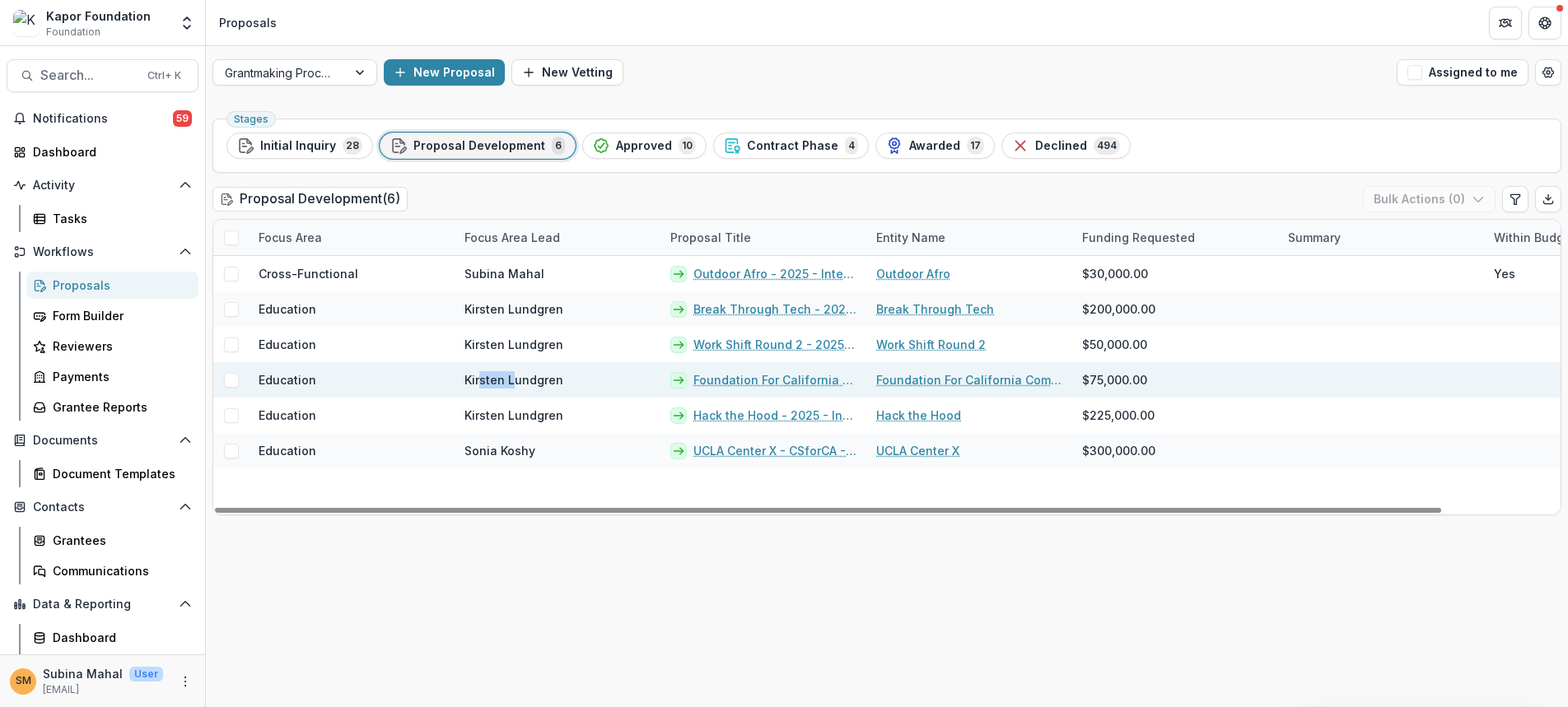 drag, startPoint x: 478, startPoint y: 379, endPoint x: 513, endPoint y: 379, distance: 35 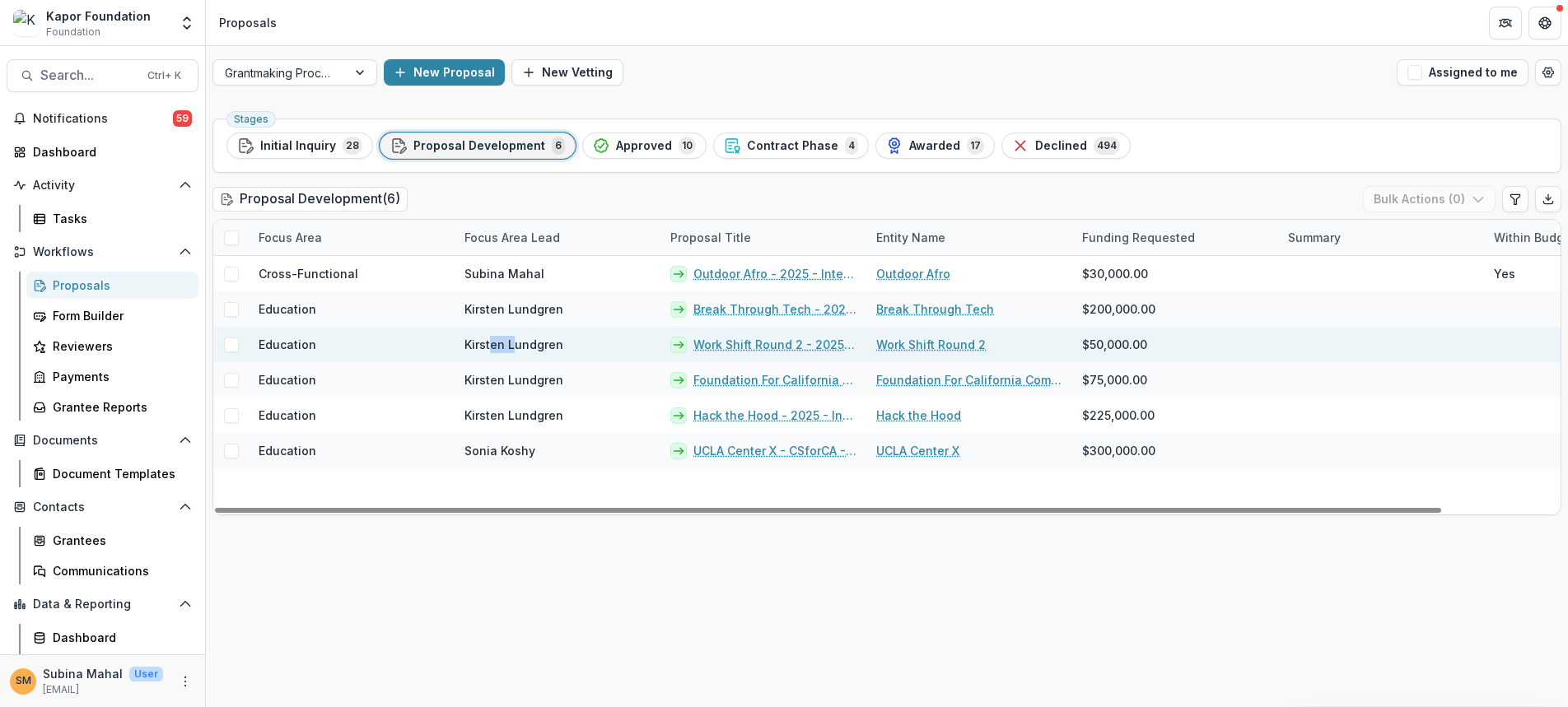 drag, startPoint x: 488, startPoint y: 344, endPoint x: 511, endPoint y: 351, distance: 24.041631 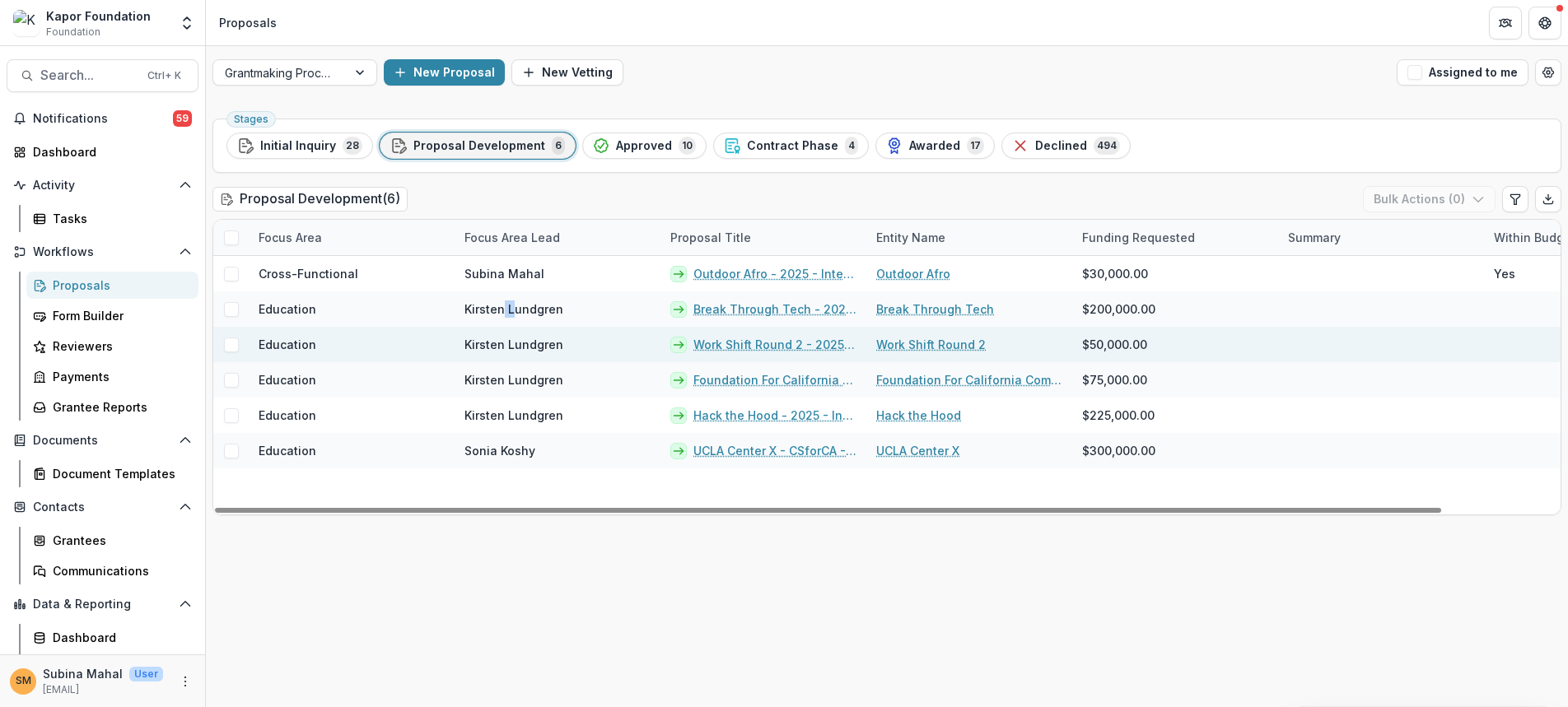 drag, startPoint x: 503, startPoint y: 319, endPoint x: 513, endPoint y: 327, distance: 12.8062 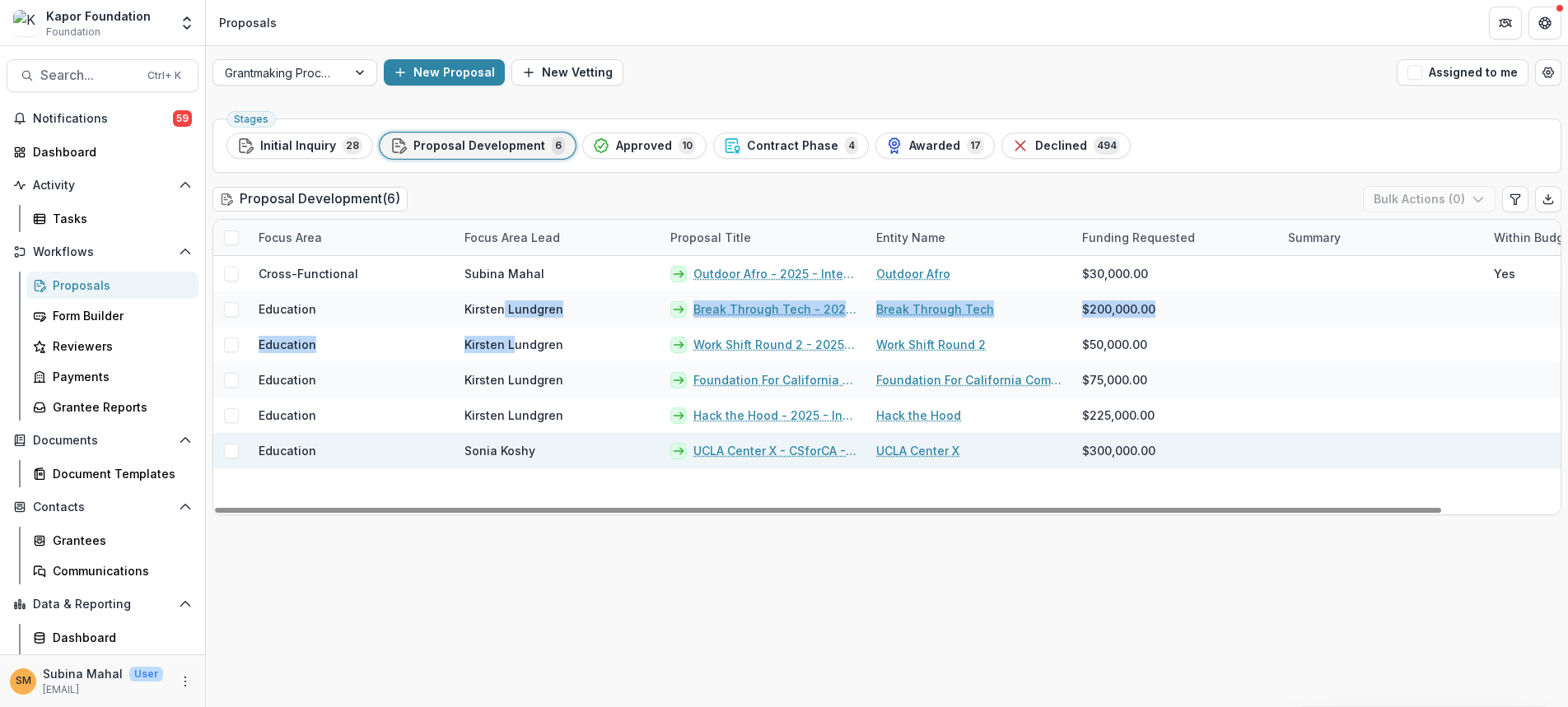 click on "UCLA Center X - CSforCA - 2025 - Internal Grant Concept Form" at bounding box center [775, 450] 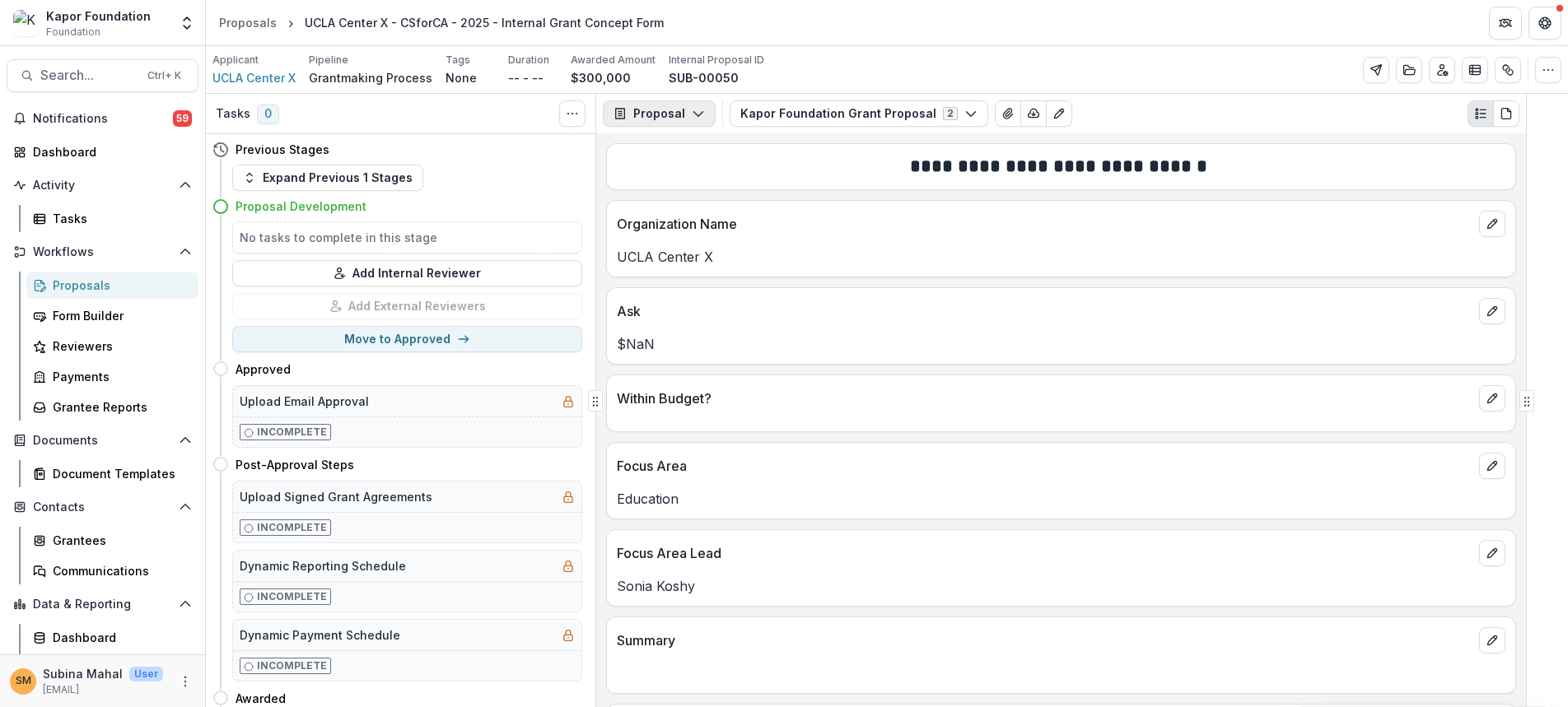 click on "Proposal" at bounding box center (659, 114) 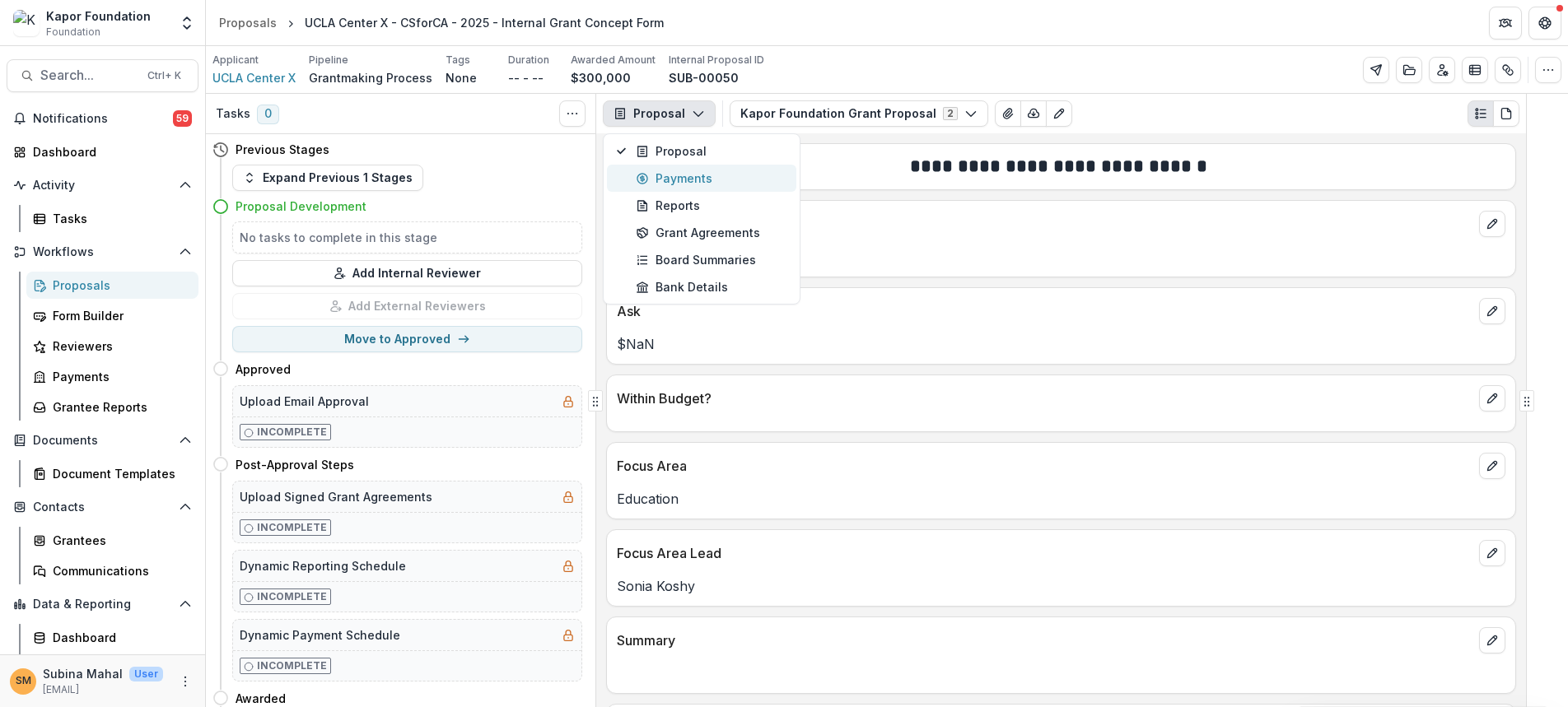 click on "Payments" at bounding box center [711, 178] 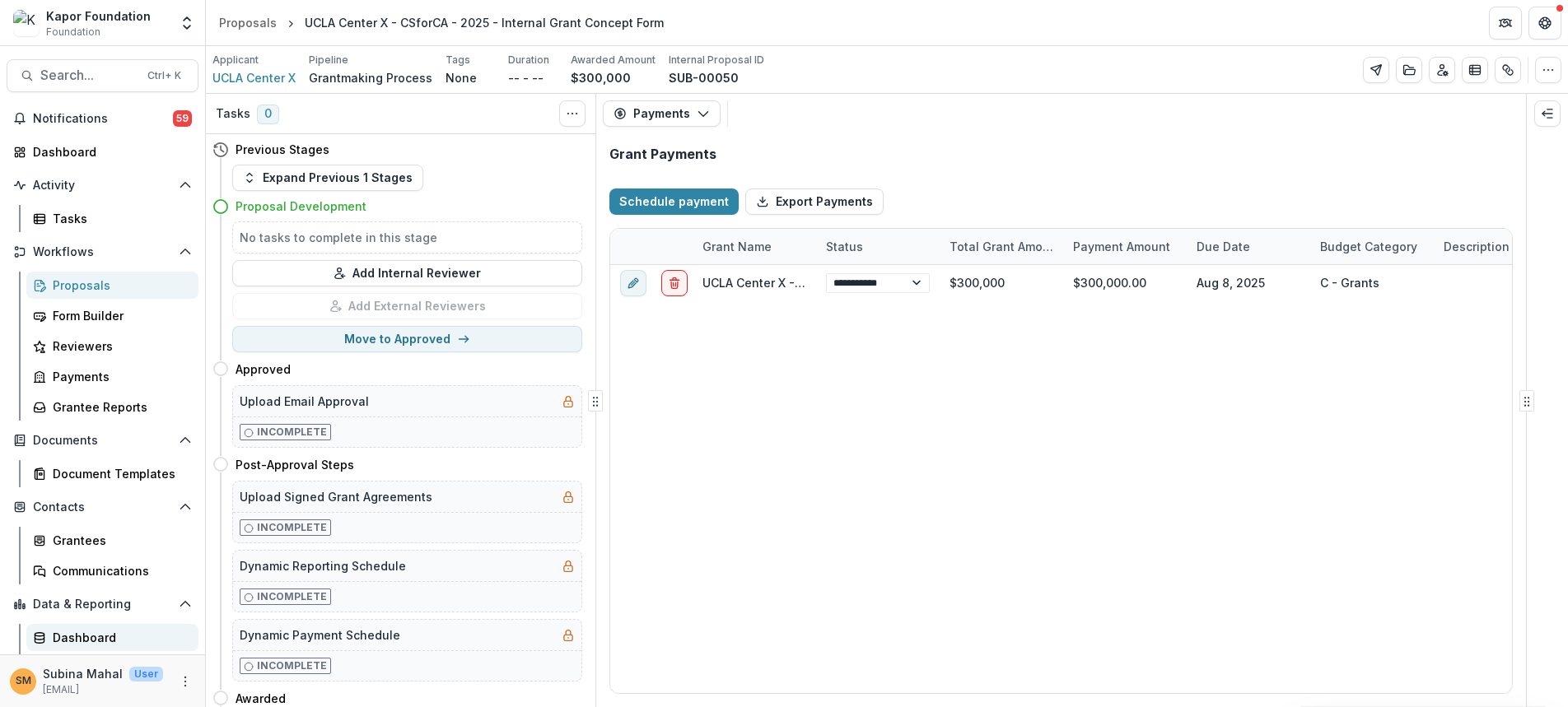 click on "Dashboard" at bounding box center [119, 637] 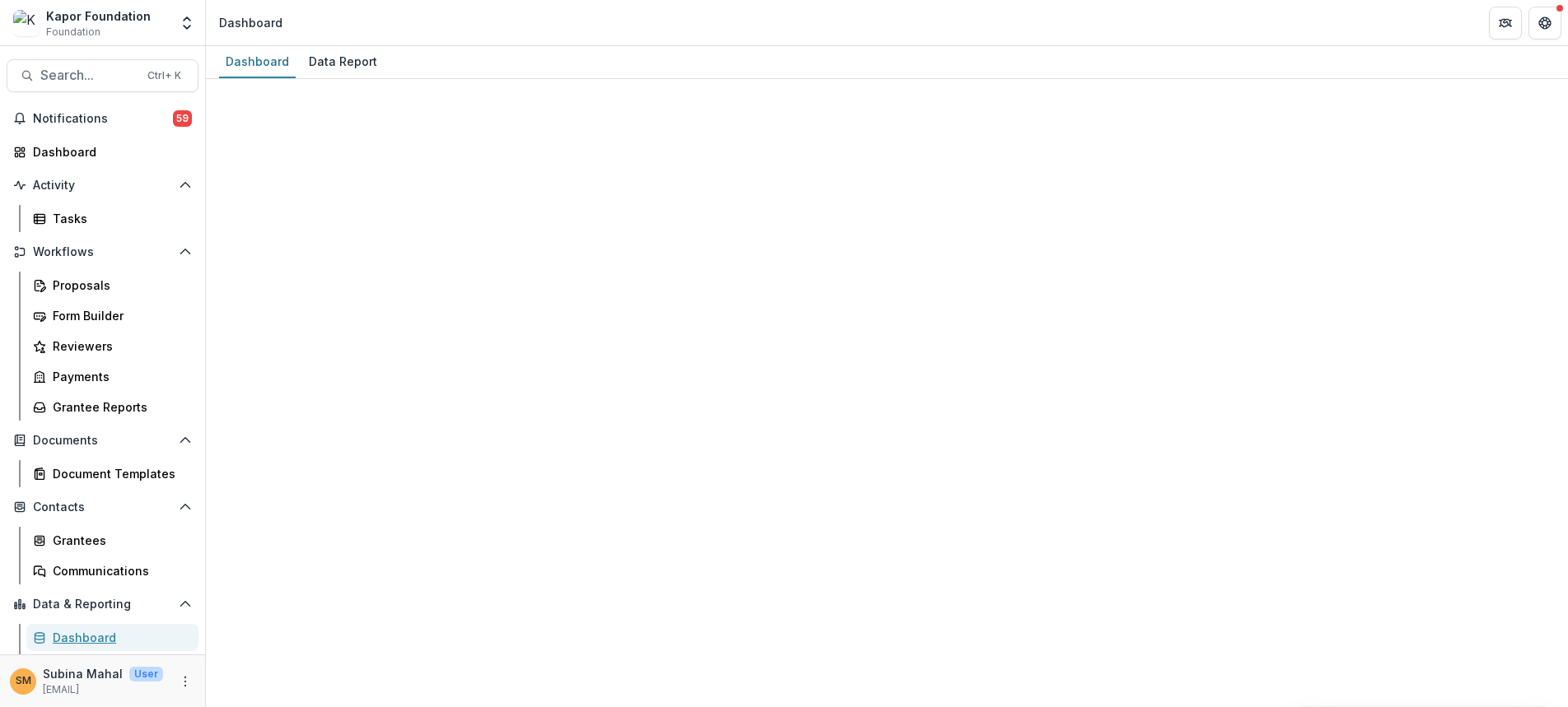 select on "**********" 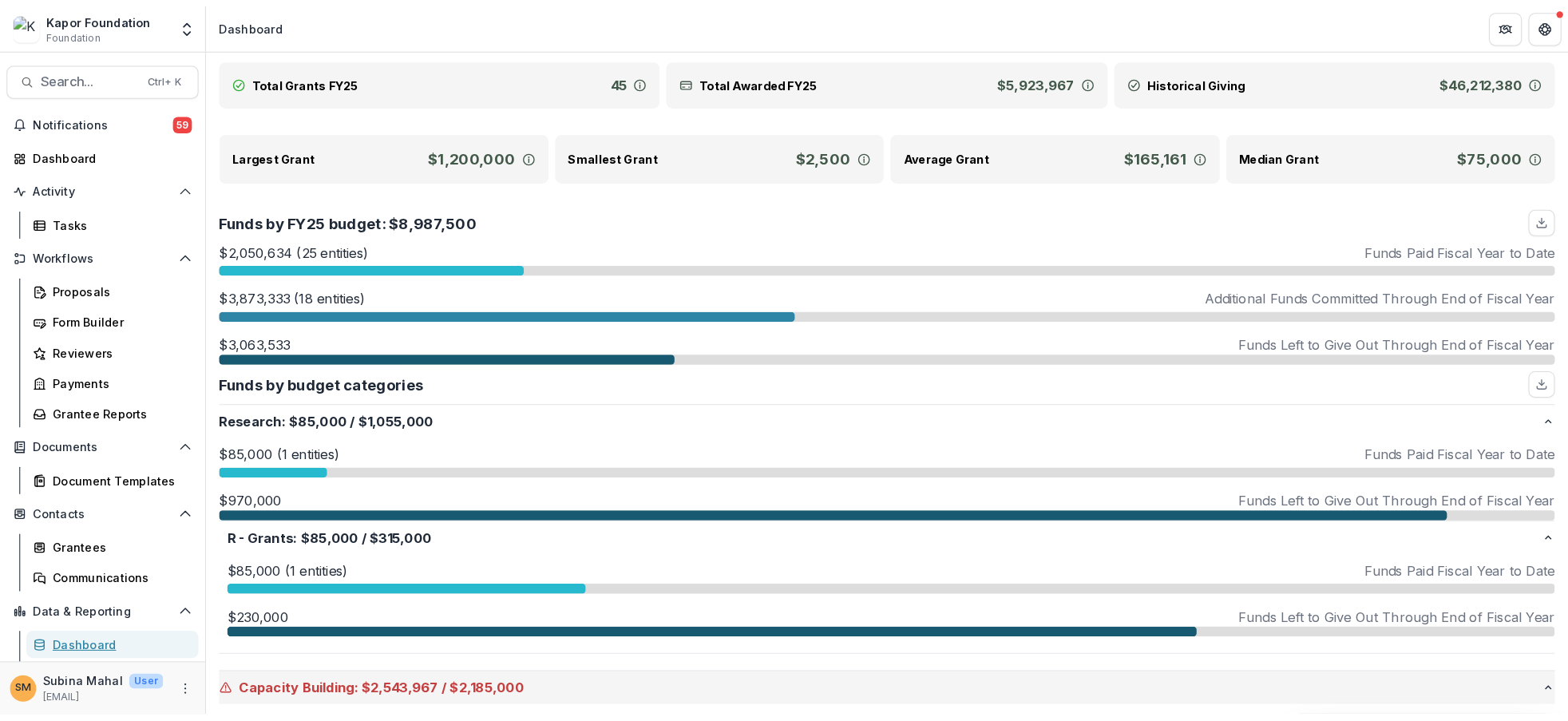 scroll, scrollTop: 80, scrollLeft: 0, axis: vertical 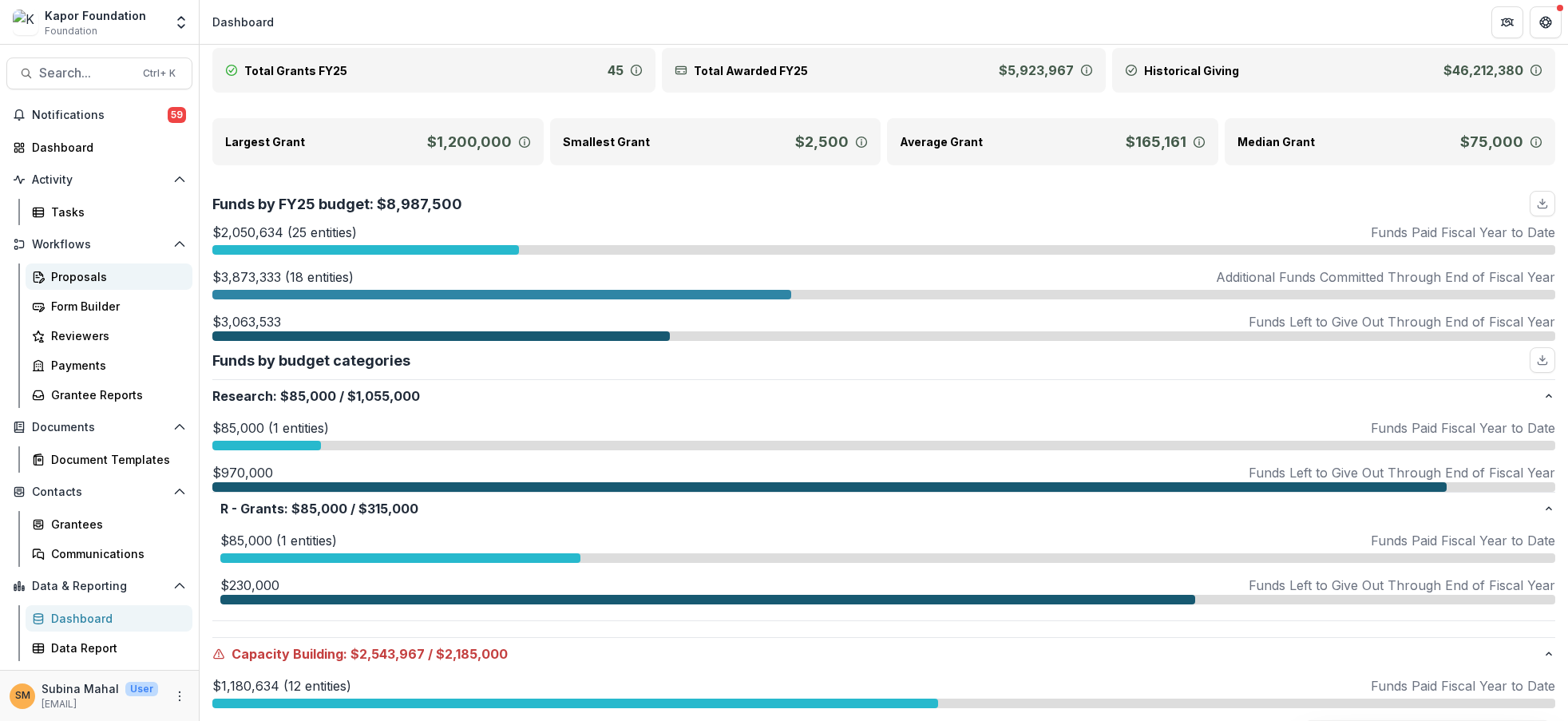 click on "Proposals" at bounding box center (115, 276) 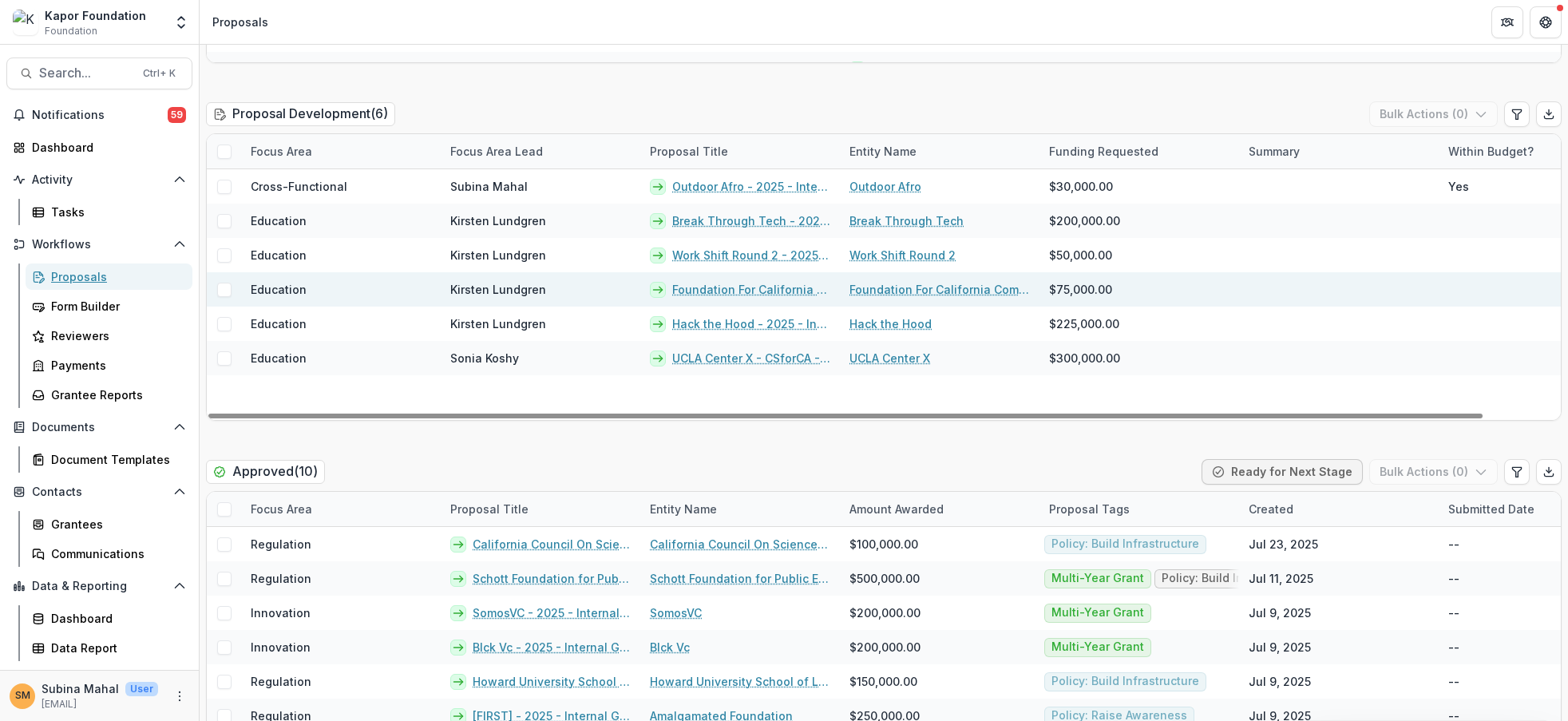 scroll, scrollTop: 399, scrollLeft: 0, axis: vertical 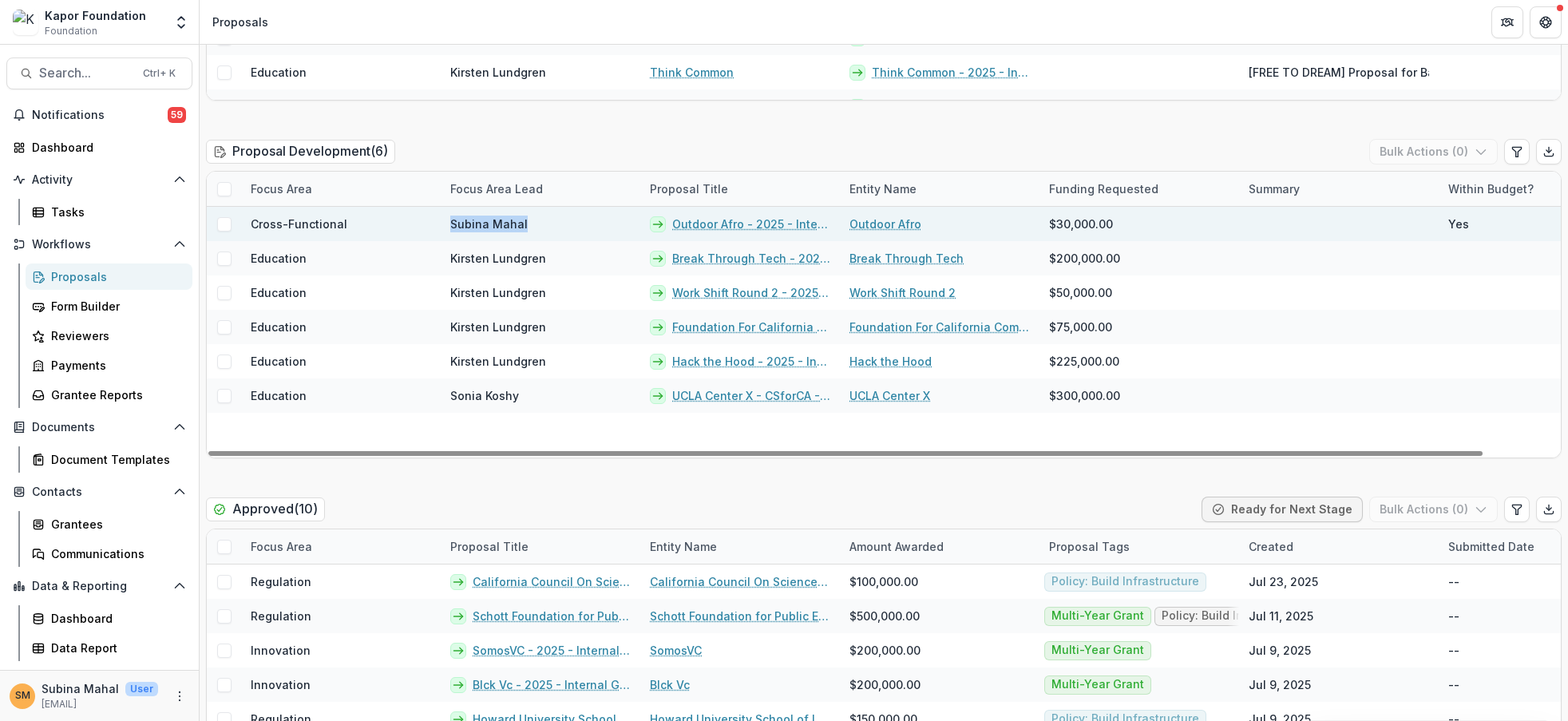 drag, startPoint x: 452, startPoint y: 225, endPoint x: 528, endPoint y: 220, distance: 76.164296 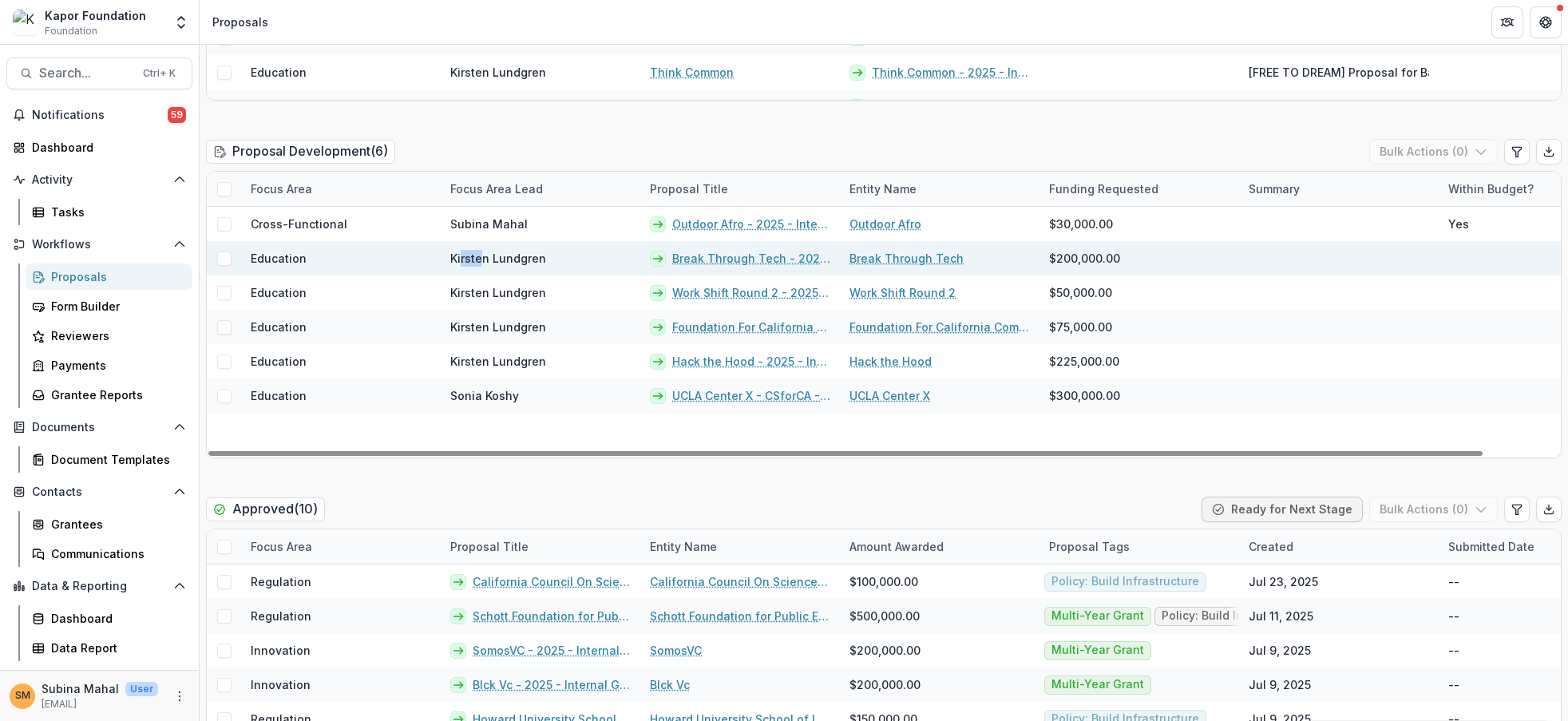 drag, startPoint x: 469, startPoint y: 263, endPoint x: 485, endPoint y: 264, distance: 16.03122 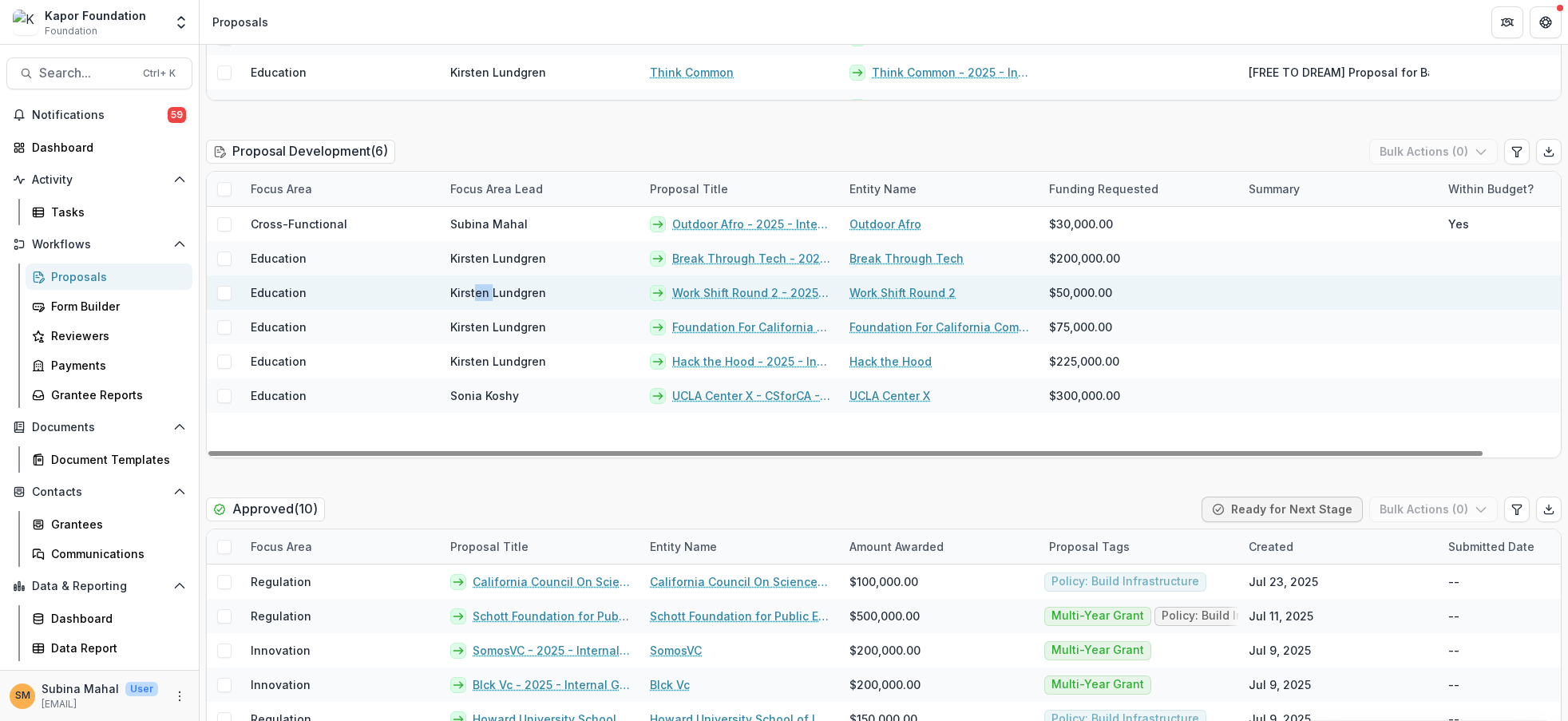 drag, startPoint x: 477, startPoint y: 285, endPoint x: 494, endPoint y: 288, distance: 17.26268 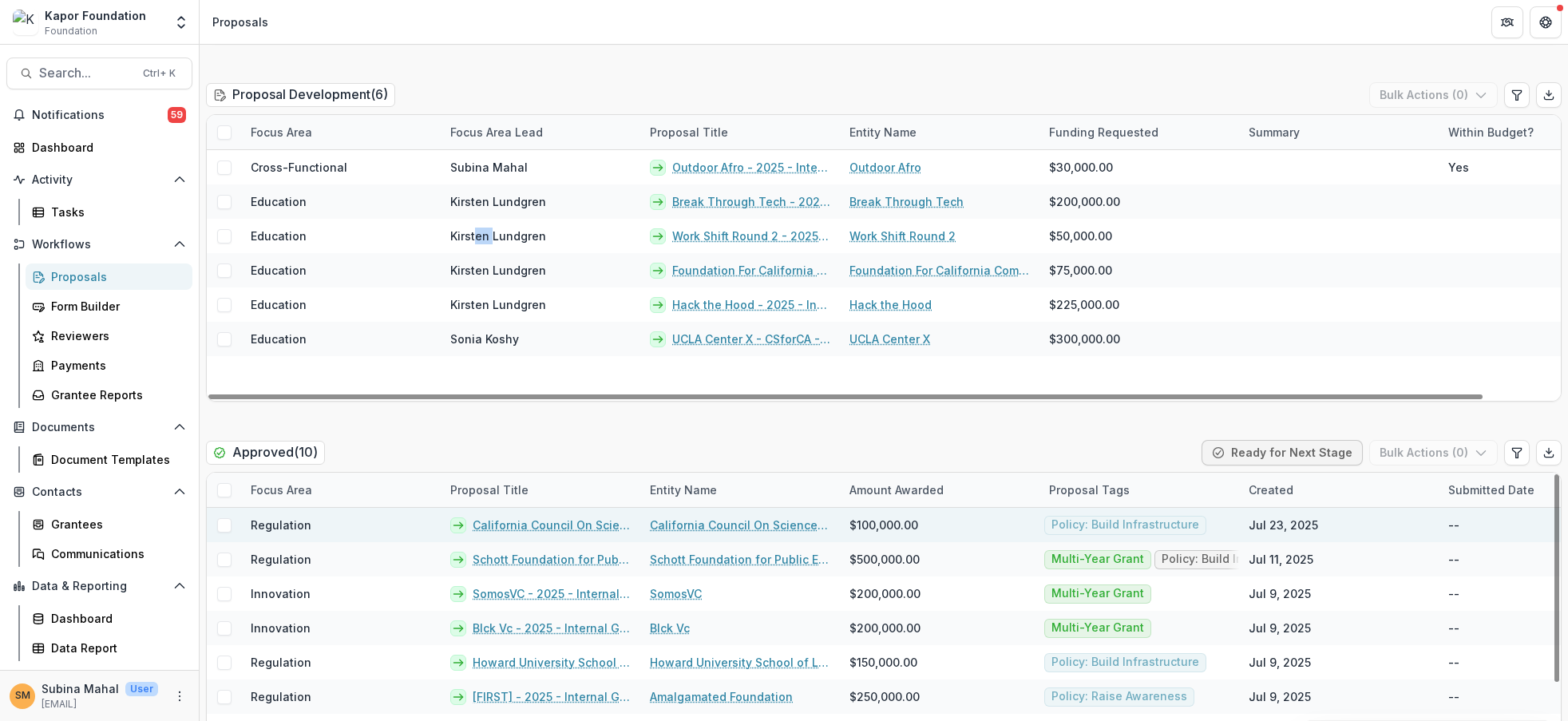 scroll, scrollTop: 479, scrollLeft: 0, axis: vertical 